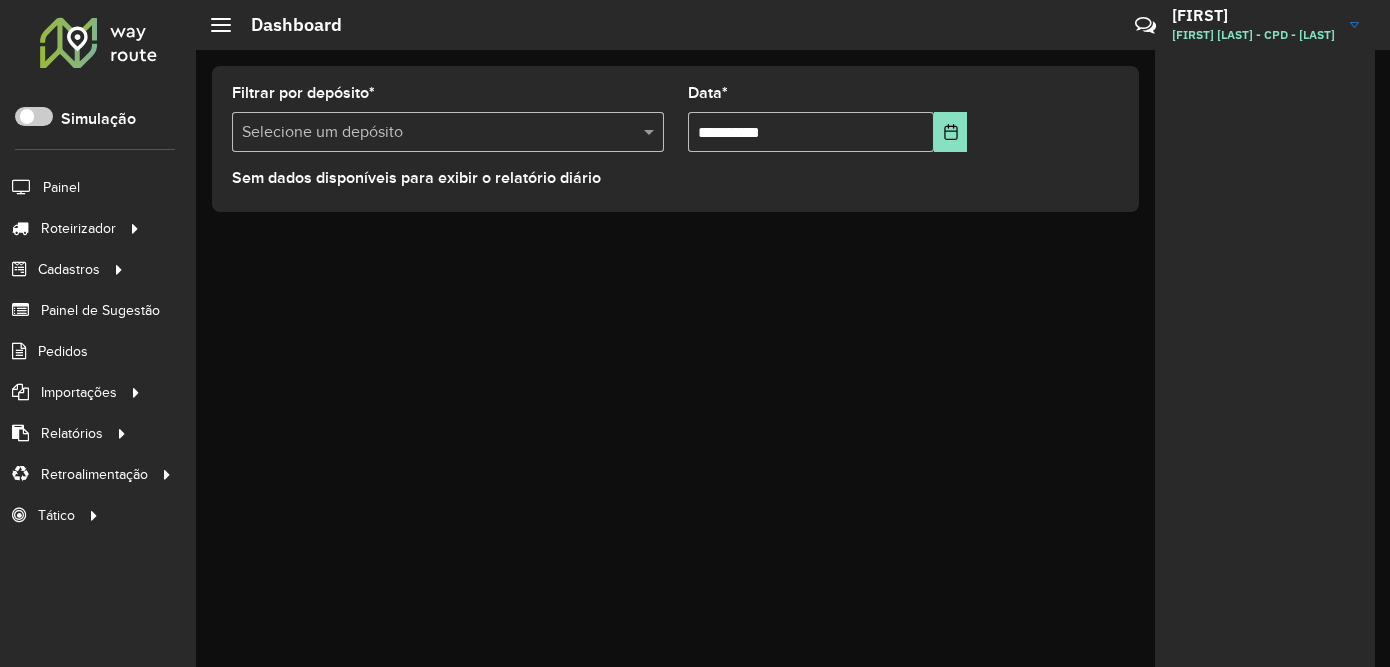 scroll, scrollTop: 0, scrollLeft: 0, axis: both 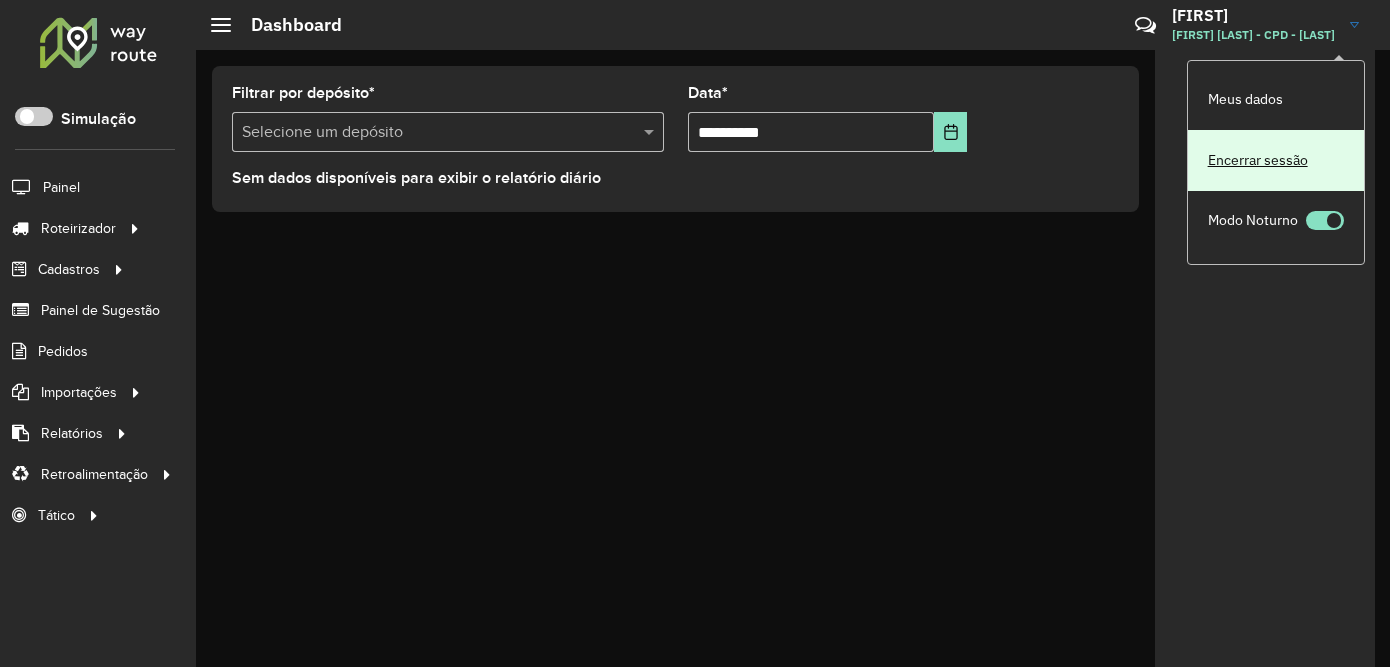 click on "Encerrar sessão" 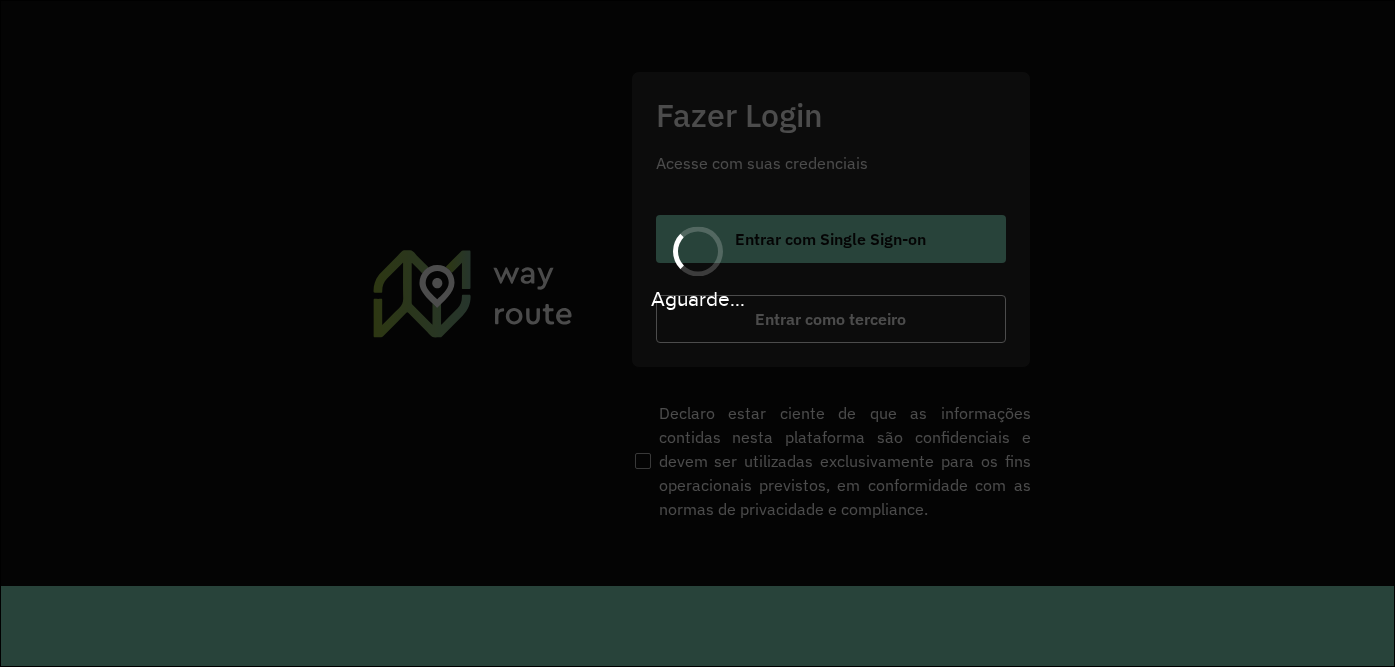 scroll, scrollTop: 0, scrollLeft: 0, axis: both 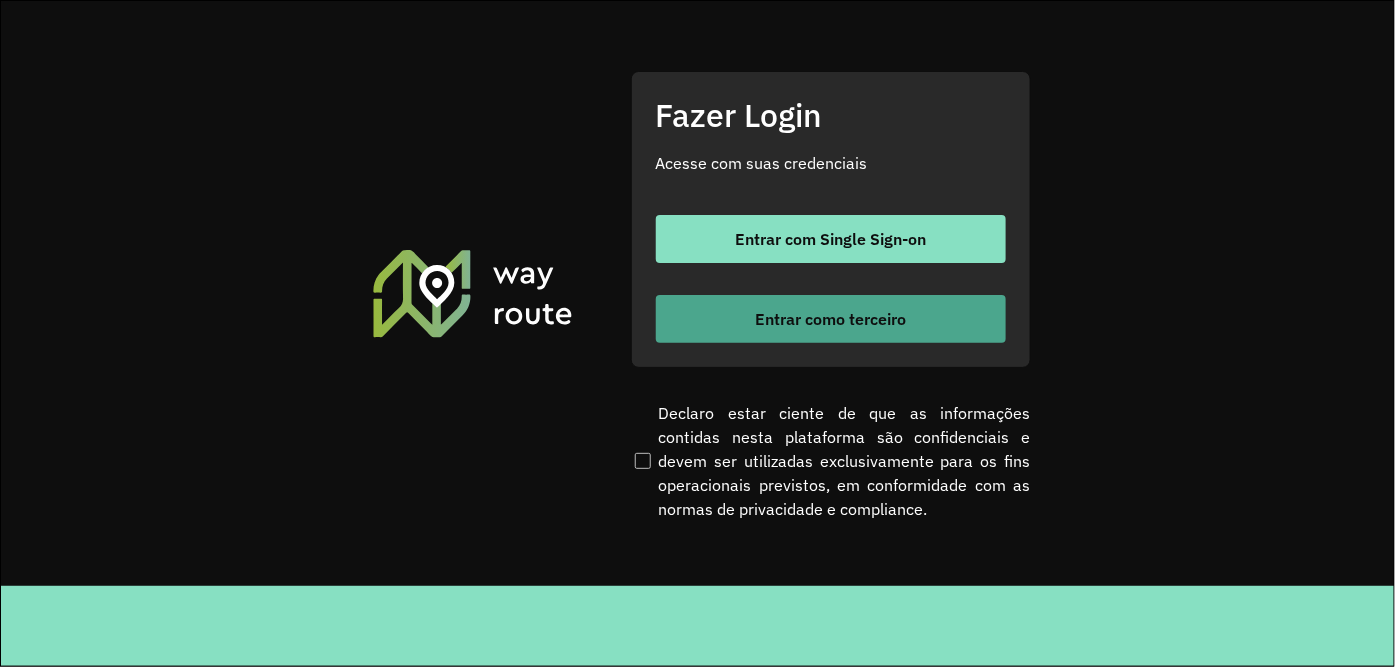 click on "Entrar como terceiro" at bounding box center (830, 319) 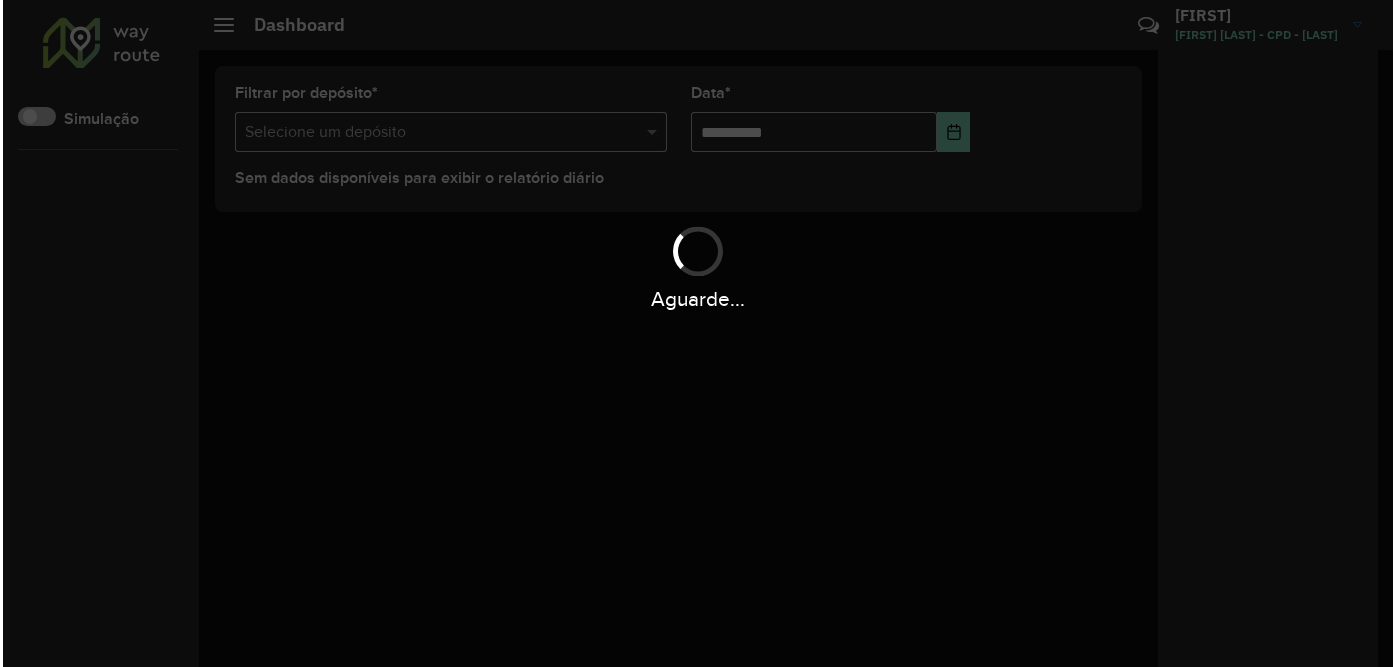 scroll, scrollTop: 0, scrollLeft: 0, axis: both 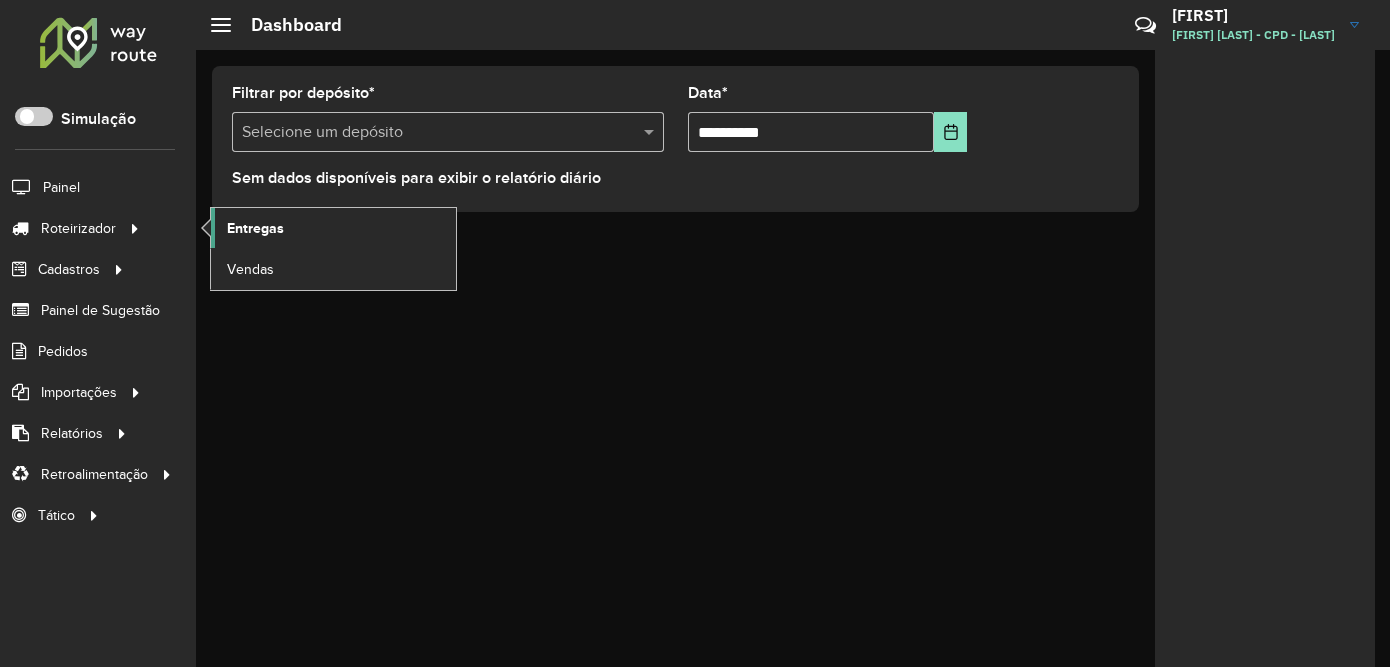 click on "Entregas" 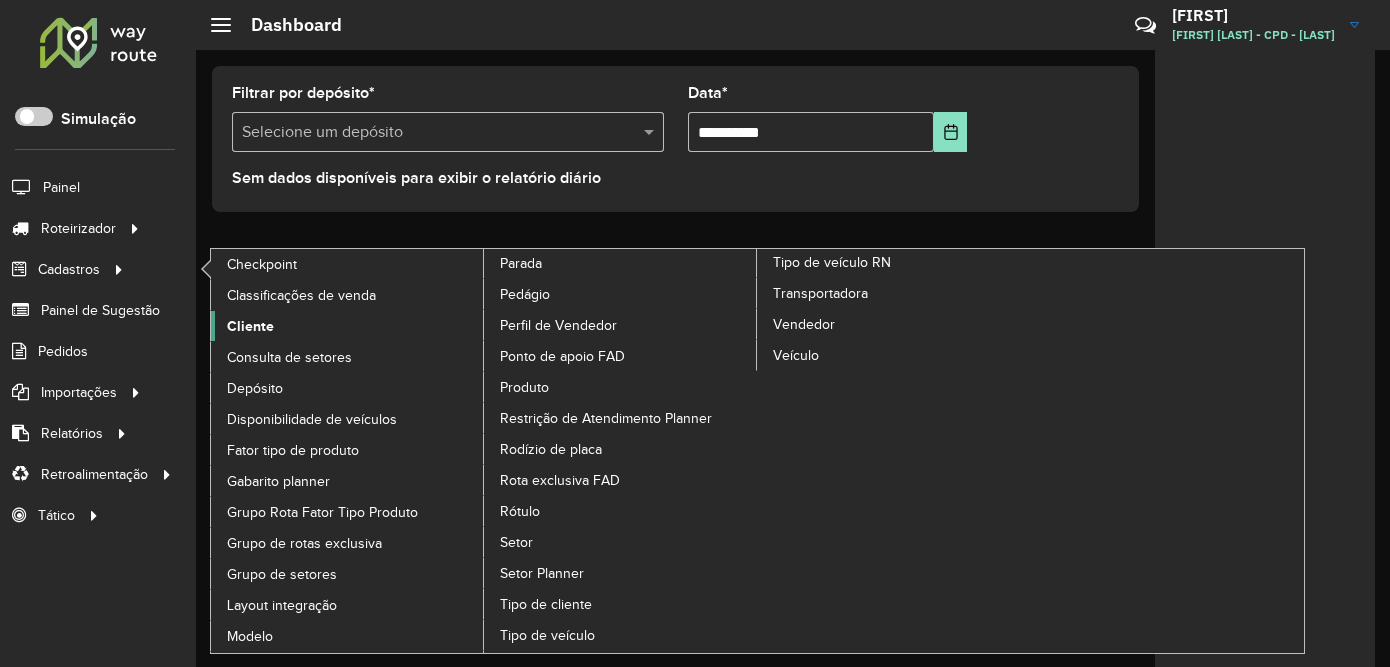 click on "Cliente" 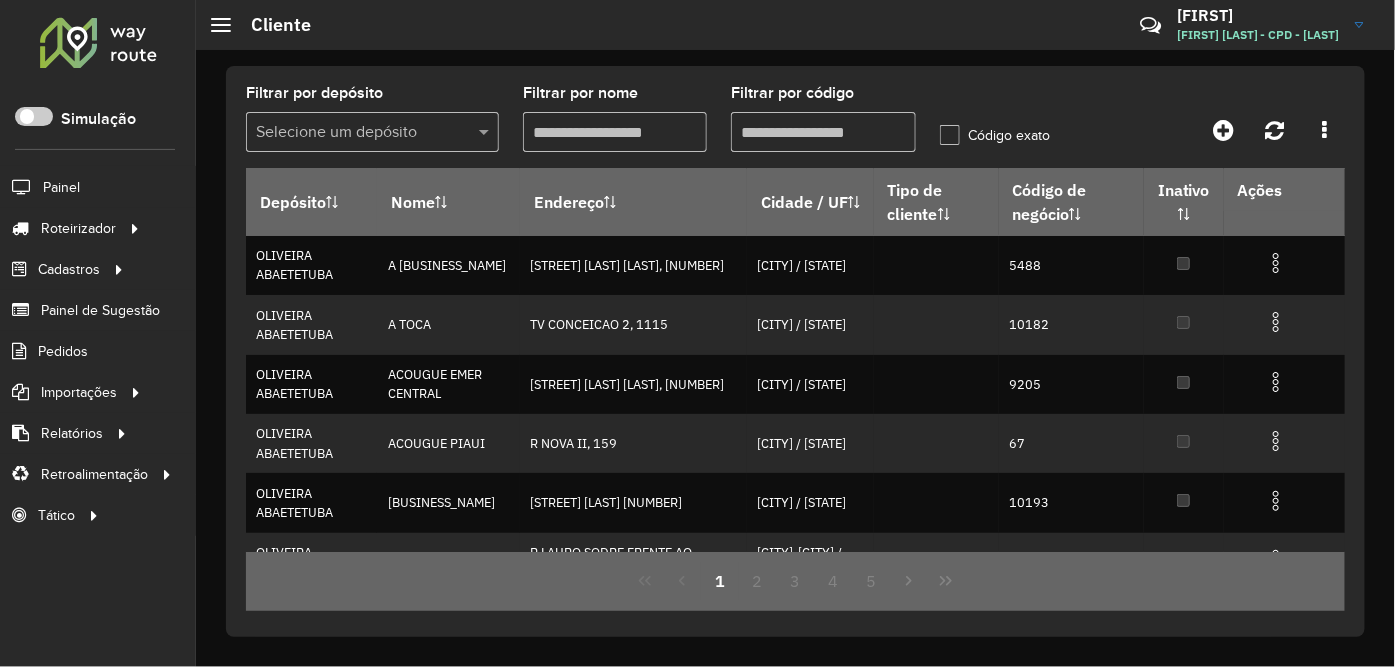click on "Filtrar por código" at bounding box center (823, 132) 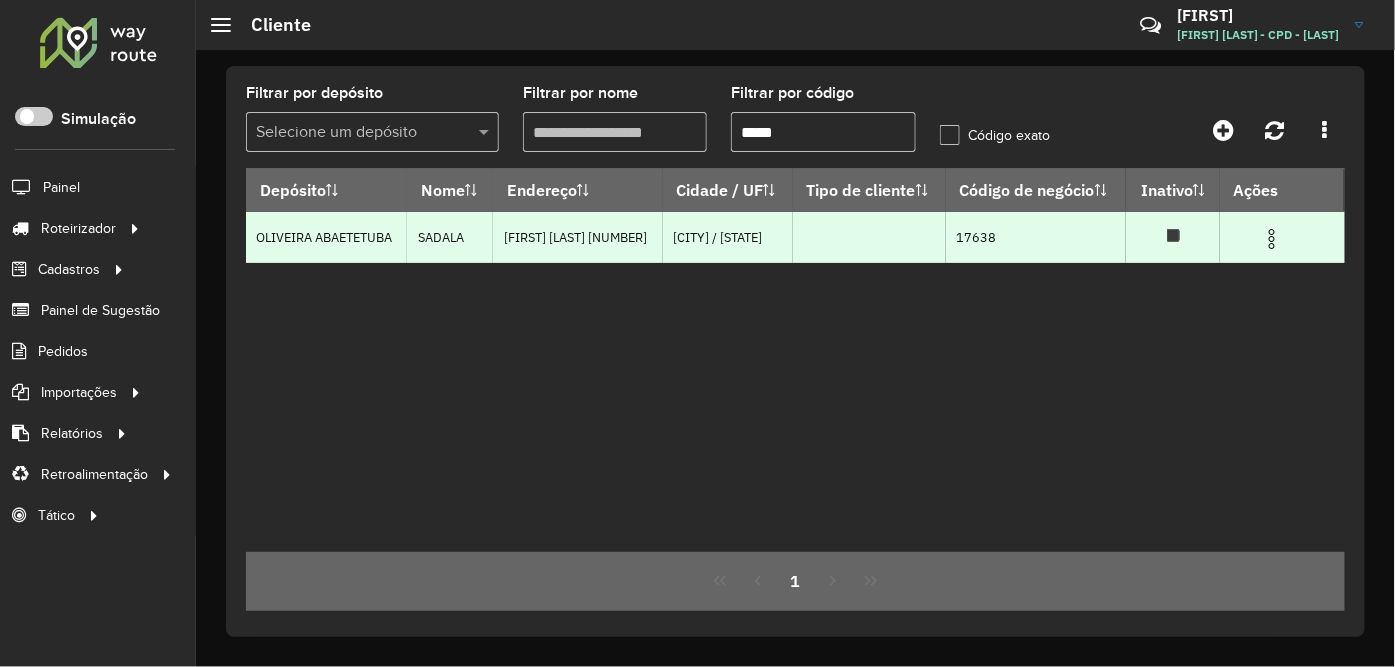 type on "*****" 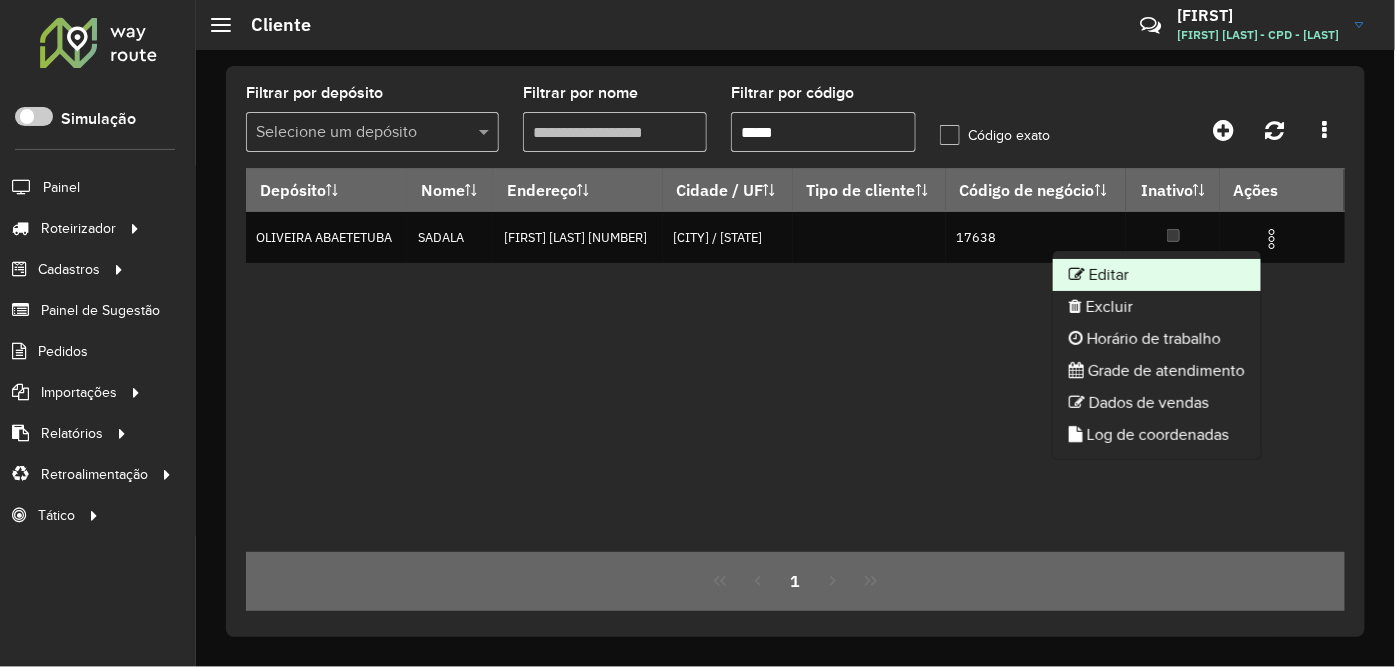 click on "Editar" 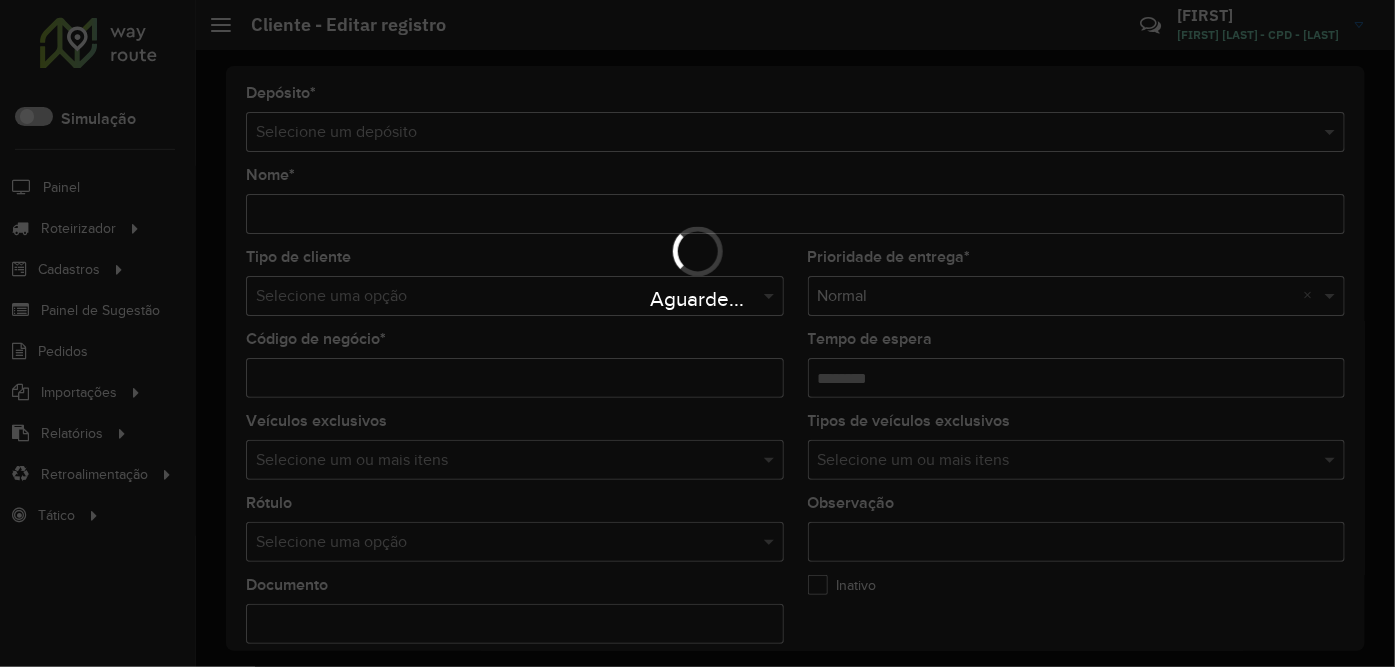 type on "******" 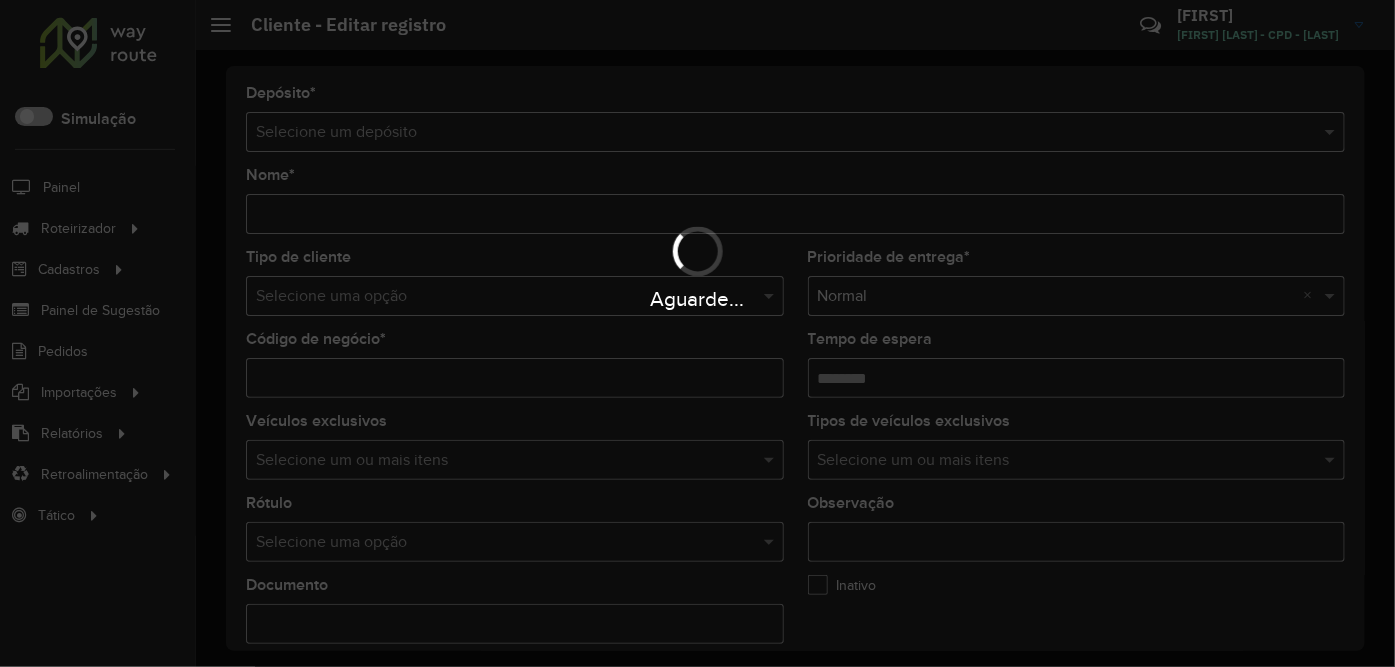 type on "*****" 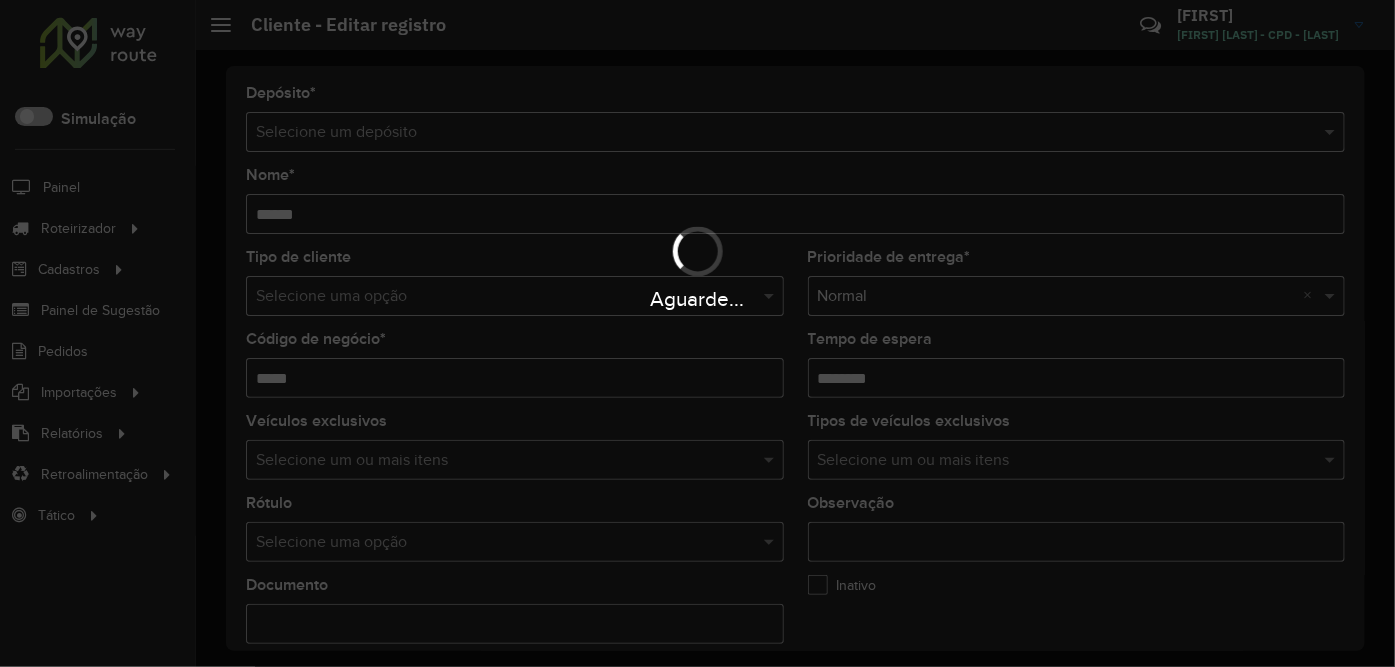 type on "**********" 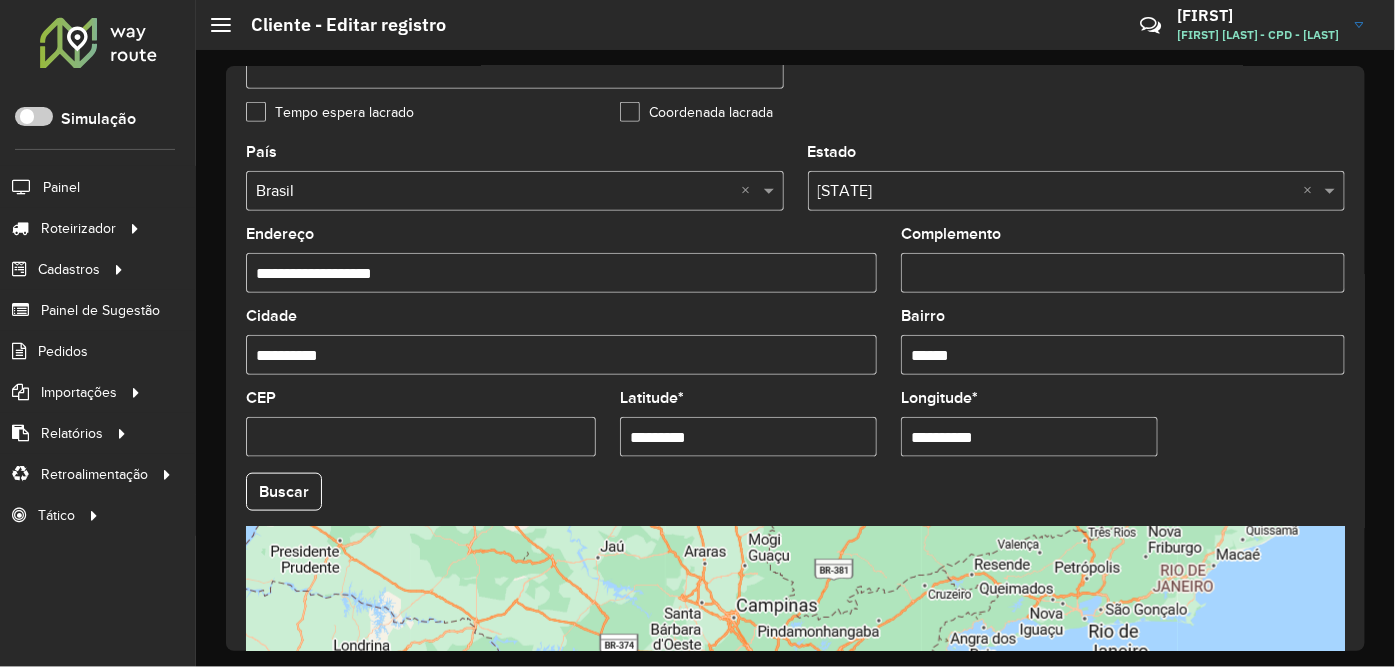 scroll, scrollTop: 824, scrollLeft: 0, axis: vertical 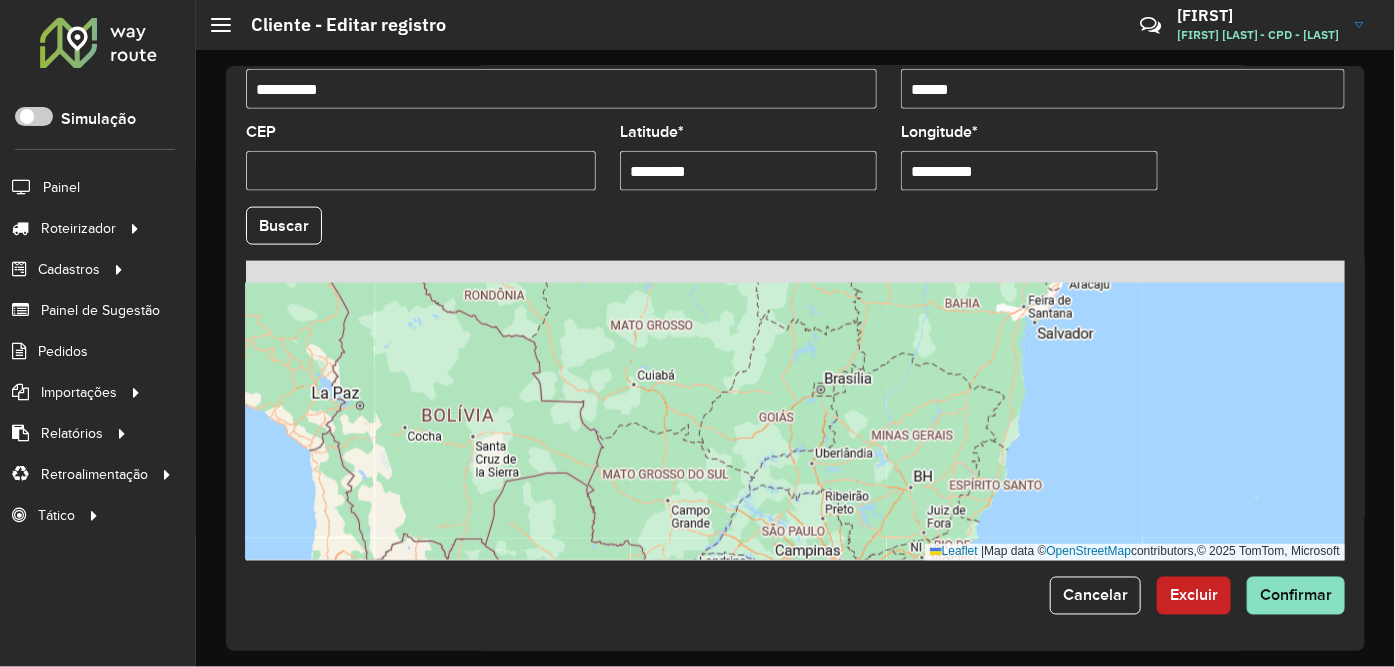 drag, startPoint x: 967, startPoint y: 348, endPoint x: 948, endPoint y: 510, distance: 163.1104 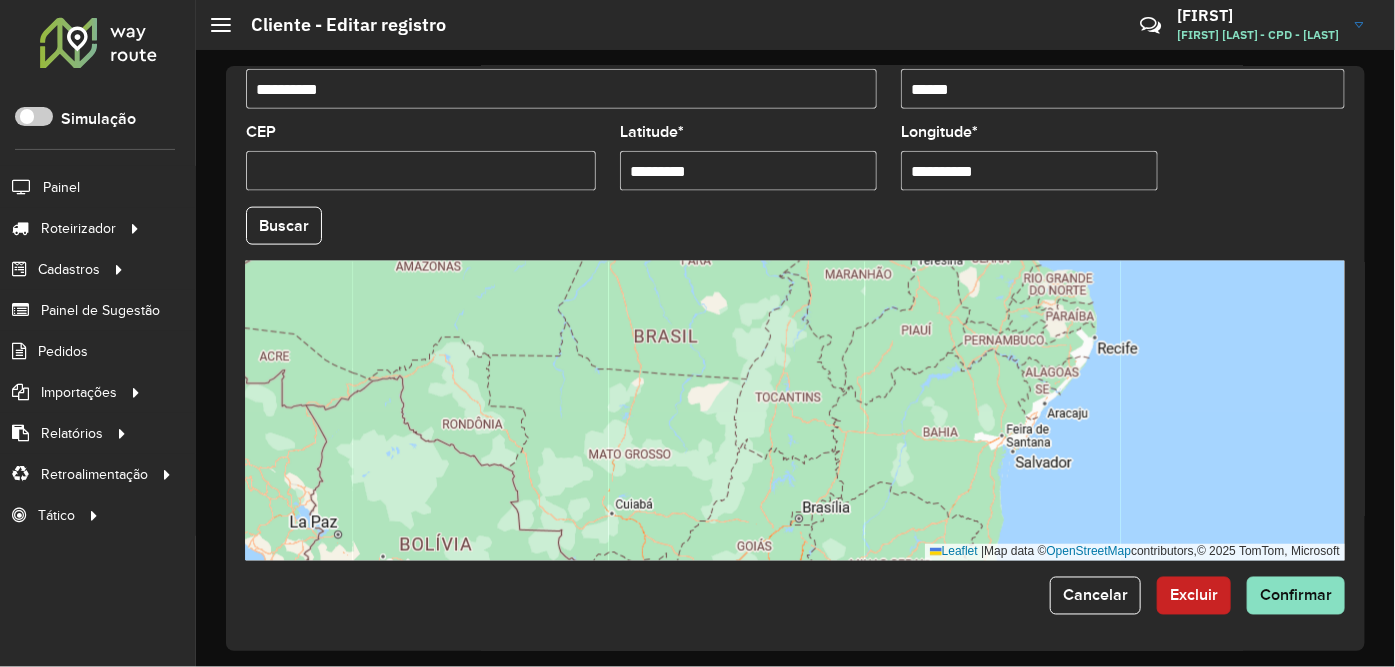 drag, startPoint x: 917, startPoint y: 385, endPoint x: 904, endPoint y: 488, distance: 103.81715 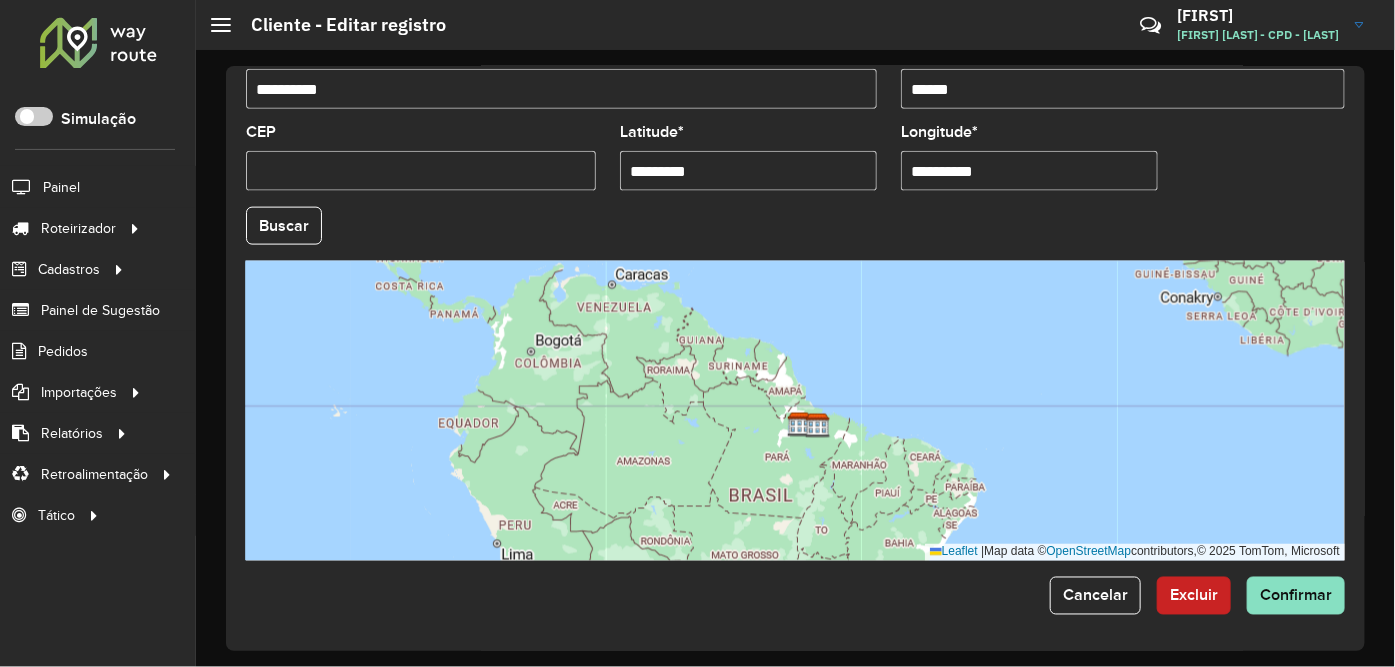 drag, startPoint x: 875, startPoint y: 453, endPoint x: 871, endPoint y: 471, distance: 18.439089 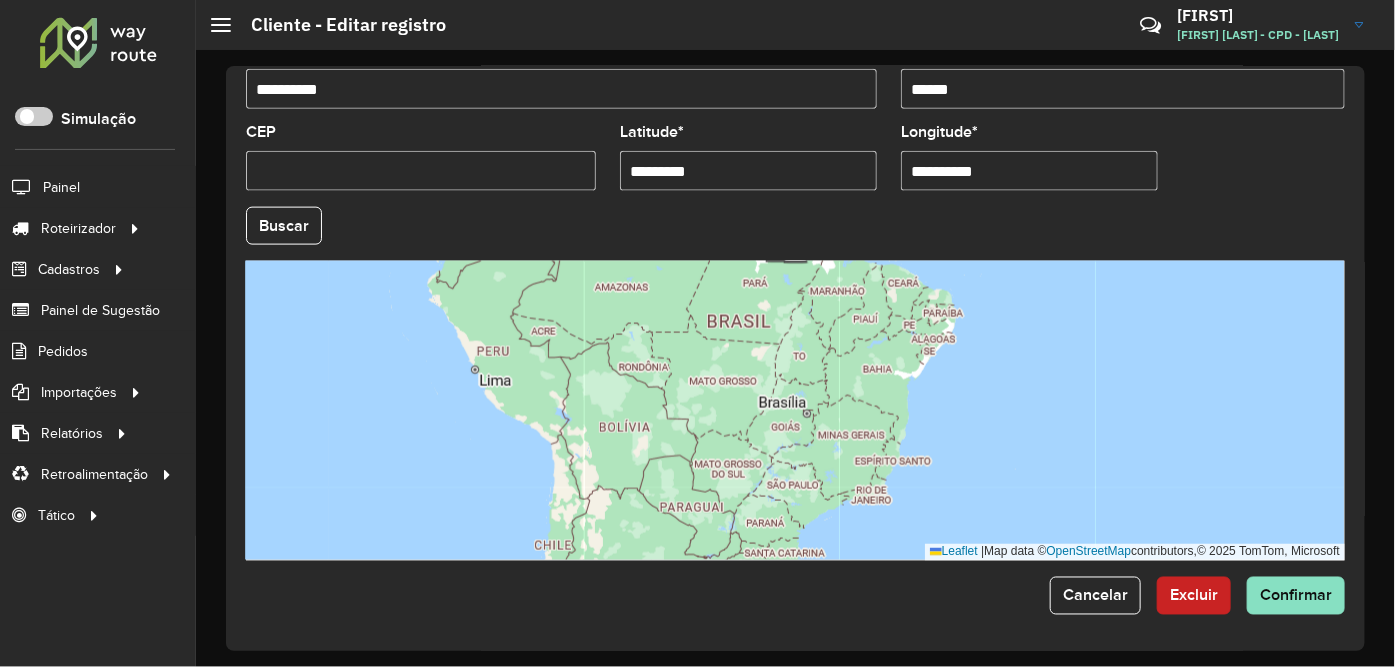 drag, startPoint x: 892, startPoint y: 505, endPoint x: 870, endPoint y: 331, distance: 175.38528 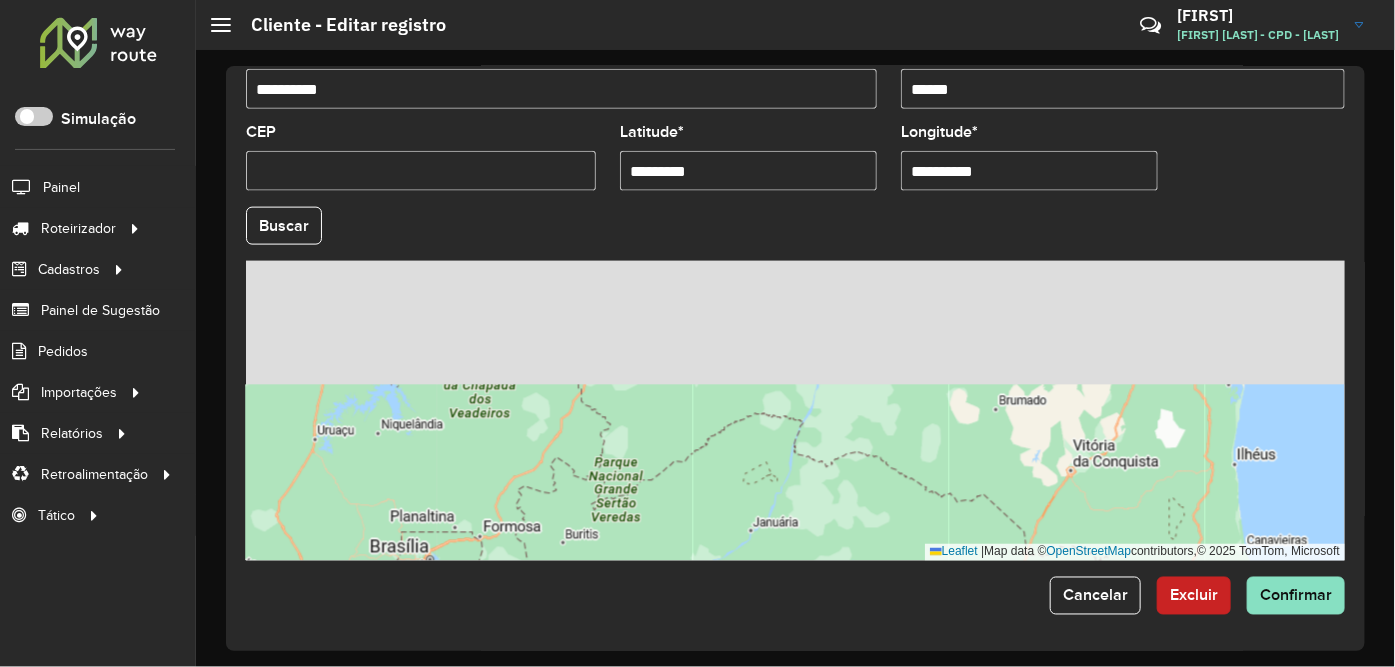 drag, startPoint x: 816, startPoint y: 334, endPoint x: 871, endPoint y: 580, distance: 252.0734 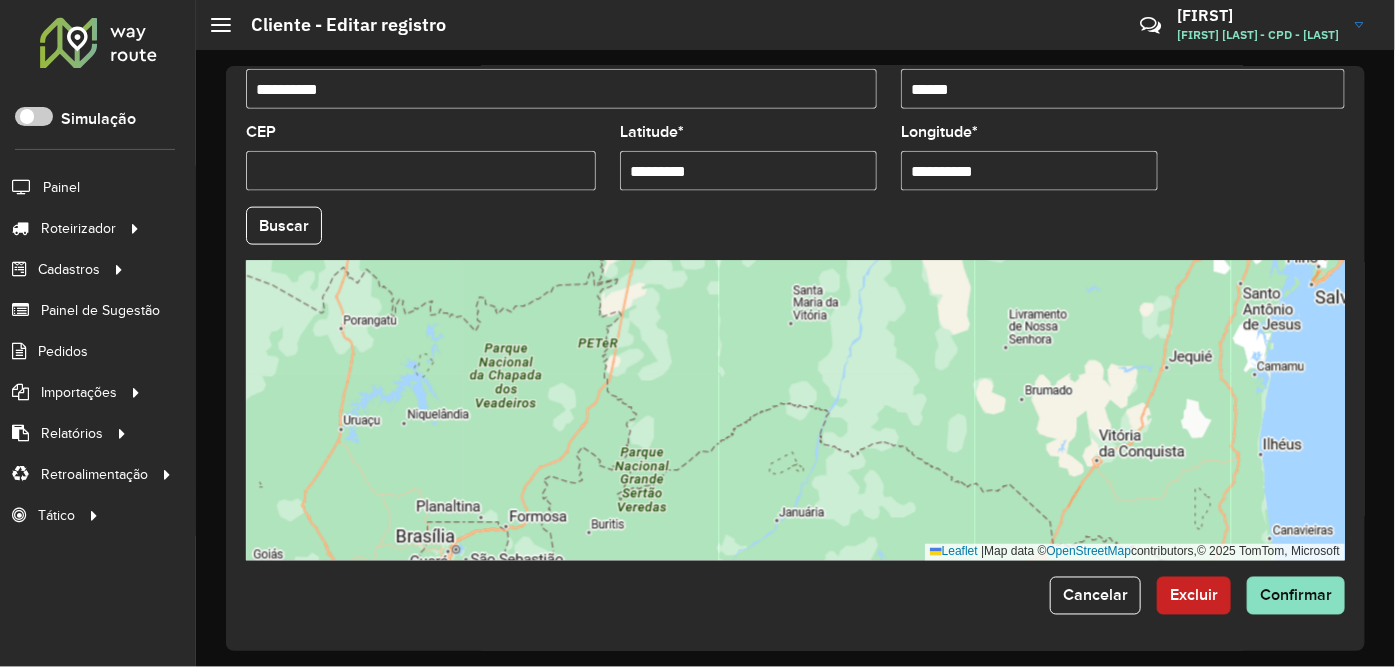 click on "*********" at bounding box center [748, 171] 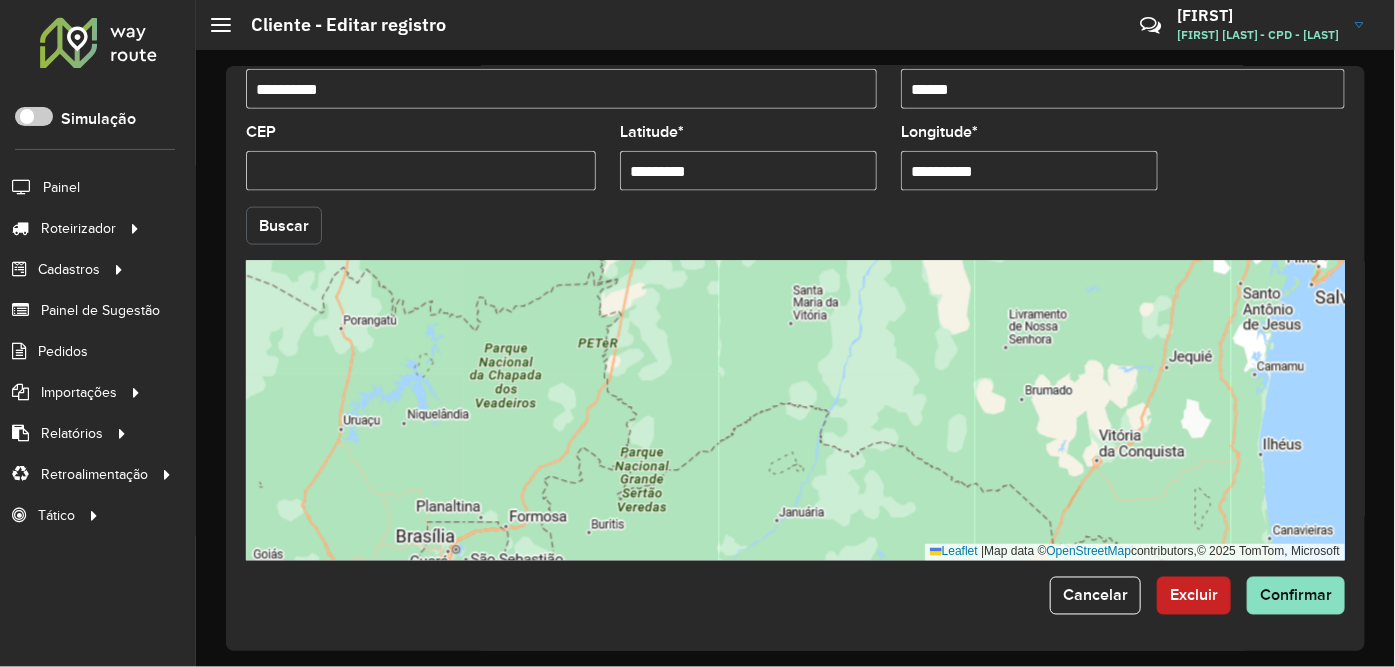 click on "Buscar" 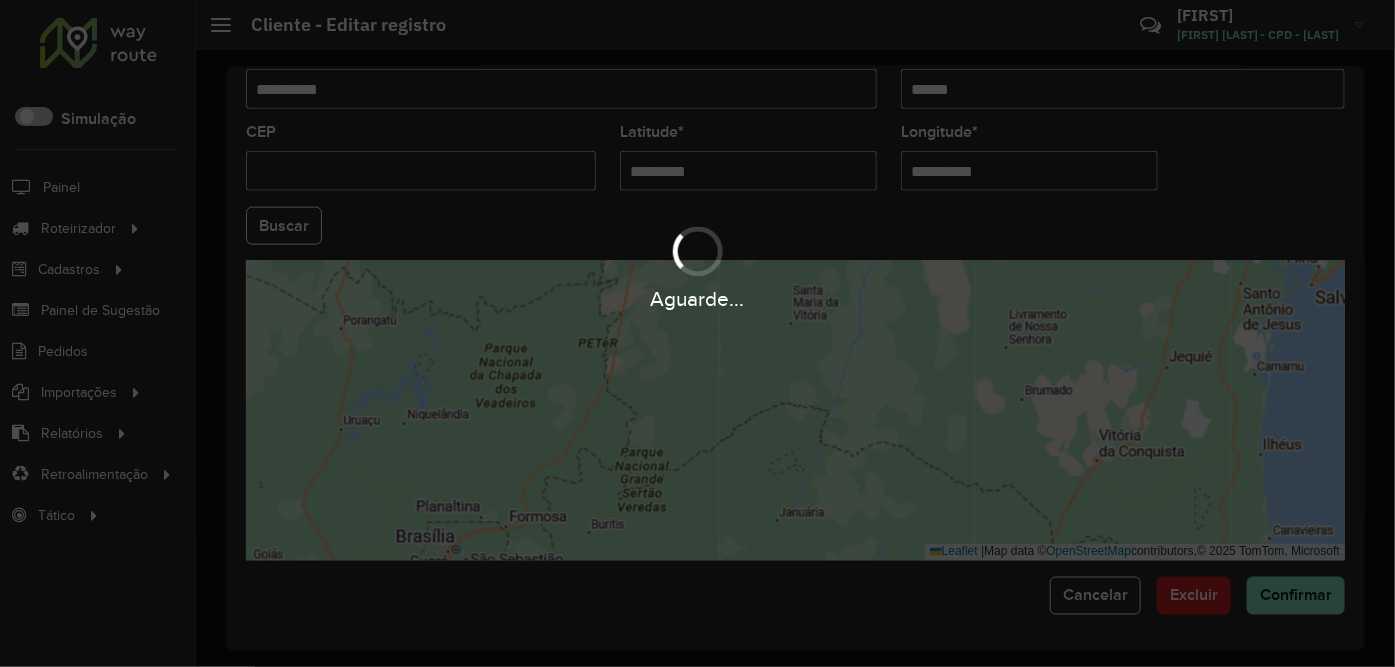 type on "**********" 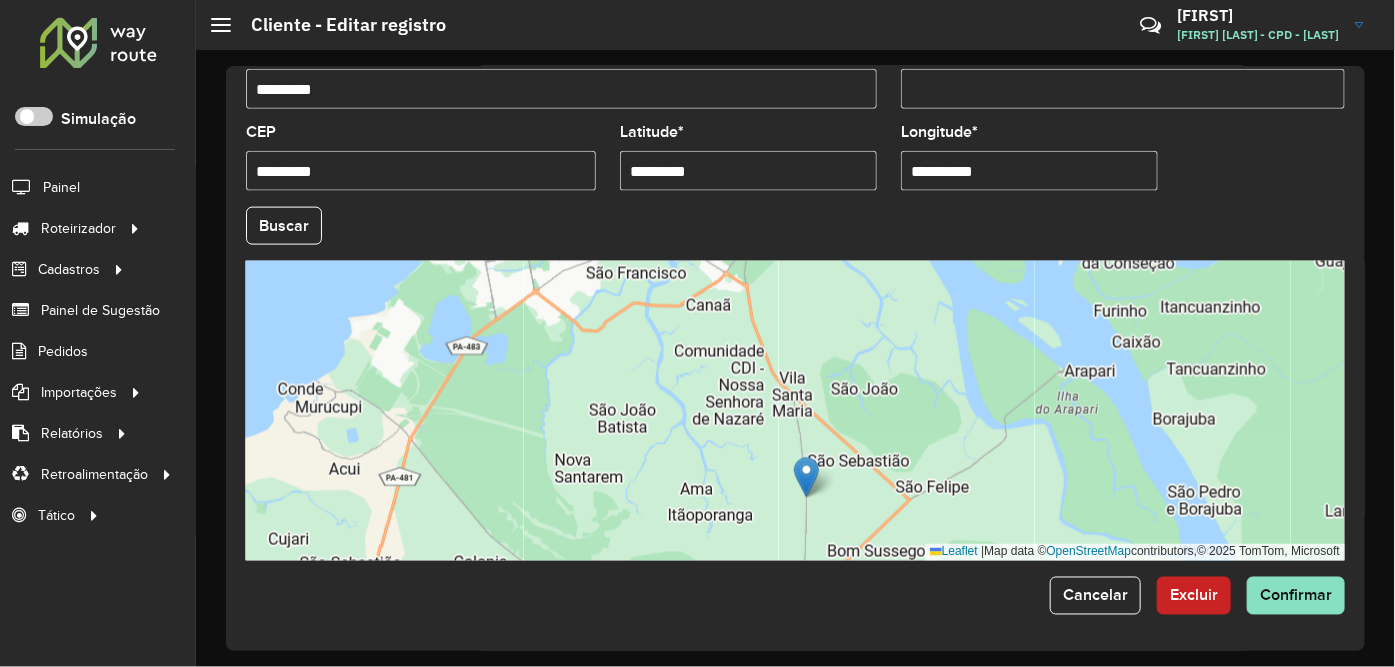 drag, startPoint x: 868, startPoint y: 393, endPoint x: 852, endPoint y: 505, distance: 113.137085 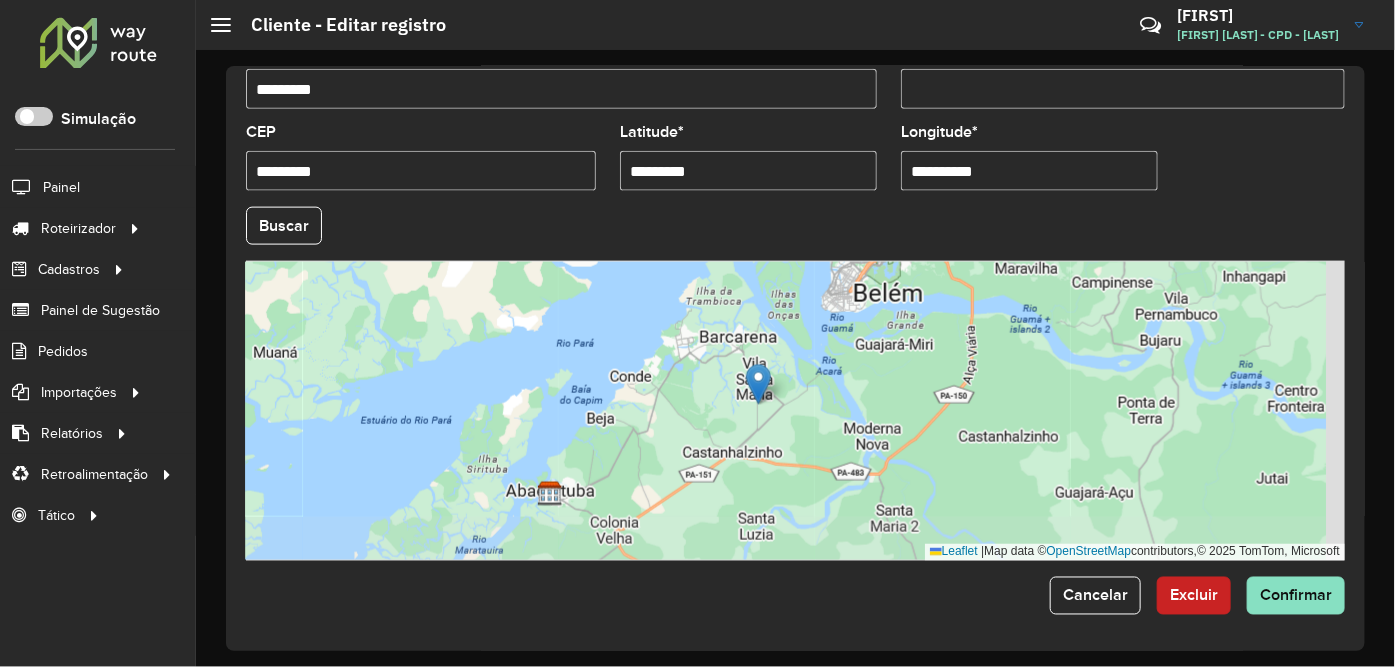drag, startPoint x: 894, startPoint y: 484, endPoint x: 807, endPoint y: 391, distance: 127.349915 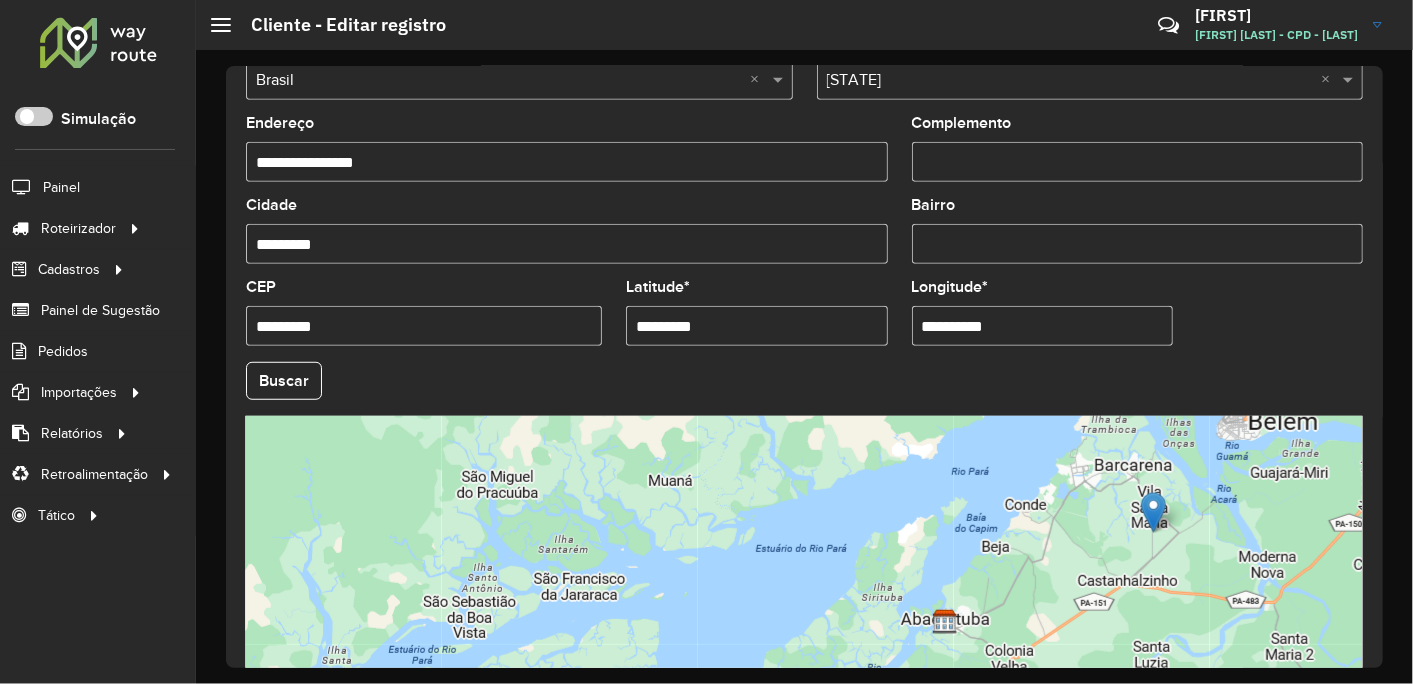 scroll, scrollTop: 807, scrollLeft: 0, axis: vertical 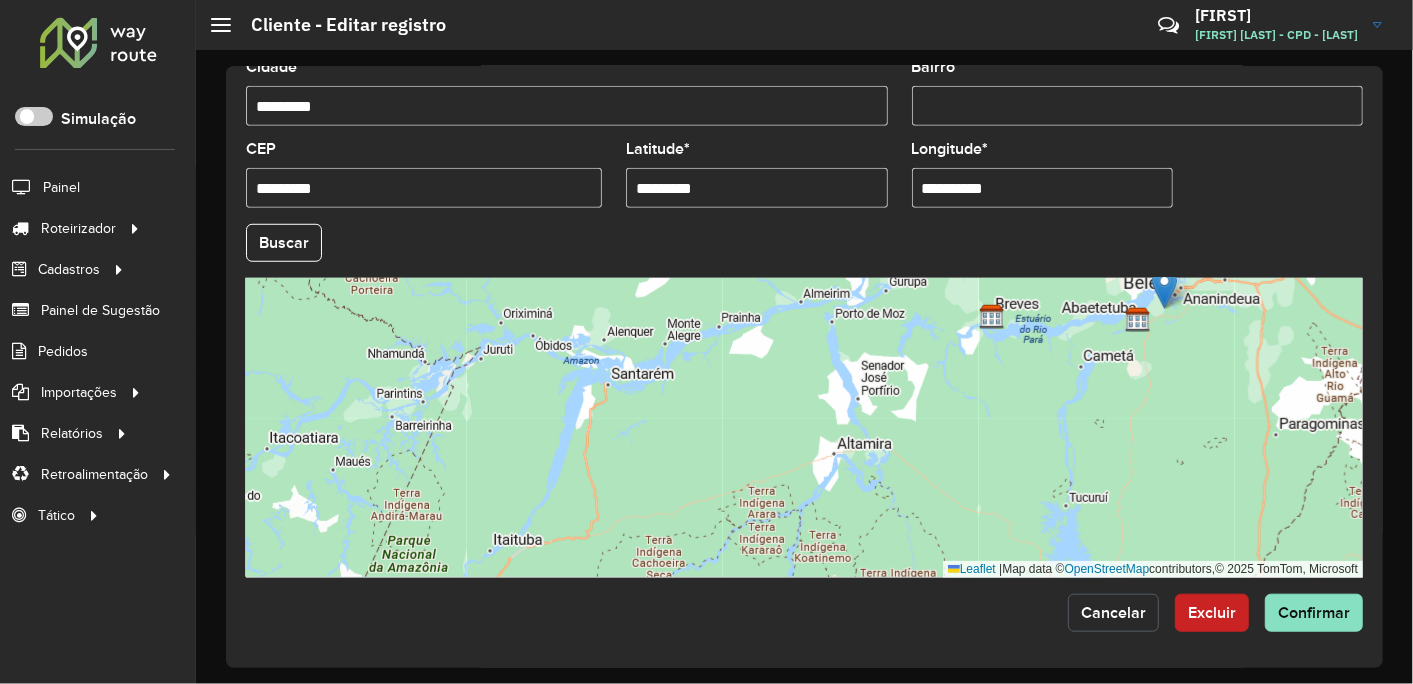 click on "Cancelar" 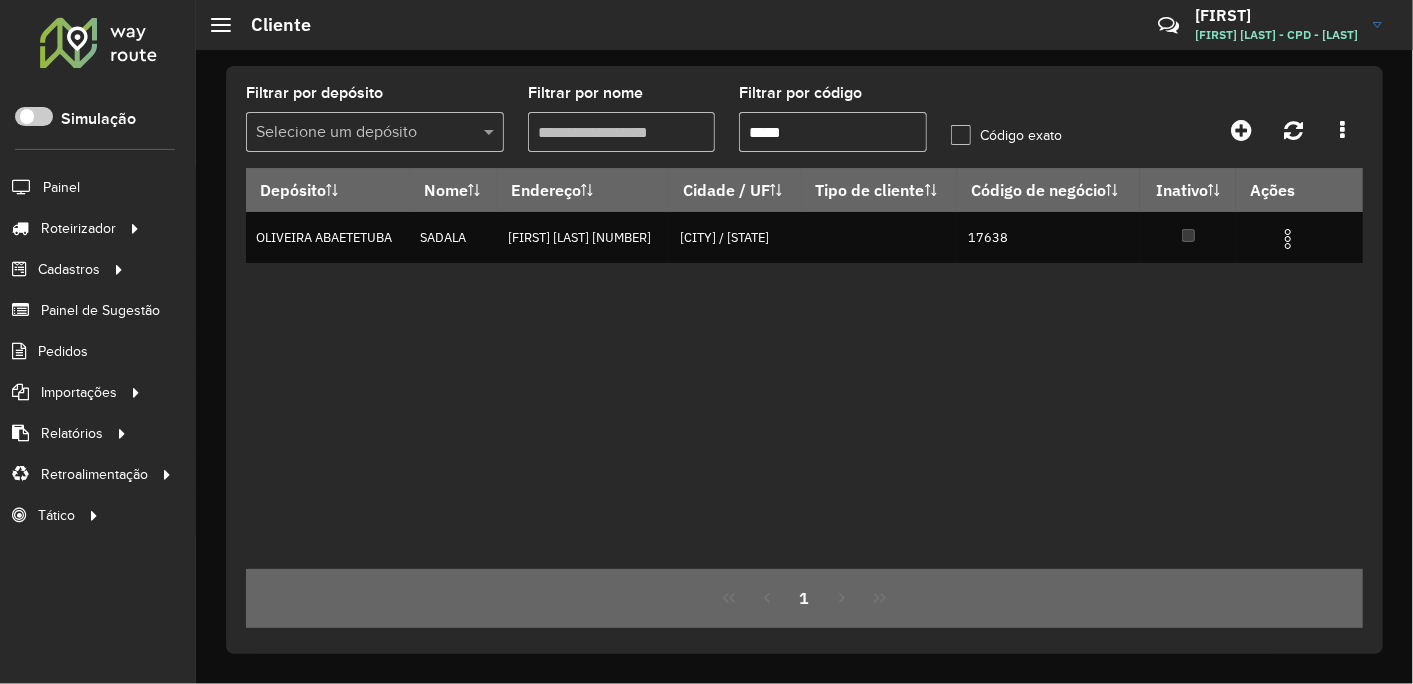 drag, startPoint x: 823, startPoint y: 127, endPoint x: 632, endPoint y: 134, distance: 191.12823 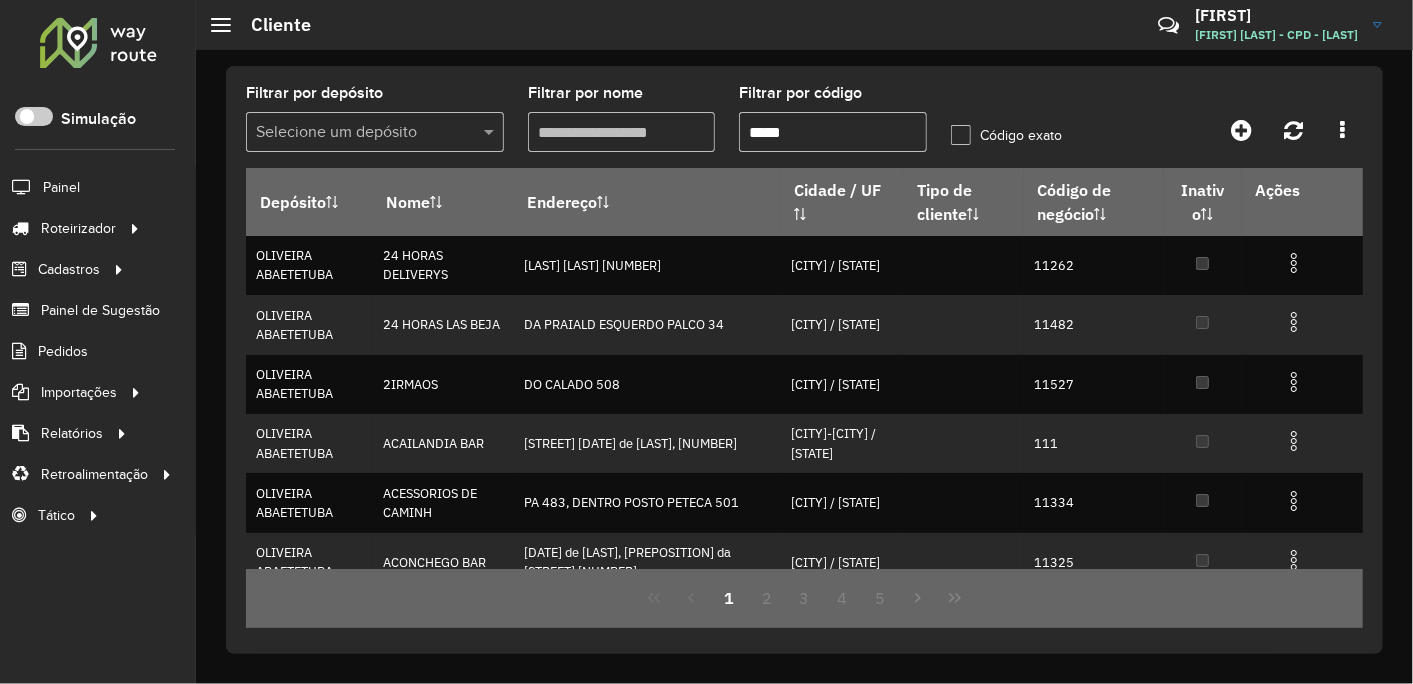 type on "*****" 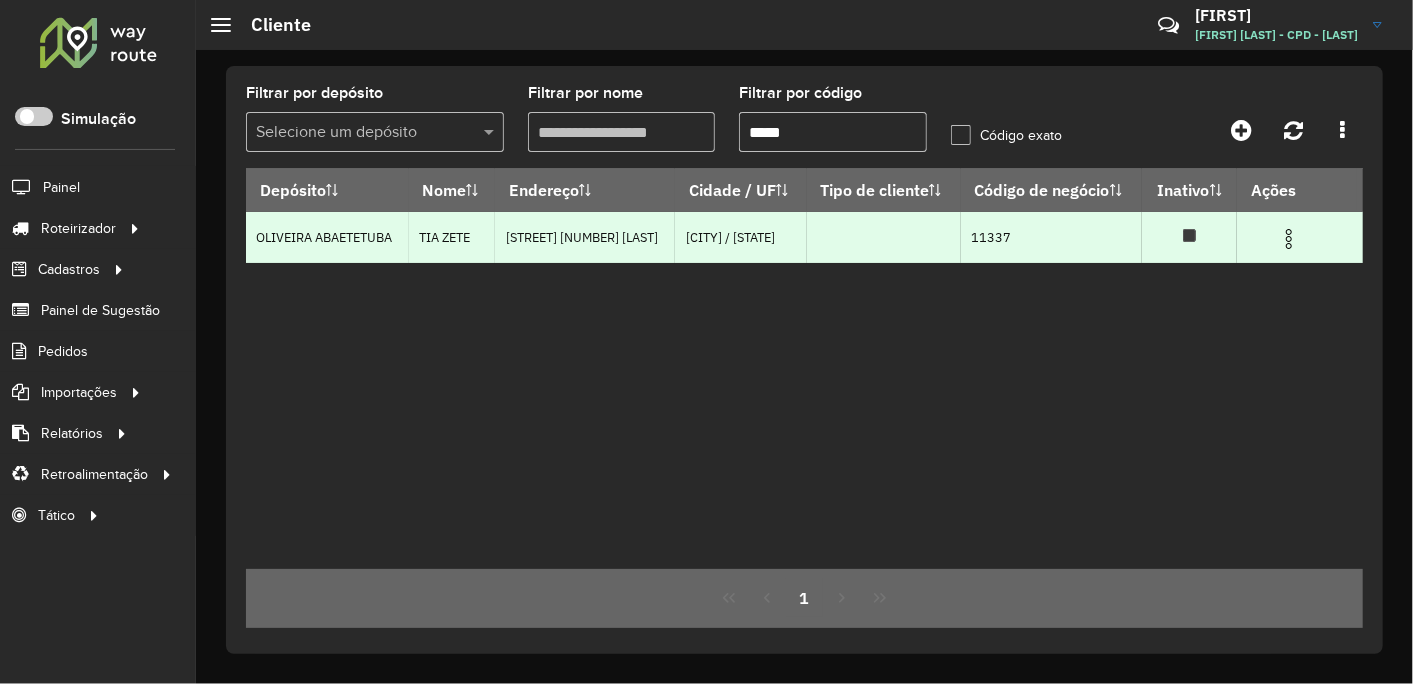 click at bounding box center (1289, 239) 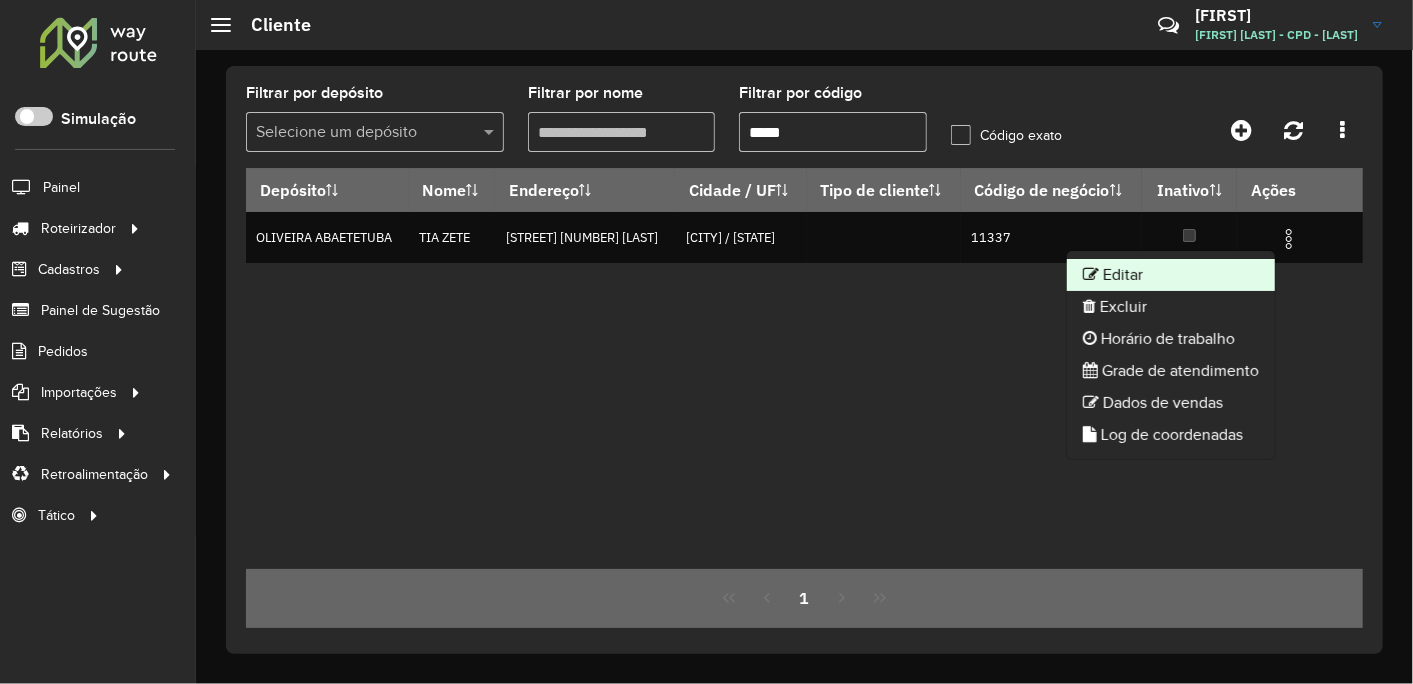 click on "Editar" 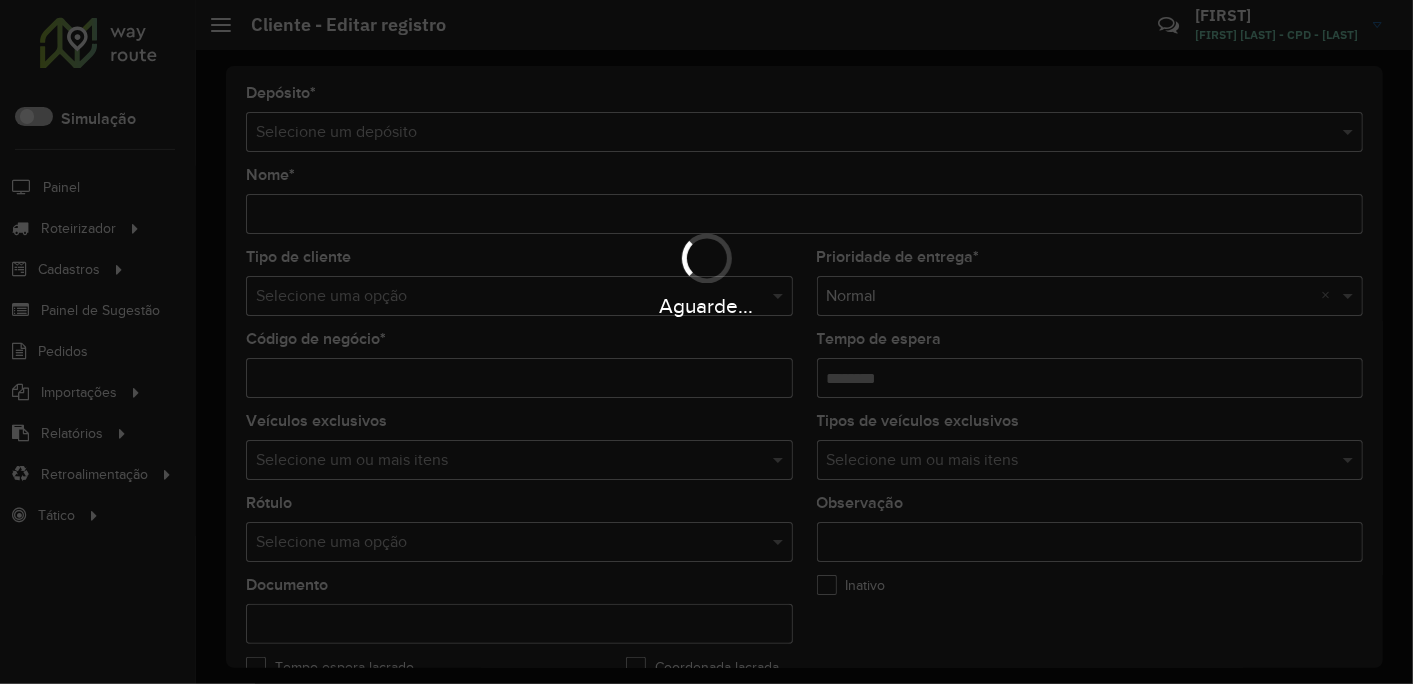 type on "********" 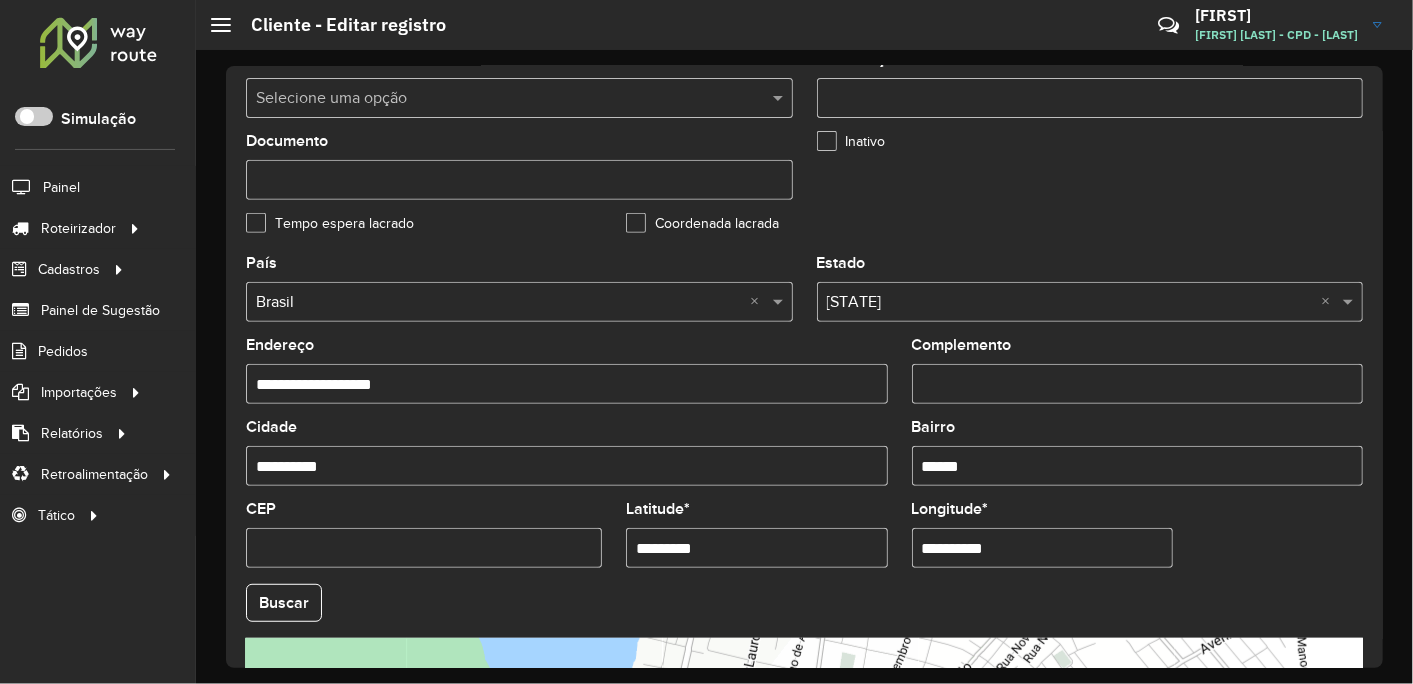 scroll, scrollTop: 807, scrollLeft: 0, axis: vertical 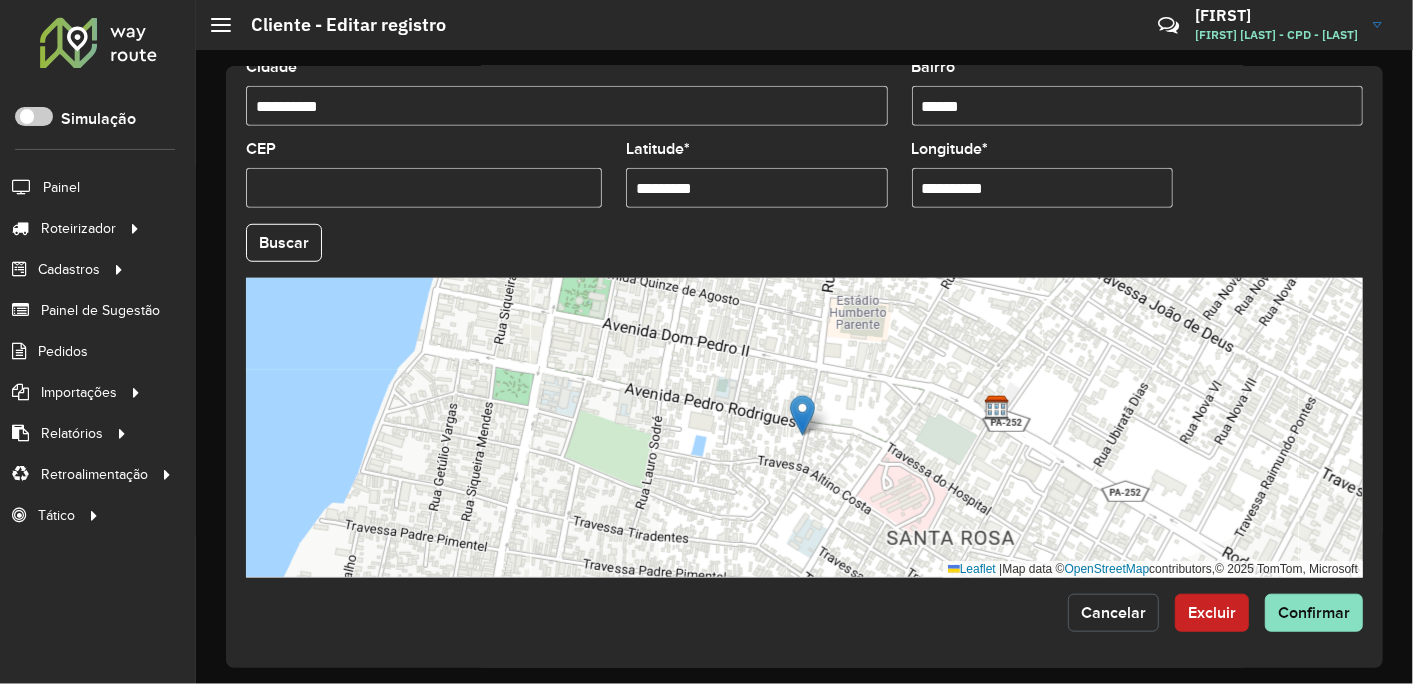 click on "Cancelar" 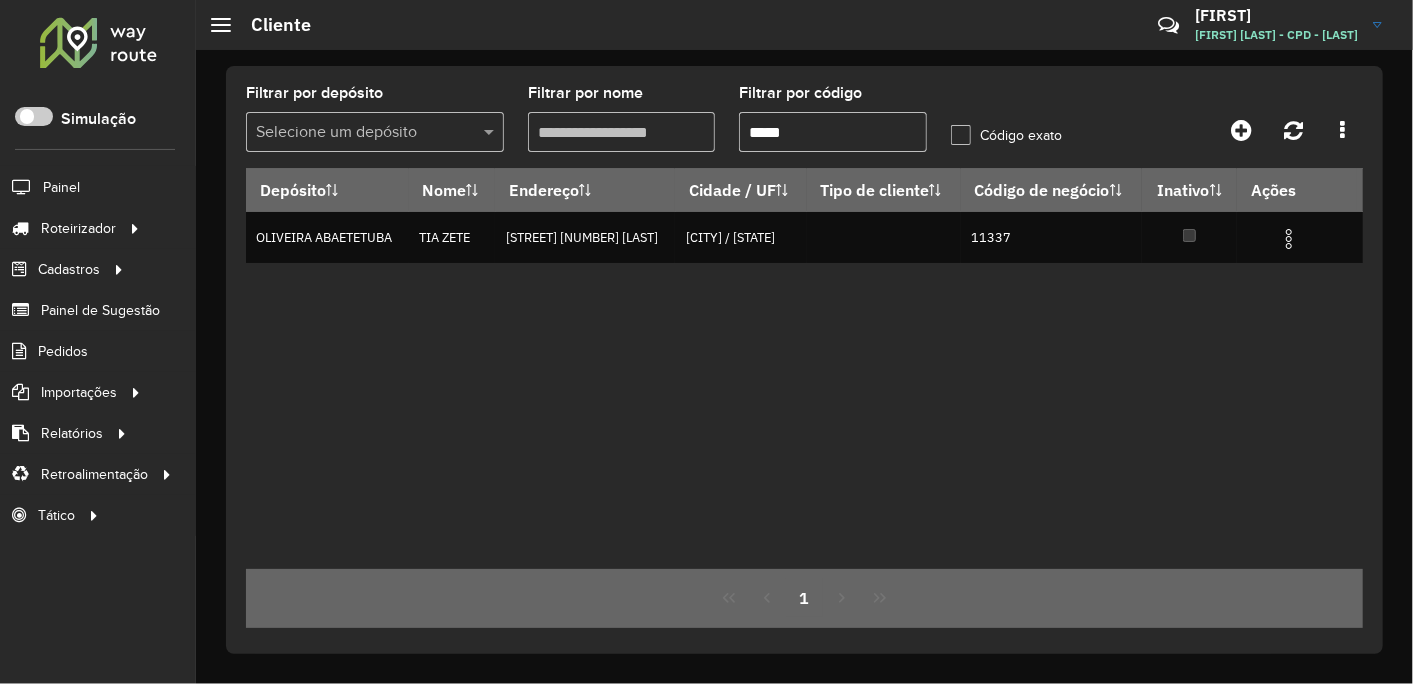 drag, startPoint x: 812, startPoint y: 131, endPoint x: 618, endPoint y: 136, distance: 194.06442 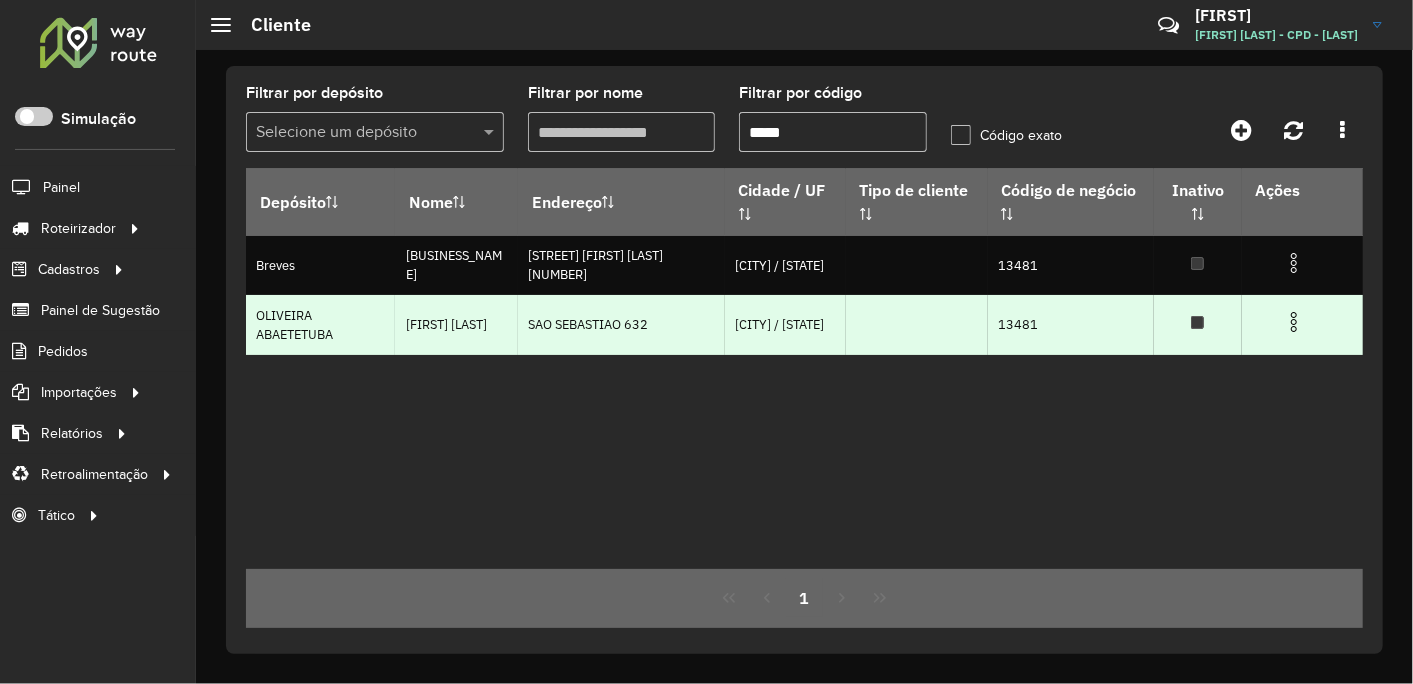 type on "*****" 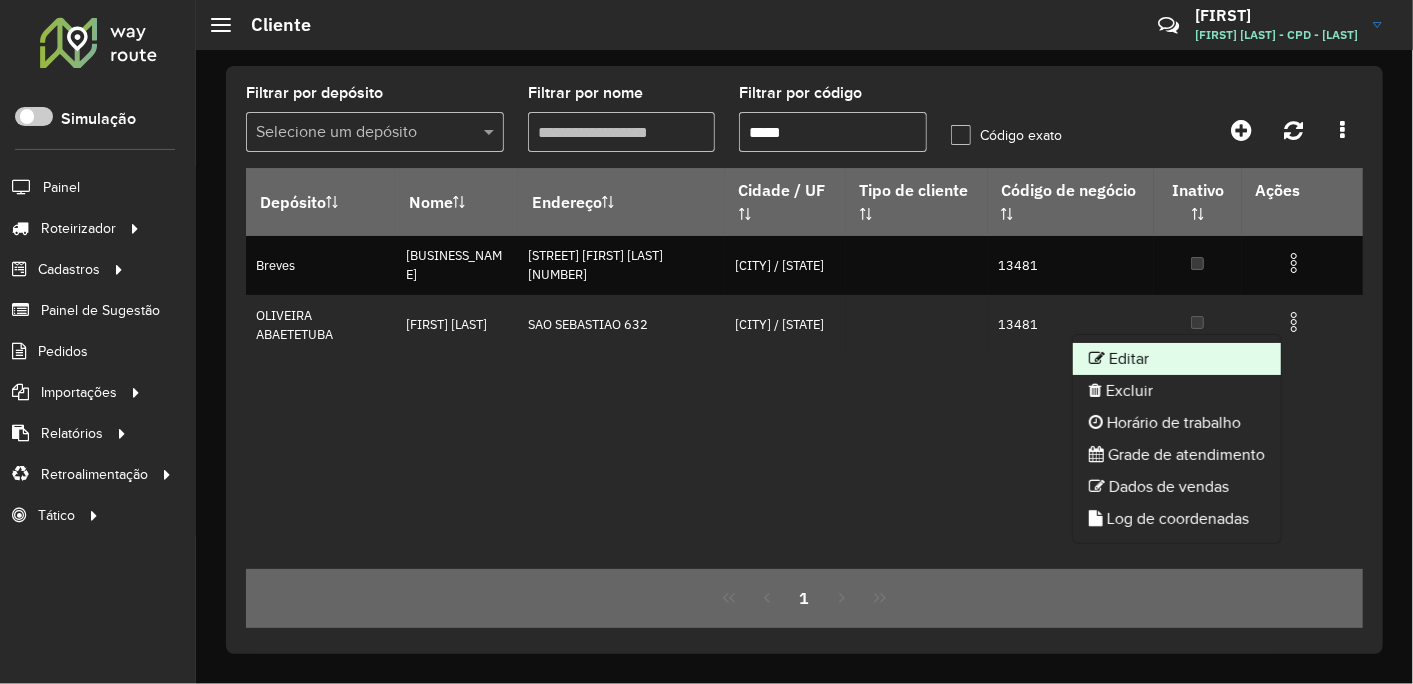 click on "Editar" 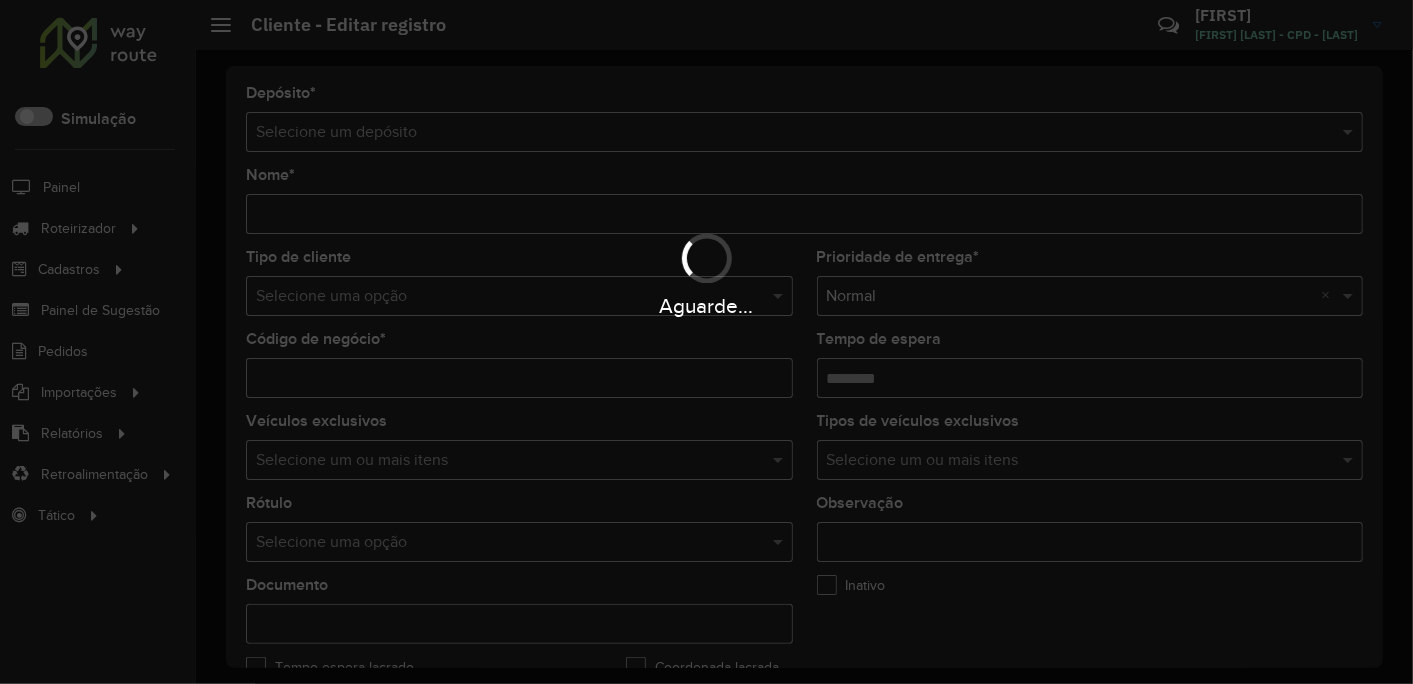 type on "**********" 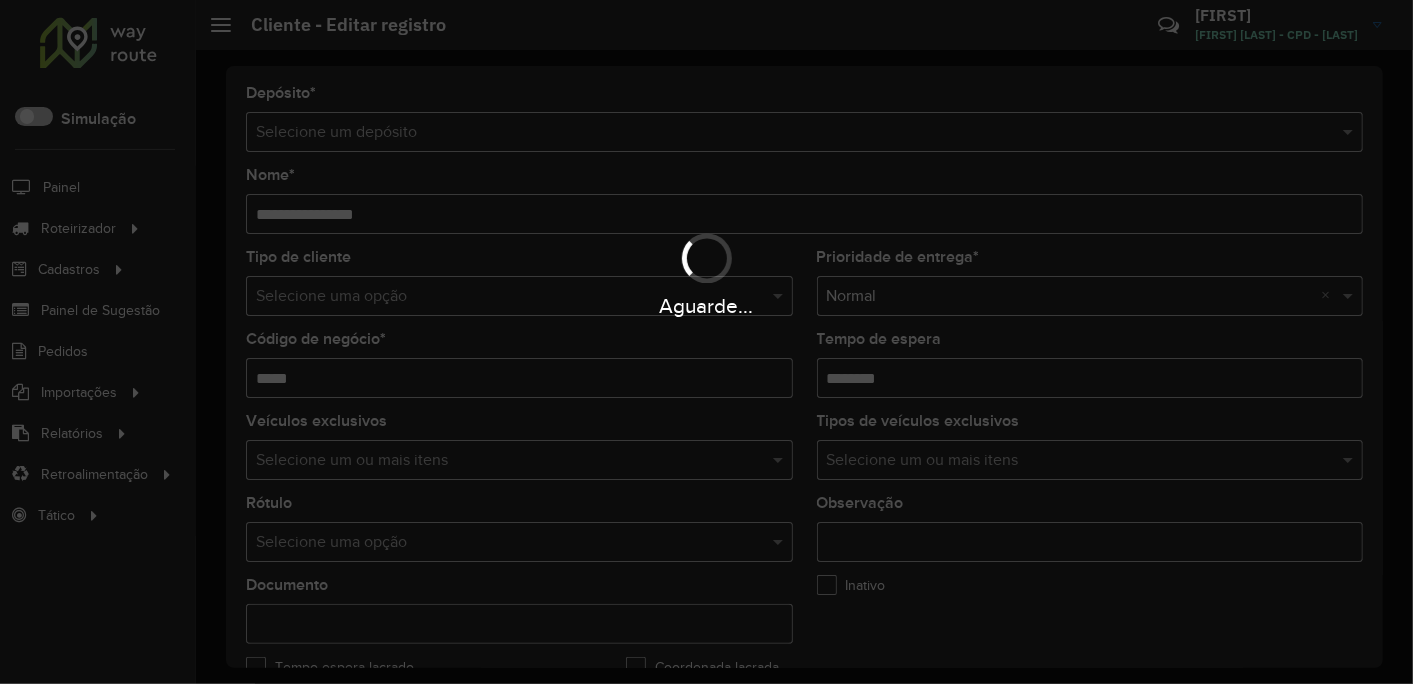 type on "*********" 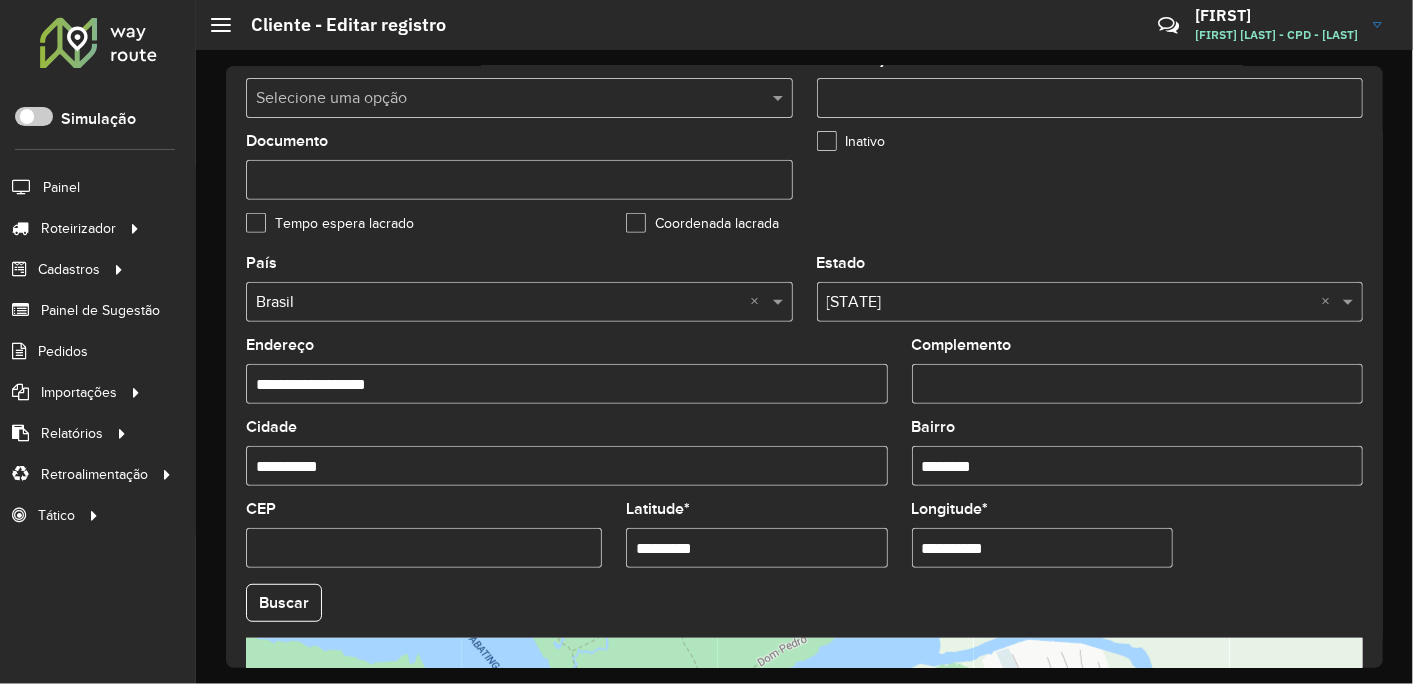 scroll, scrollTop: 777, scrollLeft: 0, axis: vertical 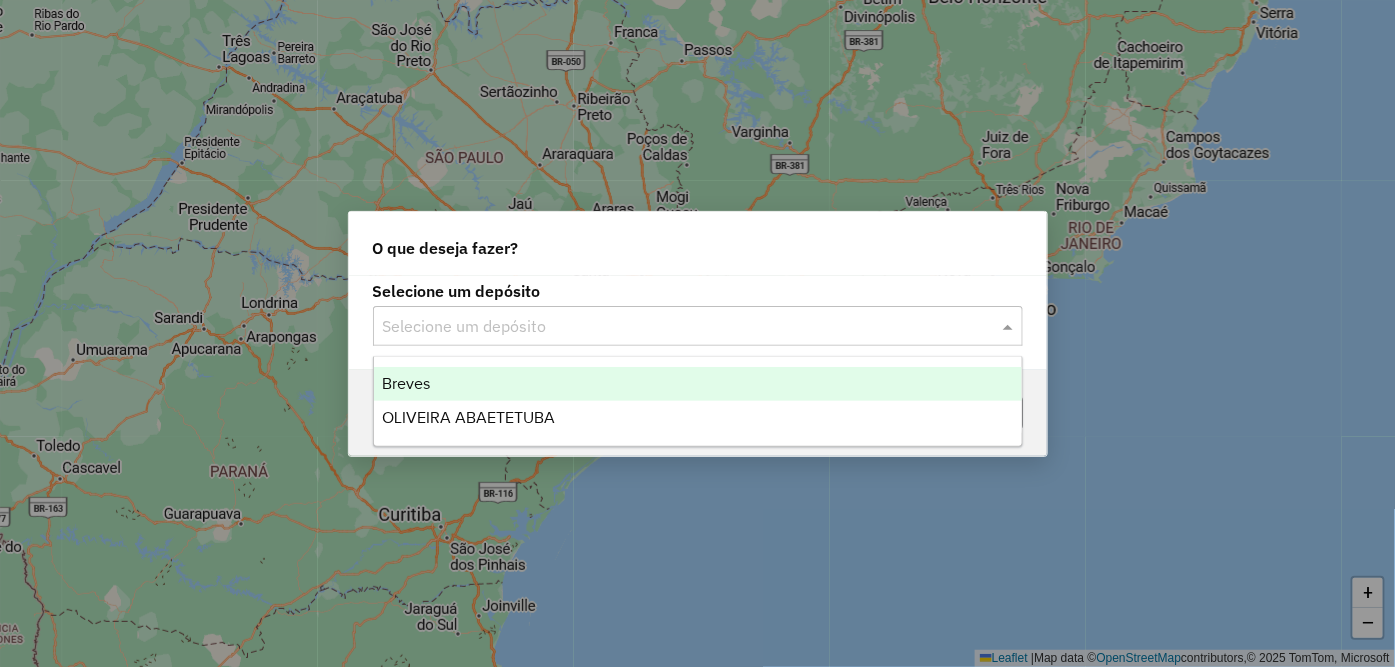click 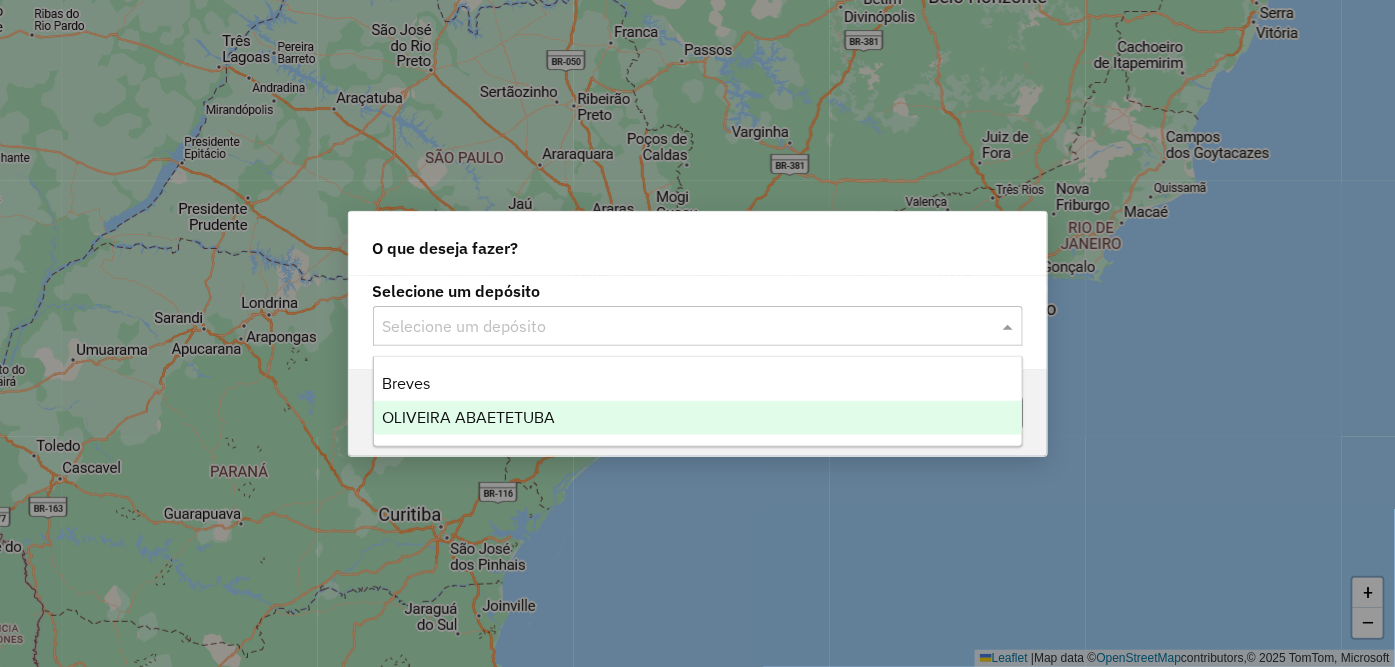 click on "OLIVEIRA ABAETETUBA" at bounding box center [698, 418] 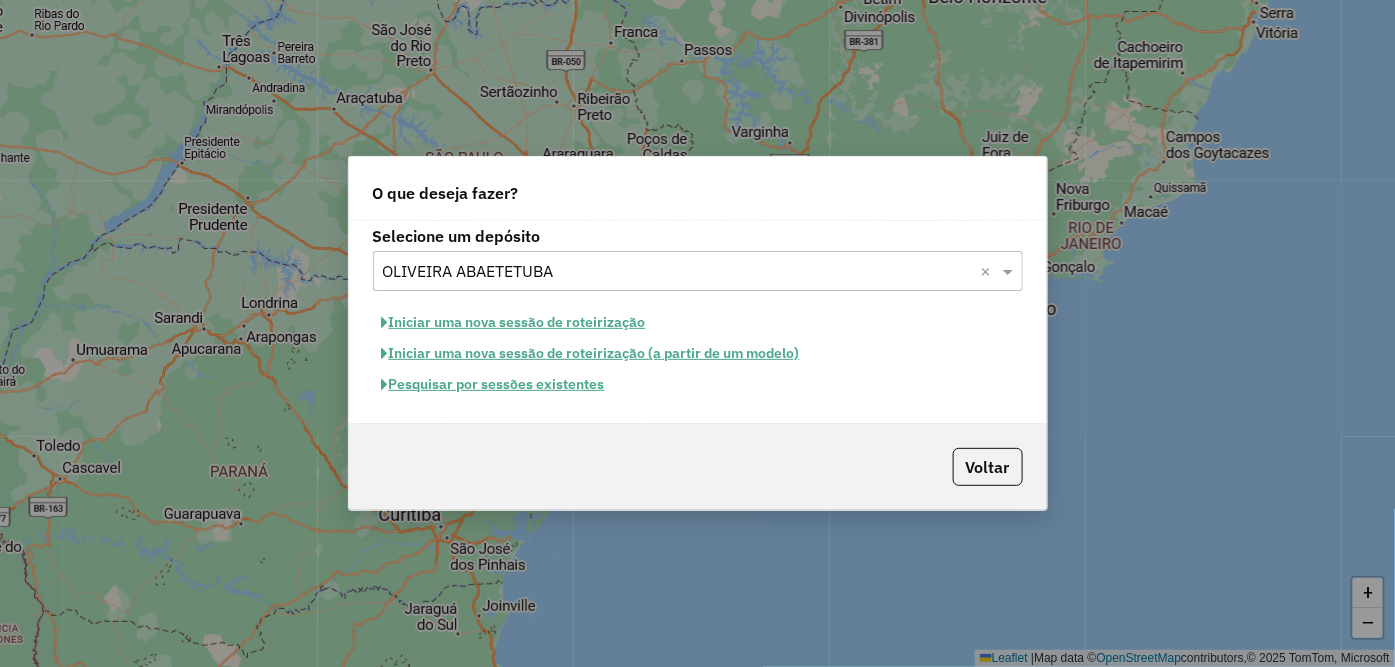 click on "Iniciar uma nova sessão de roteirização" 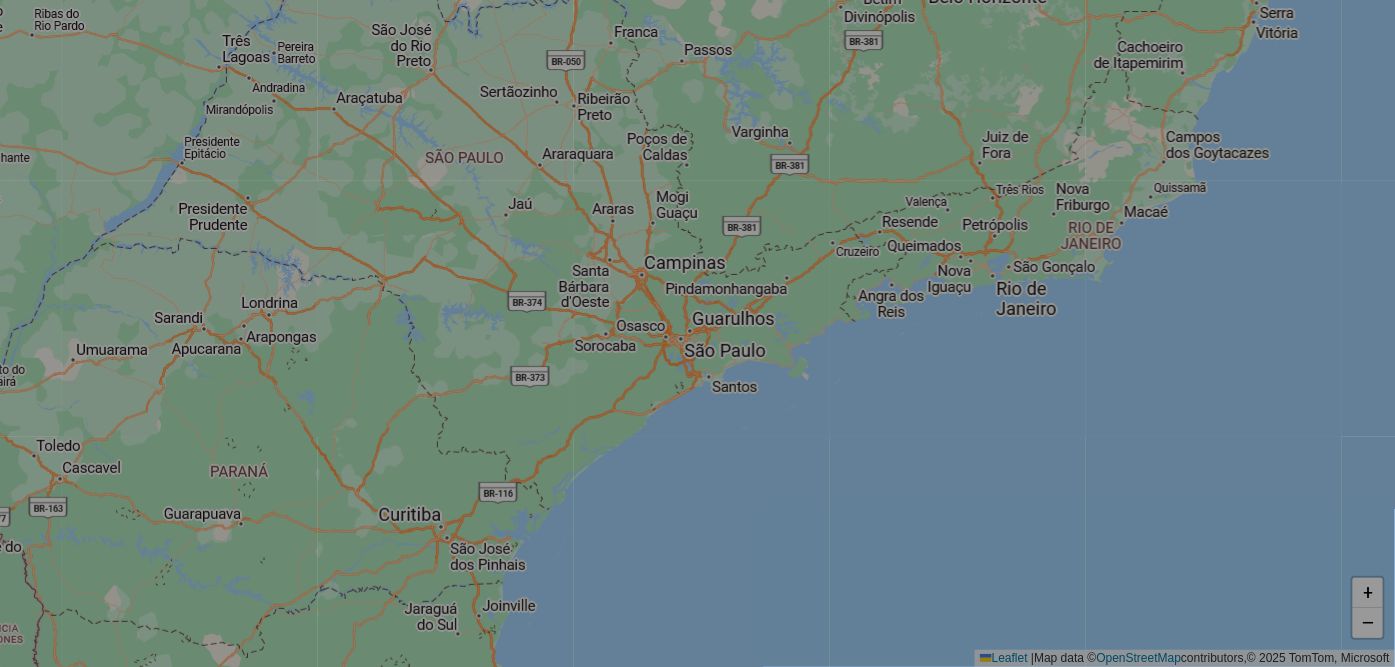 select on "*" 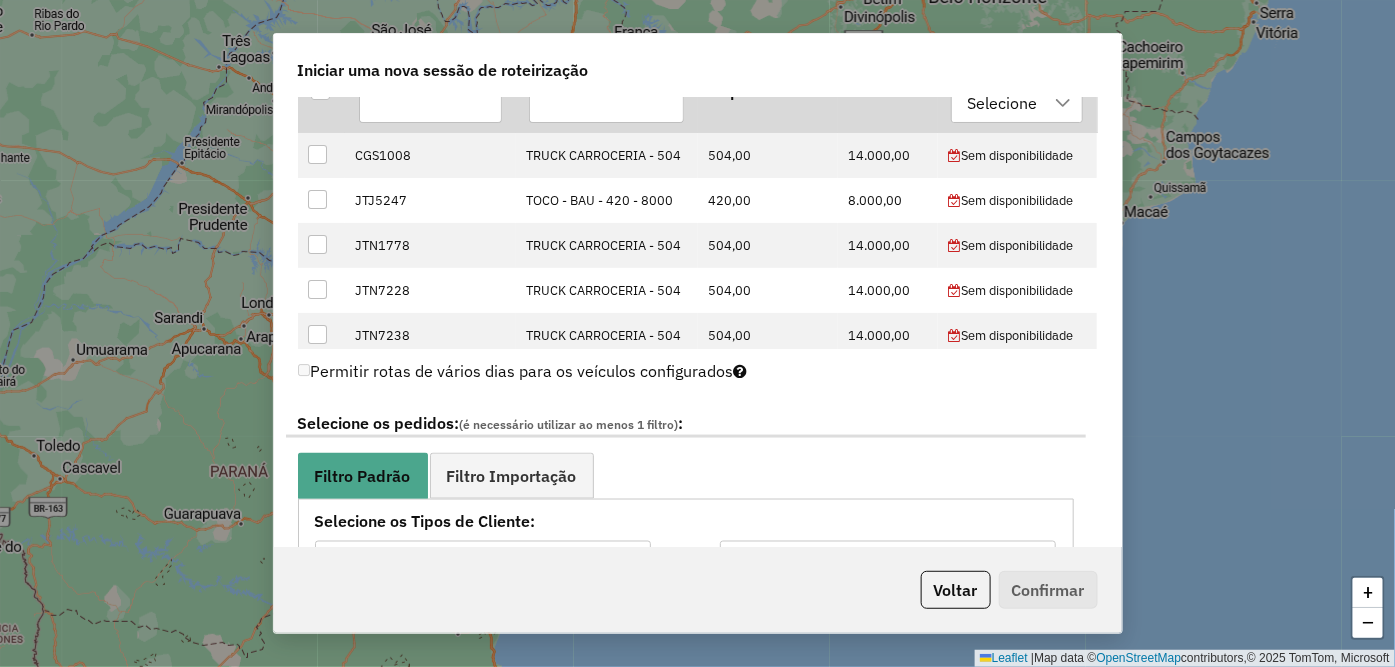 scroll, scrollTop: 1000, scrollLeft: 0, axis: vertical 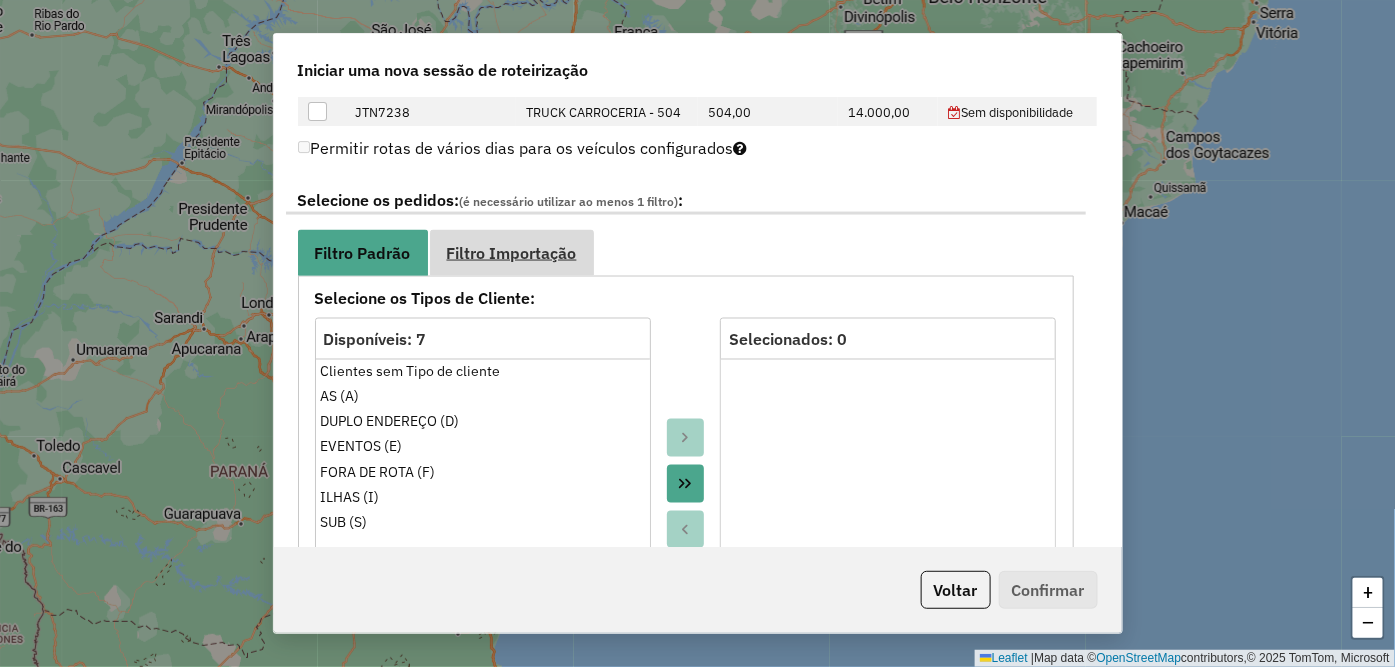 click on "Filtro Importação" at bounding box center [512, 253] 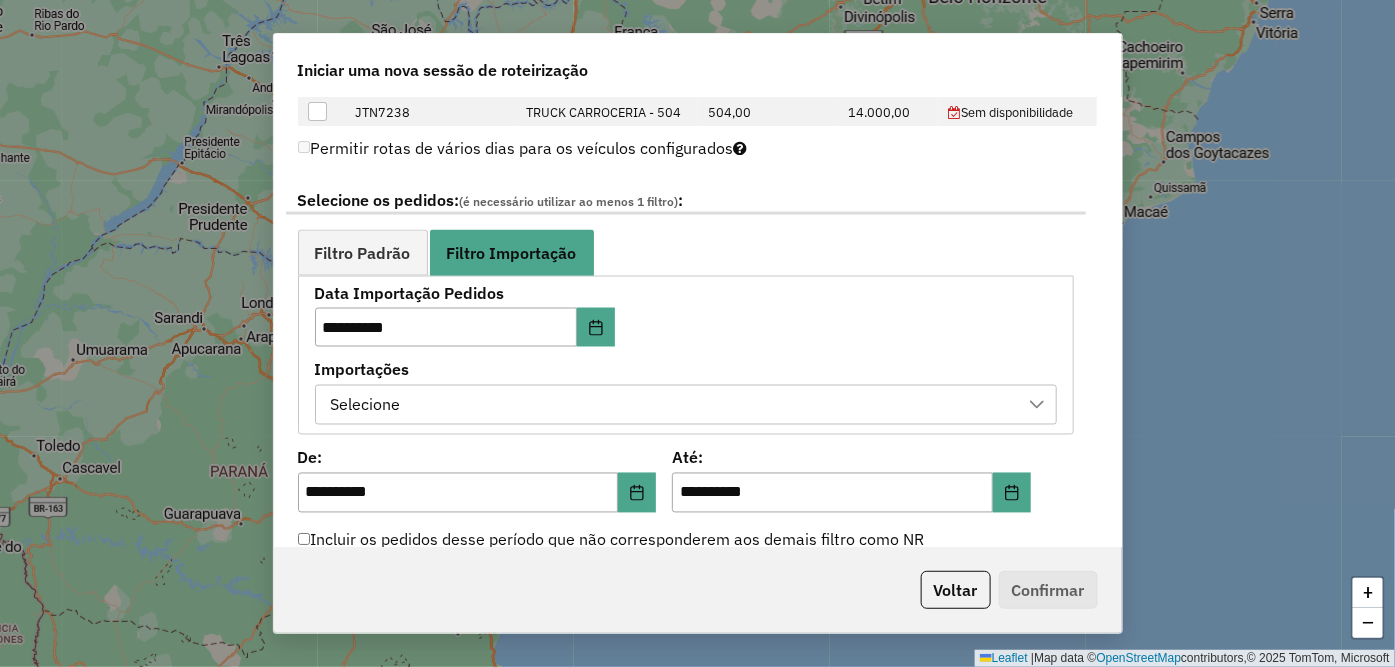 scroll, scrollTop: 1222, scrollLeft: 0, axis: vertical 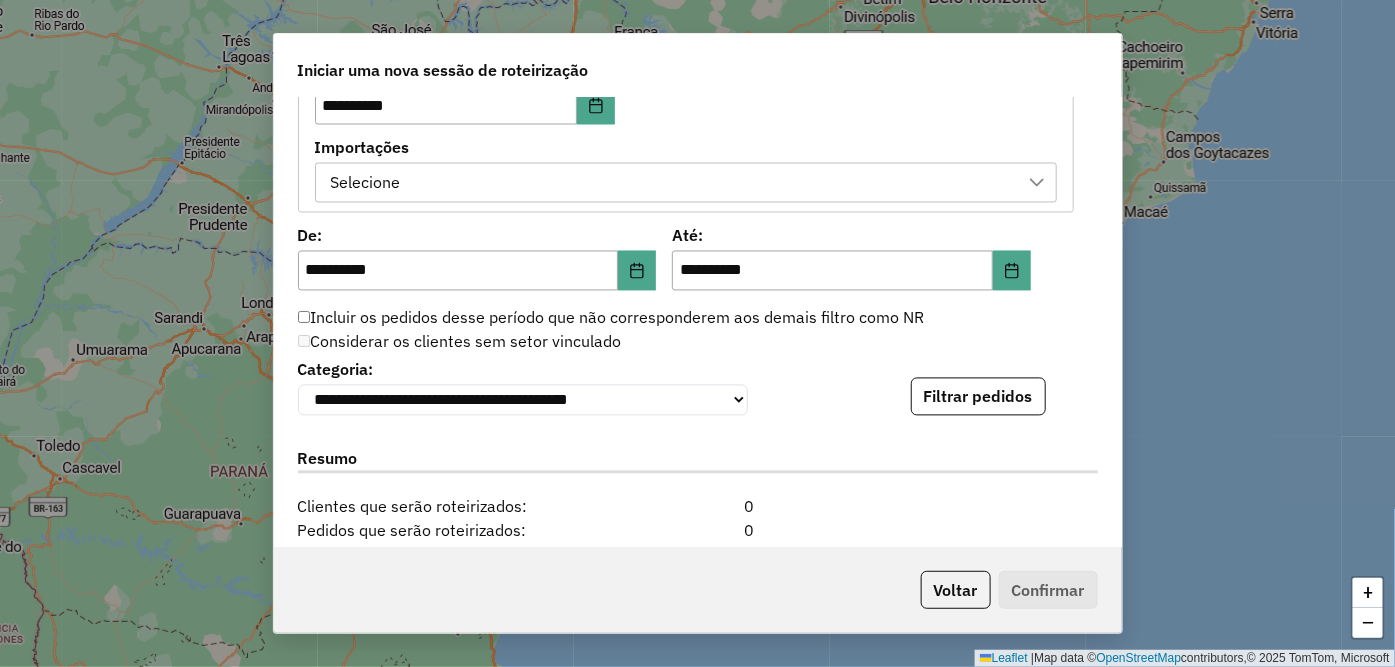 click 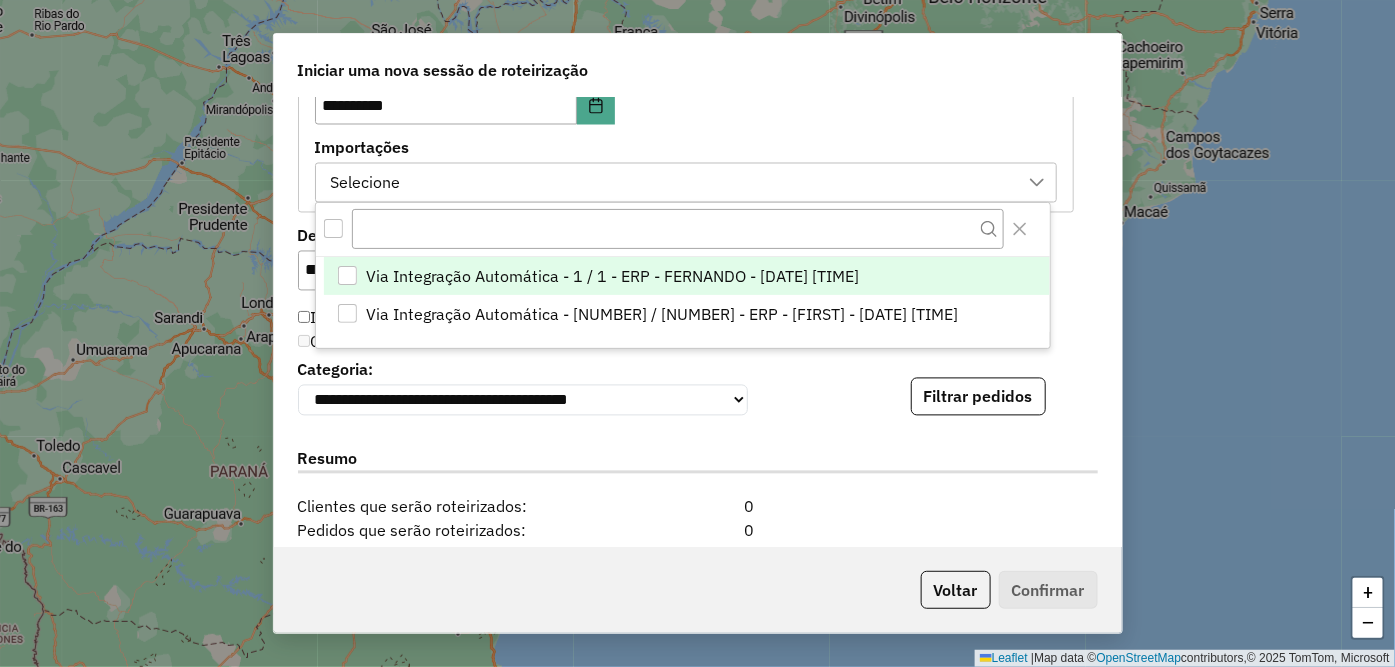 scroll, scrollTop: 13, scrollLeft: 90, axis: both 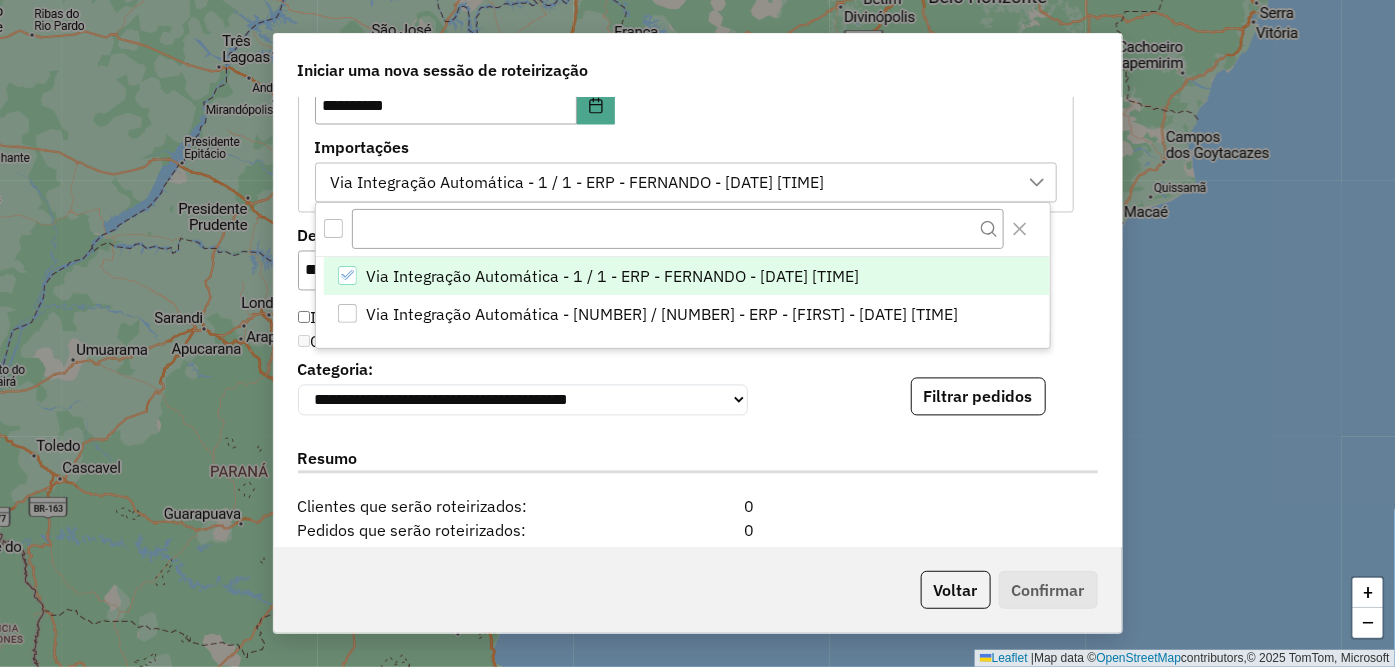 click 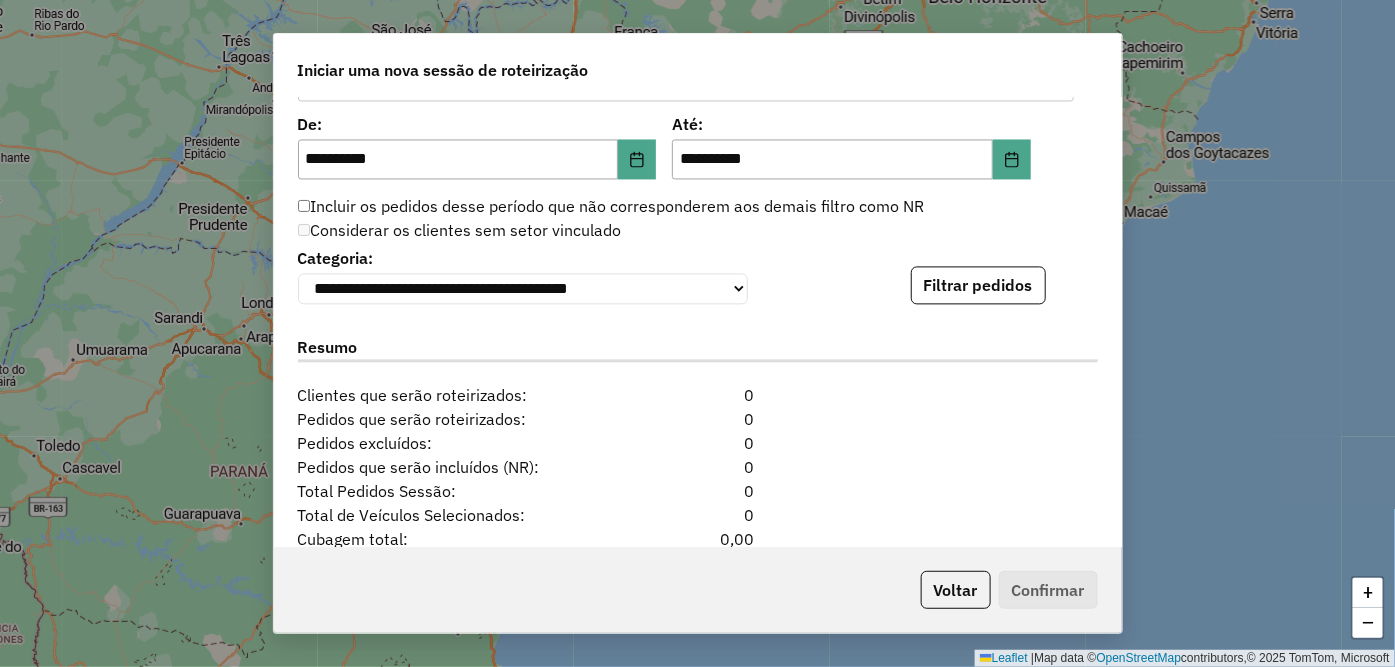 scroll, scrollTop: 1444, scrollLeft: 0, axis: vertical 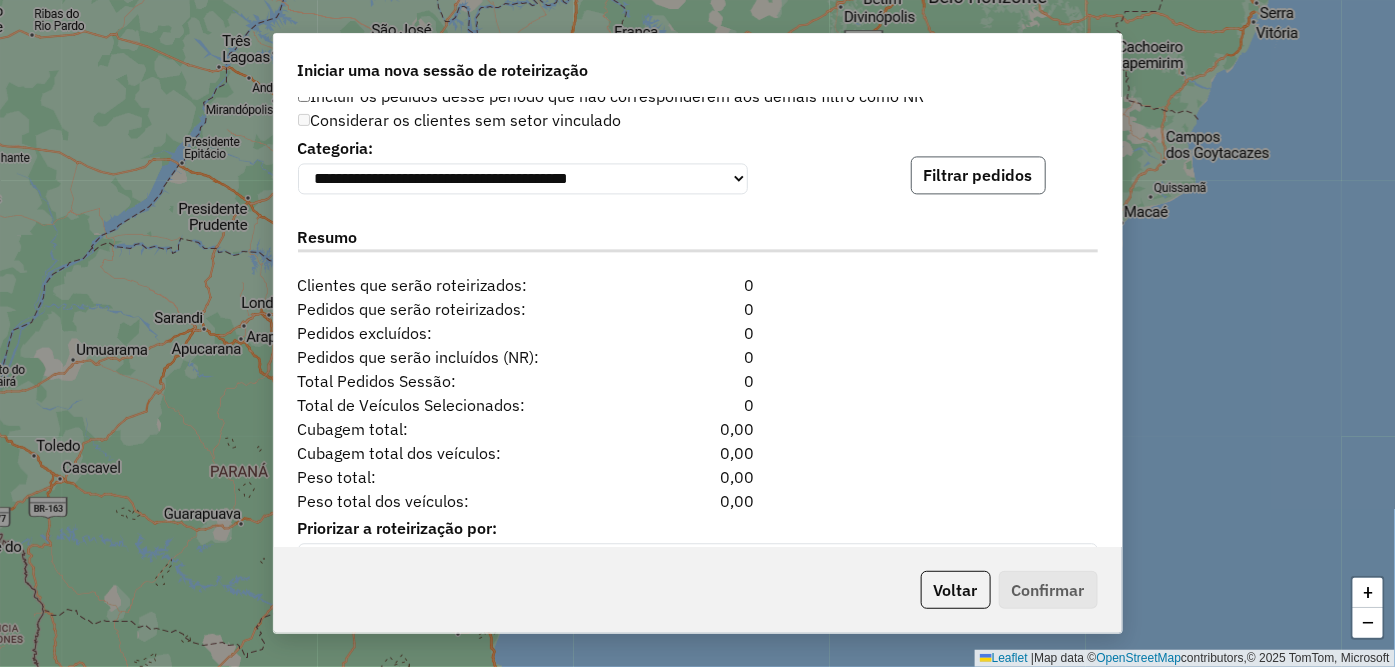 click on "Filtrar pedidos" 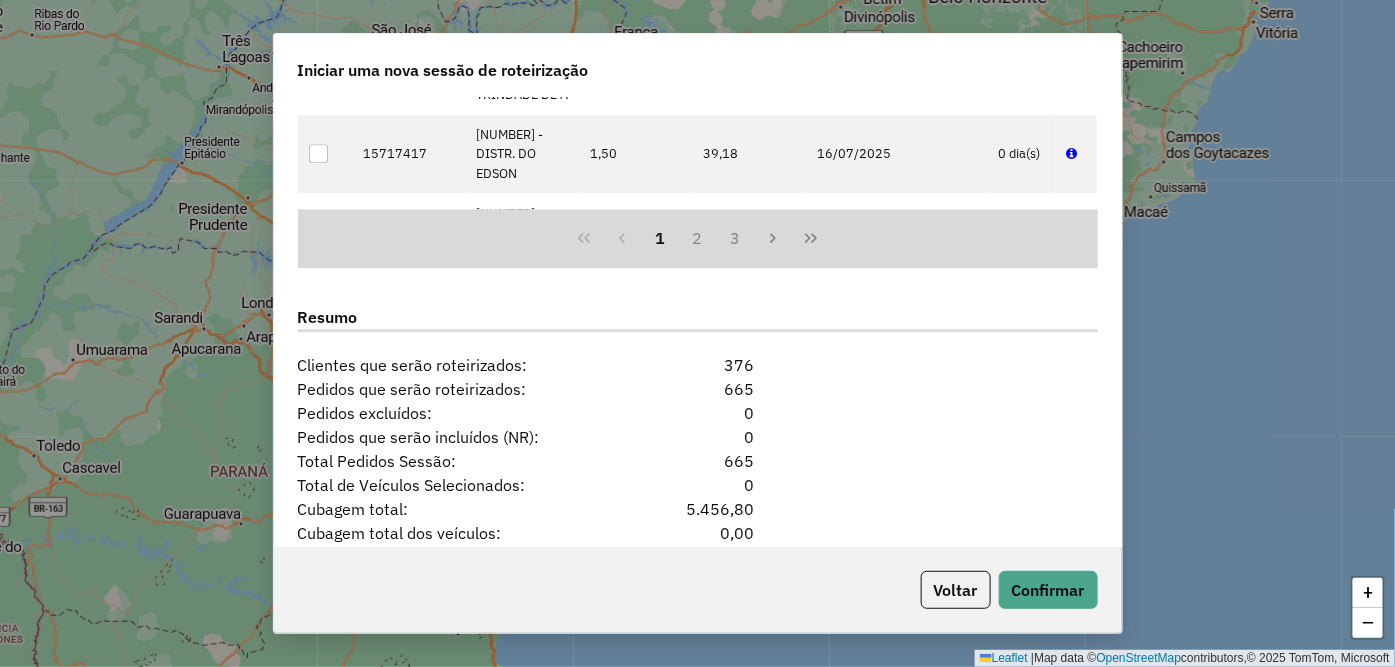 scroll, scrollTop: 1914, scrollLeft: 0, axis: vertical 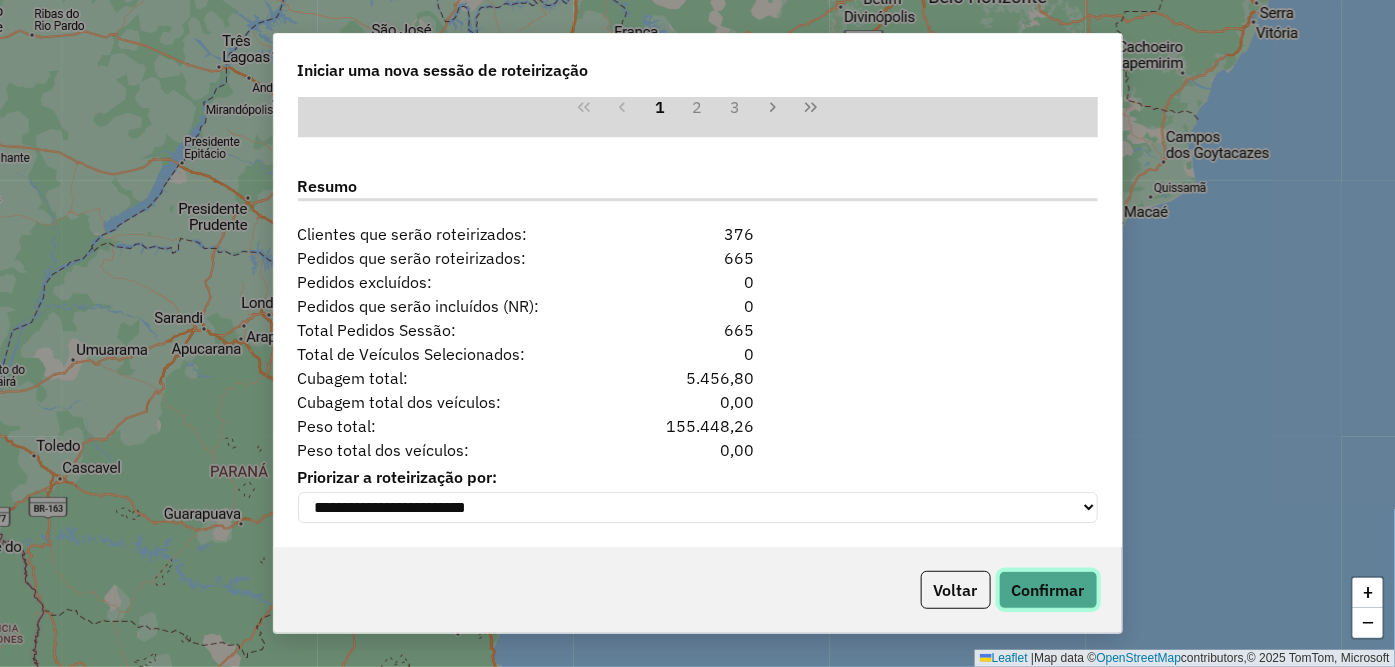 click on "Confirmar" 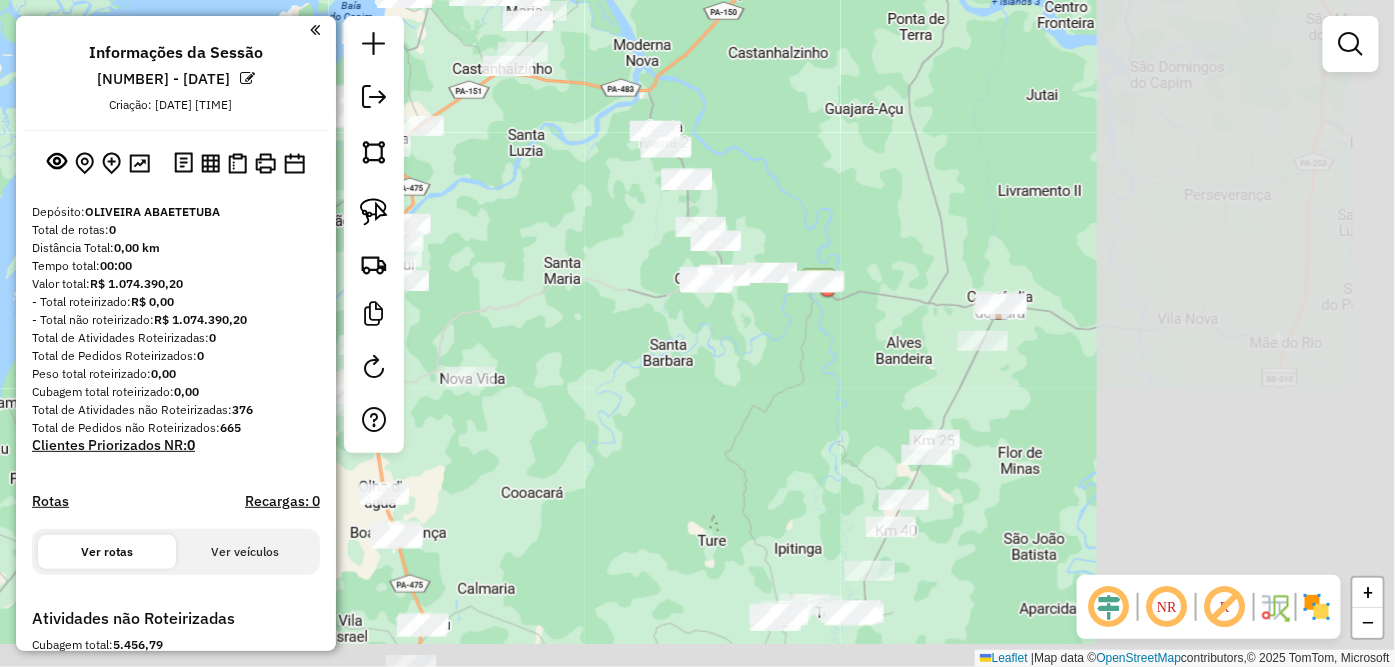 drag, startPoint x: 1242, startPoint y: 400, endPoint x: 872, endPoint y: 177, distance: 432.0058 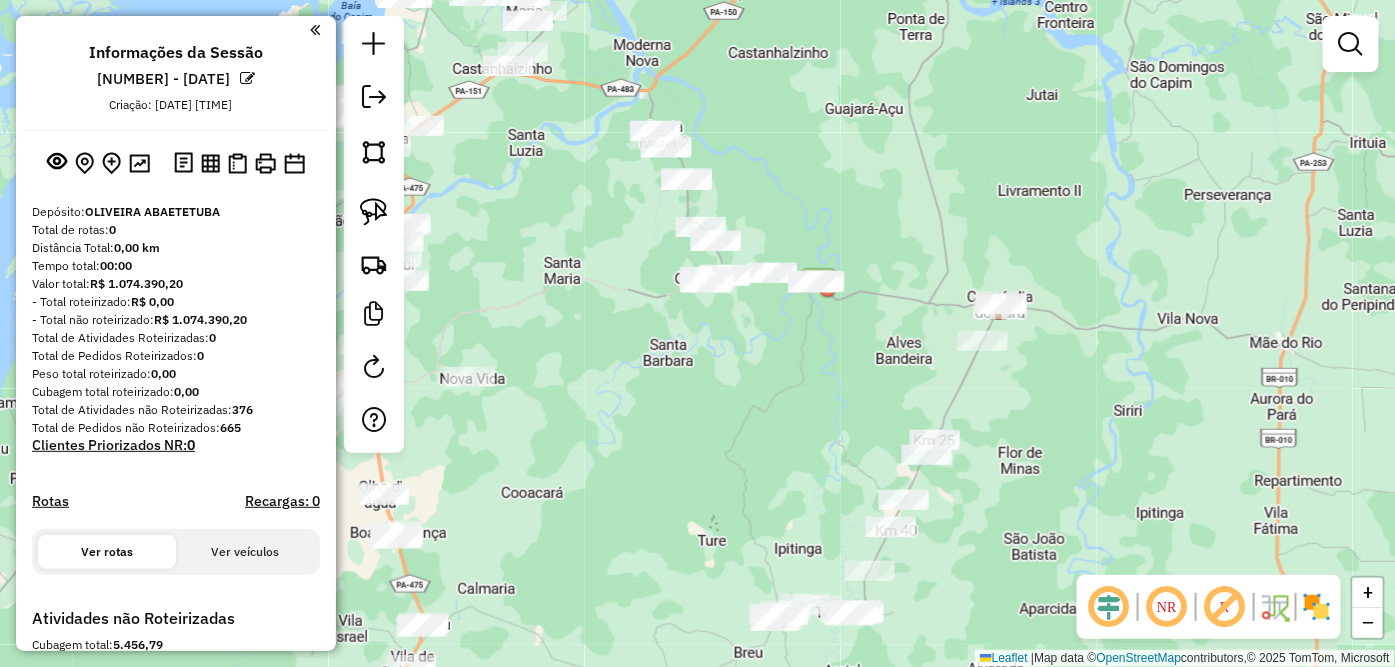 click on "Janela de atendimento Grade de atendimento Capacidade Transportadoras Veículos Cliente Pedidos  Rotas Selecione os dias de semana para filtrar as janelas de atendimento  Seg   Ter   Qua   Qui   Sex   Sáb   Dom  Informe o período da janela de atendimento: De: Até:  Filtrar exatamente a janela do cliente  Considerar janela de atendimento padrão  Selecione os dias de semana para filtrar as grades de atendimento  Seg   Ter   Qua   Qui   Sex   Sáb   Dom   Considerar clientes sem dia de atendimento cadastrado  Clientes fora do dia de atendimento selecionado Filtrar as atividades entre os valores definidos abaixo:  Peso mínimo:   Peso máximo:   Cubagem mínima:   Cubagem máxima:   De:   Até:  Filtrar as atividades entre o tempo de atendimento definido abaixo:  De:   Até:   Considerar capacidade total dos clientes não roteirizados Transportadora: Selecione um ou mais itens Tipo de veículo: Selecione um ou mais itens Veículo: Selecione um ou mais itens Motorista: Selecione um ou mais itens Nome: Rótulo:" 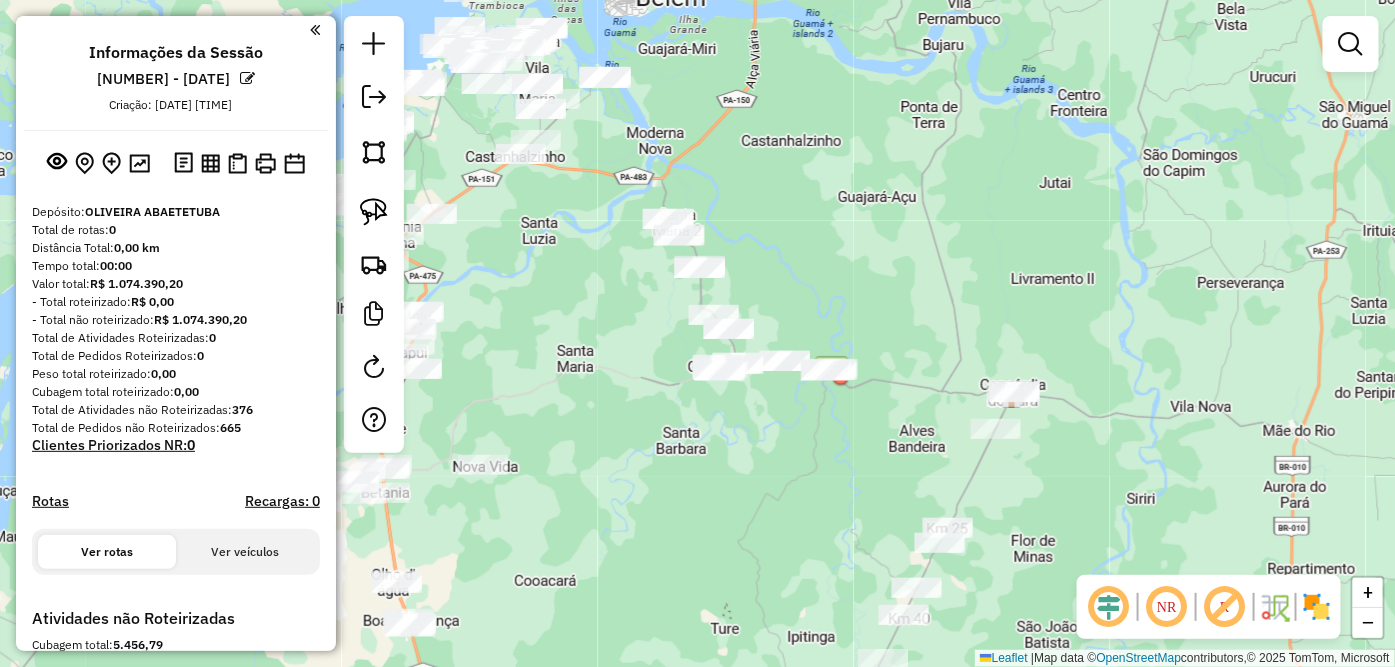 drag, startPoint x: 854, startPoint y: 421, endPoint x: 857, endPoint y: 432, distance: 11.401754 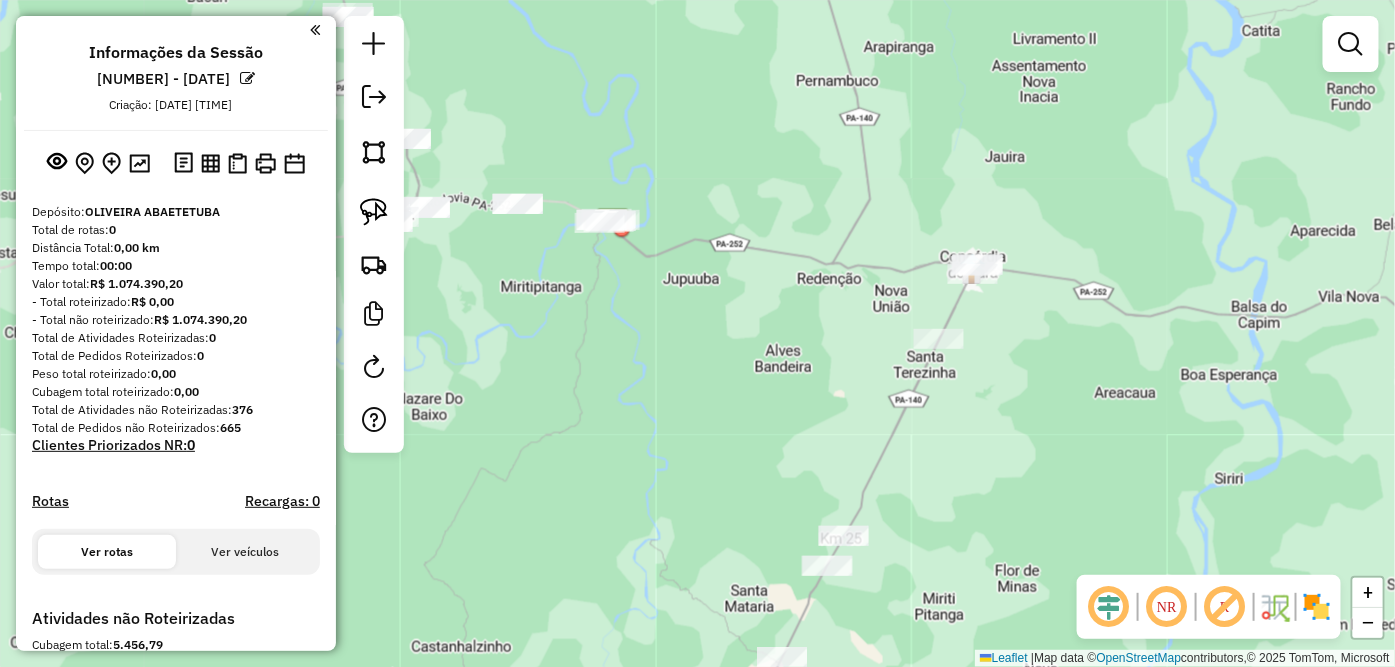 drag, startPoint x: 861, startPoint y: 412, endPoint x: 687, endPoint y: 288, distance: 213.66328 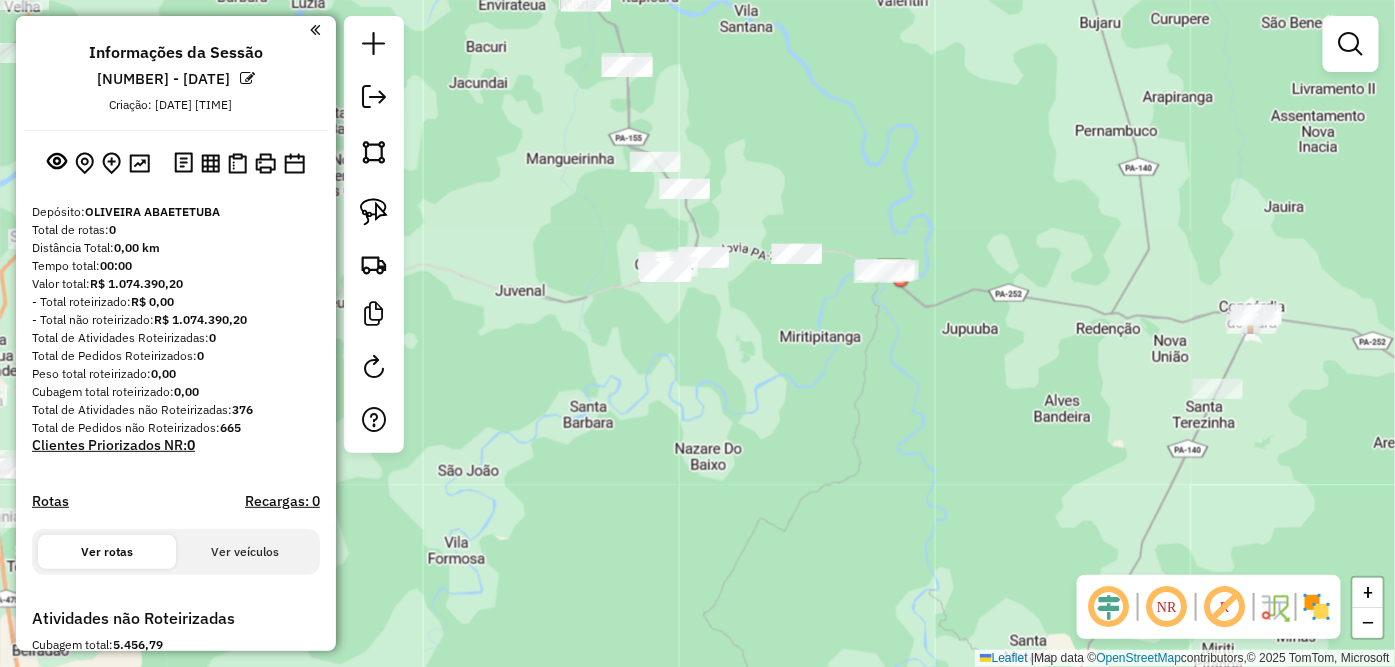 drag, startPoint x: 575, startPoint y: 404, endPoint x: 856, endPoint y: 453, distance: 285.24023 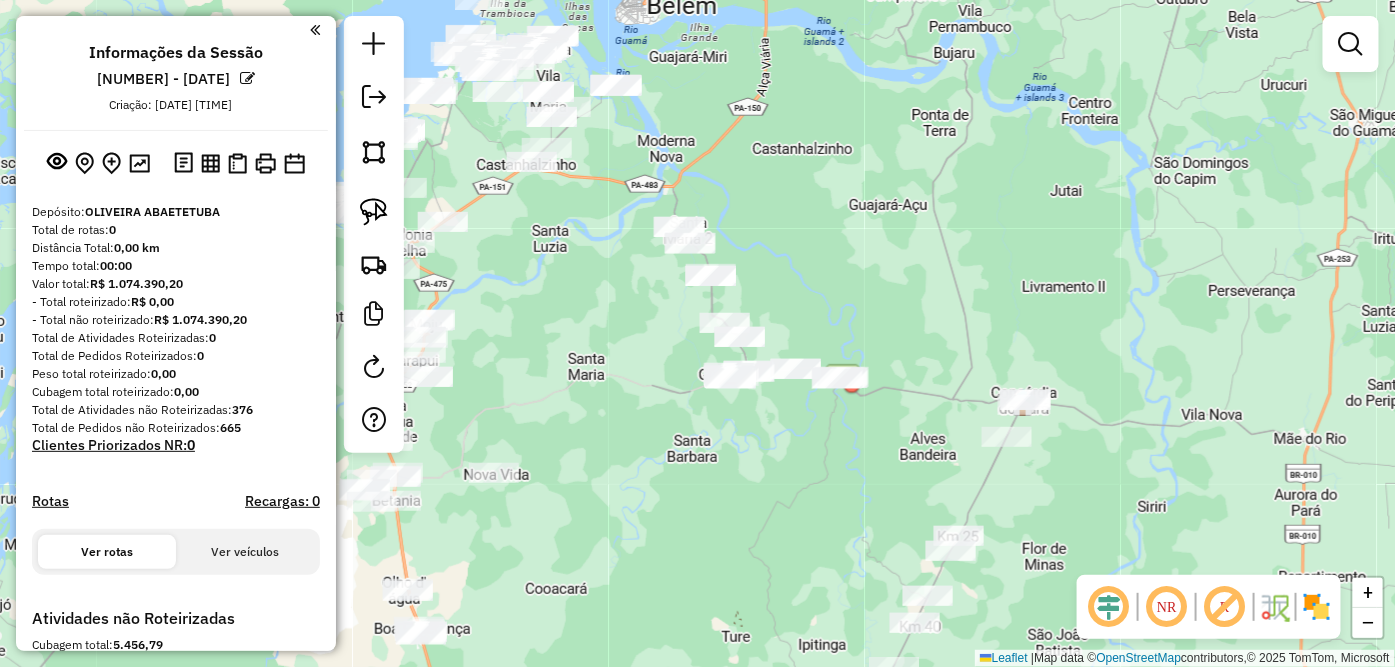 drag, startPoint x: 801, startPoint y: 444, endPoint x: 713, endPoint y: 438, distance: 88.20431 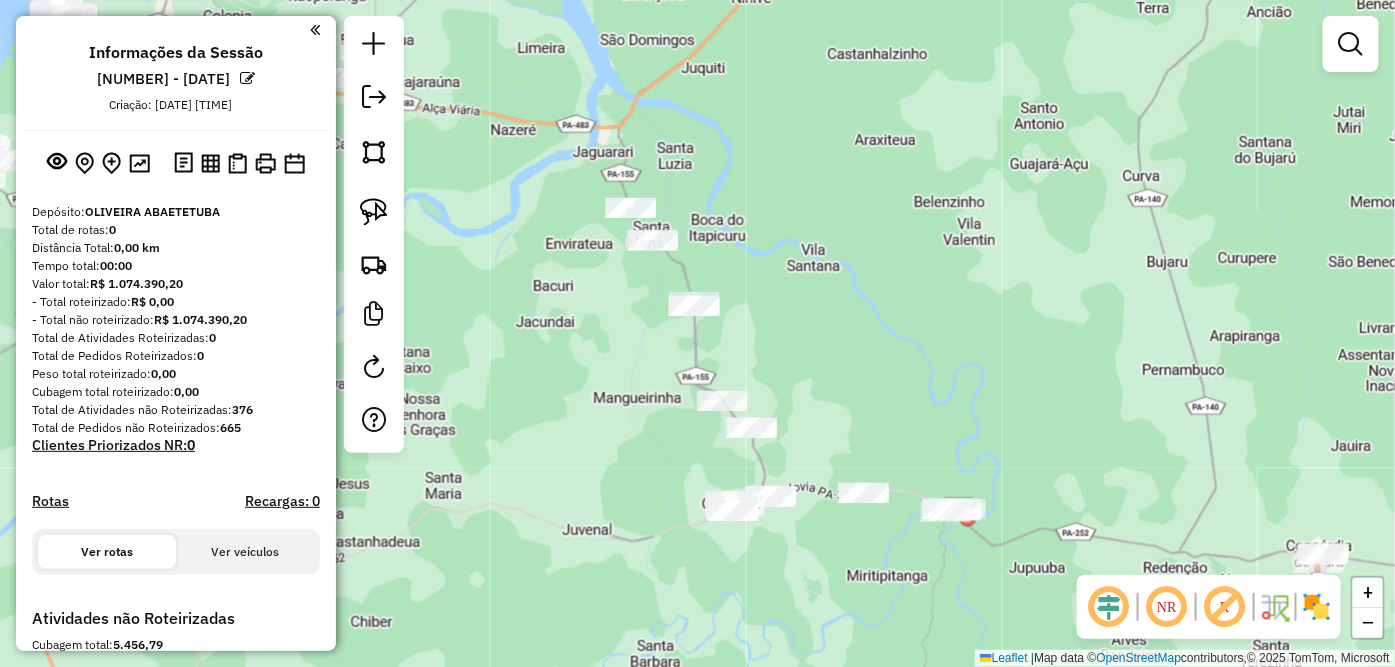 drag, startPoint x: 503, startPoint y: 415, endPoint x: 633, endPoint y: 572, distance: 203.83572 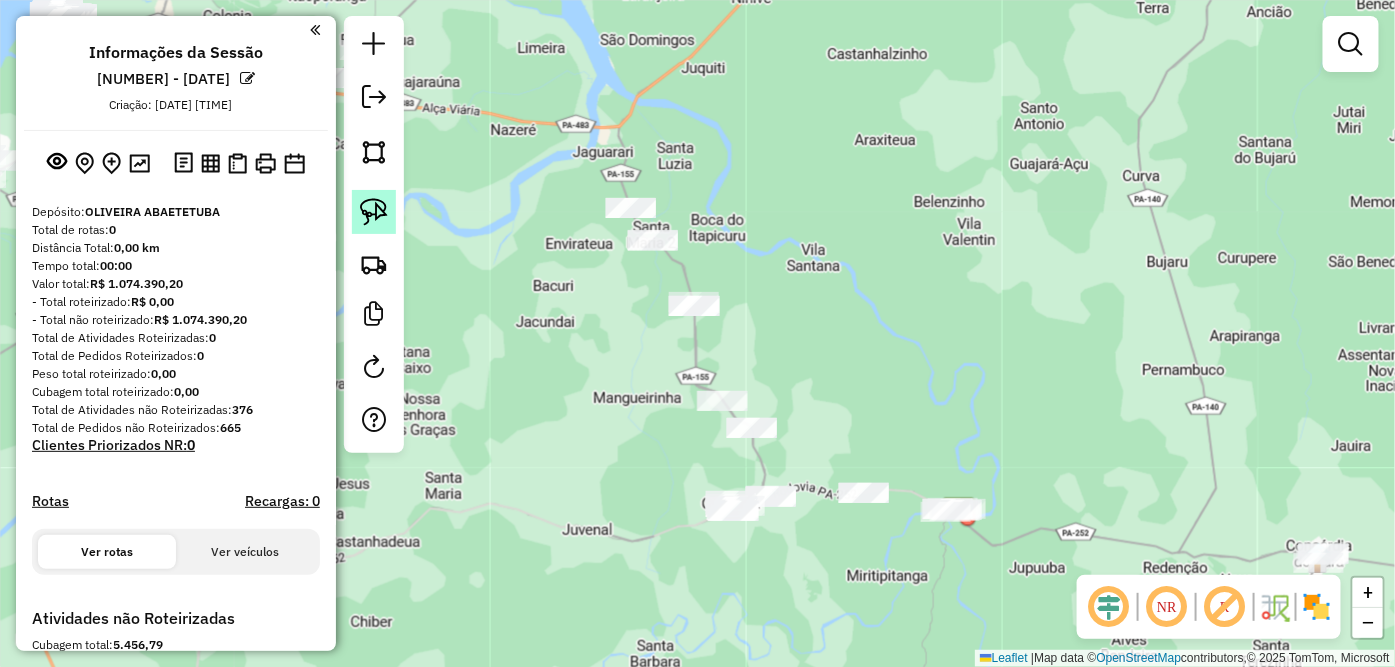 click 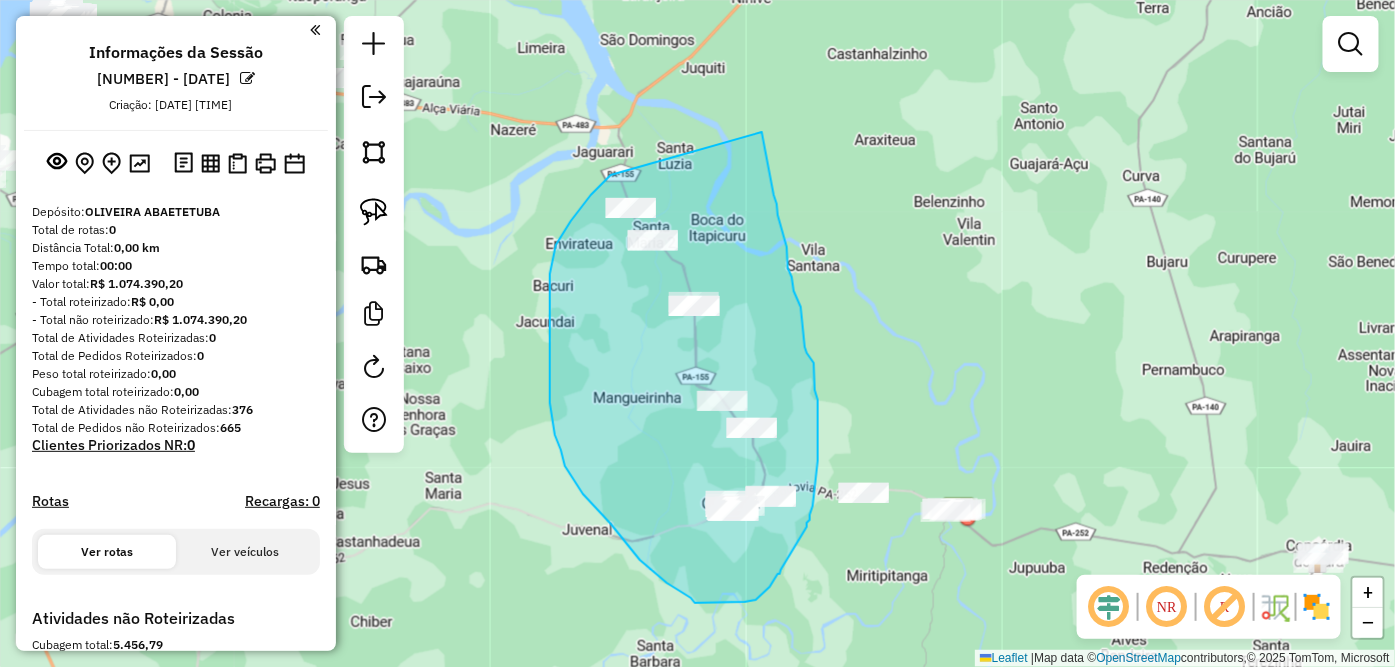 drag, startPoint x: 610, startPoint y: 175, endPoint x: 752, endPoint y: 87, distance: 167.05687 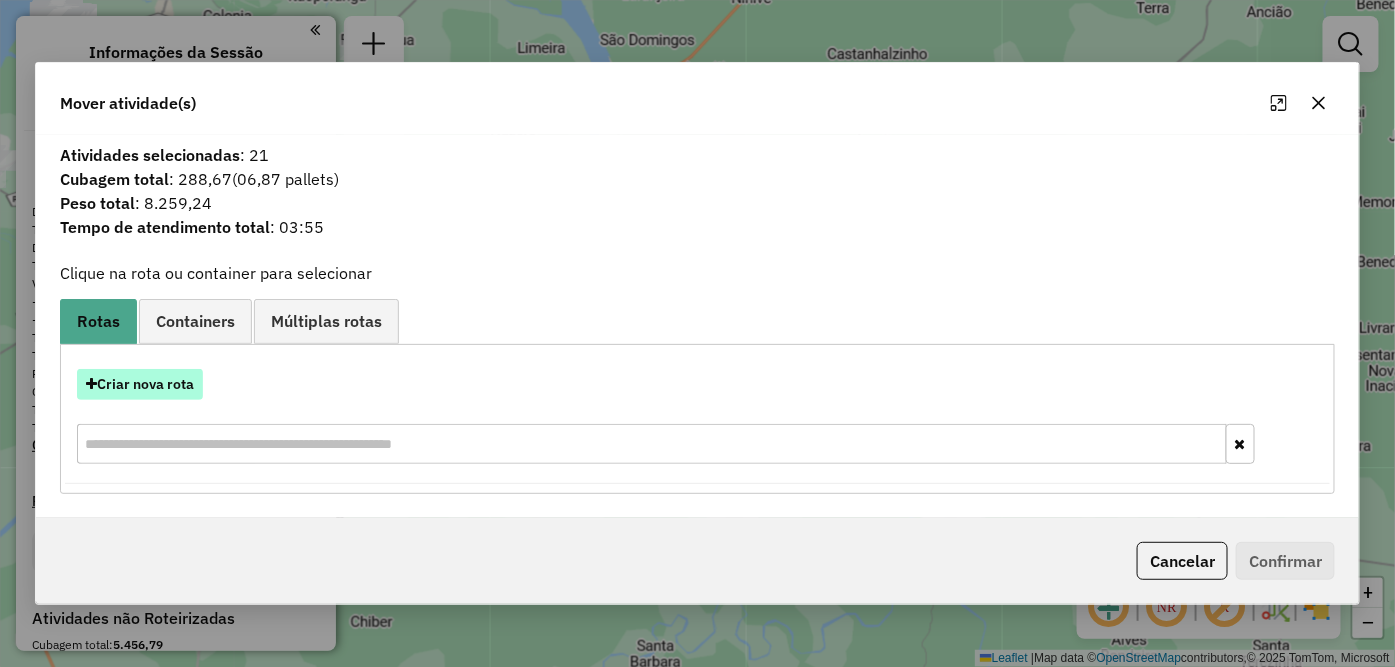 click on "Criar nova rota" at bounding box center [140, 384] 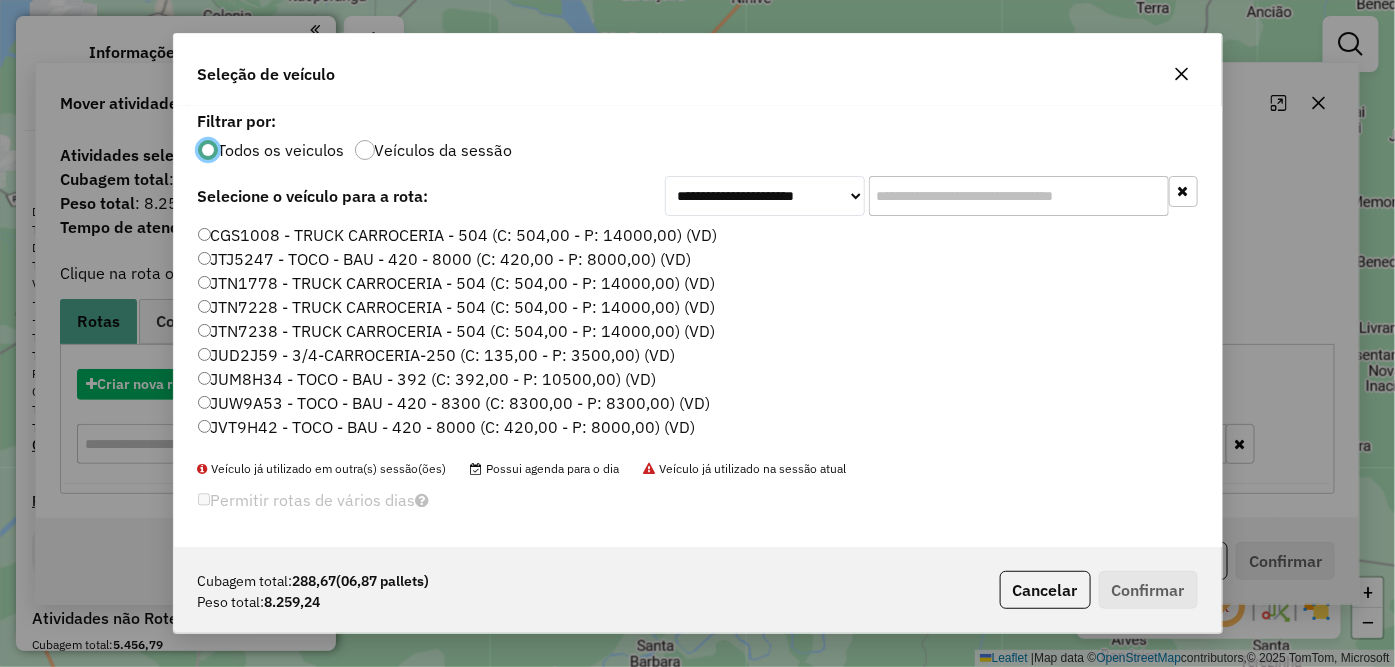 scroll, scrollTop: 11, scrollLeft: 5, axis: both 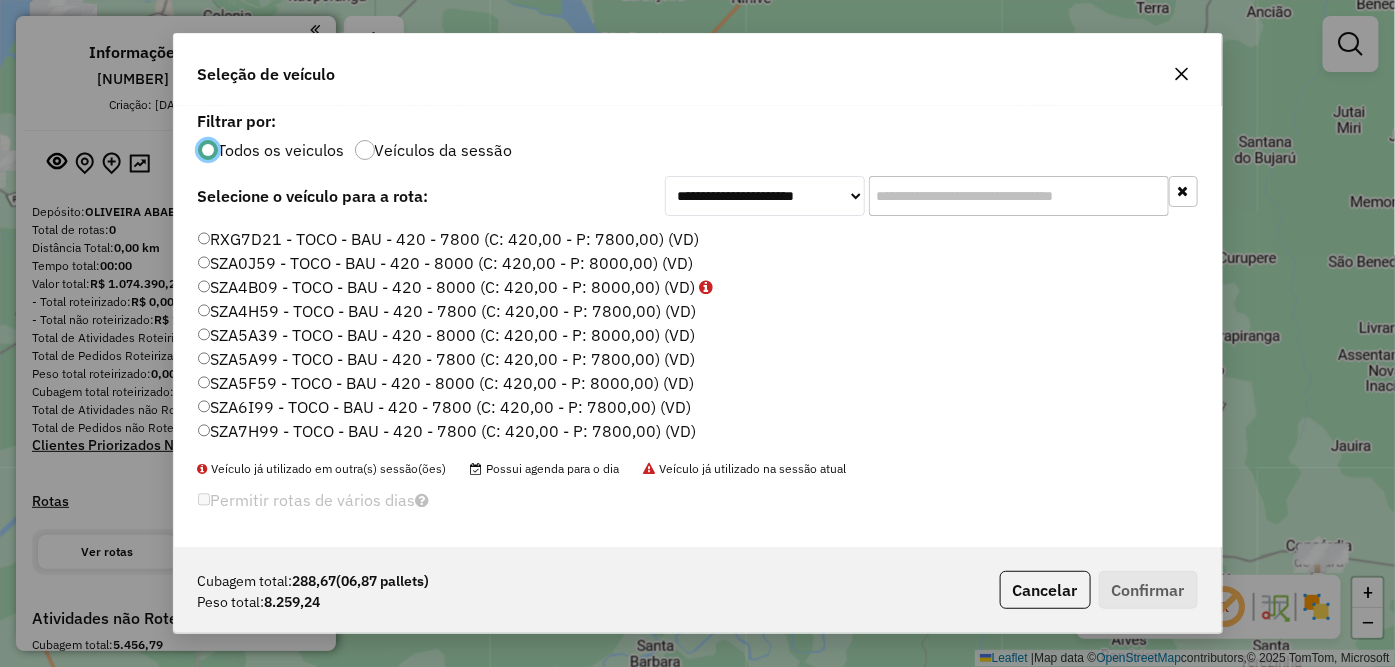 click on "SZA5A39 - TOCO - BAU - 420 - 8000 (C: 420,00 - P: 8000,00) (VD)" 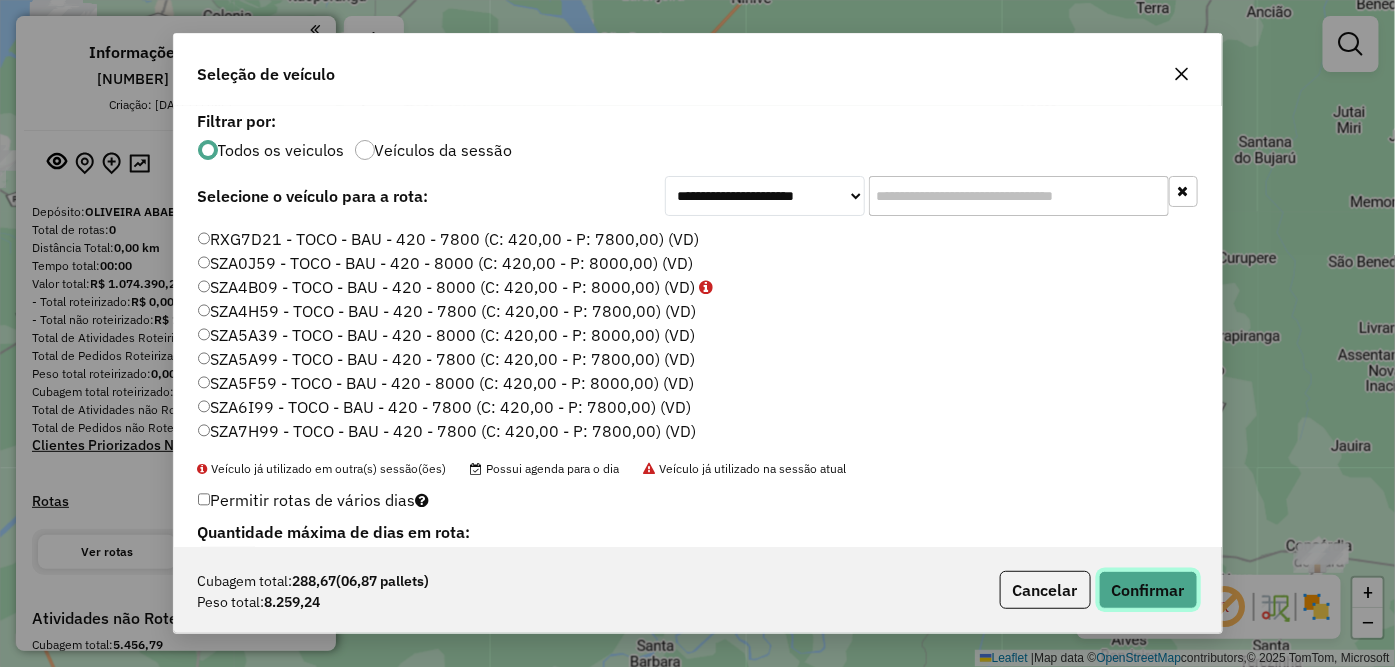 click on "Confirmar" 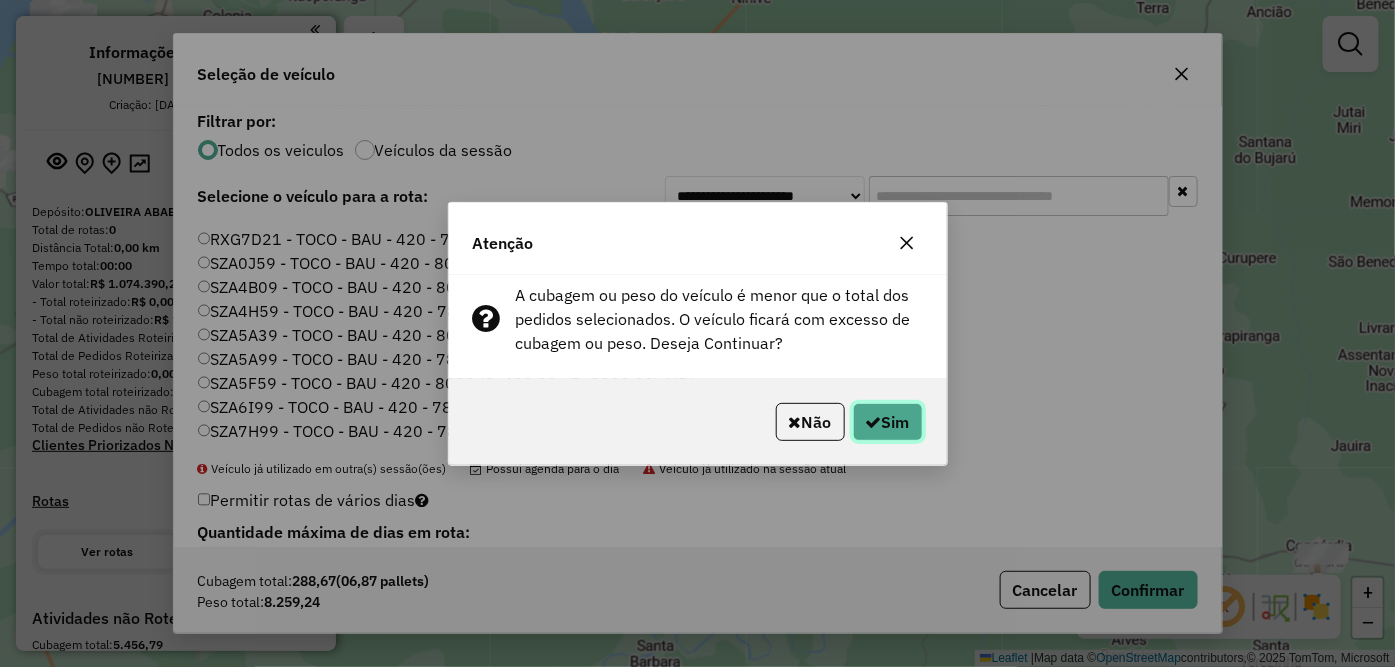 click on "Sim" 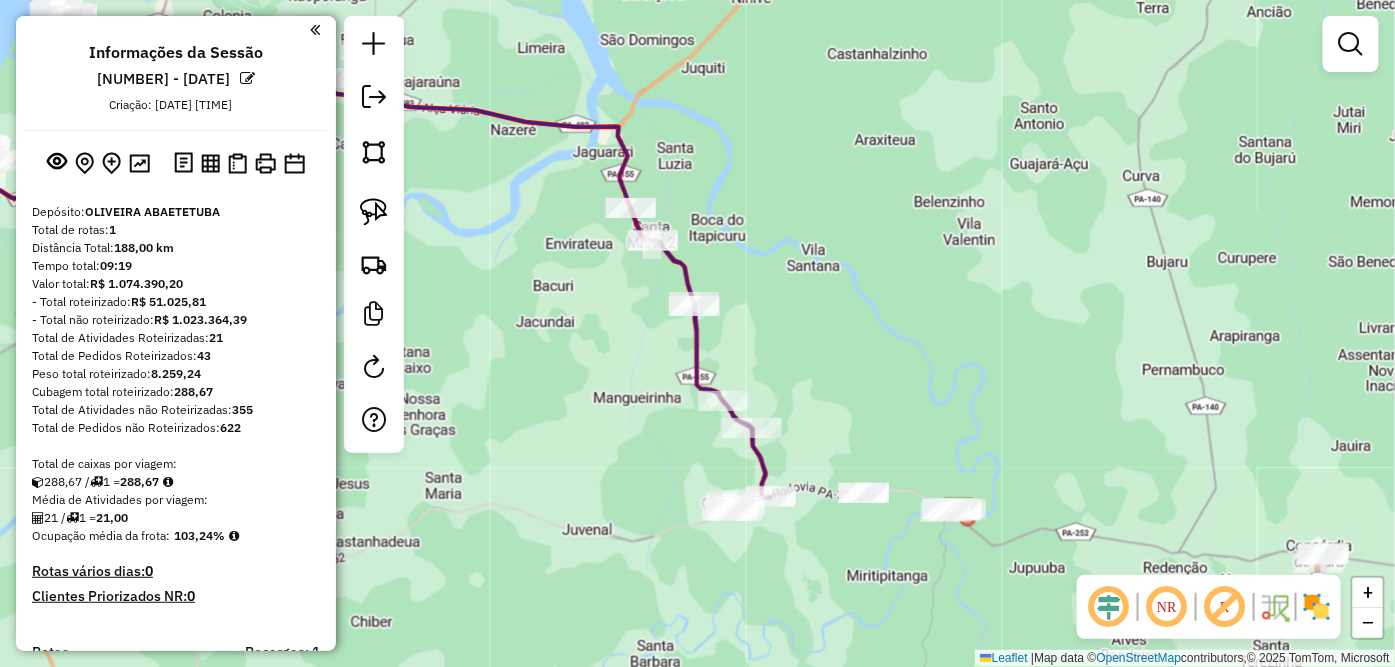 scroll, scrollTop: 333, scrollLeft: 0, axis: vertical 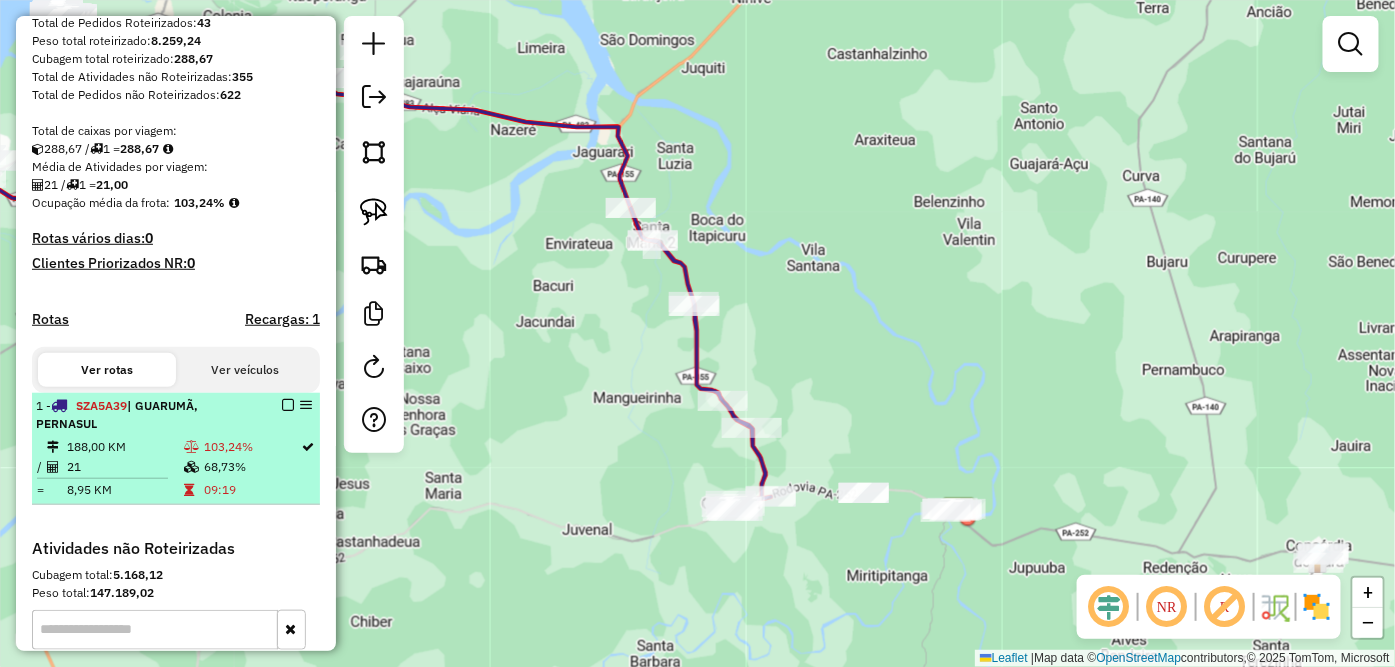 click at bounding box center (288, 405) 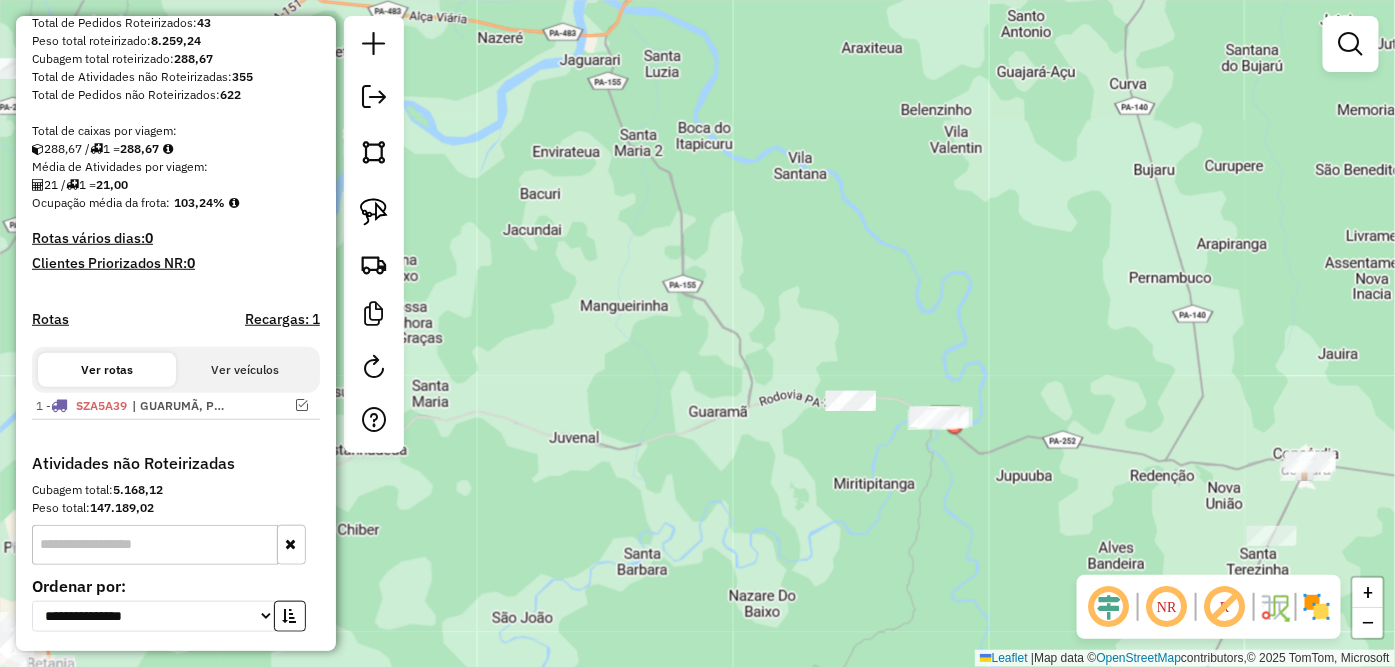 drag, startPoint x: 695, startPoint y: 384, endPoint x: 653, endPoint y: 320, distance: 76.55064 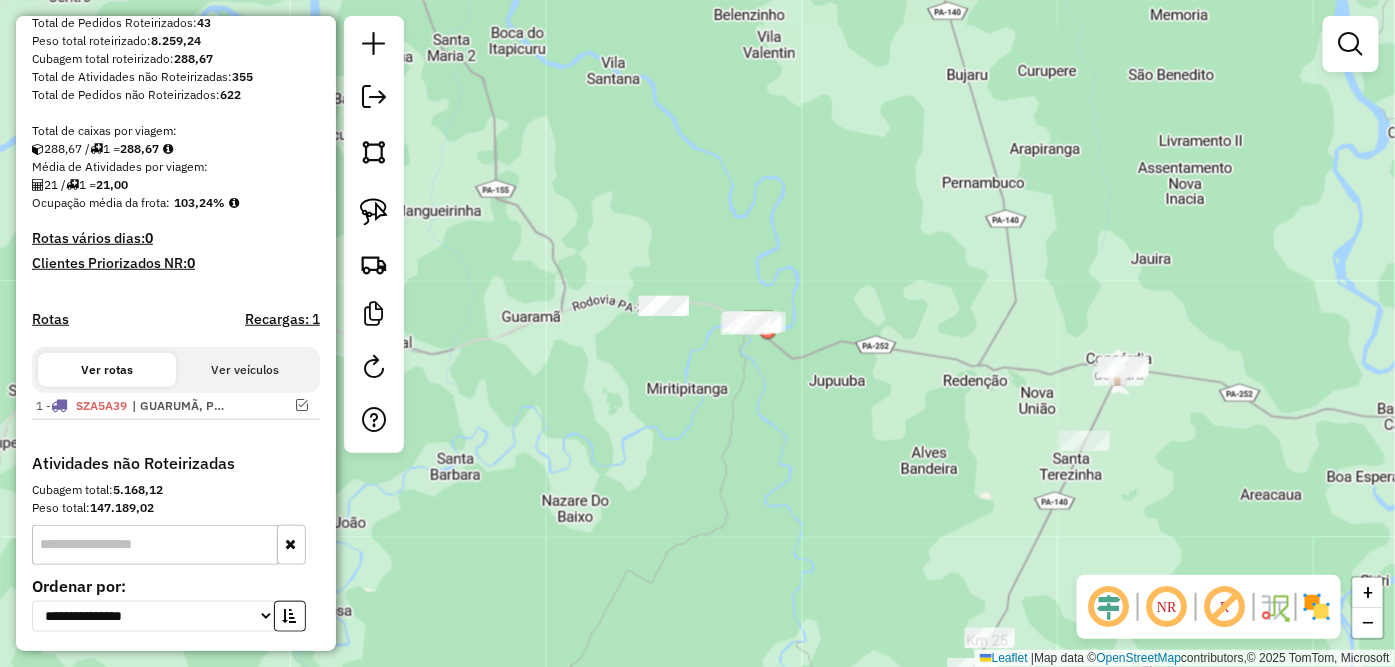 drag, startPoint x: 757, startPoint y: 452, endPoint x: 702, endPoint y: 435, distance: 57.567352 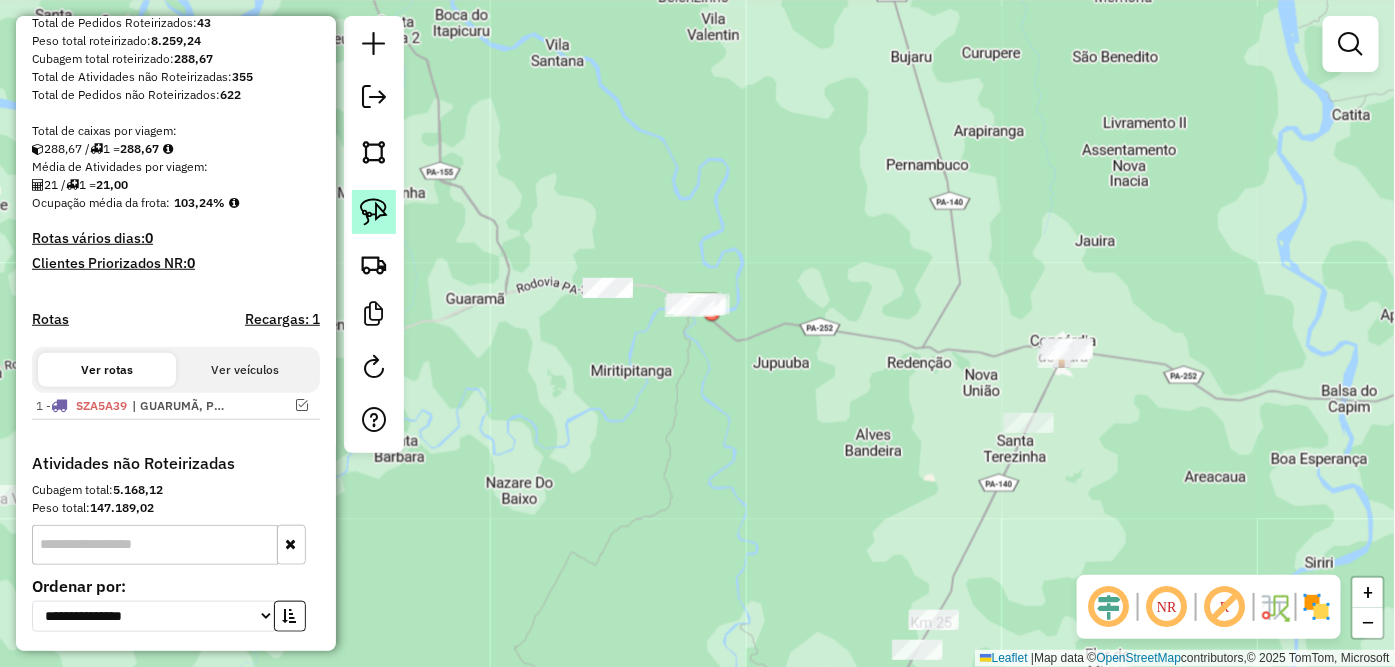 click 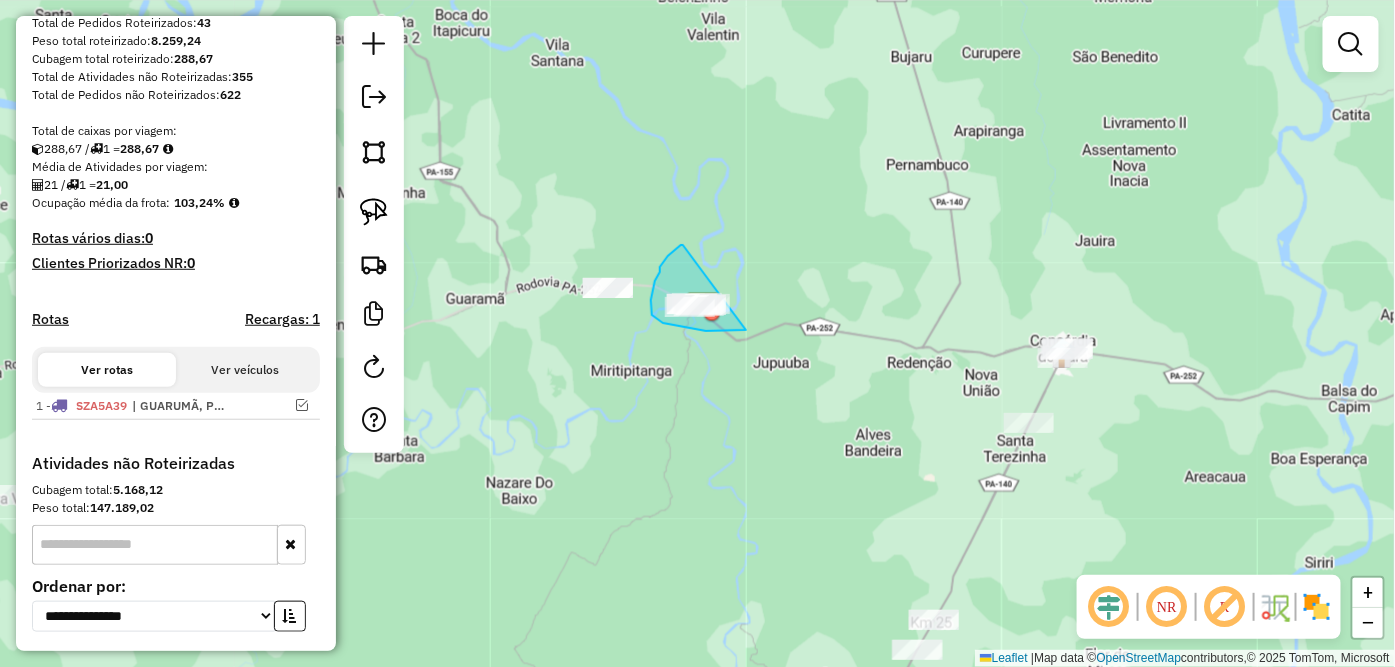 drag, startPoint x: 683, startPoint y: 245, endPoint x: 776, endPoint y: 317, distance: 117.61378 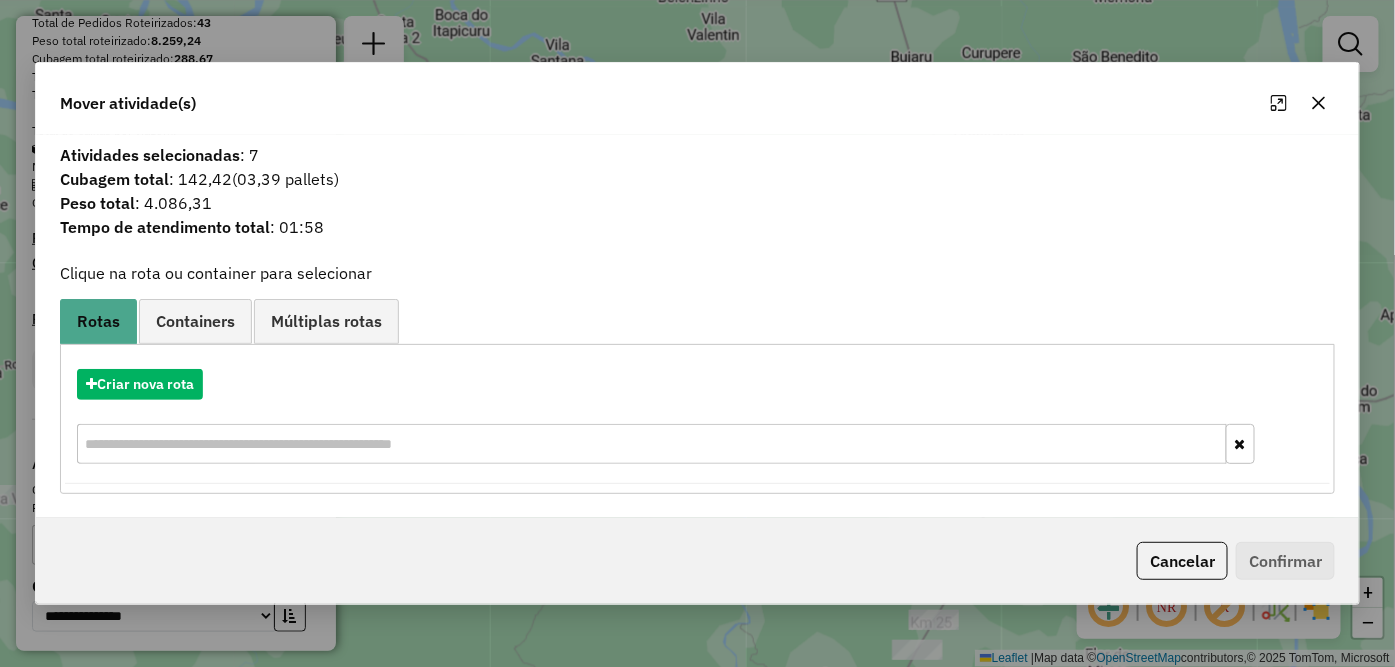click 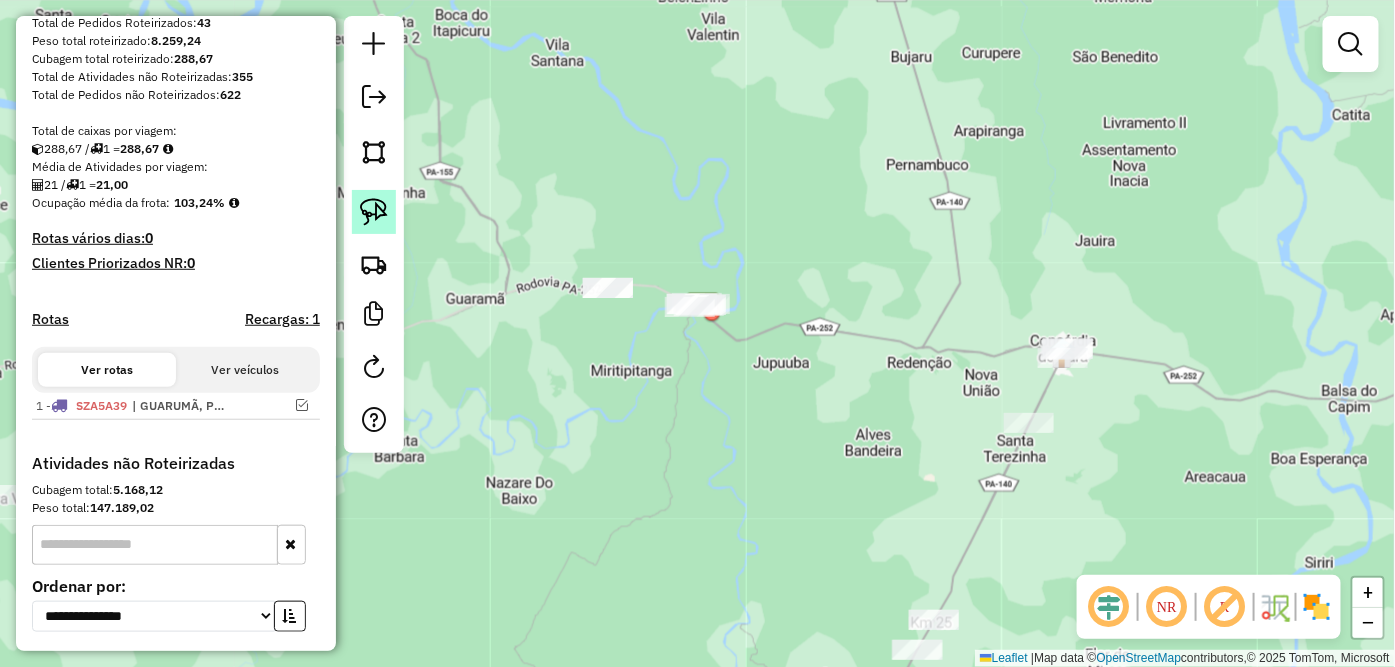 click 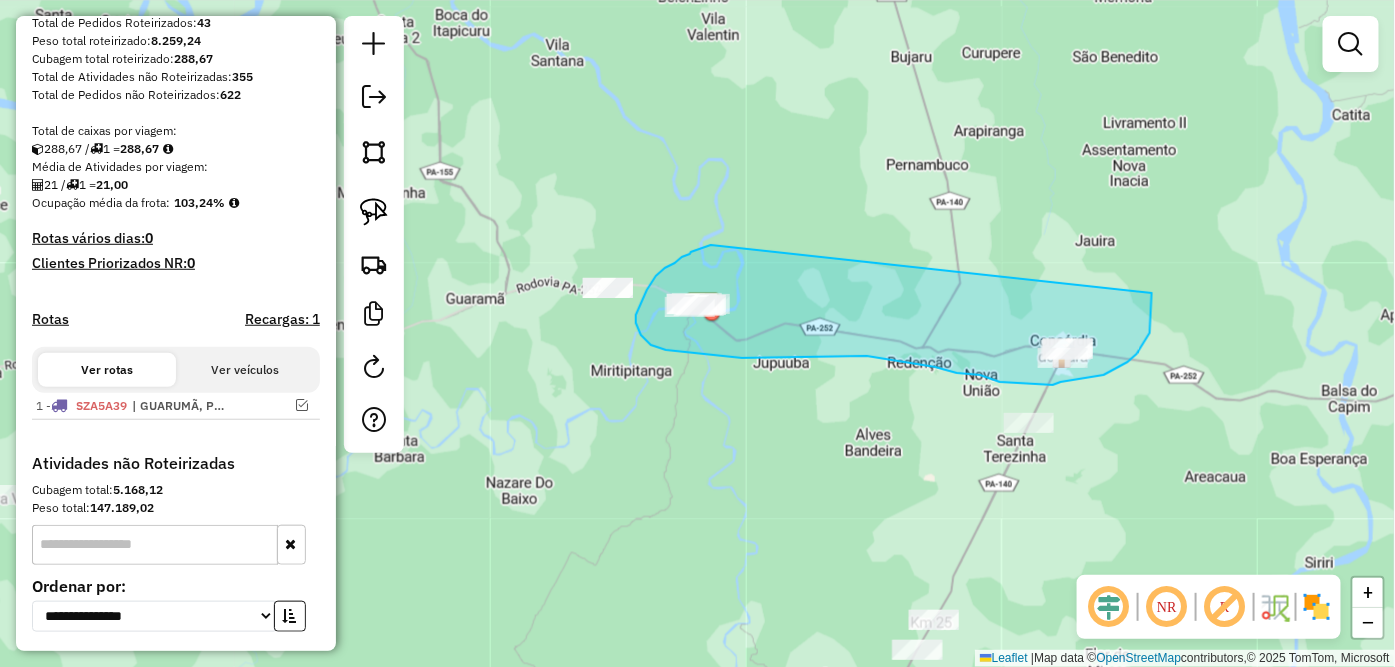 drag, startPoint x: 710, startPoint y: 245, endPoint x: 1152, endPoint y: 285, distance: 443.80627 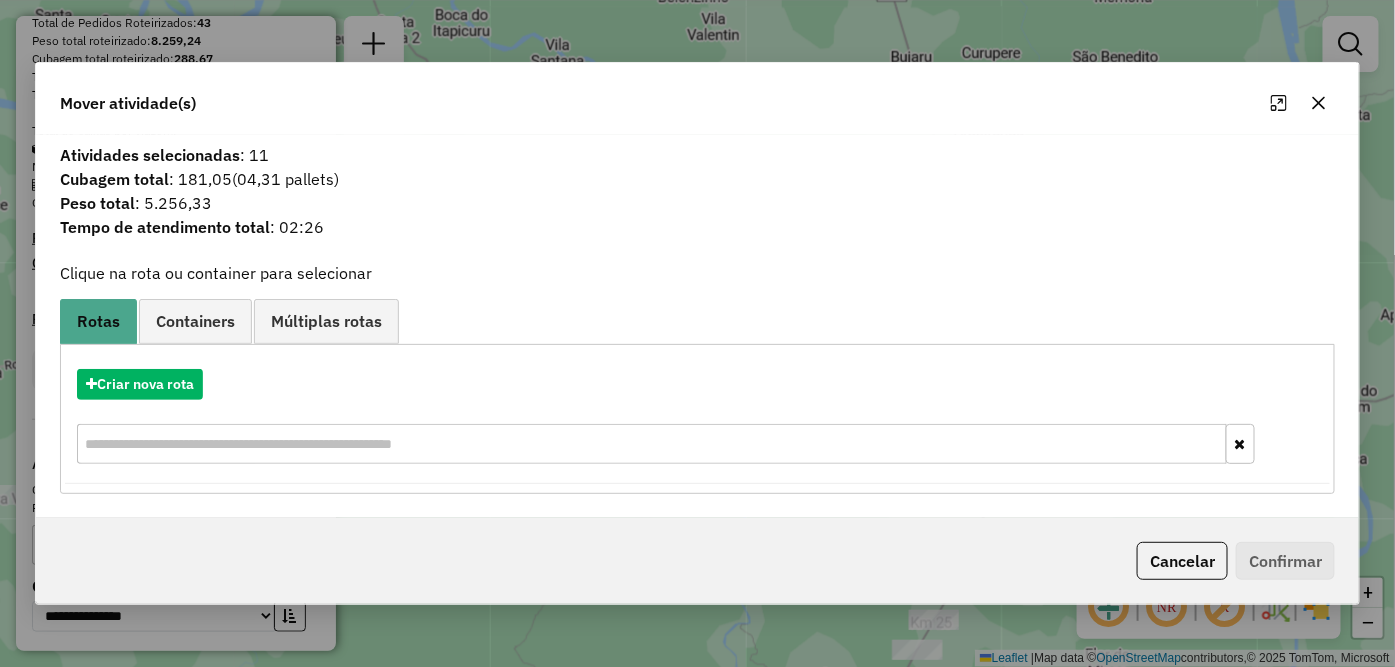 click 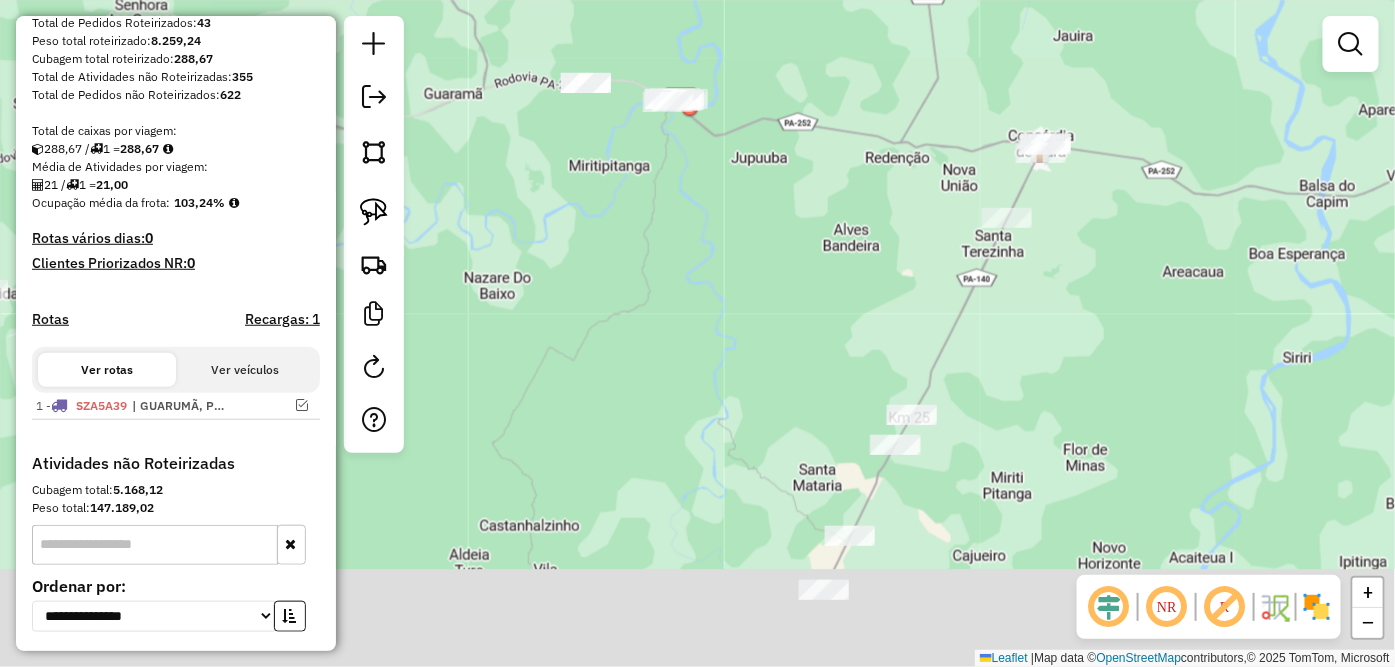 drag, startPoint x: 857, startPoint y: 267, endPoint x: 832, endPoint y: 186, distance: 84.77028 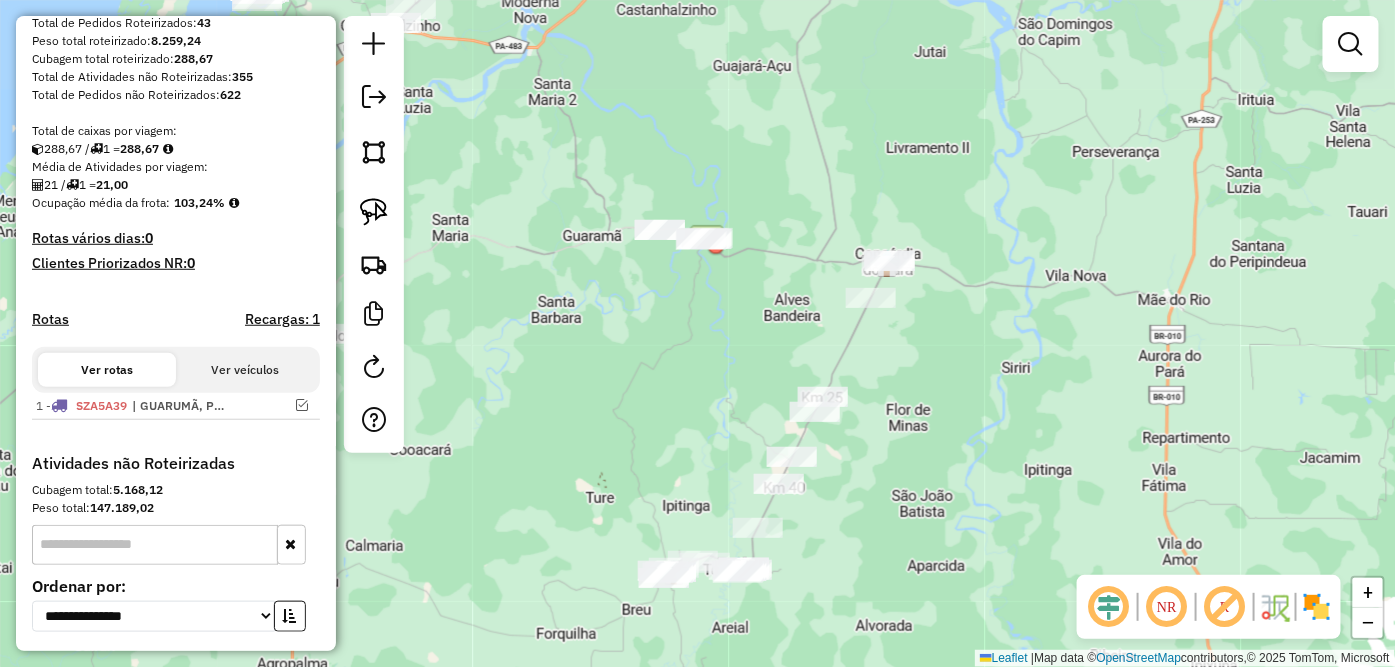 drag, startPoint x: 810, startPoint y: 252, endPoint x: 764, endPoint y: 345, distance: 103.75452 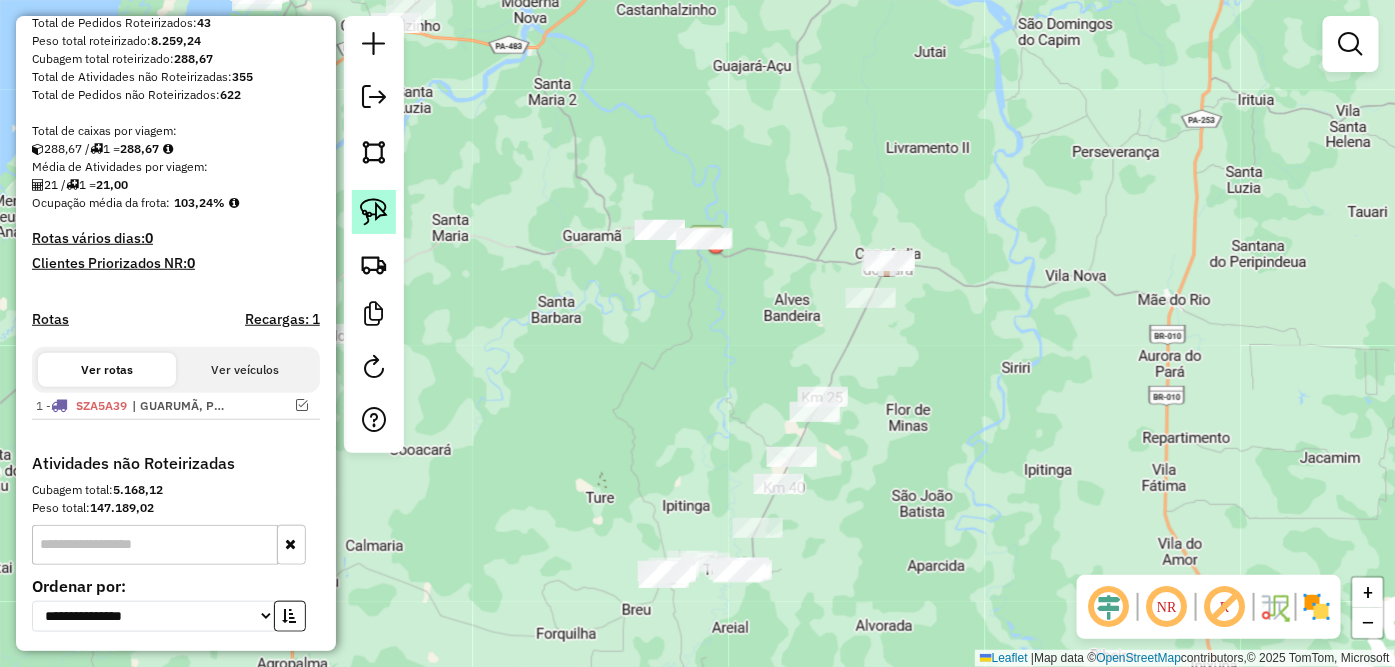 click 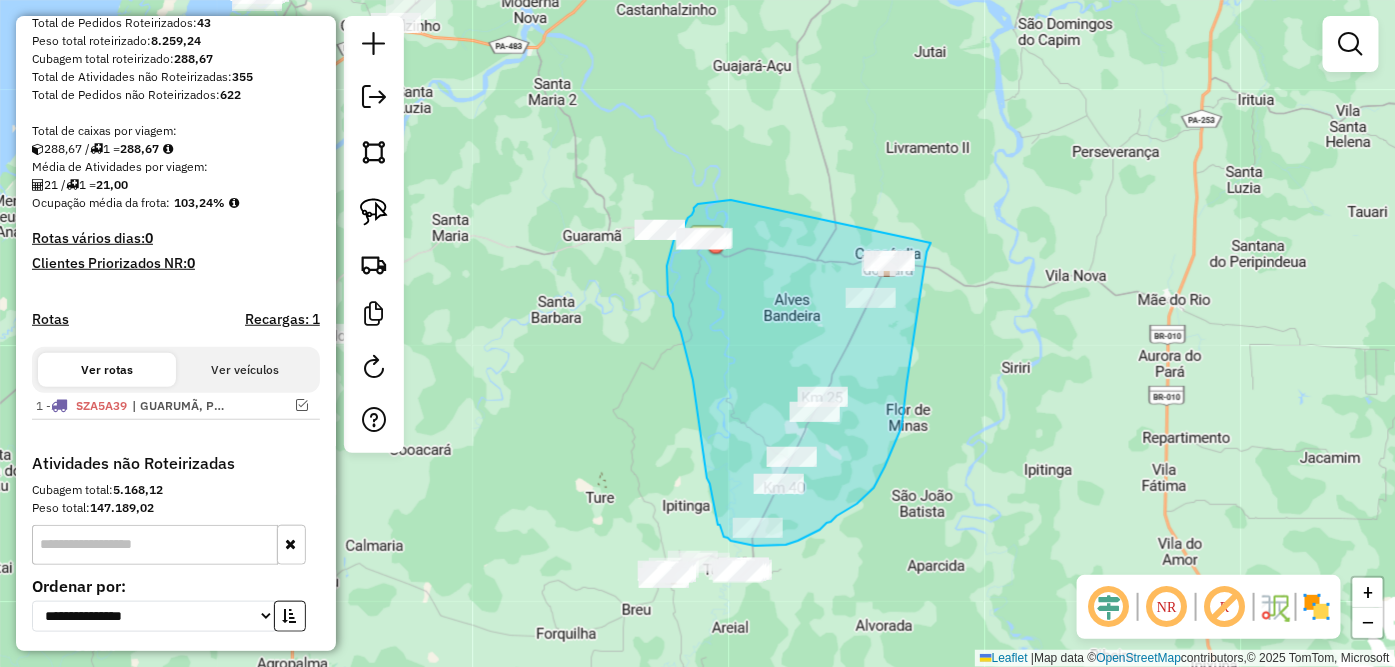 drag, startPoint x: 728, startPoint y: 200, endPoint x: 931, endPoint y: 243, distance: 207.50421 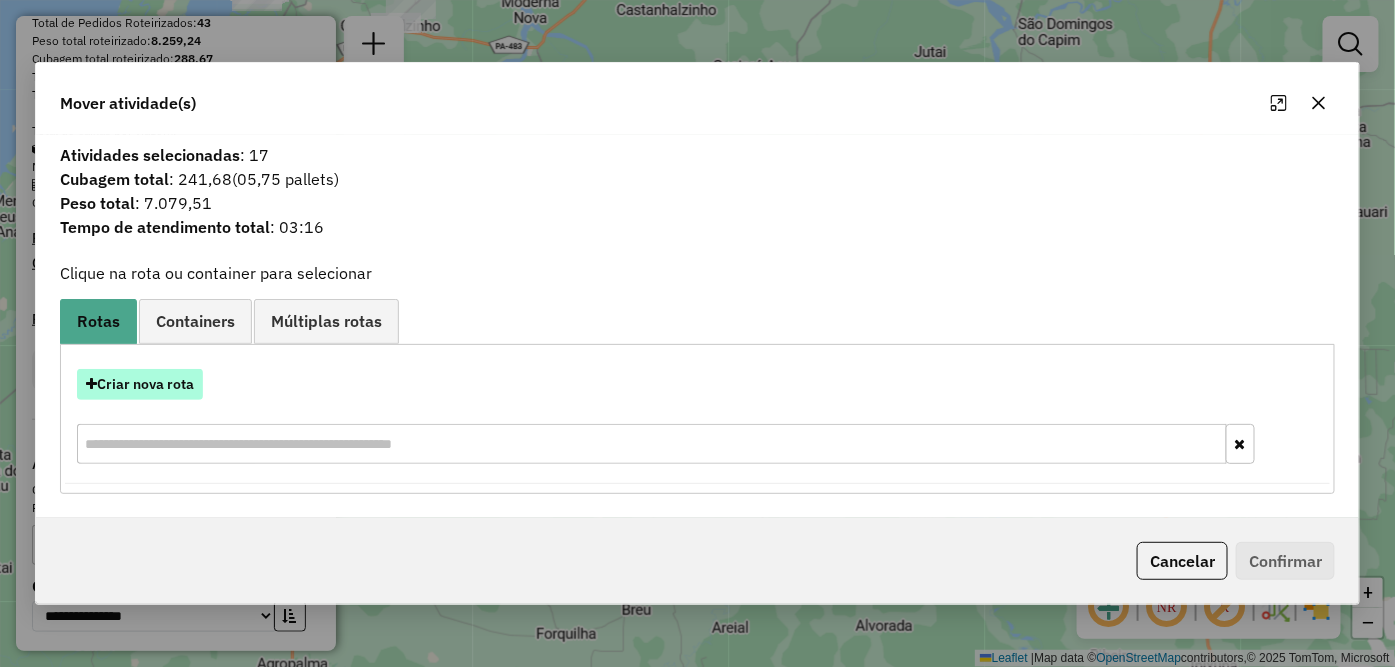click on "Criar nova rota" at bounding box center (140, 384) 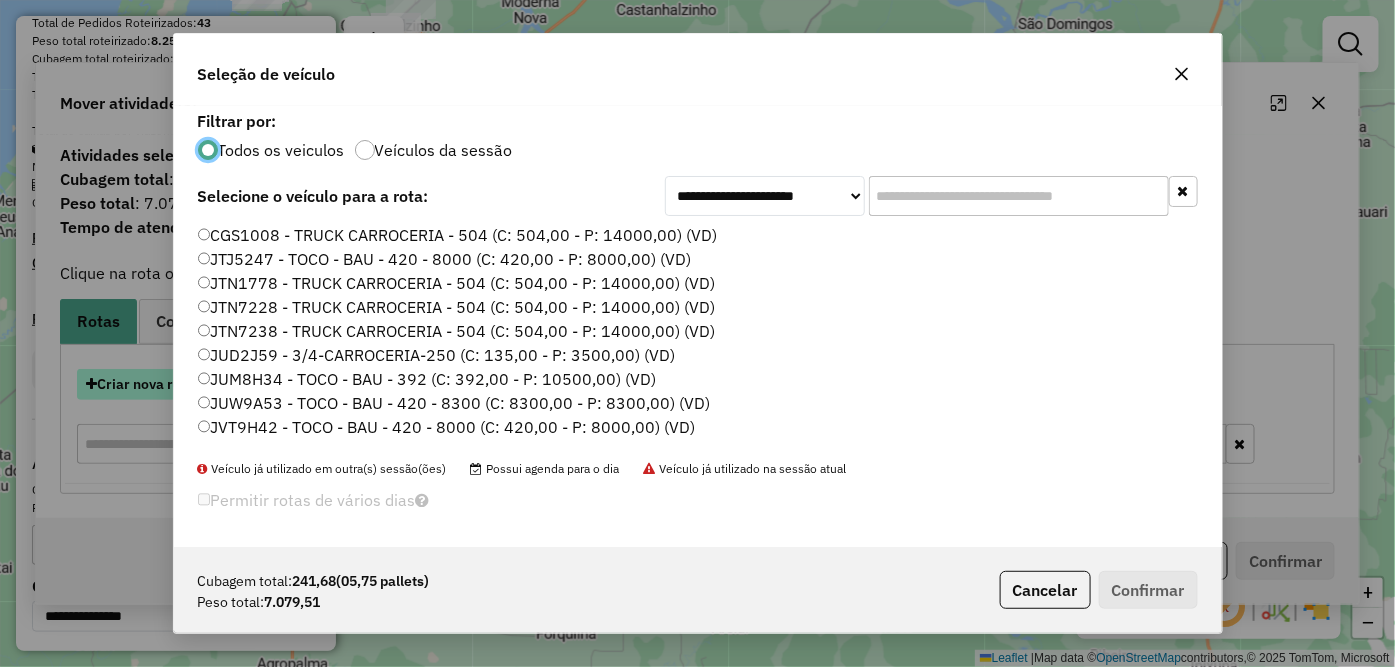 scroll, scrollTop: 11, scrollLeft: 5, axis: both 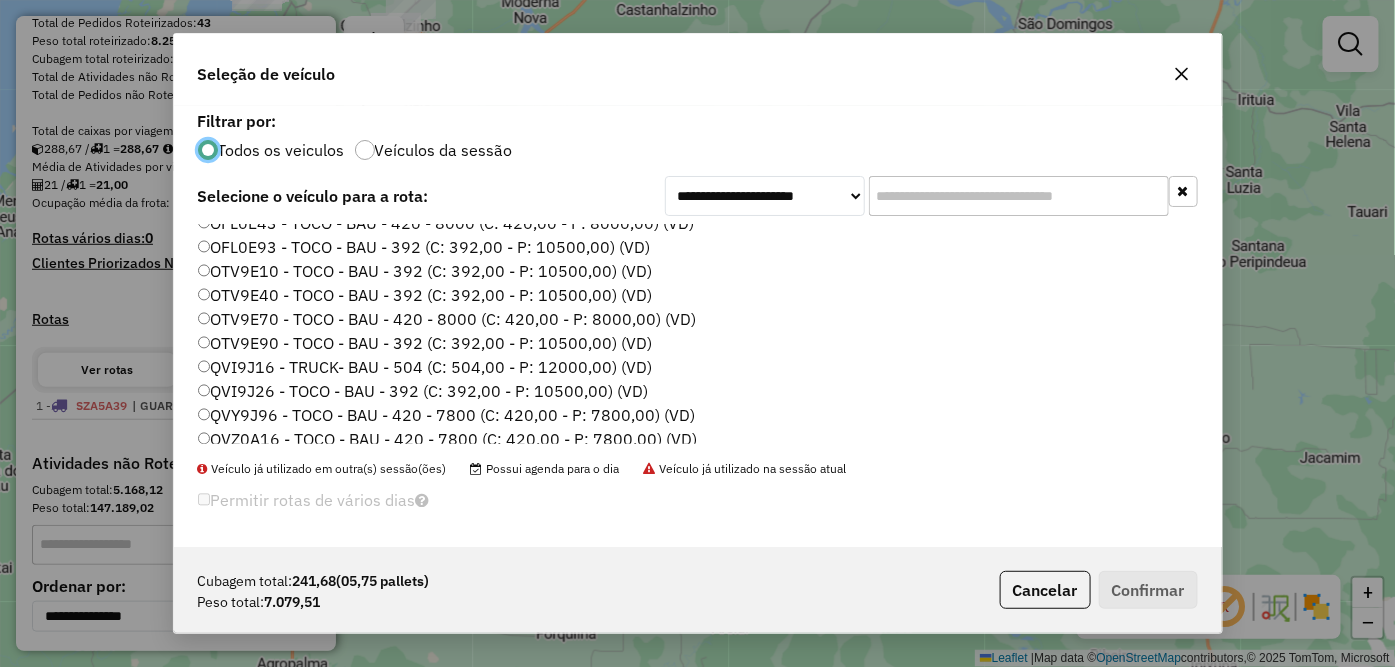 click on "QVY9J96 - TOCO - BAU - 420 - 7800 (C: 420,00 - P: 7800,00) (VD)" 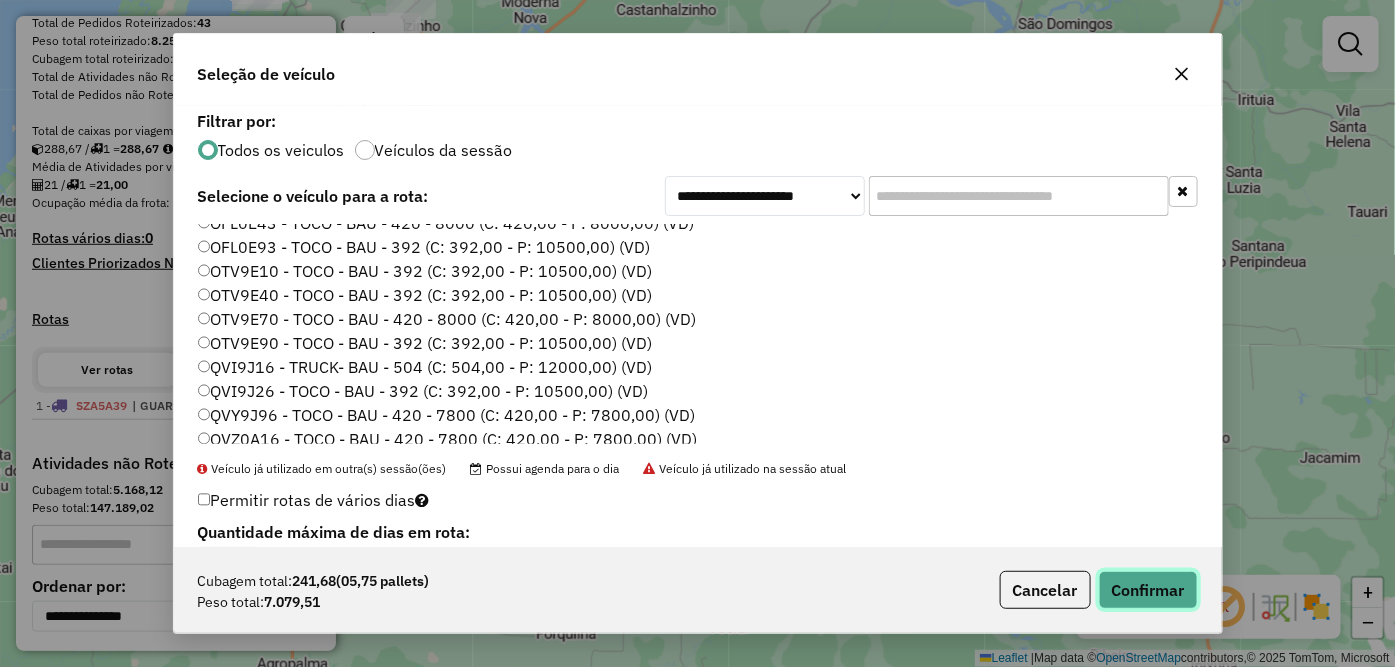 click on "Confirmar" 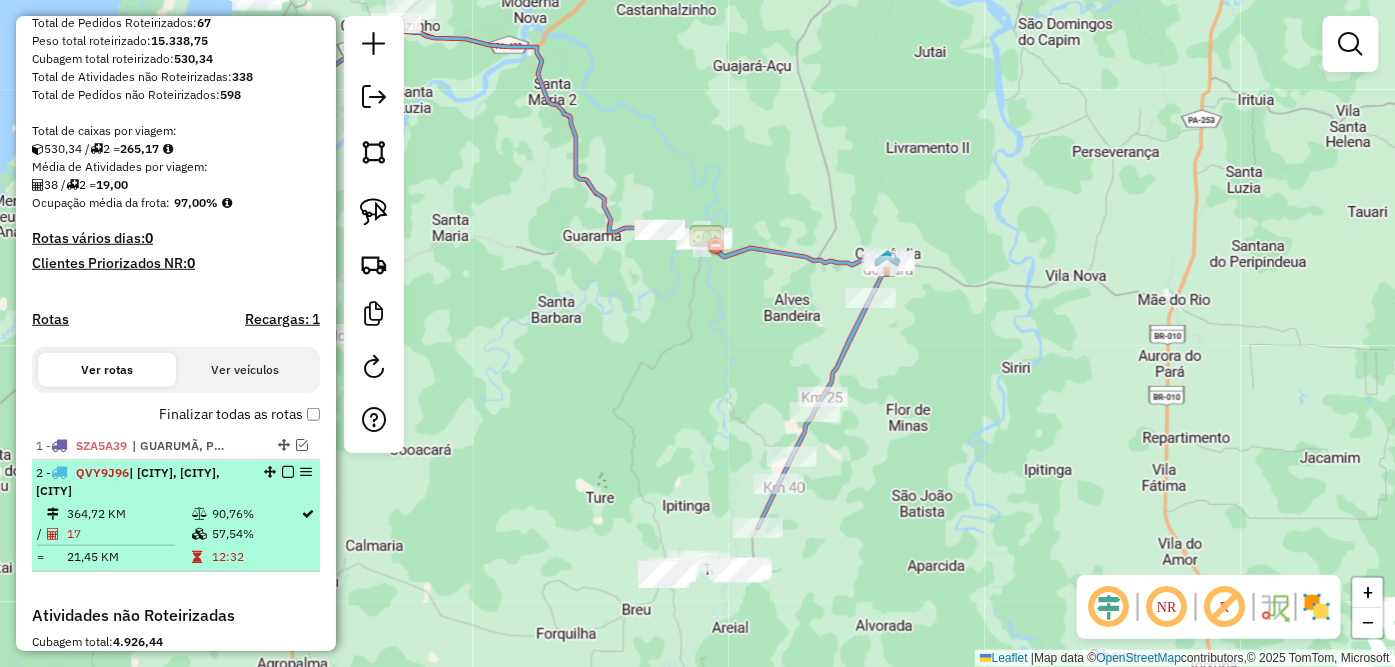 click at bounding box center (288, 472) 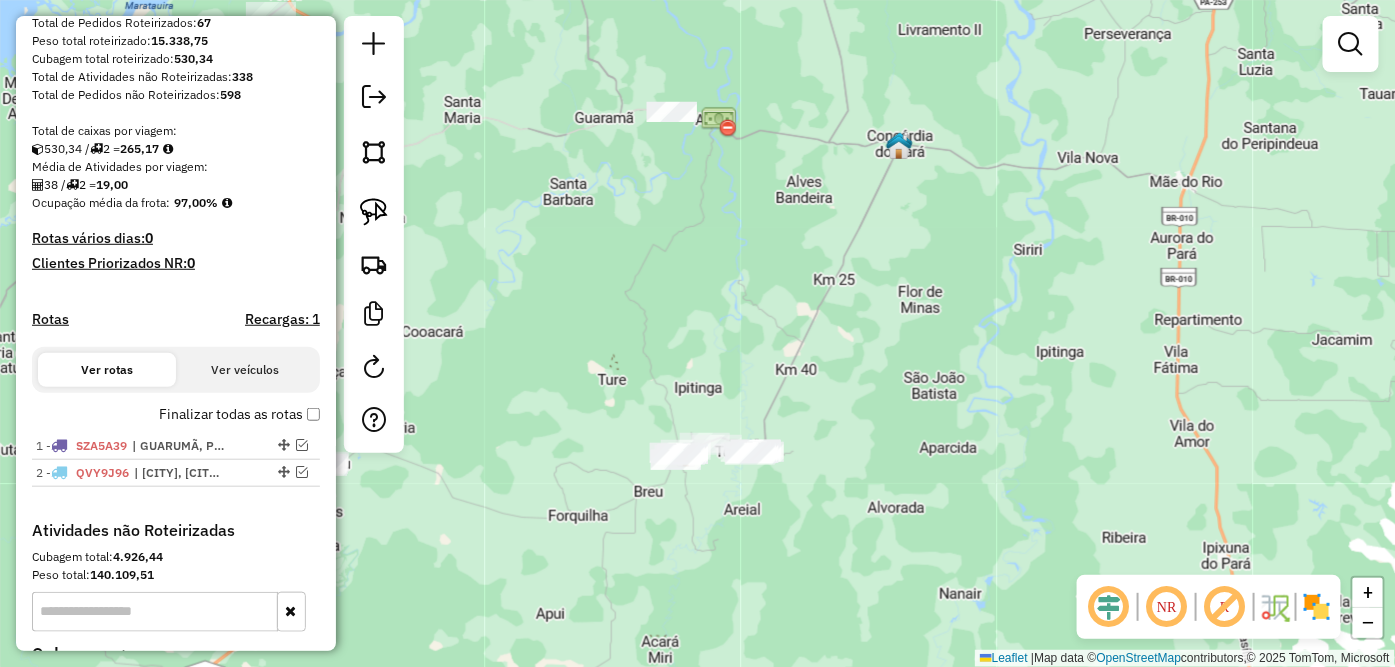 drag, startPoint x: 827, startPoint y: 615, endPoint x: 856, endPoint y: 417, distance: 200.11247 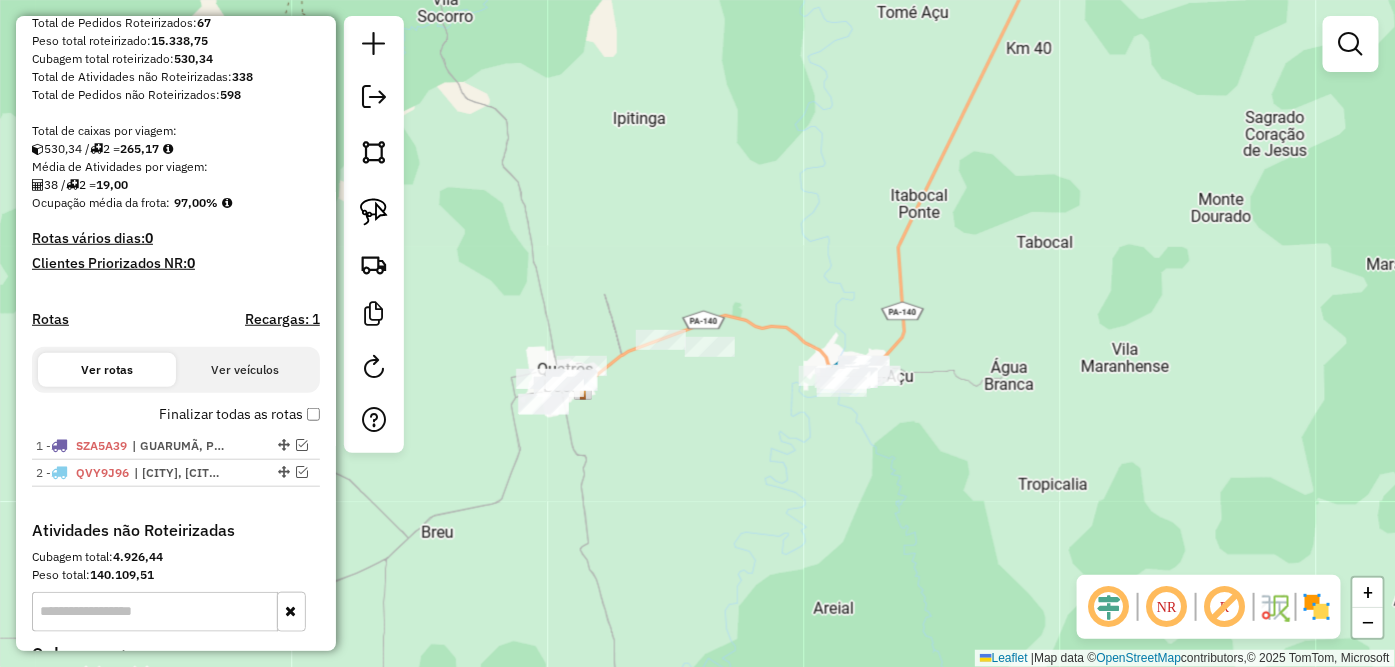 drag, startPoint x: 737, startPoint y: 477, endPoint x: 768, endPoint y: 493, distance: 34.88553 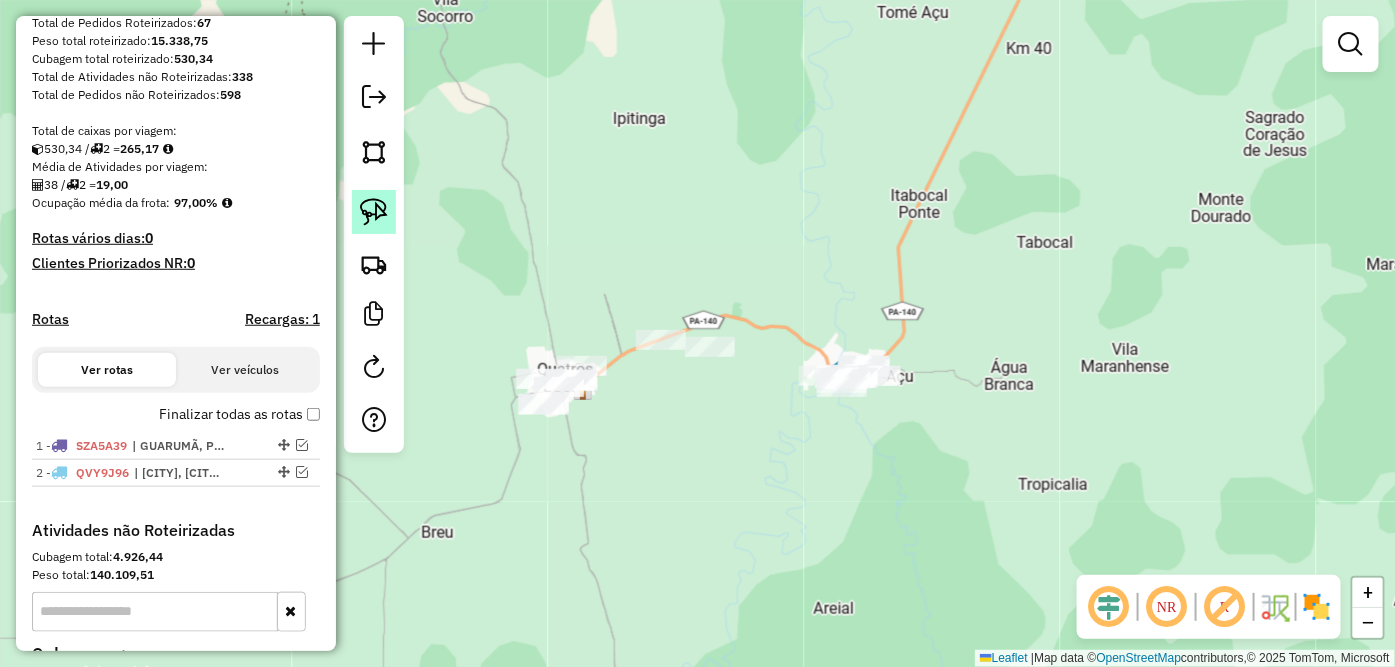 click 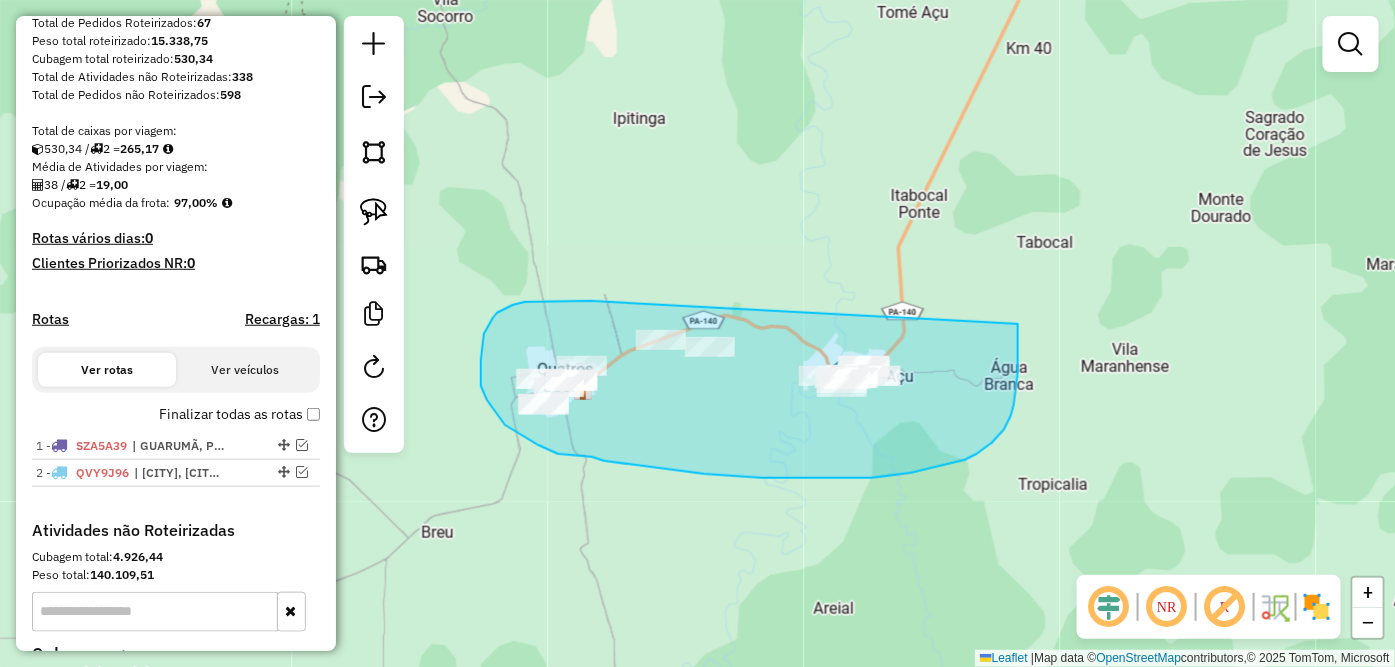 drag, startPoint x: 590, startPoint y: 301, endPoint x: 1018, endPoint y: 324, distance: 428.61755 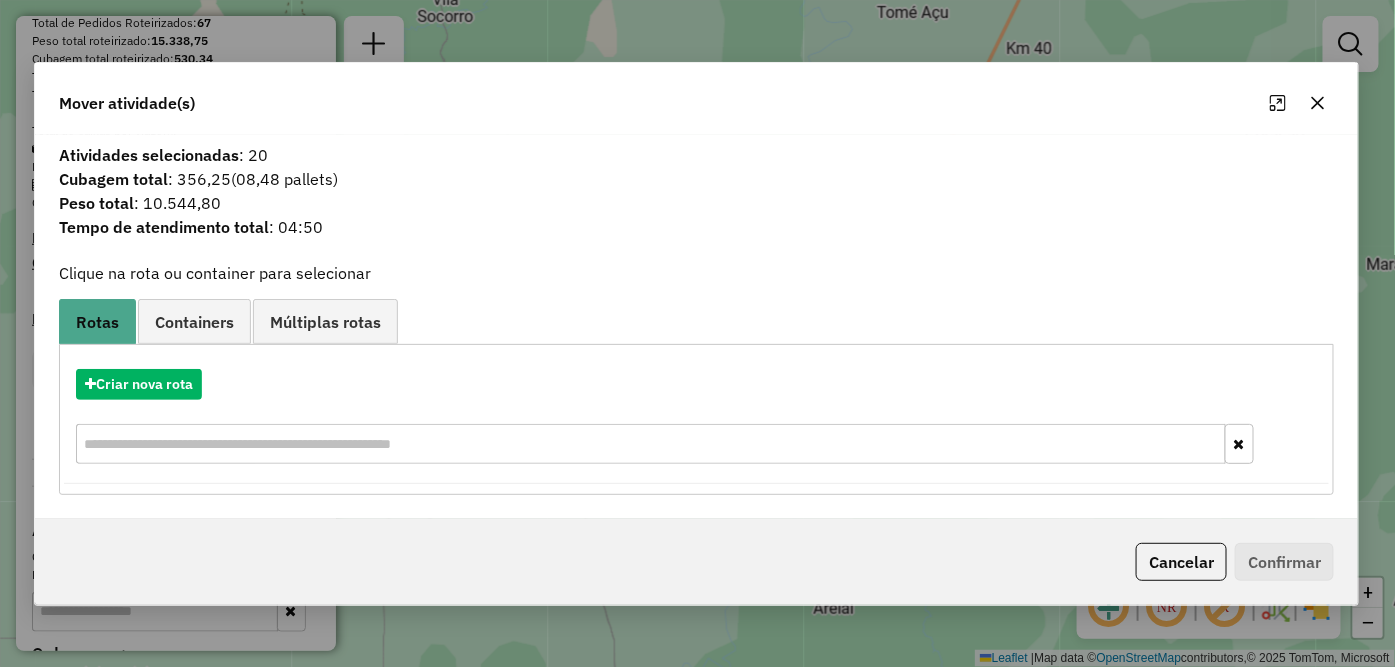 click 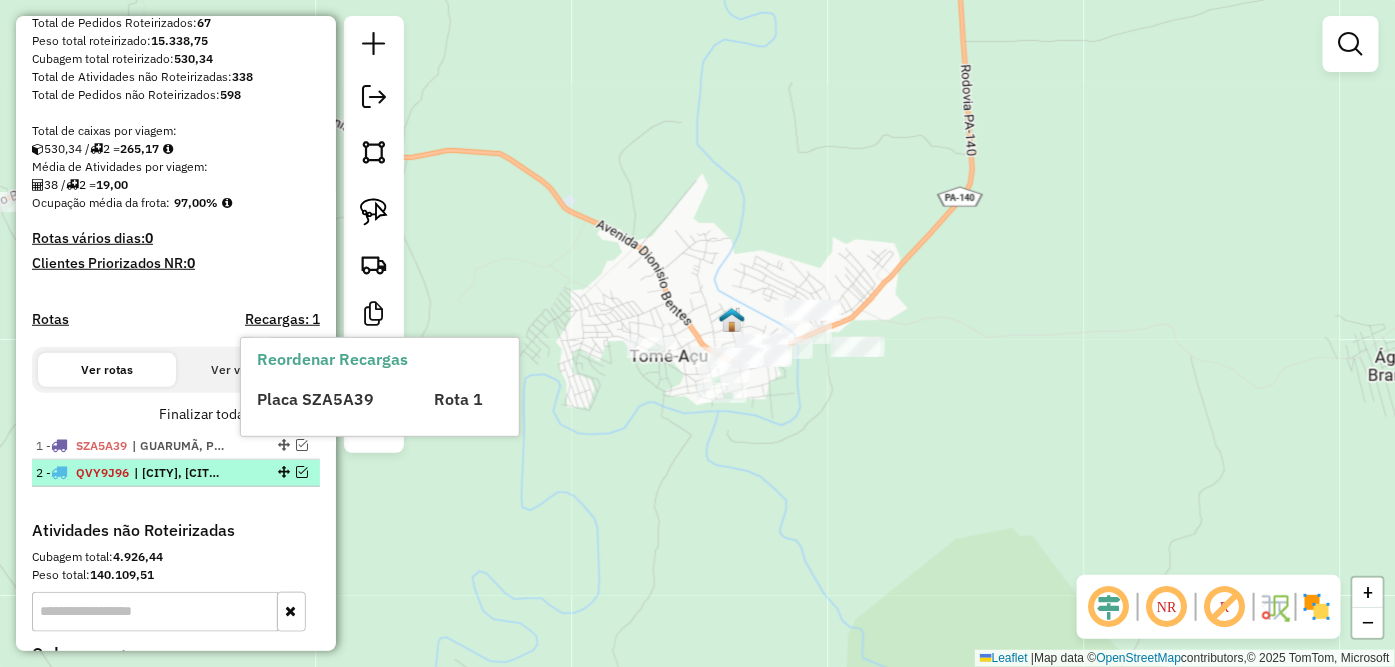 click at bounding box center (302, 472) 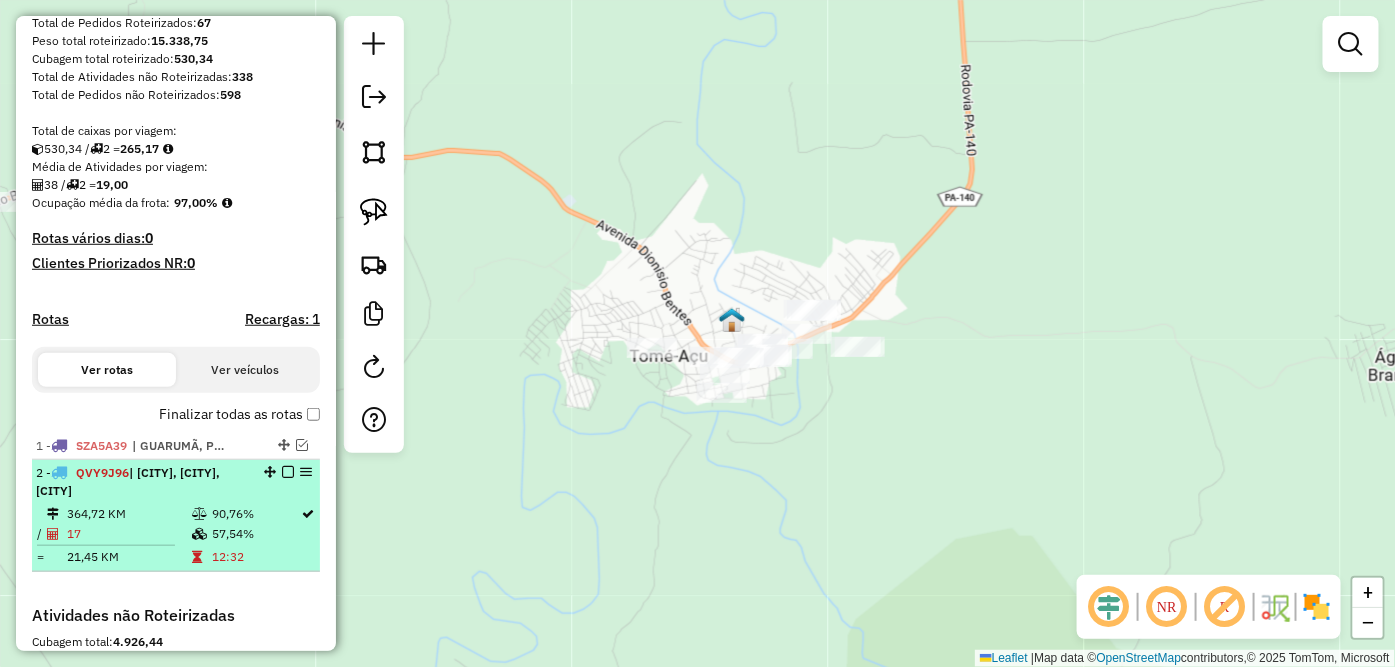 click on "[CITY], [CITY], [CITY]" at bounding box center [128, 481] 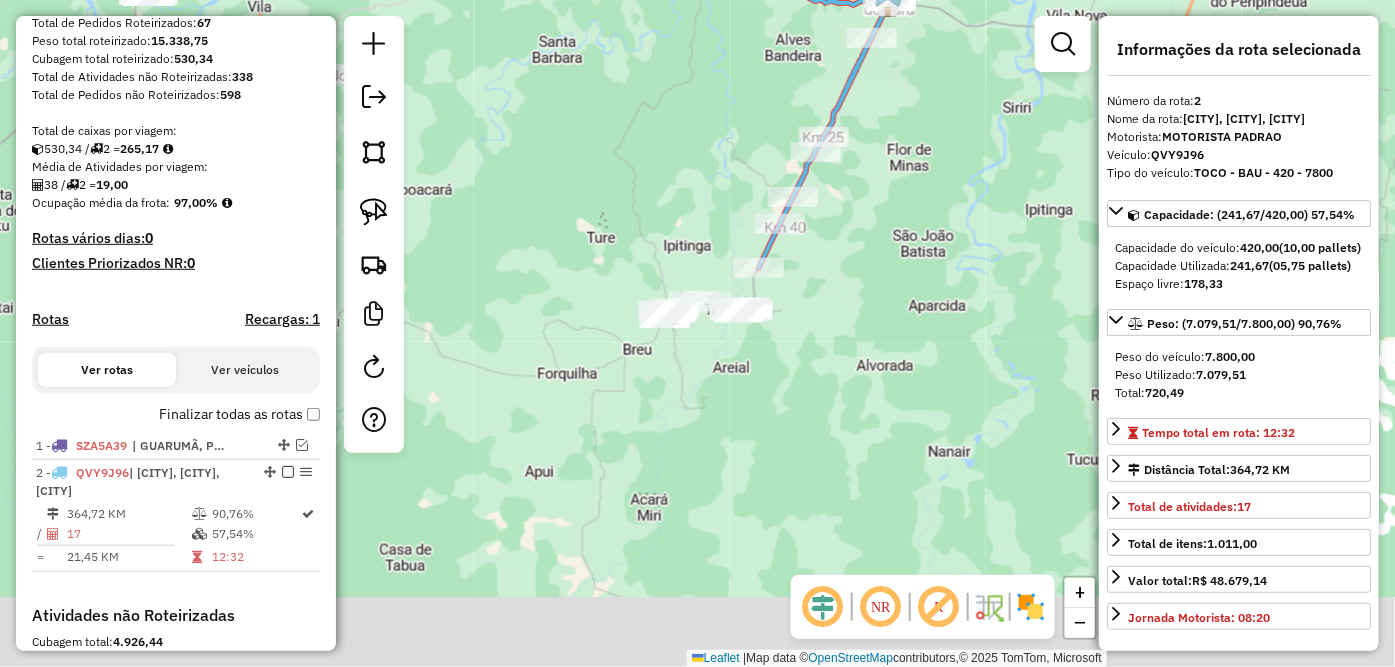 drag, startPoint x: 763, startPoint y: 435, endPoint x: 626, endPoint y: 164, distance: 303.66098 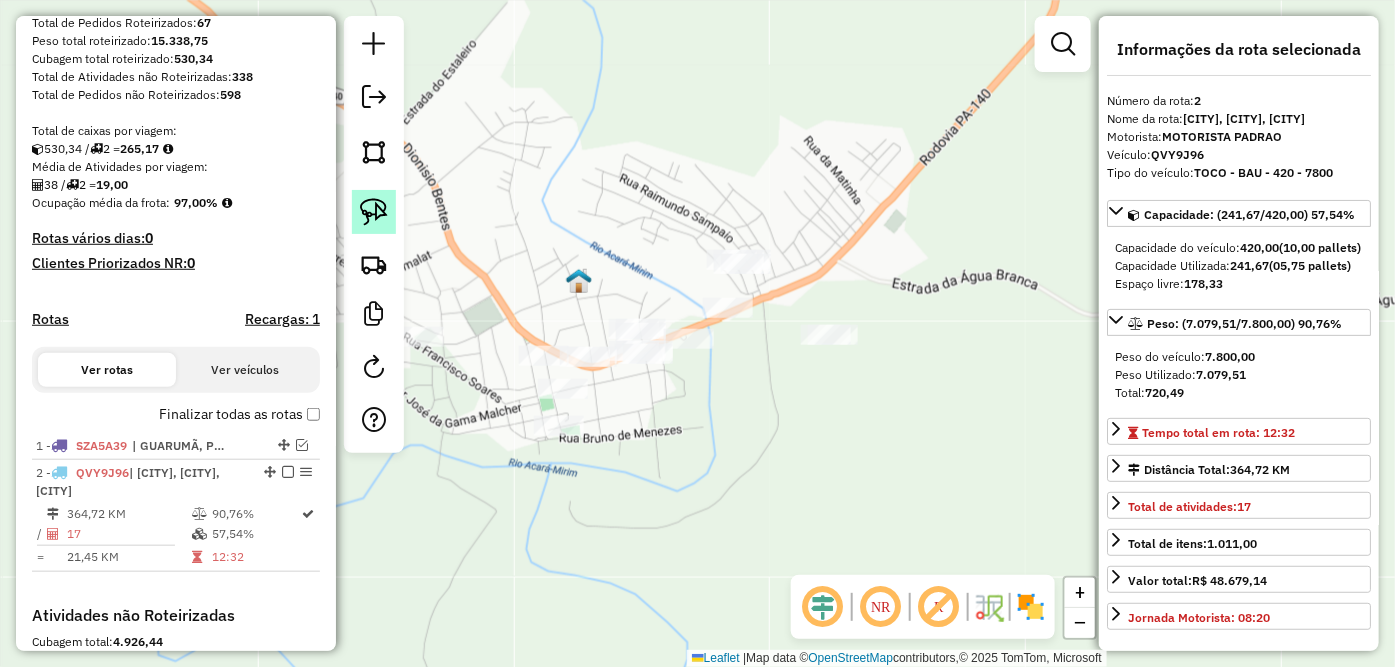 click 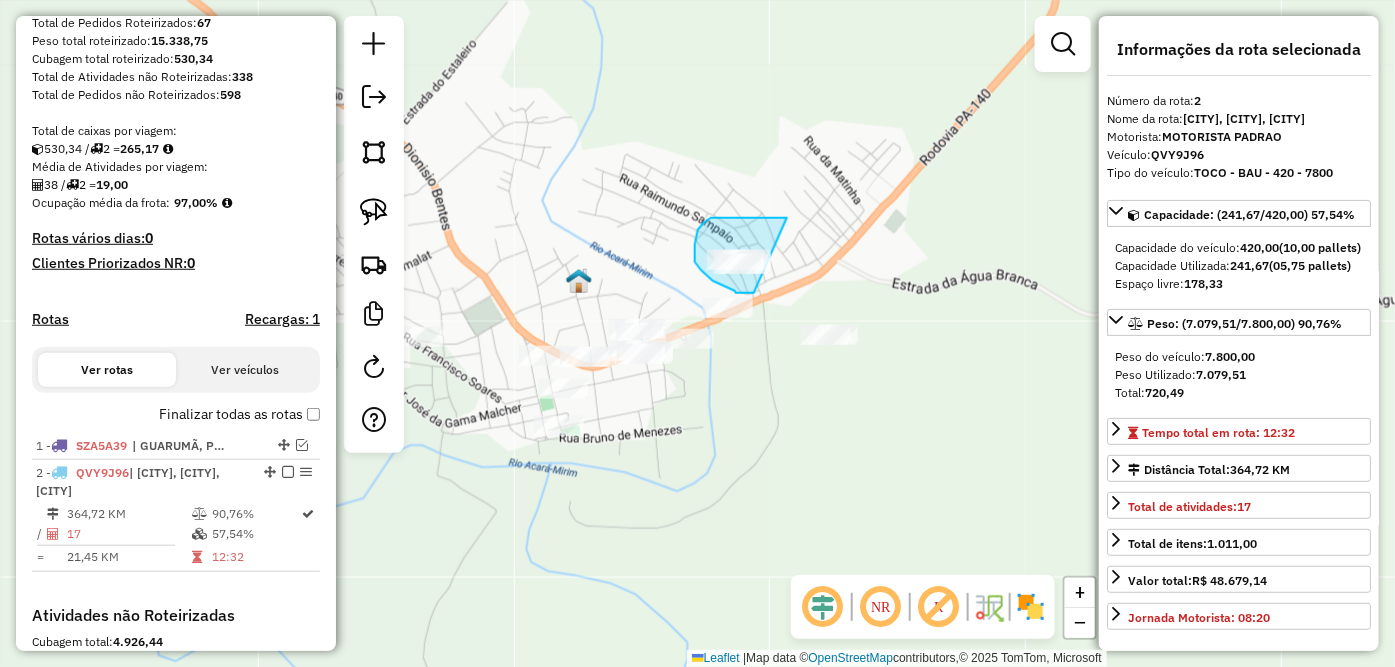 drag, startPoint x: 757, startPoint y: 218, endPoint x: 797, endPoint y: 287, distance: 79.755875 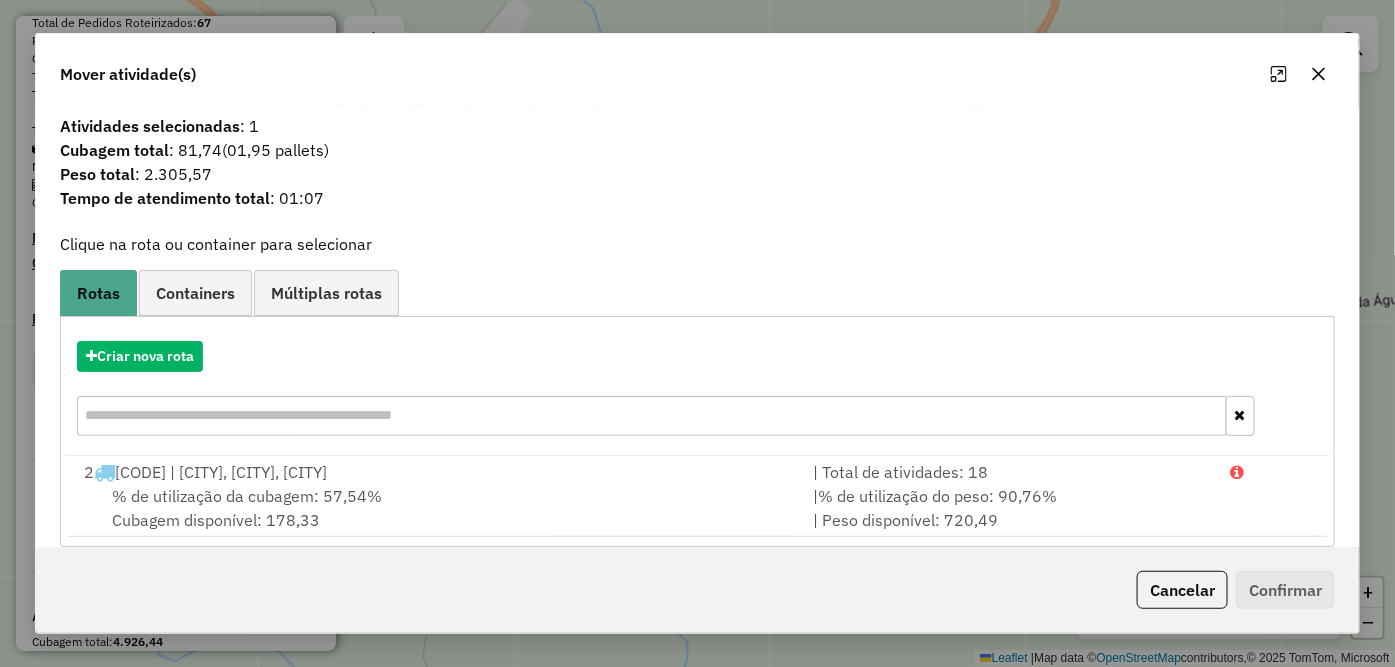 click 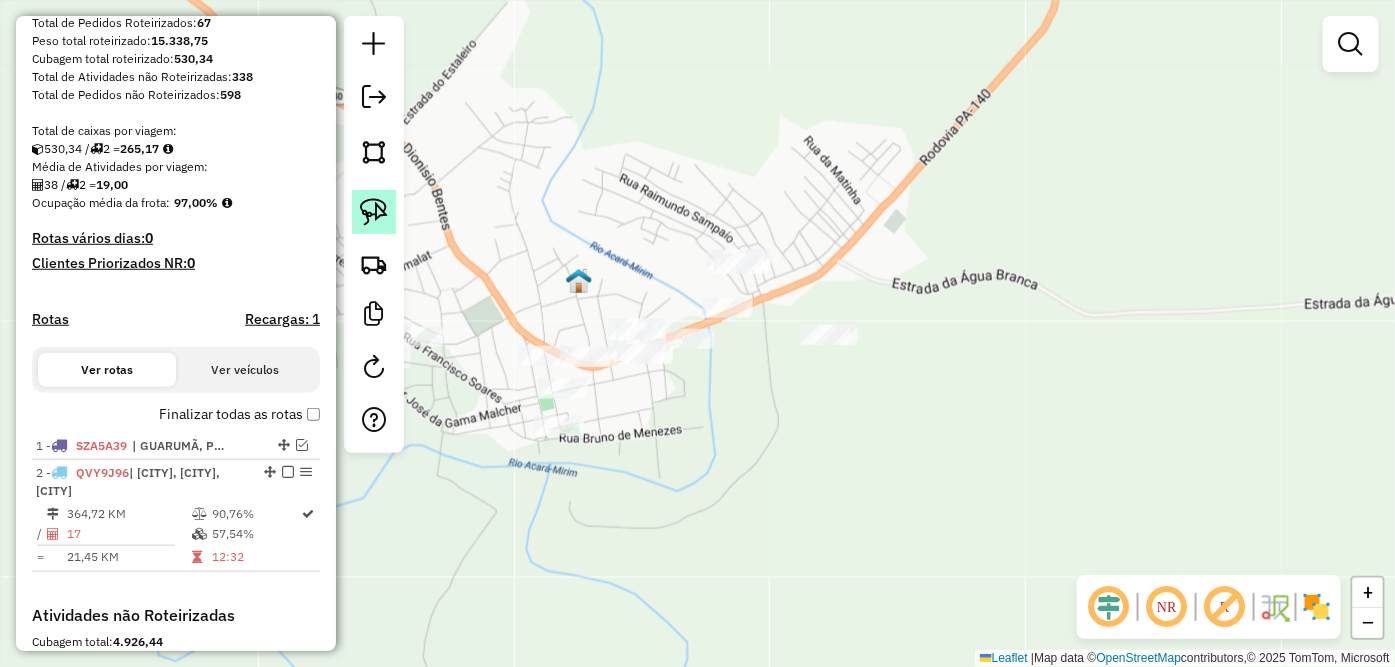 click 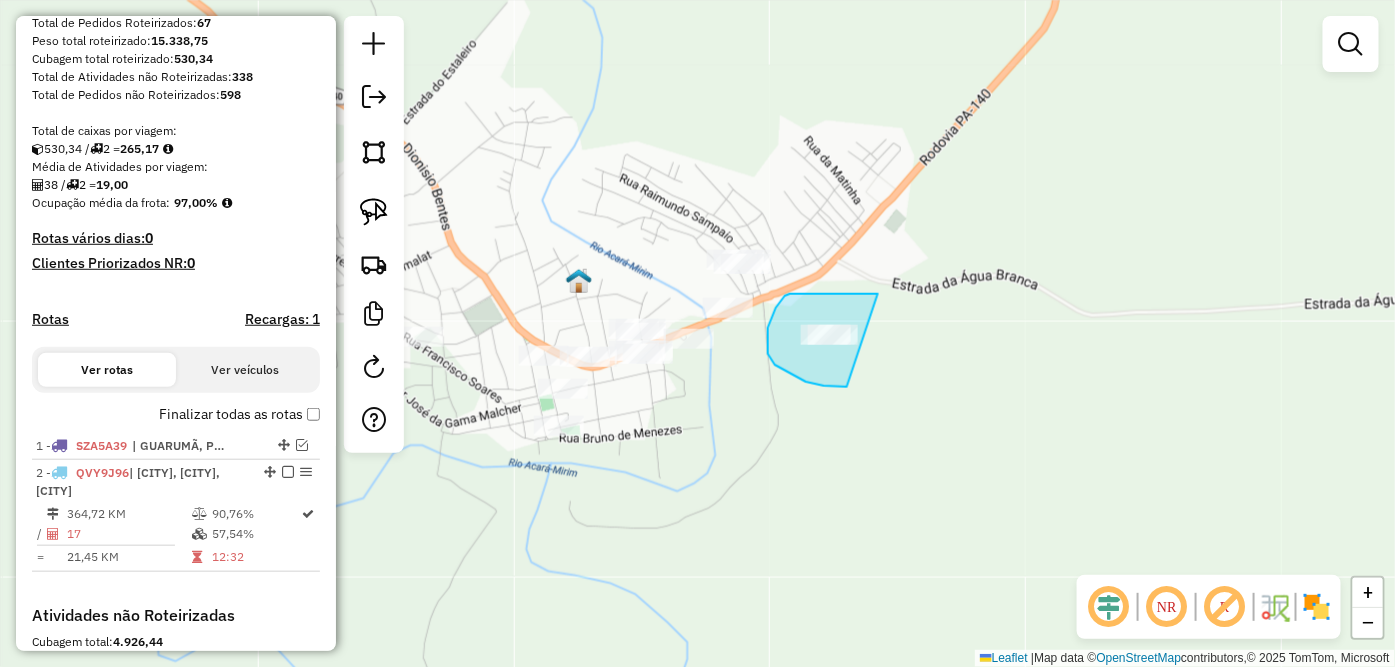 drag, startPoint x: 873, startPoint y: 294, endPoint x: 902, endPoint y: 385, distance: 95.50916 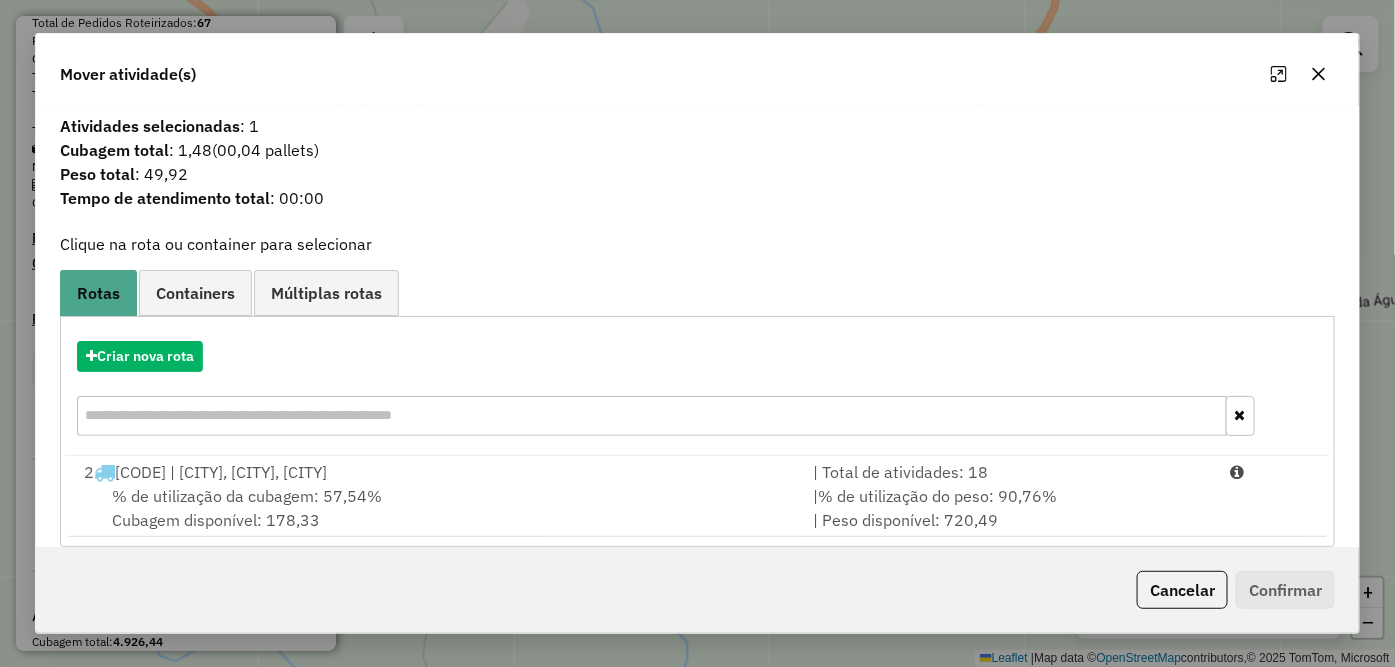 click 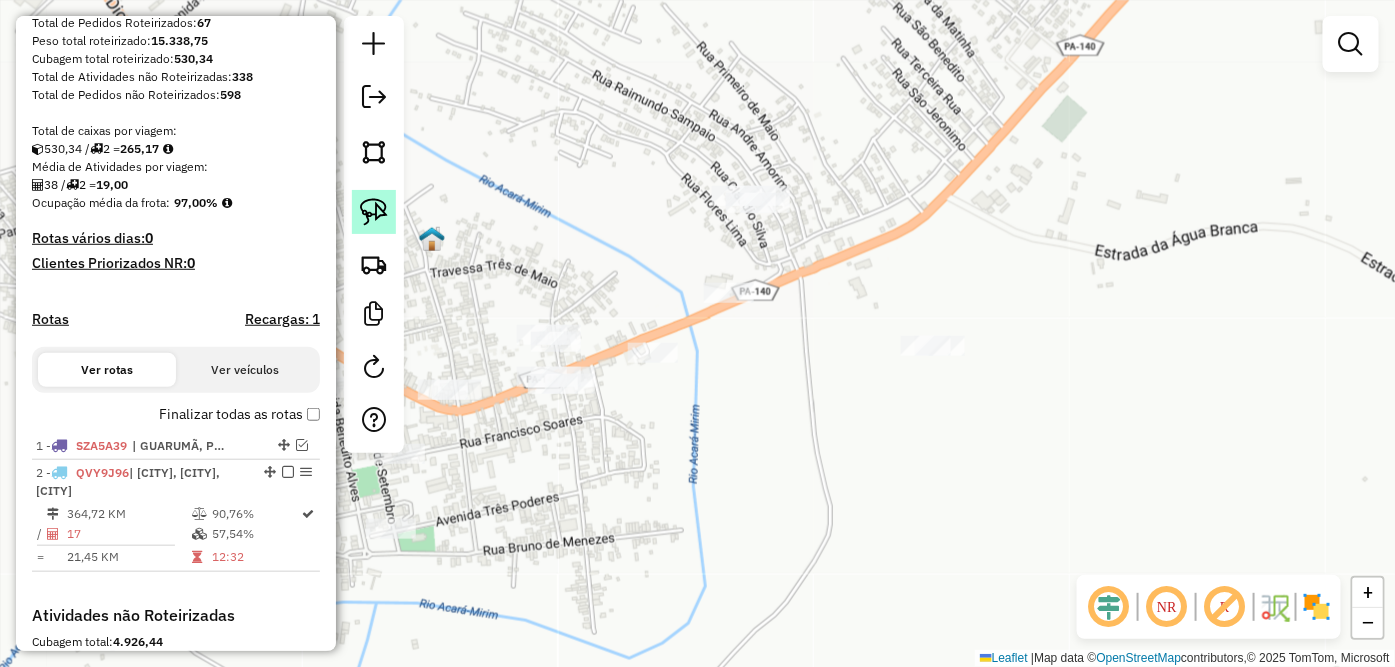 click 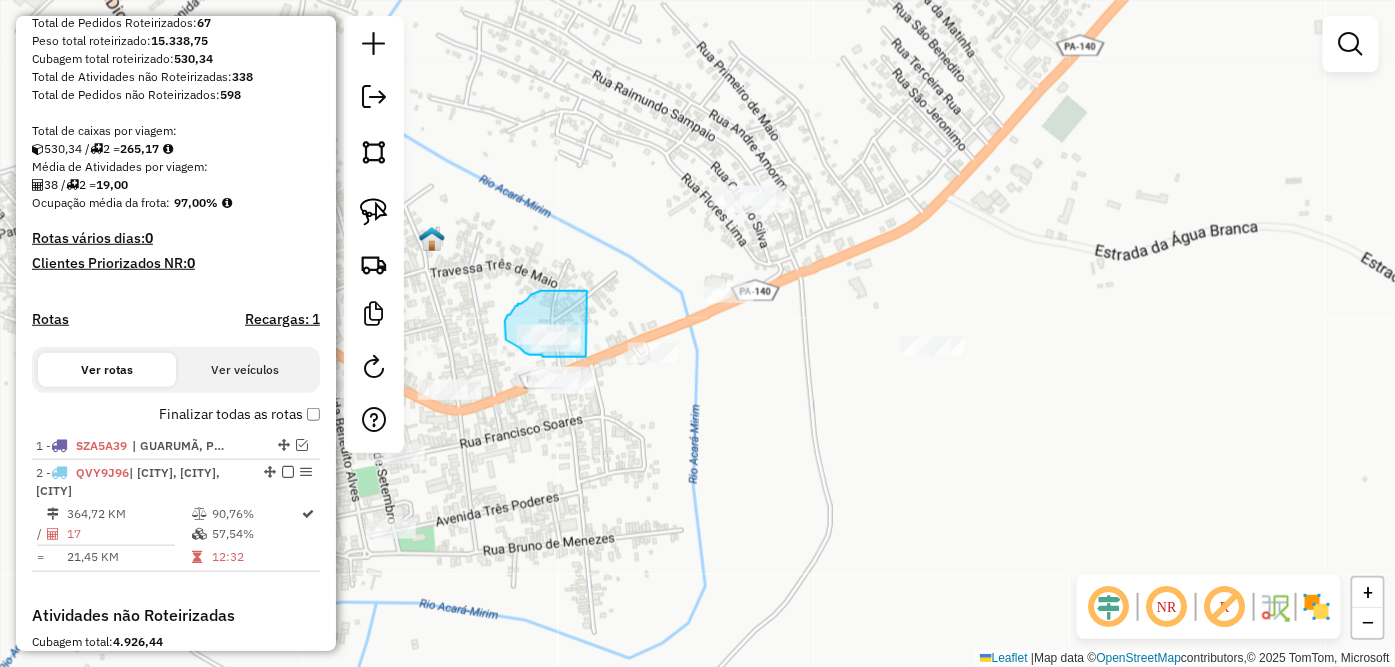drag, startPoint x: 576, startPoint y: 291, endPoint x: 592, endPoint y: 356, distance: 66.94027 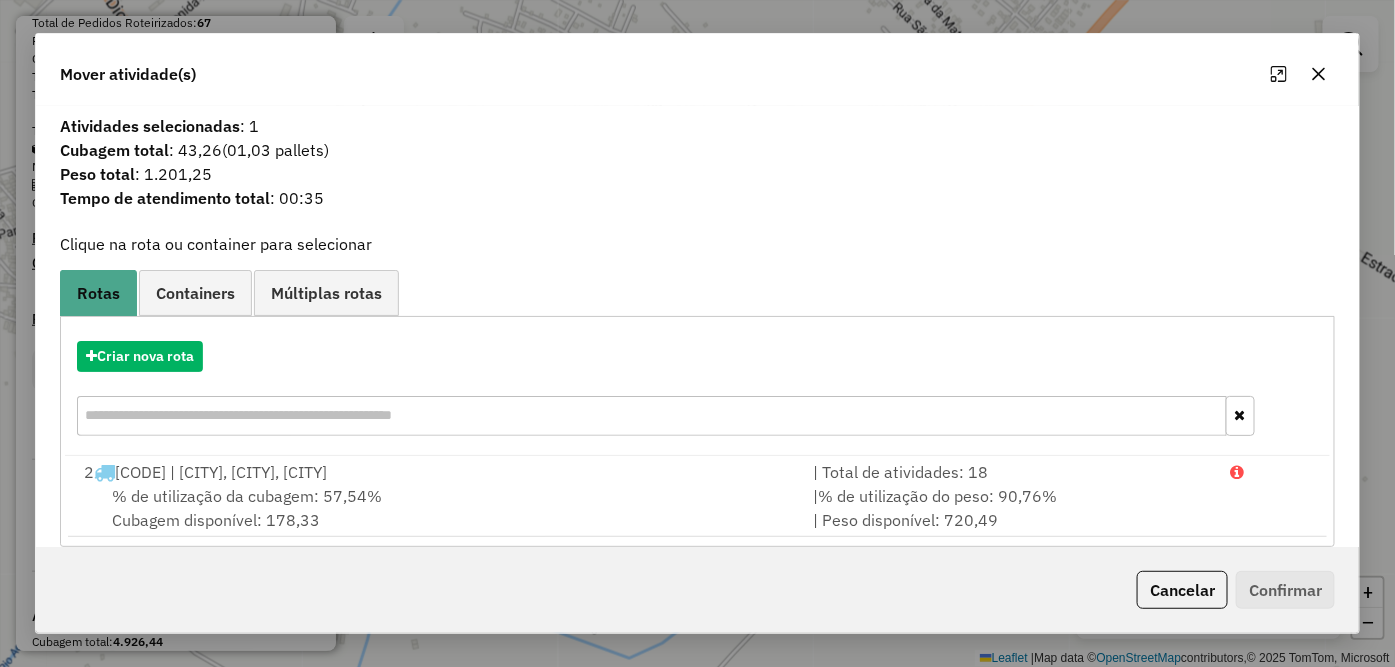 click 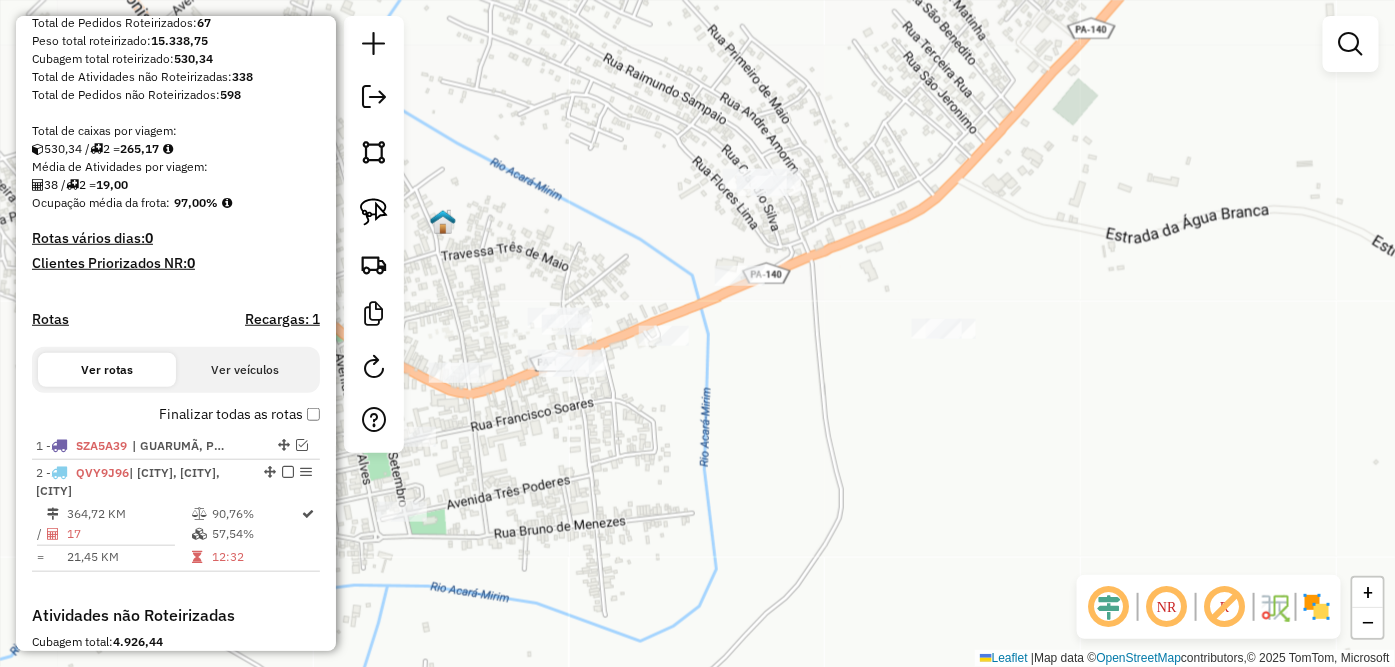drag, startPoint x: 720, startPoint y: 374, endPoint x: 734, endPoint y: 351, distance: 26.925823 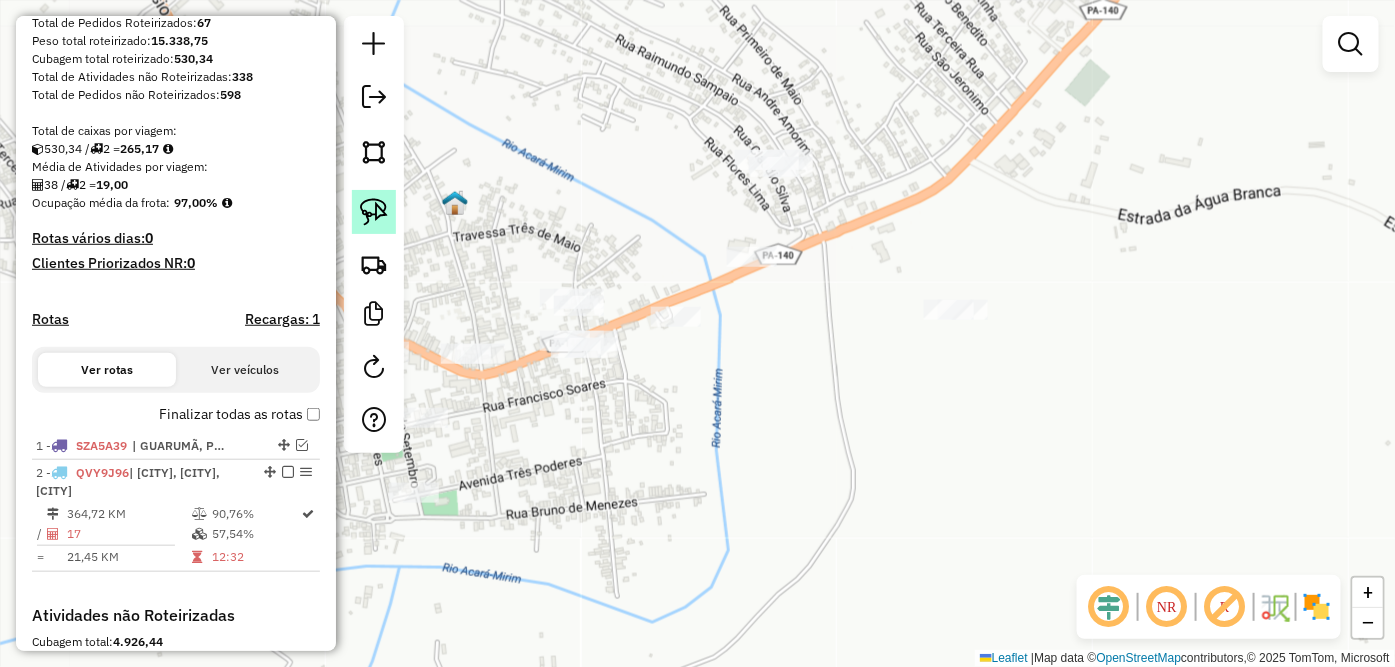 click 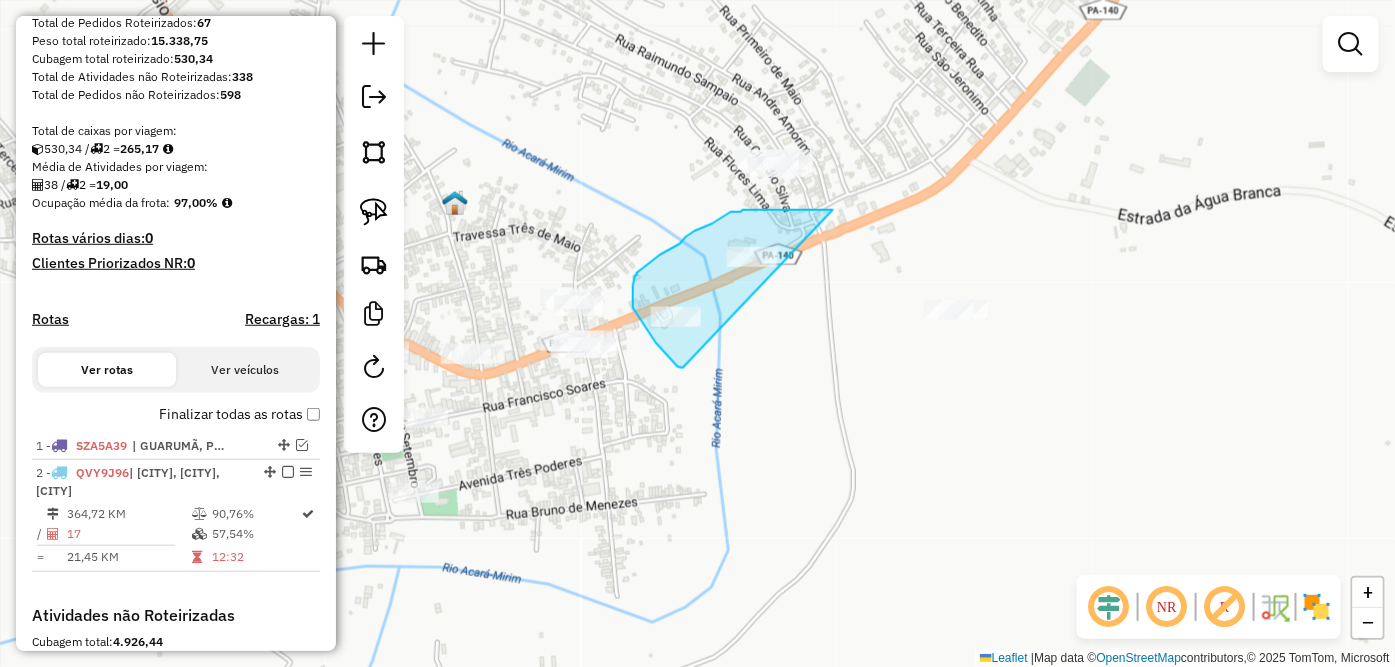 drag, startPoint x: 808, startPoint y: 210, endPoint x: 738, endPoint y: 398, distance: 200.60907 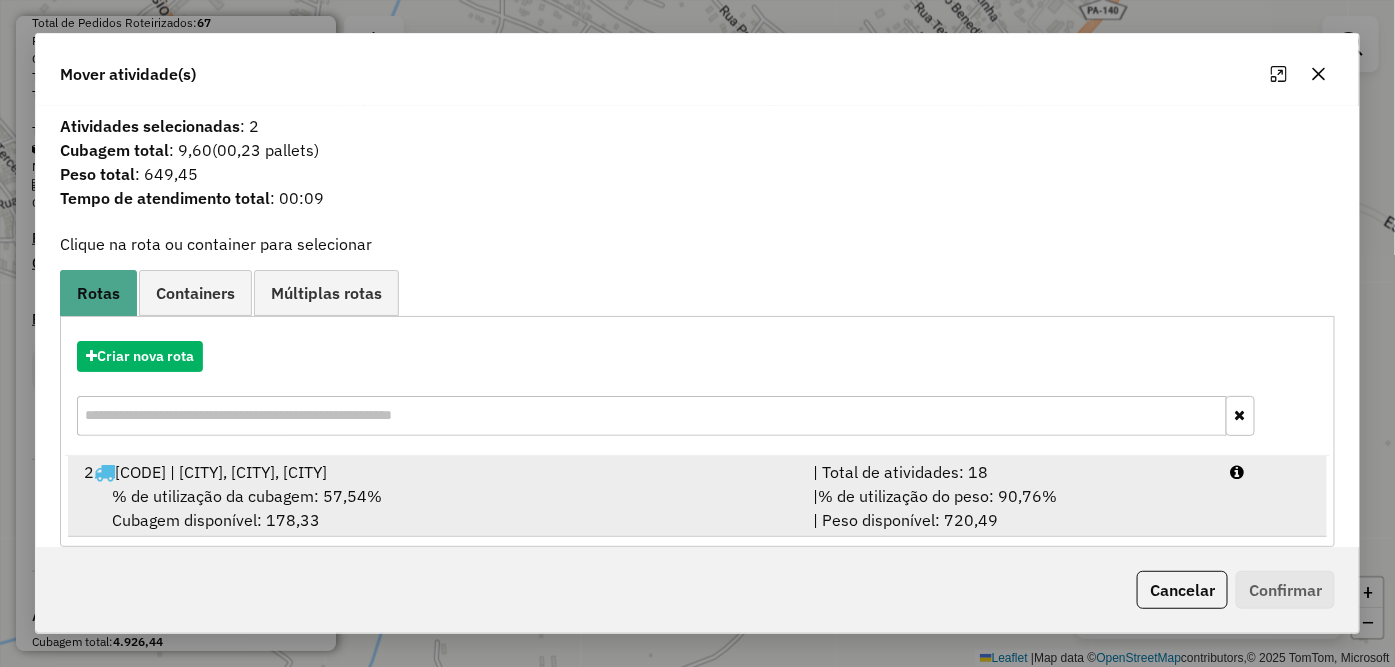 click on "% de utilização da cubagem: 57,54%  Cubagem disponível: 178,33" at bounding box center [437, 508] 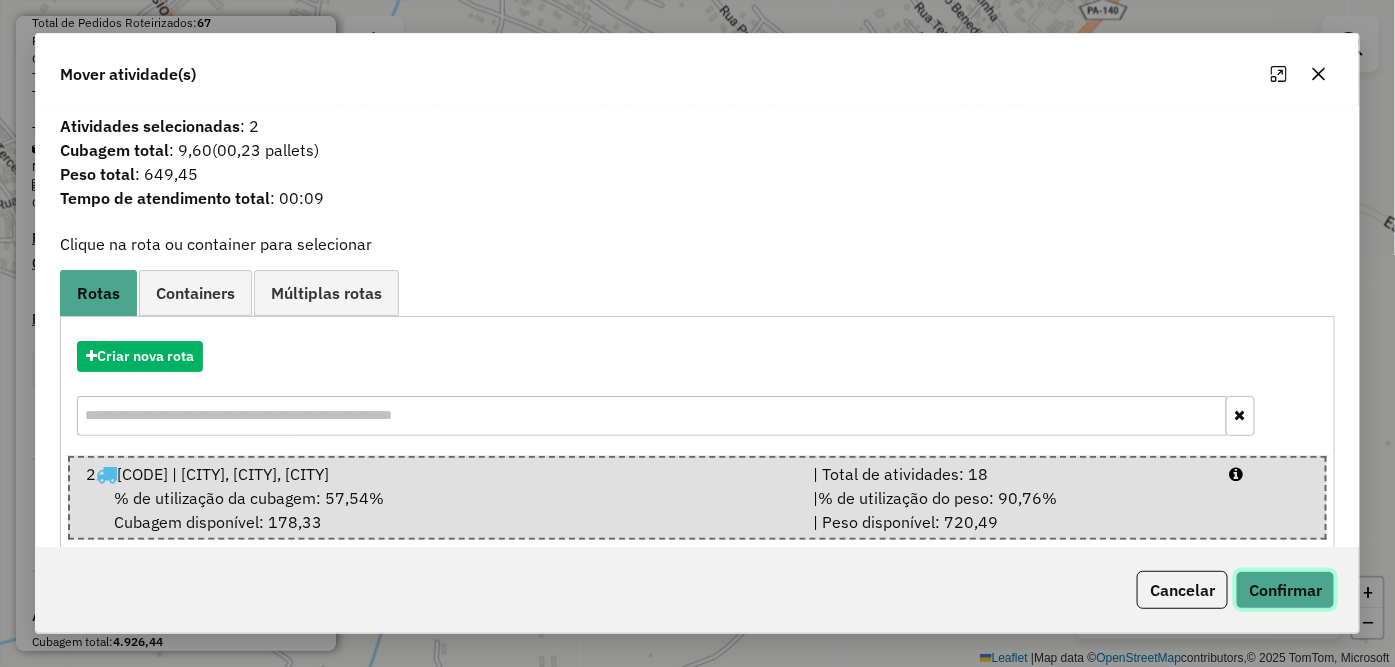 click on "Confirmar" 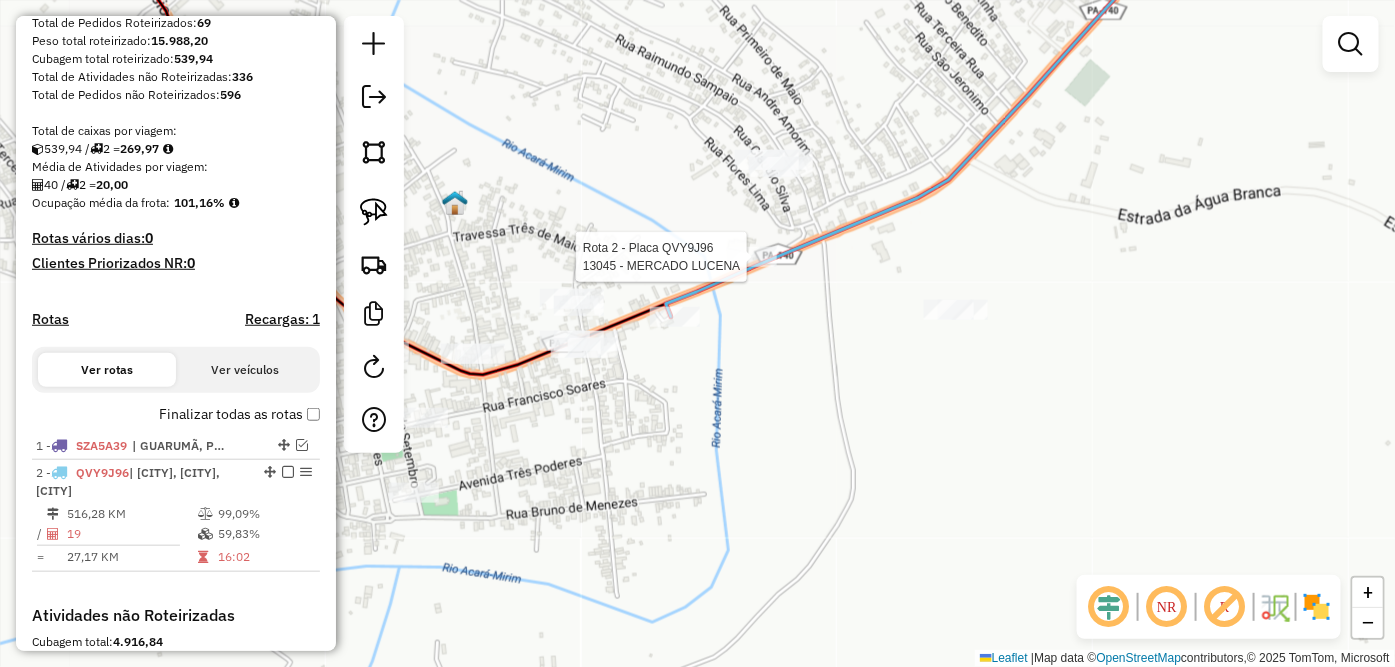 select on "**********" 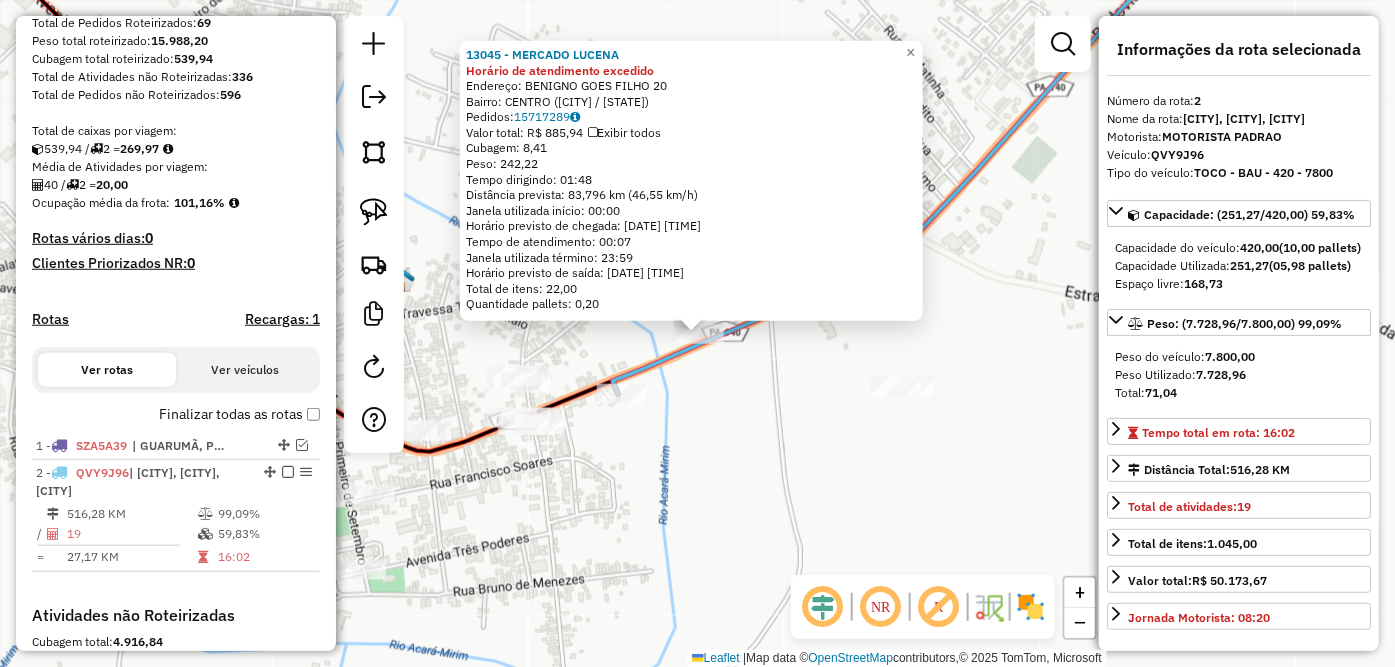 scroll, scrollTop: 645, scrollLeft: 0, axis: vertical 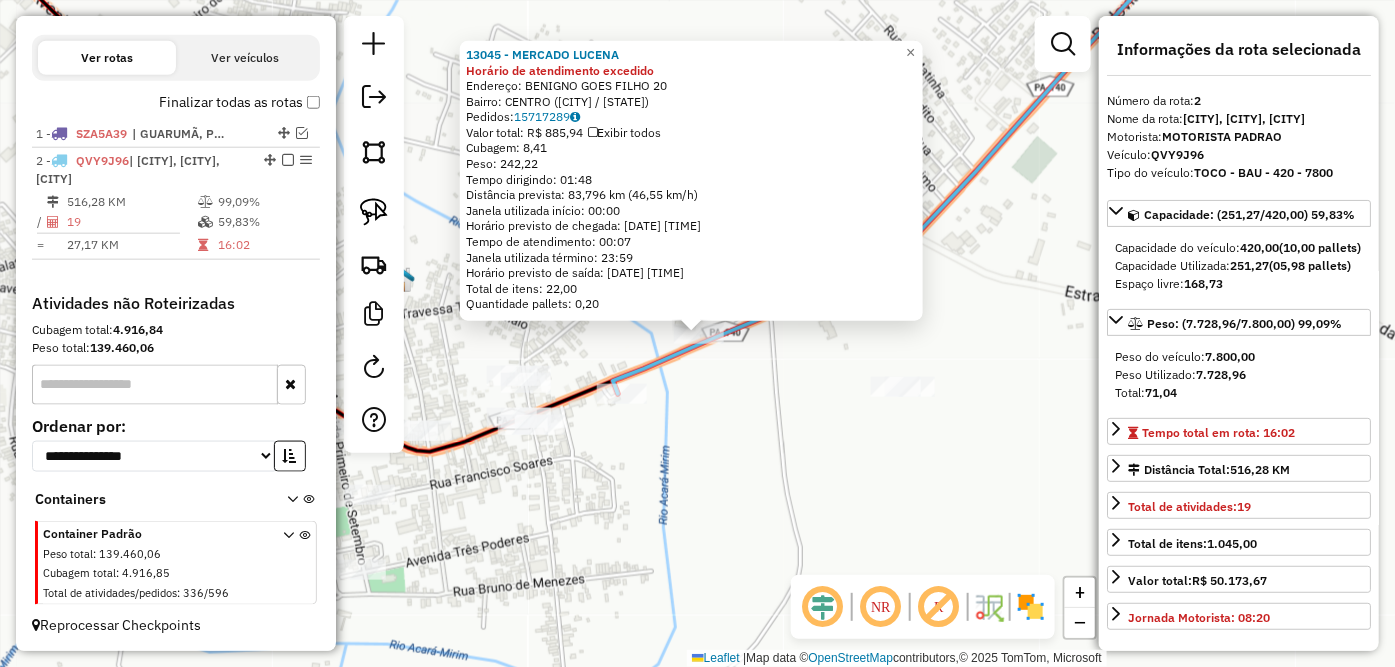 click on "13045 - MERCADO LUCENA Horário de atendimento excedido  Endereço:  BENIGNO GOES FILHO 20   Bairro: CENTRO (TOME-ACU / PA)   Pedidos:  15717289   Valor total: R$ 885,94   Exibir todos   Cubagem: 8,41  Peso: 242,22  Tempo dirigindo: 01:48   Distância prevista: 83,796 km (46,55 km/h)   Janela utilizada início: 00:00   Horário previsto de chegada: 16/07/2025 19:41   Tempo de atendimento: 00:07   Janela utilizada término: 23:59   Horário previsto de saída: 16/07/2025 19:48   Total de itens: 22,00   Quantidade pallets: 0,20  × Janela de atendimento Grade de atendimento Capacidade Transportadoras Veículos Cliente Pedidos  Rotas Selecione os dias de semana para filtrar as janelas de atendimento  Seg   Ter   Qua   Qui   Sex   Sáb   Dom  Informe o período da janela de atendimento: De: Até:  Filtrar exatamente a janela do cliente  Considerar janela de atendimento padrão  Selecione os dias de semana para filtrar as grades de atendimento  Seg   Ter   Qua   Qui   Sex   Sáb   Dom   Peso mínimo:   De:   De:" 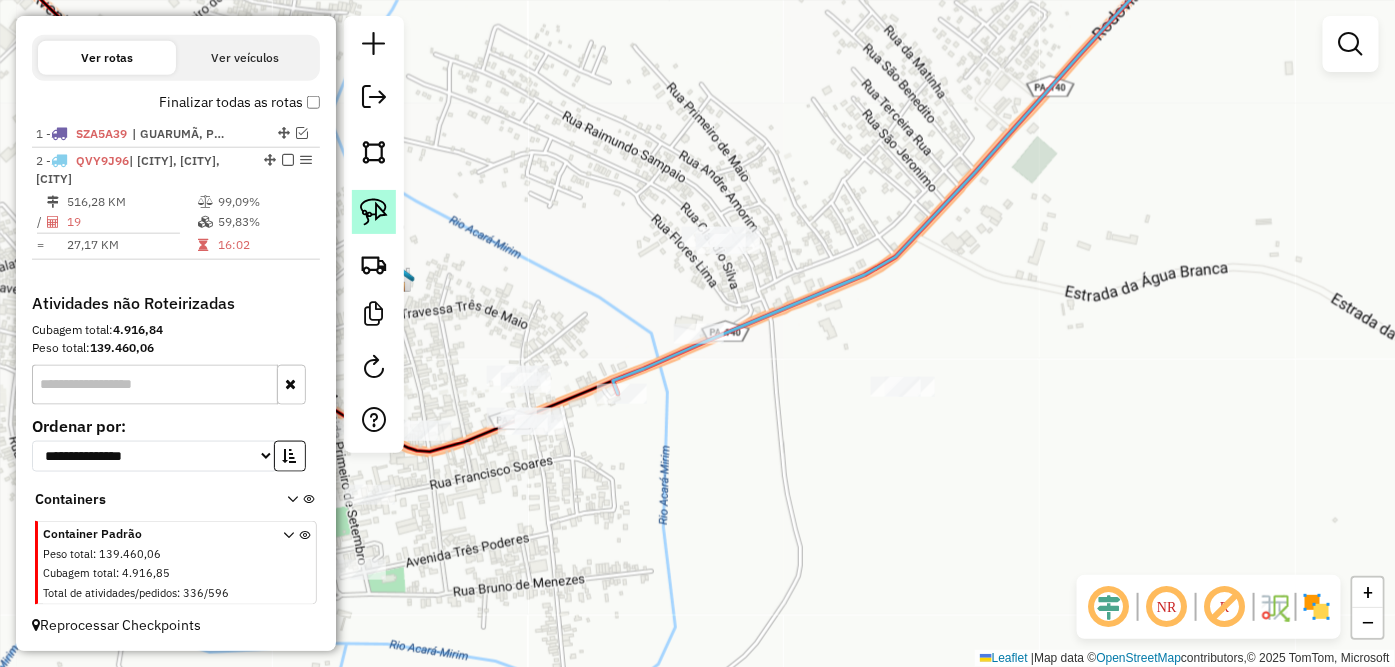 click 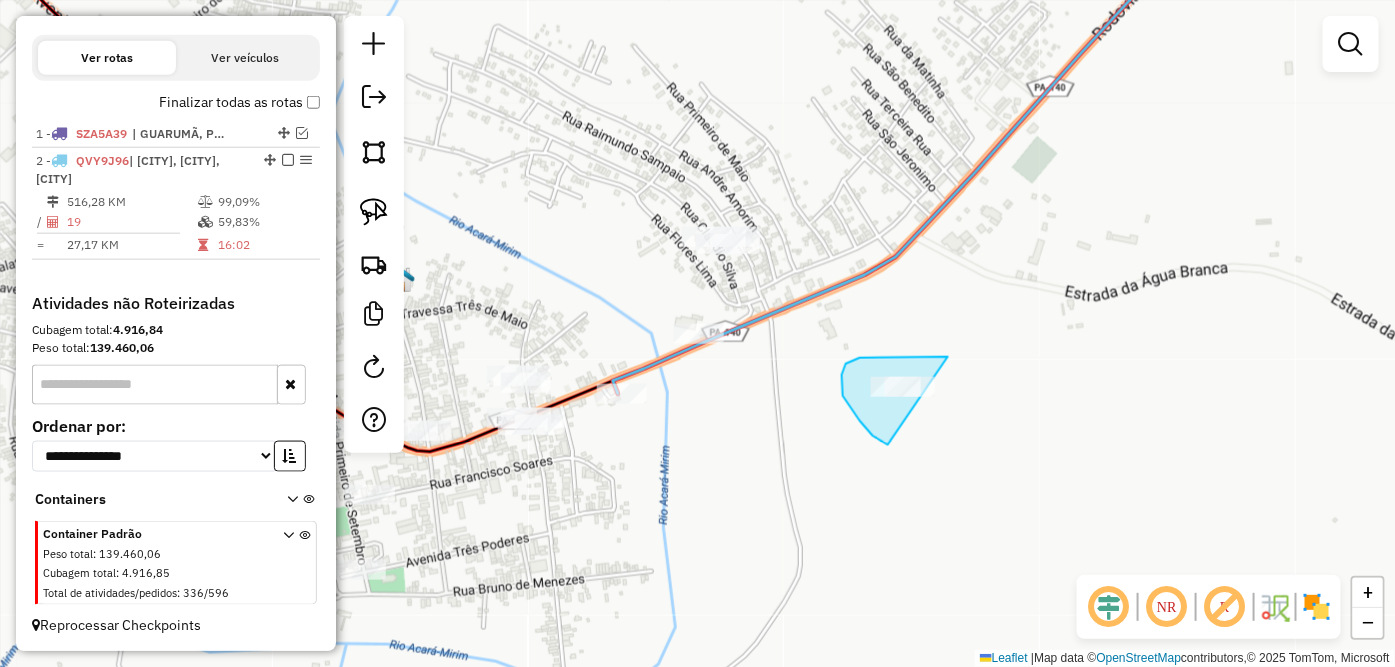 drag, startPoint x: 876, startPoint y: 358, endPoint x: 1017, endPoint y: 464, distance: 176.40012 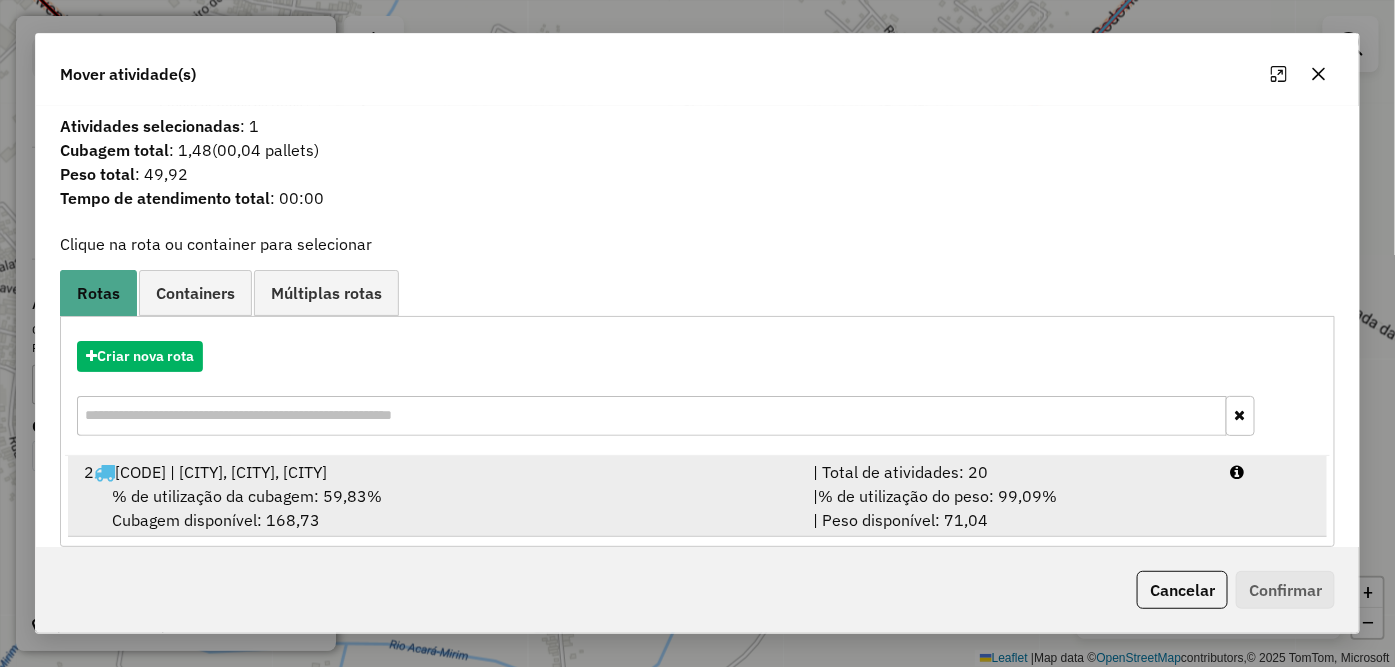 click on "2  QVY9J96 | ACARÁ, CONCÓRDIA, TOMÉ-AÇU" at bounding box center [437, 472] 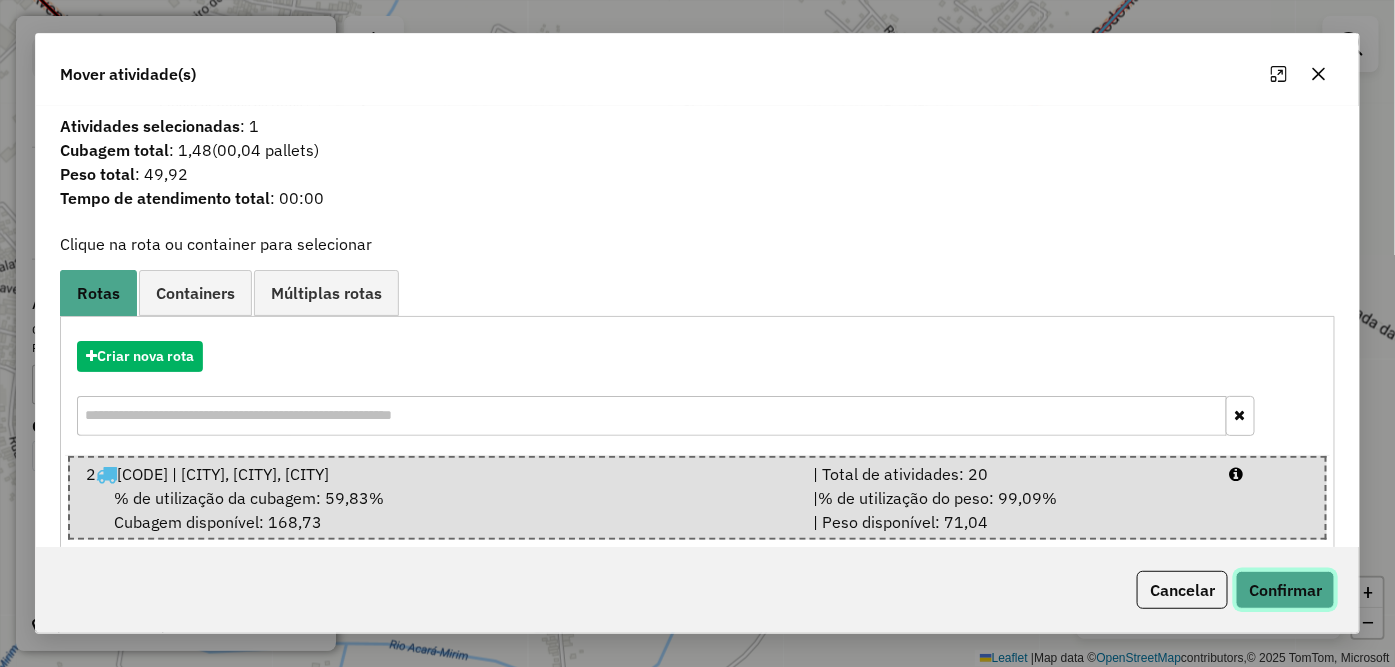 click on "Confirmar" 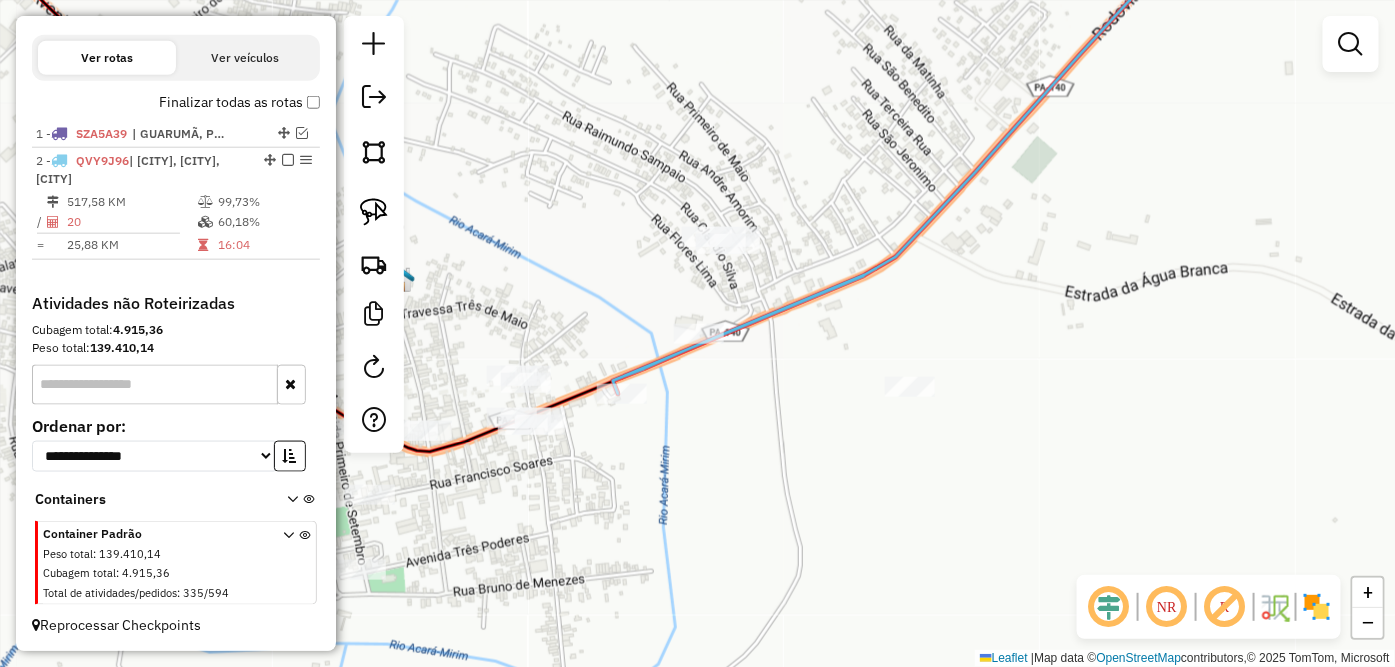 click at bounding box center [288, 160] 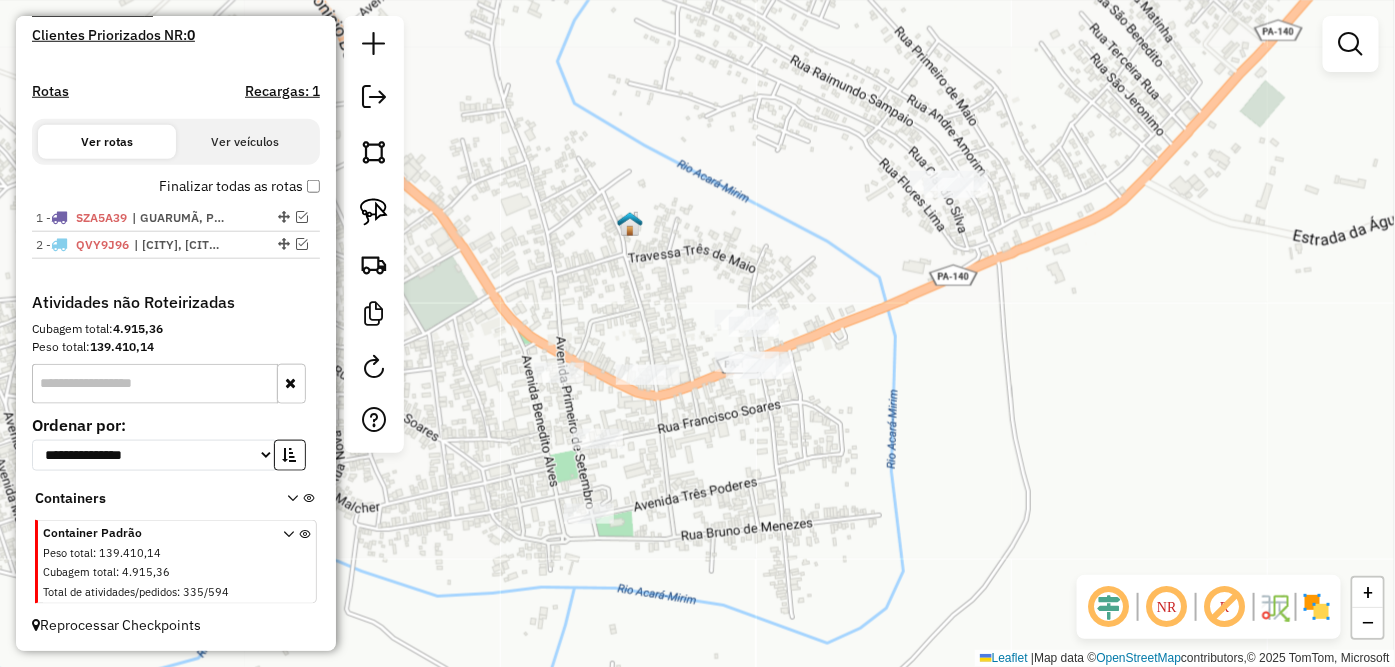 drag, startPoint x: 805, startPoint y: 433, endPoint x: 990, endPoint y: 383, distance: 191.63768 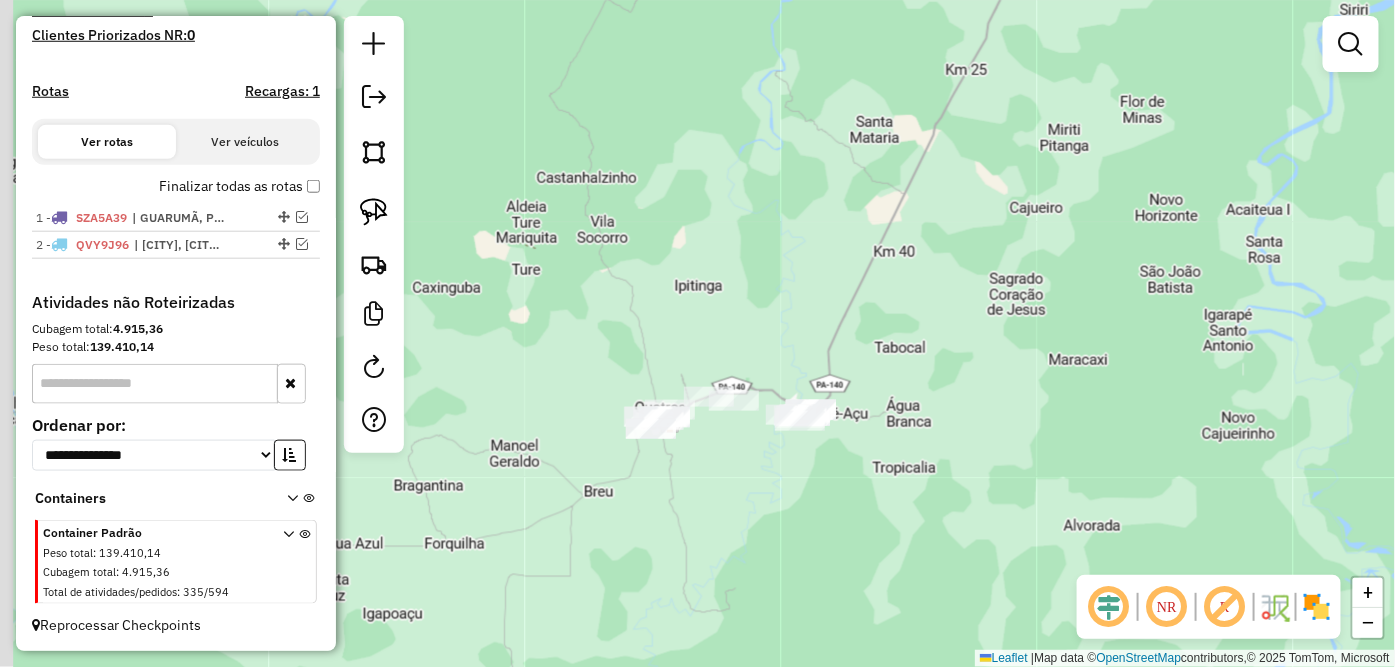 drag, startPoint x: 646, startPoint y: 562, endPoint x: 743, endPoint y: 548, distance: 98.005104 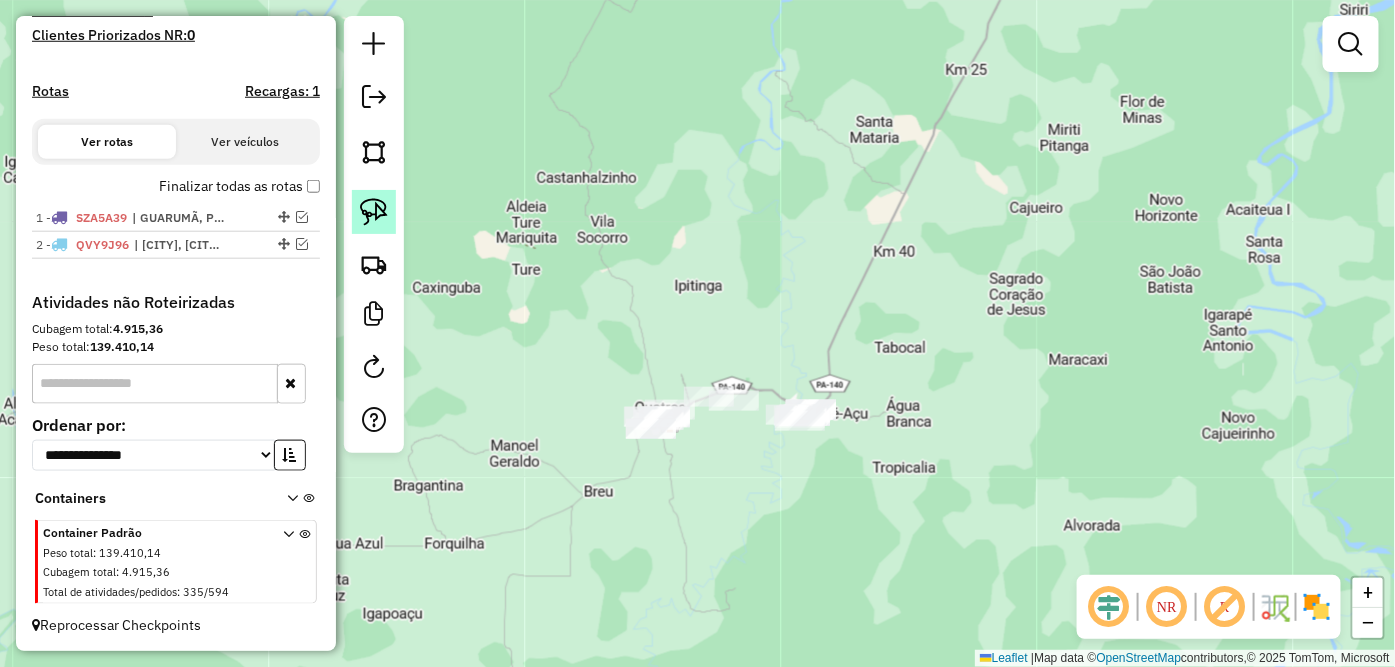 click 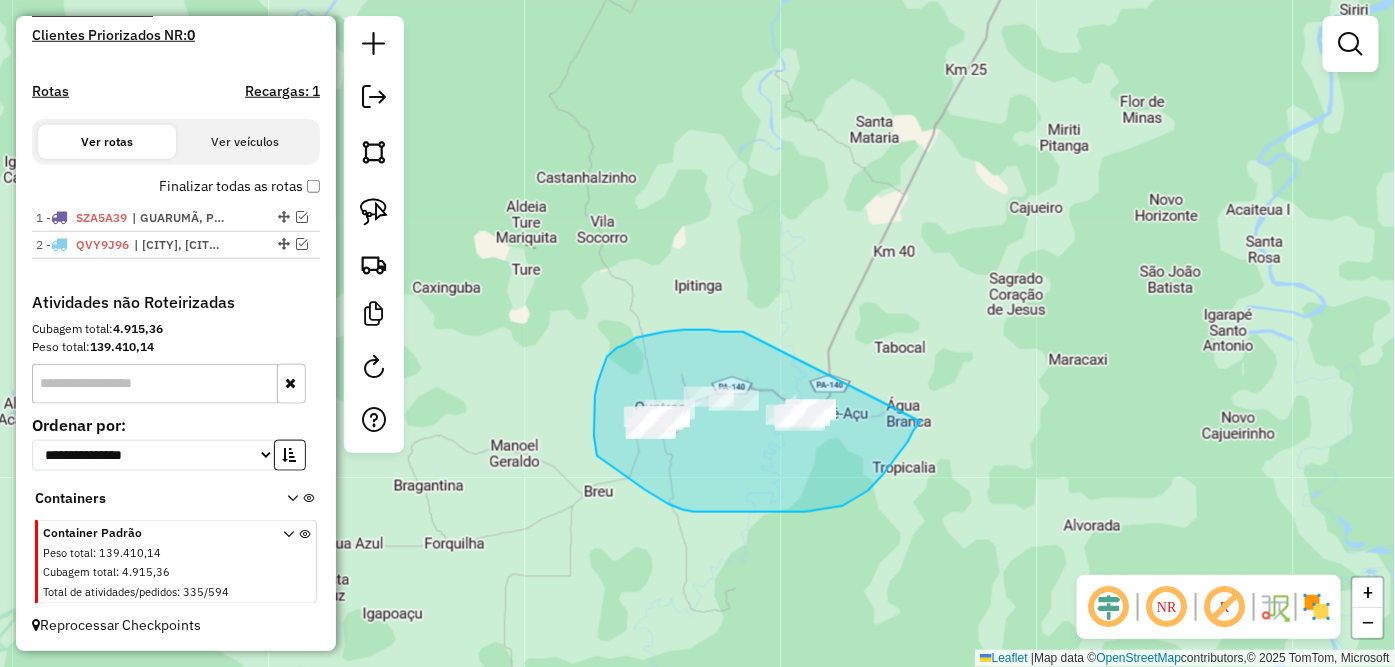 drag, startPoint x: 743, startPoint y: 332, endPoint x: 926, endPoint y: 411, distance: 199.32385 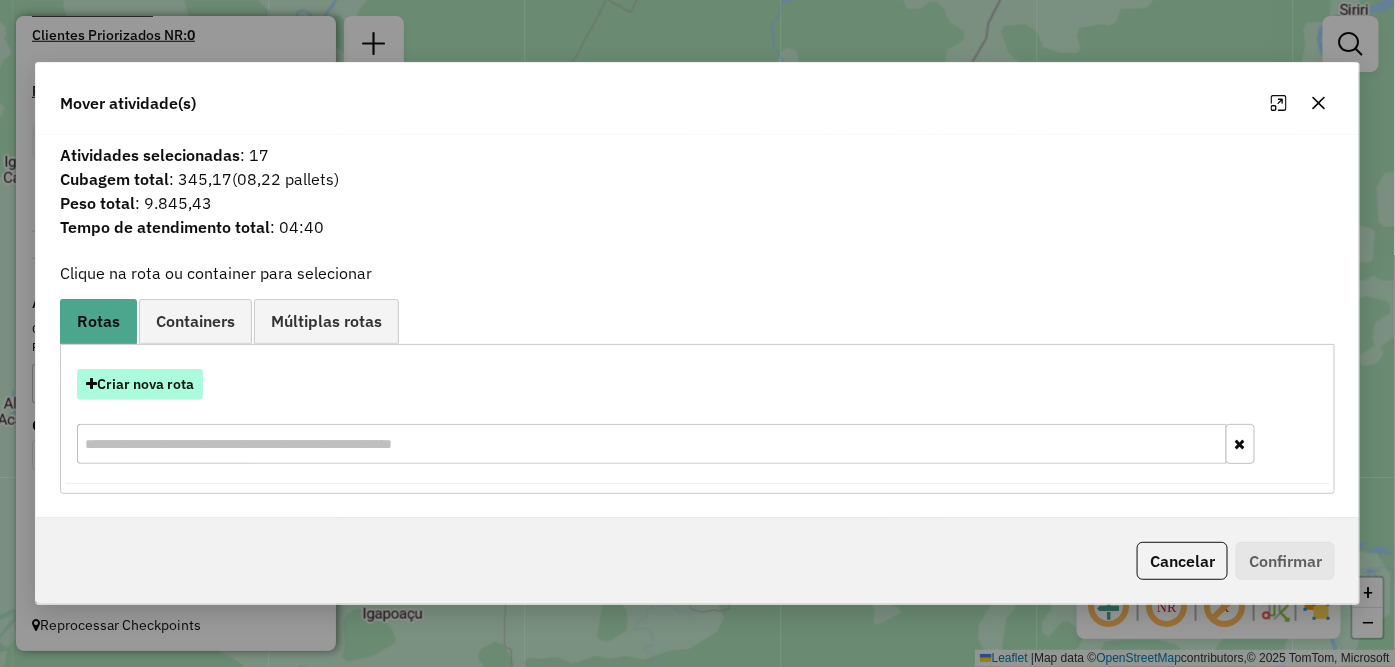 click on "Criar nova rota" at bounding box center [140, 384] 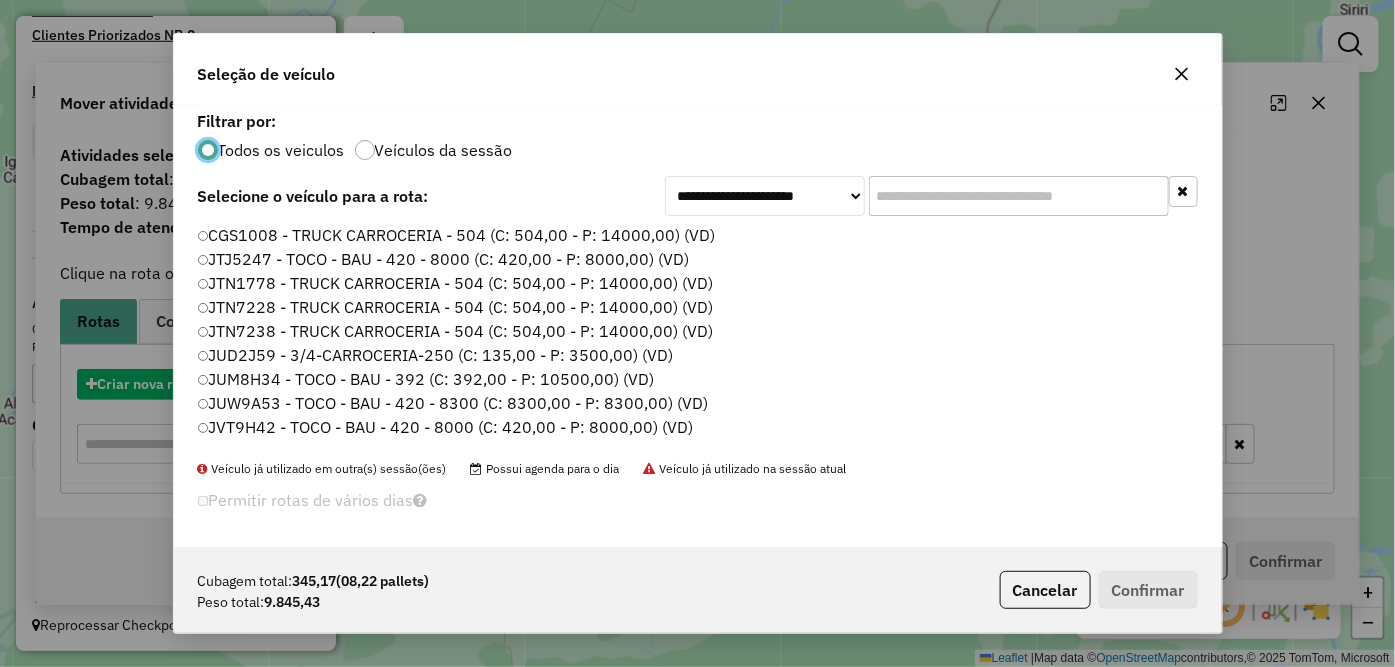scroll, scrollTop: 11, scrollLeft: 5, axis: both 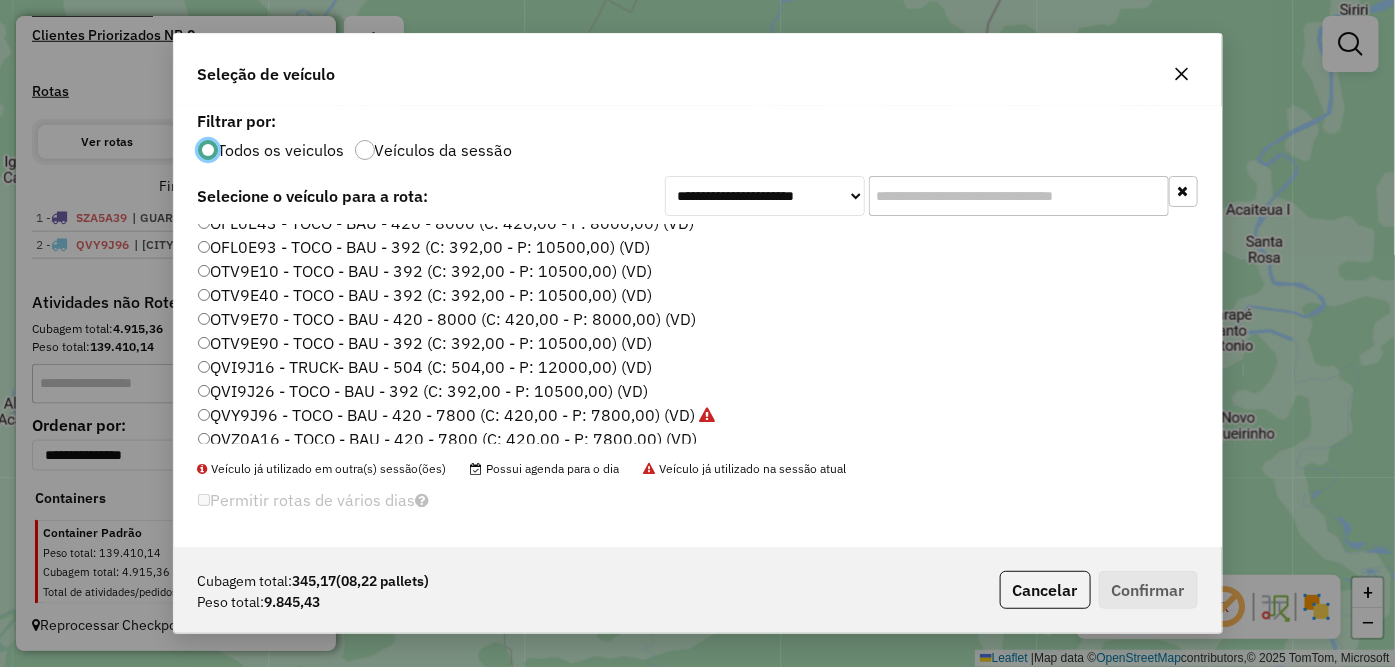 click on "QVI9J16 - TRUCK- BAU - 504 (C: 504,00 - P: 12000,00) (VD)" 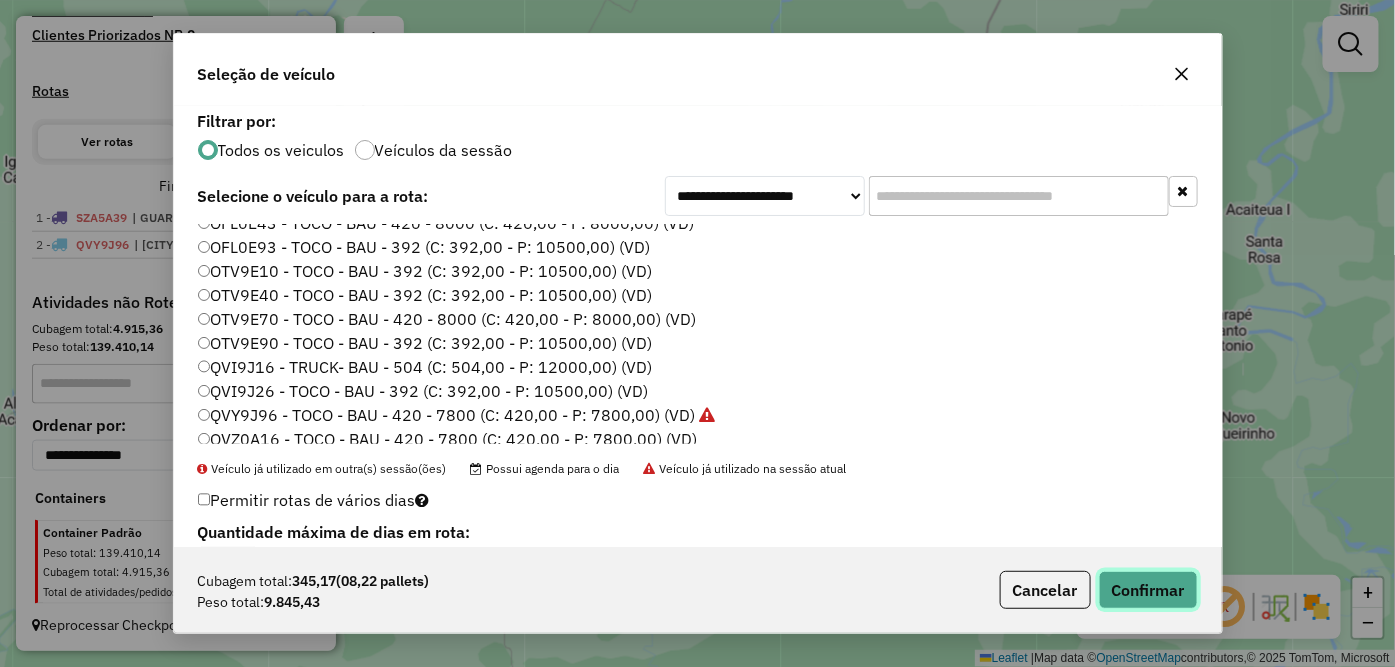 click on "Confirmar" 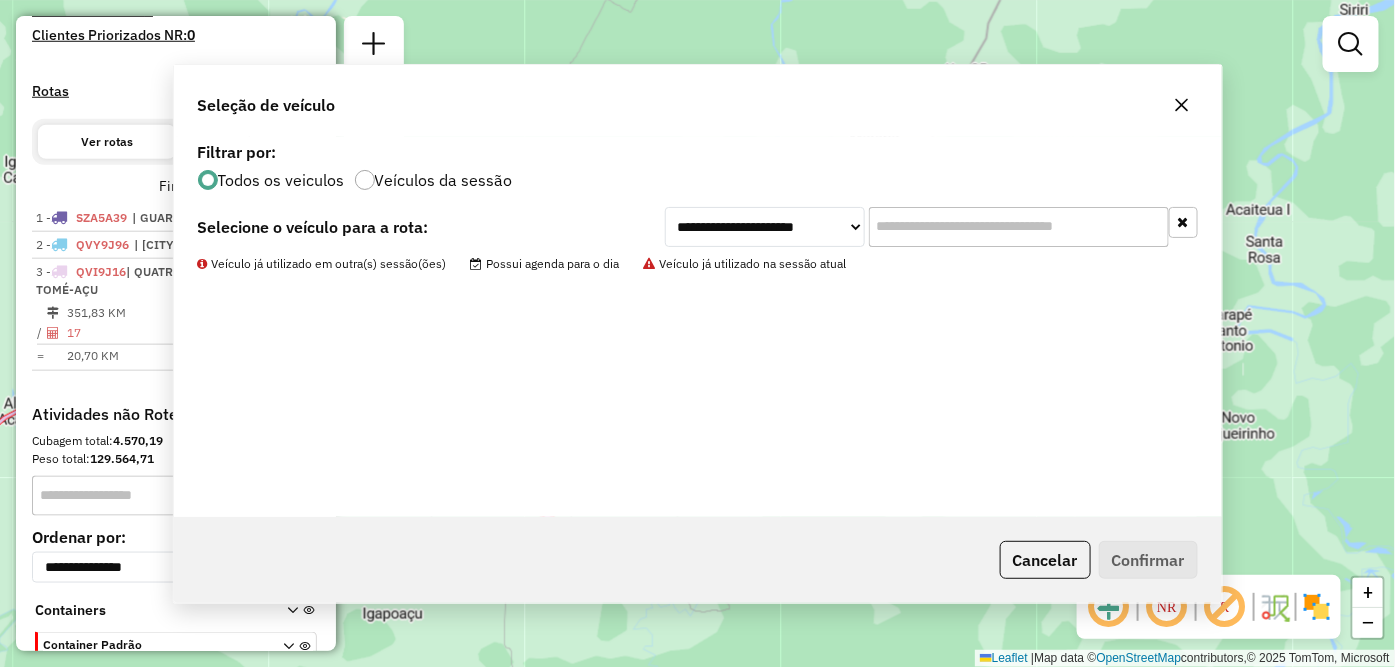scroll, scrollTop: 645, scrollLeft: 0, axis: vertical 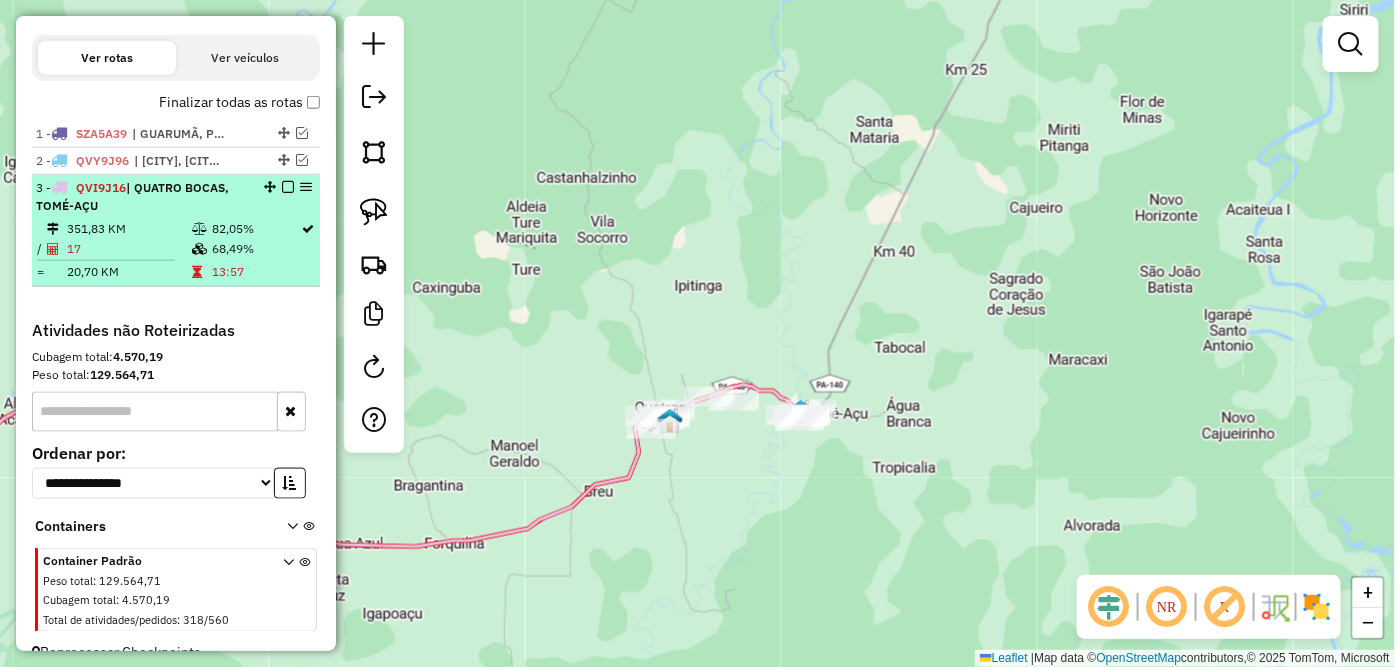 click at bounding box center [288, 187] 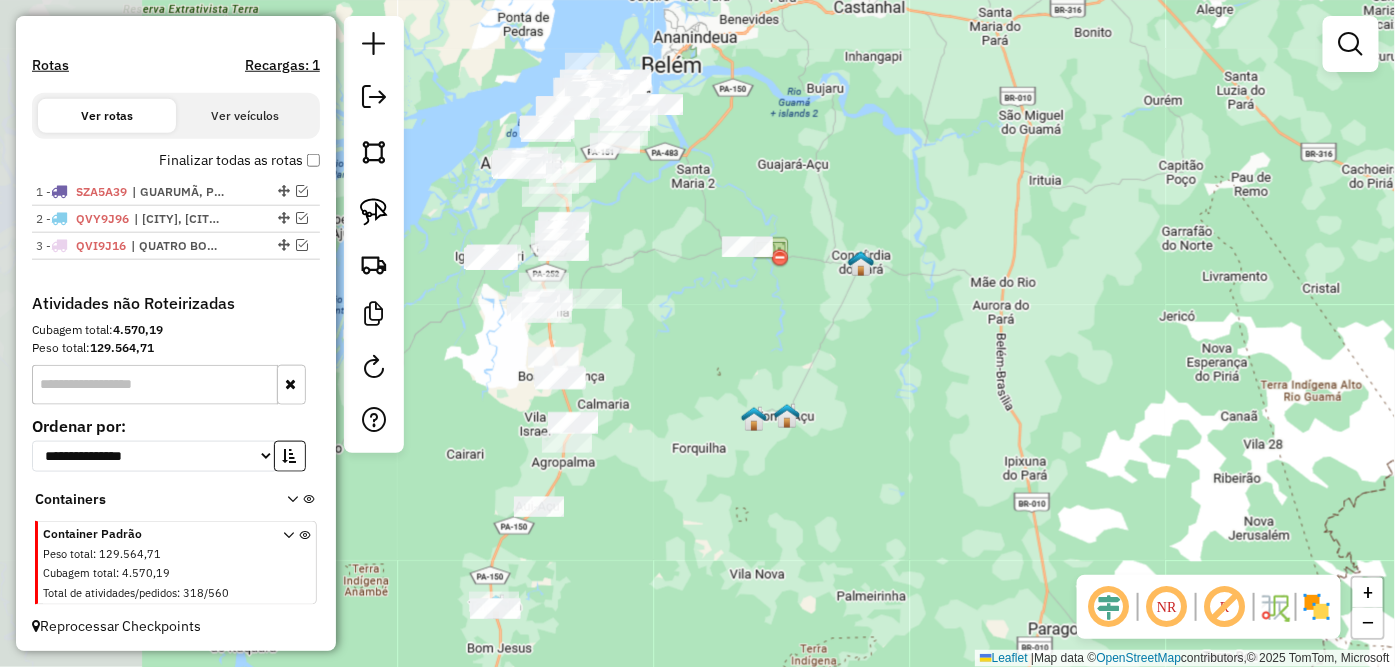 drag, startPoint x: 543, startPoint y: 408, endPoint x: 862, endPoint y: 436, distance: 320.22647 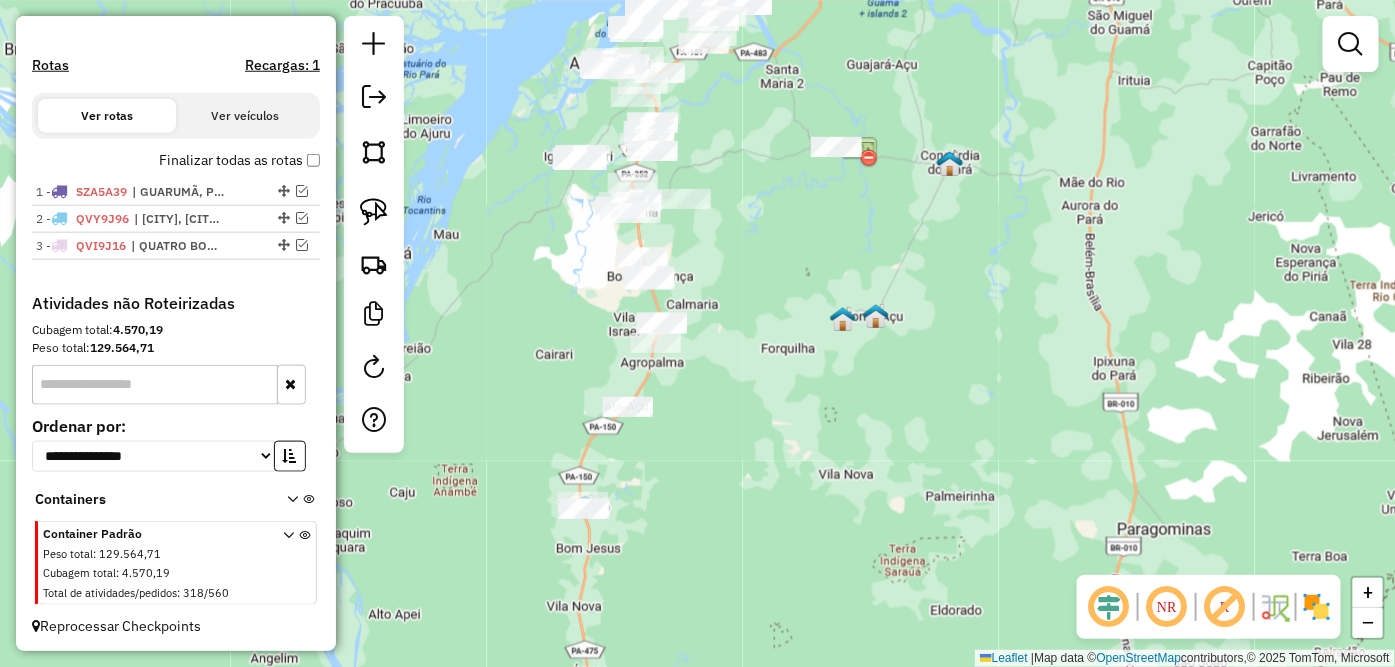 drag, startPoint x: 772, startPoint y: 567, endPoint x: 716, endPoint y: 395, distance: 180.8867 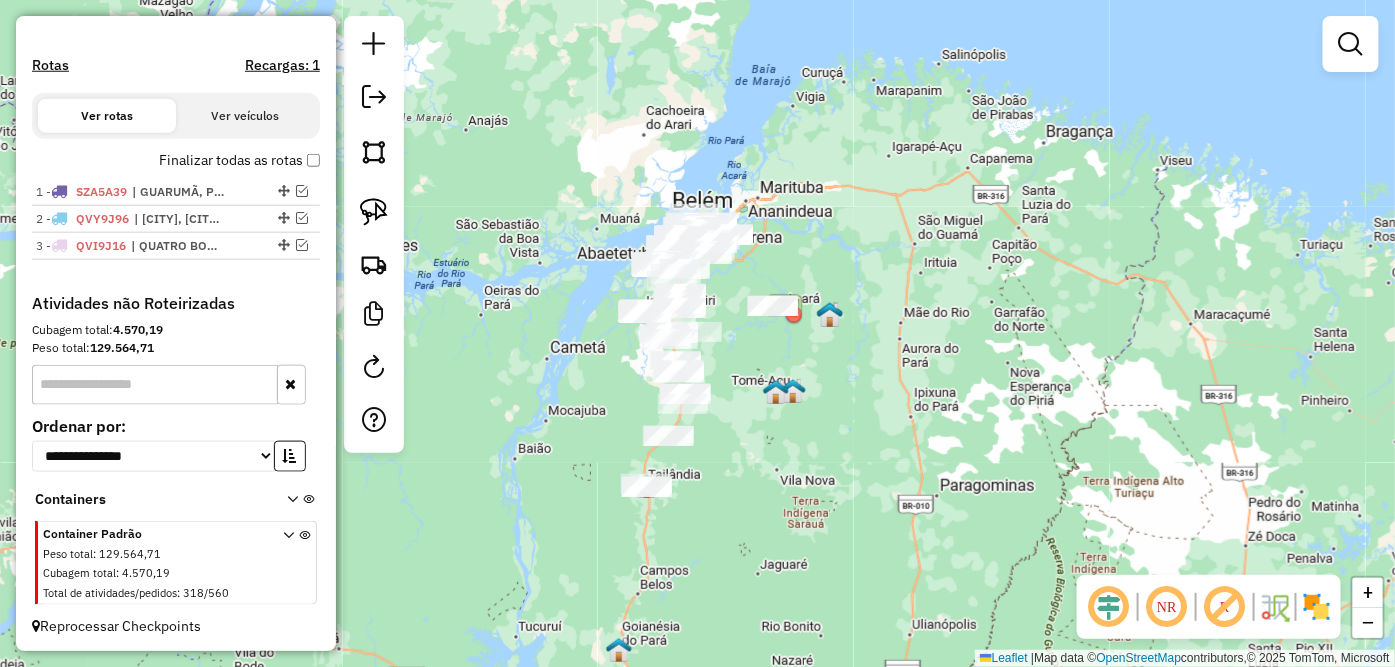drag, startPoint x: 754, startPoint y: 425, endPoint x: 747, endPoint y: 492, distance: 67.36468 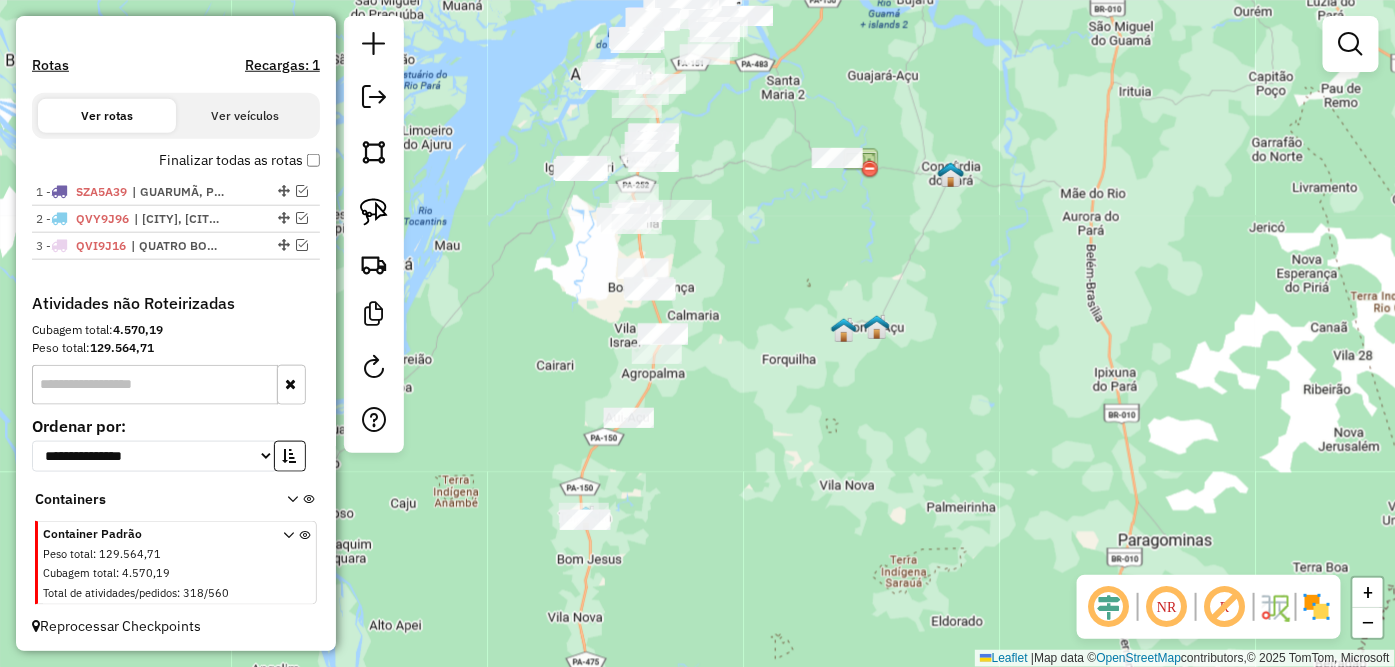 drag, startPoint x: 714, startPoint y: 383, endPoint x: 770, endPoint y: 332, distance: 75.74299 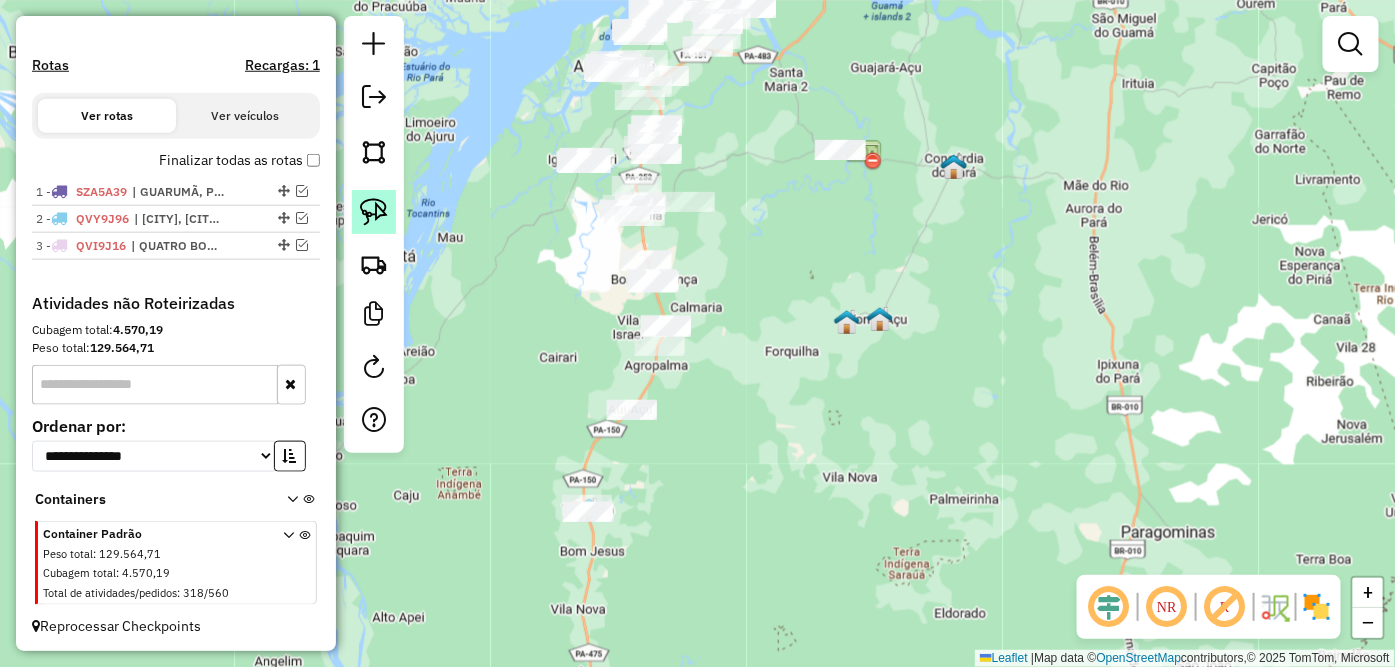 click 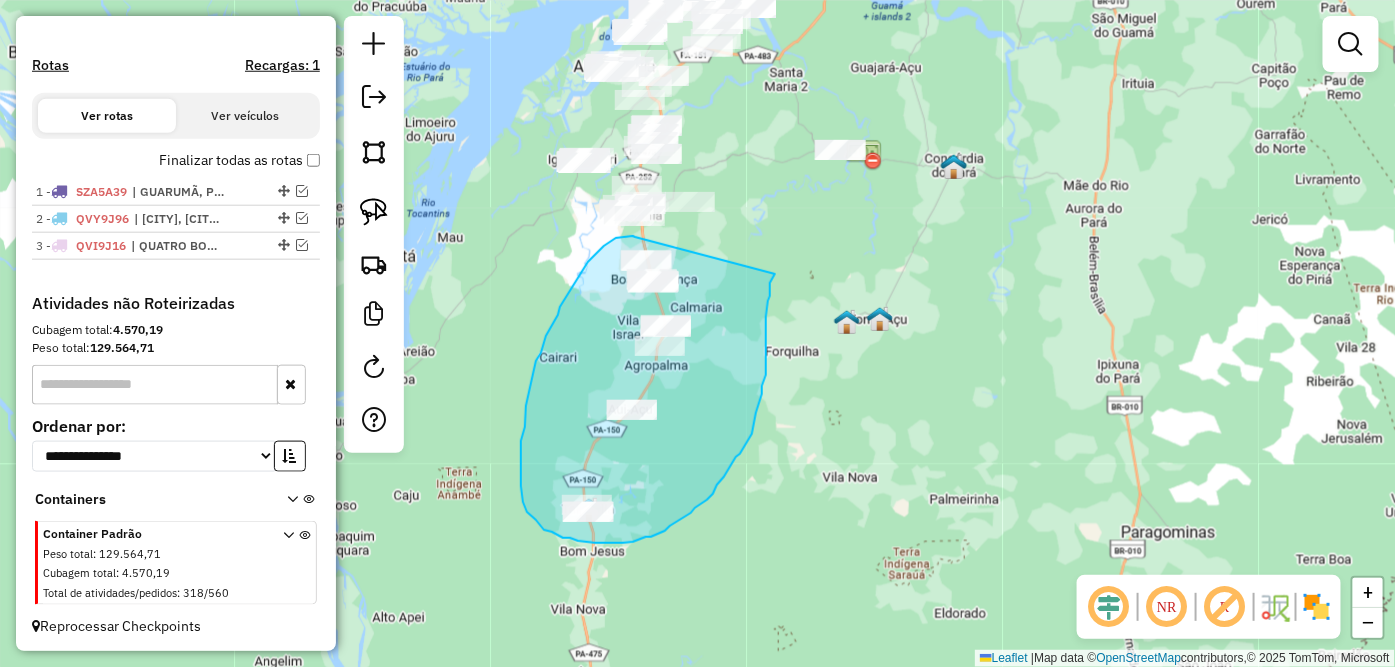 drag, startPoint x: 635, startPoint y: 237, endPoint x: 775, endPoint y: 272, distance: 144.3087 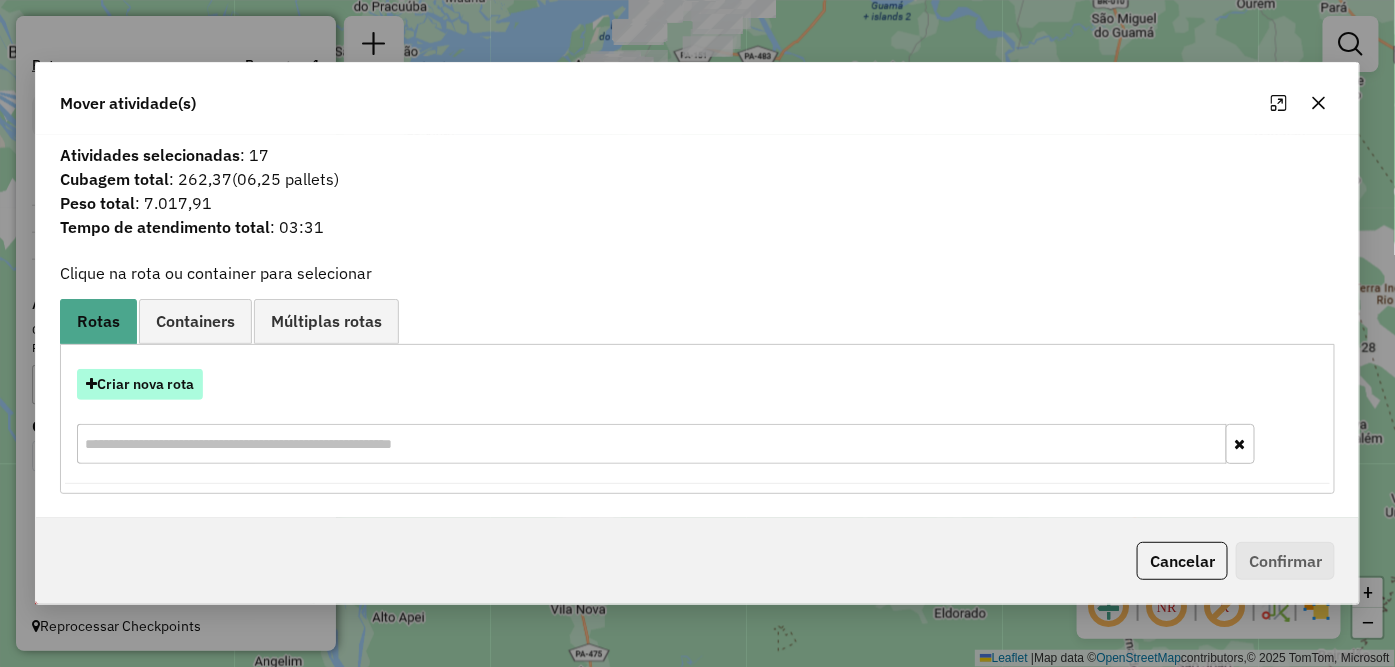 click on "Criar nova rota" at bounding box center [140, 384] 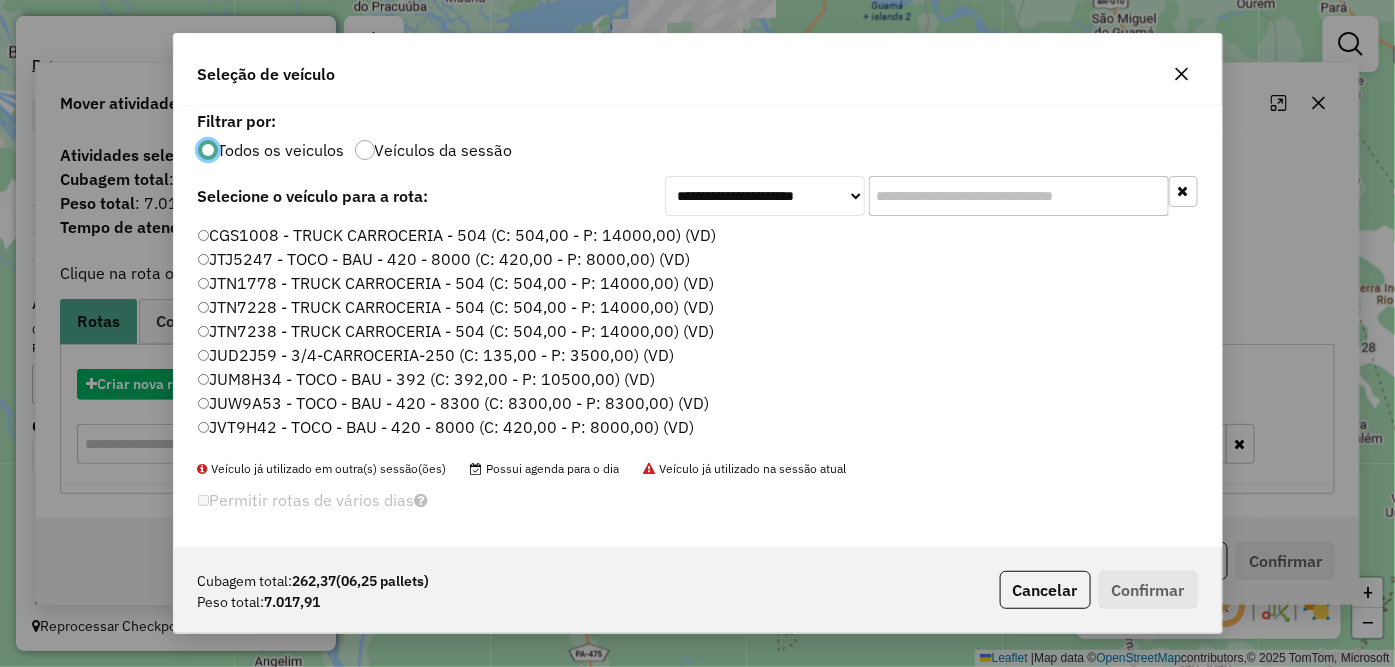 scroll, scrollTop: 11, scrollLeft: 5, axis: both 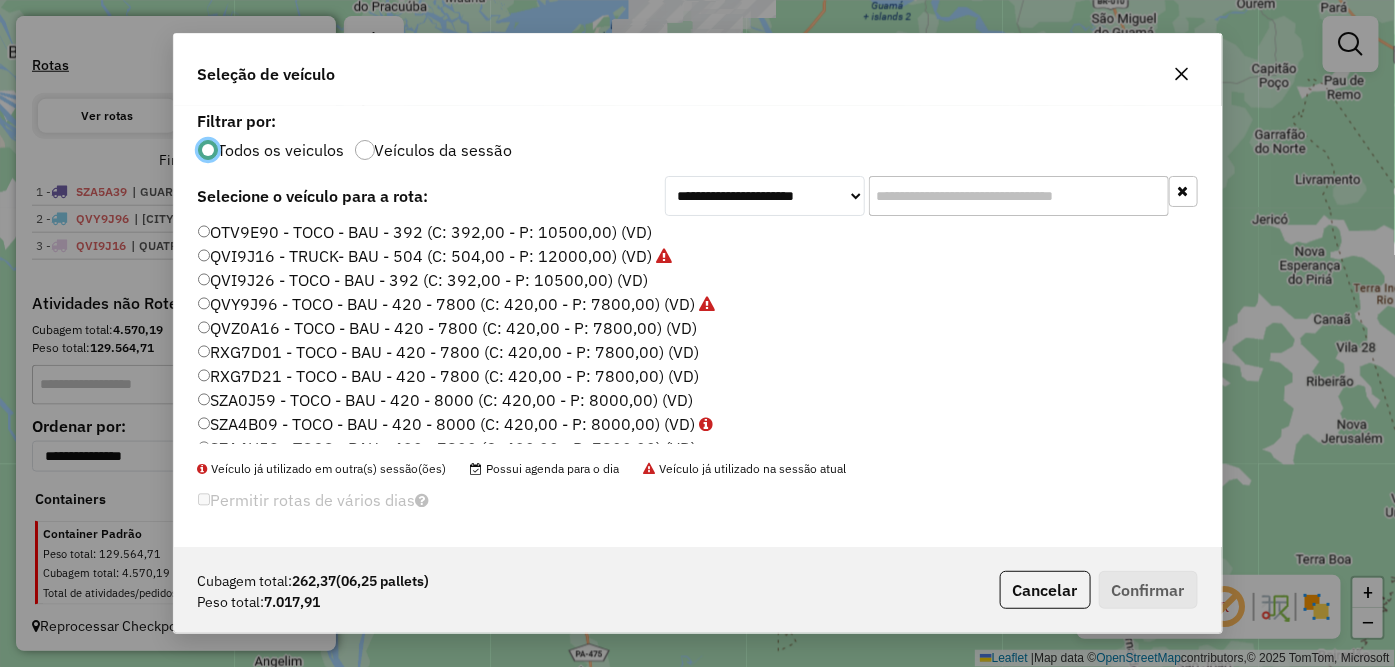 click on "QVZ0A16 - TOCO - BAU - 420 - 7800 (C: 420,00 - P: 7800,00) (VD)" 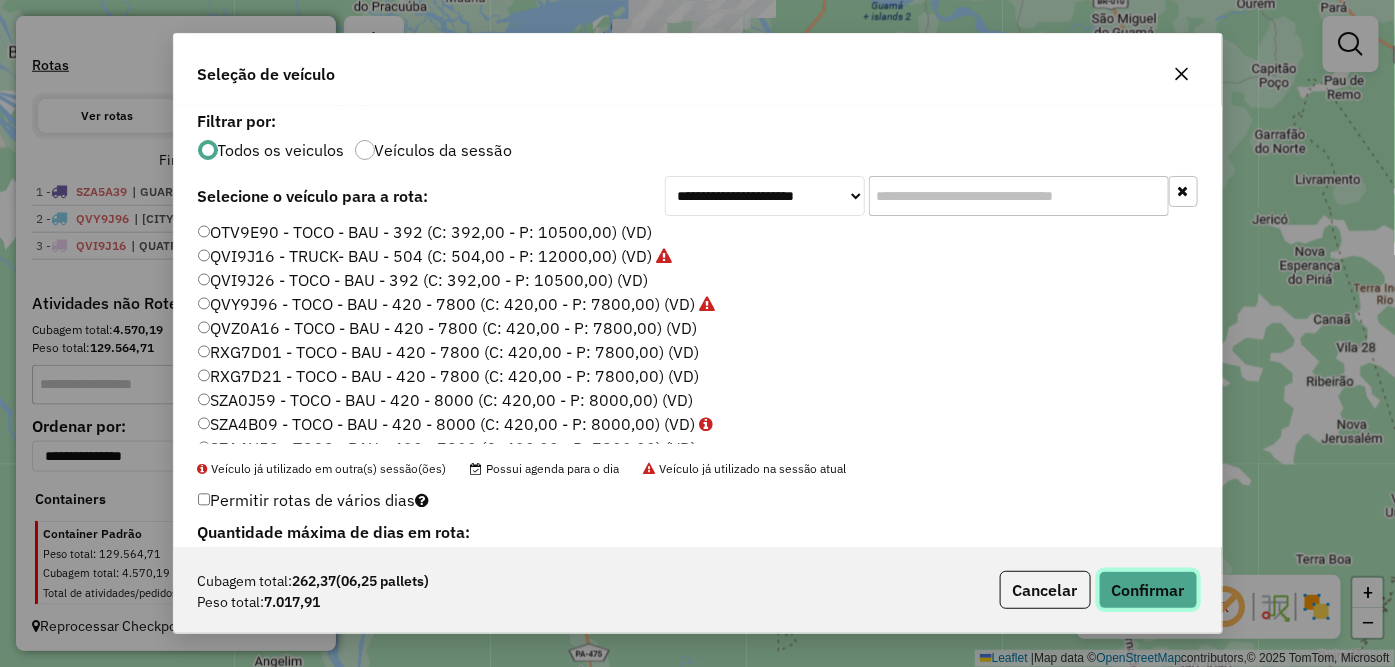 click on "Confirmar" 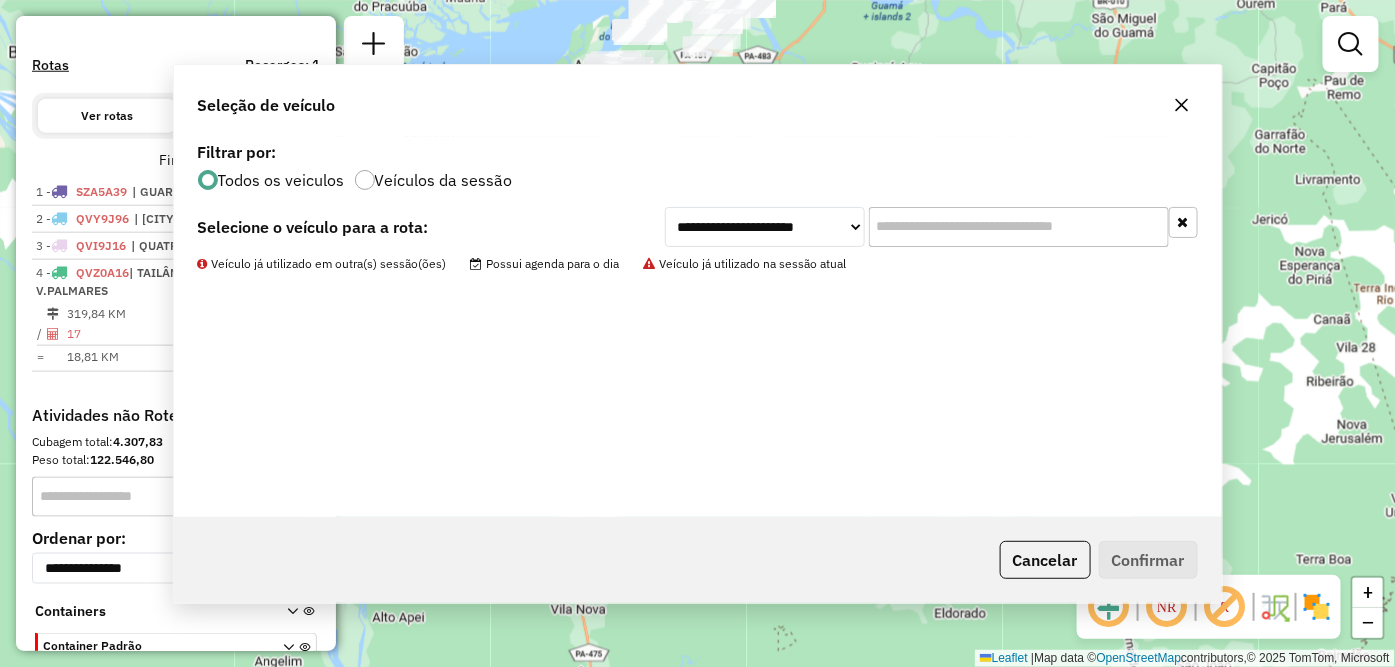 scroll, scrollTop: 645, scrollLeft: 0, axis: vertical 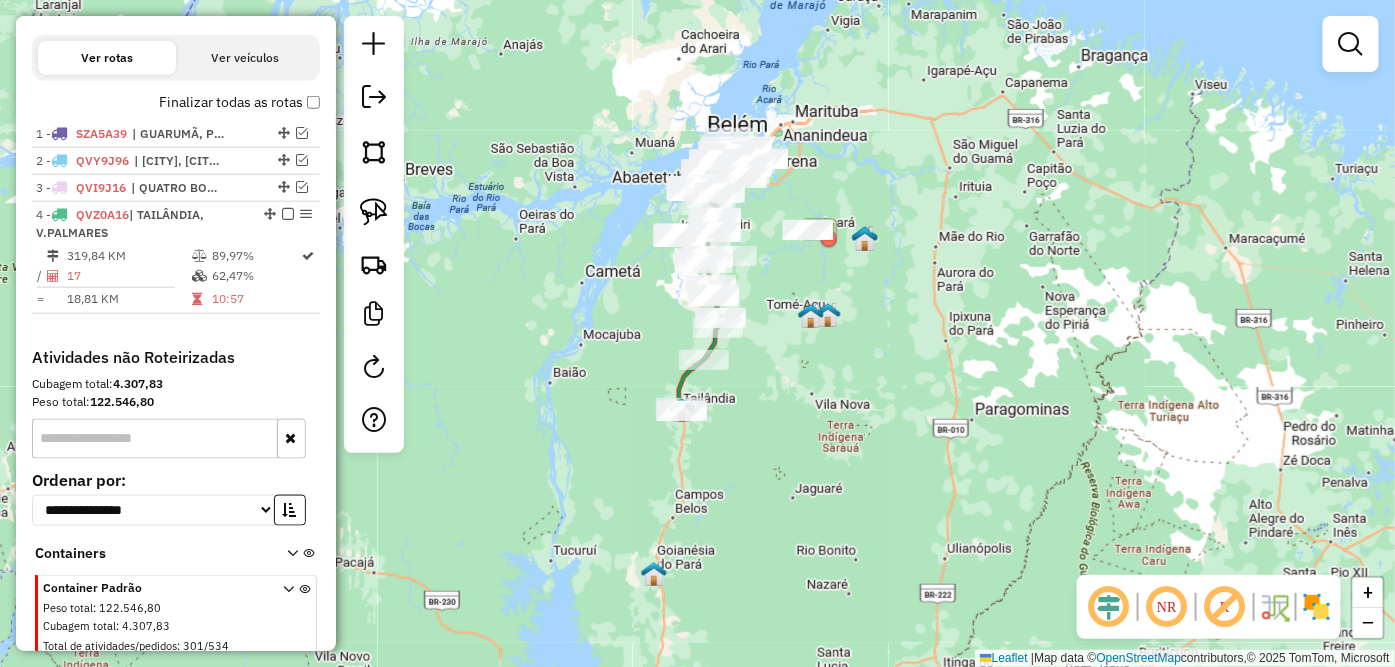 drag, startPoint x: 791, startPoint y: 537, endPoint x: 771, endPoint y: 461, distance: 78.58753 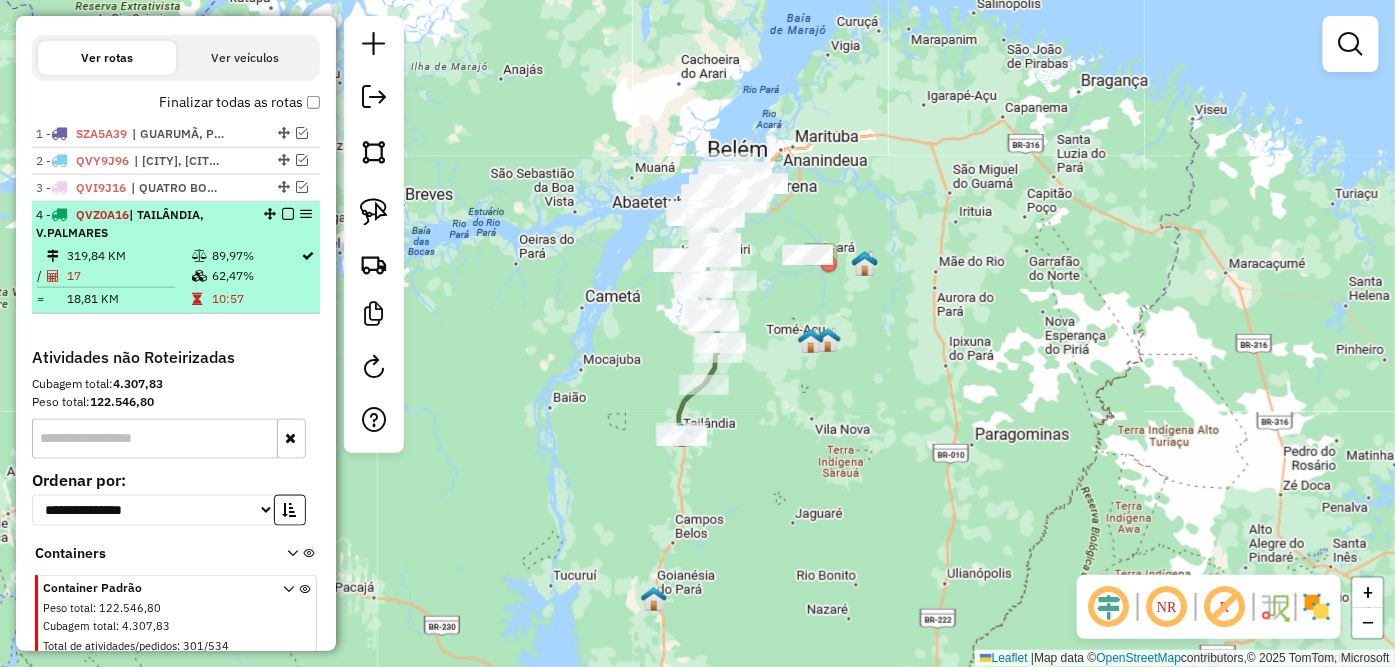 click at bounding box center (288, 214) 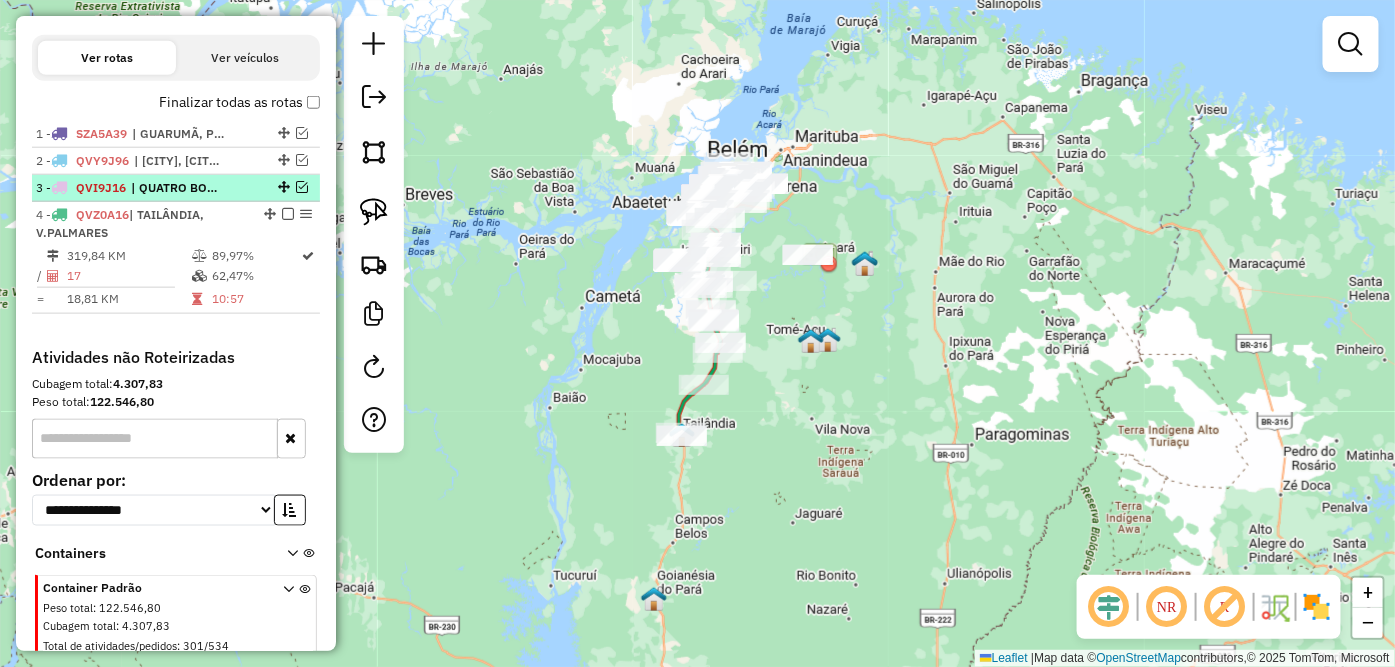 scroll, scrollTop: 615, scrollLeft: 0, axis: vertical 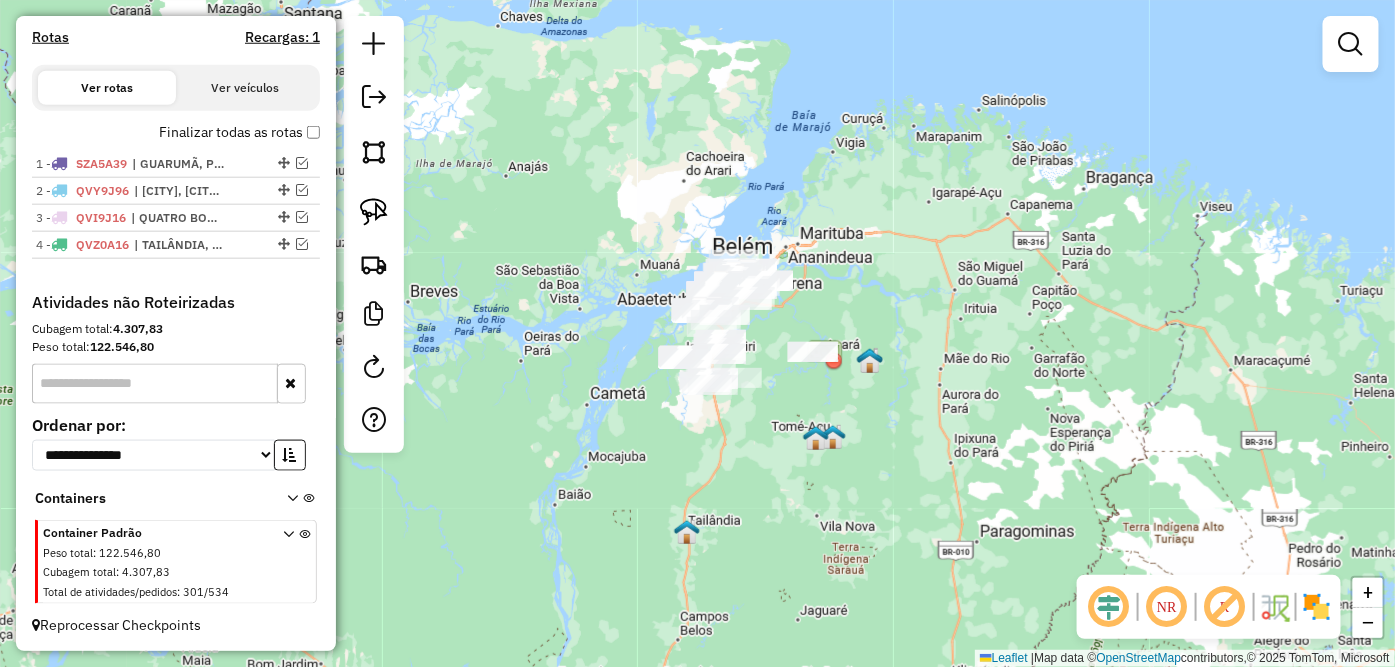 drag, startPoint x: 791, startPoint y: 420, endPoint x: 795, endPoint y: 483, distance: 63.126858 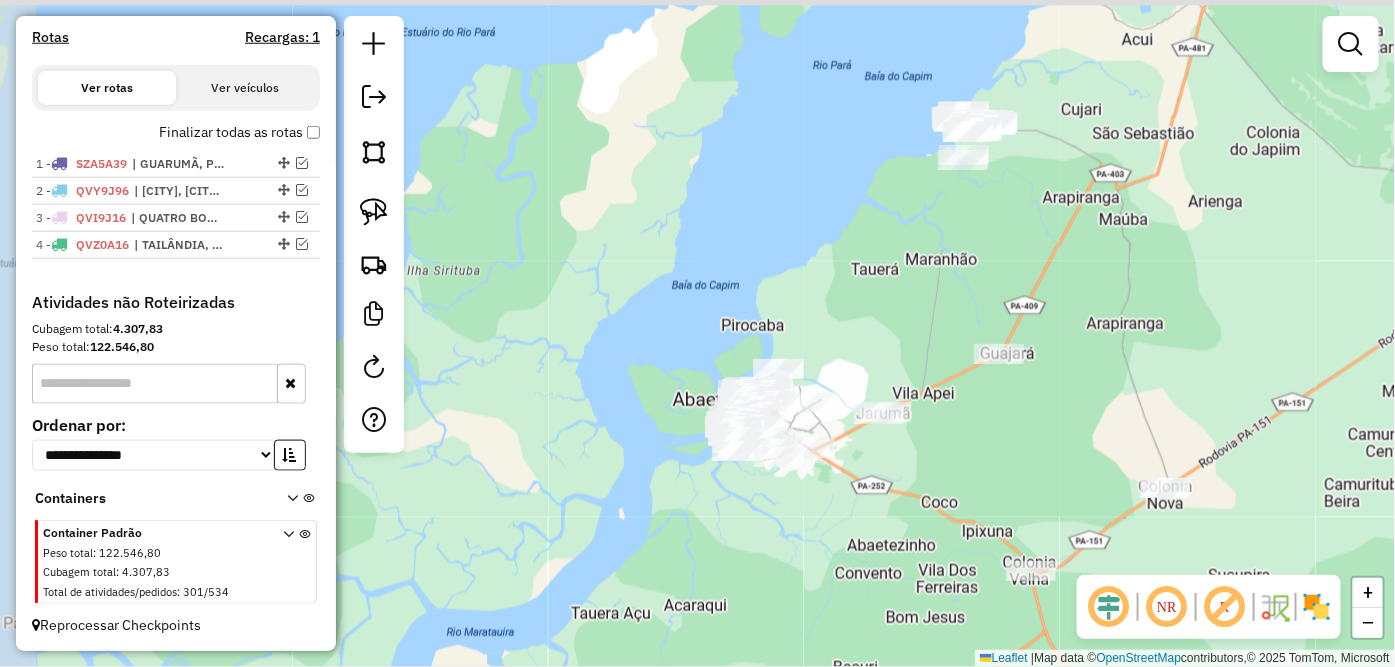 drag, startPoint x: 647, startPoint y: 348, endPoint x: 1035, endPoint y: 435, distance: 397.63425 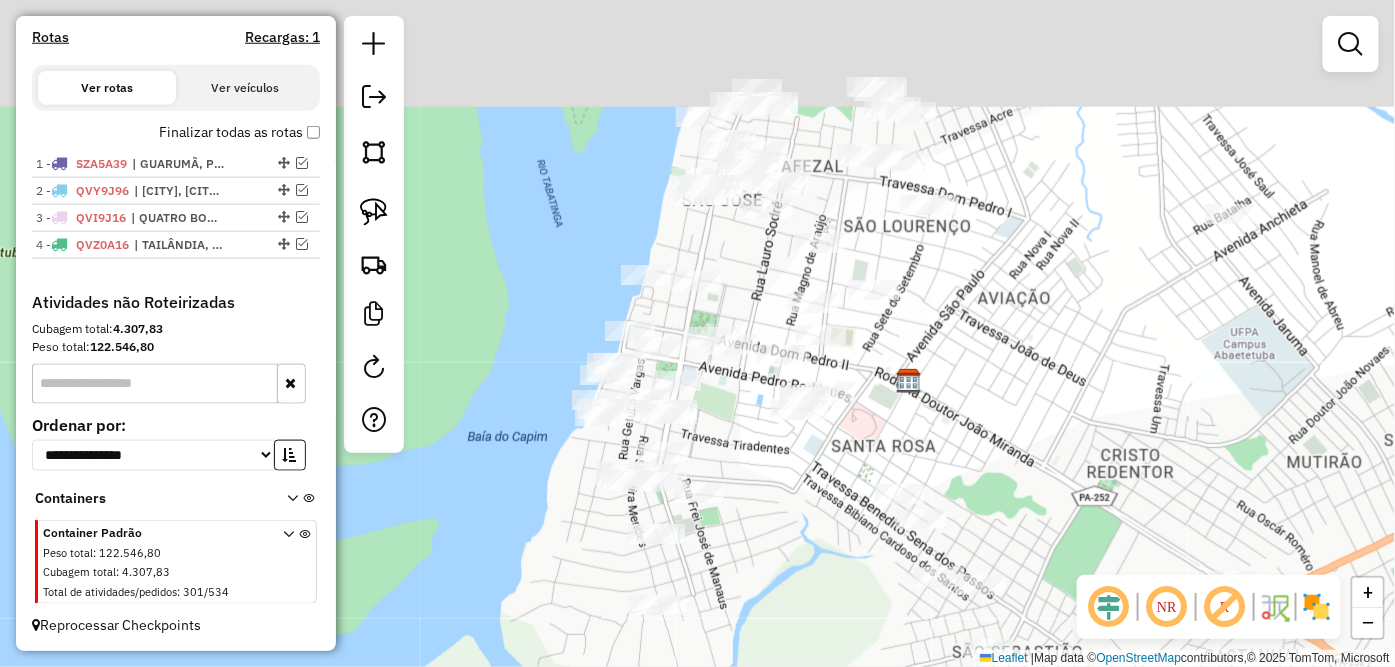 drag, startPoint x: 548, startPoint y: 353, endPoint x: 592, endPoint y: 463, distance: 118.473625 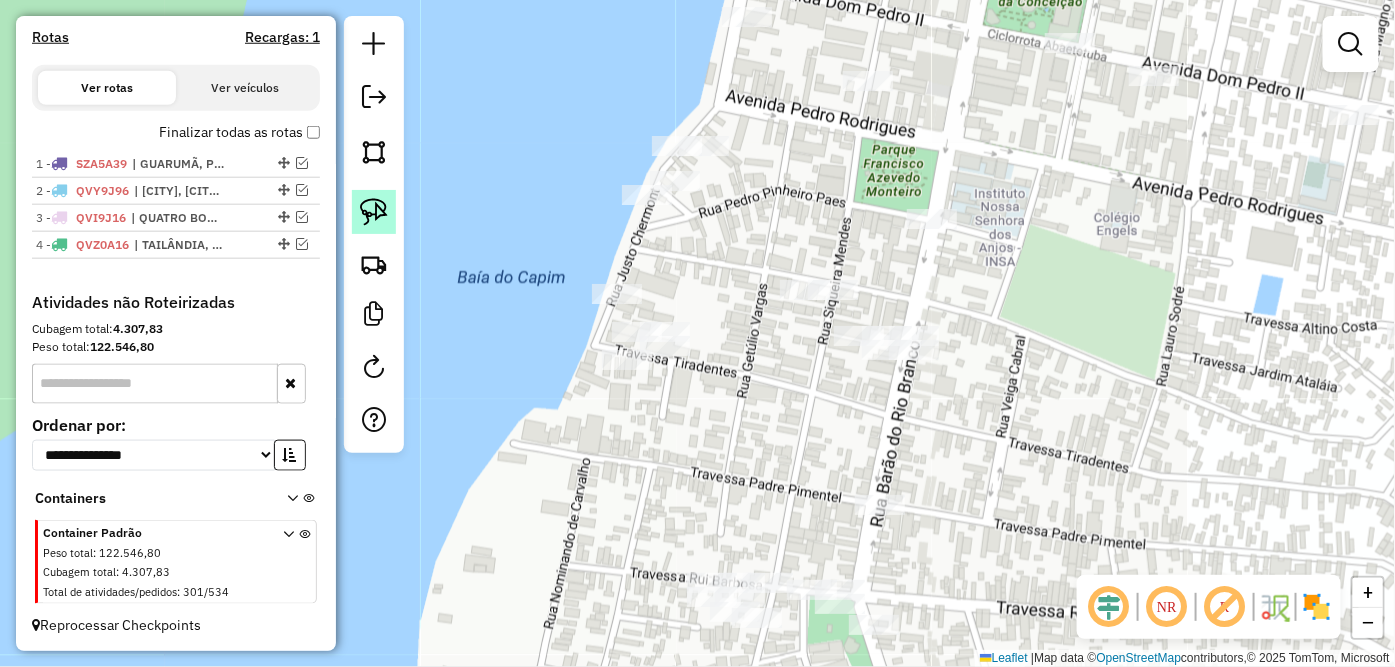 click 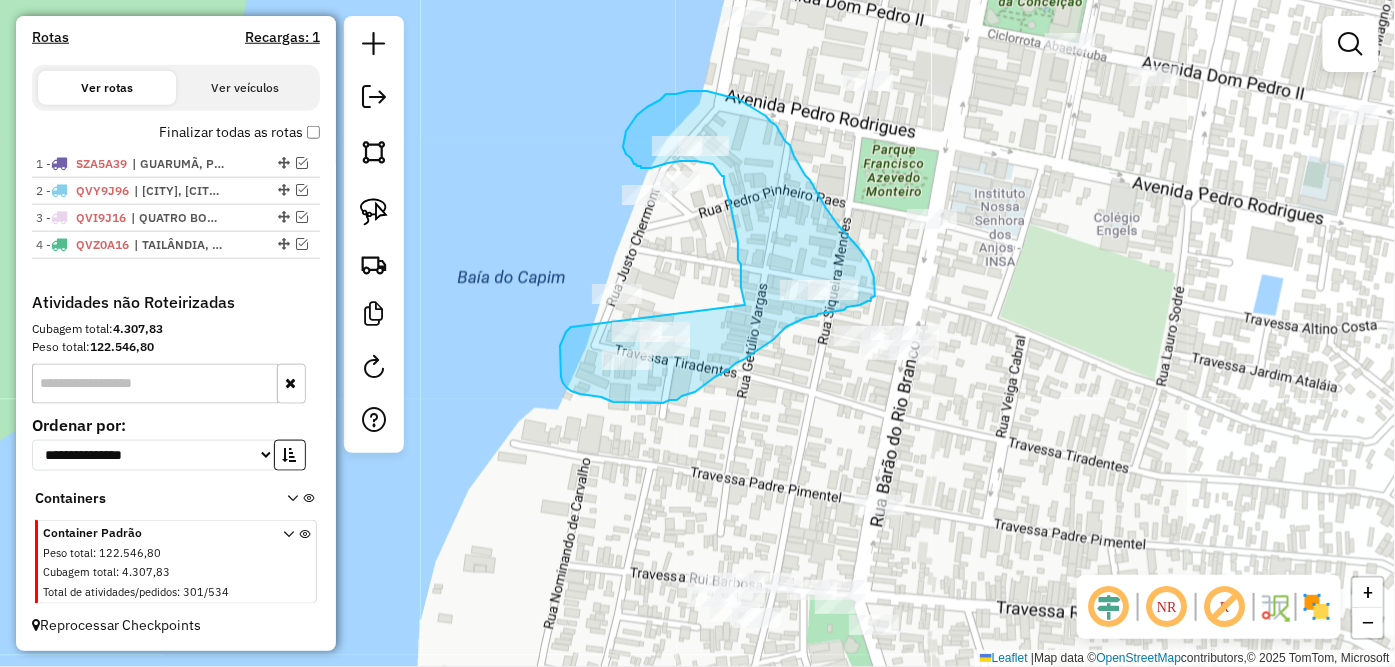 drag, startPoint x: 562, startPoint y: 343, endPoint x: 745, endPoint y: 305, distance: 186.90372 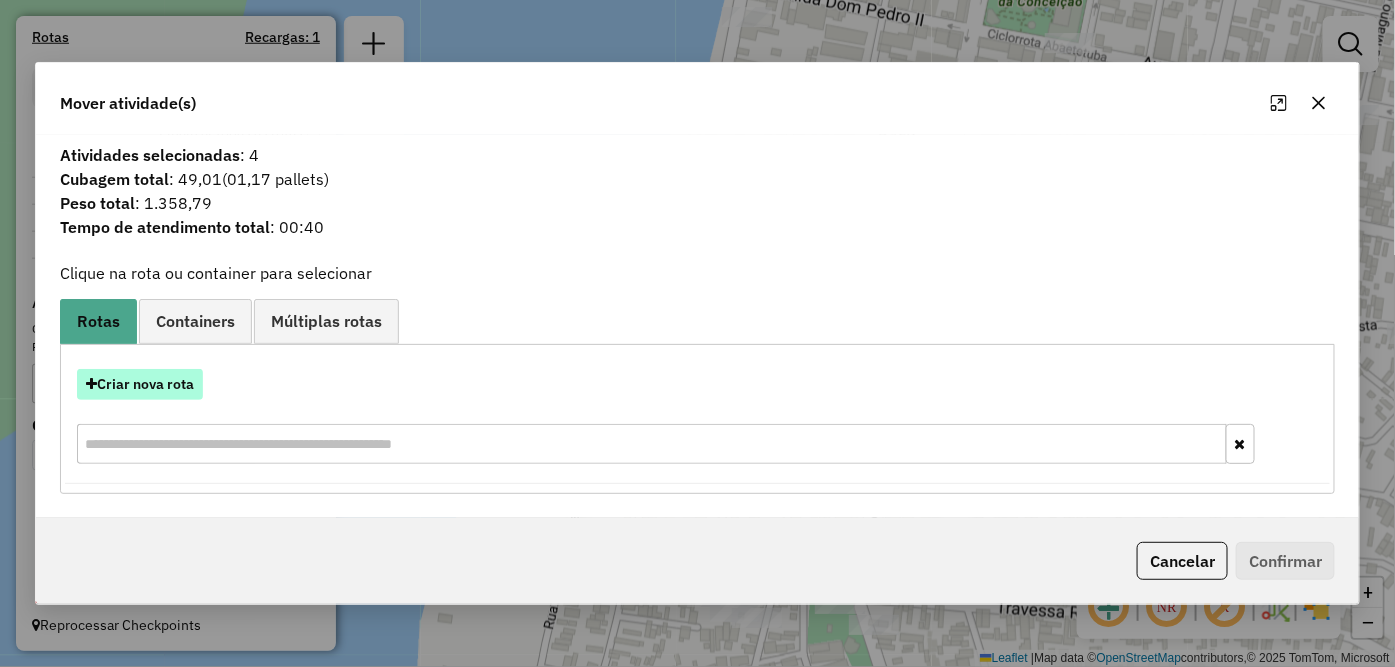 click on "Criar nova rota" at bounding box center (140, 384) 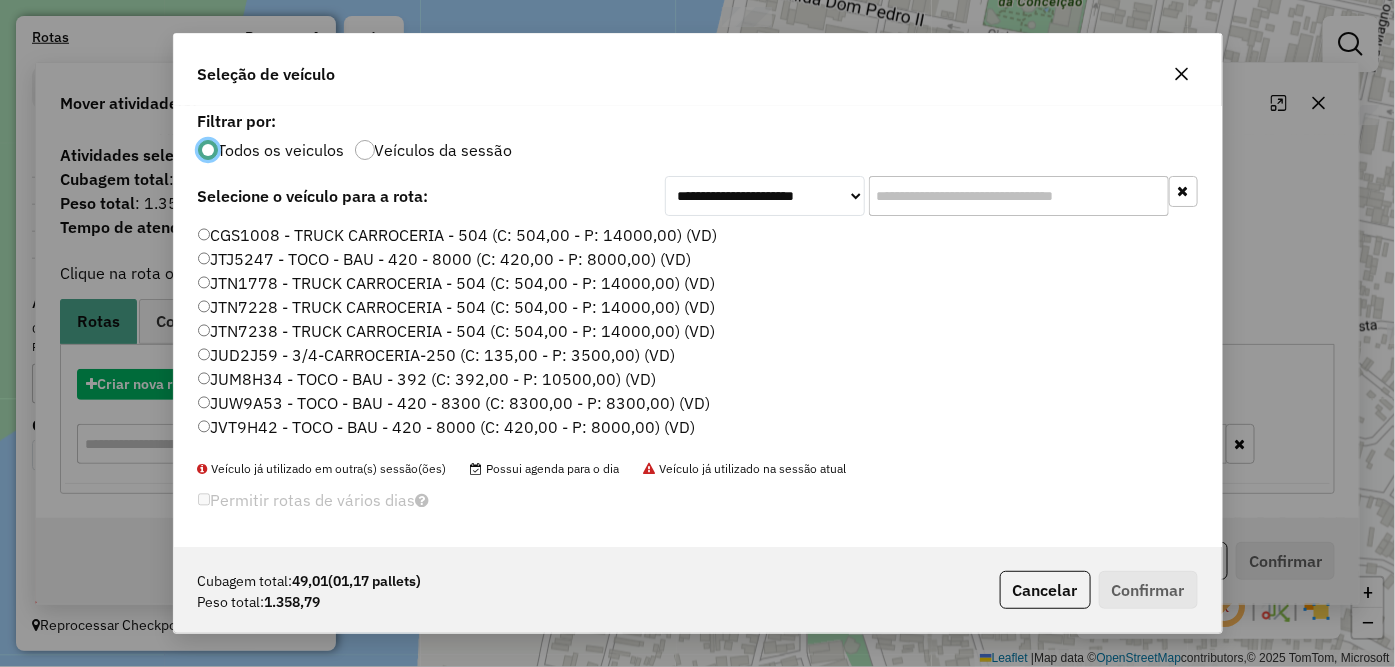 scroll, scrollTop: 11, scrollLeft: 5, axis: both 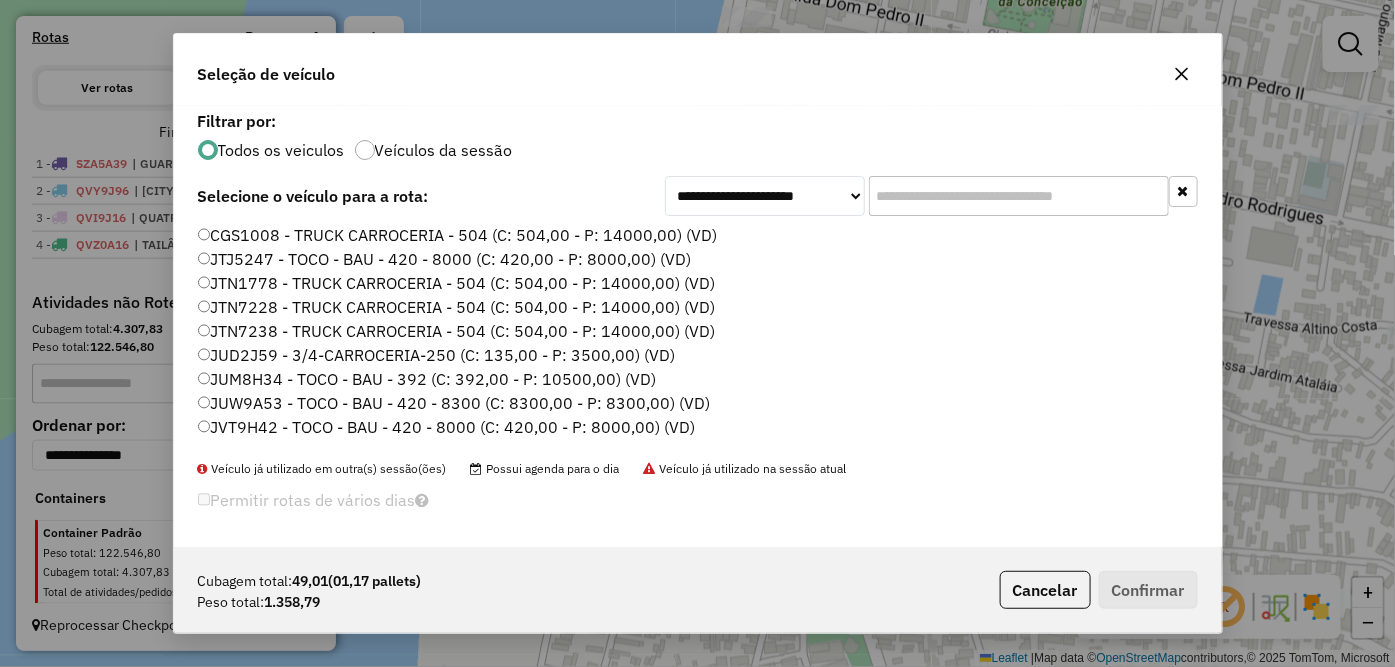 click on "JUW9A53 - TOCO - BAU - 420 - 8300 (C: 8300,00 - P: 8300,00) (VD)" 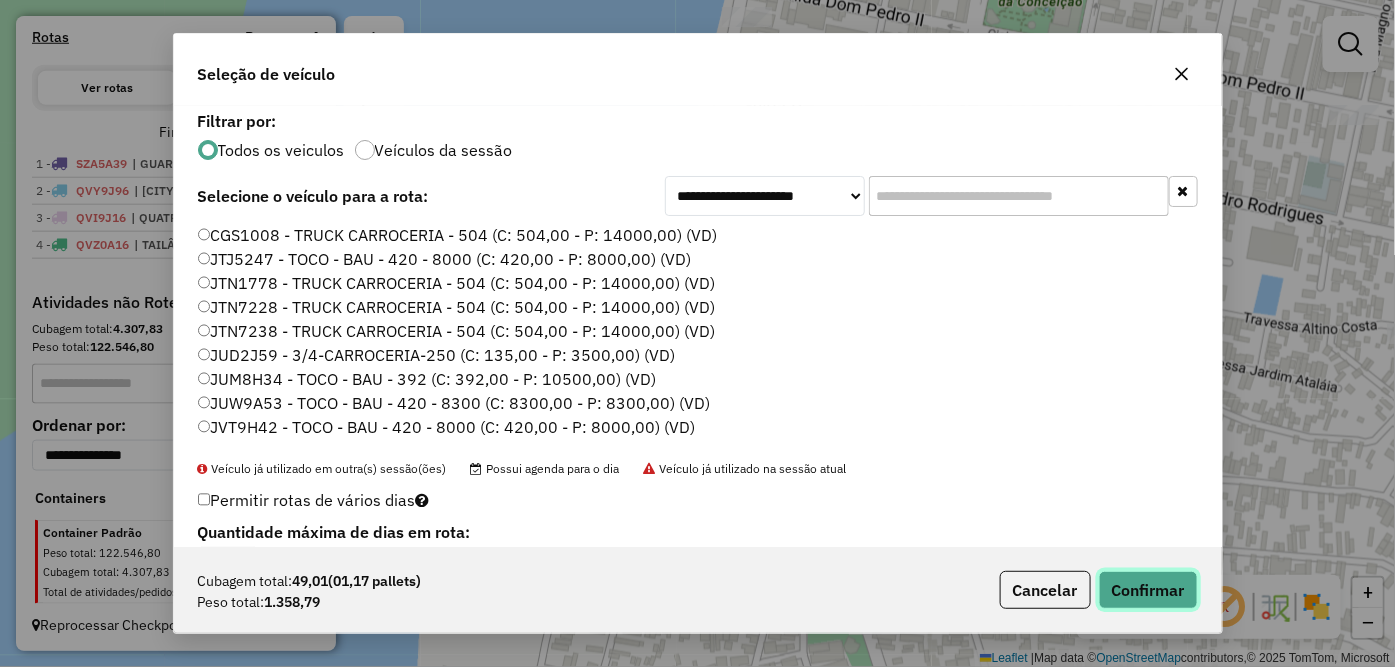 click on "Confirmar" 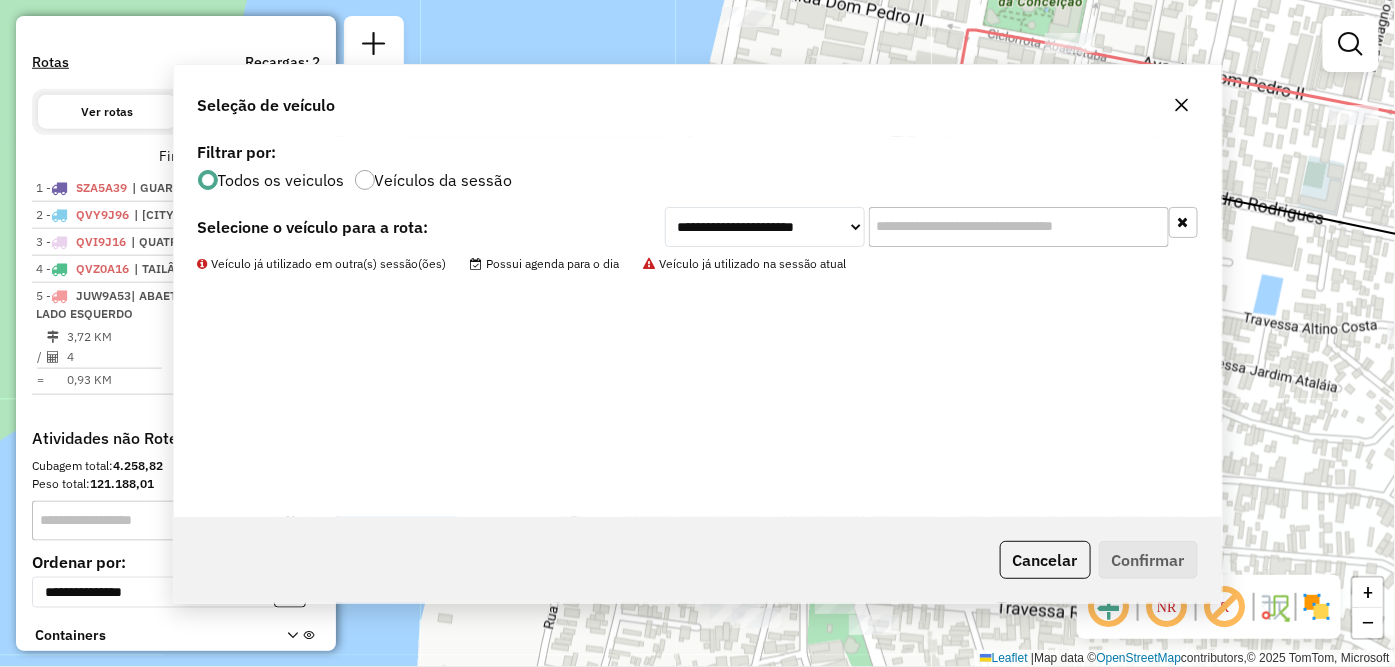 scroll, scrollTop: 670, scrollLeft: 0, axis: vertical 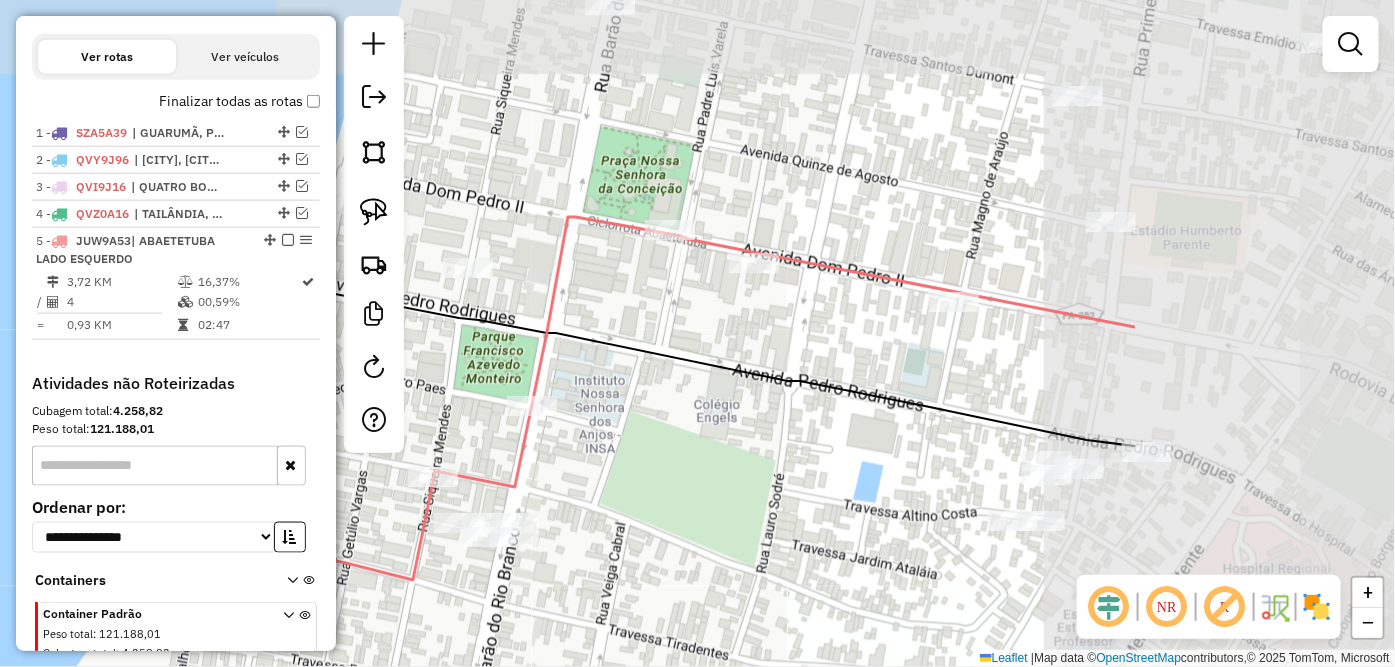 drag, startPoint x: 1103, startPoint y: 214, endPoint x: 702, endPoint y: 386, distance: 436.3313 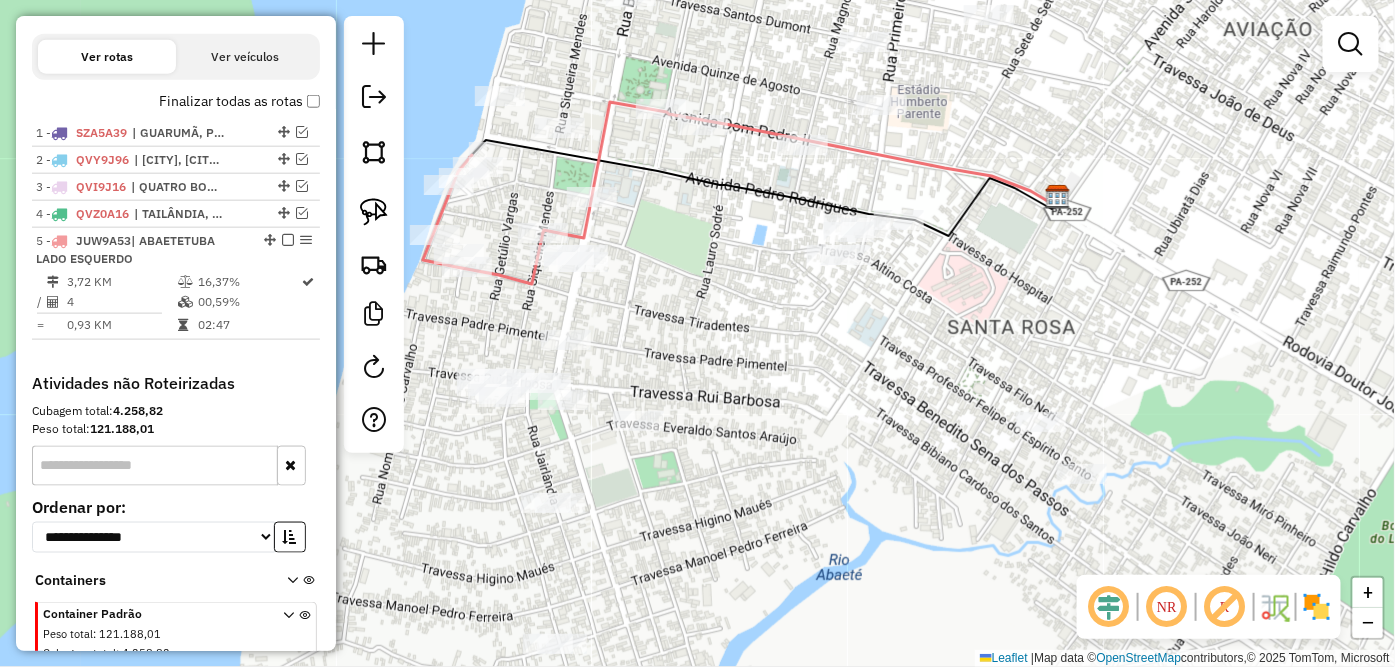 drag, startPoint x: 758, startPoint y: 494, endPoint x: 730, endPoint y: 313, distance: 183.15294 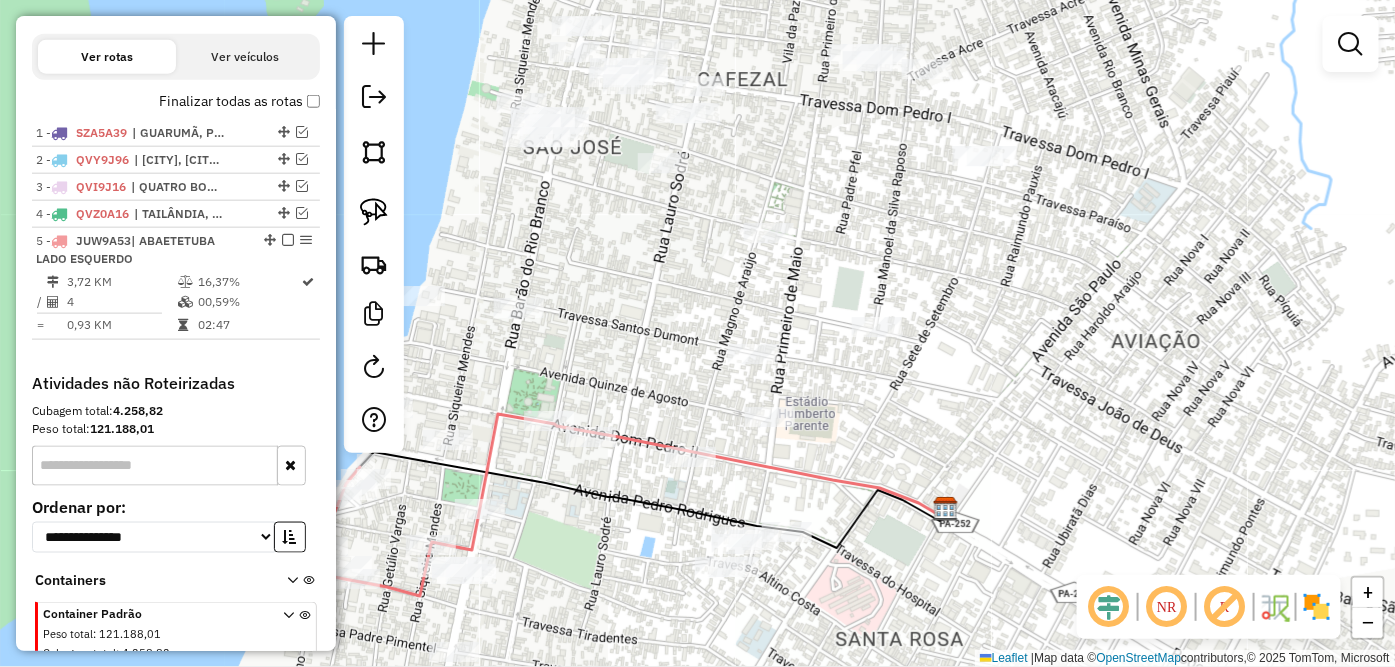 drag, startPoint x: 896, startPoint y: 153, endPoint x: 802, endPoint y: 446, distance: 307.7093 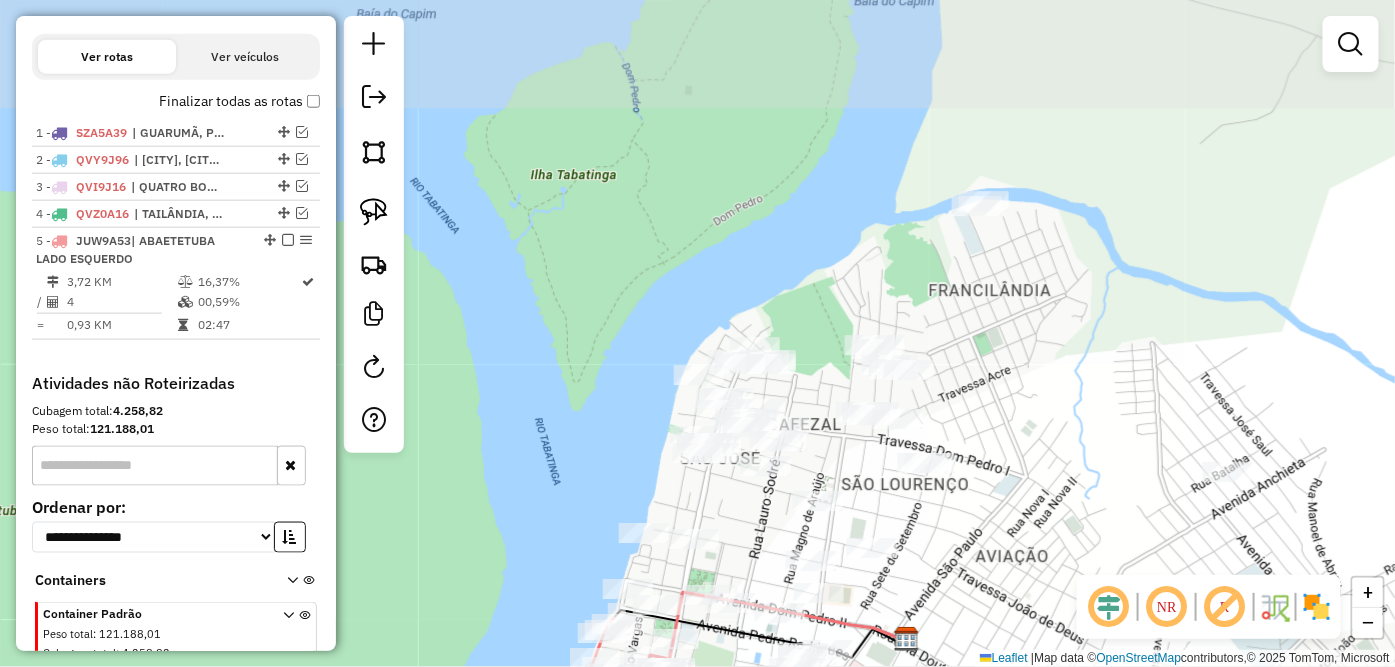 drag, startPoint x: 1043, startPoint y: 265, endPoint x: 1018, endPoint y: 384, distance: 121.597694 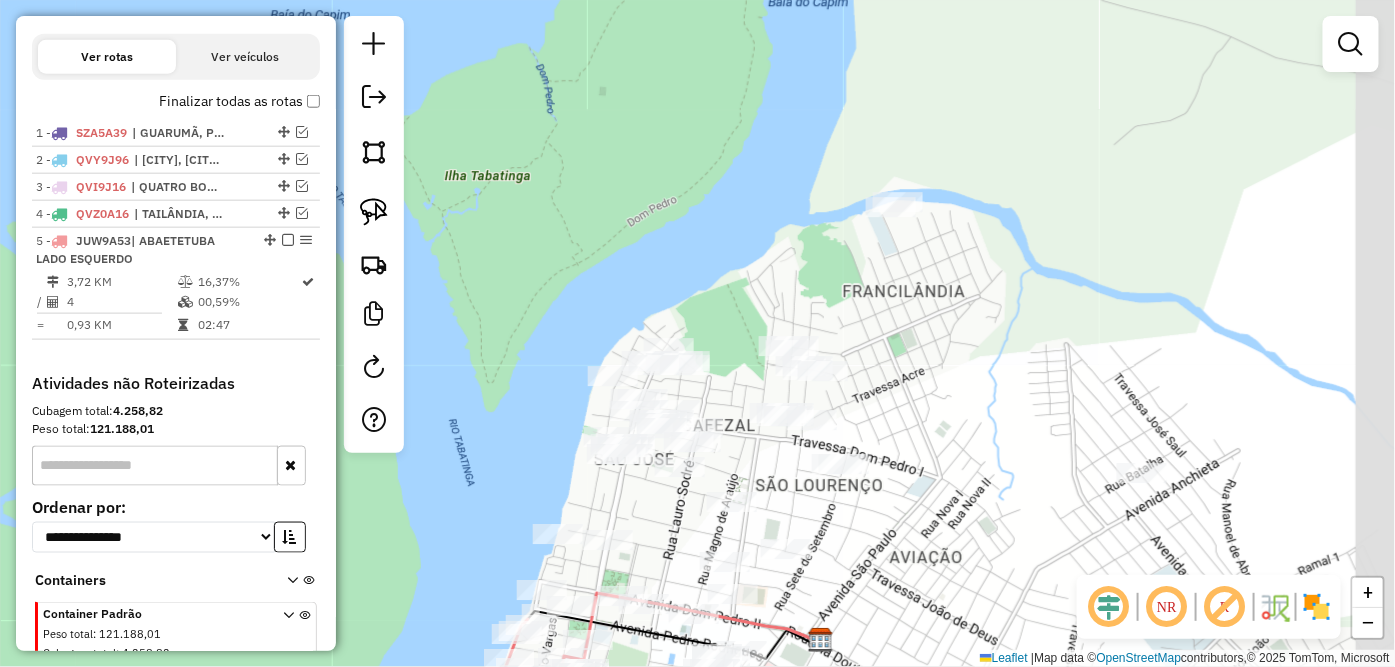 drag, startPoint x: 971, startPoint y: 295, endPoint x: 885, endPoint y: 296, distance: 86.00581 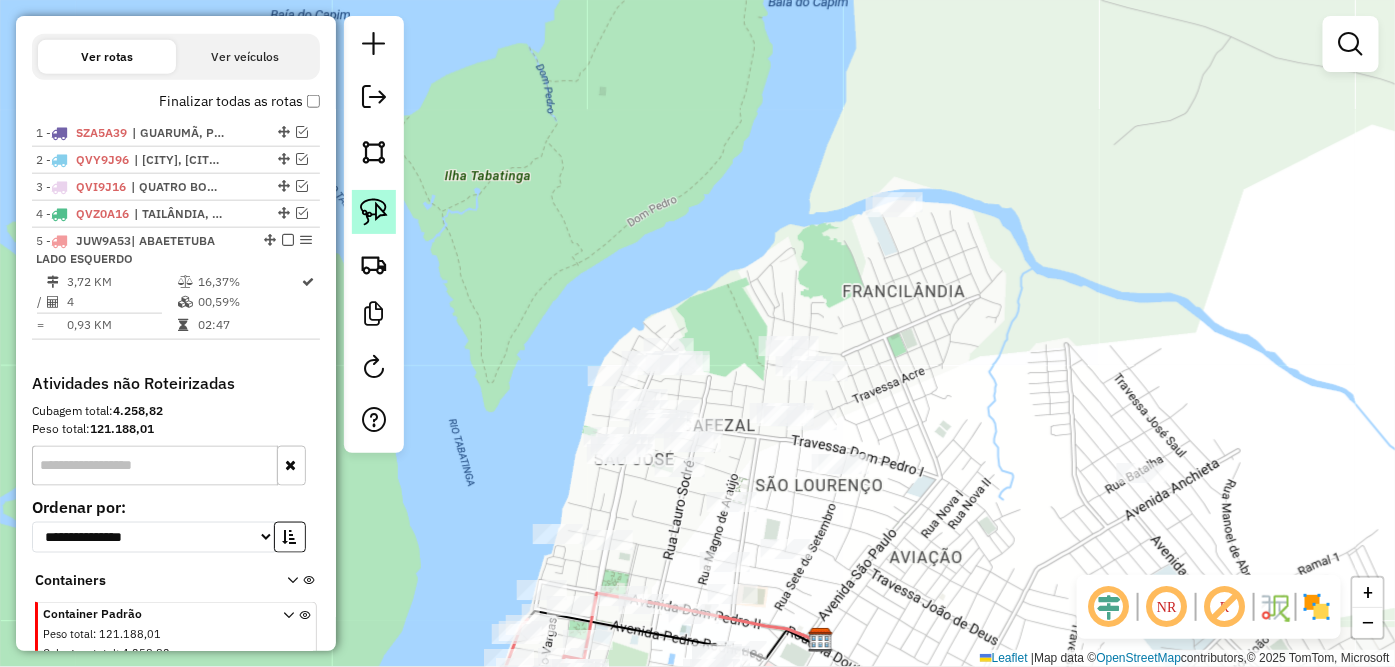 click 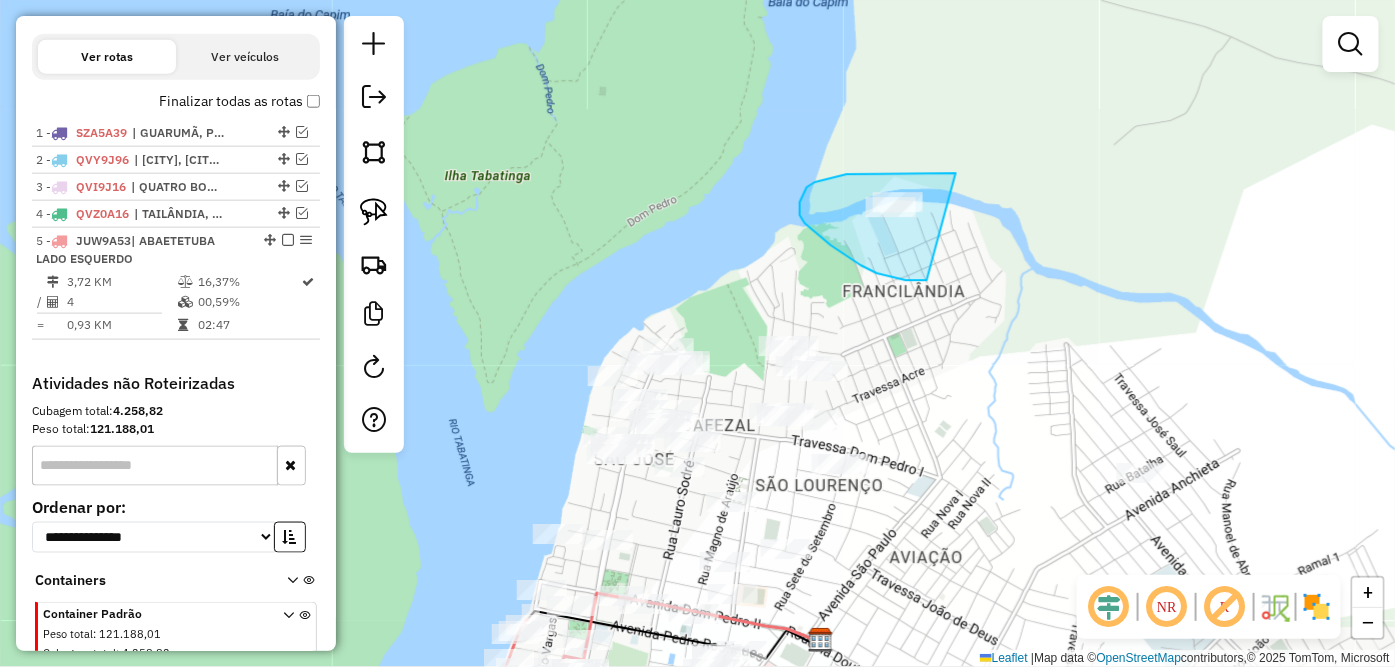 drag, startPoint x: 954, startPoint y: 173, endPoint x: 950, endPoint y: 280, distance: 107.07474 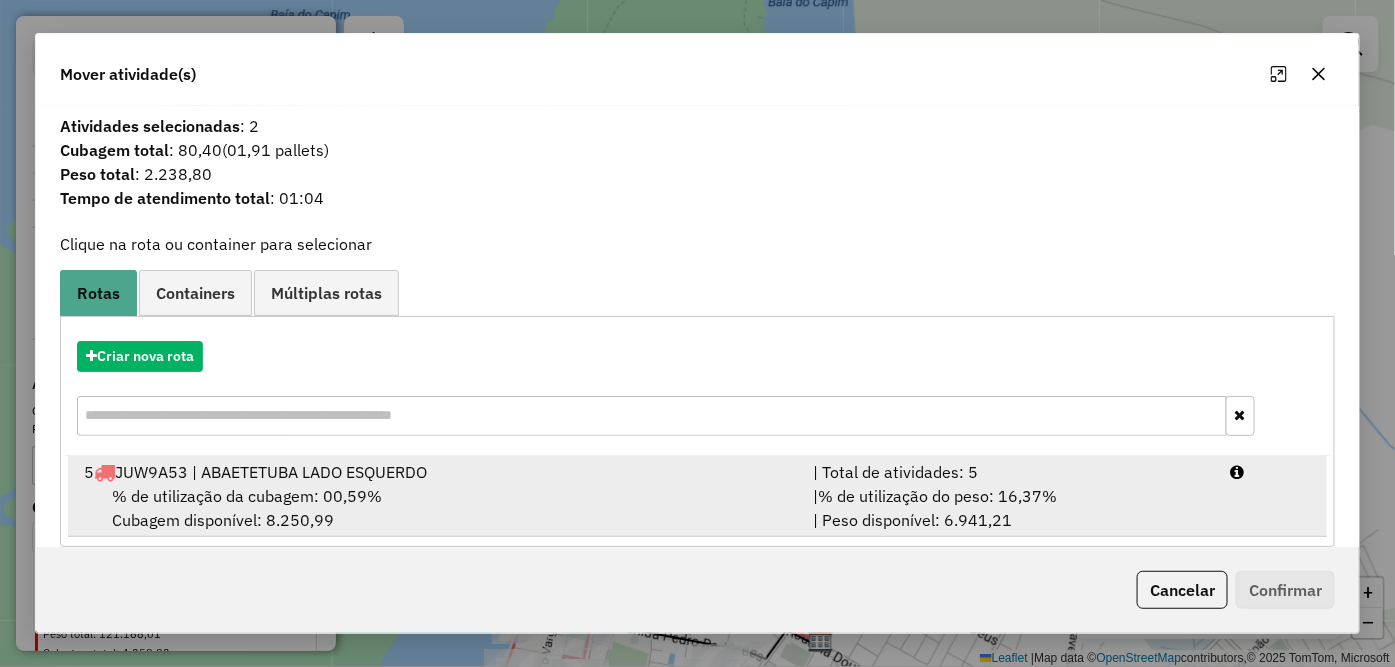 click on "5  JUW9A53 | ABAETETUBA LADO ESQUERDO" at bounding box center [437, 472] 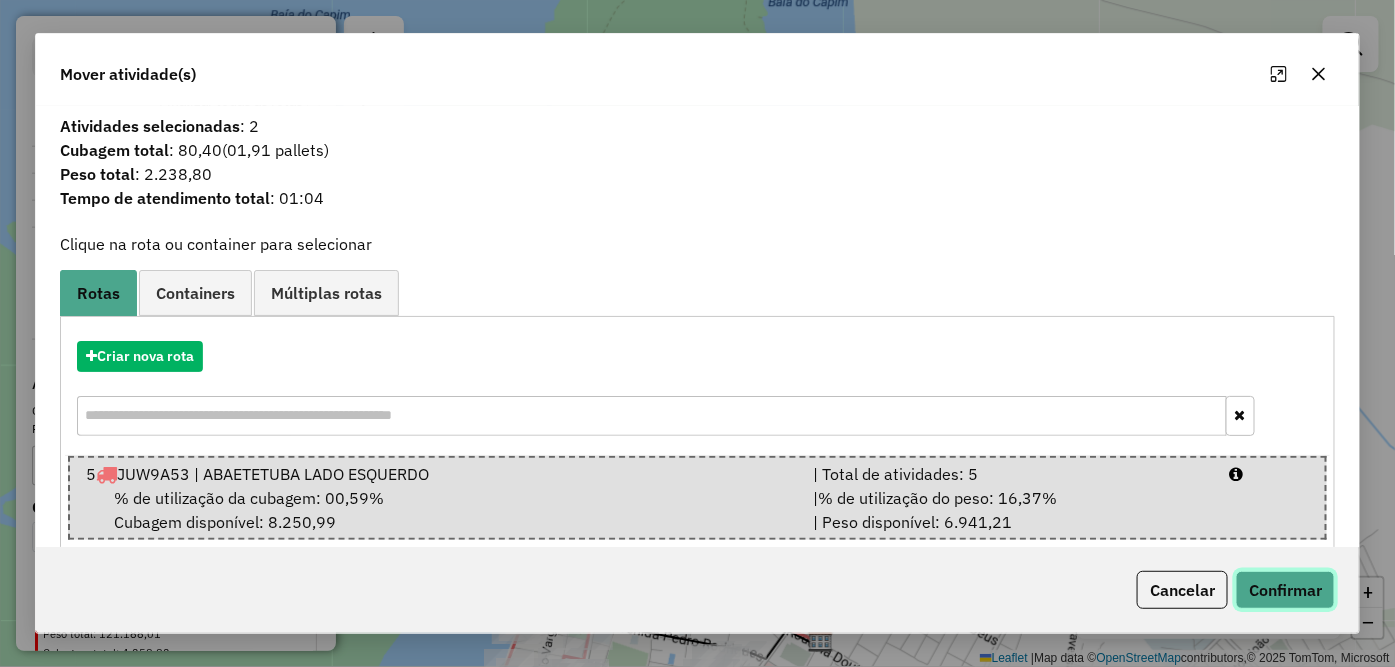 click on "Confirmar" 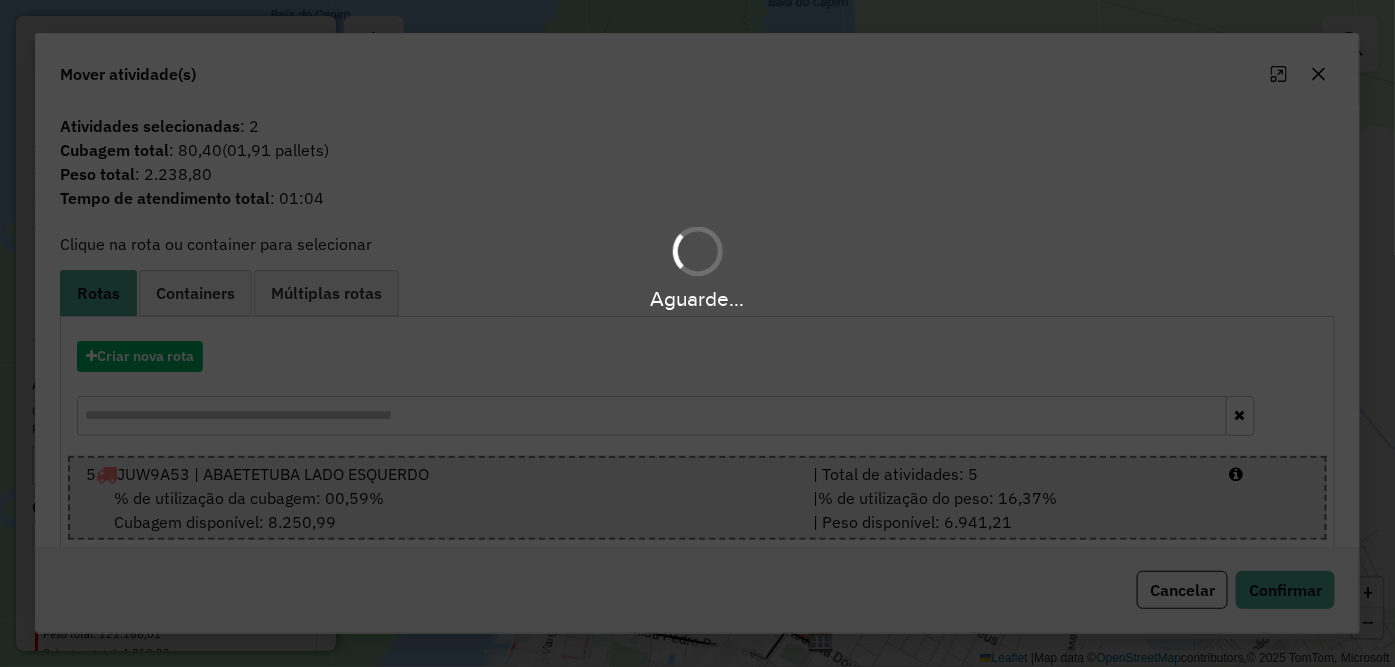 scroll, scrollTop: 645, scrollLeft: 0, axis: vertical 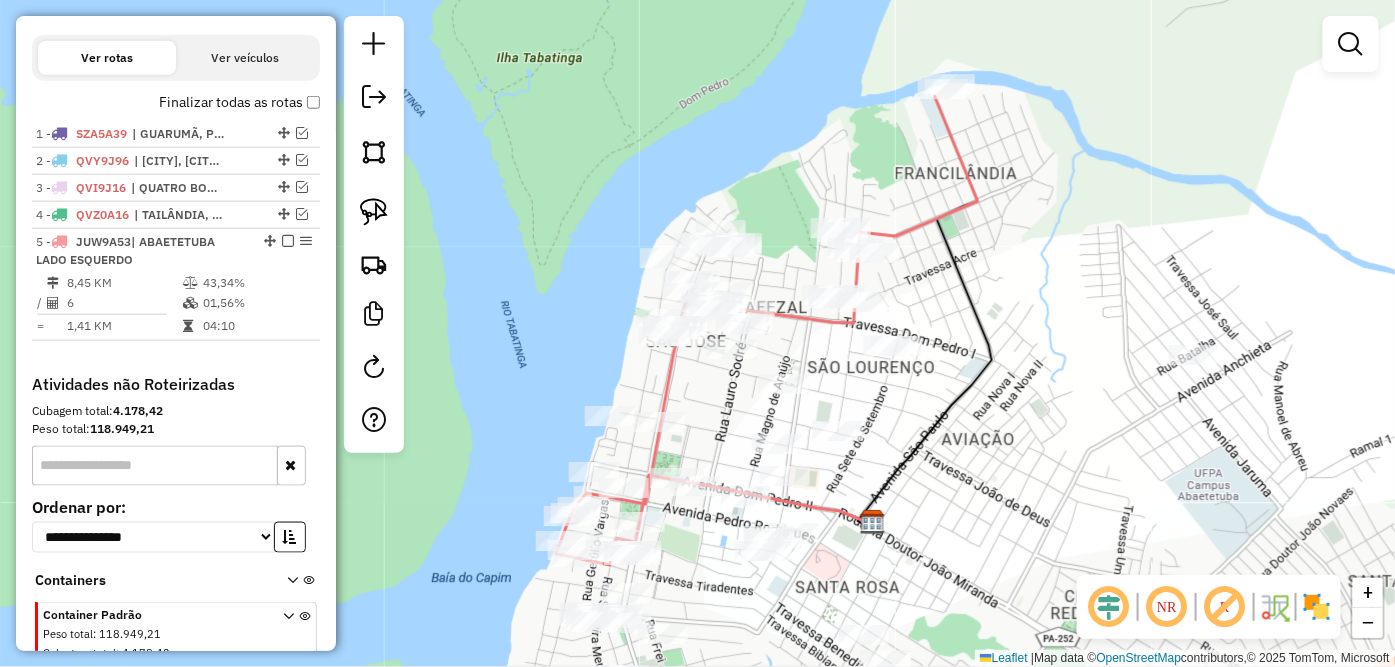 drag, startPoint x: 896, startPoint y: 553, endPoint x: 984, endPoint y: 366, distance: 206.67123 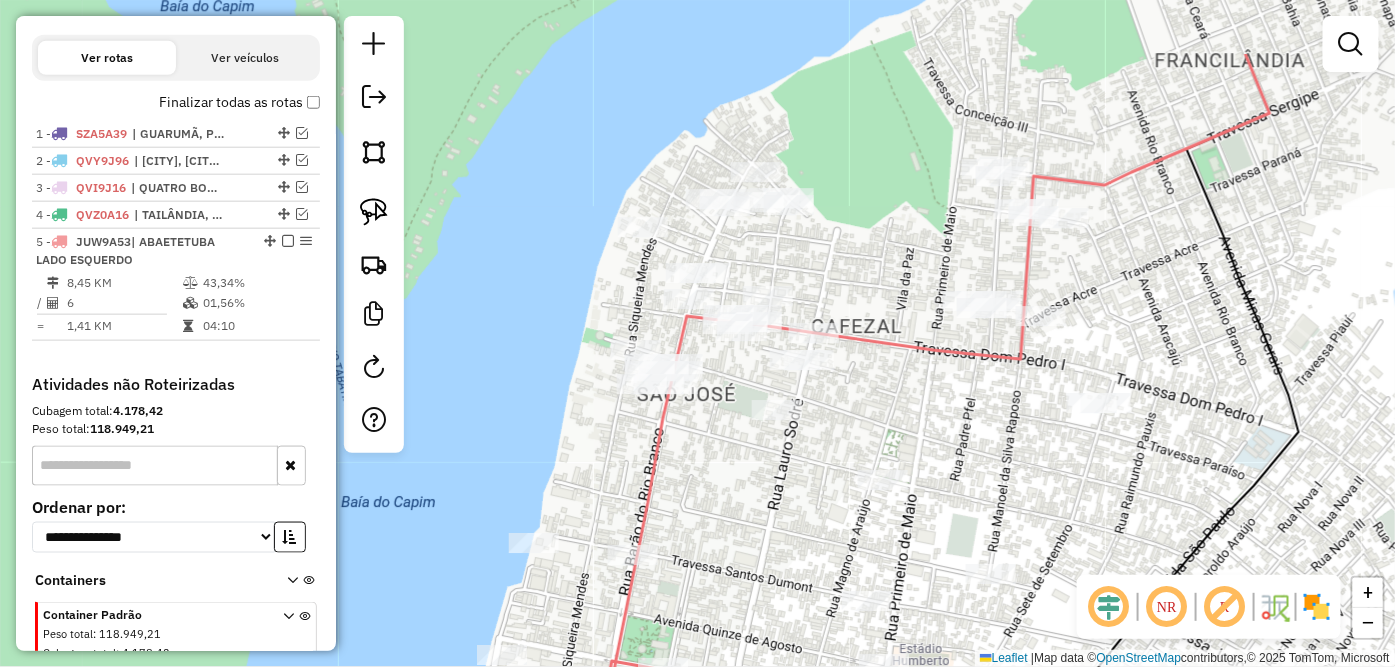 drag, startPoint x: 886, startPoint y: 310, endPoint x: 836, endPoint y: 448, distance: 146.77875 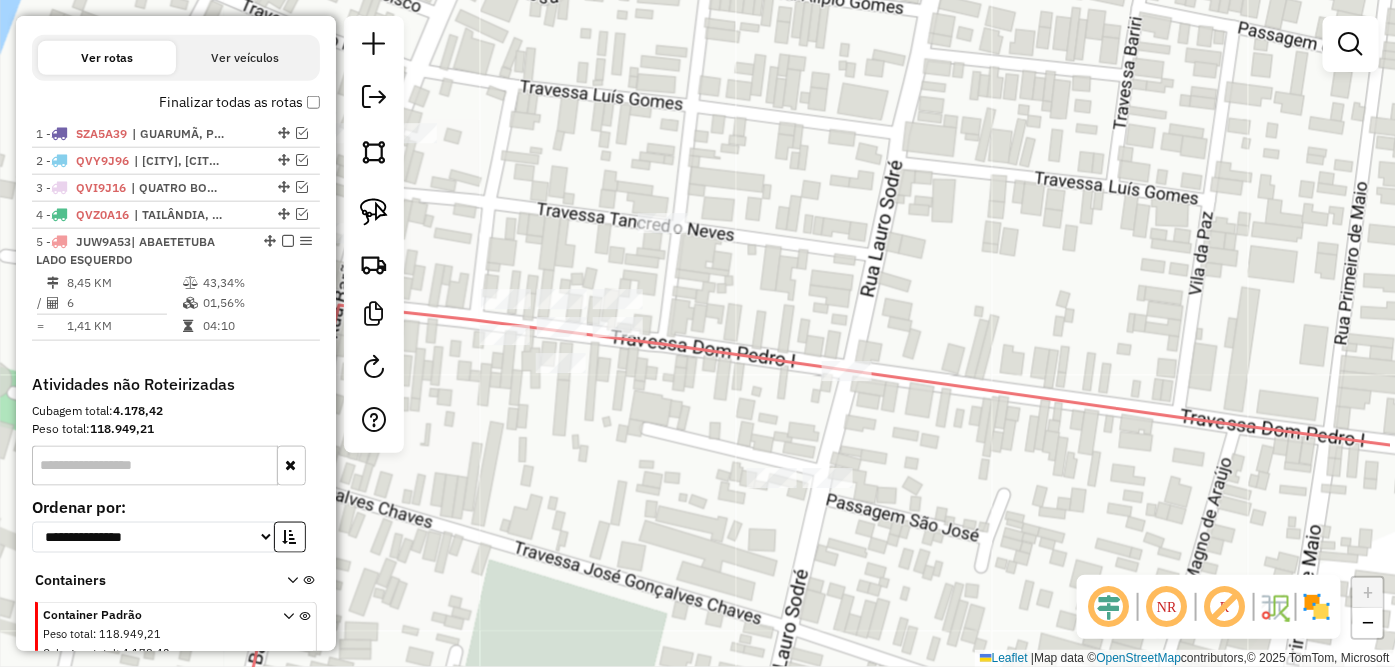 drag, startPoint x: 675, startPoint y: 461, endPoint x: 541, endPoint y: 495, distance: 138.24615 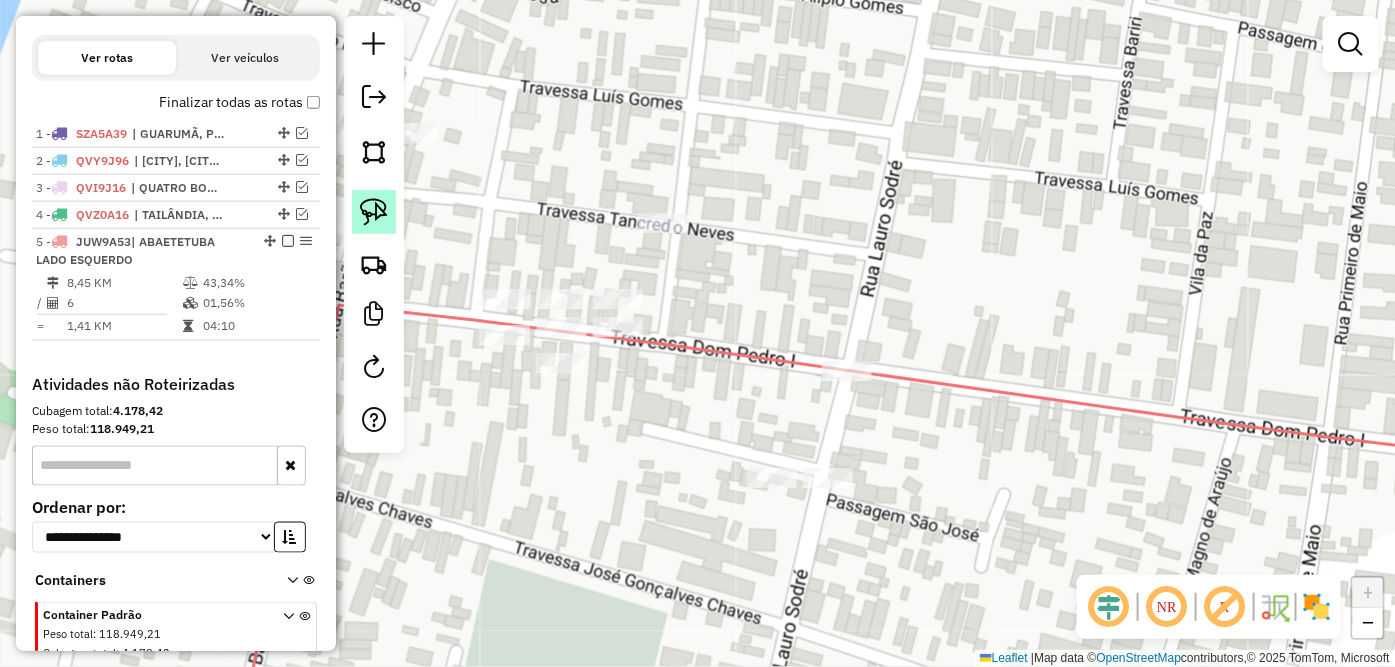 click 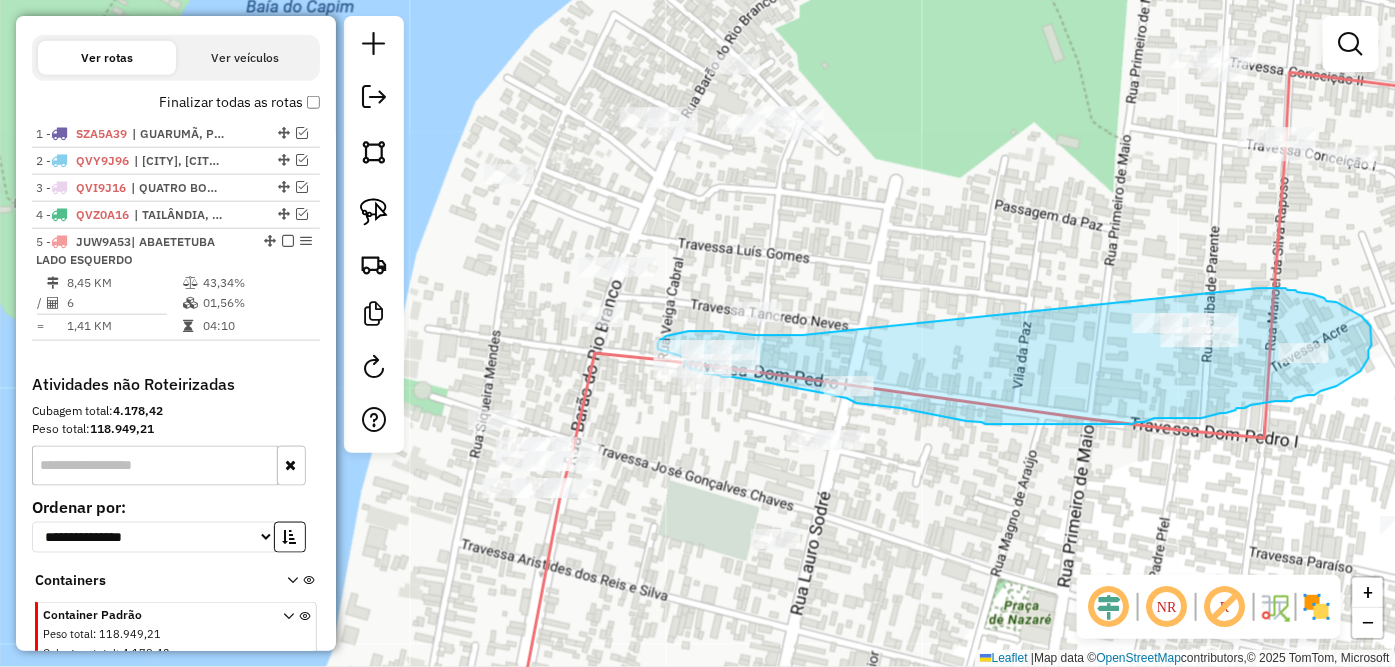 drag, startPoint x: 753, startPoint y: 270, endPoint x: 1257, endPoint y: 288, distance: 504.32132 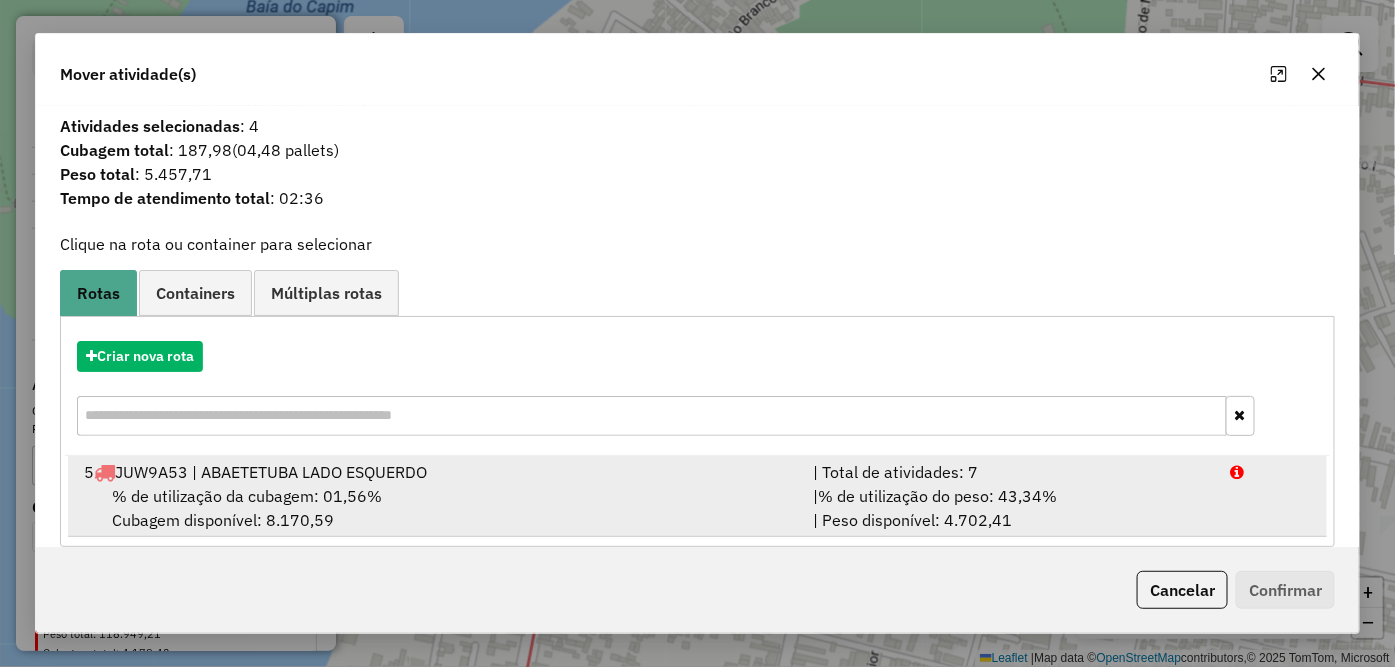 click on "5  JUW9A53 | ABAETETUBA LADO ESQUERDO" at bounding box center (437, 472) 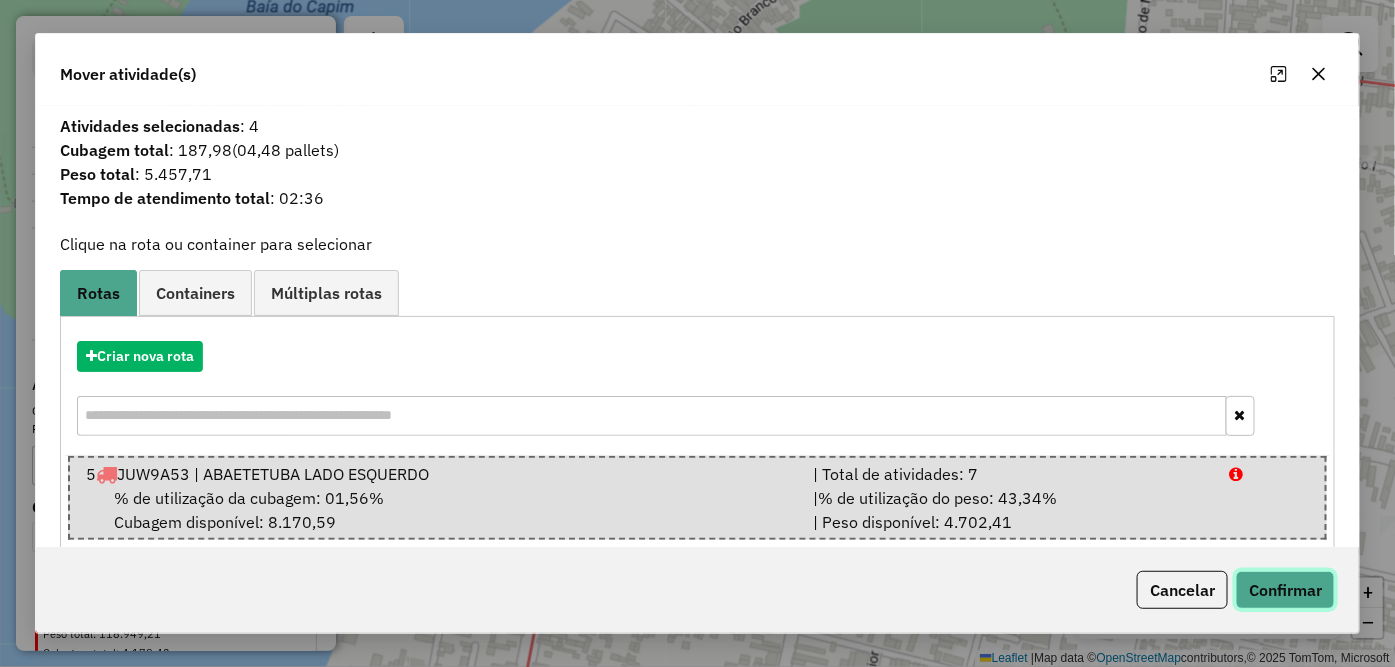 click on "Confirmar" 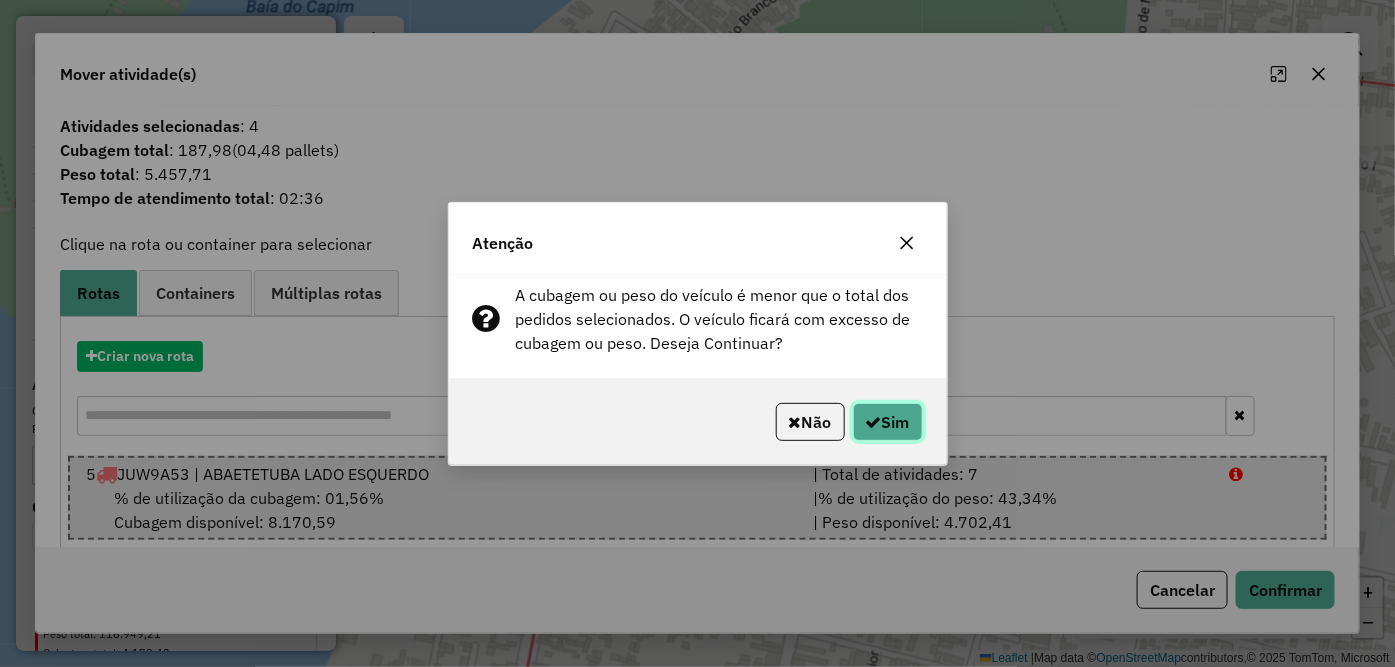 click on "Sim" 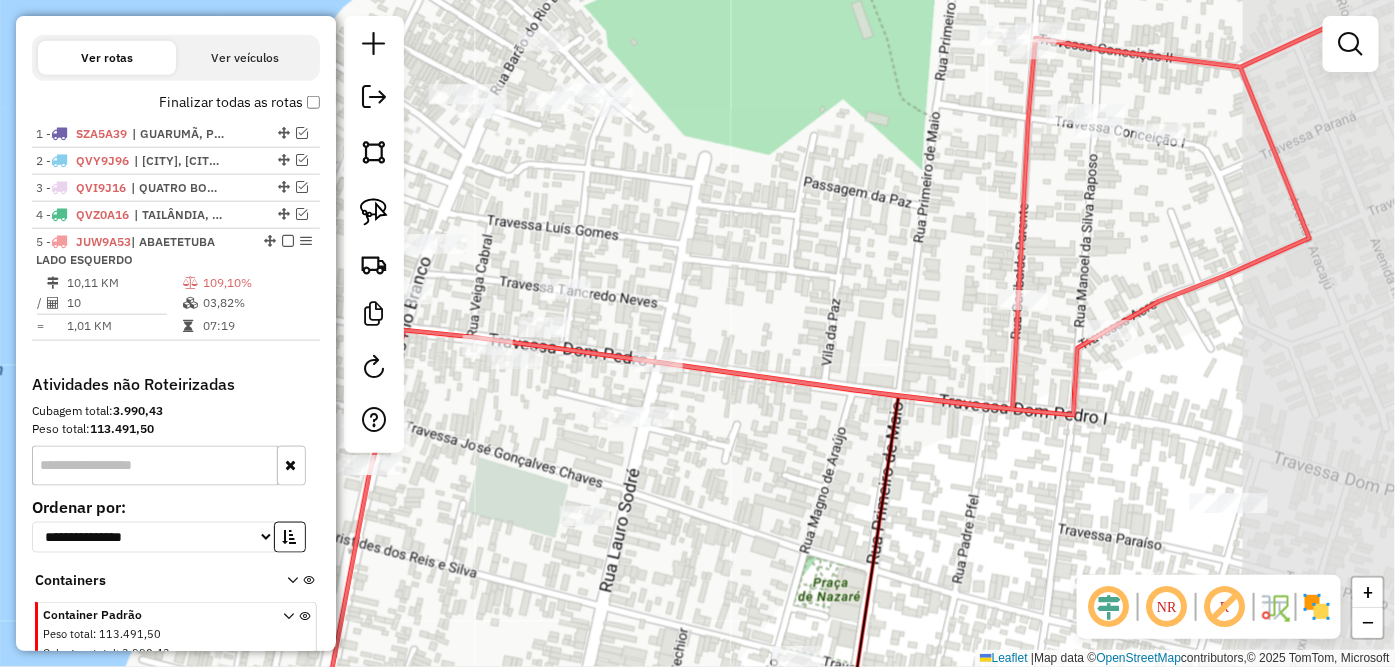 drag, startPoint x: 957, startPoint y: 480, endPoint x: 794, endPoint y: 457, distance: 164.6147 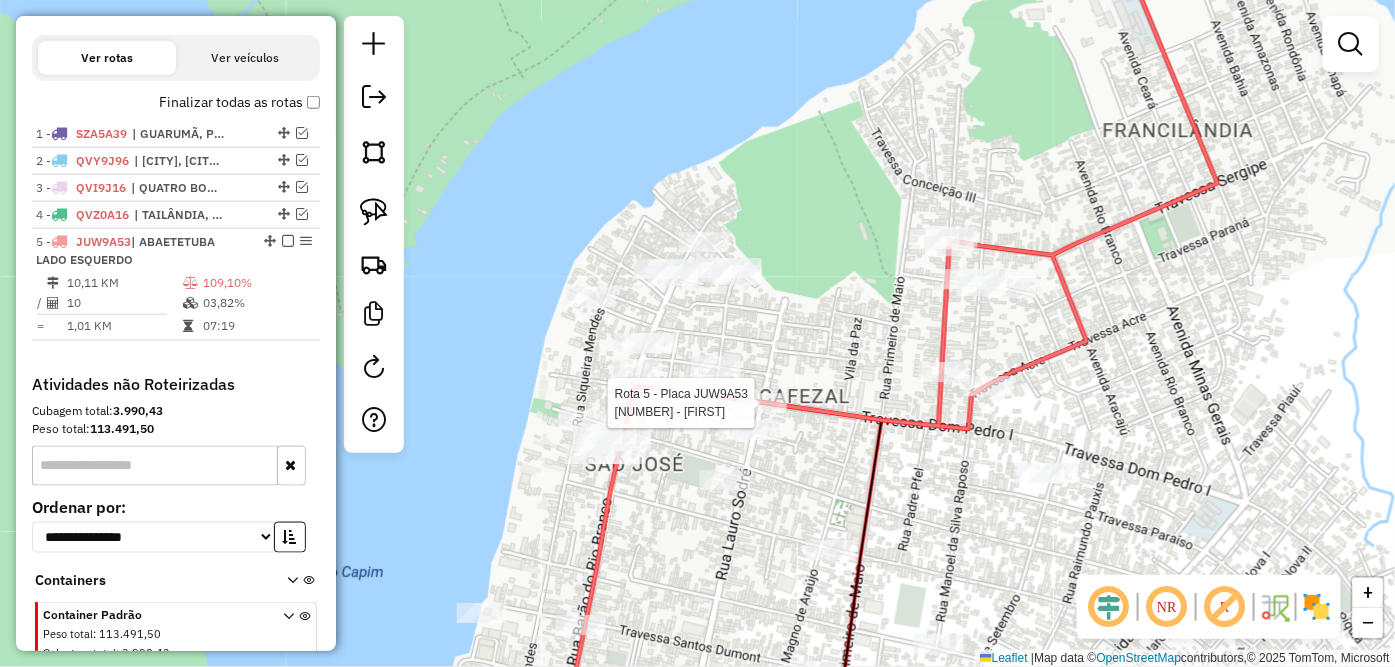 select on "**********" 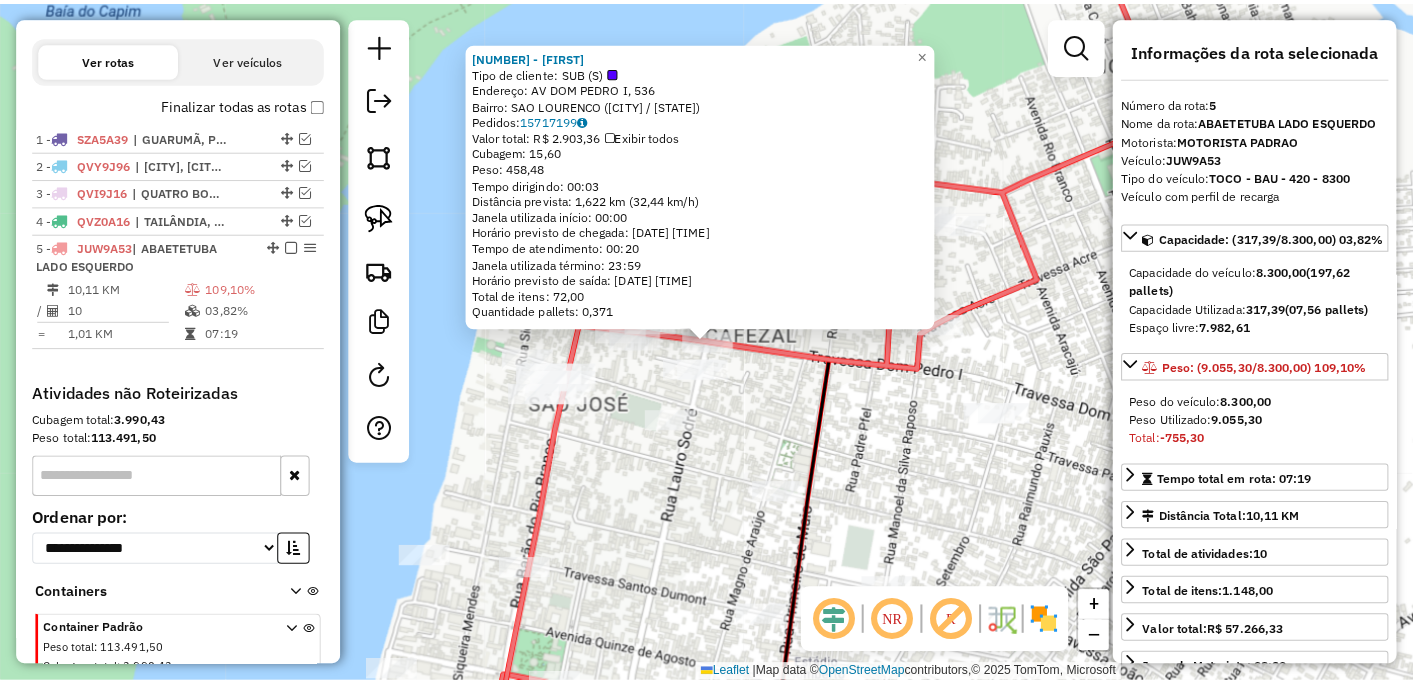 scroll, scrollTop: 726, scrollLeft: 0, axis: vertical 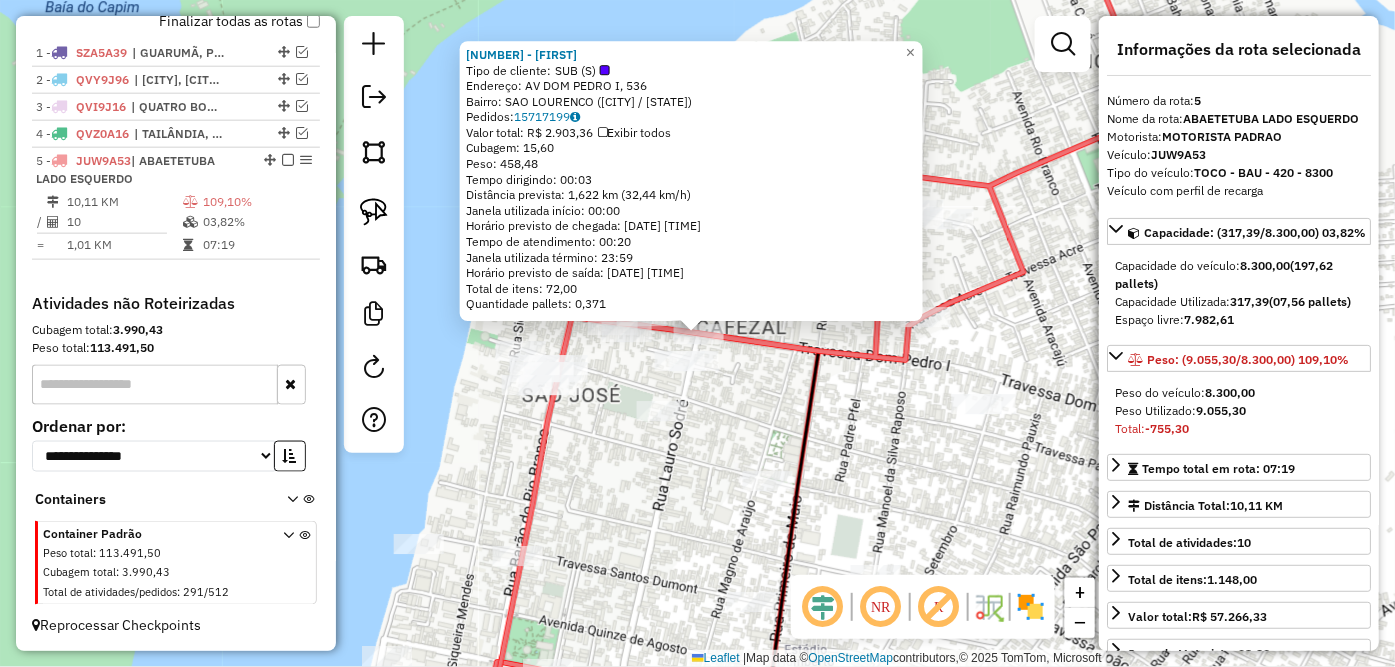 click on "1810 - LUIS  Tipo de cliente:   SUB (S)   Endereço: AV  DOM PEDRO I, 536   Bairro: SAO LOURENCO (ABAETETUBA / PA)   Pedidos:  15717199   Valor total: R$ 2.903,36   Exibir todos   Cubagem: 15,60  Peso: 458,48  Tempo dirigindo: 00:03   Distância prevista: 1,622 km (32,44 km/h)   Janela utilizada início: 00:00   Horário previsto de chegada: 16/07/2025 10:17   Tempo de atendimento: 00:20   Janela utilizada término: 23:59   Horário previsto de saída: 16/07/2025 10:37   Total de itens: 72,00   Quantidade pallets: 0,371  × Janela de atendimento Grade de atendimento Capacidade Transportadoras Veículos Cliente Pedidos  Rotas Selecione os dias de semana para filtrar as janelas de atendimento  Seg   Ter   Qua   Qui   Sex   Sáb   Dom  Informe o período da janela de atendimento: De: Até:  Filtrar exatamente a janela do cliente  Considerar janela de atendimento padrão  Selecione os dias de semana para filtrar as grades de atendimento  Seg   Ter   Qua   Qui   Sex   Sáb   Dom   Peso mínimo:   Peso máximo:  +" 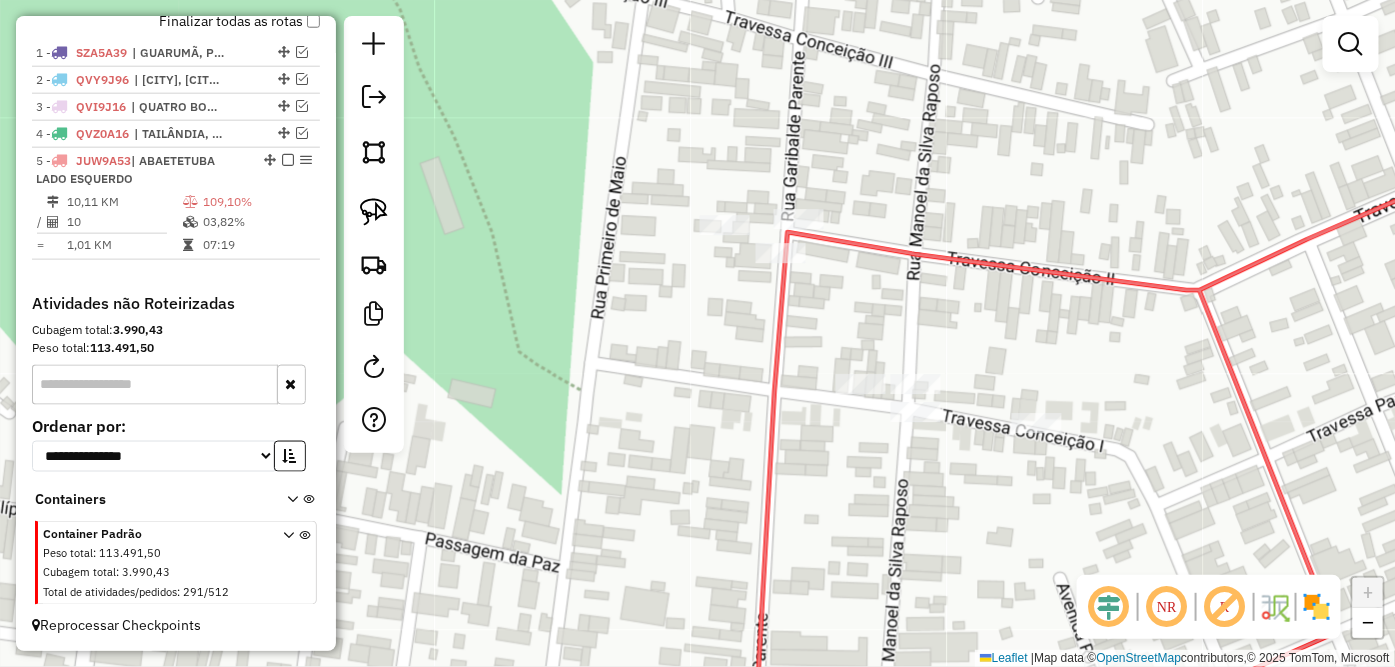 drag, startPoint x: 967, startPoint y: 242, endPoint x: 843, endPoint y: 345, distance: 161.19864 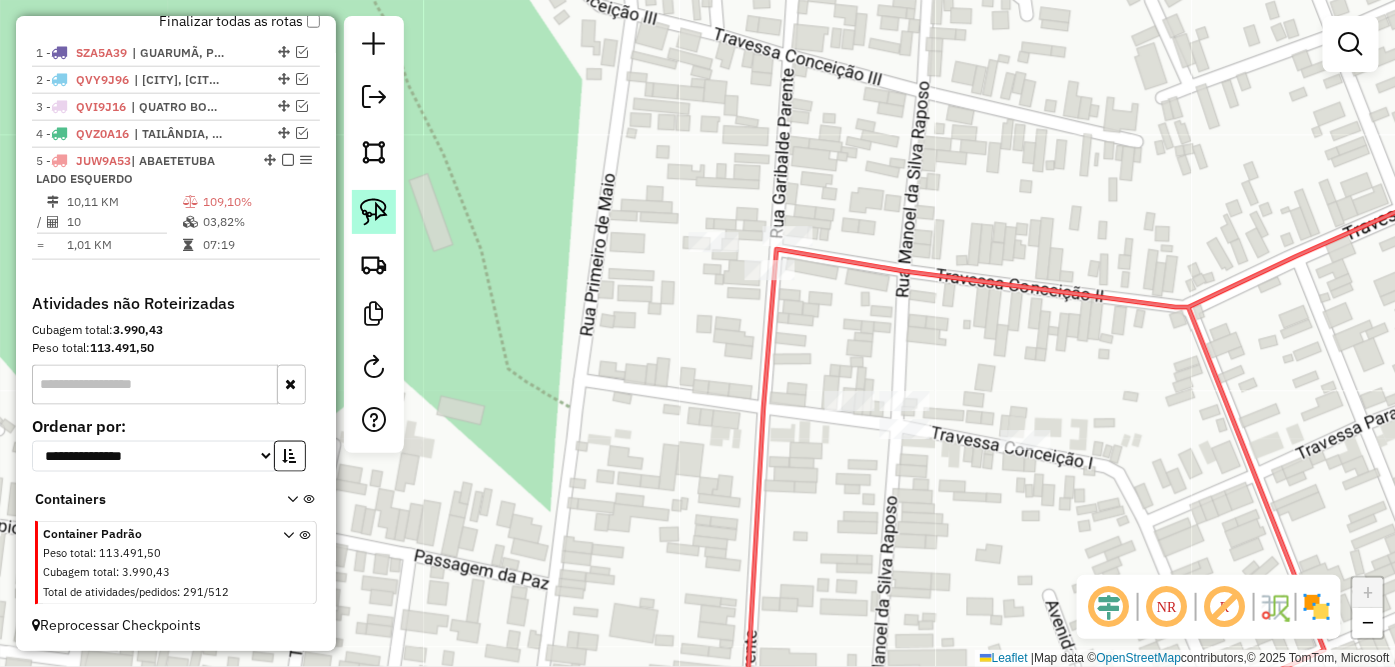 click 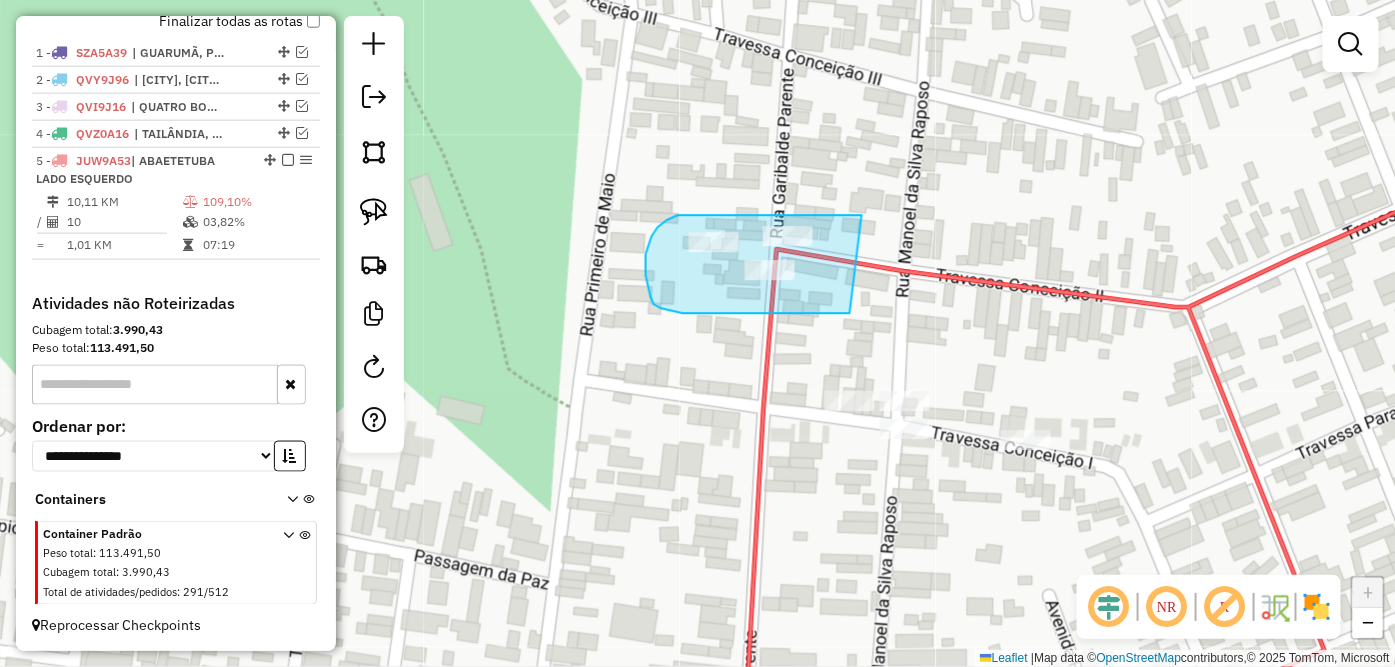 drag, startPoint x: 862, startPoint y: 215, endPoint x: 850, endPoint y: 313, distance: 98.731964 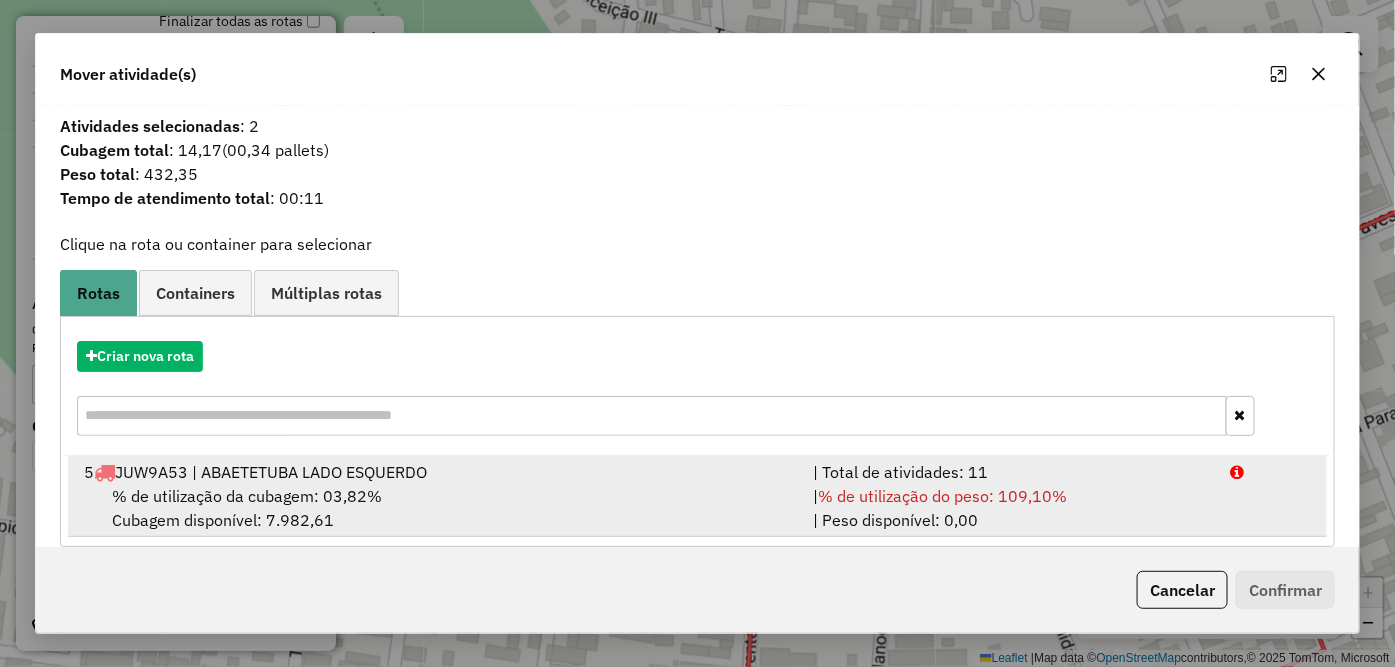 click on "5  JUW9A53 | ABAETETUBA LADO ESQUERDO" at bounding box center [437, 472] 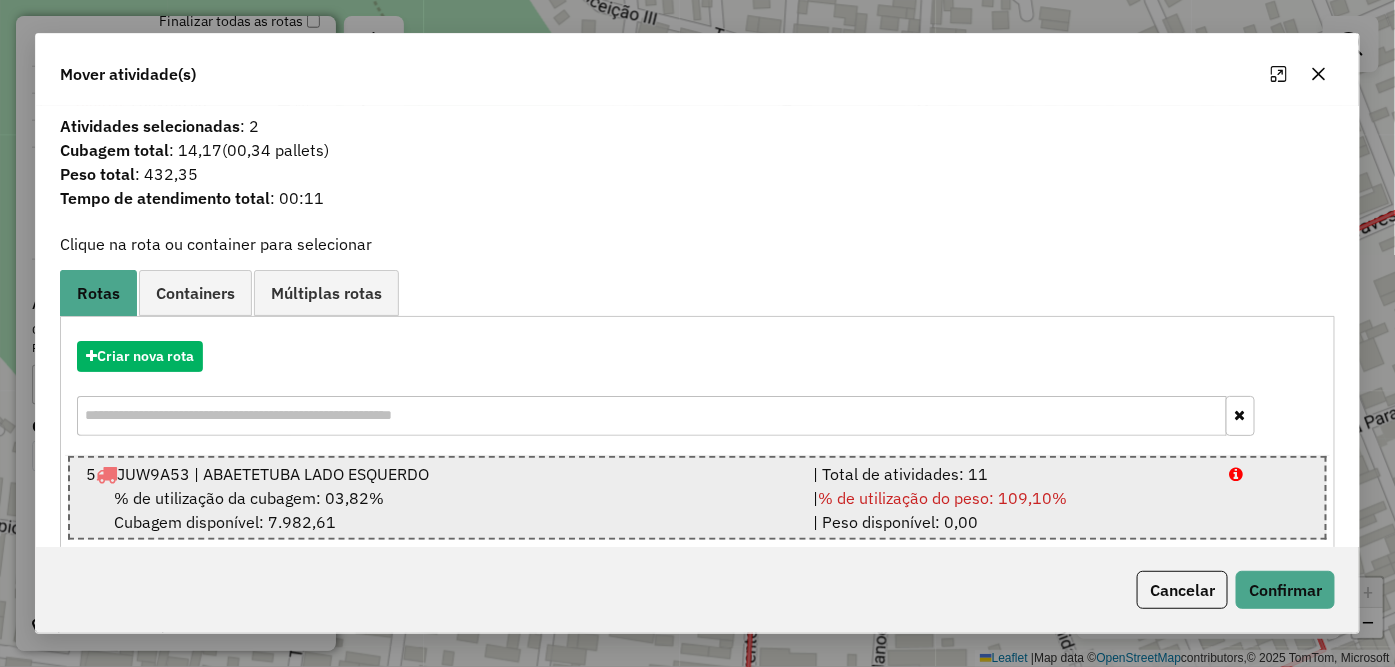 click on "% de utilização da cubagem: 03,82%  Cubagem disponível: 7.982,61" at bounding box center (438, 510) 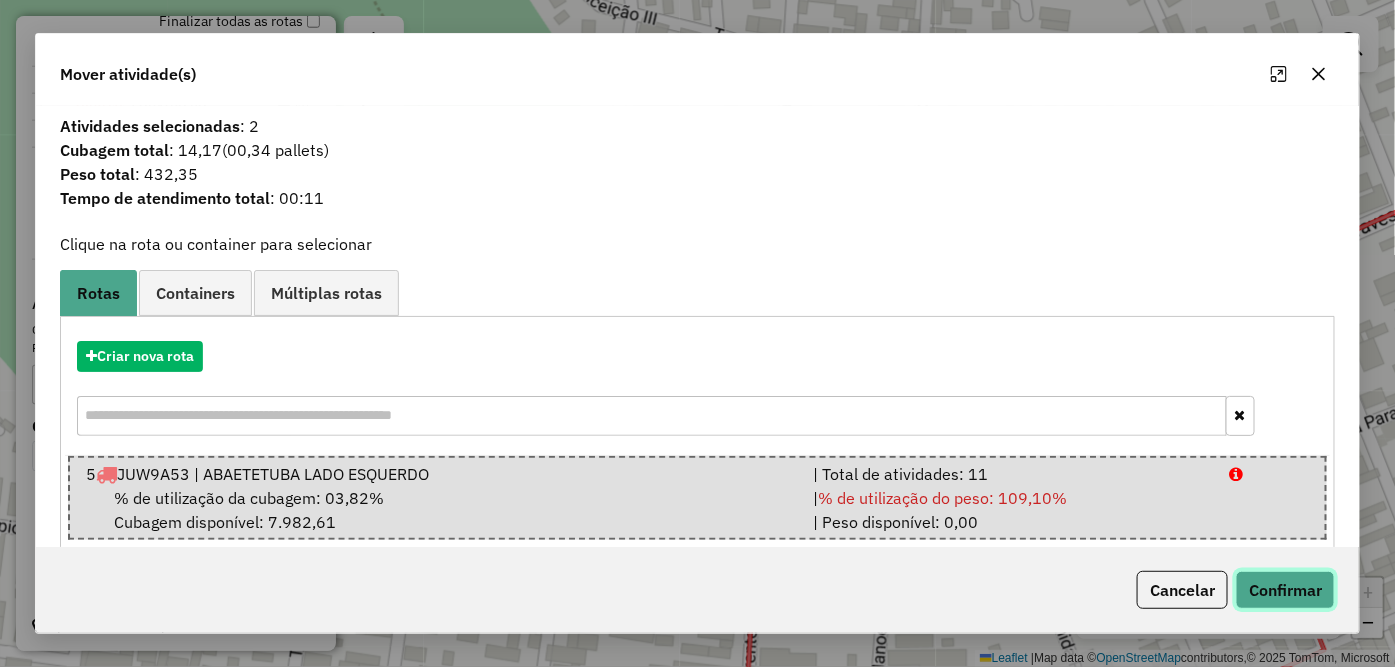 click on "Confirmar" 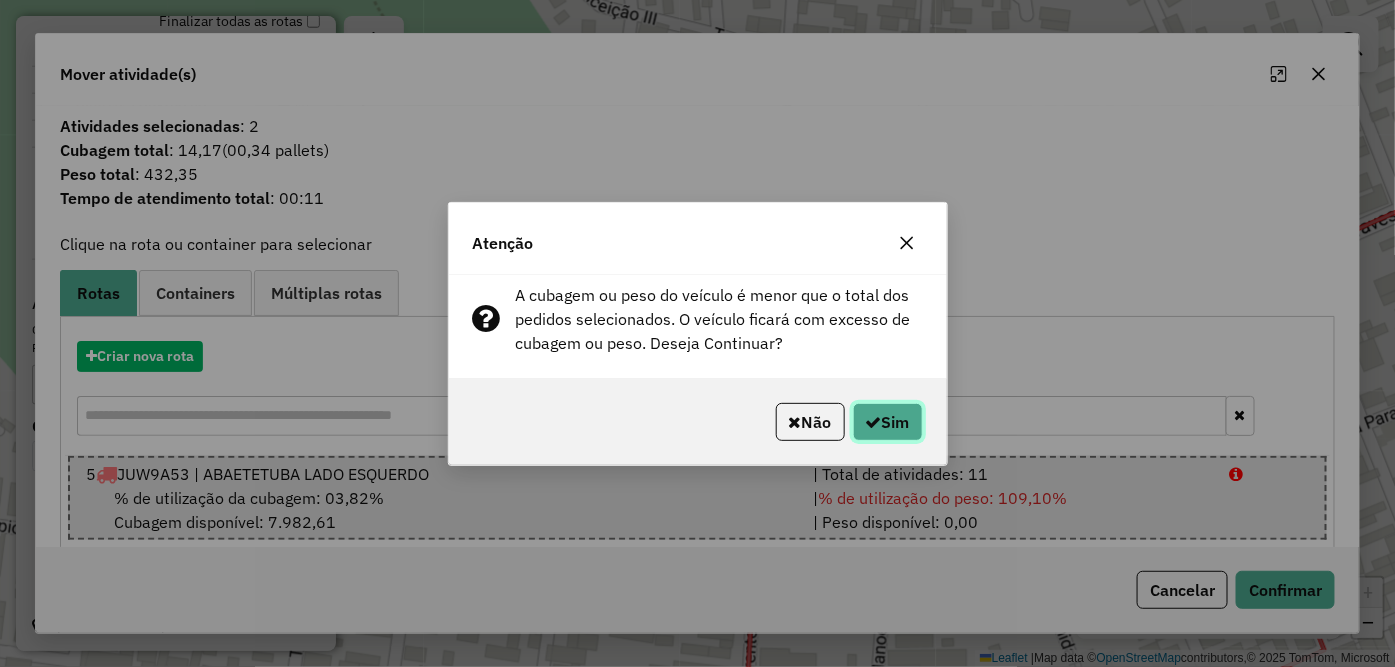 click on "Sim" 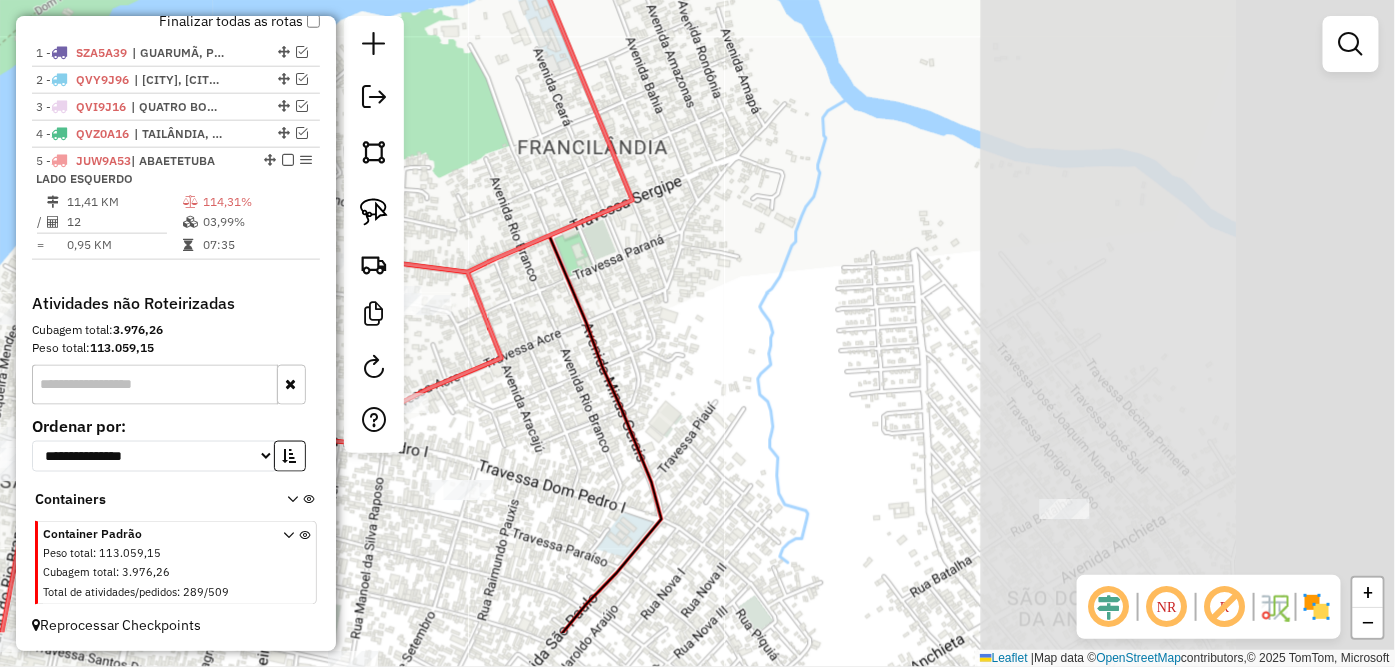 drag, startPoint x: 1085, startPoint y: 414, endPoint x: 463, endPoint y: 298, distance: 632.72424 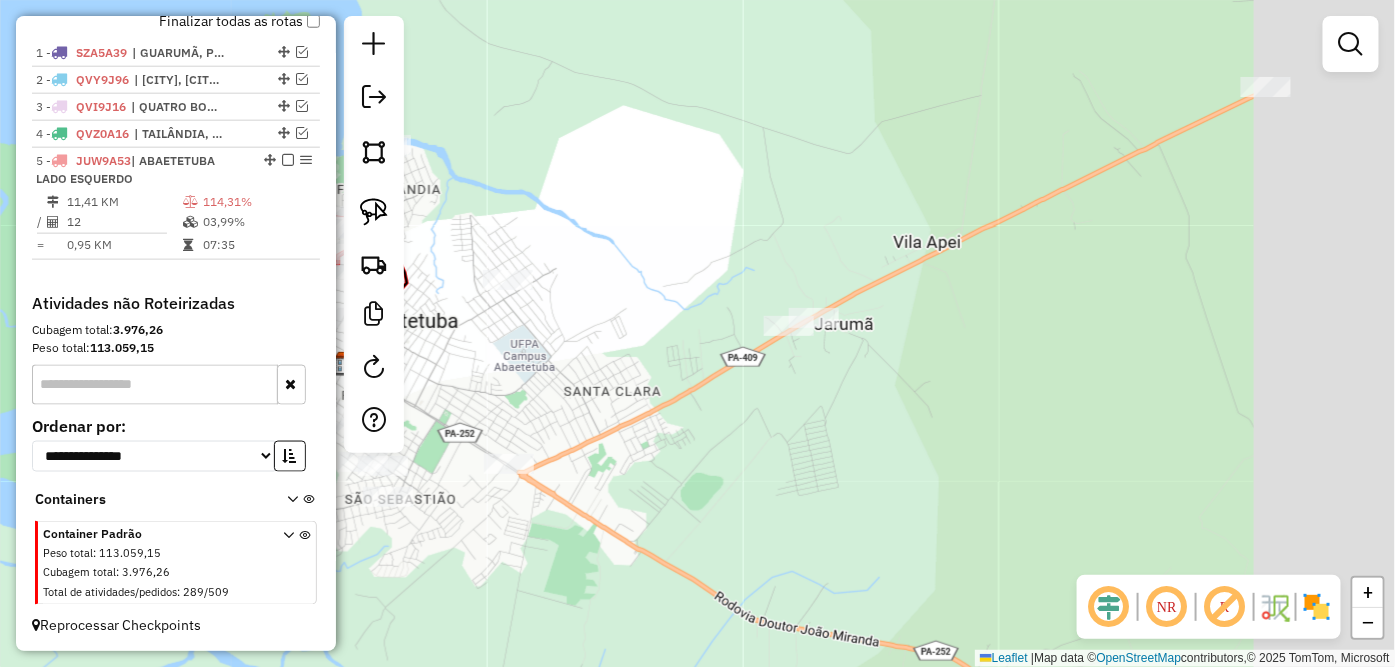 drag, startPoint x: 840, startPoint y: 536, endPoint x: 483, endPoint y: 500, distance: 358.81055 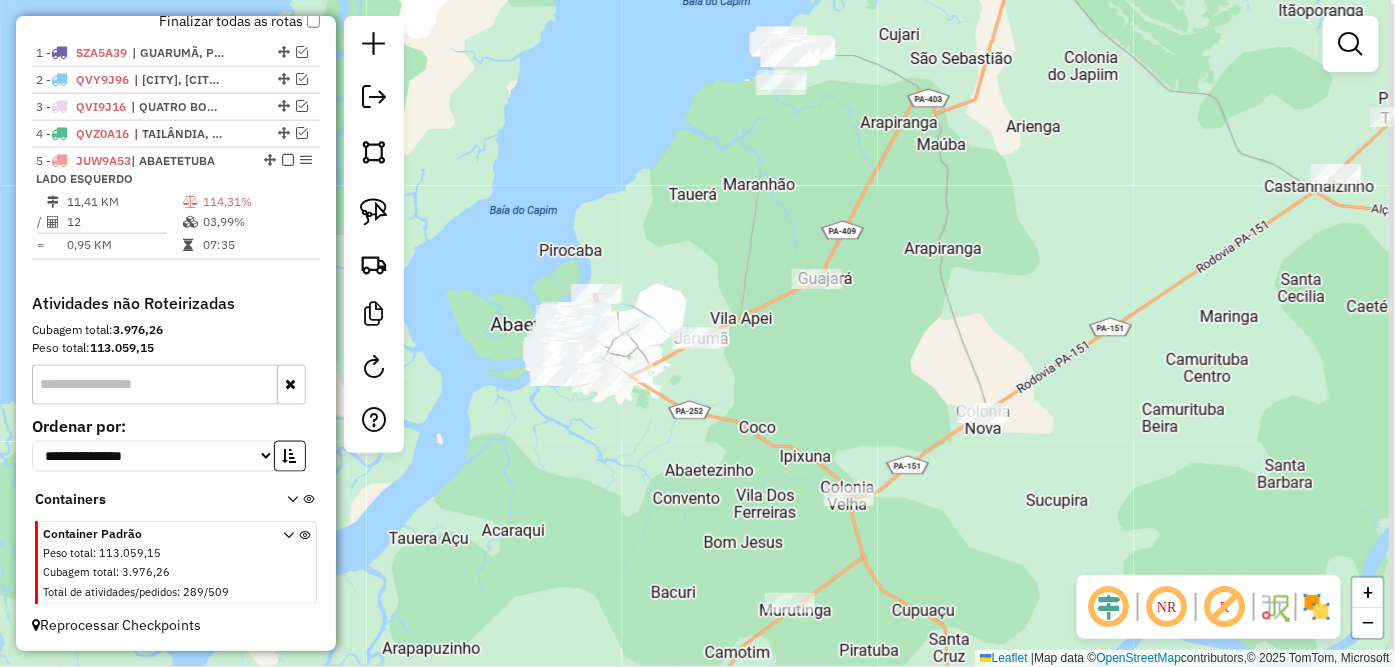drag, startPoint x: 1080, startPoint y: 322, endPoint x: 564, endPoint y: 467, distance: 535.986 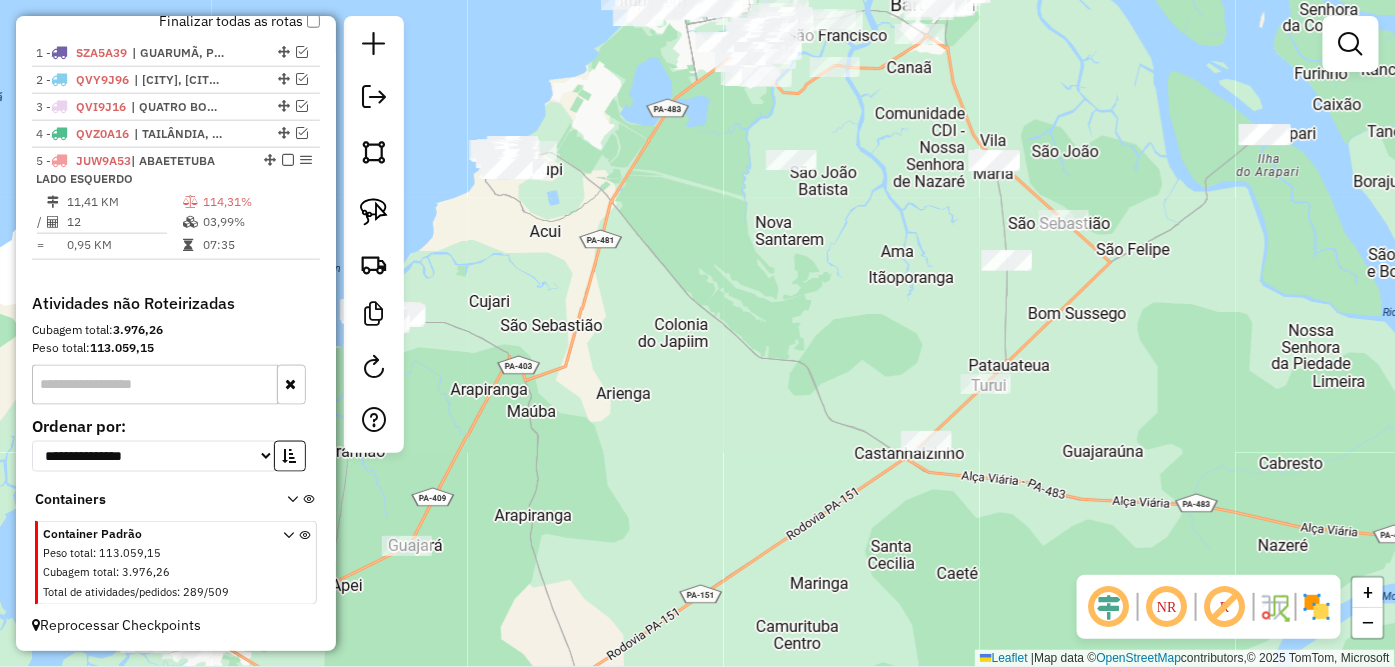 drag, startPoint x: 848, startPoint y: 367, endPoint x: 810, endPoint y: 528, distance: 165.42369 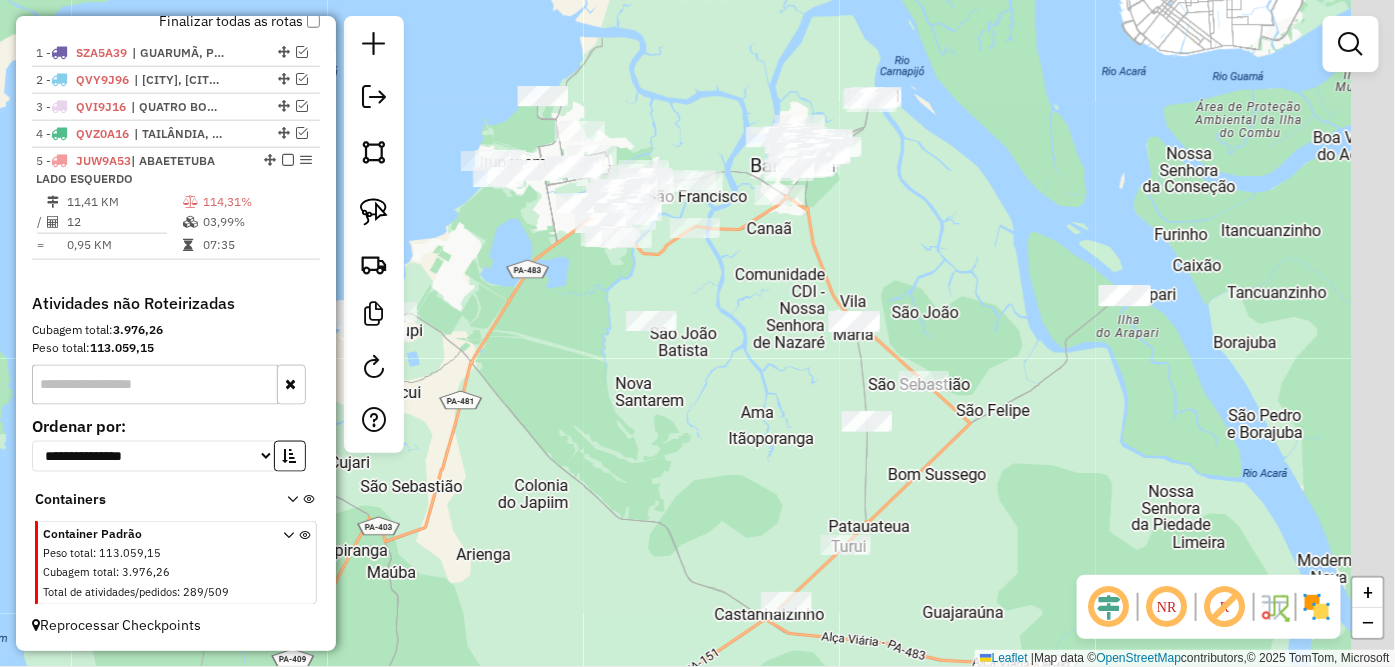 drag, startPoint x: 815, startPoint y: 252, endPoint x: 681, endPoint y: 393, distance: 194.51735 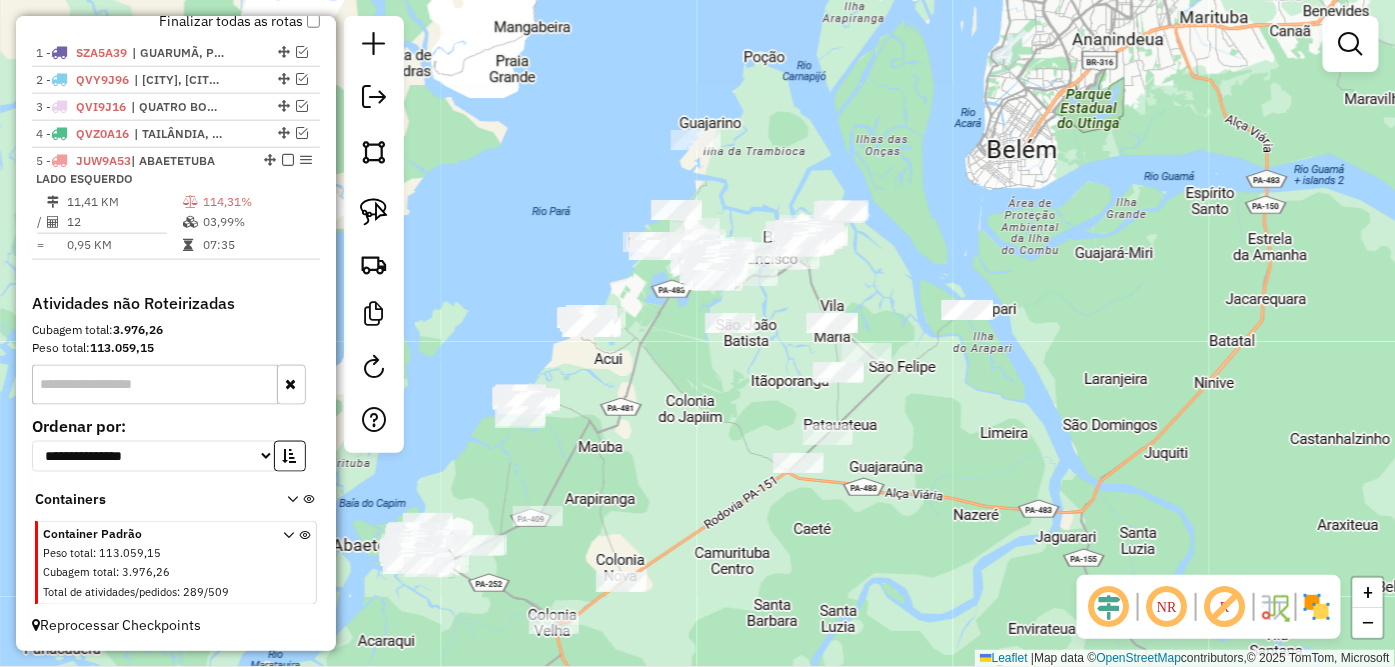 drag, startPoint x: 574, startPoint y: 442, endPoint x: 903, endPoint y: 320, distance: 350.89172 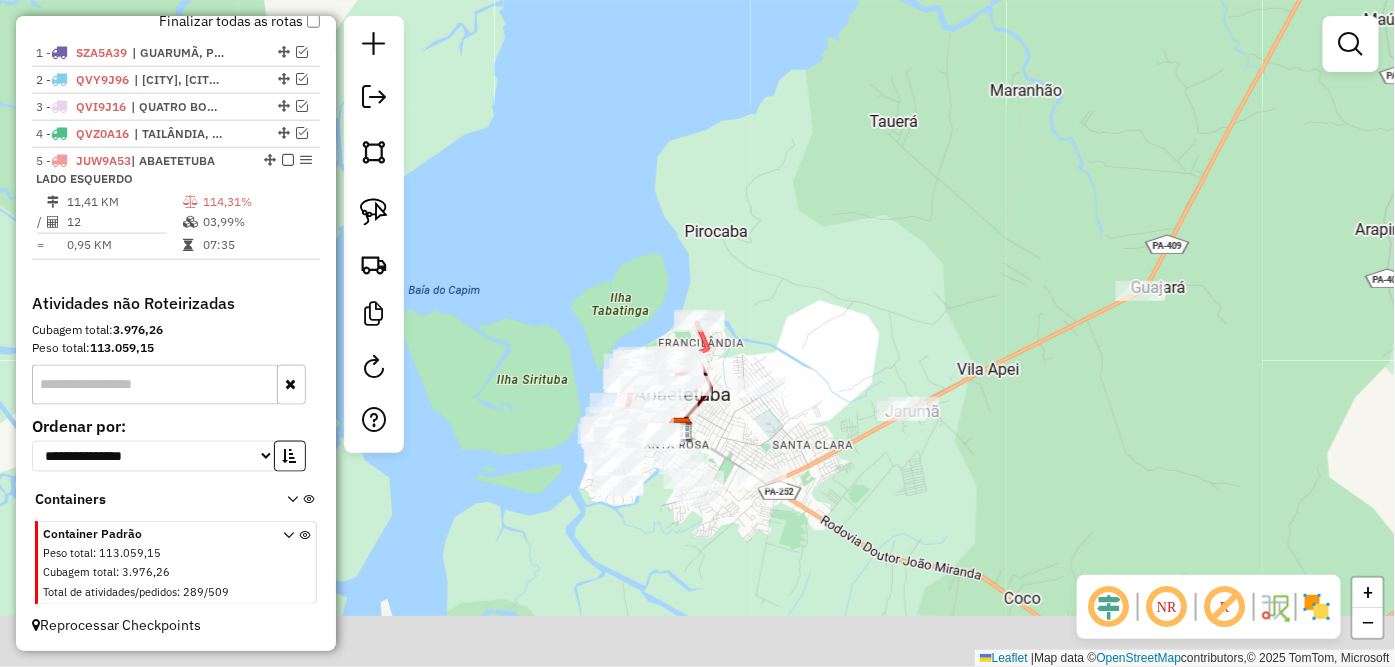 drag, startPoint x: 743, startPoint y: 588, endPoint x: 732, endPoint y: 422, distance: 166.36406 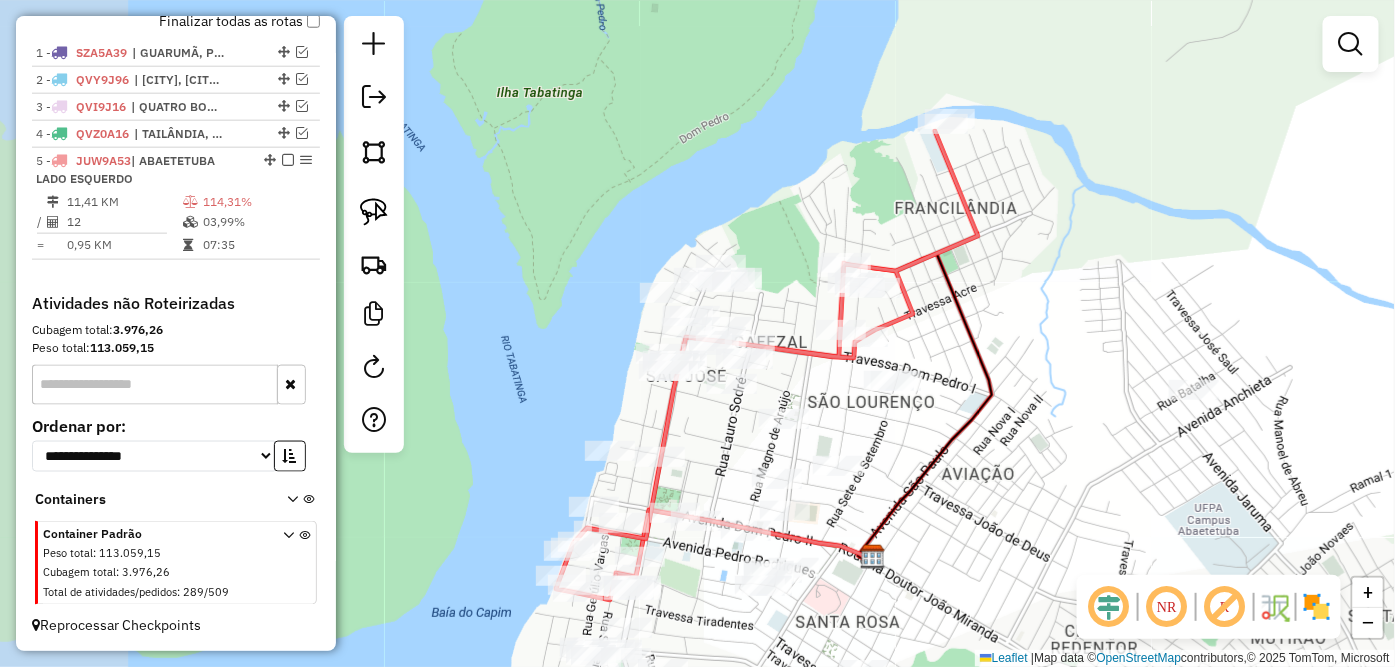 drag, startPoint x: 627, startPoint y: 423, endPoint x: 854, endPoint y: 435, distance: 227.31696 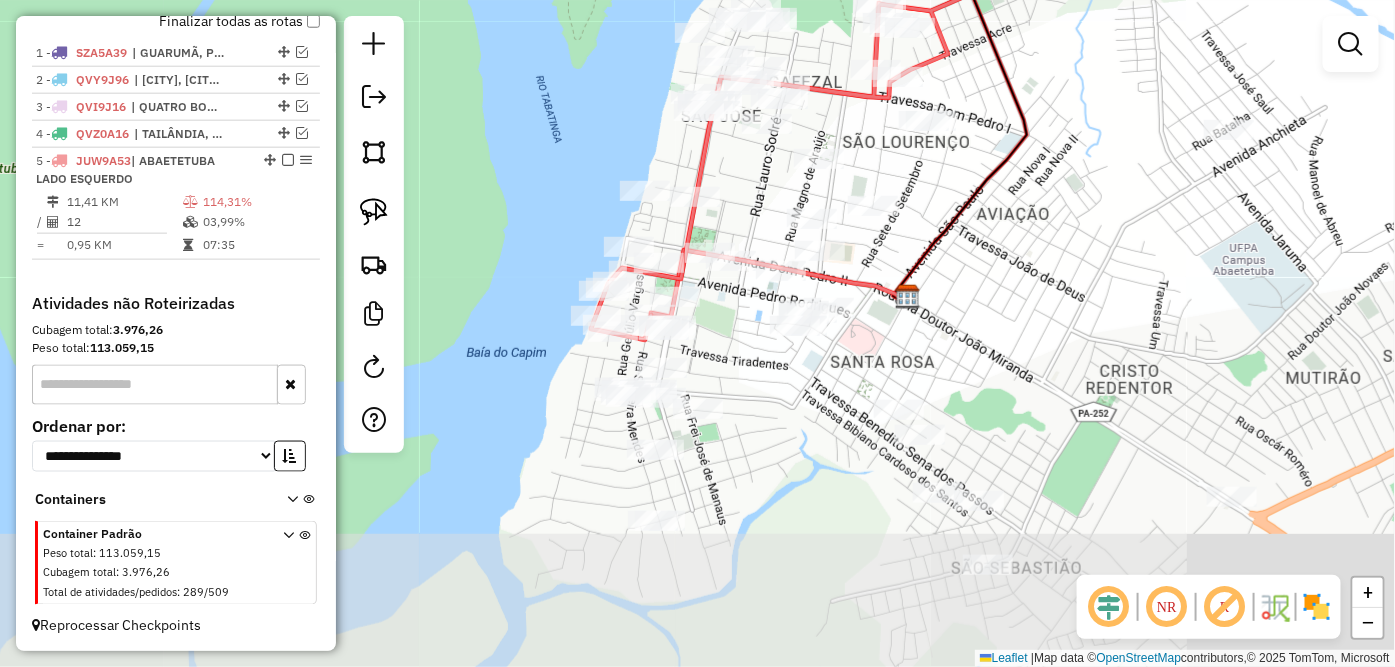 drag, startPoint x: 717, startPoint y: 428, endPoint x: 750, endPoint y: 198, distance: 232.35533 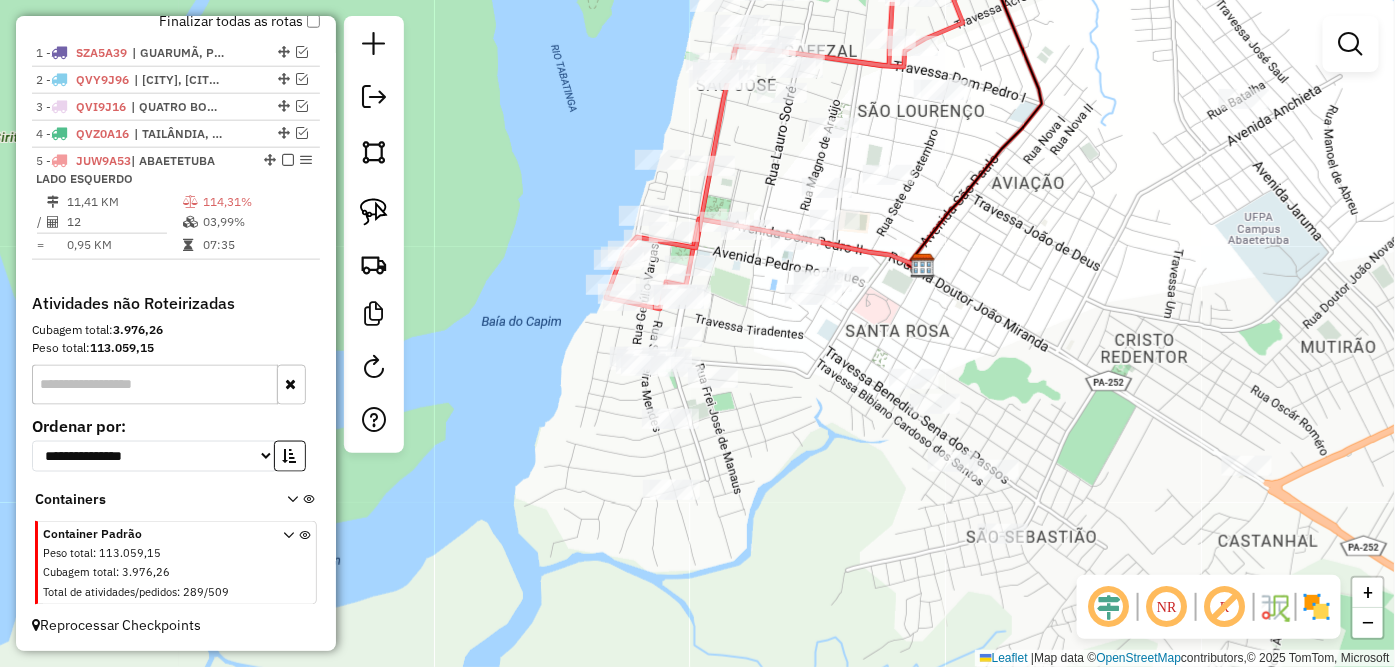 drag, startPoint x: 751, startPoint y: 370, endPoint x: 763, endPoint y: 345, distance: 27.730848 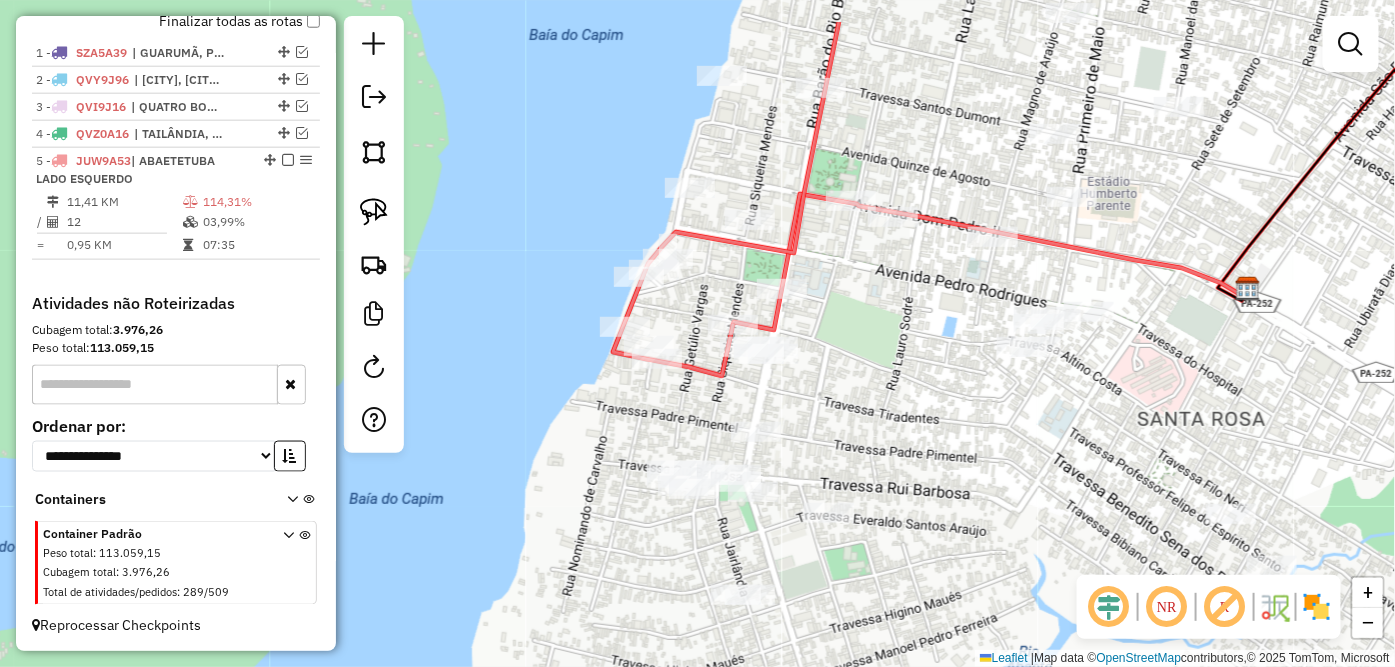drag, startPoint x: 870, startPoint y: 347, endPoint x: 728, endPoint y: 473, distance: 189.84204 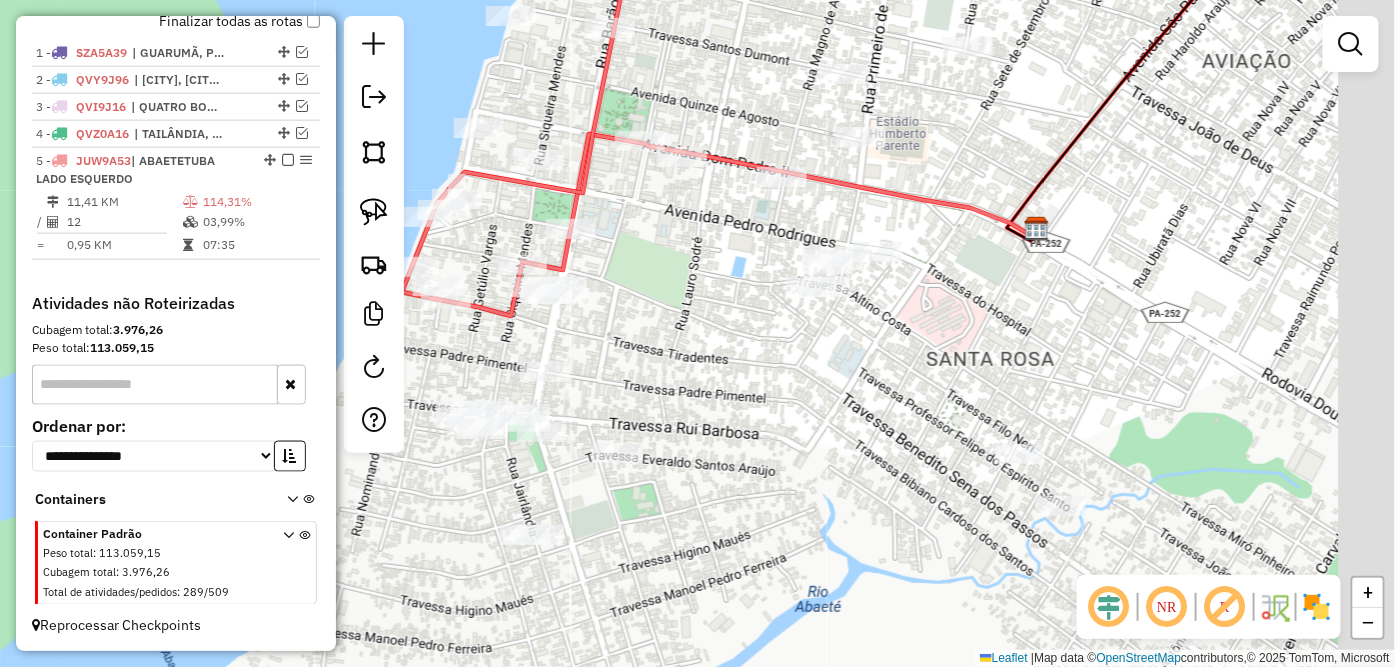 drag, startPoint x: 695, startPoint y: 322, endPoint x: 590, endPoint y: 82, distance: 261.96375 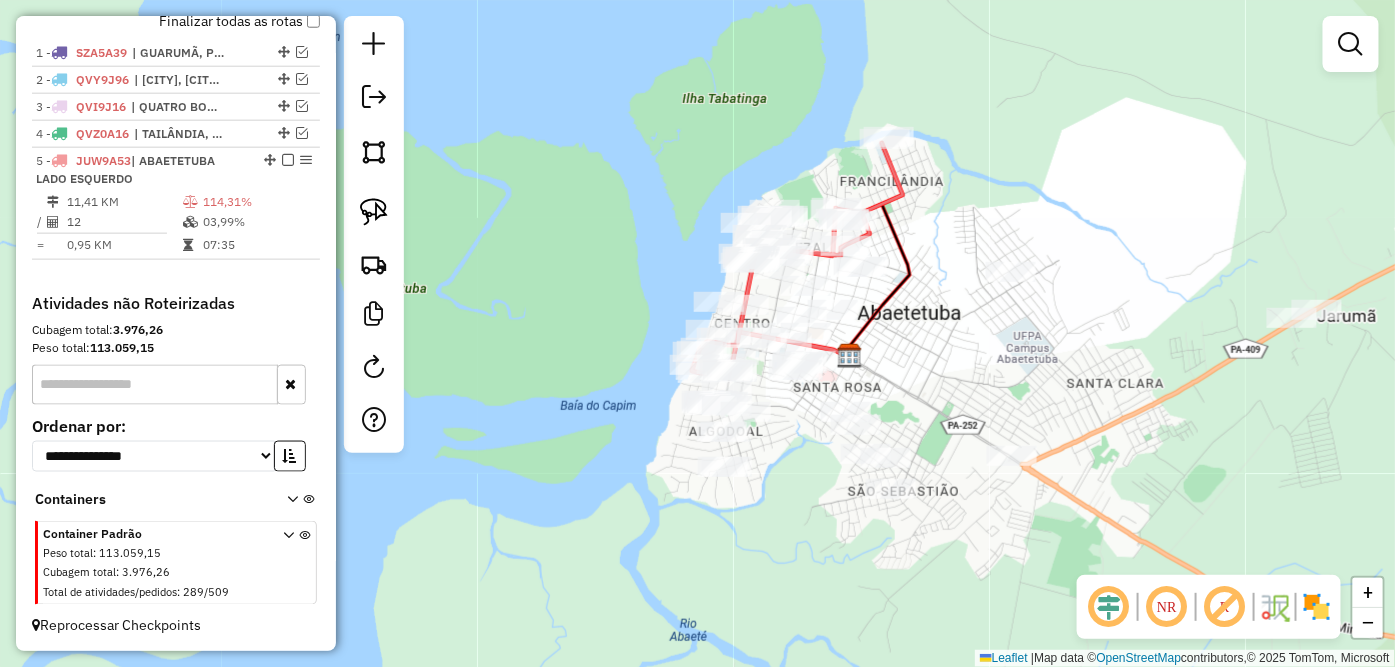 drag, startPoint x: 842, startPoint y: 485, endPoint x: 853, endPoint y: 578, distance: 93.64828 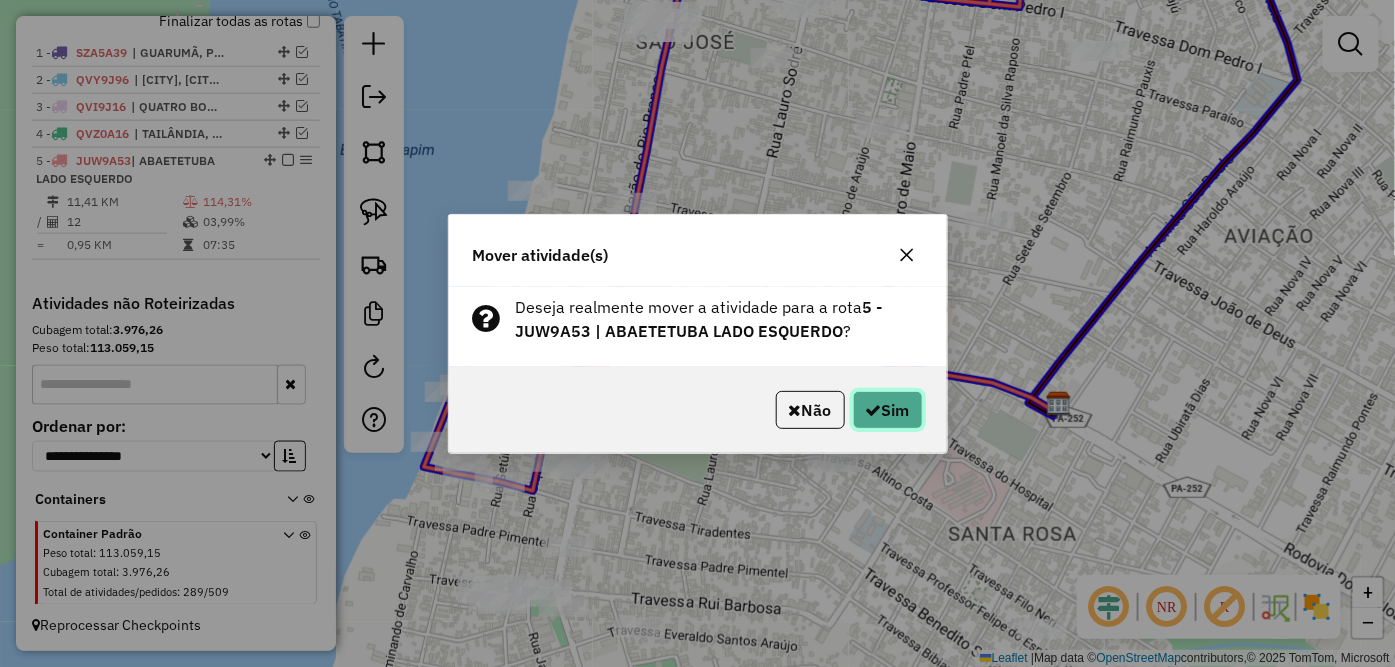 click on "Sim" 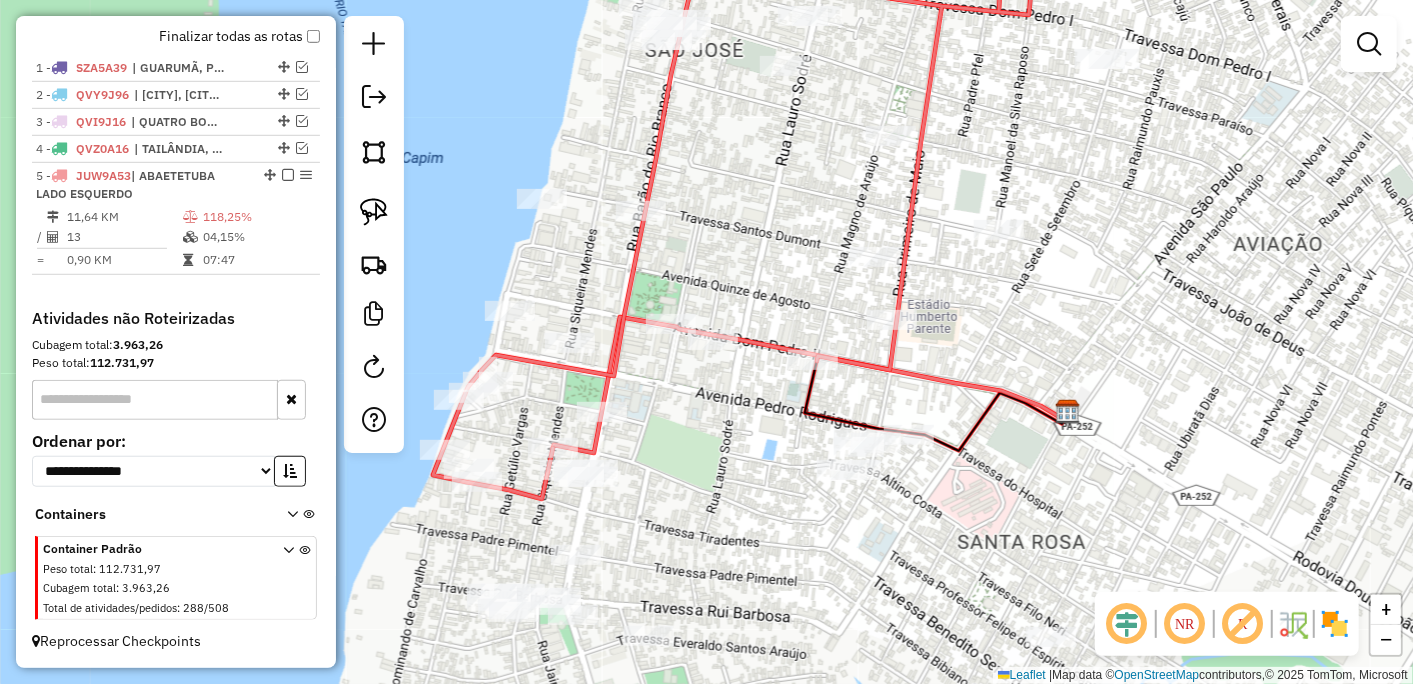 scroll, scrollTop: 710, scrollLeft: 0, axis: vertical 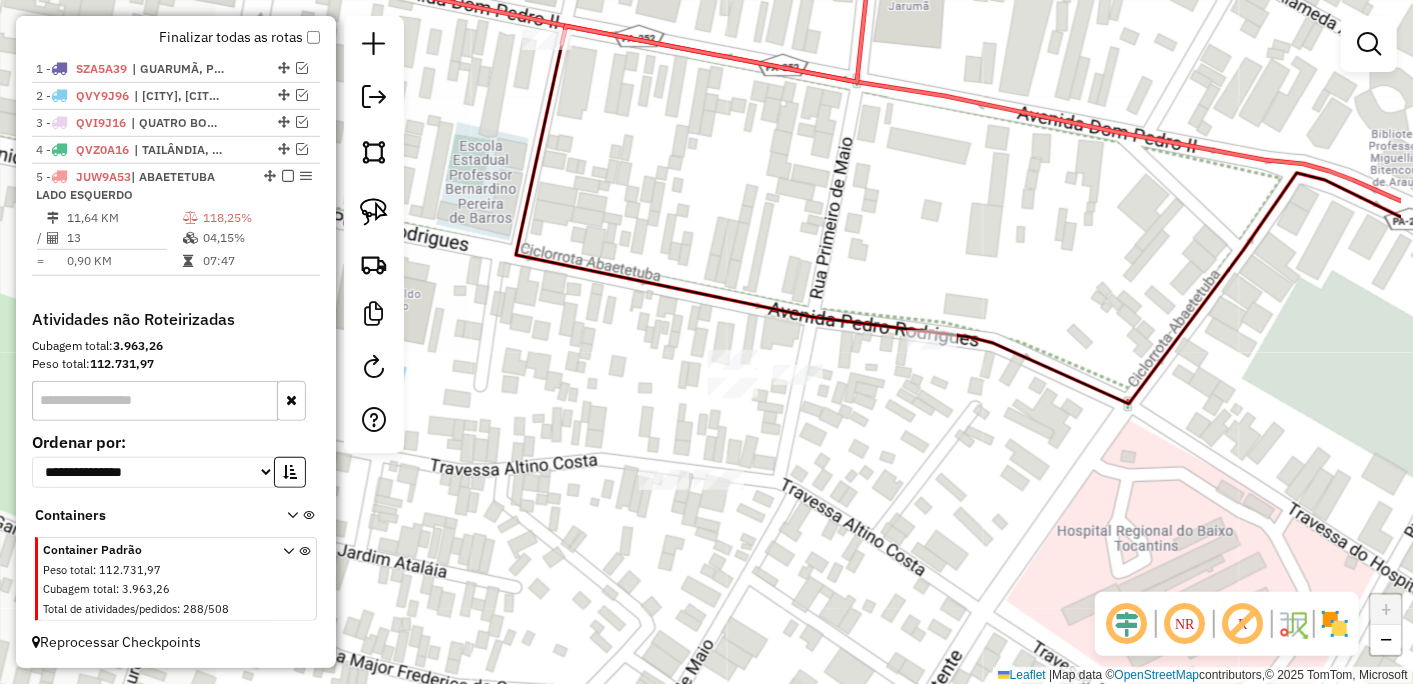 drag, startPoint x: 926, startPoint y: 420, endPoint x: 721, endPoint y: 441, distance: 206.0728 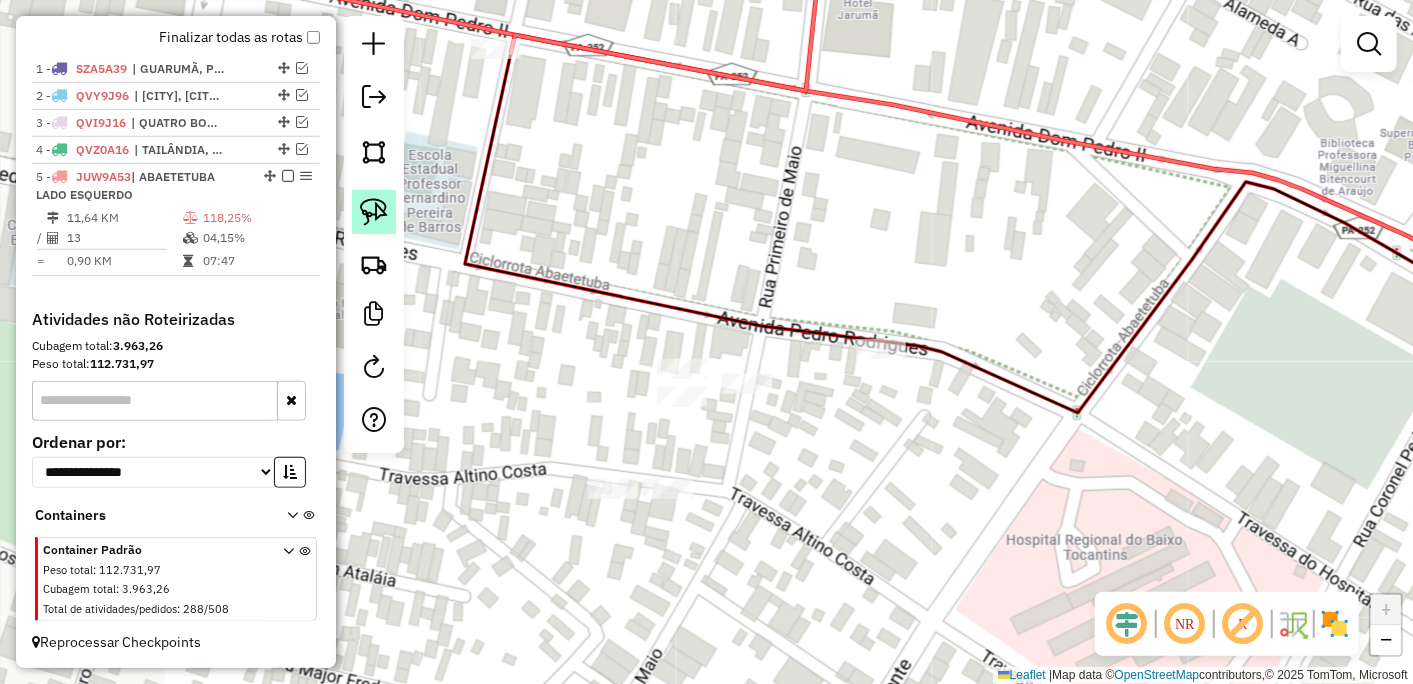 click 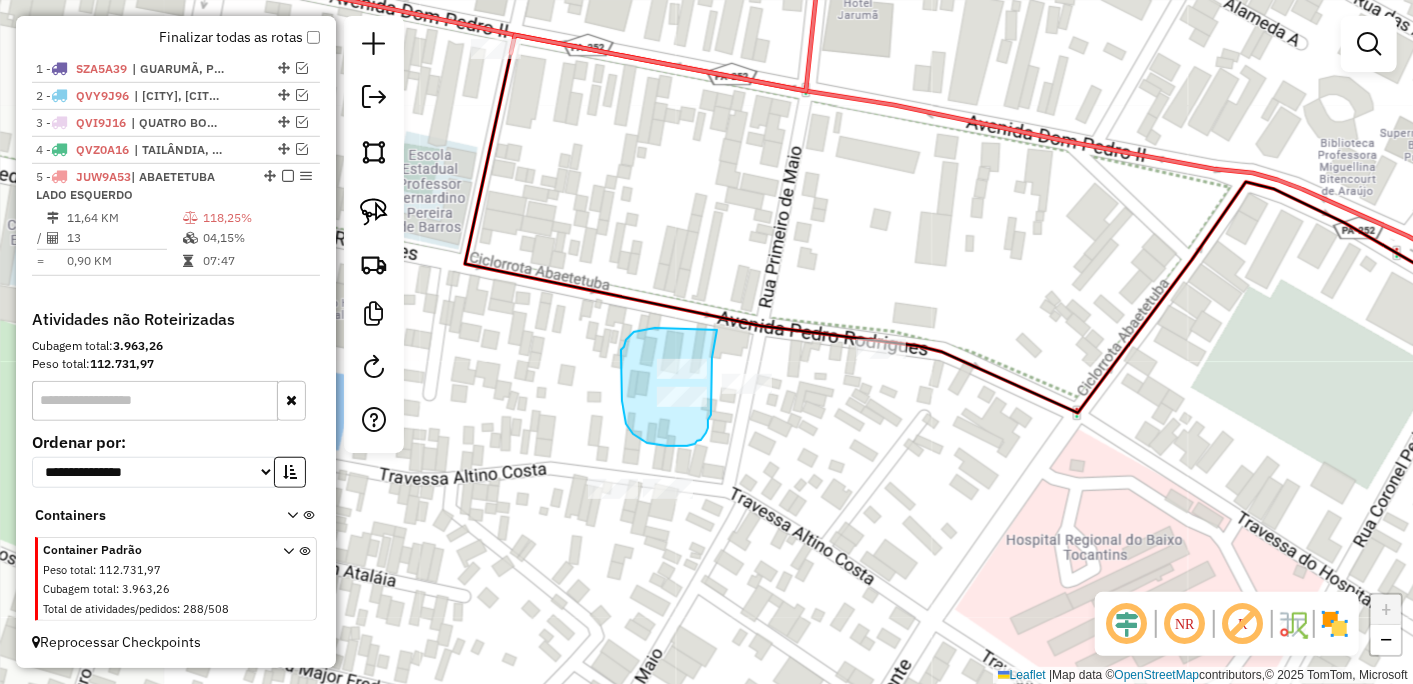 drag, startPoint x: 655, startPoint y: 328, endPoint x: 717, endPoint y: 330, distance: 62.03225 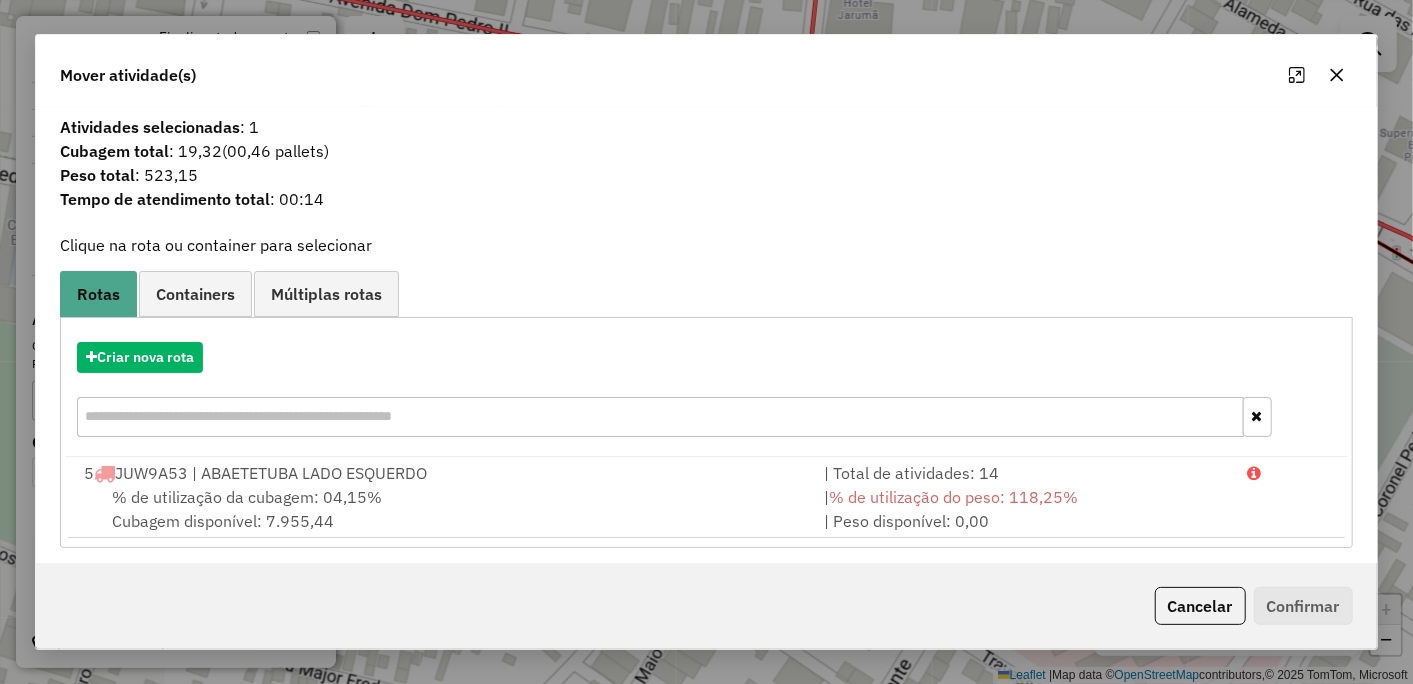 click 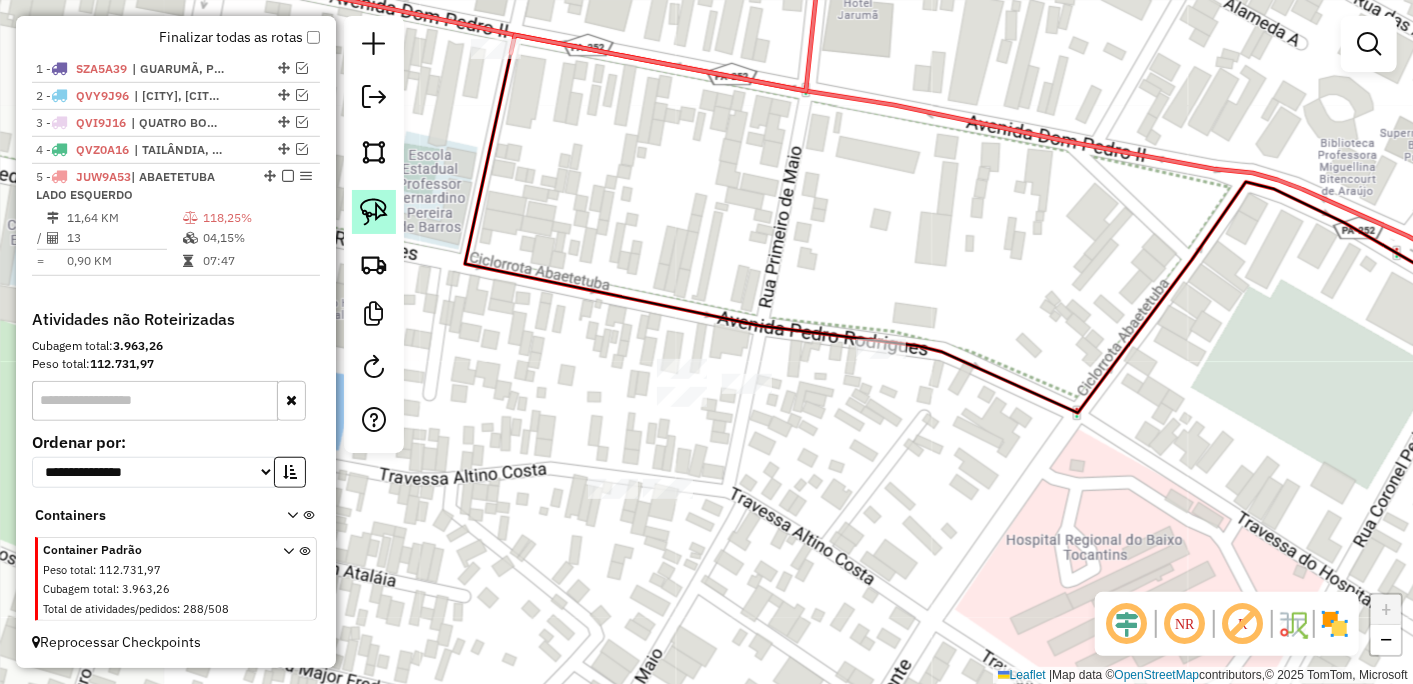 click 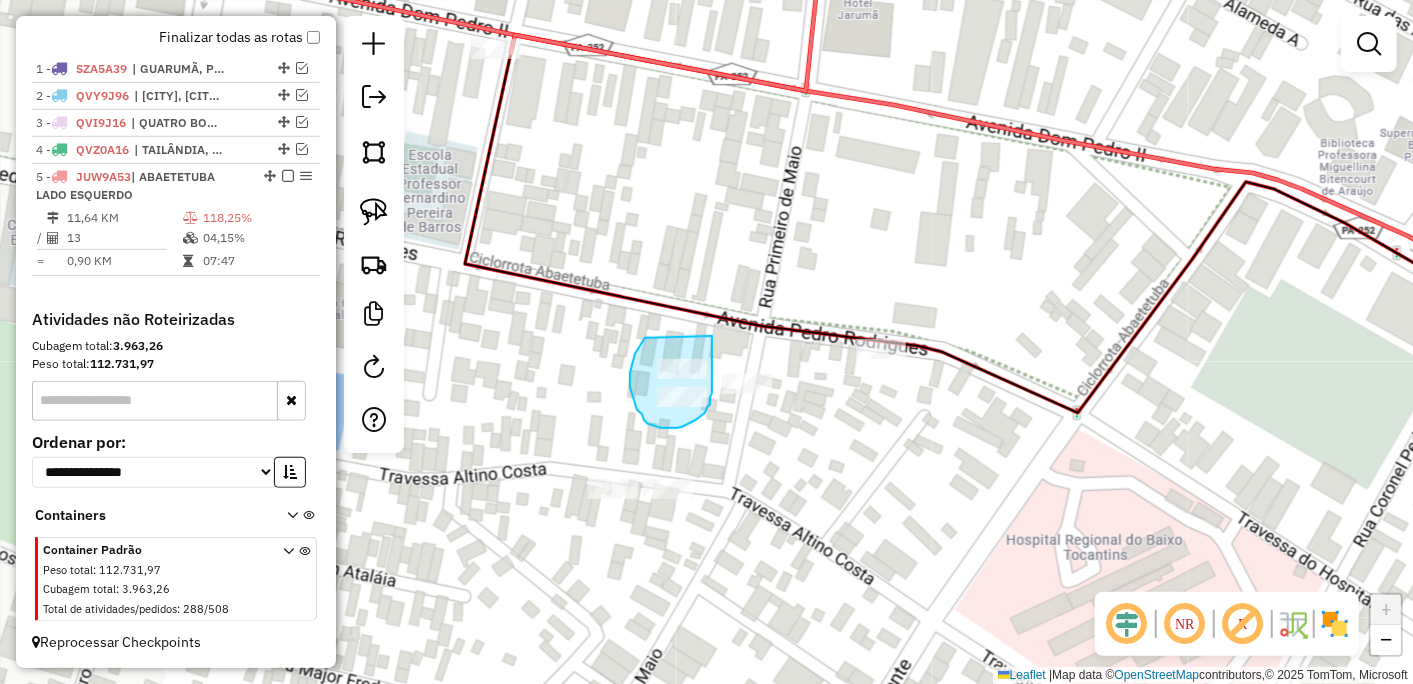 drag, startPoint x: 643, startPoint y: 341, endPoint x: 712, endPoint y: 336, distance: 69.18092 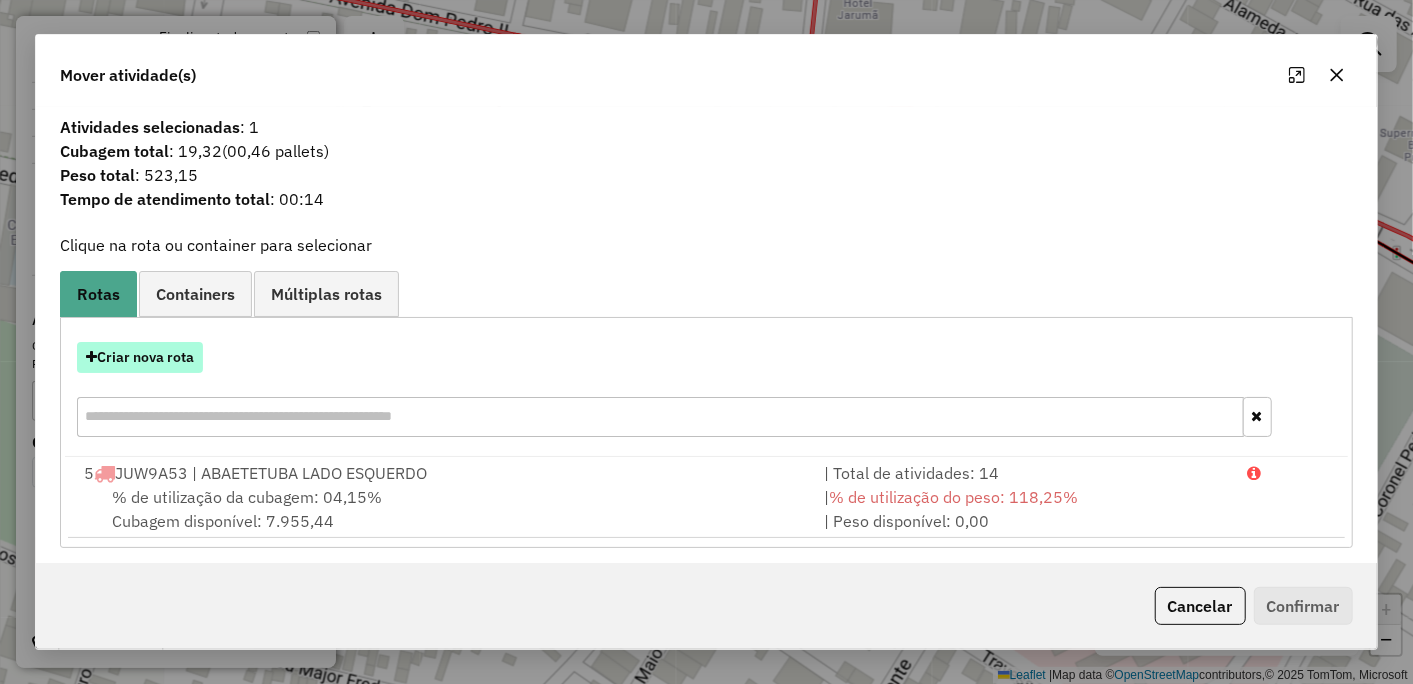 click on "Criar nova rota" at bounding box center [140, 357] 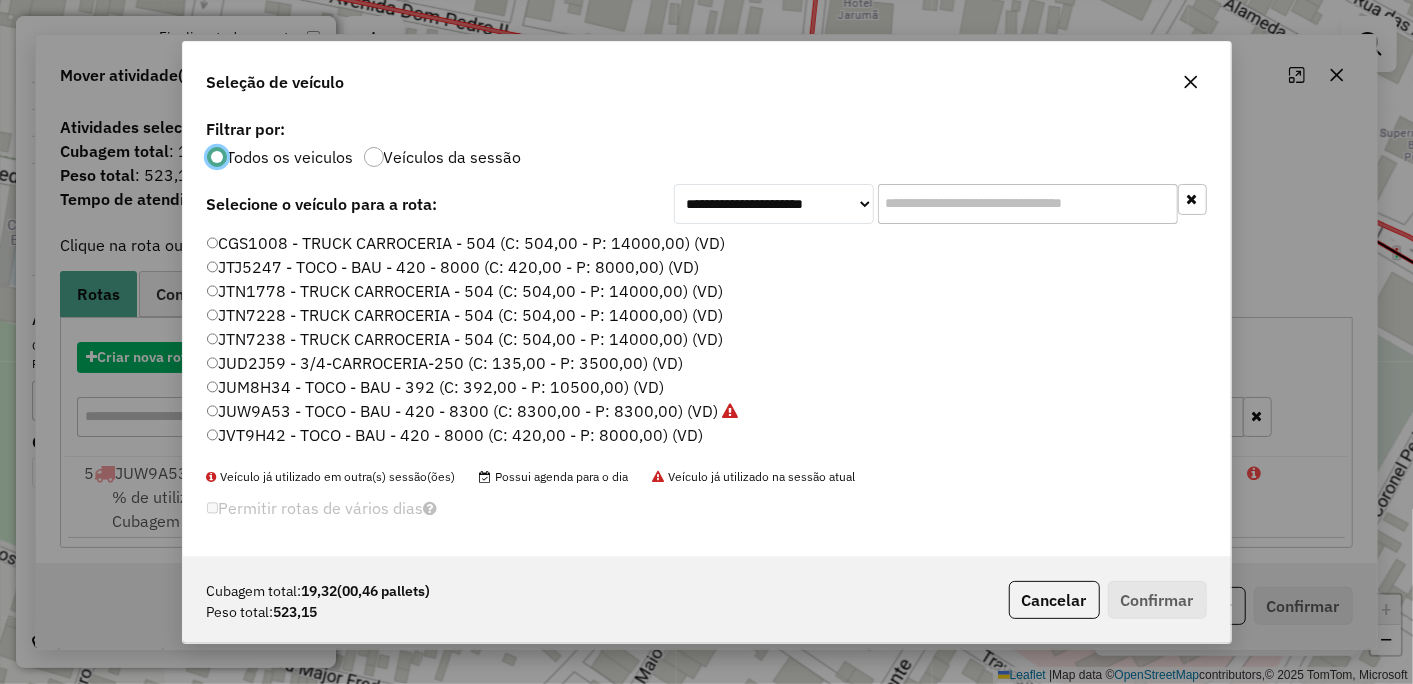 scroll, scrollTop: 11, scrollLeft: 5, axis: both 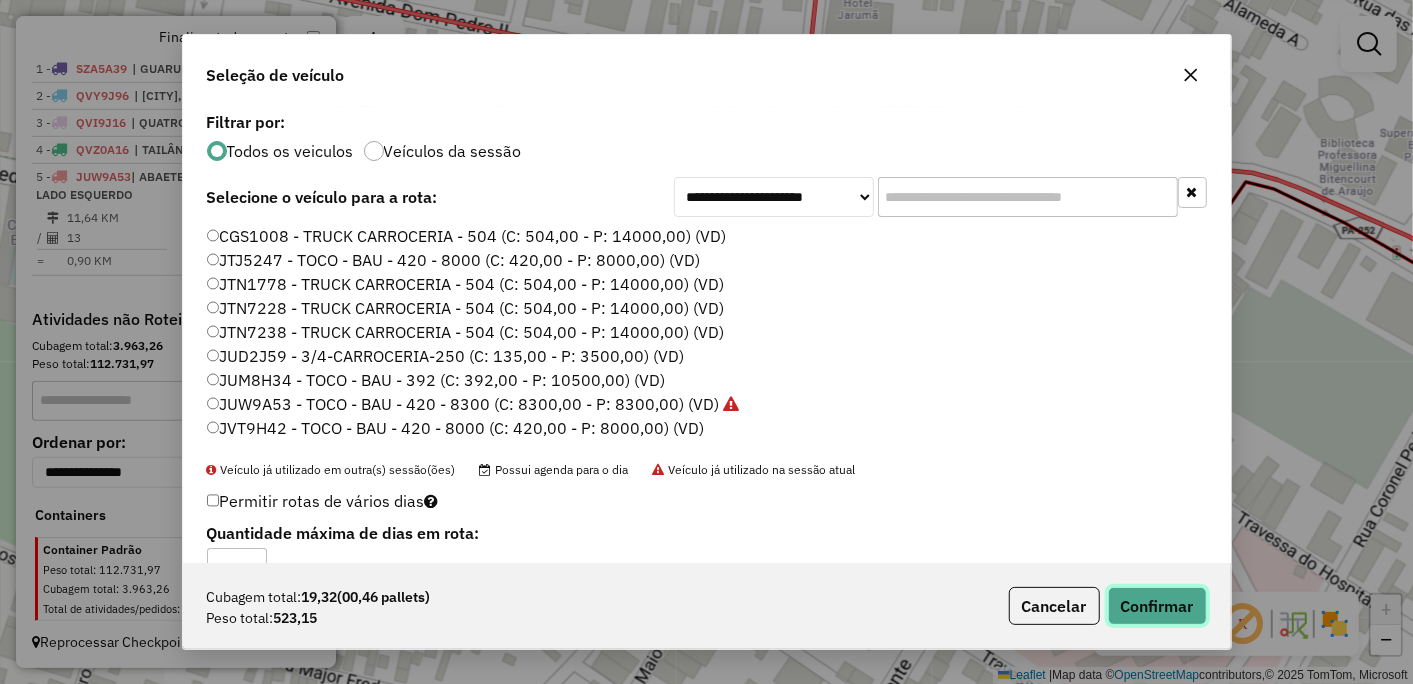 click on "Confirmar" 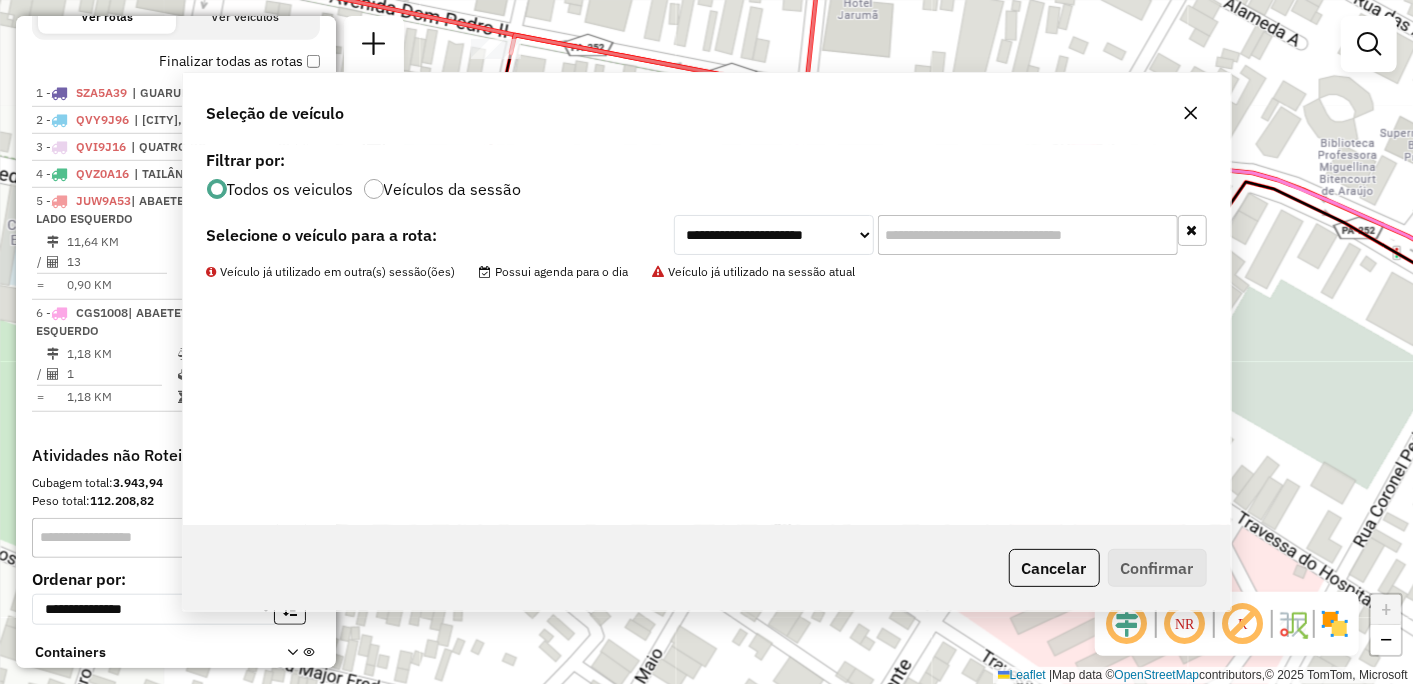scroll, scrollTop: 751, scrollLeft: 0, axis: vertical 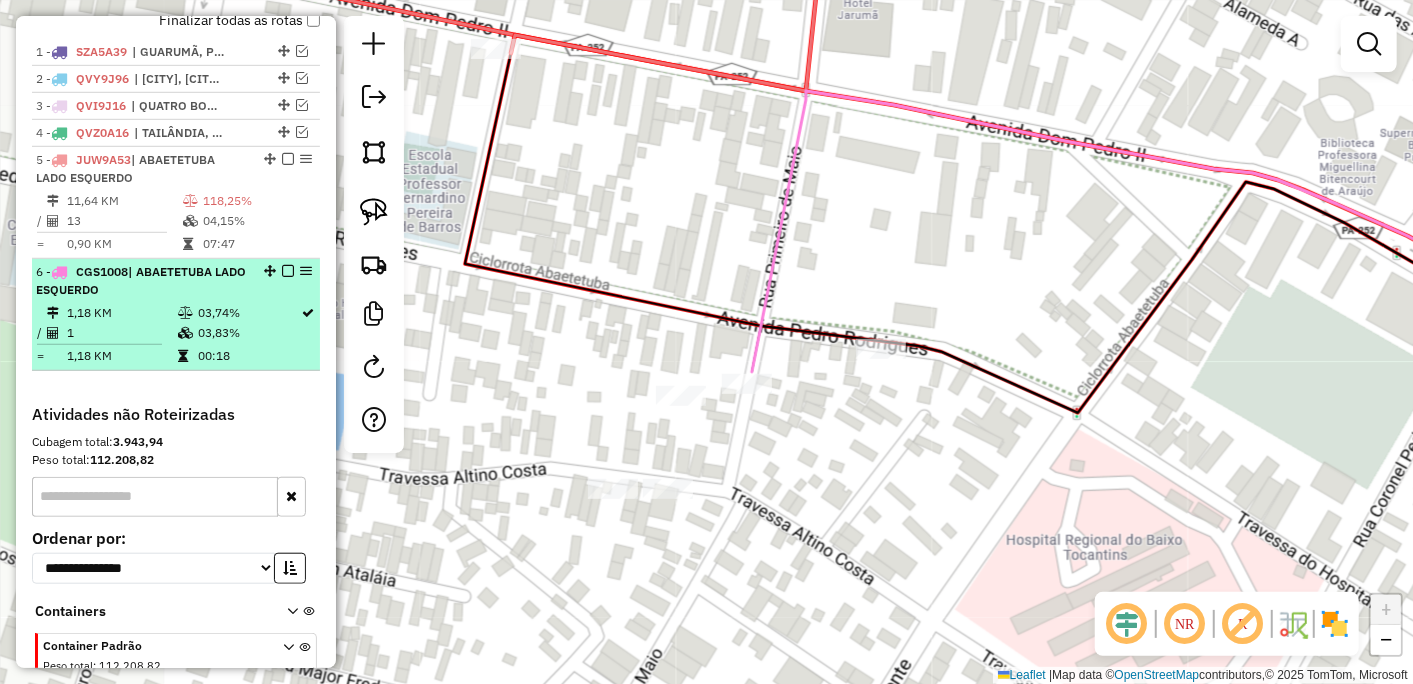click at bounding box center (288, 271) 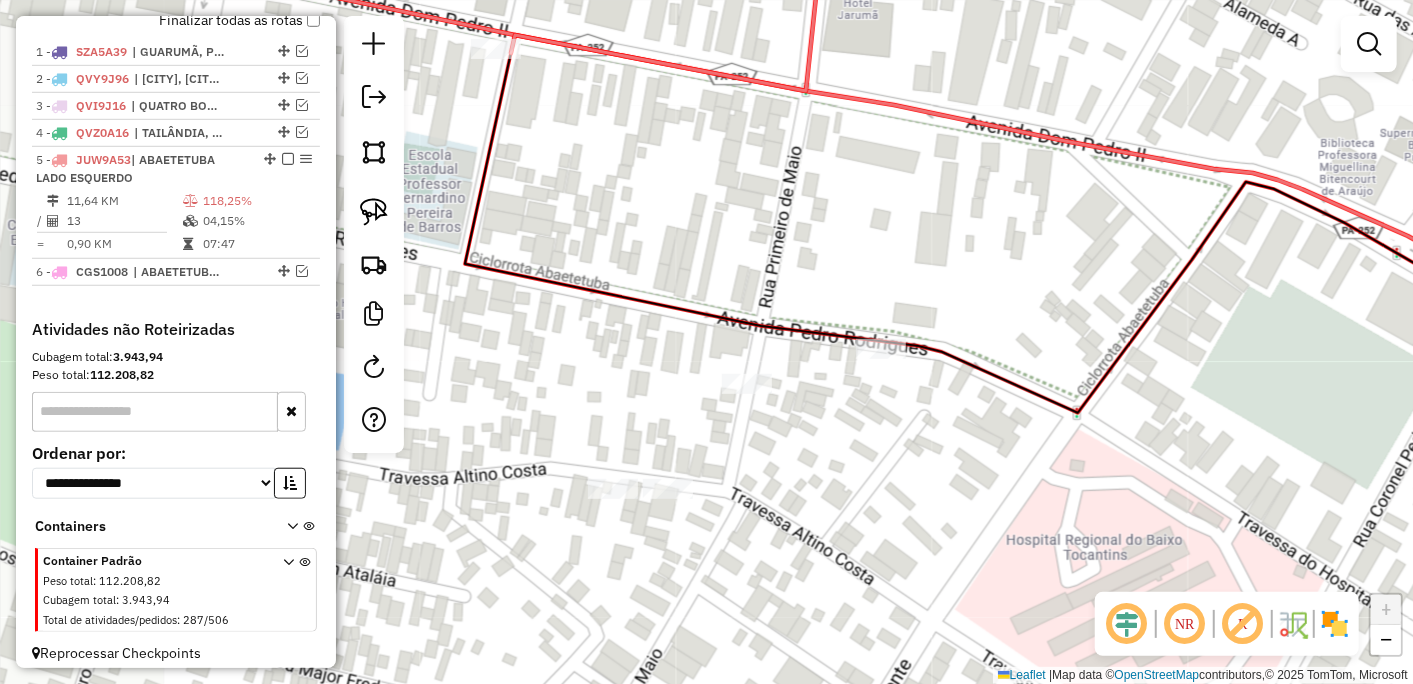 click on "Janela de atendimento Grade de atendimento Capacidade Transportadoras Veículos Cliente Pedidos  Rotas Selecione os dias de semana para filtrar as janelas de atendimento  Seg   Ter   Qua   Qui   Sex   Sáb   Dom  Informe o período da janela de atendimento: De: Até:  Filtrar exatamente a janela do cliente  Considerar janela de atendimento padrão  Selecione os dias de semana para filtrar as grades de atendimento  Seg   Ter   Qua   Qui   Sex   Sáb   Dom   Considerar clientes sem dia de atendimento cadastrado  Clientes fora do dia de atendimento selecionado Filtrar as atividades entre os valores definidos abaixo:  Peso mínimo:   Peso máximo:   Cubagem mínima:   Cubagem máxima:   De:   Até:  Filtrar as atividades entre o tempo de atendimento definido abaixo:  De:   Até:   Considerar capacidade total dos clientes não roteirizados Transportadora: Selecione um ou mais itens Tipo de veículo: Selecione um ou mais itens Veículo: Selecione um ou mais itens Motorista: Selecione um ou mais itens Nome: Rótulo:" 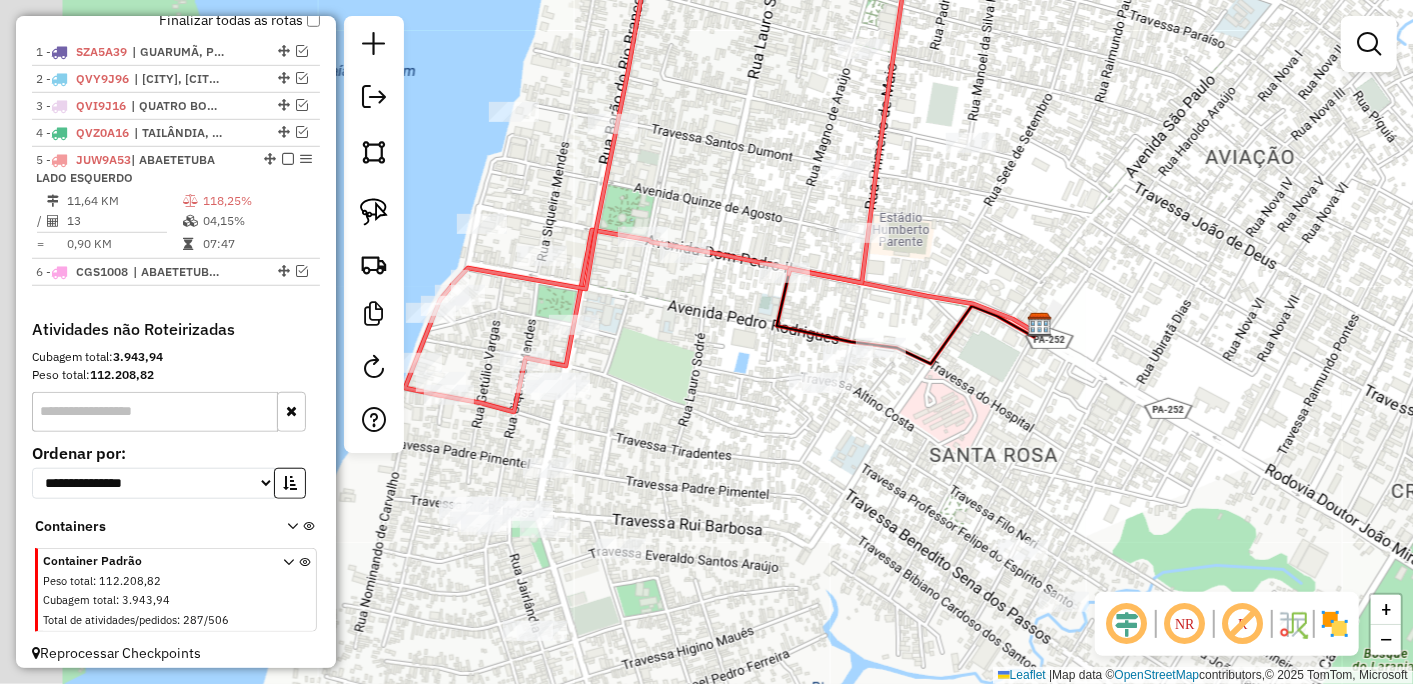 drag, startPoint x: 520, startPoint y: 503, endPoint x: 867, endPoint y: 425, distance: 355.65854 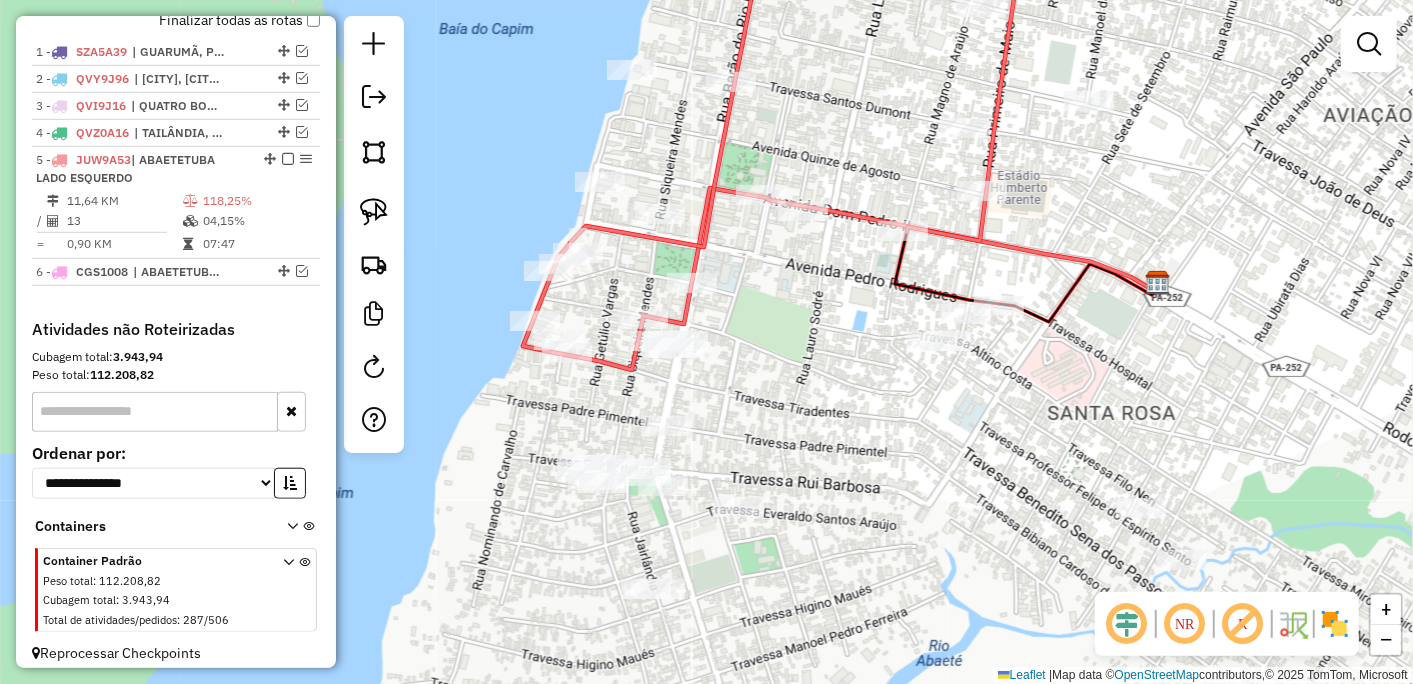 drag, startPoint x: 798, startPoint y: 424, endPoint x: 772, endPoint y: 496, distance: 76.55064 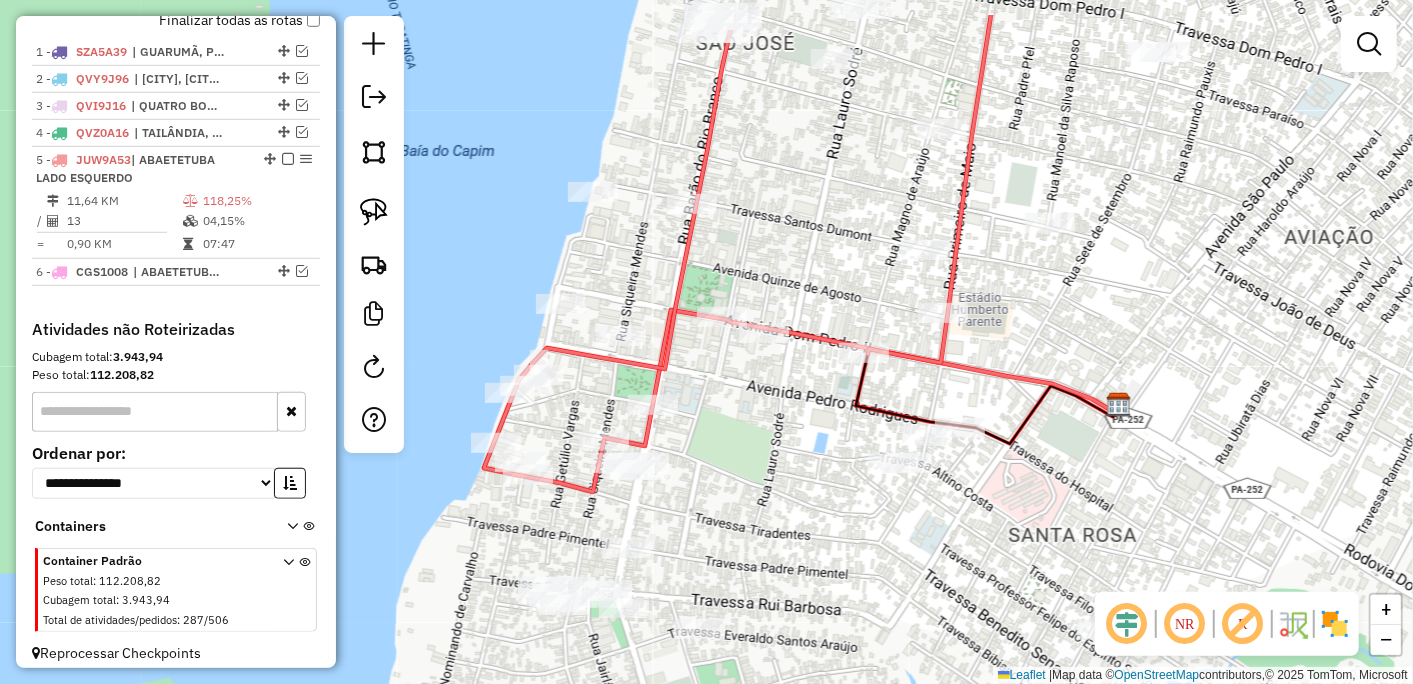 drag, startPoint x: 793, startPoint y: 443, endPoint x: 773, endPoint y: 523, distance: 82.46211 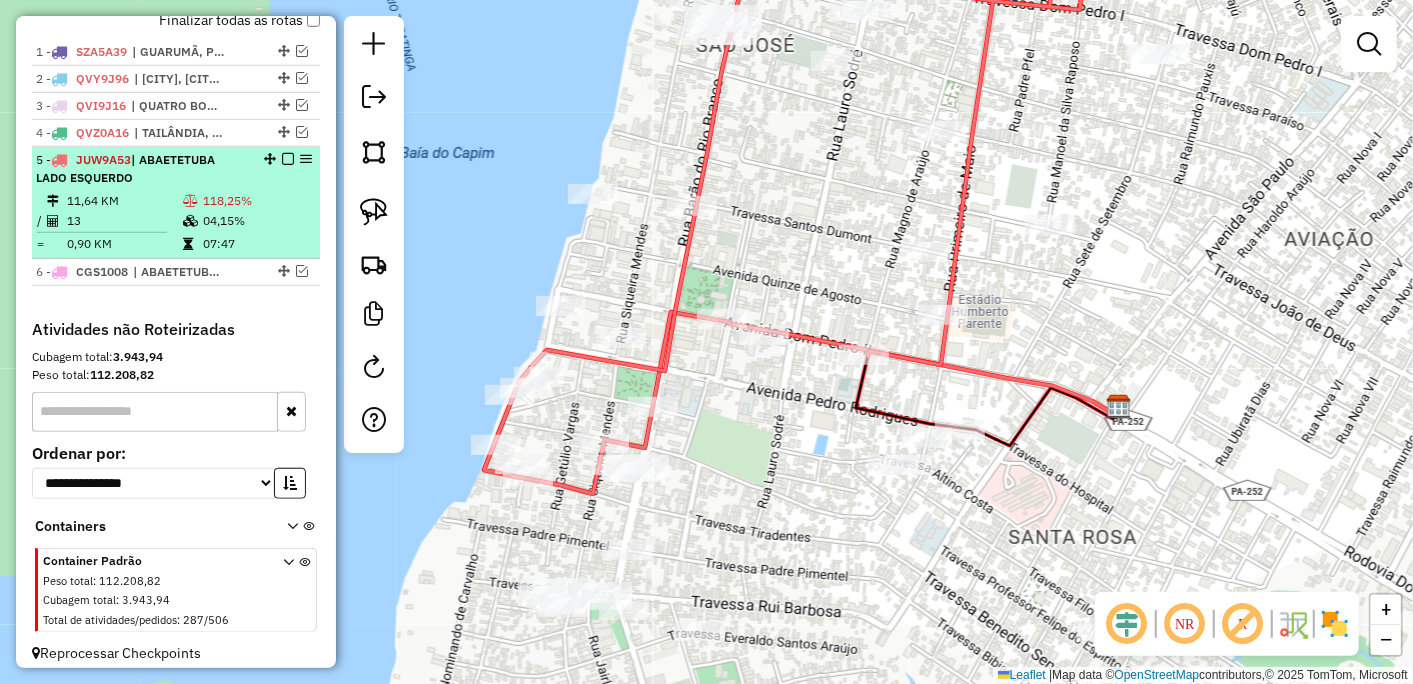 click at bounding box center (288, 159) 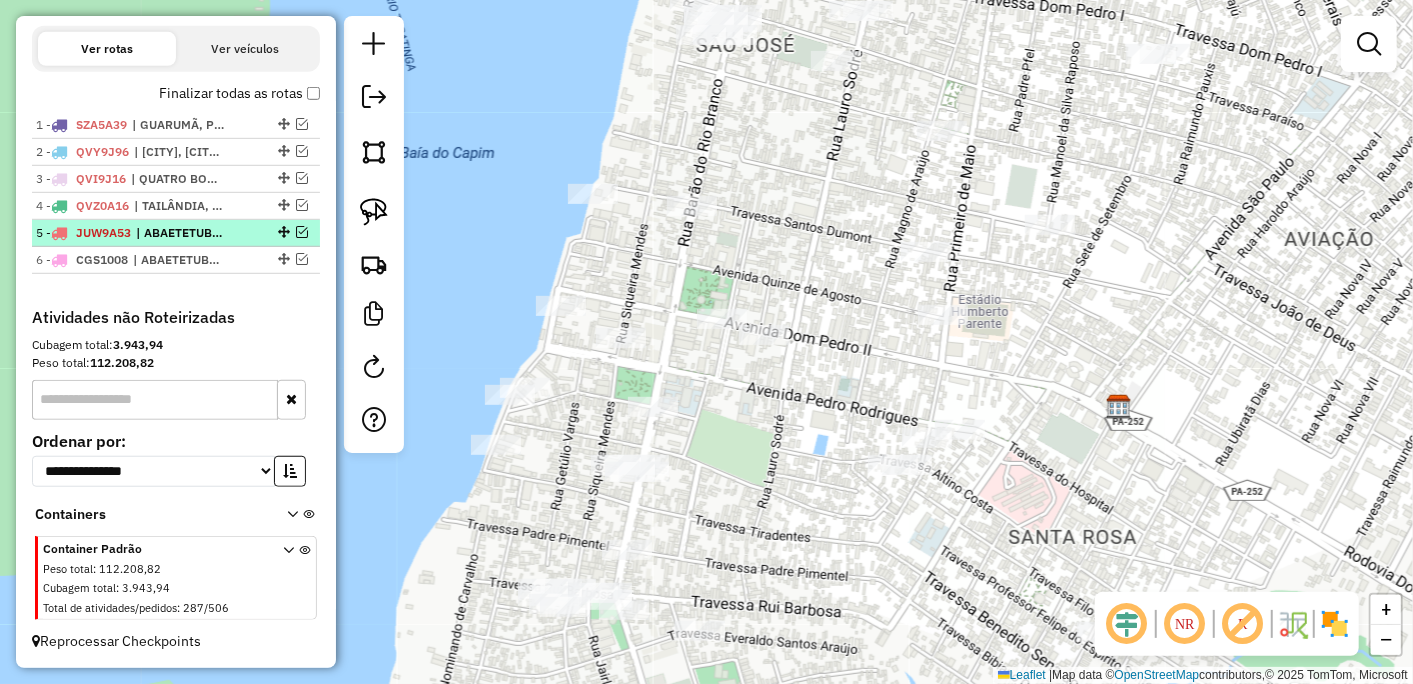 scroll, scrollTop: 677, scrollLeft: 0, axis: vertical 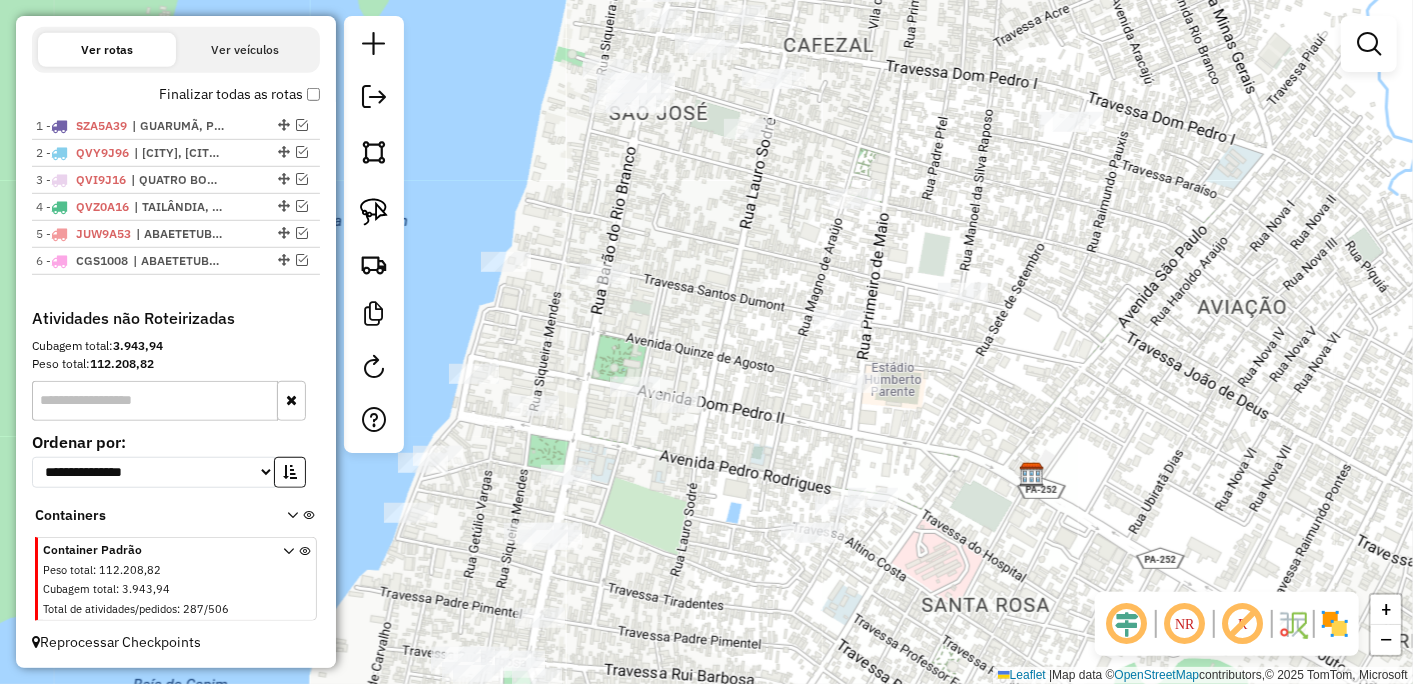 drag, startPoint x: 778, startPoint y: 475, endPoint x: 691, endPoint y: 543, distance: 110.42192 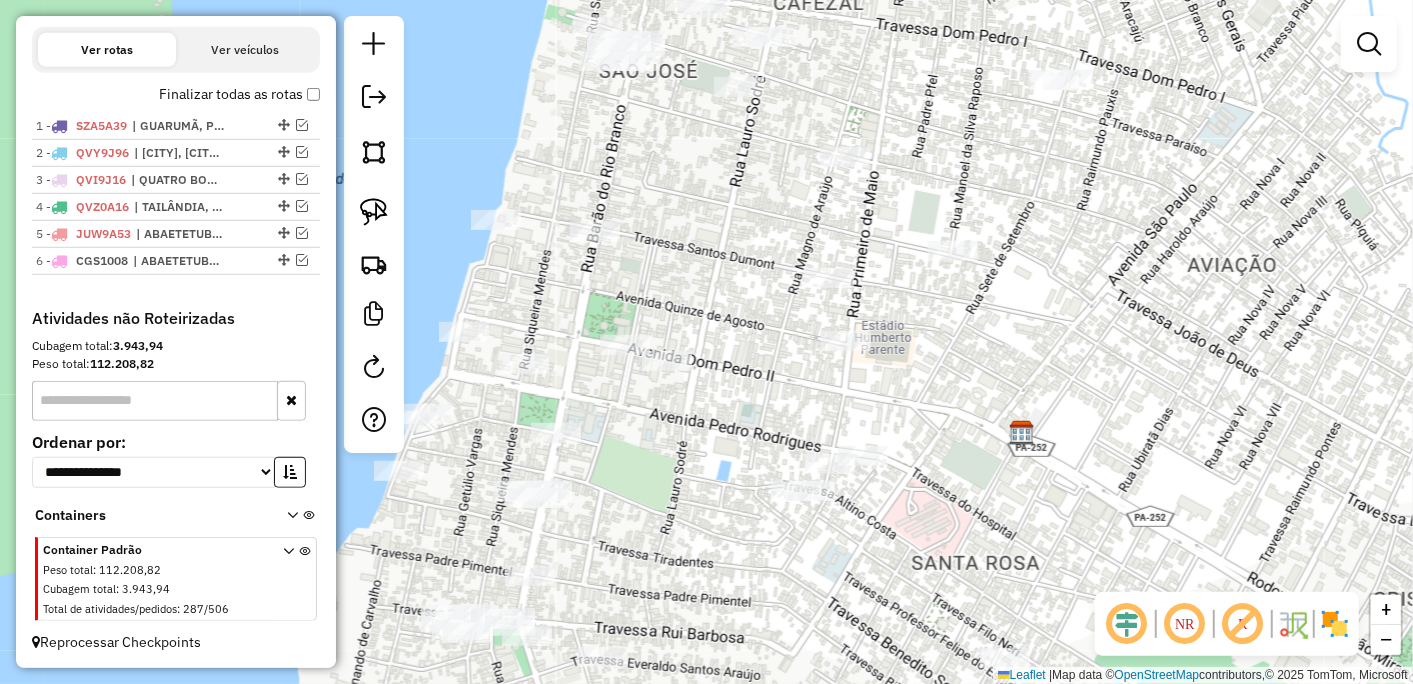 drag, startPoint x: 578, startPoint y: 363, endPoint x: 568, endPoint y: 321, distance: 43.174065 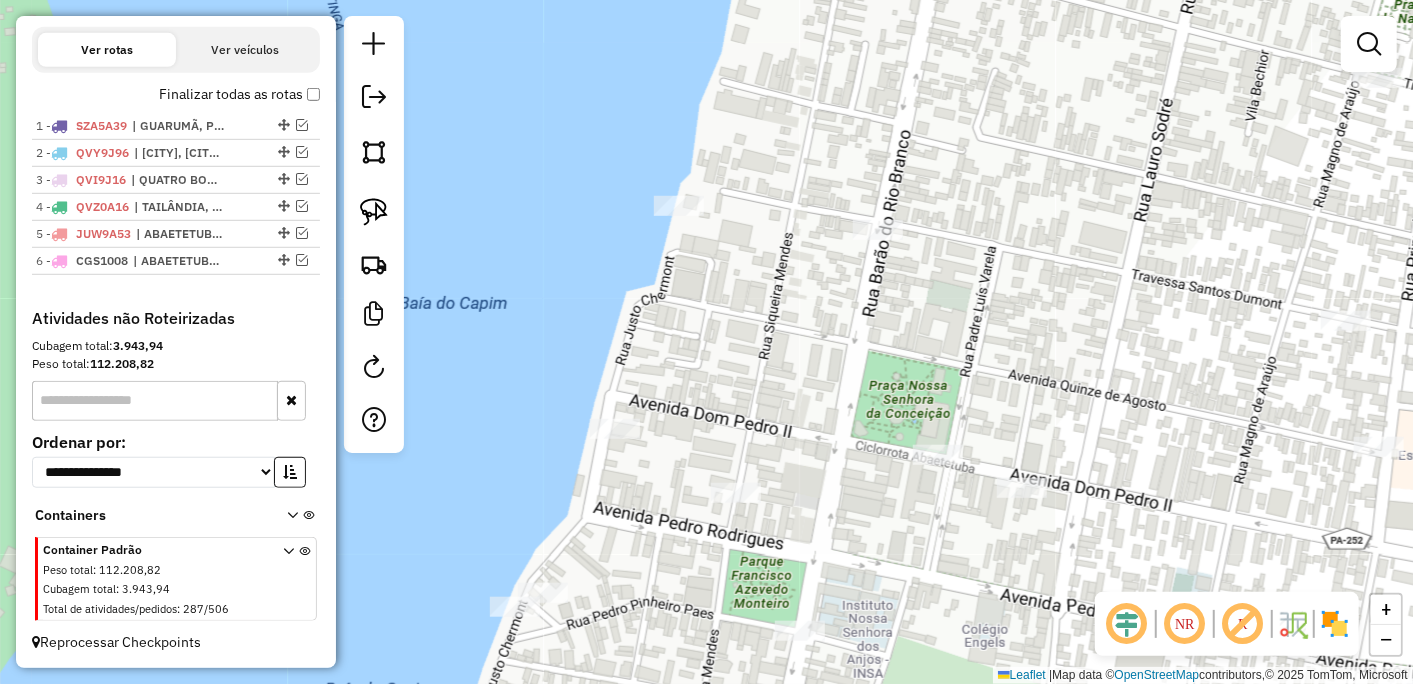 drag, startPoint x: 762, startPoint y: 354, endPoint x: 852, endPoint y: 402, distance: 102 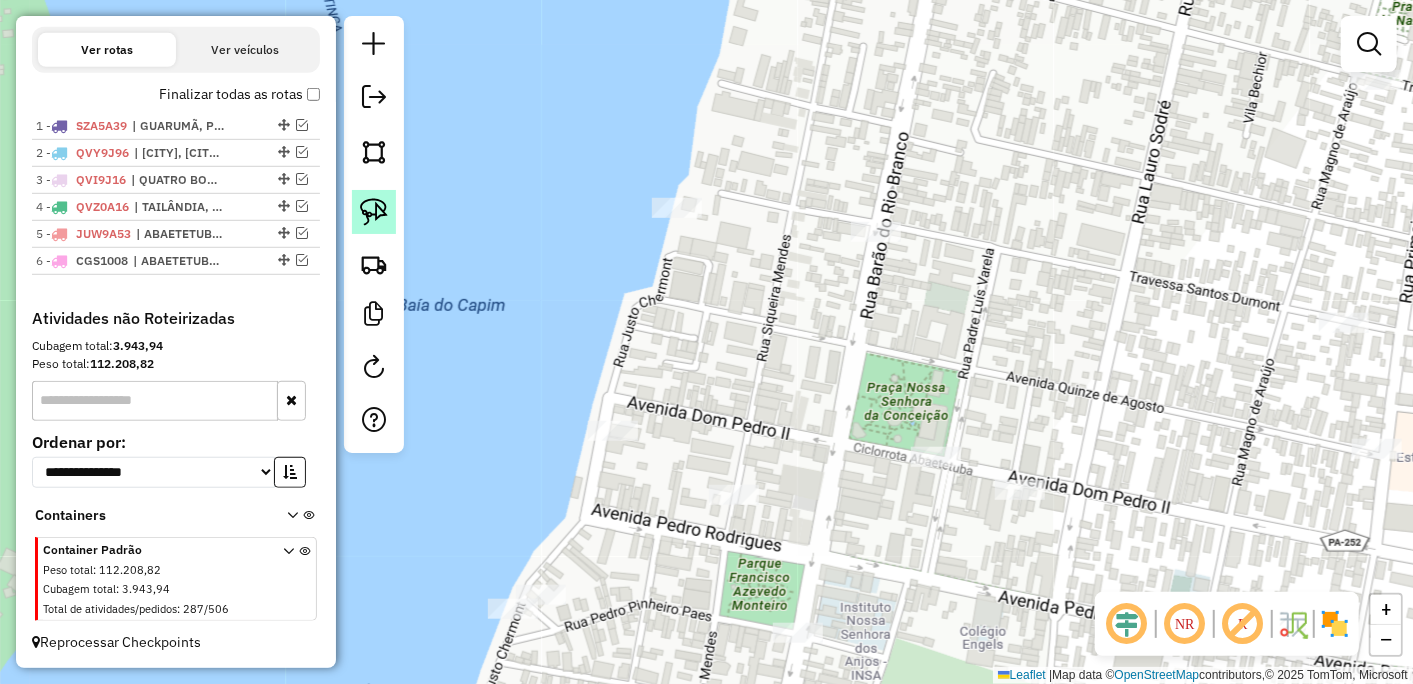 click 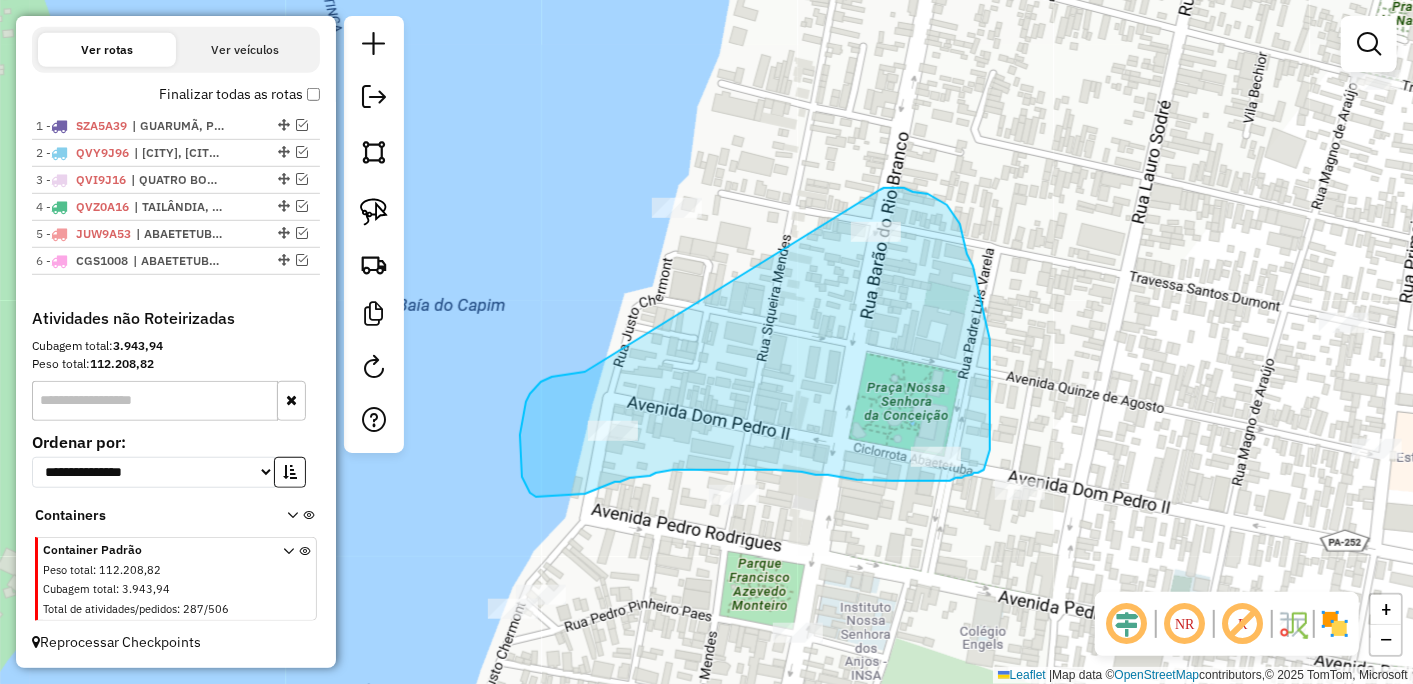 drag, startPoint x: 583, startPoint y: 373, endPoint x: 863, endPoint y: 205, distance: 326.5333 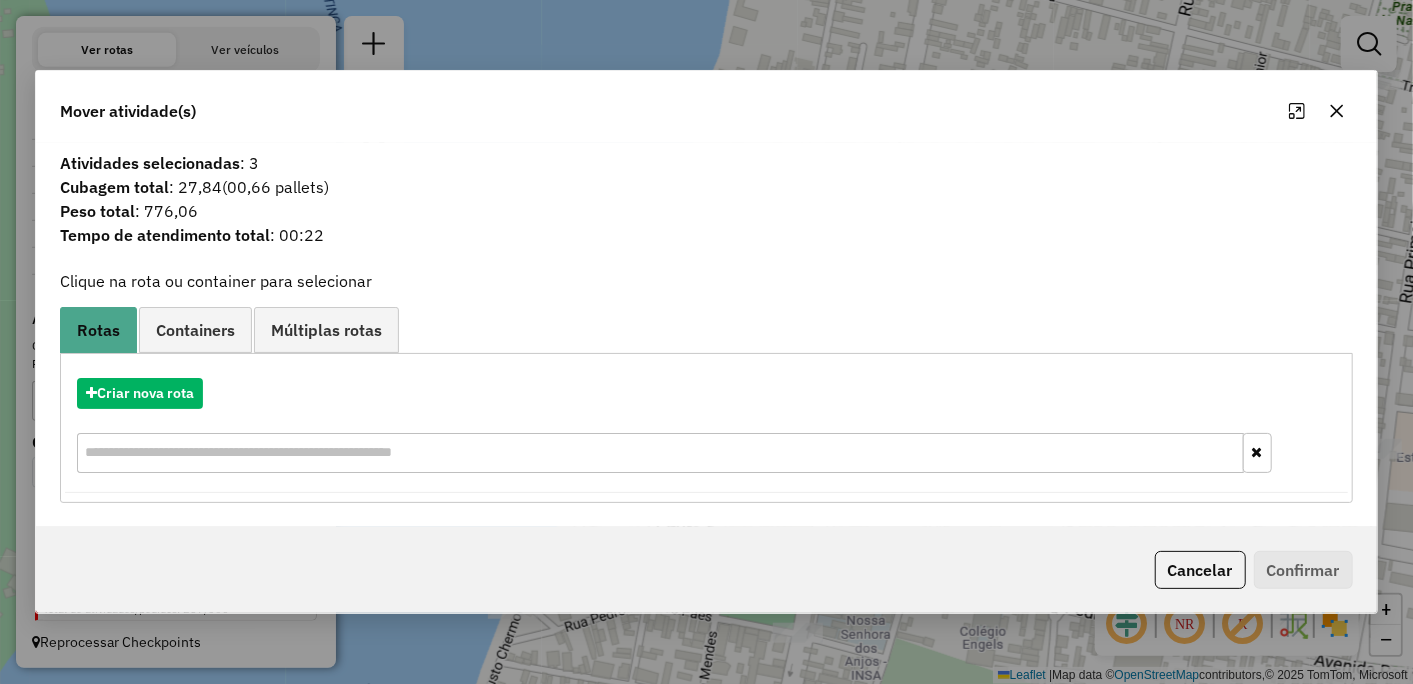 click 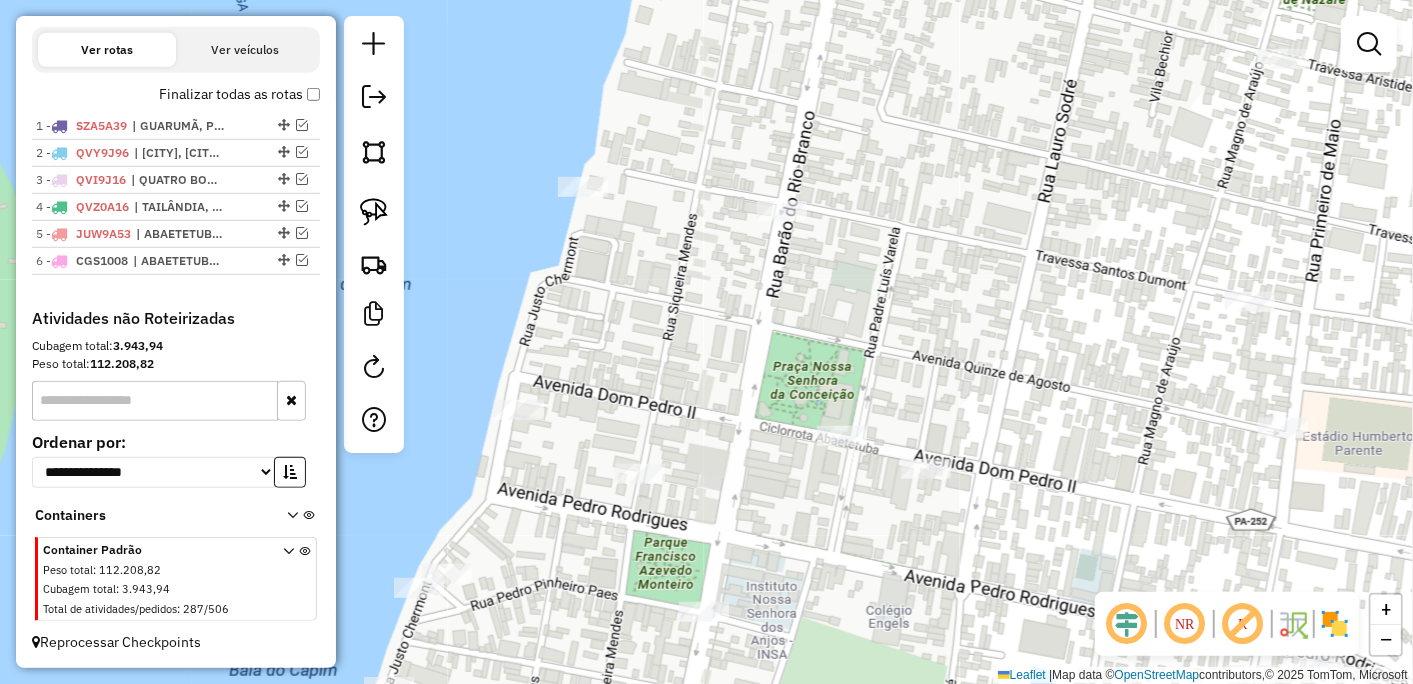 drag, startPoint x: 944, startPoint y: 326, endPoint x: 752, endPoint y: 266, distance: 201.15666 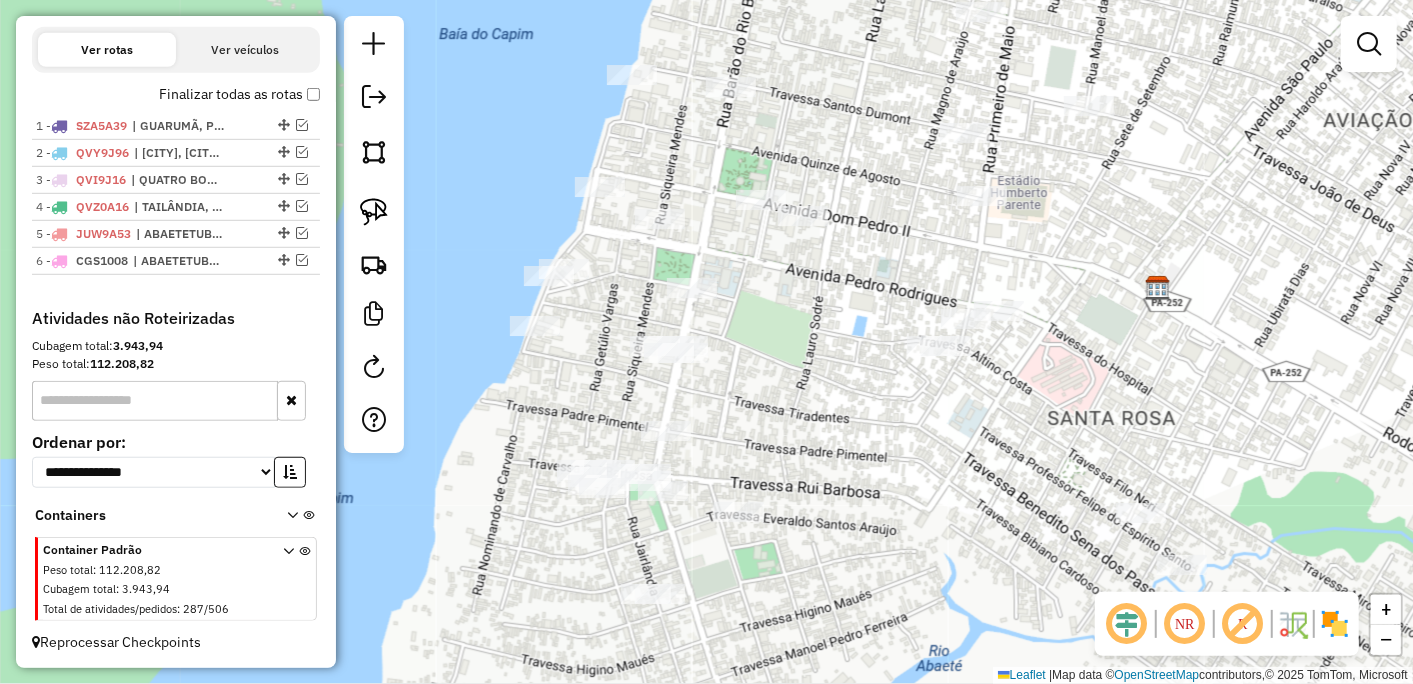 drag, startPoint x: 858, startPoint y: 372, endPoint x: 911, endPoint y: 270, distance: 114.947815 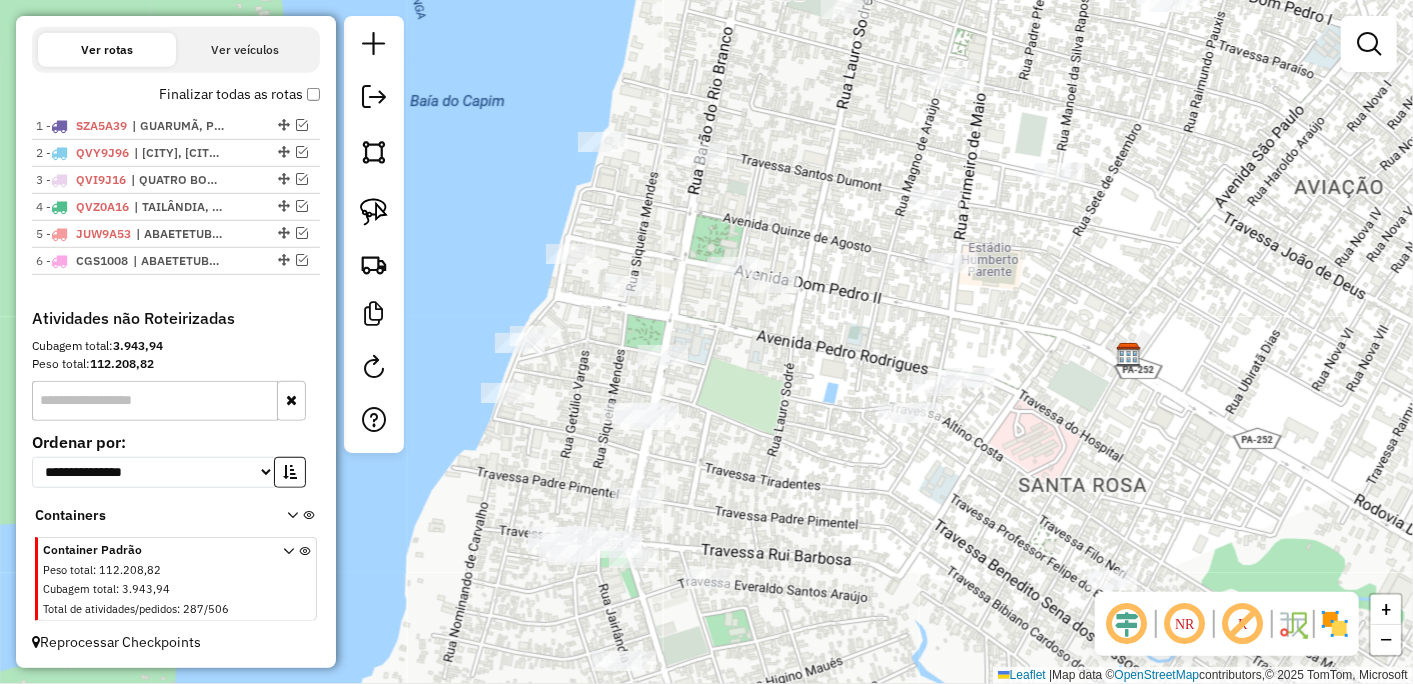 drag, startPoint x: 811, startPoint y: 307, endPoint x: 775, endPoint y: 394, distance: 94.15413 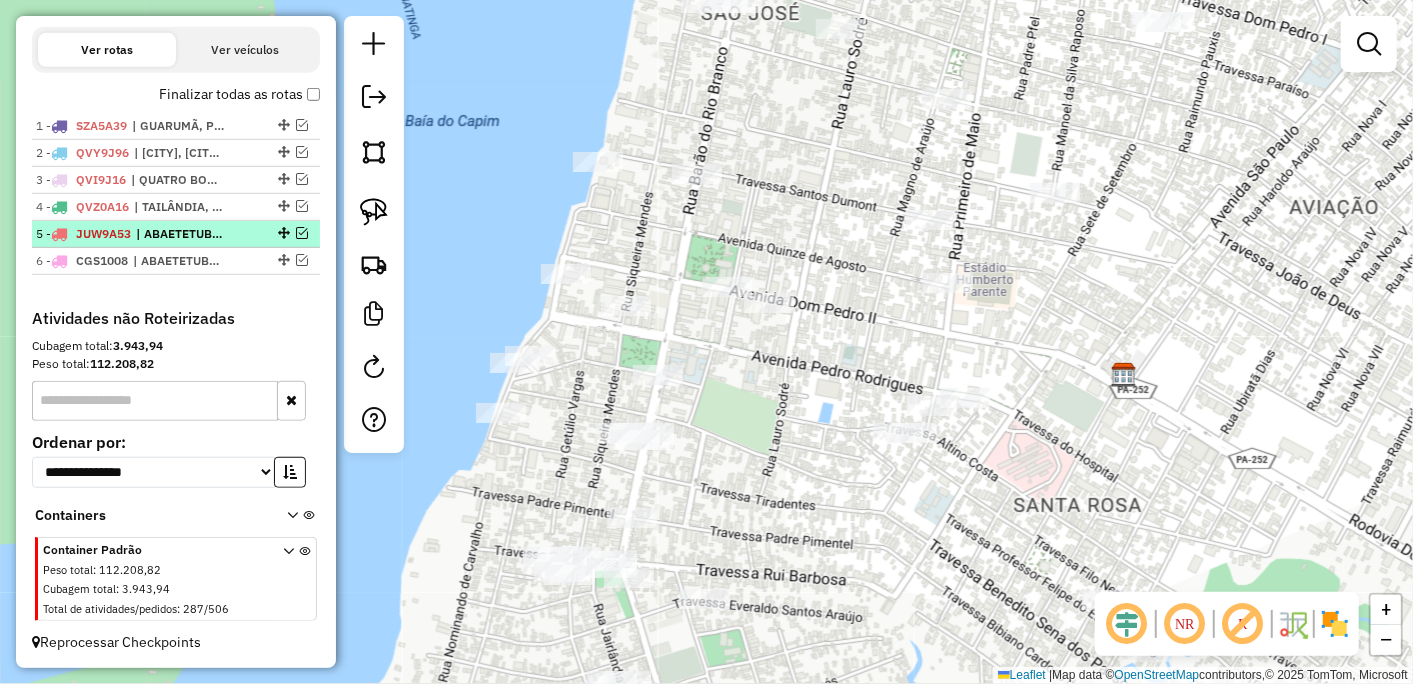 click on "| ABAETETUBA LADO ESQUERDO" at bounding box center [182, 234] 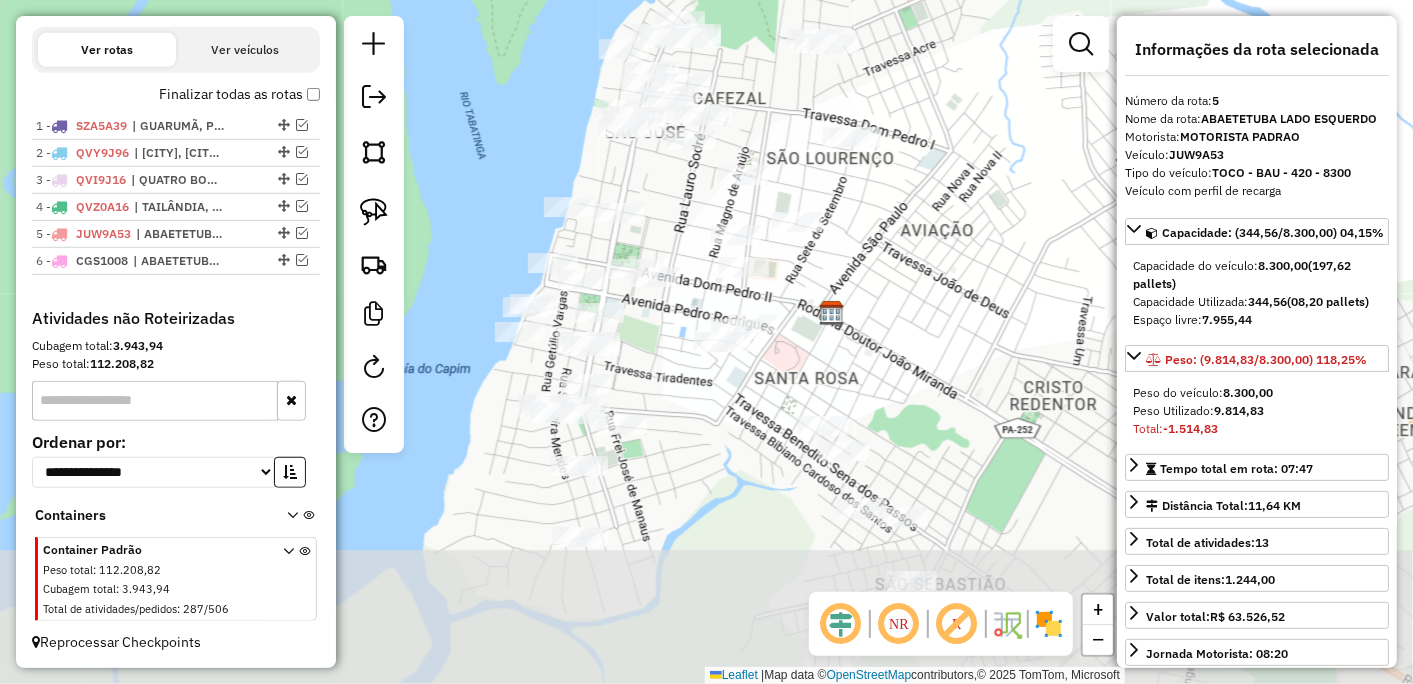 drag, startPoint x: 685, startPoint y: 422, endPoint x: 728, endPoint y: 174, distance: 251.70023 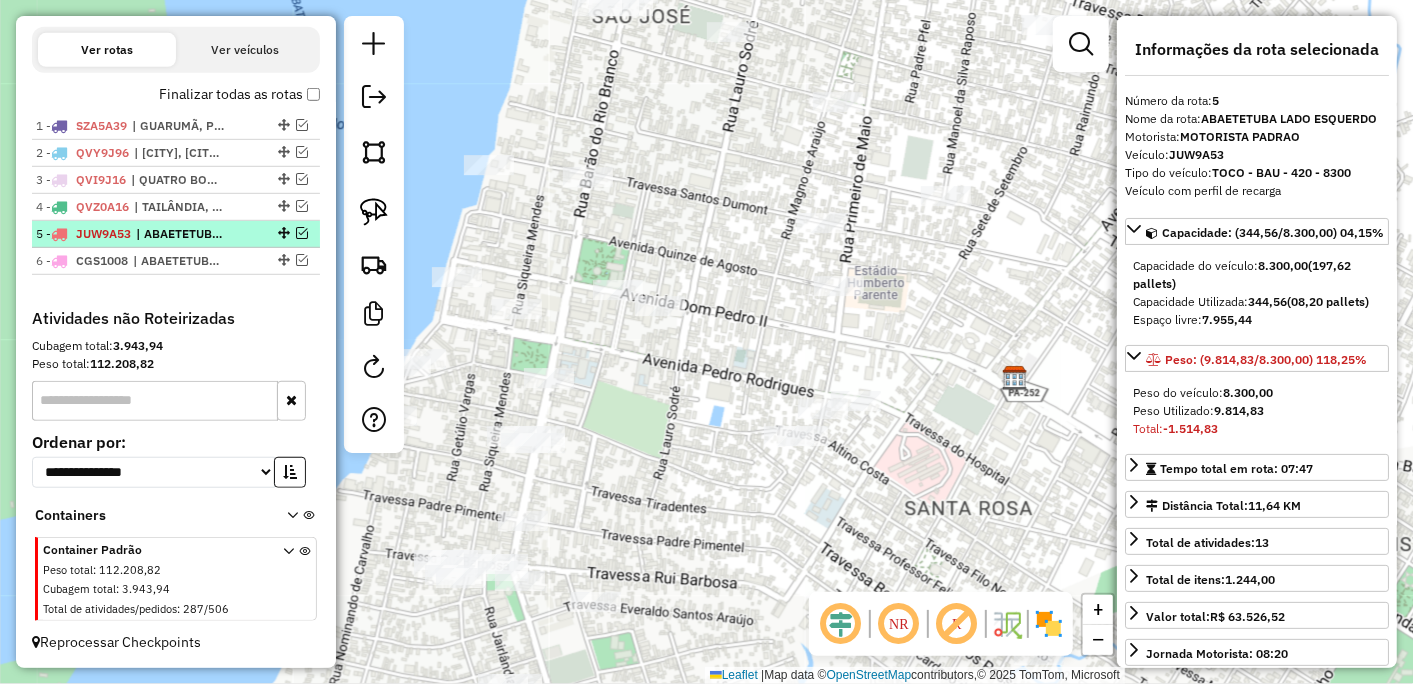 click at bounding box center (302, 233) 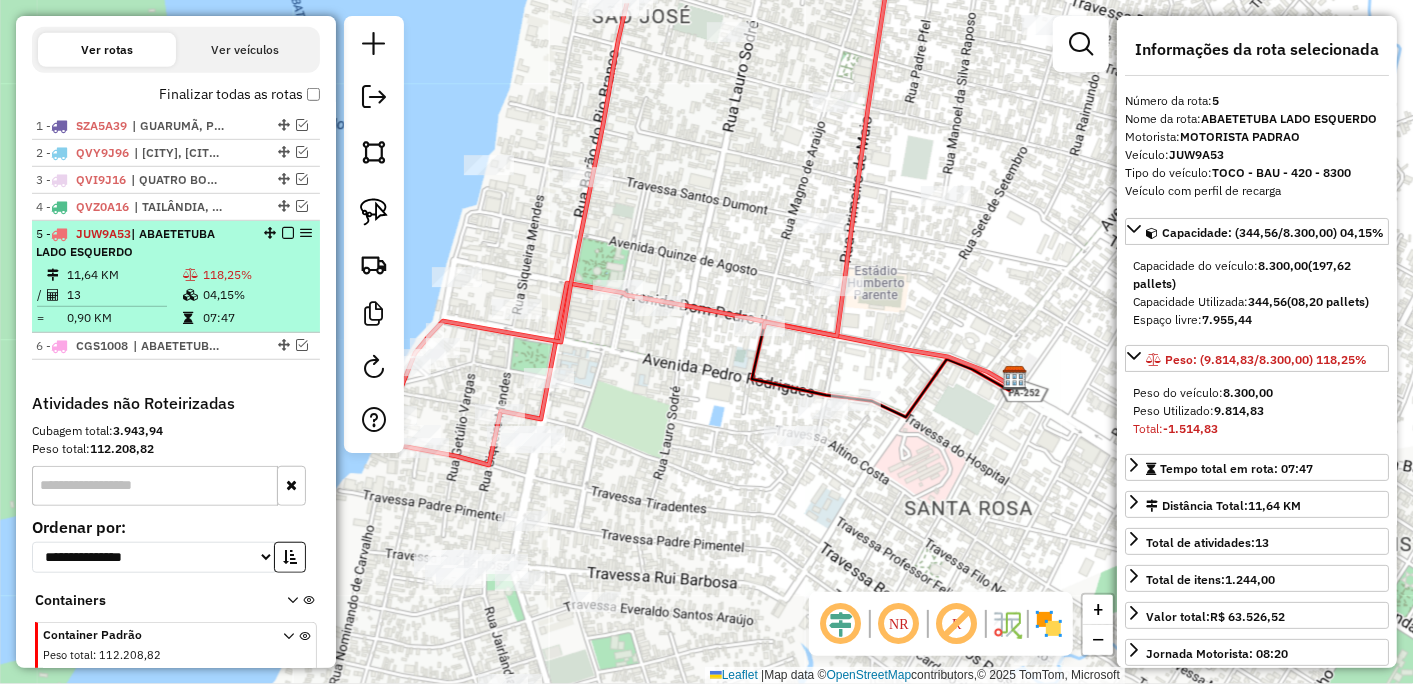 scroll, scrollTop: 751, scrollLeft: 0, axis: vertical 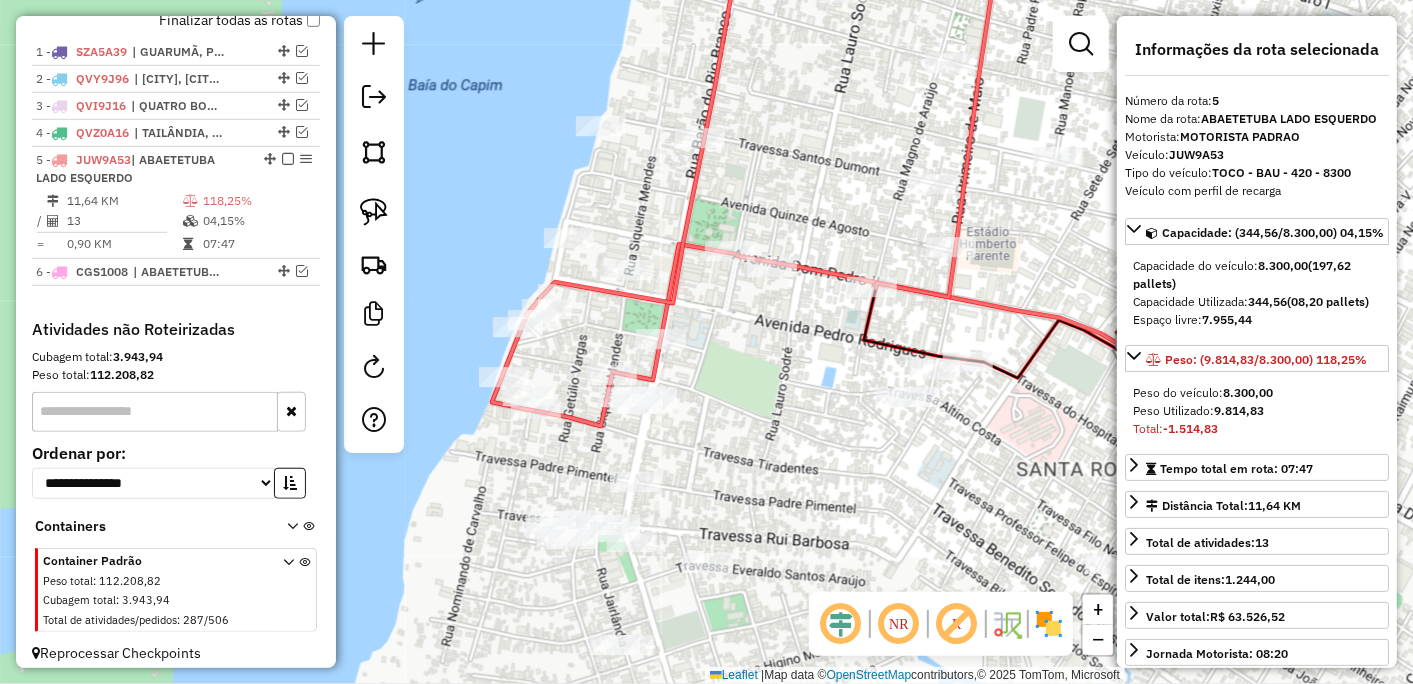 drag, startPoint x: 673, startPoint y: 445, endPoint x: 785, endPoint y: 405, distance: 118.92855 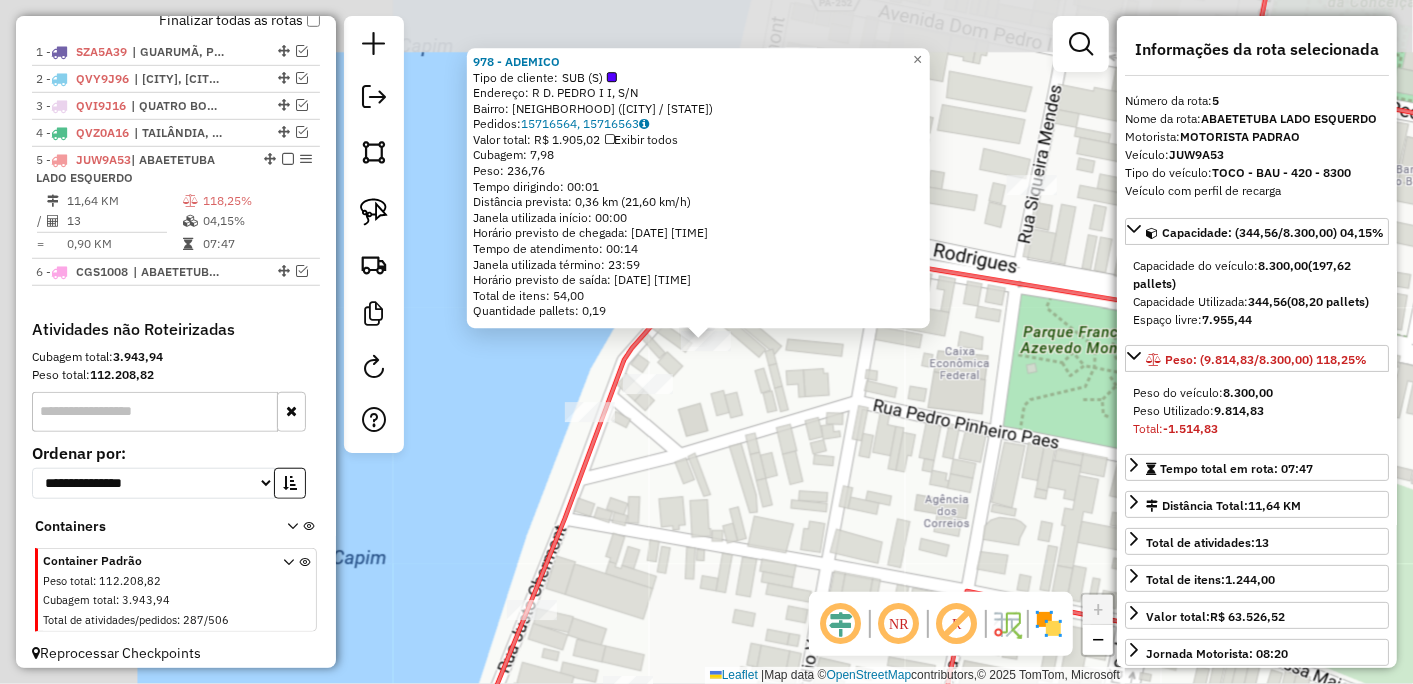 scroll, scrollTop: 762, scrollLeft: 0, axis: vertical 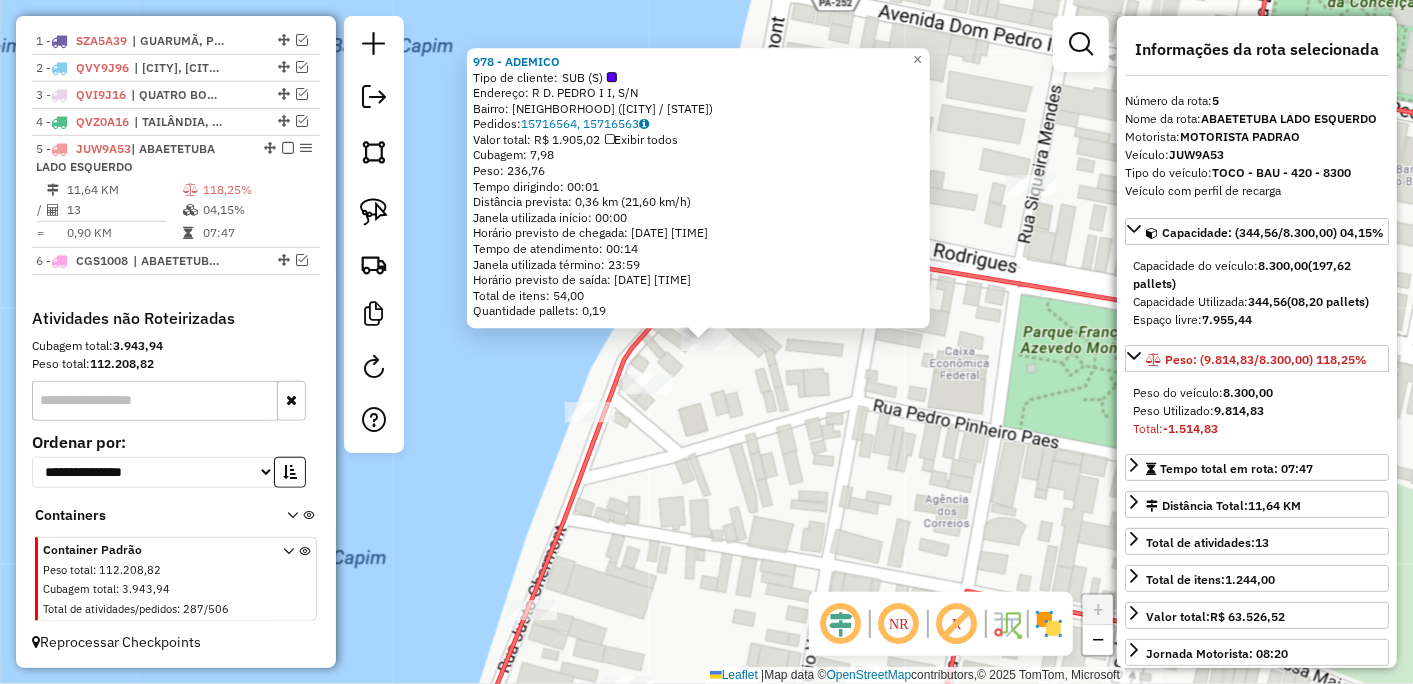 click on "978 - ADEMICO  Tipo de cliente:   SUB (S)   Endereço: R   D. PEDRO I I, S/N   Bairro: CENTRO (ABAETETUBA / PA)   Pedidos:  15716564, 15716563   Valor total: R$ 1.905,02   Exibir todos   Cubagem: 7,98  Peso: 236,76  Tempo dirigindo: 00:01   Distância prevista: 0,36 km (21,60 km/h)   Janela utilizada início: 00:00   Horário previsto de chegada: 16/07/2025 08:30   Tempo de atendimento: 00:14   Janela utilizada término: 23:59   Horário previsto de saída: 16/07/2025 08:44   Total de itens: 54,00   Quantidade pallets: 0,19  × Janela de atendimento Grade de atendimento Capacidade Transportadoras Veículos Cliente Pedidos  Rotas Selecione os dias de semana para filtrar as janelas de atendimento  Seg   Ter   Qua   Qui   Sex   Sáb   Dom  Informe o período da janela de atendimento: De: Até:  Filtrar exatamente a janela do cliente  Considerar janela de atendimento padrão  Selecione os dias de semana para filtrar as grades de atendimento  Seg   Ter   Qua   Qui   Sex   Sáb   Dom   Peso mínimo:   De:   Até:" 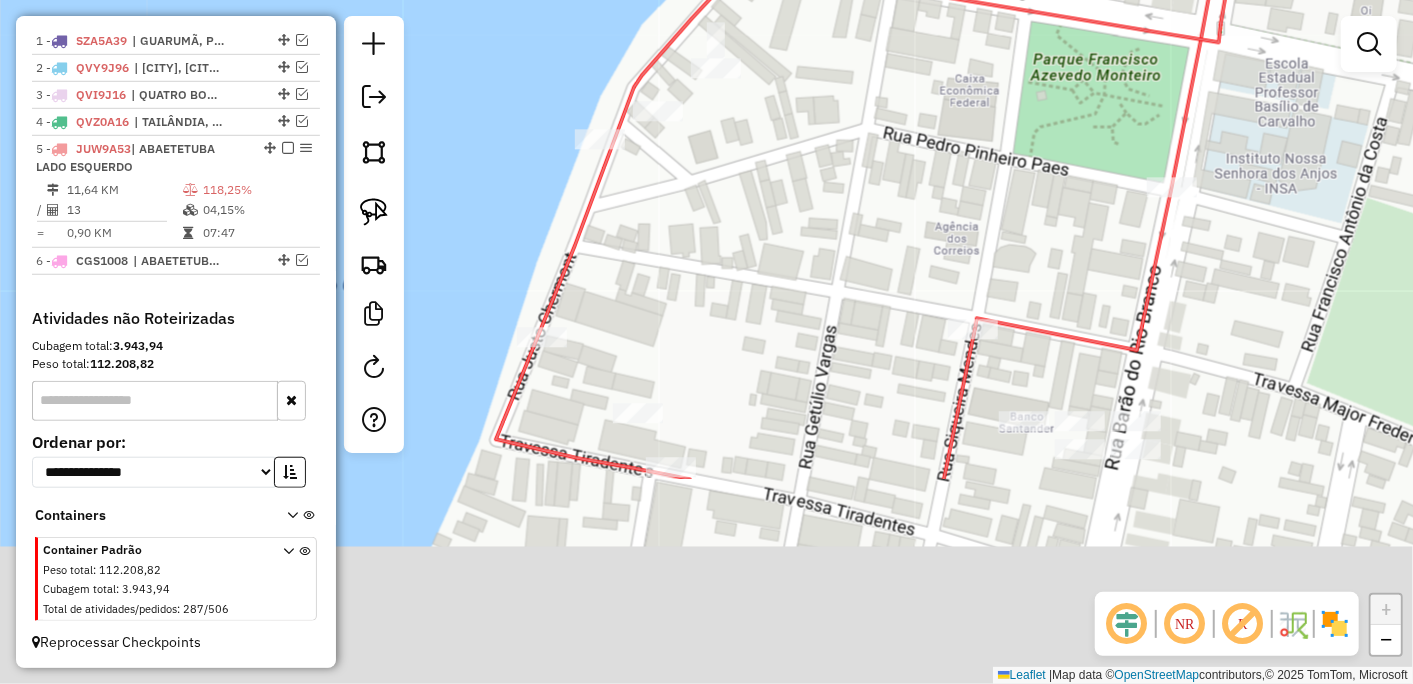 drag, startPoint x: 712, startPoint y: 531, endPoint x: 724, endPoint y: 257, distance: 274.26263 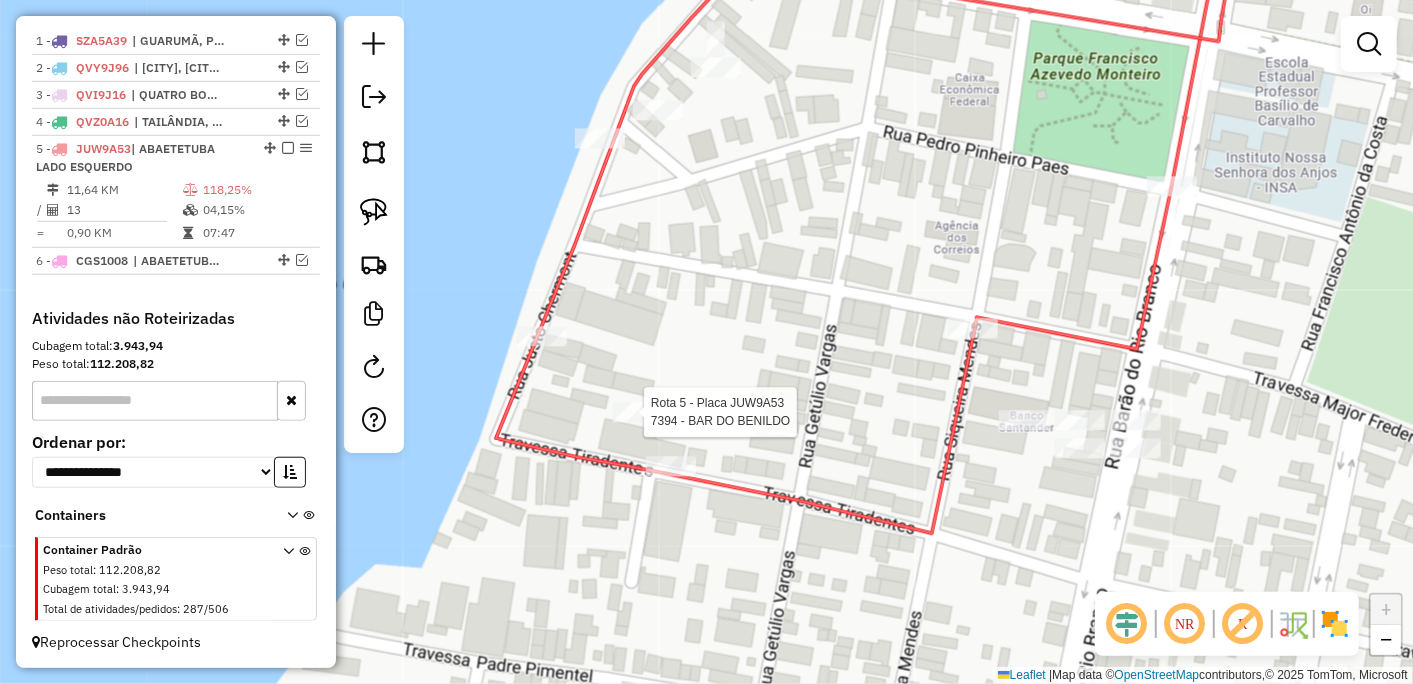 select on "**********" 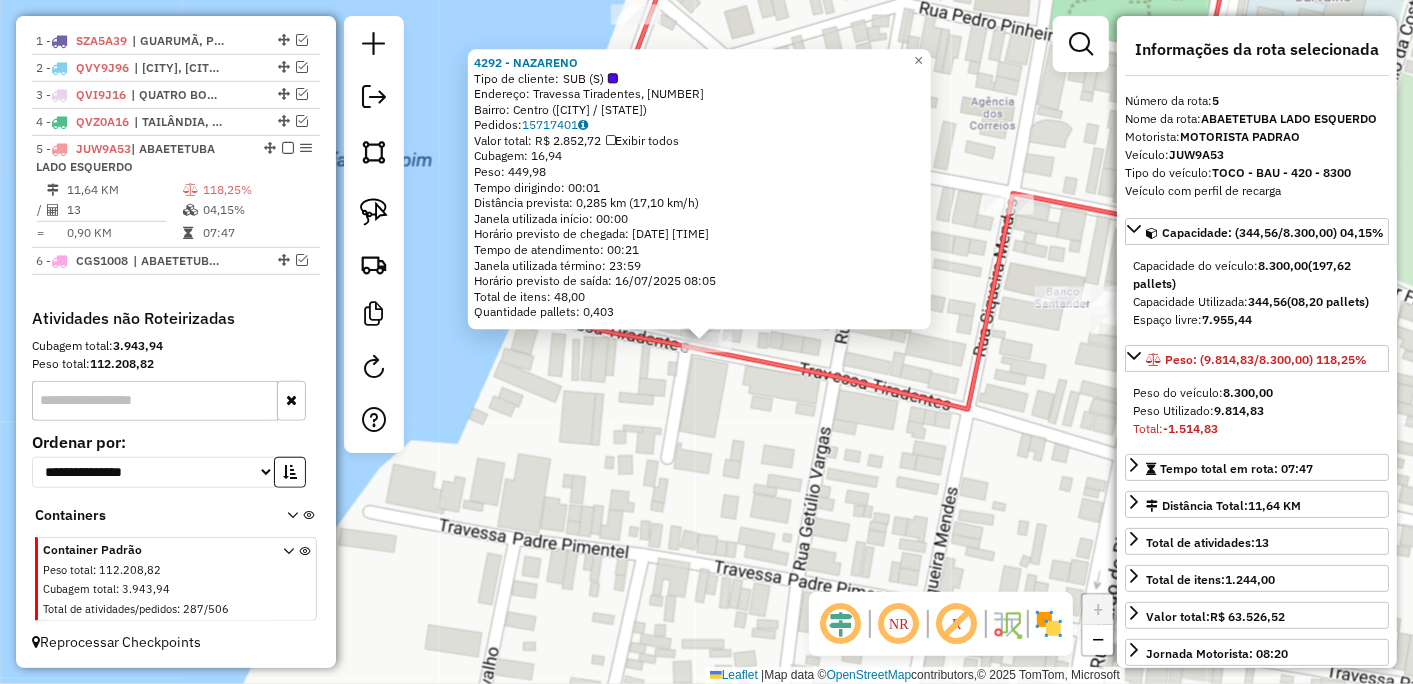 click on "4292 - NAZARENO  Tipo de cliente:   SUB (S)   Endereço: Travessa Tiradentes, 105   Bairro: Centro (Abaetetuba / PA)   Pedidos:  15717401   Valor total: R$ 2.852,72   Exibir todos   Cubagem: 16,94  Peso: 449,98  Tempo dirigindo: 00:01   Distância prevista: 0,285 km (17,10 km/h)   Janela utilizada início: 00:00   Horário previsto de chegada: 16/07/2025 07:44   Tempo de atendimento: 00:21   Janela utilizada término: 23:59   Horário previsto de saída: 16/07/2025 08:05   Total de itens: 48,00   Quantidade pallets: 0,403  × Janela de atendimento Grade de atendimento Capacidade Transportadoras Veículos Cliente Pedidos  Rotas Selecione os dias de semana para filtrar as janelas de atendimento  Seg   Ter   Qua   Qui   Sex   Sáb   Dom  Informe o período da janela de atendimento: De: Até:  Filtrar exatamente a janela do cliente  Considerar janela de atendimento padrão  Selecione os dias de semana para filtrar as grades de atendimento  Seg   Ter   Qua   Qui   Sex   Sáb   Dom   Peso mínimo:   Peso máximo:" 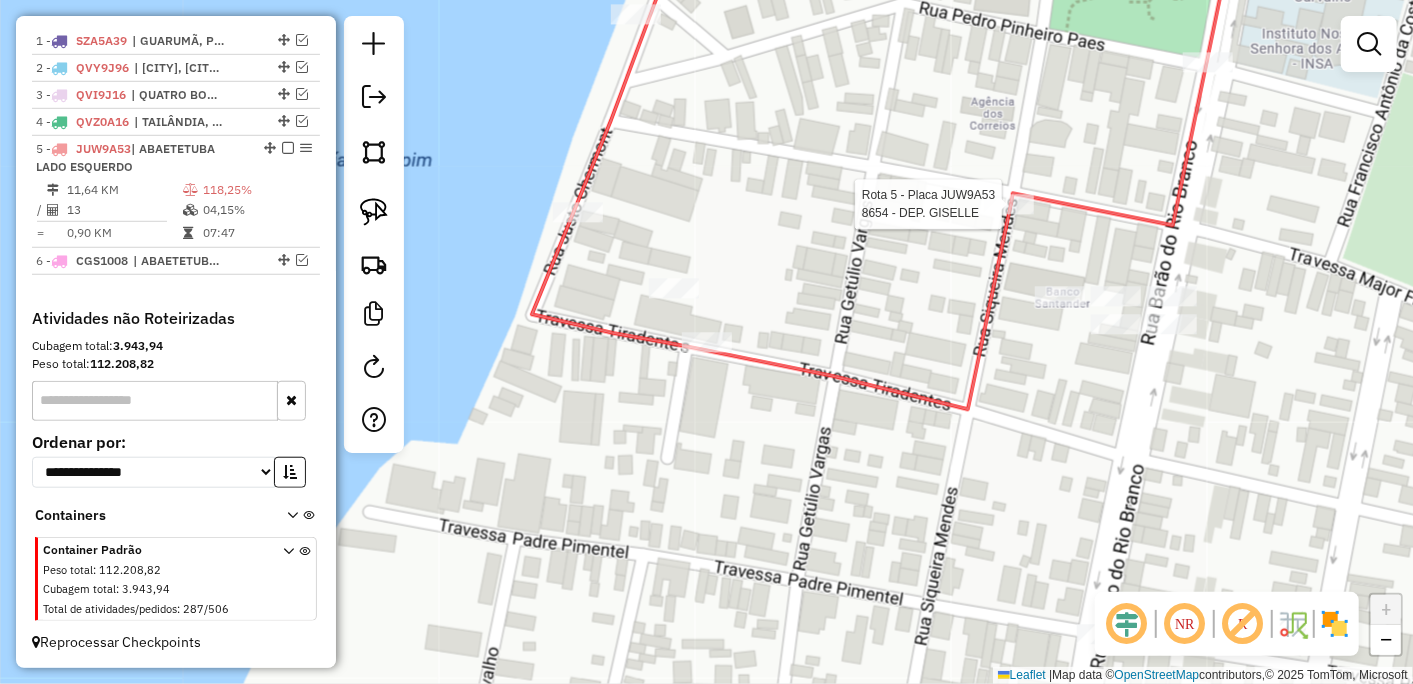 select on "**********" 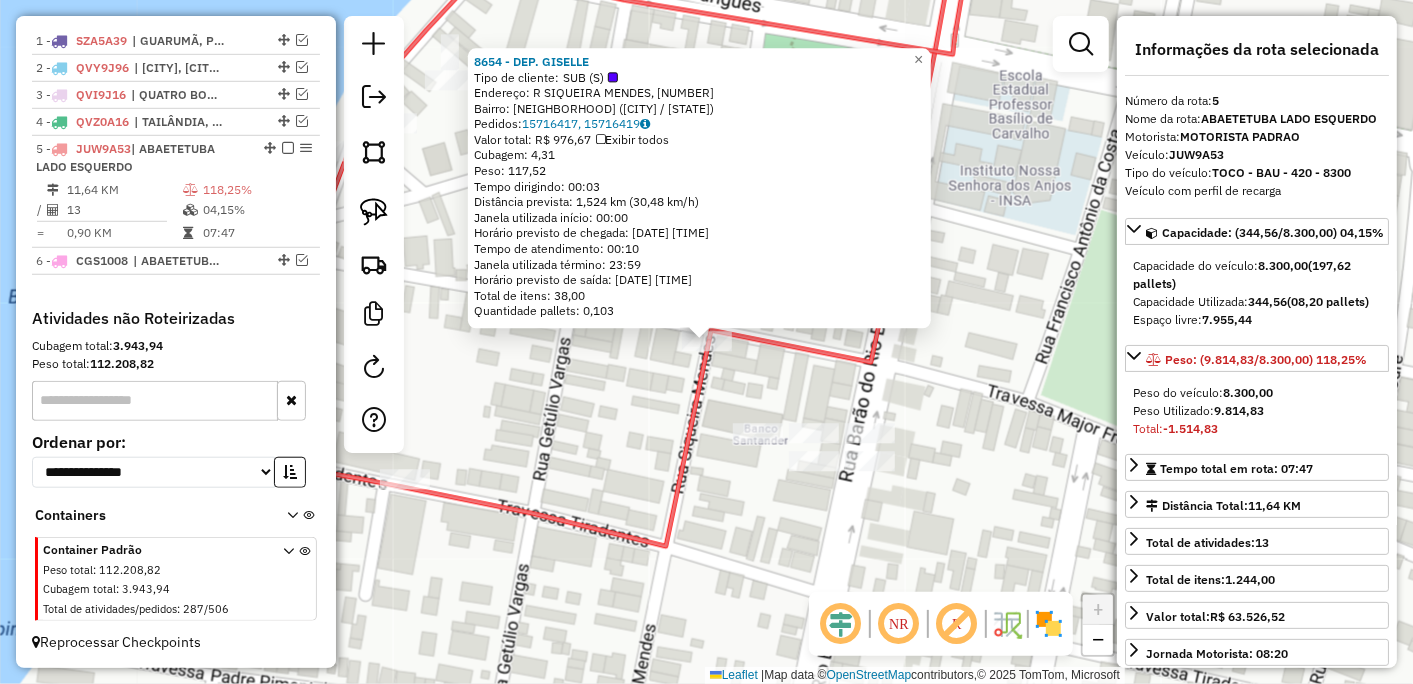 click on "8654 - DEP. GISELLE  Tipo de cliente:   SUB (S)   Endereço: R   SIQUEIRA MENDES, 1255   Bairro: CENTRO (ABAETETUBA / PA)   Pedidos:  15716417, 15716419   Valor total: R$ 976,67   Exibir todos   Cubagem: 4,31  Peso: 117,52  Tempo dirigindo: 00:03   Distância prevista: 1,524 km (30,48 km/h)   Janela utilizada início: 00:00   Horário previsto de chegada: 16/07/2025 07:33   Tempo de atendimento: 00:10   Janela utilizada término: 23:59   Horário previsto de saída: 16/07/2025 07:43   Total de itens: 38,00   Quantidade pallets: 0,103  × Janela de atendimento Grade de atendimento Capacidade Transportadoras Veículos Cliente Pedidos  Rotas Selecione os dias de semana para filtrar as janelas de atendimento  Seg   Ter   Qua   Qui   Sex   Sáb   Dom  Informe o período da janela de atendimento: De: Até:  Filtrar exatamente a janela do cliente  Considerar janela de atendimento padrão  Selecione os dias de semana para filtrar as grades de atendimento  Seg   Ter   Qua   Qui   Sex   Sáb   Dom   Peso mínimo:  De:" 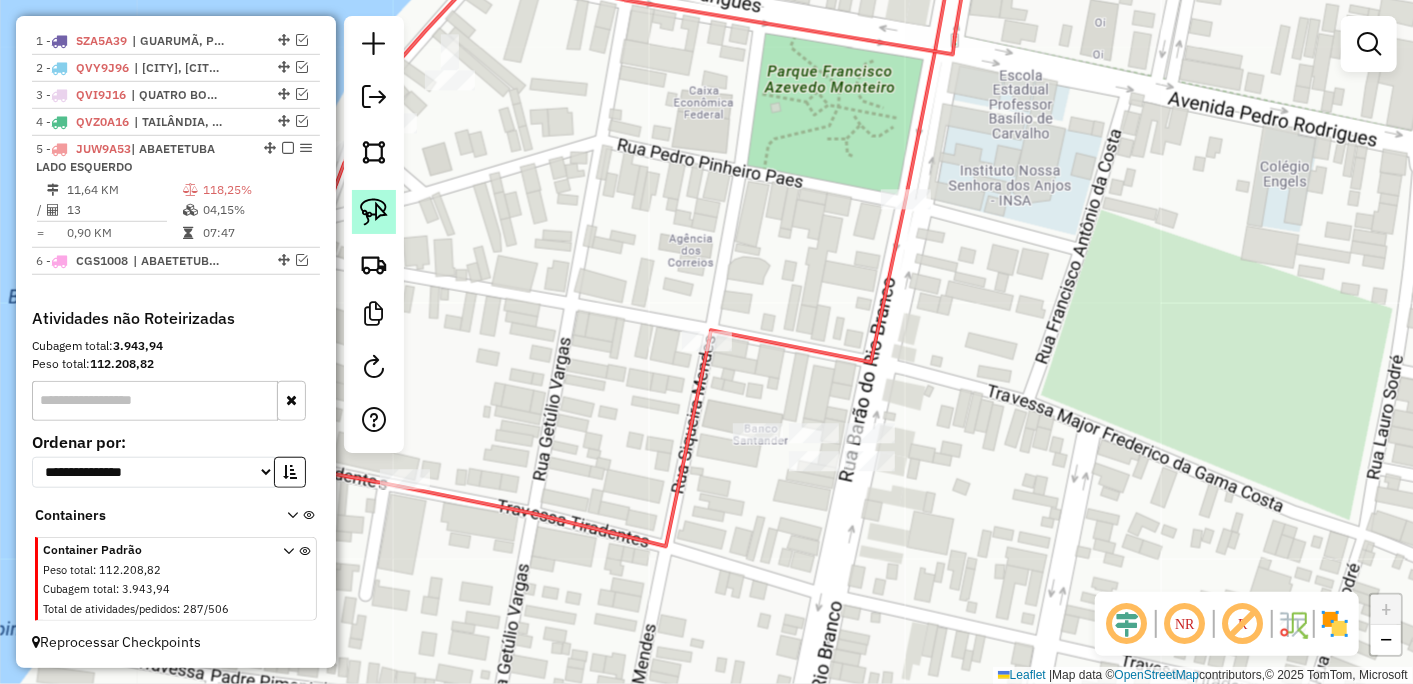 click 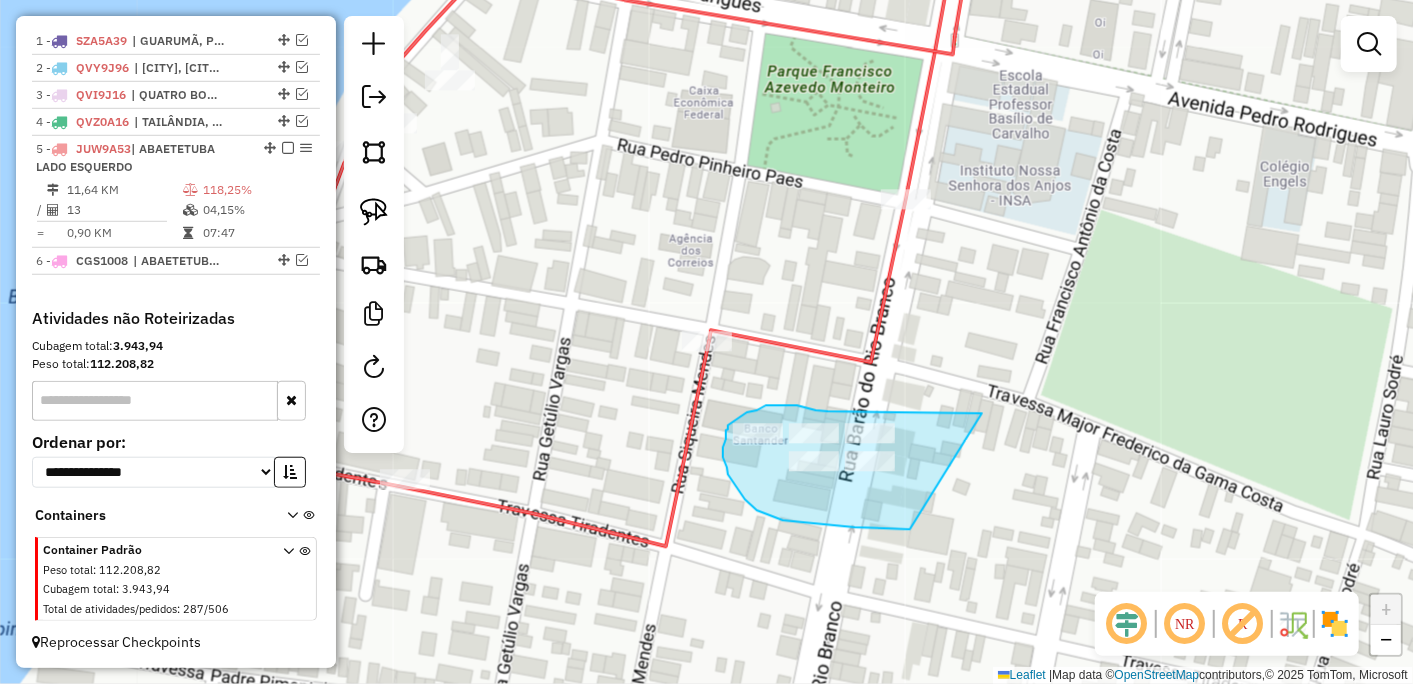 drag, startPoint x: 982, startPoint y: 414, endPoint x: 910, endPoint y: 530, distance: 136.52838 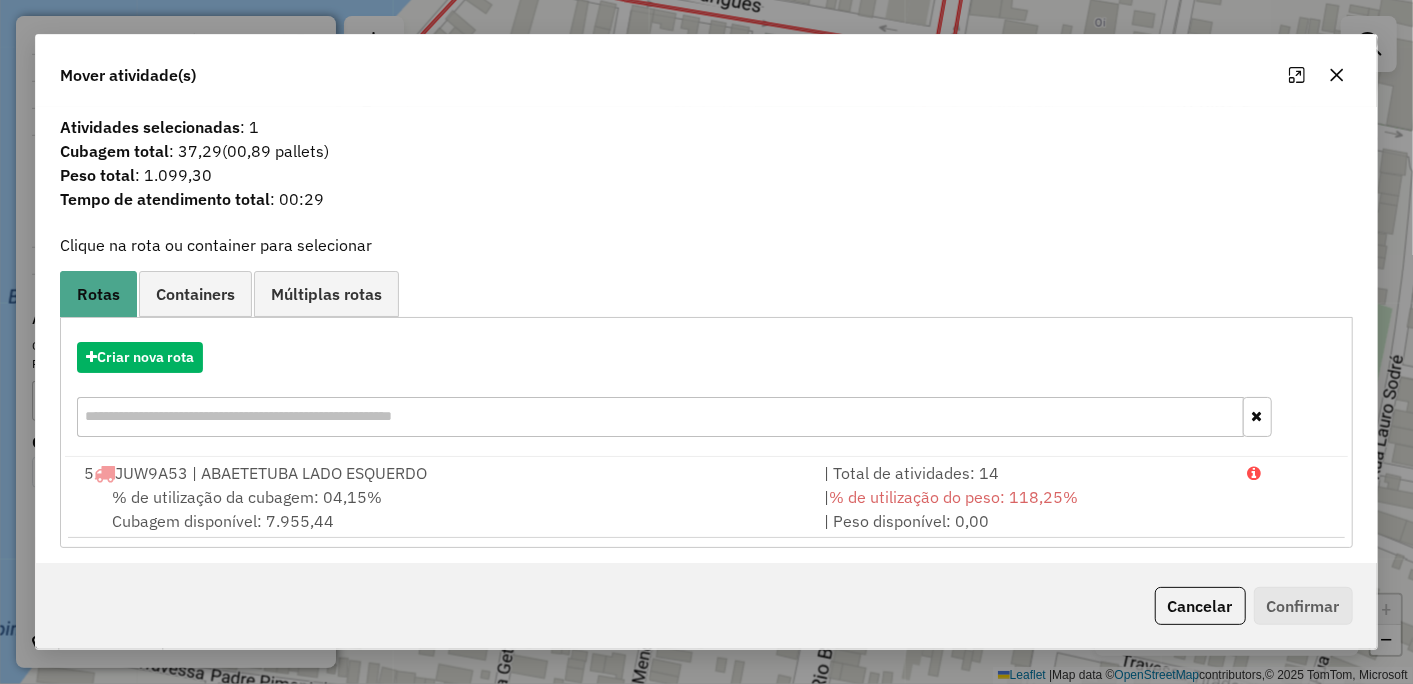 click 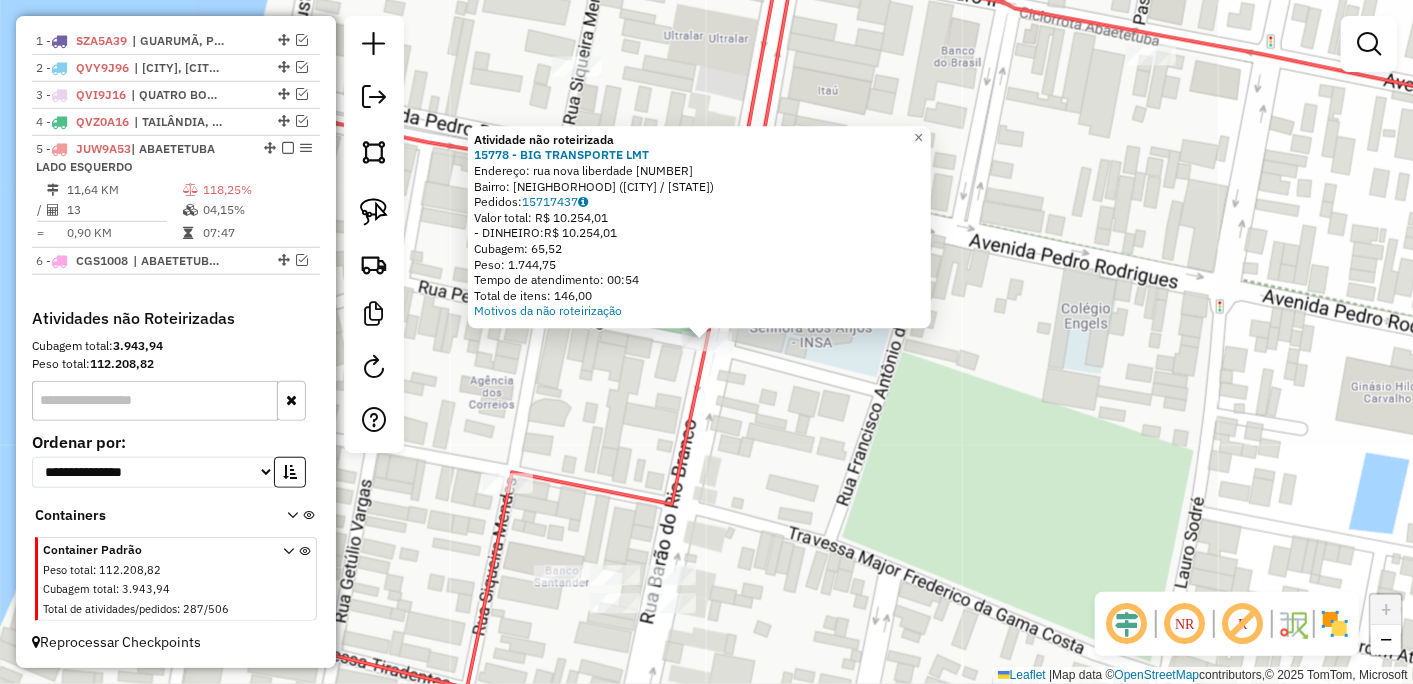 click on "Atividade não roteirizada 15778 - BIG TRANSPORTE LMT  Endereço:  rua nova liberdade 57   Bairro: CENTRO (ABAETETUBA / PA)   Pedidos:  15717437   Valor total: R$ 10.254,01   - DINHEIRO:  R$ 10.254,01   Cubagem: 65,52   Peso: 1.744,75   Tempo de atendimento: 00:54   Total de itens: 146,00  Motivos da não roteirização × Janela de atendimento Grade de atendimento Capacidade Transportadoras Veículos Cliente Pedidos  Rotas Selecione os dias de semana para filtrar as janelas de atendimento  Seg   Ter   Qua   Qui   Sex   Sáb   Dom  Informe o período da janela de atendimento: De: Até:  Filtrar exatamente a janela do cliente  Considerar janela de atendimento padrão  Selecione os dias de semana para filtrar as grades de atendimento  Seg   Ter   Qua   Qui   Sex   Sáb   Dom   Considerar clientes sem dia de atendimento cadastrado  Clientes fora do dia de atendimento selecionado Filtrar as atividades entre os valores definidos abaixo:  Peso mínimo:   Peso máximo:   Cubagem mínima:   Cubagem máxima:   De:  +" 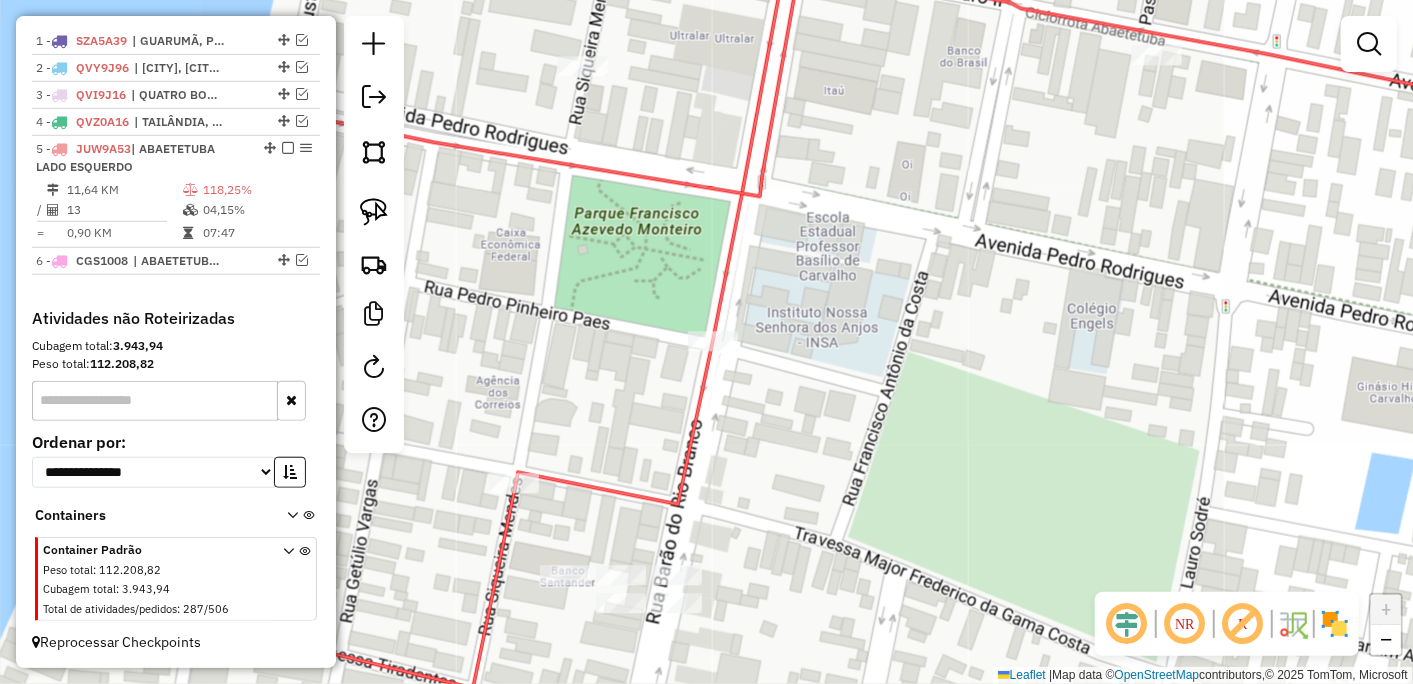 drag, startPoint x: 810, startPoint y: 423, endPoint x: 931, endPoint y: 424, distance: 121.004135 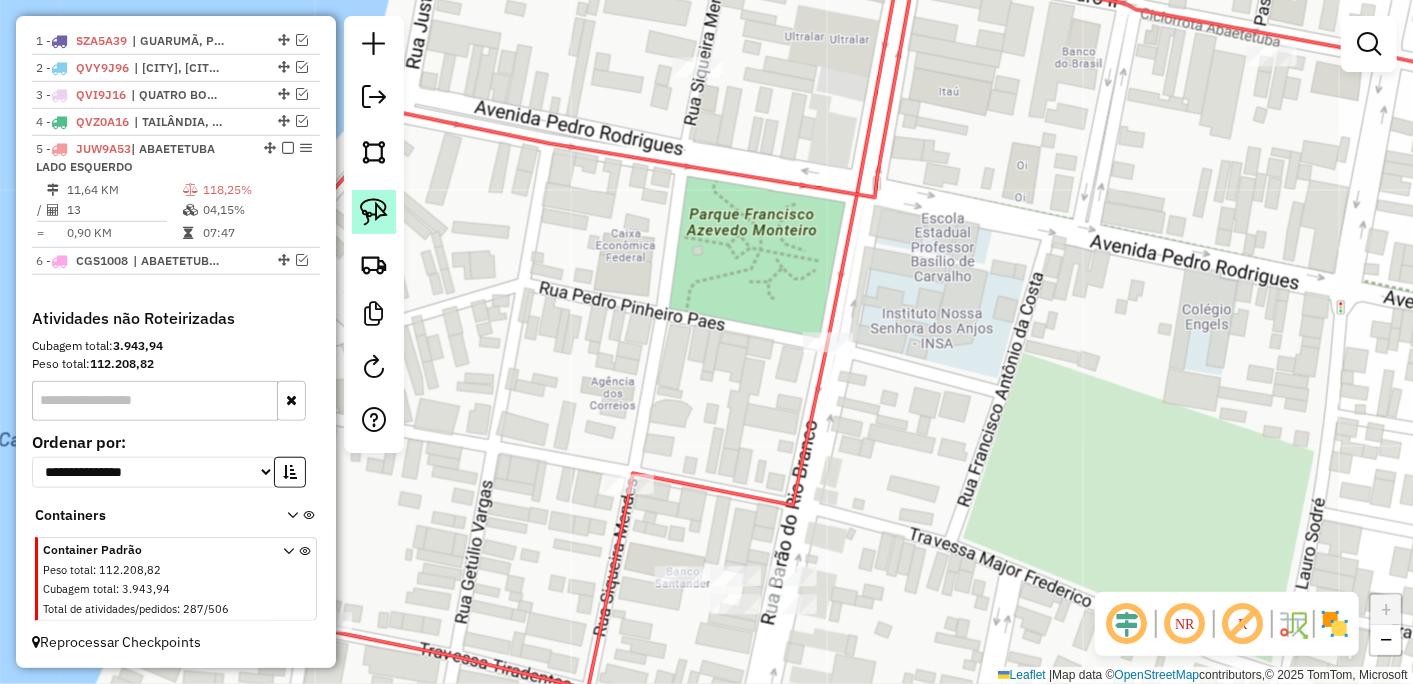click 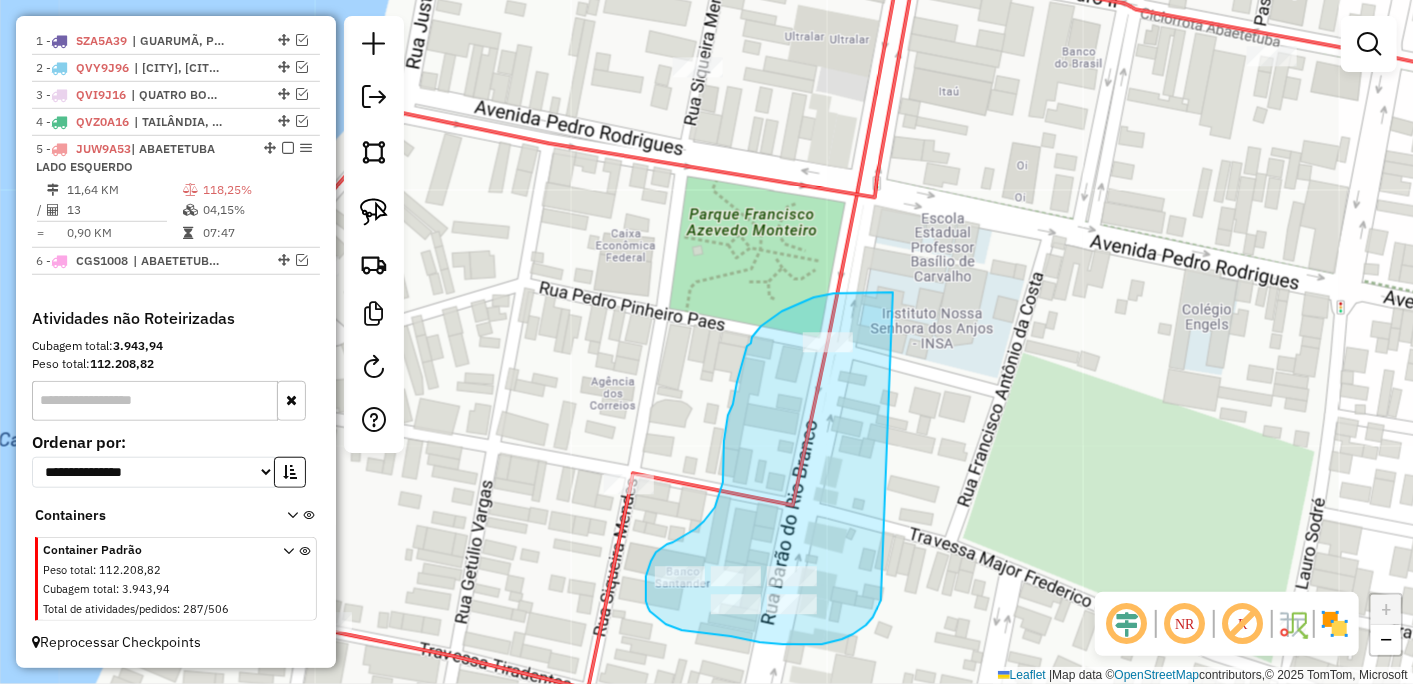 drag, startPoint x: 891, startPoint y: 293, endPoint x: 891, endPoint y: 566, distance: 273 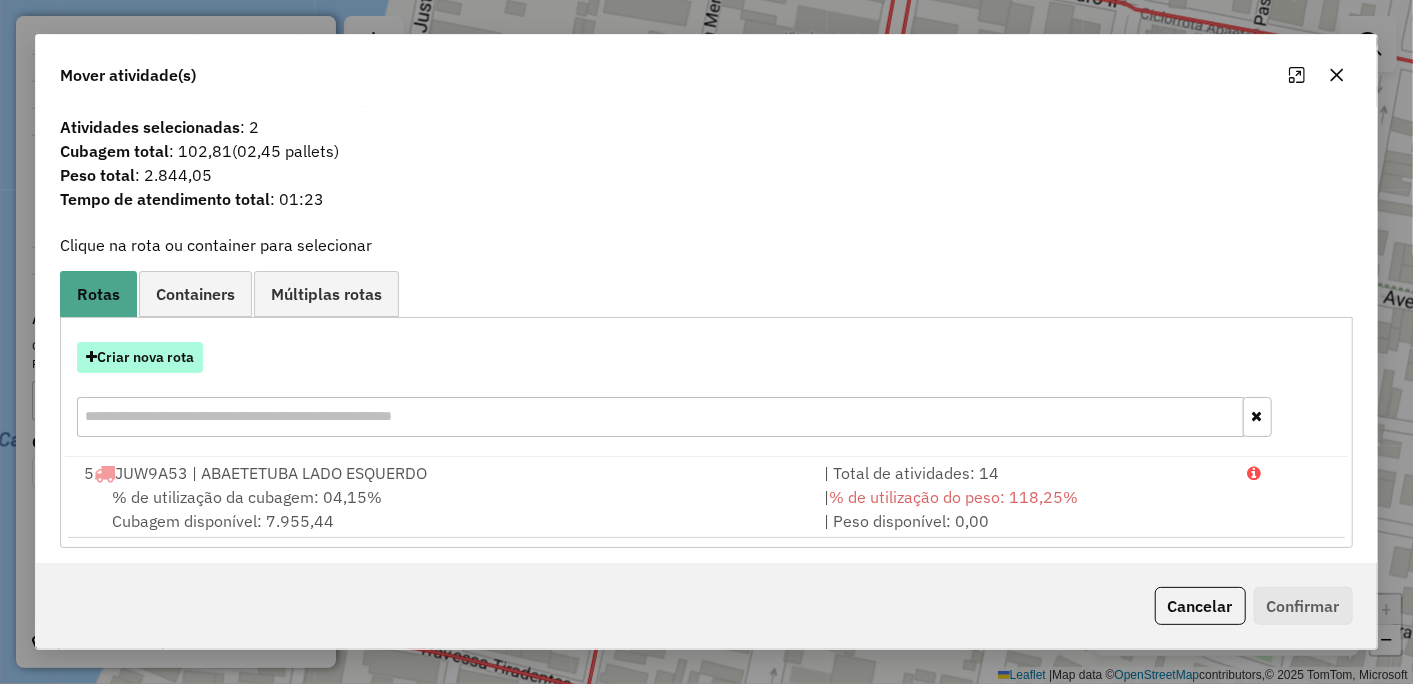 click on "Criar nova rota" at bounding box center (140, 357) 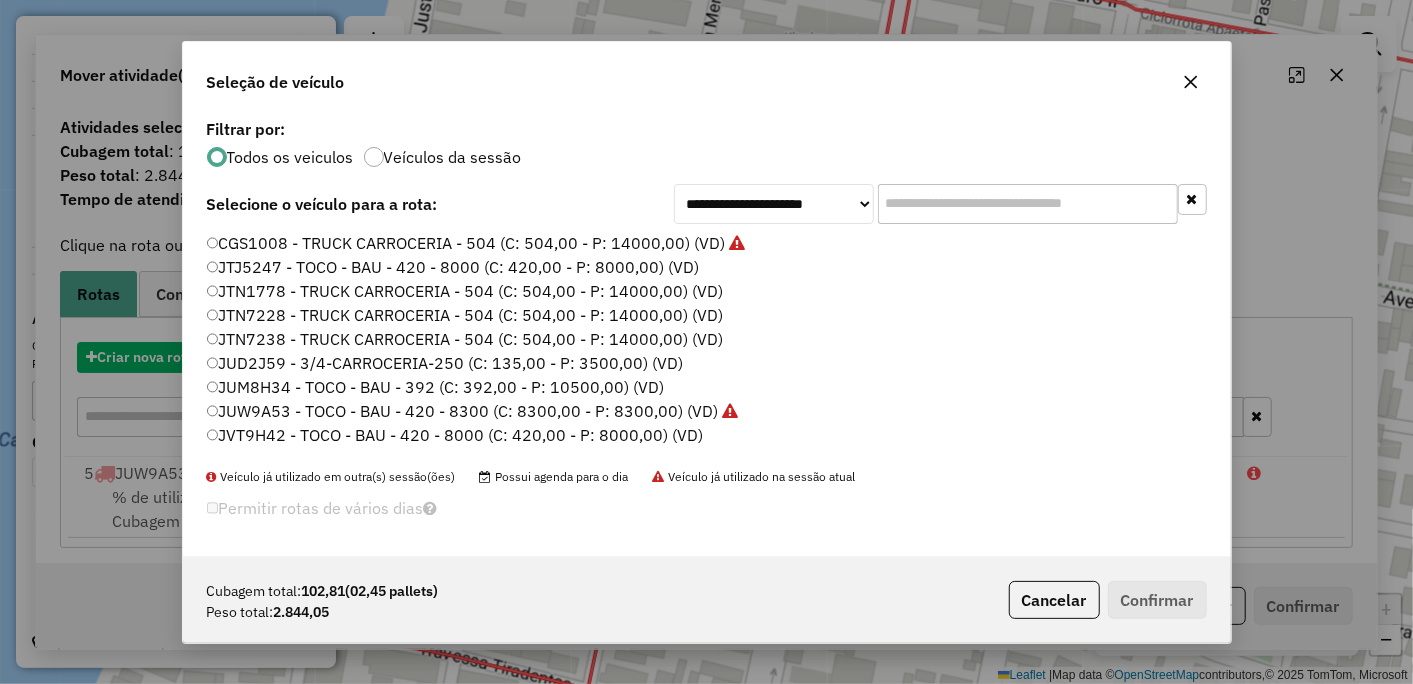 scroll, scrollTop: 11, scrollLeft: 5, axis: both 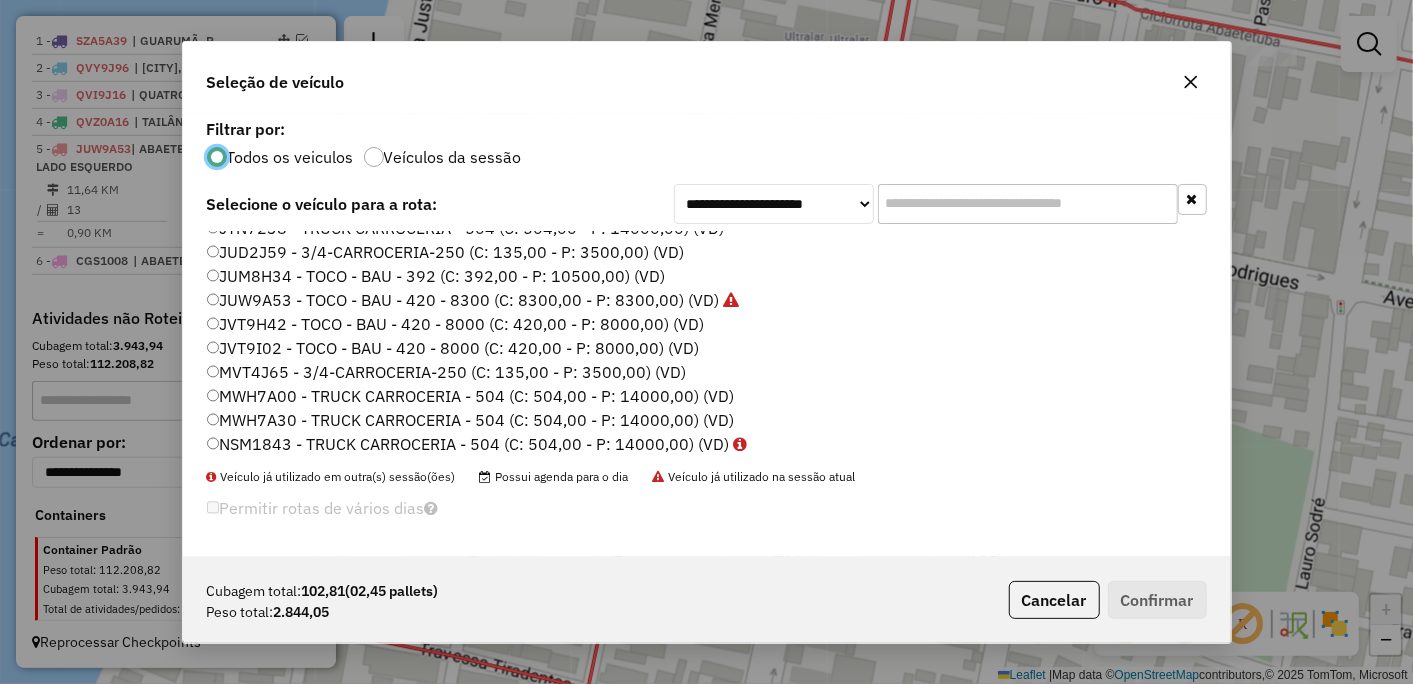 click on "JUD2J59 - 3/4-CARROCERIA-250 (C: 135,00 - P: 3500,00) (VD)" 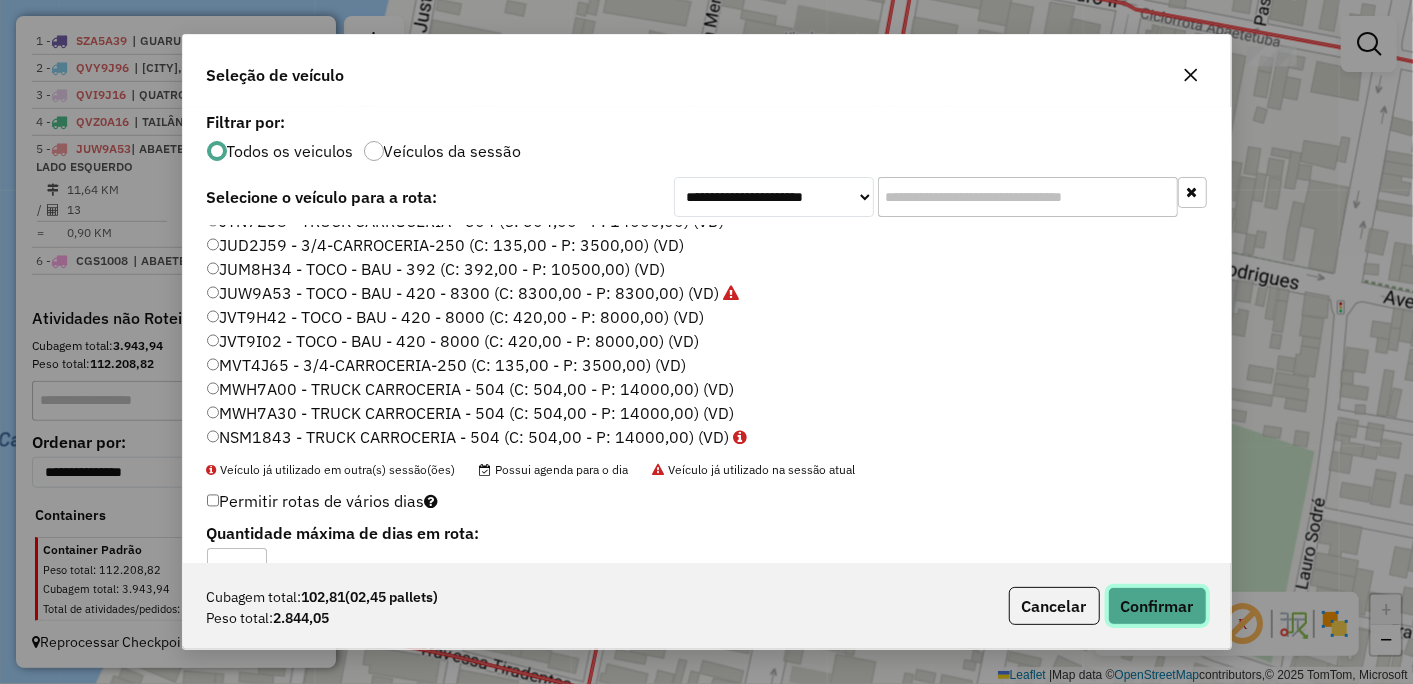 click on "Confirmar" 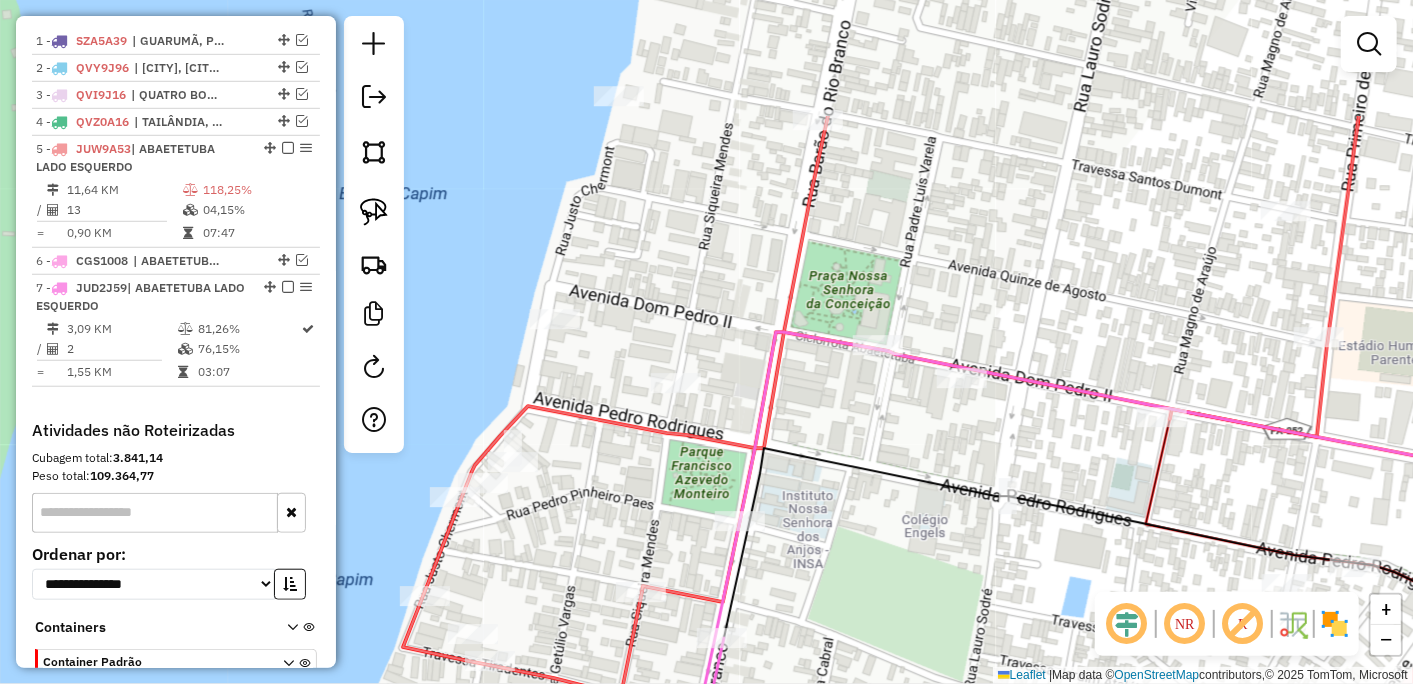 drag, startPoint x: 646, startPoint y: 365, endPoint x: 625, endPoint y: 516, distance: 152.45328 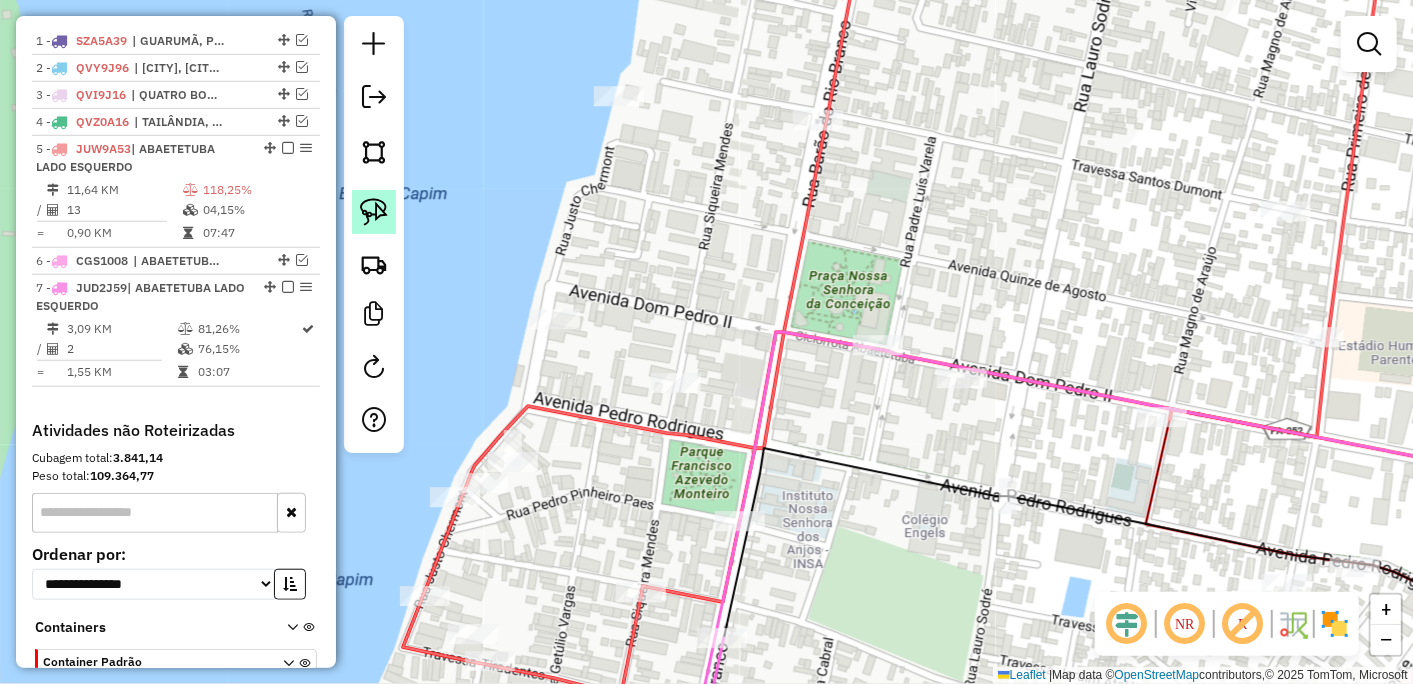 click 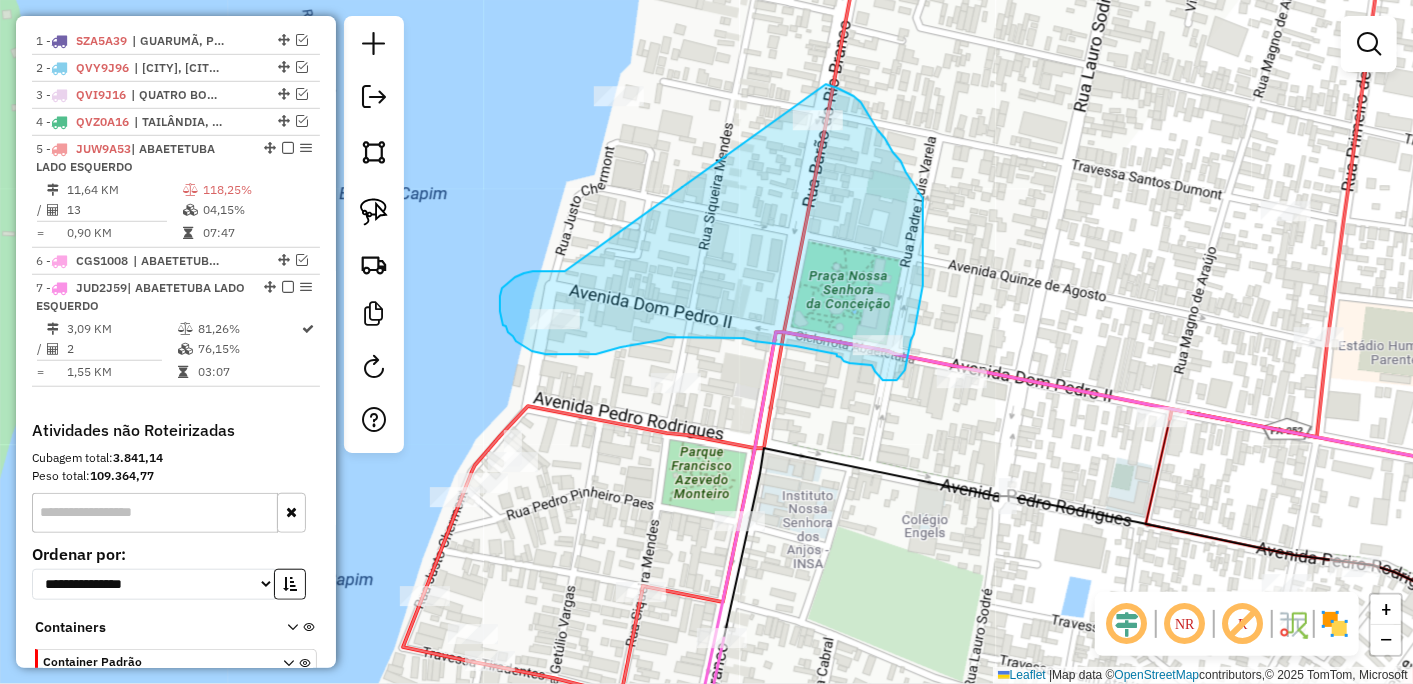 drag, startPoint x: 533, startPoint y: 271, endPoint x: 810, endPoint y: 83, distance: 334.77307 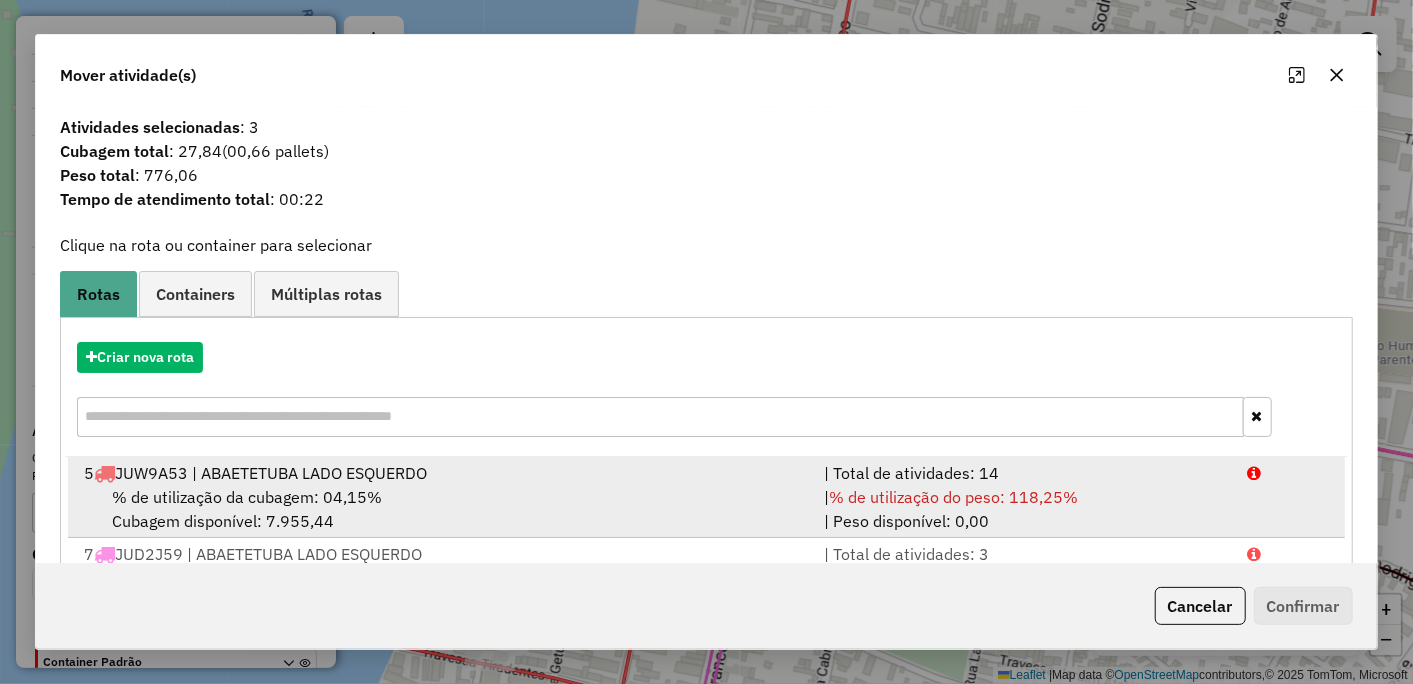 scroll, scrollTop: 90, scrollLeft: 0, axis: vertical 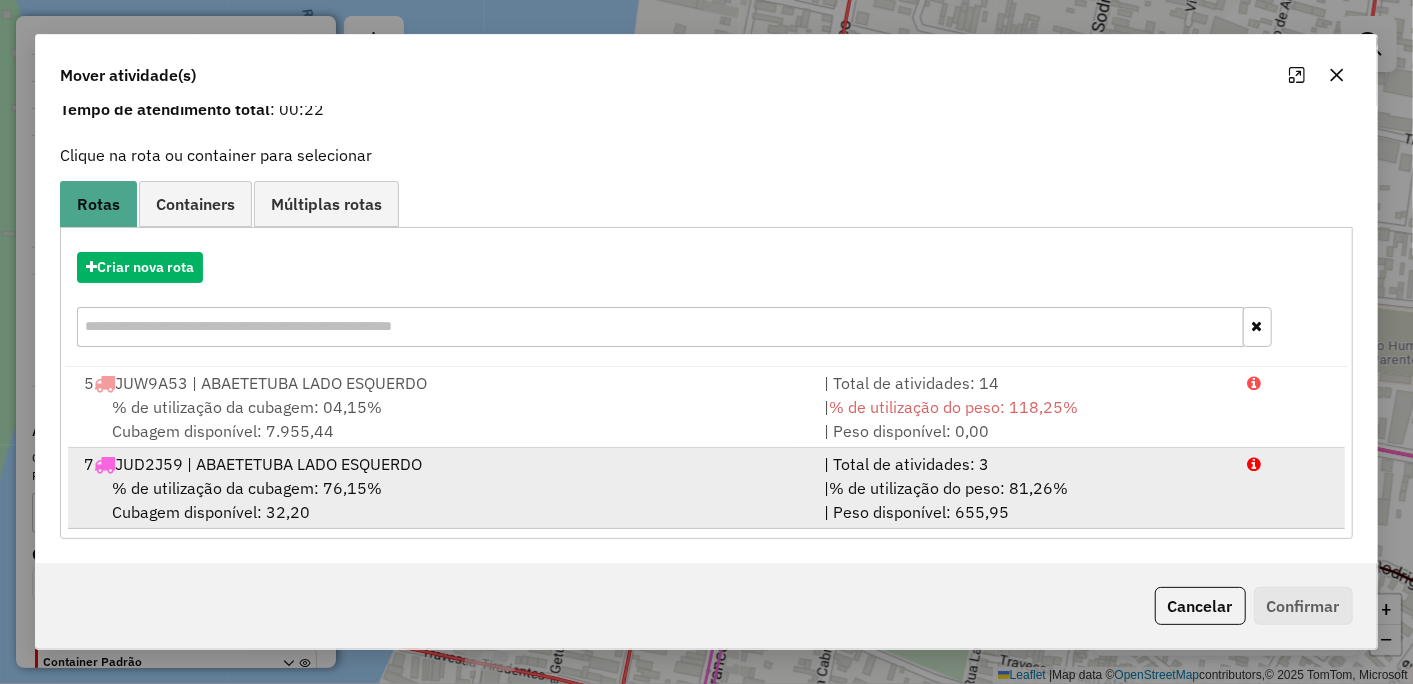 click on "7  JUD2J59 | ABAETETUBA LADO ESQUERDO" at bounding box center (442, 464) 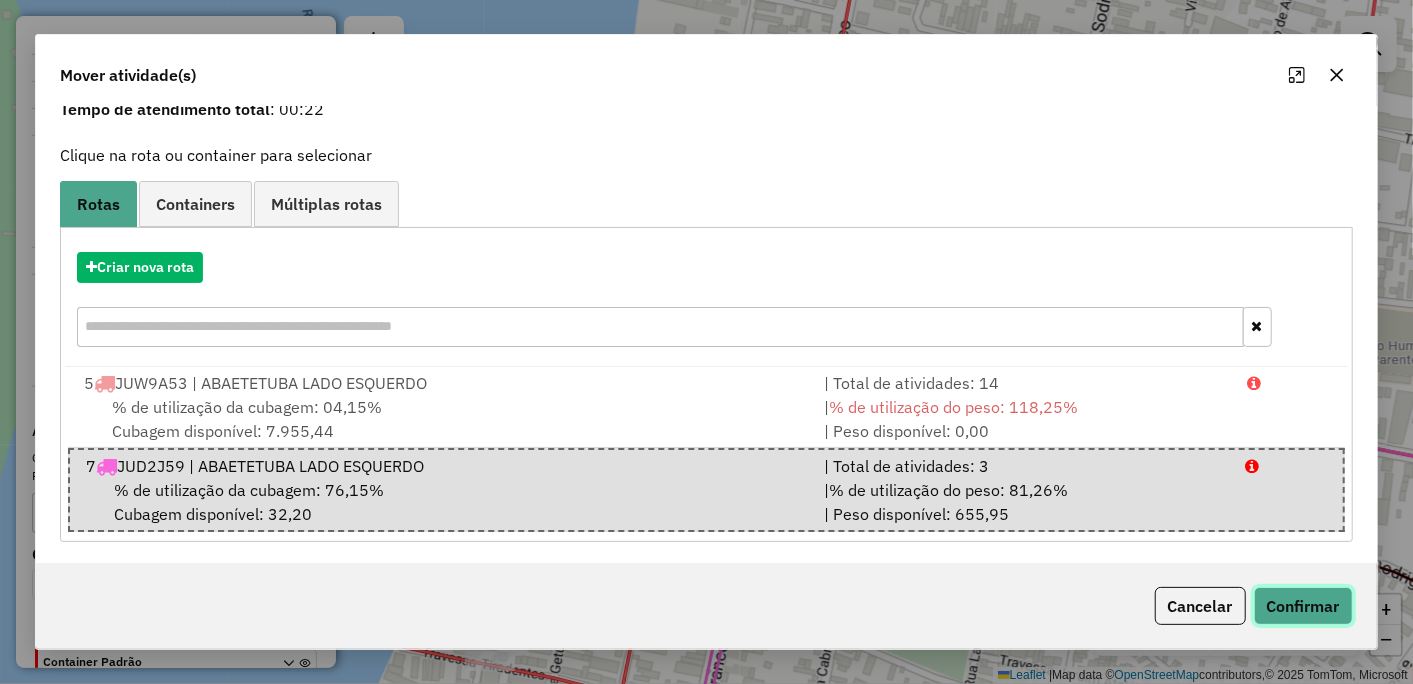 click on "Confirmar" 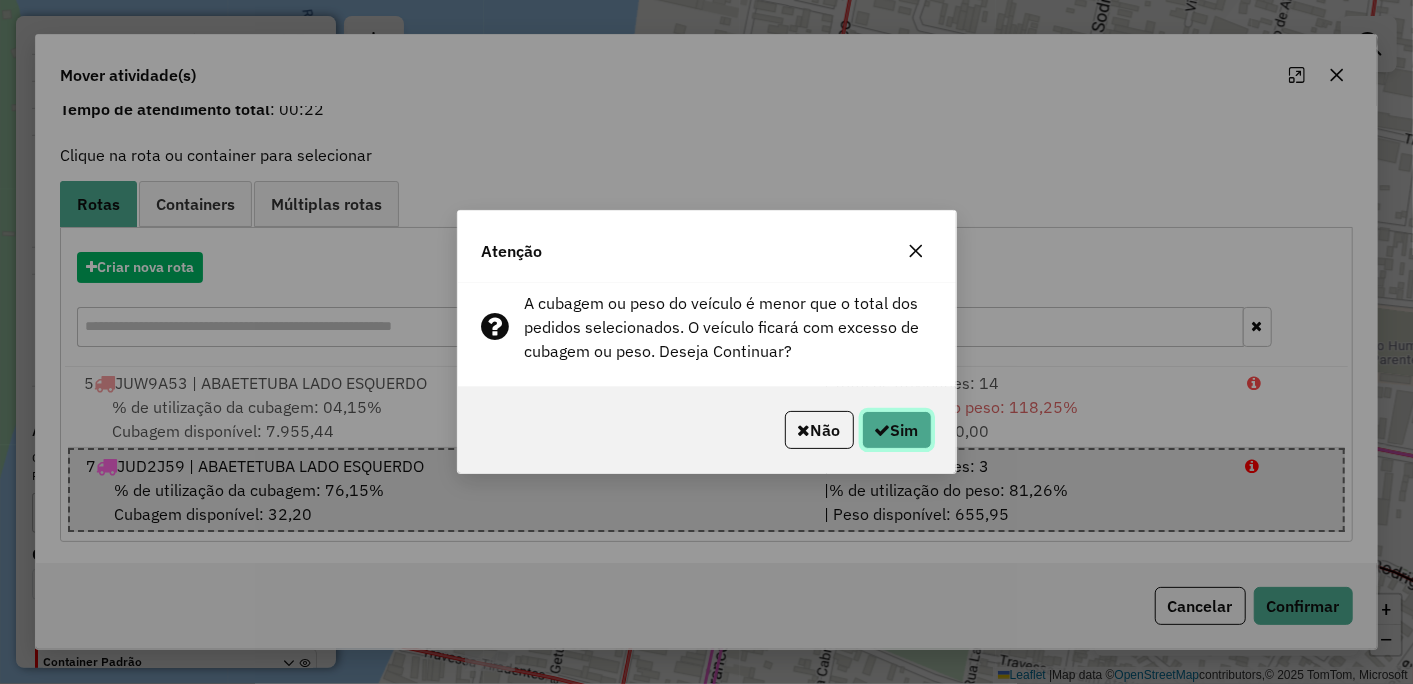 click 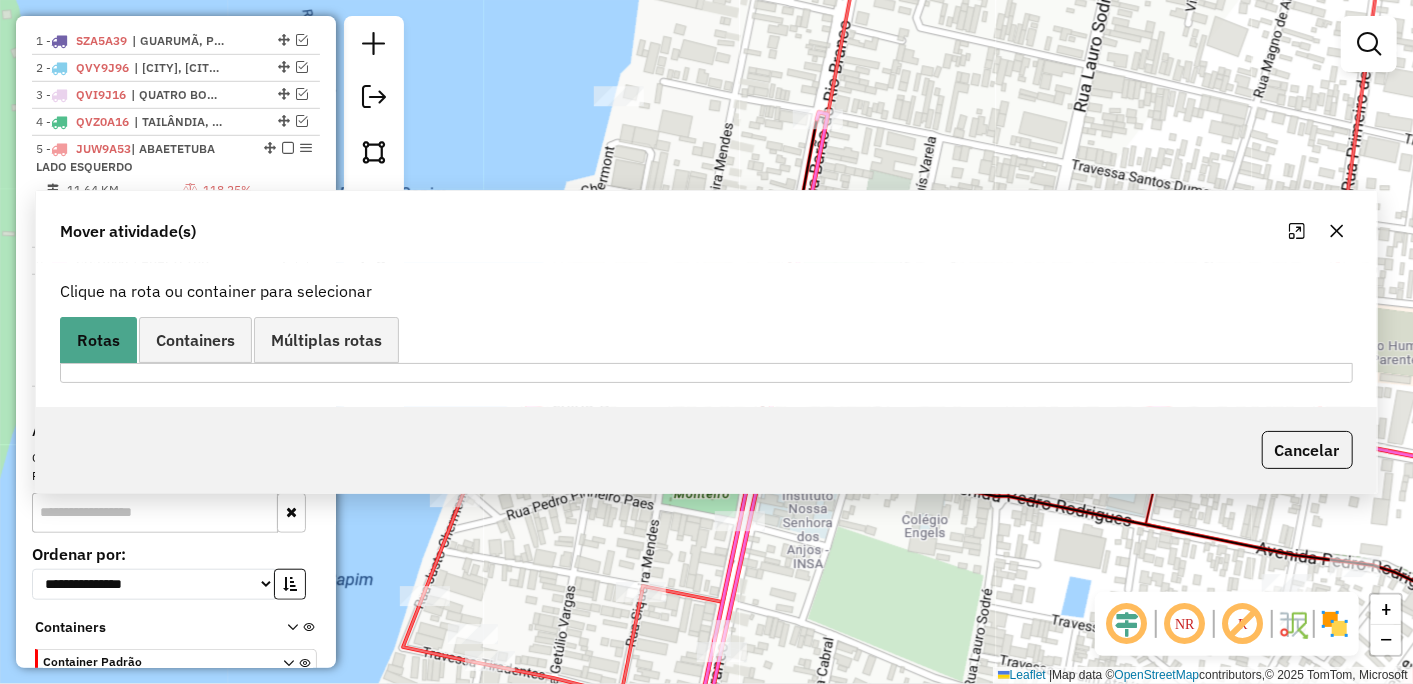 scroll, scrollTop: 0, scrollLeft: 0, axis: both 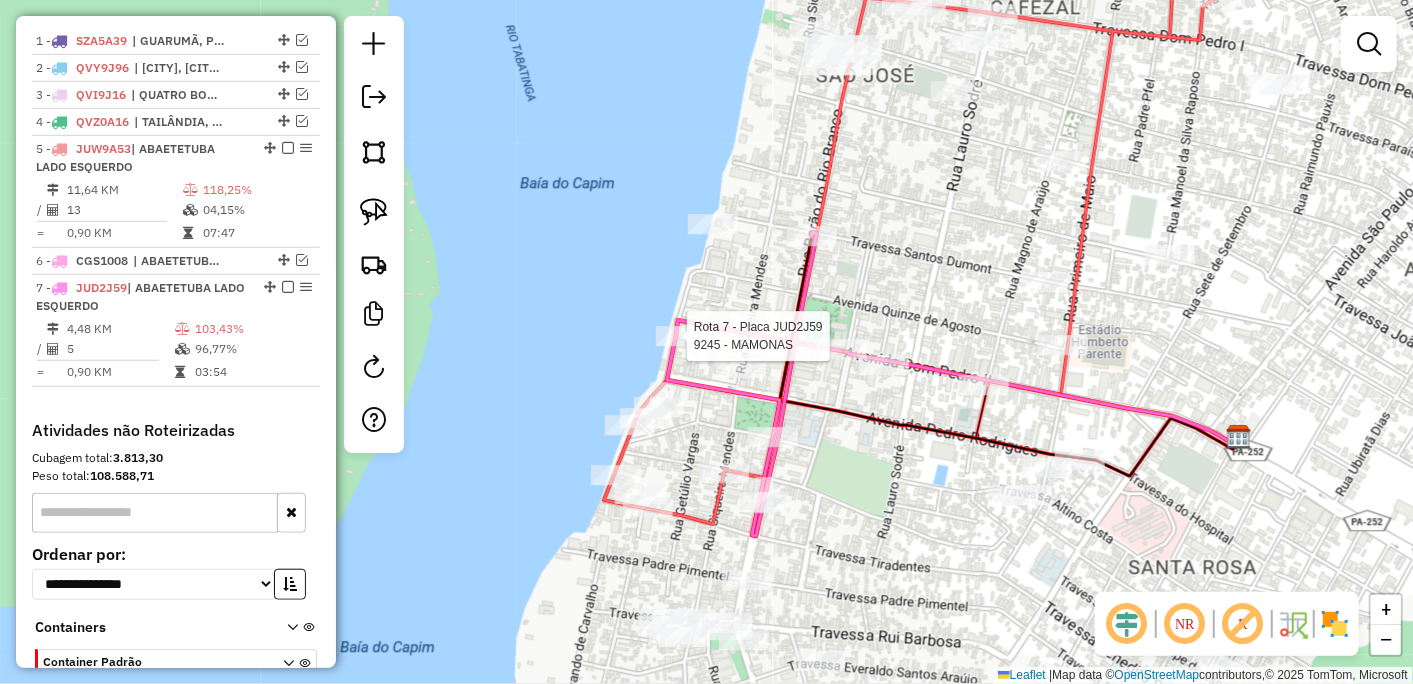 select on "**********" 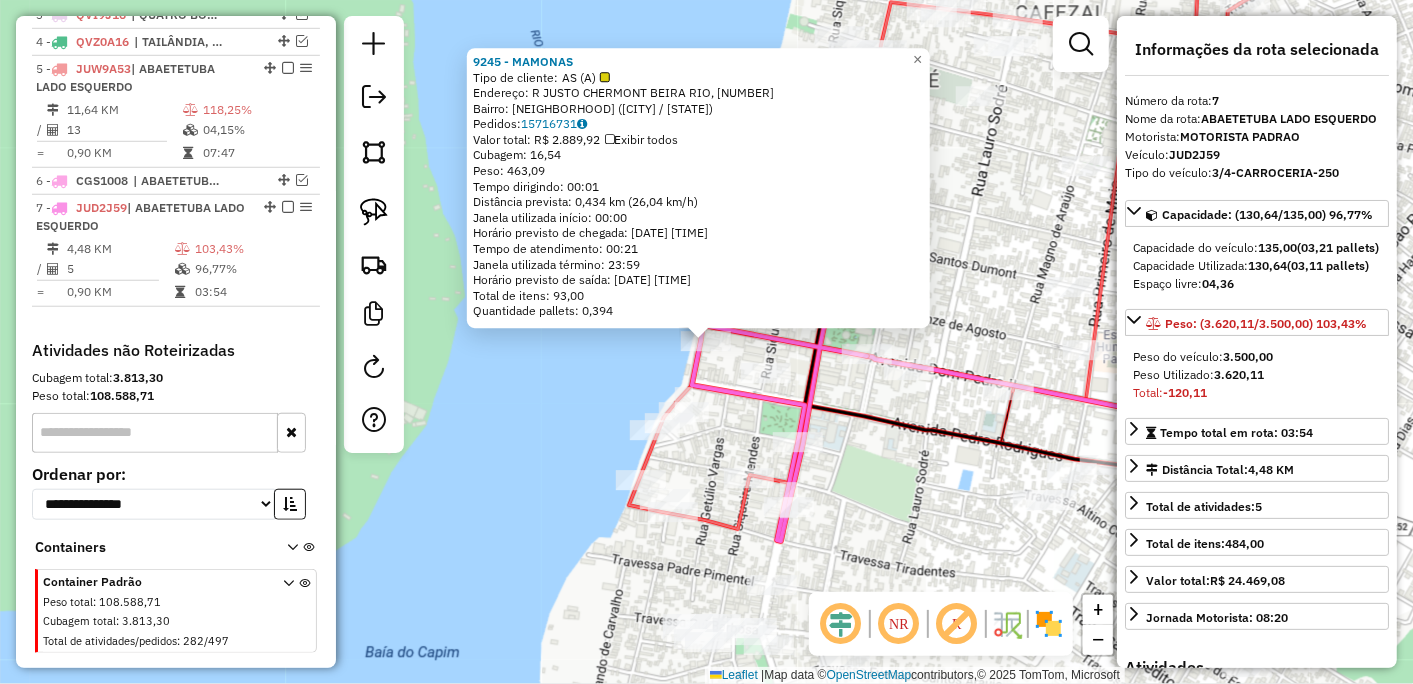 scroll, scrollTop: 874, scrollLeft: 0, axis: vertical 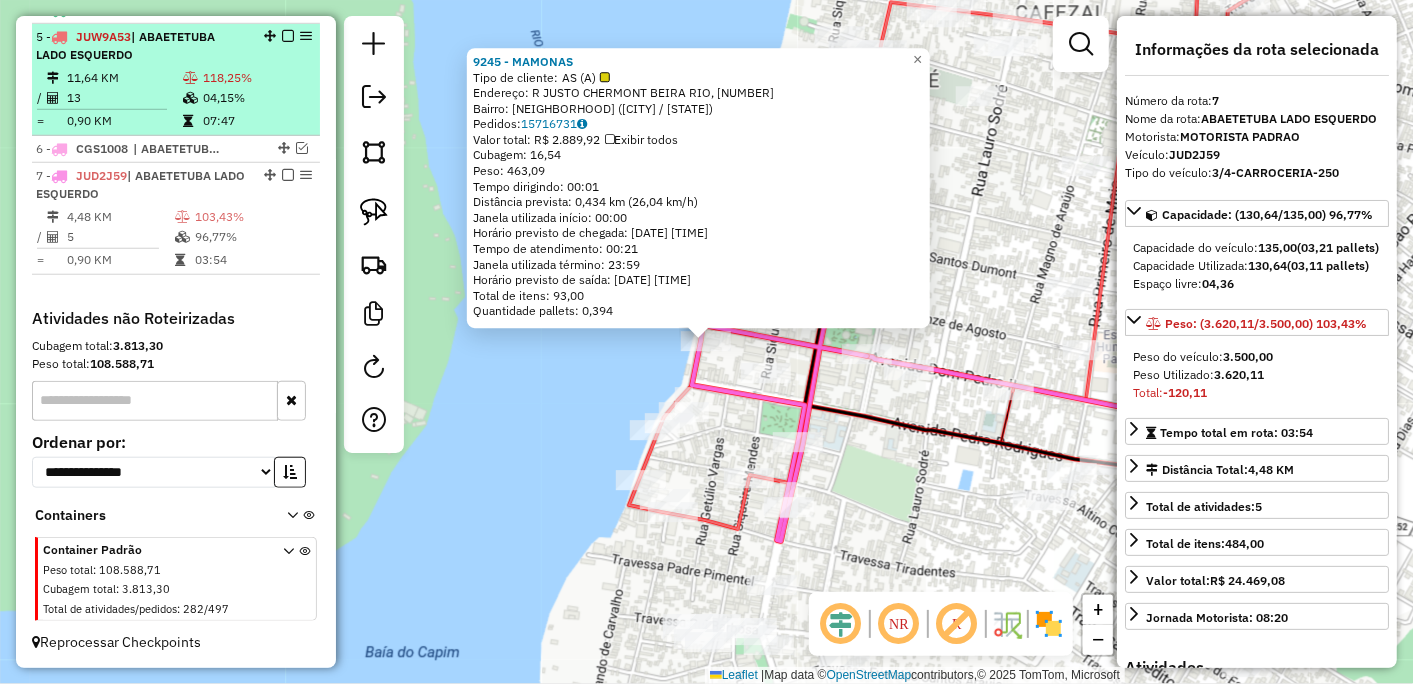 click at bounding box center (288, 175) 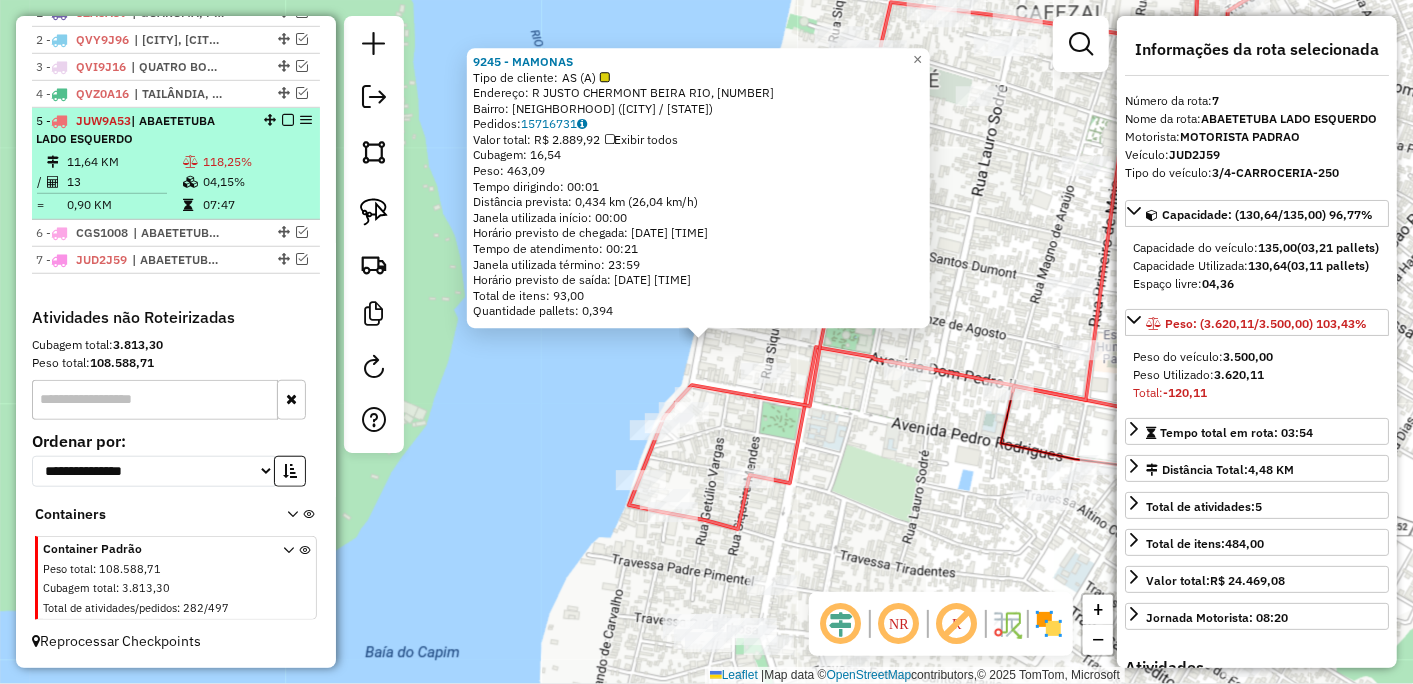 scroll, scrollTop: 788, scrollLeft: 0, axis: vertical 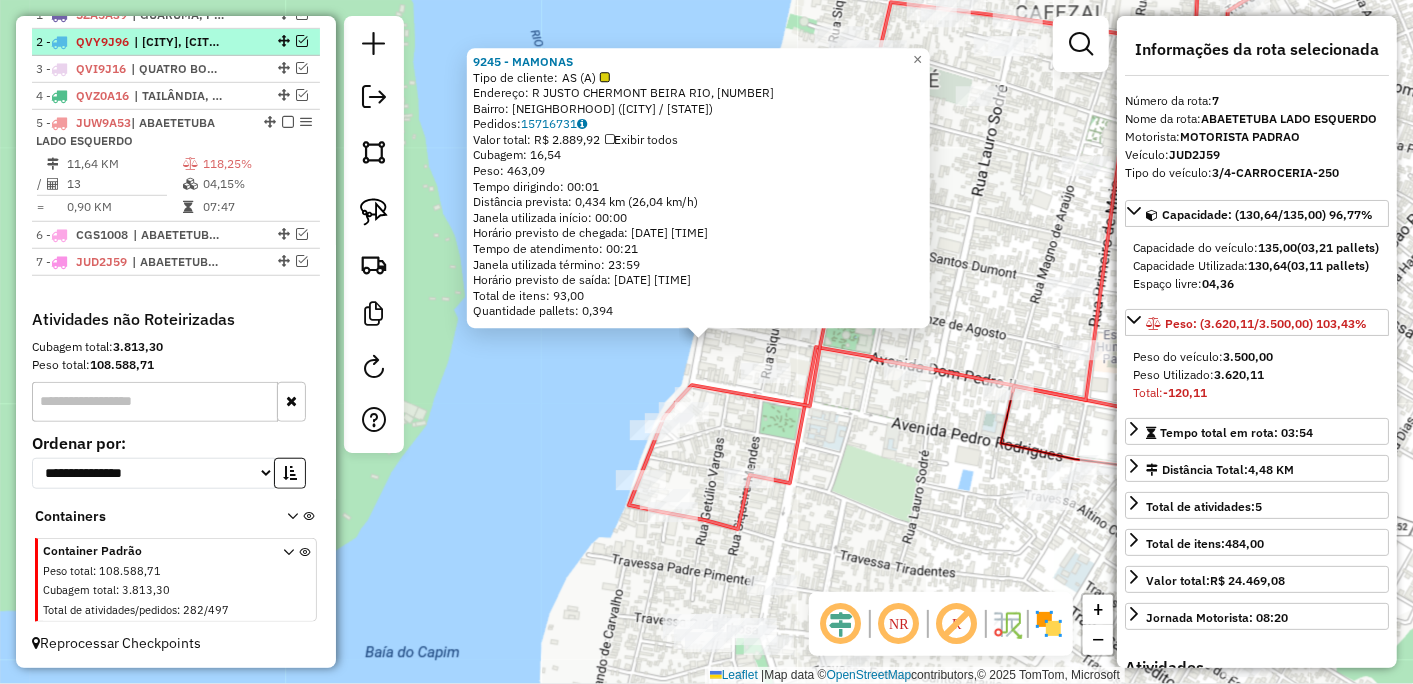 click at bounding box center [288, 122] 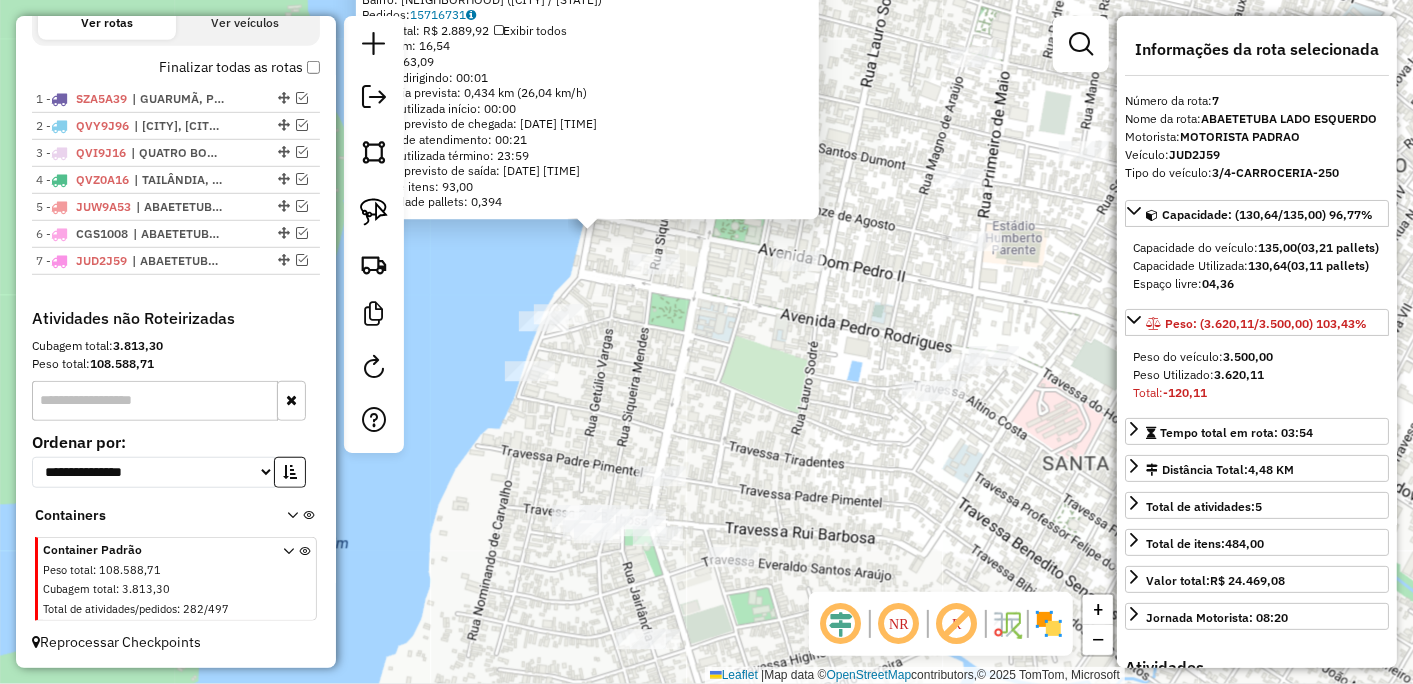 drag, startPoint x: 872, startPoint y: 520, endPoint x: 754, endPoint y: 393, distance: 173.35802 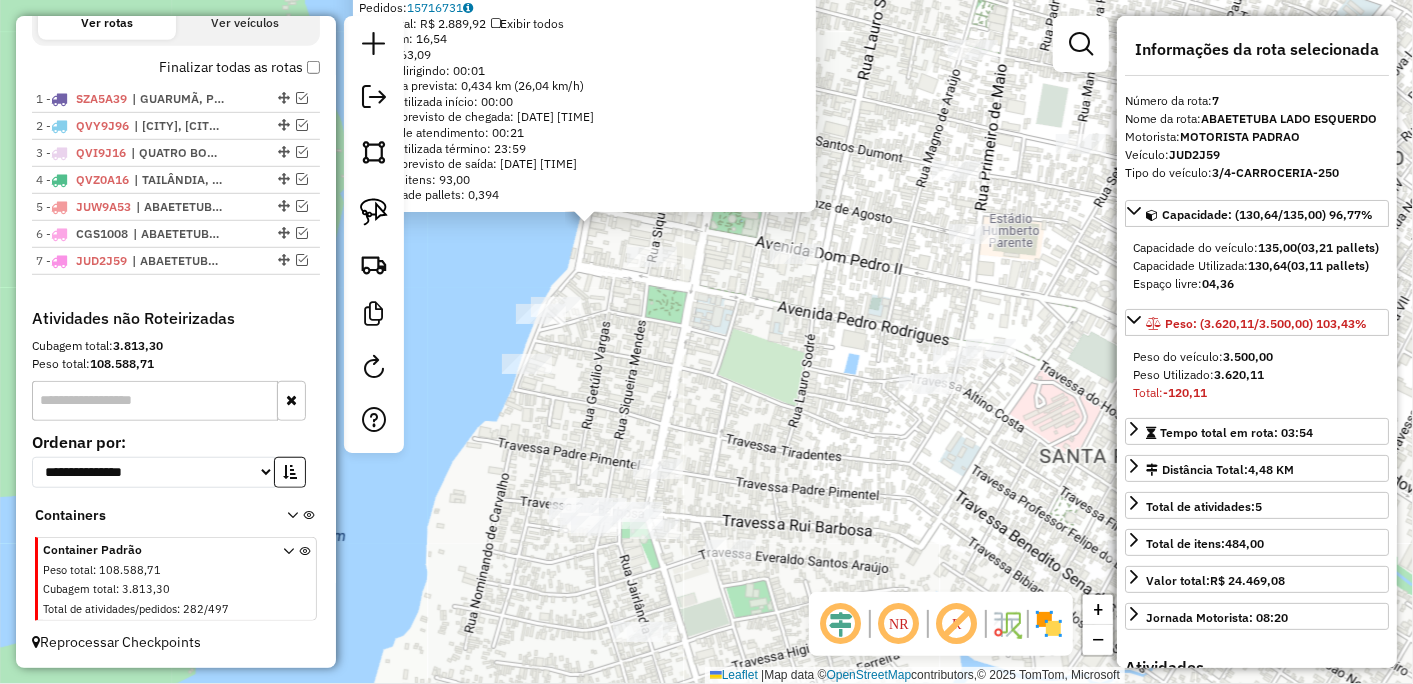 click on "9245 - MAMONAS  Tipo de cliente:   AS (A)   Endereço: R   JUSTO CHERMONT BEIRA RIO, 1510   Bairro: CENTRO (ABAETETUBA / PA)   Pedidos:  15716731   Valor total: R$ 2.889,92   Exibir todos   Cubagem: 16,54  Peso: 463,09  Tempo dirigindo: 00:01   Distância prevista: 0,434 km (26,04 km/h)   Janela utilizada início: 00:00   Horário previsto de chegada: 16/07/2025 07:47   Tempo de atendimento: 00:21   Janela utilizada término: 23:59   Horário previsto de saída: 16/07/2025 08:08   Total de itens: 93,00   Quantidade pallets: 0,394  × Janela de atendimento Grade de atendimento Capacidade Transportadoras Veículos Cliente Pedidos  Rotas Selecione os dias de semana para filtrar as janelas de atendimento  Seg   Ter   Qua   Qui   Sex   Sáb   Dom  Informe o período da janela de atendimento: De: Até:  Filtrar exatamente a janela do cliente  Considerar janela de atendimento padrão  Selecione os dias de semana para filtrar as grades de atendimento  Seg   Ter   Qua   Qui   Sex   Sáb   Dom   Peso mínimo:   De:  +" 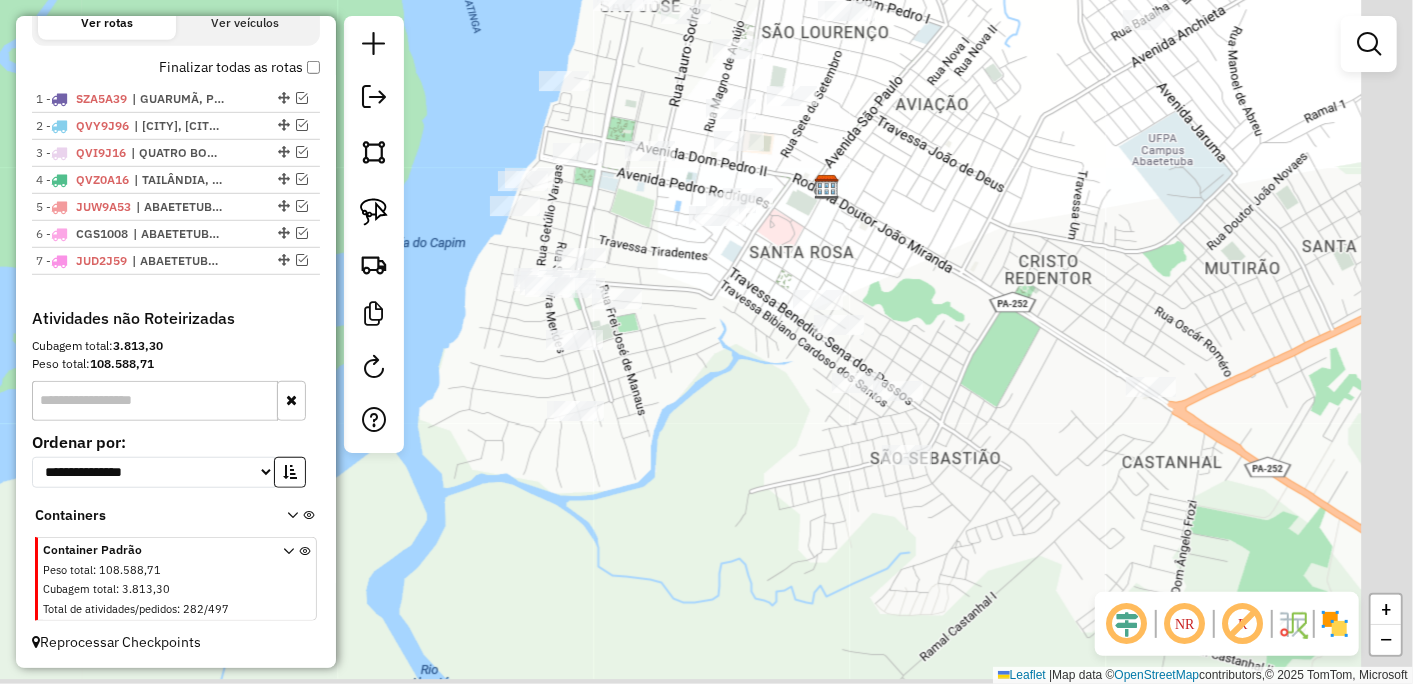 drag, startPoint x: 792, startPoint y: 427, endPoint x: 644, endPoint y: 264, distance: 220.16585 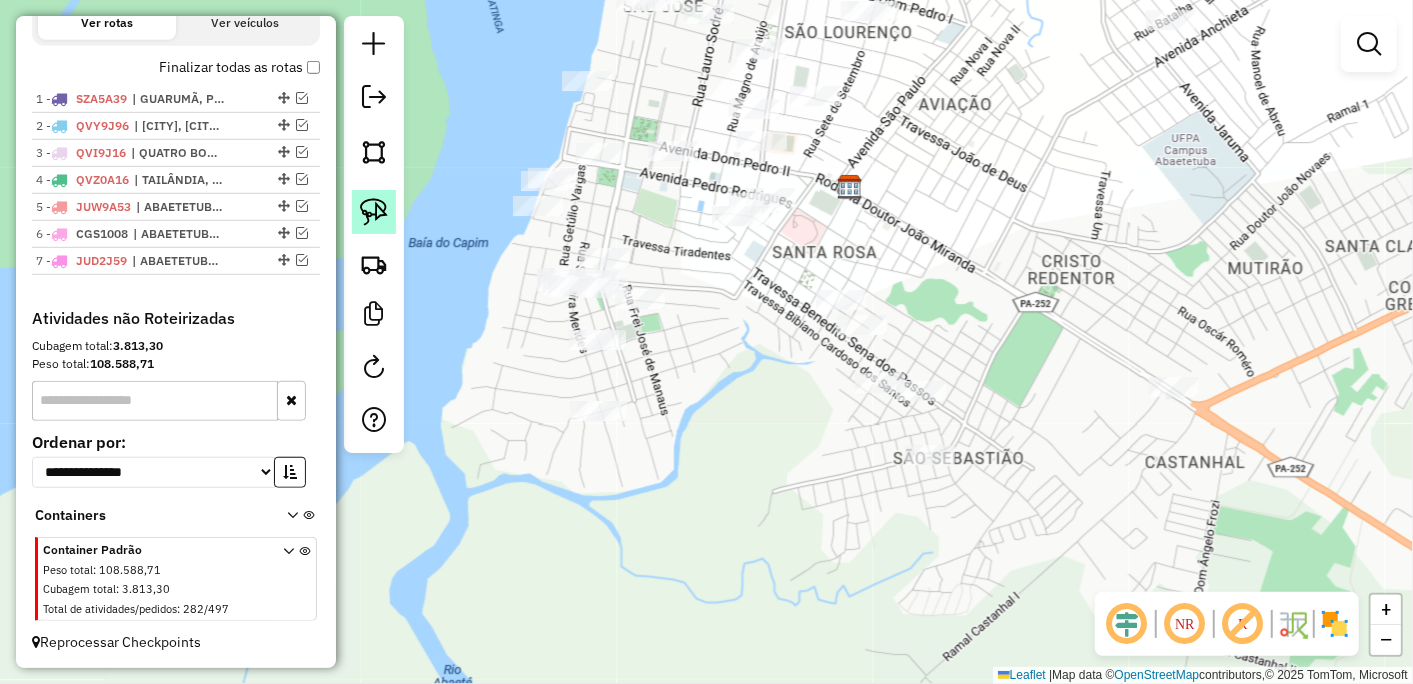 click 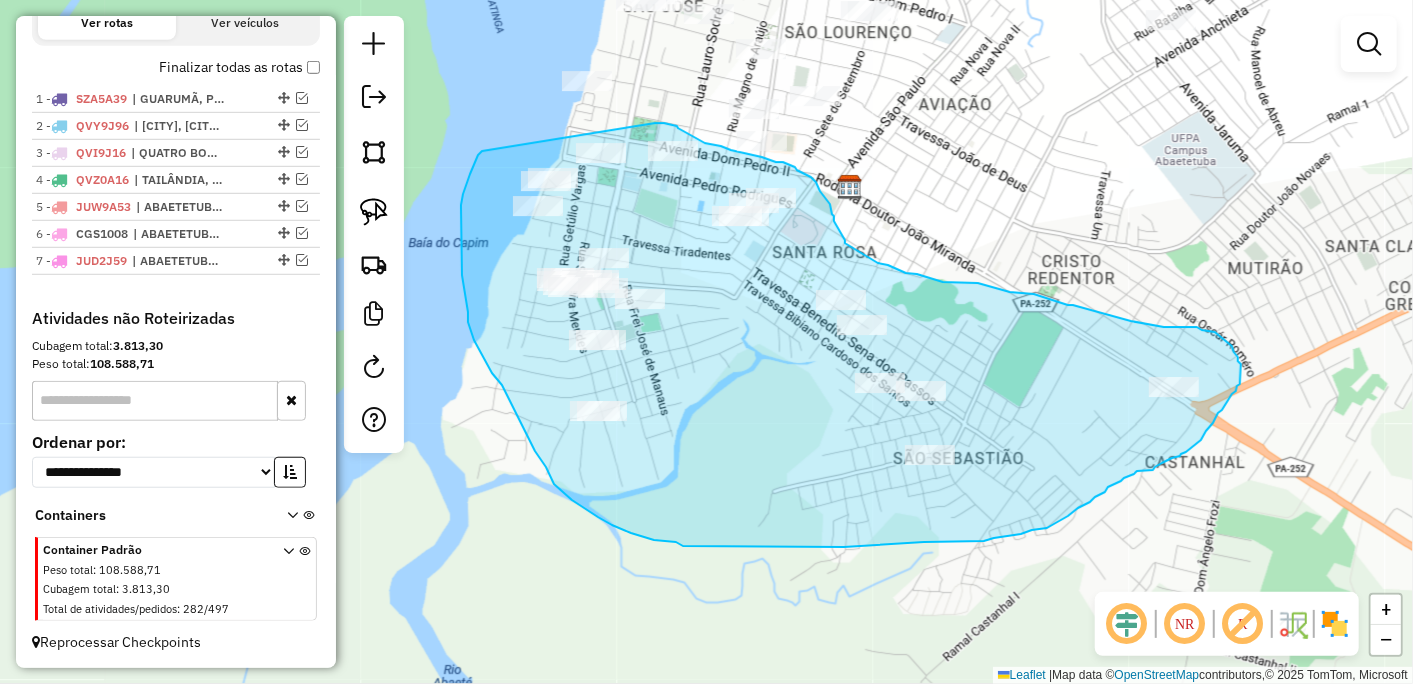 drag, startPoint x: 478, startPoint y: 155, endPoint x: 655, endPoint y: 123, distance: 179.8694 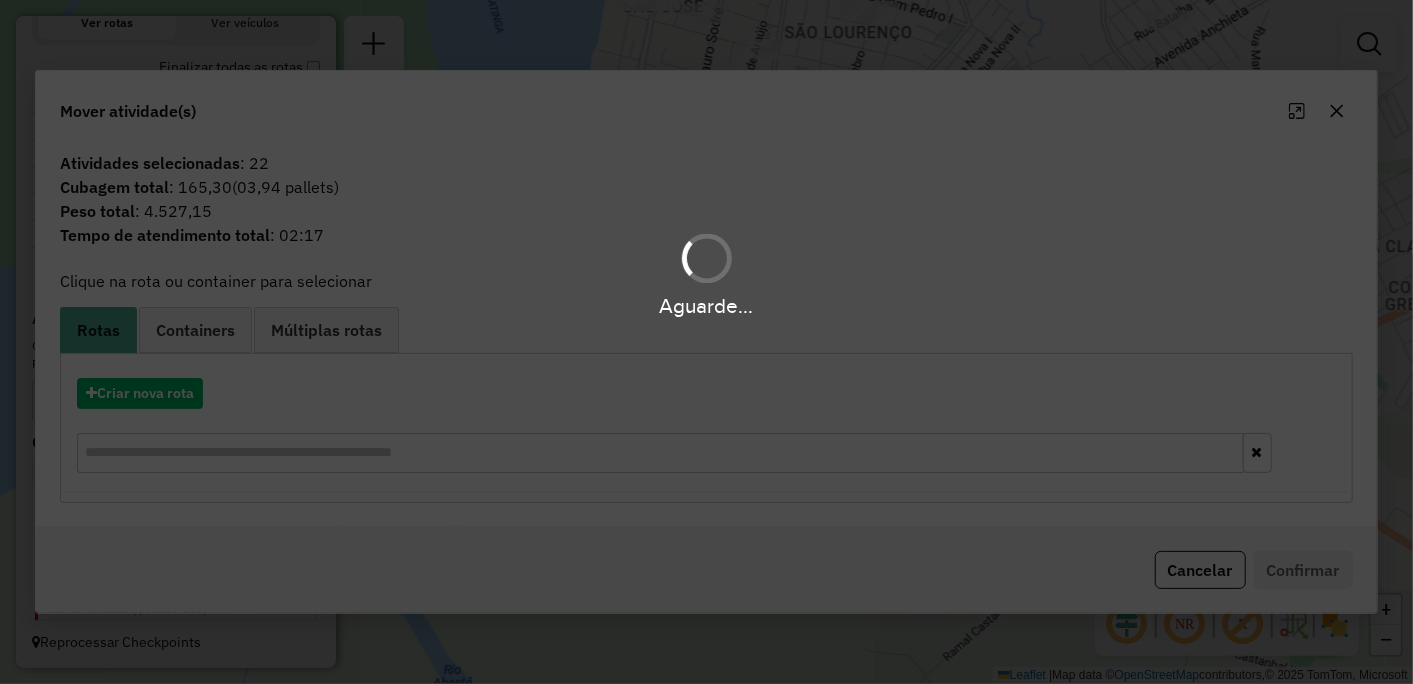 click on "Aguarde..." at bounding box center (706, 342) 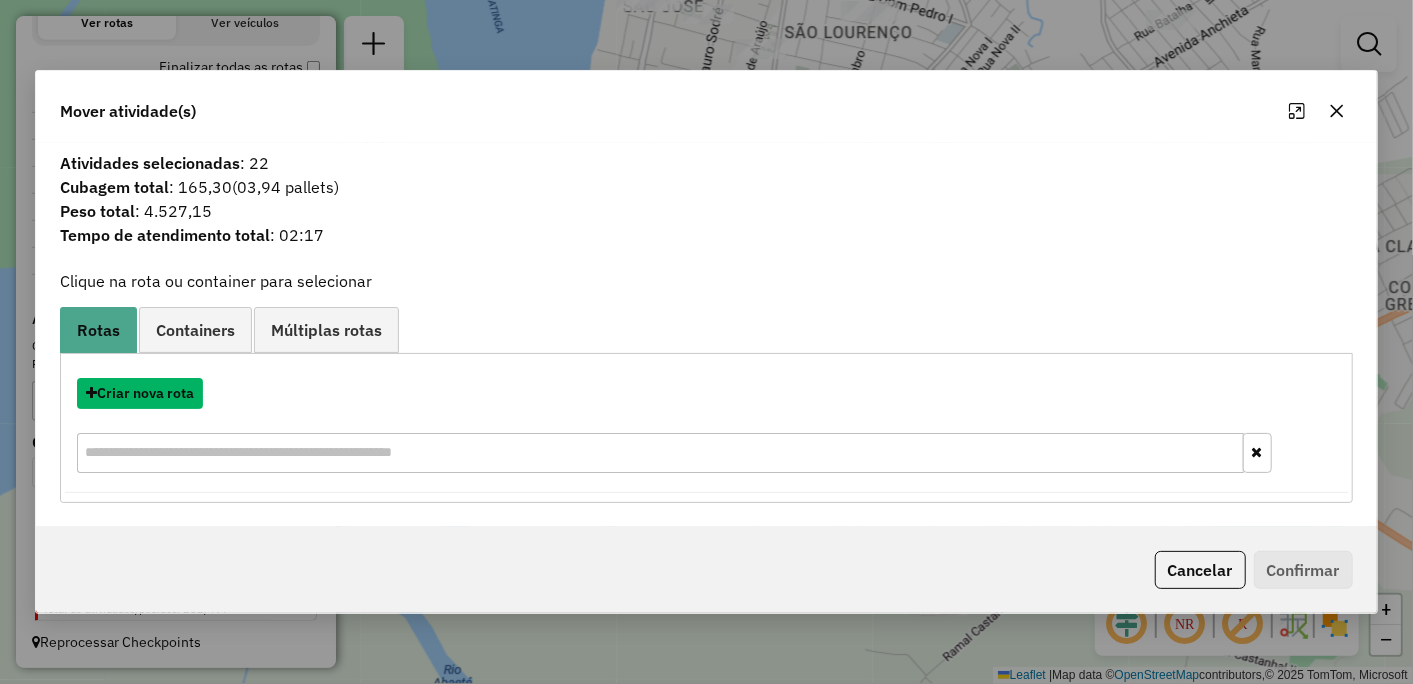 click on "Criar nova rota" at bounding box center (140, 393) 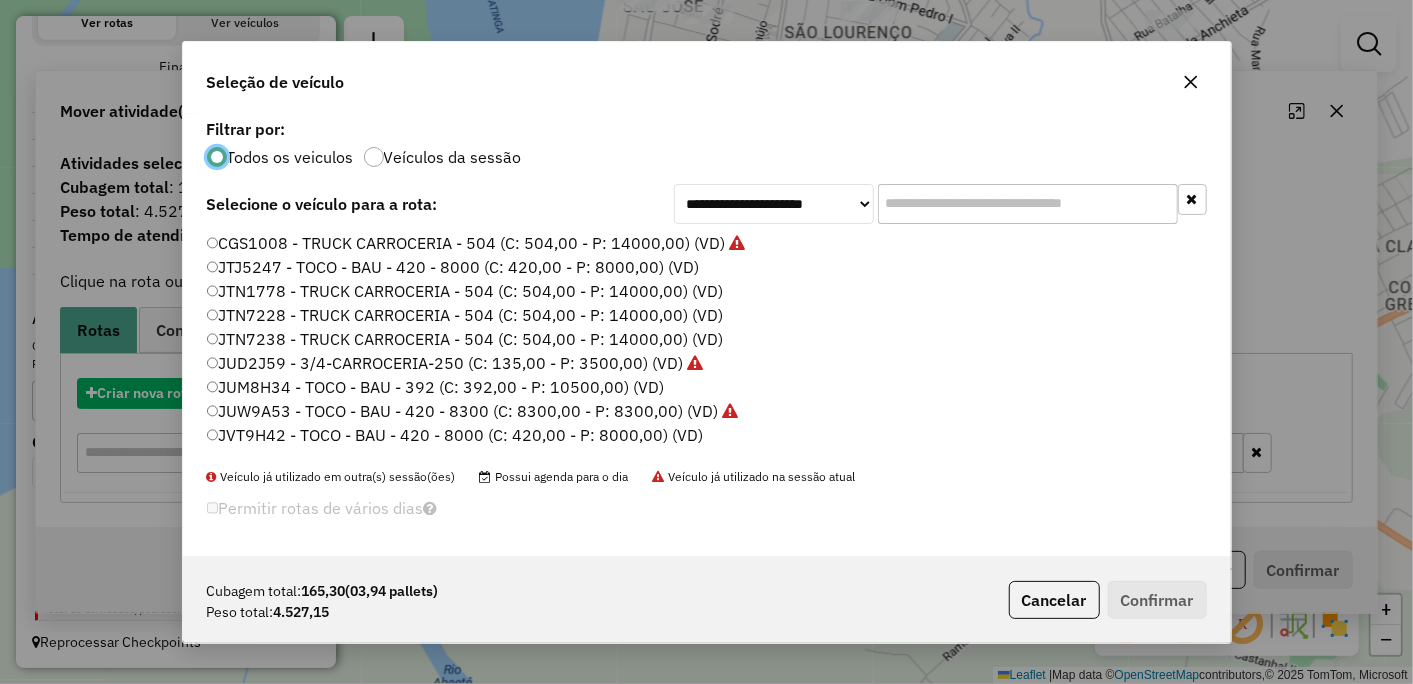 scroll, scrollTop: 11, scrollLeft: 5, axis: both 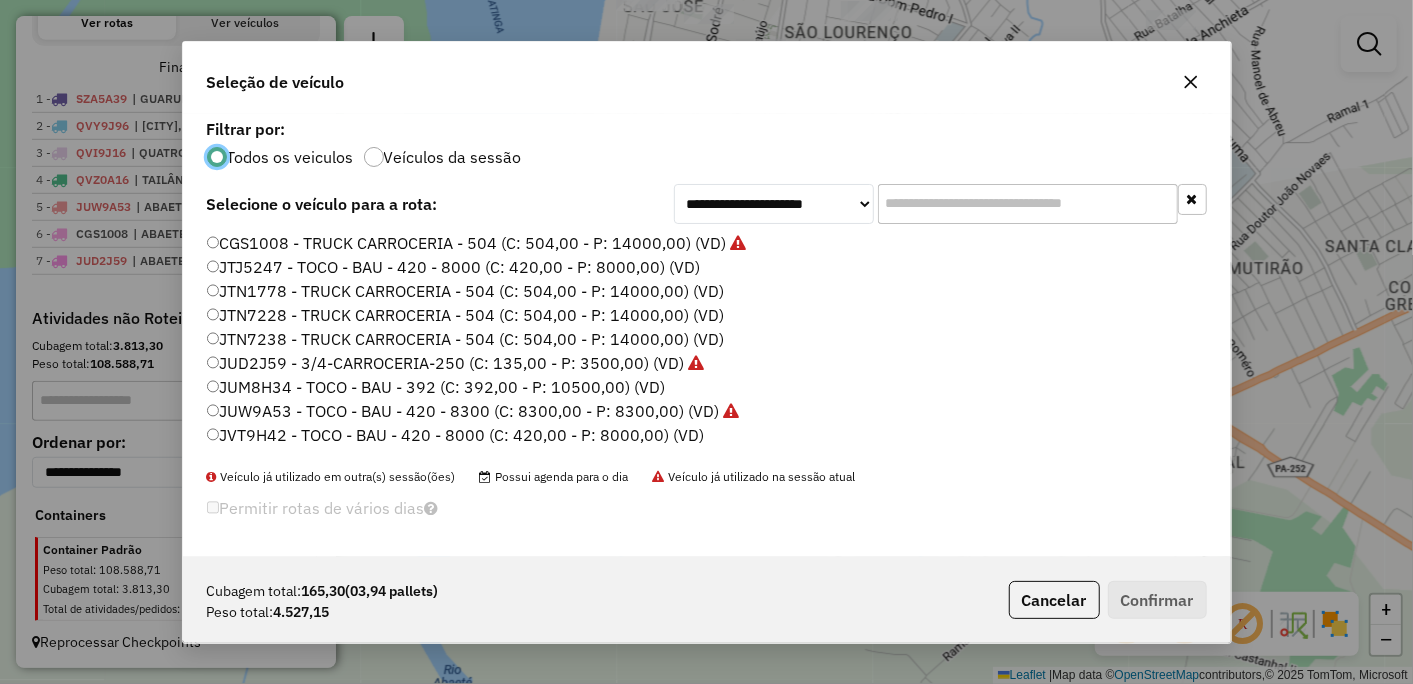click on "JVT9H42 - TOCO - BAU - 420 - 8000 (C: 420,00 - P: 8000,00) (VD)" 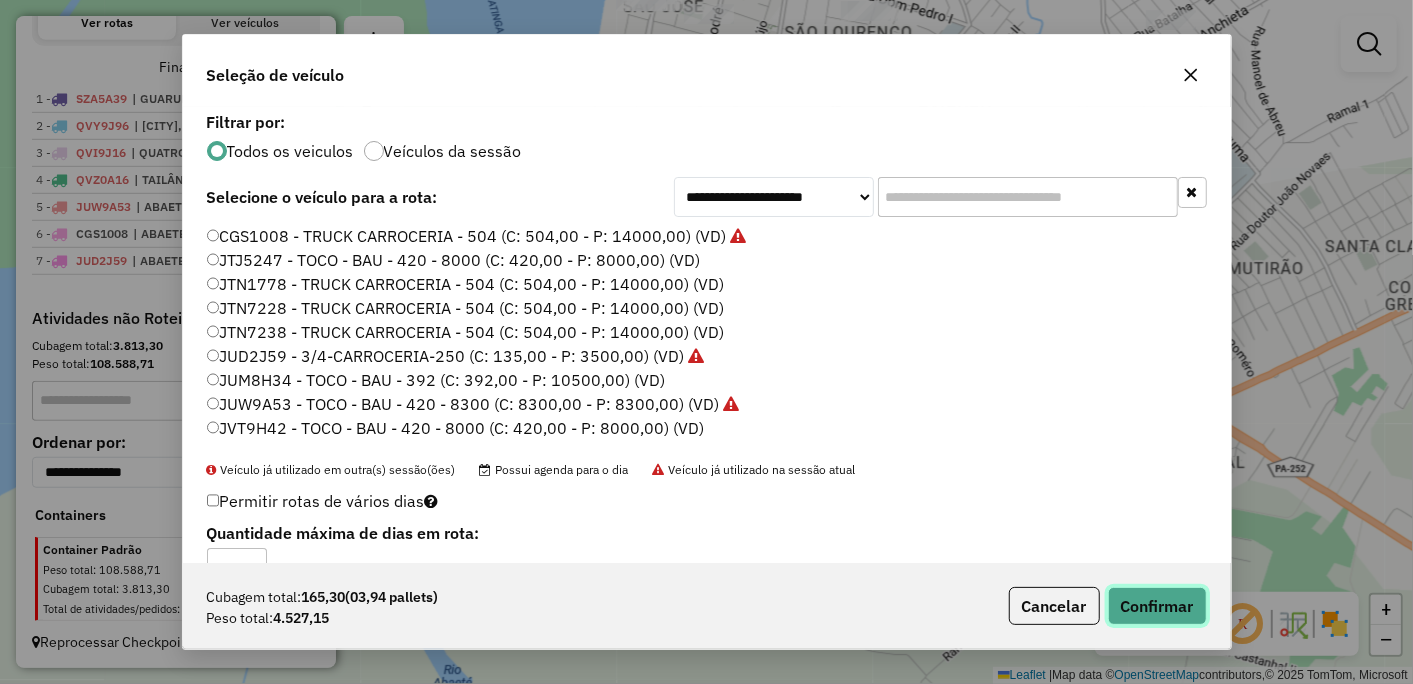 click on "Confirmar" 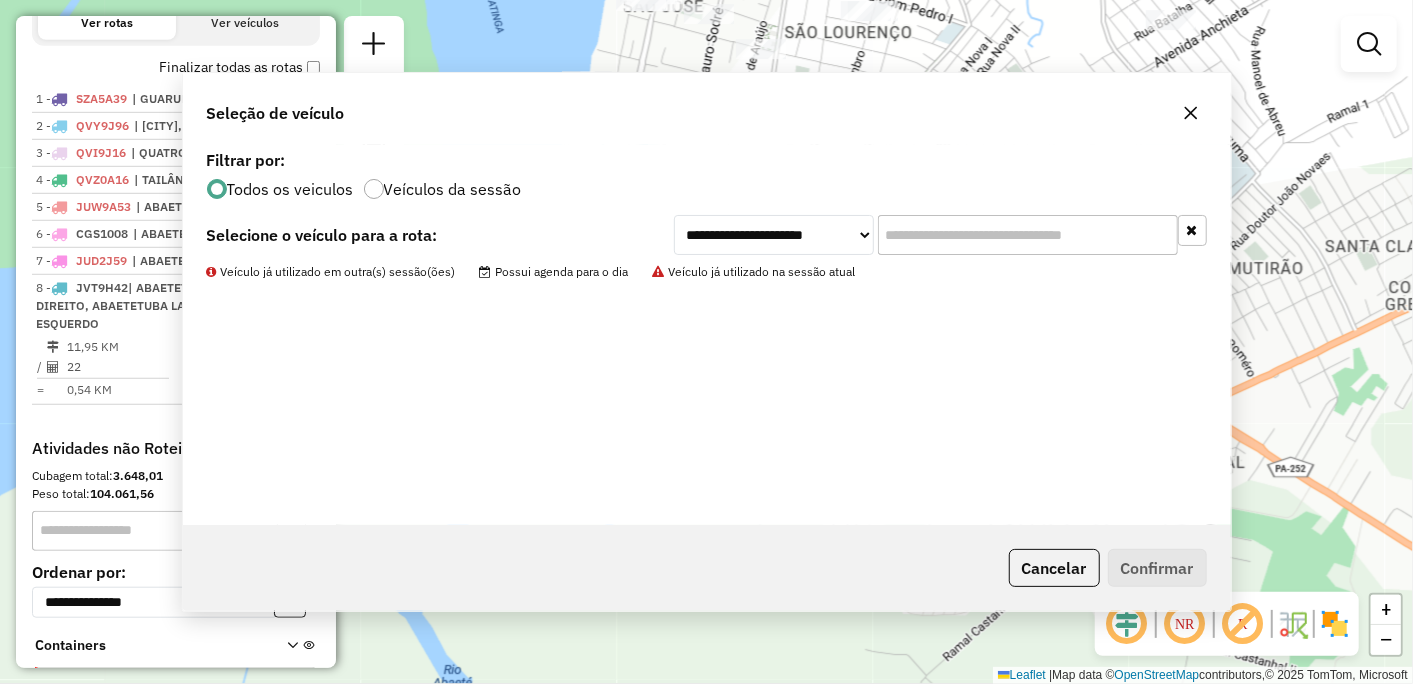 scroll, scrollTop: 834, scrollLeft: 0, axis: vertical 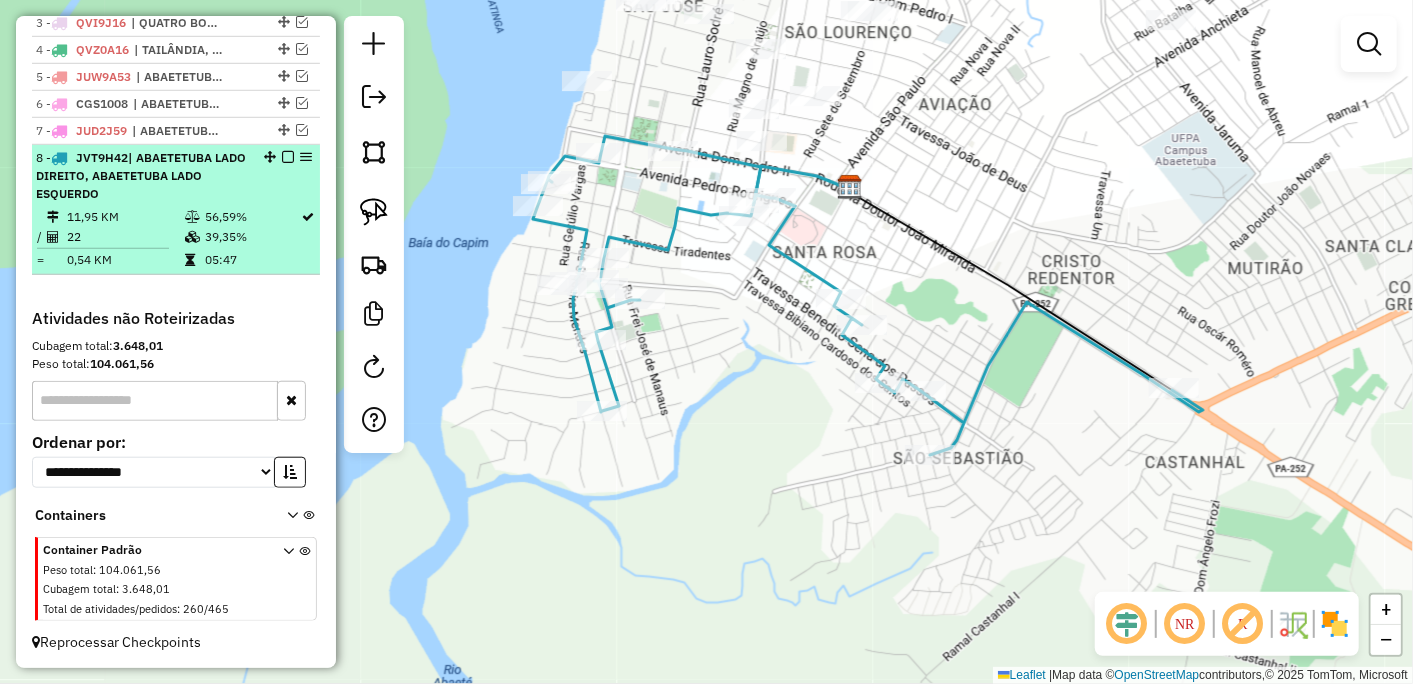 click at bounding box center (288, 157) 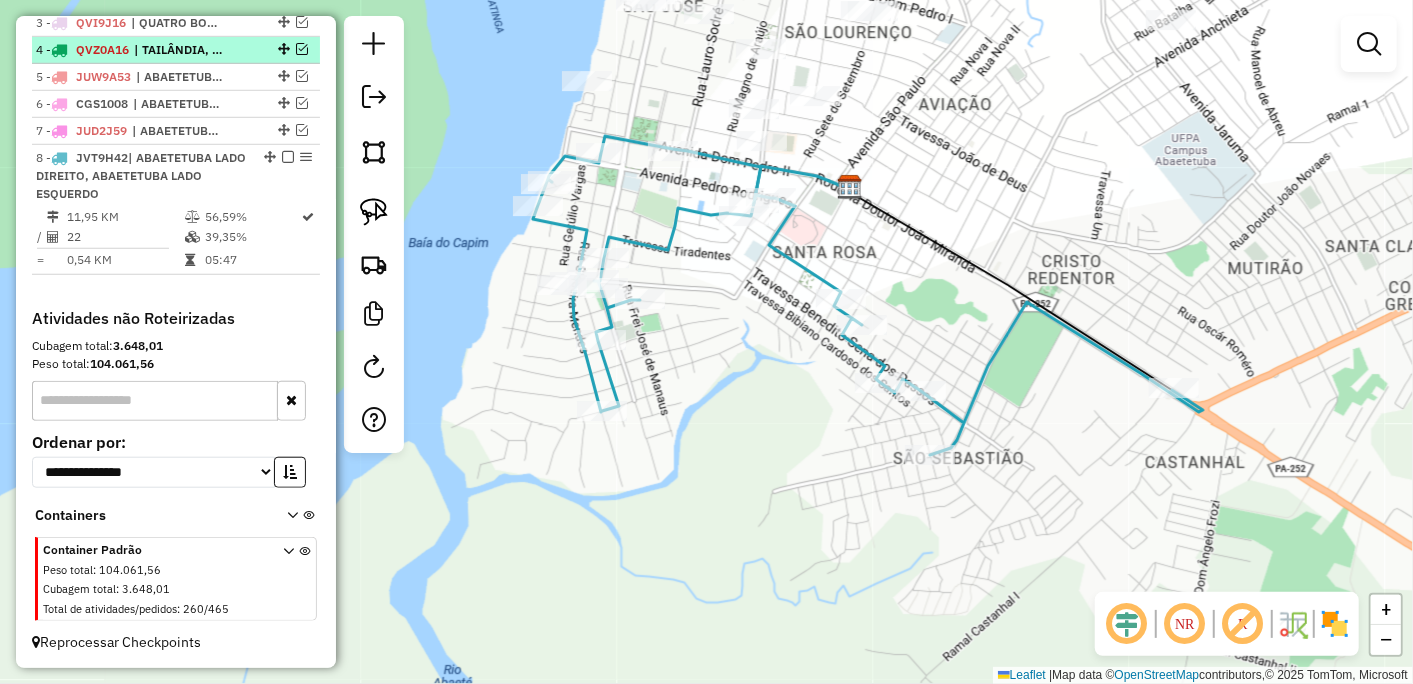 scroll, scrollTop: 731, scrollLeft: 0, axis: vertical 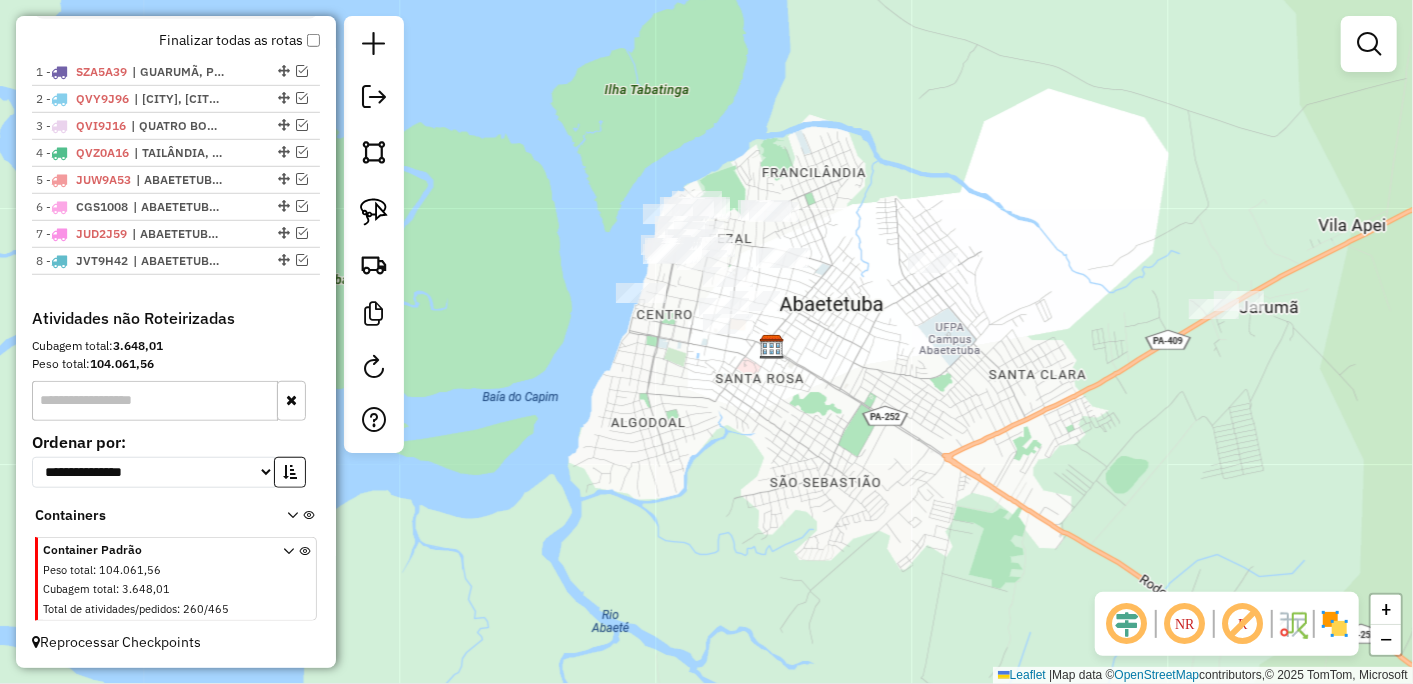 drag, startPoint x: 723, startPoint y: 356, endPoint x: 712, endPoint y: 411, distance: 56.089214 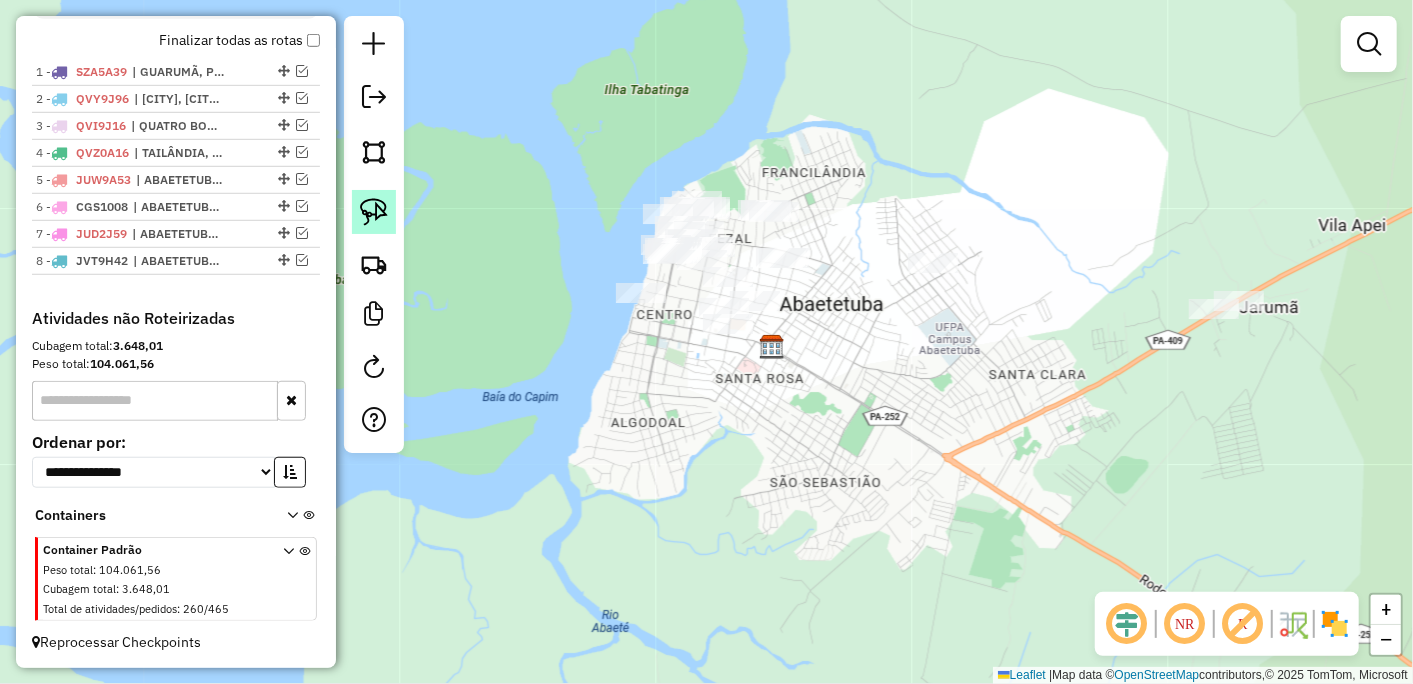 click 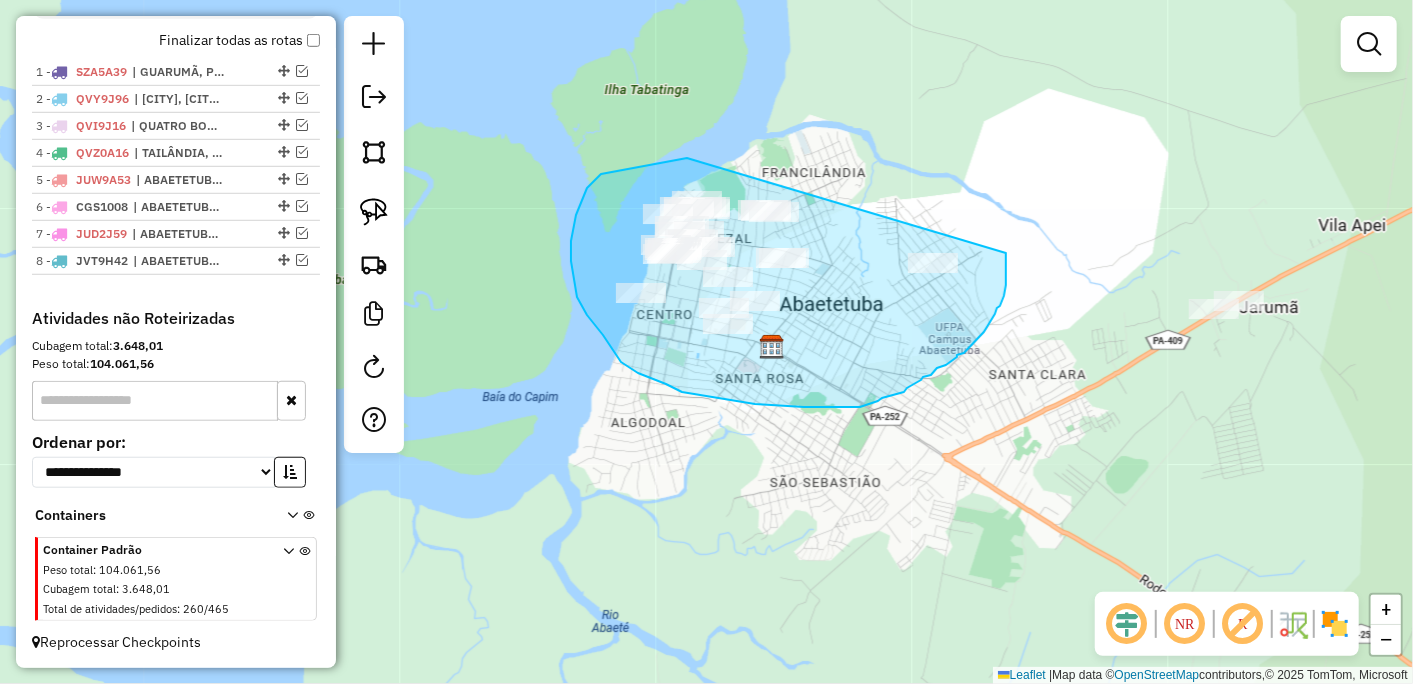 drag, startPoint x: 687, startPoint y: 158, endPoint x: 1006, endPoint y: 253, distance: 332.8453 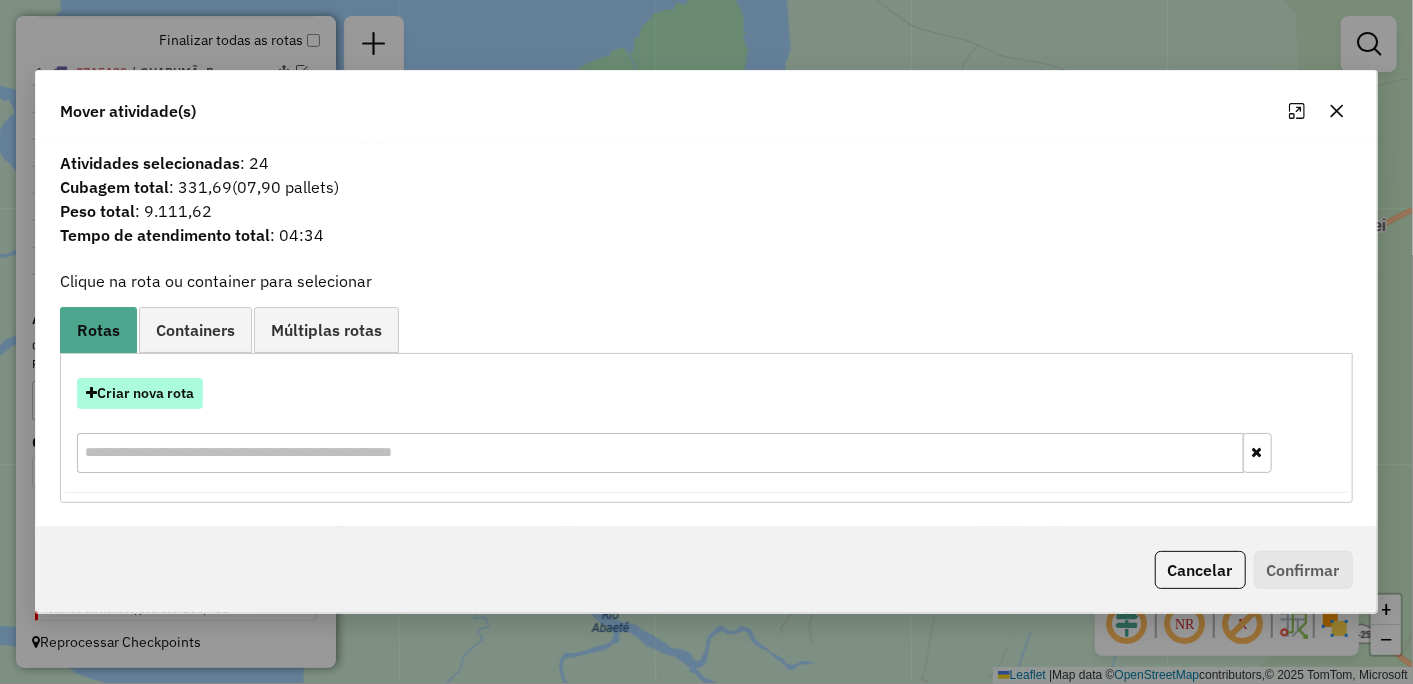 click on "Criar nova rota" at bounding box center (140, 393) 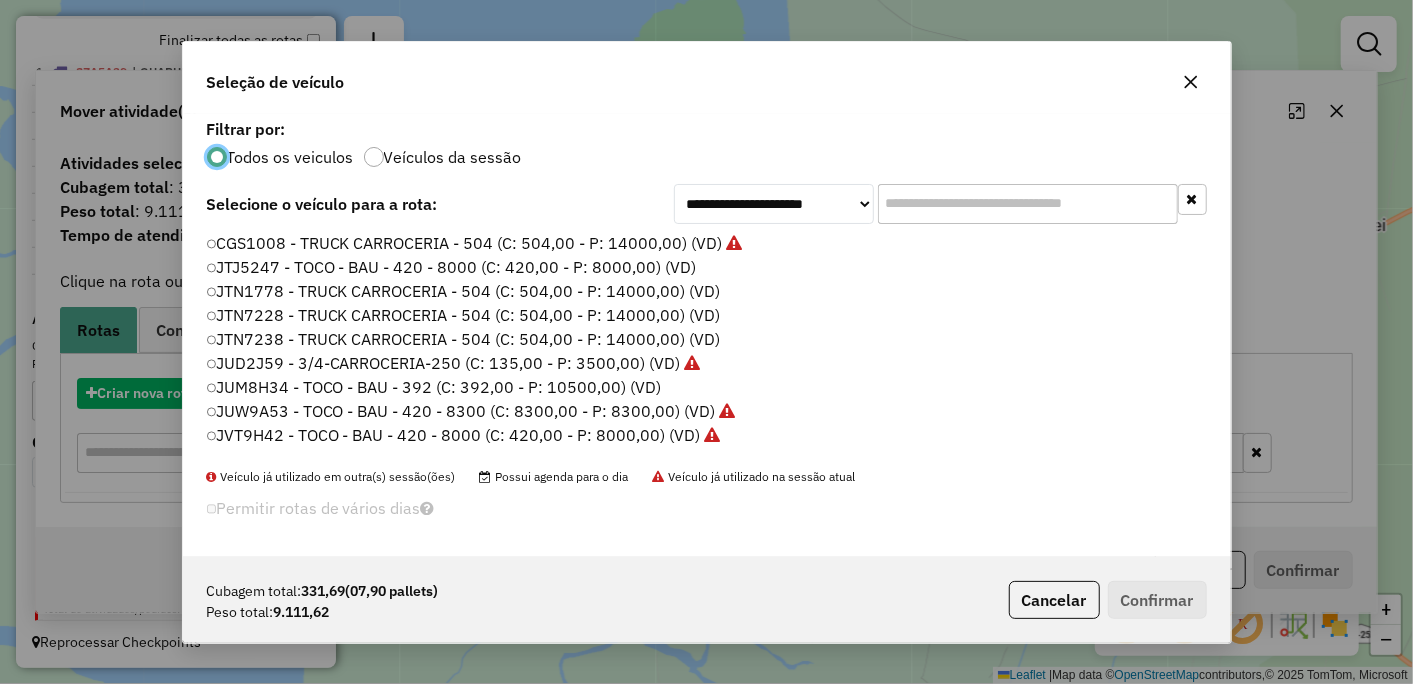 scroll, scrollTop: 11, scrollLeft: 5, axis: both 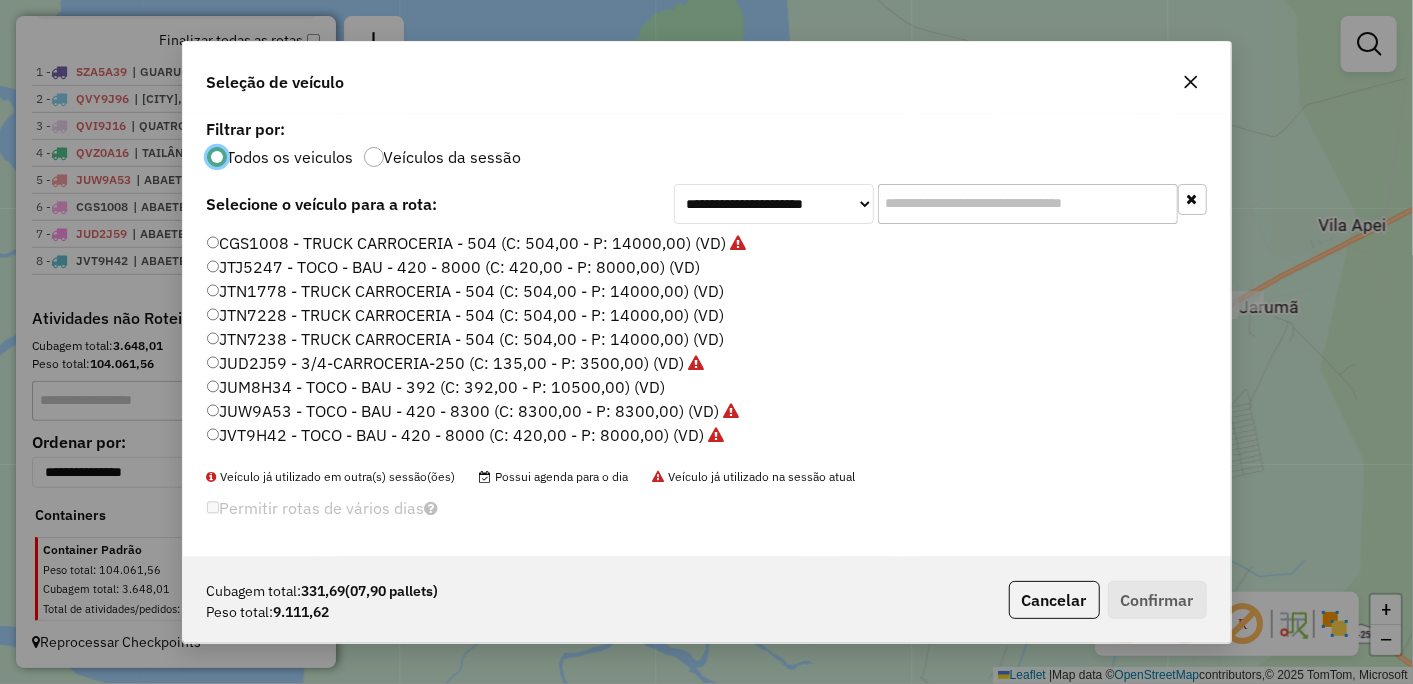 click on "JUM8H34 - TOCO - BAU - 392 (C: 392,00 - P: 10500,00) (VD)" 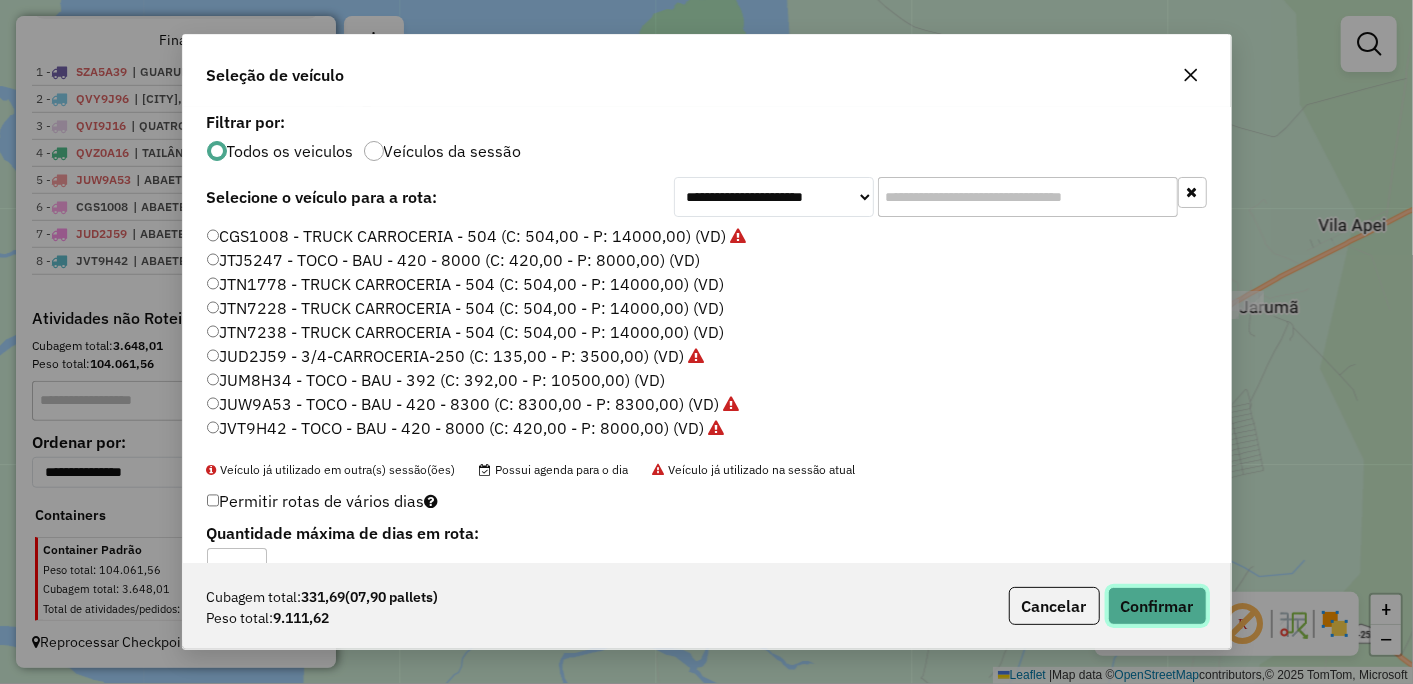 click on "Confirmar" 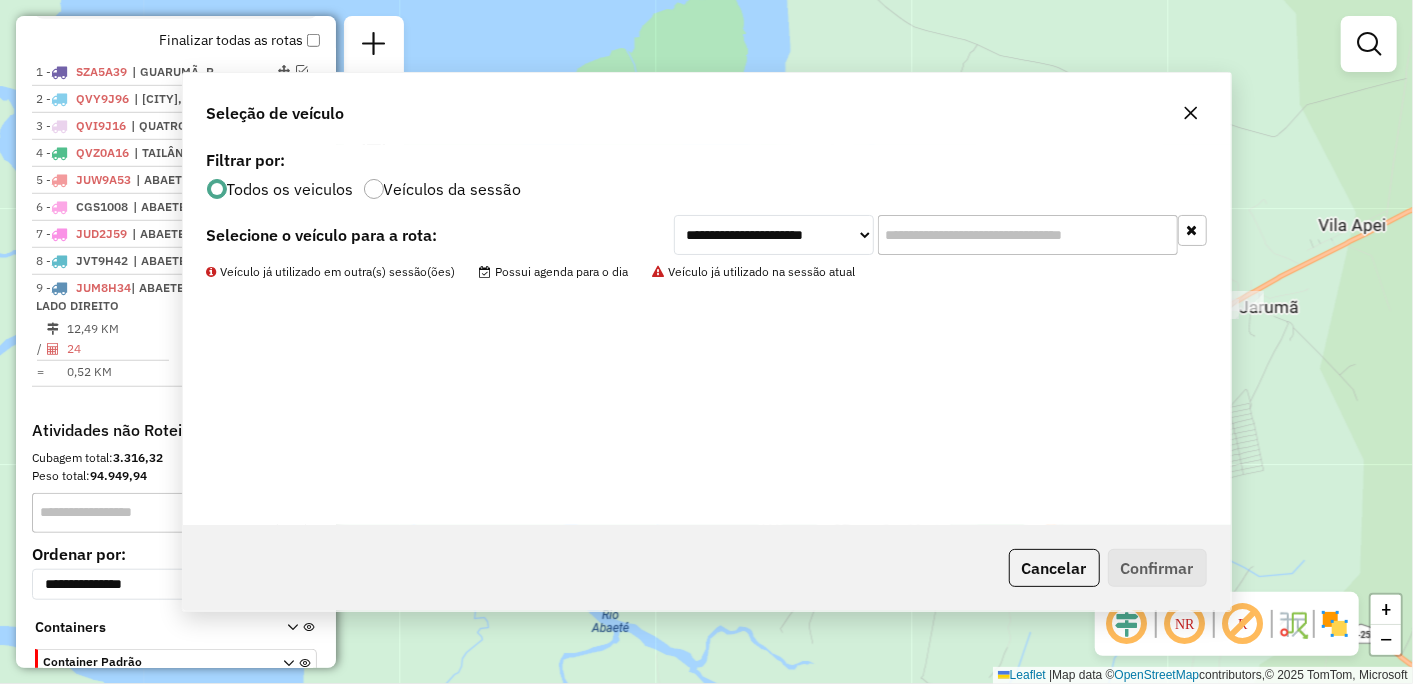scroll, scrollTop: 843, scrollLeft: 0, axis: vertical 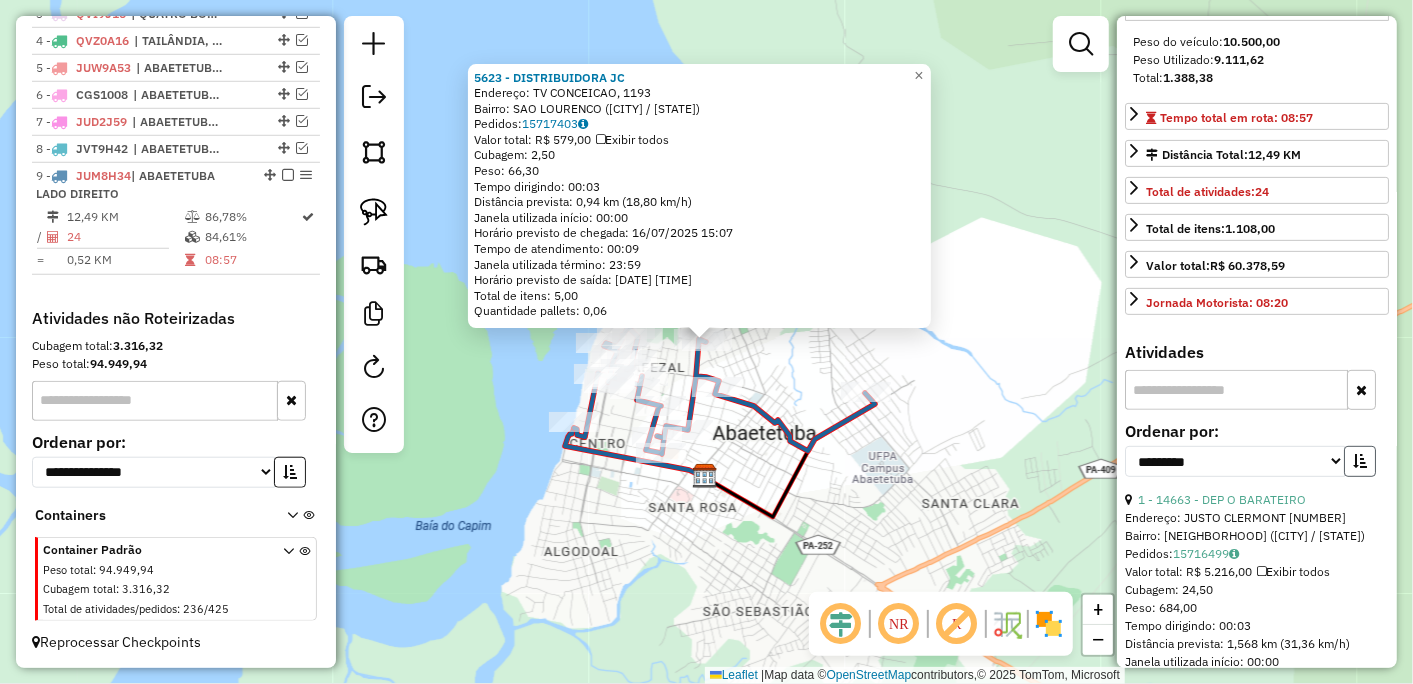 click at bounding box center [1360, 461] 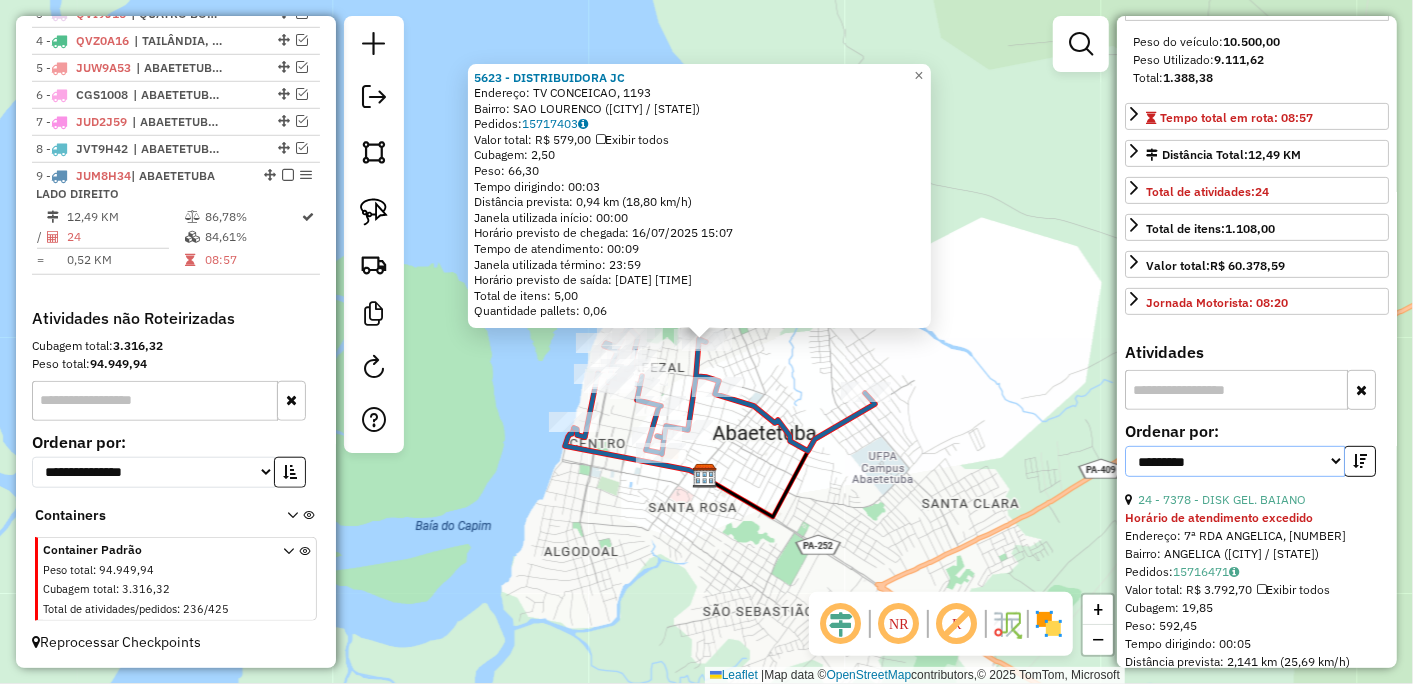 click on "**********" at bounding box center (1235, 461) 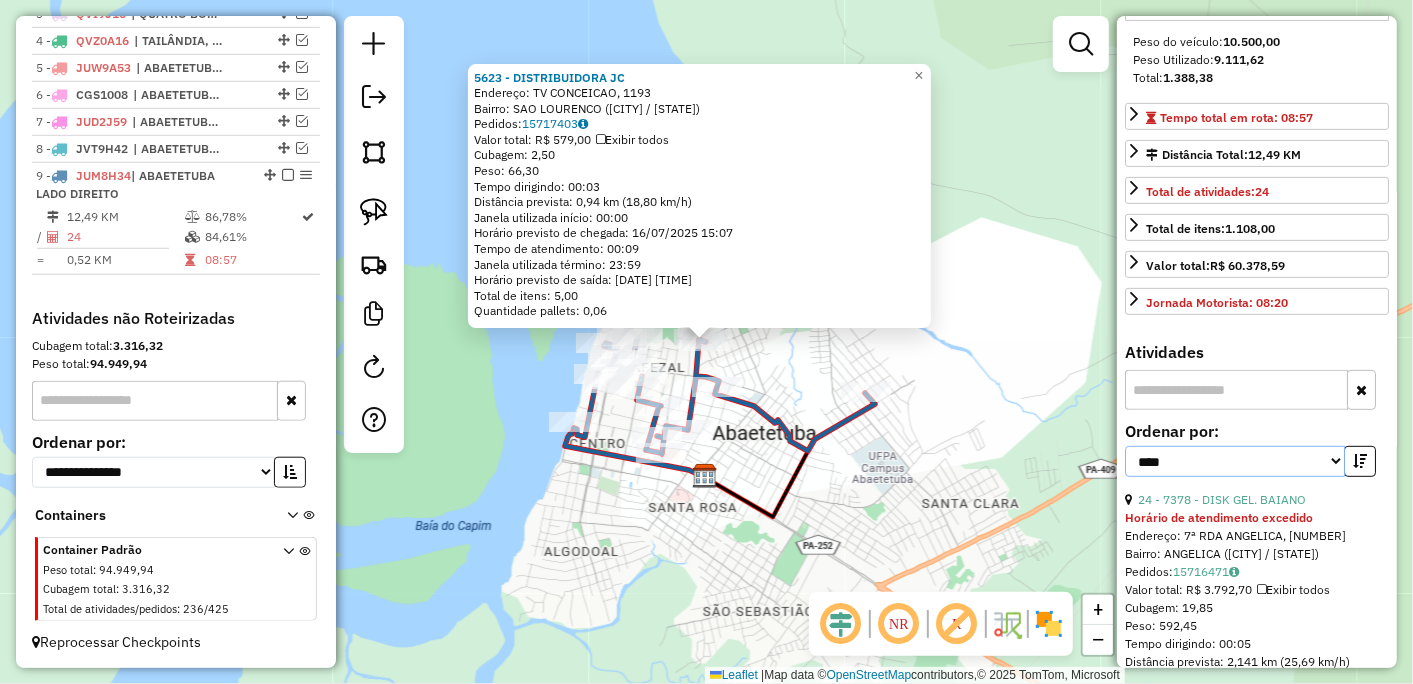 click on "**********" at bounding box center [1235, 461] 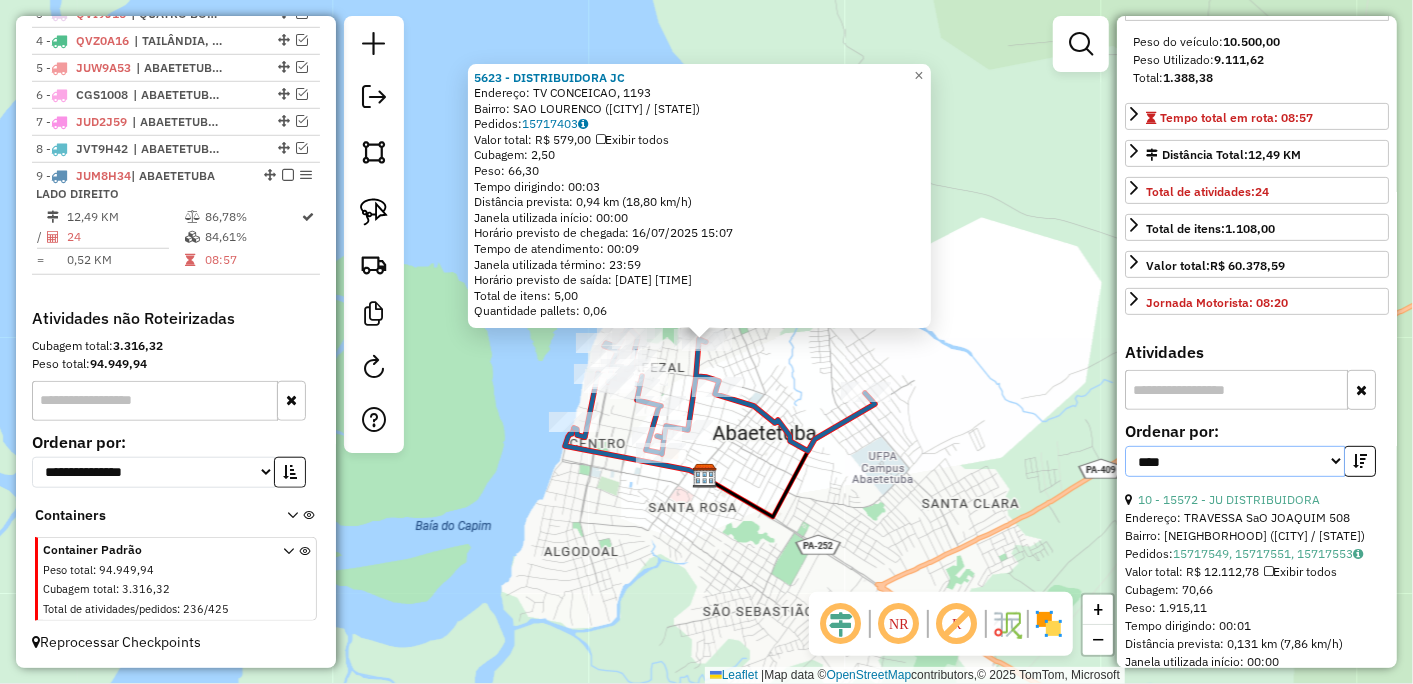 scroll, scrollTop: 444, scrollLeft: 0, axis: vertical 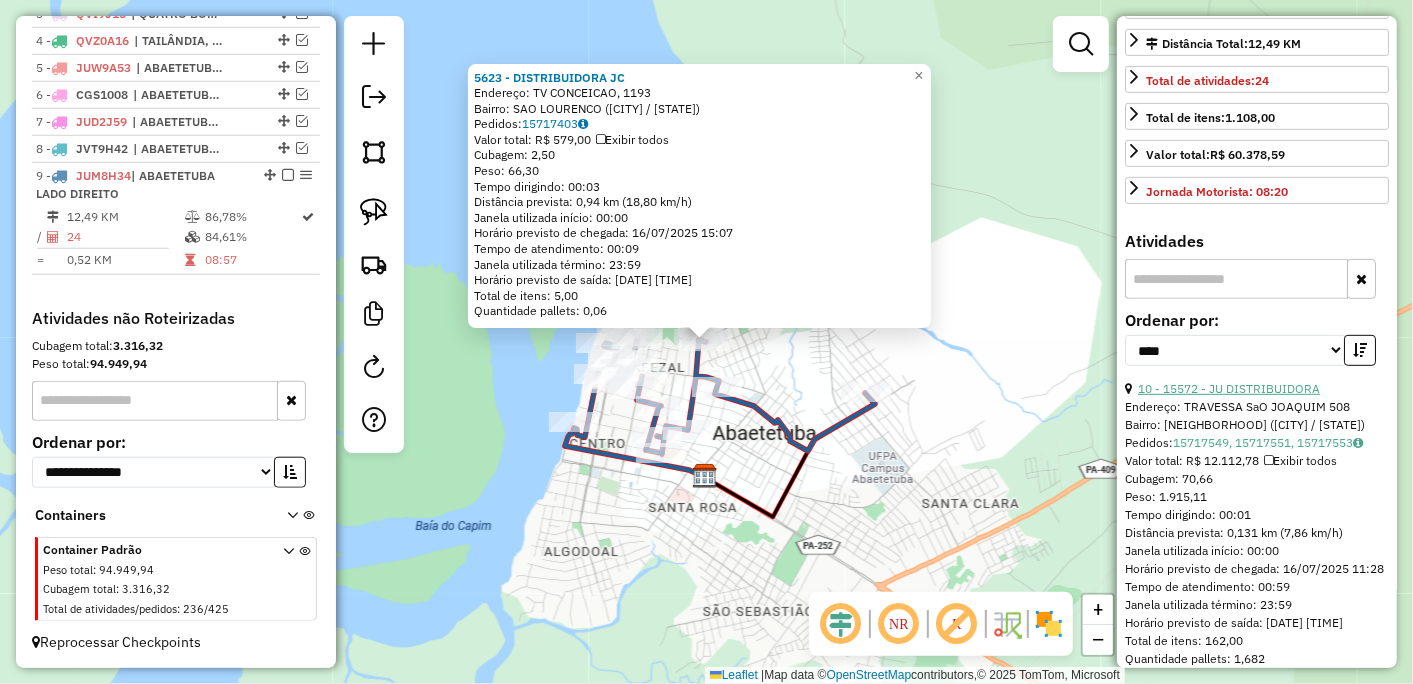 click on "10 - 15572 - JU DISTRIBUIDORA" at bounding box center [1229, 388] 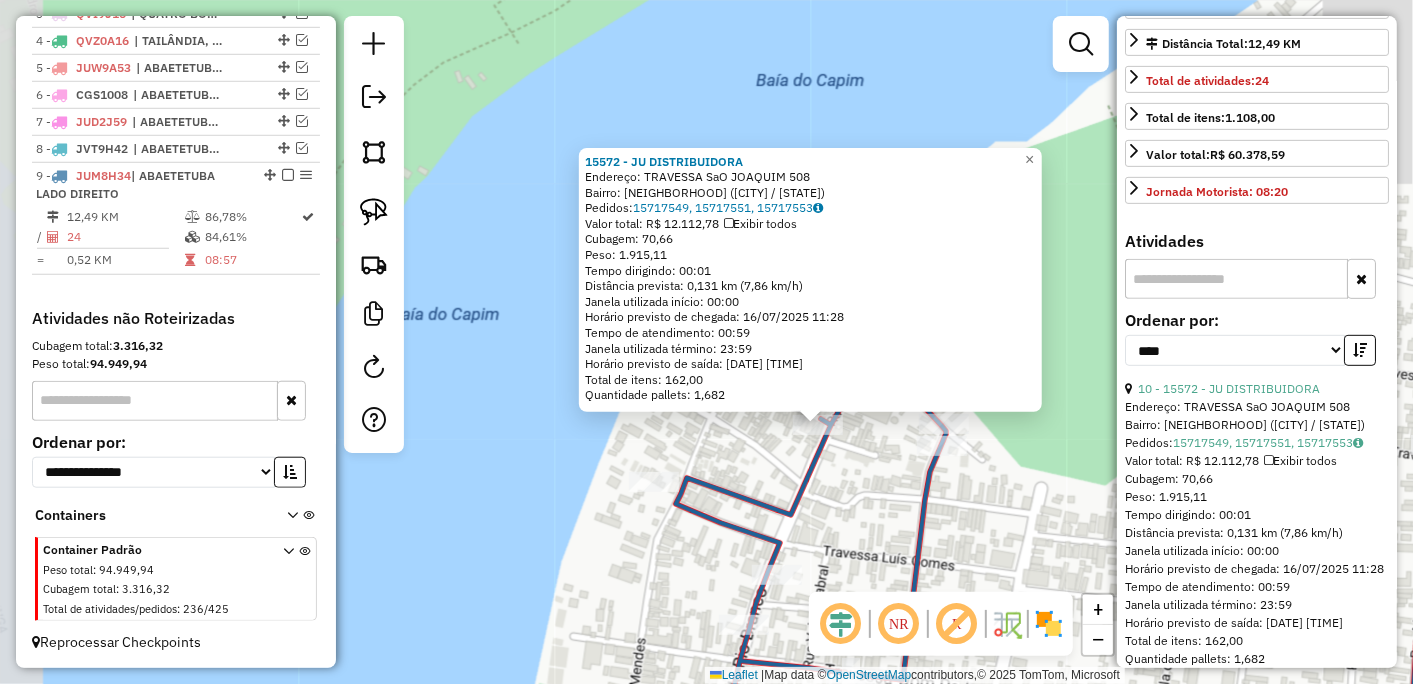 drag, startPoint x: 562, startPoint y: 292, endPoint x: 896, endPoint y: 485, distance: 385.7525 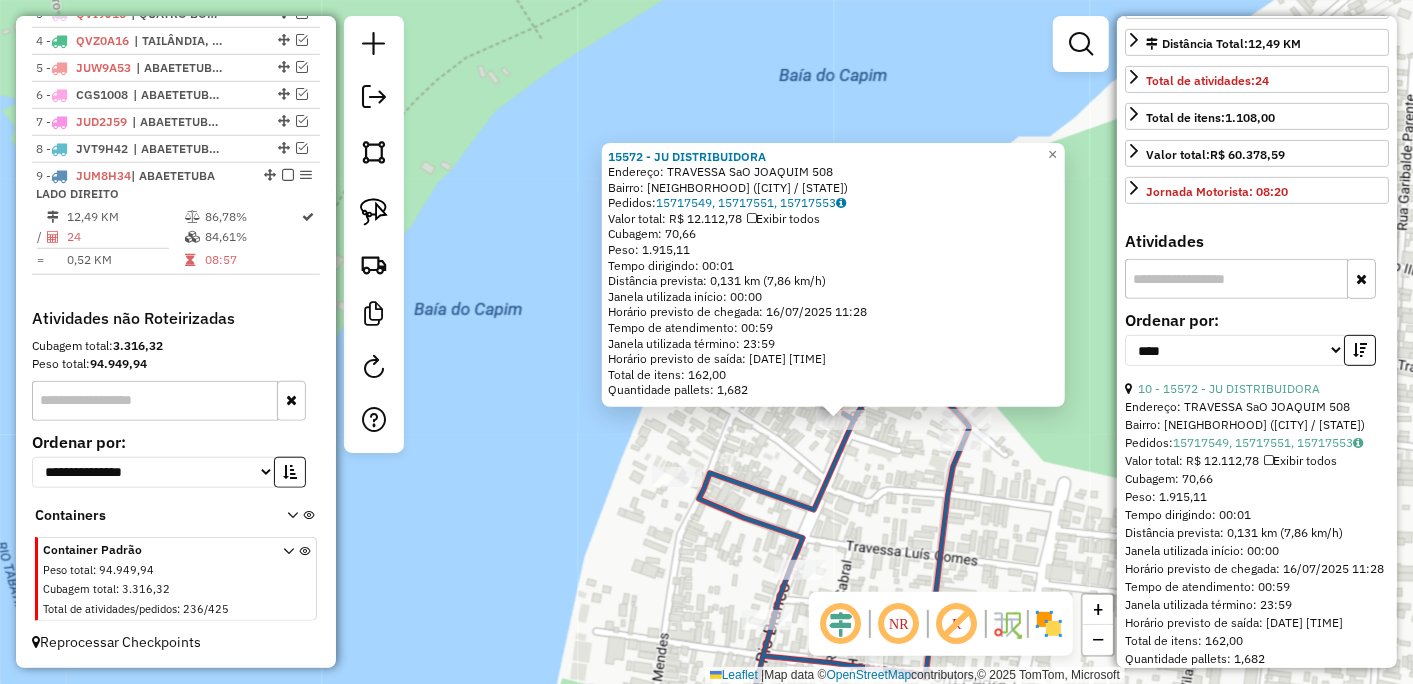 click on "15572 - JU DISTRIBUIDORA  Endereço:  TRAVESSA SaO JOAQUIM 508   Bairro: CENTRO (ABAETETUBA / PA)   Pedidos:  15717549, 15717551, 15717553   Valor total: R$ 12.112,78   Exibir todos   Cubagem: 70,66  Peso: 1.915,11  Tempo dirigindo: 00:01   Distância prevista: 0,131 km (7,86 km/h)   Janela utilizada início: 00:00   Horário previsto de chegada: 16/07/2025 11:28   Tempo de atendimento: 00:59   Janela utilizada término: 23:59   Horário previsto de saída: 16/07/2025 12:27   Total de itens: 162,00   Quantidade pallets: 1,682  × Janela de atendimento Grade de atendimento Capacidade Transportadoras Veículos Cliente Pedidos  Rotas Selecione os dias de semana para filtrar as janelas de atendimento  Seg   Ter   Qua   Qui   Sex   Sáb   Dom  Informe o período da janela de atendimento: De: Até:  Filtrar exatamente a janela do cliente  Considerar janela de atendimento padrão  Selecione os dias de semana para filtrar as grades de atendimento  Seg   Ter   Qua   Qui   Sex   Sáb   Dom   Peso mínimo:   De:   De:" 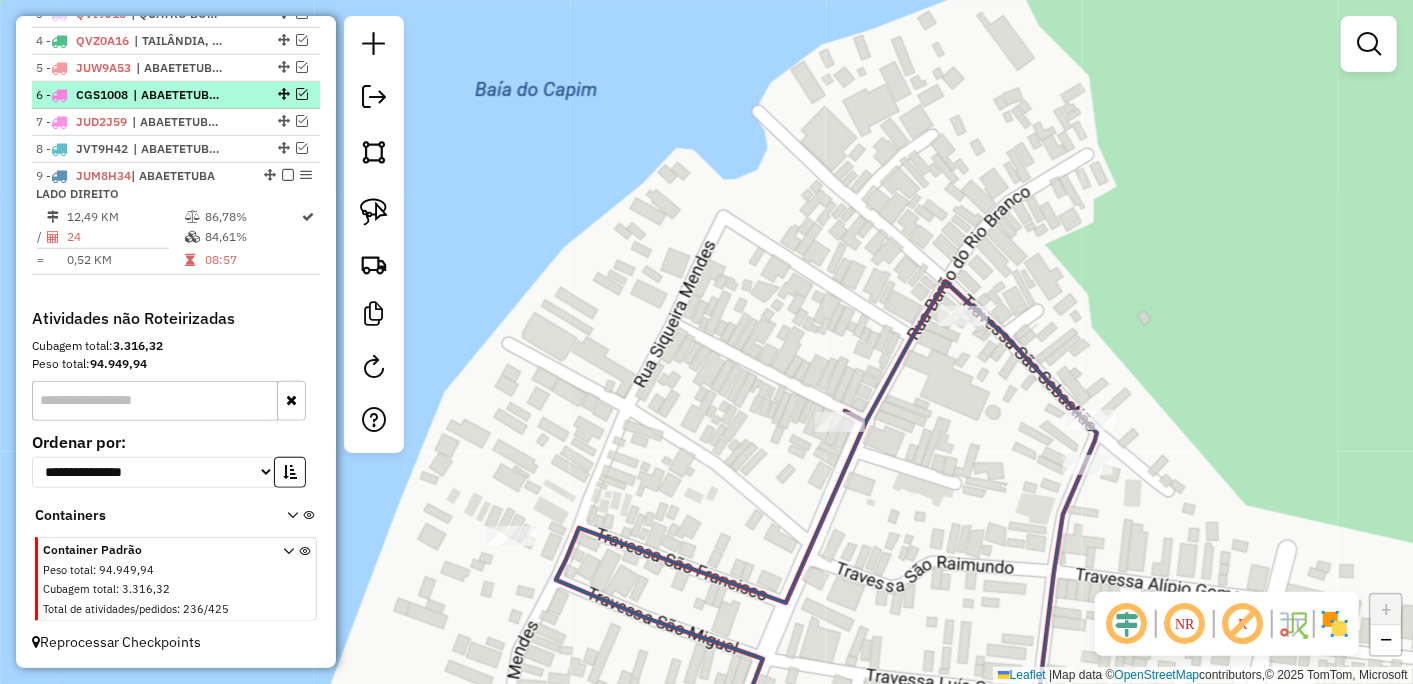 click at bounding box center [302, 94] 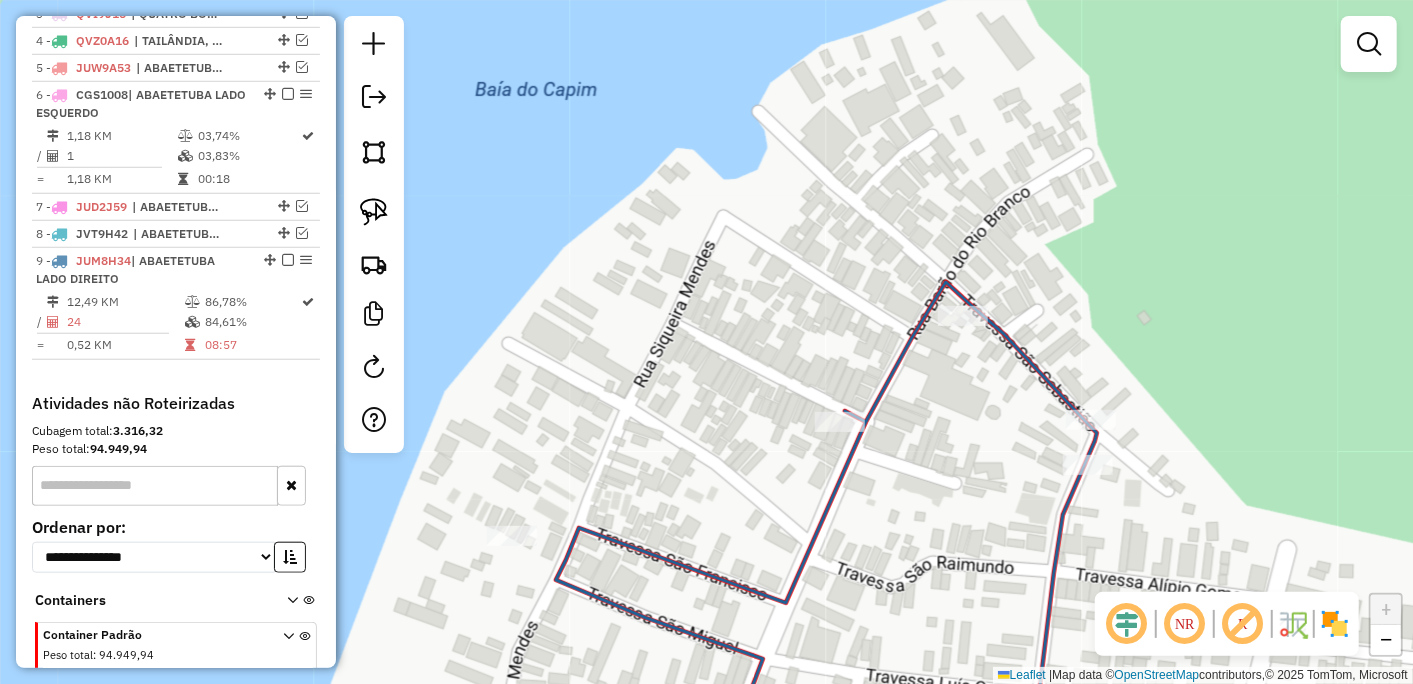 scroll, scrollTop: 874, scrollLeft: 0, axis: vertical 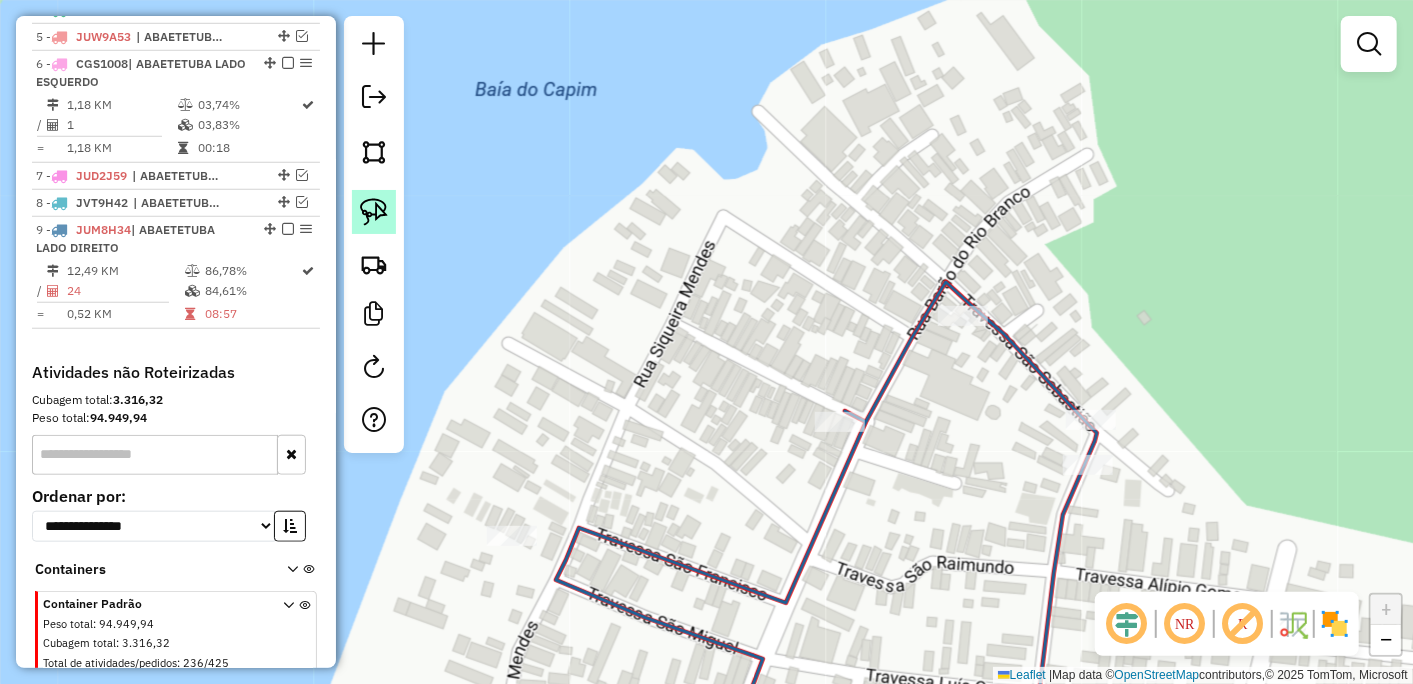 click 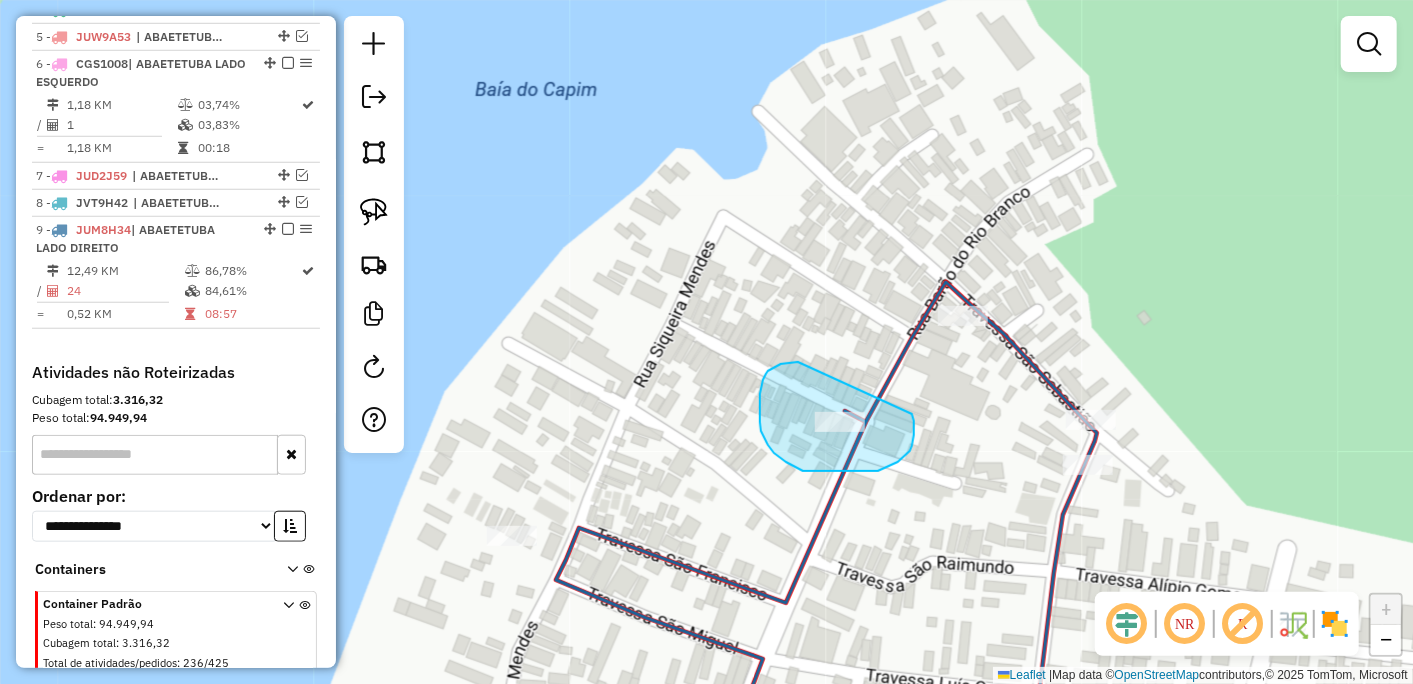 drag, startPoint x: 794, startPoint y: 362, endPoint x: 912, endPoint y: 414, distance: 128.9496 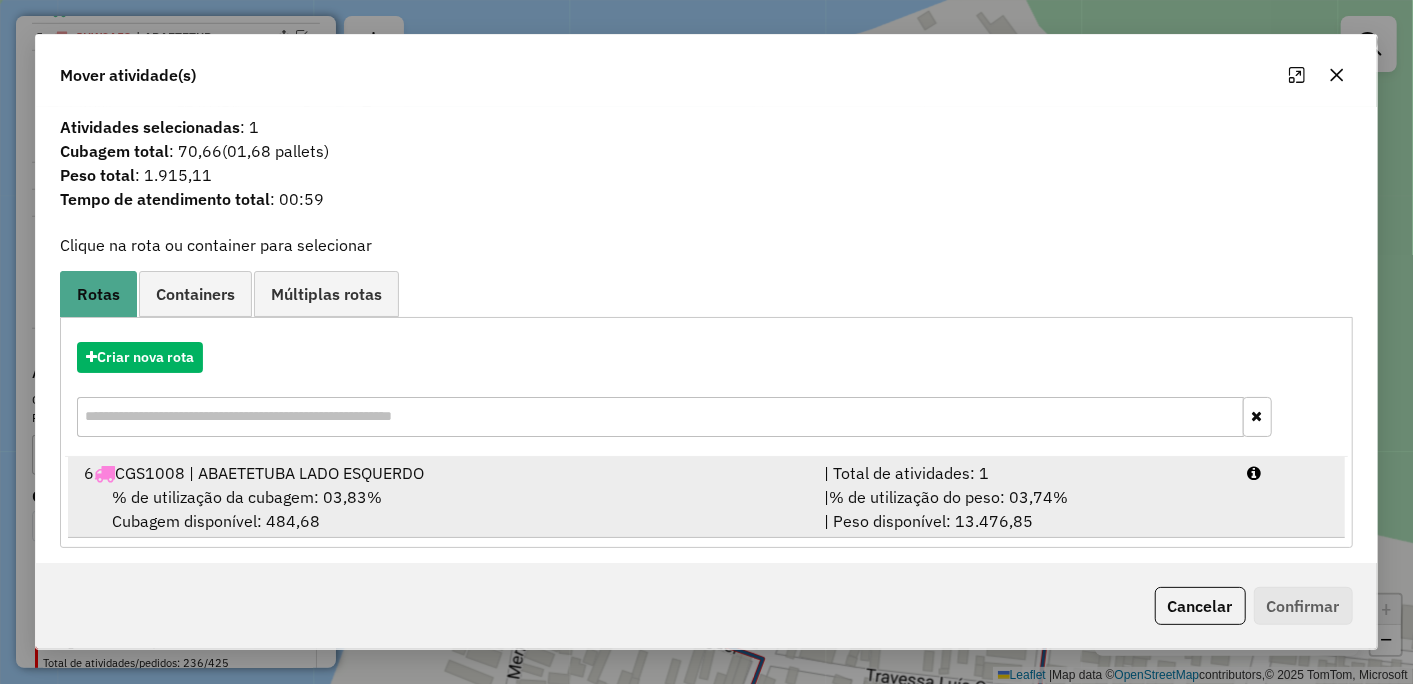 click on "% de utilização da cubagem: 03,83%" at bounding box center [247, 497] 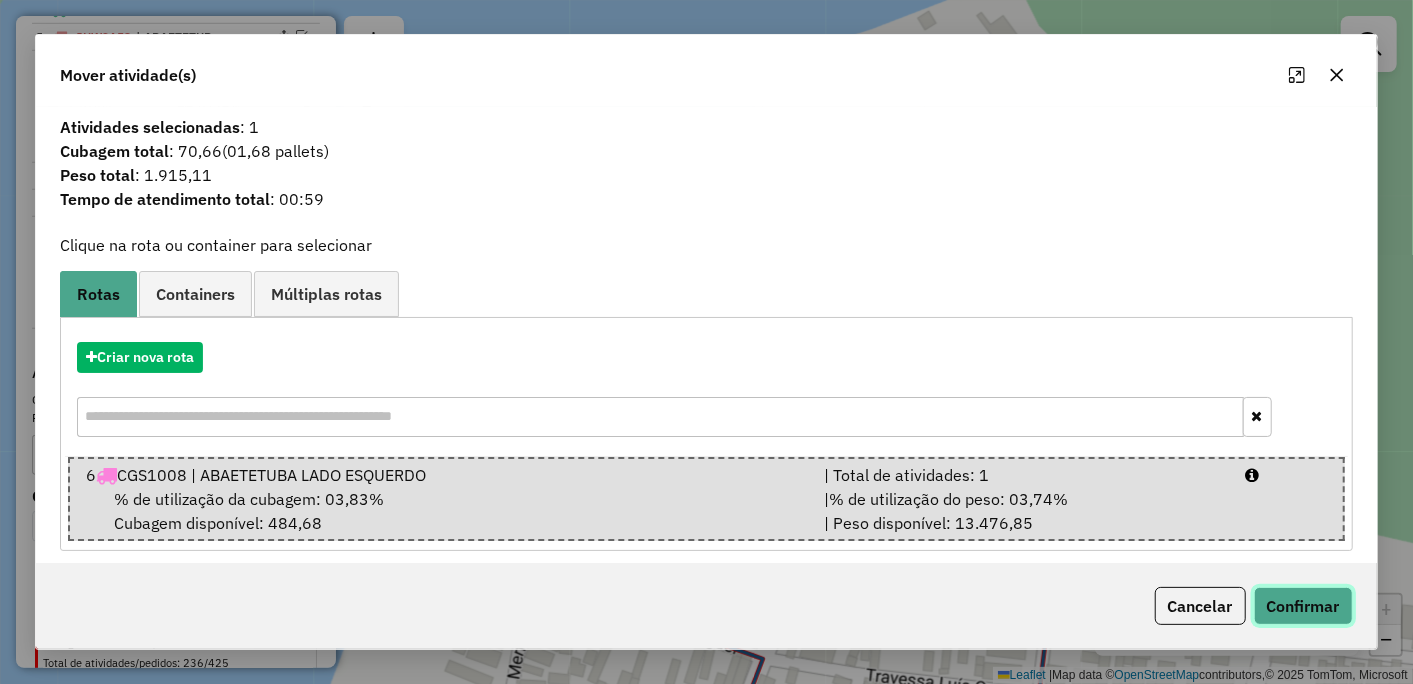 click on "Confirmar" 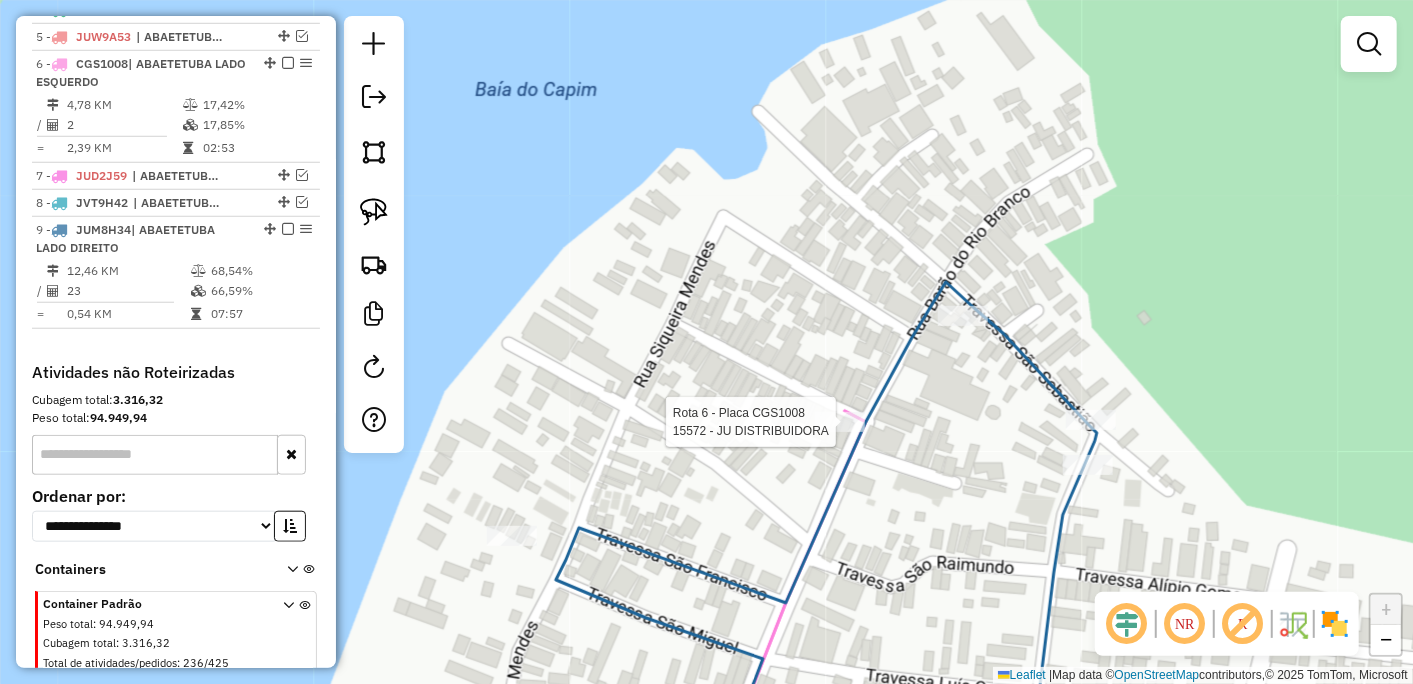 select on "*********" 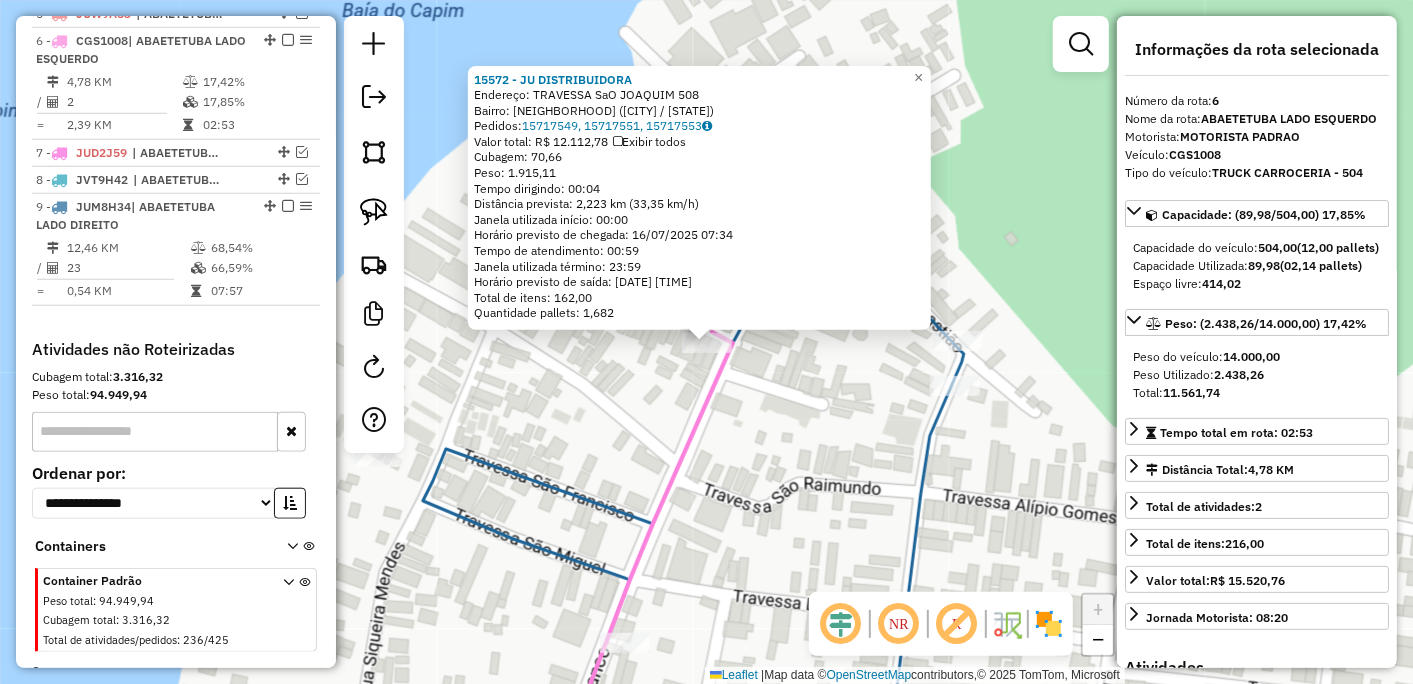 scroll, scrollTop: 908, scrollLeft: 0, axis: vertical 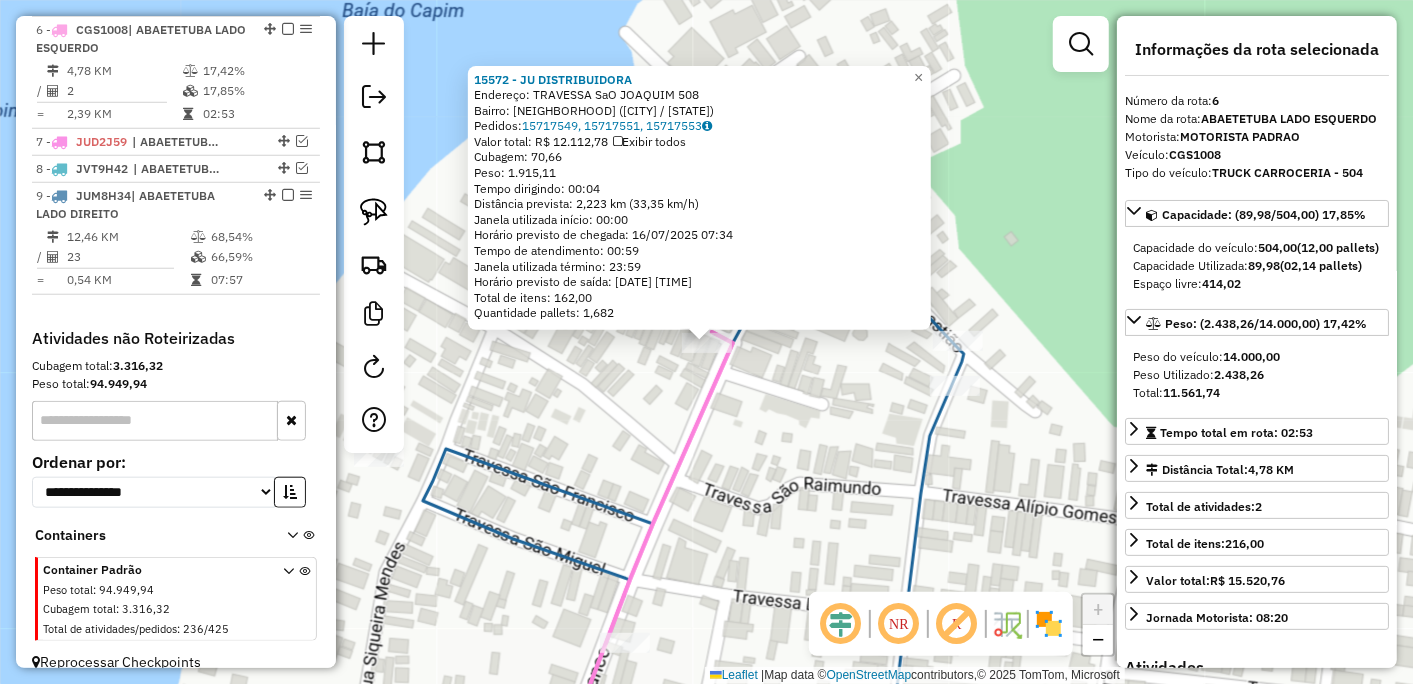 click on "15572 - JU DISTRIBUIDORA  Endereço:  TRAVESSA SaO JOAQUIM 508   Bairro: CENTRO (ABAETETUBA / PA)   Pedidos:  15717549, 15717551, 15717553   Valor total: R$ 12.112,78   Exibir todos   Cubagem: 70,66  Peso: 1.915,11  Tempo dirigindo: 00:04   Distância prevista: 2,223 km (33,35 km/h)   Janela utilizada início: 00:00   Horário previsto de chegada: 16/07/2025 07:34   Tempo de atendimento: 00:59   Janela utilizada término: 23:59   Horário previsto de saída: 16/07/2025 08:33   Total de itens: 162,00   Quantidade pallets: 1,682  × Janela de atendimento Grade de atendimento Capacidade Transportadoras Veículos Cliente Pedidos  Rotas Selecione os dias de semana para filtrar as janelas de atendimento  Seg   Ter   Qua   Qui   Sex   Sáb   Dom  Informe o período da janela de atendimento: De: Até:  Filtrar exatamente a janela do cliente  Considerar janela de atendimento padrão  Selecione os dias de semana para filtrar as grades de atendimento  Seg   Ter   Qua   Qui   Sex   Sáb   Dom   Peso mínimo:   De:   De:" 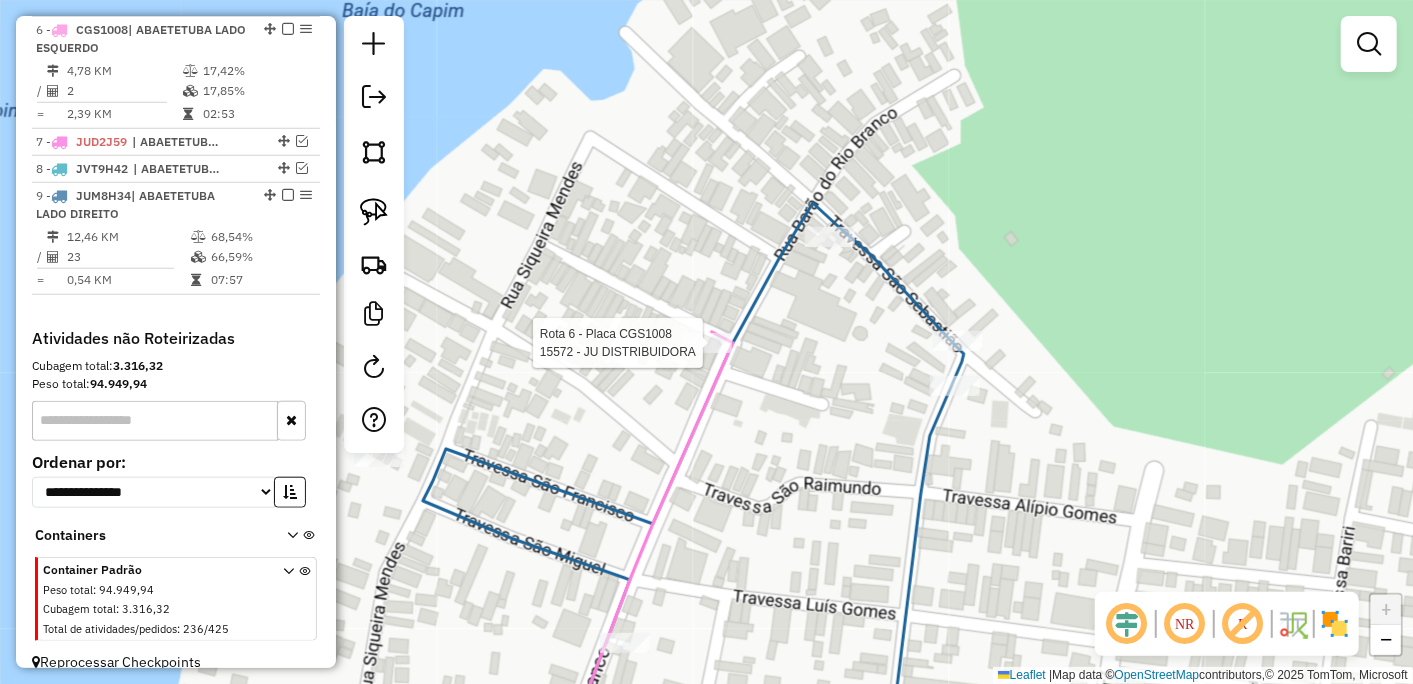 click 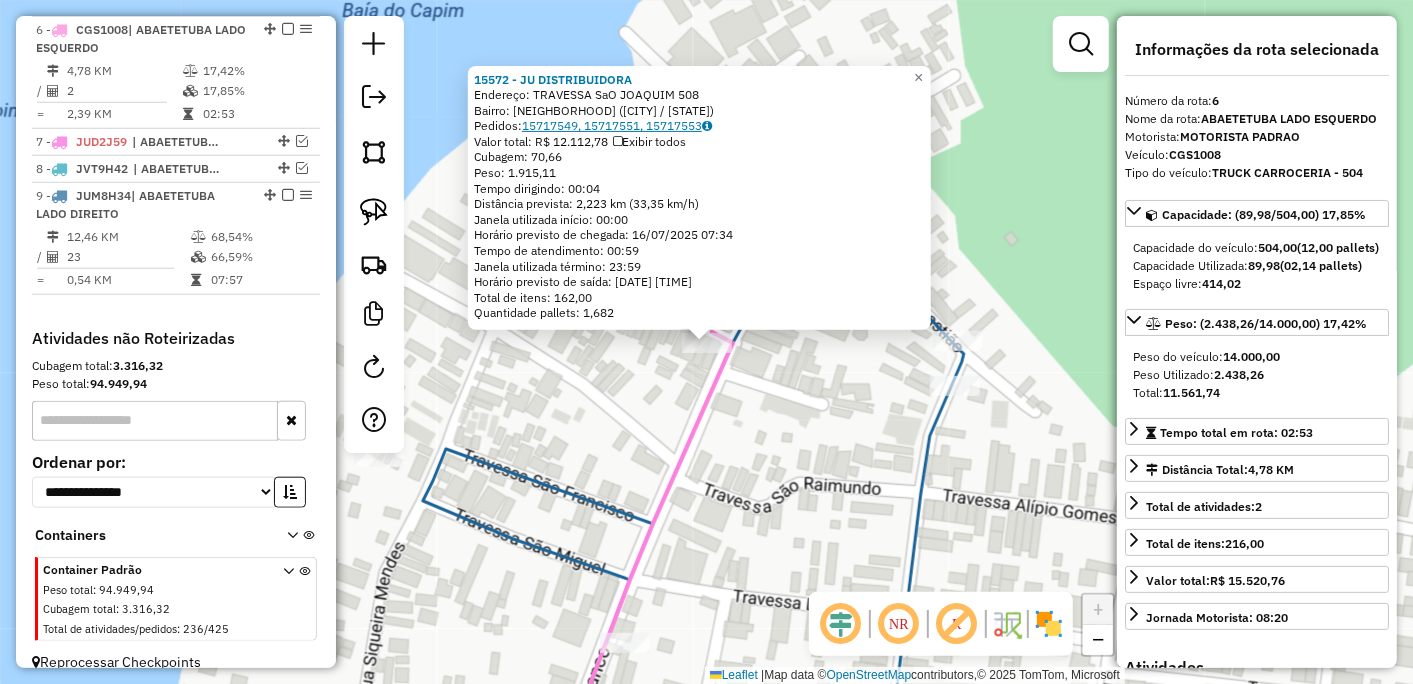click on "15717549, 15717551, 15717553" 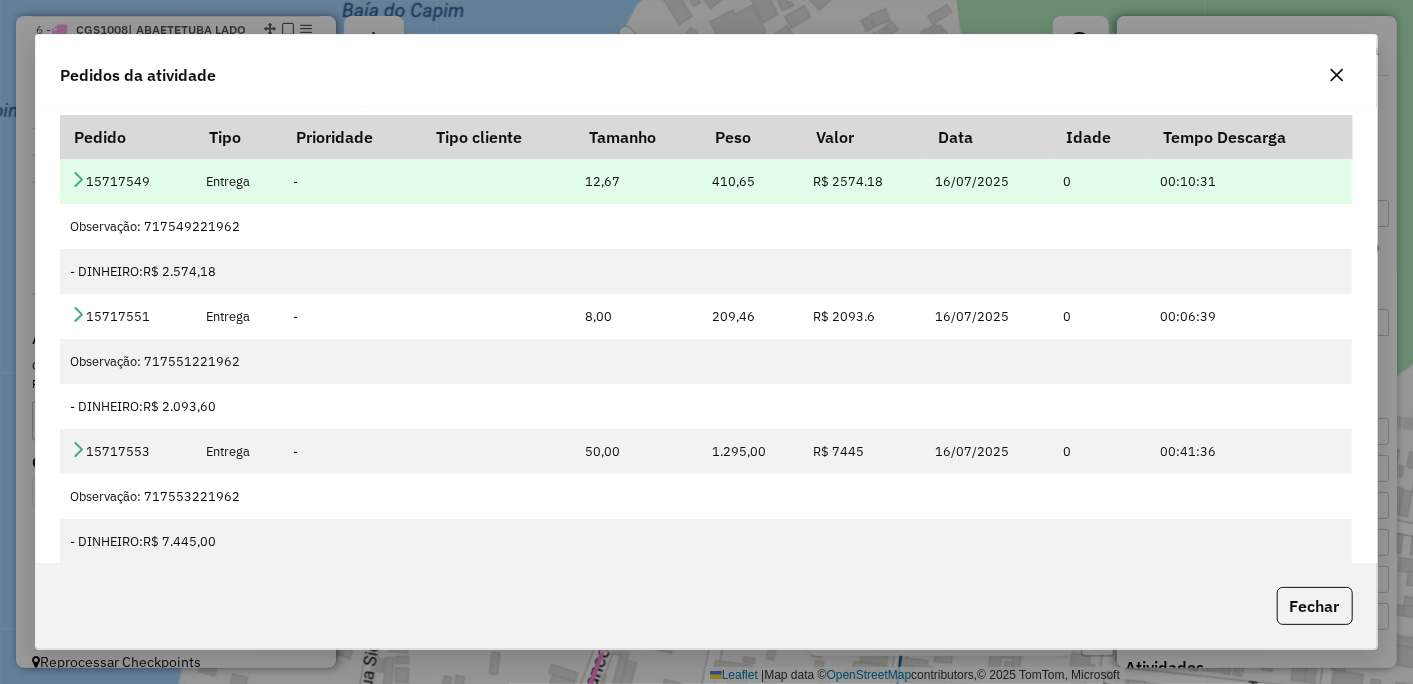 click at bounding box center [78, 179] 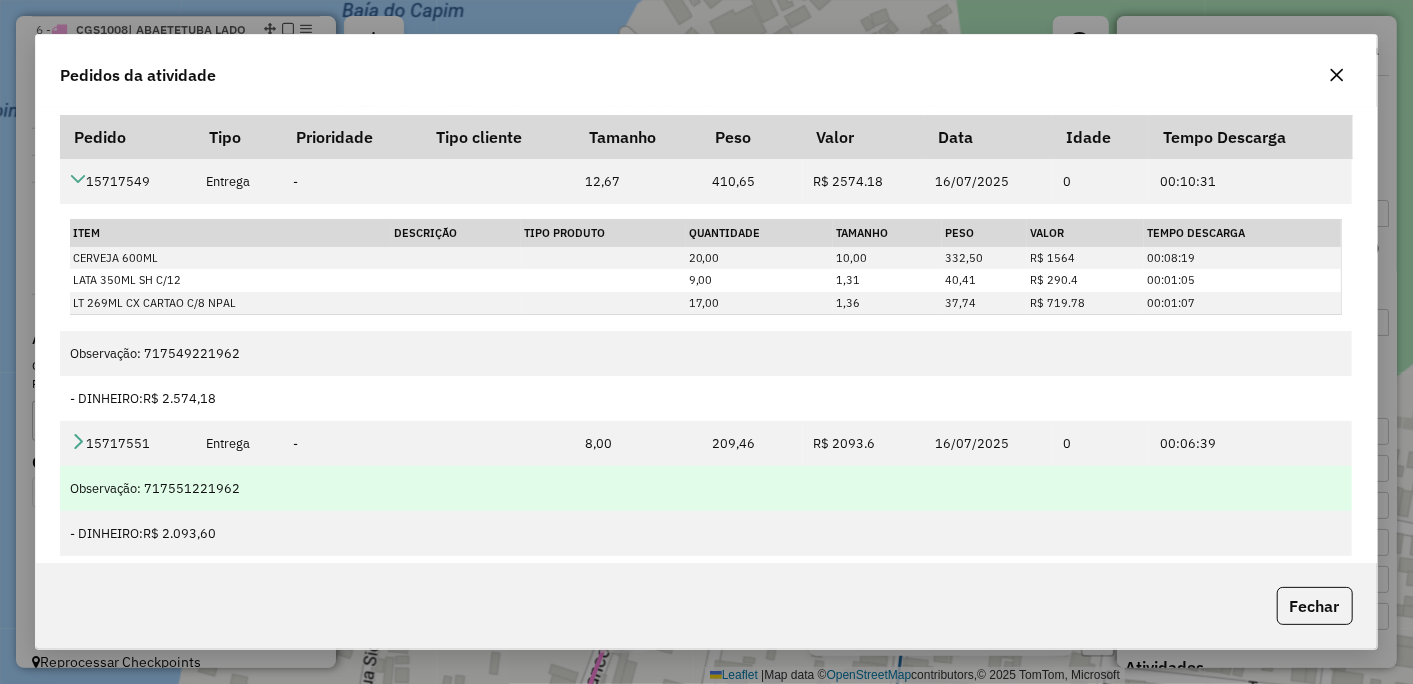 scroll, scrollTop: 96, scrollLeft: 0, axis: vertical 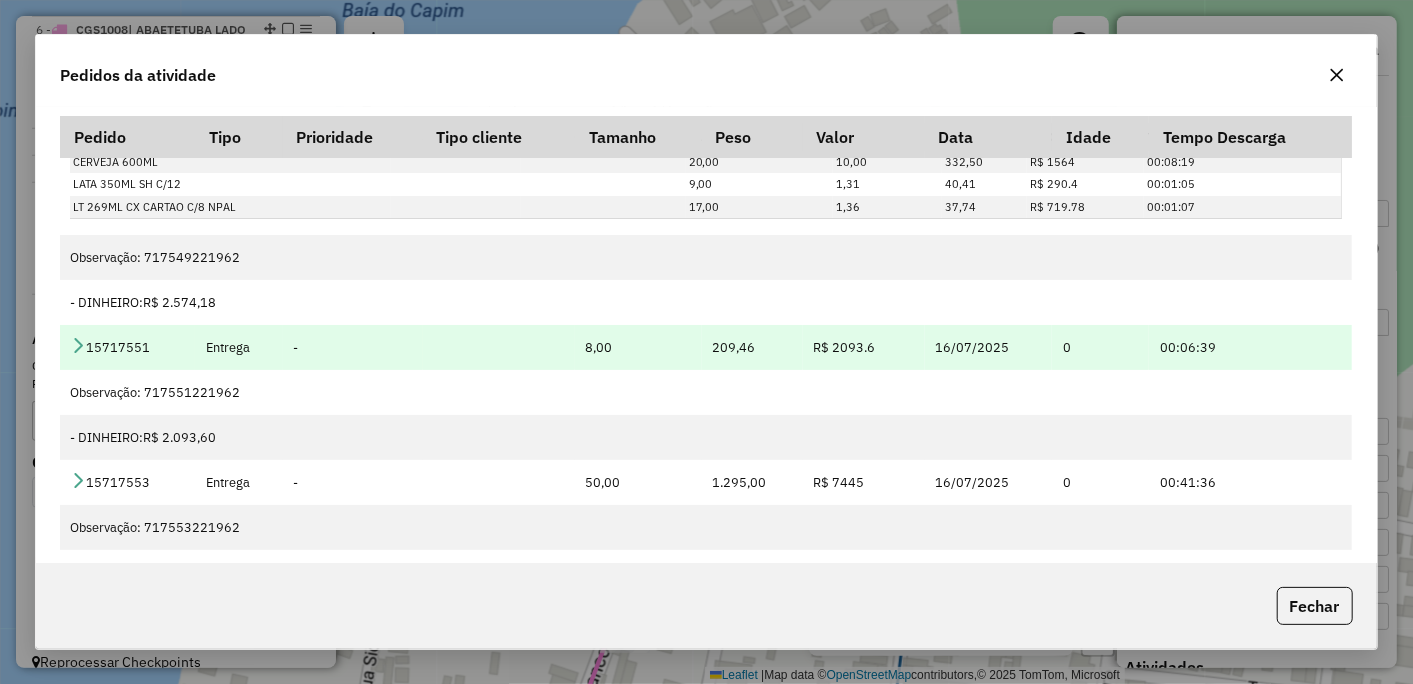click at bounding box center [78, 345] 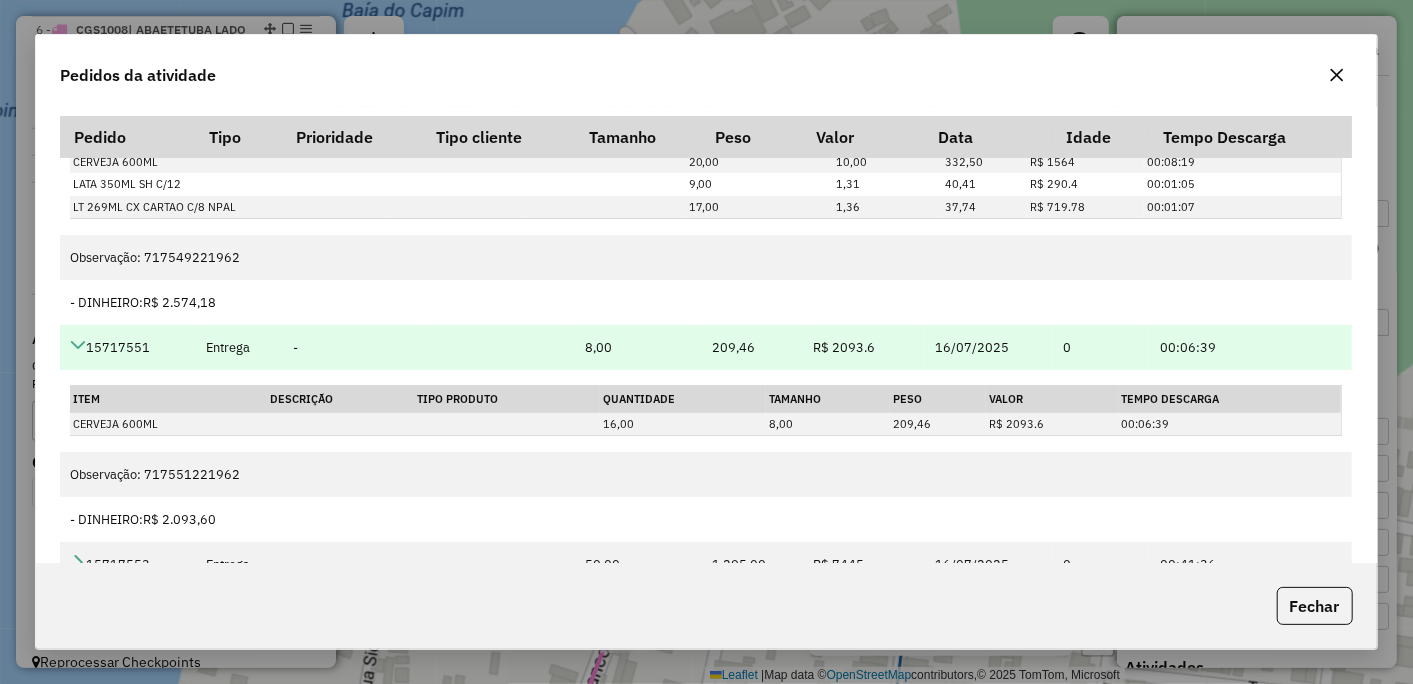 click at bounding box center [78, 345] 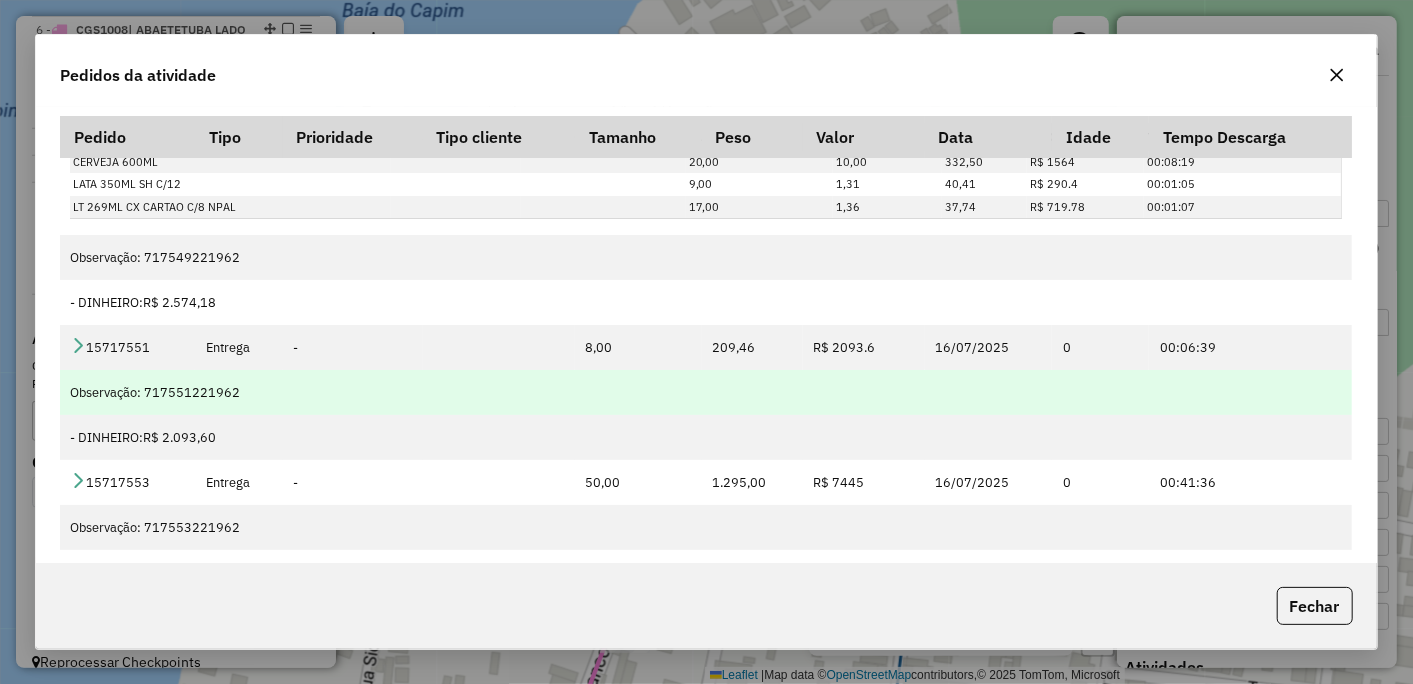 scroll, scrollTop: 55, scrollLeft: 0, axis: vertical 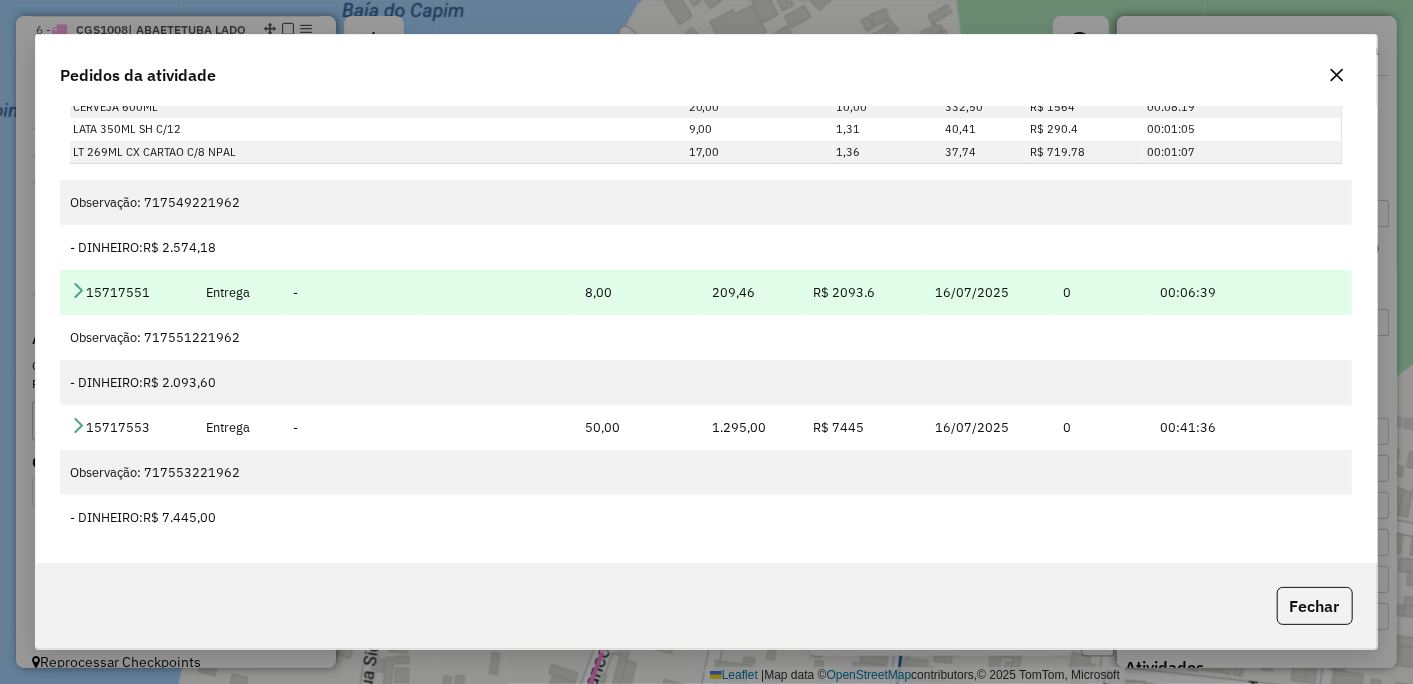 click at bounding box center (78, 290) 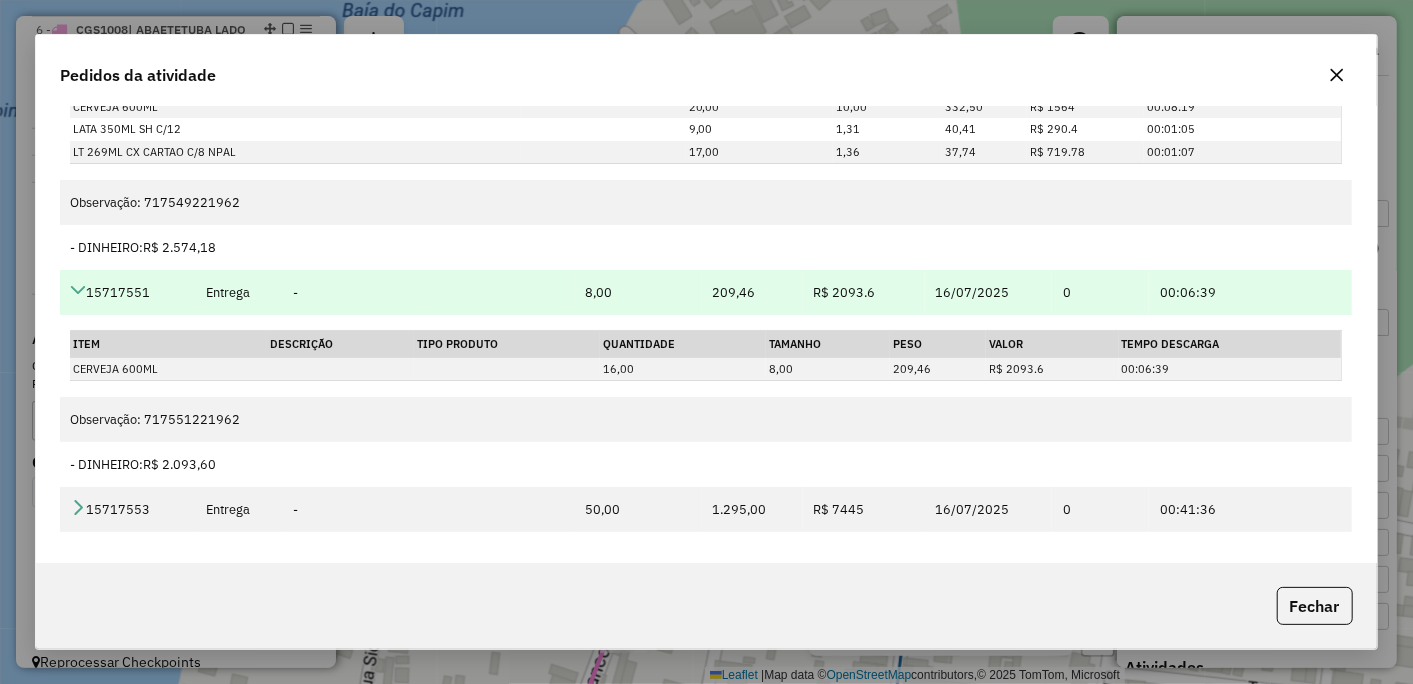 click at bounding box center (78, 290) 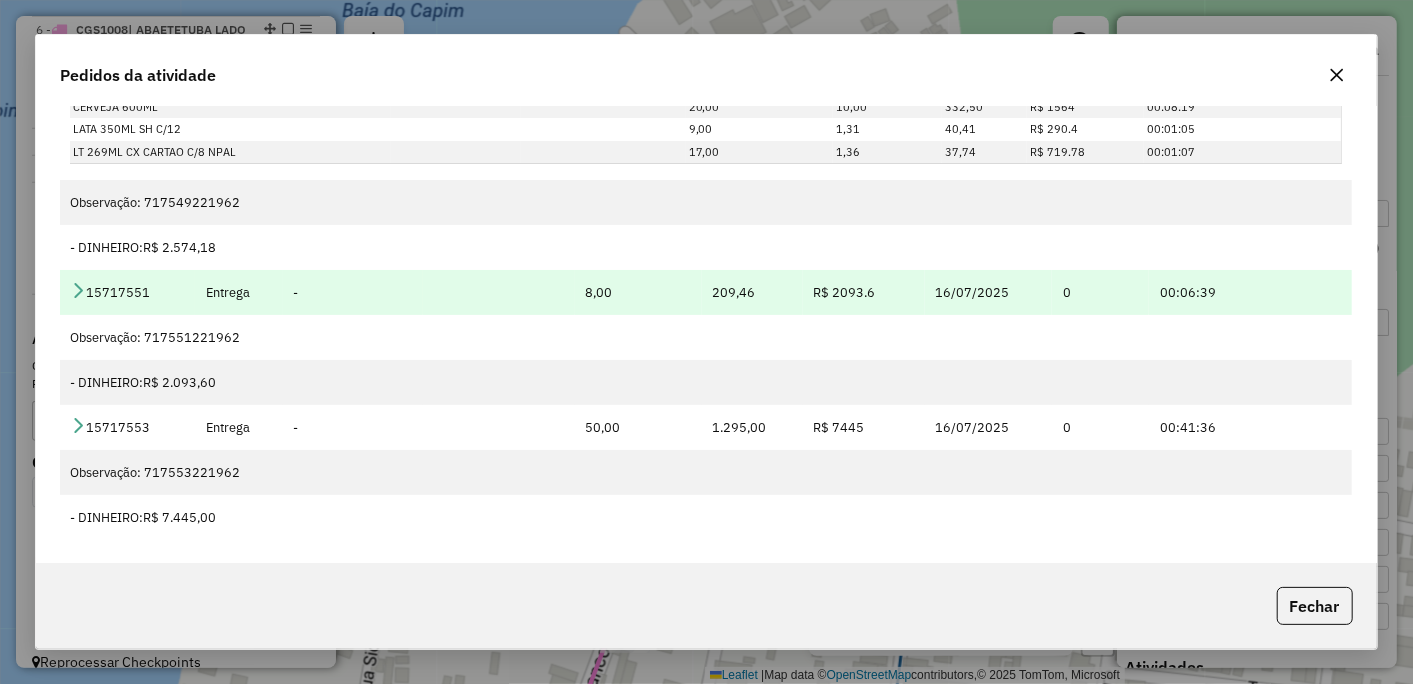 click at bounding box center [78, 290] 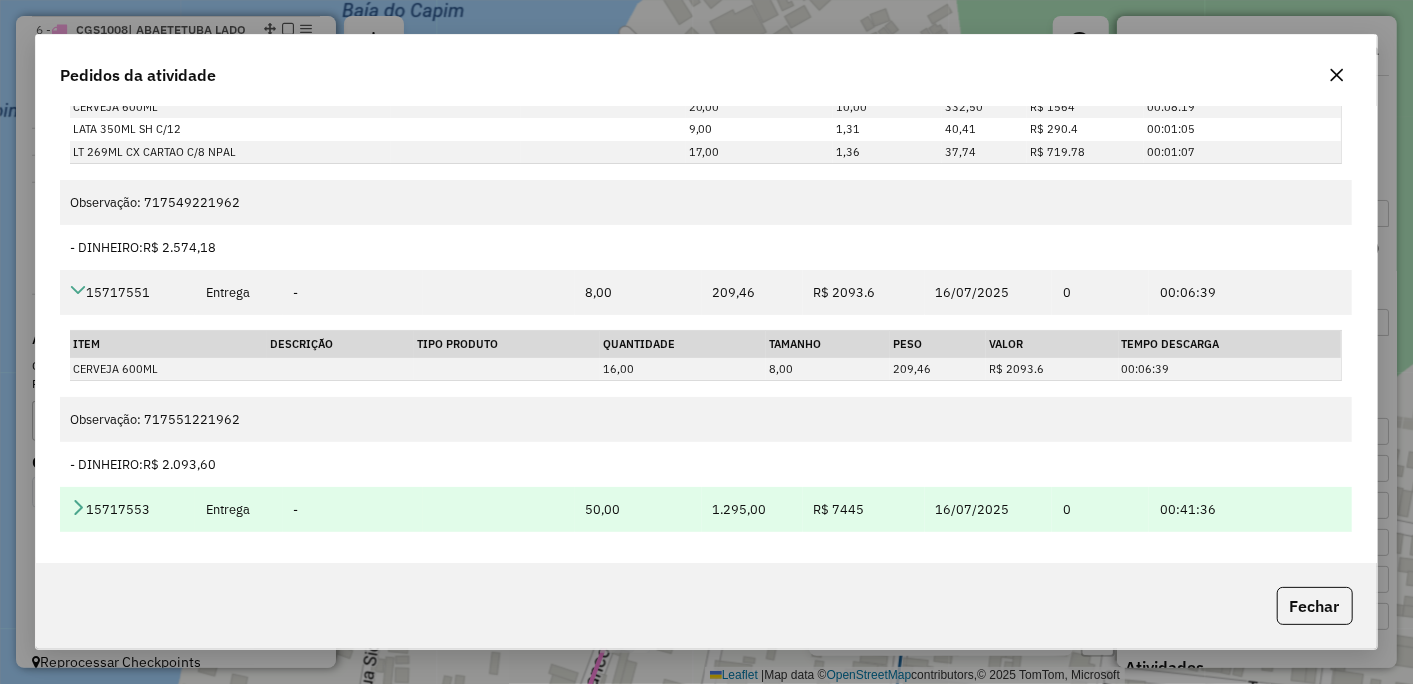 click at bounding box center (78, 507) 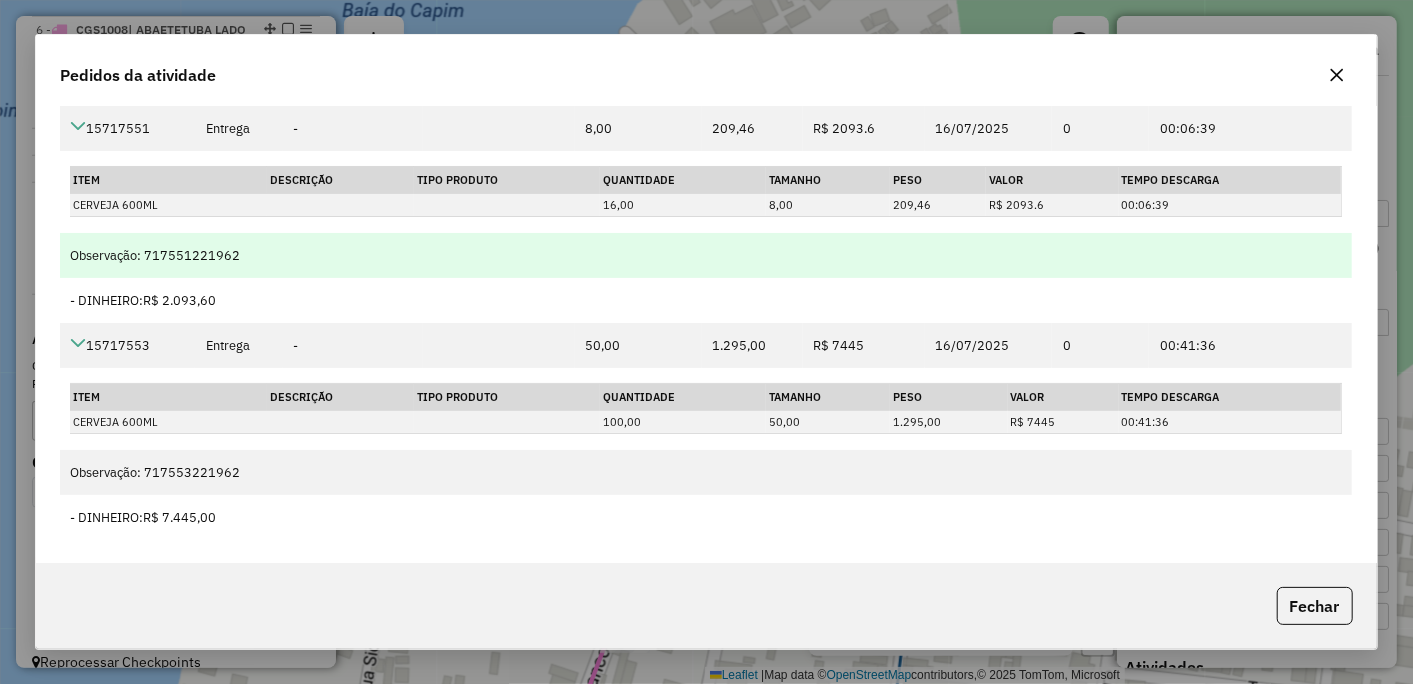 scroll, scrollTop: 0, scrollLeft: 0, axis: both 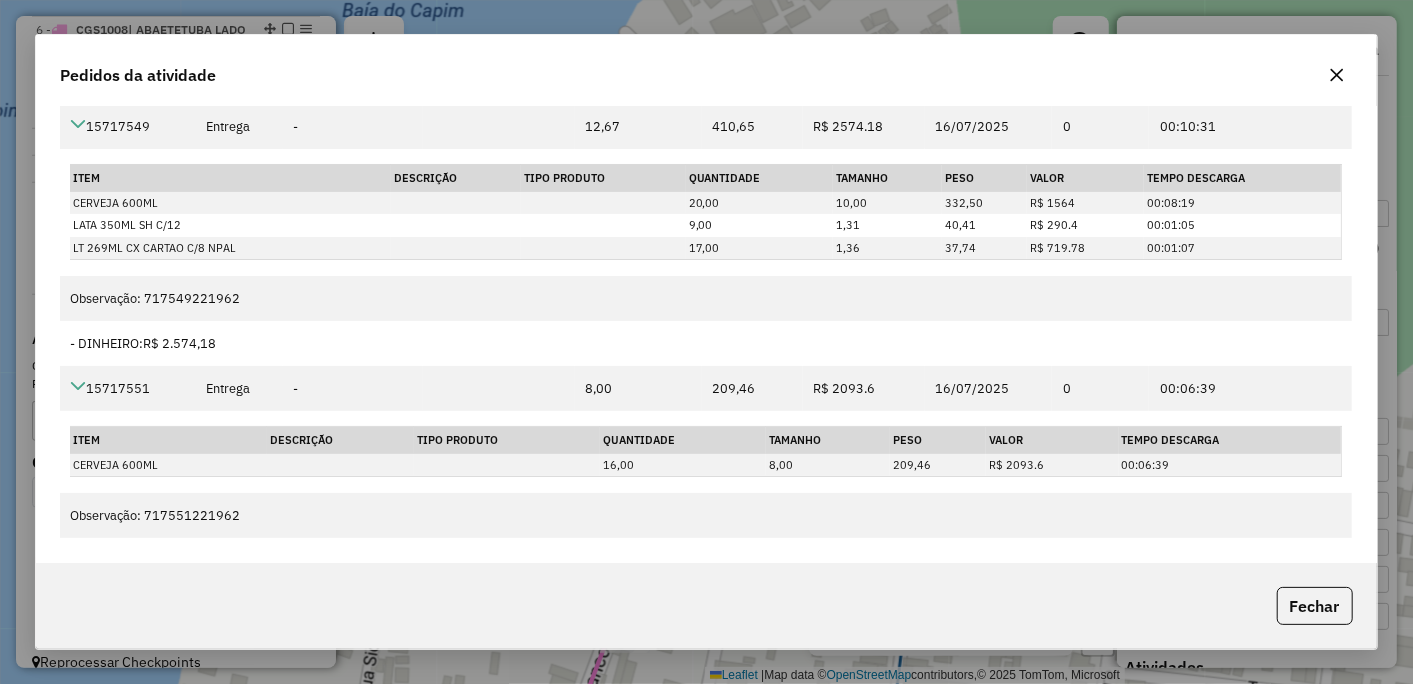 click 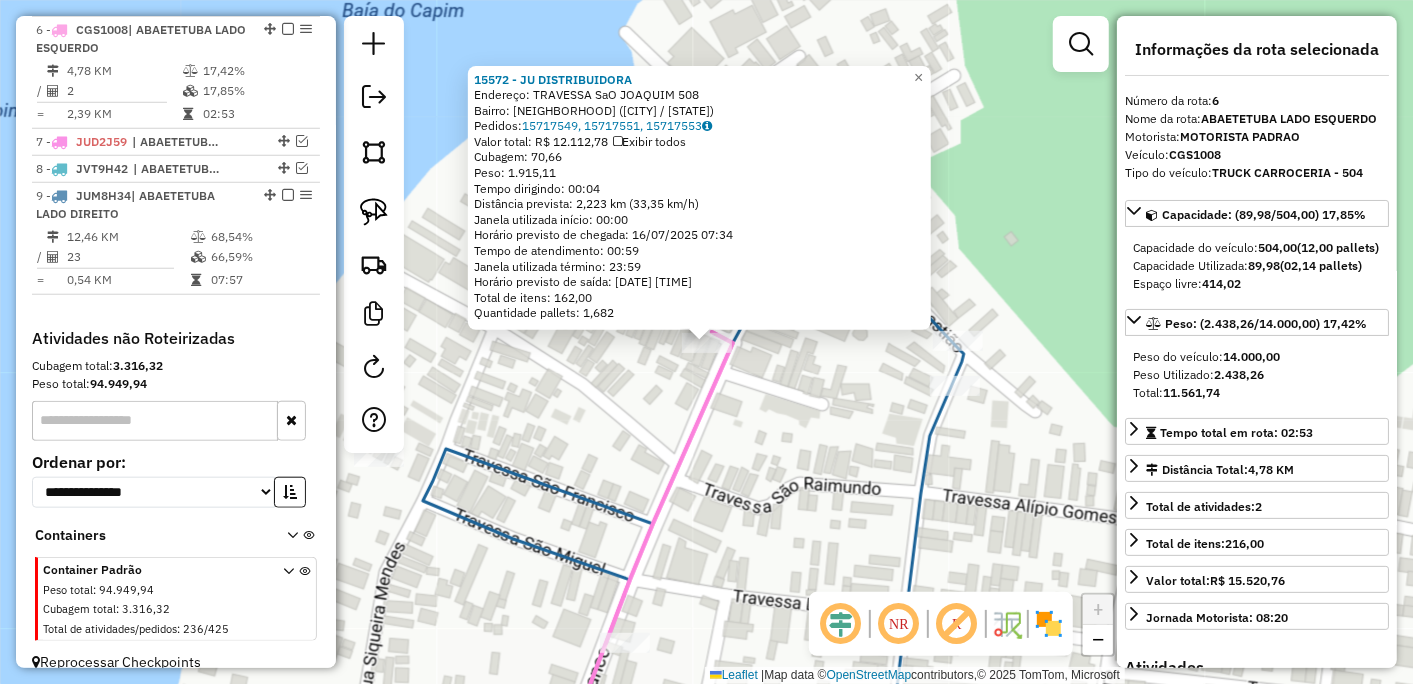 click on "15572 - JU DISTRIBUIDORA  Endereço:  TRAVESSA SaO JOAQUIM 508   Bairro: CENTRO (ABAETETUBA / PA)   Pedidos:  15717549, 15717551, 15717553   Valor total: R$ 12.112,78   Exibir todos   Cubagem: 70,66  Peso: 1.915,11  Tempo dirigindo: 00:04   Distância prevista: 2,223 km (33,35 km/h)   Janela utilizada início: 00:00   Horário previsto de chegada: 16/07/2025 07:34   Tempo de atendimento: 00:59   Janela utilizada término: 23:59   Horário previsto de saída: 16/07/2025 08:33   Total de itens: 162,00   Quantidade pallets: 1,682  × Janela de atendimento Grade de atendimento Capacidade Transportadoras Veículos Cliente Pedidos  Rotas Selecione os dias de semana para filtrar as janelas de atendimento  Seg   Ter   Qua   Qui   Sex   Sáb   Dom  Informe o período da janela de atendimento: De: Até:  Filtrar exatamente a janela do cliente  Considerar janela de atendimento padrão  Selecione os dias de semana para filtrar as grades de atendimento  Seg   Ter   Qua   Qui   Sex   Sáb   Dom   Peso mínimo:   De:   De:" 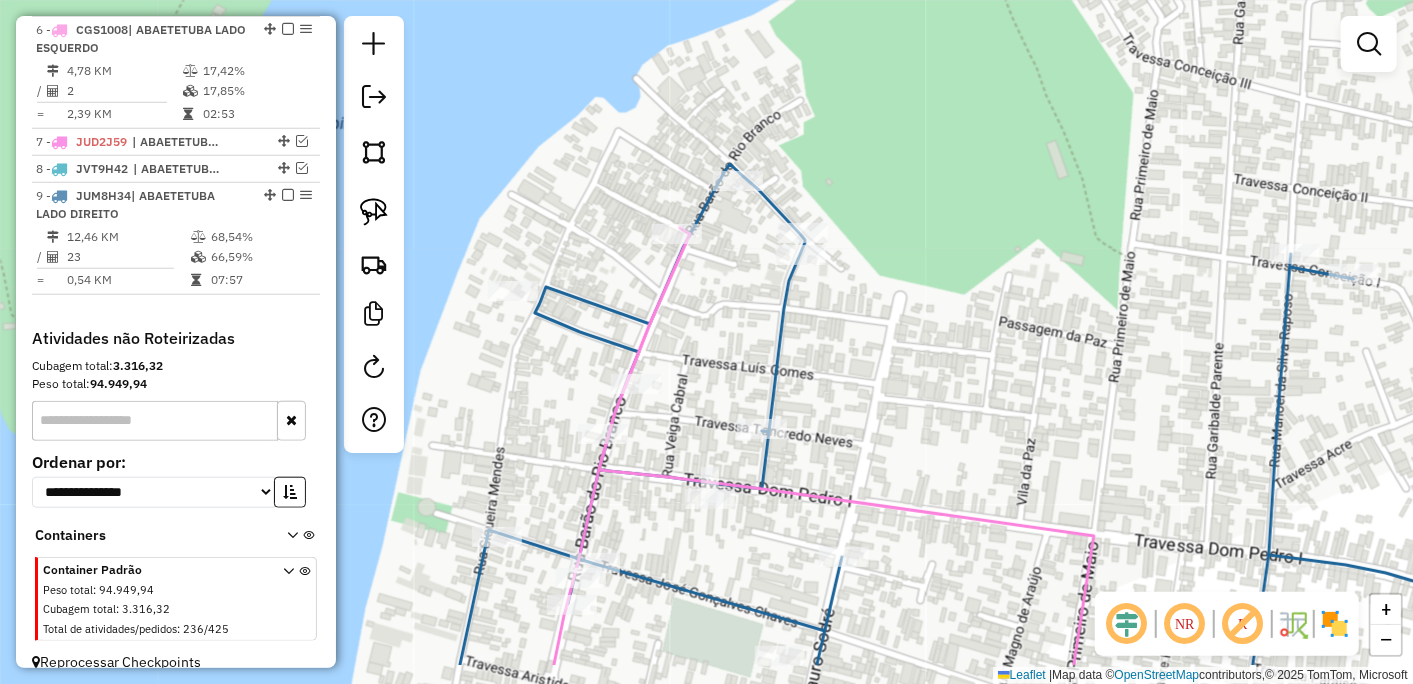 drag, startPoint x: 644, startPoint y: 446, endPoint x: 753, endPoint y: 284, distance: 195.25624 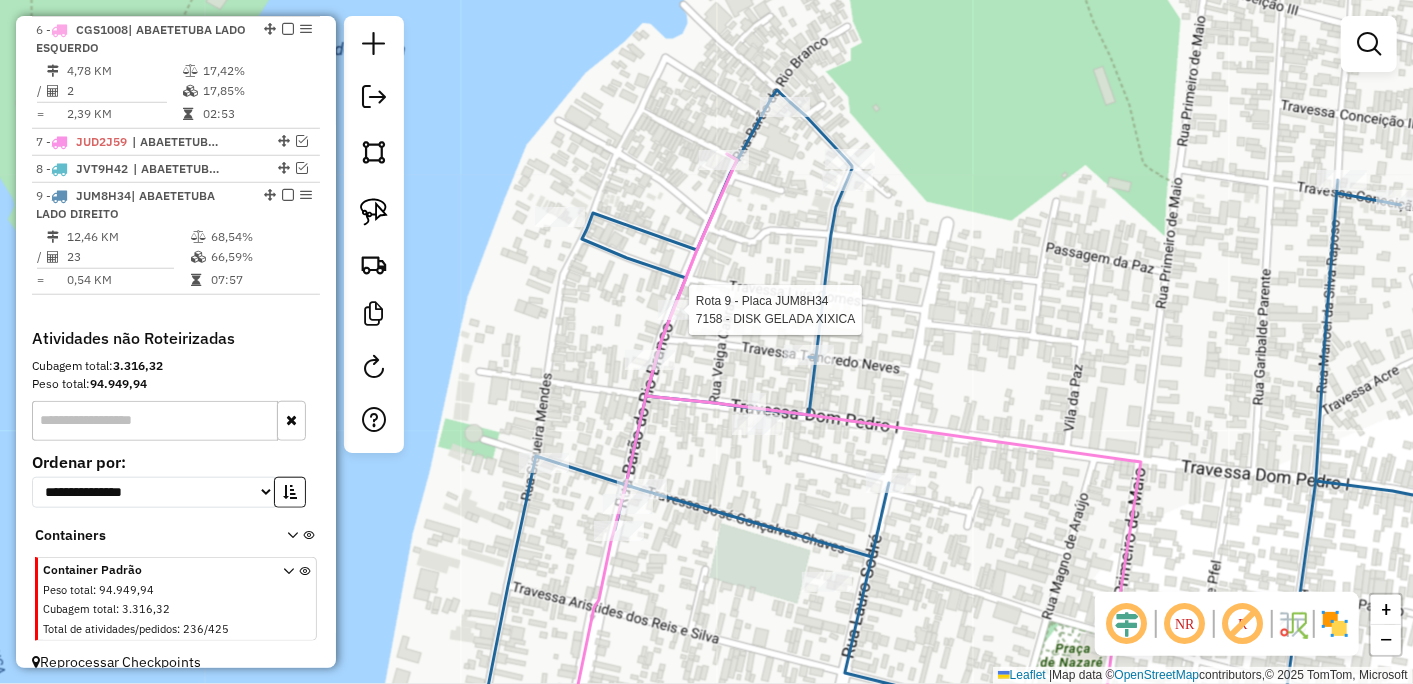 select on "*********" 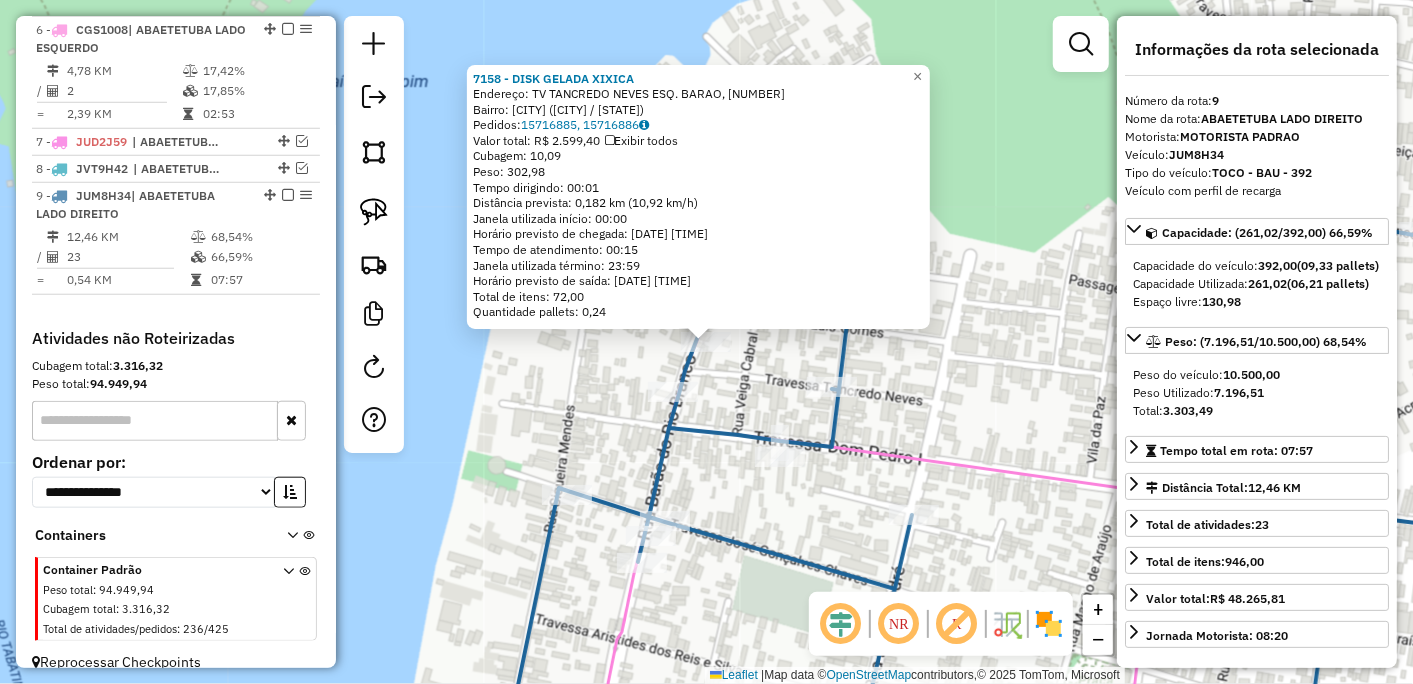 scroll, scrollTop: 928, scrollLeft: 0, axis: vertical 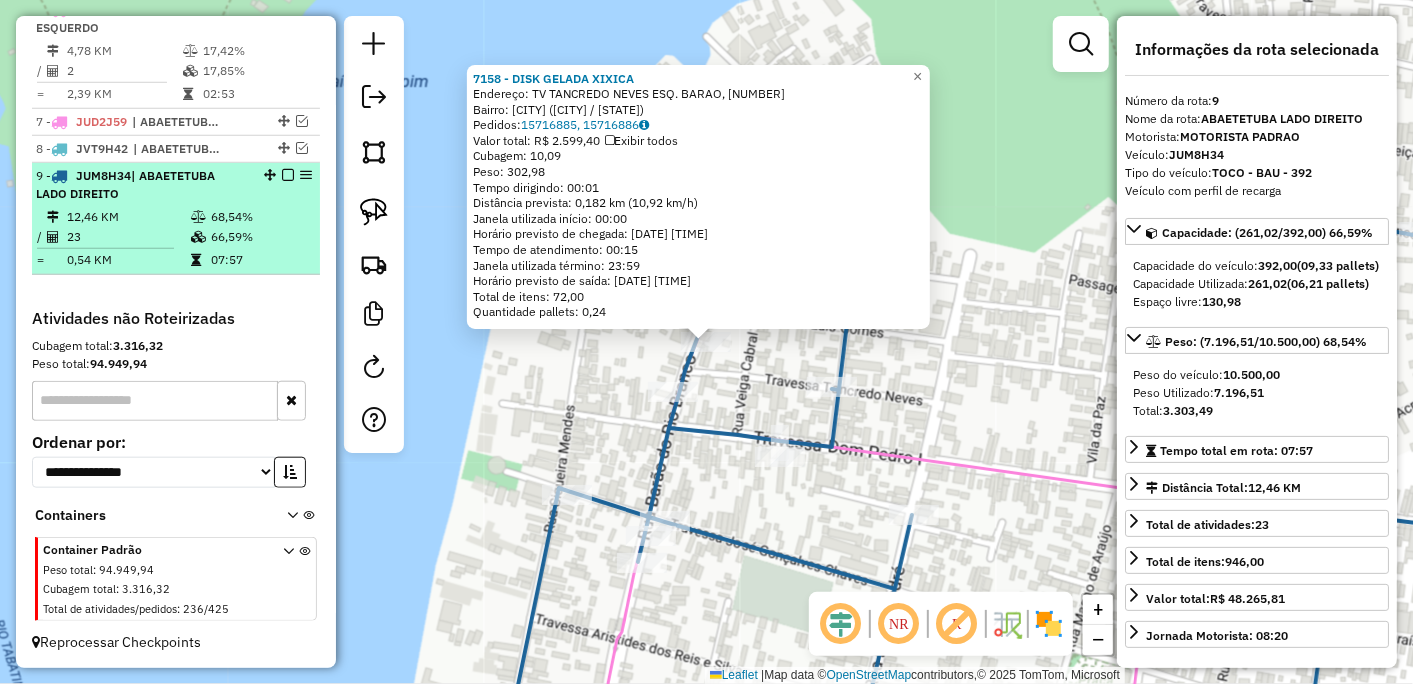 click at bounding box center (288, 175) 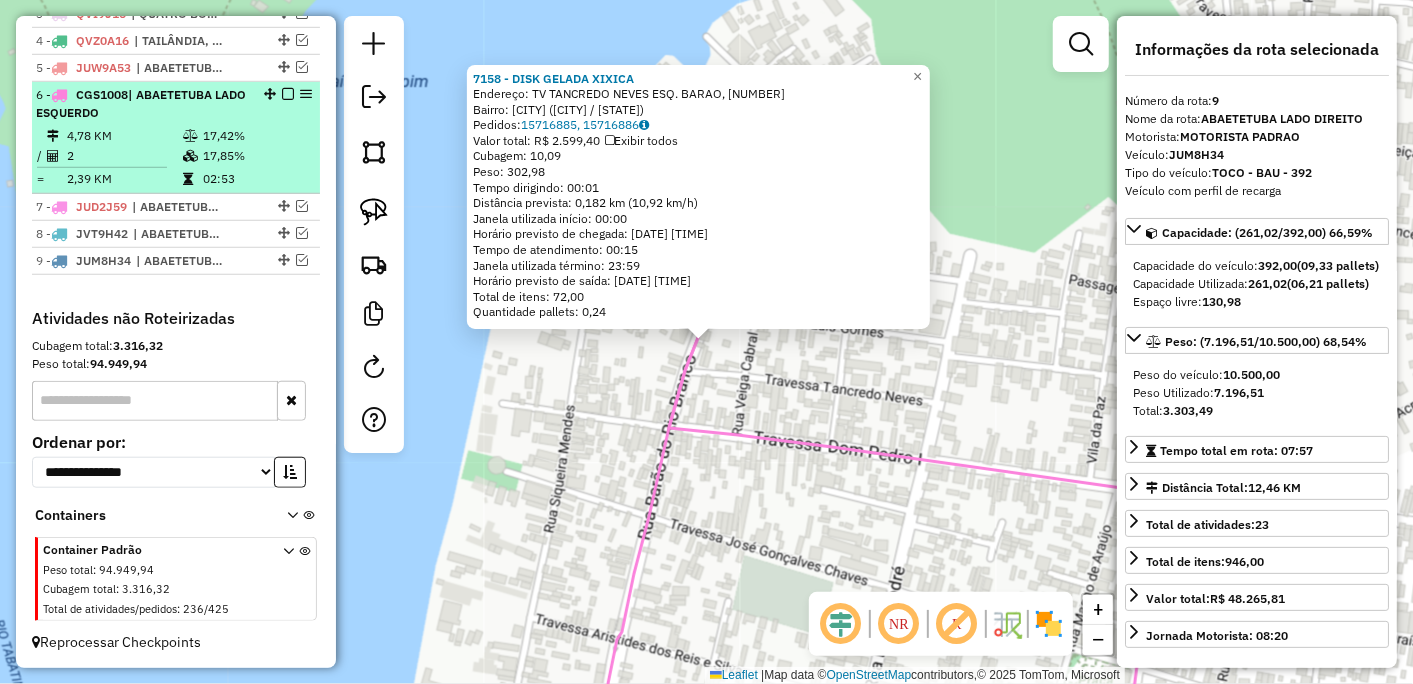 scroll, scrollTop: 621, scrollLeft: 0, axis: vertical 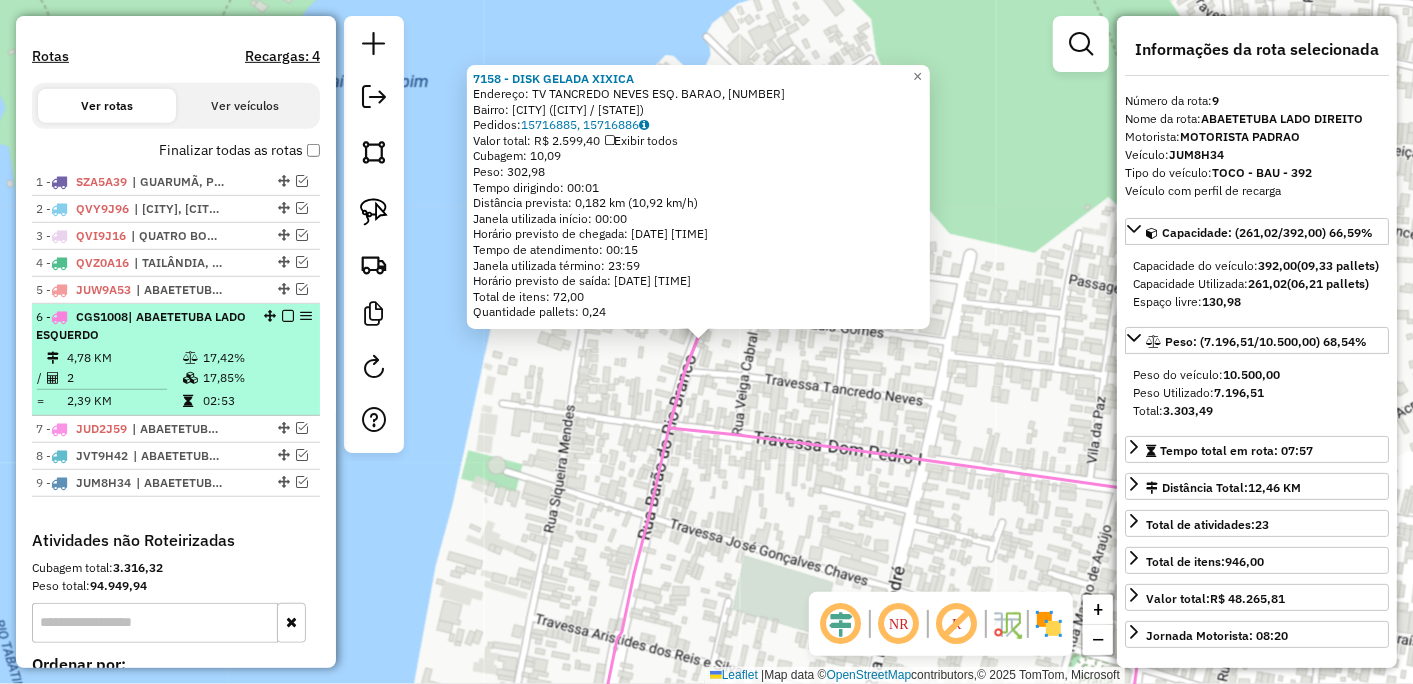 click at bounding box center (288, 316) 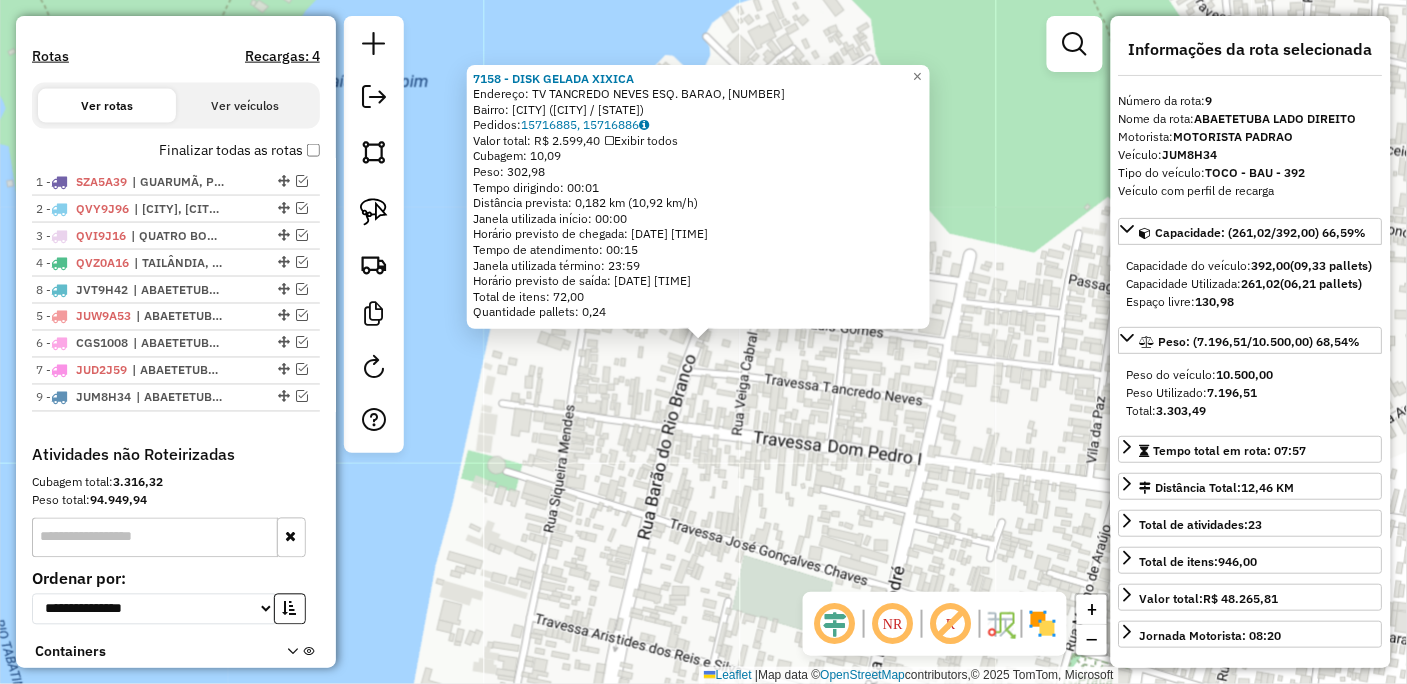 drag, startPoint x: 268, startPoint y: 366, endPoint x: 276, endPoint y: 284, distance: 82.38932 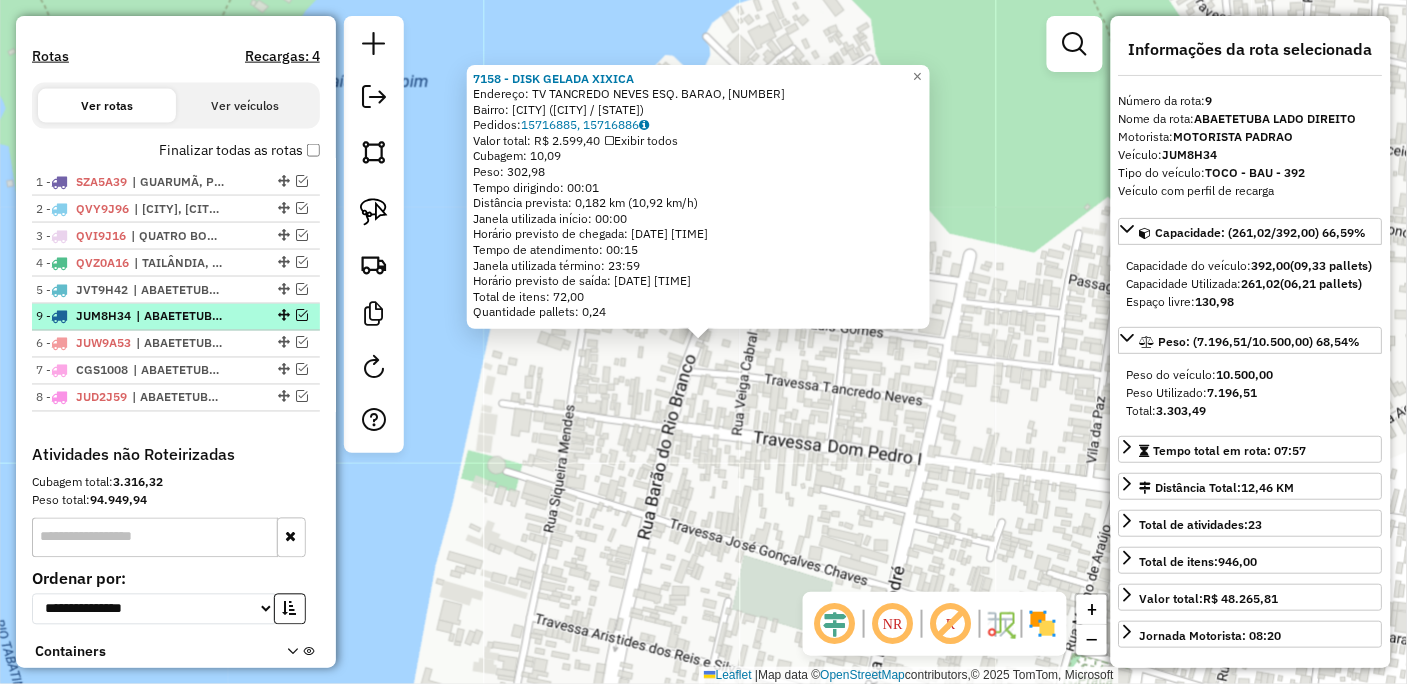 drag, startPoint x: 278, startPoint y: 397, endPoint x: 281, endPoint y: 311, distance: 86.05231 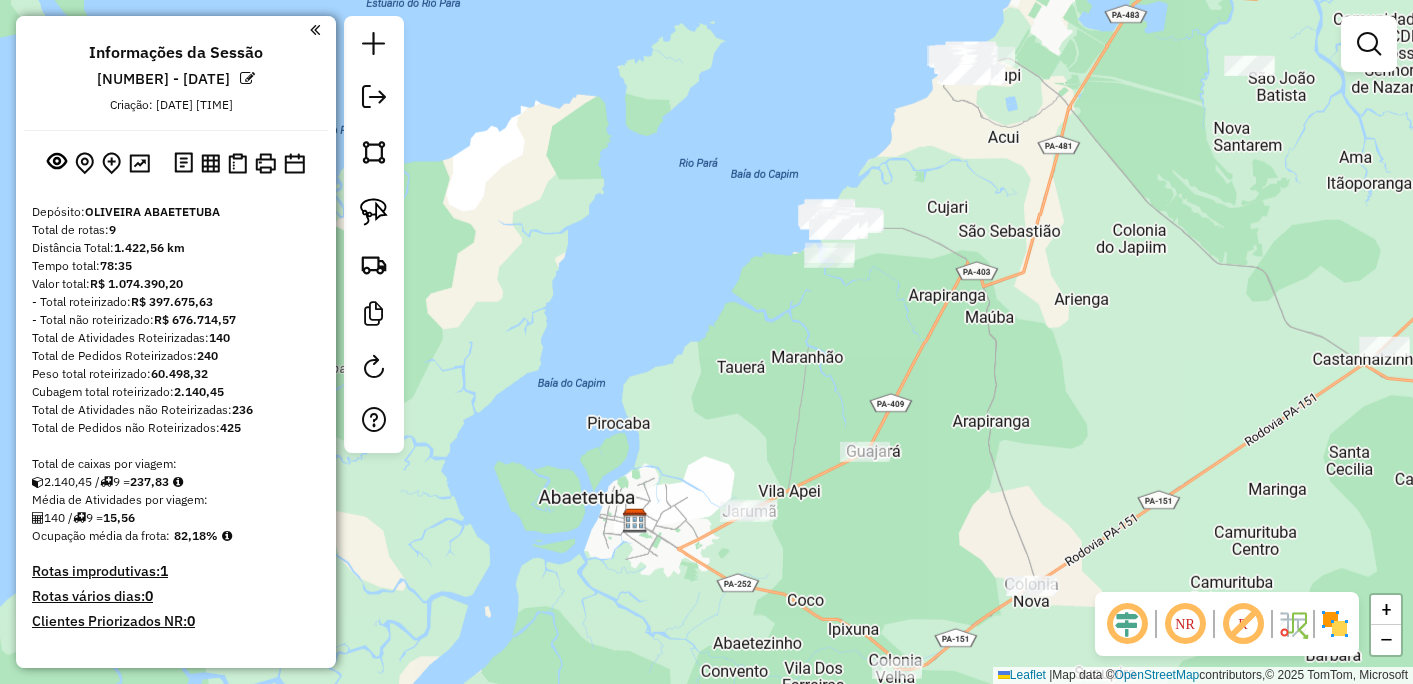 scroll, scrollTop: 0, scrollLeft: 0, axis: both 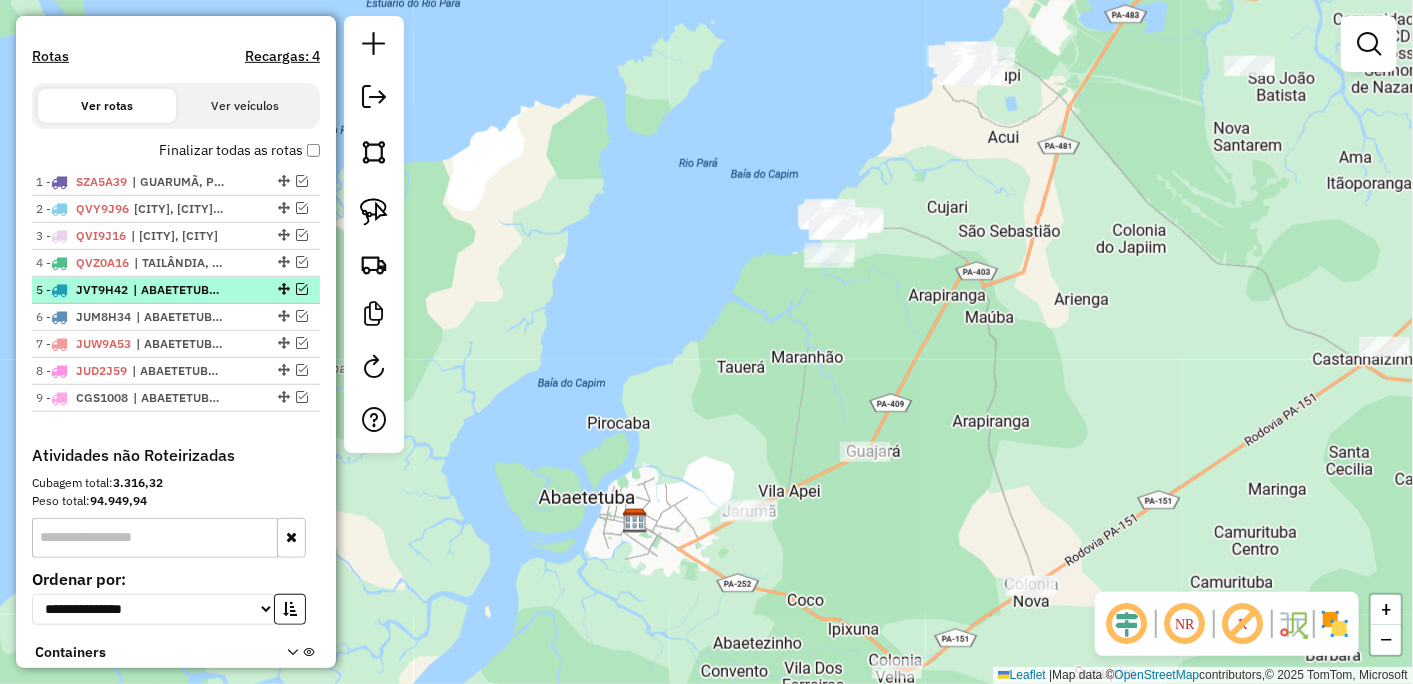click at bounding box center [302, 289] 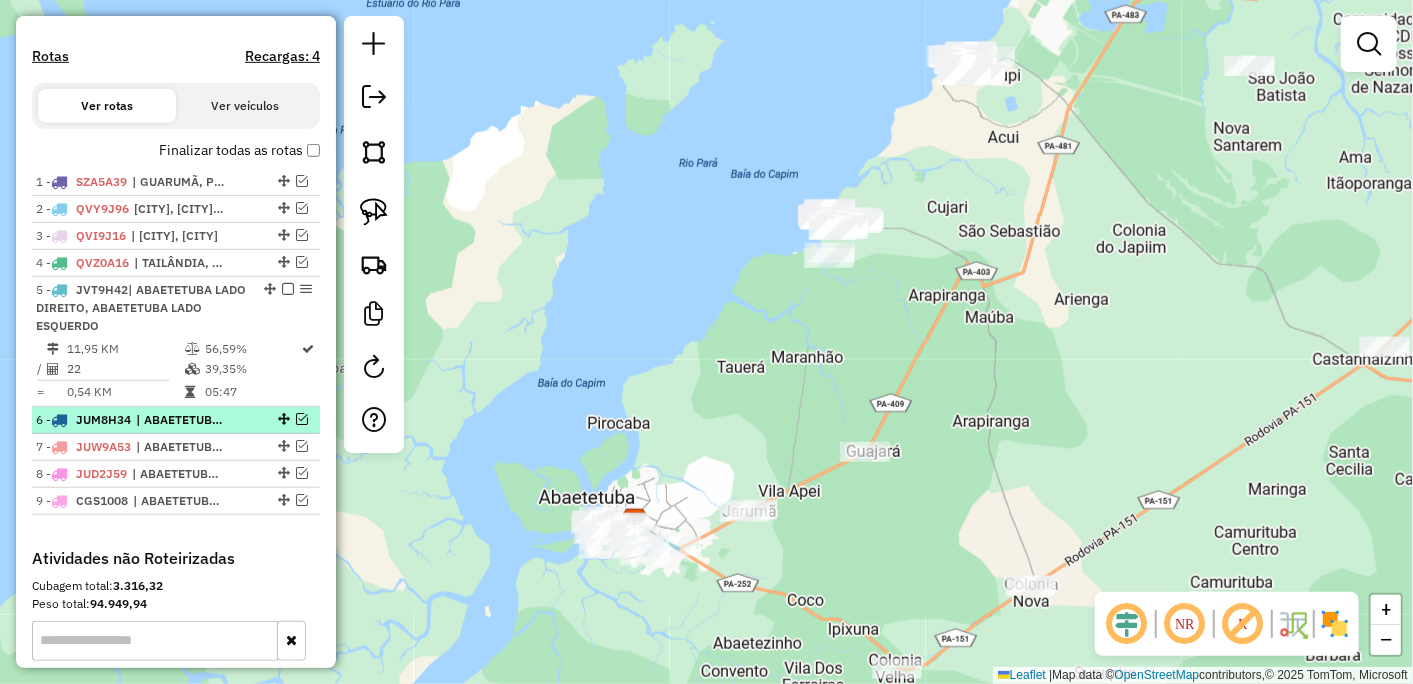 click at bounding box center [302, 419] 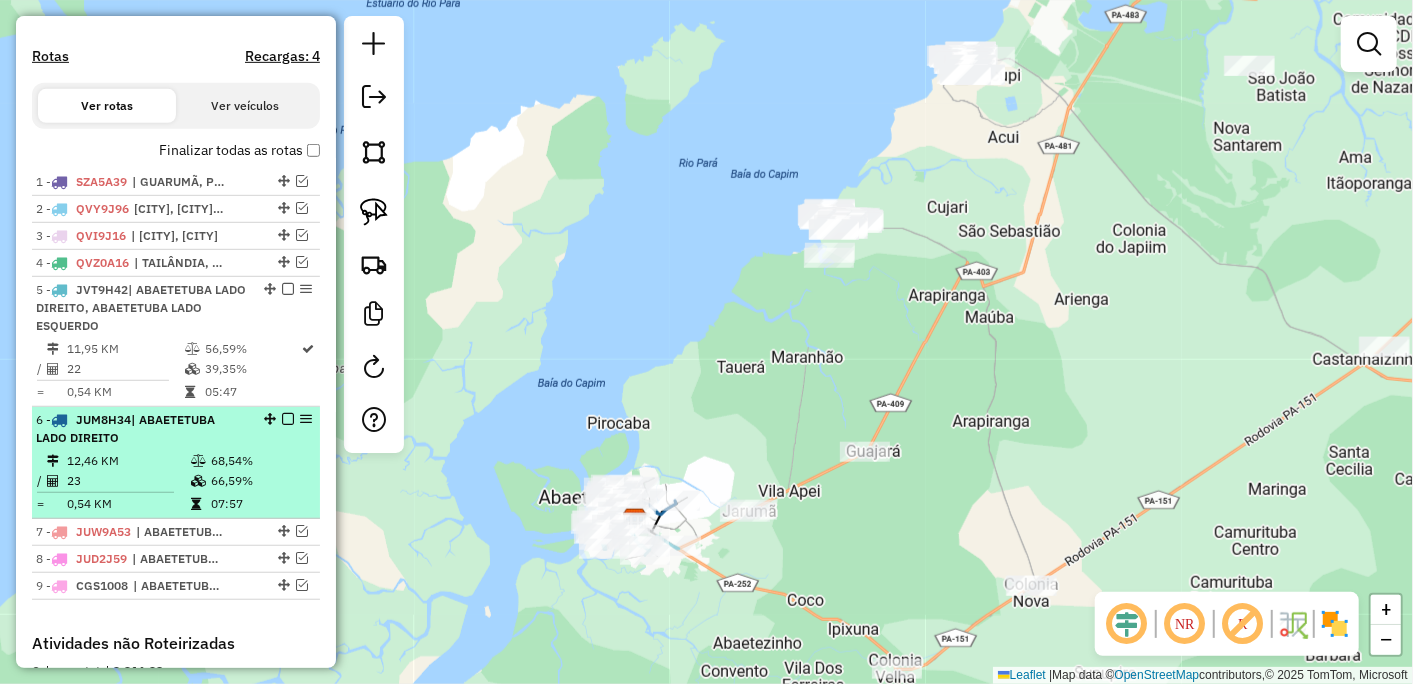 click at bounding box center [288, 419] 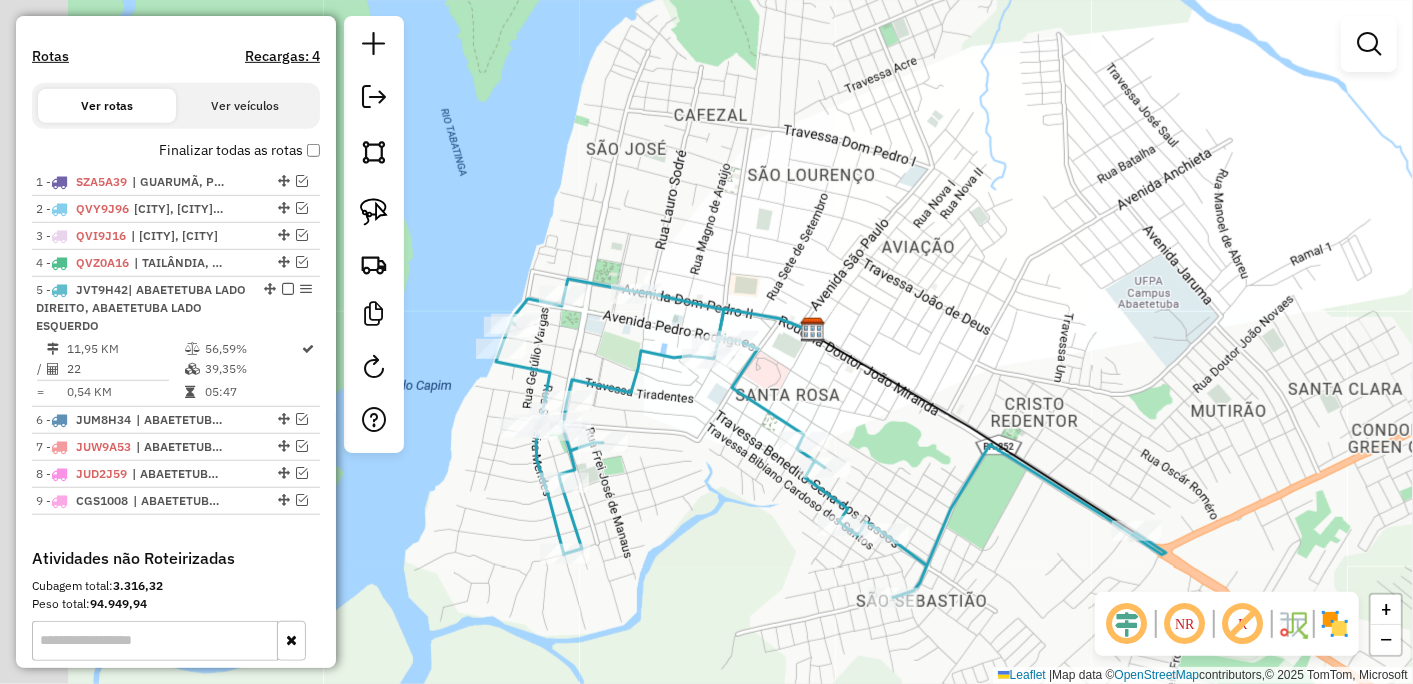 drag, startPoint x: 708, startPoint y: 530, endPoint x: 793, endPoint y: 530, distance: 85 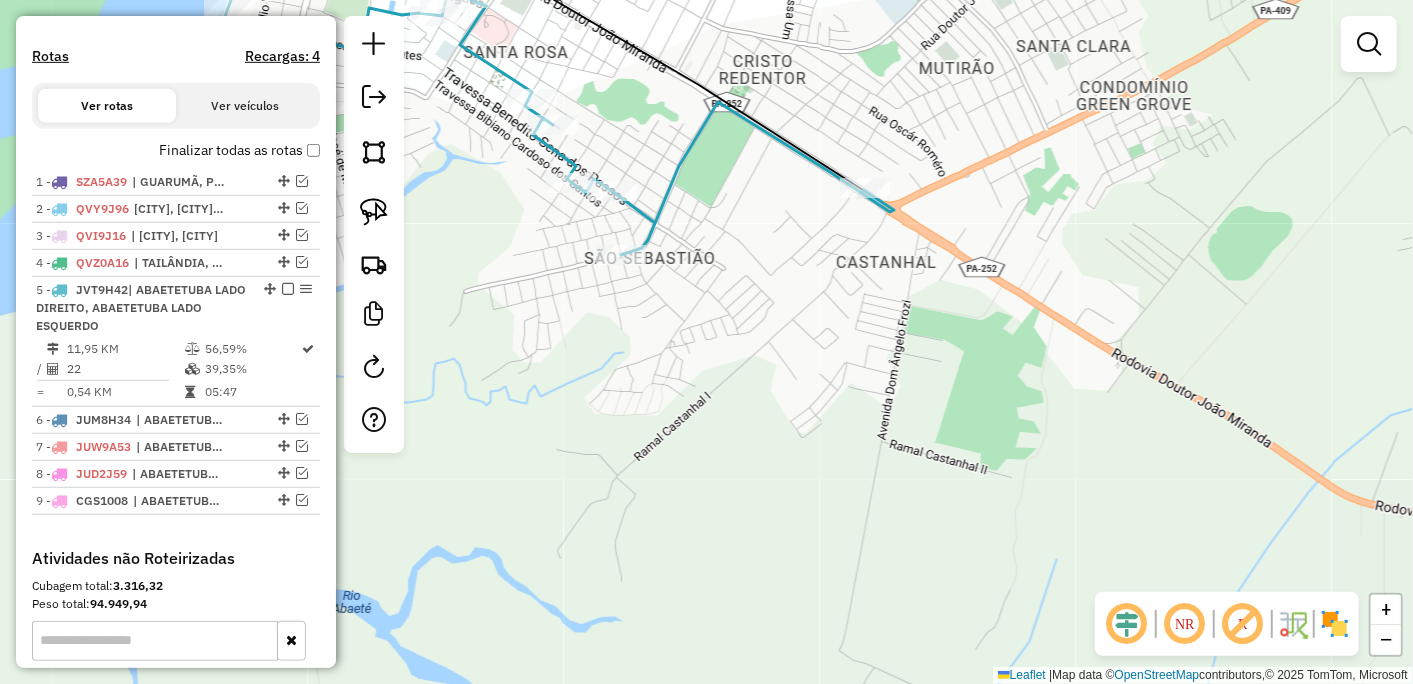 drag, startPoint x: 840, startPoint y: 551, endPoint x: 522, endPoint y: 255, distance: 434.44217 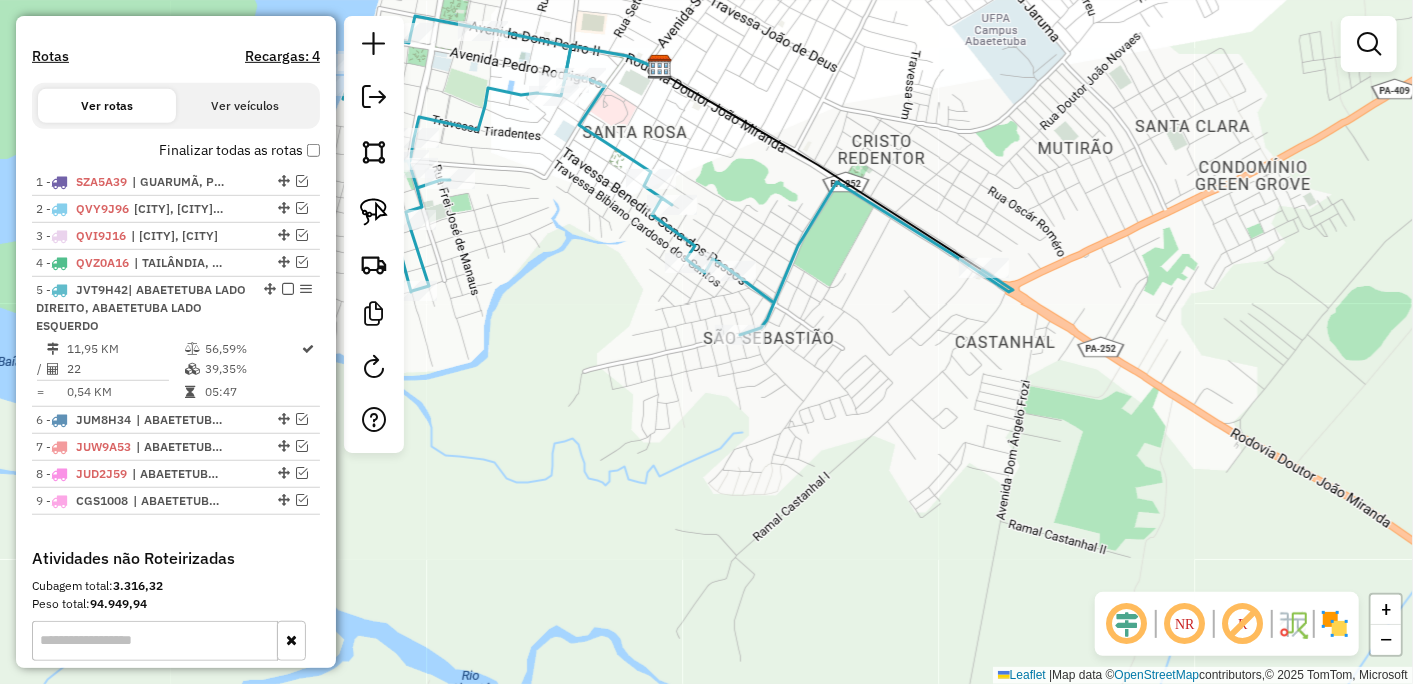 drag, startPoint x: 542, startPoint y: 310, endPoint x: 652, endPoint y: 364, distance: 122.53979 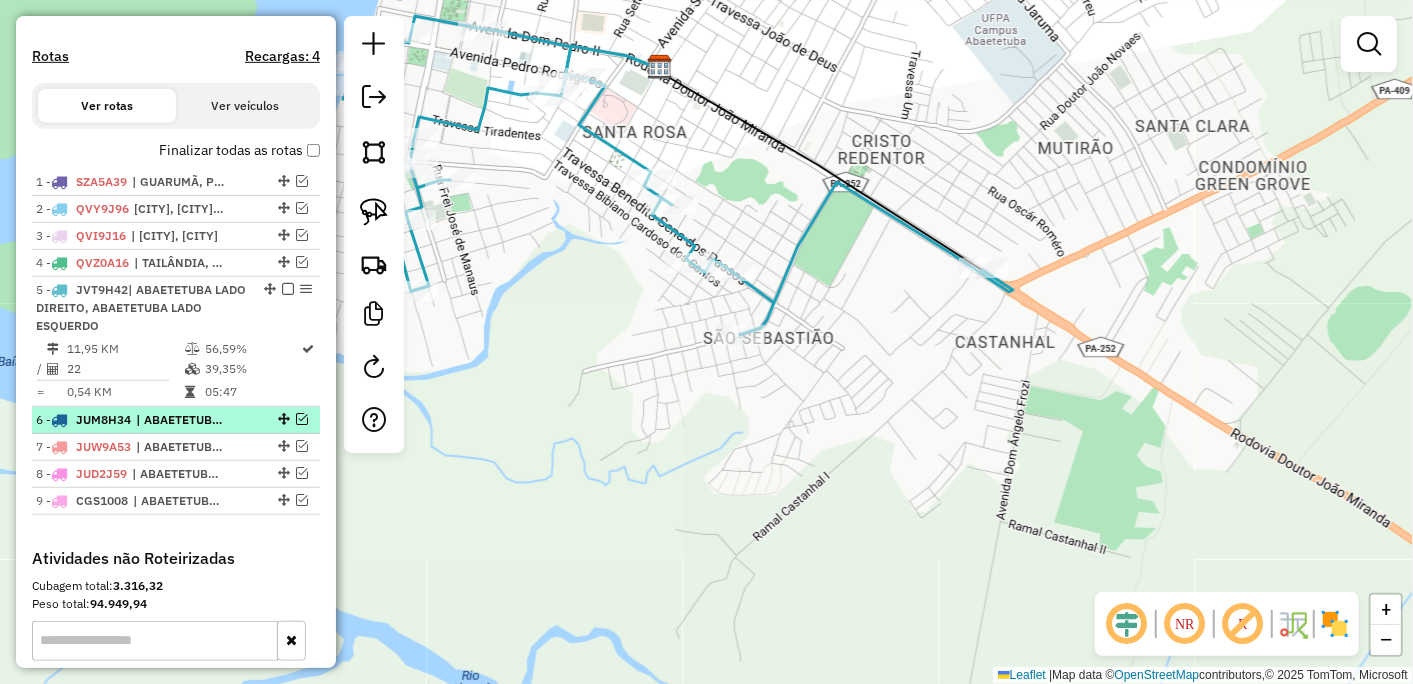 click at bounding box center [302, 419] 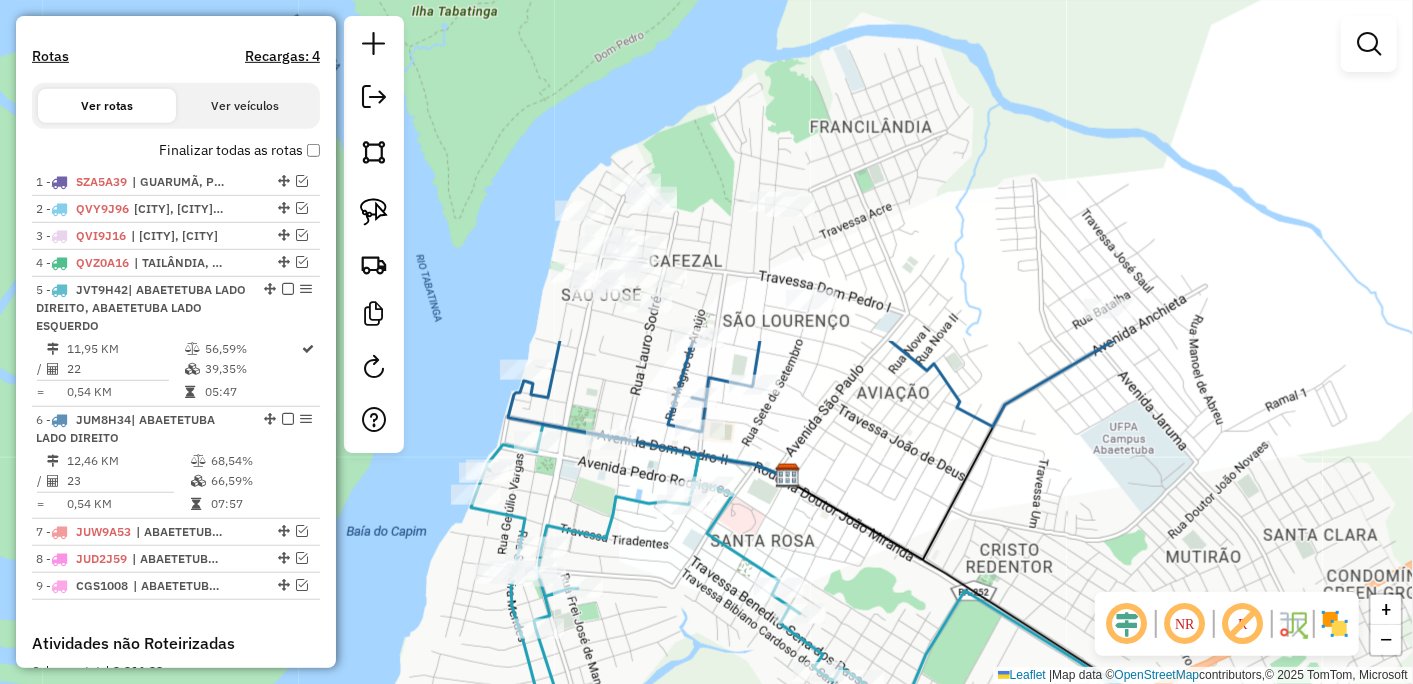 drag, startPoint x: 928, startPoint y: 171, endPoint x: 1065, endPoint y: 511, distance: 366.56378 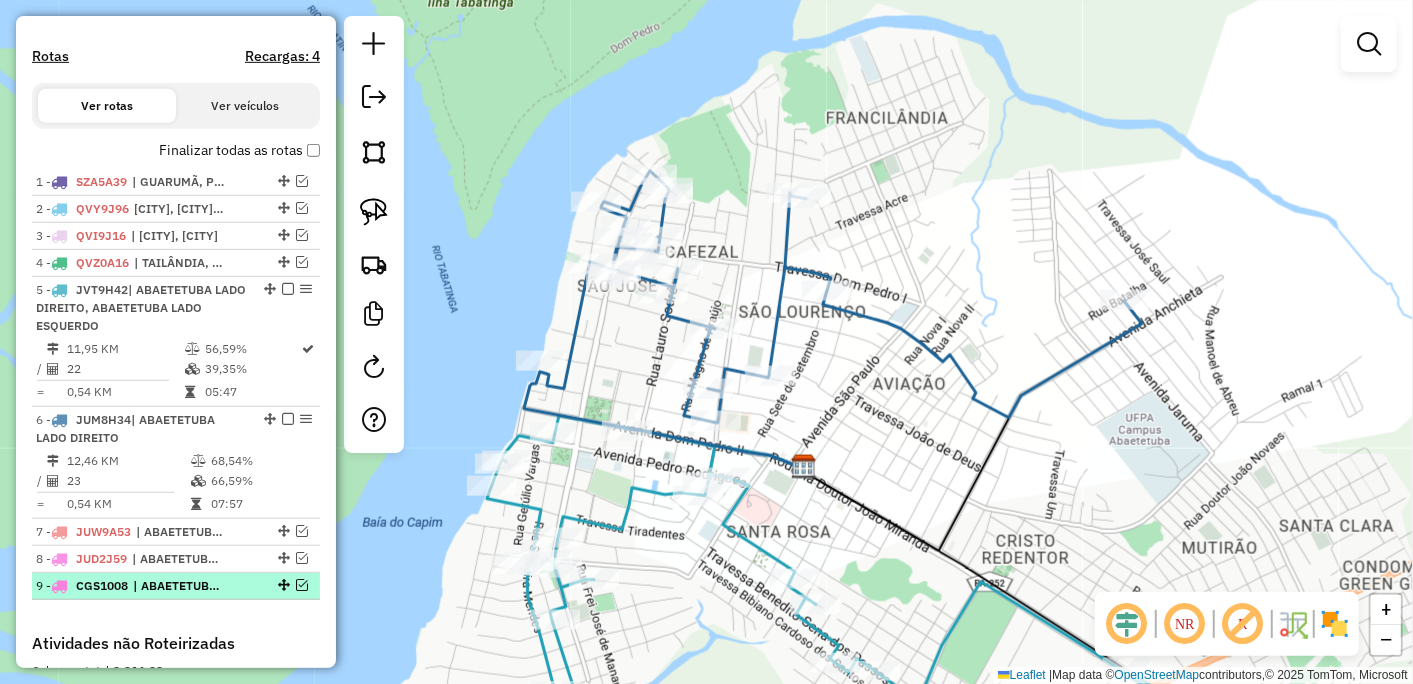 click at bounding box center (302, 585) 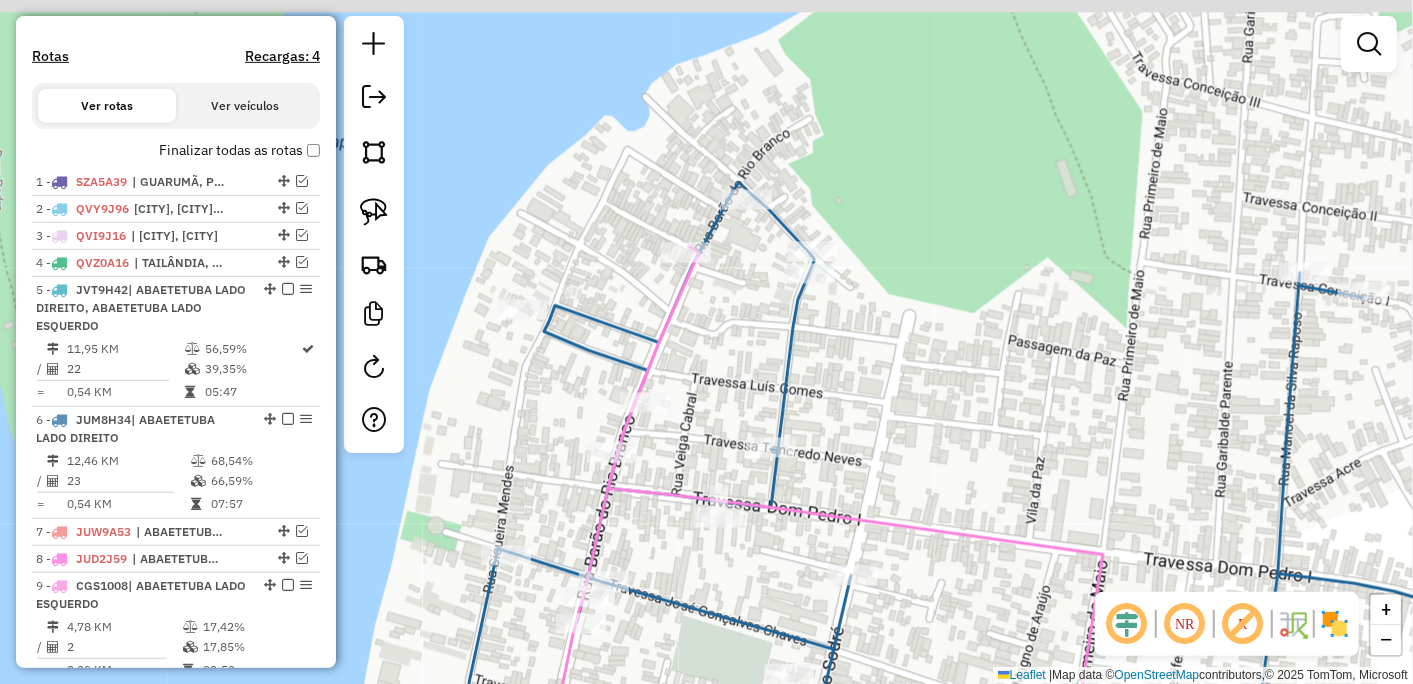 drag, startPoint x: 725, startPoint y: 121, endPoint x: 723, endPoint y: 371, distance: 250.008 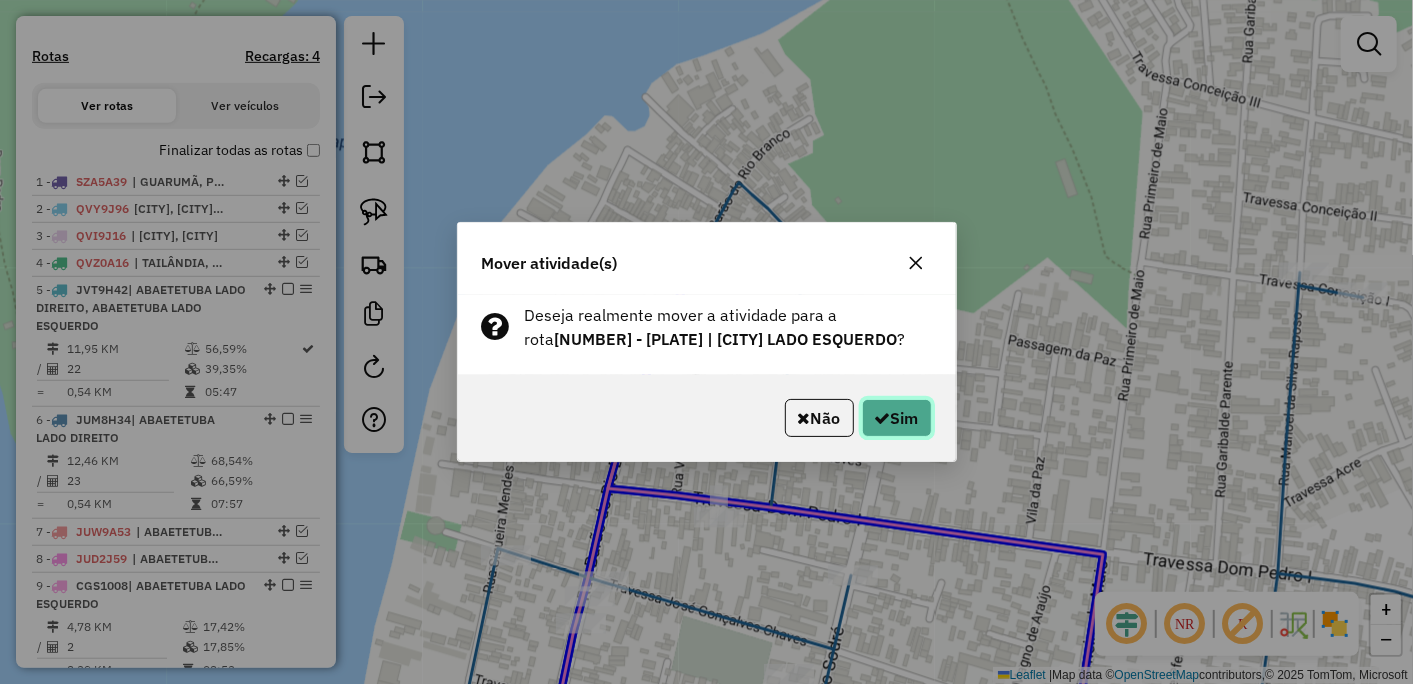 click on "Sim" 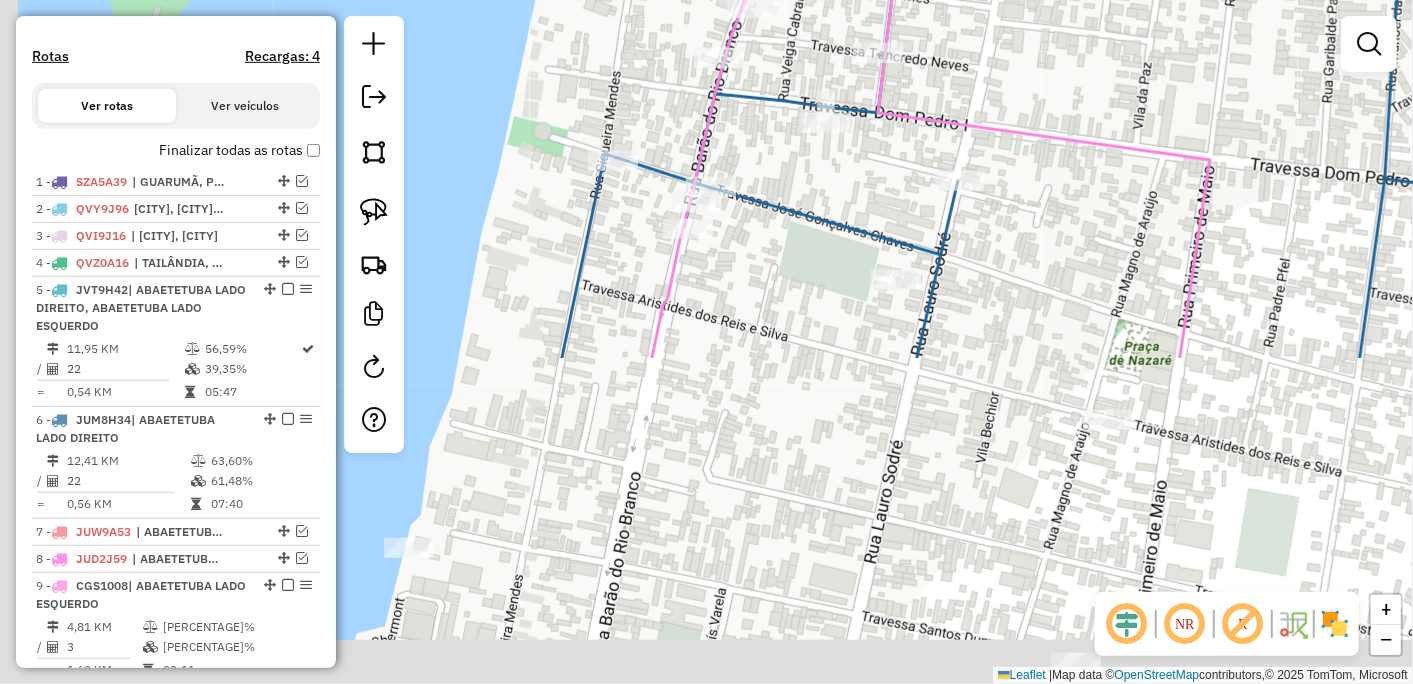 drag, startPoint x: 785, startPoint y: 516, endPoint x: 854, endPoint y: 110, distance: 411.82156 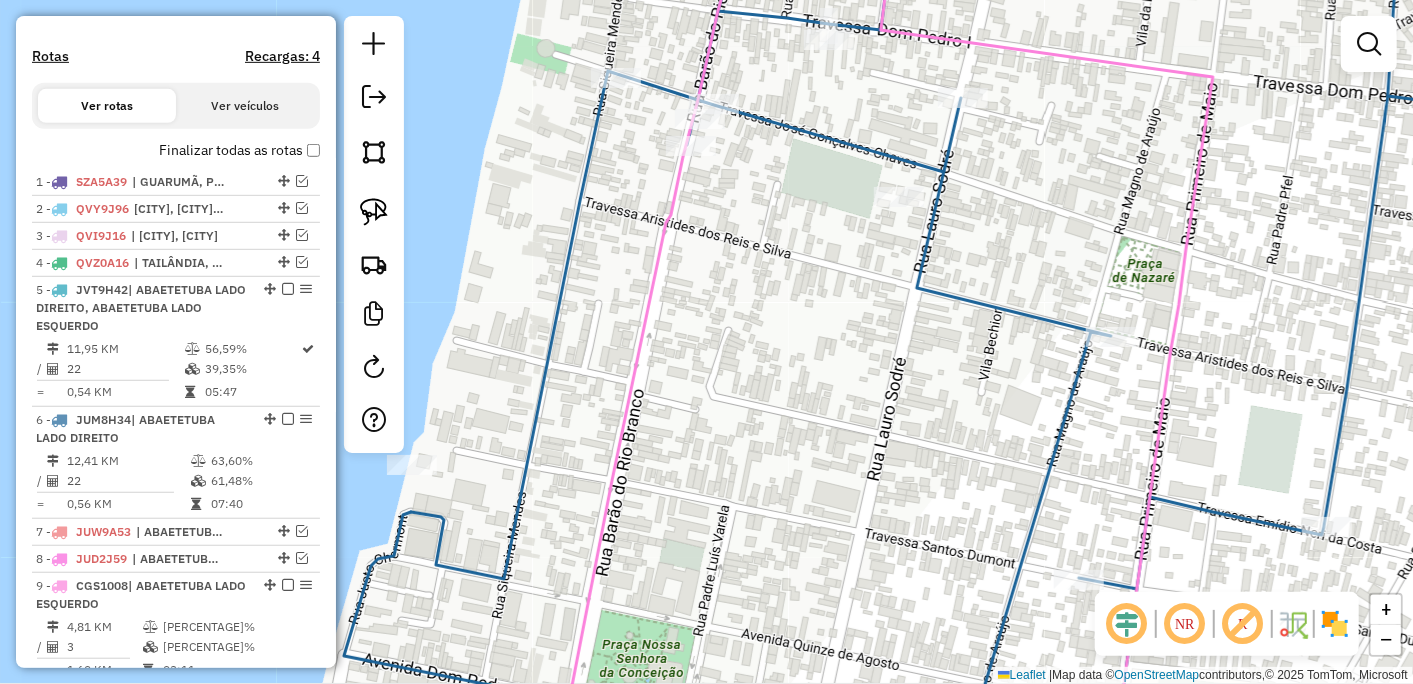 drag, startPoint x: 645, startPoint y: 540, endPoint x: 801, endPoint y: 171, distance: 400.62076 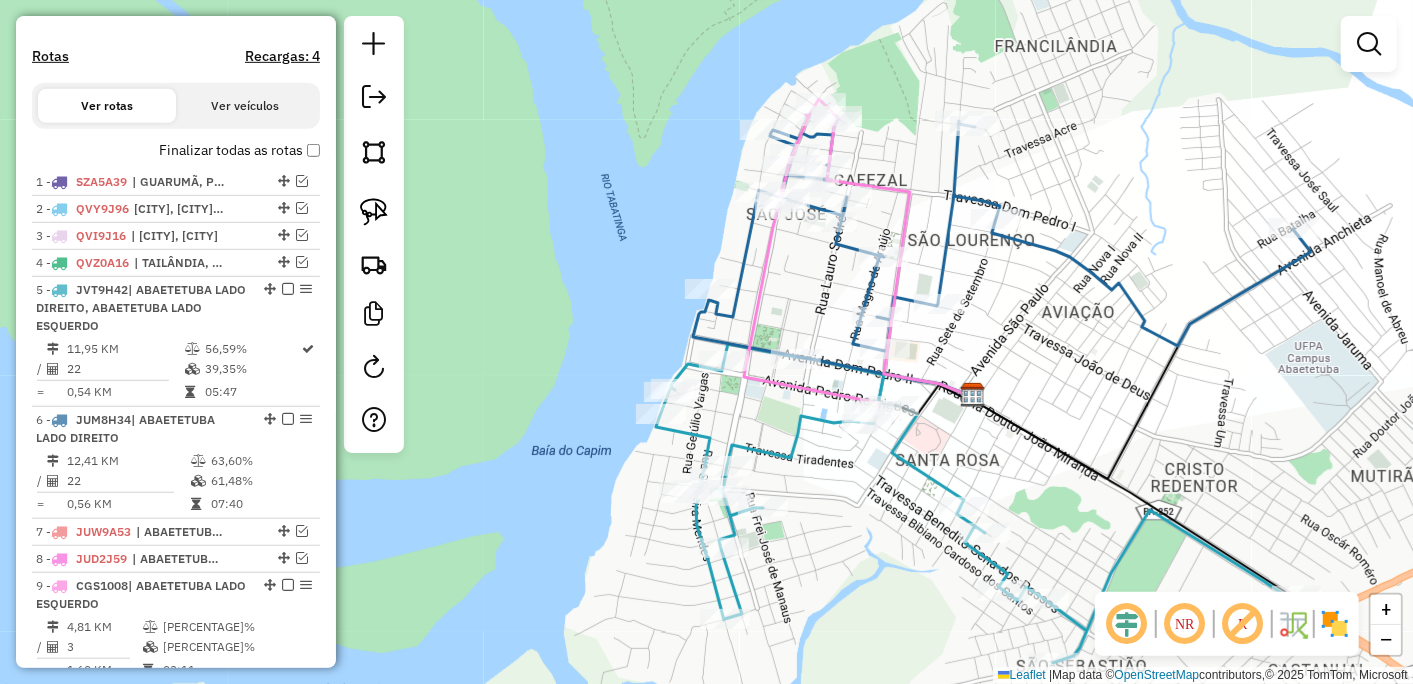 drag, startPoint x: 737, startPoint y: 395, endPoint x: 748, endPoint y: 410, distance: 18.601076 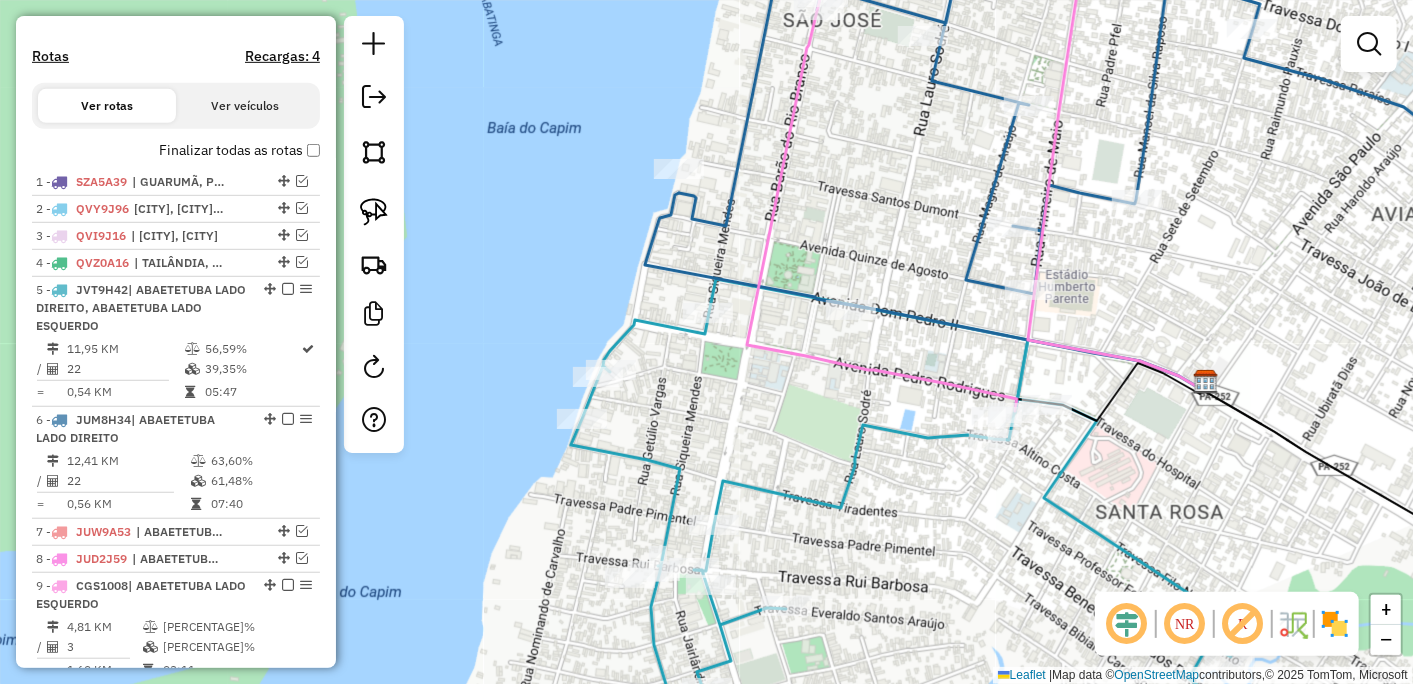 click on "Janela de atendimento Grade de atendimento Capacidade Transportadoras Veículos Cliente Pedidos  Rotas Selecione os dias de semana para filtrar as janelas de atendimento  Seg   Ter   Qua   Qui   Sex   Sáb   Dom  Informe o período da janela de atendimento: De: Até:  Filtrar exatamente a janela do cliente  Considerar janela de atendimento padrão  Selecione os dias de semana para filtrar as grades de atendimento  Seg   Ter   Qua   Qui   Sex   Sáb   Dom   Considerar clientes sem dia de atendimento cadastrado  Clientes fora do dia de atendimento selecionado Filtrar as atividades entre os valores definidos abaixo:  Peso mínimo:   Peso máximo:   Cubagem mínima:   Cubagem máxima:   De:   Até:  Filtrar as atividades entre o tempo de atendimento definido abaixo:  De:   Até:   Considerar capacidade total dos clientes não roteirizados Transportadora: Selecione um ou mais itens Tipo de veículo: Selecione um ou mais itens Veículo: Selecione um ou mais itens Motorista: Selecione um ou mais itens Nome: Rótulo:" 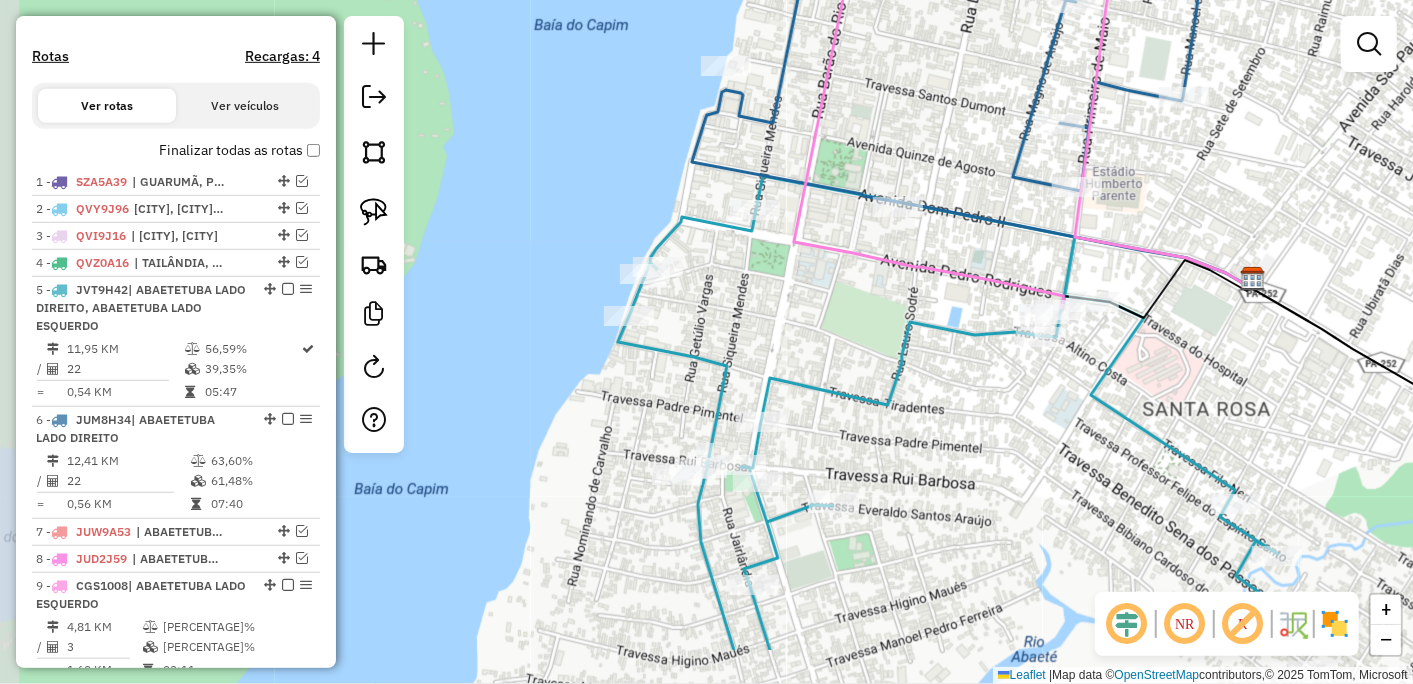 drag, startPoint x: 762, startPoint y: 548, endPoint x: 803, endPoint y: 451, distance: 105.30907 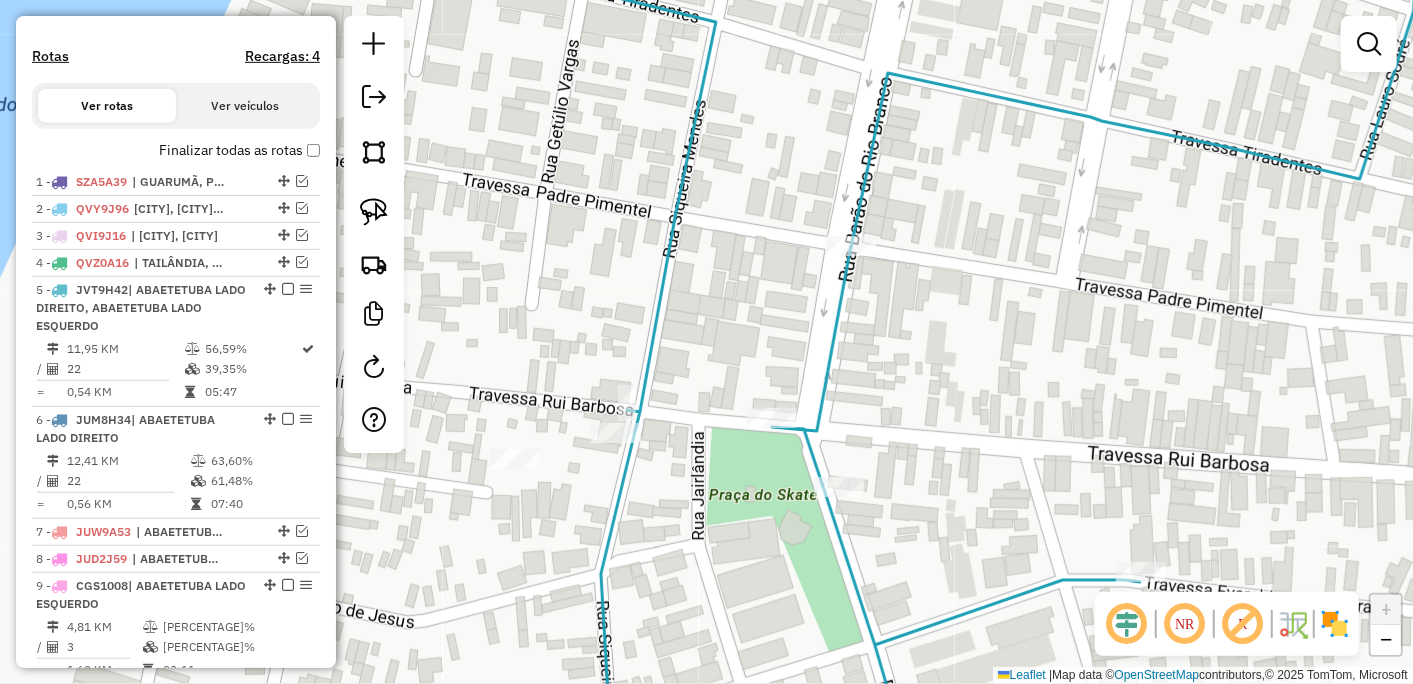 drag, startPoint x: 918, startPoint y: 547, endPoint x: 704, endPoint y: 258, distance: 359.60672 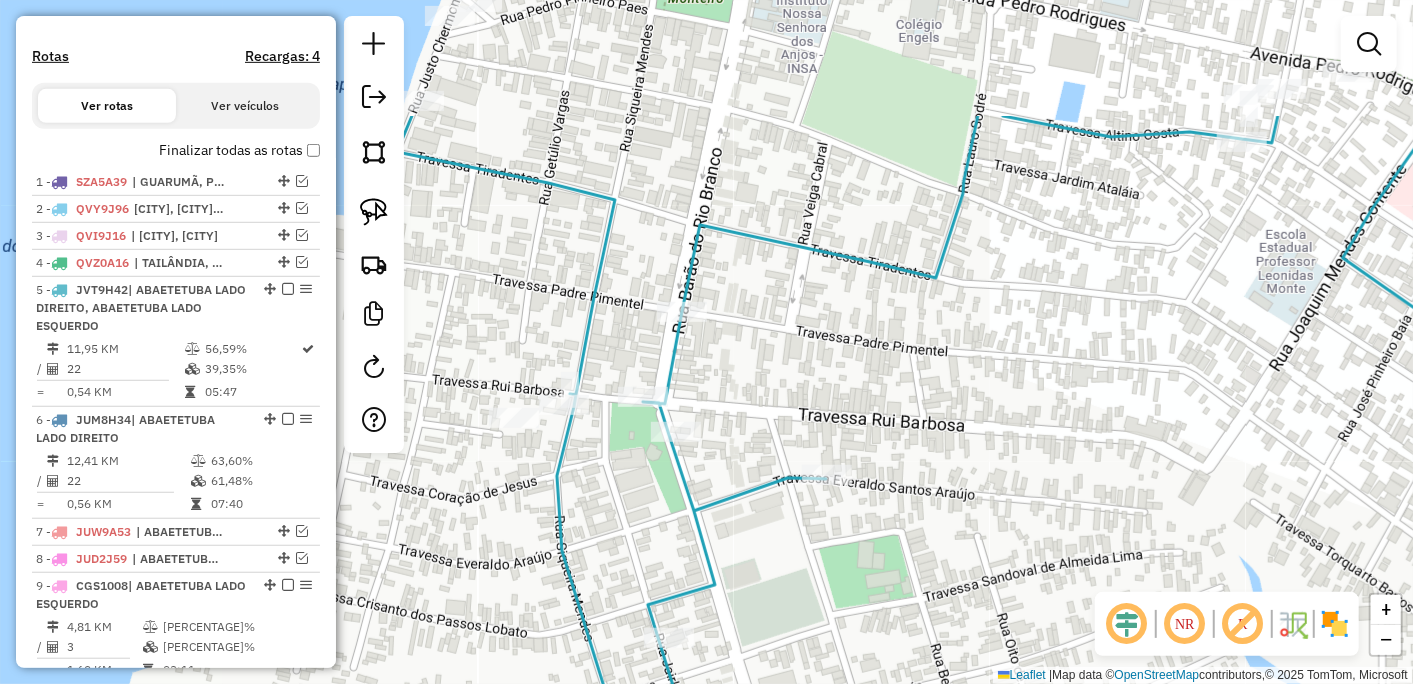 drag, startPoint x: 830, startPoint y: 377, endPoint x: 831, endPoint y: 575, distance: 198.00252 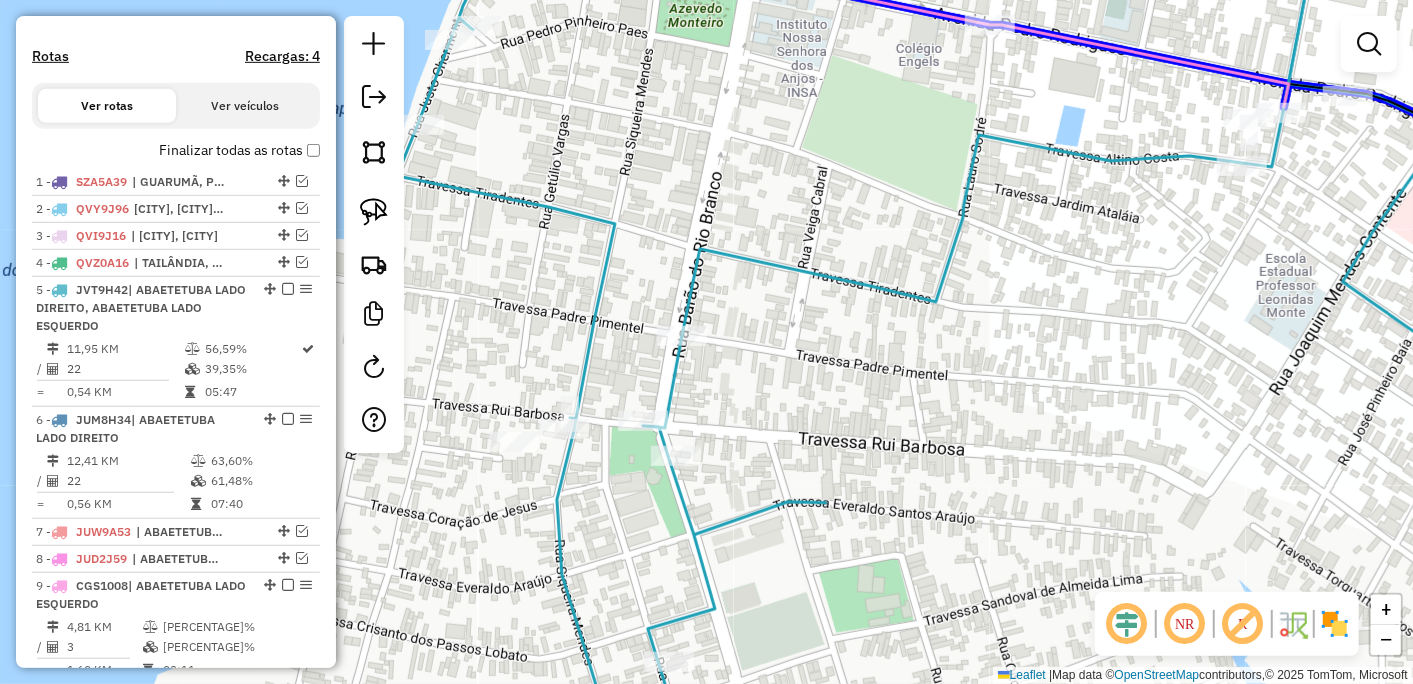 click 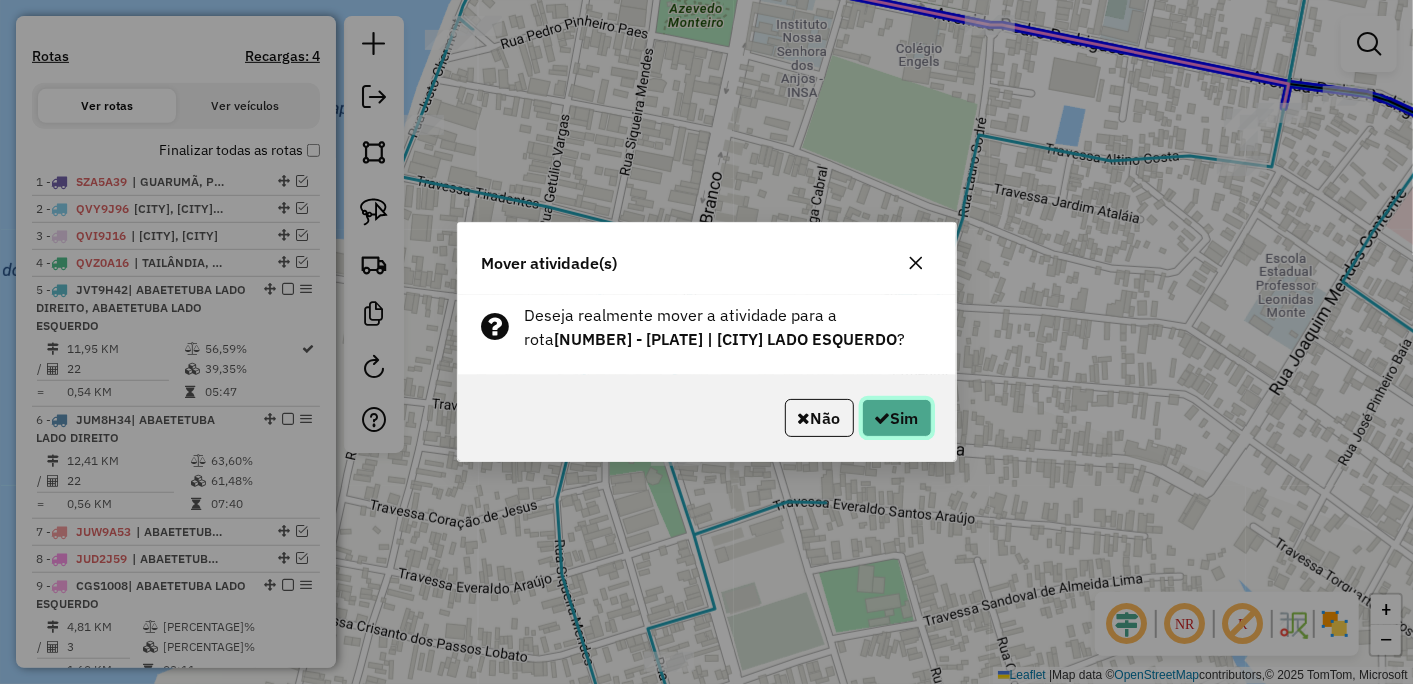 click on "Sim" 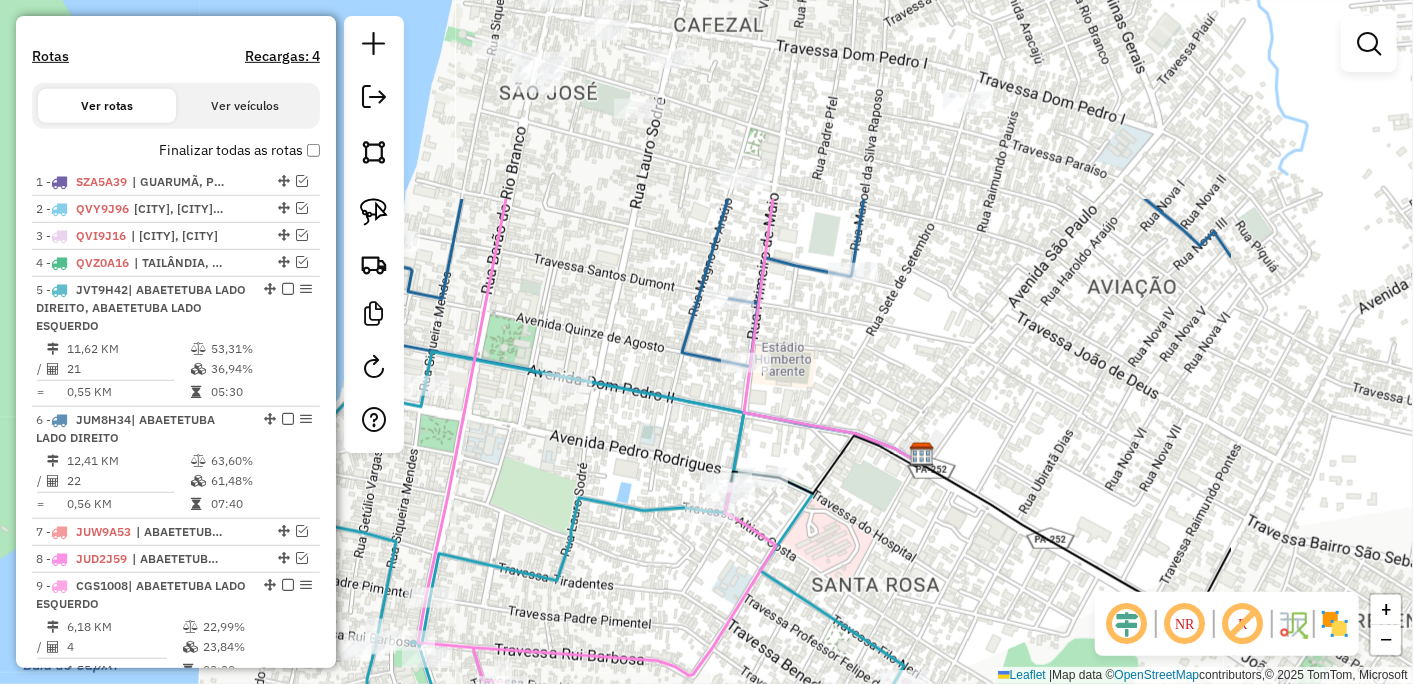 drag, startPoint x: 1015, startPoint y: 313, endPoint x: 691, endPoint y: 580, distance: 419.83926 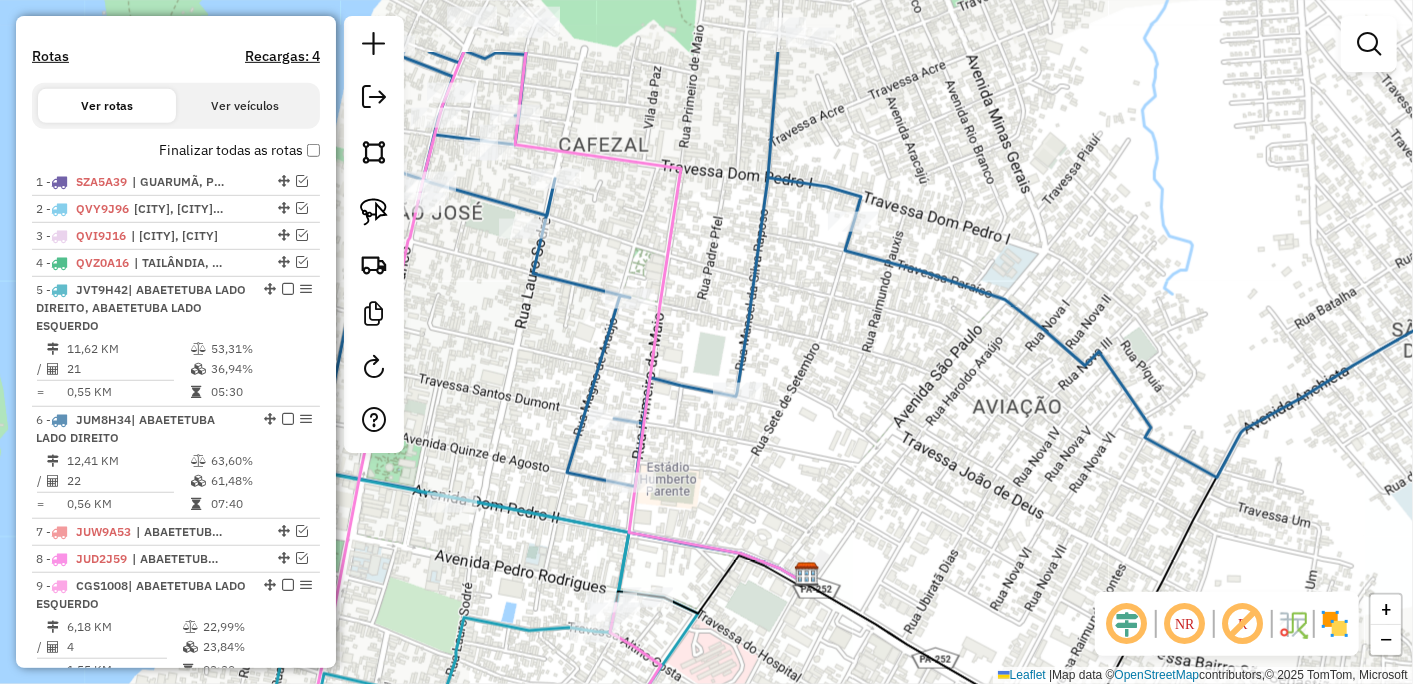 drag, startPoint x: 932, startPoint y: 542, endPoint x: 818, endPoint y: 662, distance: 165.51736 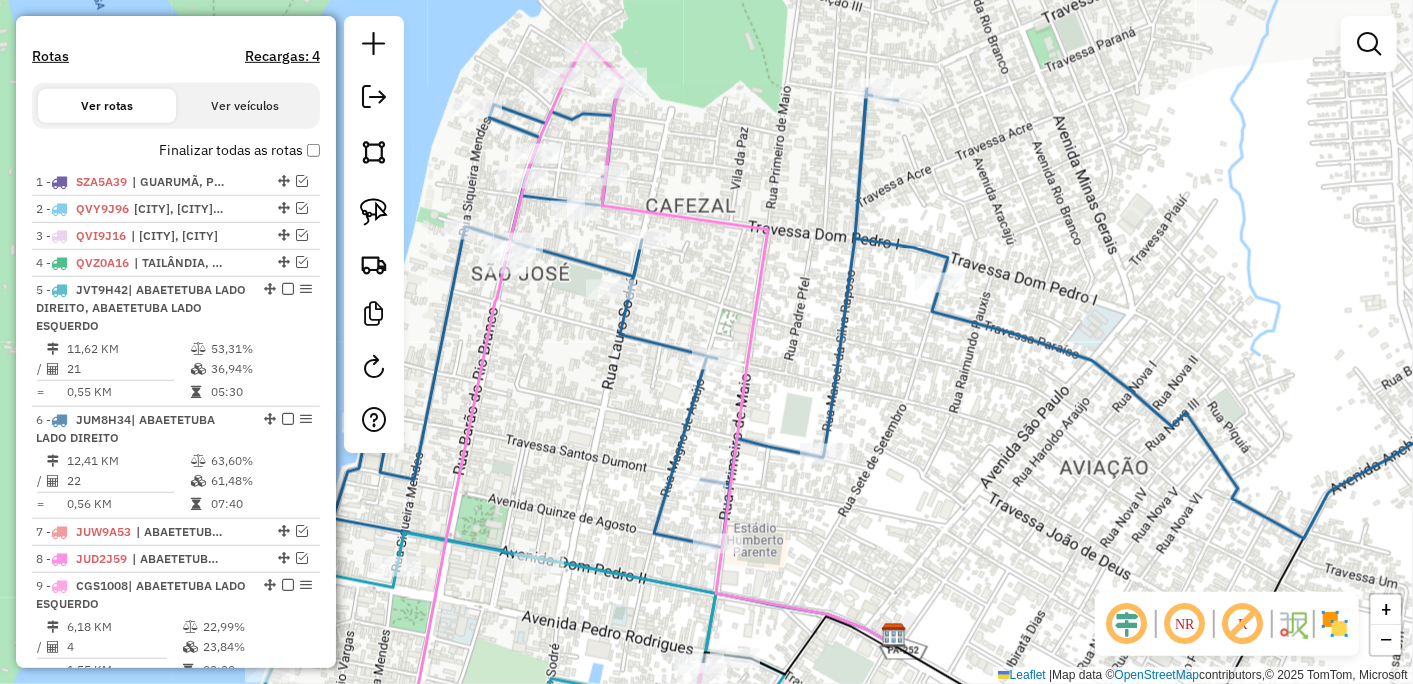 drag, startPoint x: 834, startPoint y: 363, endPoint x: 921, endPoint y: 426, distance: 107.415085 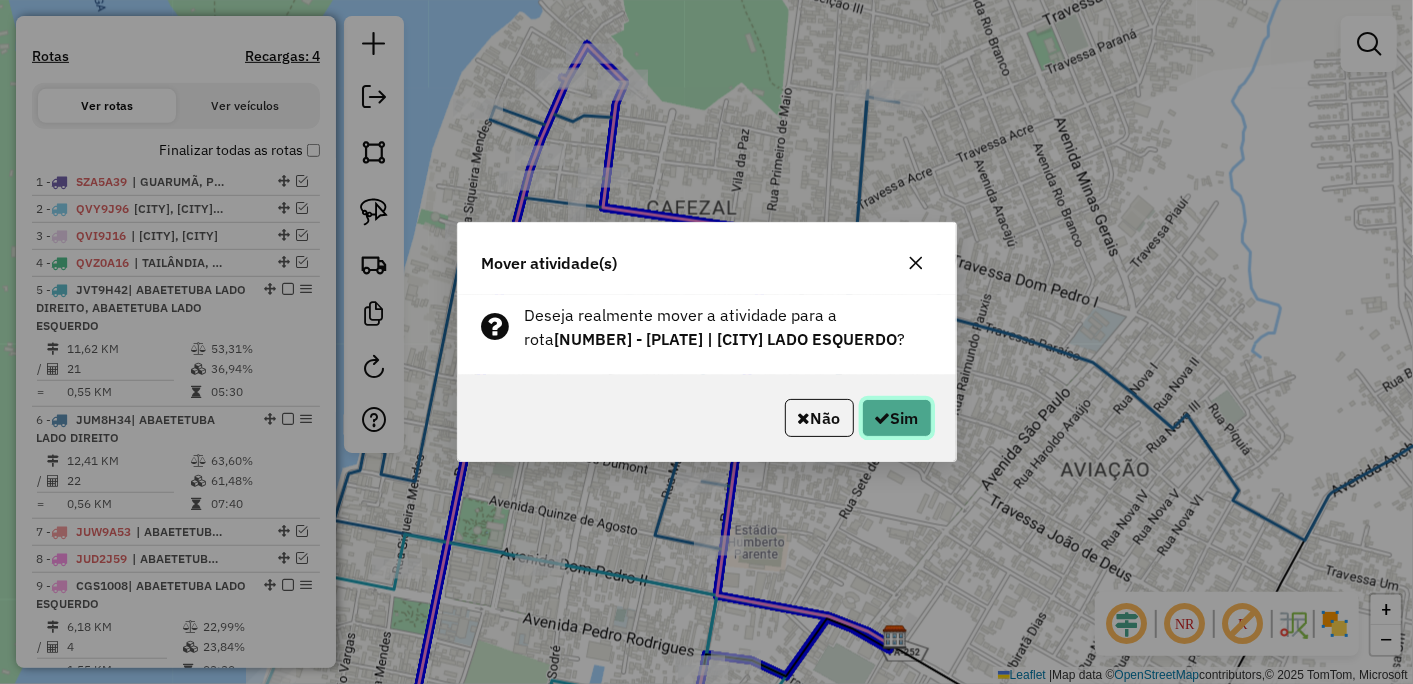 click on "Sim" 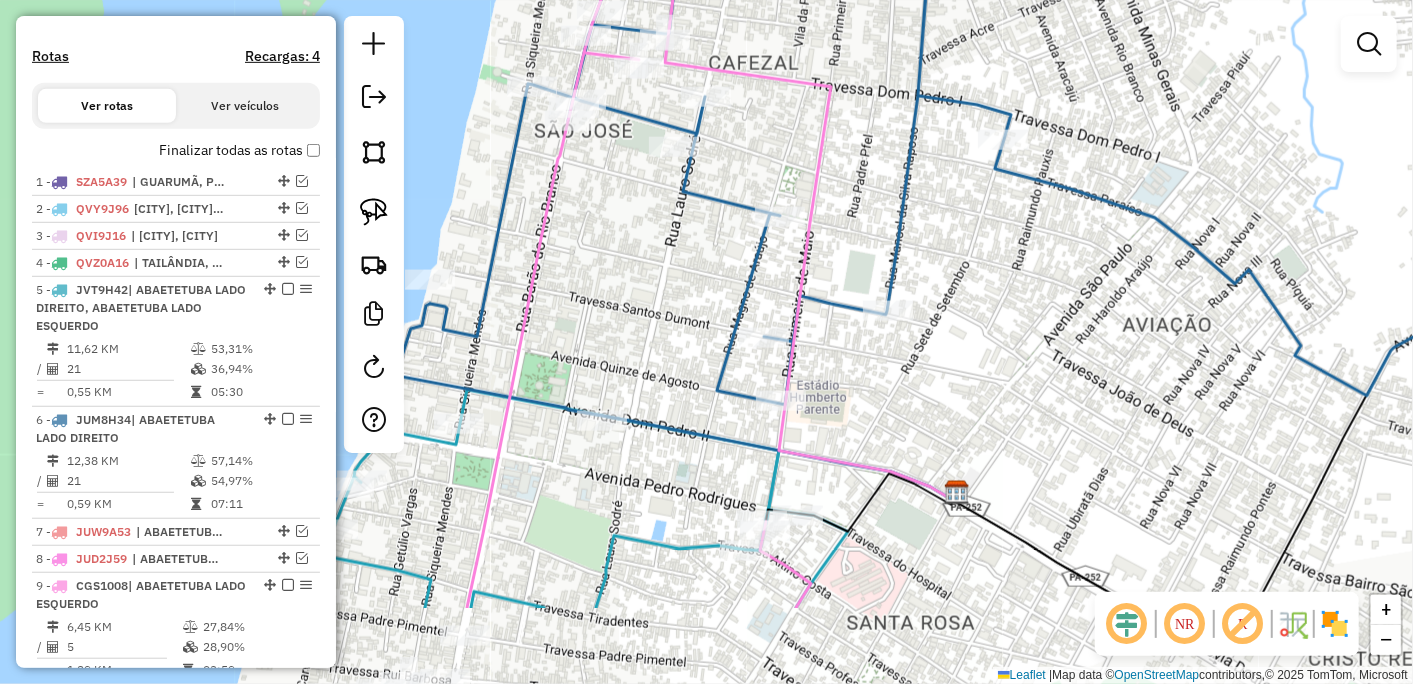 drag, startPoint x: 834, startPoint y: 536, endPoint x: 890, endPoint y: 402, distance: 145.23085 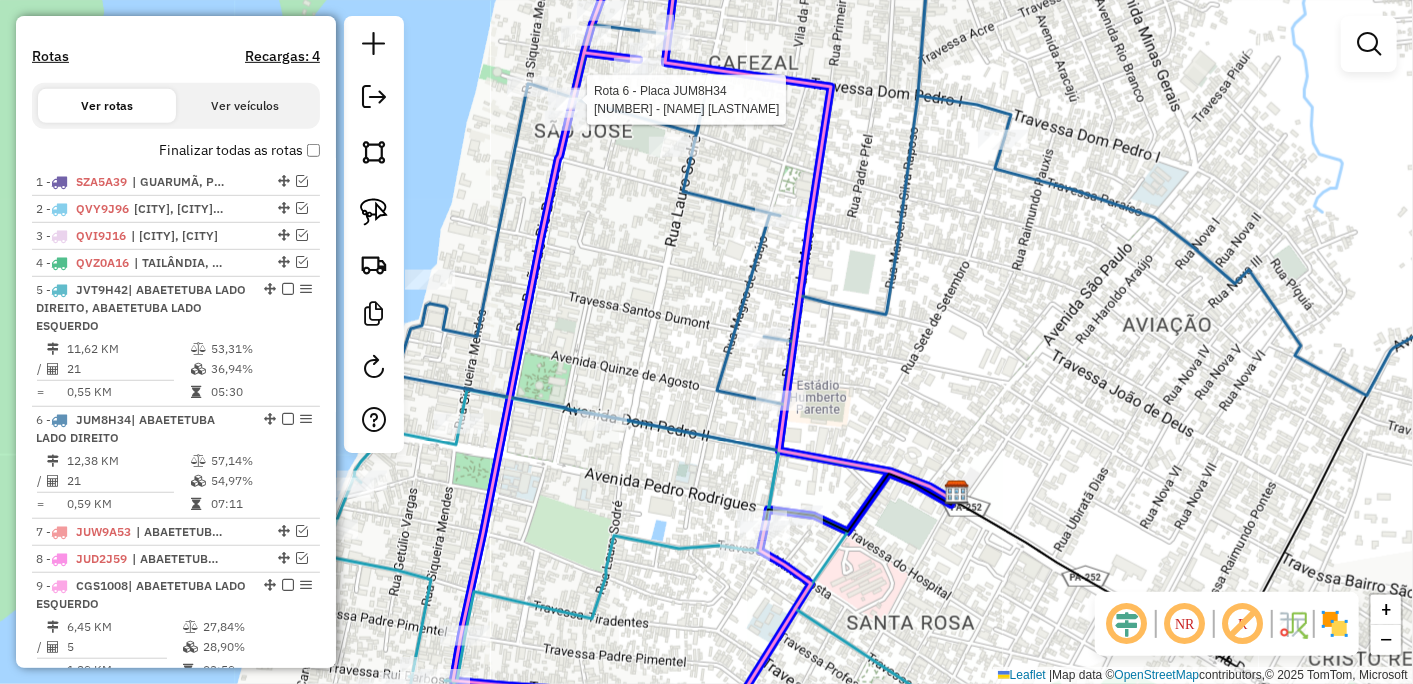 click 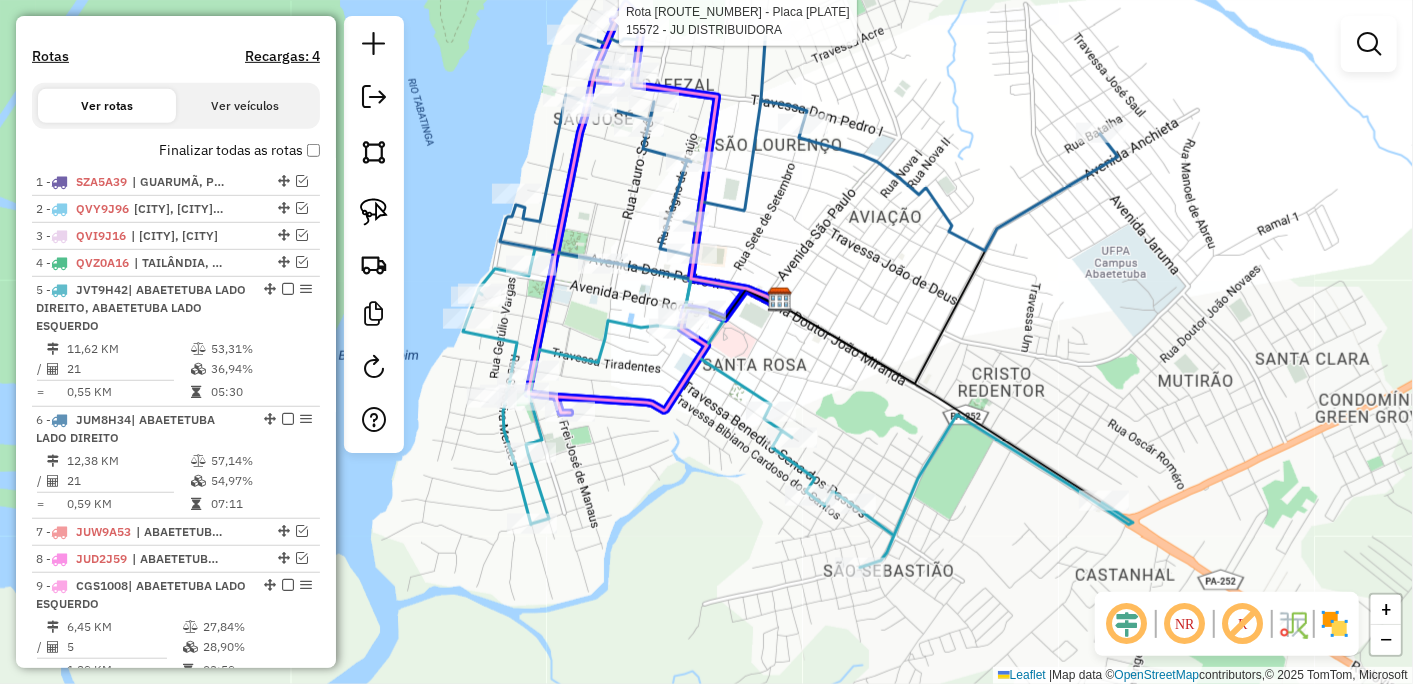 click 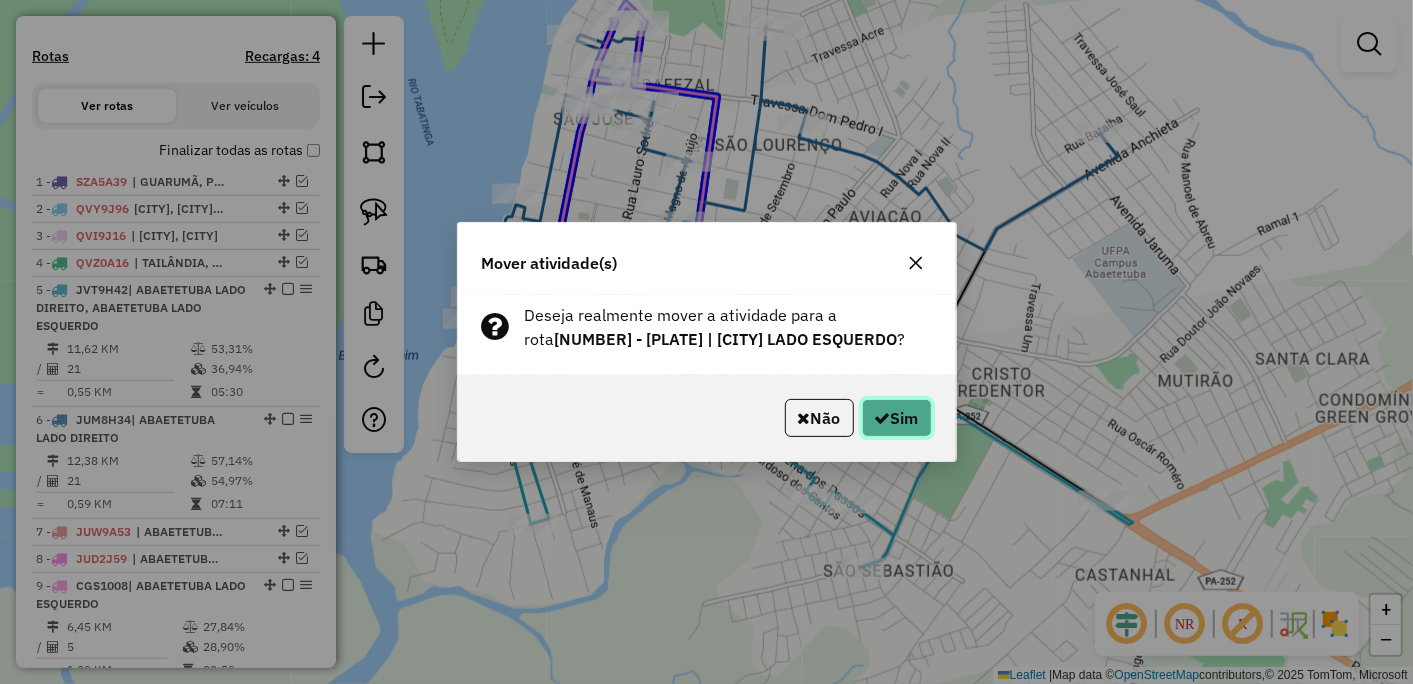 click on "Sim" 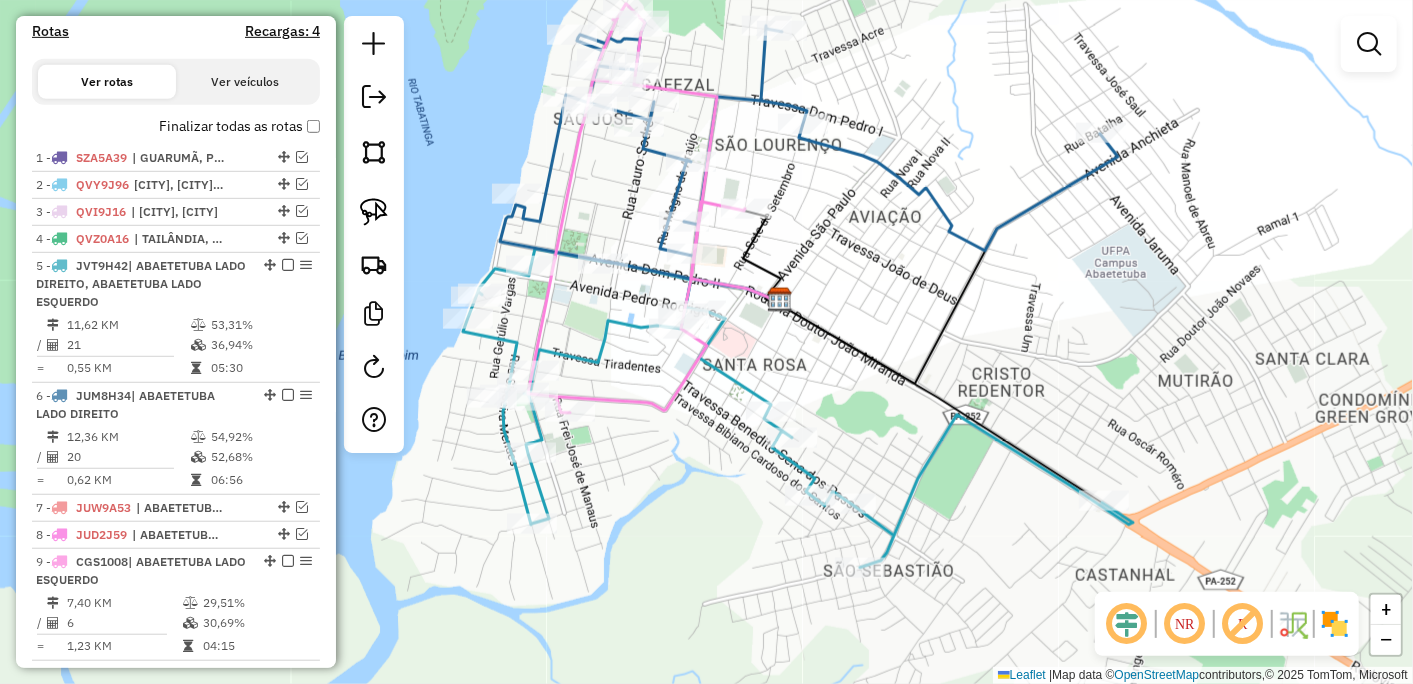 scroll, scrollTop: 596, scrollLeft: 0, axis: vertical 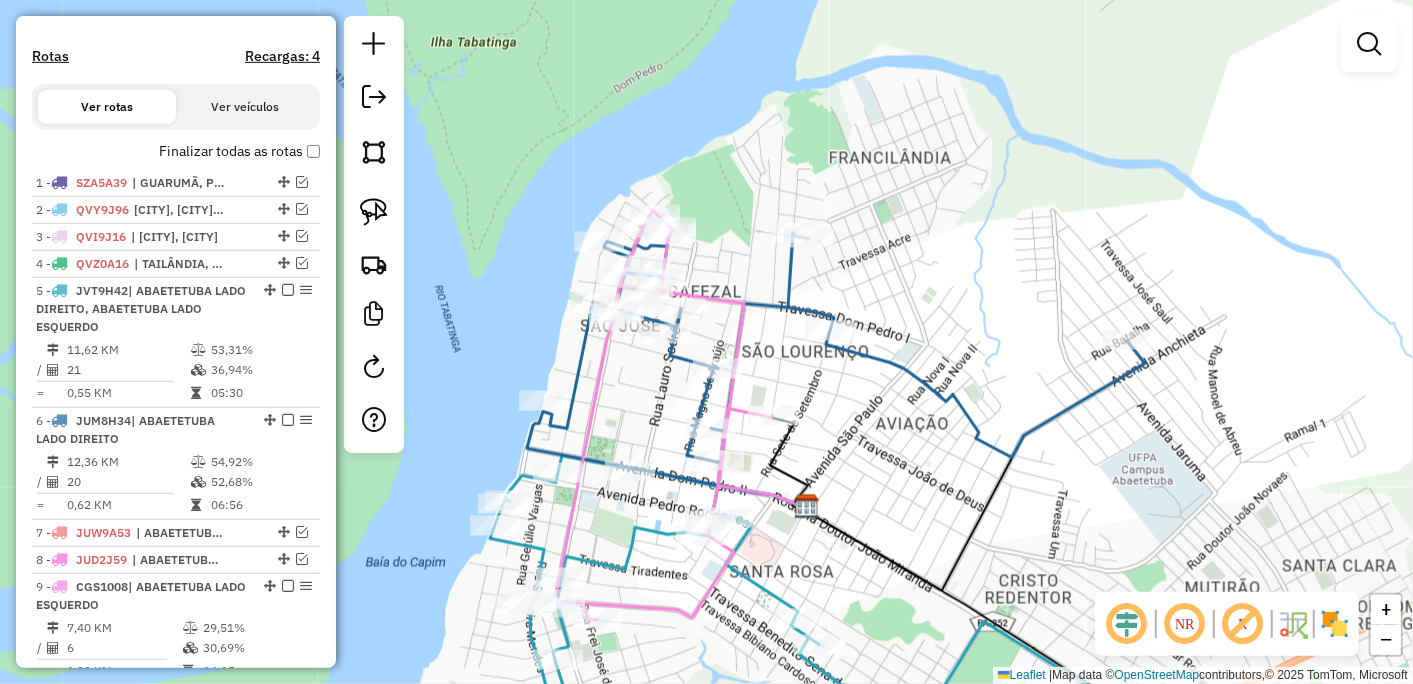 drag, startPoint x: 871, startPoint y: 251, endPoint x: 904, endPoint y: 465, distance: 216.52945 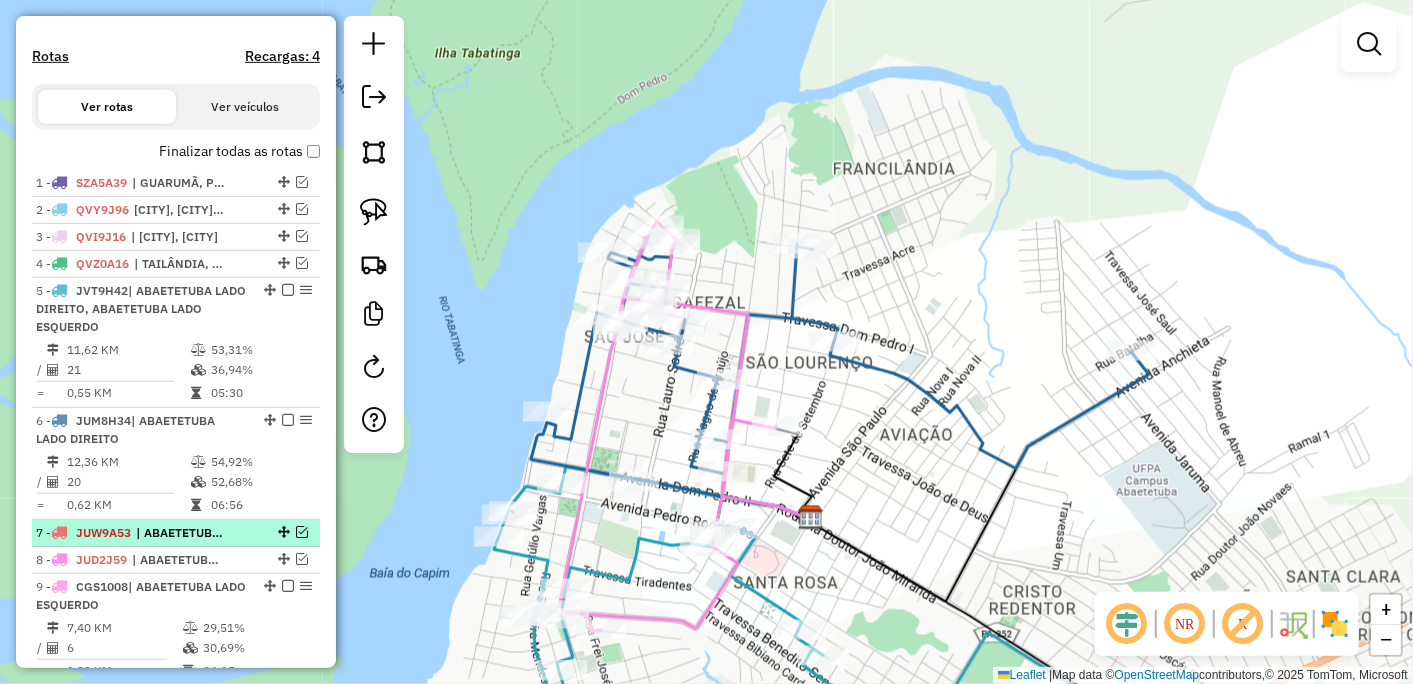 click at bounding box center (302, 532) 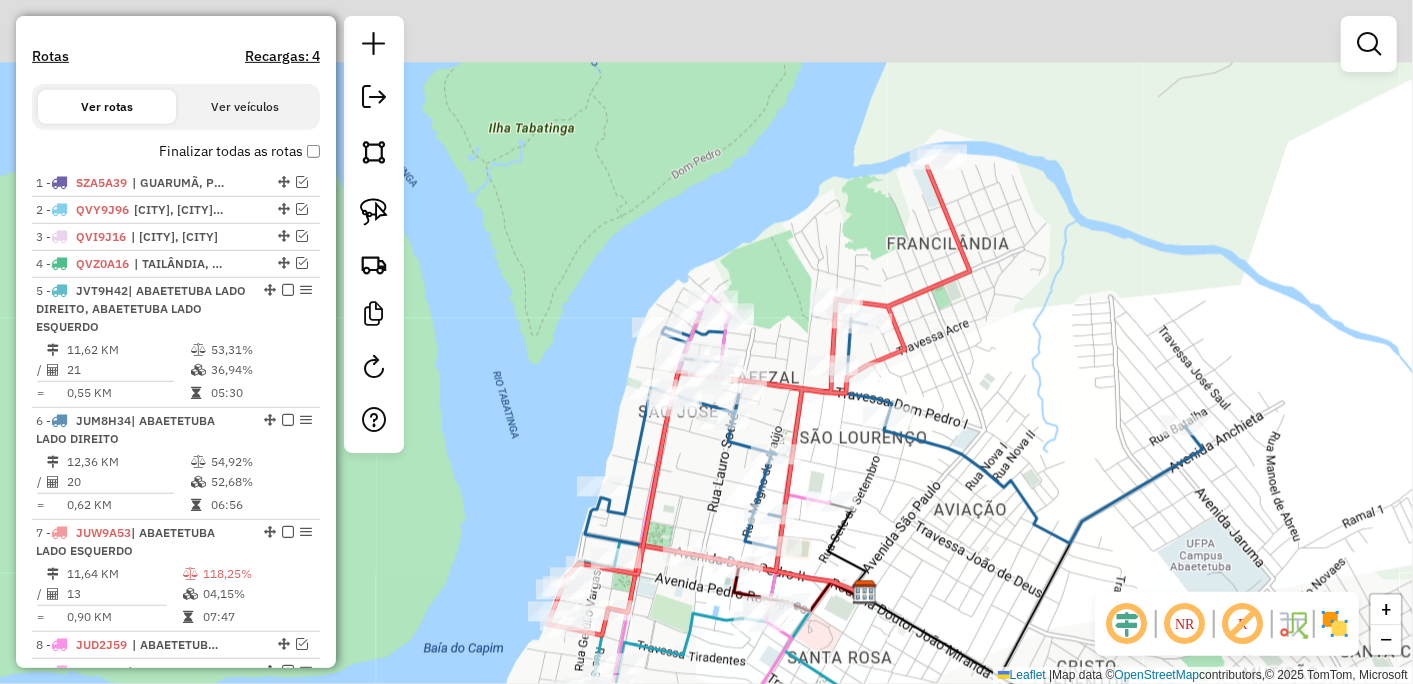 drag, startPoint x: 904, startPoint y: 328, endPoint x: 983, endPoint y: 438, distance: 135.42896 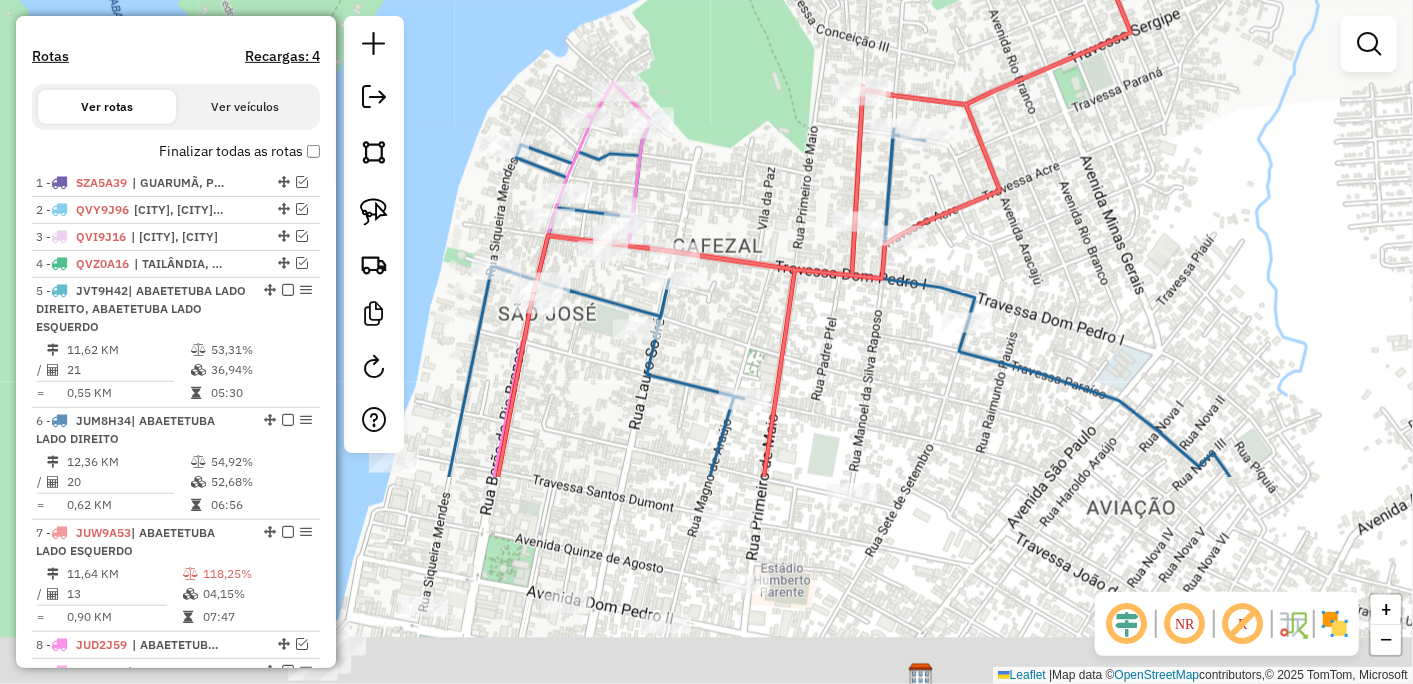 drag, startPoint x: 791, startPoint y: 484, endPoint x: 812, endPoint y: 166, distance: 318.69263 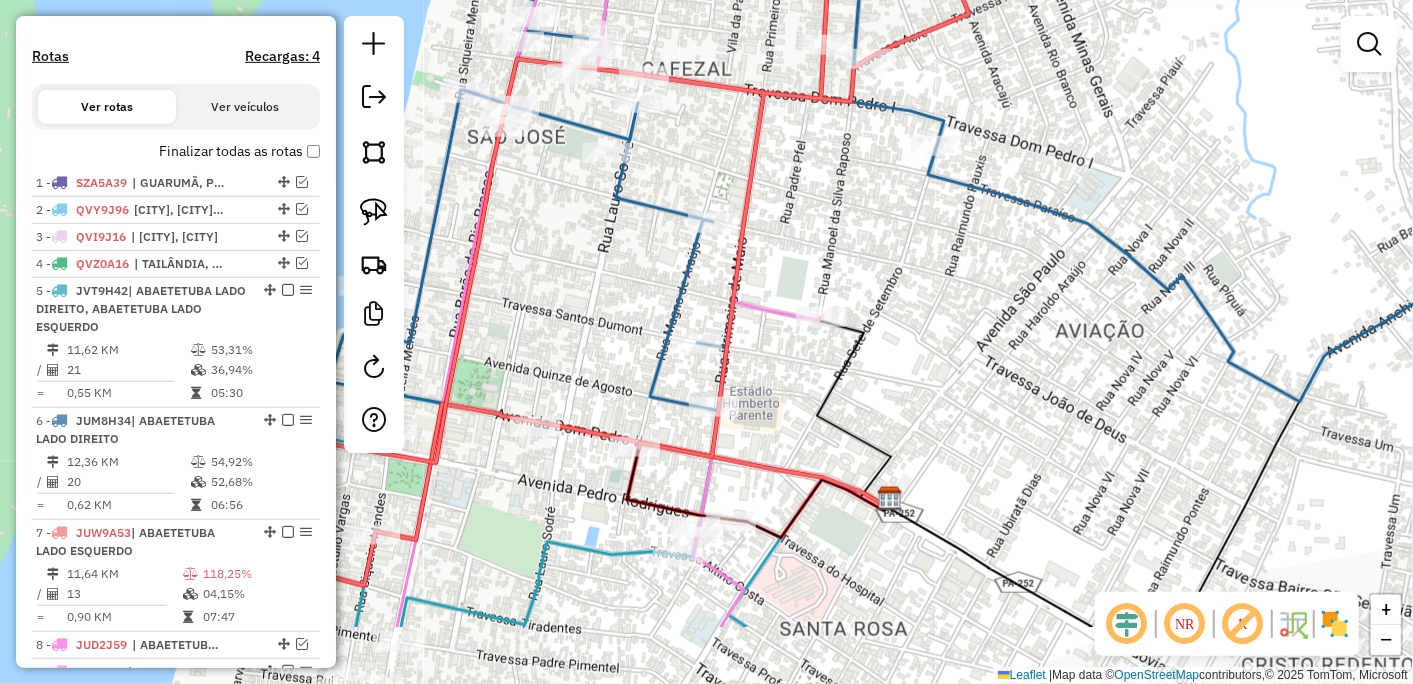 drag, startPoint x: 656, startPoint y: 422, endPoint x: 606, endPoint y: 320, distance: 113.59577 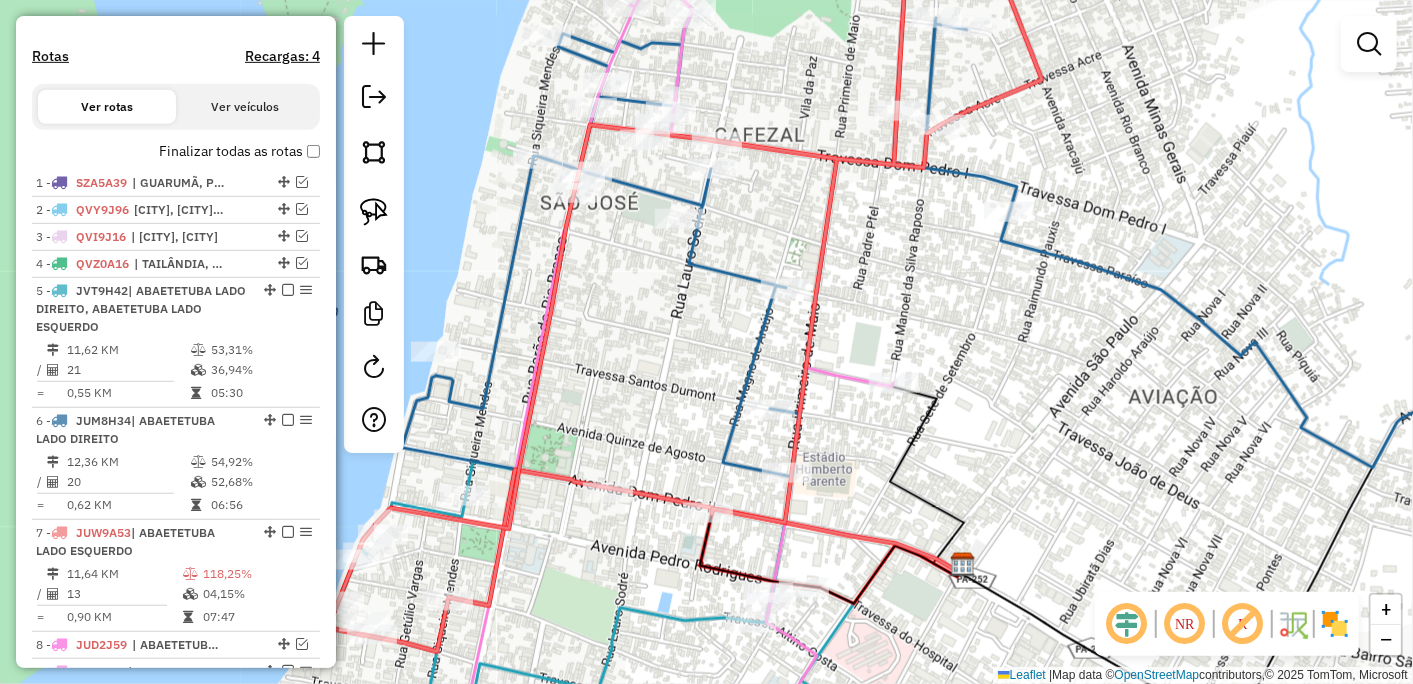 drag, startPoint x: 833, startPoint y: 233, endPoint x: 910, endPoint y: 297, distance: 100.12492 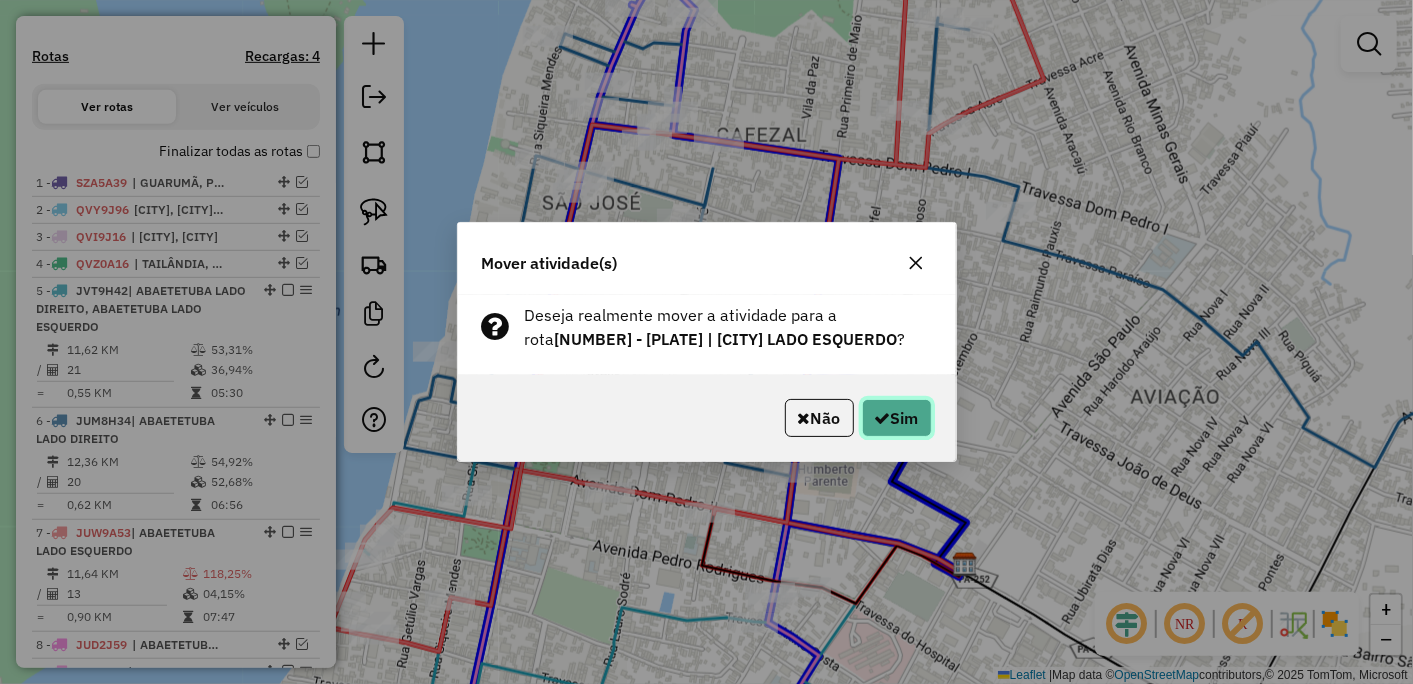 click on "Sim" 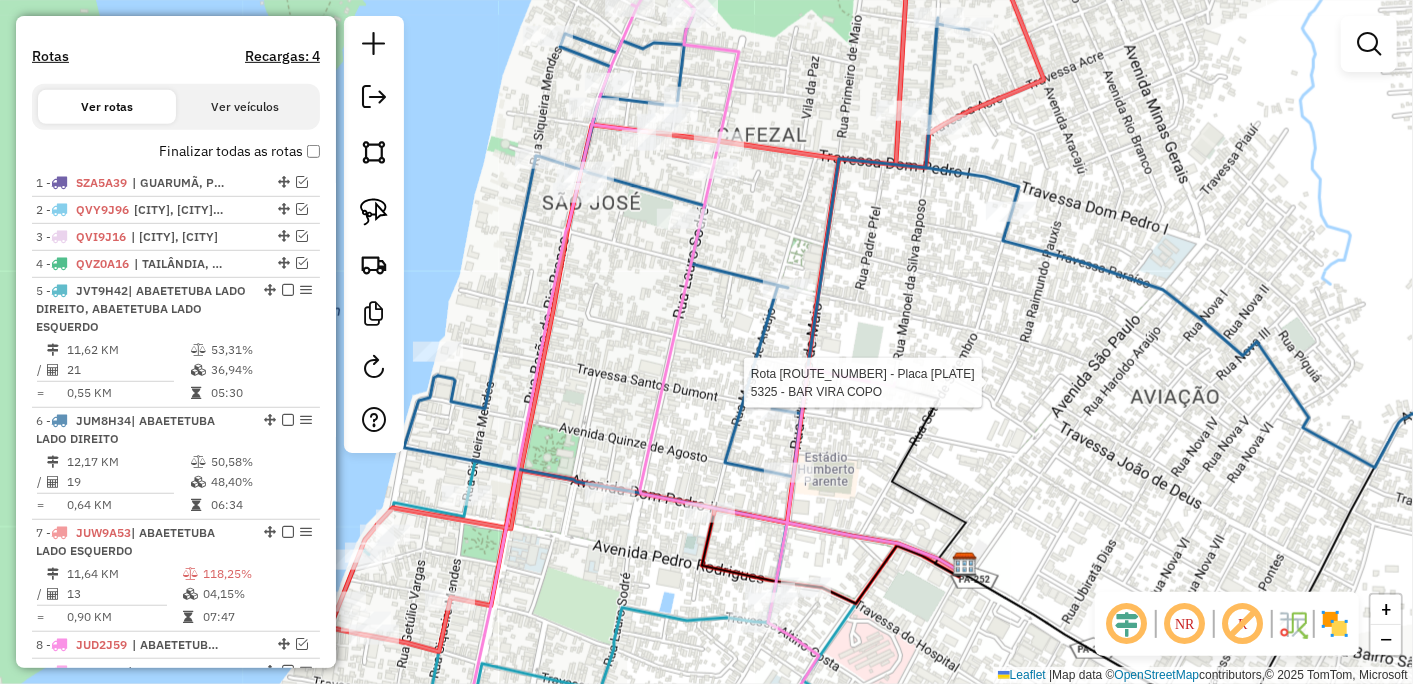 select on "*********" 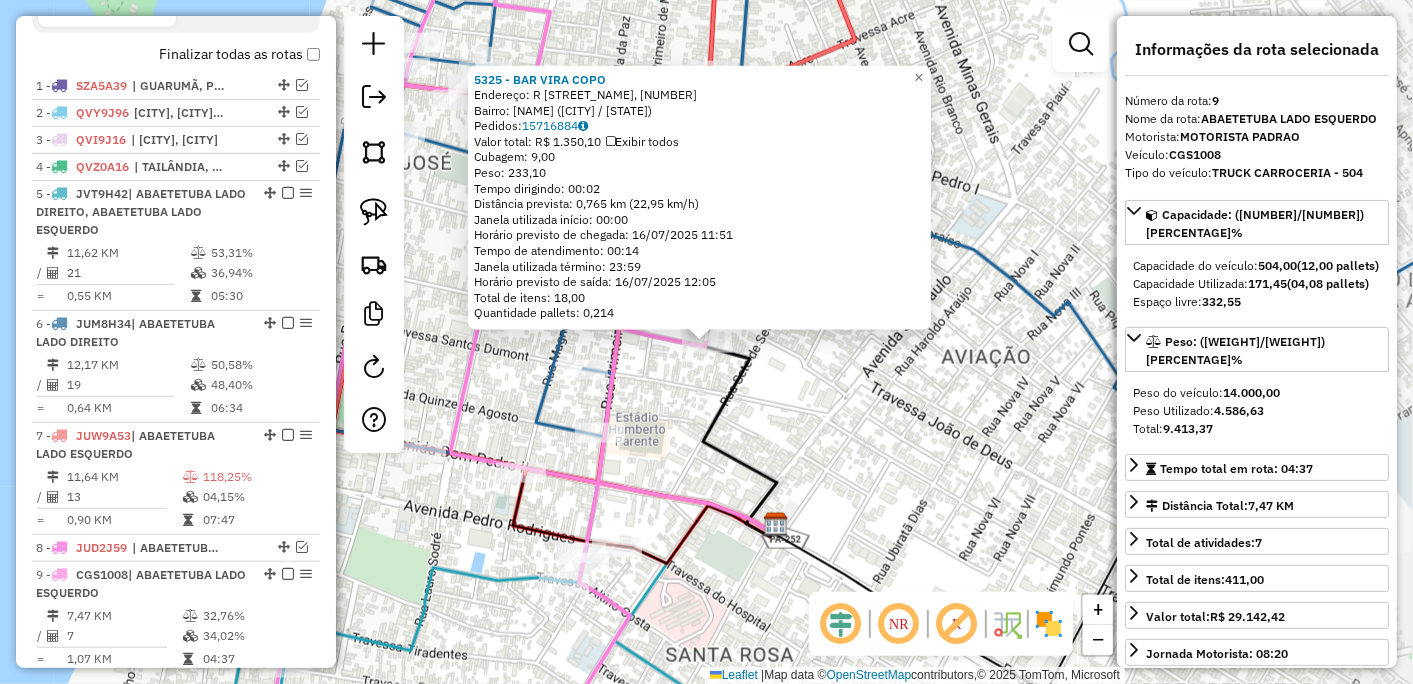 scroll, scrollTop: 1091, scrollLeft: 0, axis: vertical 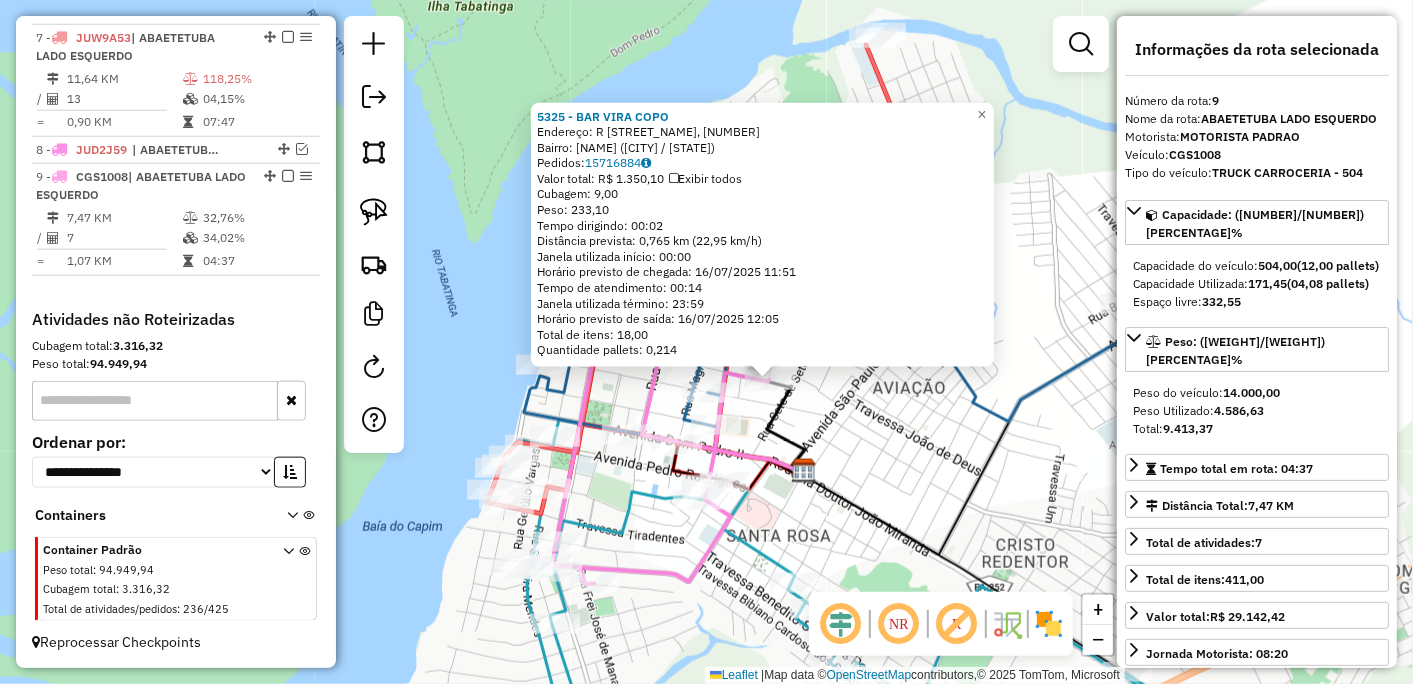 click on "5325 - BAR VIRA COPO  Endereço: R   MANOEL DA SILVA RAPOSO, 1975   Bairro: SAO LOURENCO (ABAETETUBA / PA)   Pedidos:  15716884   Valor total: R$ 1.350,10   Exibir todos   Cubagem: 9,00  Peso: 233,10  Tempo dirigindo: 00:02   Distância prevista: 0,765 km (22,95 km/h)   Janela utilizada início: 00:00   Horário previsto de chegada: 16/07/2025 11:51   Tempo de atendimento: 00:14   Janela utilizada término: 23:59   Horário previsto de saída: 16/07/2025 12:05   Total de itens: 18,00   Quantidade pallets: 0,214  × Janela de atendimento Grade de atendimento Capacidade Transportadoras Veículos Cliente Pedidos  Rotas Selecione os dias de semana para filtrar as janelas de atendimento  Seg   Ter   Qua   Qui   Sex   Sáb   Dom  Informe o período da janela de atendimento: De: Até:  Filtrar exatamente a janela do cliente  Considerar janela de atendimento padrão  Selecione os dias de semana para filtrar as grades de atendimento  Seg   Ter   Qua   Qui   Sex   Sáb   Dom   Peso mínimo:   Peso máximo:   De:   De:" 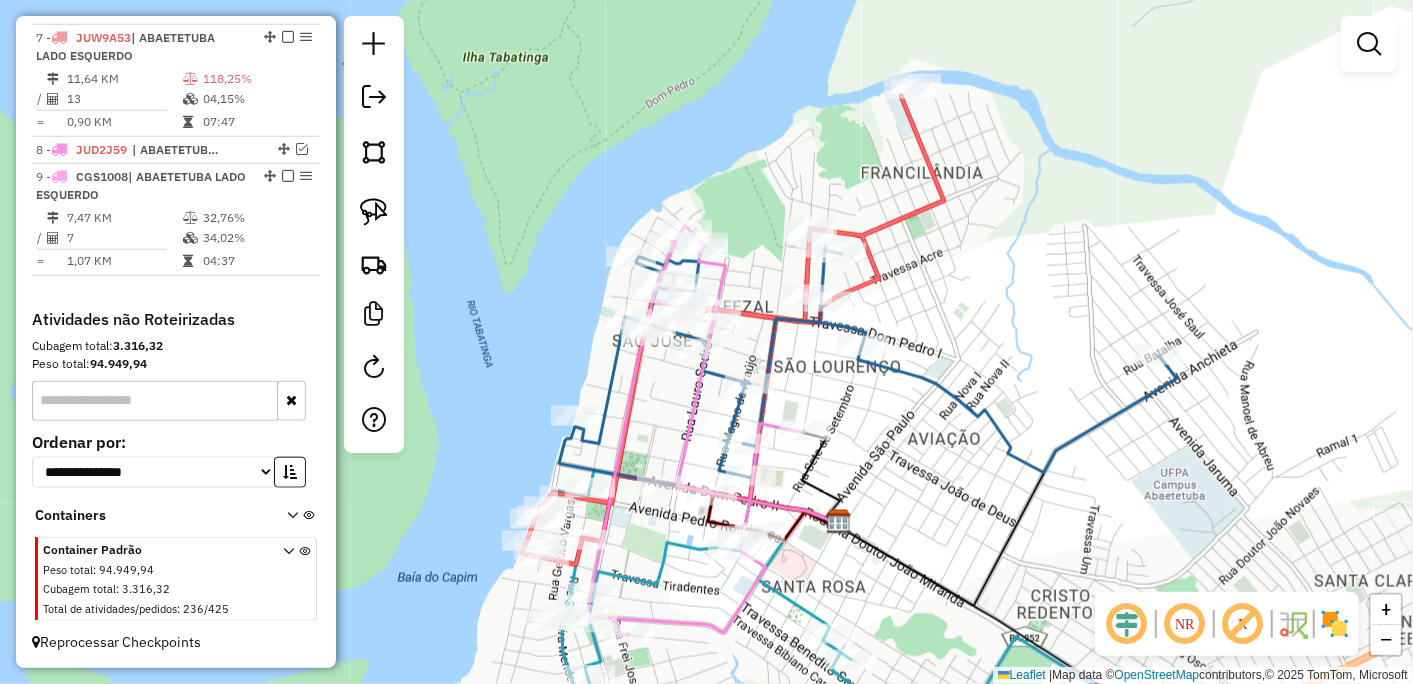 drag, startPoint x: 876, startPoint y: 461, endPoint x: 908, endPoint y: 486, distance: 40.60788 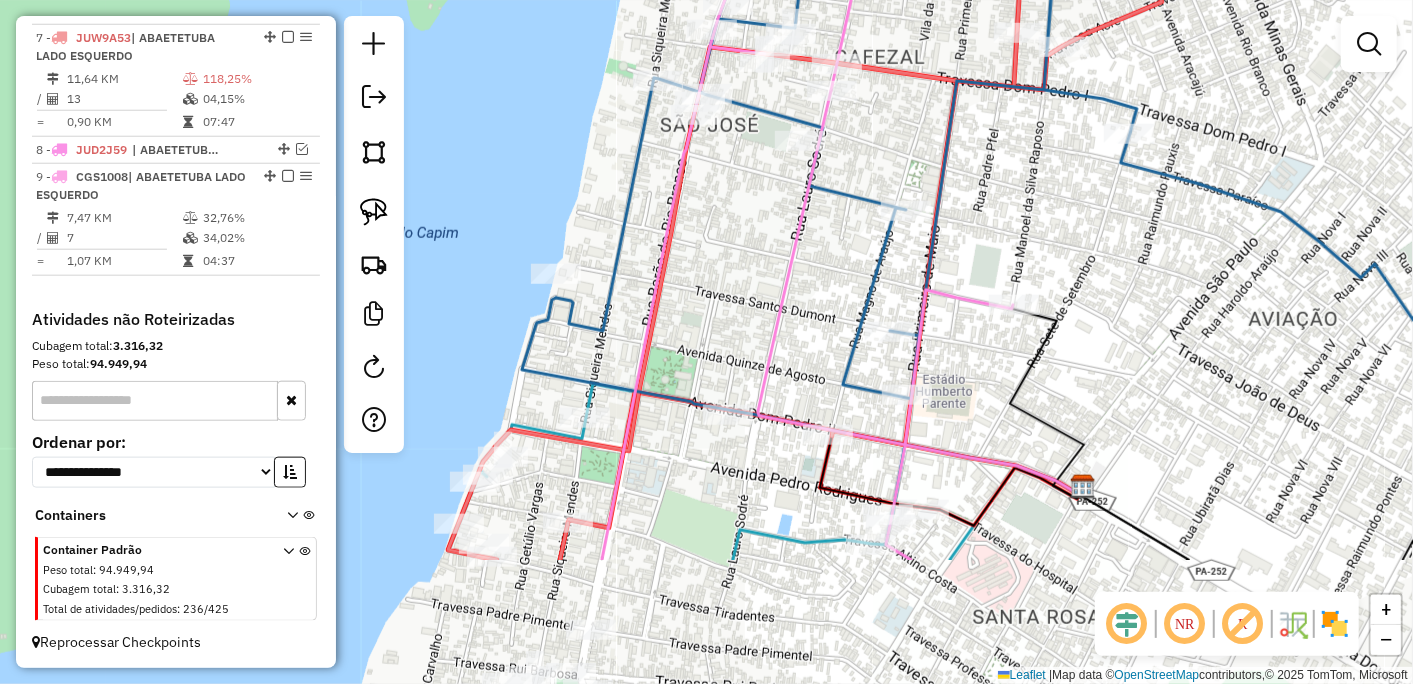 drag, startPoint x: 714, startPoint y: 466, endPoint x: 714, endPoint y: 273, distance: 193 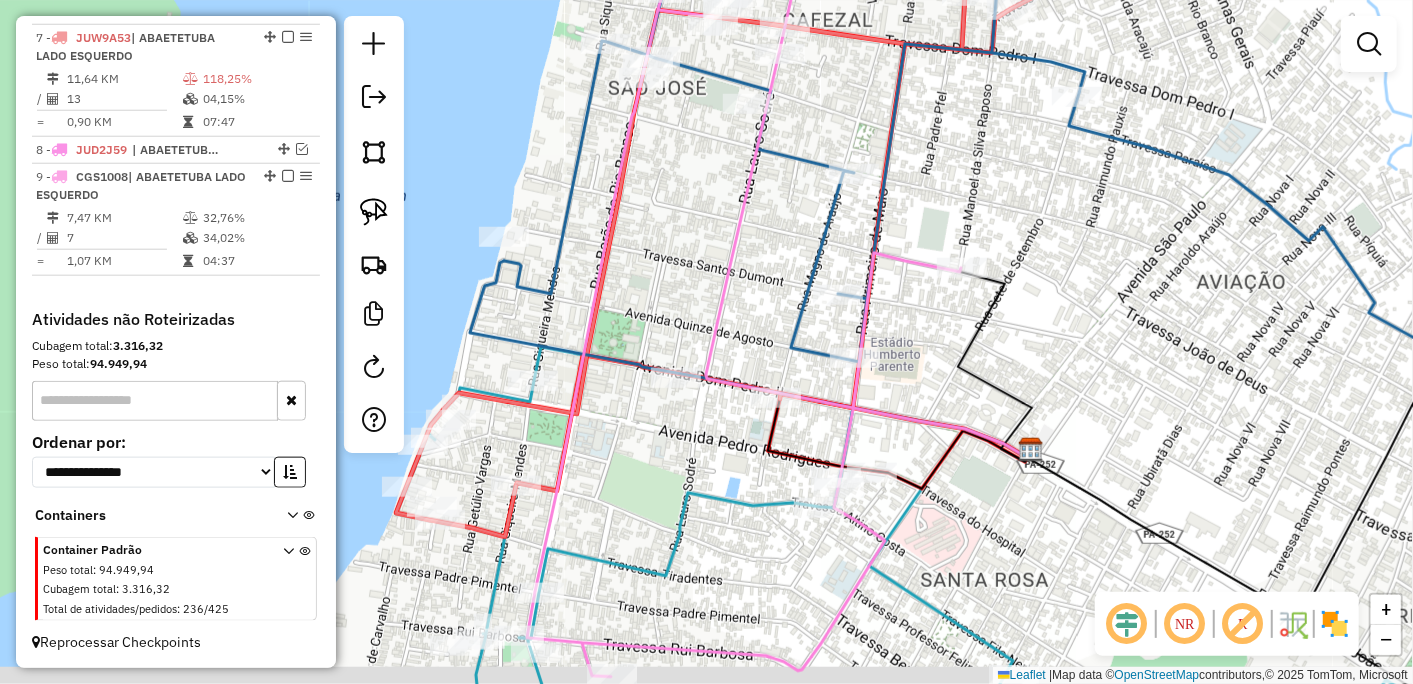 drag, startPoint x: 716, startPoint y: 487, endPoint x: 663, endPoint y: 450, distance: 64.63745 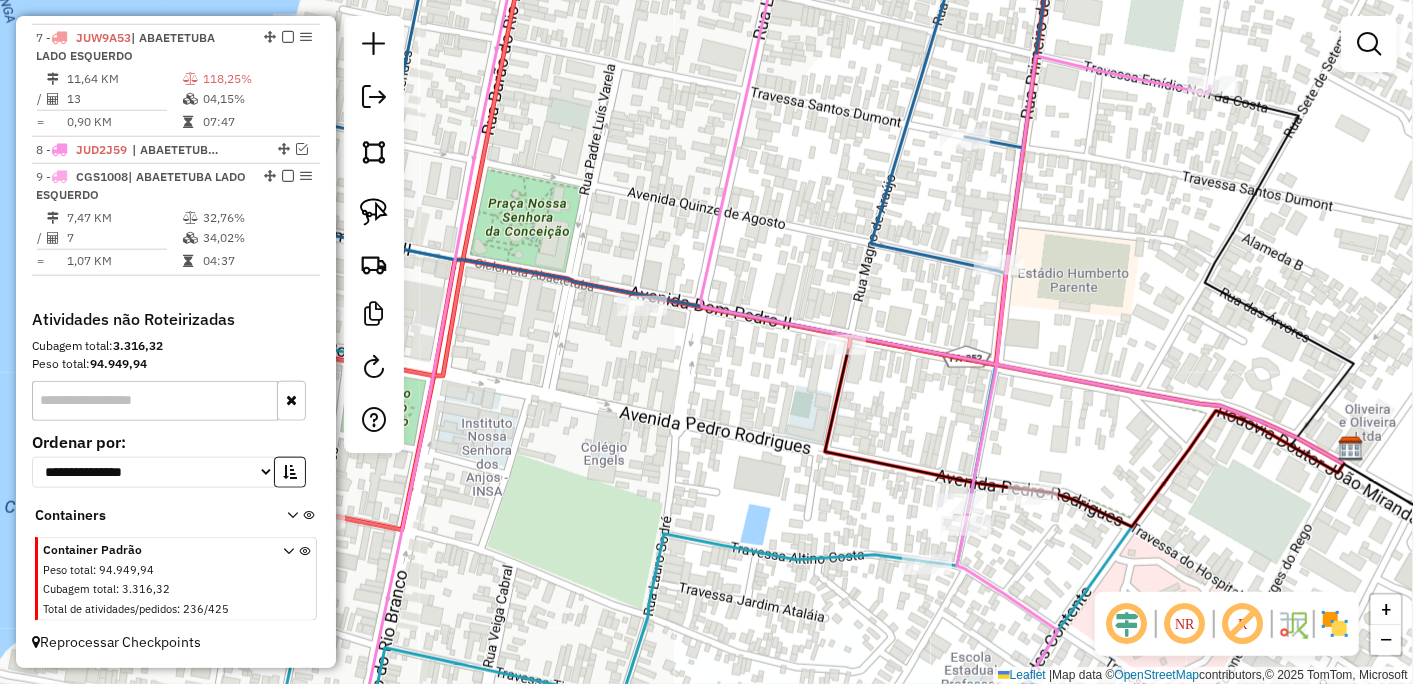 drag, startPoint x: 678, startPoint y: 387, endPoint x: 637, endPoint y: 493, distance: 113.65298 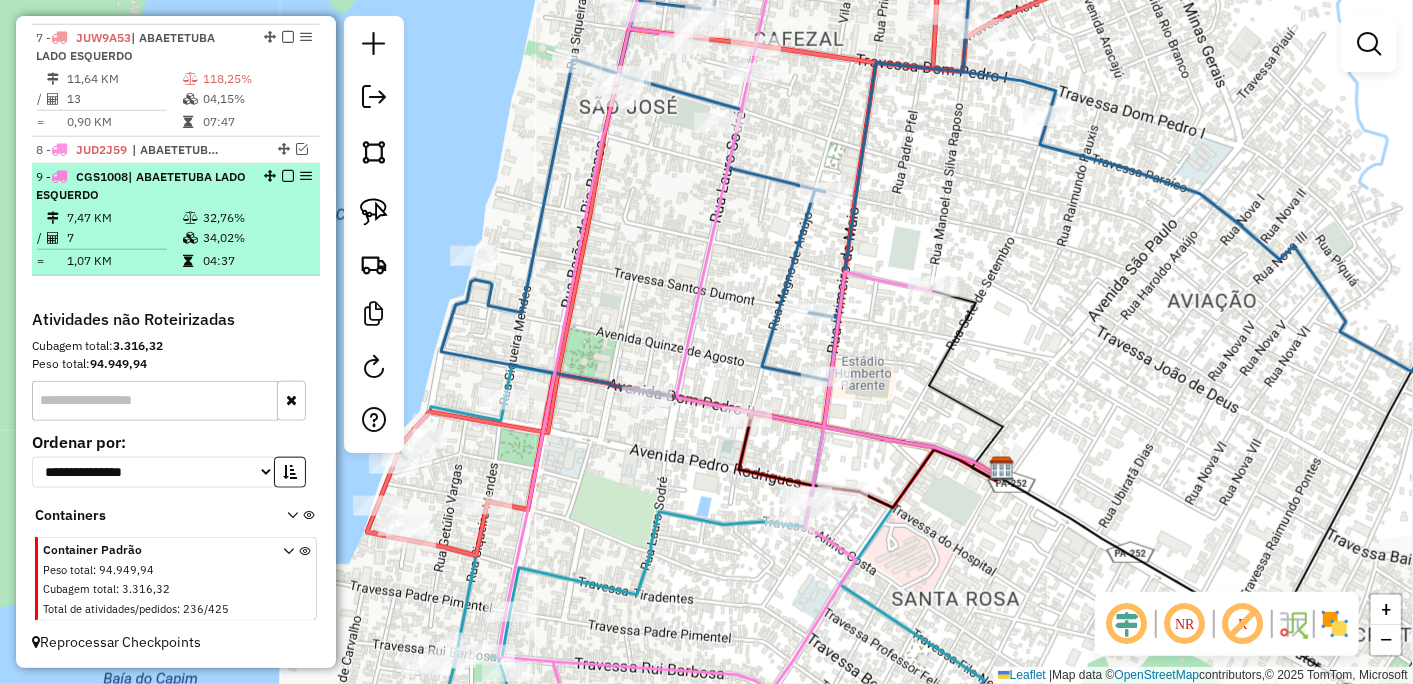 click on "9 -       CGS1008   | ABAETETUBA LADO ESQUERDO" at bounding box center [142, 186] 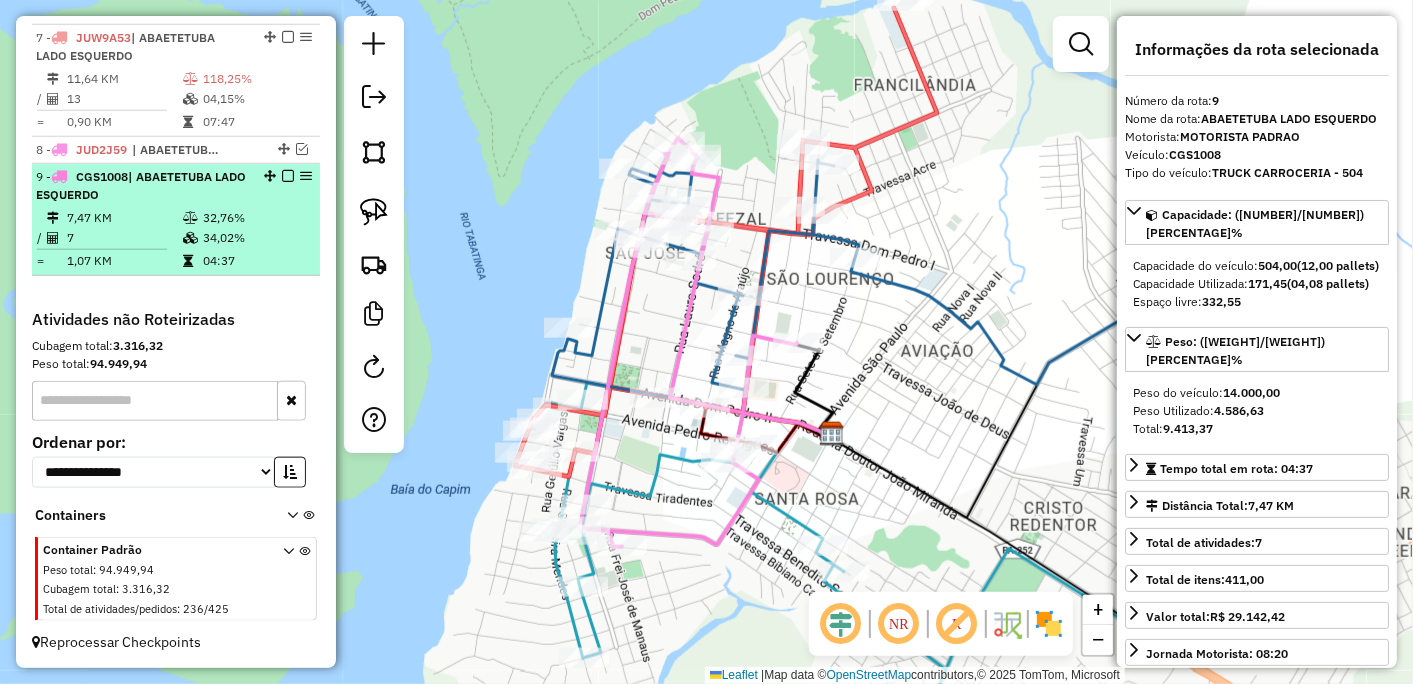 scroll, scrollTop: 980, scrollLeft: 0, axis: vertical 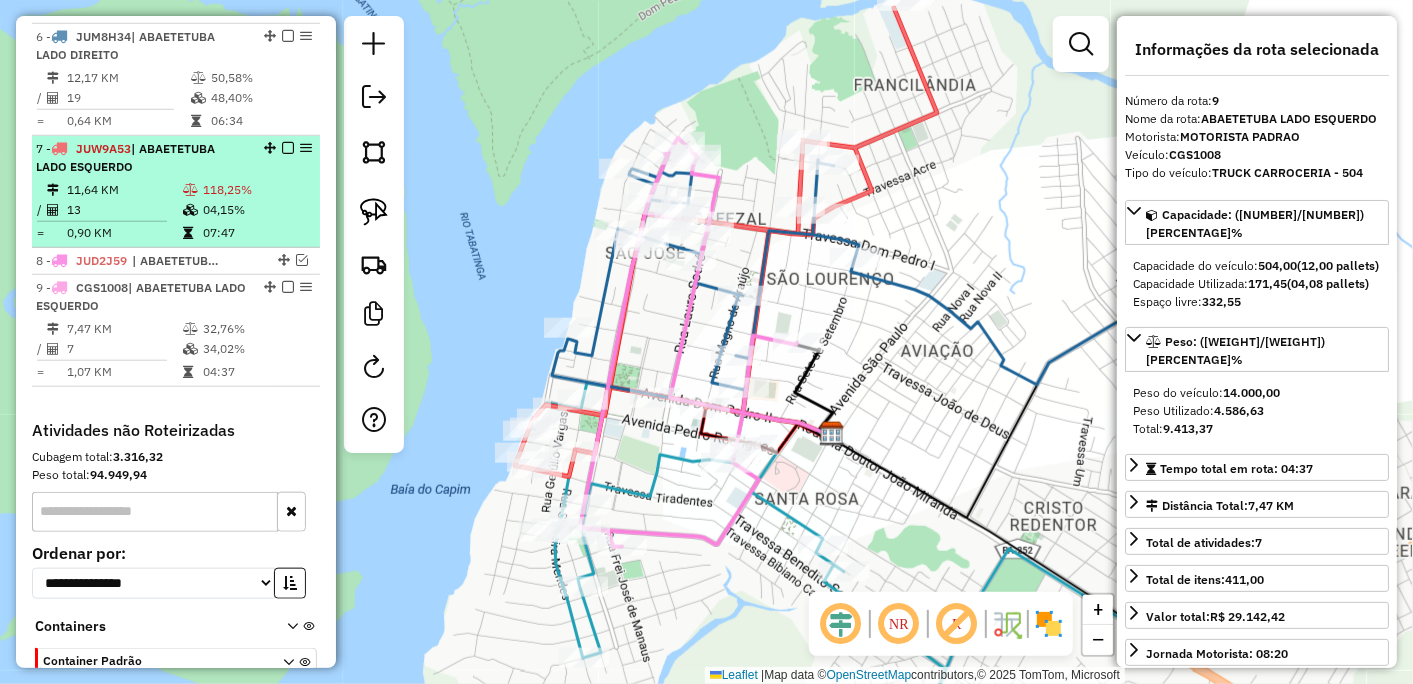 click at bounding box center [288, 148] 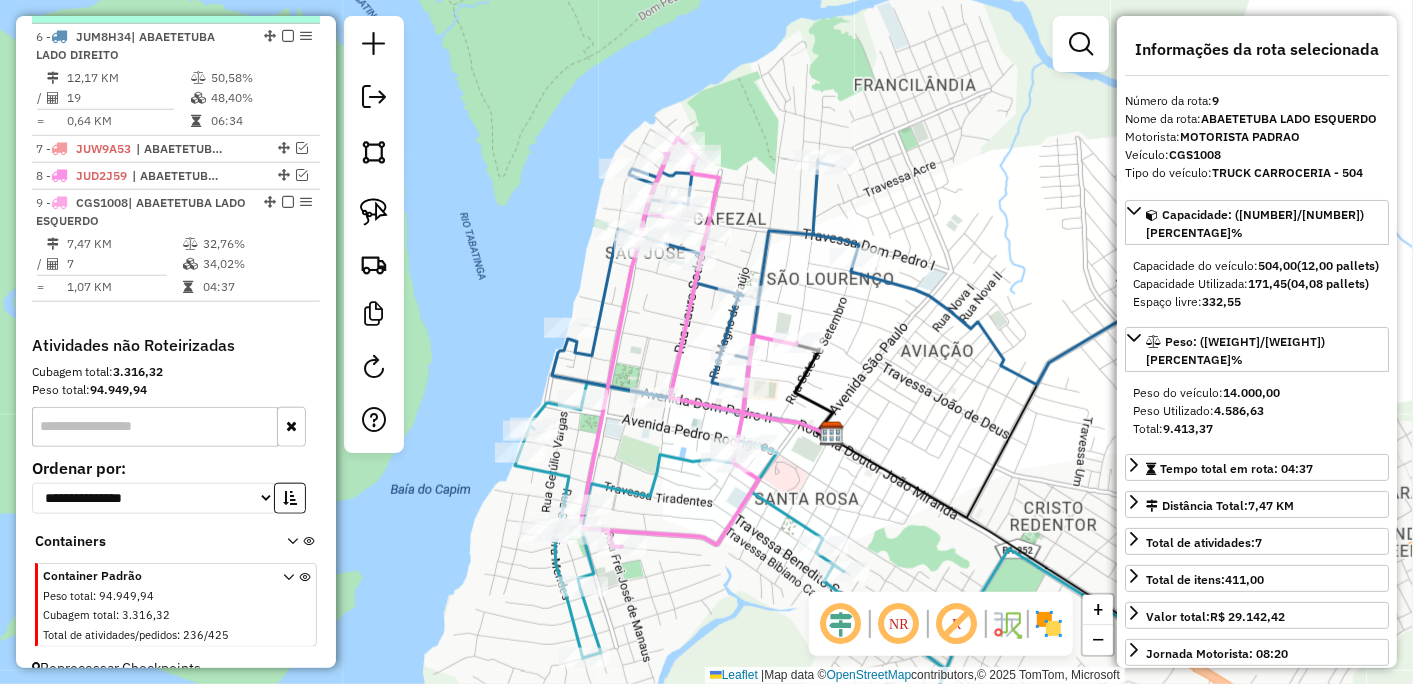 scroll, scrollTop: 868, scrollLeft: 0, axis: vertical 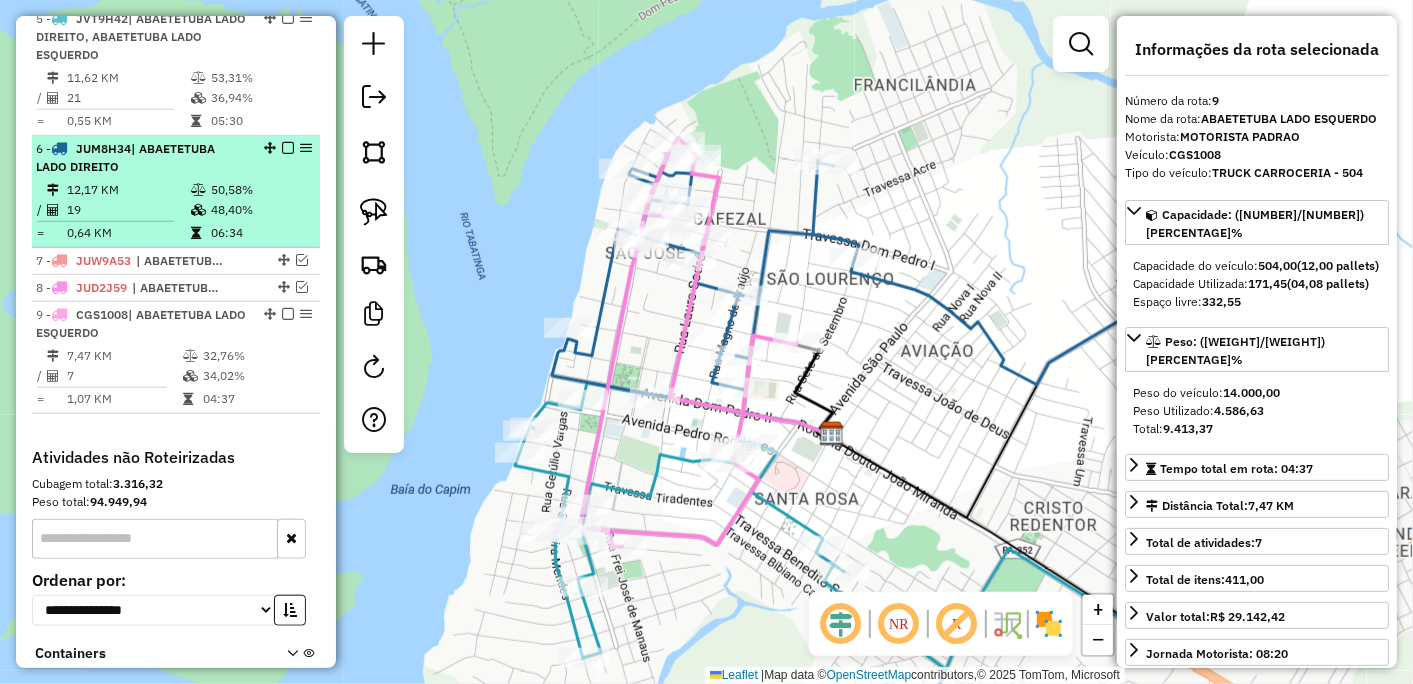 click at bounding box center (288, 148) 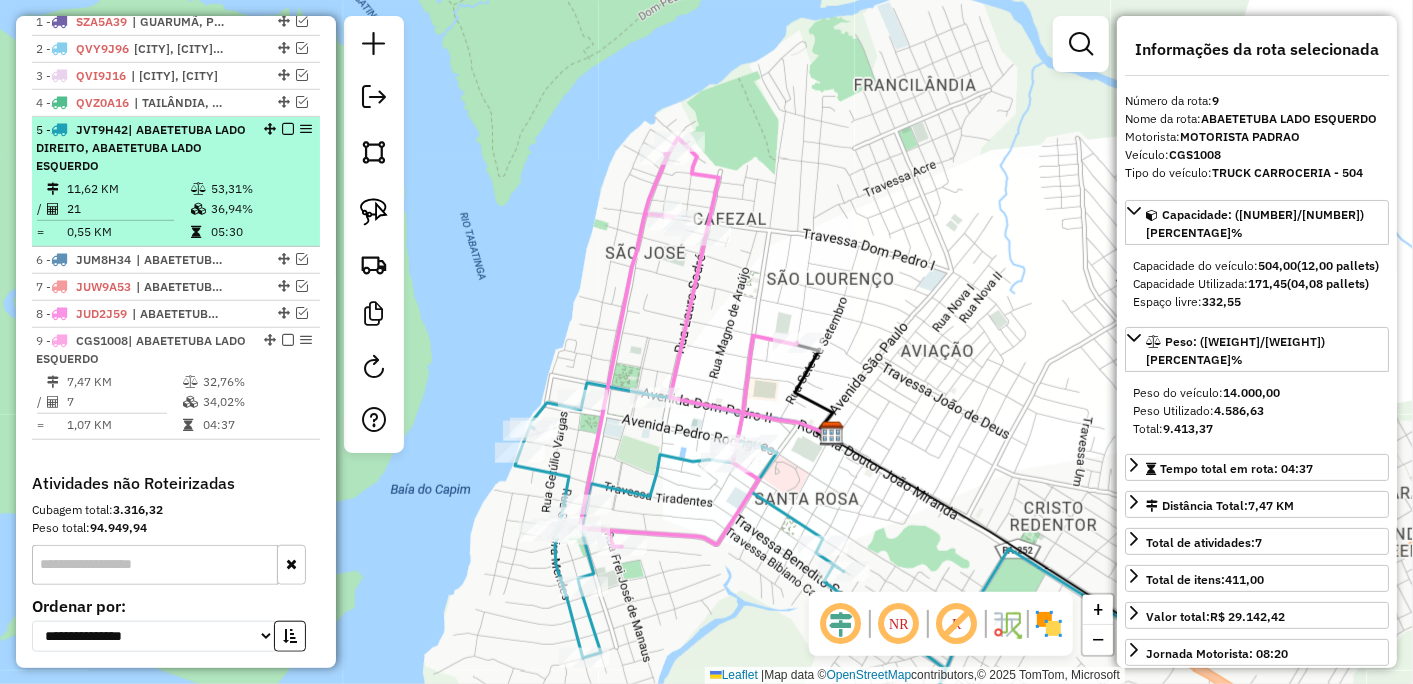 scroll, scrollTop: 646, scrollLeft: 0, axis: vertical 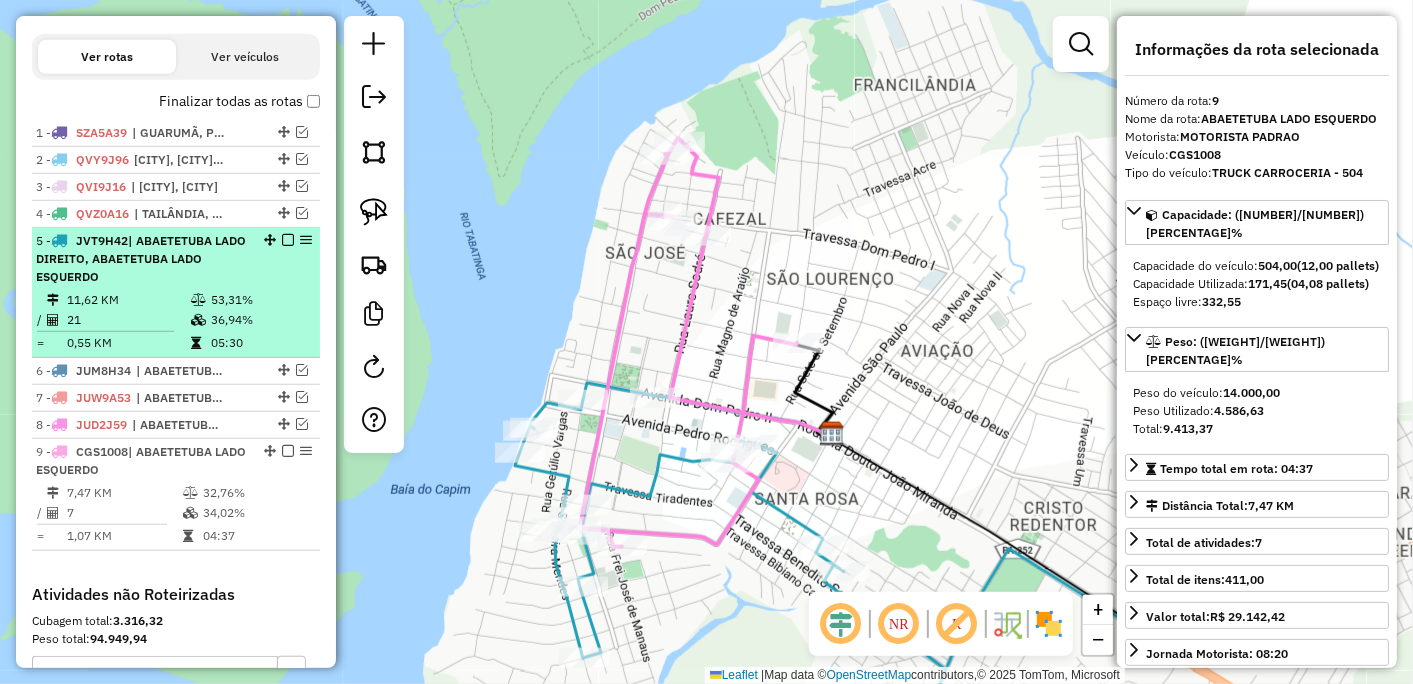 click at bounding box center [288, 240] 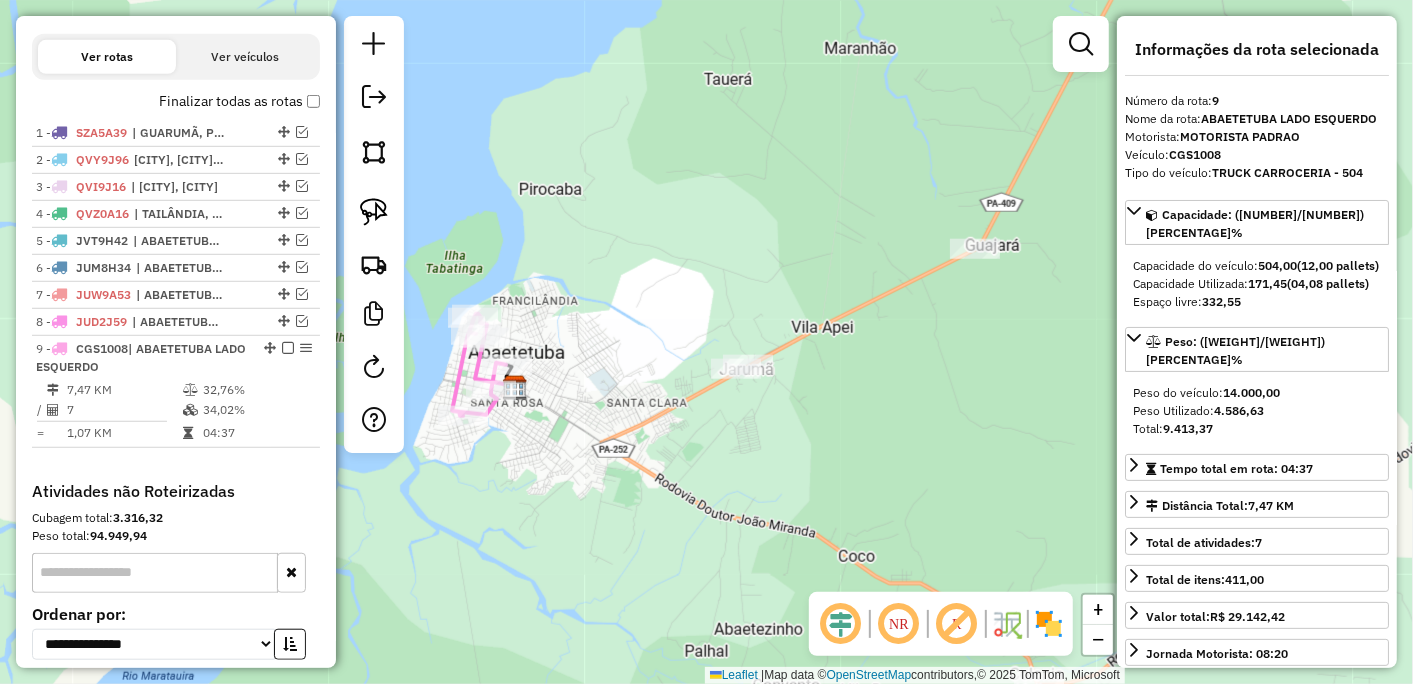 drag, startPoint x: 943, startPoint y: 470, endPoint x: 567, endPoint y: 444, distance: 376.89786 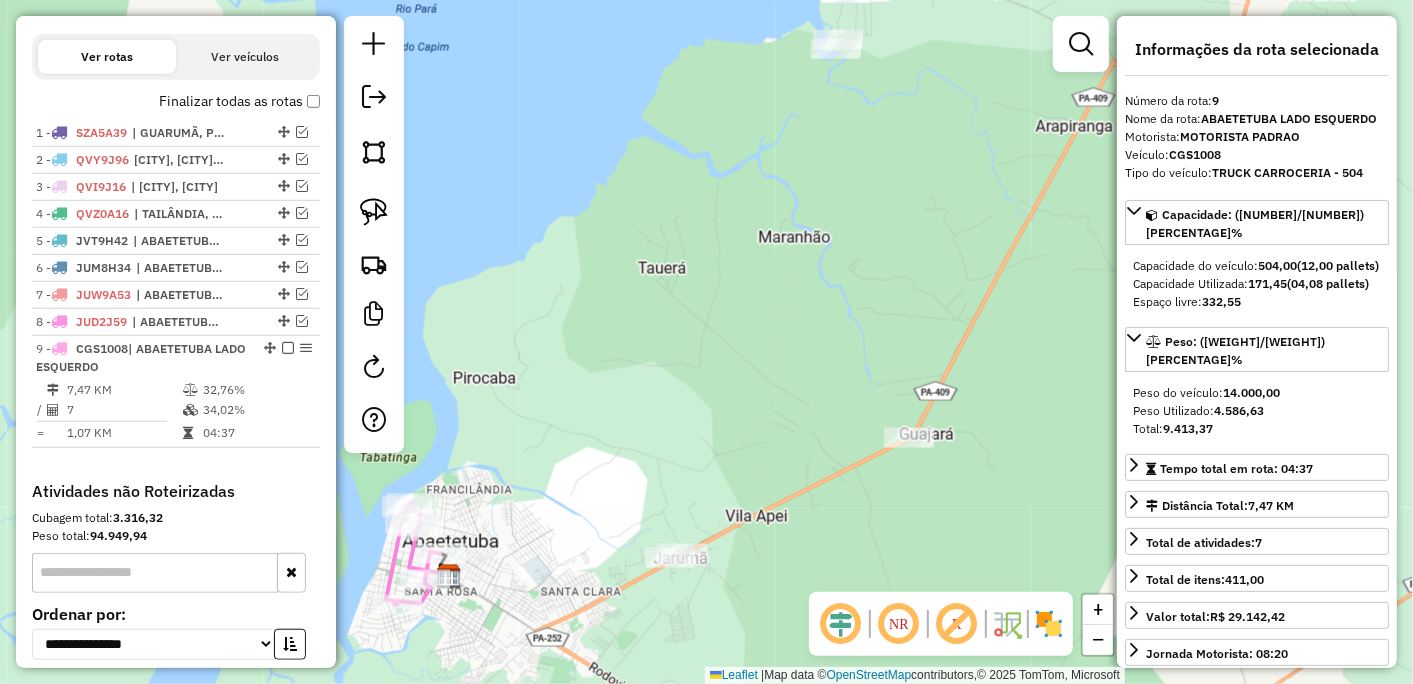drag, startPoint x: 873, startPoint y: 471, endPoint x: 851, endPoint y: 606, distance: 136.78085 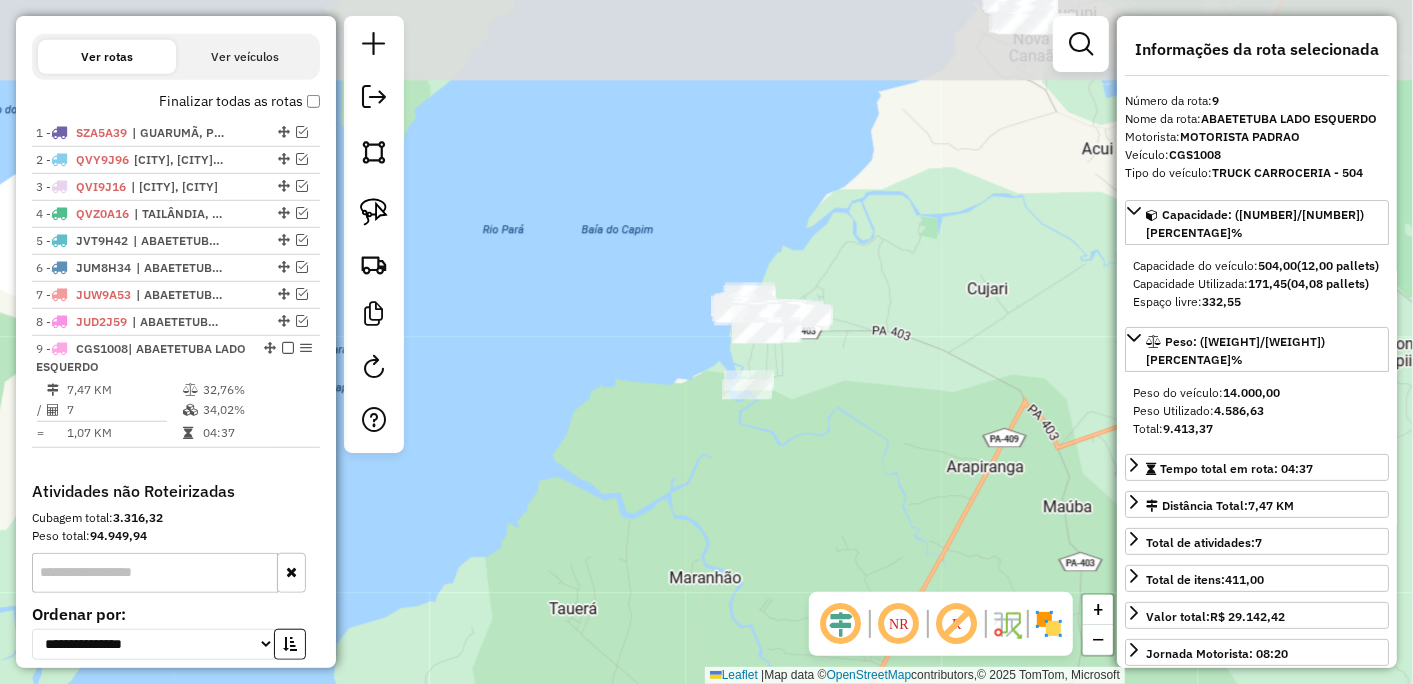 drag, startPoint x: 844, startPoint y: 262, endPoint x: 748, endPoint y: 598, distance: 349.44528 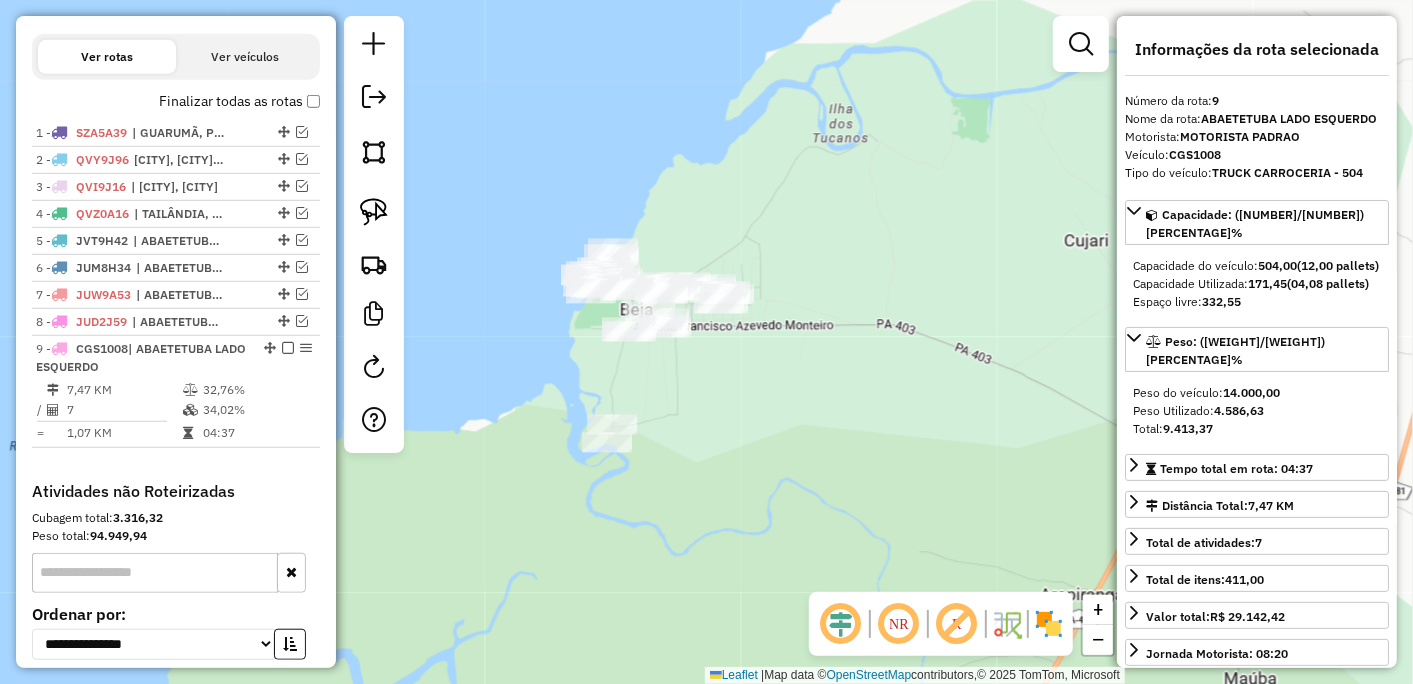 drag, startPoint x: 773, startPoint y: 418, endPoint x: 757, endPoint y: 401, distance: 23.345236 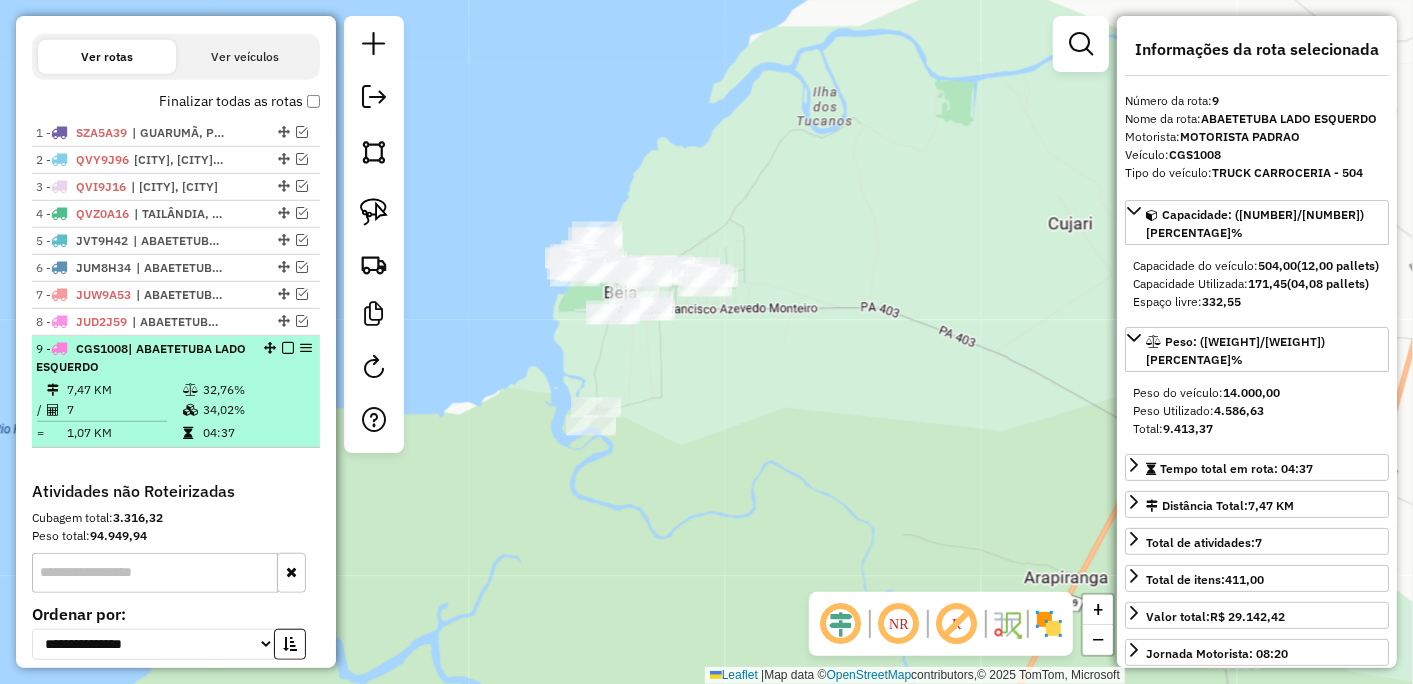 scroll, scrollTop: 757, scrollLeft: 0, axis: vertical 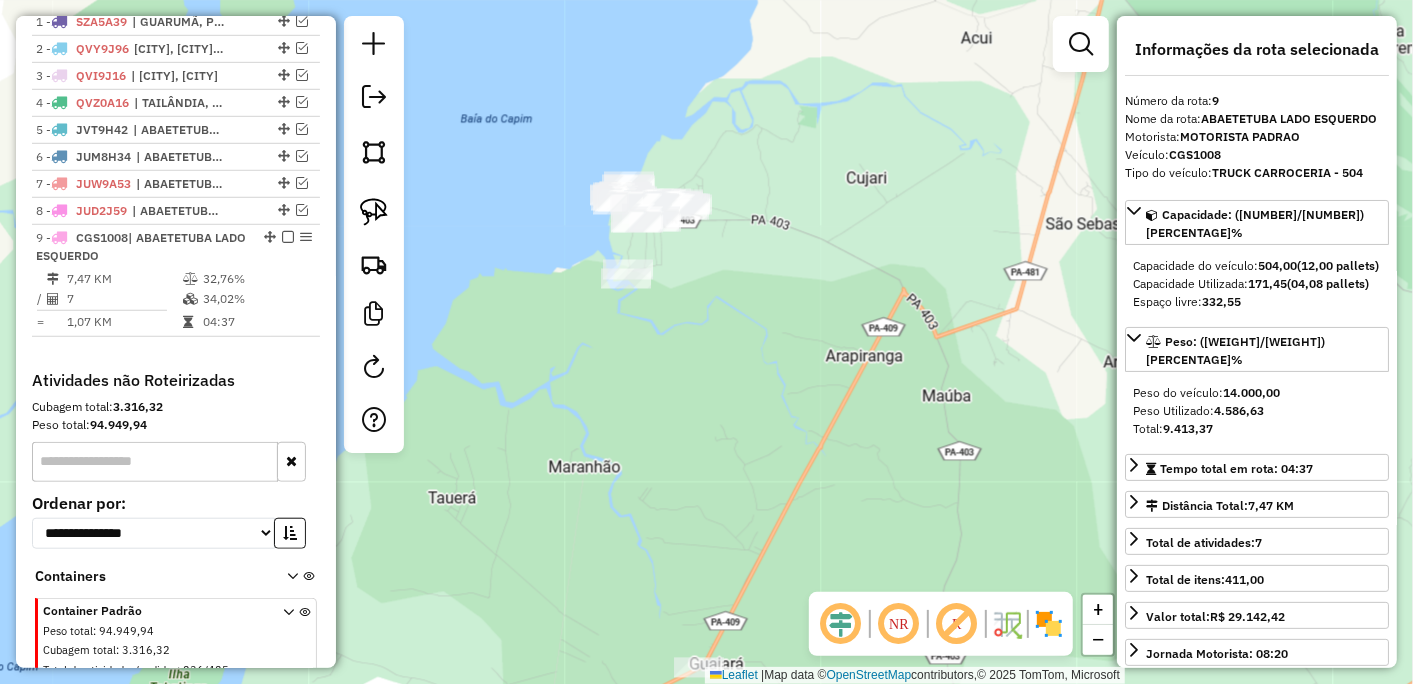 drag, startPoint x: 687, startPoint y: 448, endPoint x: 688, endPoint y: 295, distance: 153.00327 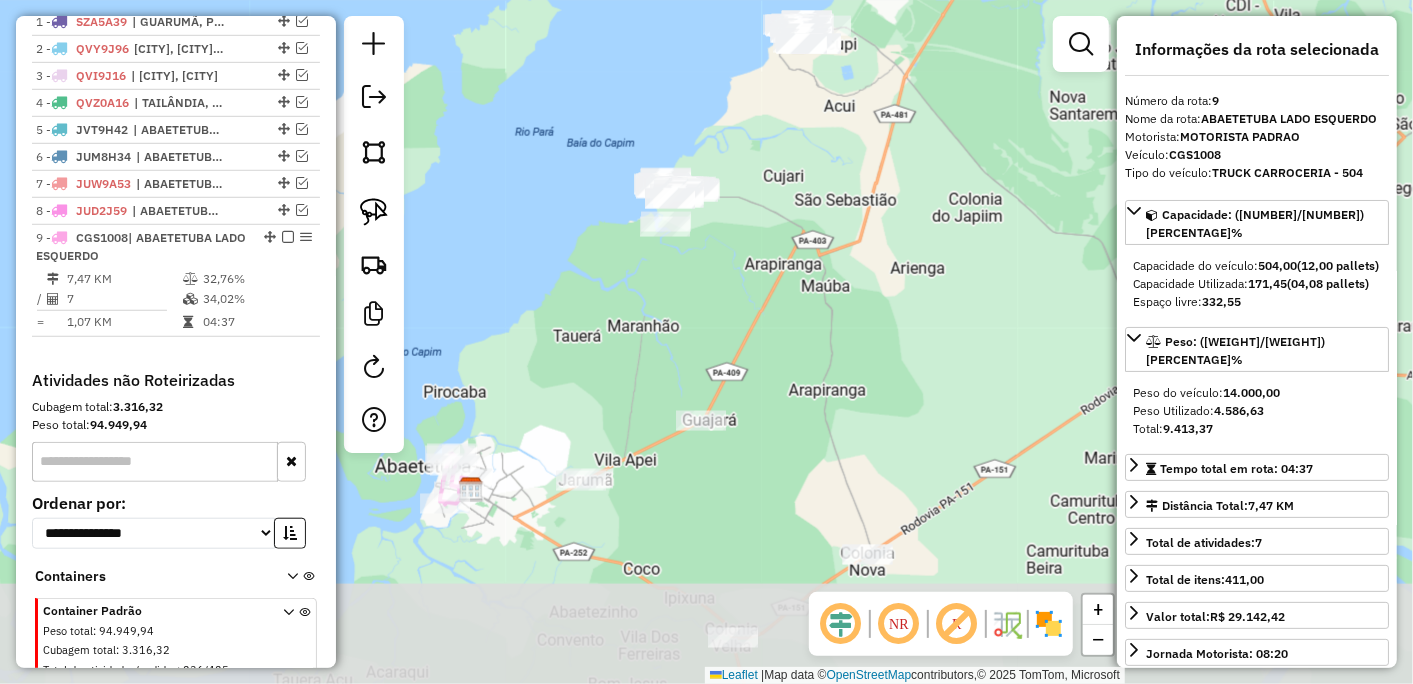 drag, startPoint x: 676, startPoint y: 421, endPoint x: 685, endPoint y: 266, distance: 155.26108 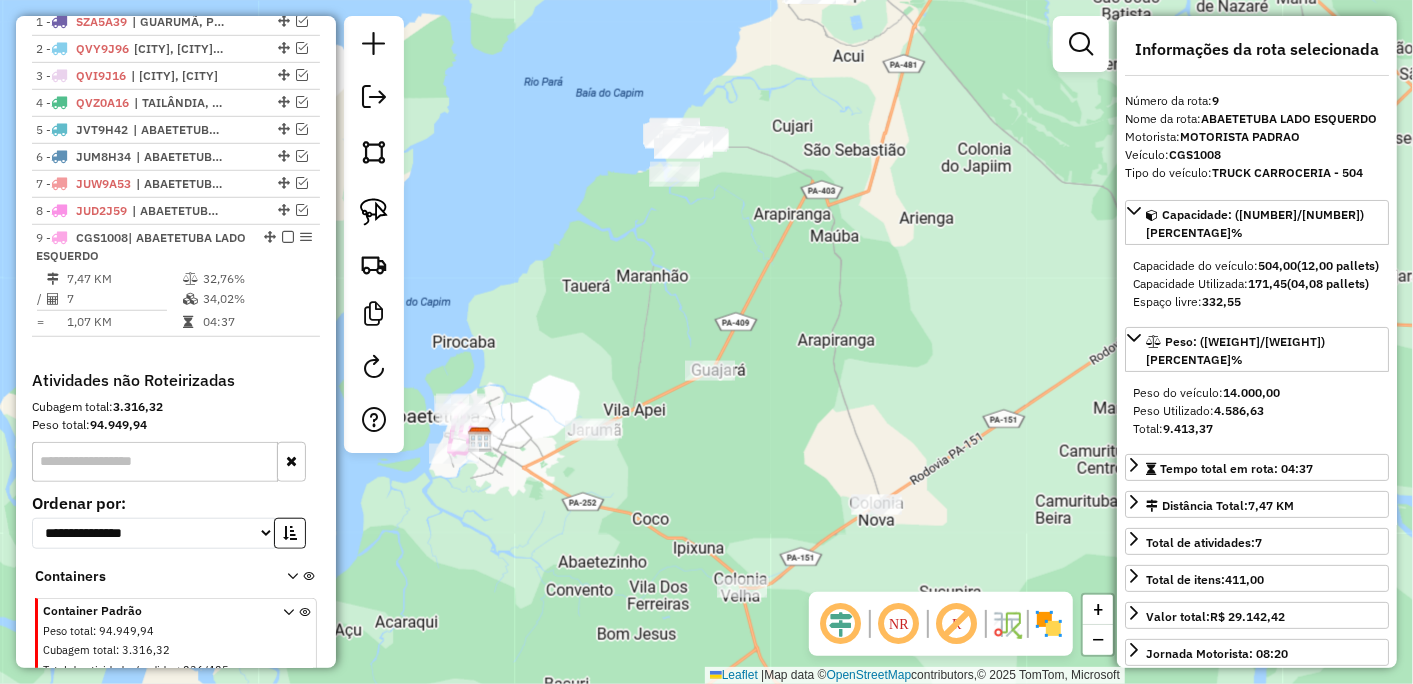 drag, startPoint x: 537, startPoint y: 373, endPoint x: 597, endPoint y: 387, distance: 61.611687 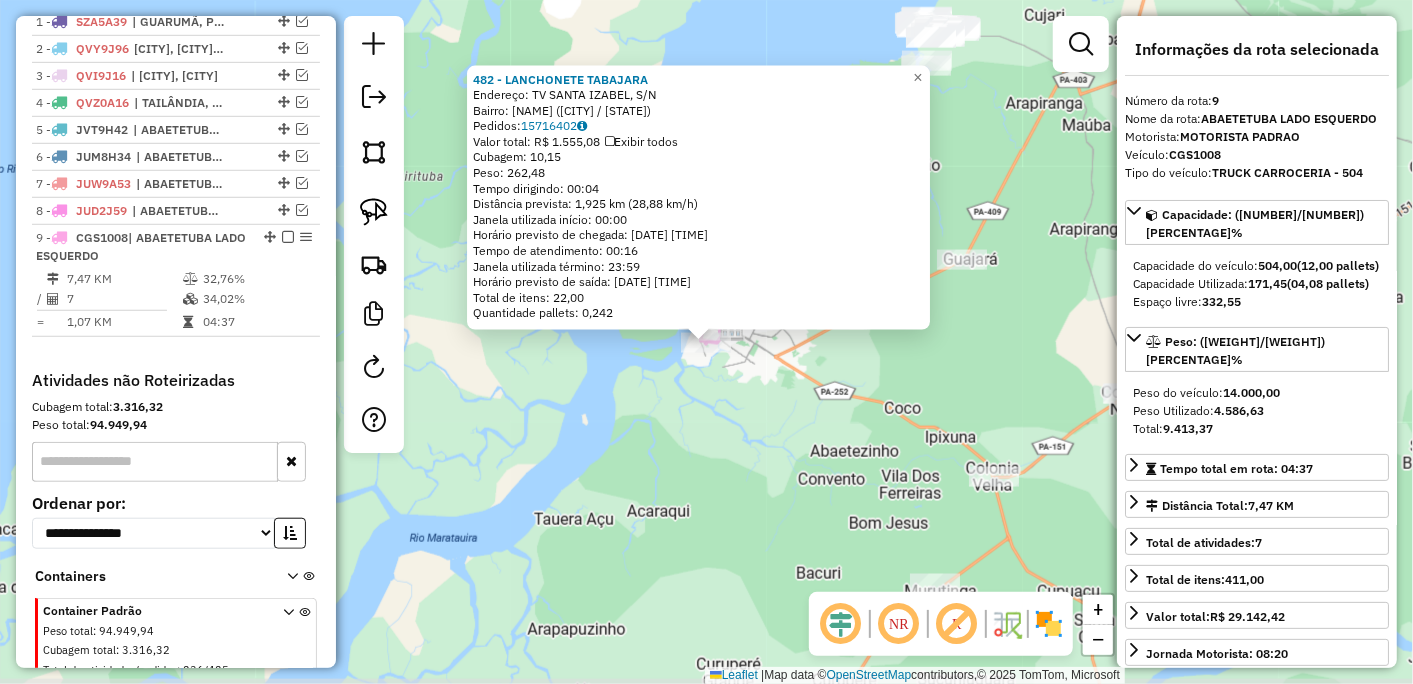 scroll, scrollTop: 818, scrollLeft: 0, axis: vertical 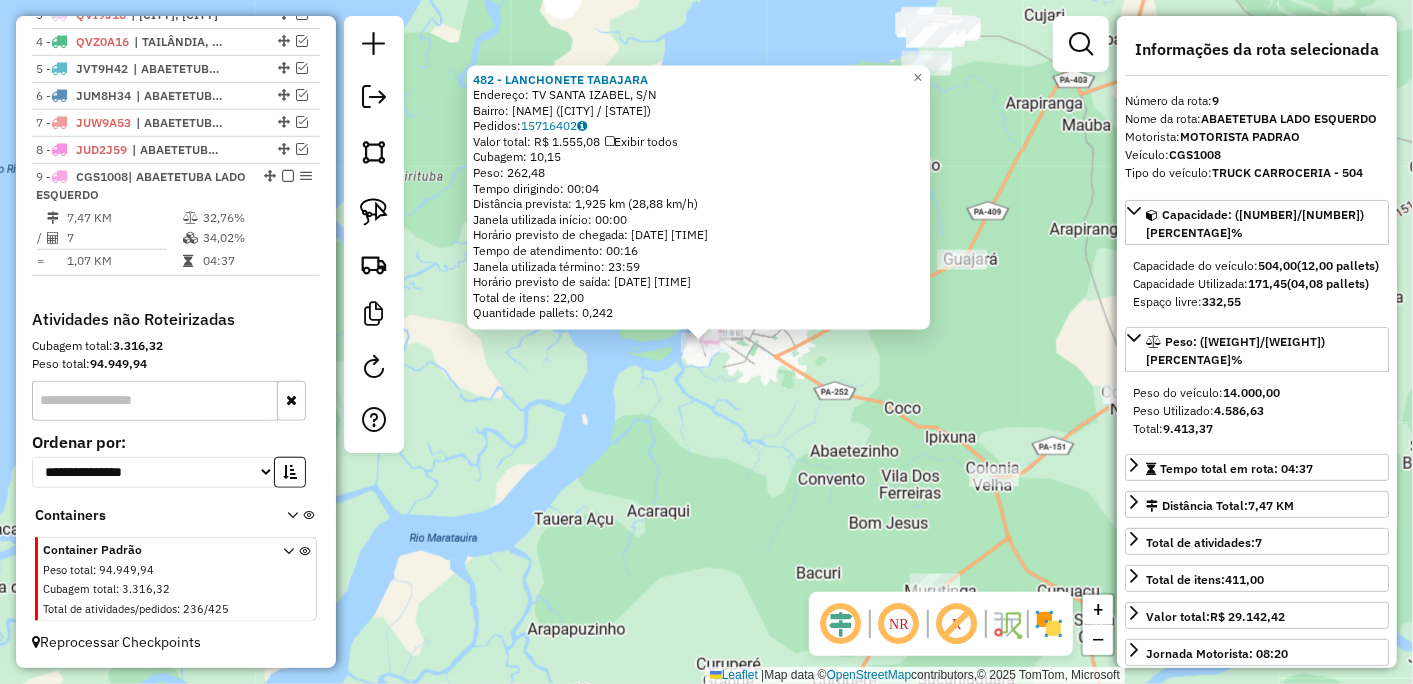 click on "482 - LANCHONETE TABAJARA  Endereço: TV   SANTA IZABEL, S/N   Bairro: ALGODOAL (ABAETETUBA / PA)   Pedidos:  15716402   Valor total: R$ 1.555,08   Exibir todos   Cubagem: 10,15  Peso: 262,48  Tempo dirigindo: 00:04   Distância prevista: 1,925 km (28,88 km/h)   Janela utilizada início: 00:00   Horário previsto de chegada: 16/07/2025 11:16   Tempo de atendimento: 00:16   Janela utilizada término: 23:59   Horário previsto de saída: 16/07/2025 11:32   Total de itens: 22,00   Quantidade pallets: 0,242  × Janela de atendimento Grade de atendimento Capacidade Transportadoras Veículos Cliente Pedidos  Rotas Selecione os dias de semana para filtrar as janelas de atendimento  Seg   Ter   Qua   Qui   Sex   Sáb   Dom  Informe o período da janela de atendimento: De: Até:  Filtrar exatamente a janela do cliente  Considerar janela de atendimento padrão  Selecione os dias de semana para filtrar as grades de atendimento  Seg   Ter   Qua   Qui   Sex   Sáb   Dom   Clientes fora do dia de atendimento selecionado +" 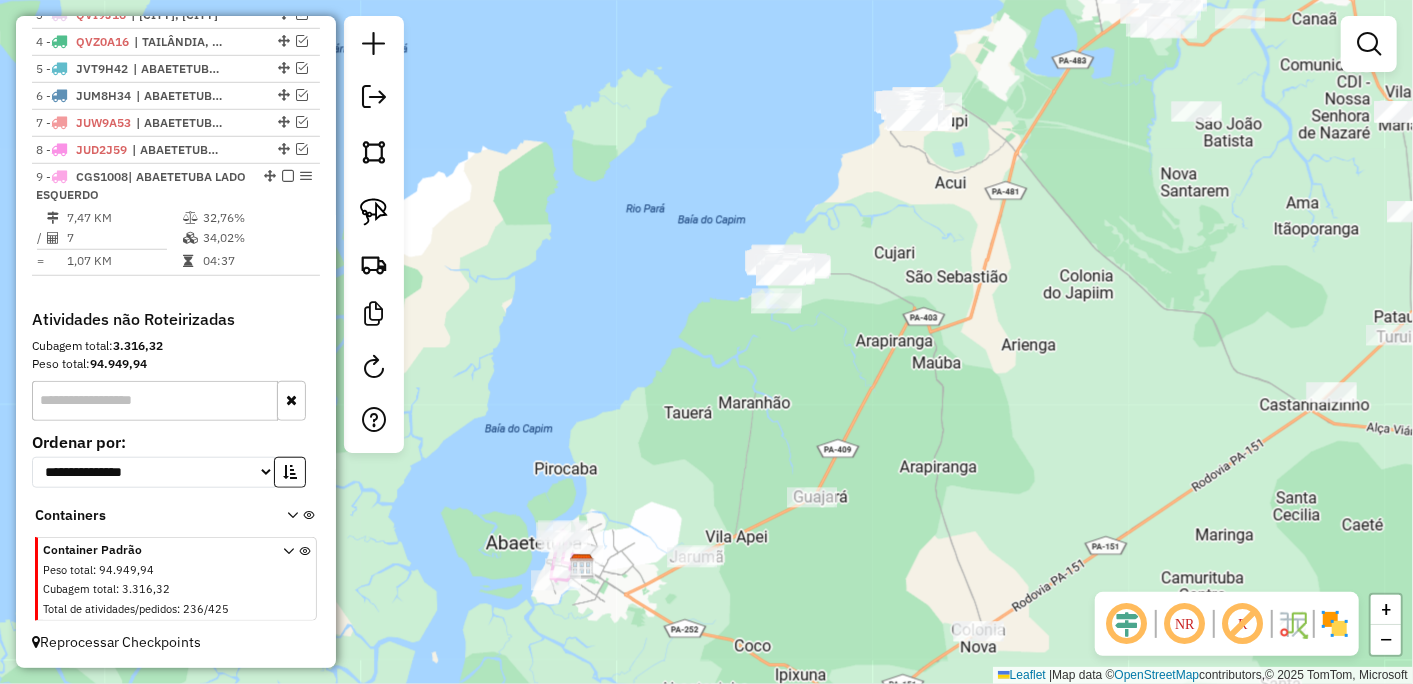 drag, startPoint x: 920, startPoint y: 342, endPoint x: 770, endPoint y: 581, distance: 282.17194 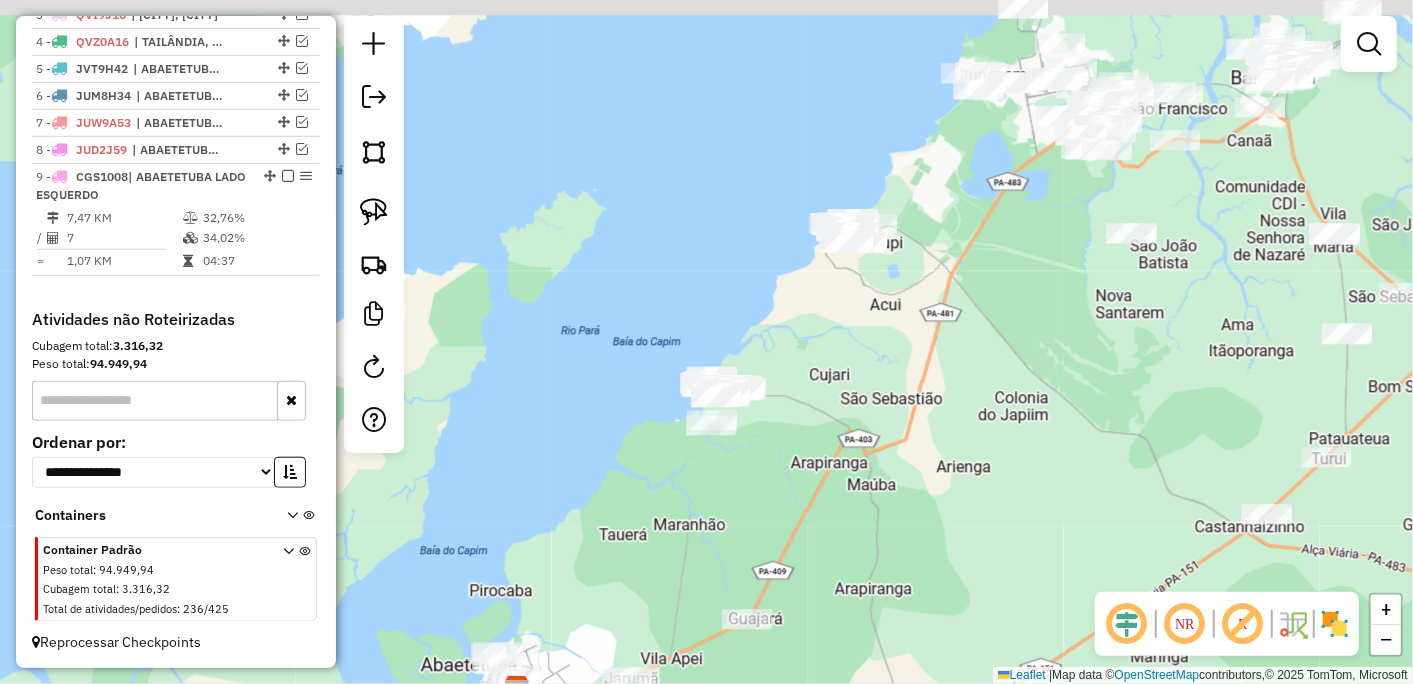 drag, startPoint x: 808, startPoint y: 378, endPoint x: 751, endPoint y: 482, distance: 118.595955 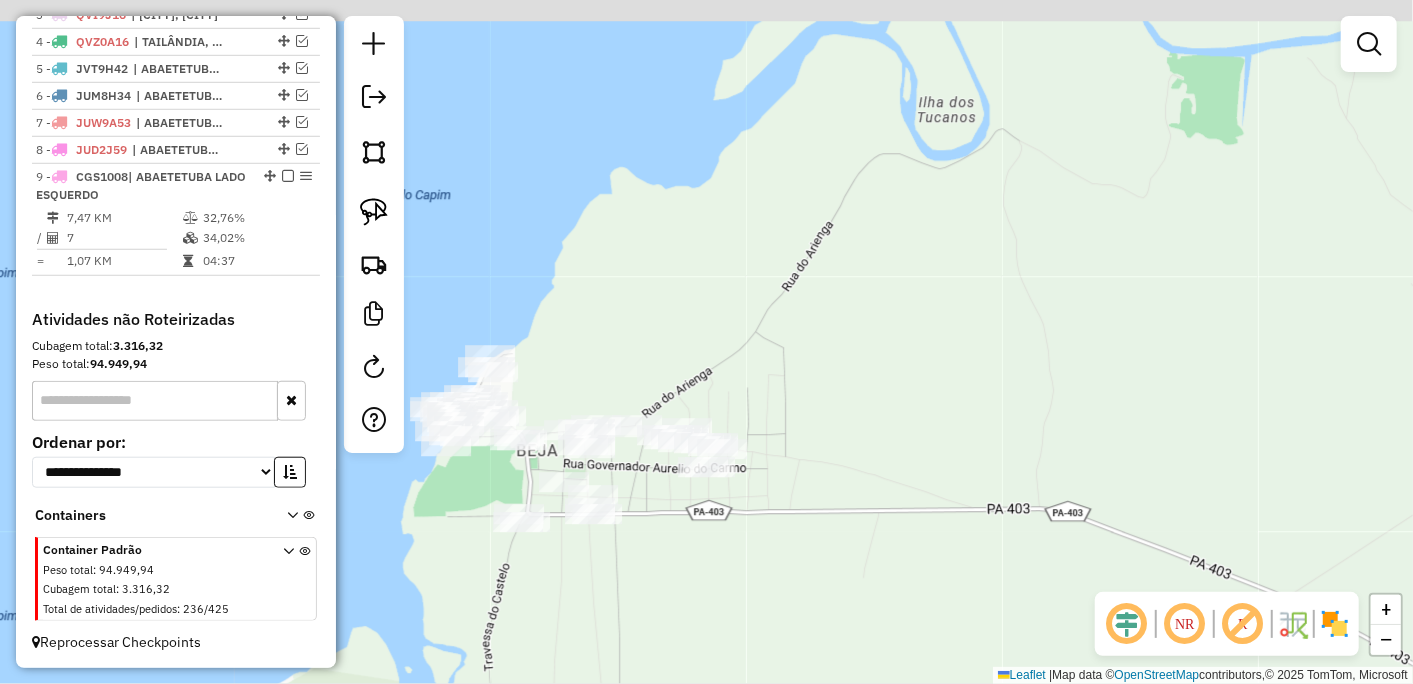 drag, startPoint x: 727, startPoint y: 491, endPoint x: 717, endPoint y: 532, distance: 42.201897 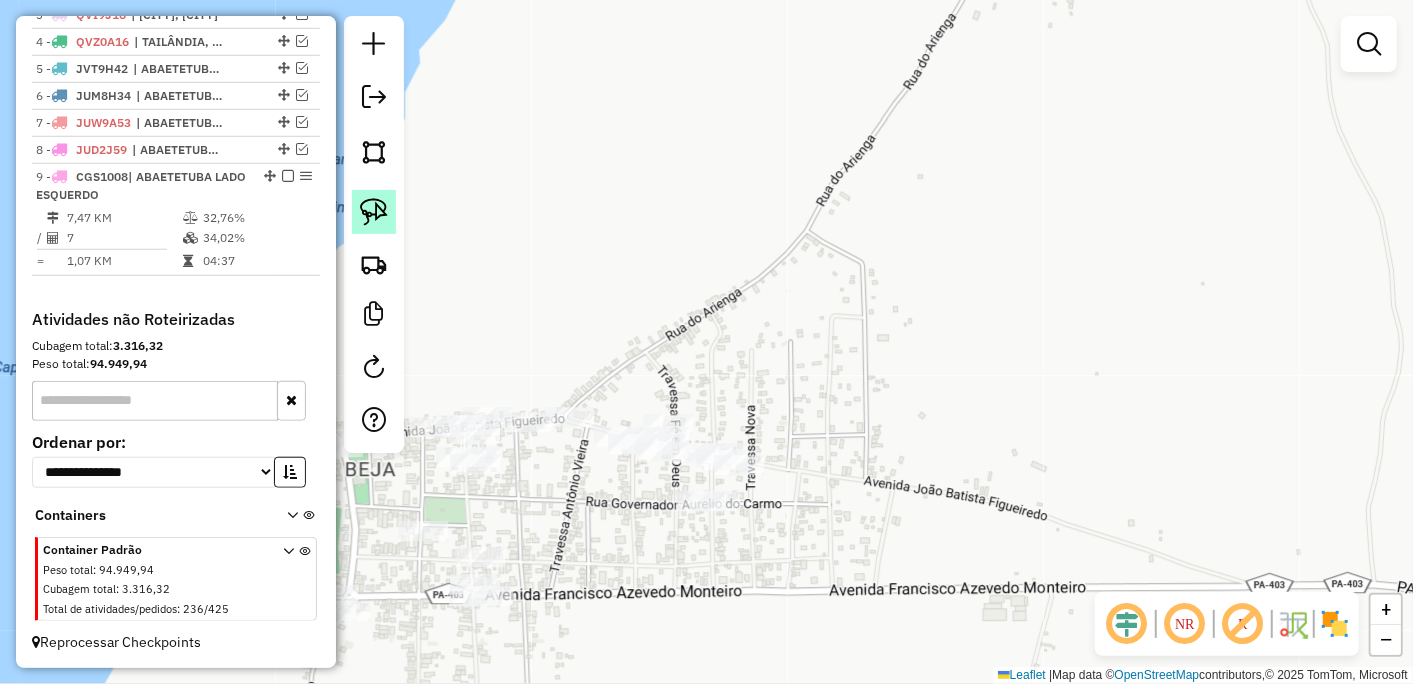 click 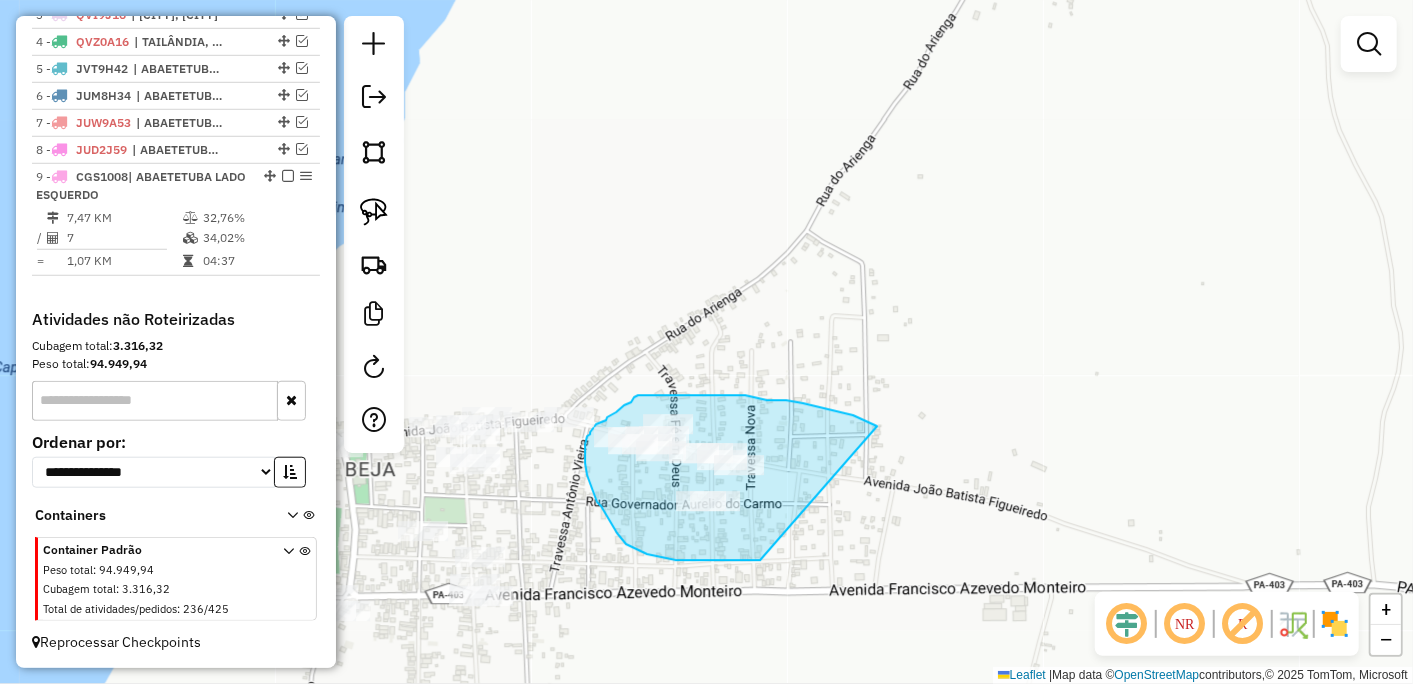 drag, startPoint x: 876, startPoint y: 427, endPoint x: 771, endPoint y: 561, distance: 170.23807 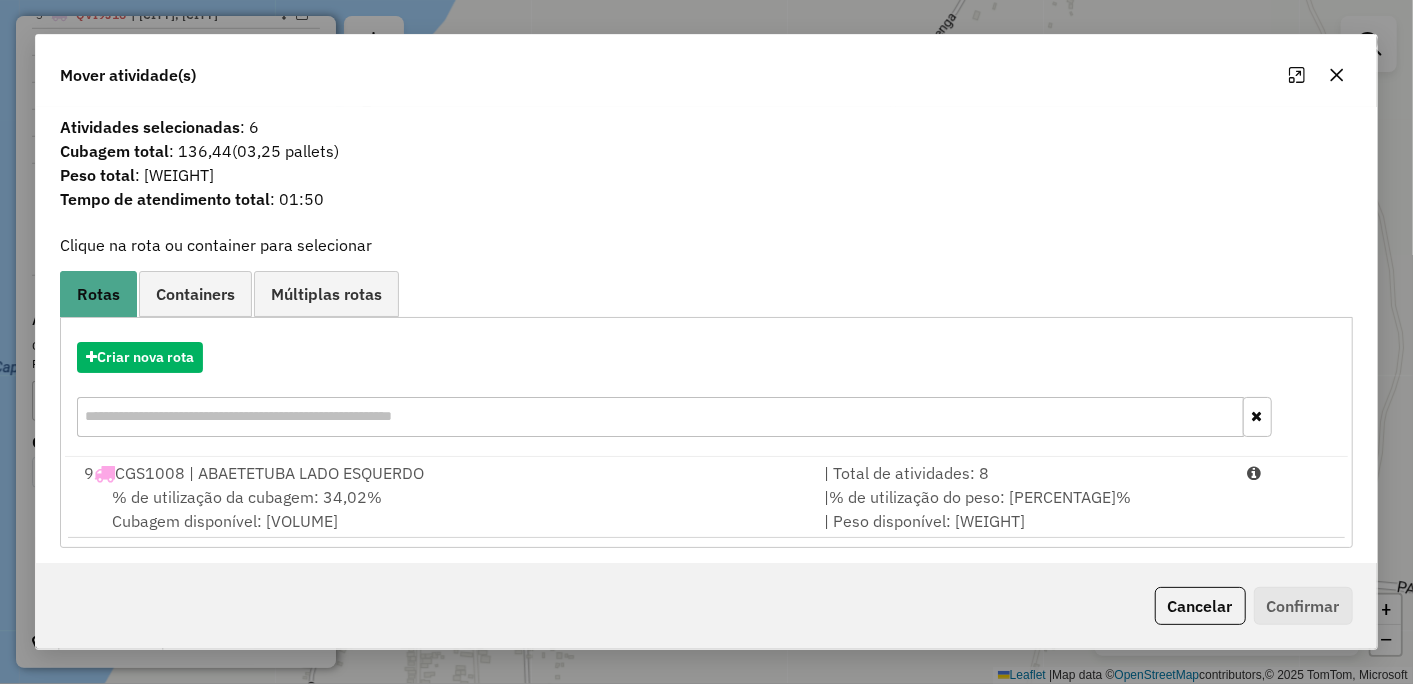click 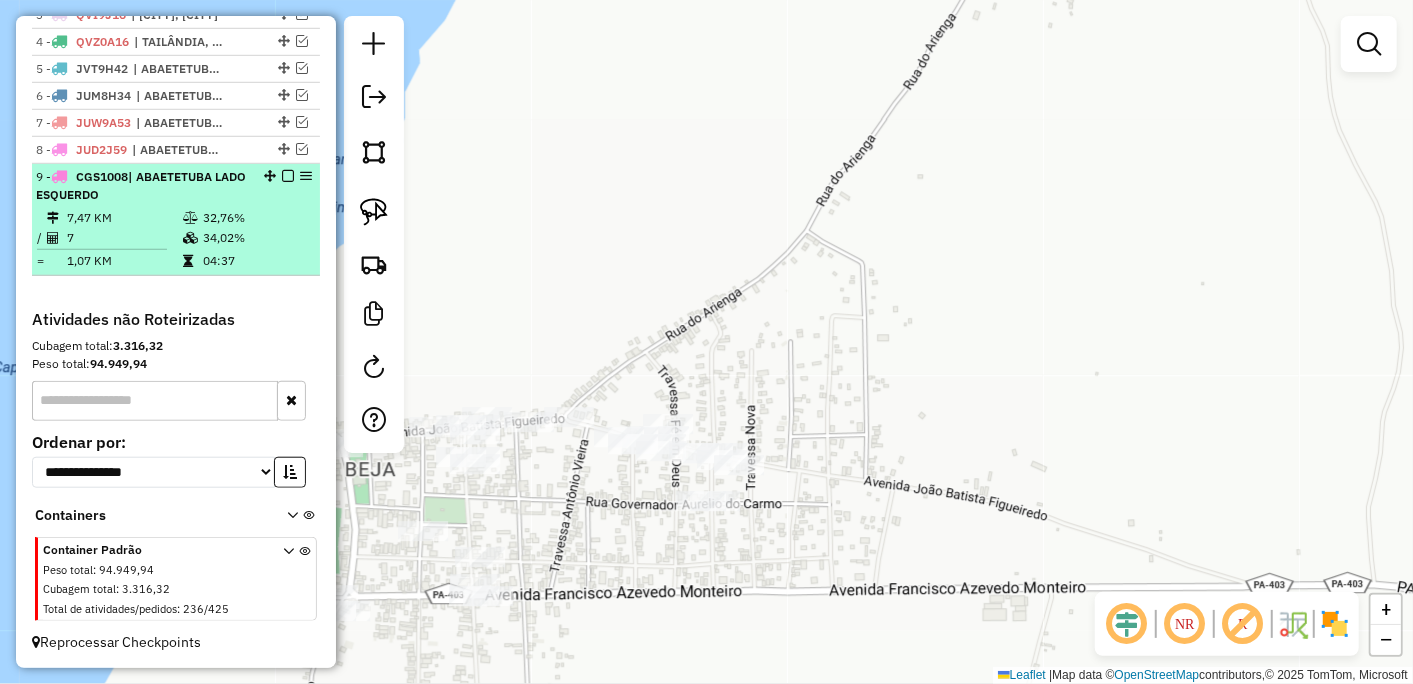 scroll, scrollTop: 707, scrollLeft: 0, axis: vertical 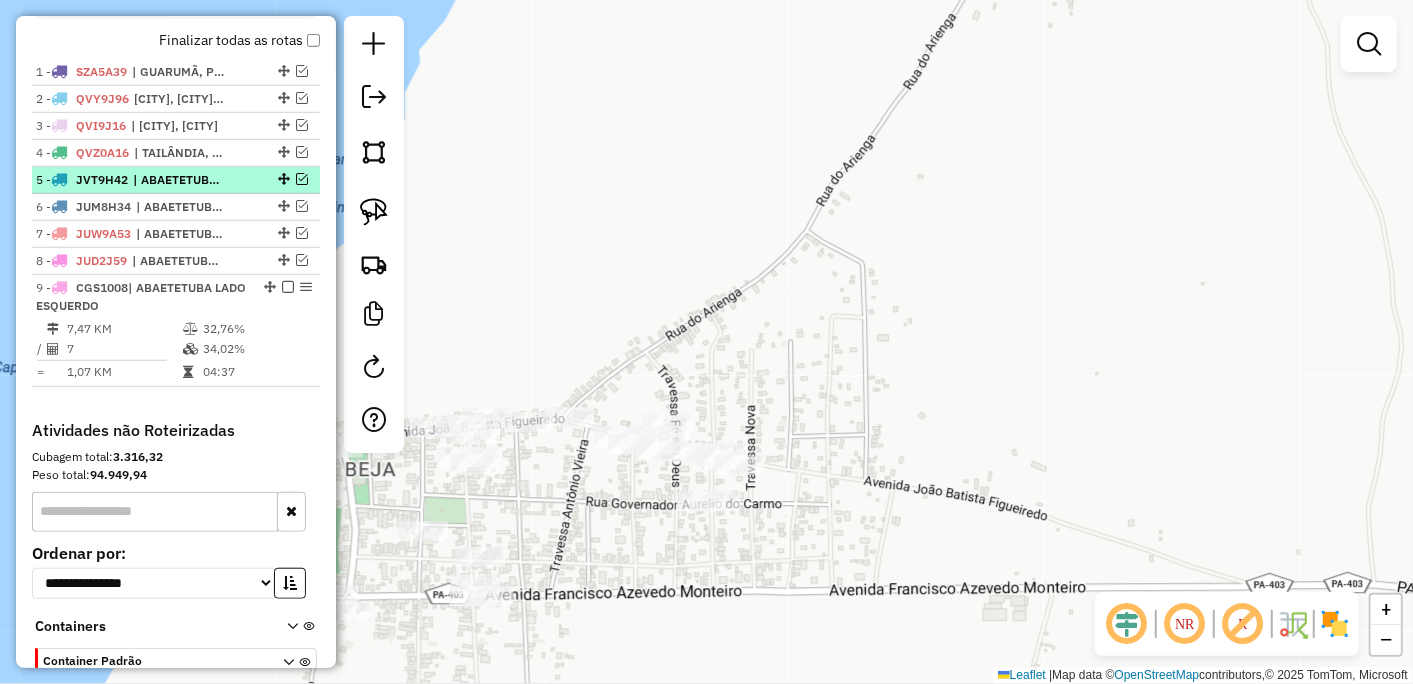 click on "| ABAETETUBA LADO DIREITO, ABAETETUBA LADO ESQUERDO" at bounding box center [179, 180] 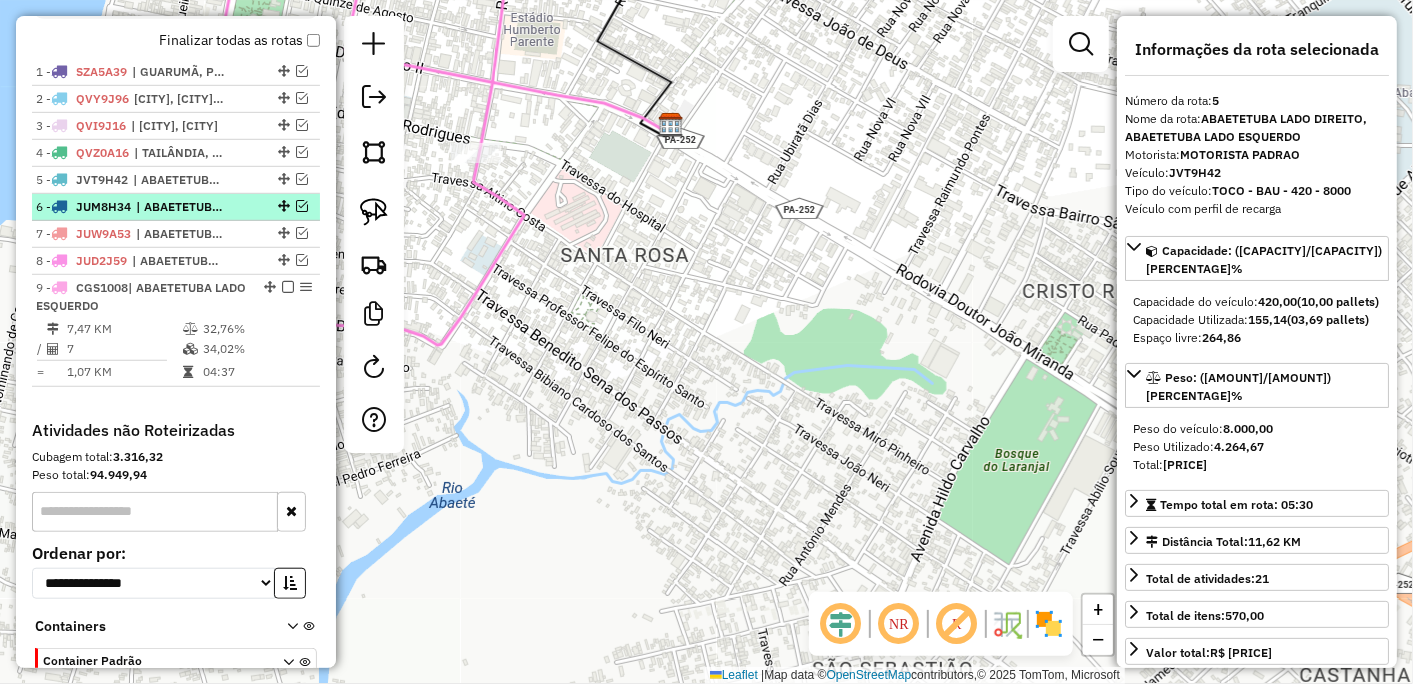 click on "| ABAETETUBA LADO DIREITO" at bounding box center [182, 207] 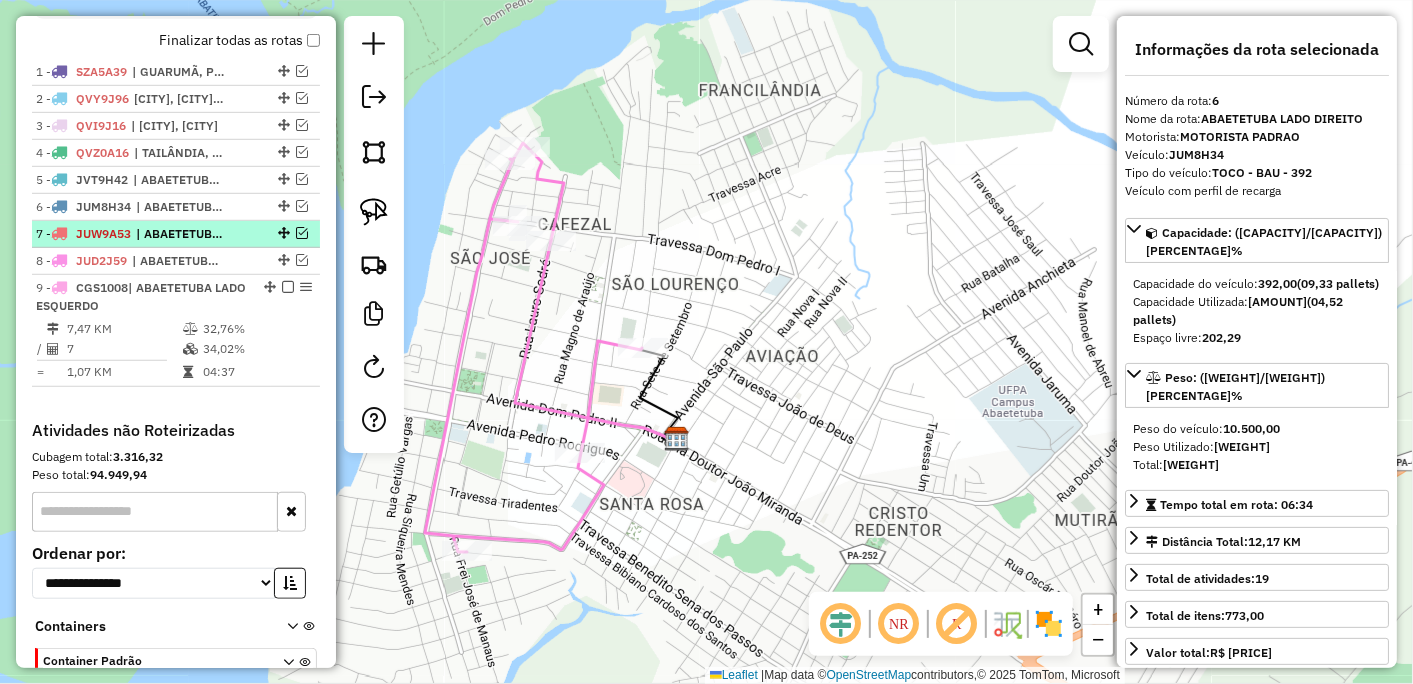 click on "| ABAETETUBA LADO ESQUERDO" at bounding box center (182, 234) 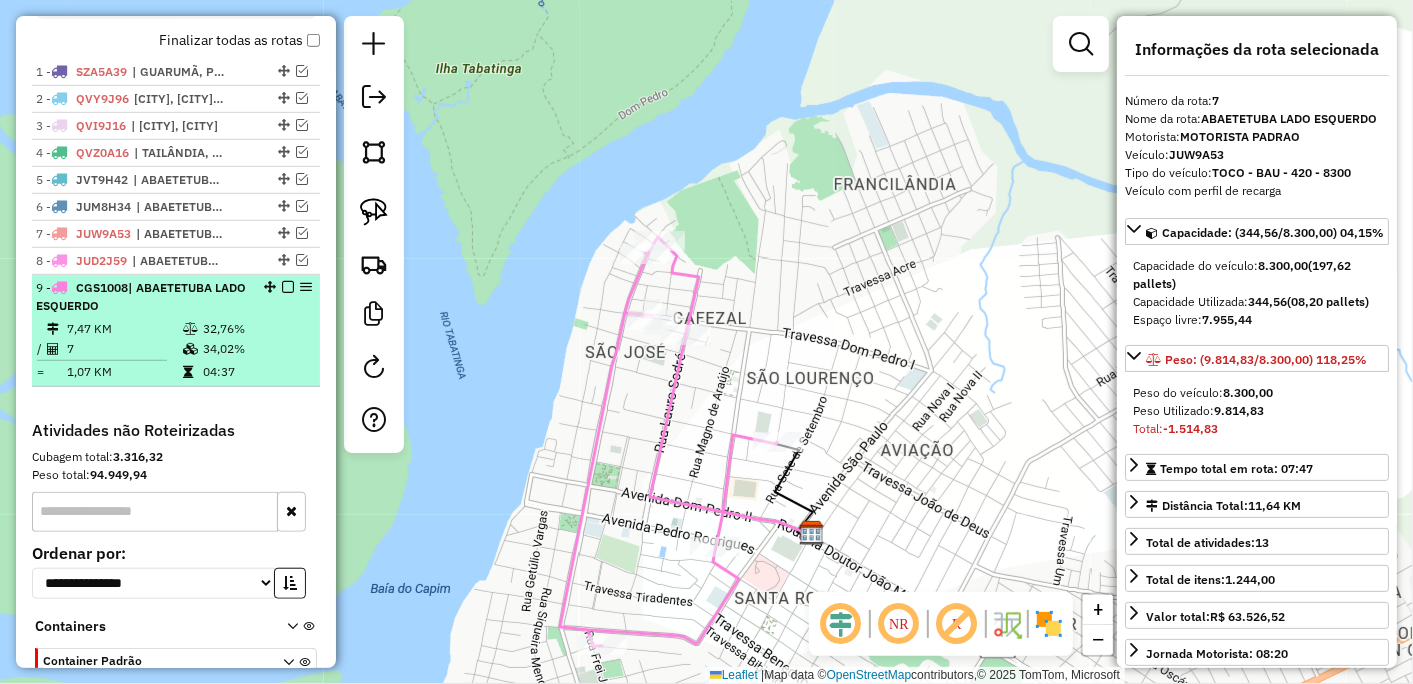 click at bounding box center [288, 287] 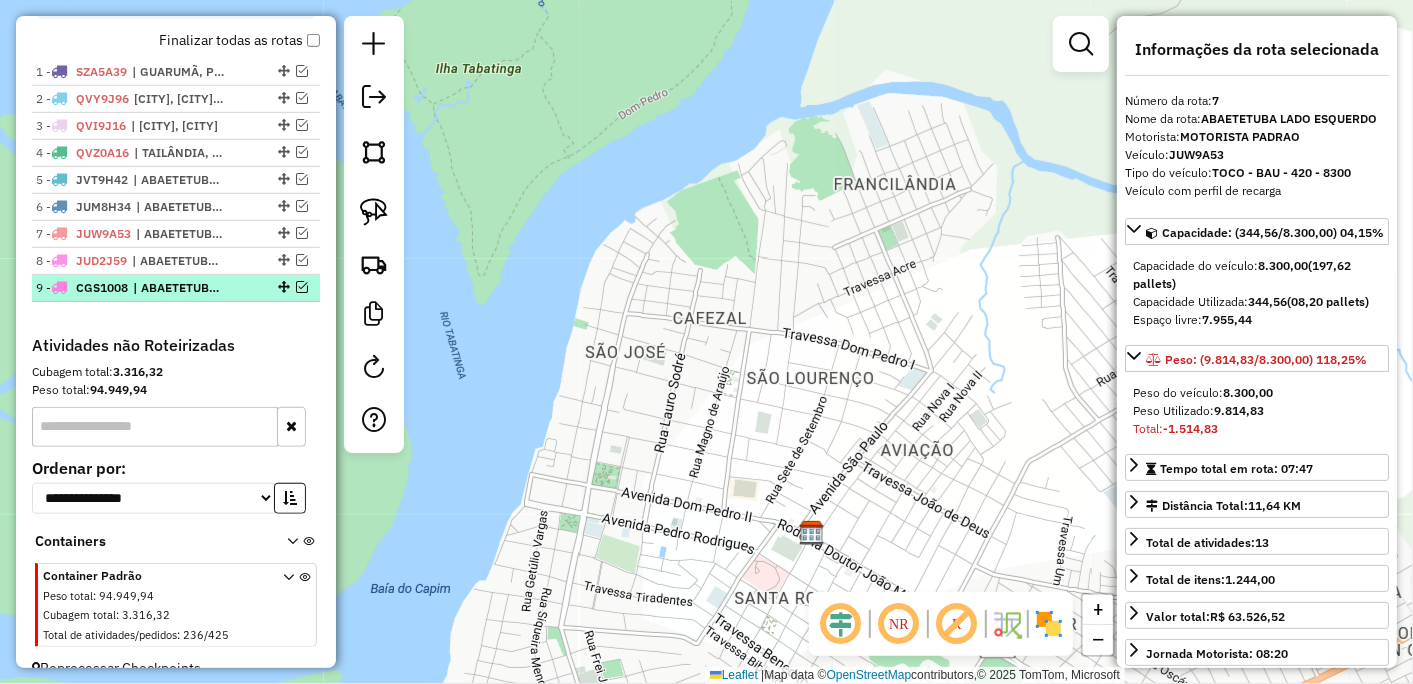 click on "| ABAETETUBA LADO ESQUERDO" at bounding box center [179, 288] 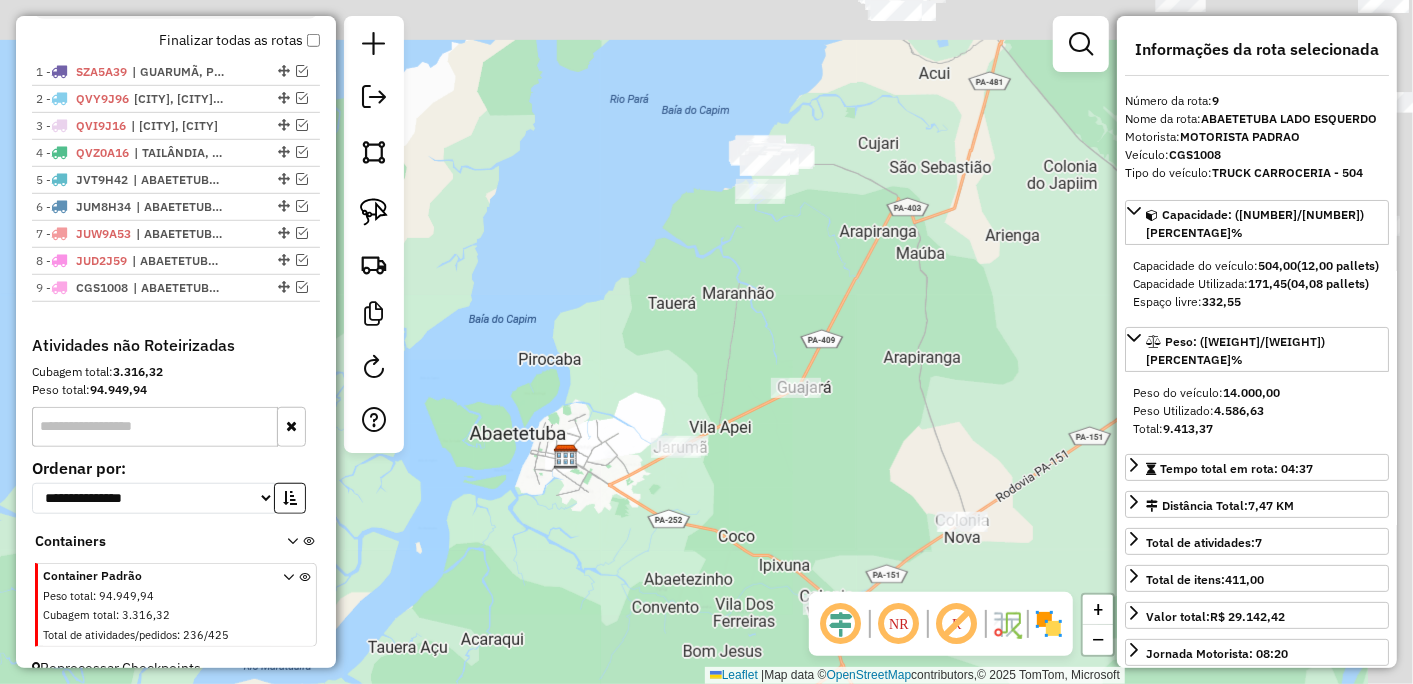 drag, startPoint x: 643, startPoint y: 431, endPoint x: 578, endPoint y: 575, distance: 157.99051 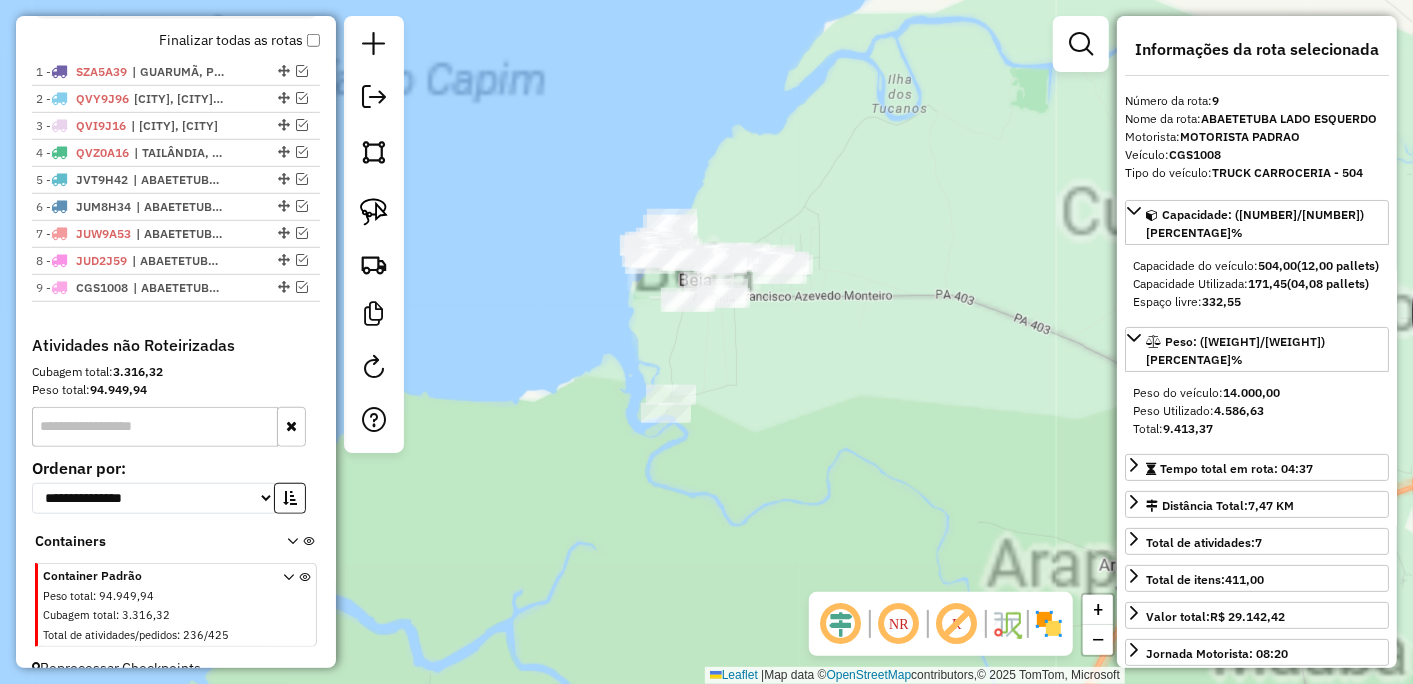 drag, startPoint x: 764, startPoint y: 342, endPoint x: 746, endPoint y: 506, distance: 164.98485 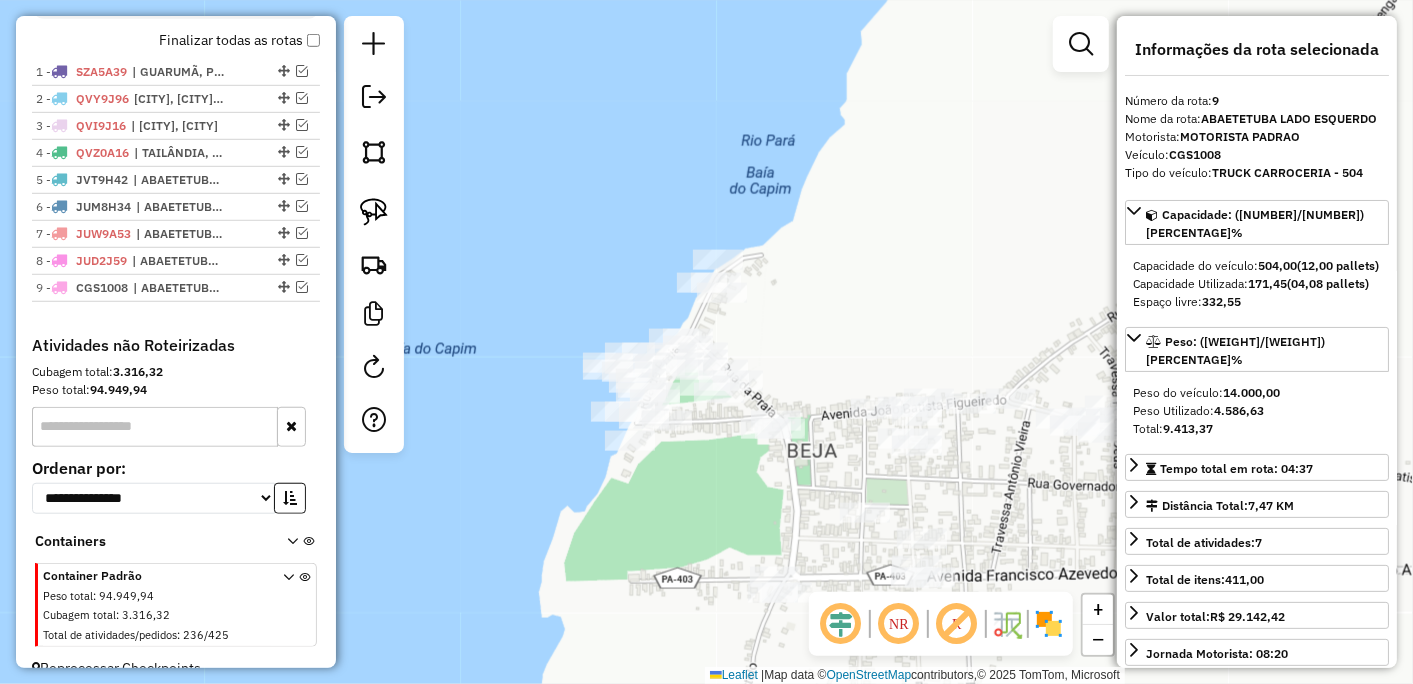 drag, startPoint x: 758, startPoint y: 483, endPoint x: 703, endPoint y: 513, distance: 62.649822 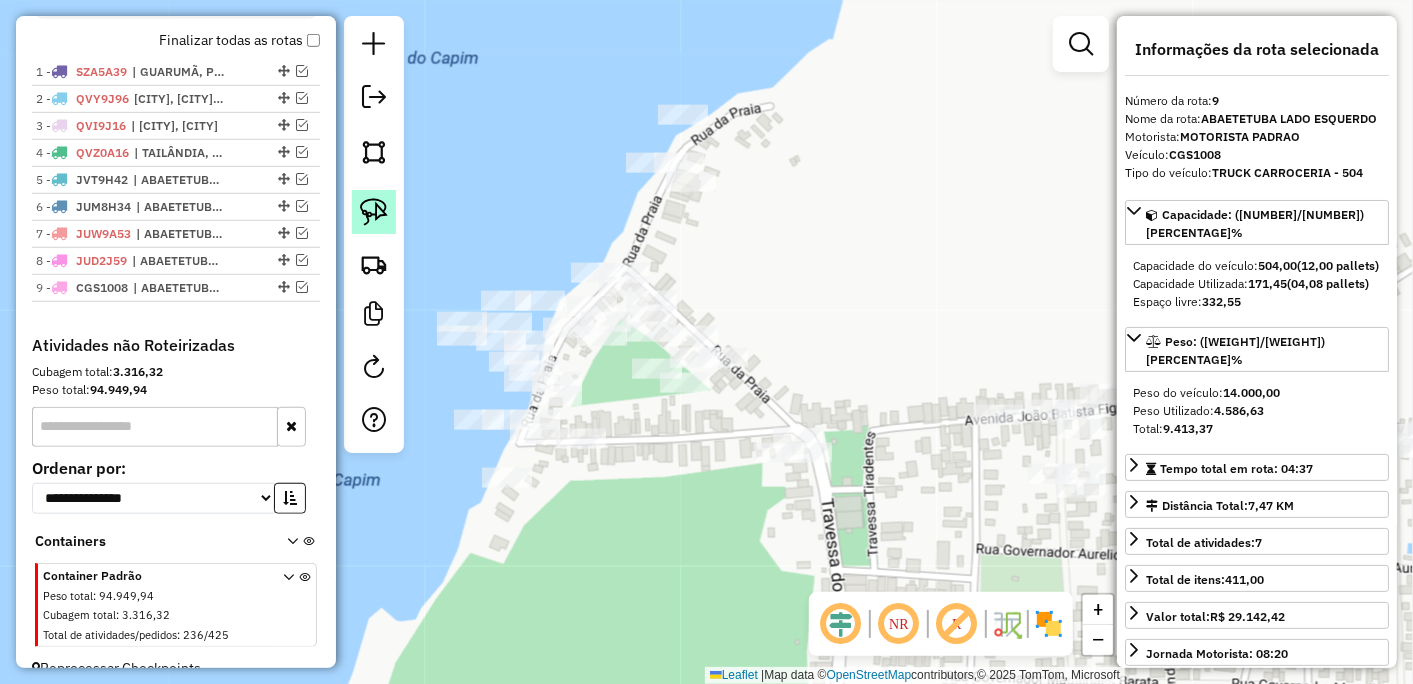 click 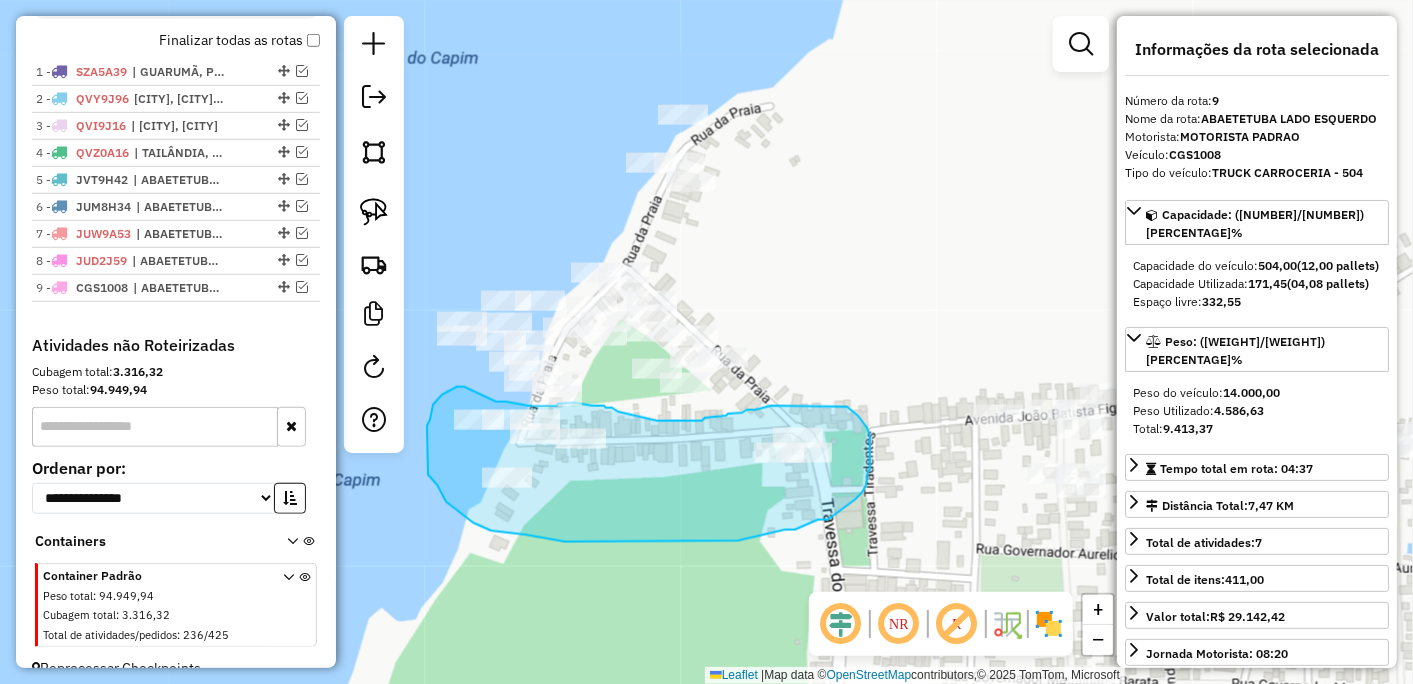 drag, startPoint x: 464, startPoint y: 387, endPoint x: 496, endPoint y: 402, distance: 35.341194 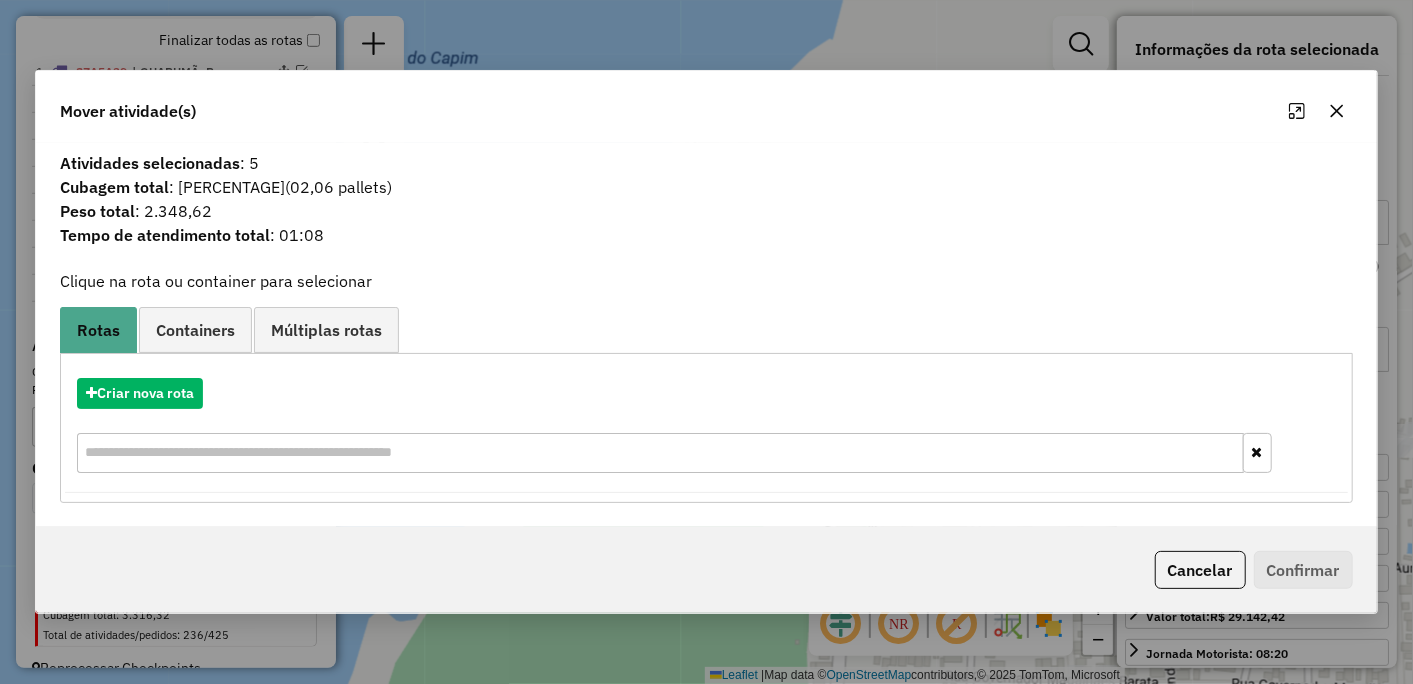 click 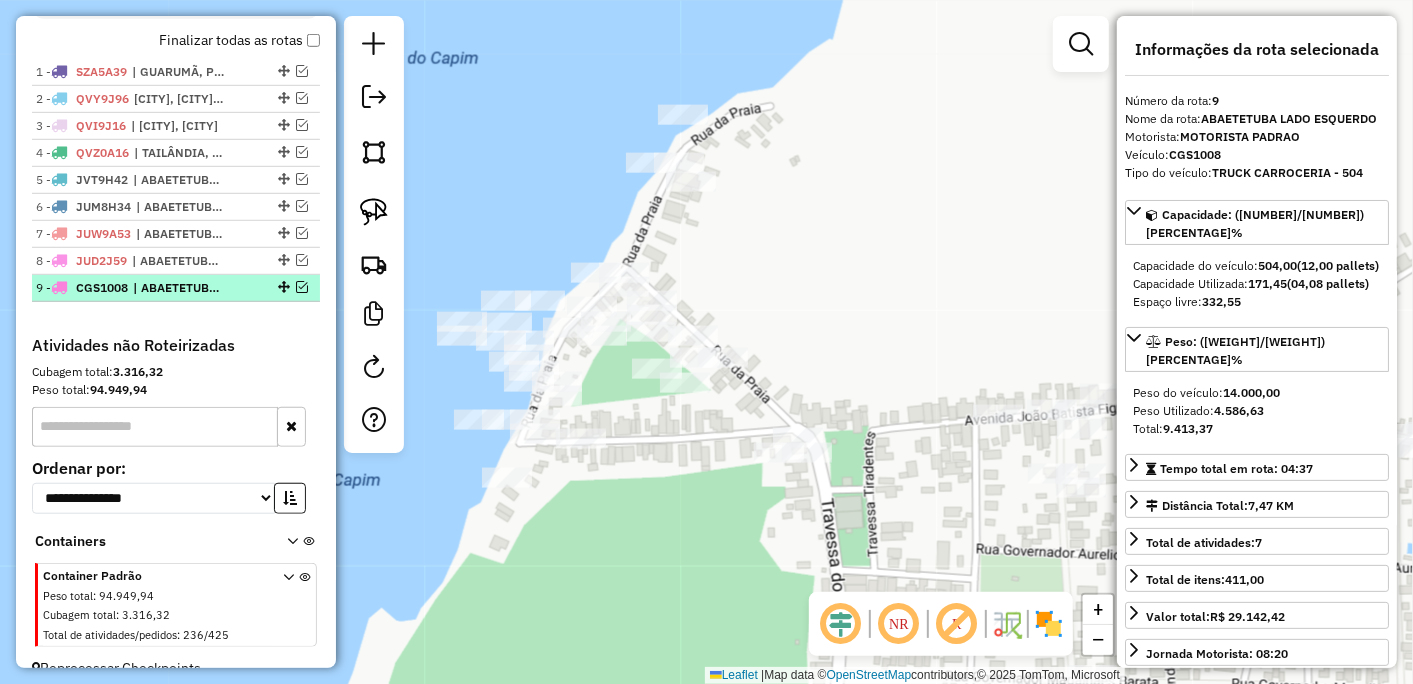 click at bounding box center (302, 287) 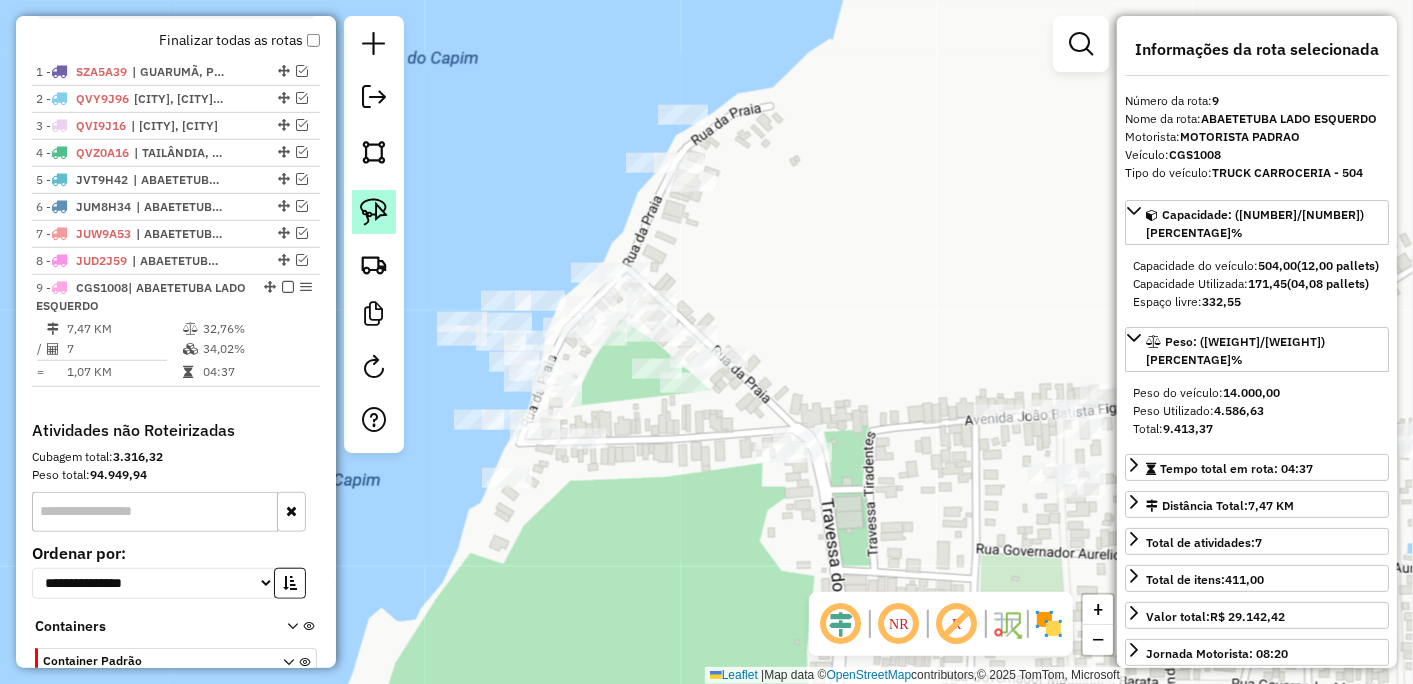 click 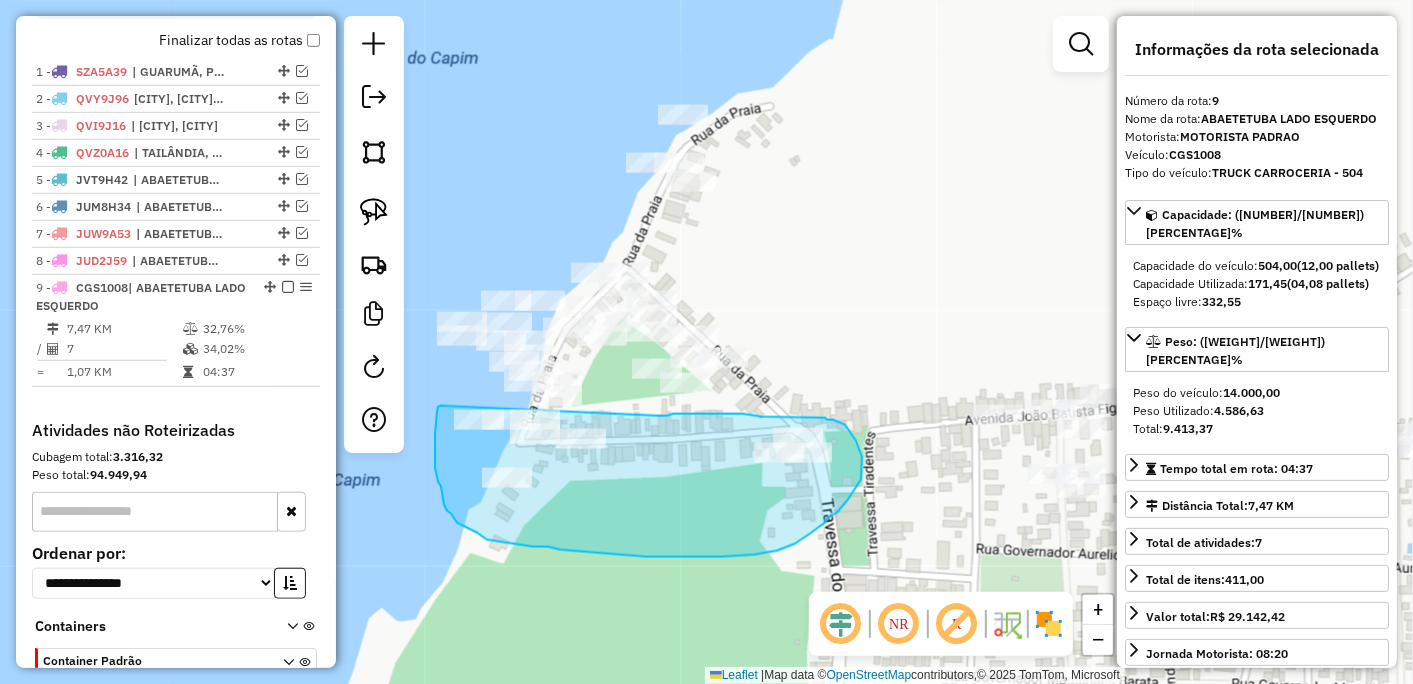 drag, startPoint x: 440, startPoint y: 406, endPoint x: 658, endPoint y: 416, distance: 218.22923 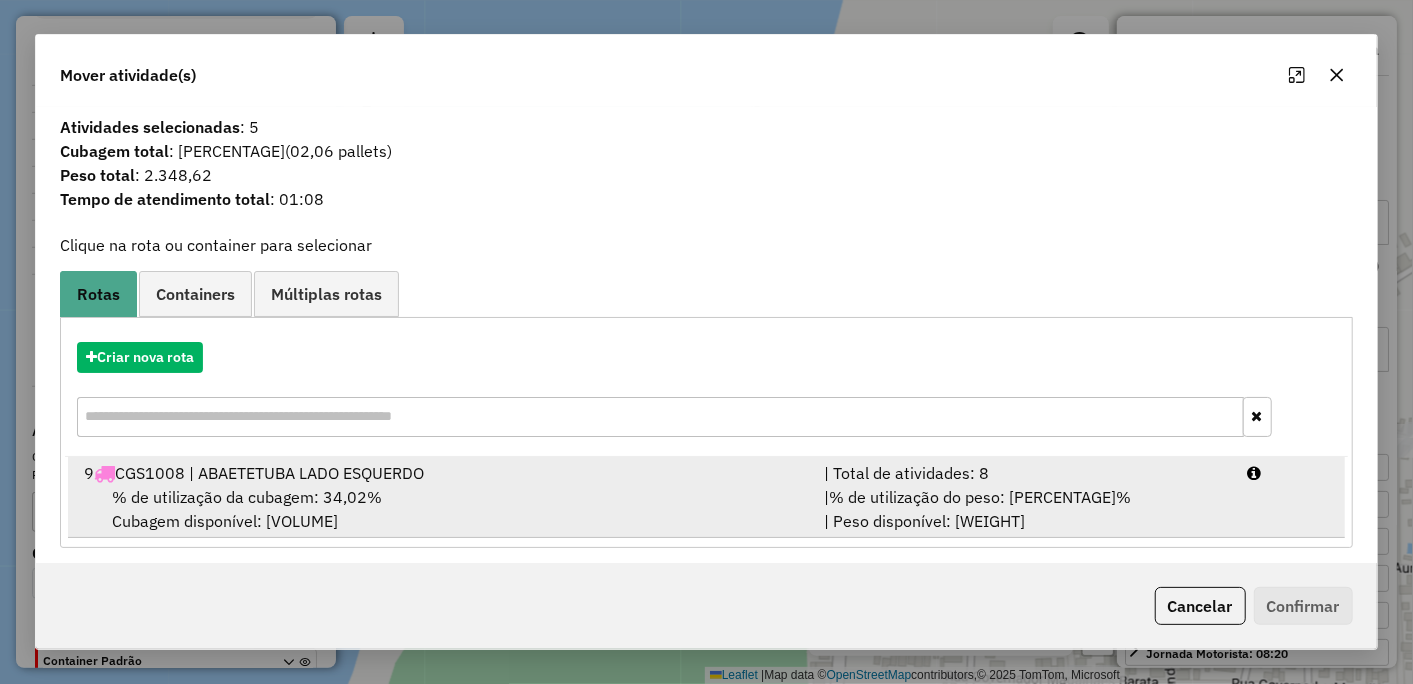 click on "9  CGS1008 | ABAETETUBA LADO ESQUERDO" at bounding box center [442, 473] 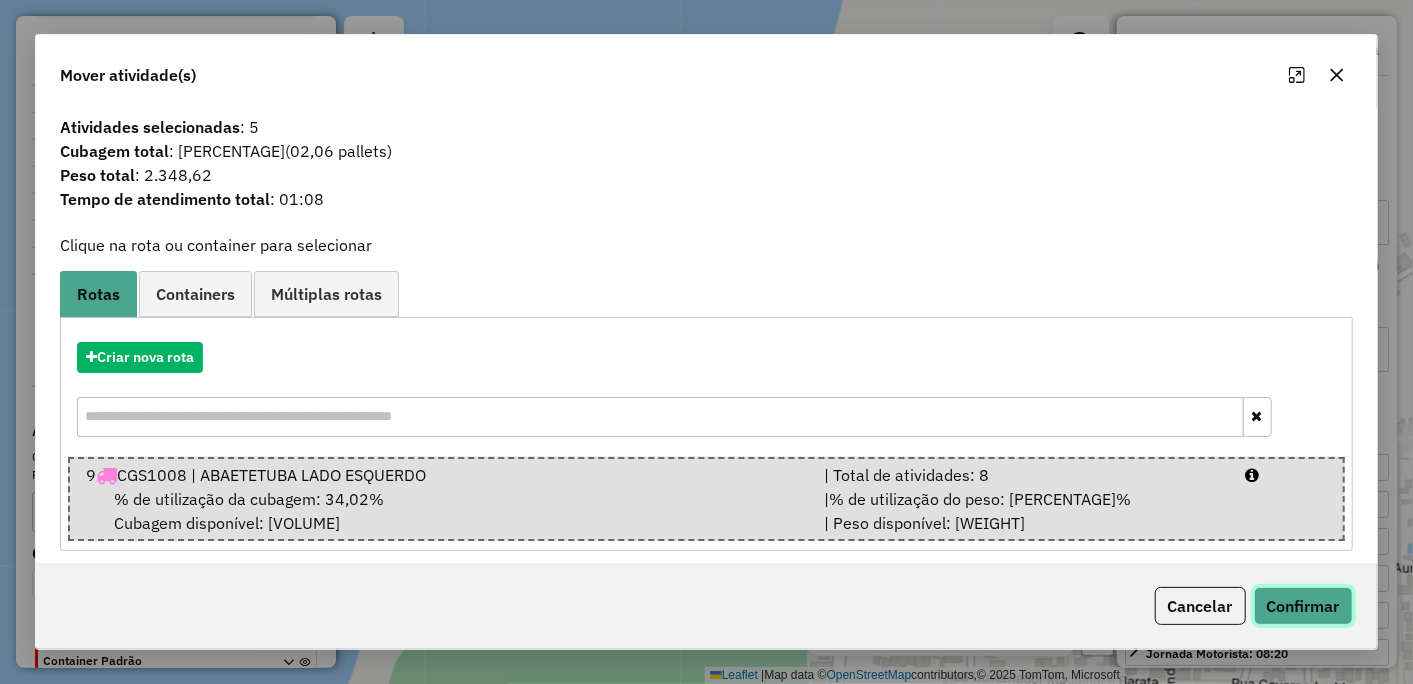 click on "Confirmar" 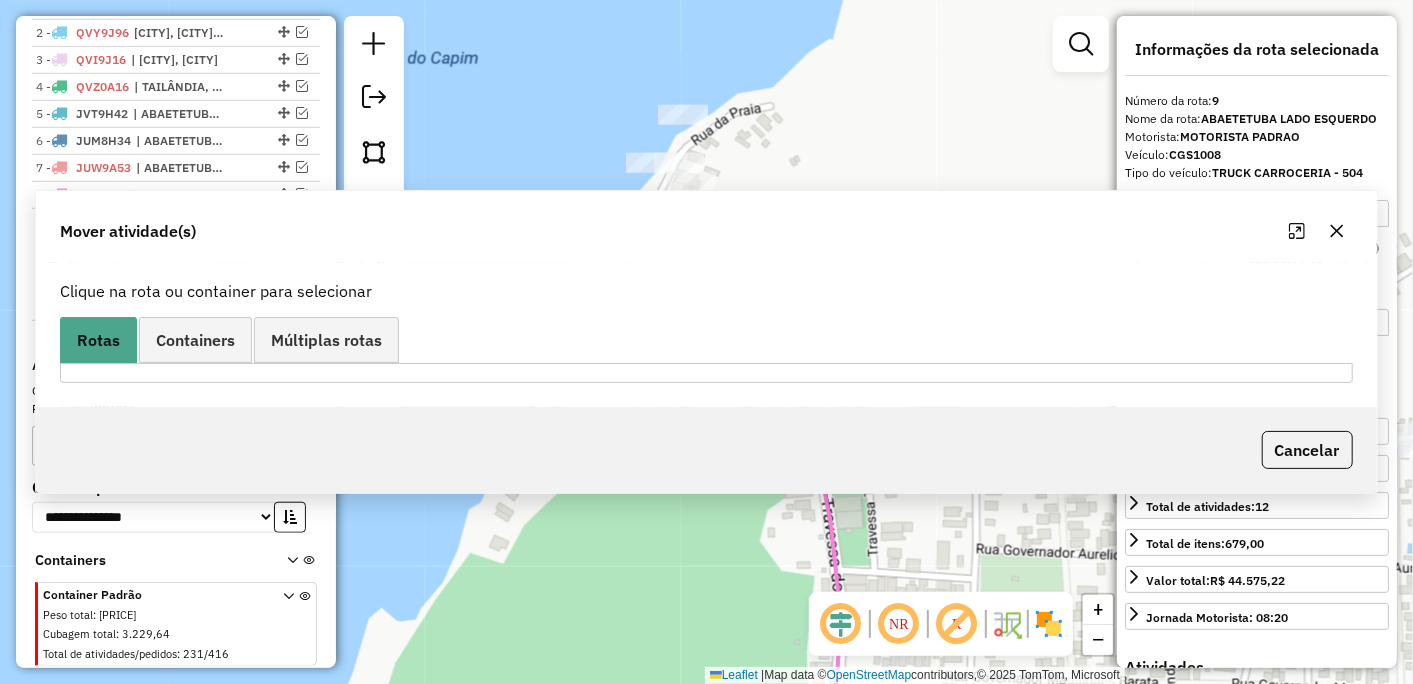 scroll, scrollTop: 818, scrollLeft: 0, axis: vertical 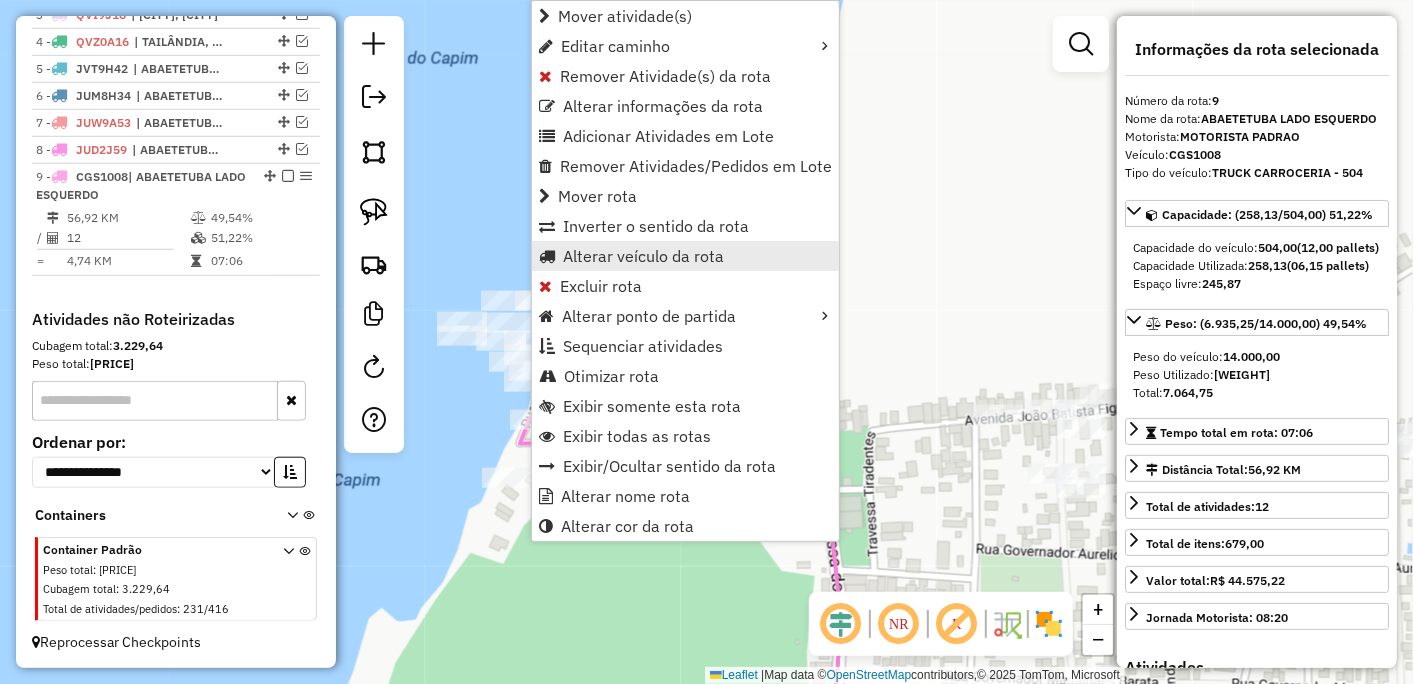 click on "Alterar veículo da rota" at bounding box center (643, 256) 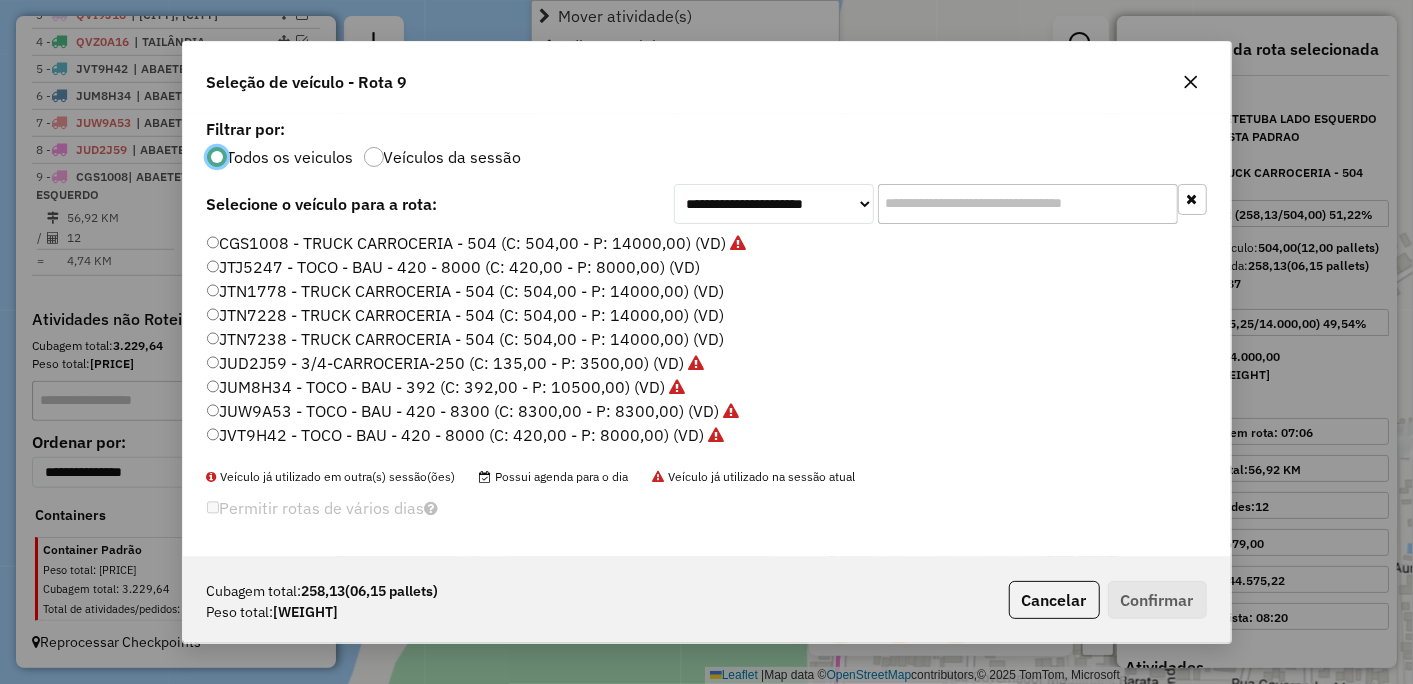 scroll, scrollTop: 11, scrollLeft: 5, axis: both 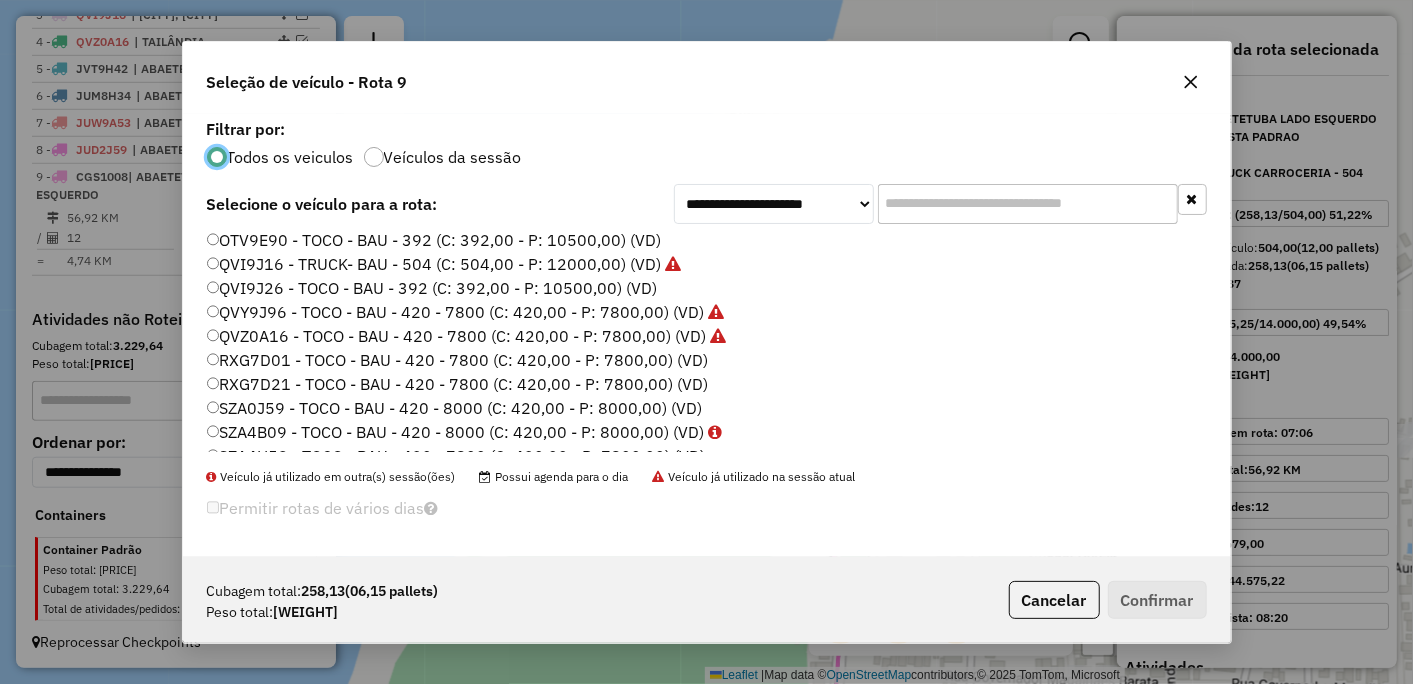 click on "SZA0J59 - TOCO - BAU - 420 - 8000 (C: 420,00 - P: 8000,00) (VD)" 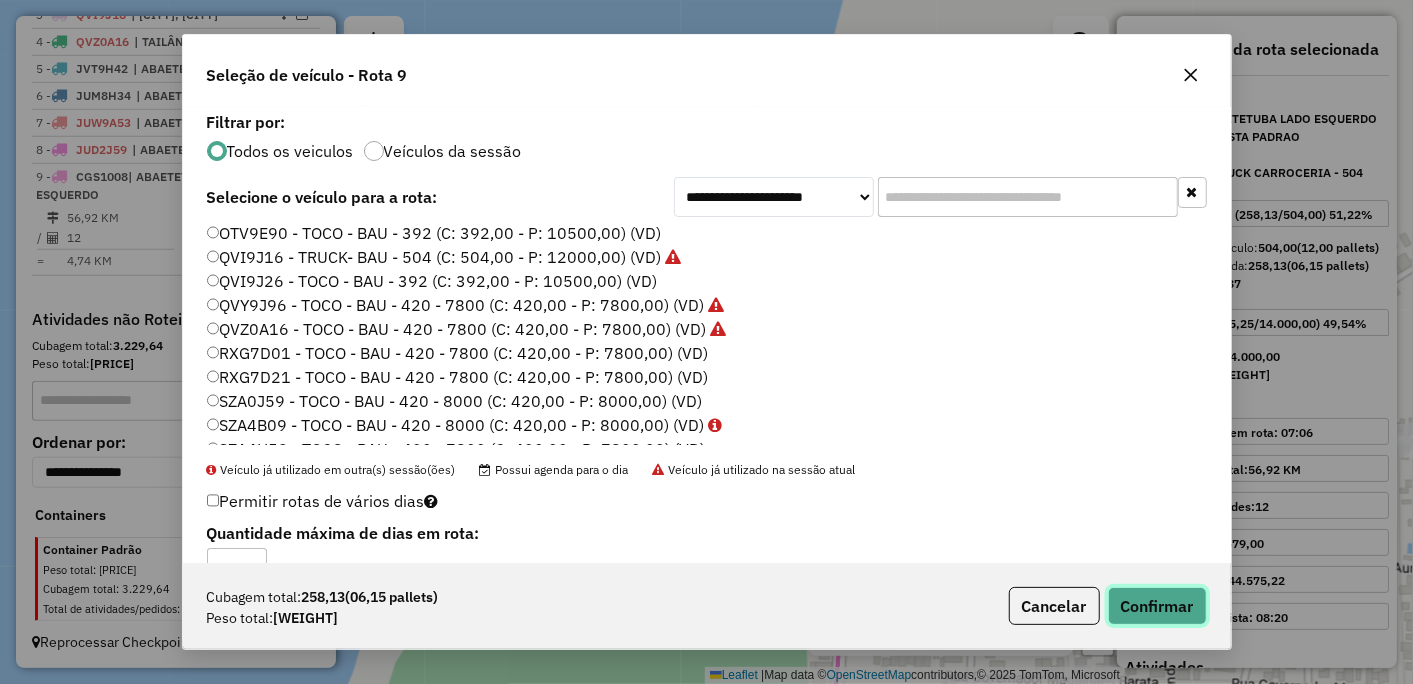 click on "Confirmar" 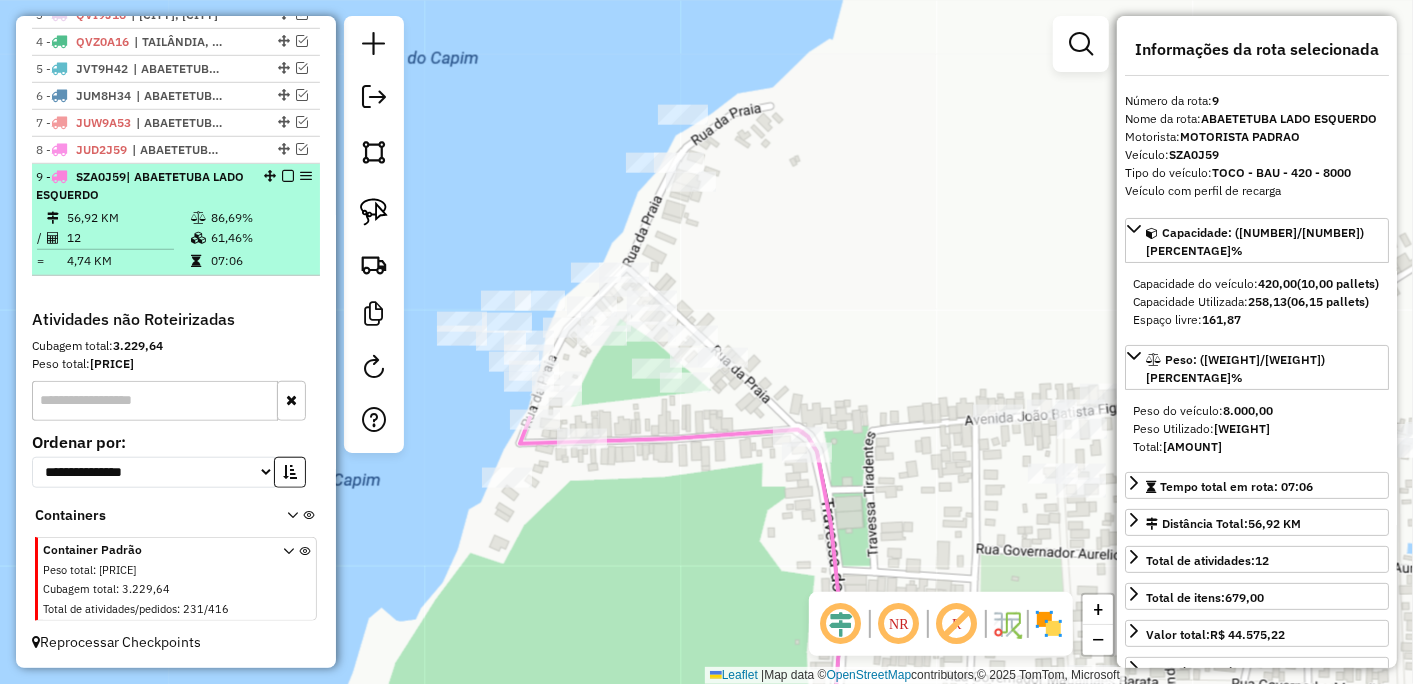 click at bounding box center (288, 176) 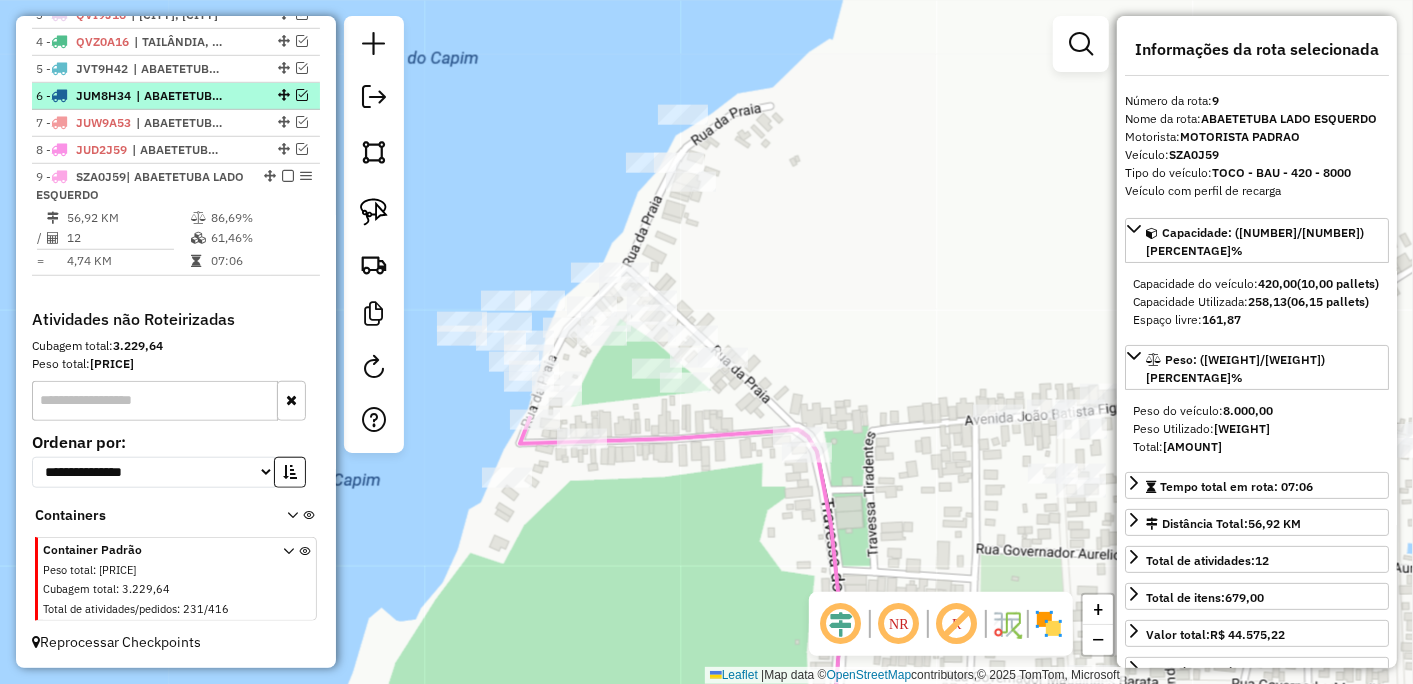 scroll, scrollTop: 734, scrollLeft: 0, axis: vertical 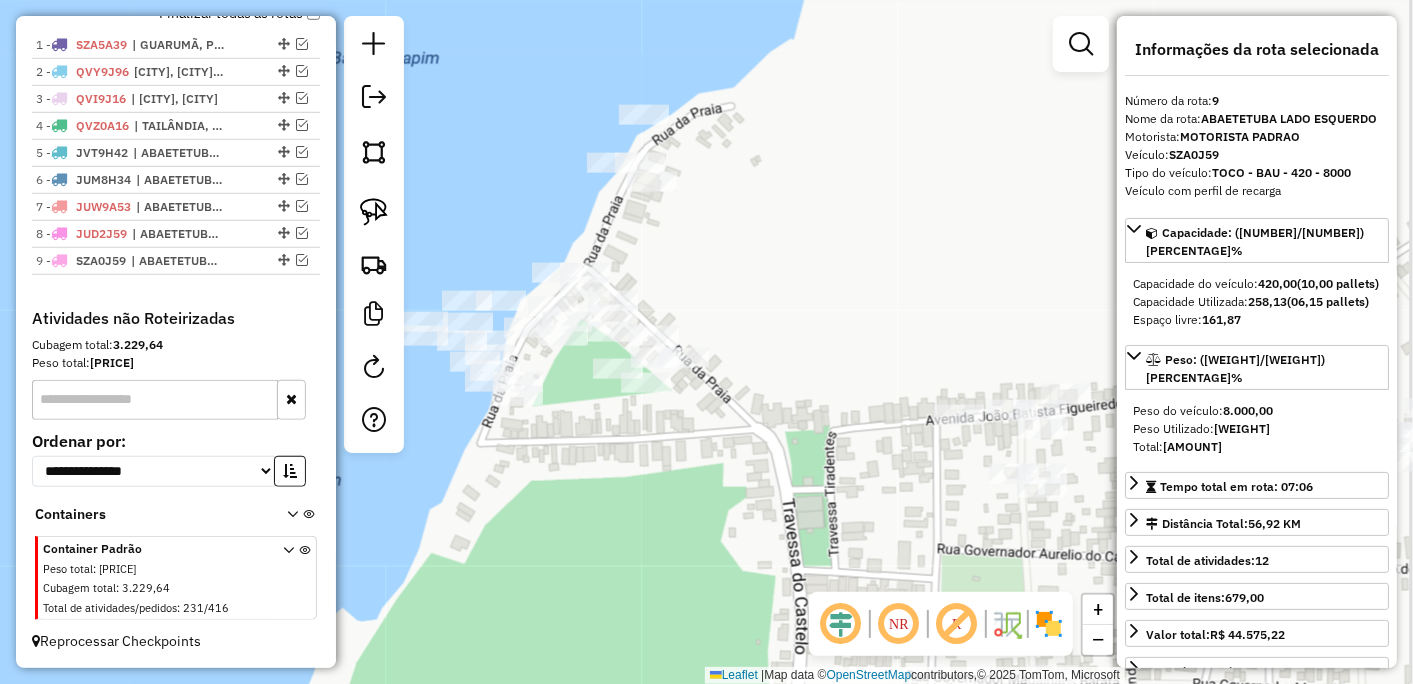 drag, startPoint x: 552, startPoint y: 495, endPoint x: 534, endPoint y: 495, distance: 18 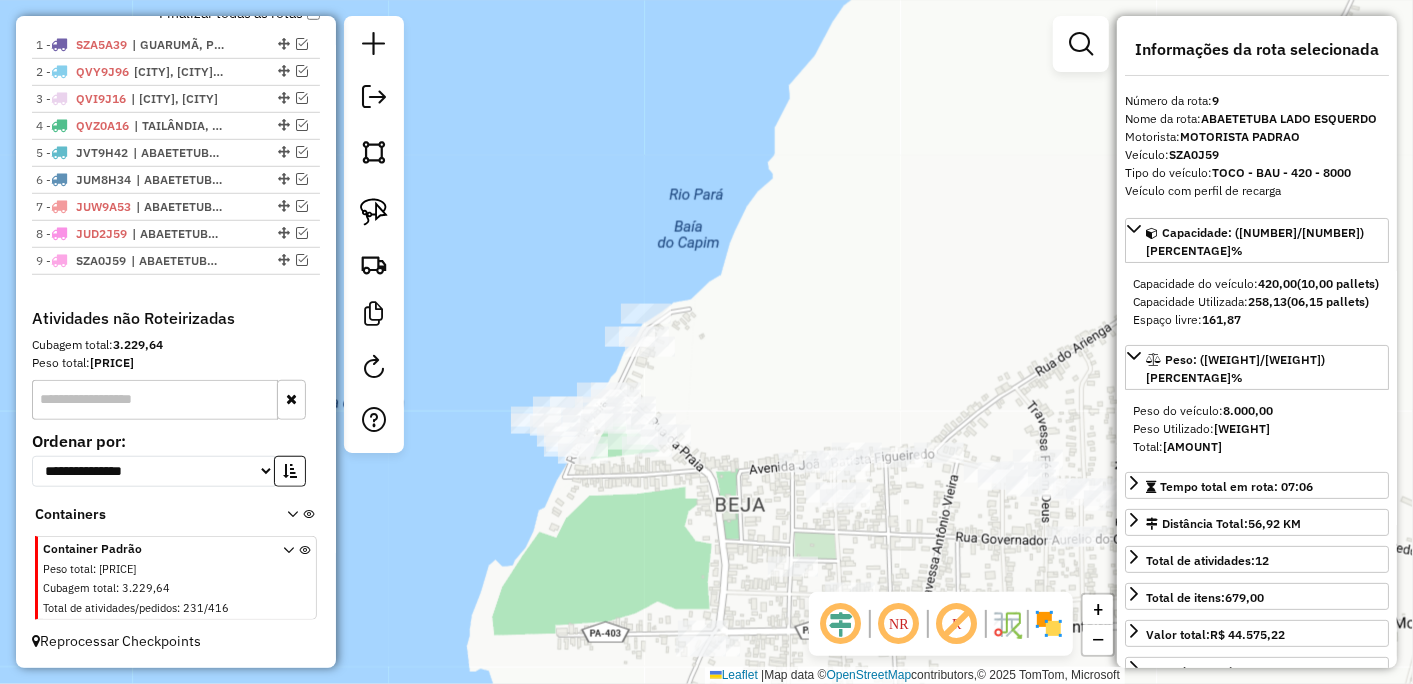 drag, startPoint x: 612, startPoint y: 486, endPoint x: 640, endPoint y: 510, distance: 36.878178 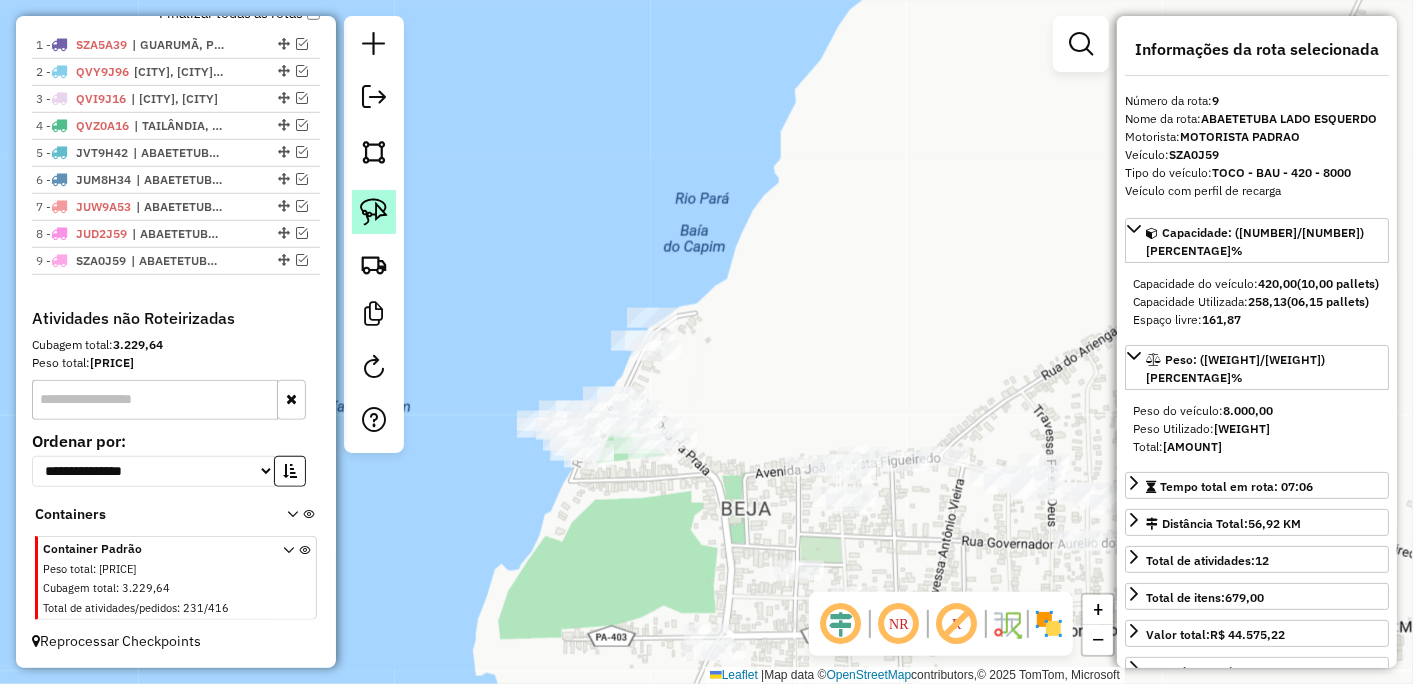 click 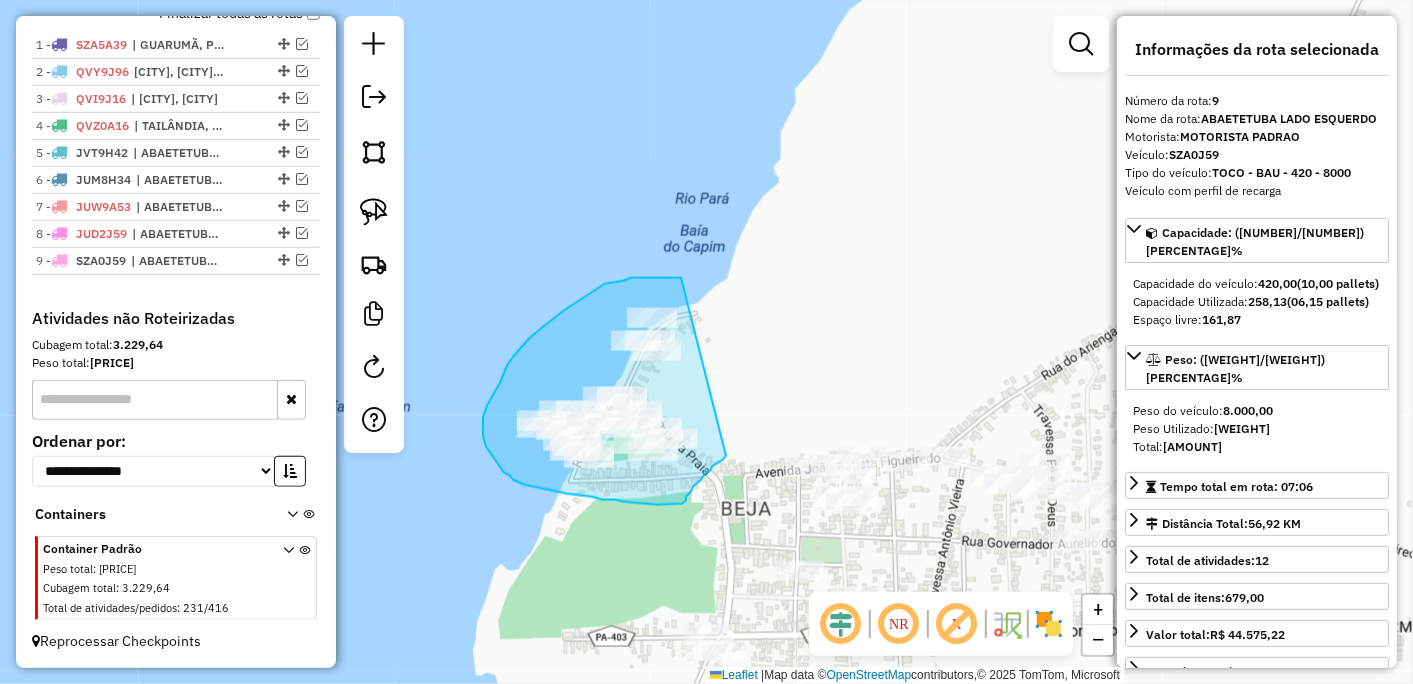 drag, startPoint x: 644, startPoint y: 278, endPoint x: 731, endPoint y: 453, distance: 195.43285 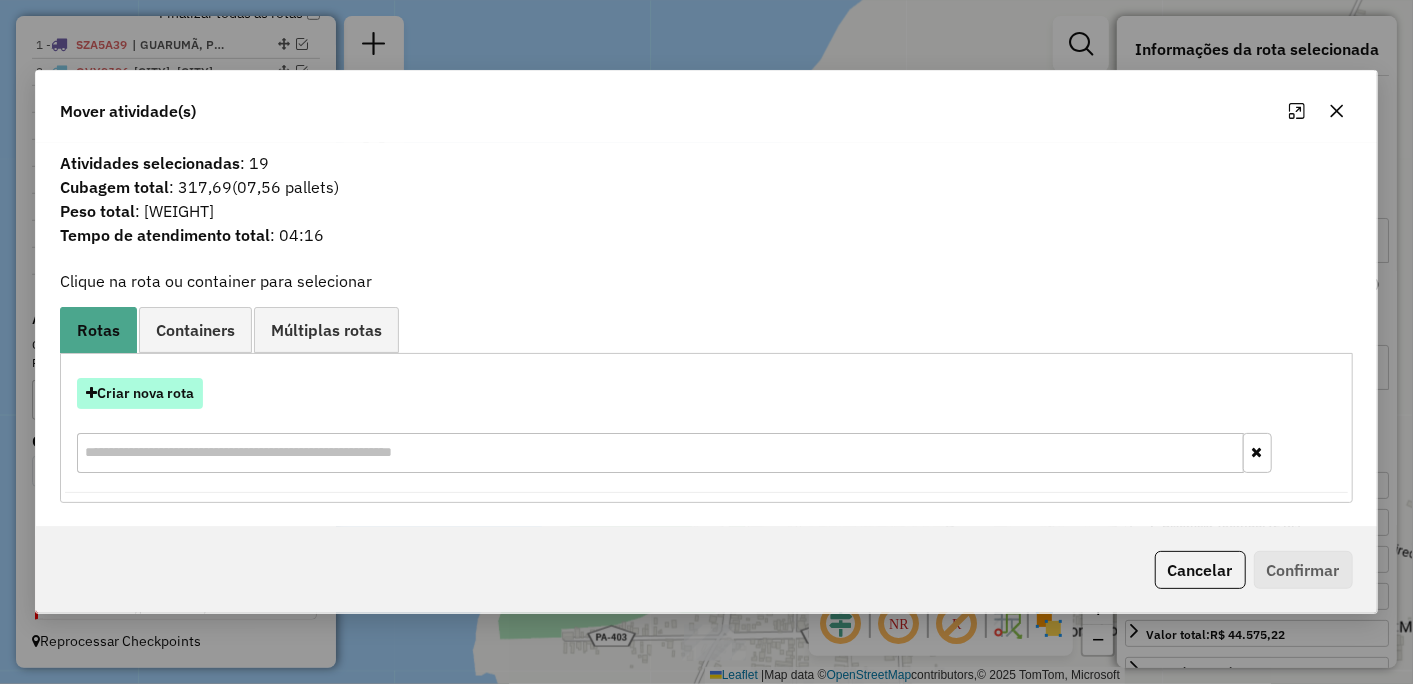 click on "Criar nova rota" at bounding box center [140, 393] 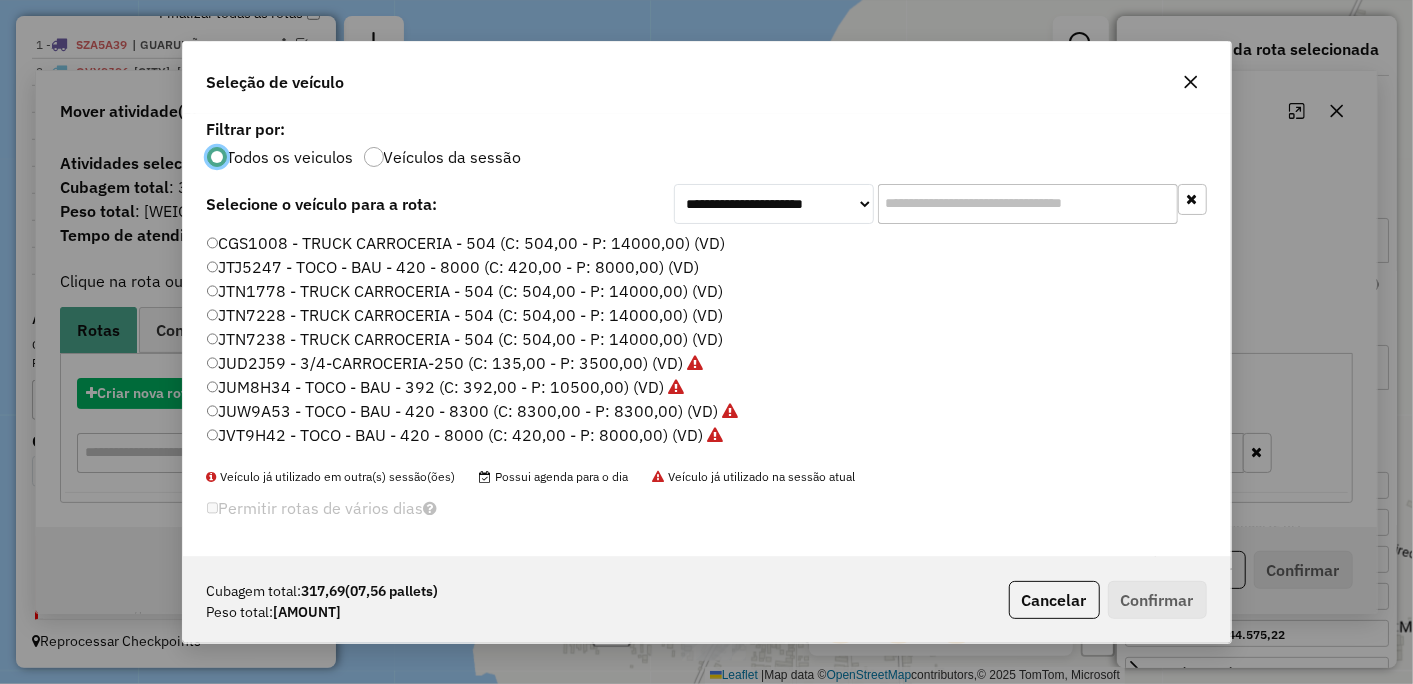 scroll, scrollTop: 11, scrollLeft: 5, axis: both 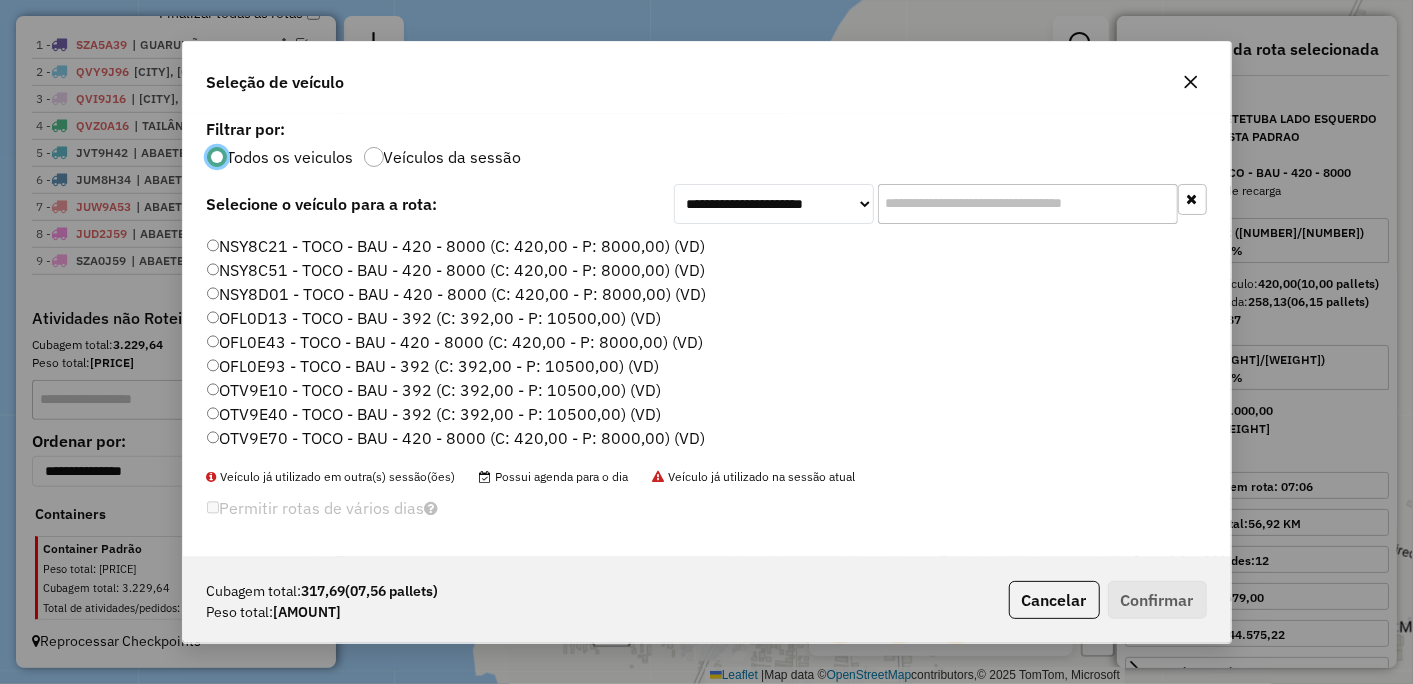 click on "OFL0E43 - TOCO - BAU - 420 - 8000 (C: 420,00 - P: 8000,00) (VD)" 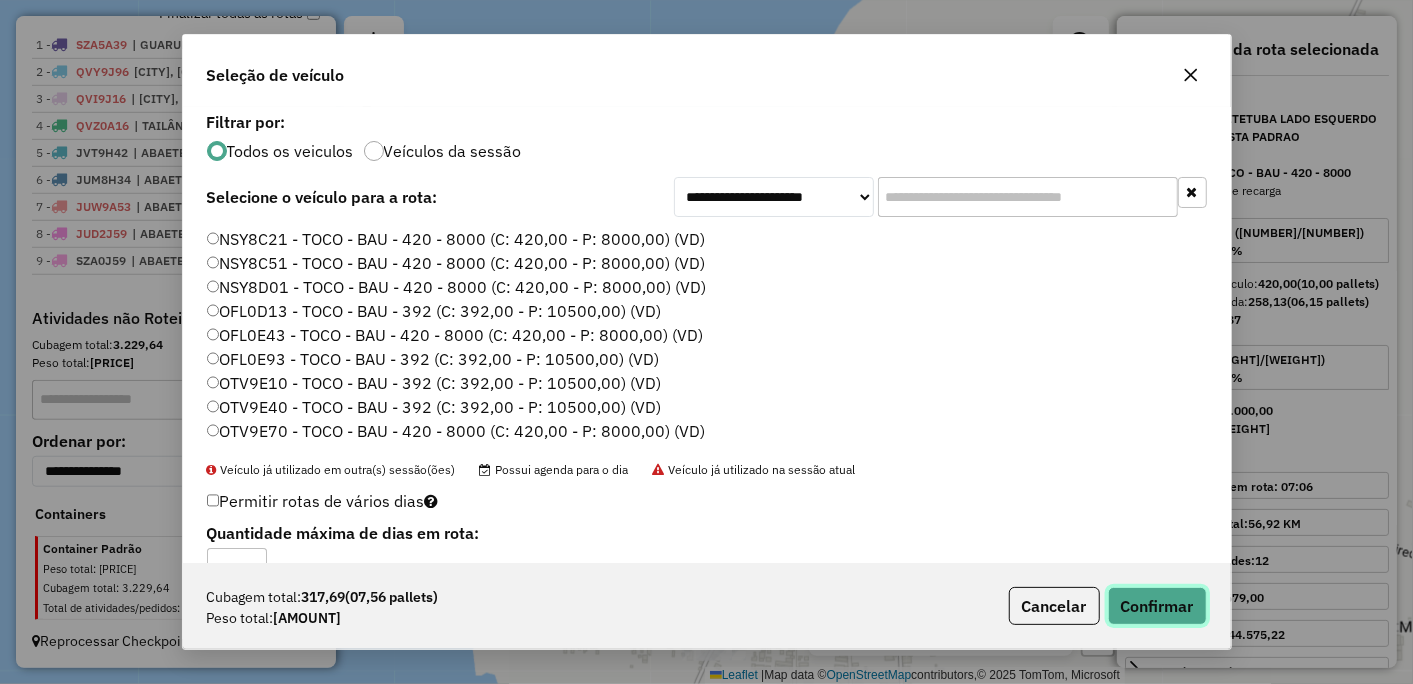 click on "Confirmar" 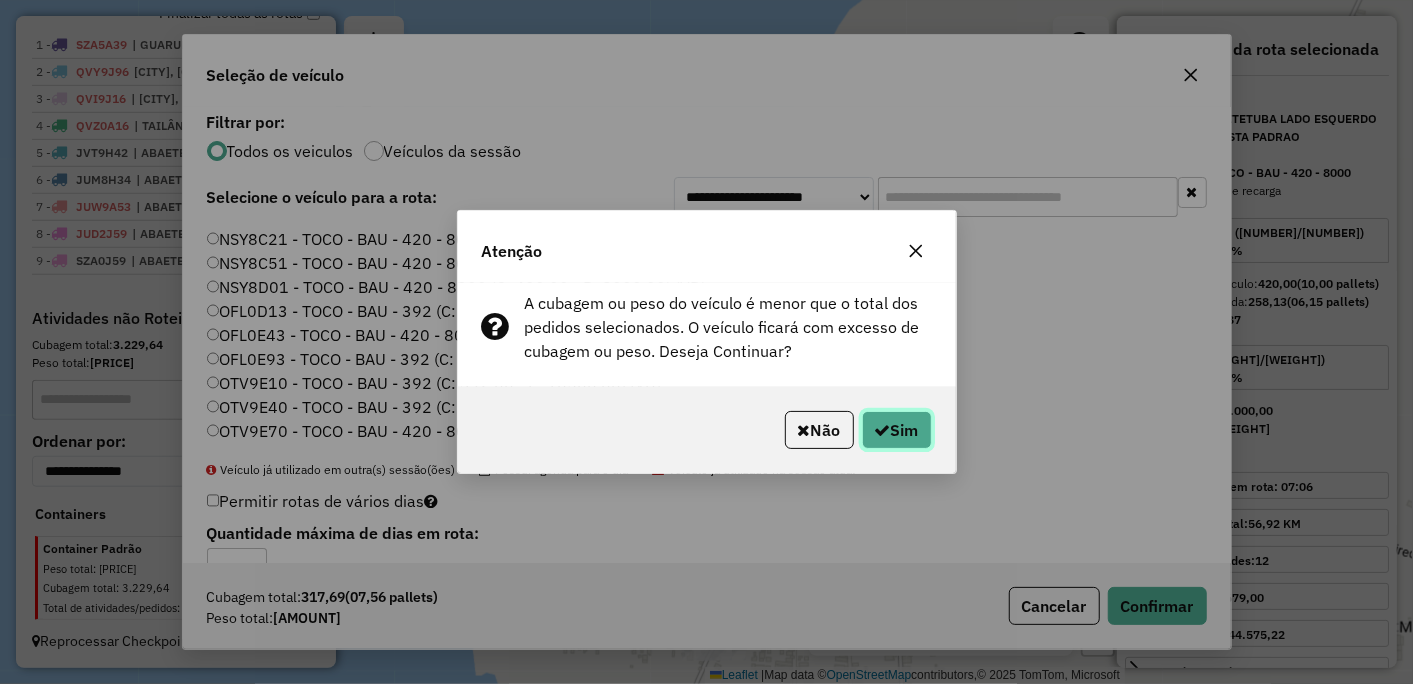 click 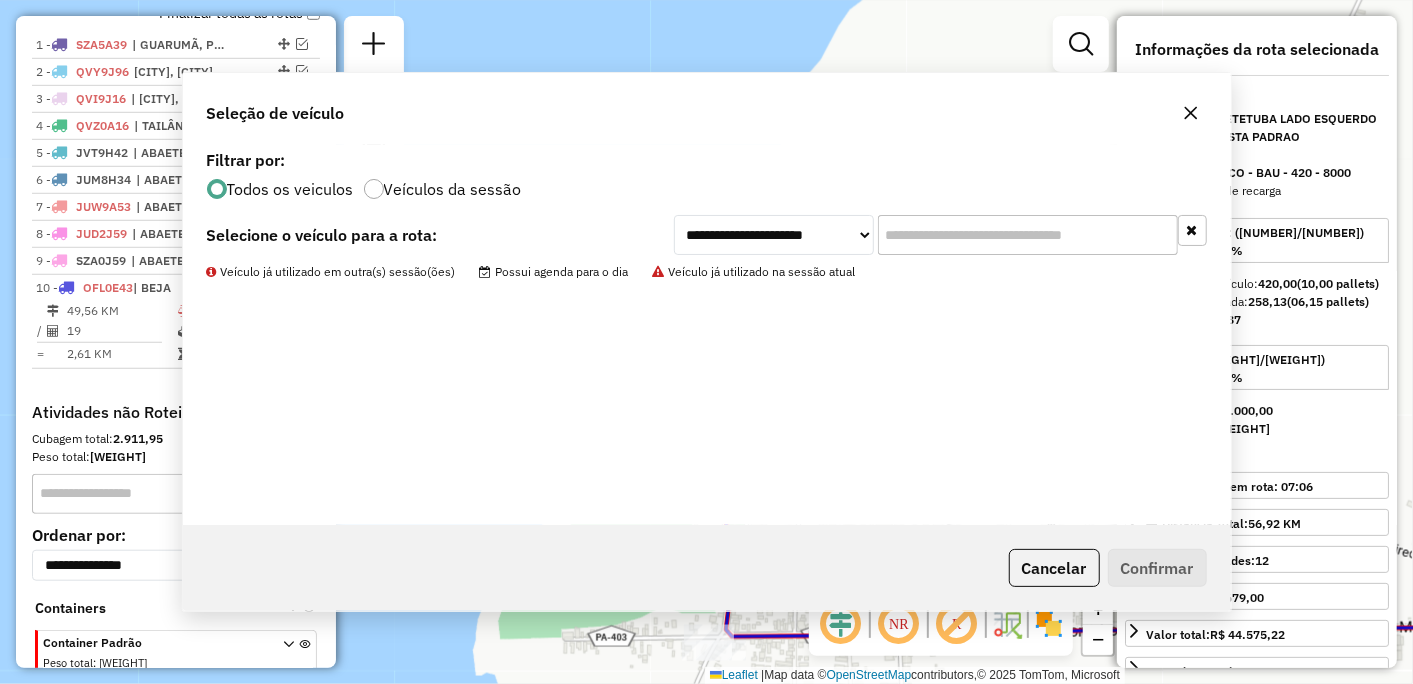 scroll, scrollTop: 827, scrollLeft: 0, axis: vertical 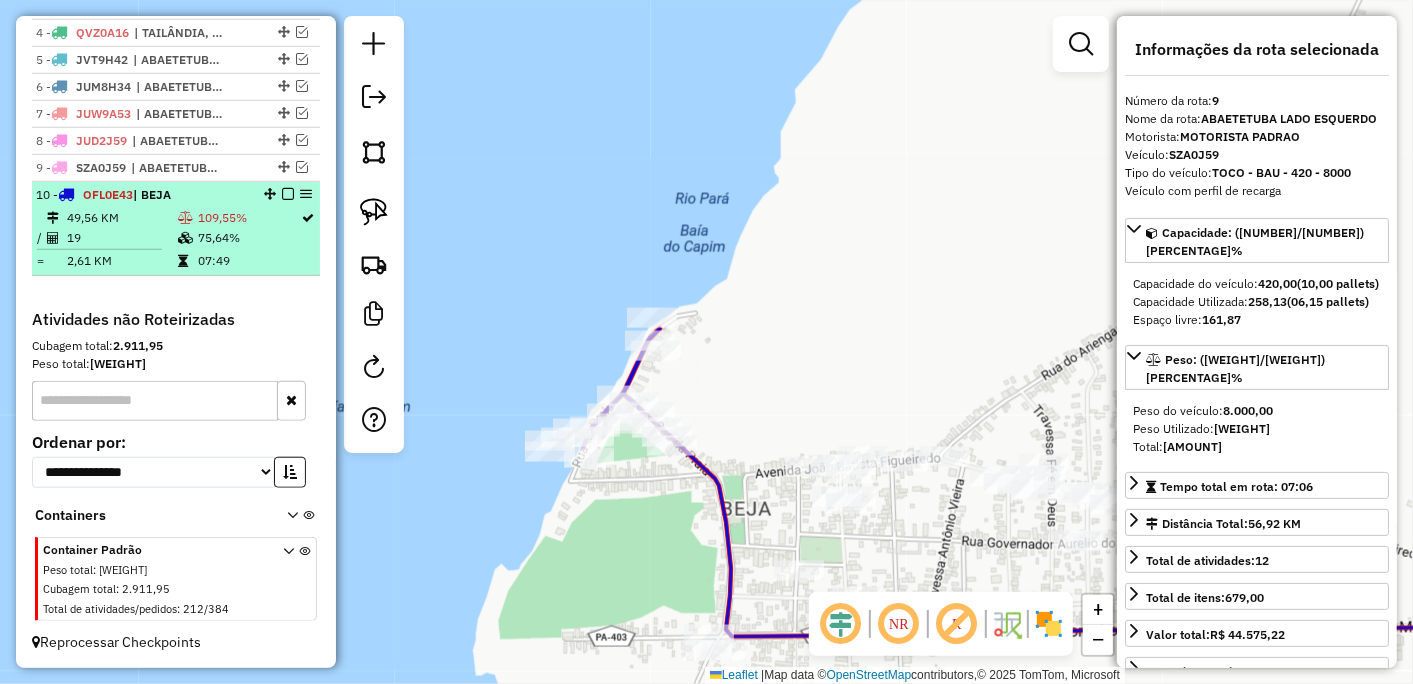 click at bounding box center (288, 194) 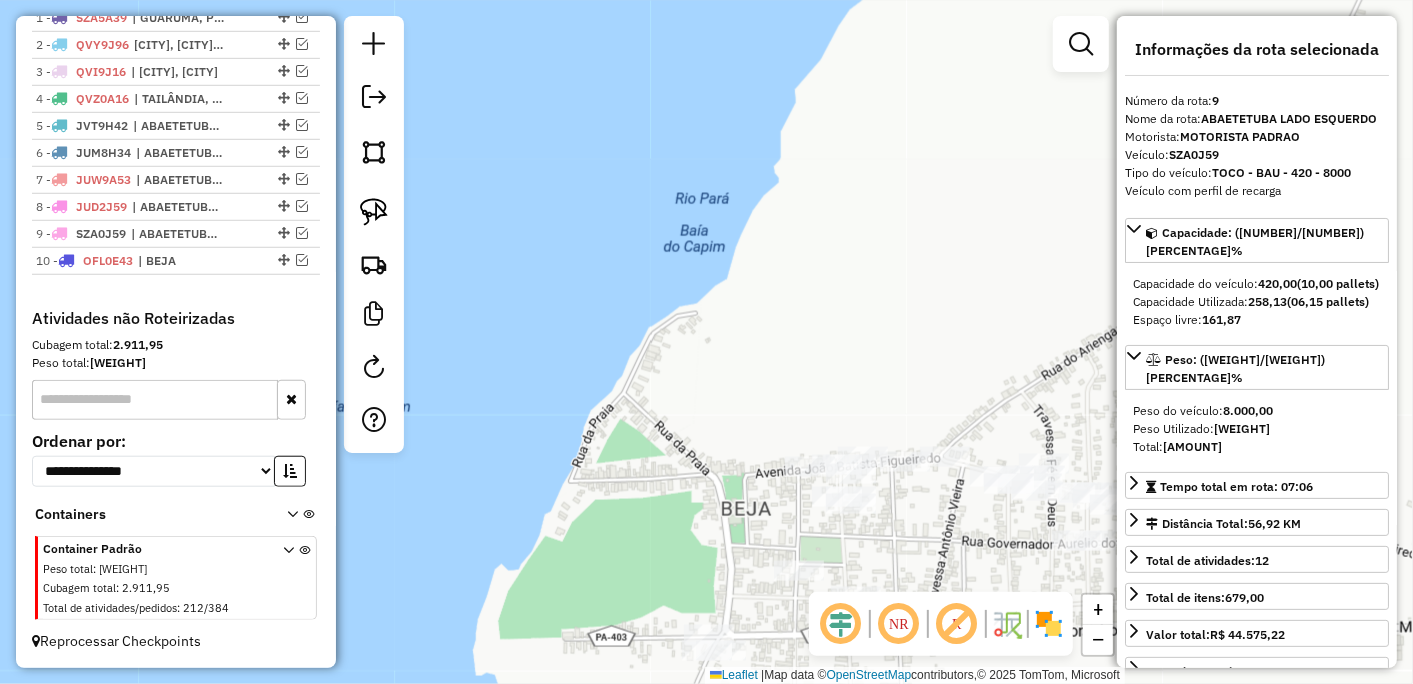 scroll, scrollTop: 761, scrollLeft: 0, axis: vertical 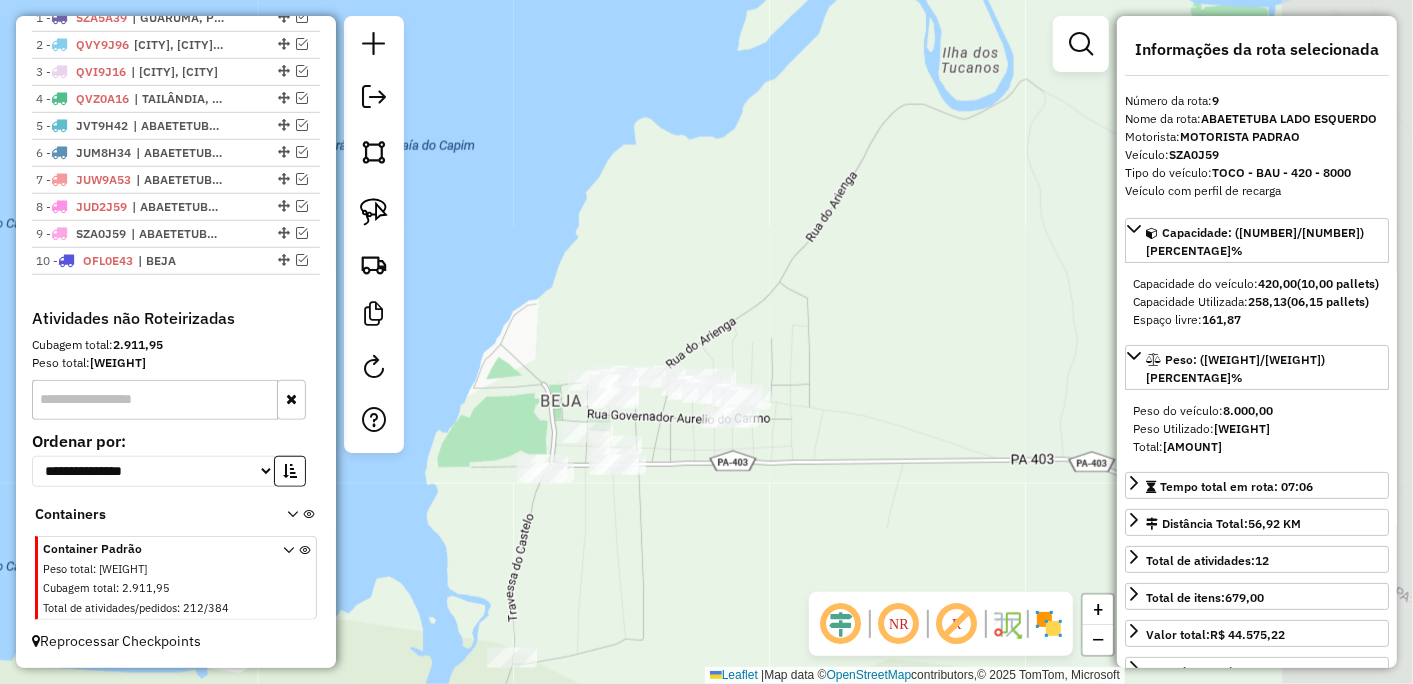drag, startPoint x: 675, startPoint y: 453, endPoint x: 525, endPoint y: 381, distance: 166.3851 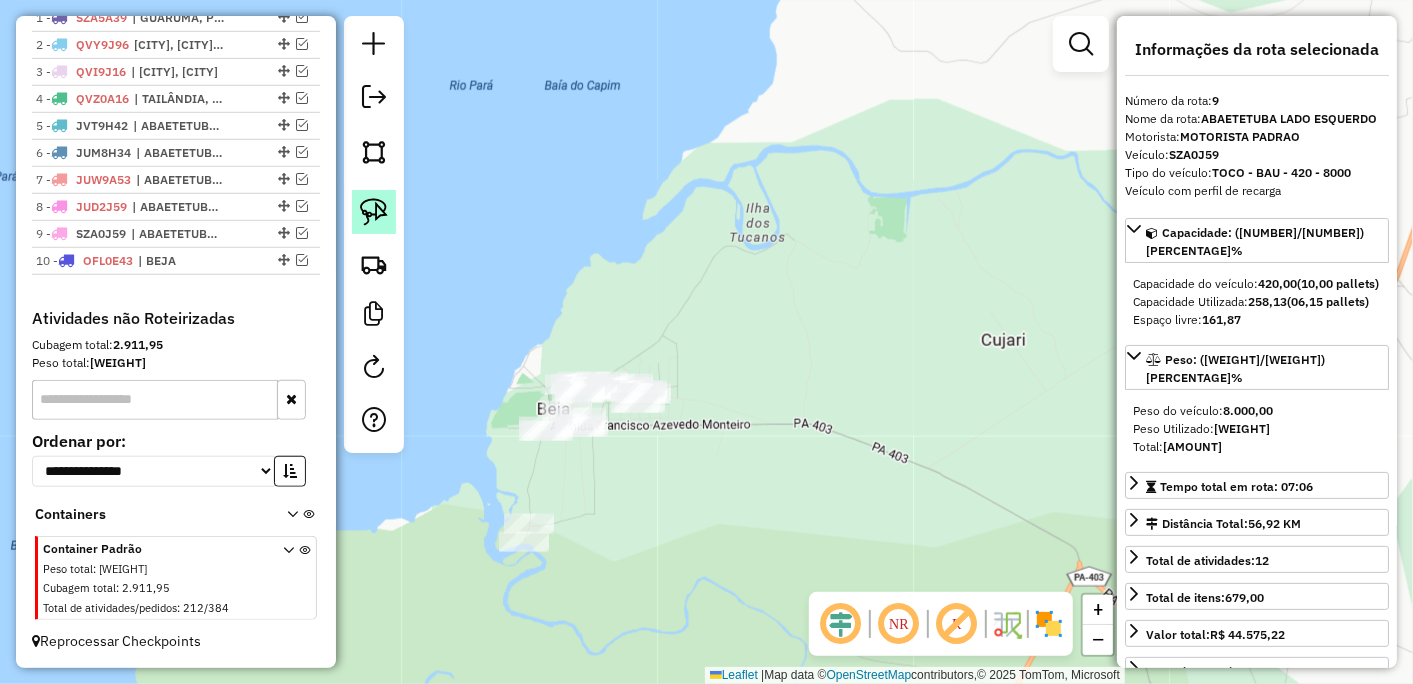 click 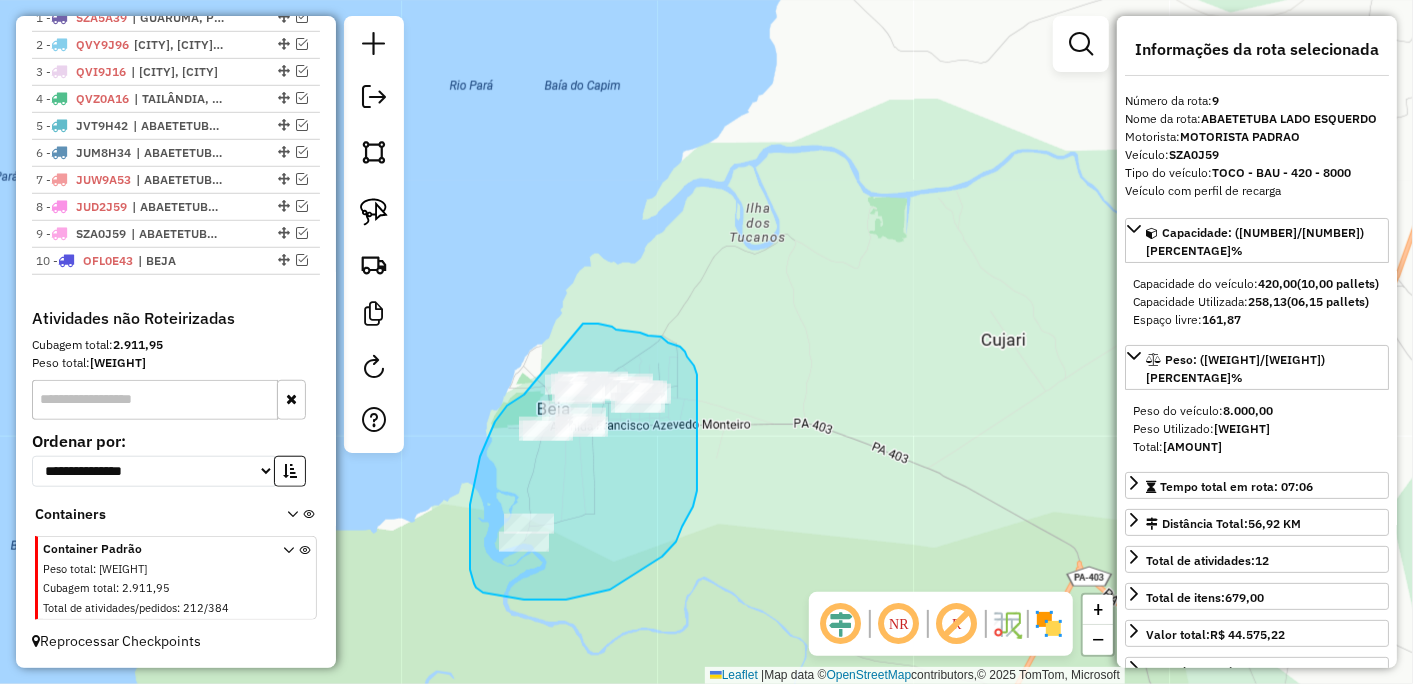 drag, startPoint x: 507, startPoint y: 406, endPoint x: 567, endPoint y: 324, distance: 101.607086 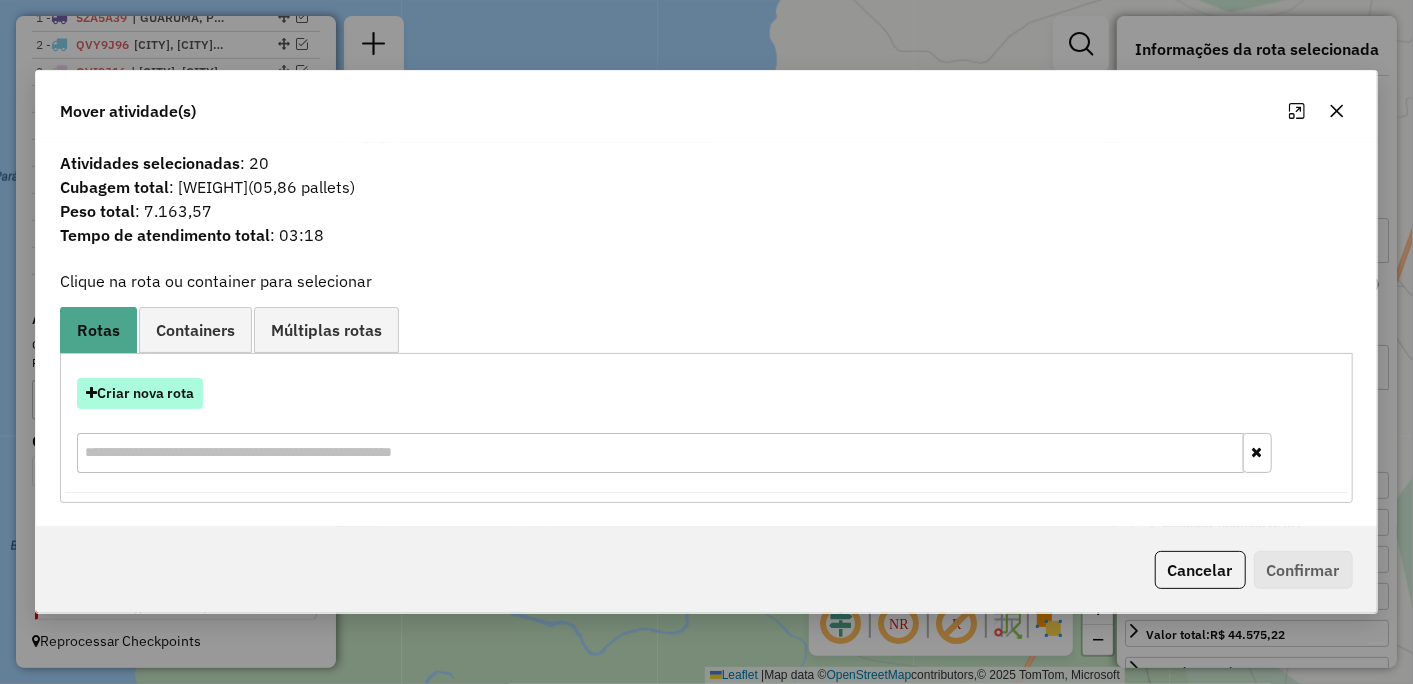 click on "Criar nova rota" at bounding box center [140, 393] 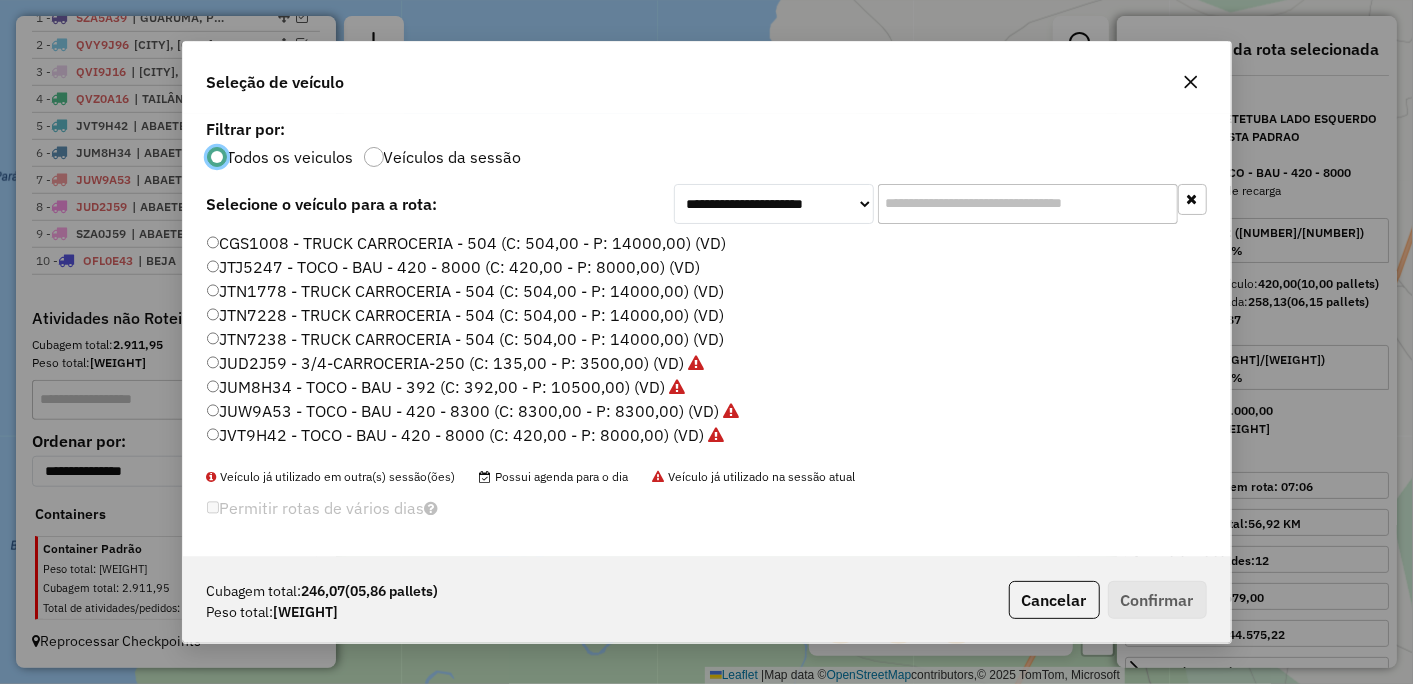 scroll, scrollTop: 11, scrollLeft: 5, axis: both 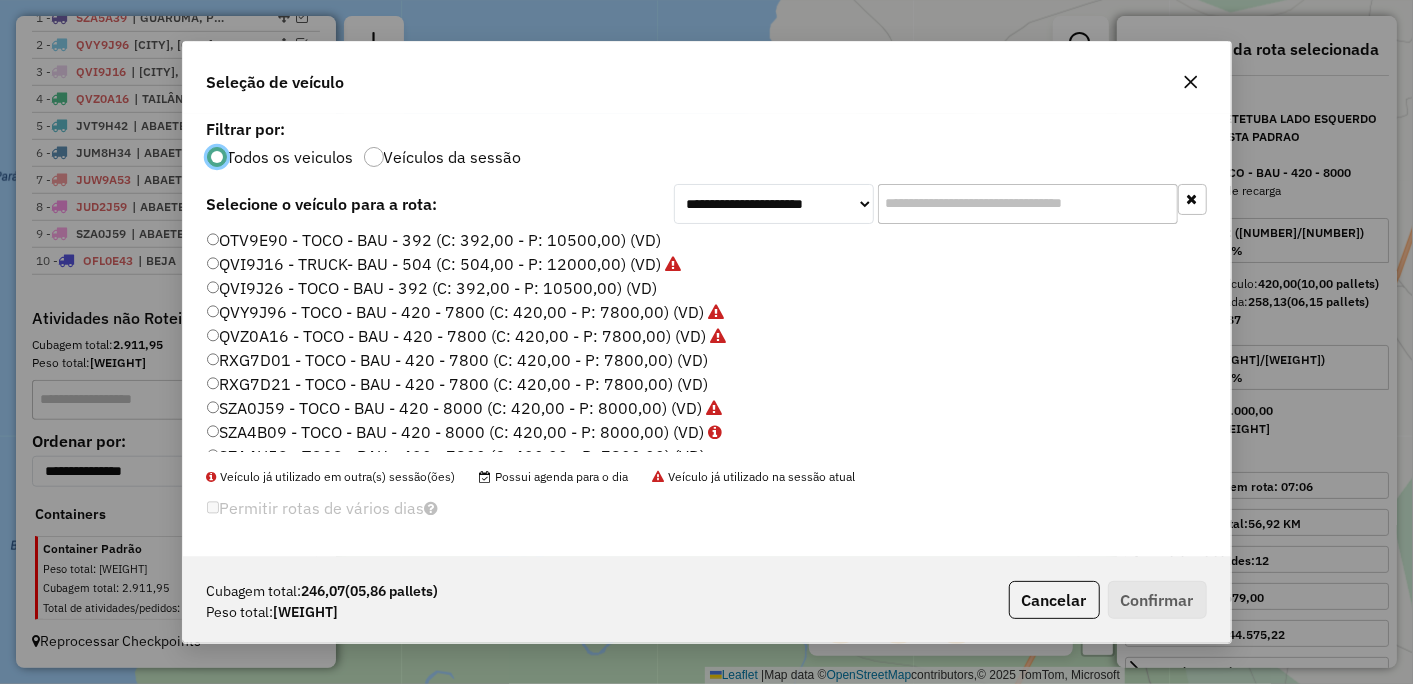 click on "RXG7D01 - TOCO - BAU - 420 - 7800 (C: 420,00 - P: 7800,00) (VD)" 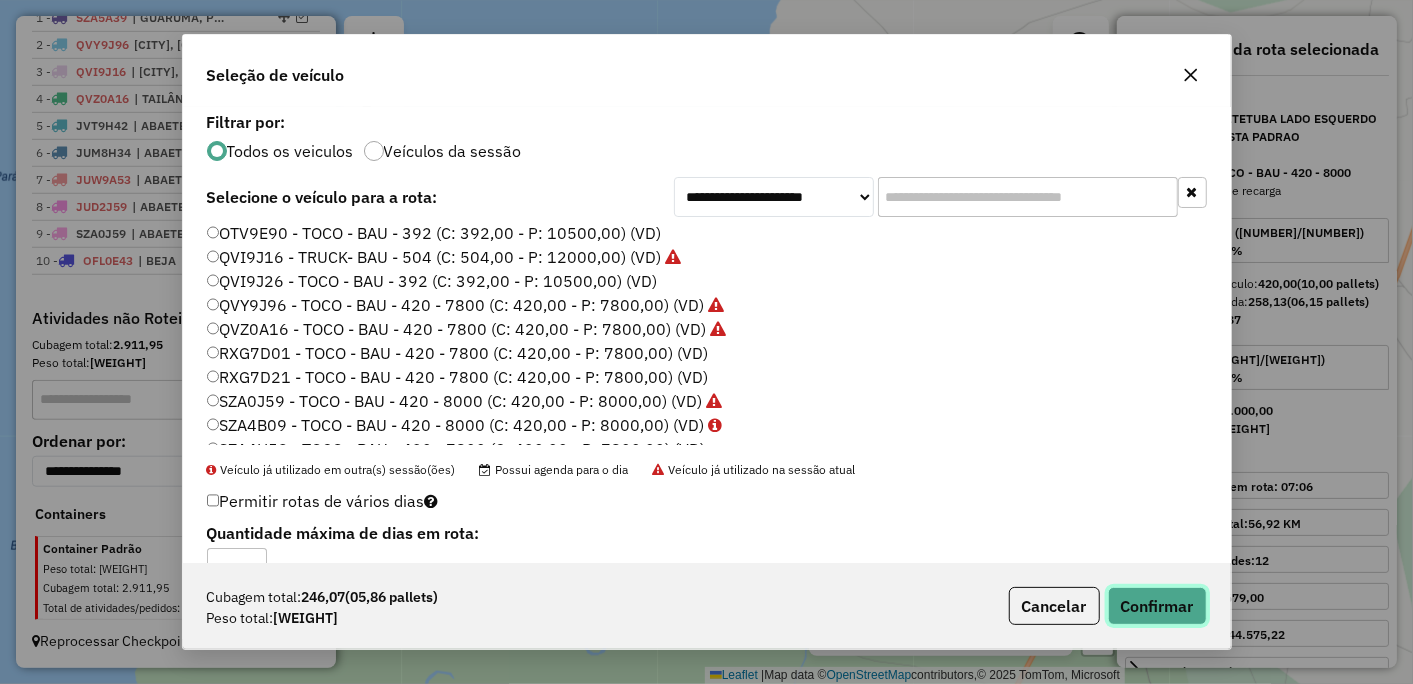 click on "Confirmar" 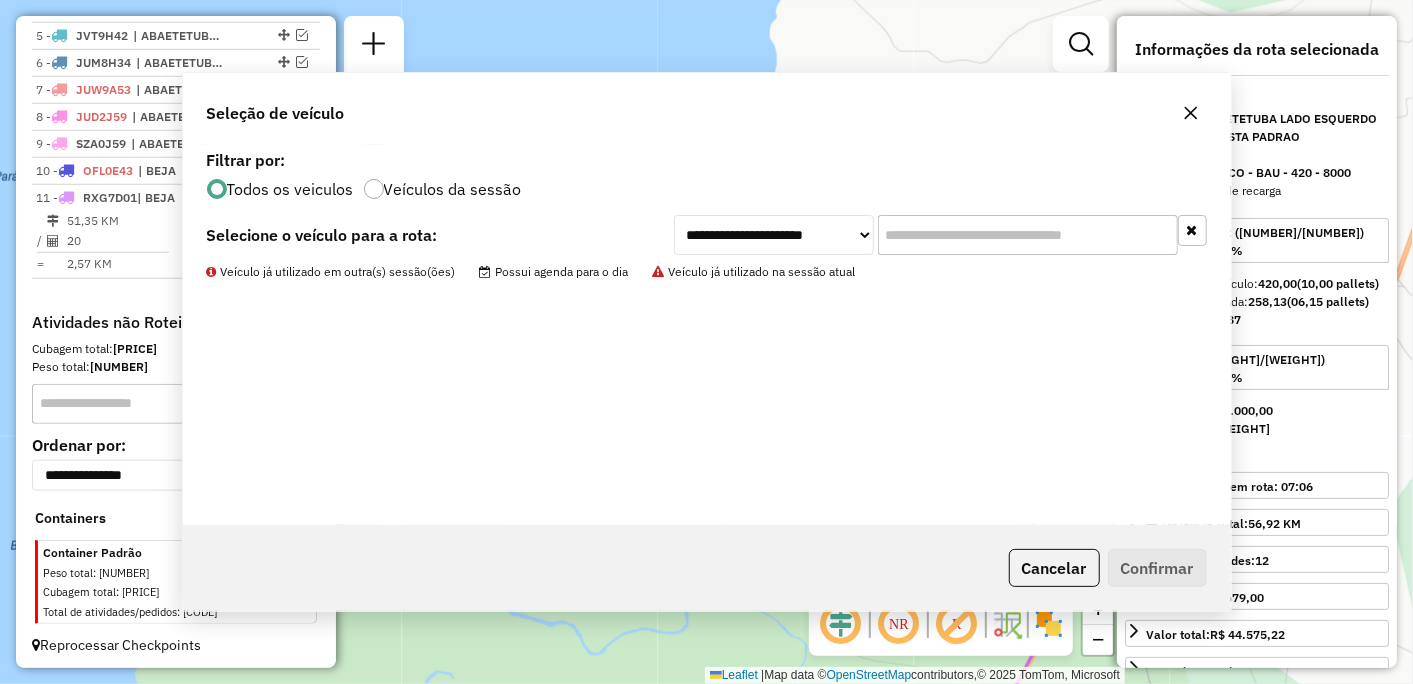 scroll, scrollTop: 854, scrollLeft: 0, axis: vertical 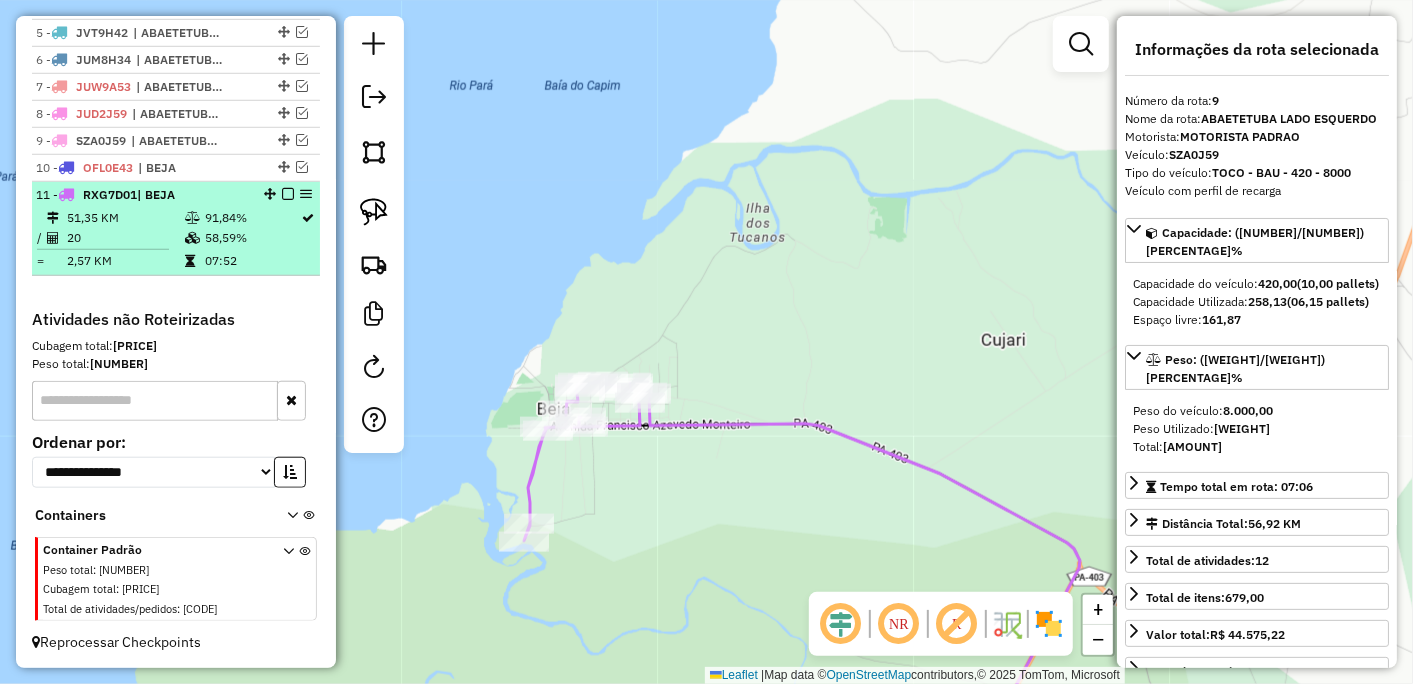 click at bounding box center [288, 194] 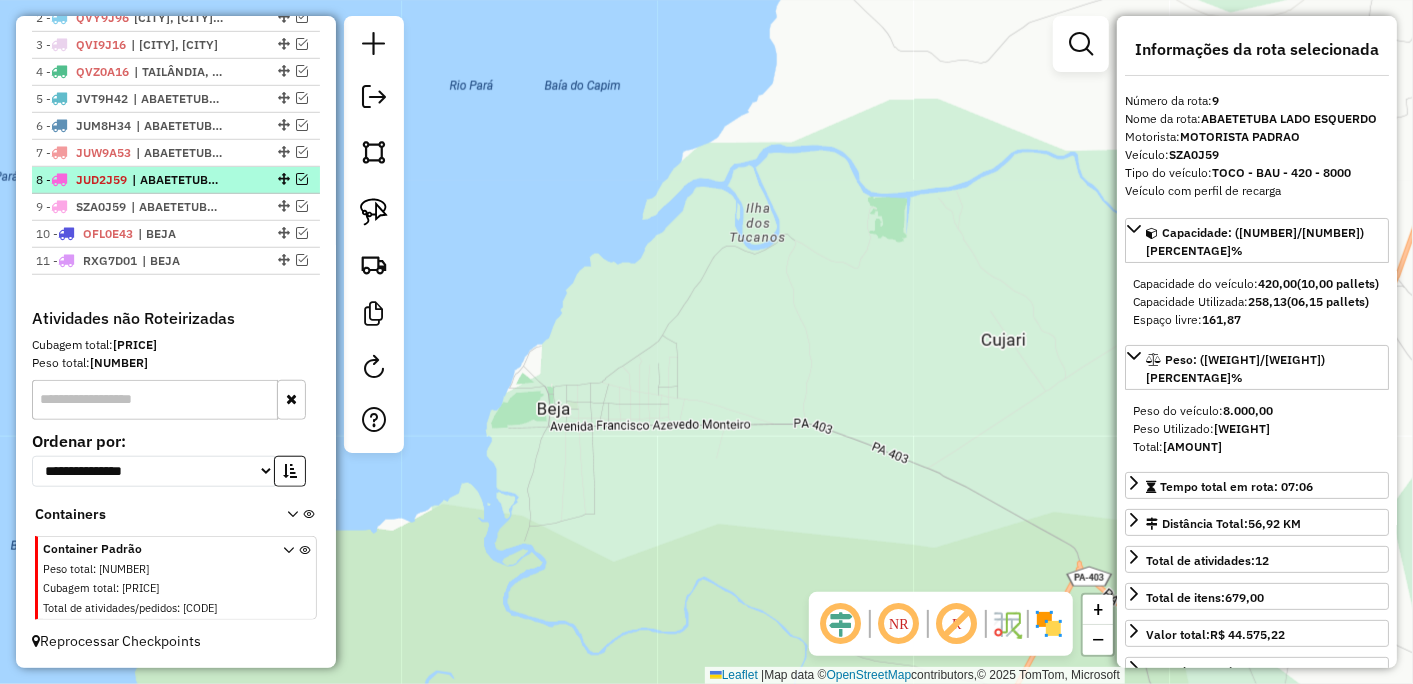 scroll, scrollTop: 787, scrollLeft: 0, axis: vertical 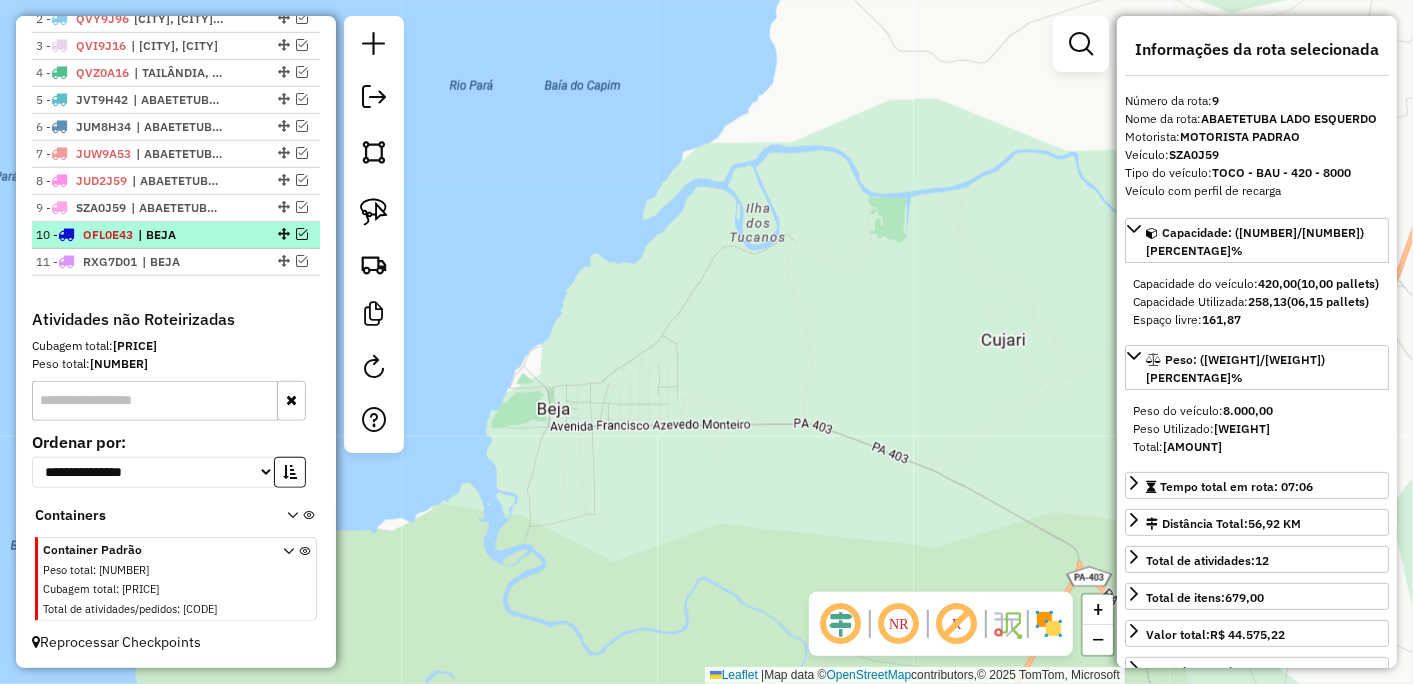 click at bounding box center (302, 234) 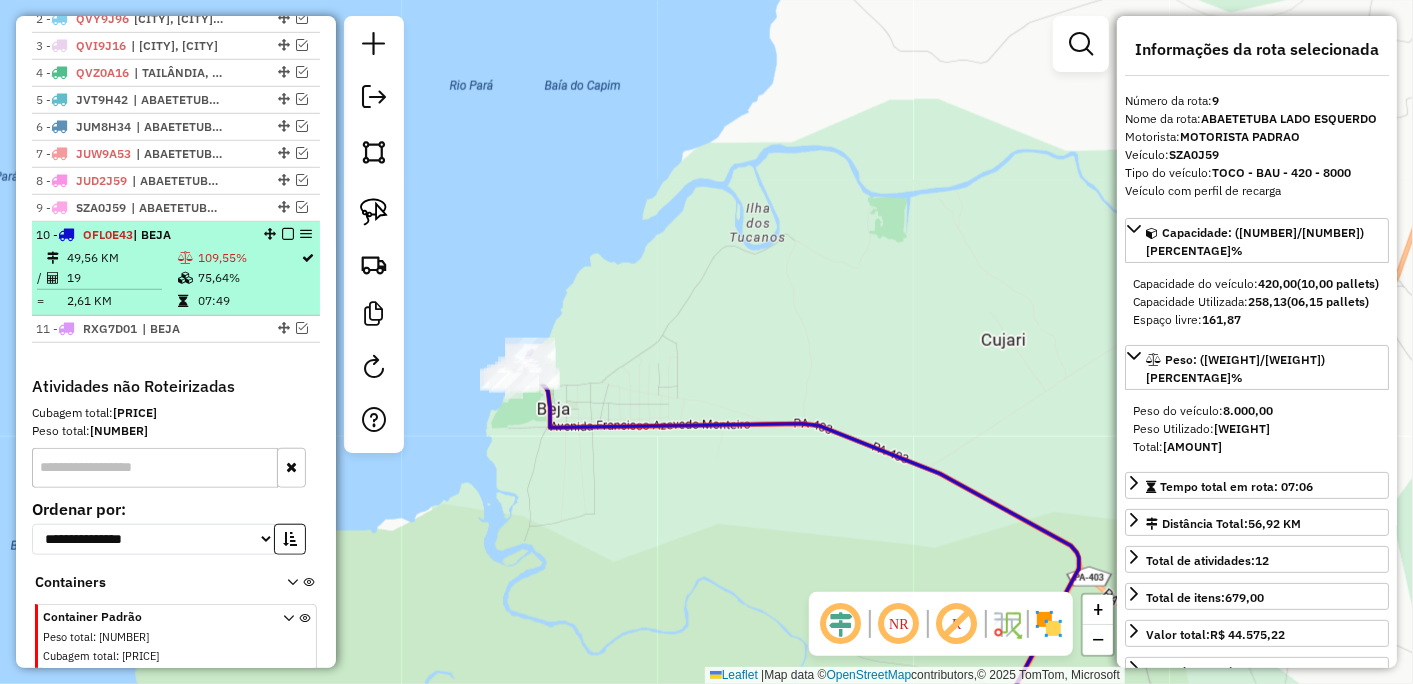 scroll, scrollTop: 854, scrollLeft: 0, axis: vertical 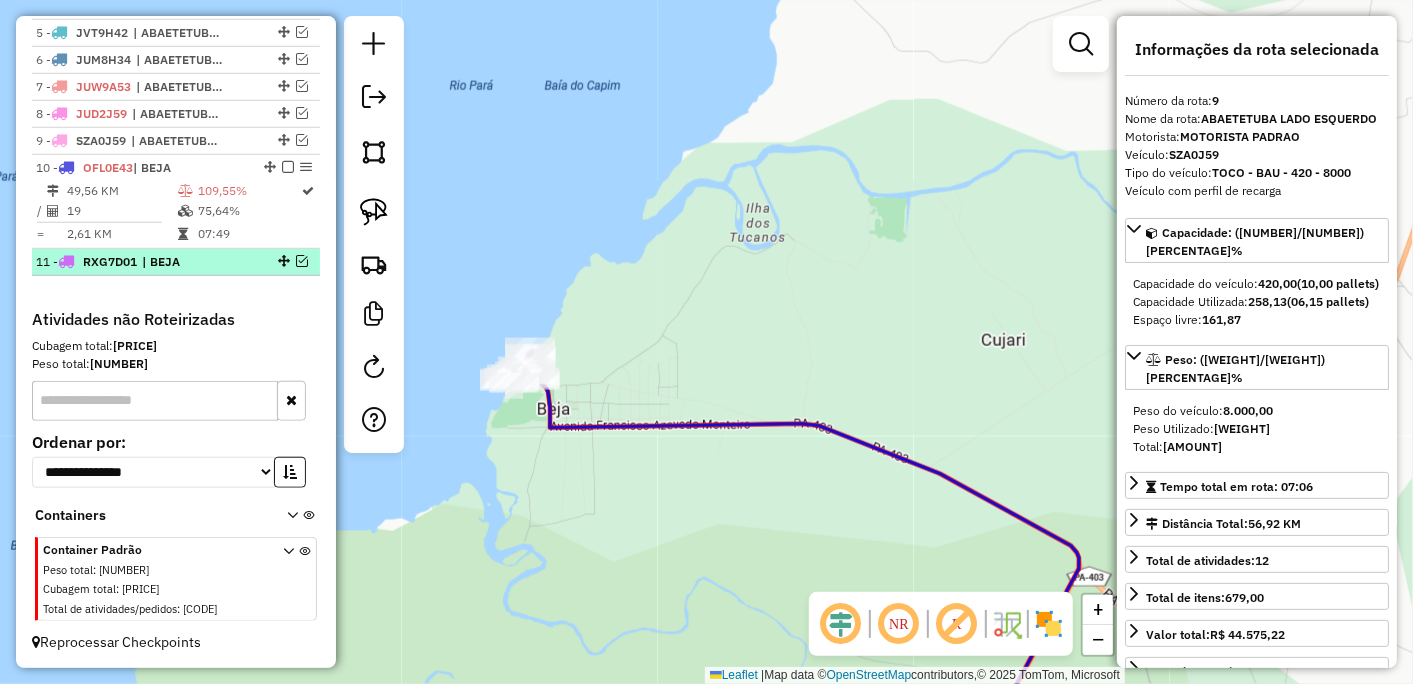 click at bounding box center (302, 261) 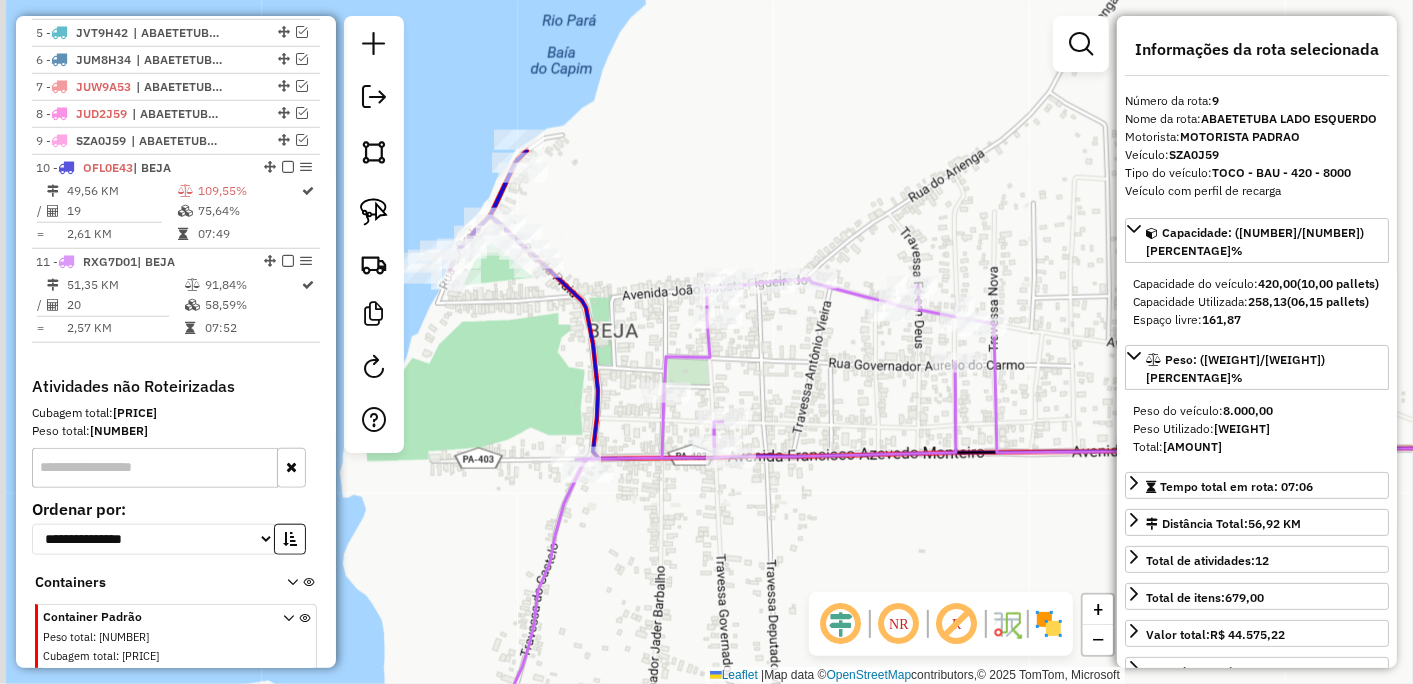 drag, startPoint x: 673, startPoint y: 391, endPoint x: 810, endPoint y: 422, distance: 140.46352 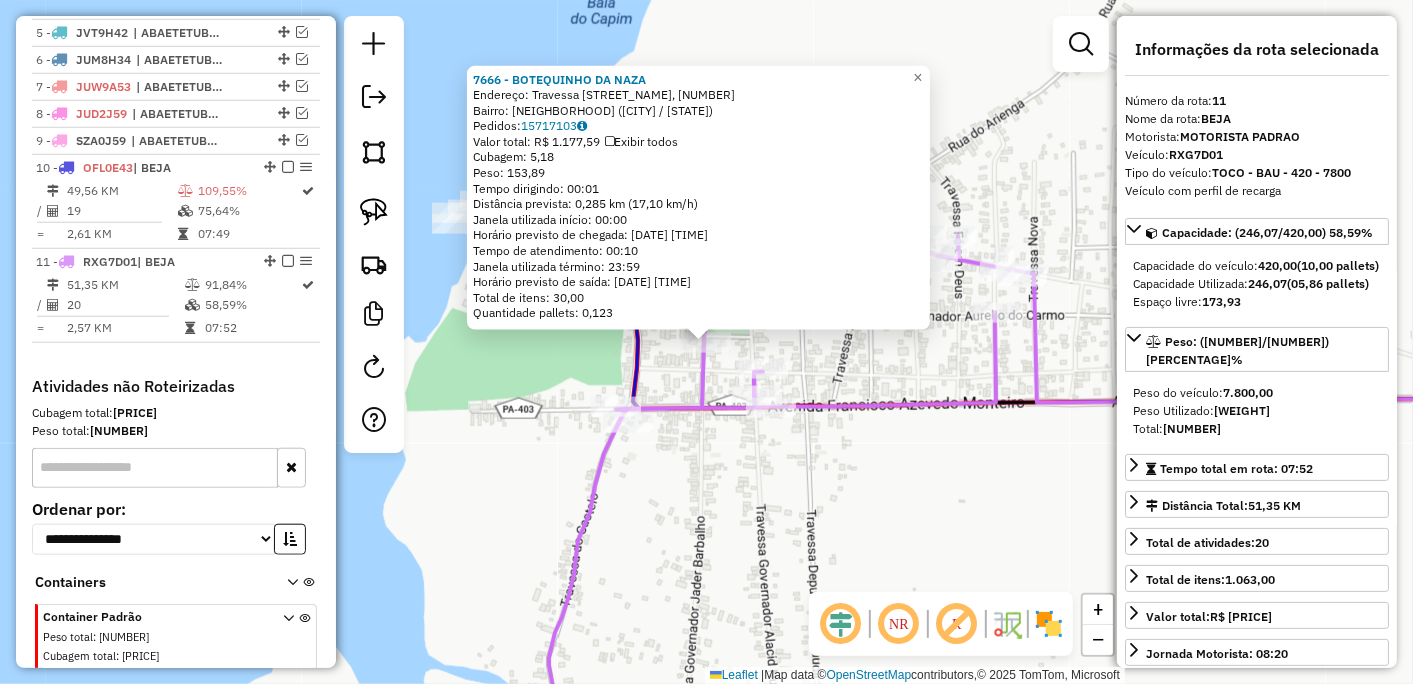 scroll, scrollTop: 922, scrollLeft: 0, axis: vertical 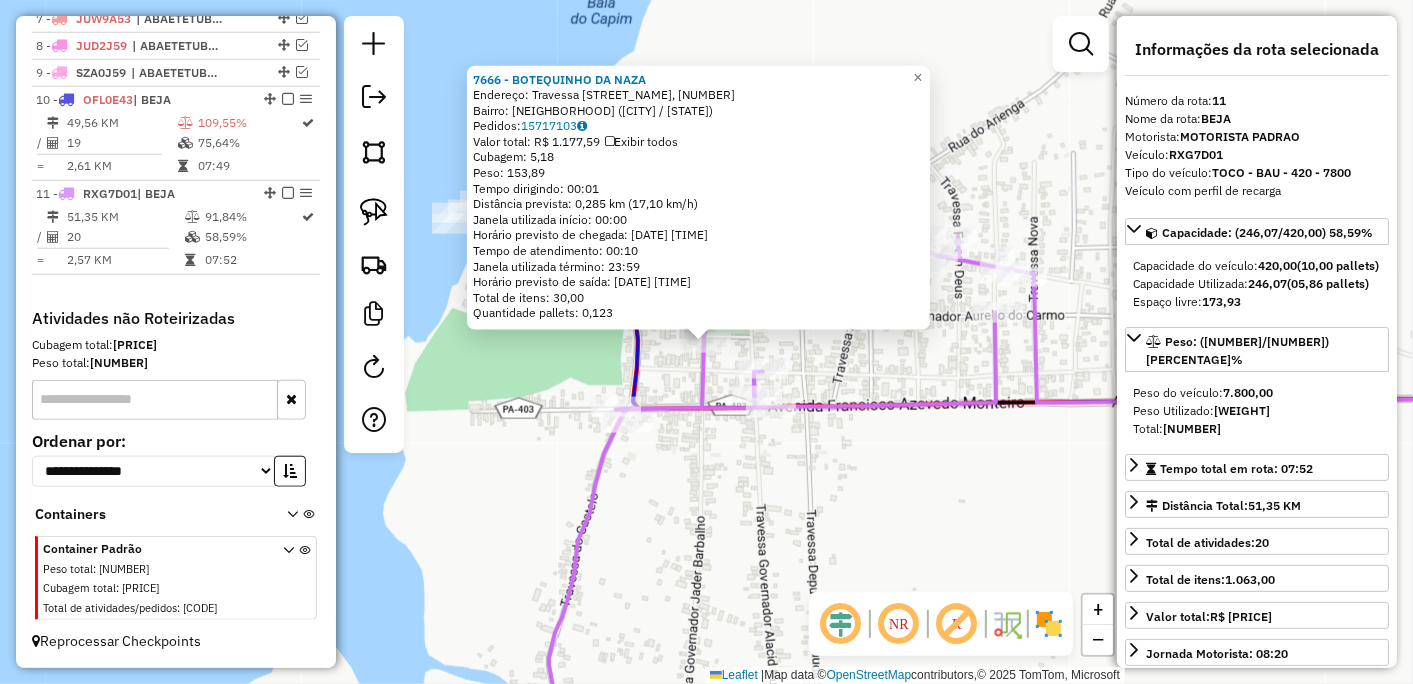 click on "7666 - BOTEQUINHO DA NAZA  Endereço: Travessa Governador Jader Barbalho, 440   Bairro: Beja (Abaetetuba / PA)   Pedidos:  15717103   Valor total: R$ 1.177,59   Exibir todos   Cubagem: 5,18  Peso: 153,89  Tempo dirigindo: 00:01   Distância prevista: 0,285 km (17,10 km/h)   Janela utilizada início: 00:00   Horário previsto de chegada: 16/07/2025 12:51   Tempo de atendimento: 00:10   Janela utilizada término: 23:59   Horário previsto de saída: 16/07/2025 13:01   Total de itens: 30,00   Quantidade pallets: 0,123  × Janela de atendimento Grade de atendimento Capacidade Transportadoras Veículos Cliente Pedidos  Rotas Selecione os dias de semana para filtrar as janelas de atendimento  Seg   Ter   Qua   Qui   Sex   Sáb   Dom  Informe o período da janela de atendimento: De: Até:  Filtrar exatamente a janela do cliente  Considerar janela de atendimento padrão  Selecione os dias de semana para filtrar as grades de atendimento  Seg   Ter   Qua   Qui   Sex   Sáb   Dom   Peso mínimo:   Peso máximo:   De:  +" 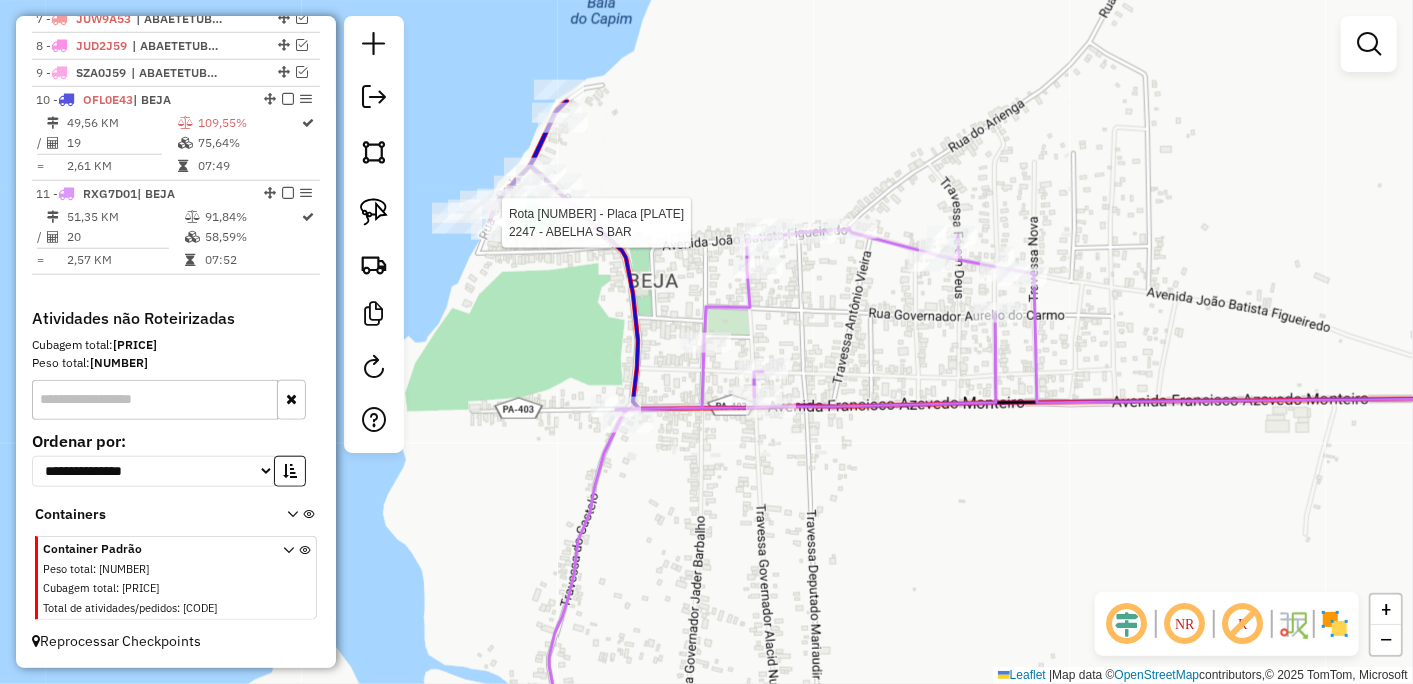 select on "*********" 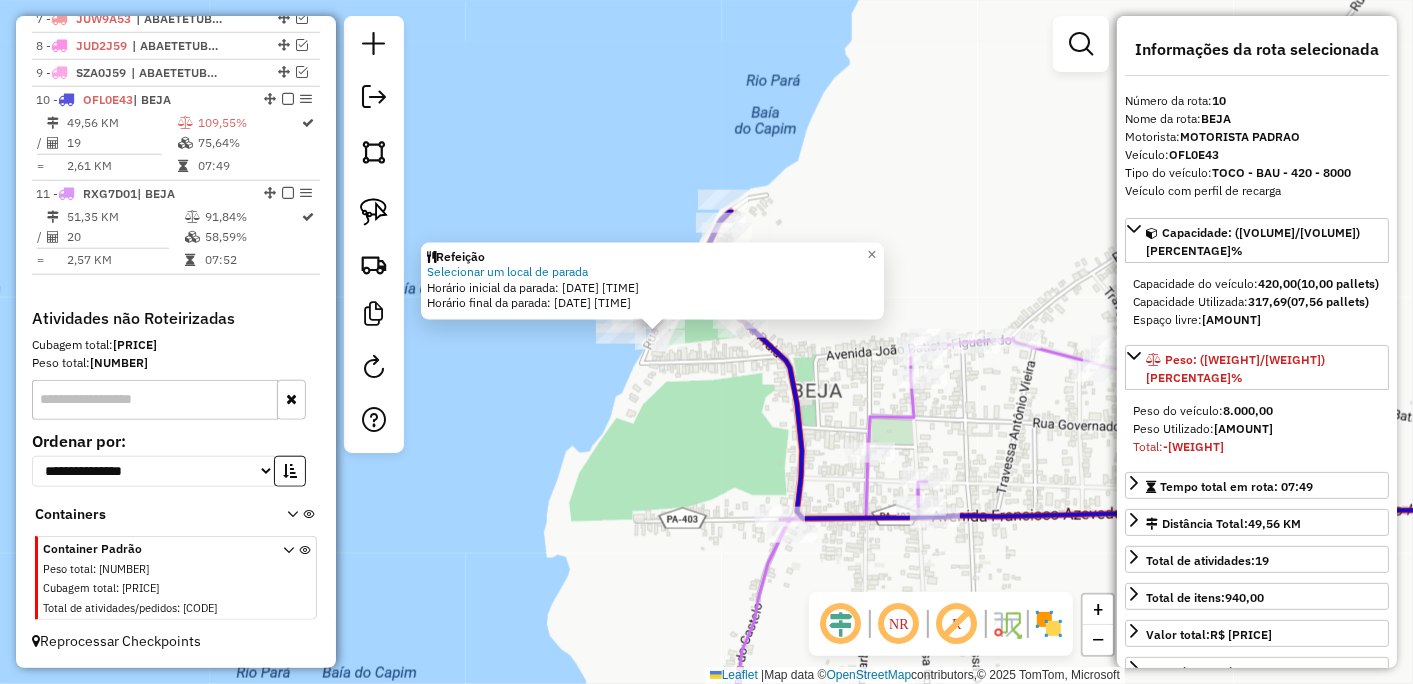 drag, startPoint x: 772, startPoint y: 436, endPoint x: 710, endPoint y: 424, distance: 63.15061 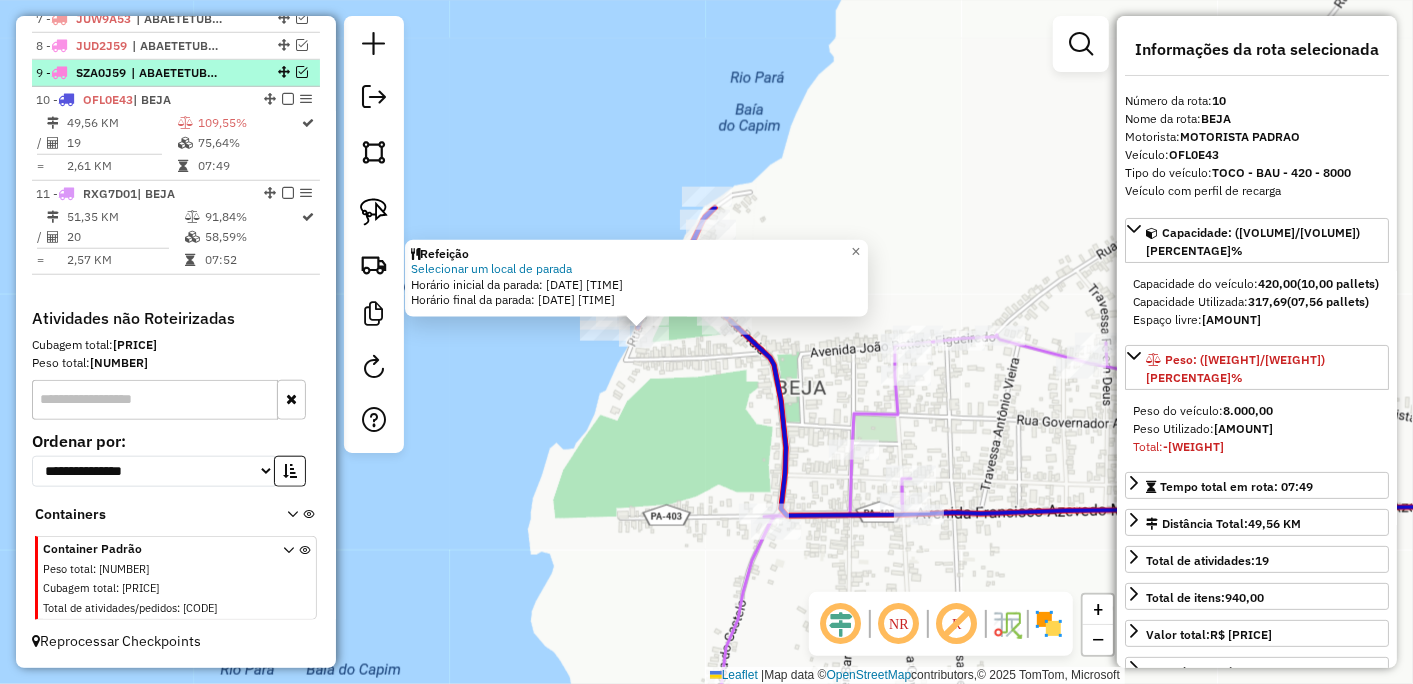 click on "| ABAETETUBA LADO ESQUERDO" at bounding box center [177, 73] 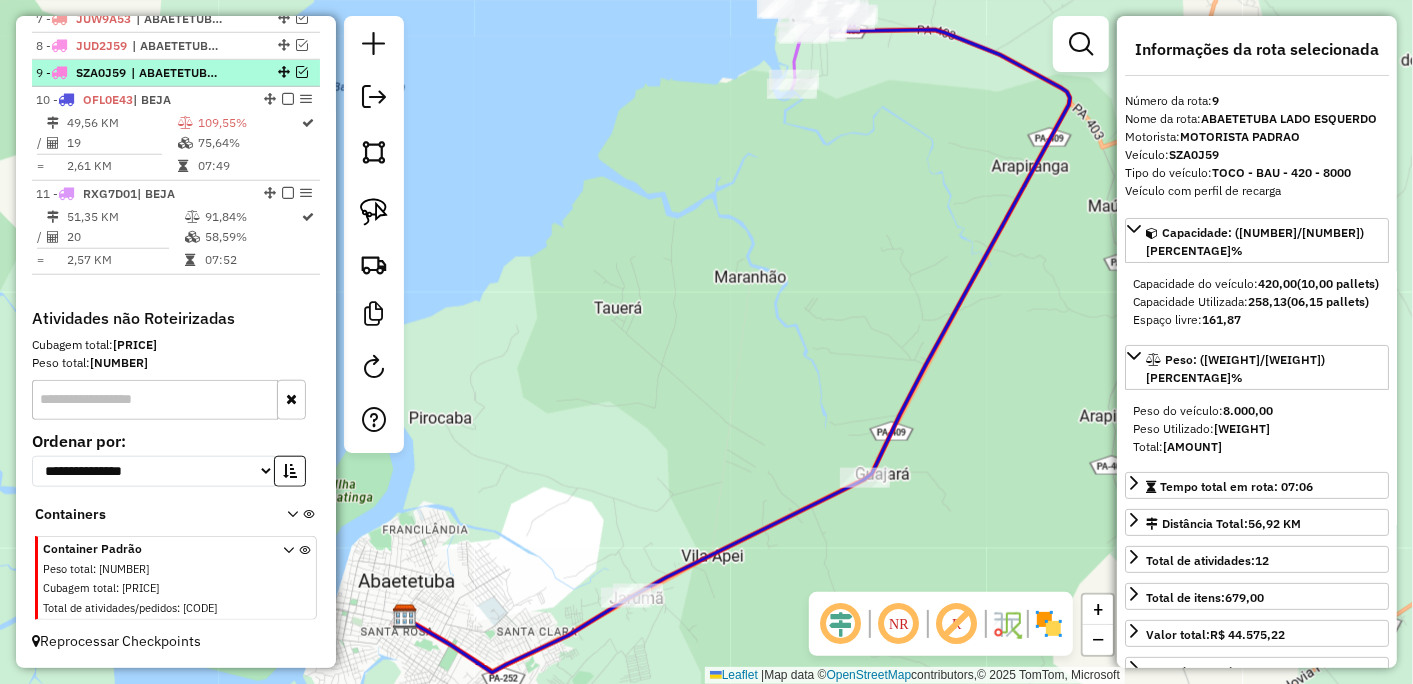click at bounding box center (302, 72) 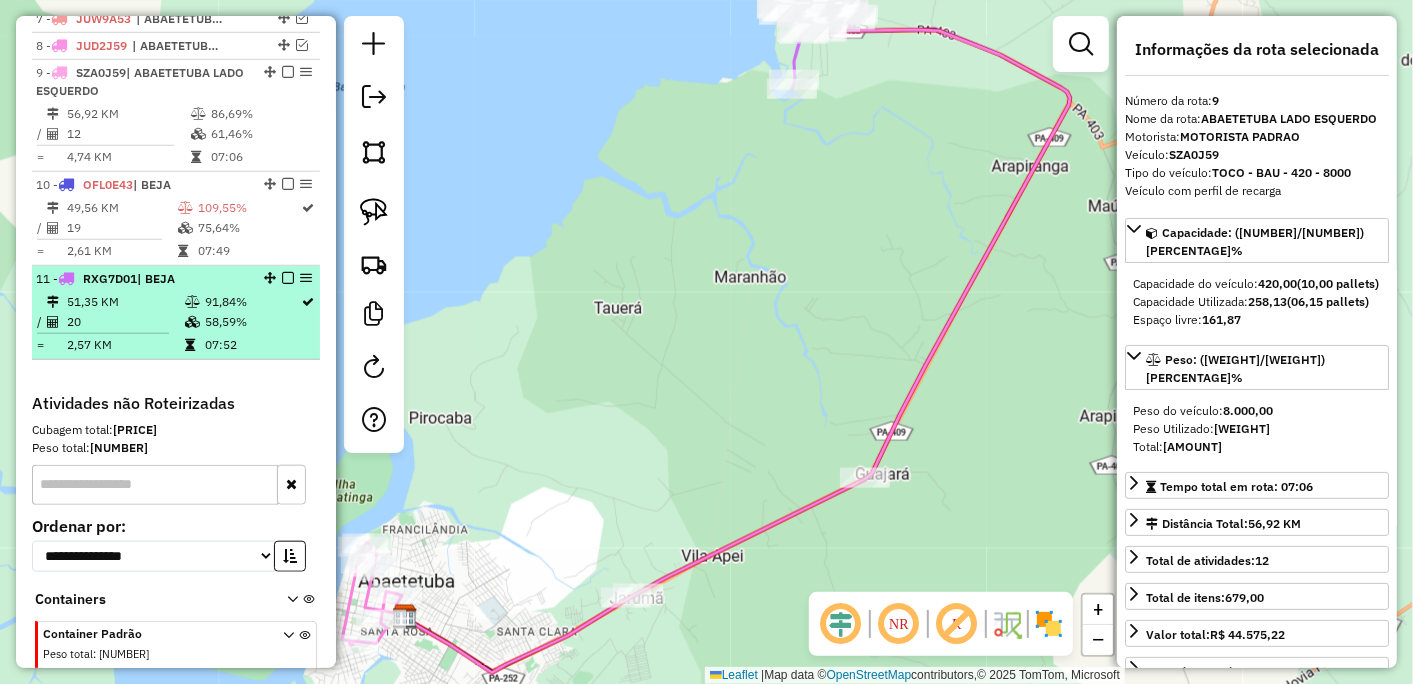click at bounding box center [288, 278] 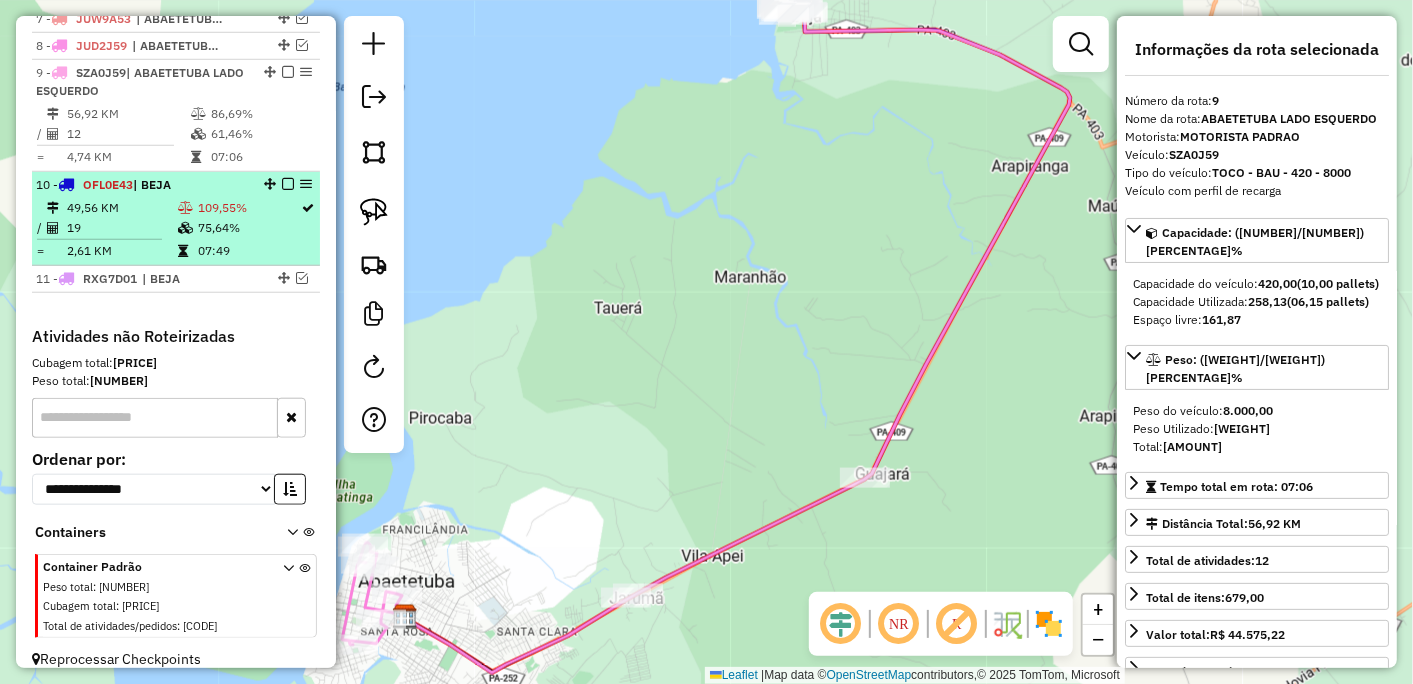 click on "10 -       OFL0E43   | BEJA" at bounding box center [142, 185] 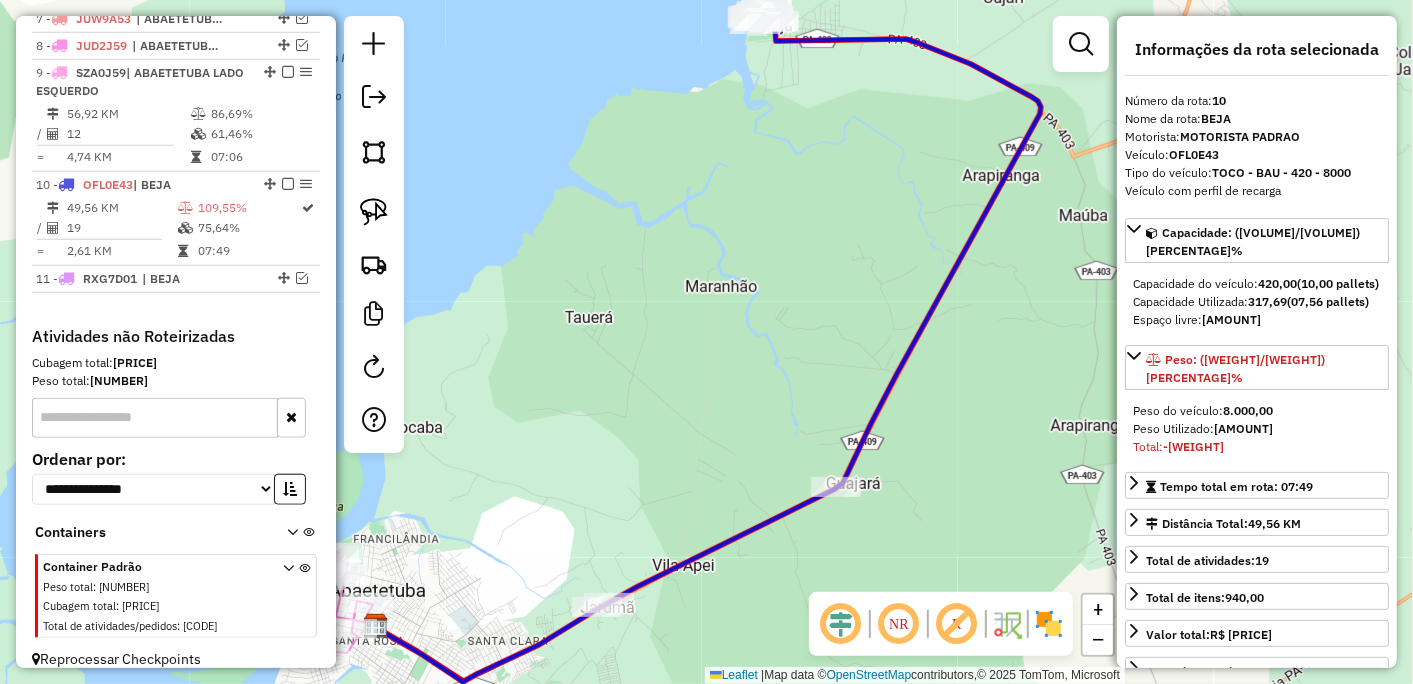 scroll, scrollTop: 222, scrollLeft: 0, axis: vertical 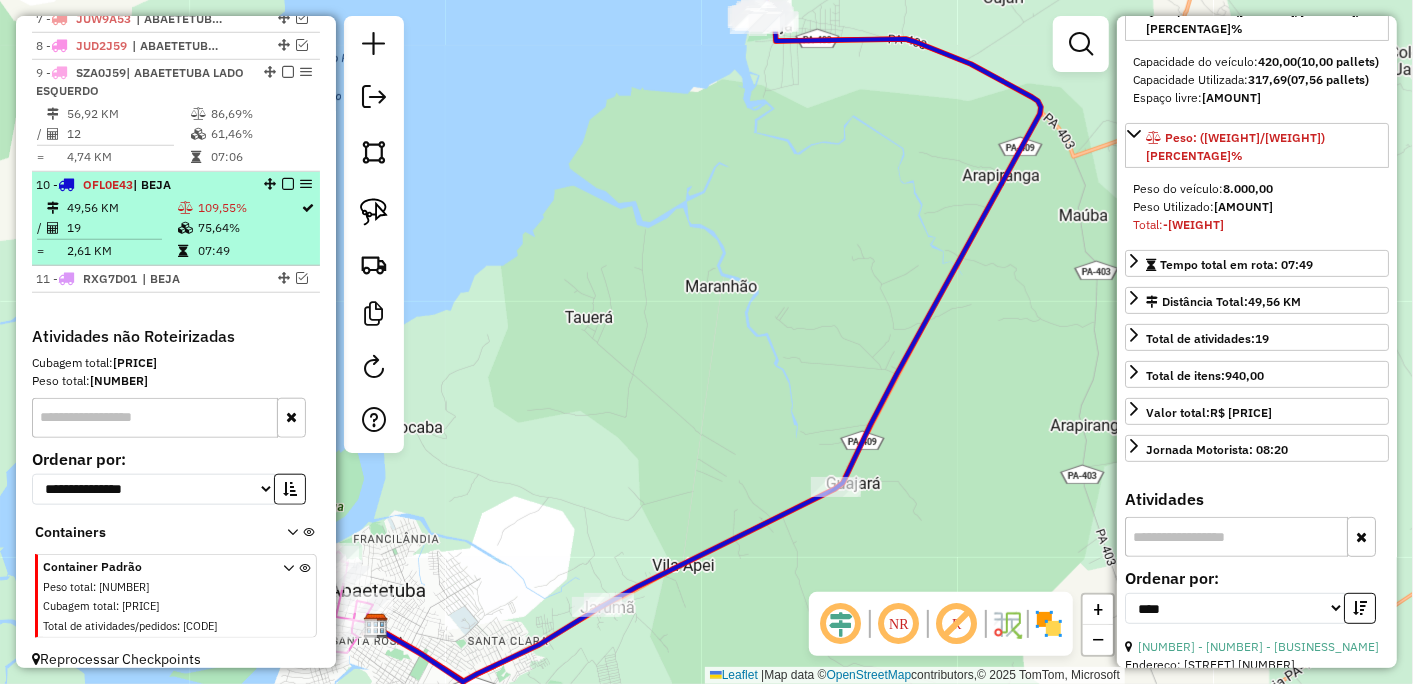 click on "10 -       OFL0E43   | BEJA  49,56 KM   109,55%  /  19   75,64%     =  2,61 KM   07:49" at bounding box center (176, 219) 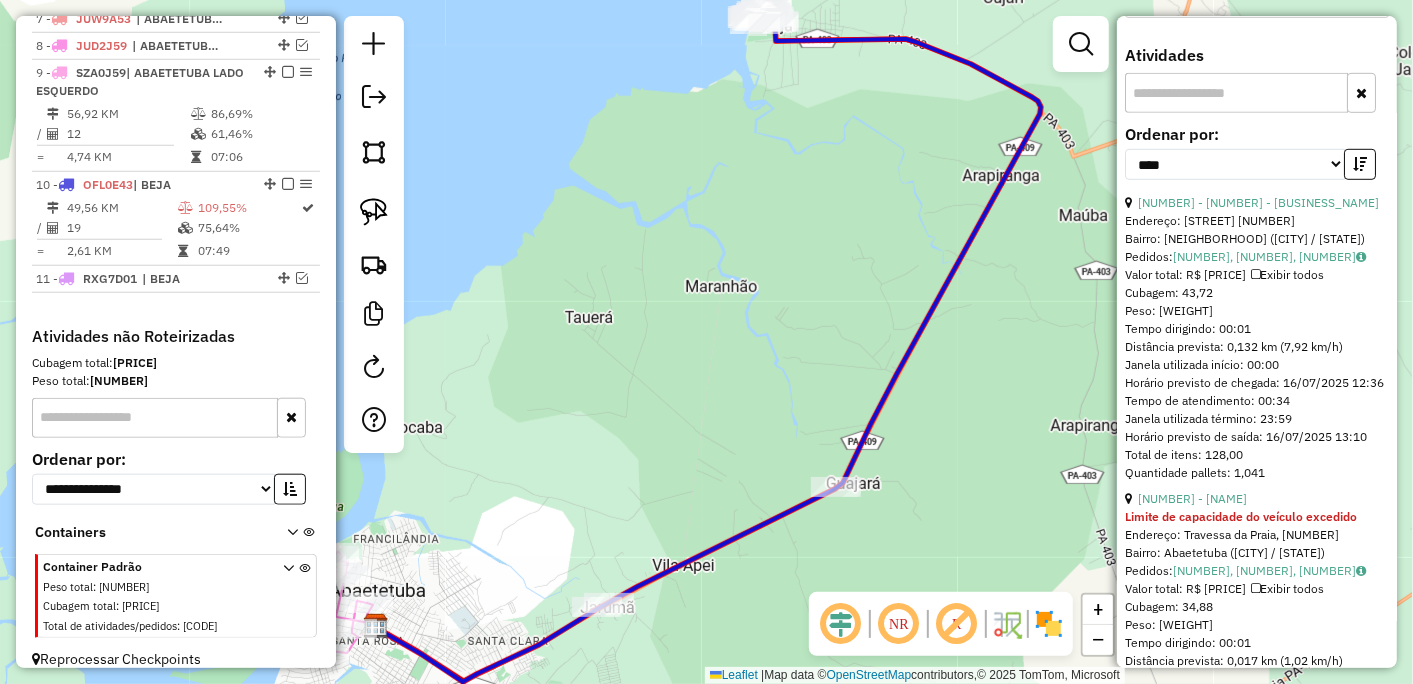 scroll, scrollTop: 777, scrollLeft: 0, axis: vertical 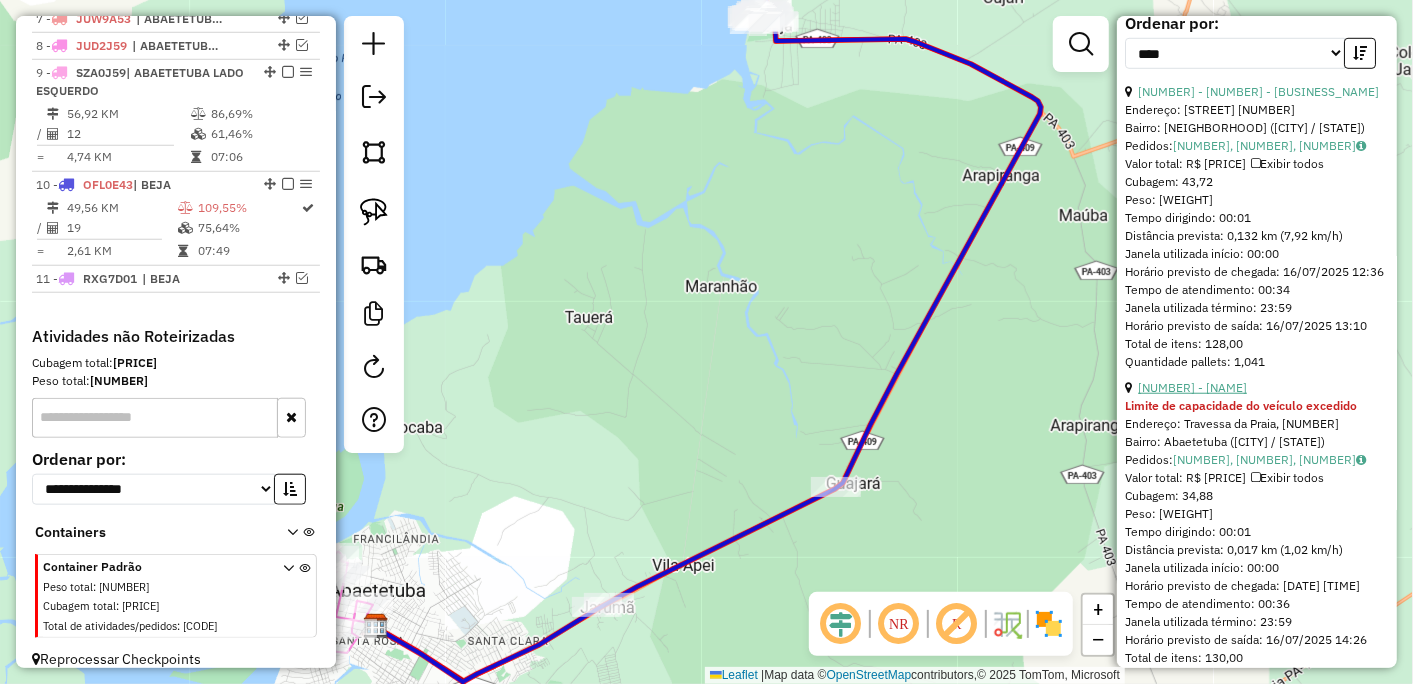 click on "15 - 7006 - WALDENEI BEJA" at bounding box center [1192, 387] 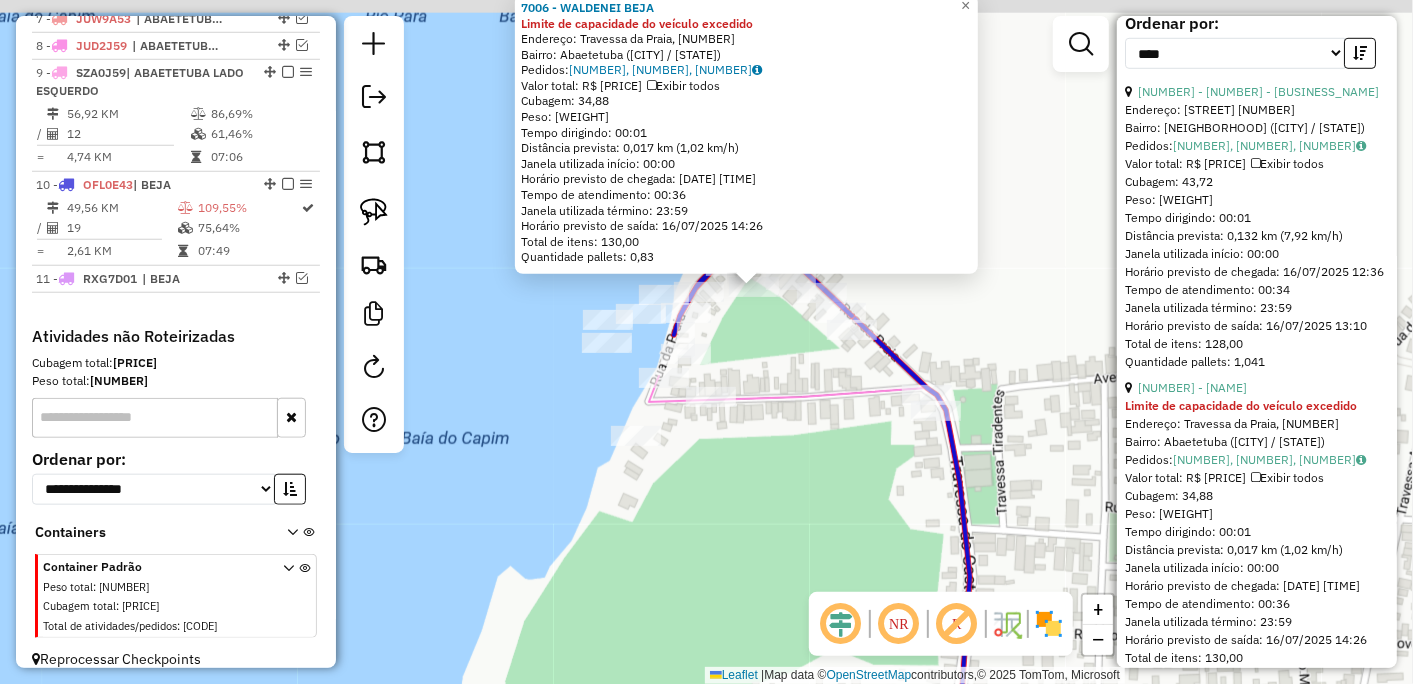 drag, startPoint x: 740, startPoint y: 231, endPoint x: 733, endPoint y: 354, distance: 123.19903 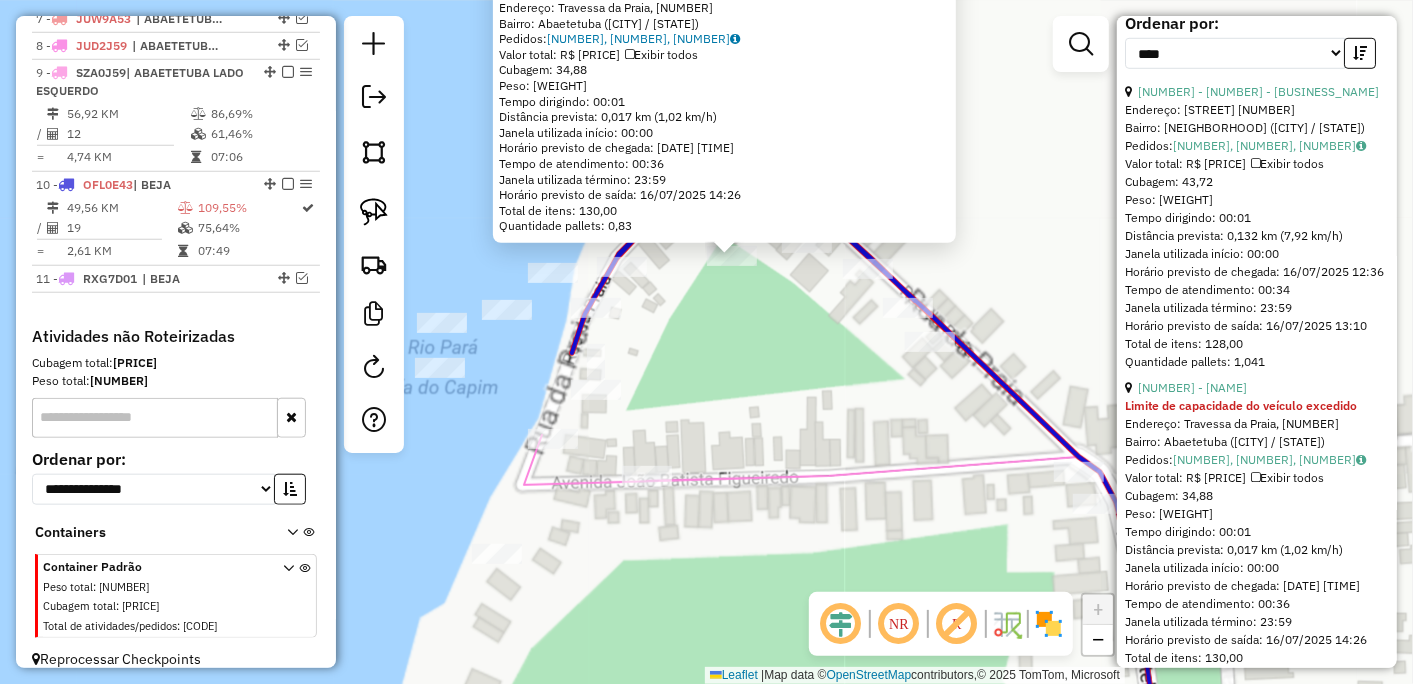 click on "7006 - WALDENEI BEJA Limite de capacidade do veículo excedido  Endereço: Travessa da Praia, 297   Bairro:  (Abaetetuba / PA)   Pedidos:  15716466, 15717225, 15717227   Valor total: R$ 9.898,27   Exibir todos   Cubagem: 34,88  Peso: 937,47  Tempo dirigindo: 00:01   Distância prevista: 0,017 km (1,02 km/h)   Janela utilizada início: 00:00   Horário previsto de chegada: 16/07/2025 13:50   Tempo de atendimento: 00:36   Janela utilizada término: 23:59   Horário previsto de saída: 16/07/2025 14:26   Total de itens: 130,00   Quantidade pallets: 0,83  × Janela de atendimento Grade de atendimento Capacidade Transportadoras Veículos Cliente Pedidos  Rotas Selecione os dias de semana para filtrar as janelas de atendimento  Seg   Ter   Qua   Qui   Sex   Sáb   Dom  Informe o período da janela de atendimento: De: Até:  Filtrar exatamente a janela do cliente  Considerar janela de atendimento padrão  Selecione os dias de semana para filtrar as grades de atendimento  Seg   Ter   Qua   Qui   Sex   Sáb   Dom  De:" 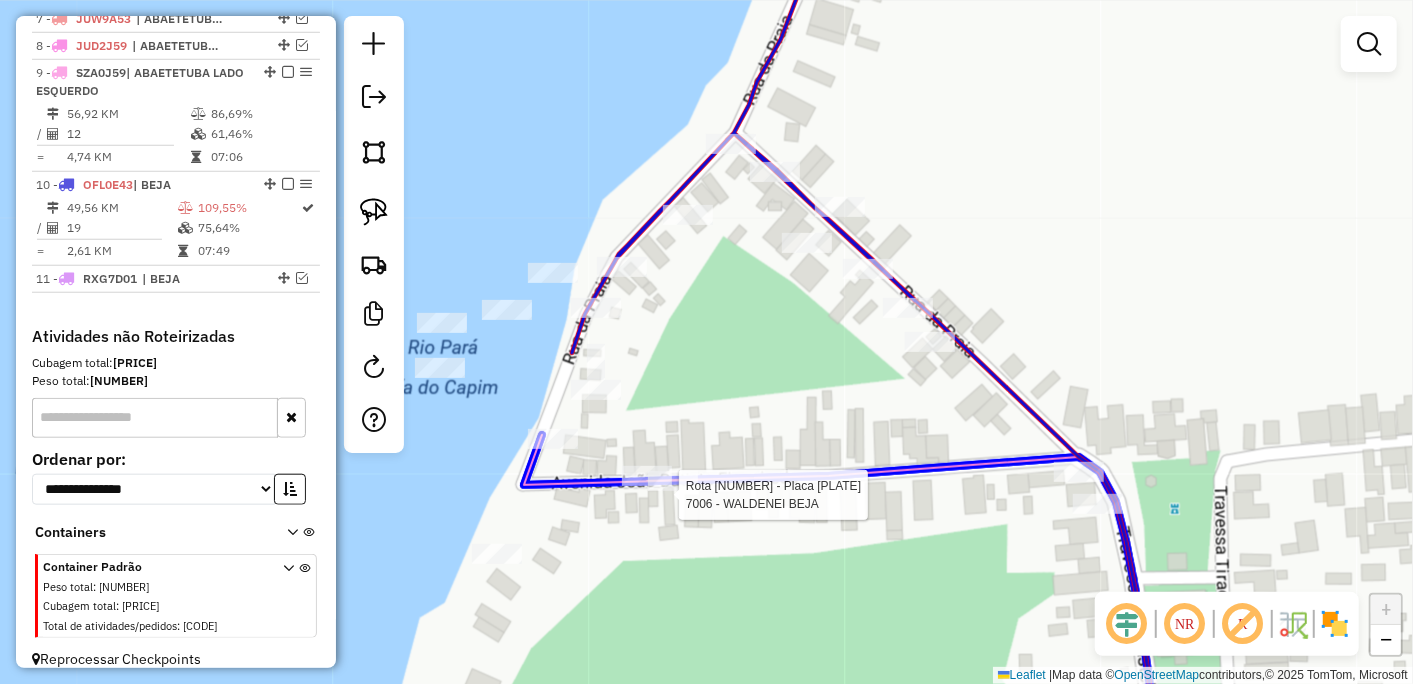 click 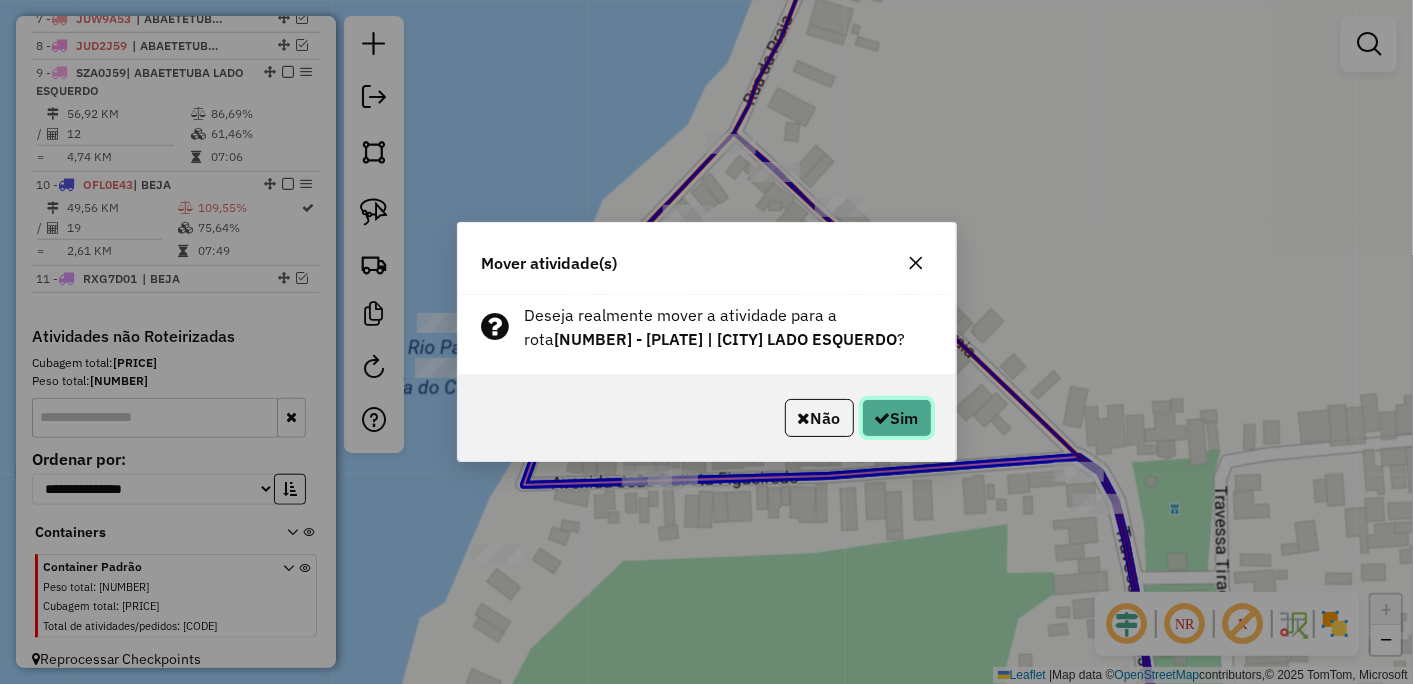 click on "Sim" 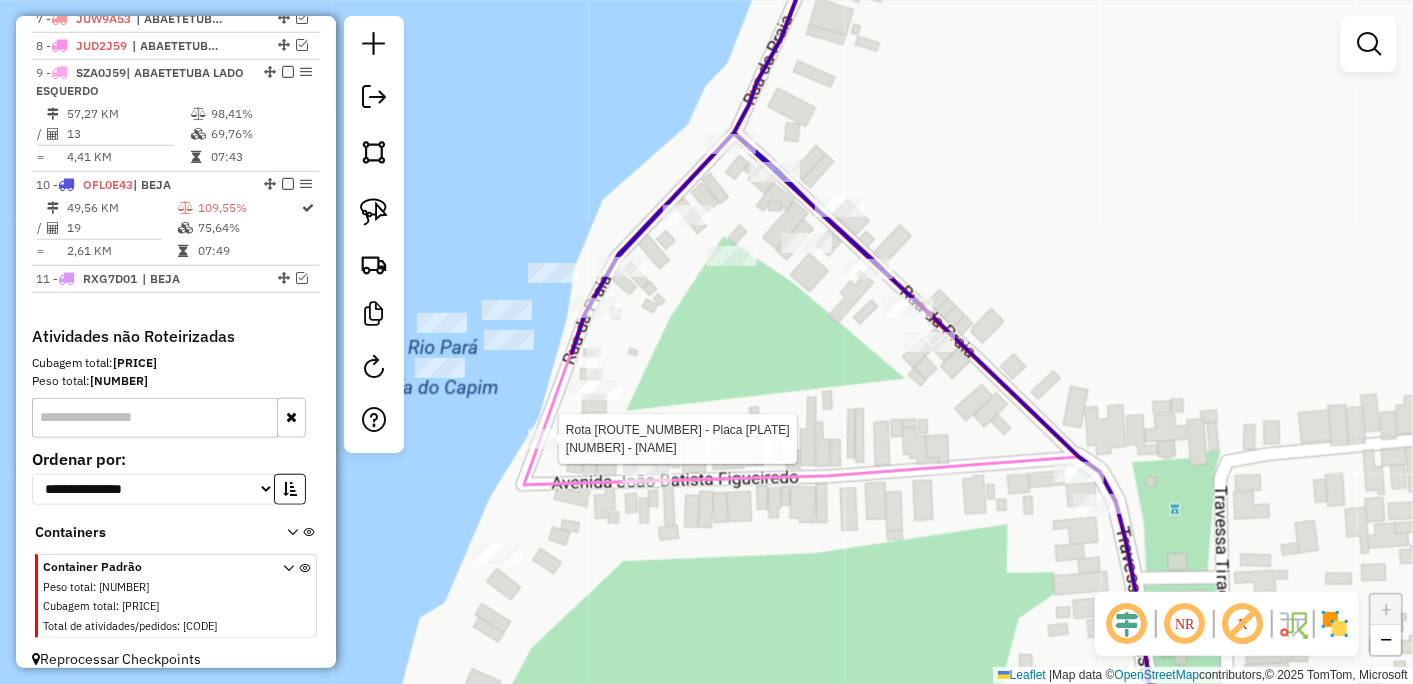 select on "*********" 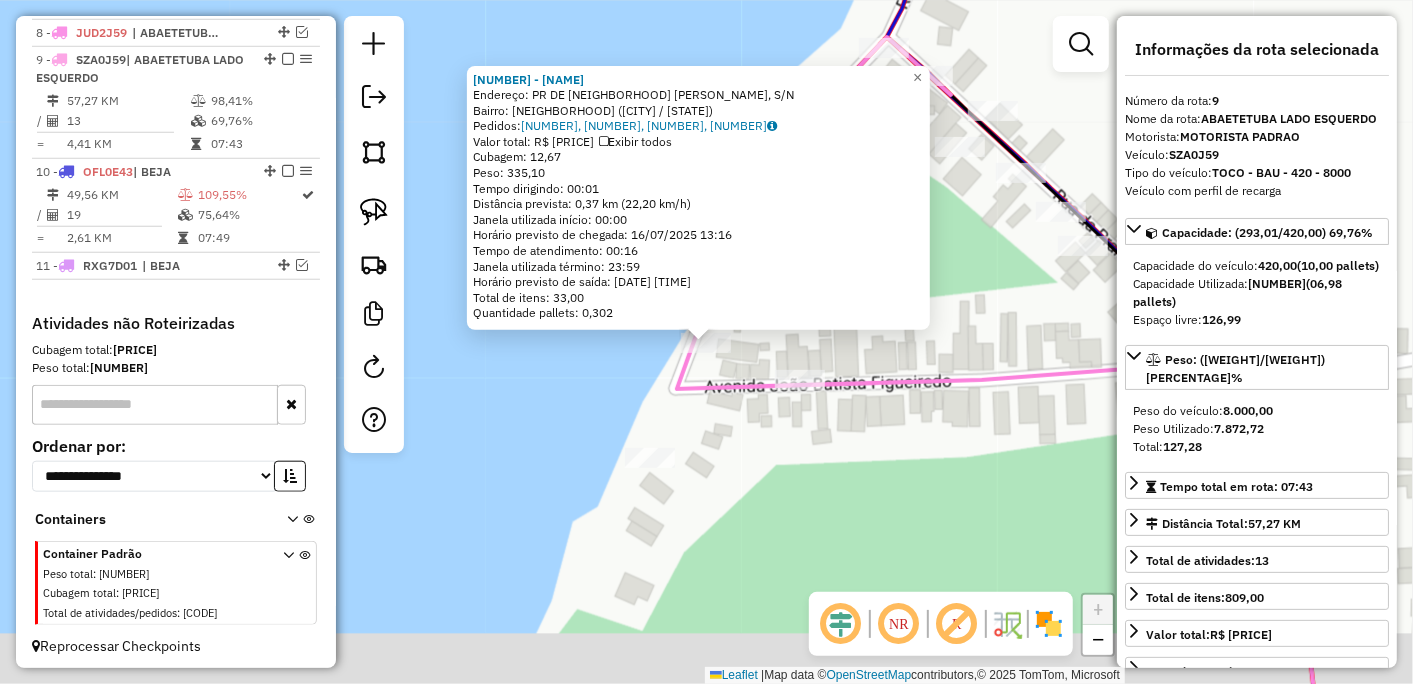 scroll, scrollTop: 940, scrollLeft: 0, axis: vertical 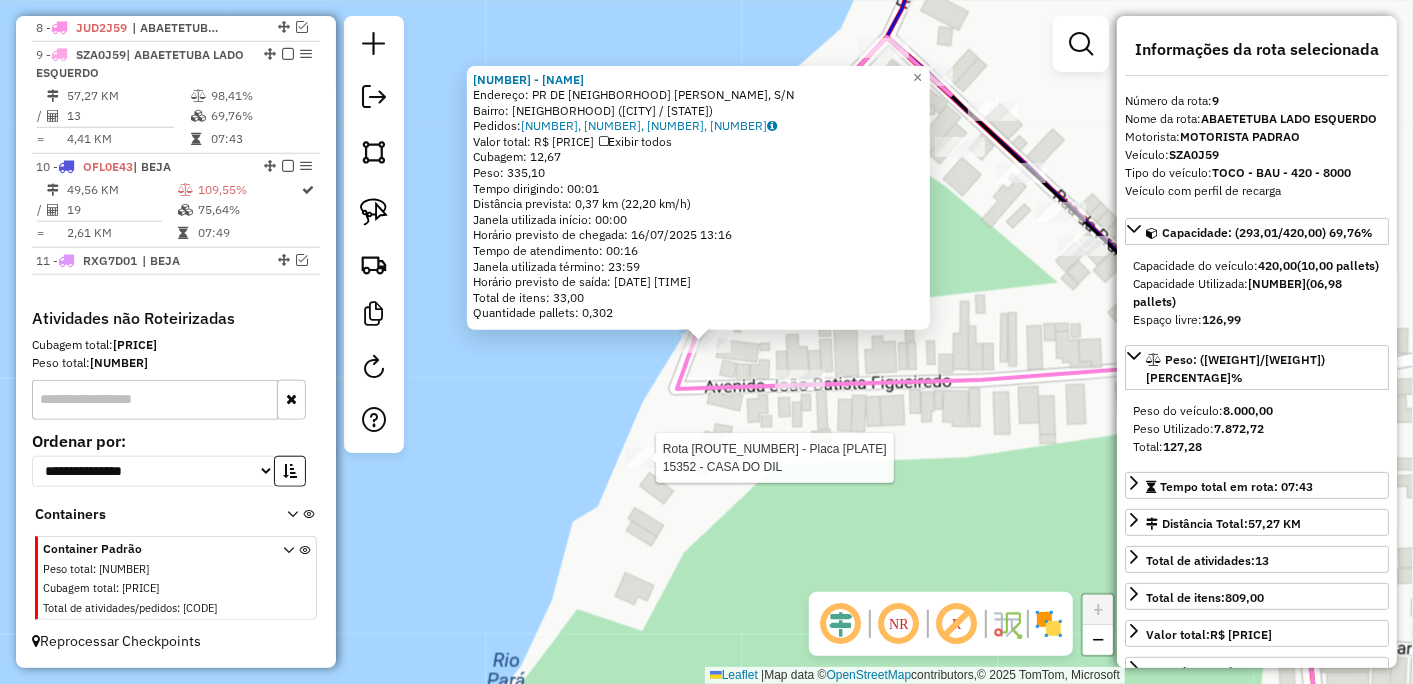 click on "Rota 9 - Placa SZA0J59  15352 - CASA DO DIL 372 - MAROCA  Endereço: PR  DE BEJA LADO MIVALDO, S/N   Bairro: VILA DE BEJA (ABAETETUBA / PA)   Pedidos:  15717131, 15717205, 15717207, 15717132   Valor total: R$ 2.294,50   Exibir todos   Cubagem: 12,67  Peso: 335,10  Tempo dirigindo: 00:01   Distância prevista: 0,37 km (22,20 km/h)   Janela utilizada início: 00:00   Horário previsto de chegada: 16/07/2025 13:16   Tempo de atendimento: 00:16   Janela utilizada término: 23:59   Horário previsto de saída: 16/07/2025 13:32   Total de itens: 33,00   Quantidade pallets: 0,302  × Janela de atendimento Grade de atendimento Capacidade Transportadoras Veículos Cliente Pedidos  Rotas Selecione os dias de semana para filtrar as janelas de atendimento  Seg   Ter   Qua   Qui   Sex   Sáb   Dom  Informe o período da janela de atendimento: De: Até:  Filtrar exatamente a janela do cliente  Considerar janela de atendimento padrão  Selecione os dias de semana para filtrar as grades de atendimento  Seg   Ter   Qua   Qui" 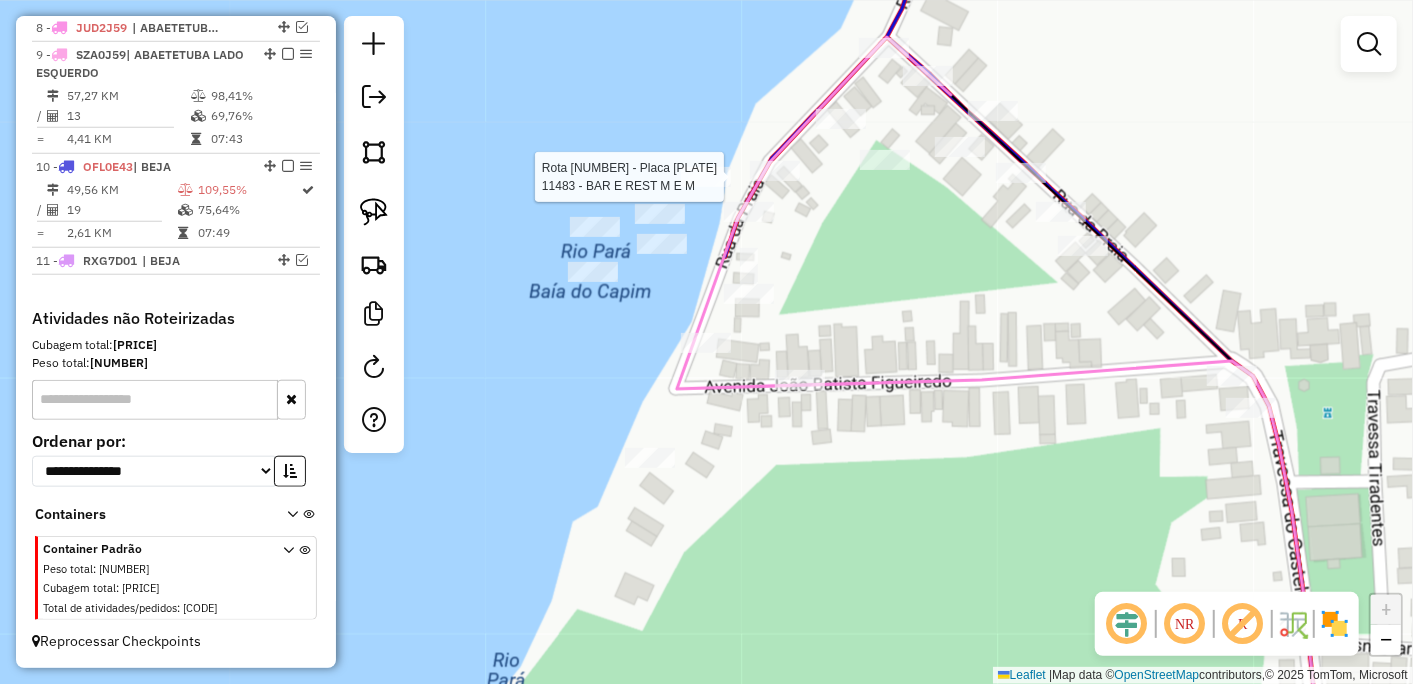 select on "*********" 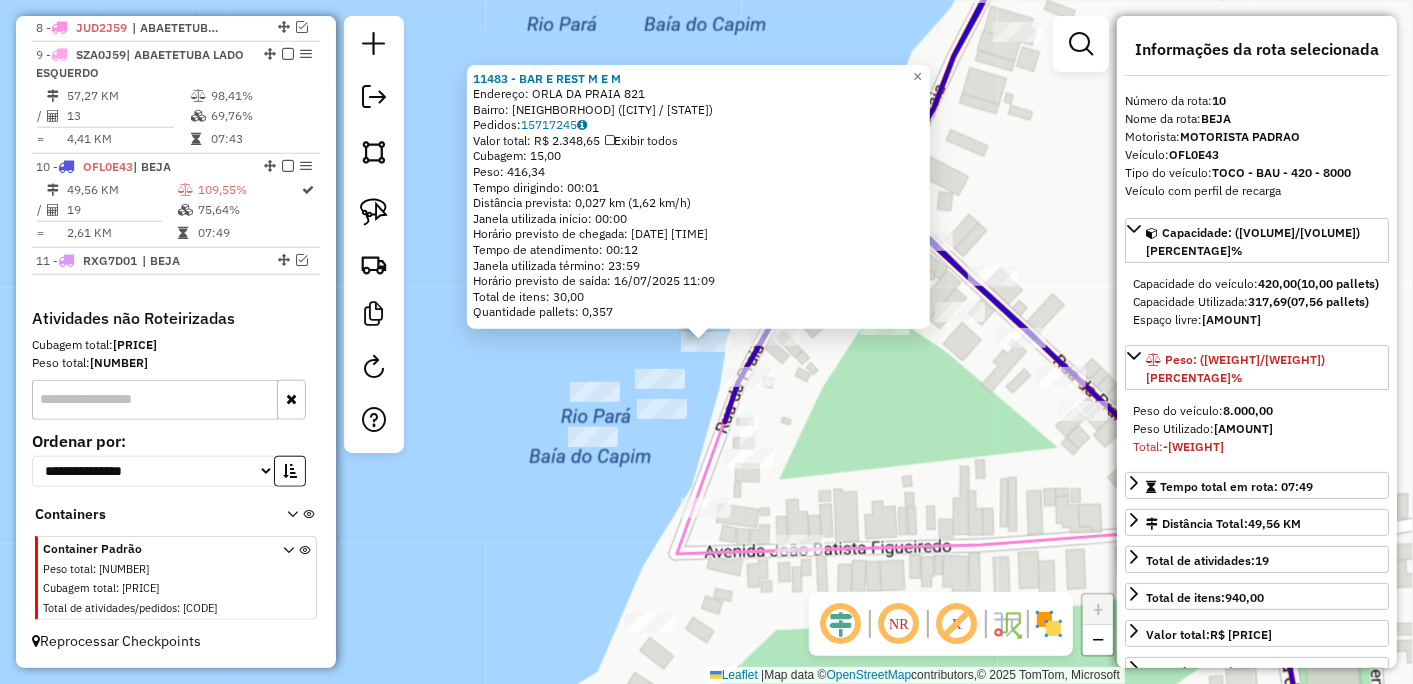 click on "11483 - BAR E REST M E M  Endereço:  ORLA DA PRAIA 821   Bairro: BEJA (ABAETETUBA / PA)   Pedidos:  15717245   Valor total: R$ 2.348,65   Exibir todos   Cubagem: 15,00  Peso: 416,34  Tempo dirigindo: 00:01   Distância prevista: 0,027 km (1,62 km/h)   Janela utilizada início: 00:00   Horário previsto de chegada: 16/07/2025 10:57   Tempo de atendimento: 00:12   Janela utilizada término: 23:59   Horário previsto de saída: 16/07/2025 11:09   Total de itens: 30,00   Quantidade pallets: 0,357  × Janela de atendimento Grade de atendimento Capacidade Transportadoras Veículos Cliente Pedidos  Rotas Selecione os dias de semana para filtrar as janelas de atendimento  Seg   Ter   Qua   Qui   Sex   Sáb   Dom  Informe o período da janela de atendimento: De: Até:  Filtrar exatamente a janela do cliente  Considerar janela de atendimento padrão  Selecione os dias de semana para filtrar as grades de atendimento  Seg   Ter   Qua   Qui   Sex   Sáb   Dom   Considerar clientes sem dia de atendimento cadastrado  De:" 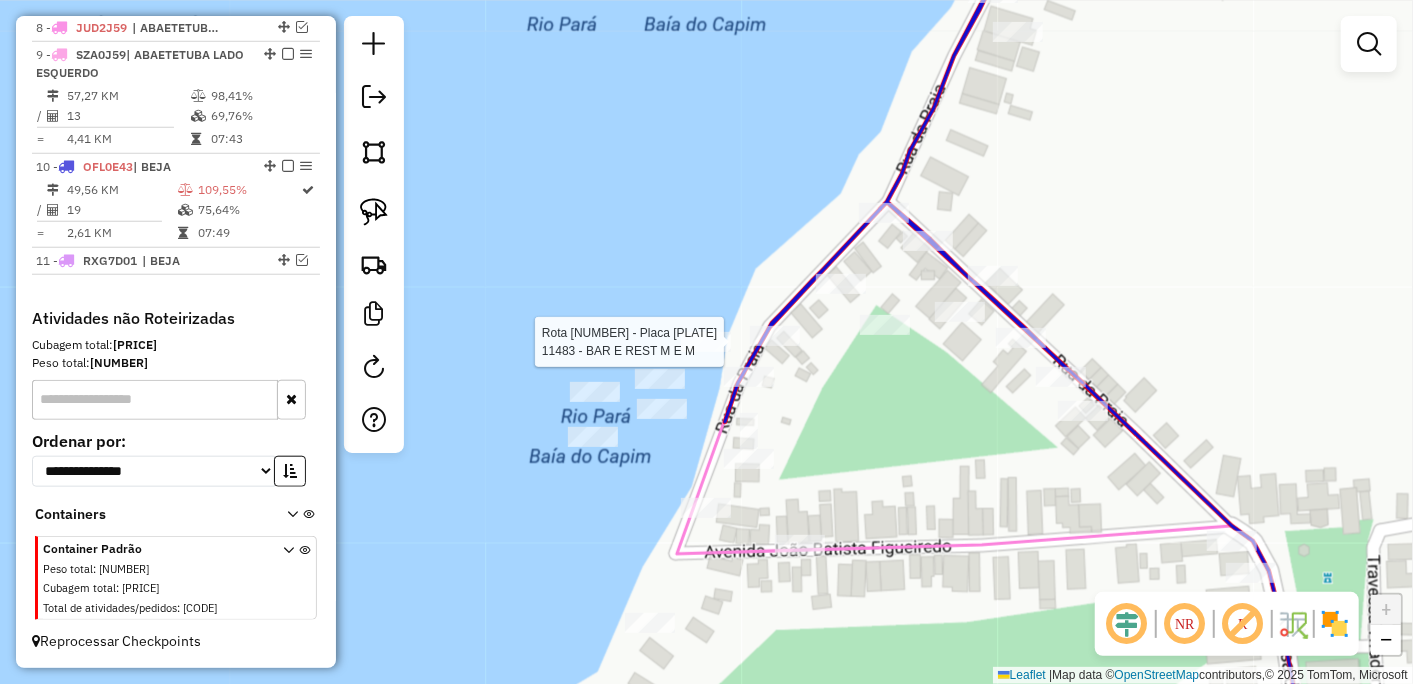 select on "*********" 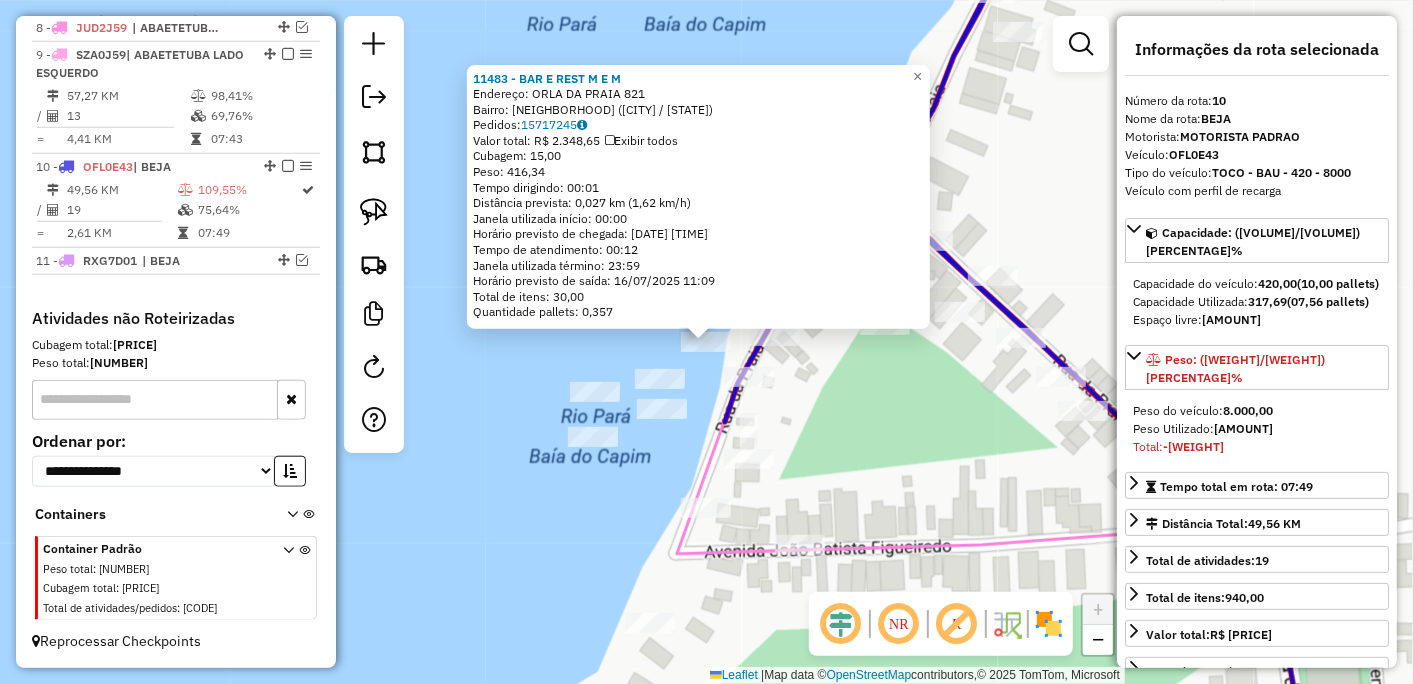 click on "11483 - BAR E REST M E M  Endereço:  ORLA DA PRAIA 821   Bairro: BEJA (ABAETETUBA / PA)   Pedidos:  15717245   Valor total: R$ 2.348,65   Exibir todos   Cubagem: 15,00  Peso: 416,34  Tempo dirigindo: 00:01   Distância prevista: 0,027 km (1,62 km/h)   Janela utilizada início: 00:00   Horário previsto de chegada: 16/07/2025 10:57   Tempo de atendimento: 00:12   Janela utilizada término: 23:59   Horário previsto de saída: 16/07/2025 11:09   Total de itens: 30,00   Quantidade pallets: 0,357  × Janela de atendimento Grade de atendimento Capacidade Transportadoras Veículos Cliente Pedidos  Rotas Selecione os dias de semana para filtrar as janelas de atendimento  Seg   Ter   Qua   Qui   Sex   Sáb   Dom  Informe o período da janela de atendimento: De: Até:  Filtrar exatamente a janela do cliente  Considerar janela de atendimento padrão  Selecione os dias de semana para filtrar as grades de atendimento  Seg   Ter   Qua   Qui   Sex   Sáb   Dom   Considerar clientes sem dia de atendimento cadastrado  De:" 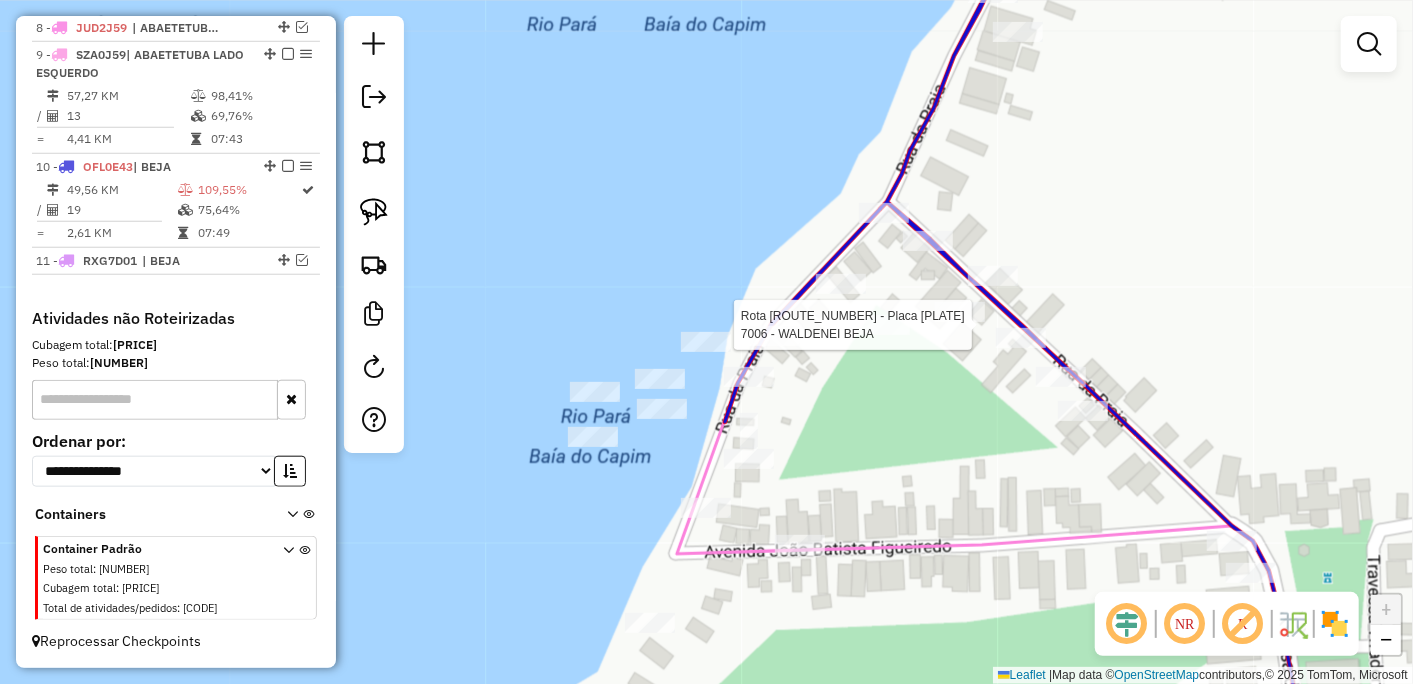 select on "*********" 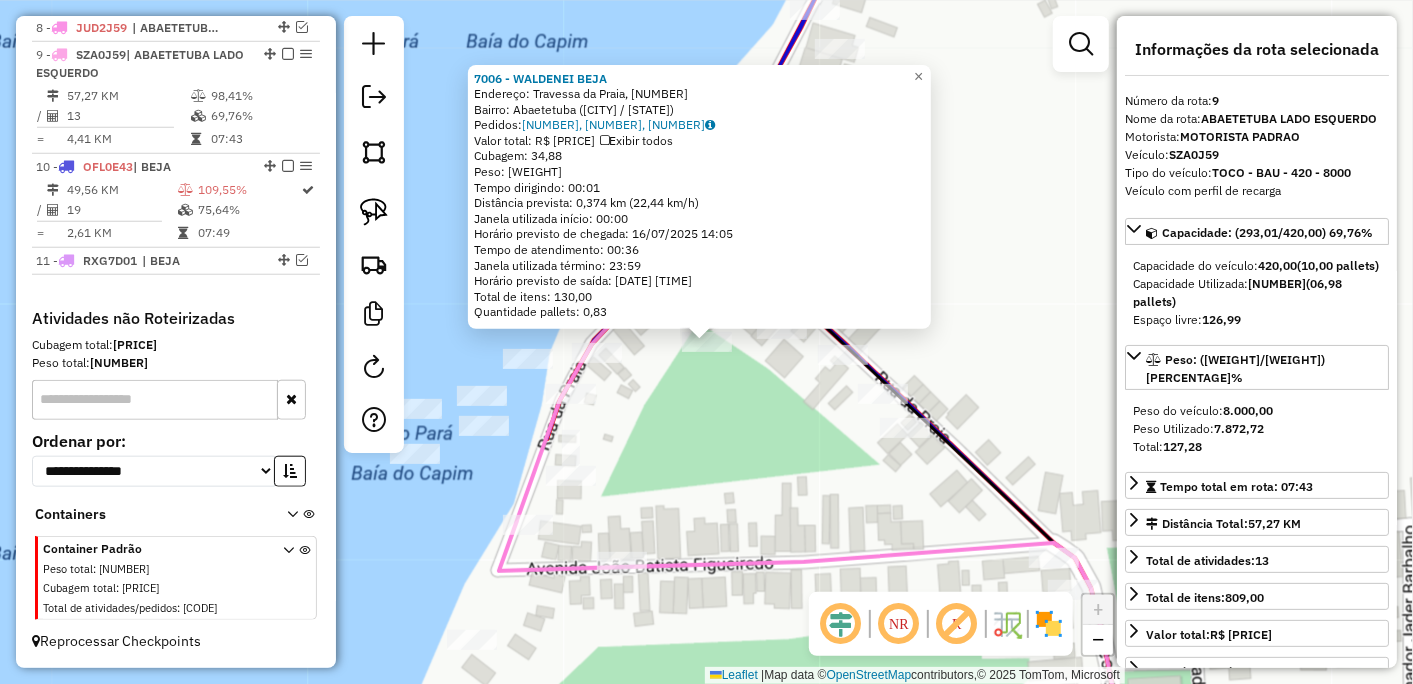 click on "7006 - WALDENEI BEJA  Endereço: Travessa da Praia, 297   Bairro:  (Abaetetuba / PA)   Pedidos:  15716466, 15717225, 15717227   Valor total: R$ 9.898,27   Exibir todos   Cubagem: 34,88  Peso: 937,47  Tempo dirigindo: 00:01   Distância prevista: 0,374 km (22,44 km/h)   Janela utilizada início: 00:00   Horário previsto de chegada: 16/07/2025 14:05   Tempo de atendimento: 00:36   Janela utilizada término: 23:59   Horário previsto de saída: 16/07/2025 14:41   Total de itens: 130,00   Quantidade pallets: 0,83  × Janela de atendimento Grade de atendimento Capacidade Transportadoras Veículos Cliente Pedidos  Rotas Selecione os dias de semana para filtrar as janelas de atendimento  Seg   Ter   Qua   Qui   Sex   Sáb   Dom  Informe o período da janela de atendimento: De: Até:  Filtrar exatamente a janela do cliente  Considerar janela de atendimento padrão  Selecione os dias de semana para filtrar as grades de atendimento  Seg   Ter   Qua   Qui   Sex   Sáb   Dom   Peso mínimo:   Peso máximo:   De:   De:" 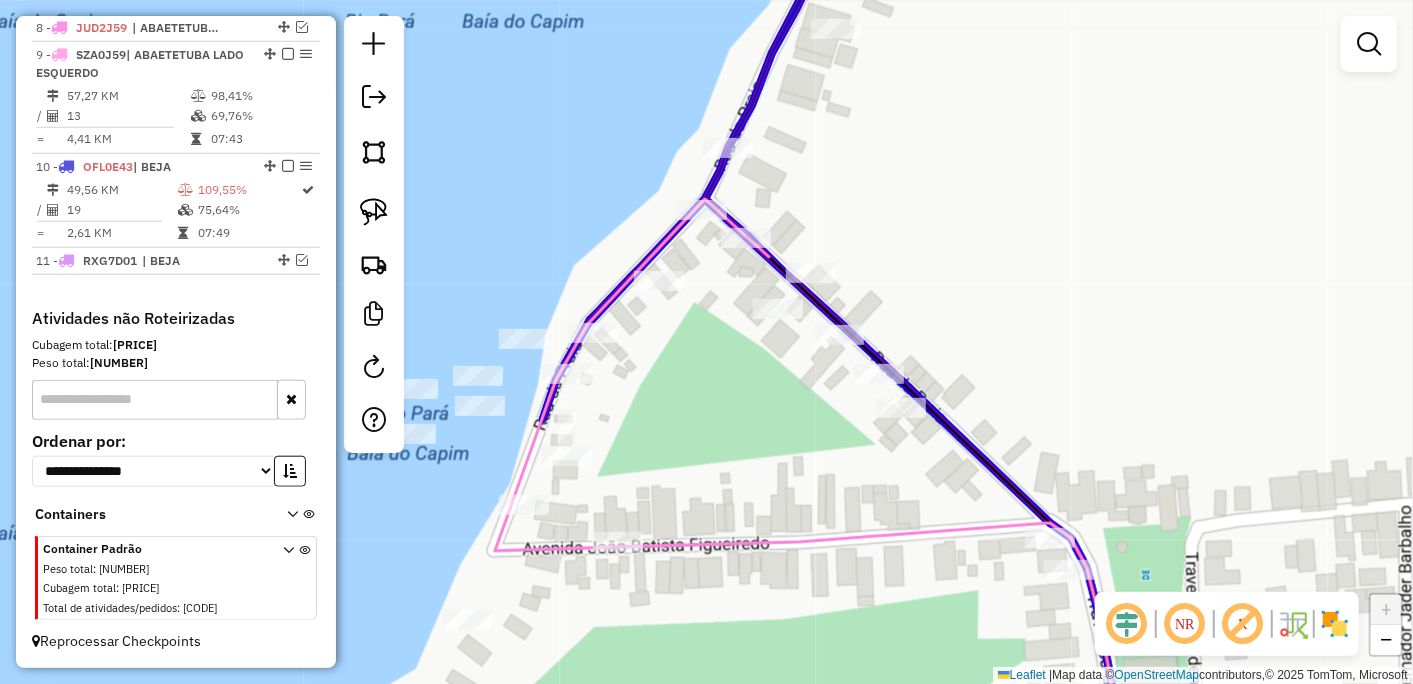 click 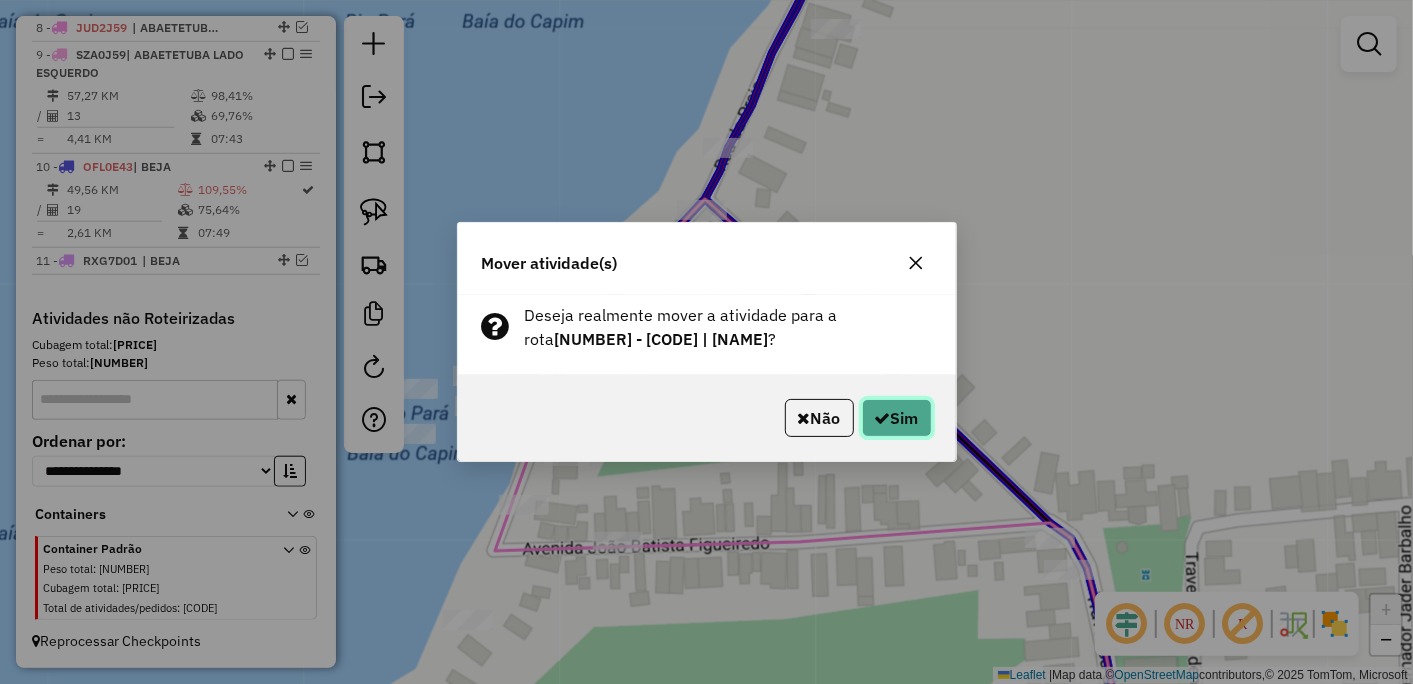 click 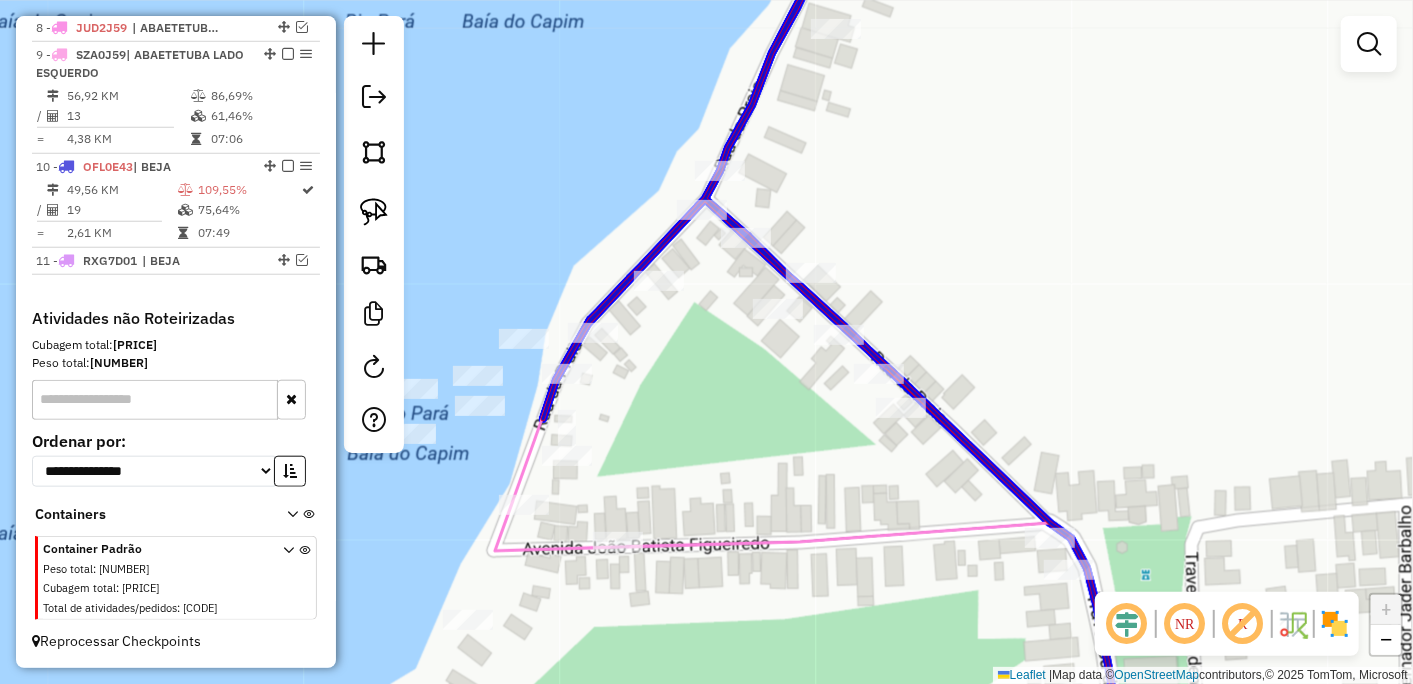 click 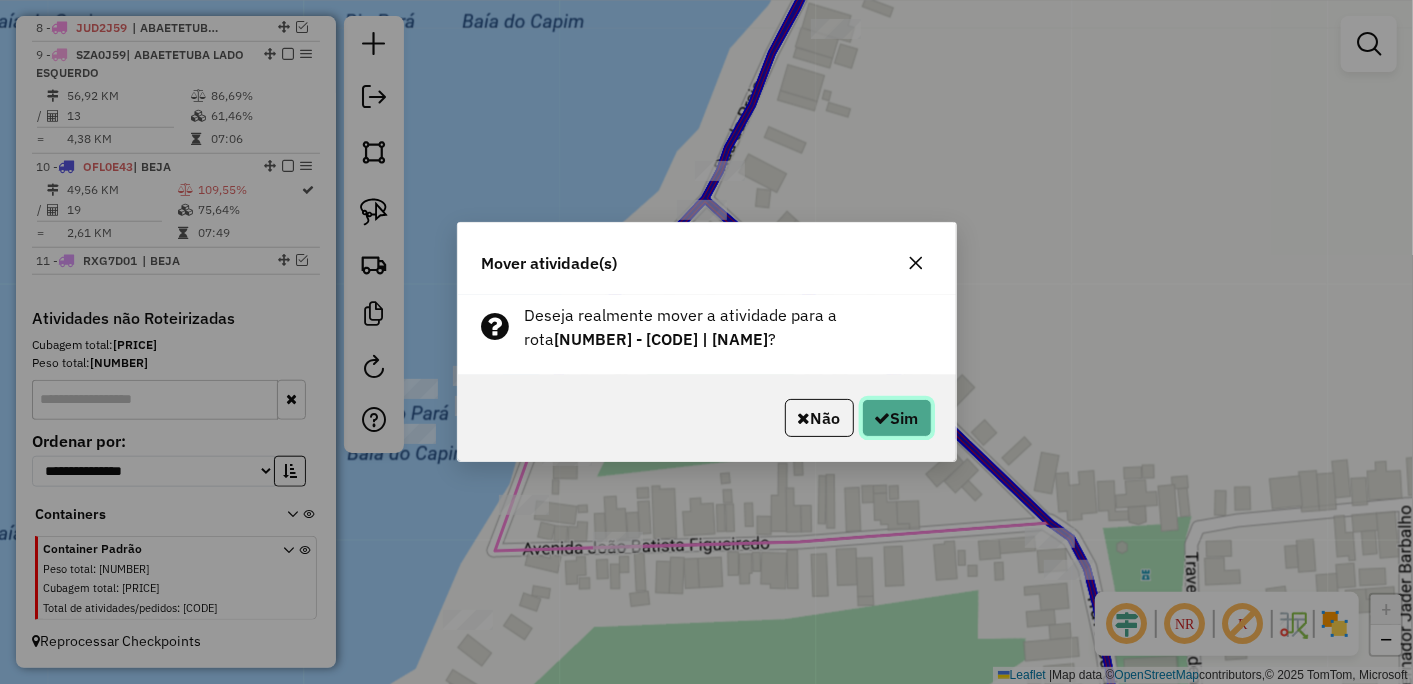 click on "Sim" 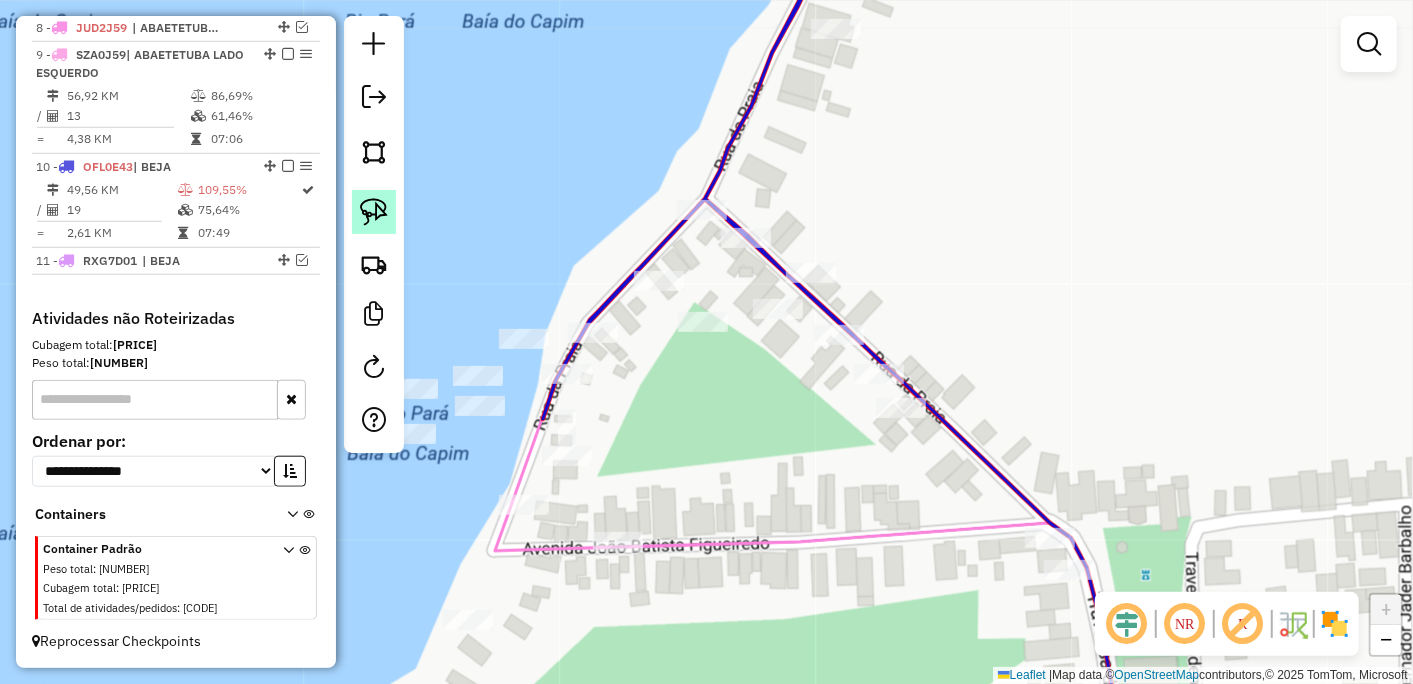 click 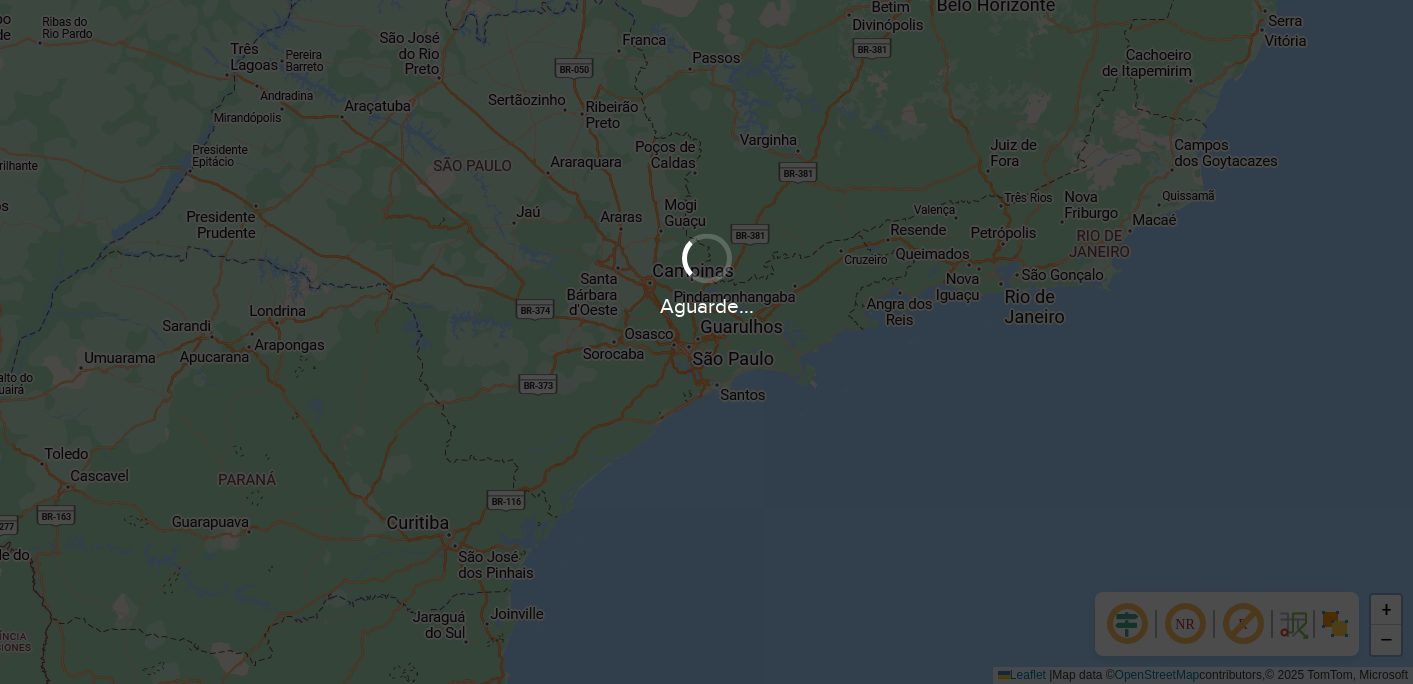 scroll, scrollTop: 0, scrollLeft: 0, axis: both 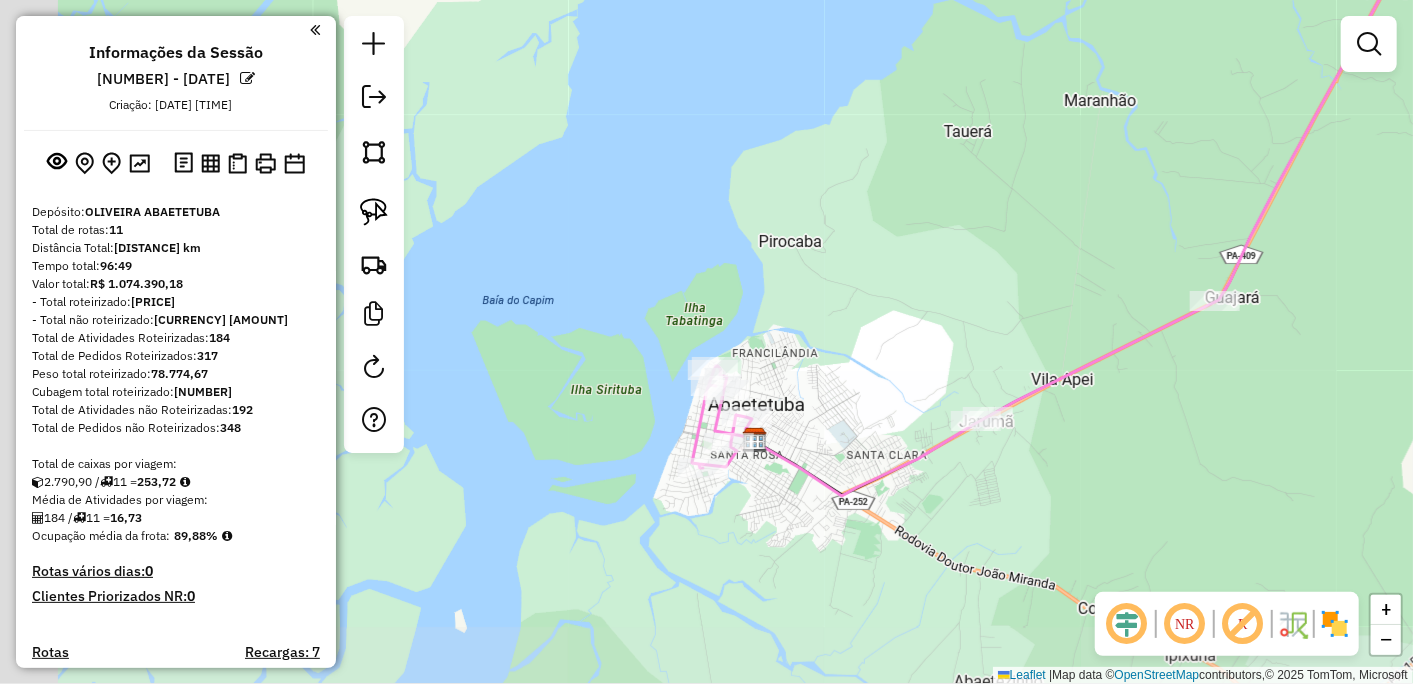 drag, startPoint x: 597, startPoint y: 434, endPoint x: 777, endPoint y: 376, distance: 189.11372 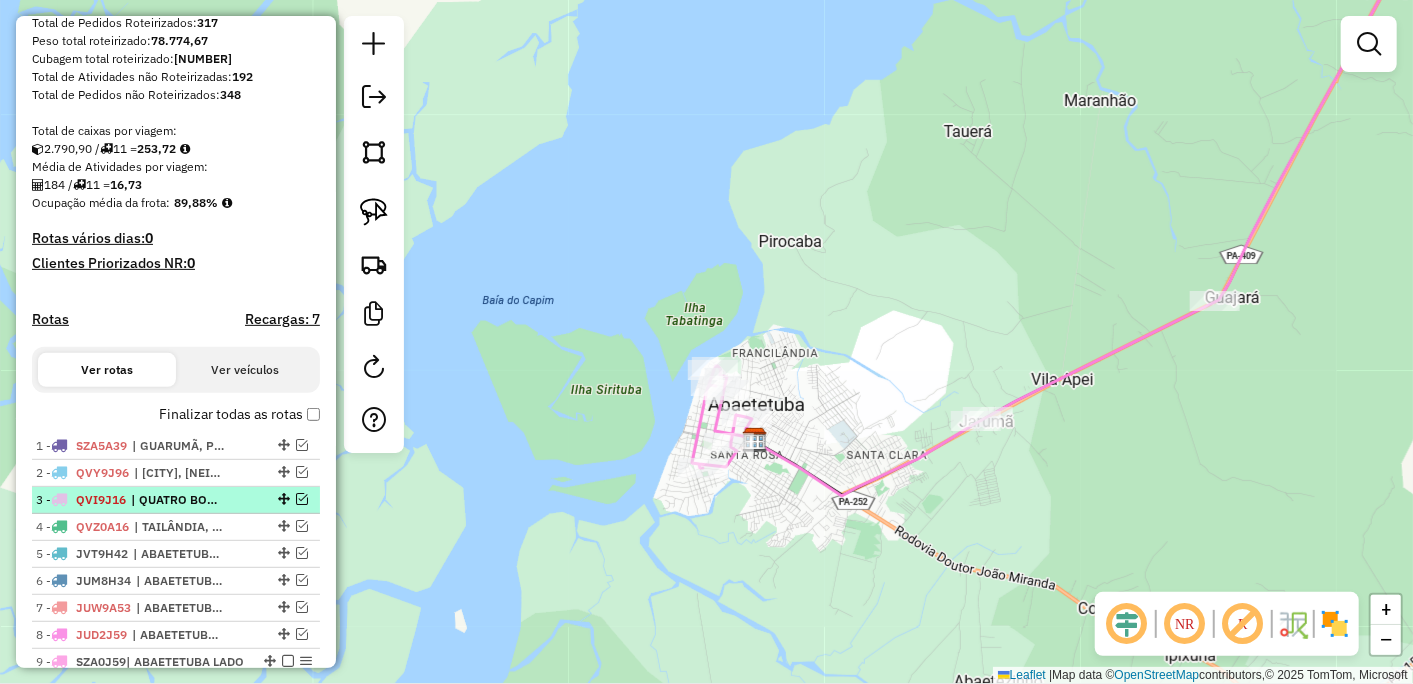 scroll, scrollTop: 555, scrollLeft: 0, axis: vertical 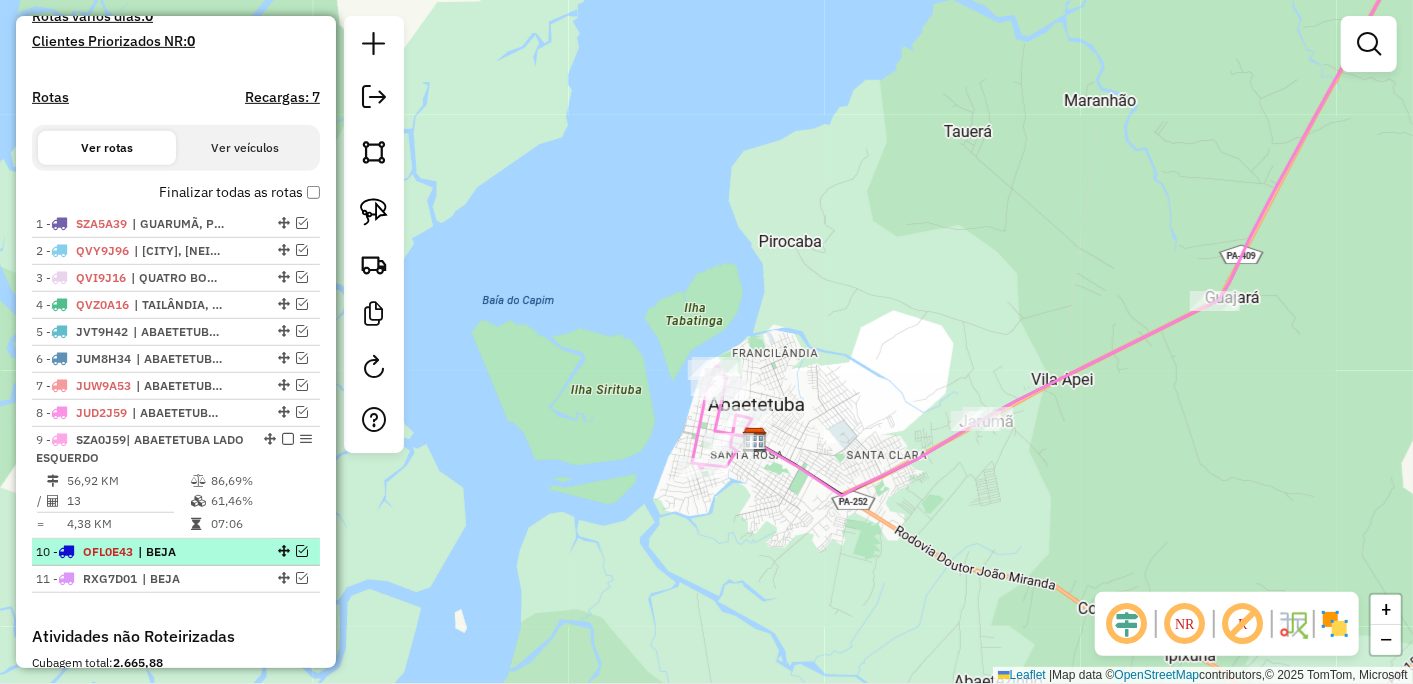 click at bounding box center [302, 551] 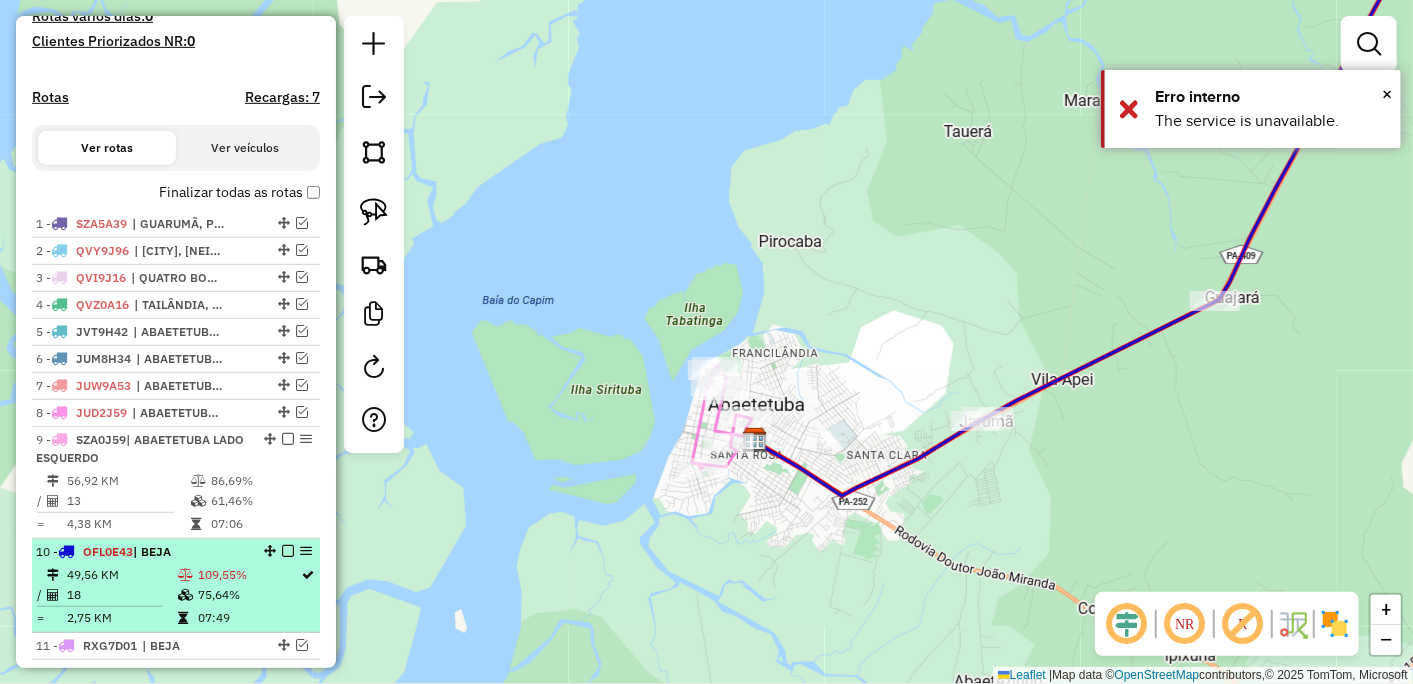 click on "OFL0E43" at bounding box center (108, 551) 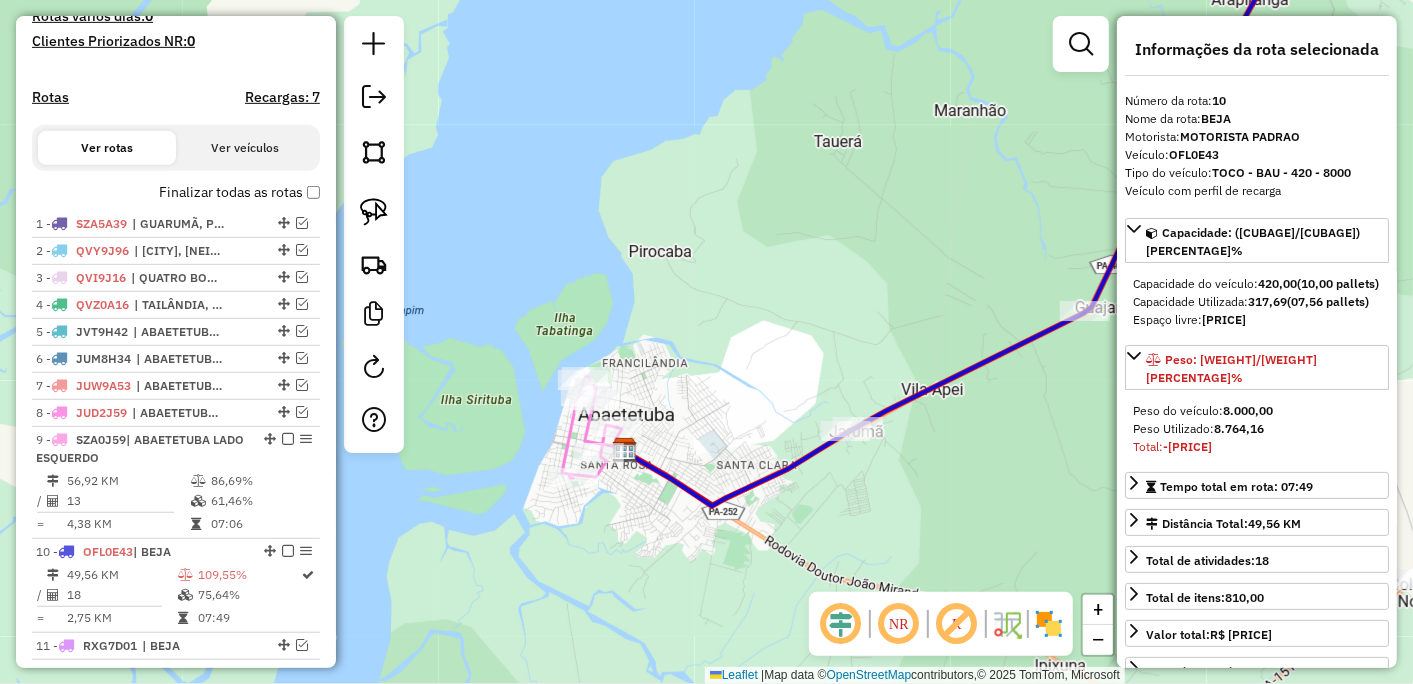 drag, startPoint x: 444, startPoint y: 478, endPoint x: 755, endPoint y: 272, distance: 373.03754 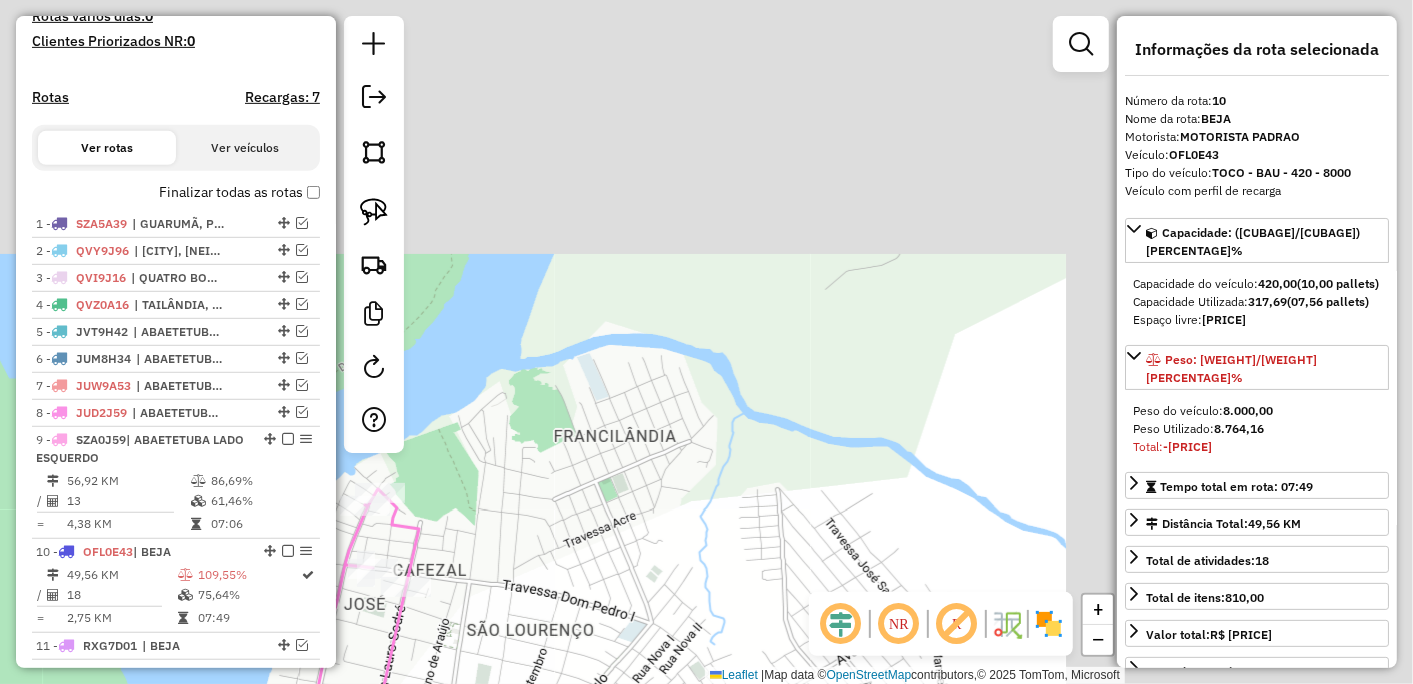 drag, startPoint x: 921, startPoint y: 292, endPoint x: 577, endPoint y: 525, distance: 415.48166 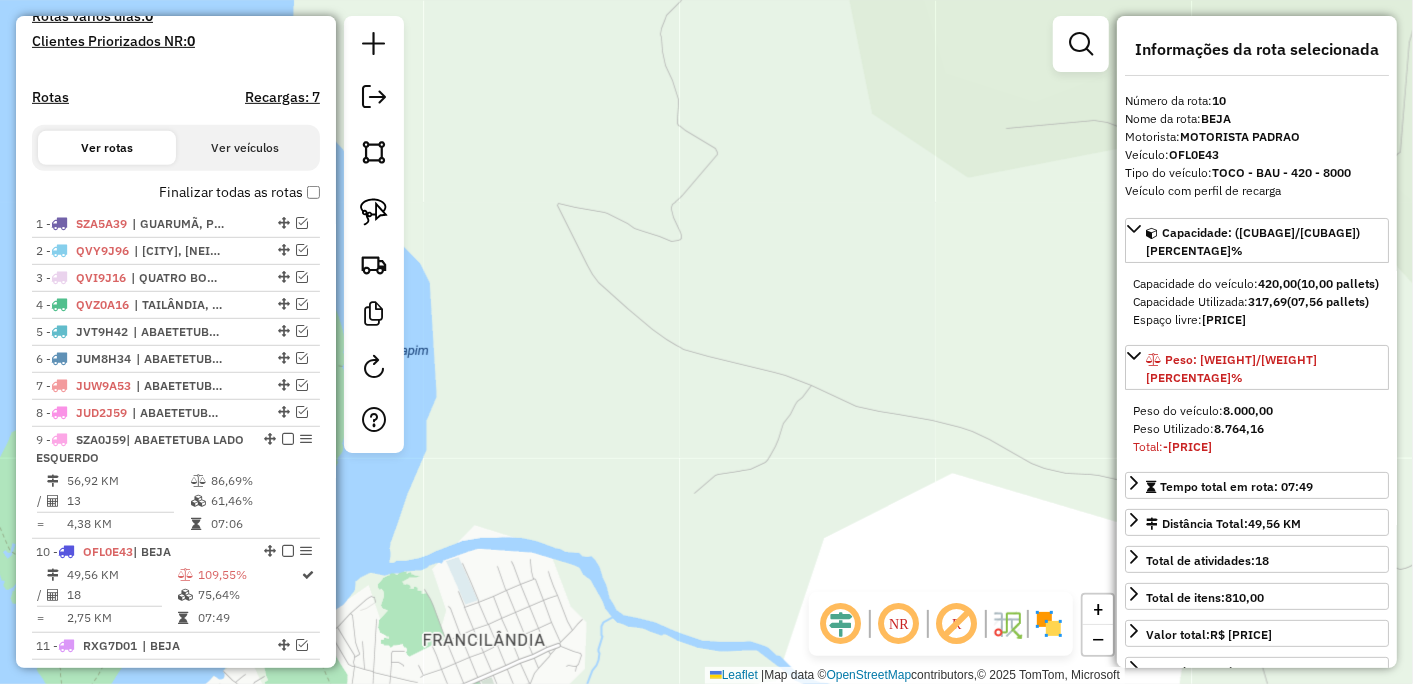 drag, startPoint x: 734, startPoint y: 430, endPoint x: 658, endPoint y: 526, distance: 122.441826 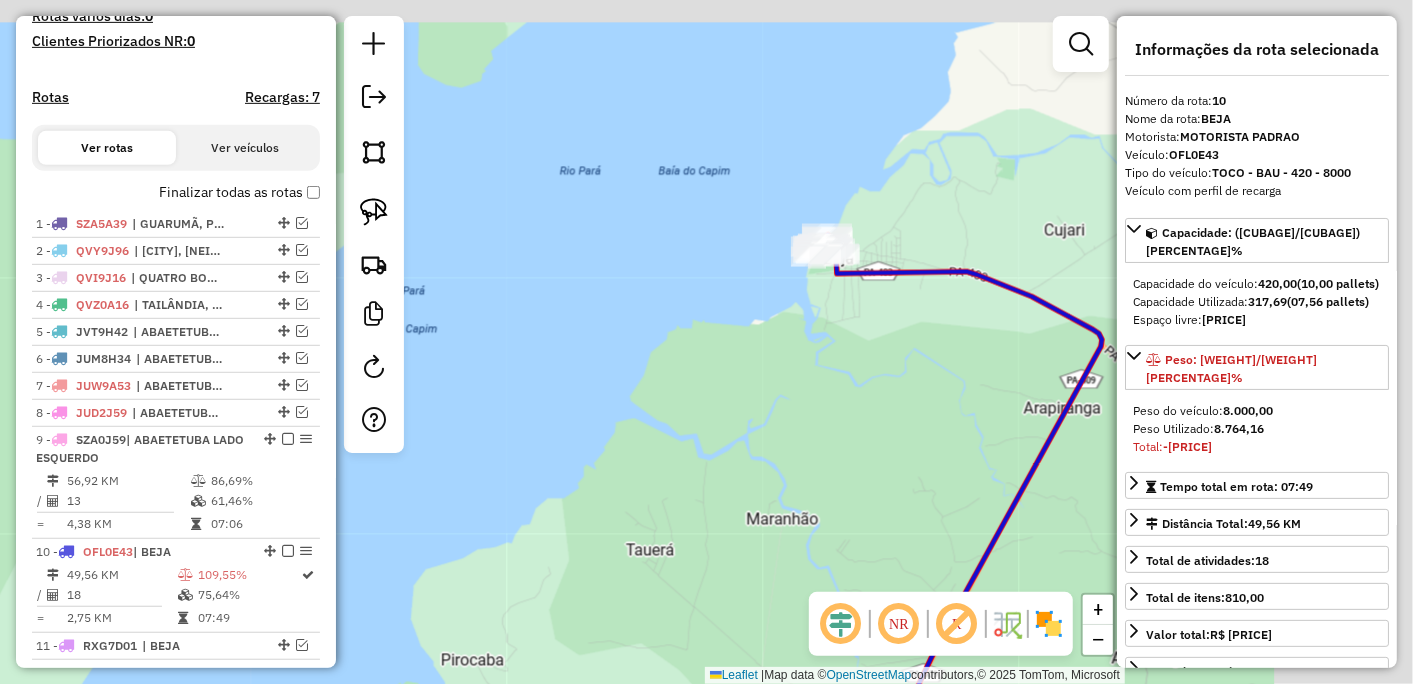 drag, startPoint x: 765, startPoint y: 377, endPoint x: 606, endPoint y: 595, distance: 269.824 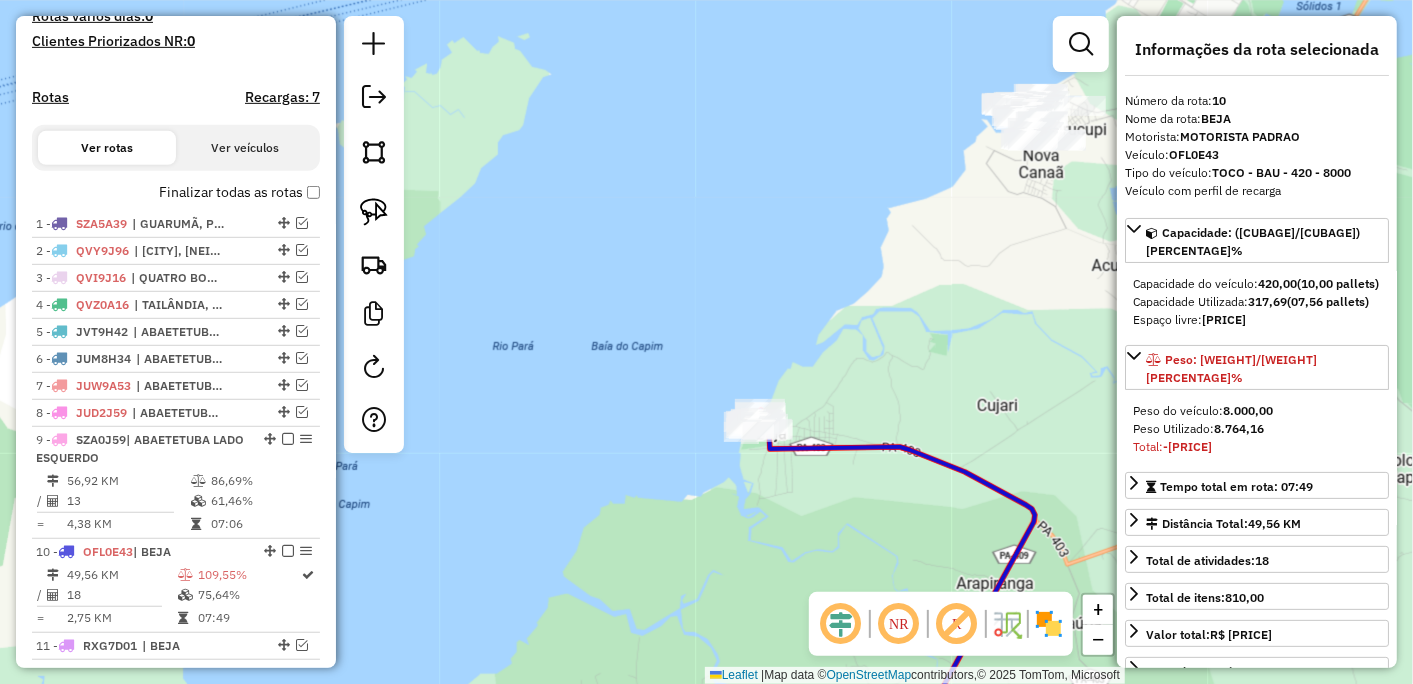 drag, startPoint x: 757, startPoint y: 553, endPoint x: 762, endPoint y: 563, distance: 11.18034 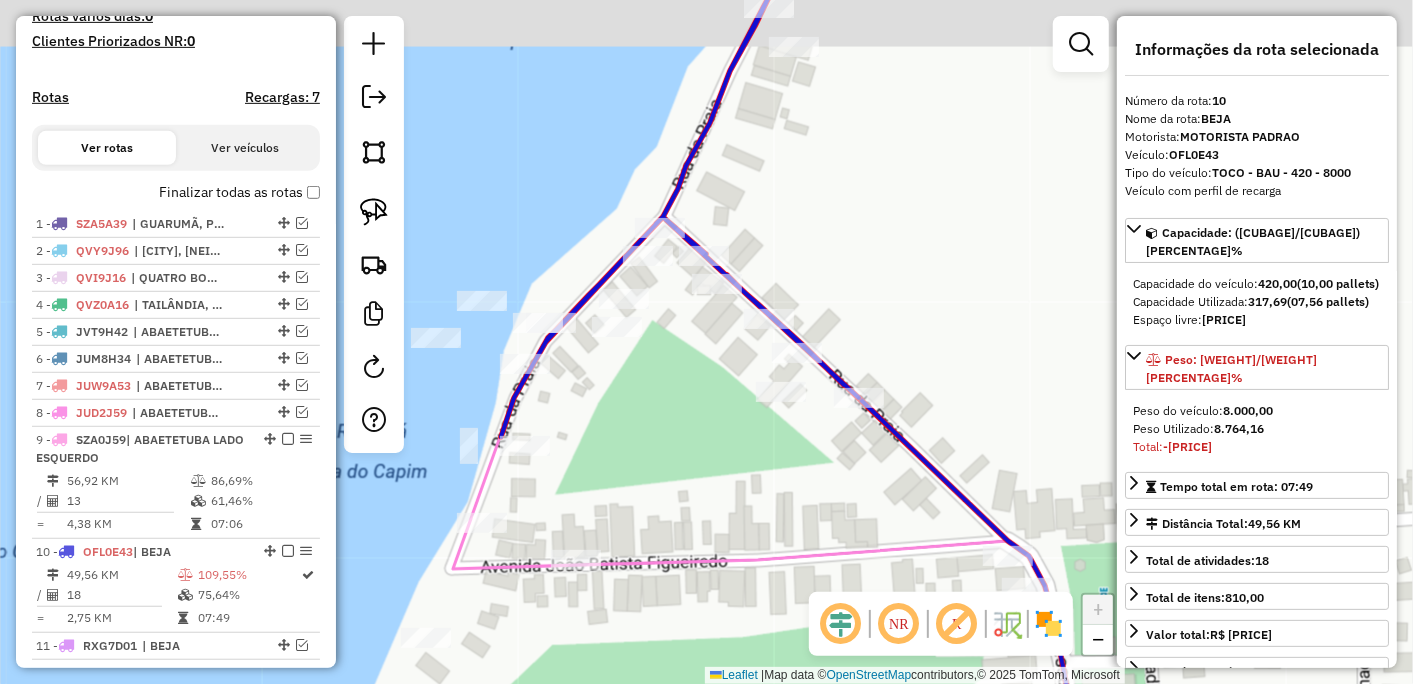 drag, startPoint x: 704, startPoint y: 364, endPoint x: 705, endPoint y: 400, distance: 36.013885 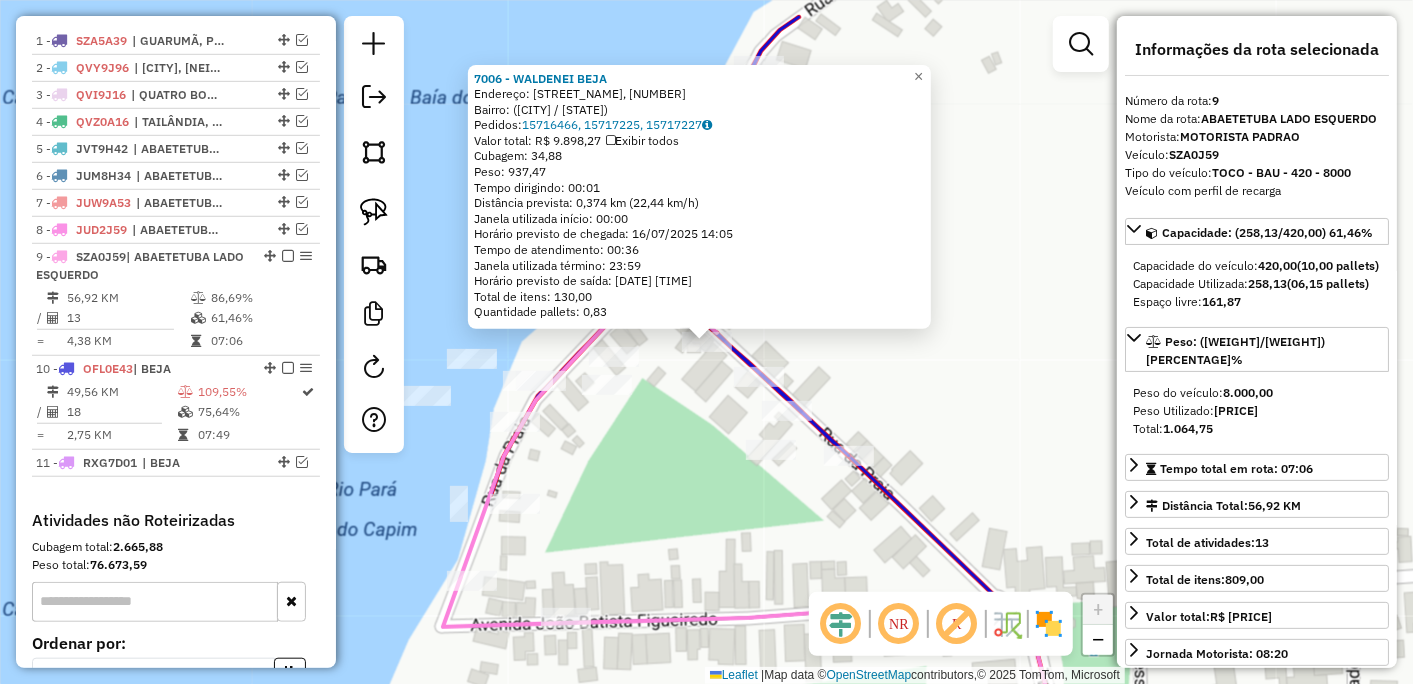 scroll, scrollTop: 940, scrollLeft: 0, axis: vertical 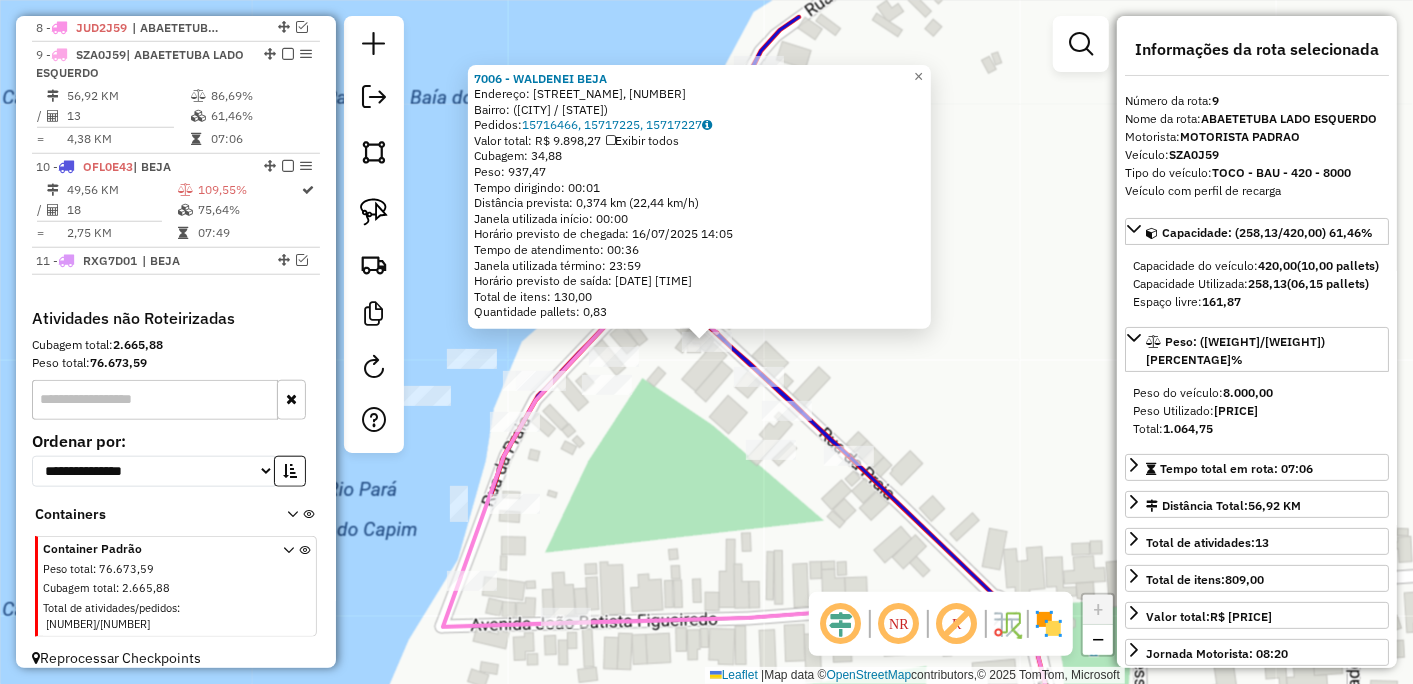 click on "7006 - WALDENEI BEJA  Endereço: Travessa da Praia, 297   Bairro:  (Abaetetuba / PA)   Pedidos:  15716466, 15717225, 15717227   Valor total: R$ 9.898,27   Exibir todos   Cubagem: 34,88  Peso: 937,47  Tempo dirigindo: 00:01   Distância prevista: 0,374 km (22,44 km/h)   Janela utilizada início: 00:00   Horário previsto de chegada: 16/07/2025 14:05   Tempo de atendimento: 00:36   Janela utilizada término: 23:59   Horário previsto de saída: 16/07/2025 14:41   Total de itens: 130,00   Quantidade pallets: 0,83  × Janela de atendimento Grade de atendimento Capacidade Transportadoras Veículos Cliente Pedidos  Rotas Selecione os dias de semana para filtrar as janelas de atendimento  Seg   Ter   Qua   Qui   Sex   Sáb   Dom  Informe o período da janela de atendimento: De: Até:  Filtrar exatamente a janela do cliente  Considerar janela de atendimento padrão  Selecione os dias de semana para filtrar as grades de atendimento  Seg   Ter   Qua   Qui   Sex   Sáb   Dom   Peso mínimo:   Peso máximo:   De:   De:" 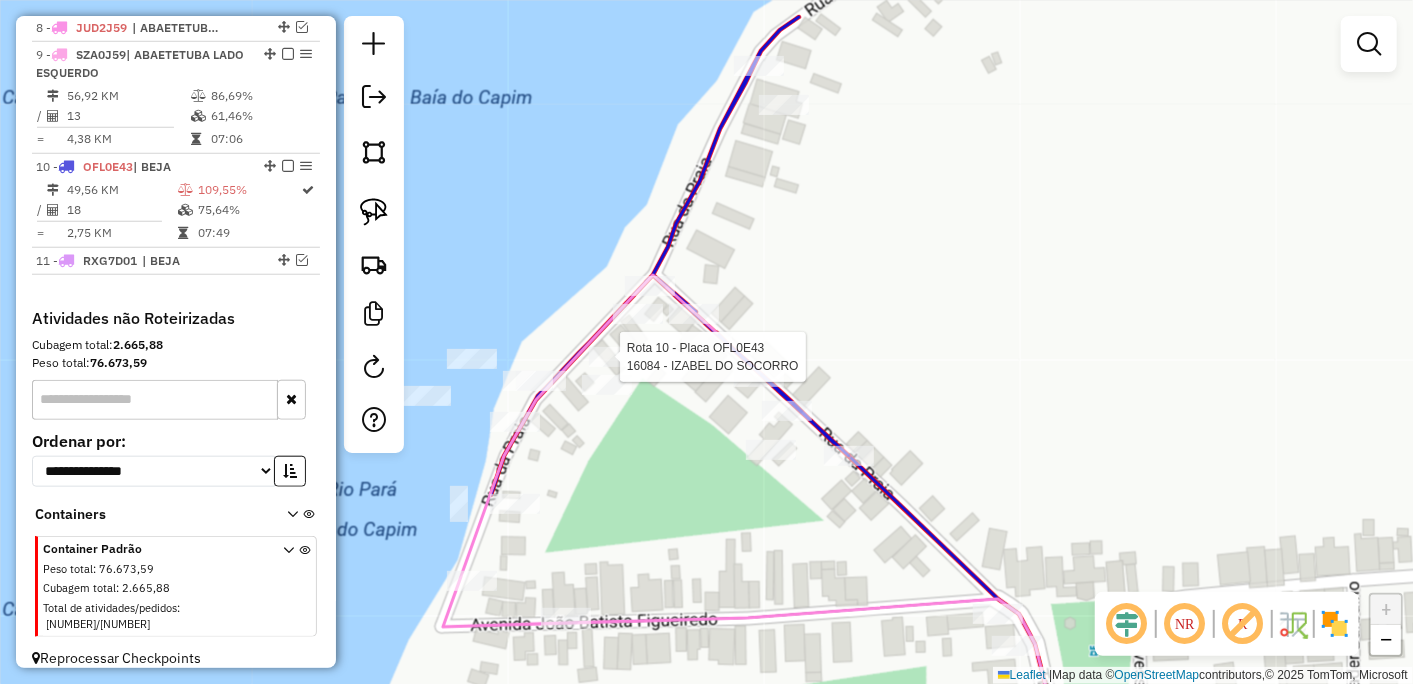 select on "**********" 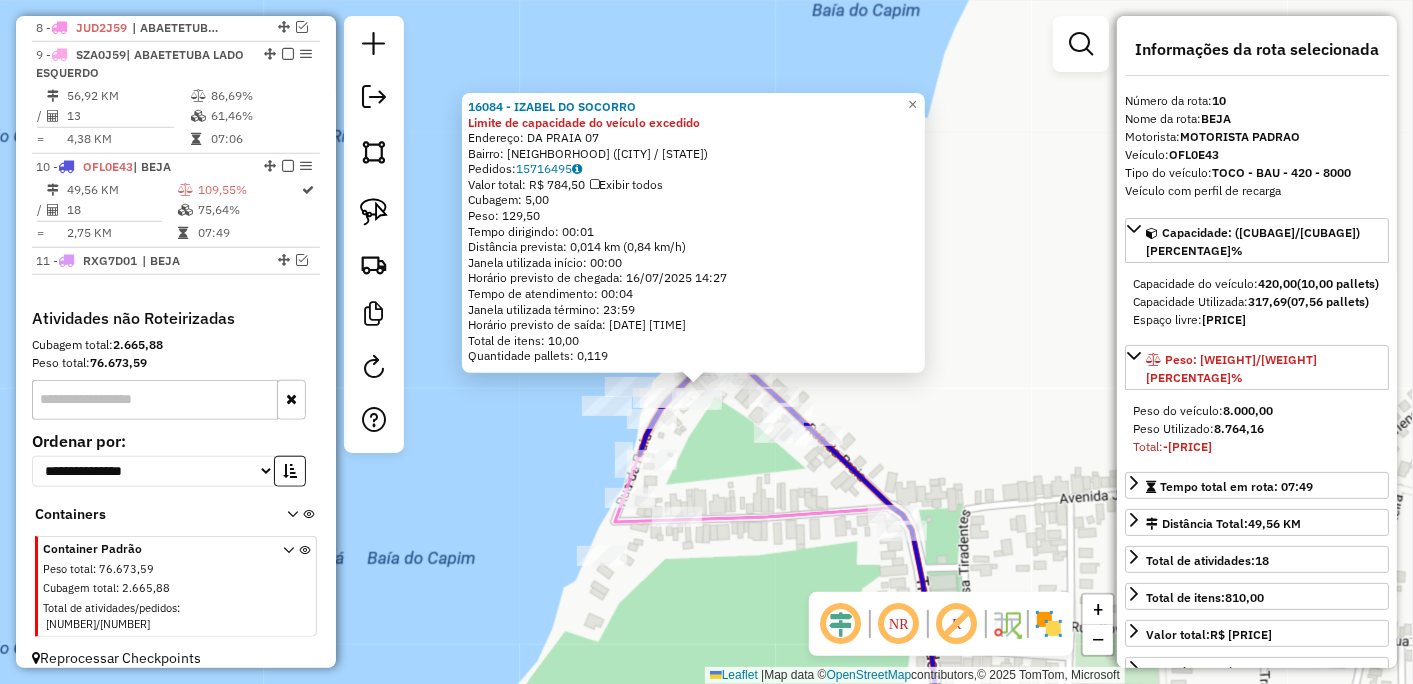 click on "16084 - IZABEL DO SOCORRO Limite de capacidade do veículo excedido  Endereço:  DA PRAIA 07   Bairro: VILA DE BEJA (ABAETETUBA / PA)   Pedidos:  15716495   Valor total: R$ 784,50   Exibir todos   Cubagem: 5,00  Peso: 129,50  Tempo dirigindo: 00:01   Distância prevista: 0,014 km (0,84 km/h)   Janela utilizada início: 00:00   Horário previsto de chegada: 16/07/2025 14:27   Tempo de atendimento: 00:04   Janela utilizada término: 23:59   Horário previsto de saída: 16/07/2025 14:31   Total de itens: 10,00   Quantidade pallets: 0,119  × Janela de atendimento Grade de atendimento Capacidade Transportadoras Veículos Cliente Pedidos  Rotas Selecione os dias de semana para filtrar as janelas de atendimento  Seg   Ter   Qua   Qui   Sex   Sáb   Dom  Informe o período da janela de atendimento: De: Até:  Filtrar exatamente a janela do cliente  Considerar janela de atendimento padrão  Selecione os dias de semana para filtrar as grades de atendimento  Seg   Ter   Qua   Qui   Sex   Sáb   Dom   Peso mínimo:  De:" 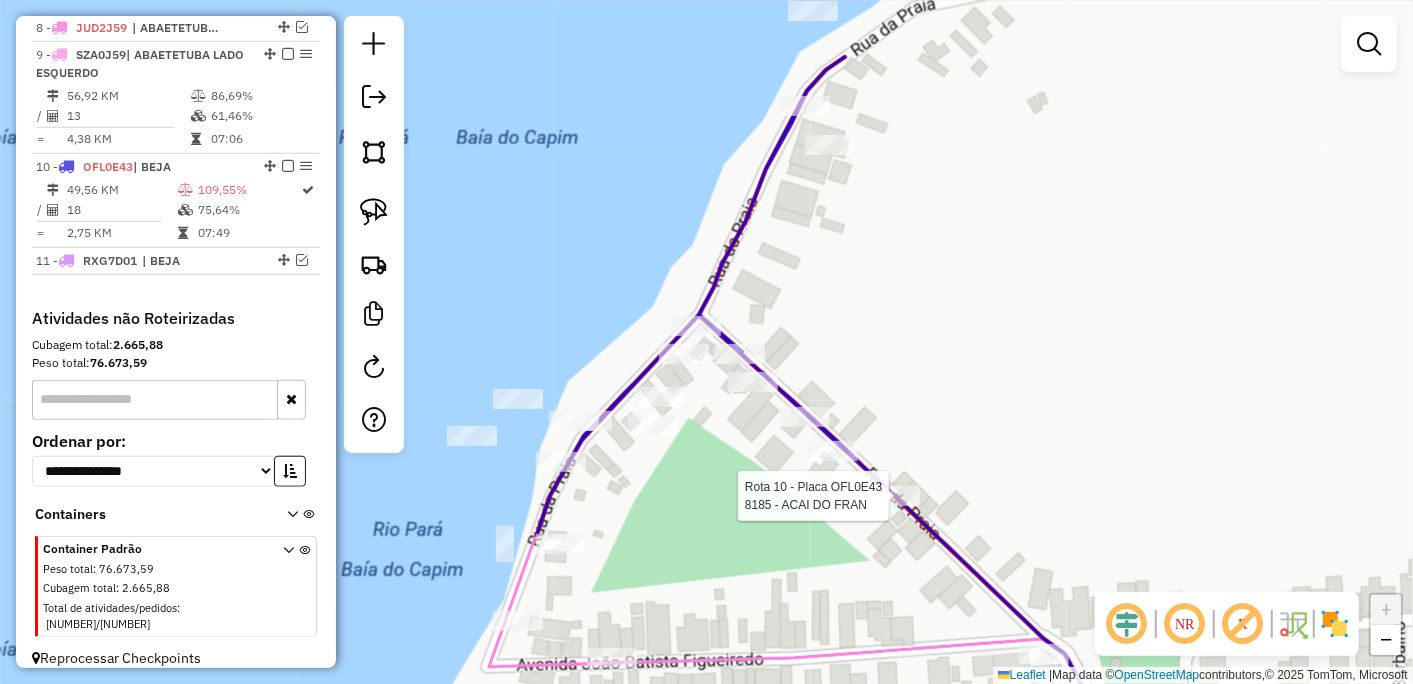 select on "**********" 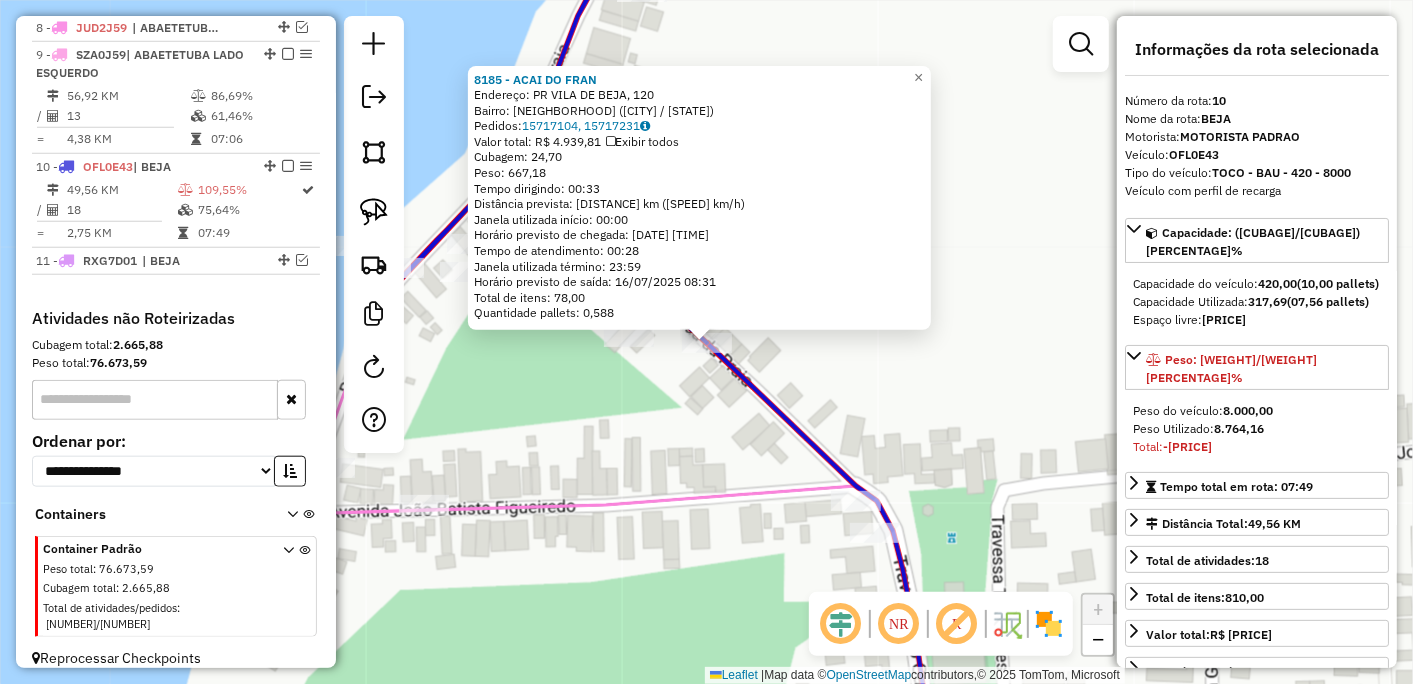 click on "8185 - ACAI DO FRAN  Endereço: PR  VILA DE BEJA, 120   Bairro: VILA DE BEJA (ABAETETUBA / PA)   Pedidos:  15717104, 15717231   Valor total: R$ 4.939,81   Exibir todos   Cubagem: 24,70  Peso: 667,18  Tempo dirigindo: 00:33   Distância prevista: 24,347 km (44,27 km/h)   Janela utilizada início: 00:00   Horário previsto de chegada: 16/07/2025 08:03   Tempo de atendimento: 00:28   Janela utilizada término: 23:59   Horário previsto de saída: 16/07/2025 08:31   Total de itens: 78,00   Quantidade pallets: 0,588  × Janela de atendimento Grade de atendimento Capacidade Transportadoras Veículos Cliente Pedidos  Rotas Selecione os dias de semana para filtrar as janelas de atendimento  Seg   Ter   Qua   Qui   Sex   Sáb   Dom  Informe o período da janela de atendimento: De: Até:  Filtrar exatamente a janela do cliente  Considerar janela de atendimento padrão  Selecione os dias de semana para filtrar as grades de atendimento  Seg   Ter   Qua   Qui   Sex   Sáb   Dom   Peso mínimo:   Peso máximo:   De:   De:" 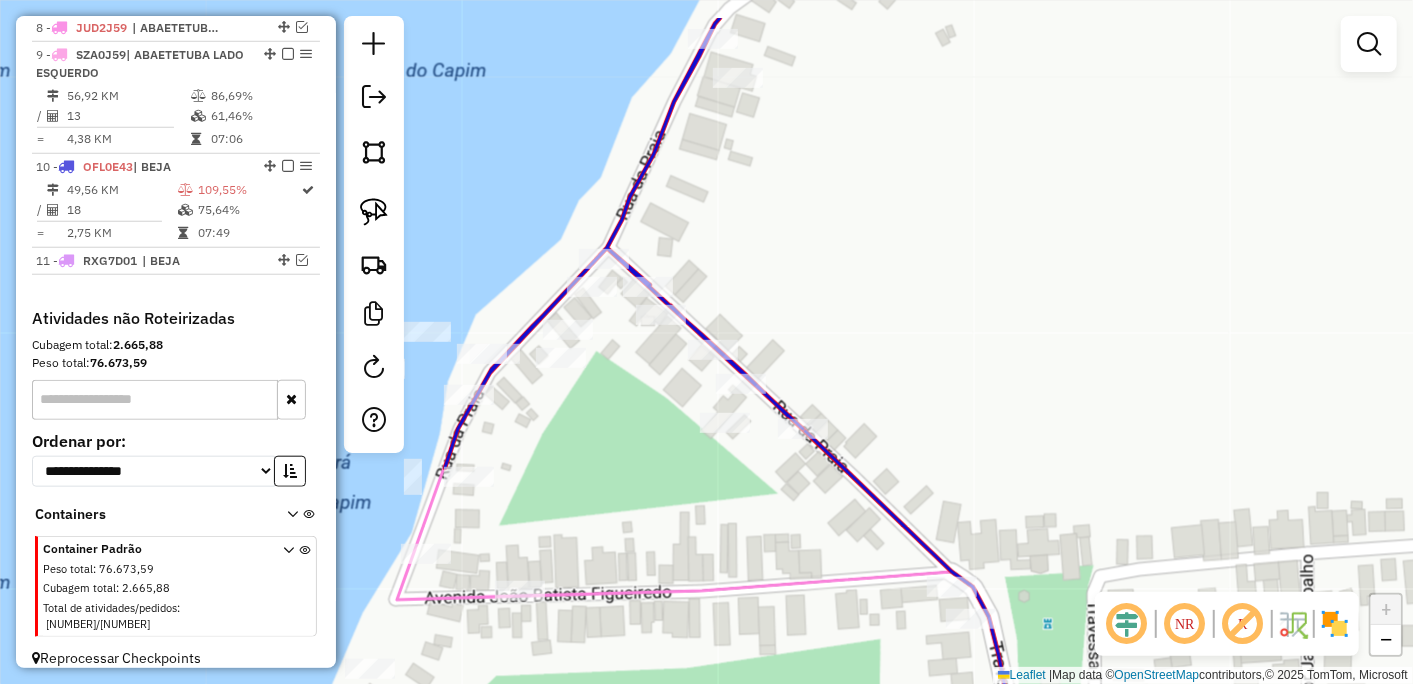 drag, startPoint x: 532, startPoint y: 407, endPoint x: 635, endPoint y: 494, distance: 134.82582 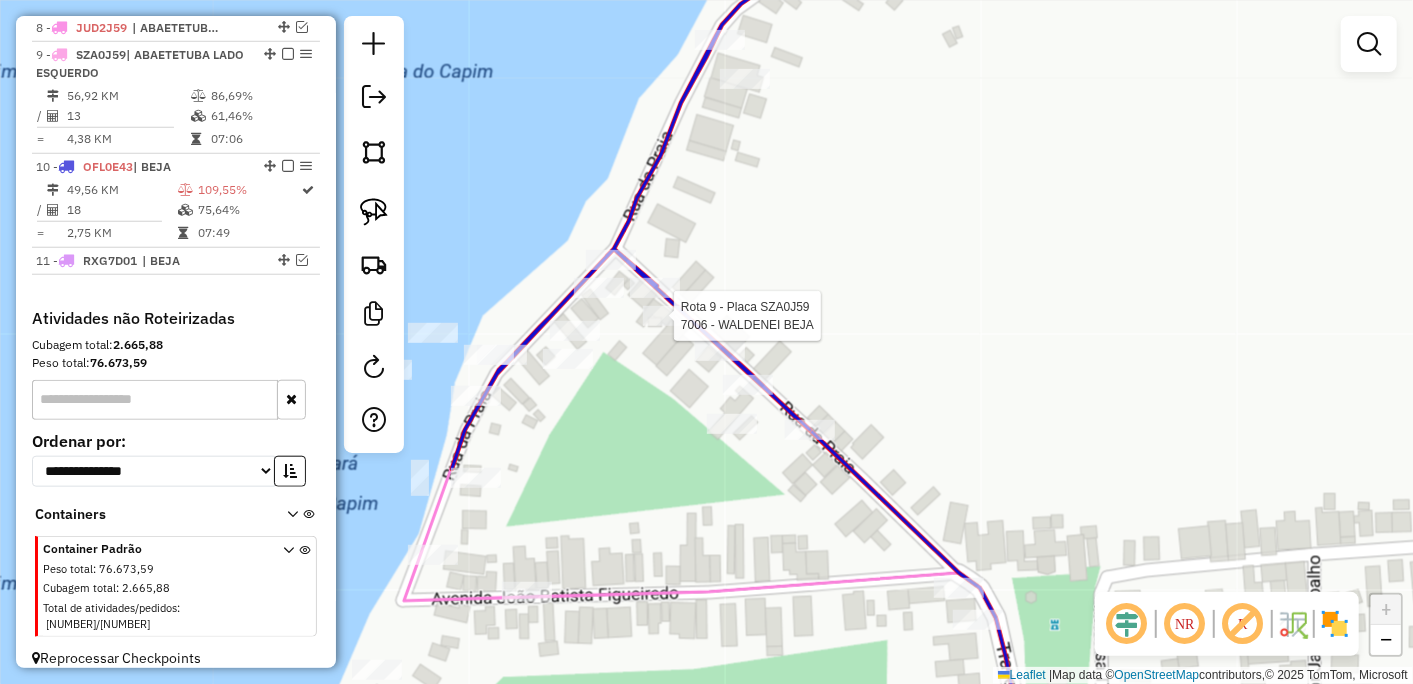 select on "**********" 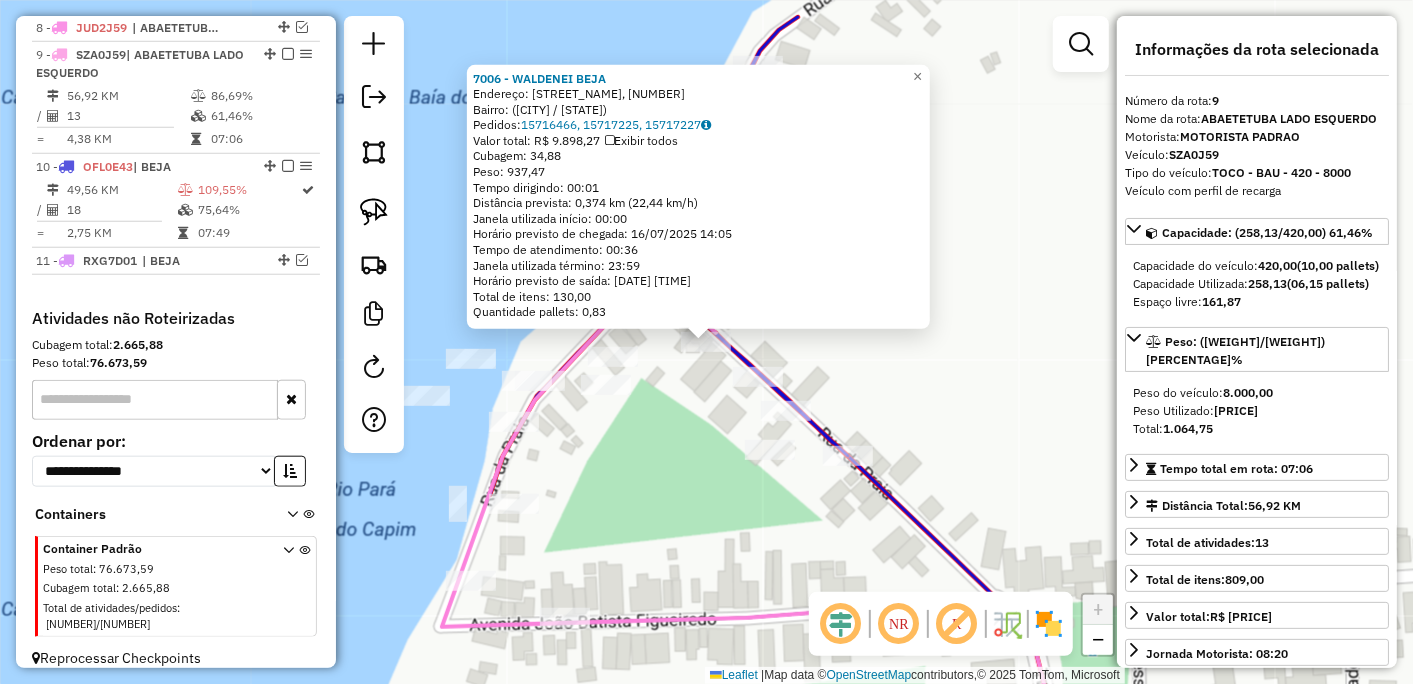 click on "7006 - WALDENEI BEJA  Endereço: Travessa da Praia, 297   Bairro:  (Abaetetuba / PA)   Pedidos:  15716466, 15717225, 15717227   Valor total: R$ 9.898,27   Exibir todos   Cubagem: 34,88  Peso: 937,47  Tempo dirigindo: 00:01   Distância prevista: 0,374 km (22,44 km/h)   Janela utilizada início: 00:00   Horário previsto de chegada: 16/07/2025 14:05   Tempo de atendimento: 00:36   Janela utilizada término: 23:59   Horário previsto de saída: 16/07/2025 14:41   Total de itens: 130,00   Quantidade pallets: 0,83  × Janela de atendimento Grade de atendimento Capacidade Transportadoras Veículos Cliente Pedidos  Rotas Selecione os dias de semana para filtrar as janelas de atendimento  Seg   Ter   Qua   Qui   Sex   Sáb   Dom  Informe o período da janela de atendimento: De: Até:  Filtrar exatamente a janela do cliente  Considerar janela de atendimento padrão  Selecione os dias de semana para filtrar as grades de atendimento  Seg   Ter   Qua   Qui   Sex   Sáb   Dom   Peso mínimo:   Peso máximo:   De:   De:" 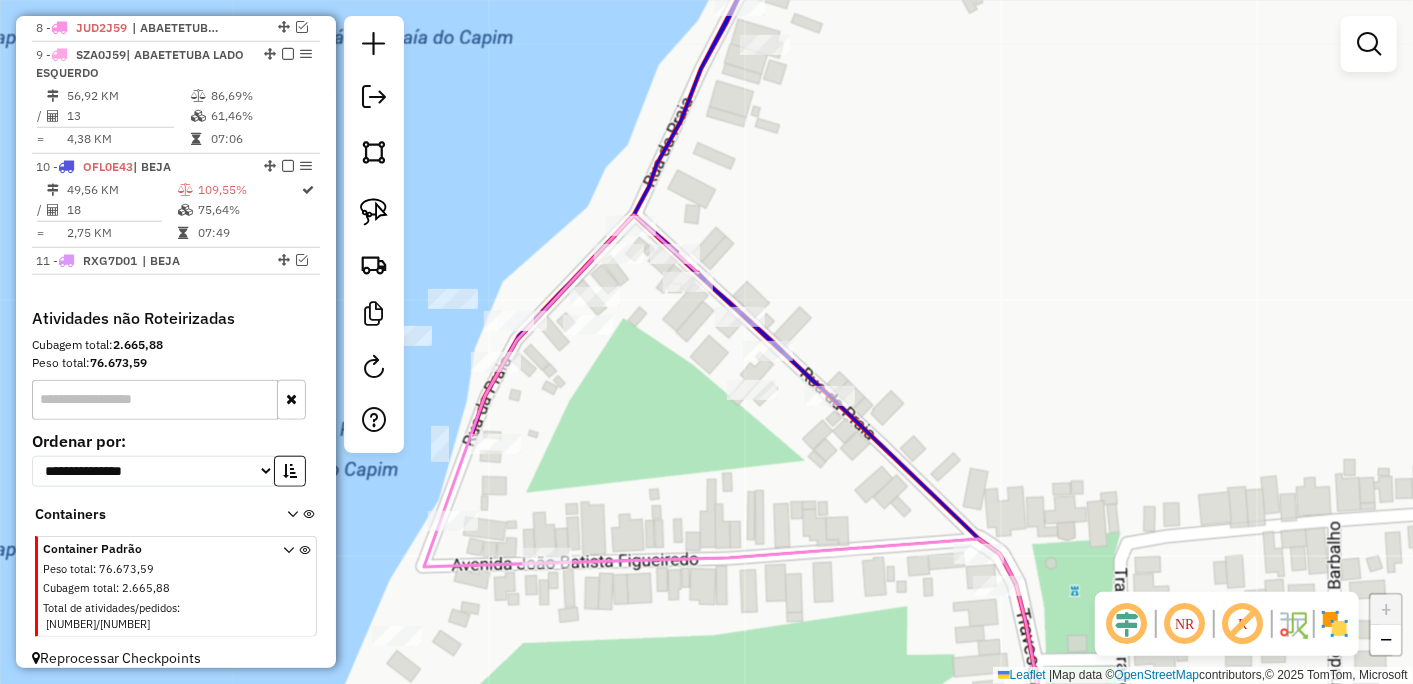 drag, startPoint x: 663, startPoint y: 441, endPoint x: 632, endPoint y: 321, distance: 123.9395 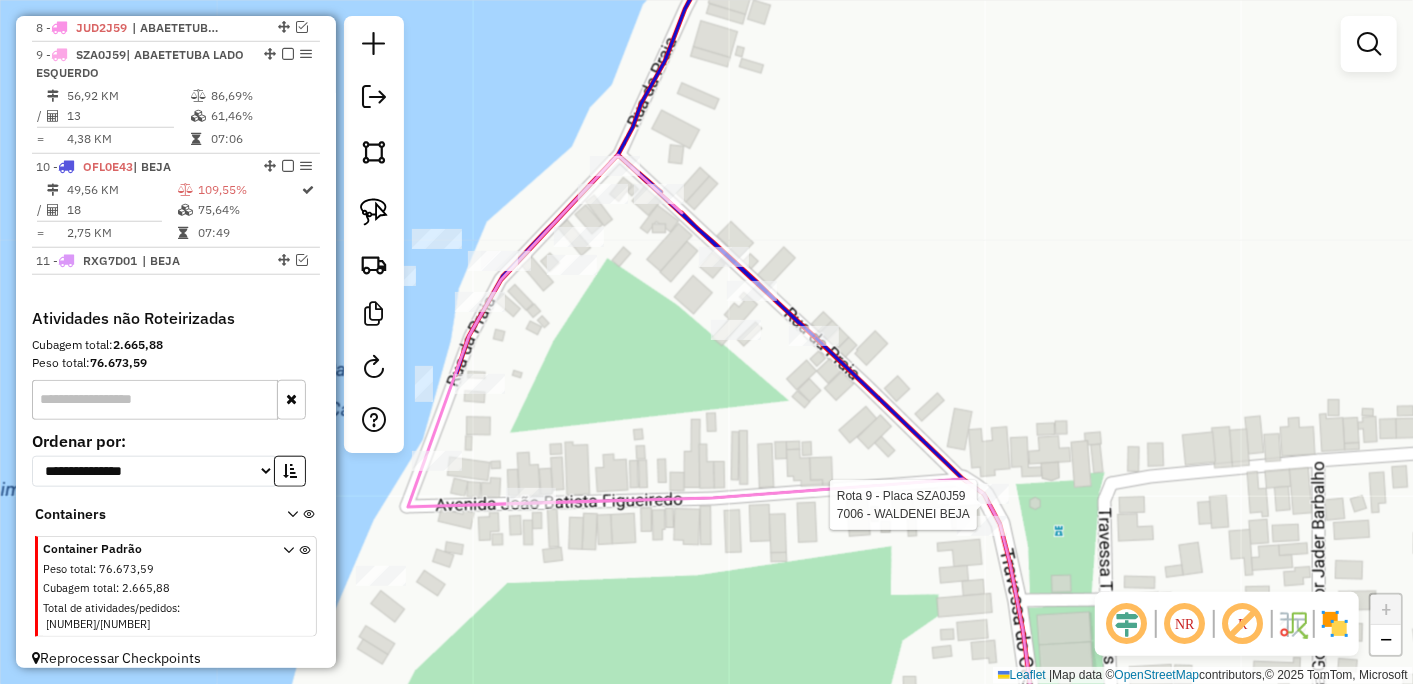 click 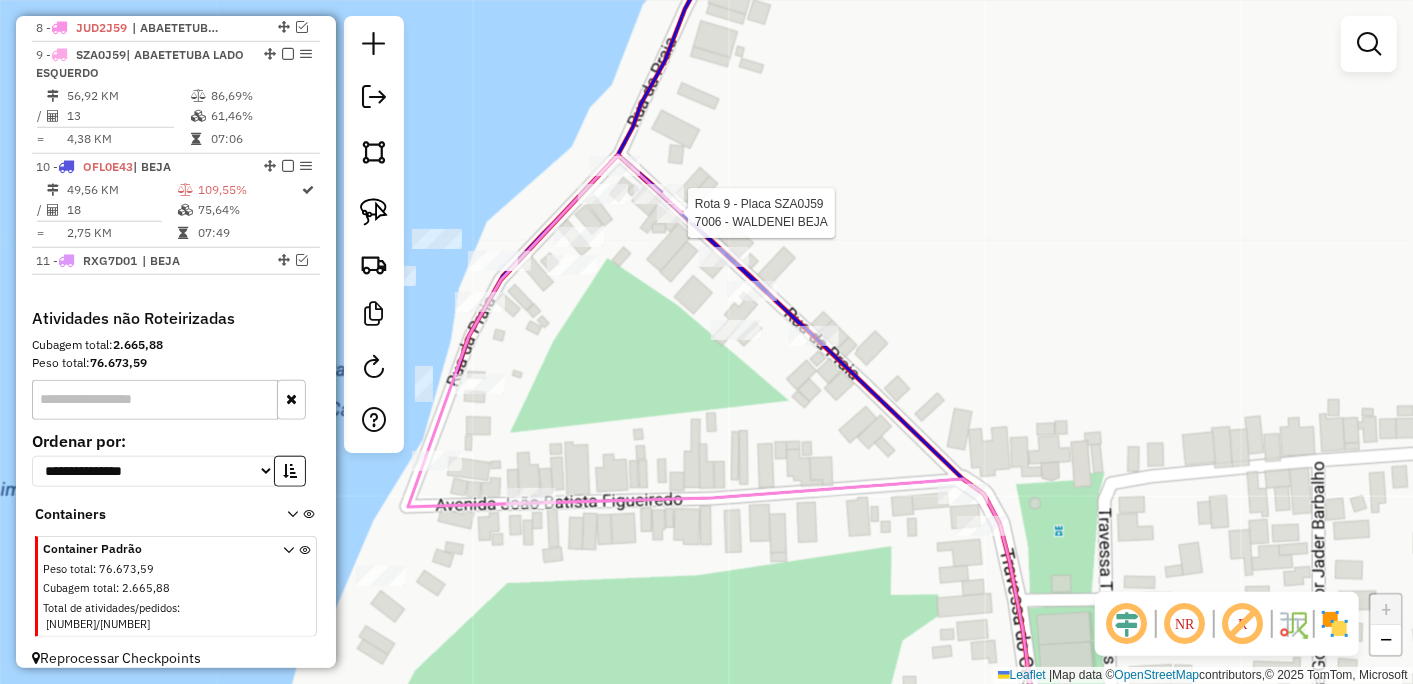 select on "**********" 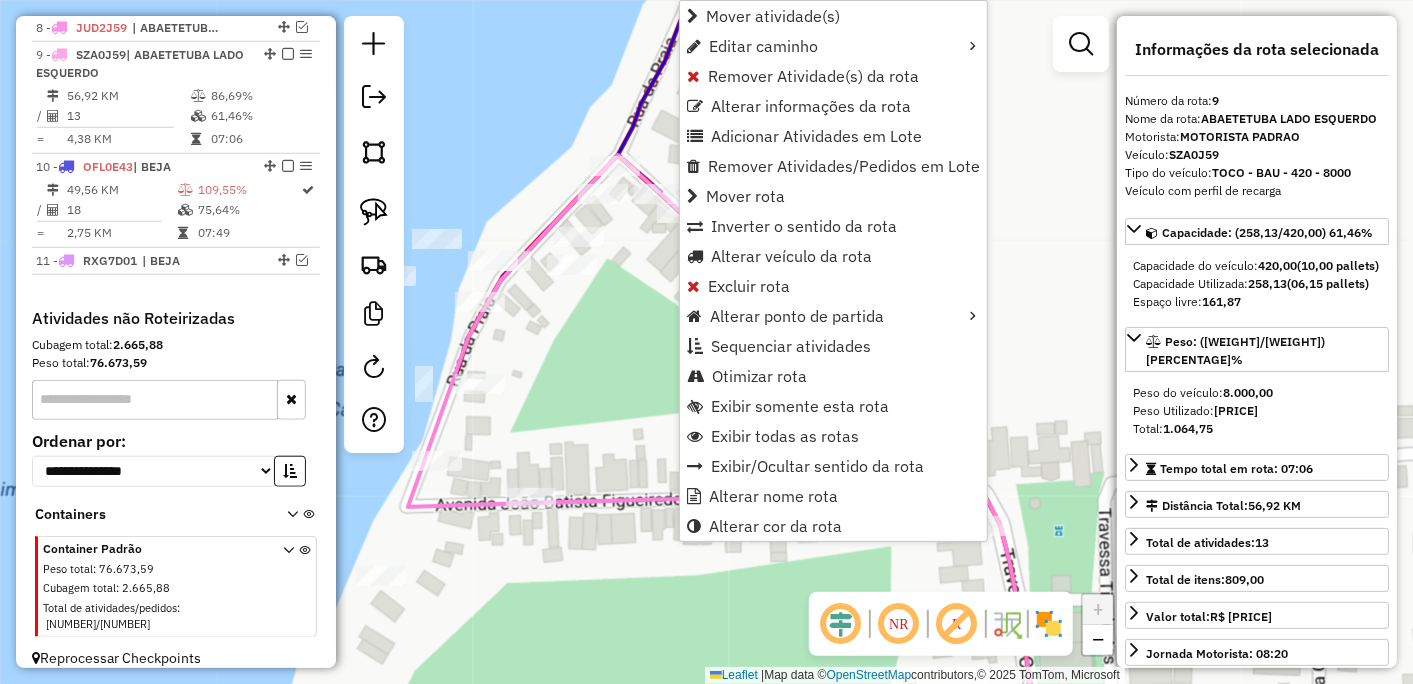 click on "Rota 9 - Placa SZA0J59  7006 - WALDENEI BEJA Janela de atendimento Grade de atendimento Capacidade Transportadoras Veículos Cliente Pedidos  Rotas Selecione os dias de semana para filtrar as janelas de atendimento  Seg   Ter   Qua   Qui   Sex   Sáb   Dom  Informe o período da janela de atendimento: De: Até:  Filtrar exatamente a janela do cliente  Considerar janela de atendimento padrão  Selecione os dias de semana para filtrar as grades de atendimento  Seg   Ter   Qua   Qui   Sex   Sáb   Dom   Considerar clientes sem dia de atendimento cadastrado  Clientes fora do dia de atendimento selecionado Filtrar as atividades entre os valores definidos abaixo:  Peso mínimo:   Peso máximo:   Cubagem mínima:   Cubagem máxima:   De:   Até:  Filtrar as atividades entre o tempo de atendimento definido abaixo:  De:   Até:   Considerar capacidade total dos clientes não roteirizados Transportadora: Selecione um ou mais itens Tipo de veículo: Selecione um ou mais itens Veículo: Selecione um ou mais itens Nome: +" 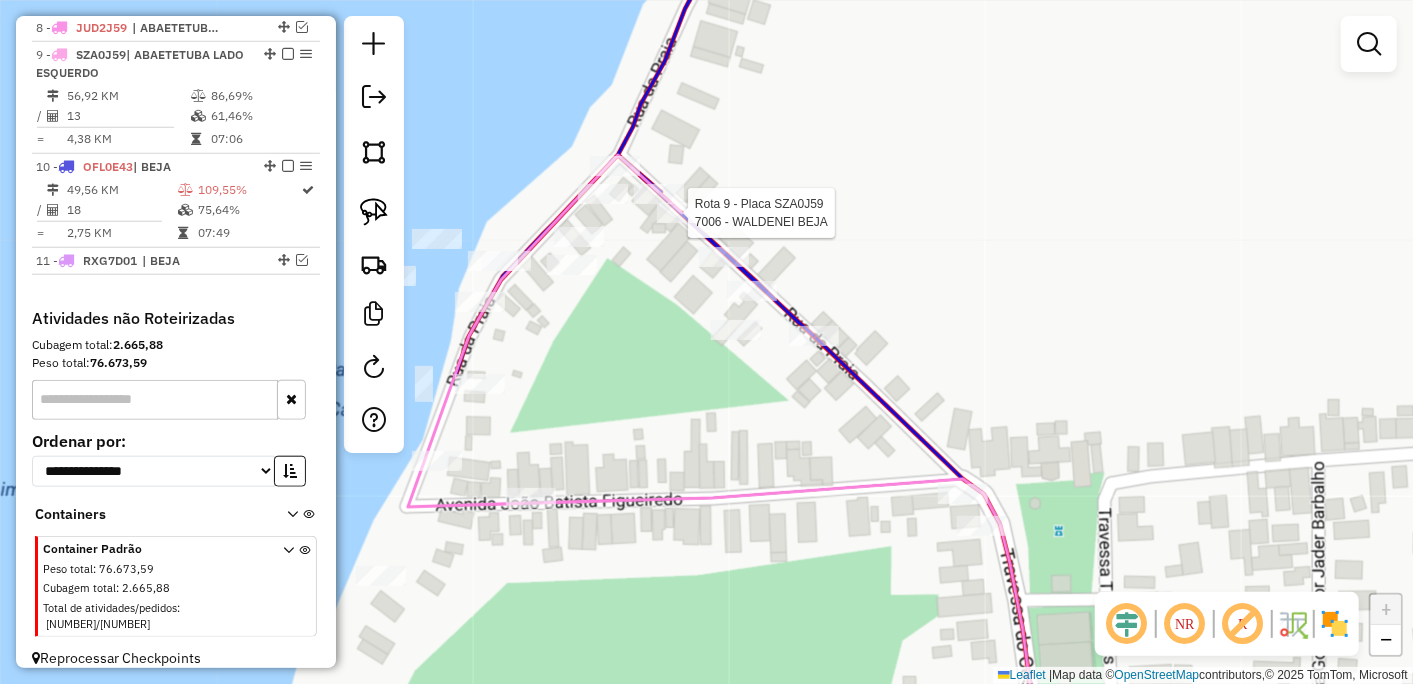 select on "**********" 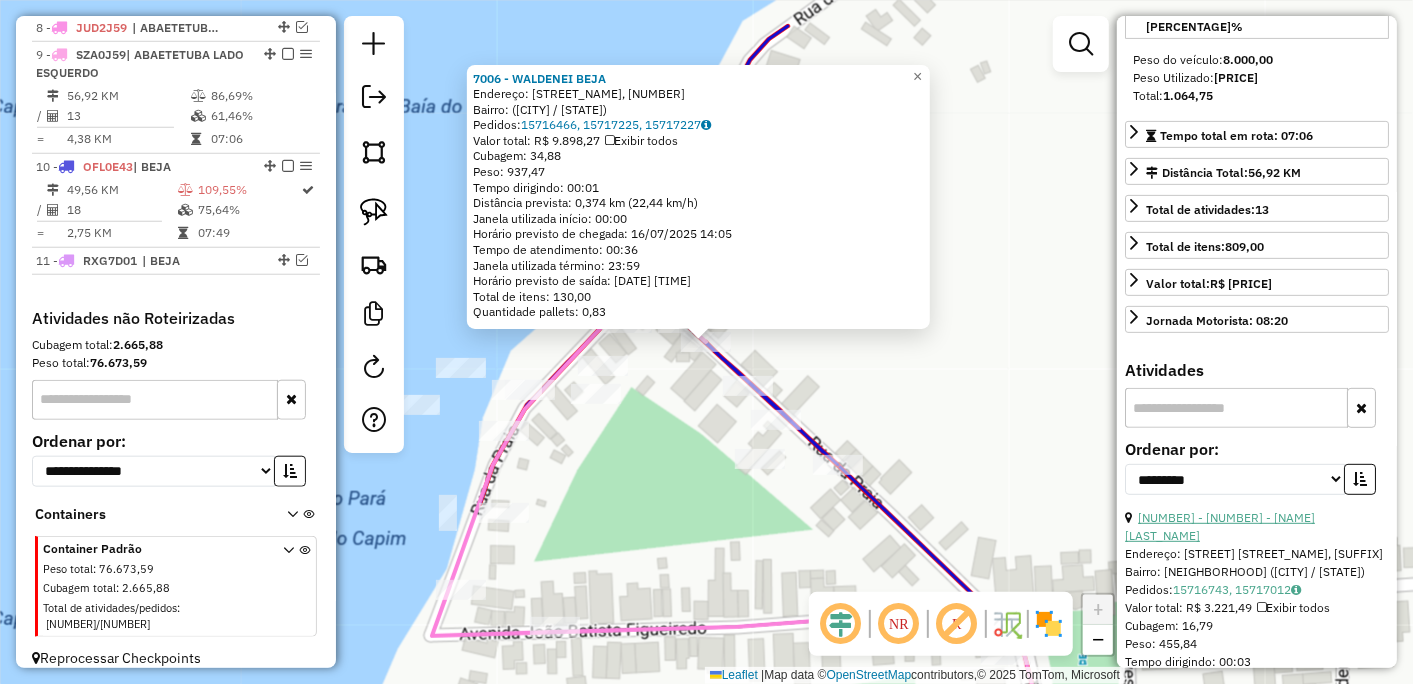 scroll, scrollTop: 555, scrollLeft: 0, axis: vertical 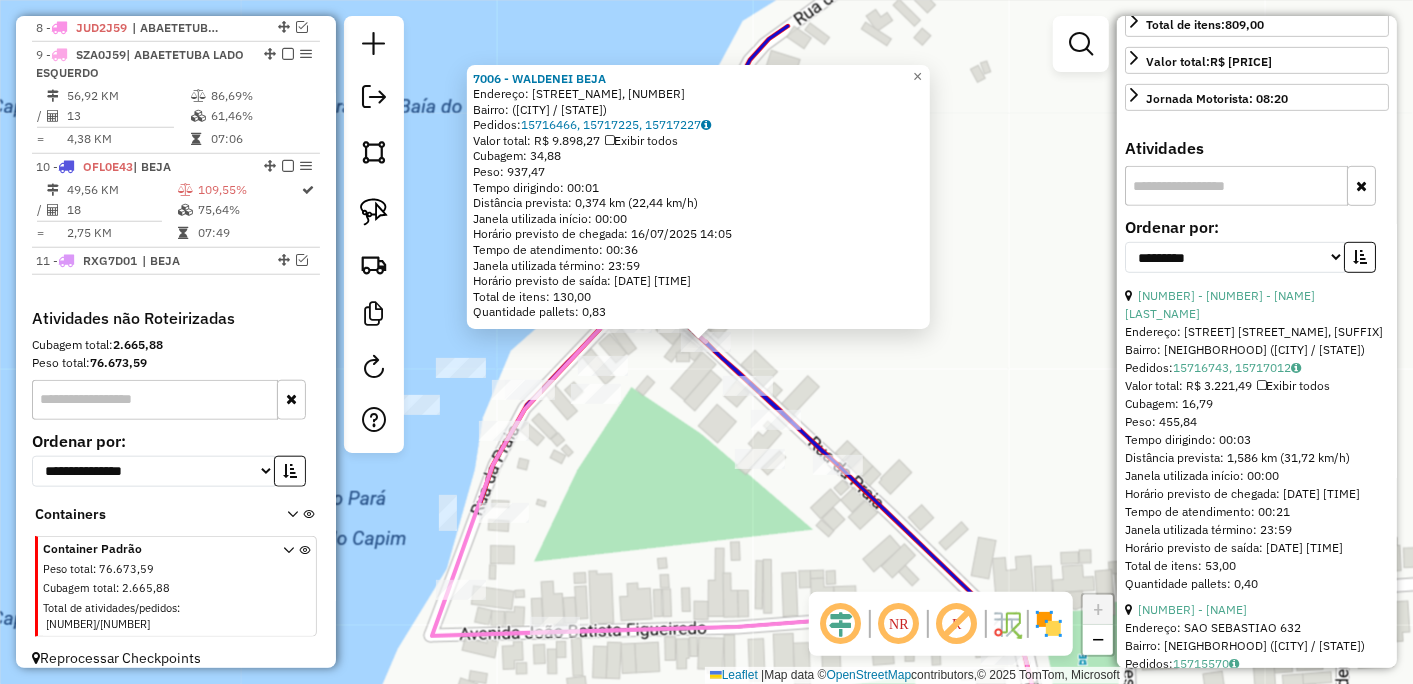 click on "7006 - WALDENEI BEJA  Endereço: Travessa da Praia, 297   Bairro:  (Abaetetuba / PA)   Pedidos:  15716466, 15717225, 15717227   Valor total: R$ 9.898,27   Exibir todos   Cubagem: 34,88  Peso: 937,47  Tempo dirigindo: 00:01   Distância prevista: 0,374 km (22,44 km/h)   Janela utilizada início: 00:00   Horário previsto de chegada: 16/07/2025 14:05   Tempo de atendimento: 00:36   Janela utilizada término: 23:59   Horário previsto de saída: 16/07/2025 14:41   Total de itens: 130,00   Quantidade pallets: 0,83  × Janela de atendimento Grade de atendimento Capacidade Transportadoras Veículos Cliente Pedidos  Rotas Selecione os dias de semana para filtrar as janelas de atendimento  Seg   Ter   Qua   Qui   Sex   Sáb   Dom  Informe o período da janela de atendimento: De: Até:  Filtrar exatamente a janela do cliente  Considerar janela de atendimento padrão  Selecione os dias de semana para filtrar as grades de atendimento  Seg   Ter   Qua   Qui   Sex   Sáb   Dom   Peso mínimo:   Peso máximo:   De:   De:" 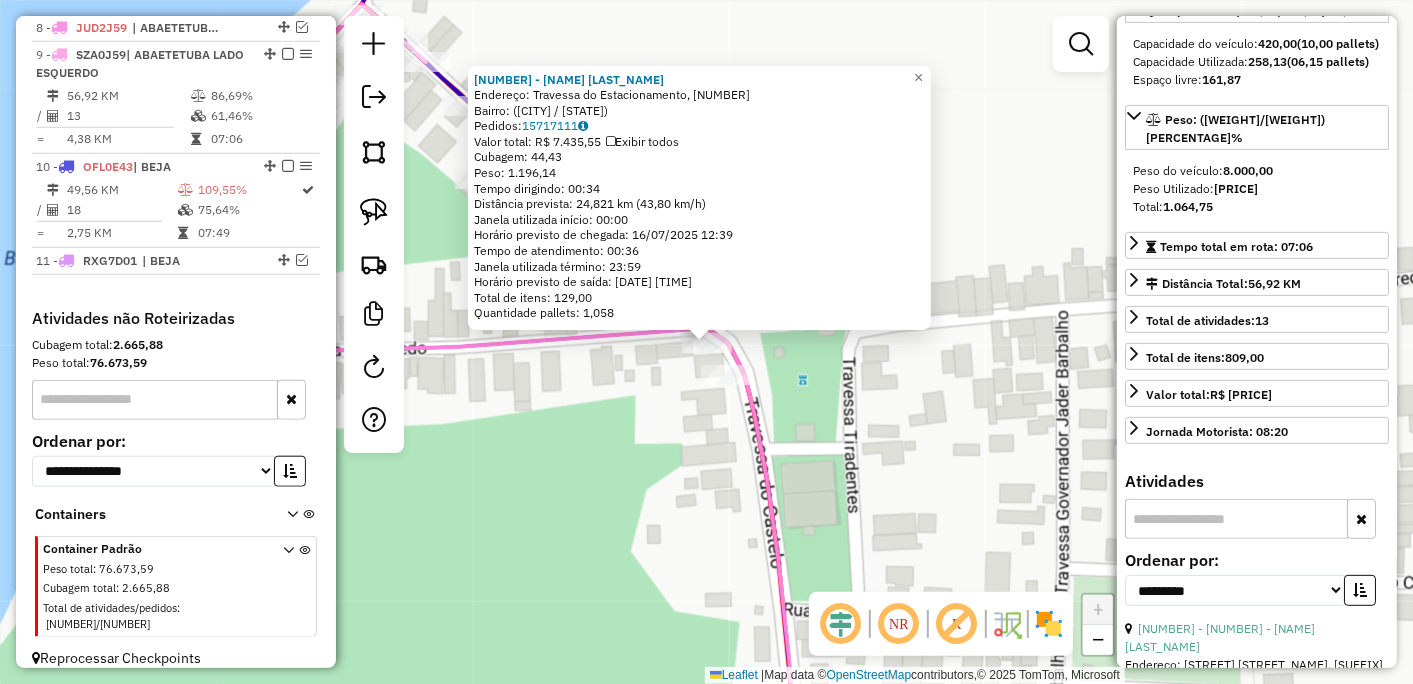 scroll, scrollTop: 555, scrollLeft: 0, axis: vertical 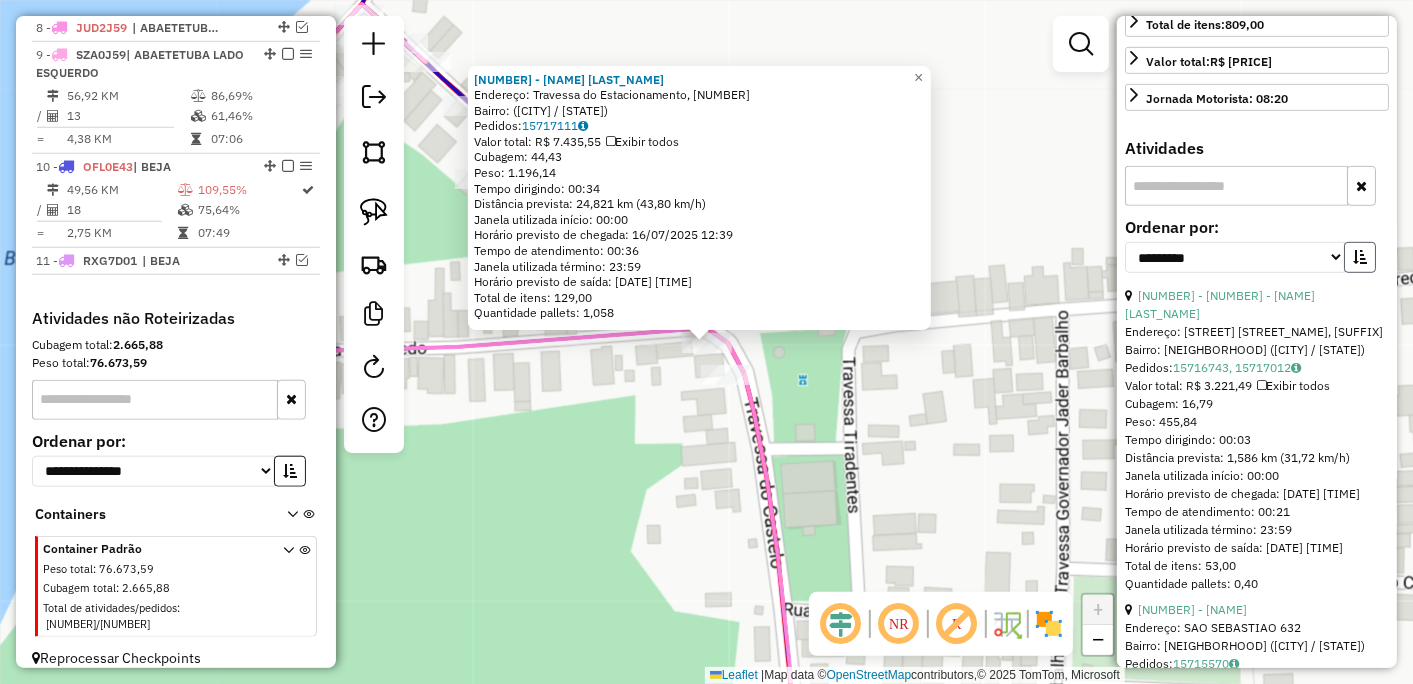 click at bounding box center [1360, 257] 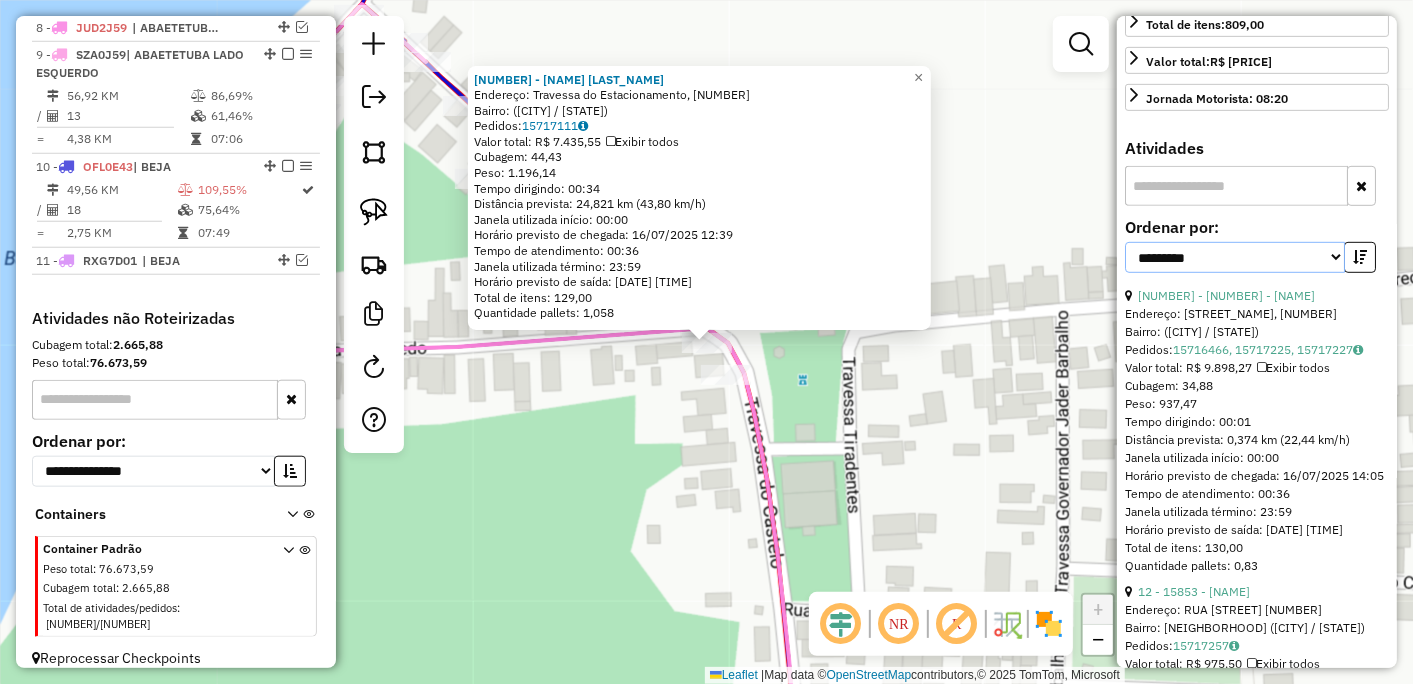 click on "**********" at bounding box center [1235, 257] 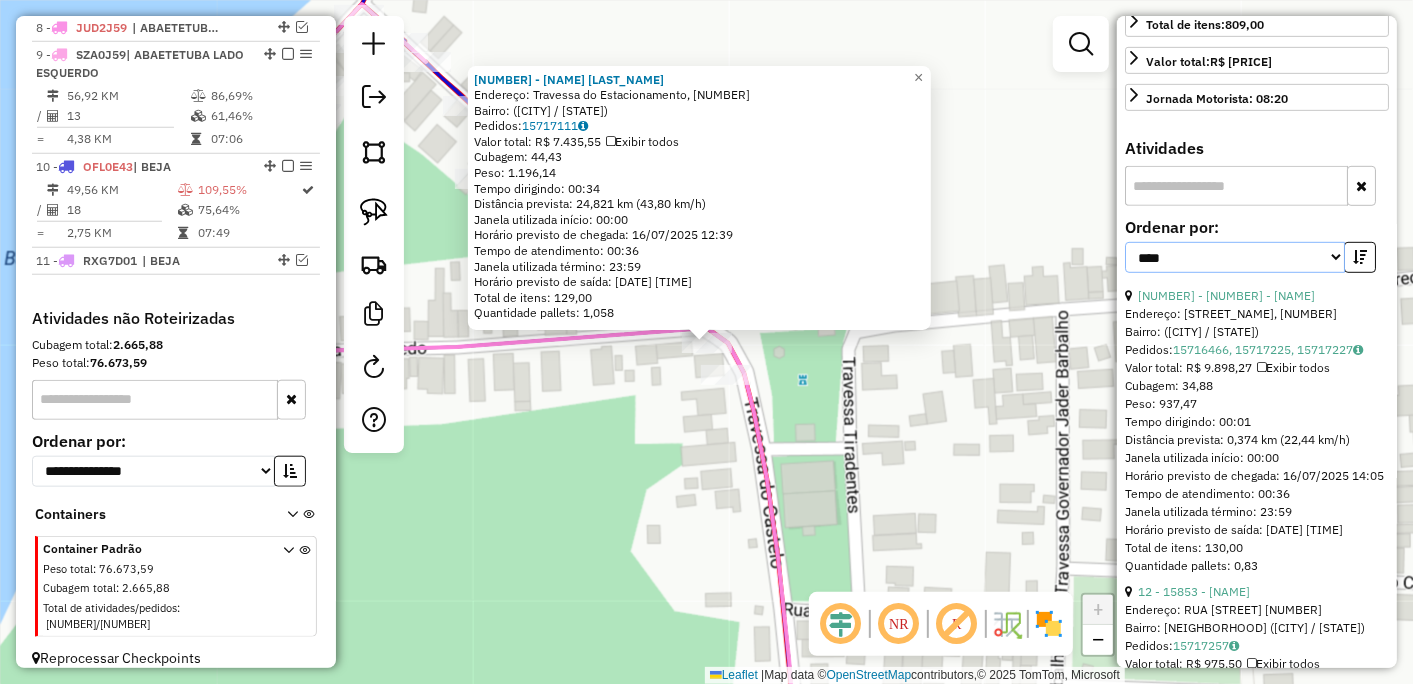 click on "**********" at bounding box center [1235, 257] 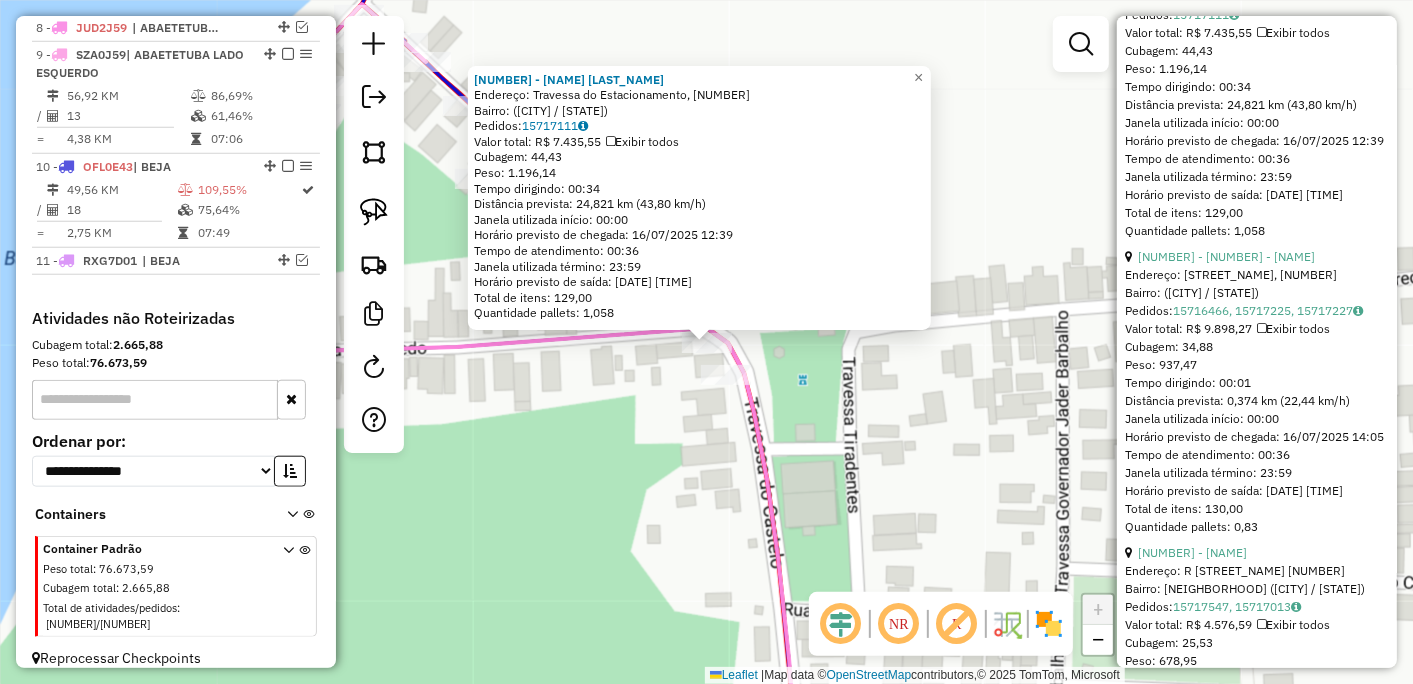 scroll, scrollTop: 1333, scrollLeft: 0, axis: vertical 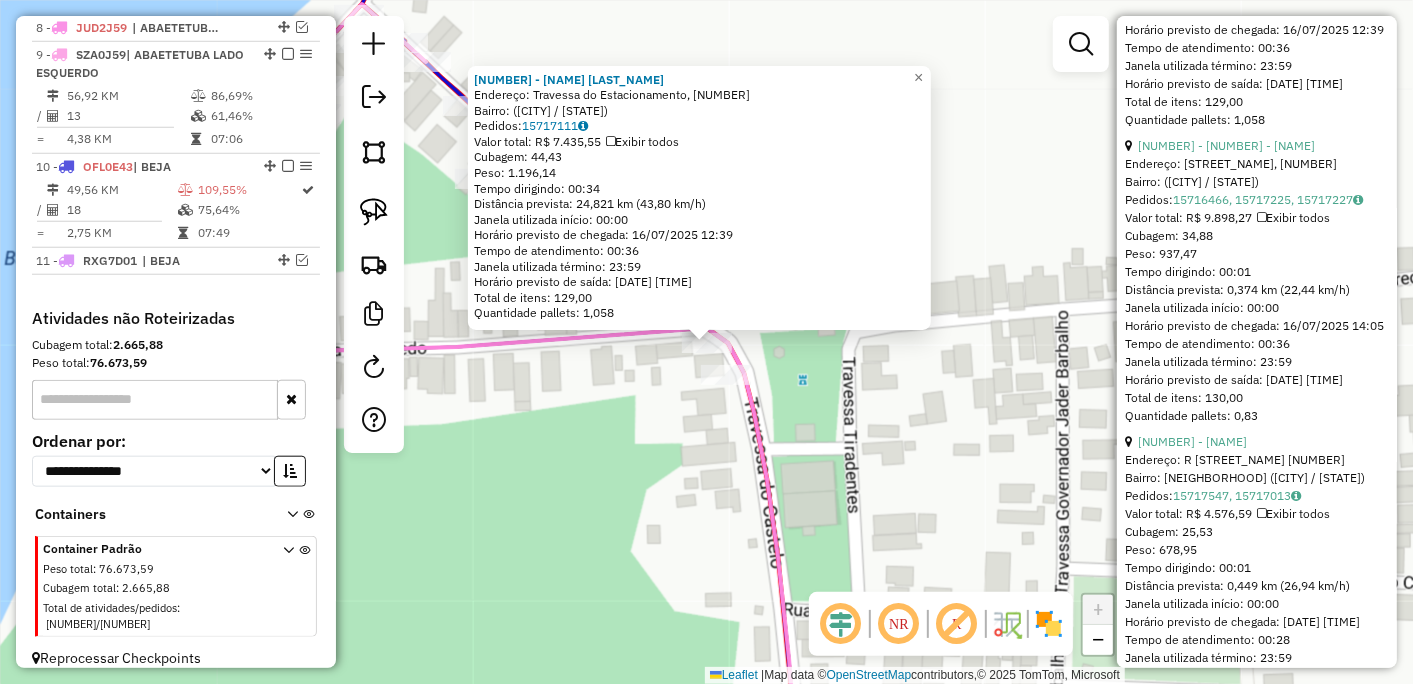 click on "13467 - SILVANA DO SOCORRO  Endereço: Travessa do Estacionamento, 315   Bairro:  (Abaetetuba / PA)   Pedidos:  15717111   Valor total: R$ 7.435,55   Exibir todos   Cubagem: 44,43  Peso: 1.196,14  Tempo dirigindo: 00:34   Distância prevista: 24,821 km (43,80 km/h)   Janela utilizada início: 00:00   Horário previsto de chegada: 16/07/2025 12:39   Tempo de atendimento: 00:36   Janela utilizada término: 23:59   Horário previsto de saída: 16/07/2025 13:15   Total de itens: 129,00   Quantidade pallets: 1,058  × Janela de atendimento Grade de atendimento Capacidade Transportadoras Veículos Cliente Pedidos  Rotas Selecione os dias de semana para filtrar as janelas de atendimento  Seg   Ter   Qua   Qui   Sex   Sáb   Dom  Informe o período da janela de atendimento: De: Até:  Filtrar exatamente a janela do cliente  Considerar janela de atendimento padrão  Selecione os dias de semana para filtrar as grades de atendimento  Seg   Ter   Qua   Qui   Sex   Sáb   Dom   Peso mínimo:   Peso máximo:   De:   Até:" 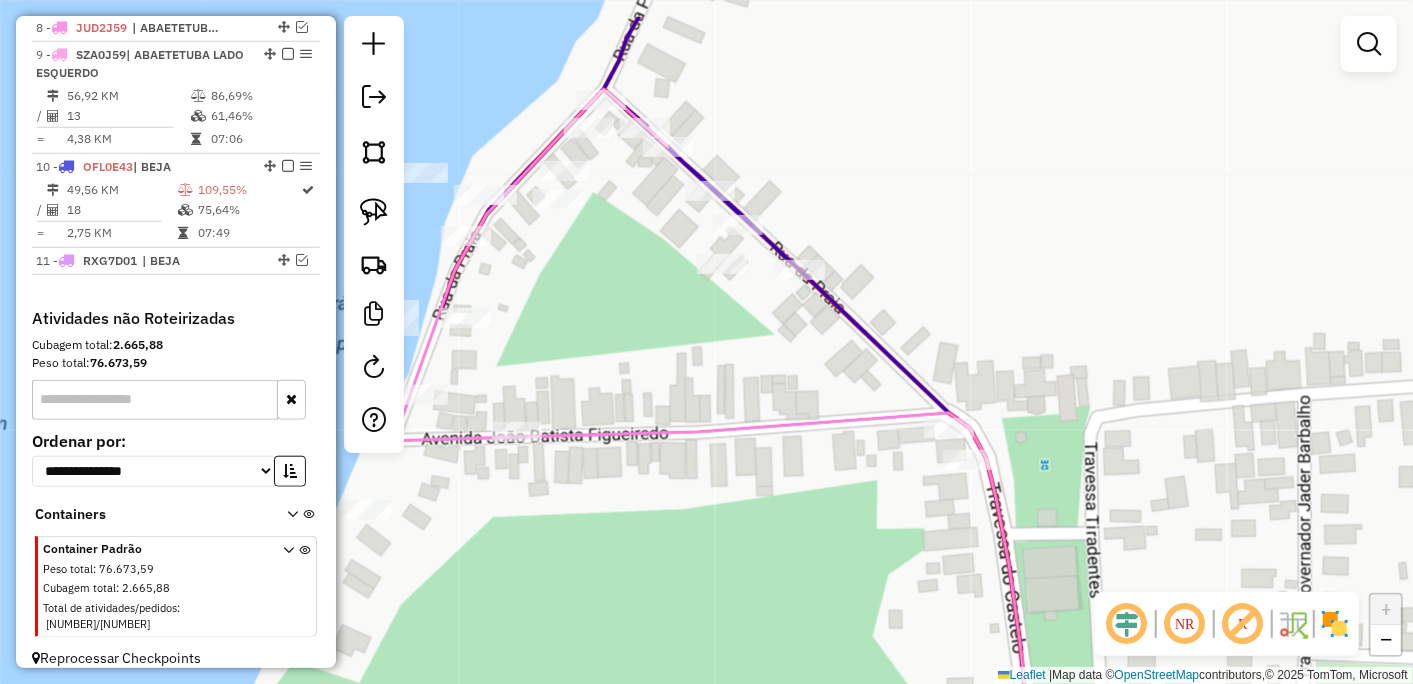 drag, startPoint x: 576, startPoint y: 488, endPoint x: 858, endPoint y: 561, distance: 291.29538 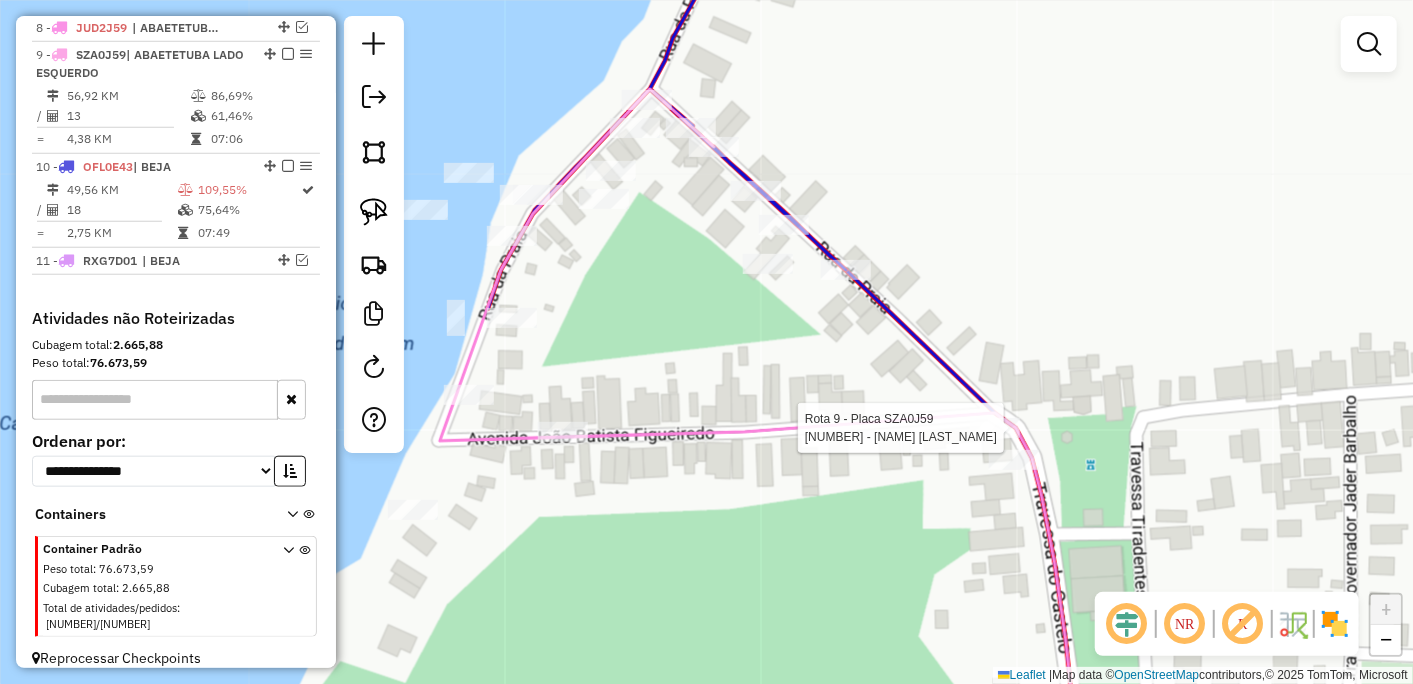 select on "*********" 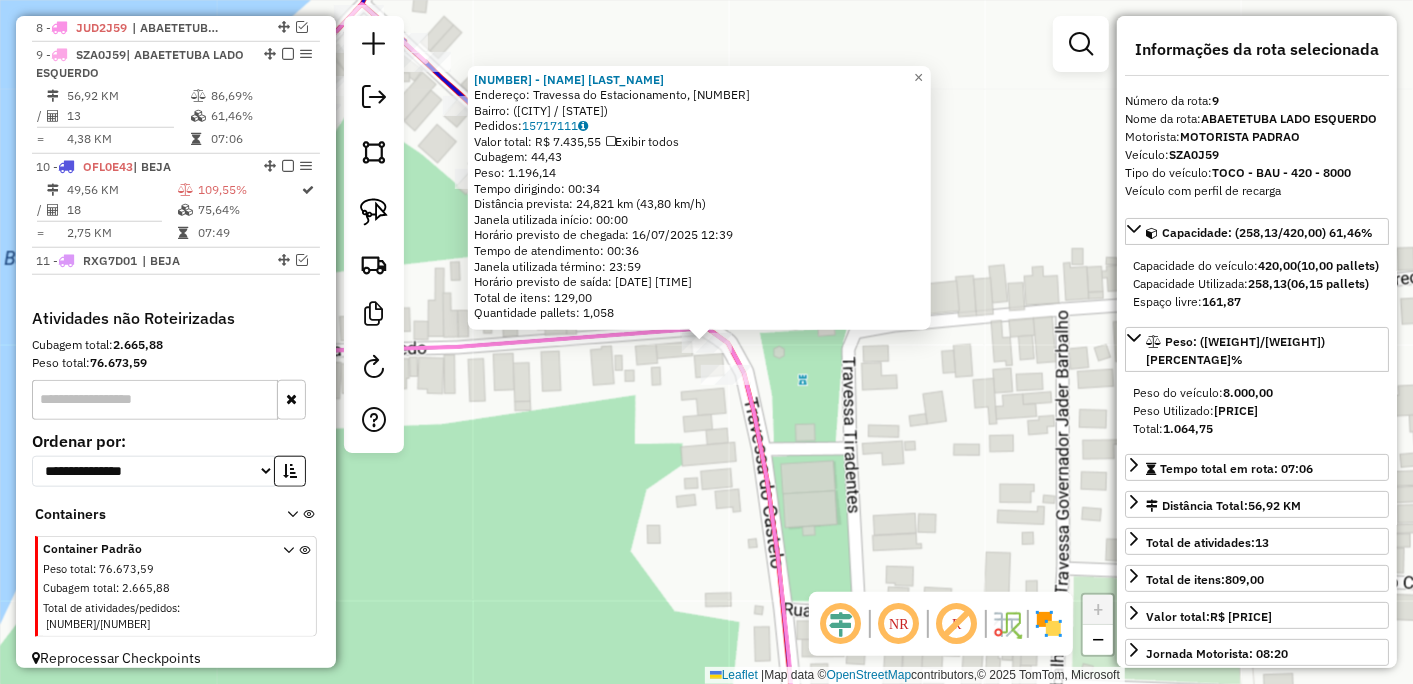 click on "13467 - SILVANA DO SOCORRO  Endereço: Travessa do Estacionamento, 315   Bairro:  (Abaetetuba / PA)   Pedidos:  15717111   Valor total: R$ 7.435,55   Exibir todos   Cubagem: 44,43  Peso: 1.196,14  Tempo dirigindo: 00:34   Distância prevista: 24,821 km (43,80 km/h)   Janela utilizada início: 00:00   Horário previsto de chegada: 16/07/2025 12:39   Tempo de atendimento: 00:36   Janela utilizada término: 23:59   Horário previsto de saída: 16/07/2025 13:15   Total de itens: 129,00   Quantidade pallets: 1,058  × Janela de atendimento Grade de atendimento Capacidade Transportadoras Veículos Cliente Pedidos  Rotas Selecione os dias de semana para filtrar as janelas de atendimento  Seg   Ter   Qua   Qui   Sex   Sáb   Dom  Informe o período da janela de atendimento: De: Até:  Filtrar exatamente a janela do cliente  Considerar janela de atendimento padrão  Selecione os dias de semana para filtrar as grades de atendimento  Seg   Ter   Qua   Qui   Sex   Sáb   Dom   Peso mínimo:   Peso máximo:   De:   Até:" 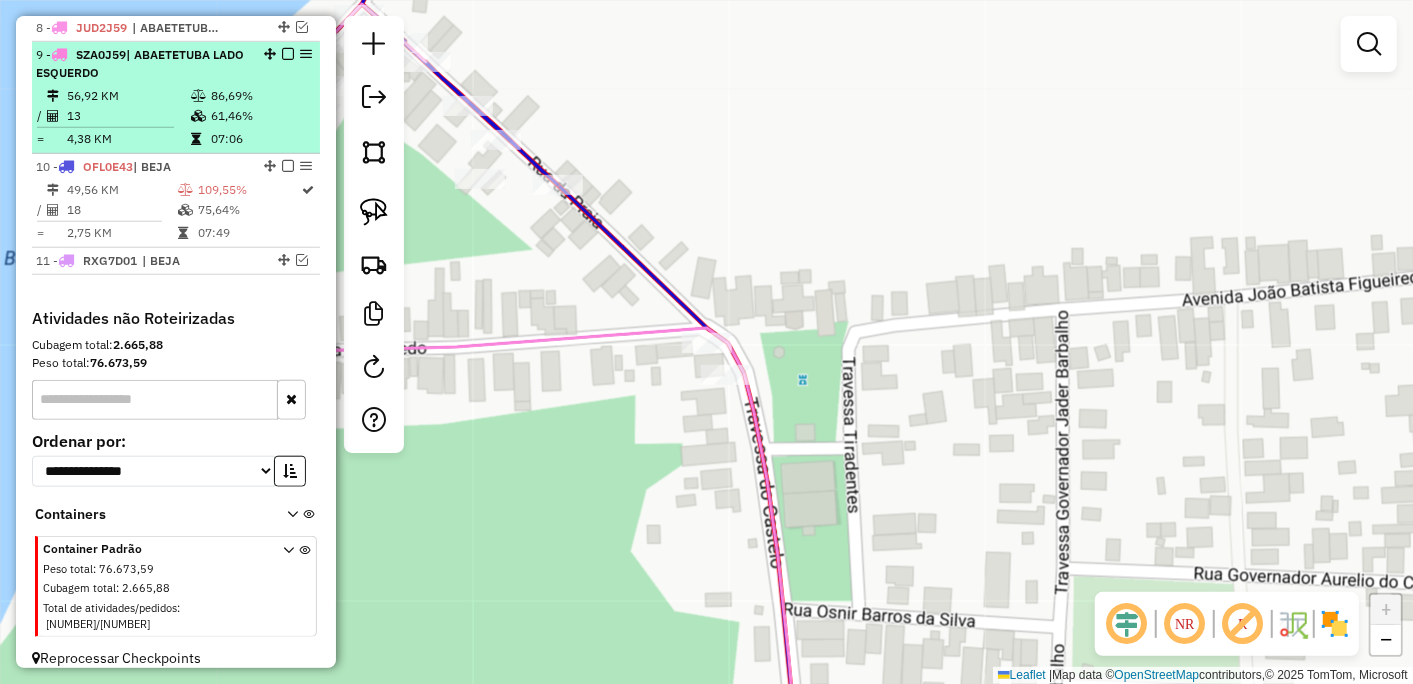 click at bounding box center (288, 54) 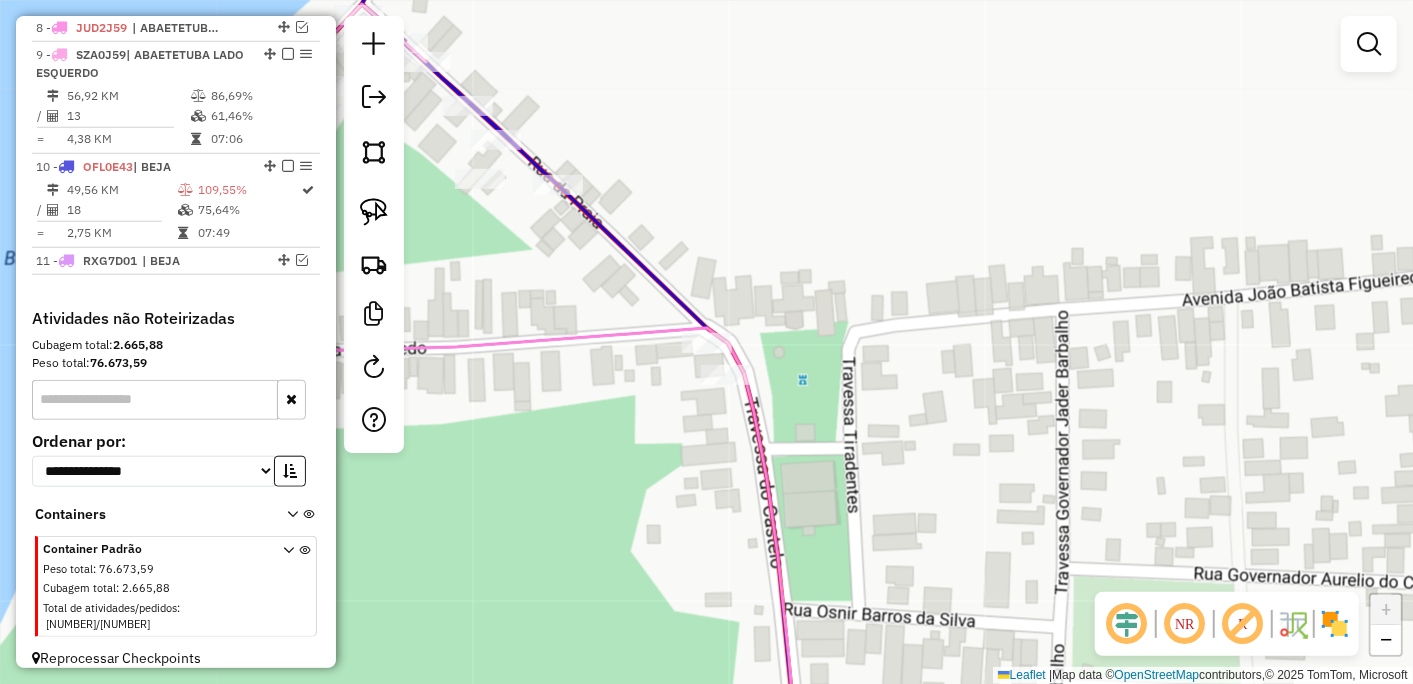 scroll, scrollTop: 854, scrollLeft: 0, axis: vertical 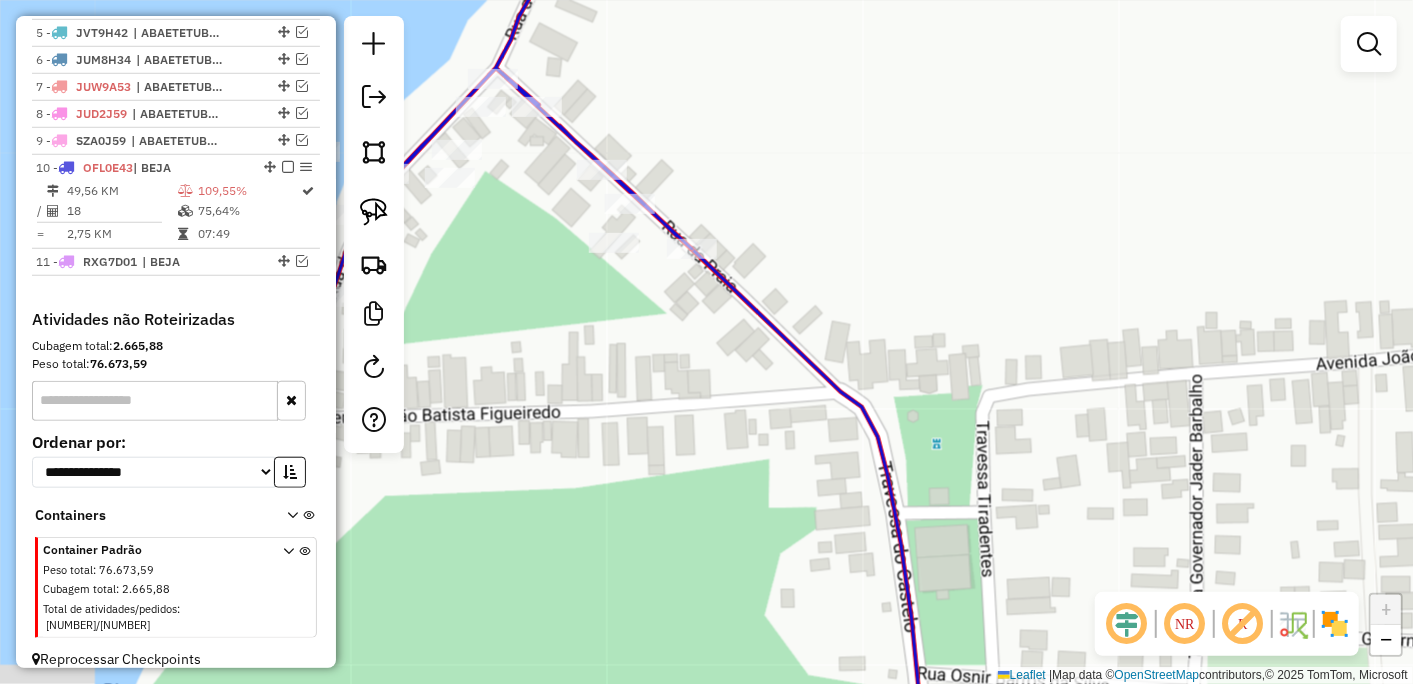 drag, startPoint x: 530, startPoint y: 301, endPoint x: 755, endPoint y: 347, distance: 229.65408 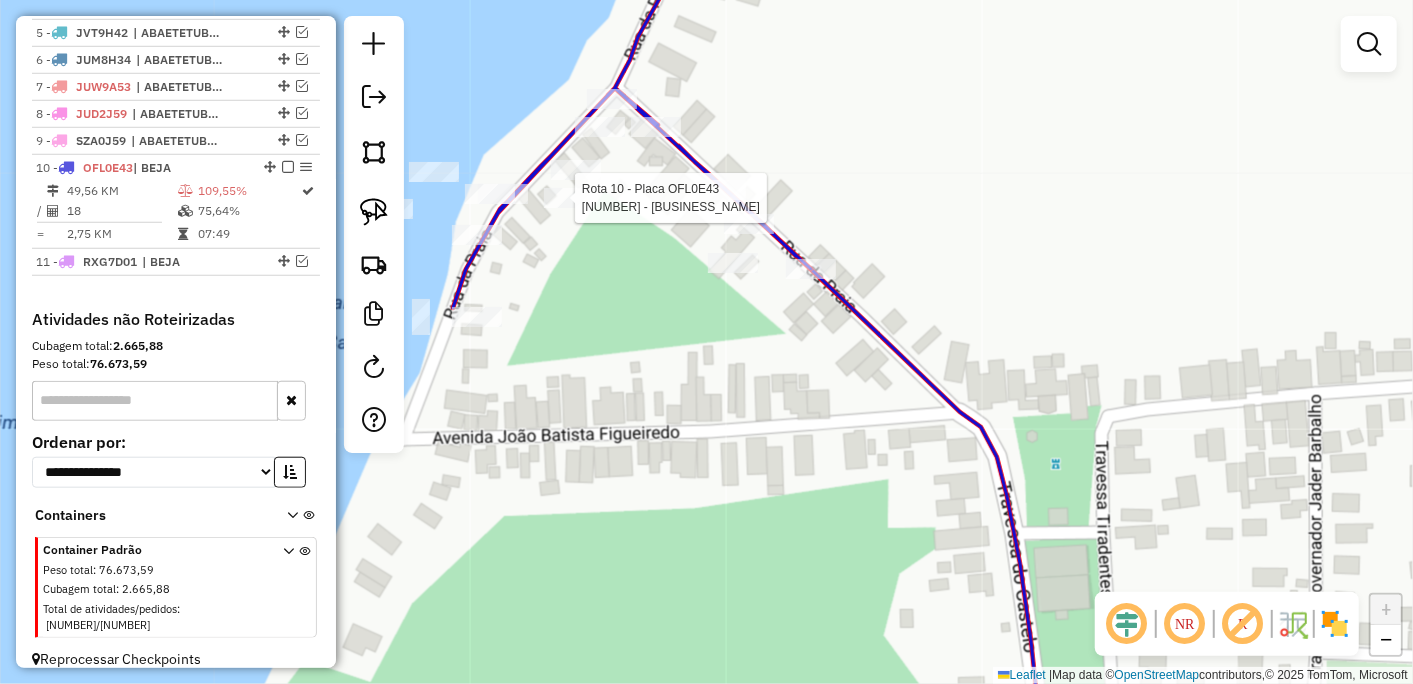 select on "*********" 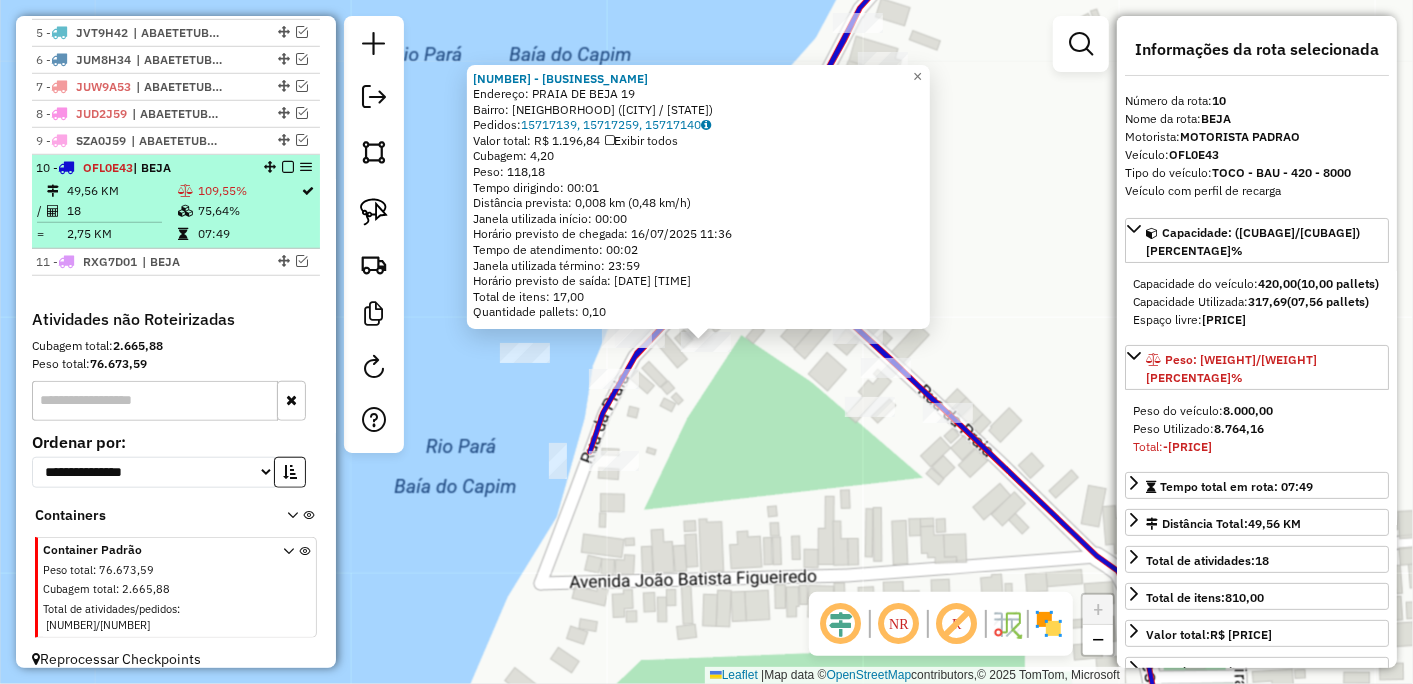 click at bounding box center (288, 167) 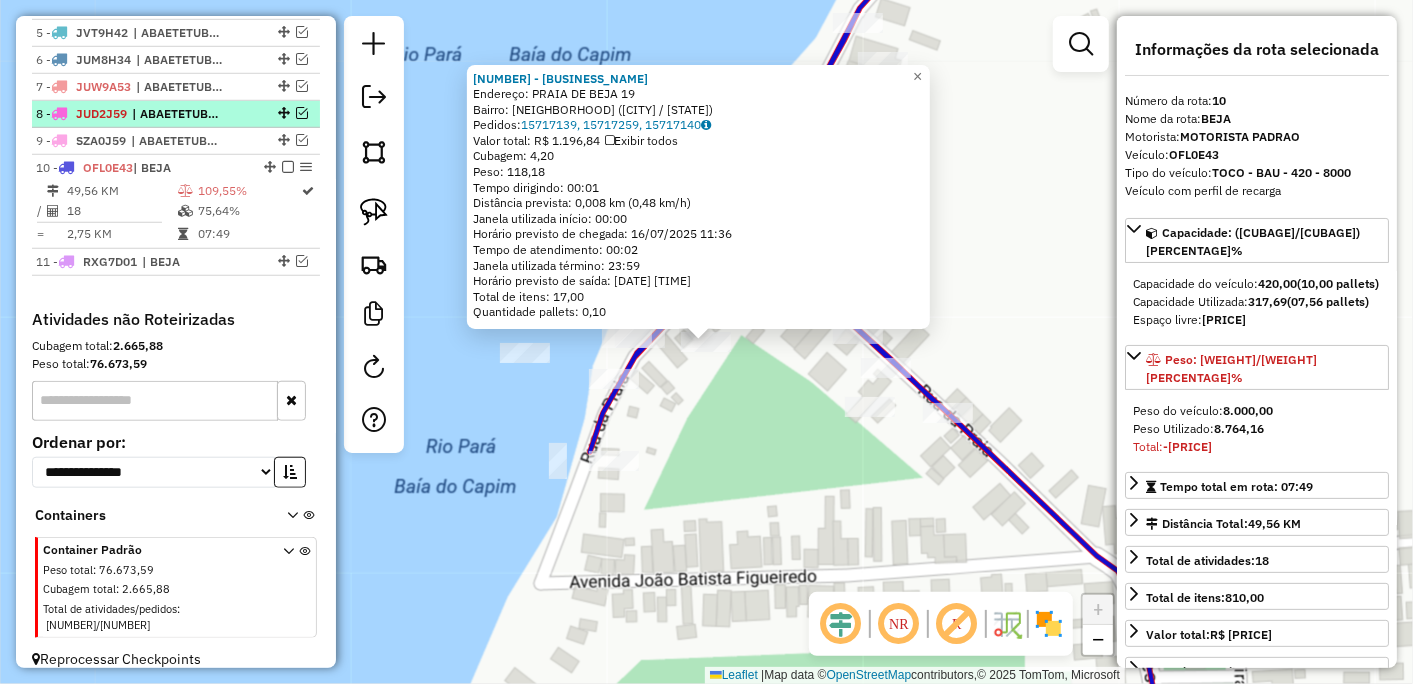 scroll, scrollTop: 787, scrollLeft: 0, axis: vertical 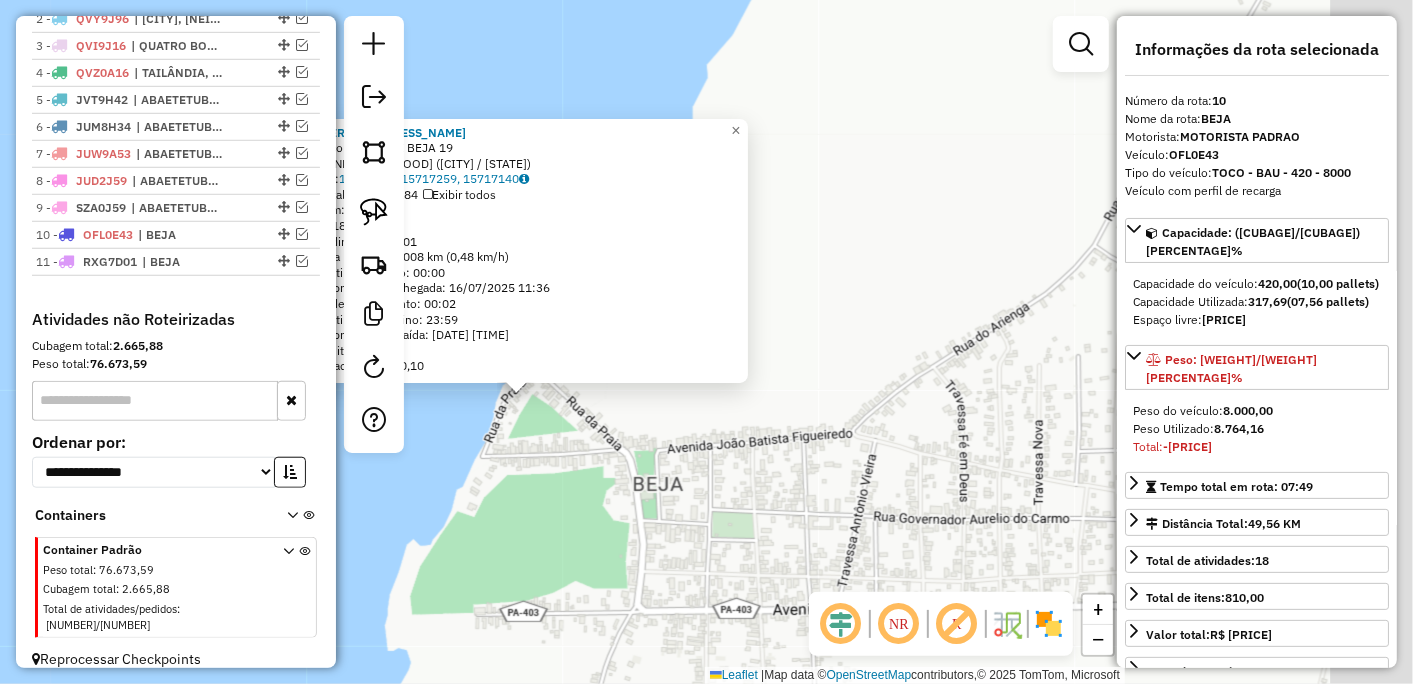 drag, startPoint x: 693, startPoint y: 457, endPoint x: 636, endPoint y: 451, distance: 57.31492 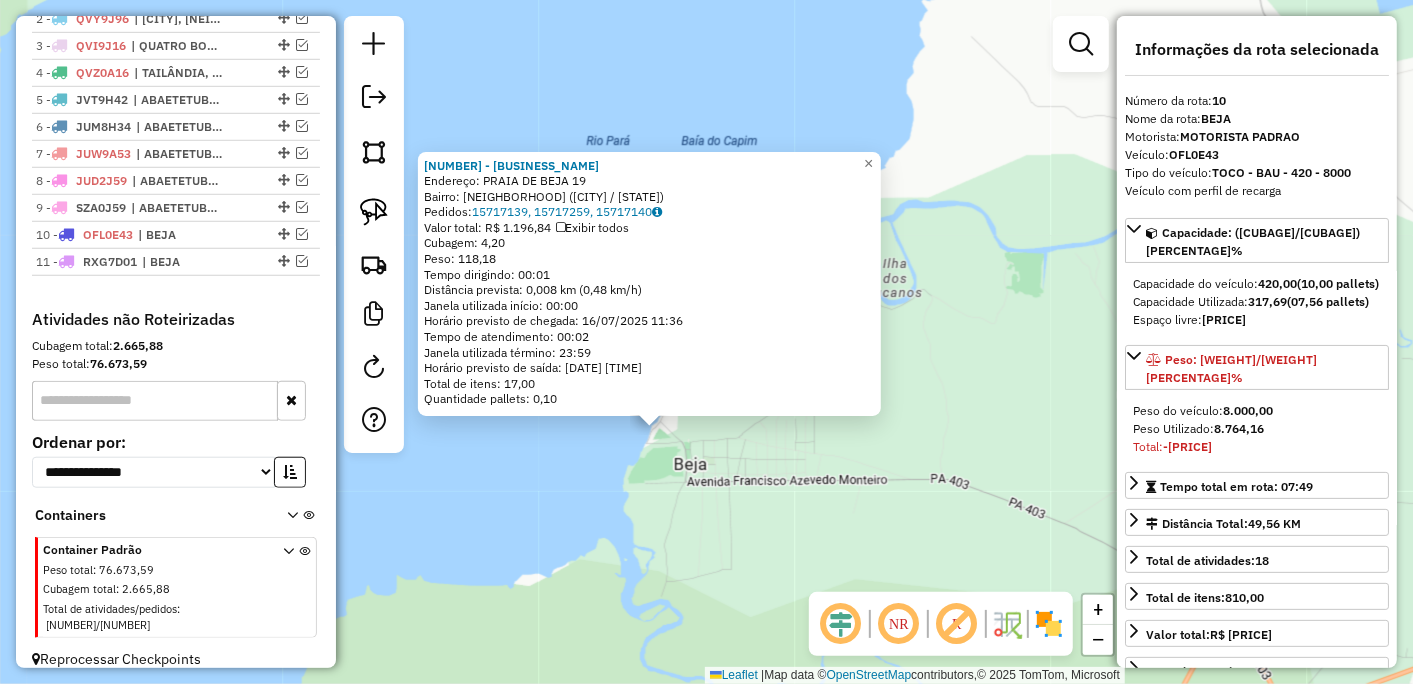 drag, startPoint x: 835, startPoint y: 523, endPoint x: 770, endPoint y: 136, distance: 392.4207 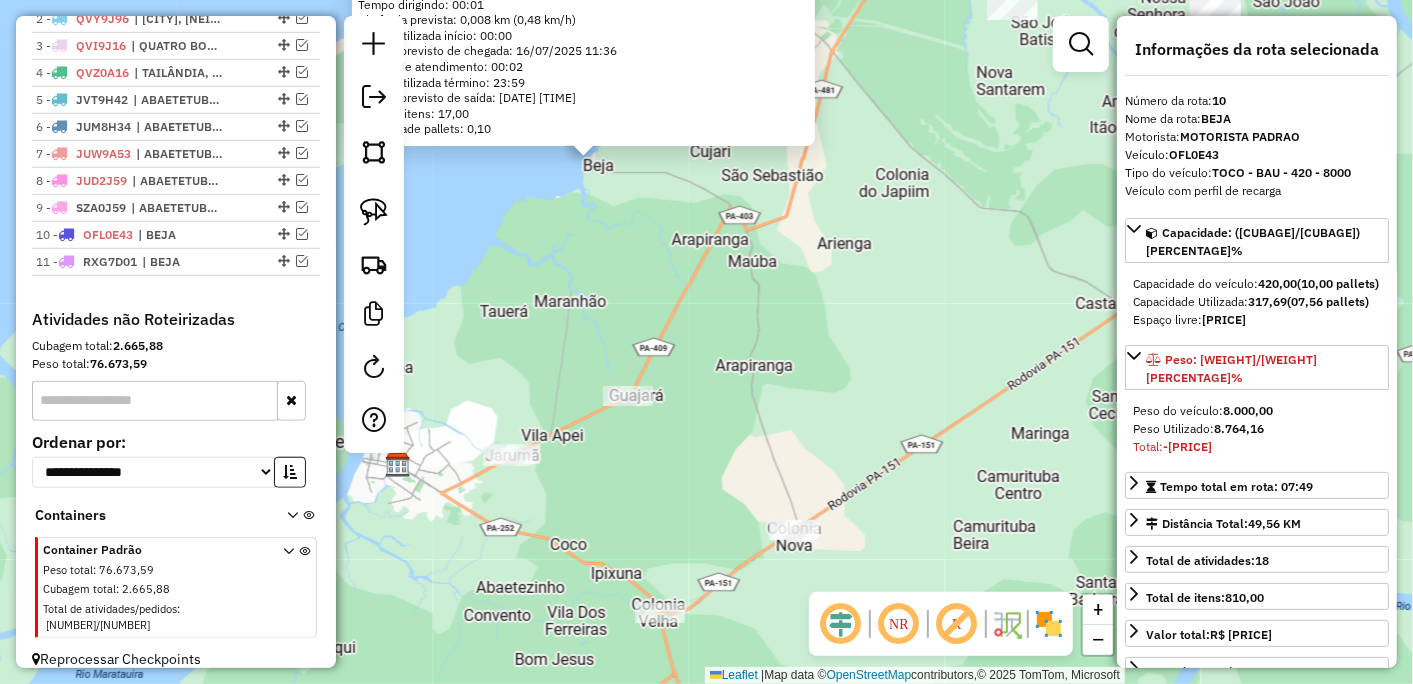 drag, startPoint x: 852, startPoint y: 367, endPoint x: 678, endPoint y: 362, distance: 174.07182 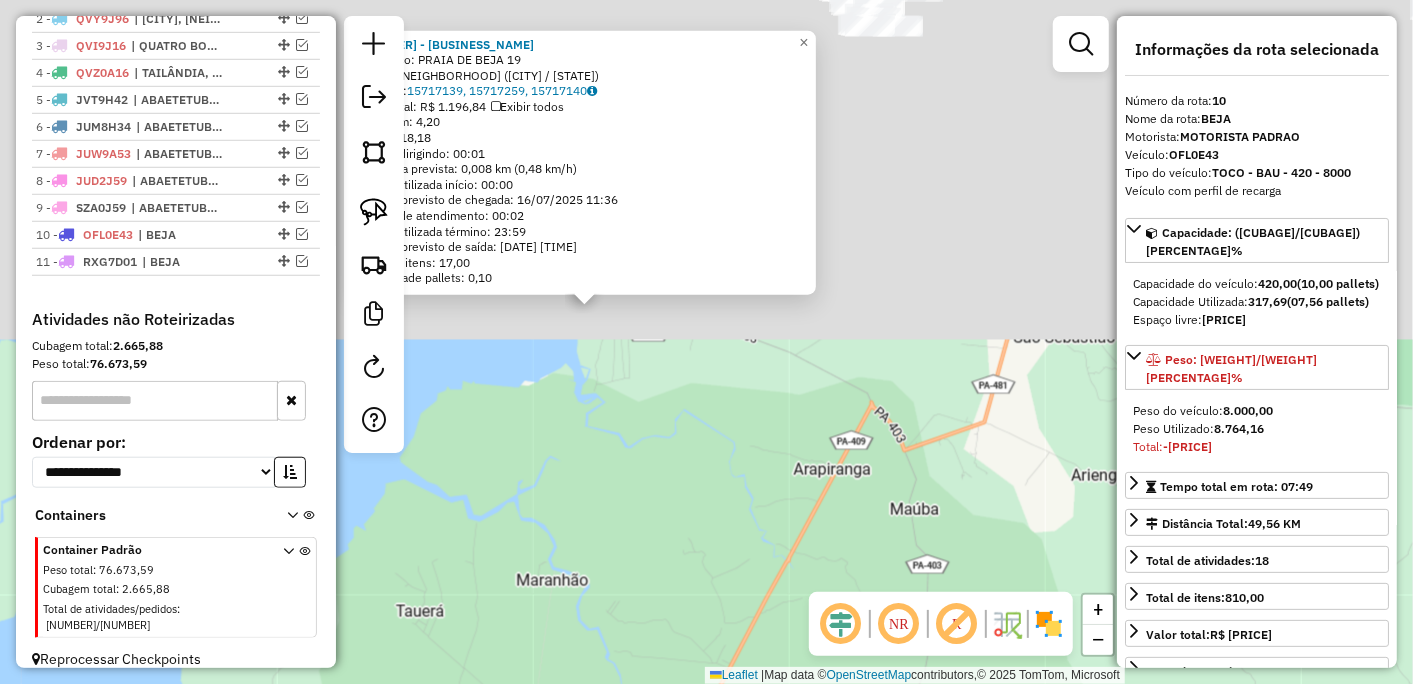 drag, startPoint x: 781, startPoint y: 300, endPoint x: 814, endPoint y: 457, distance: 160.43066 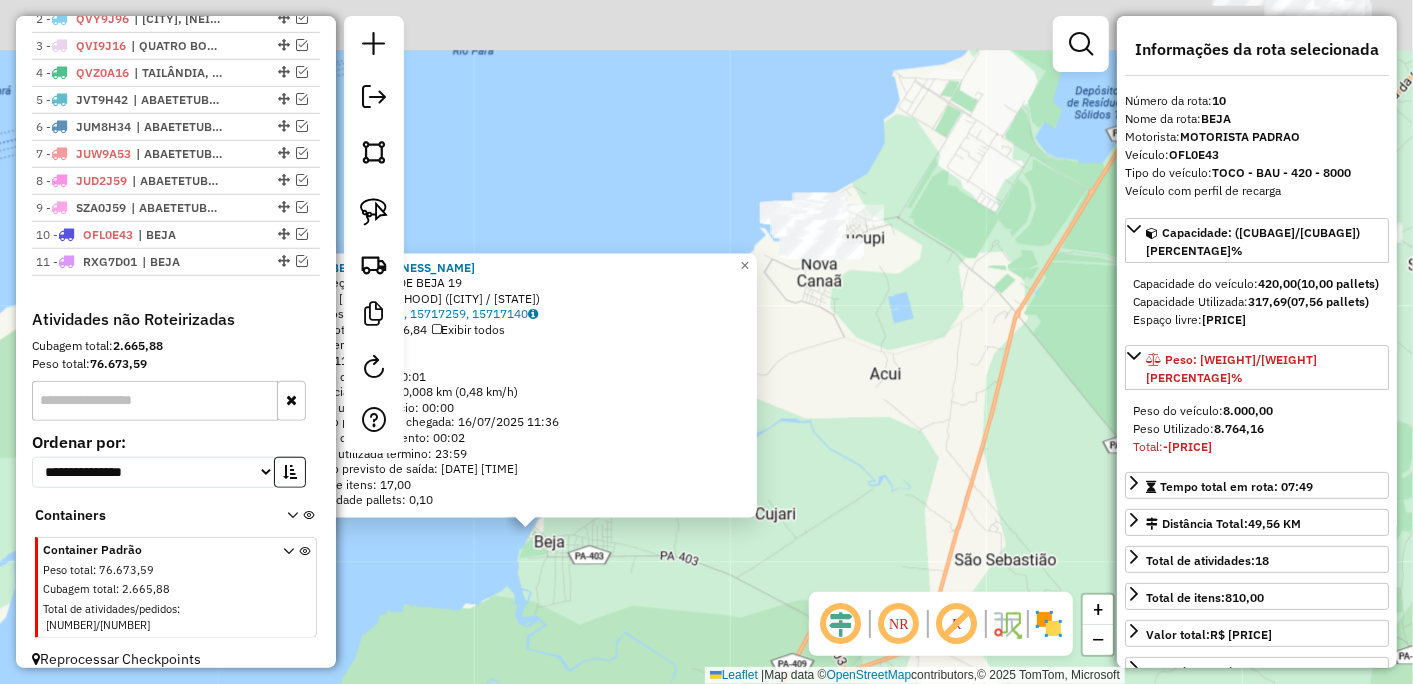 drag, startPoint x: 935, startPoint y: 385, endPoint x: 905, endPoint y: 484, distance: 103.44564 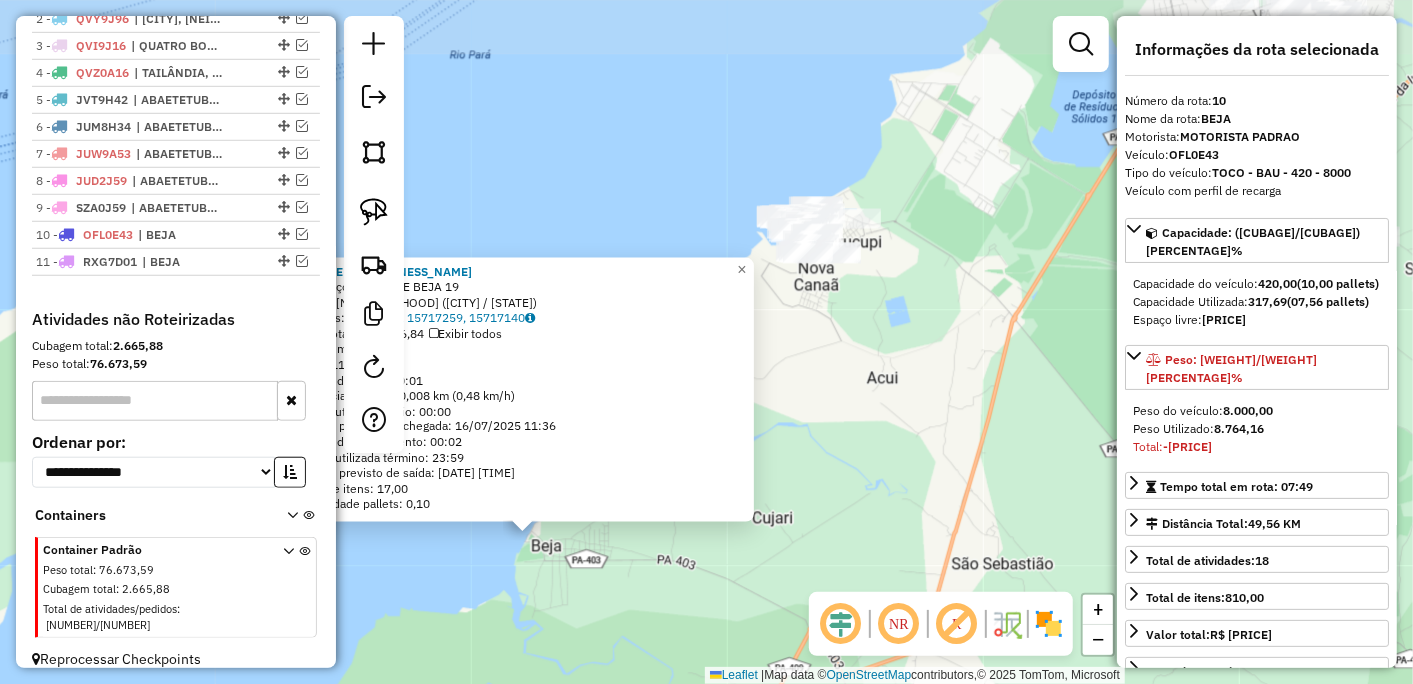 click on "16362 - COVENIENCIA BEACH  Endereço:  PRAIA DE BEJA 19   Bairro: VILA DE BEJA (ABAETETUBA / PA)   Pedidos:  15717139, 15717259, 15717140   Valor total: R$ 1.196,84   Exibir todos   Cubagem: 4,20  Peso: 118,18  Tempo dirigindo: 00:01   Distância prevista: 0,008 km (0,48 km/h)   Janela utilizada início: 00:00   Horário previsto de chegada: 16/07/2025 11:36   Tempo de atendimento: 00:02   Janela utilizada término: 23:59   Horário previsto de saída: 16/07/2025 11:38   Total de itens: 17,00   Quantidade pallets: 0,10  × Janela de atendimento Grade de atendimento Capacidade Transportadoras Veículos Cliente Pedidos  Rotas Selecione os dias de semana para filtrar as janelas de atendimento  Seg   Ter   Qua   Qui   Sex   Sáb   Dom  Informe o período da janela de atendimento: De: Até:  Filtrar exatamente a janela do cliente  Considerar janela de atendimento padrão  Selecione os dias de semana para filtrar as grades de atendimento  Seg   Ter   Qua   Qui   Sex   Sáb   Dom   Peso mínimo:   Peso máximo:  De:" 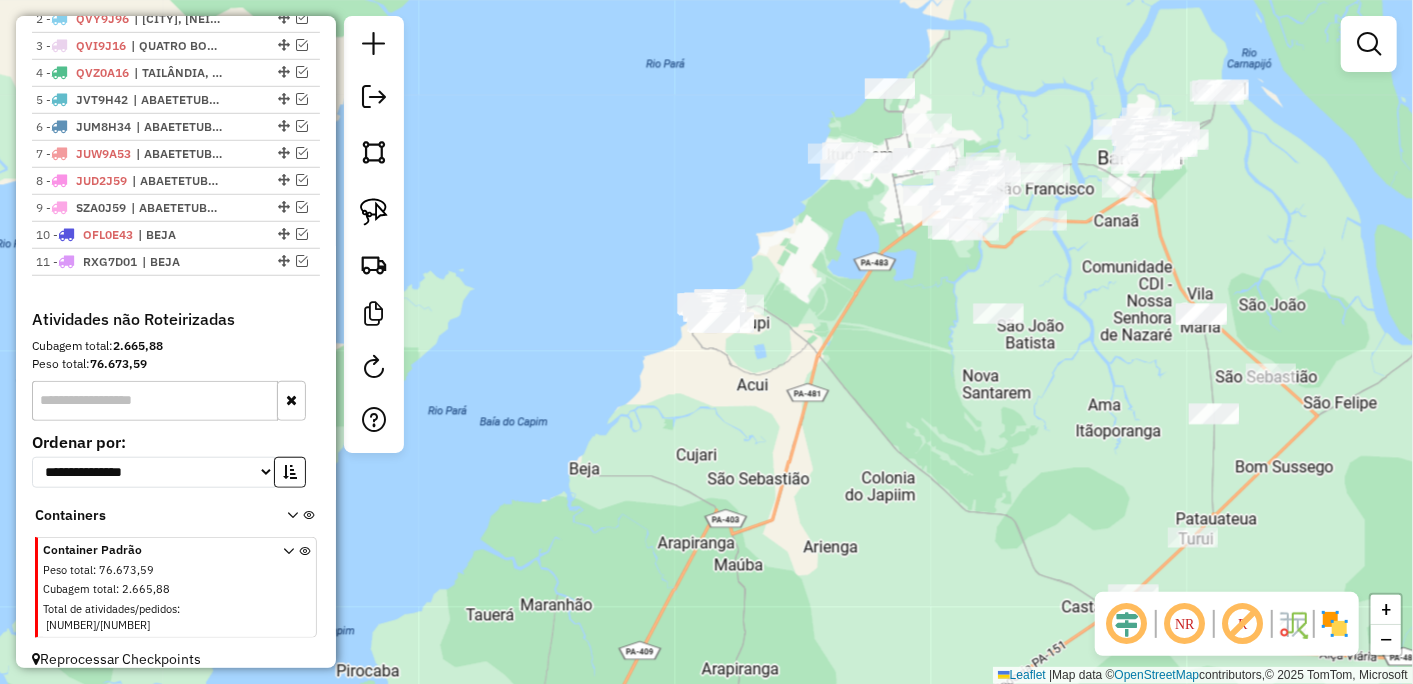 drag, startPoint x: 886, startPoint y: 408, endPoint x: 761, endPoint y: 400, distance: 125.25574 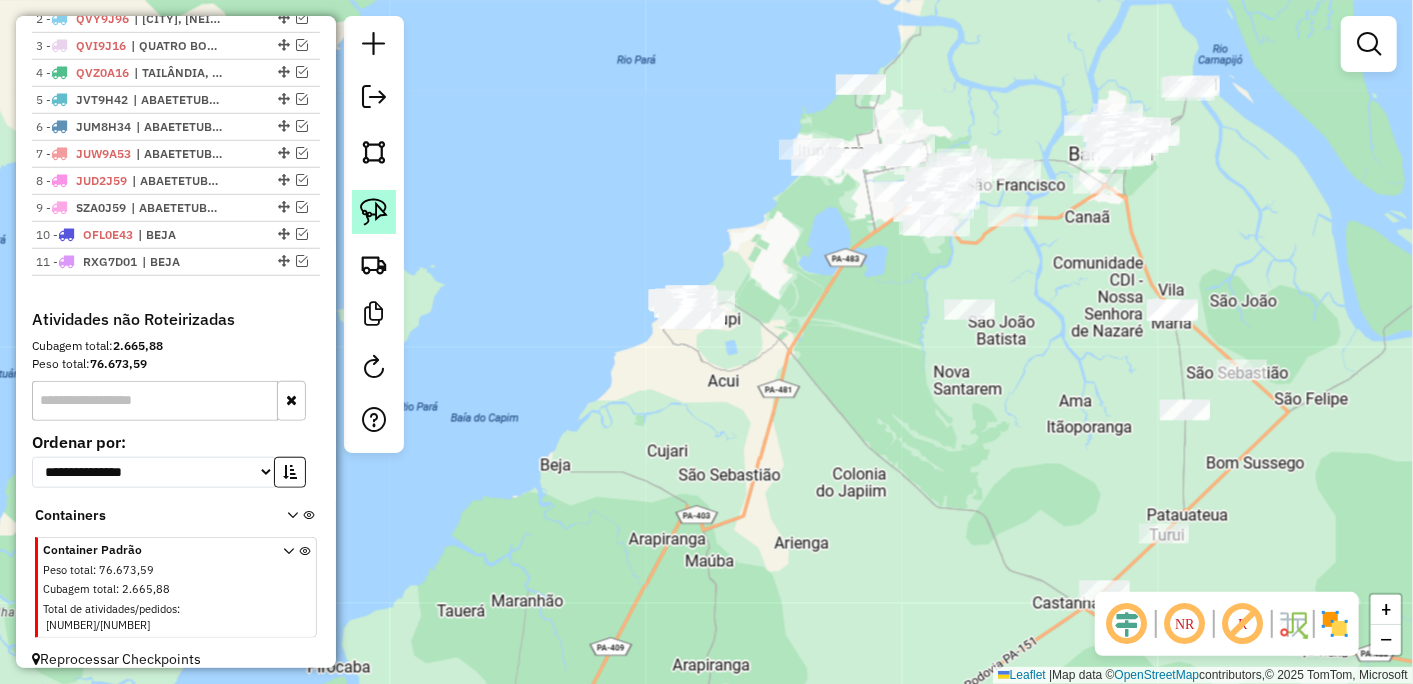 click 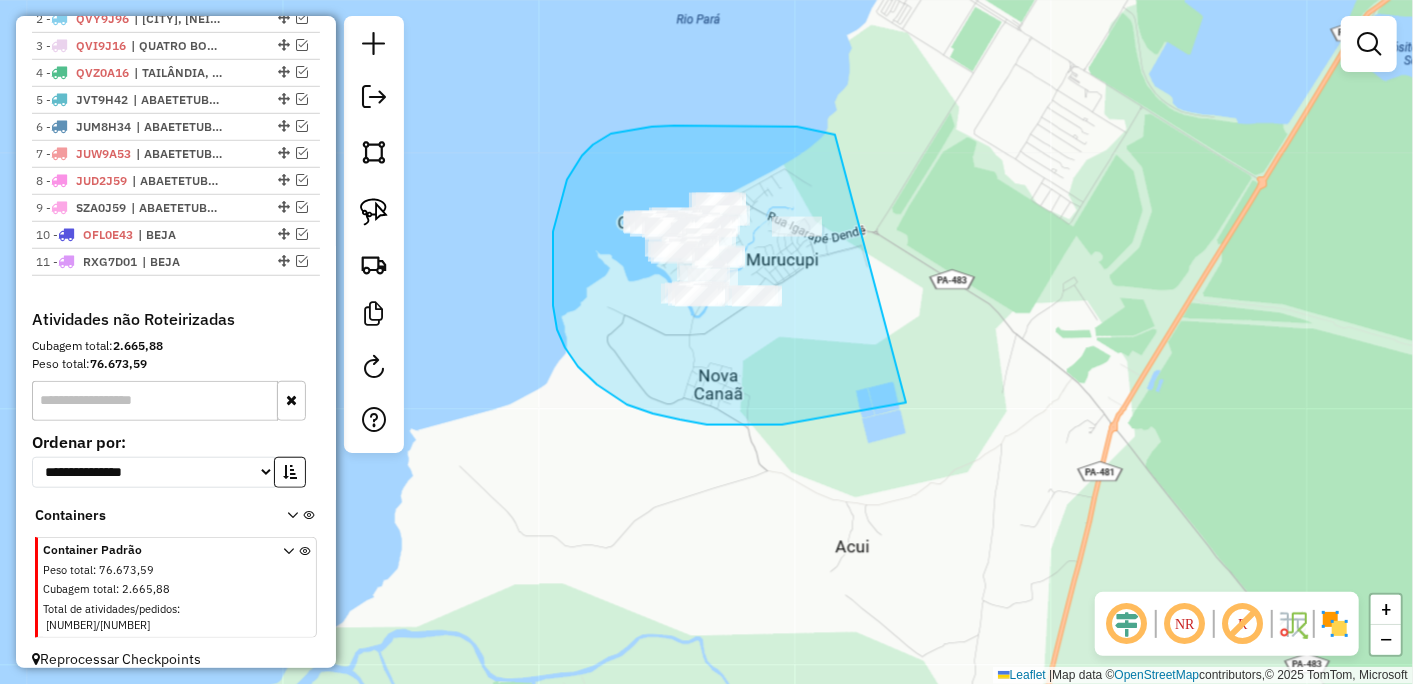 drag, startPoint x: 835, startPoint y: 135, endPoint x: 930, endPoint y: 391, distance: 273.0586 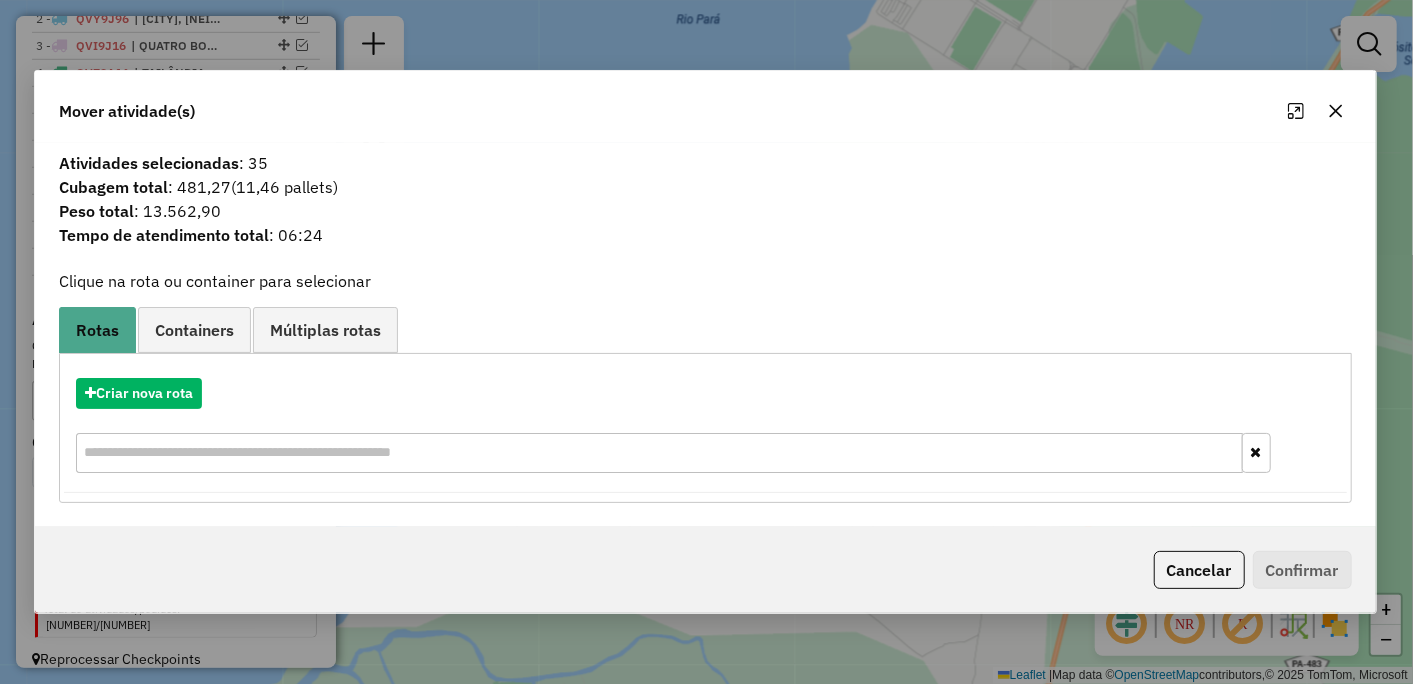 drag, startPoint x: 1340, startPoint y: 114, endPoint x: 1247, endPoint y: 130, distance: 94.36631 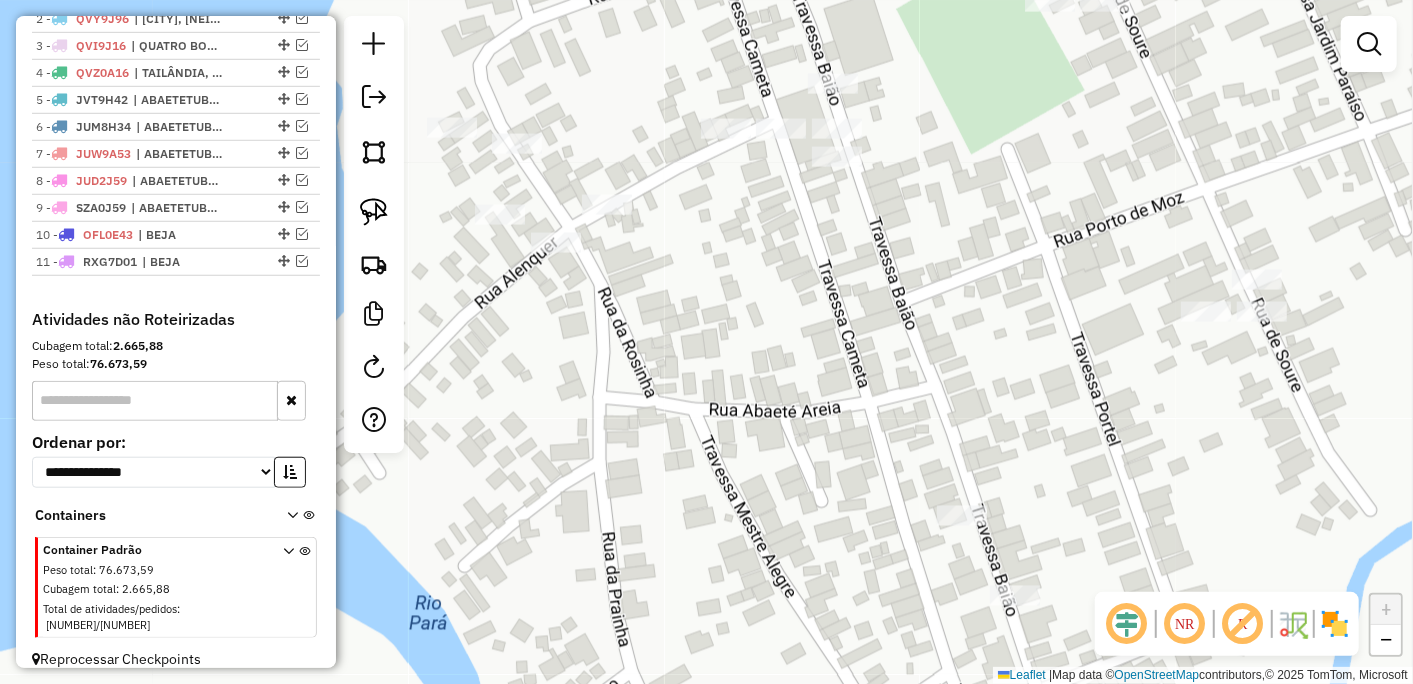 drag, startPoint x: 370, startPoint y: 203, endPoint x: 418, endPoint y: 192, distance: 49.24429 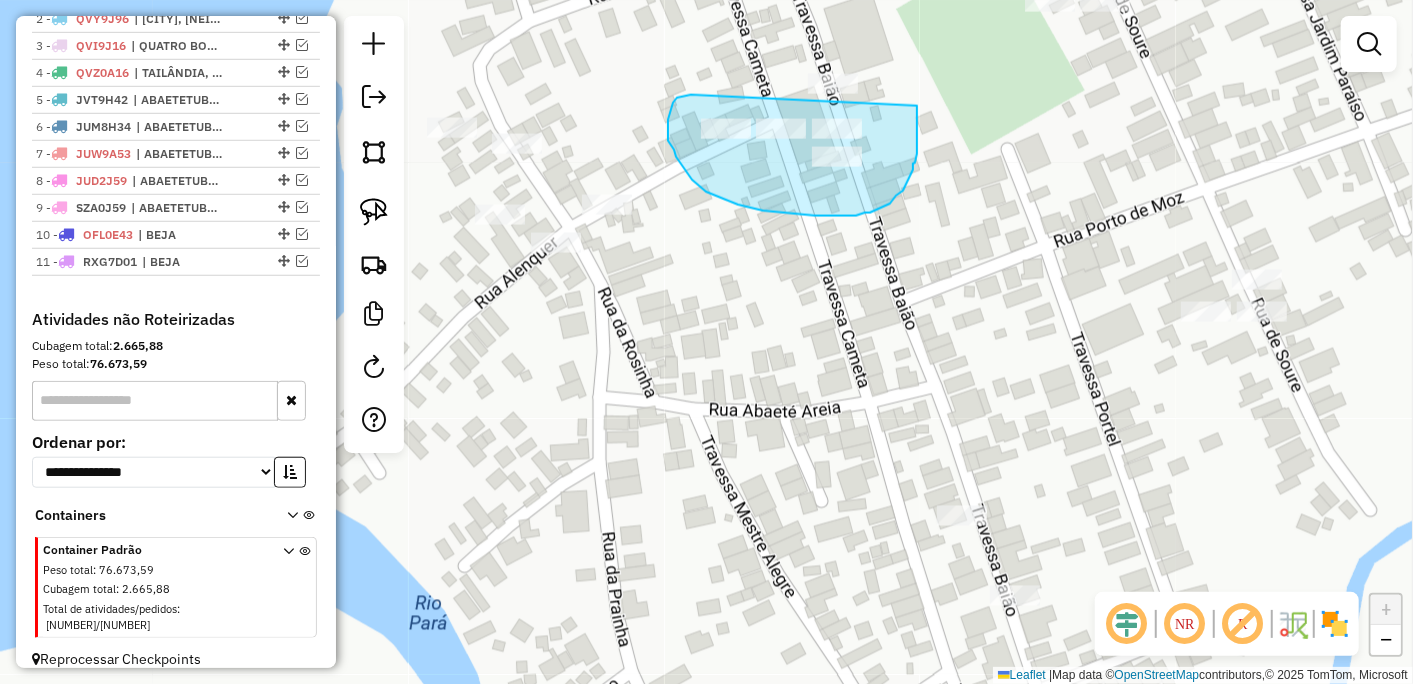 drag, startPoint x: 691, startPoint y: 95, endPoint x: 917, endPoint y: 105, distance: 226.22113 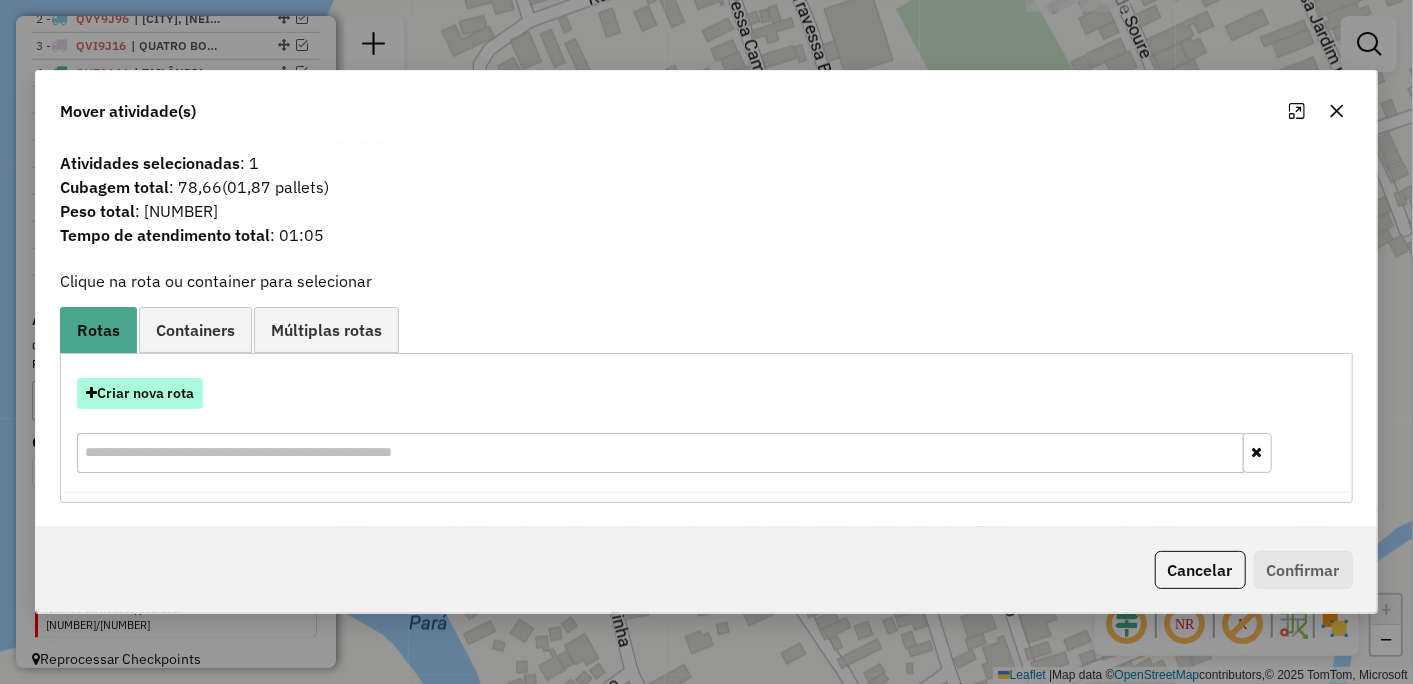 click on "Criar nova rota" at bounding box center (140, 393) 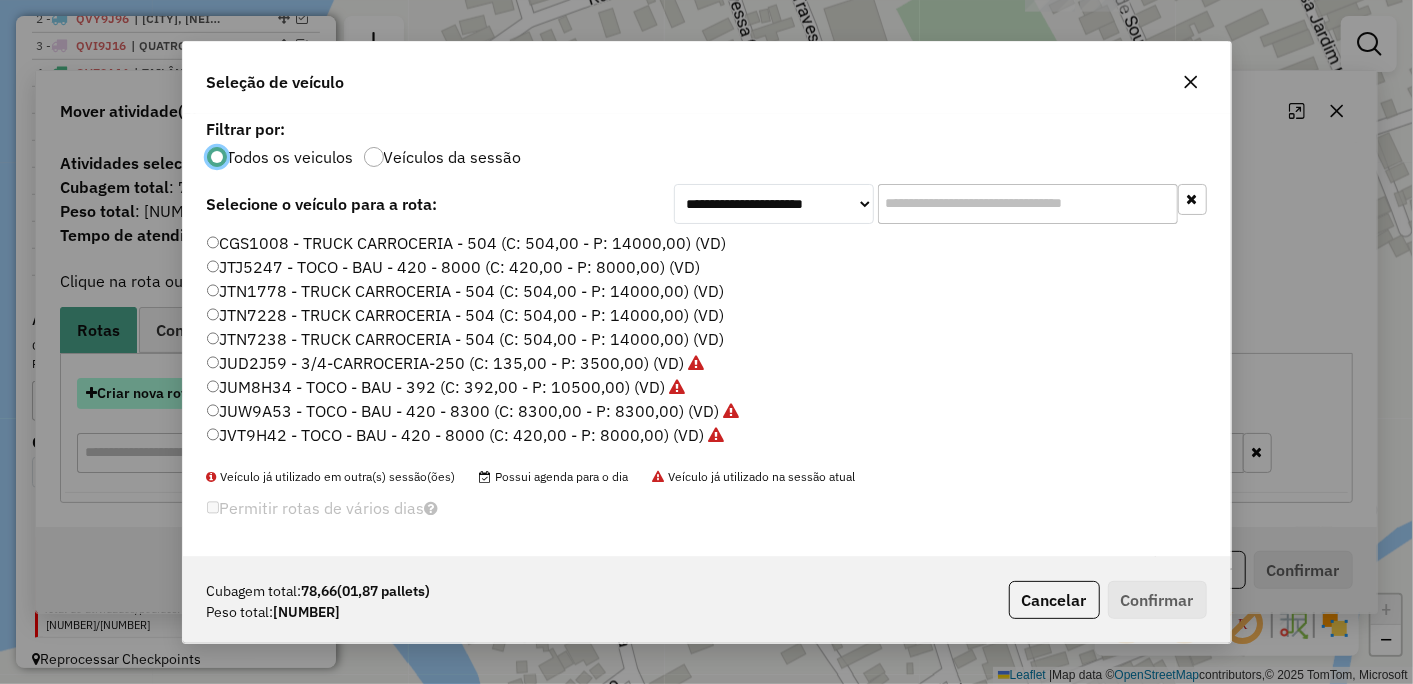 scroll, scrollTop: 11, scrollLeft: 5, axis: both 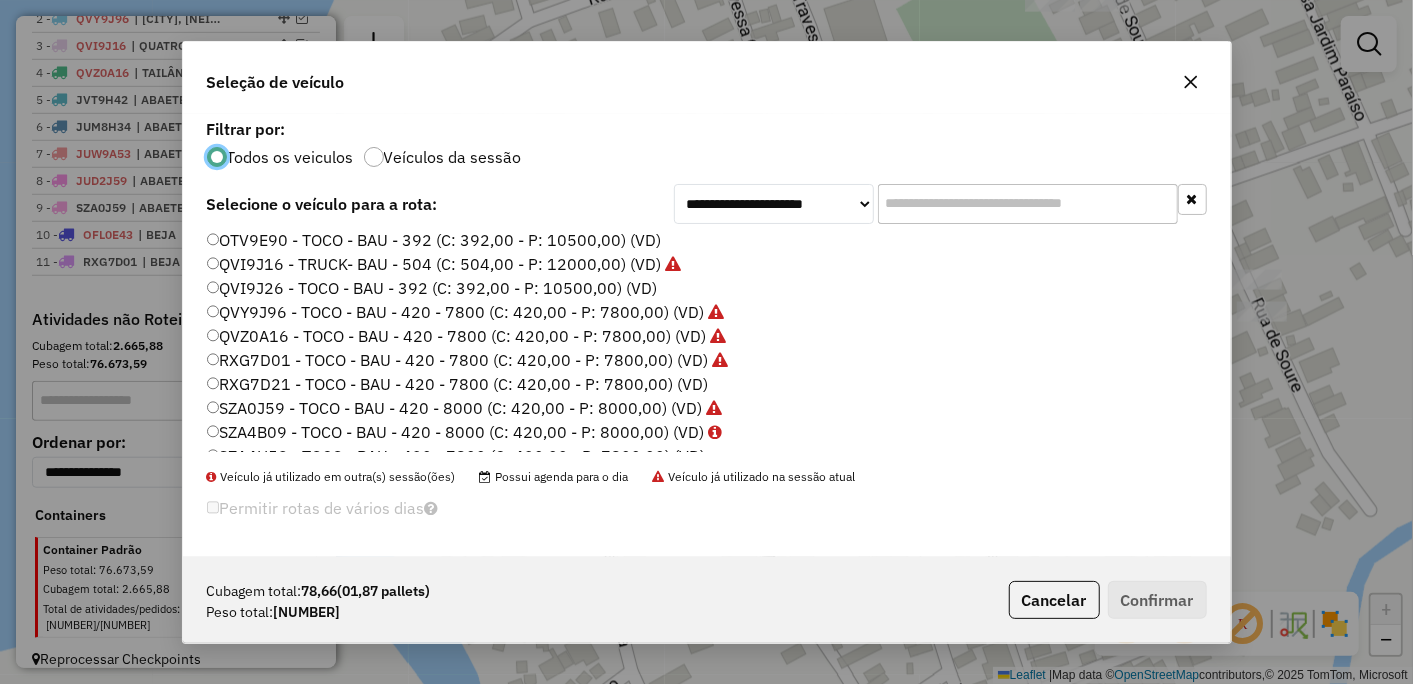 click on "RXG7D21 - TOCO - BAU - 420 - 7800 (C: 420,00 - P: 7800,00) (VD)" 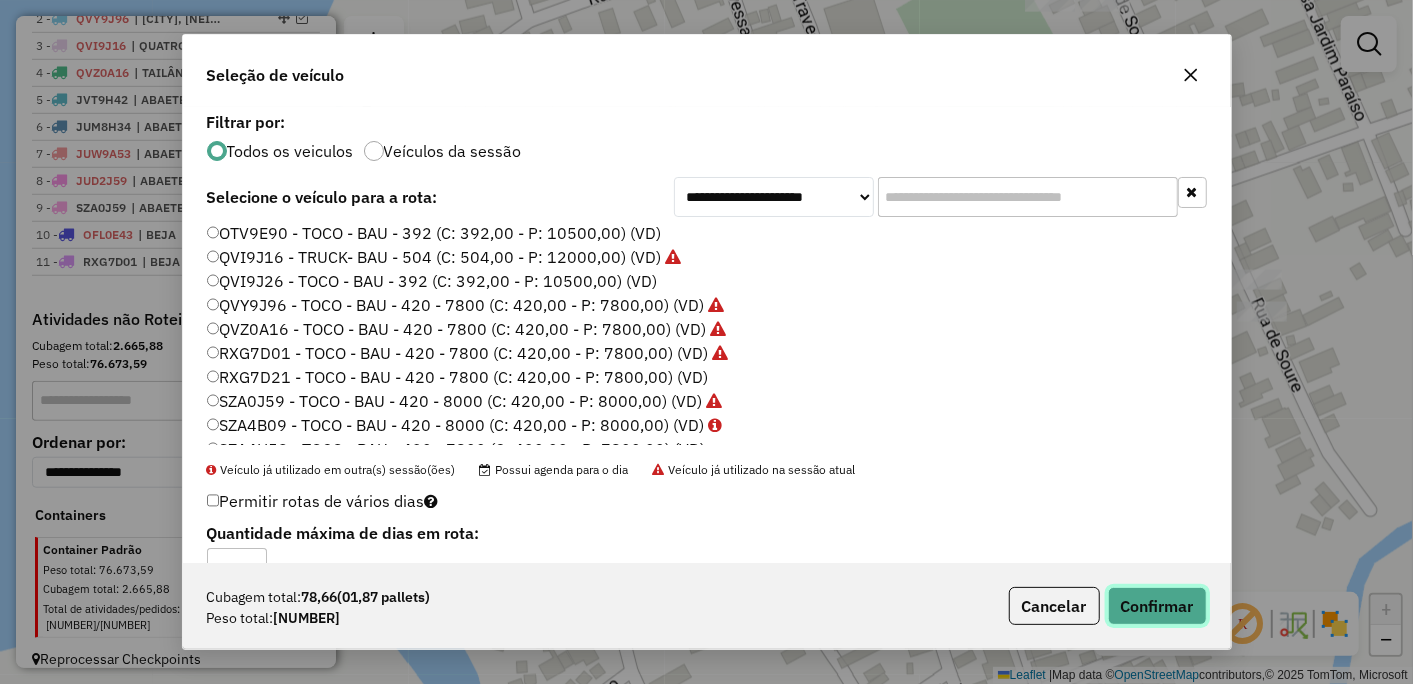 click on "Confirmar" 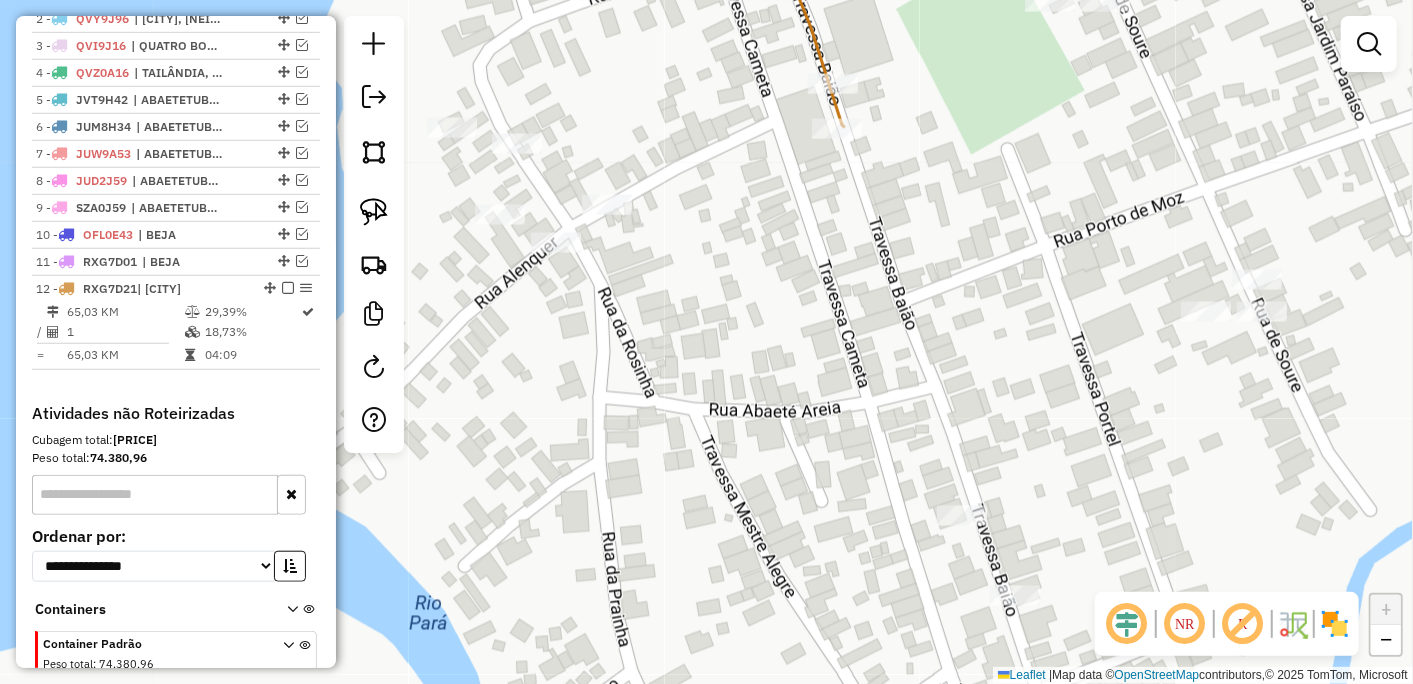 scroll, scrollTop: 882, scrollLeft: 0, axis: vertical 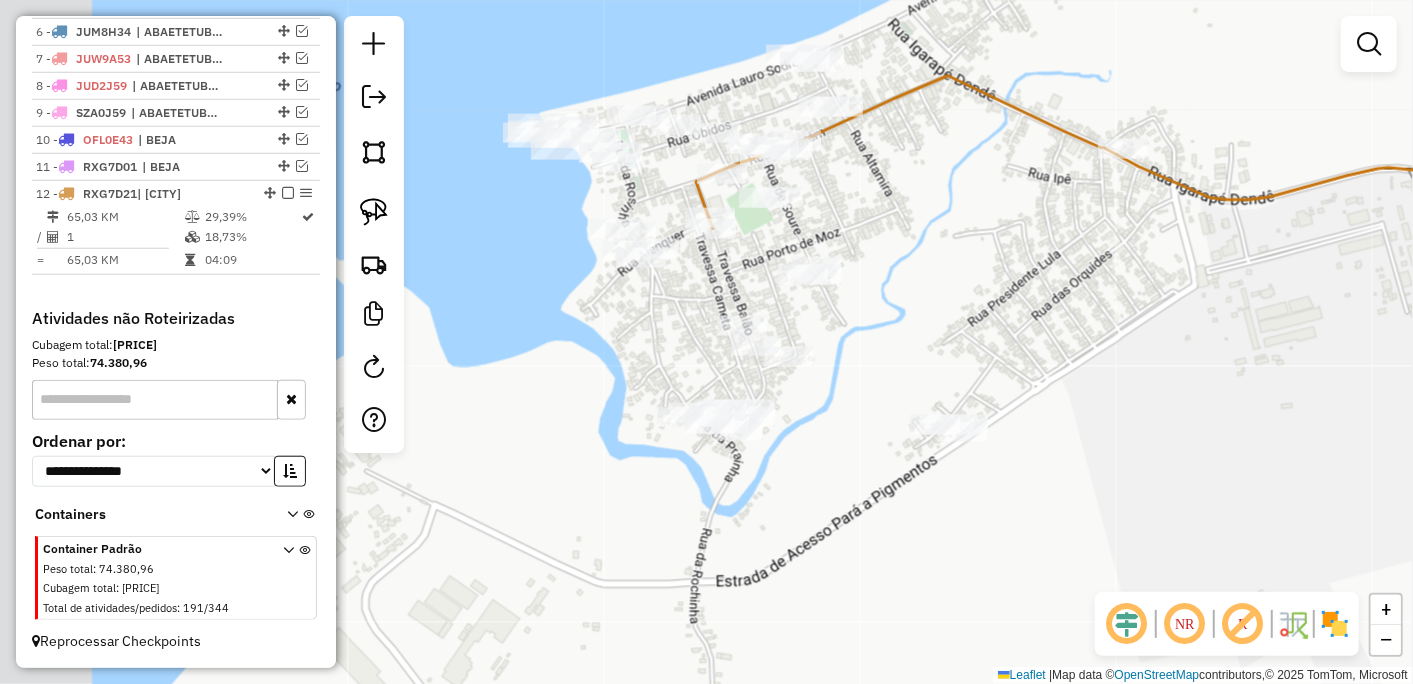 drag, startPoint x: 583, startPoint y: 326, endPoint x: 731, endPoint y: 257, distance: 163.29422 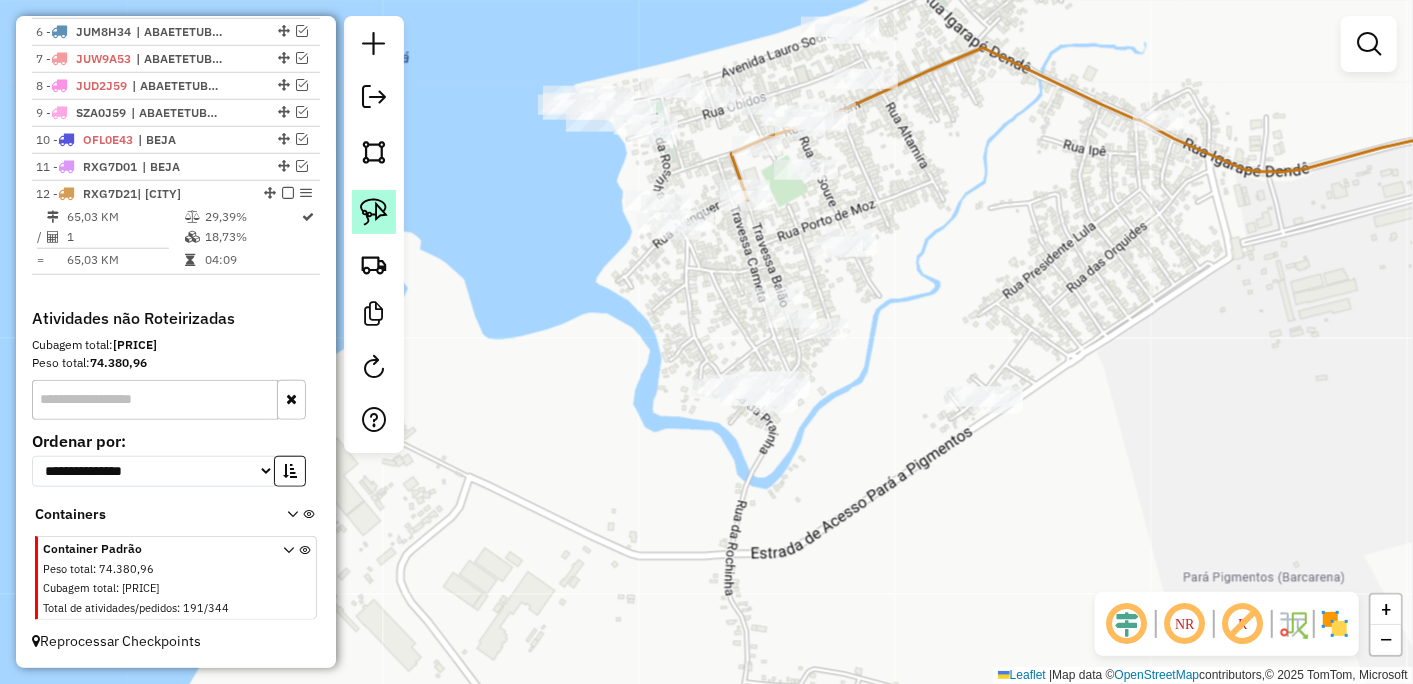 click 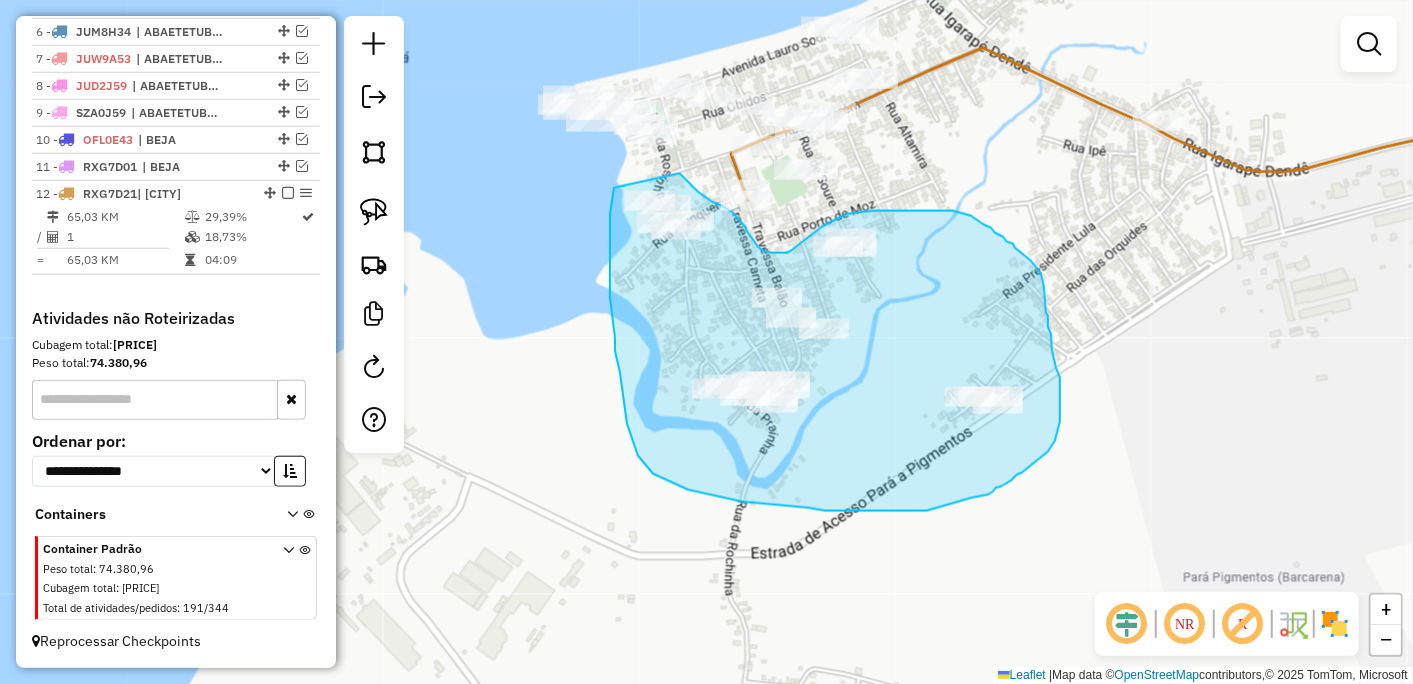 drag, startPoint x: 614, startPoint y: 188, endPoint x: 678, endPoint y: 174, distance: 65.51336 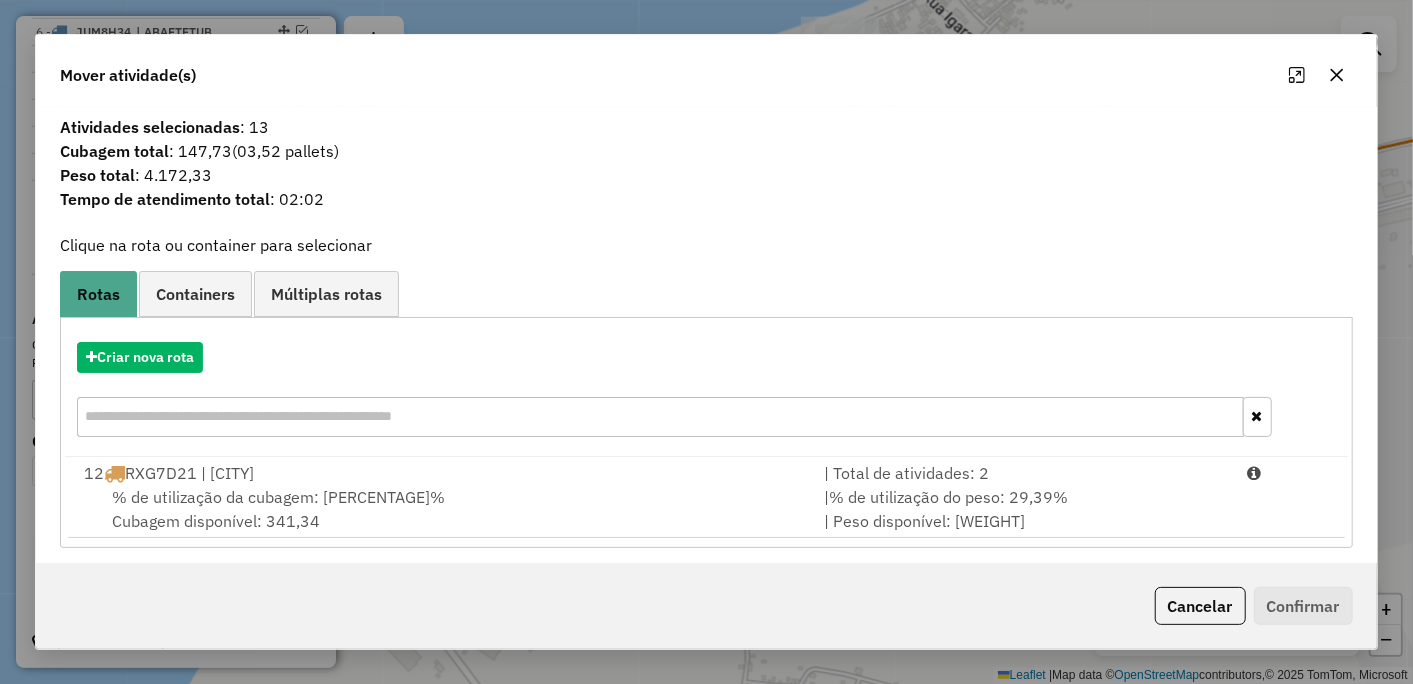 scroll, scrollTop: 8, scrollLeft: 0, axis: vertical 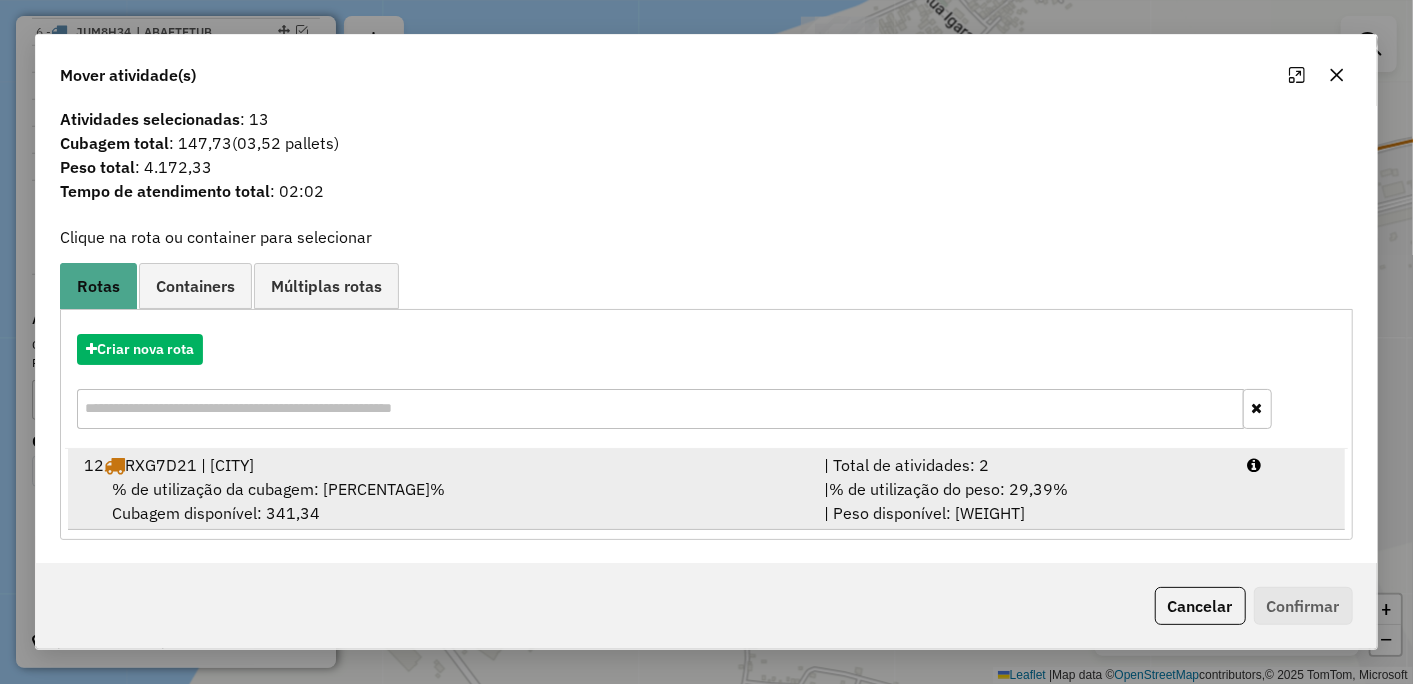 click on "% de utilização da cubagem: 18,73%" at bounding box center [278, 489] 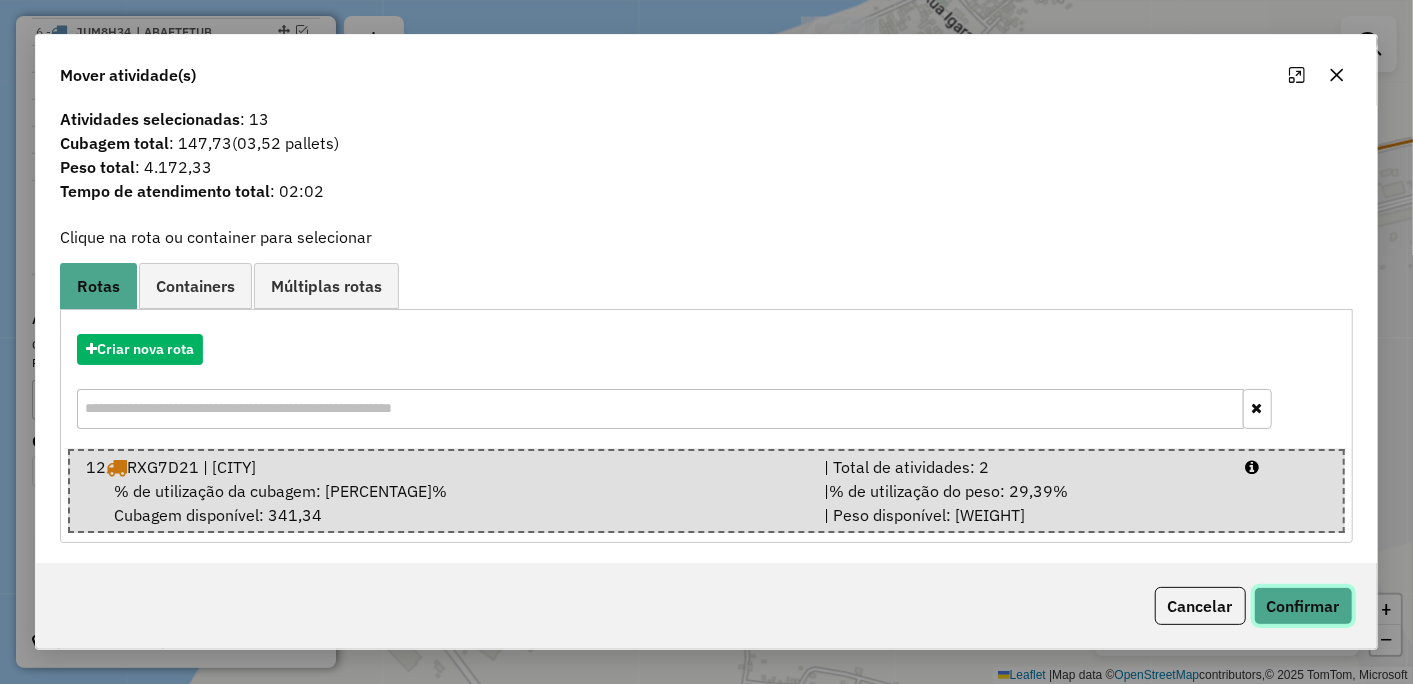 click on "Confirmar" 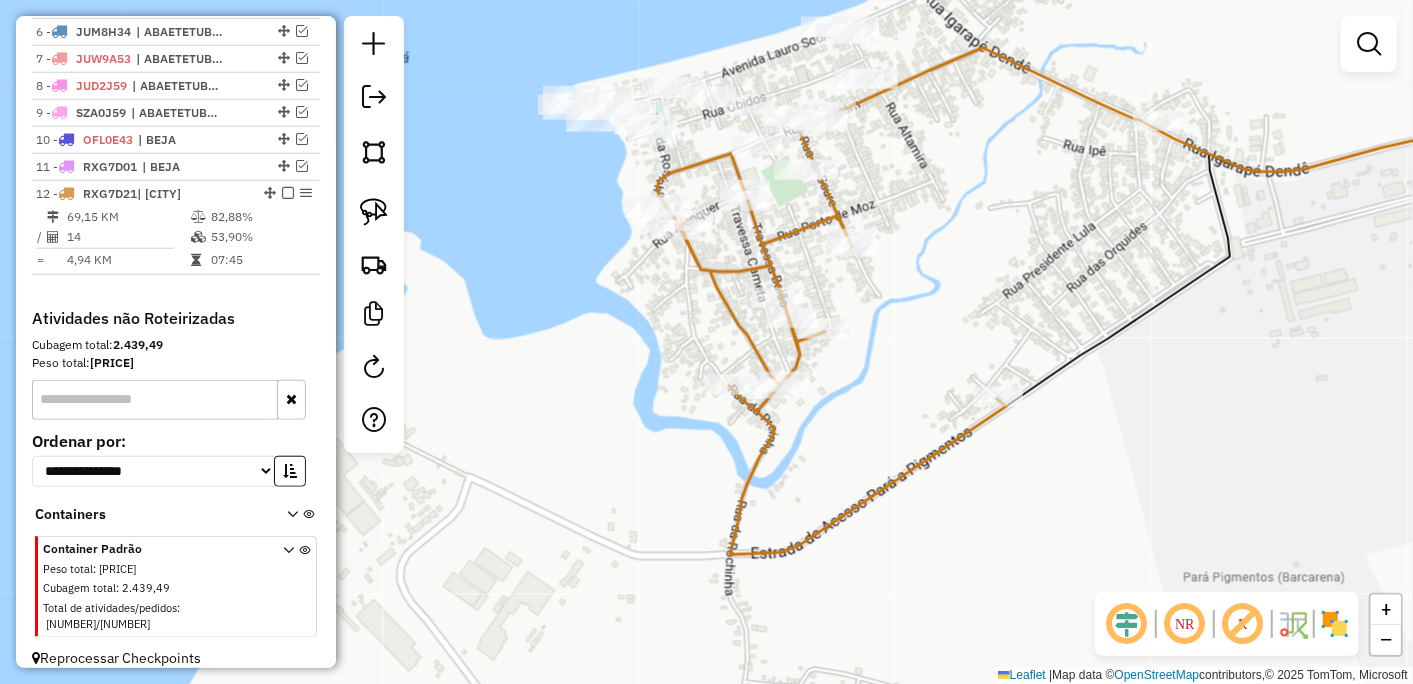 scroll, scrollTop: 0, scrollLeft: 0, axis: both 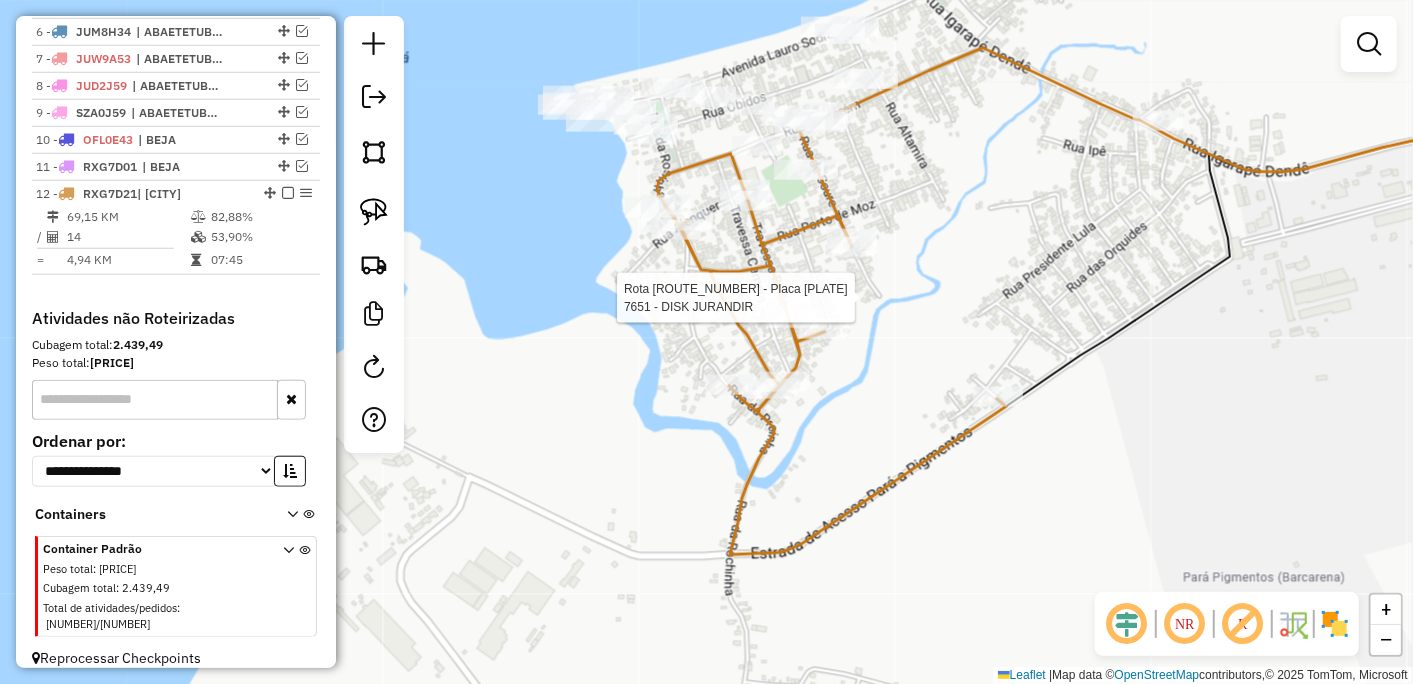 select on "*********" 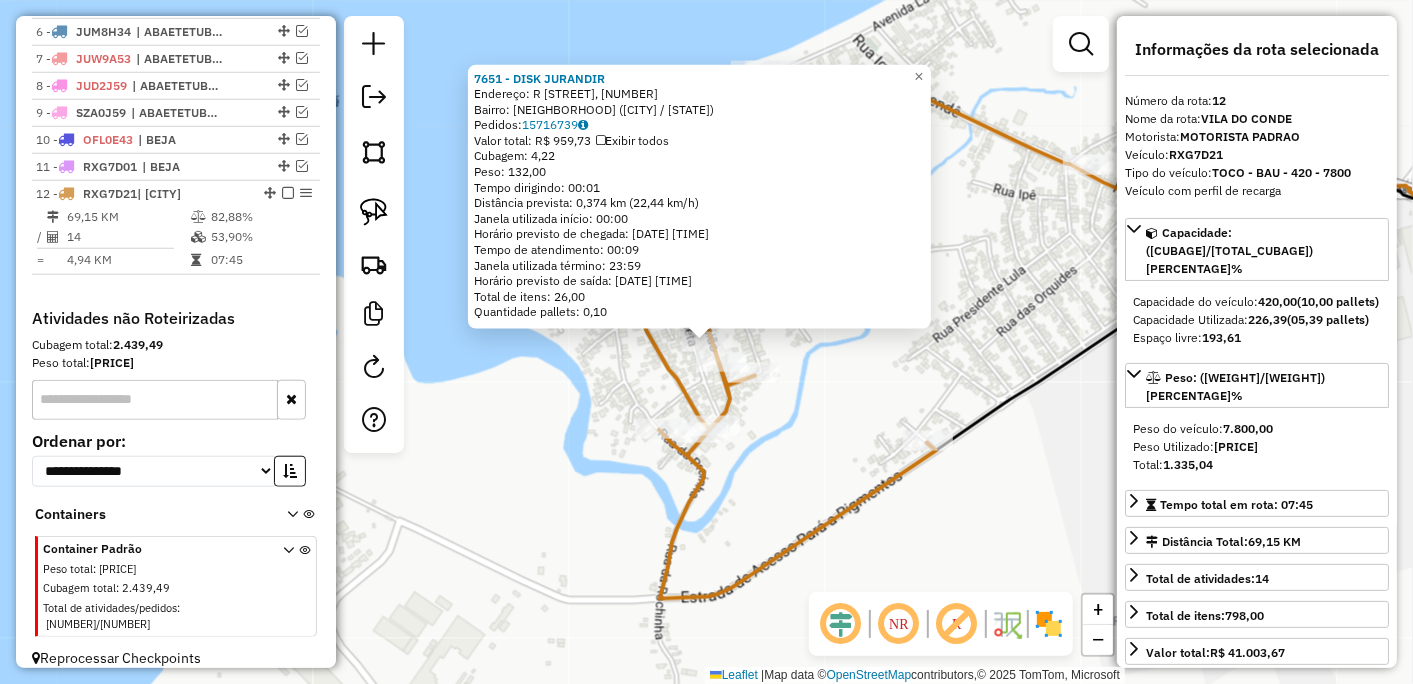 click on "7651 - DISK JURANDIR  Endereço: R   BAIAO, 417   Bairro: VILA DO CONDE (BARCARENA / PA)   Pedidos:  15716739   Valor total: R$ 959,73   Exibir todos   Cubagem: 4,22  Peso: 132,00  Tempo dirigindo: 00:01   Distância prevista: 0,374 km (22,44 km/h)   Janela utilizada início: 00:00   Horário previsto de chegada: 16/07/2025 10:53   Tempo de atendimento: 00:09   Janela utilizada término: 23:59   Horário previsto de saída: 16/07/2025 11:02   Total de itens: 26,00   Quantidade pallets: 0,10  × Janela de atendimento Grade de atendimento Capacidade Transportadoras Veículos Cliente Pedidos  Rotas Selecione os dias de semana para filtrar as janelas de atendimento  Seg   Ter   Qua   Qui   Sex   Sáb   Dom  Informe o período da janela de atendimento: De: Até:  Filtrar exatamente a janela do cliente  Considerar janela de atendimento padrão  Selecione os dias de semana para filtrar as grades de atendimento  Seg   Ter   Qua   Qui   Sex   Sáb   Dom   Considerar clientes sem dia de atendimento cadastrado  De:  De:" 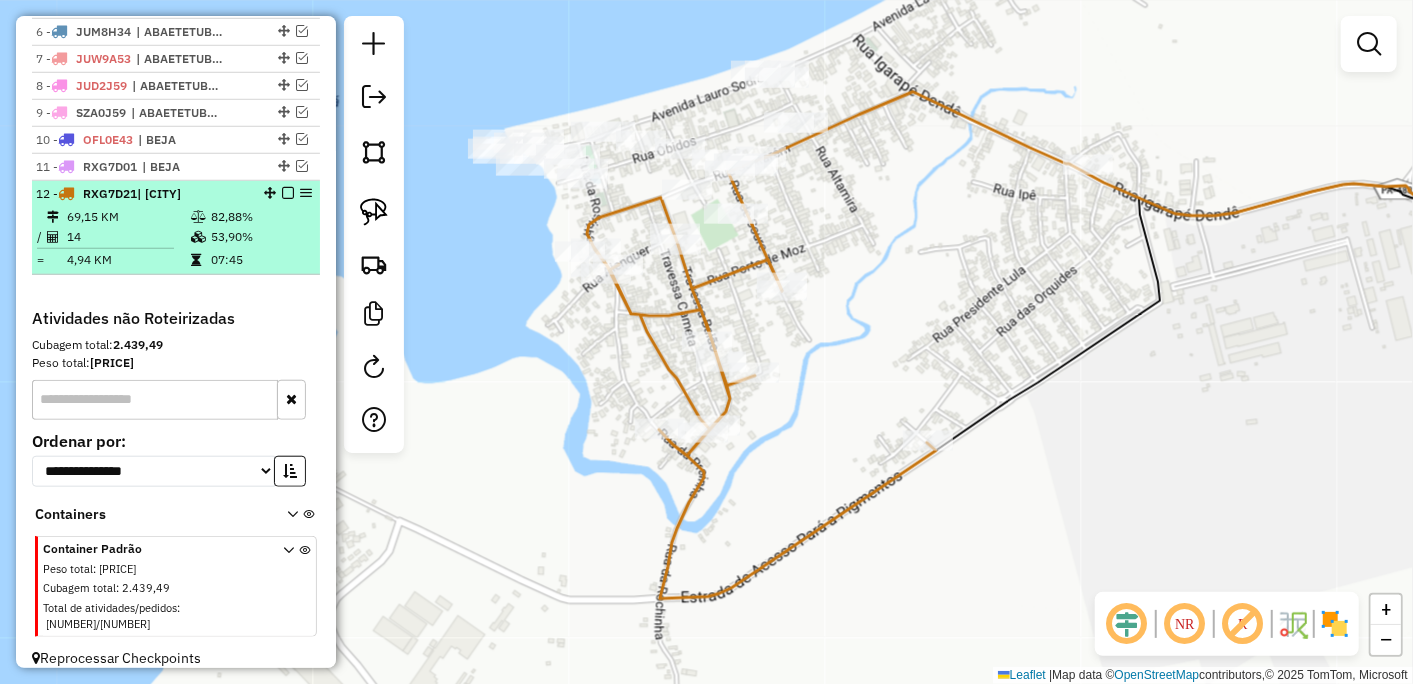 click at bounding box center (288, 193) 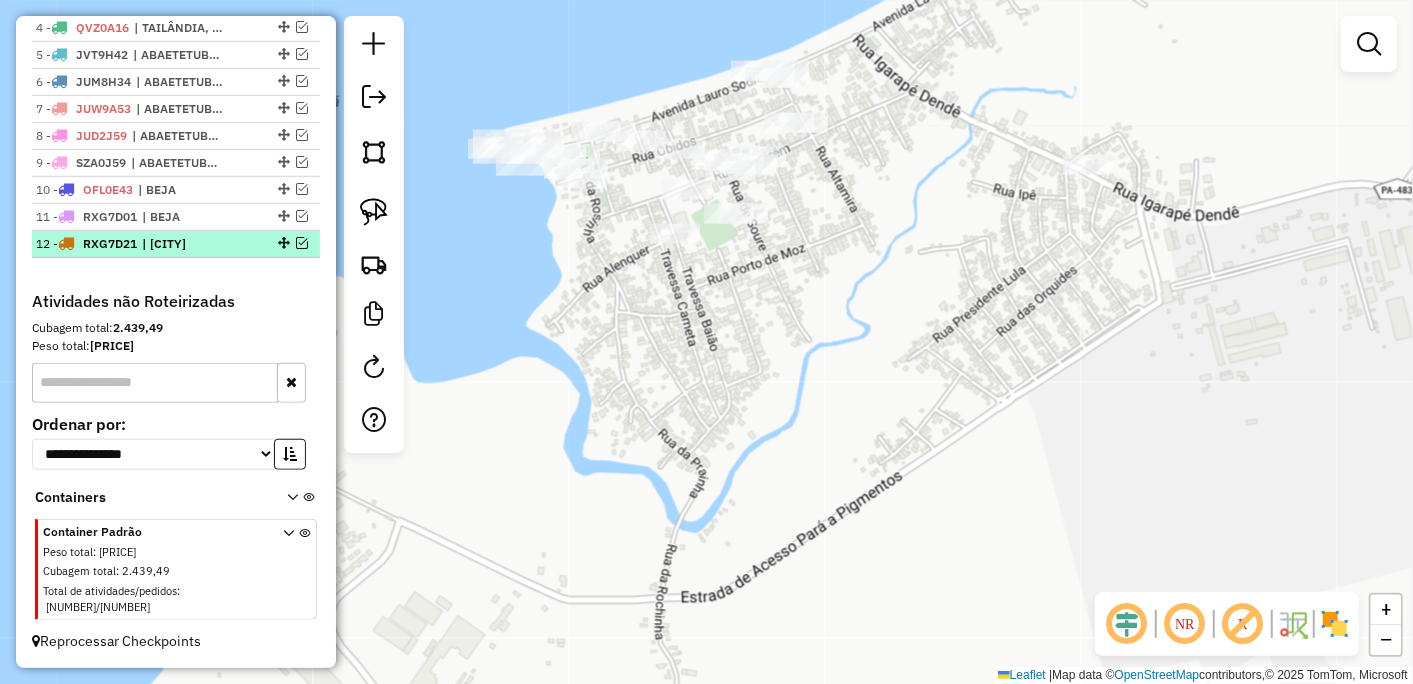 scroll, scrollTop: 815, scrollLeft: 0, axis: vertical 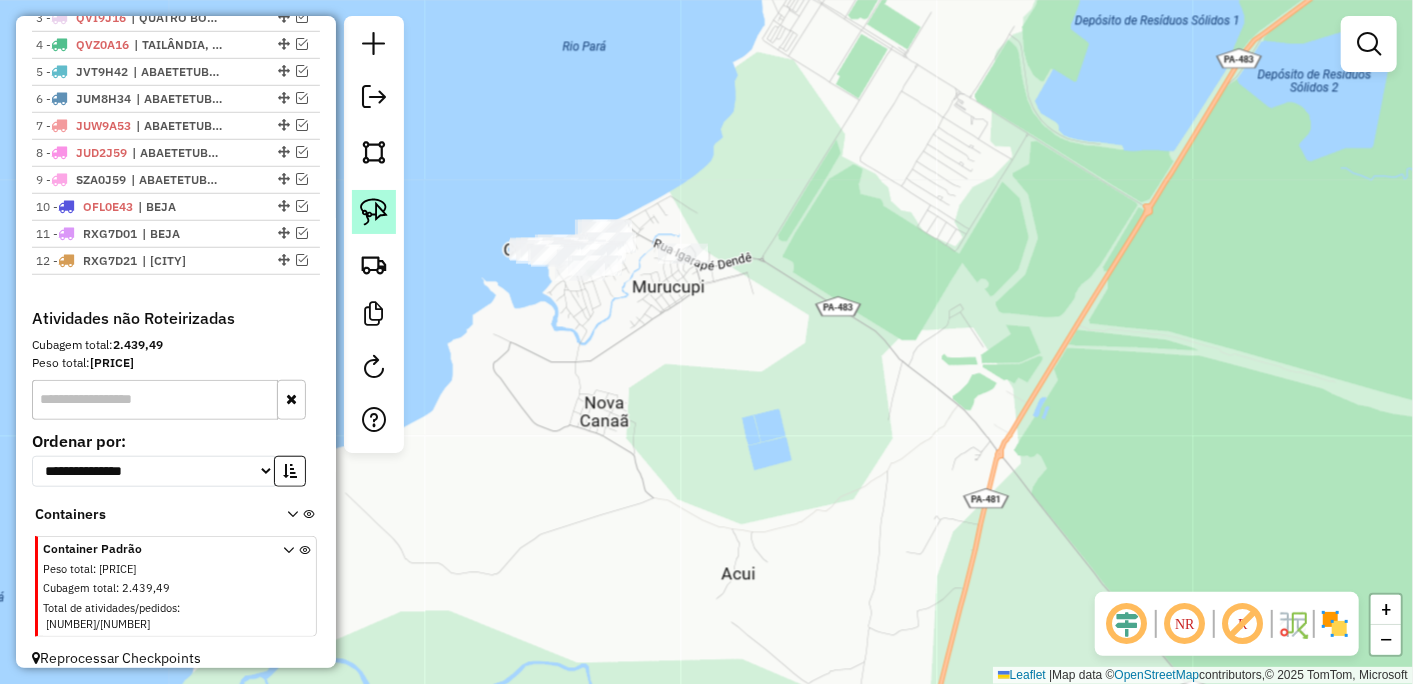 click 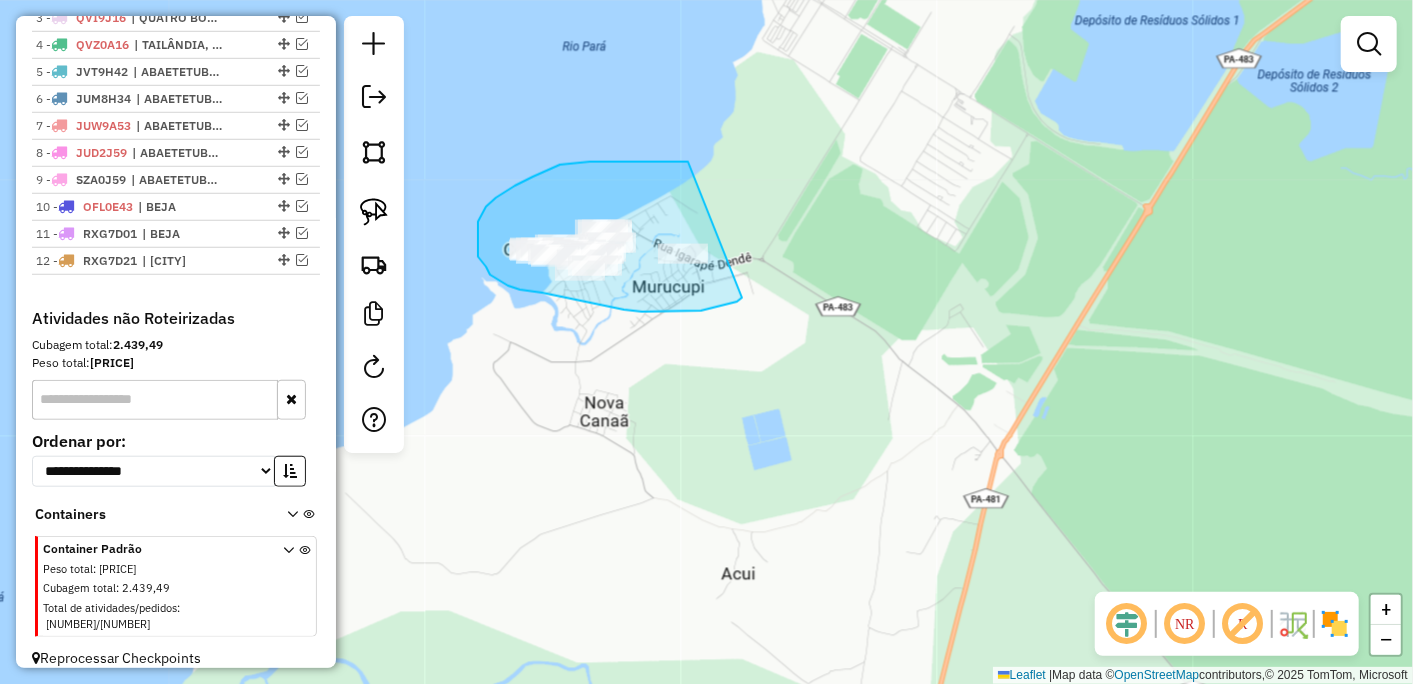 drag, startPoint x: 677, startPoint y: 162, endPoint x: 742, endPoint y: 298, distance: 150.73486 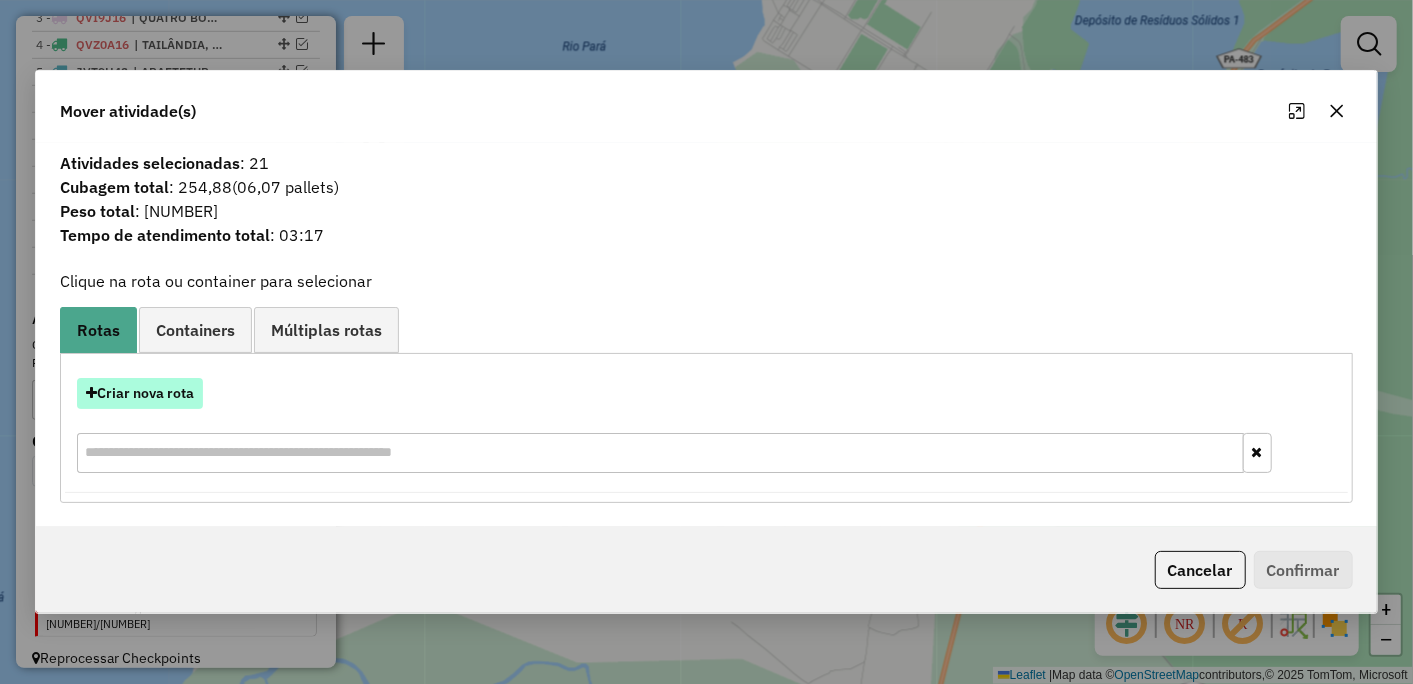 click on "Criar nova rota" at bounding box center (140, 393) 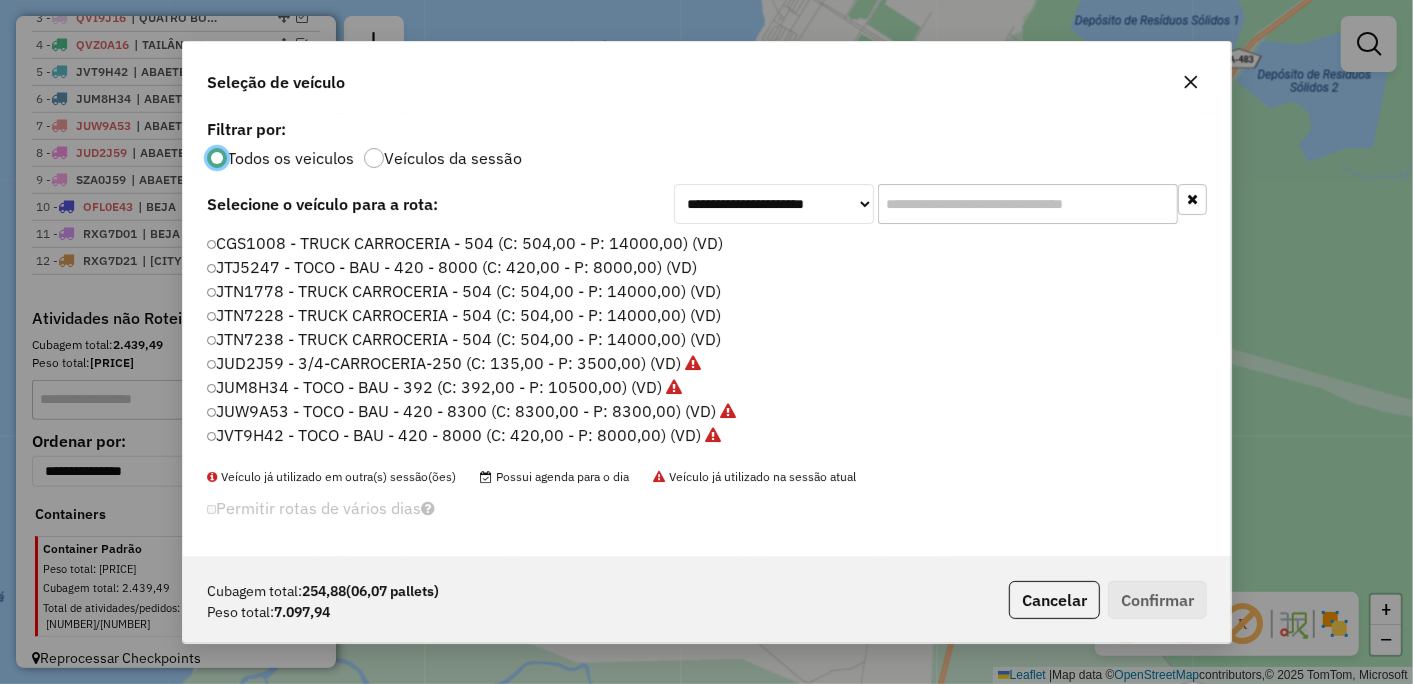 scroll, scrollTop: 11, scrollLeft: 5, axis: both 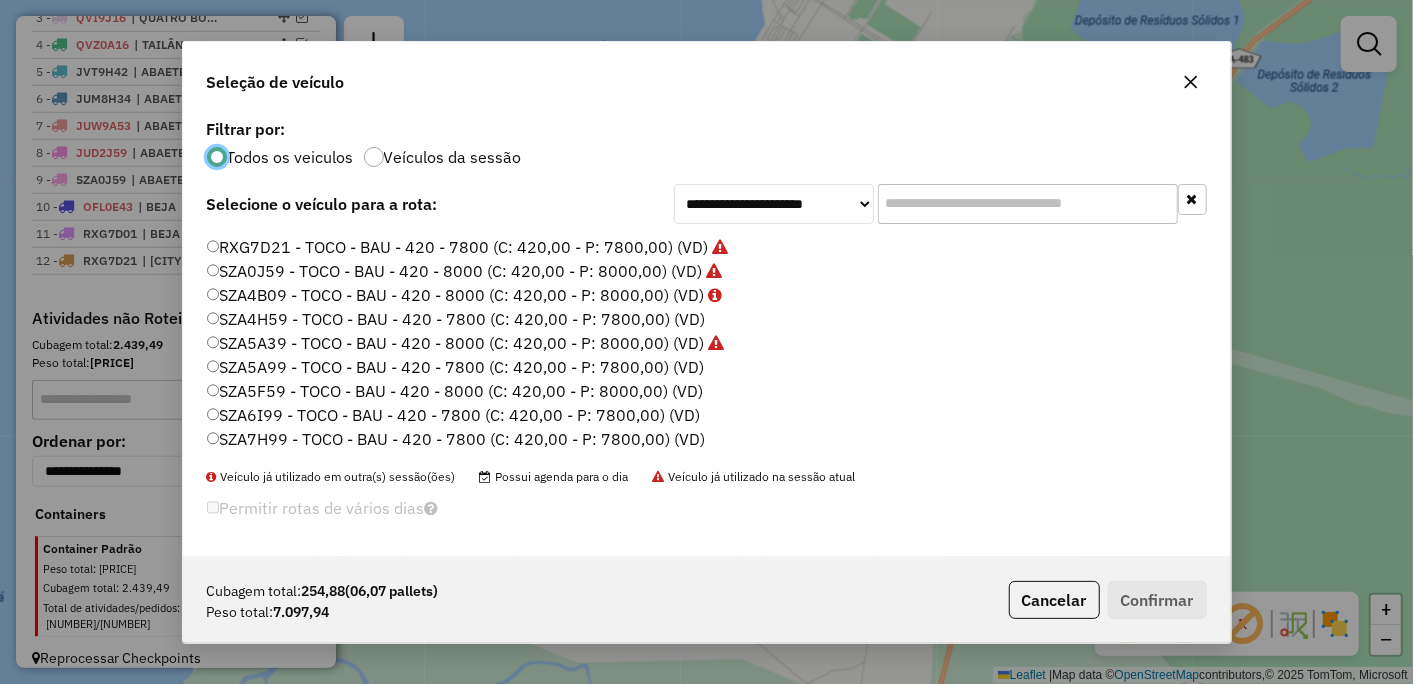 click on "SZA6I99 - TOCO - BAU - 420 - 7800 (C: 420,00 - P: 7800,00) (VD)" 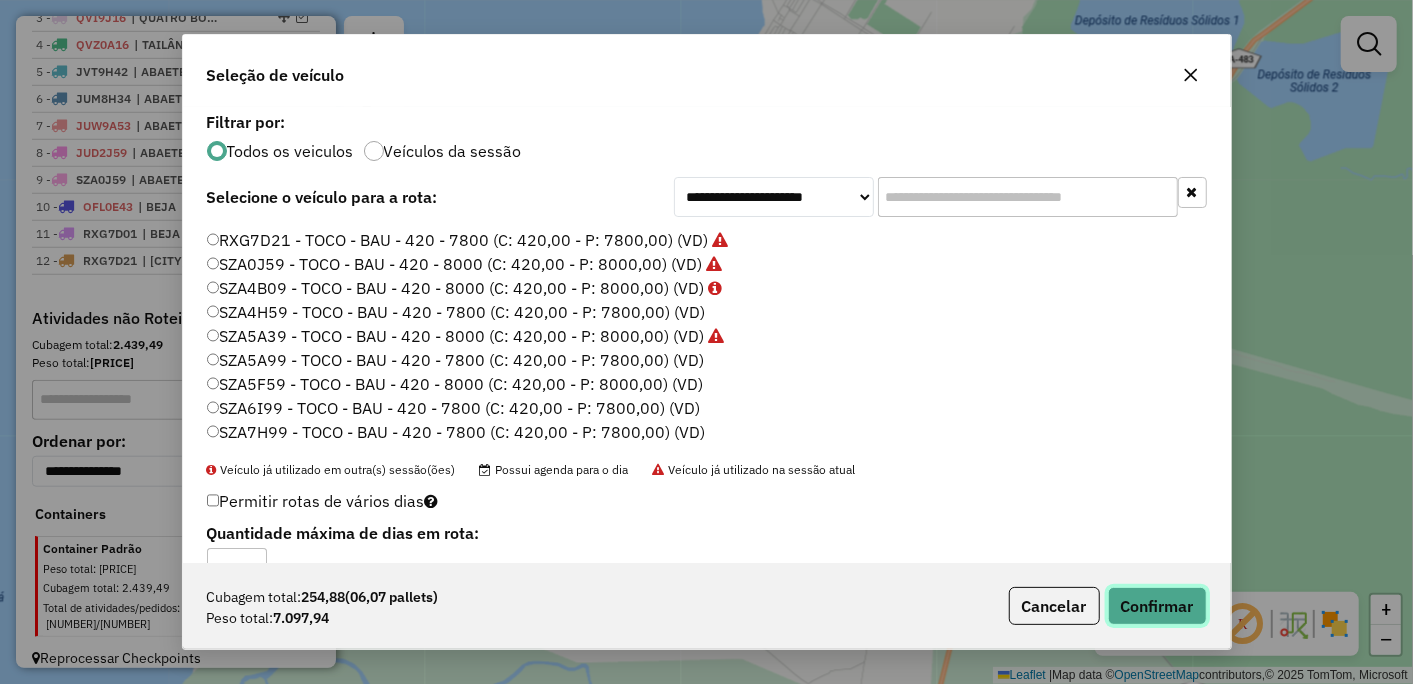 click on "Confirmar" 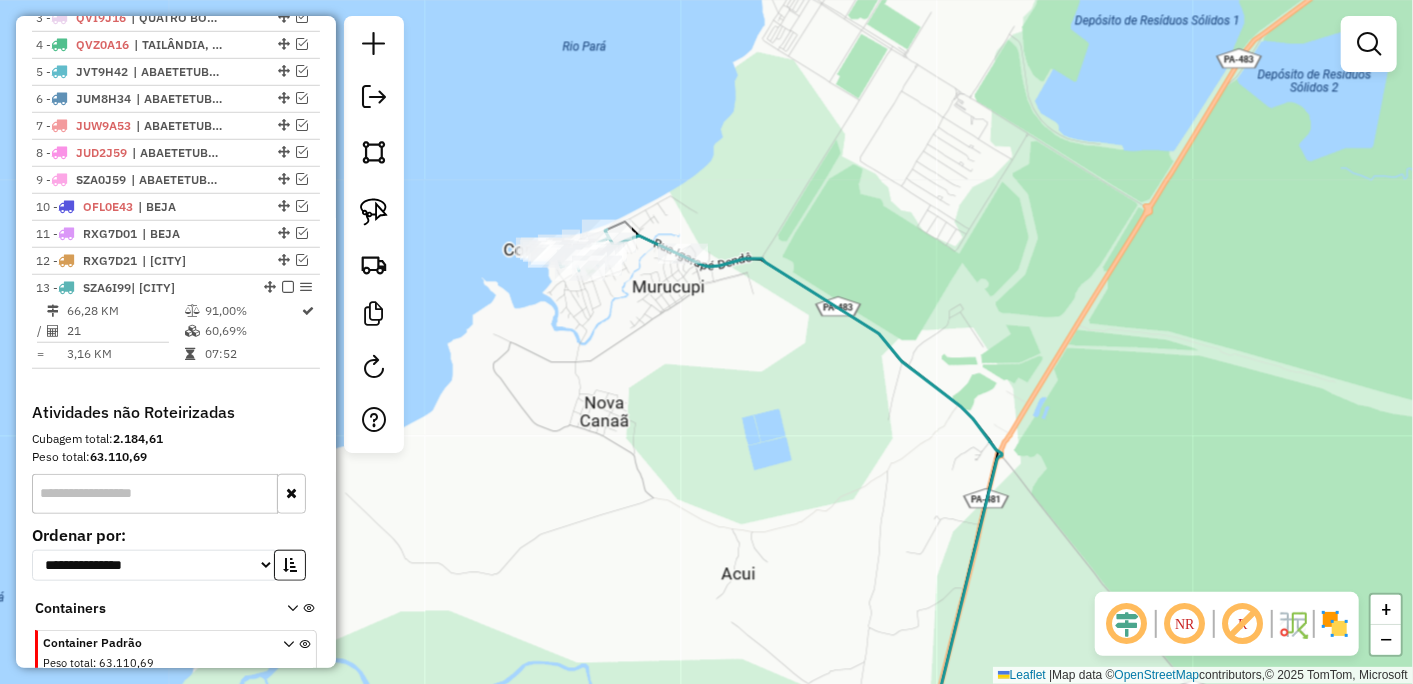 scroll, scrollTop: 908, scrollLeft: 0, axis: vertical 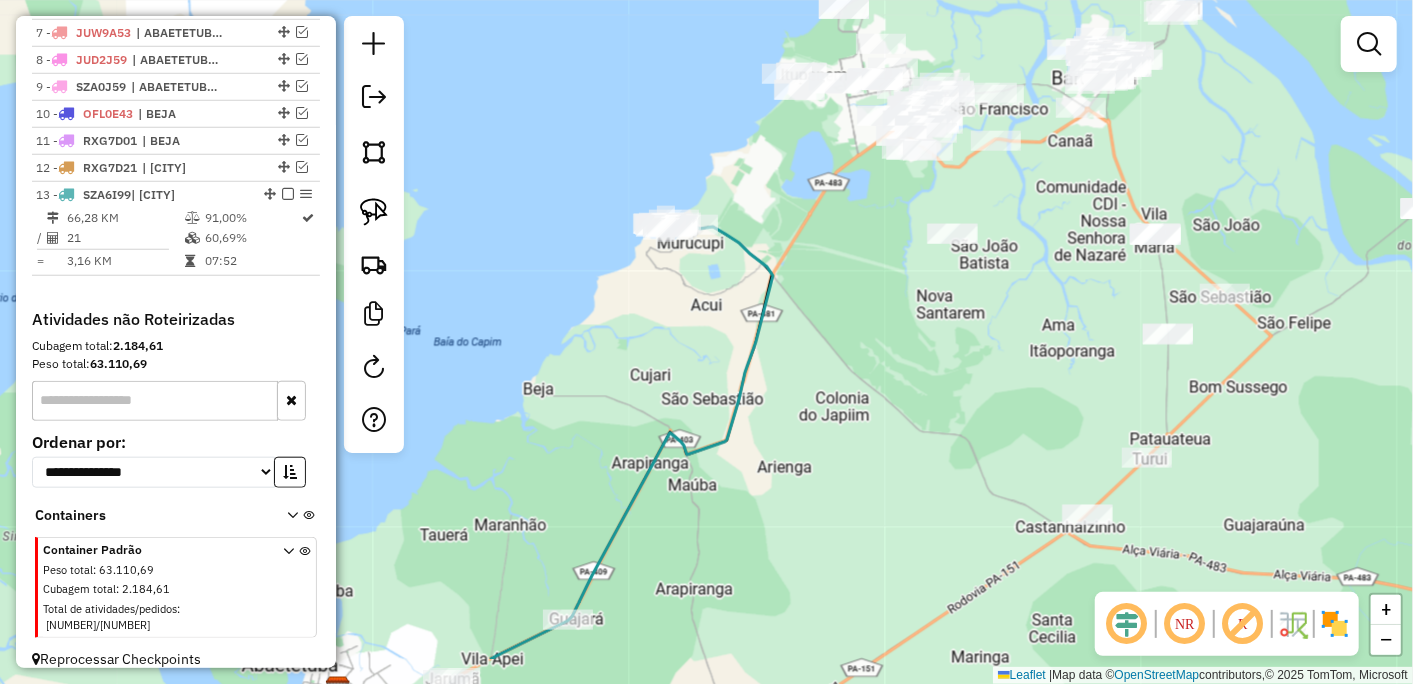 drag, startPoint x: 696, startPoint y: 388, endPoint x: 713, endPoint y: 311, distance: 78.854294 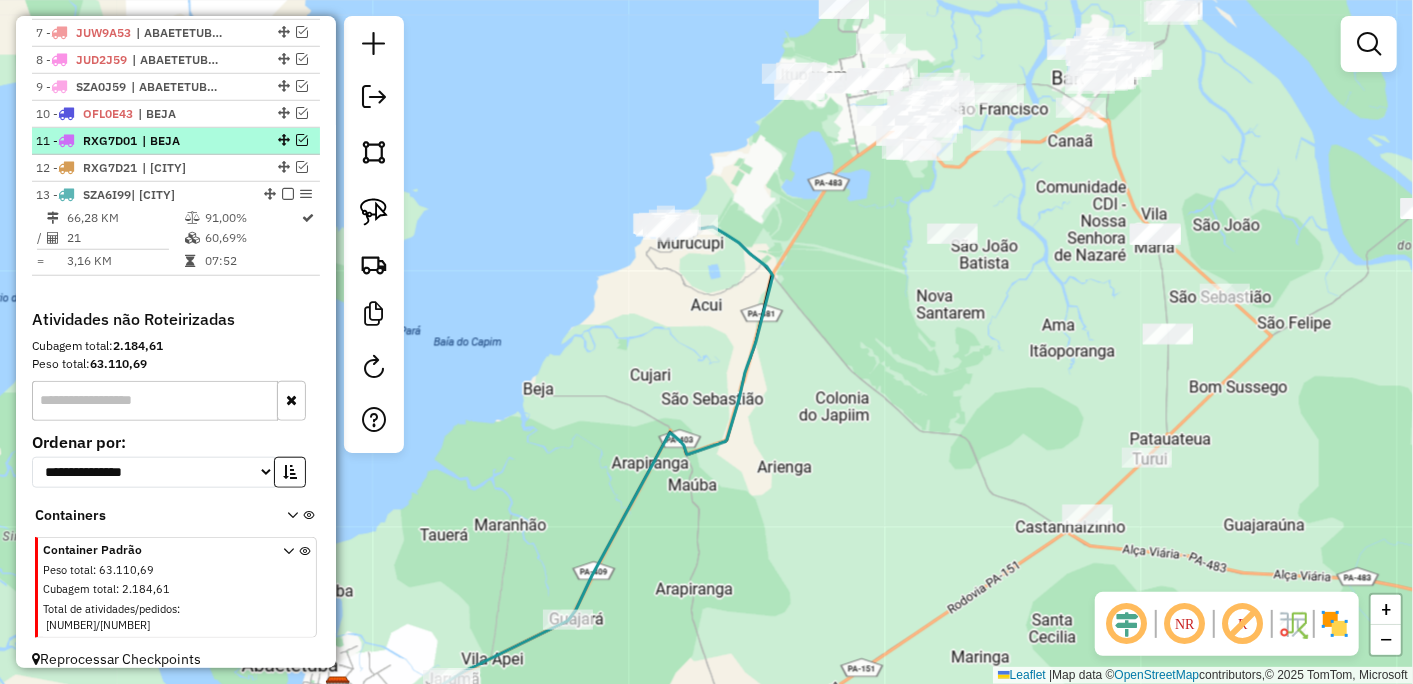 click at bounding box center [288, 194] 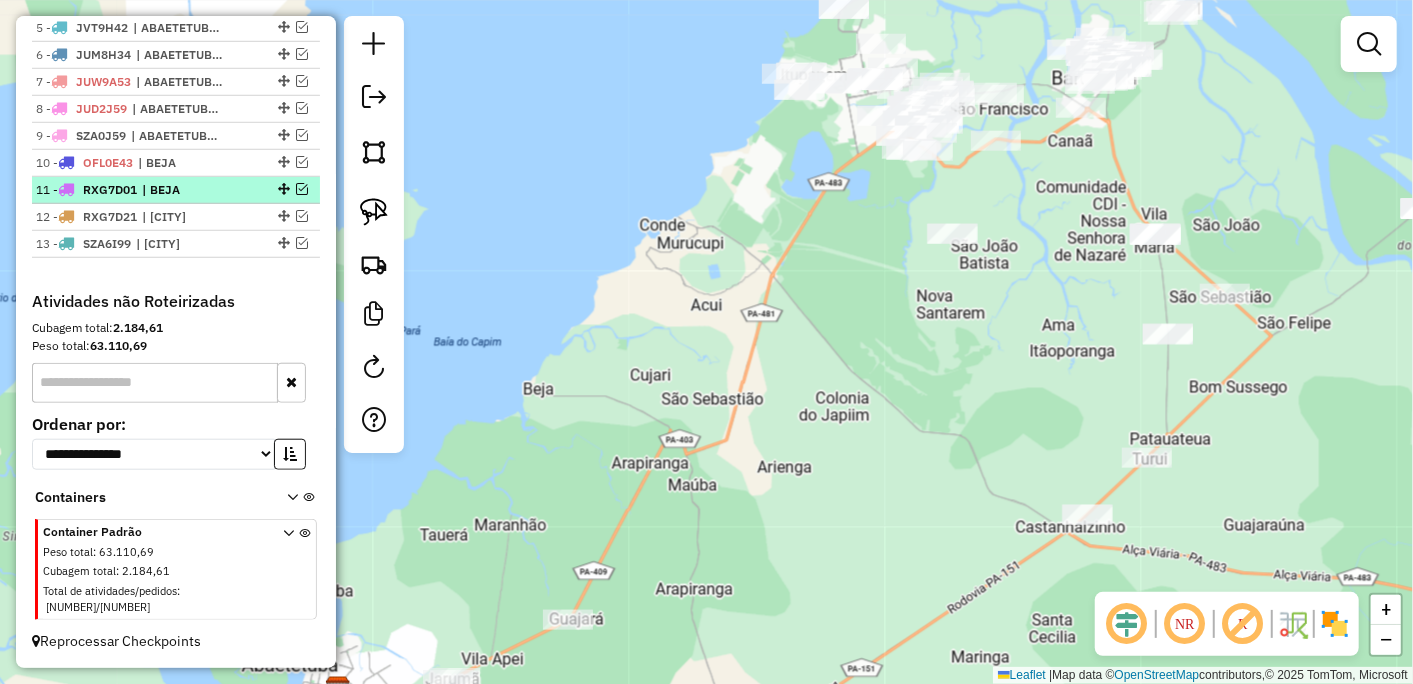 scroll, scrollTop: 842, scrollLeft: 0, axis: vertical 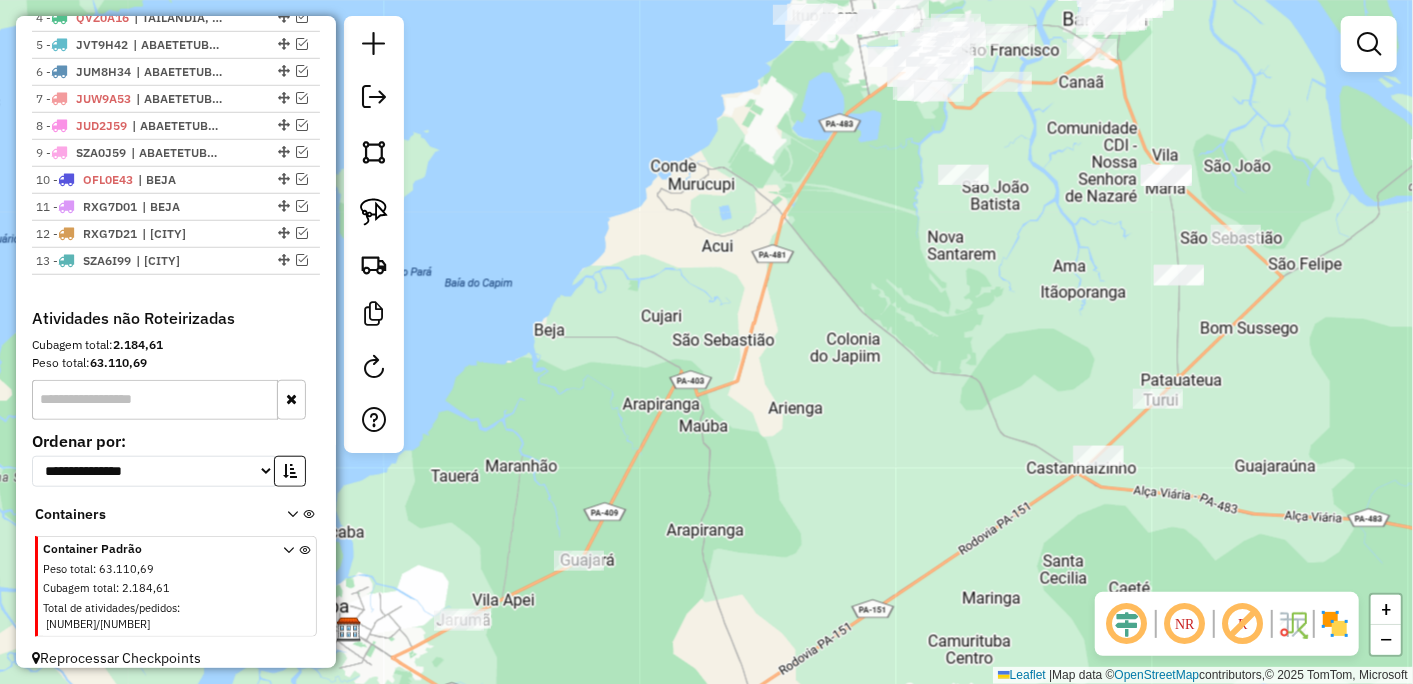 drag, startPoint x: 651, startPoint y: 471, endPoint x: 584, endPoint y: 582, distance: 129.65338 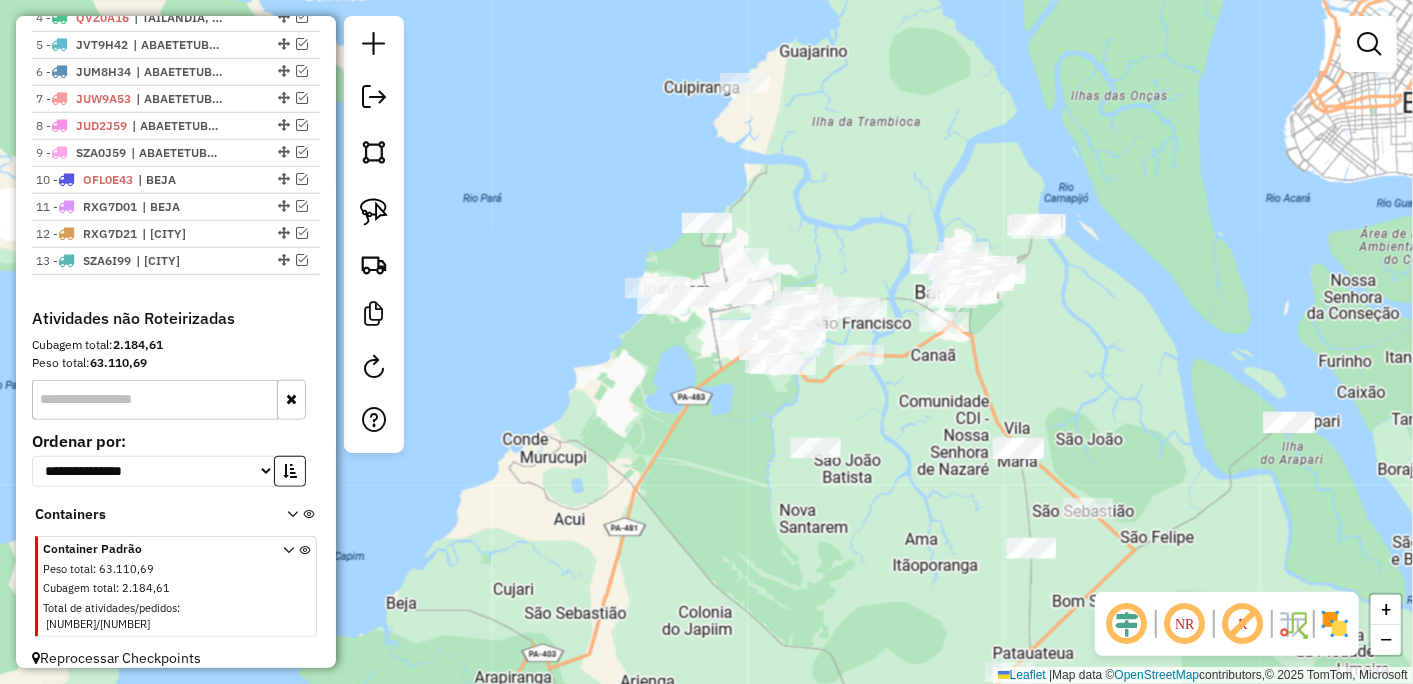 drag, startPoint x: 707, startPoint y: 355, endPoint x: 592, endPoint y: 542, distance: 219.53133 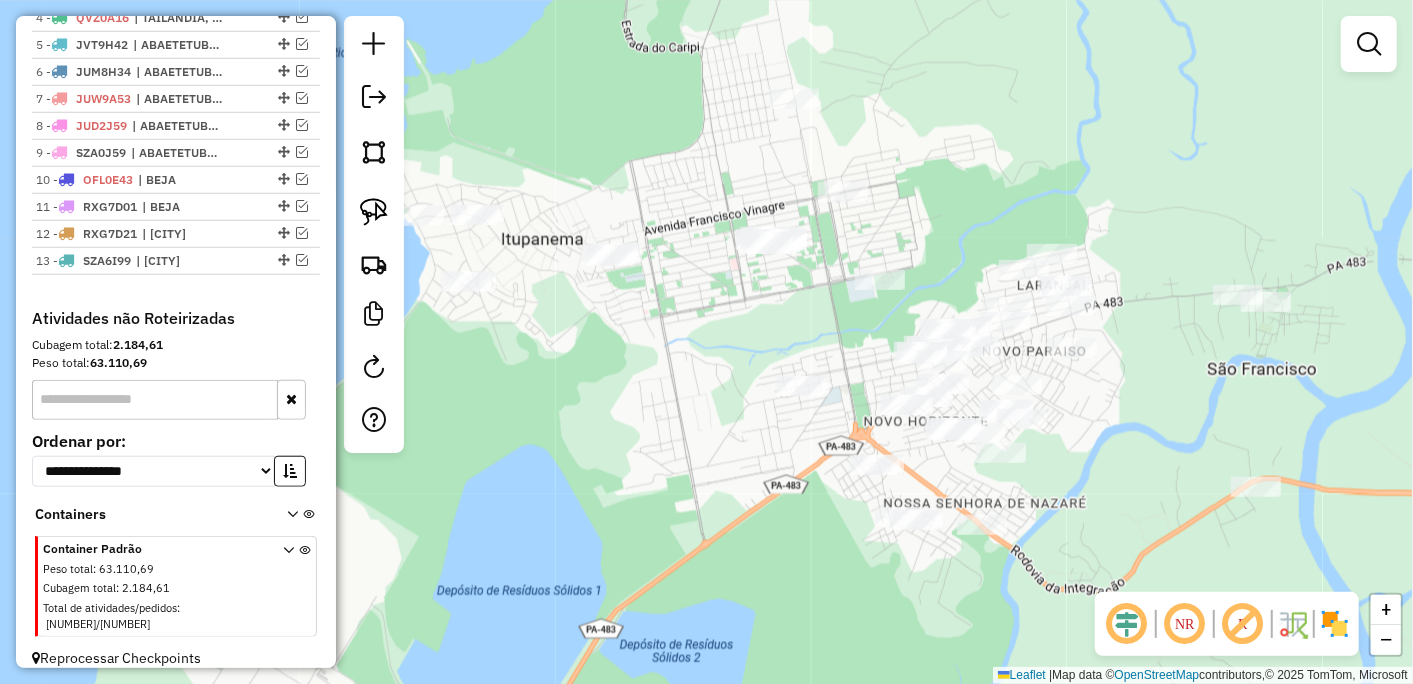 drag, startPoint x: 644, startPoint y: 386, endPoint x: 660, endPoint y: 404, distance: 24.083189 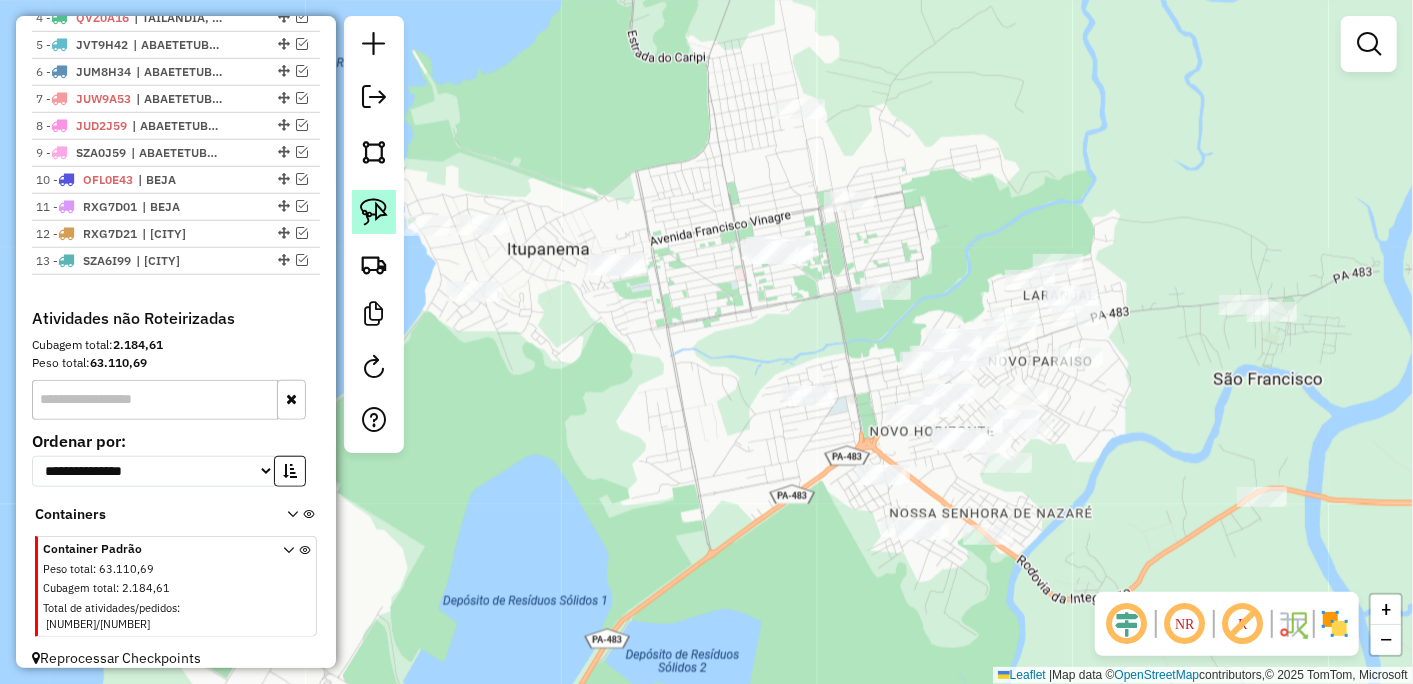 click 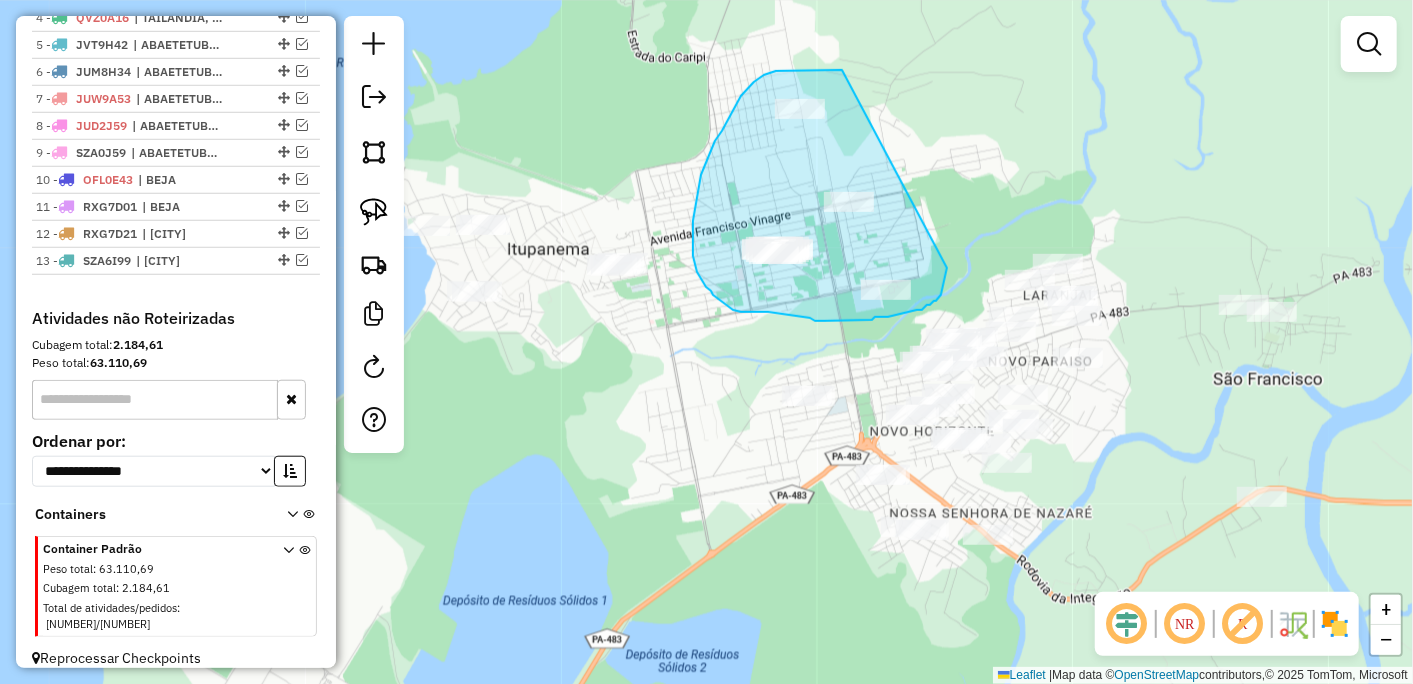 drag, startPoint x: 842, startPoint y: 70, endPoint x: 948, endPoint y: 268, distance: 224.58852 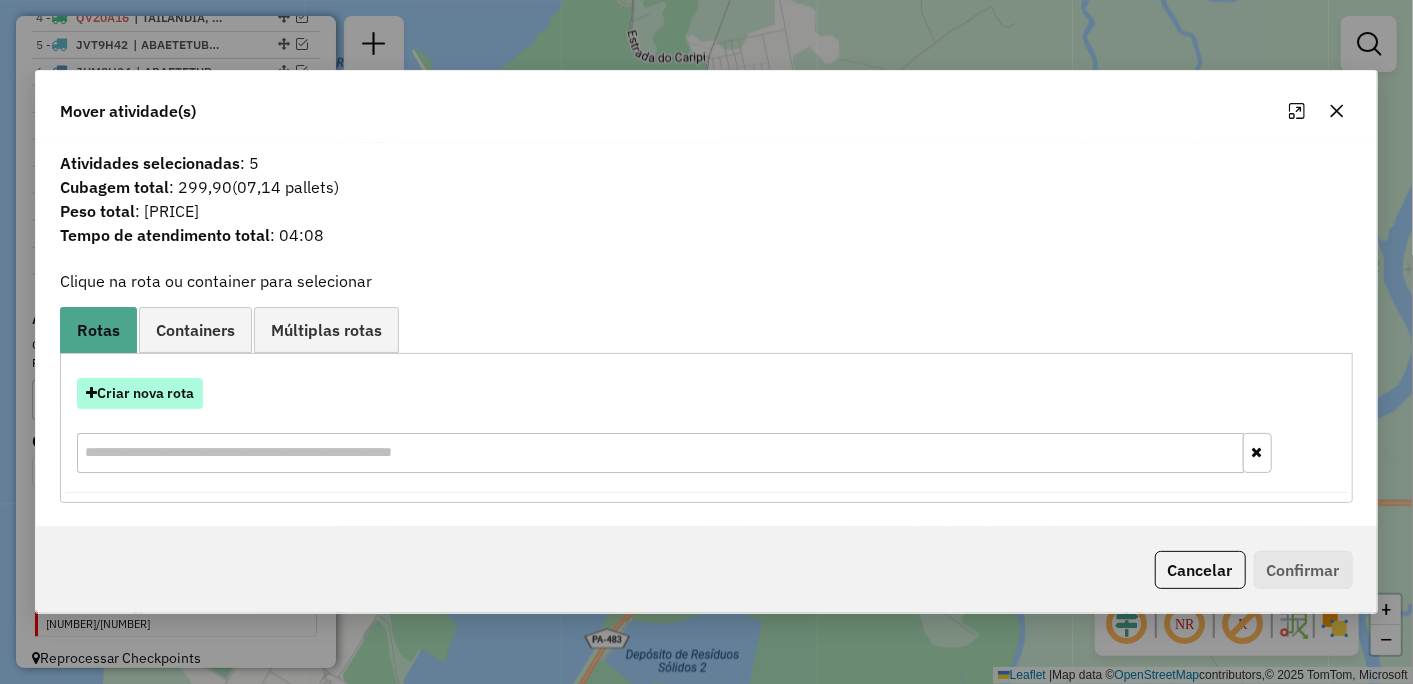 click on "Criar nova rota" at bounding box center (140, 393) 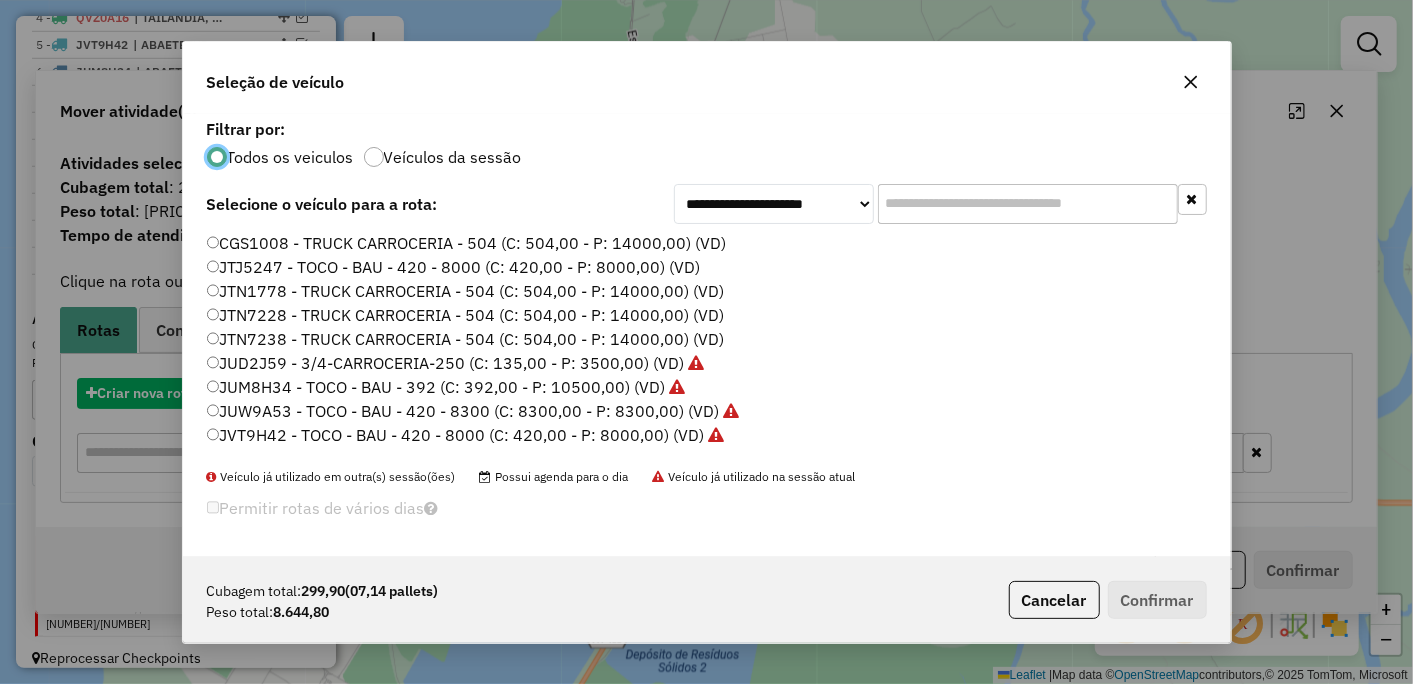 scroll, scrollTop: 11, scrollLeft: 5, axis: both 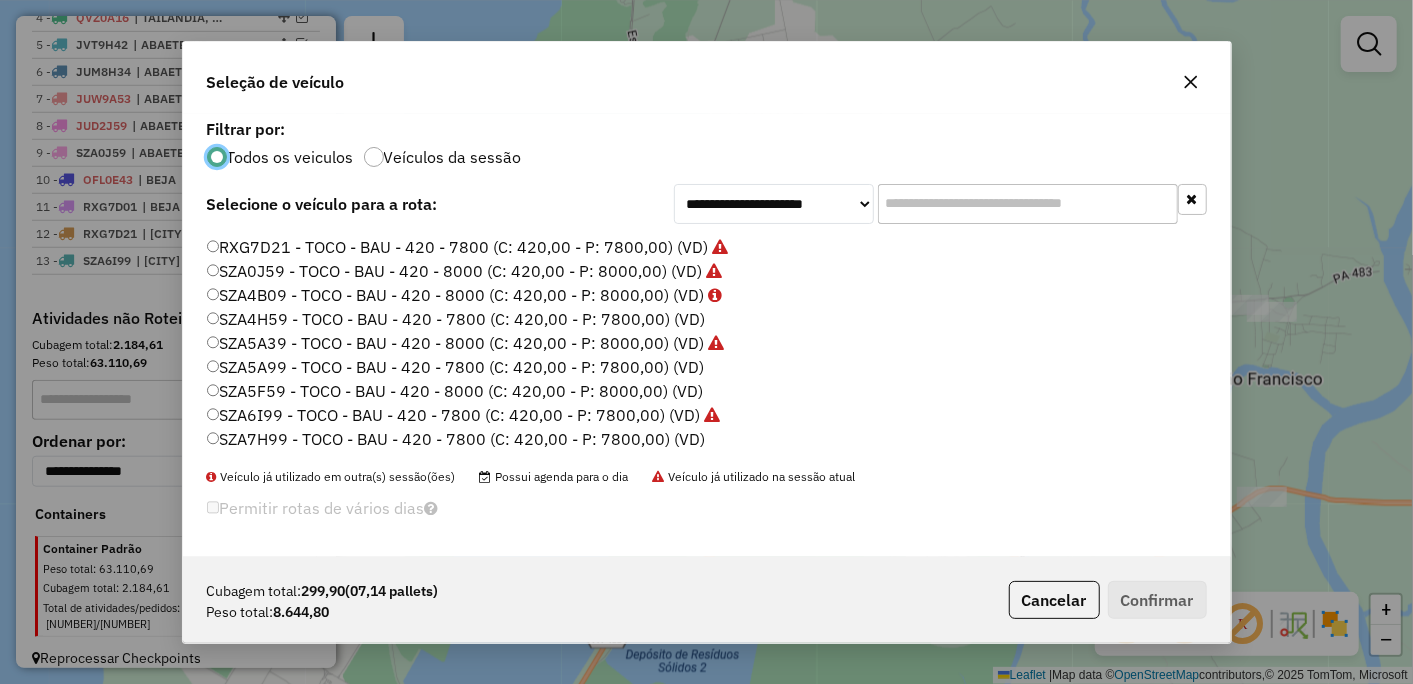 click on "SZA5F59 - TOCO - BAU - 420 - 8000 (C: 420,00 - P: 8000,00) (VD)" 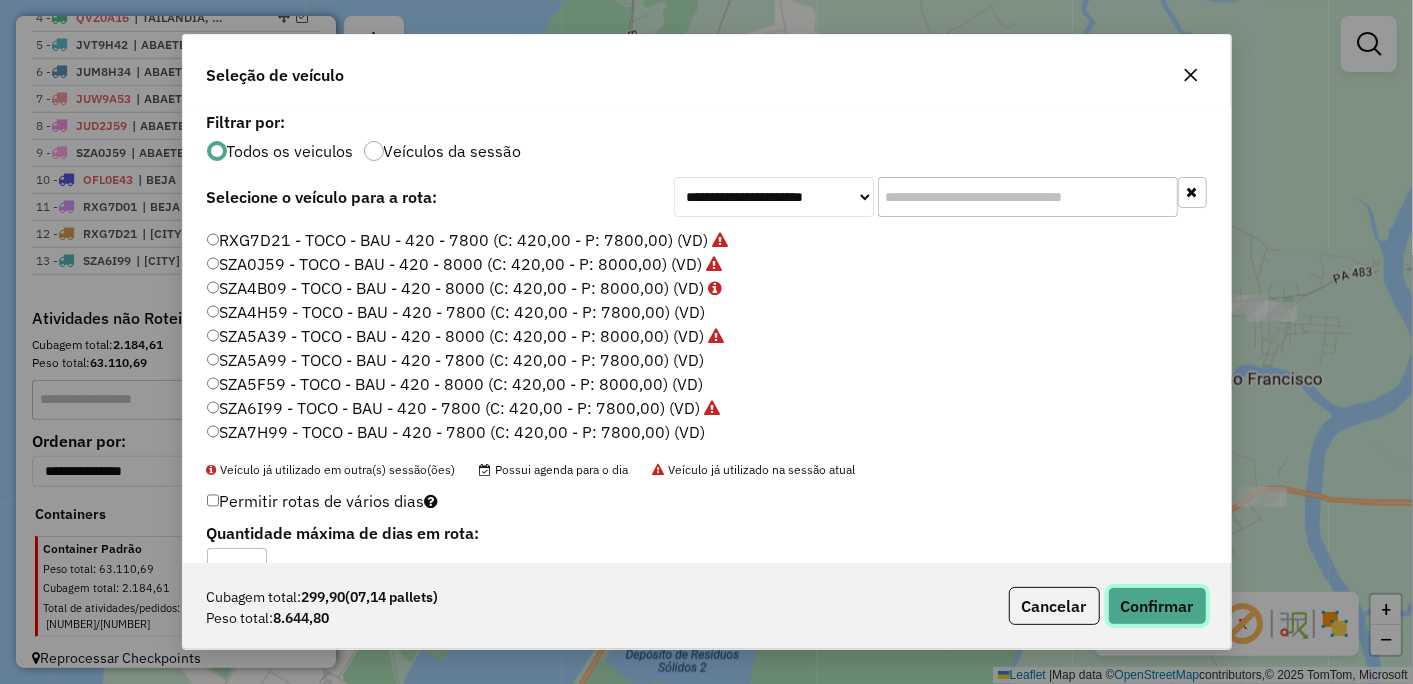 click on "Confirmar" 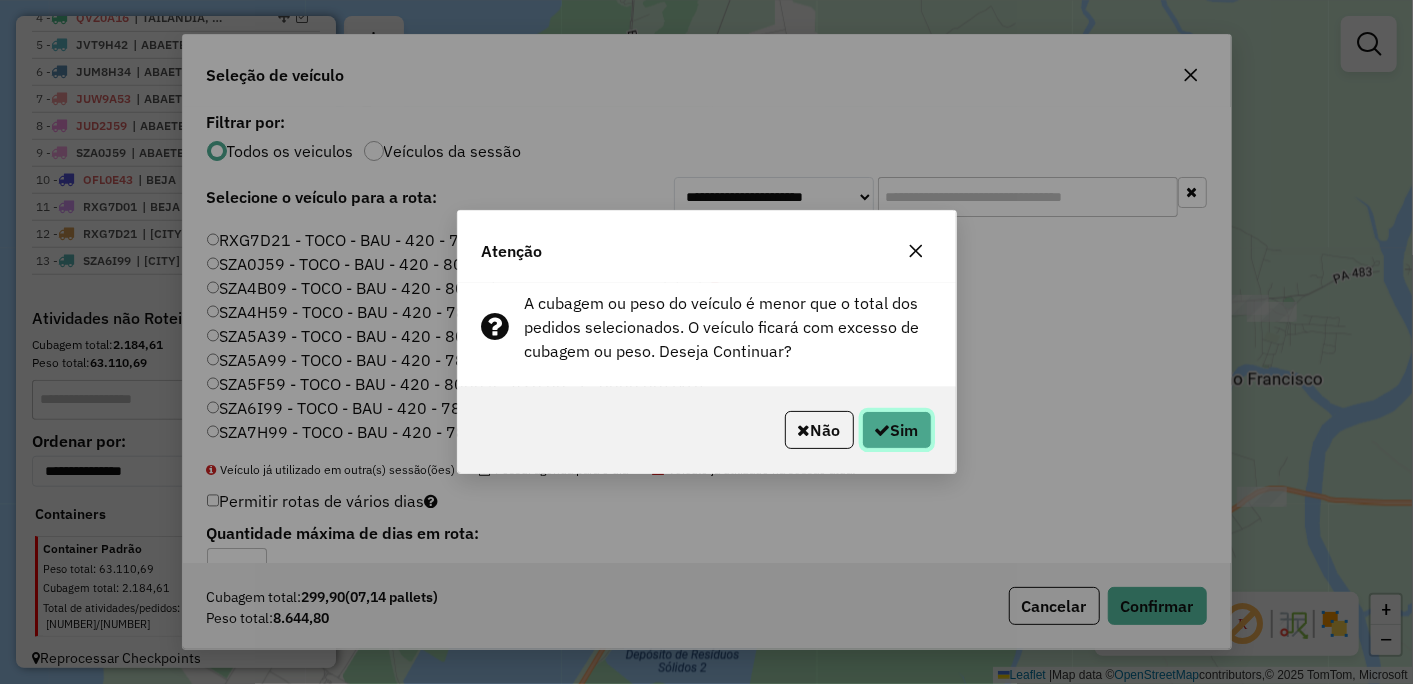 click on "Sim" 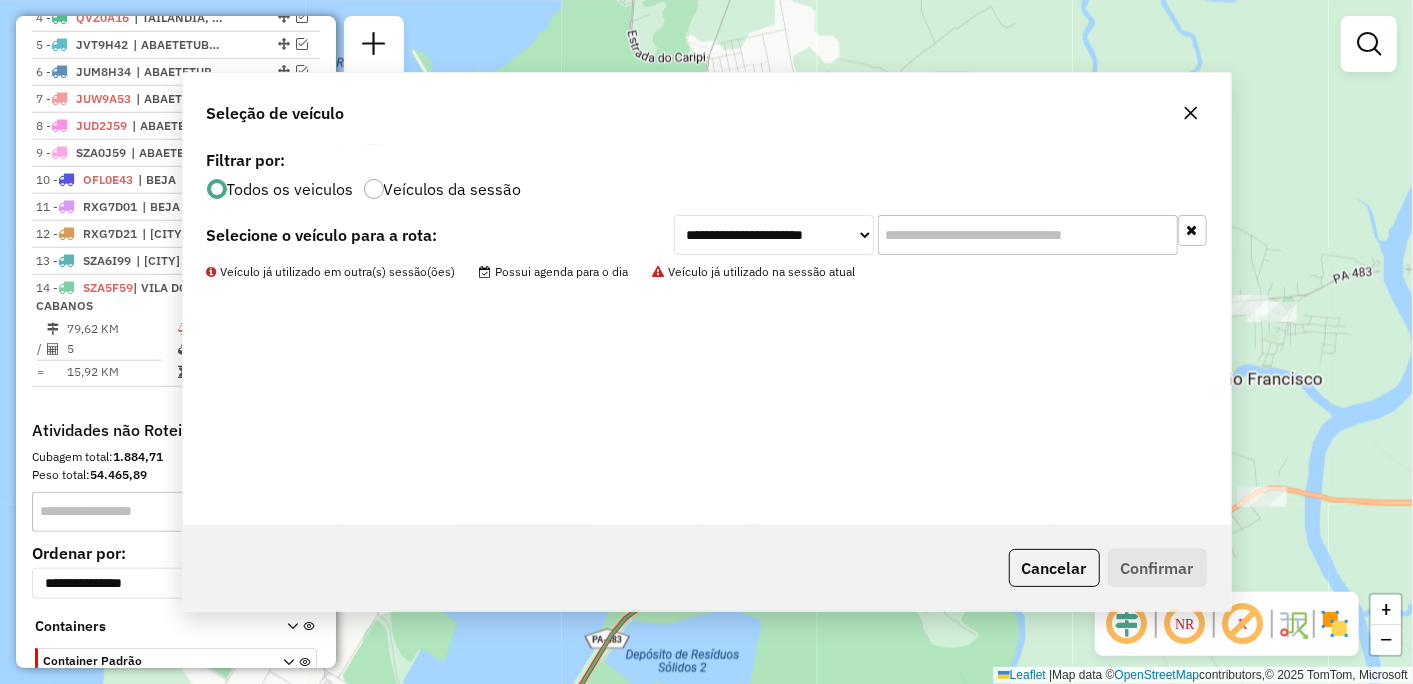 scroll, scrollTop: 940, scrollLeft: 0, axis: vertical 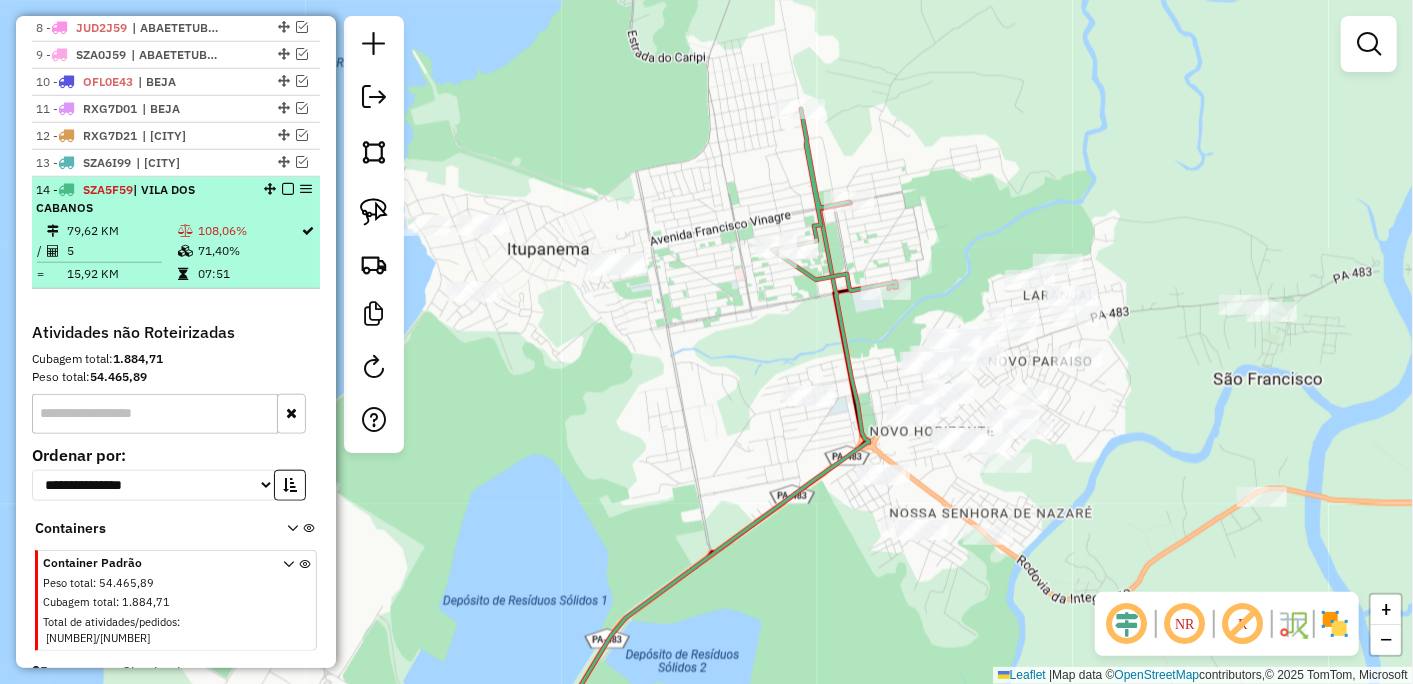 click at bounding box center (288, 189) 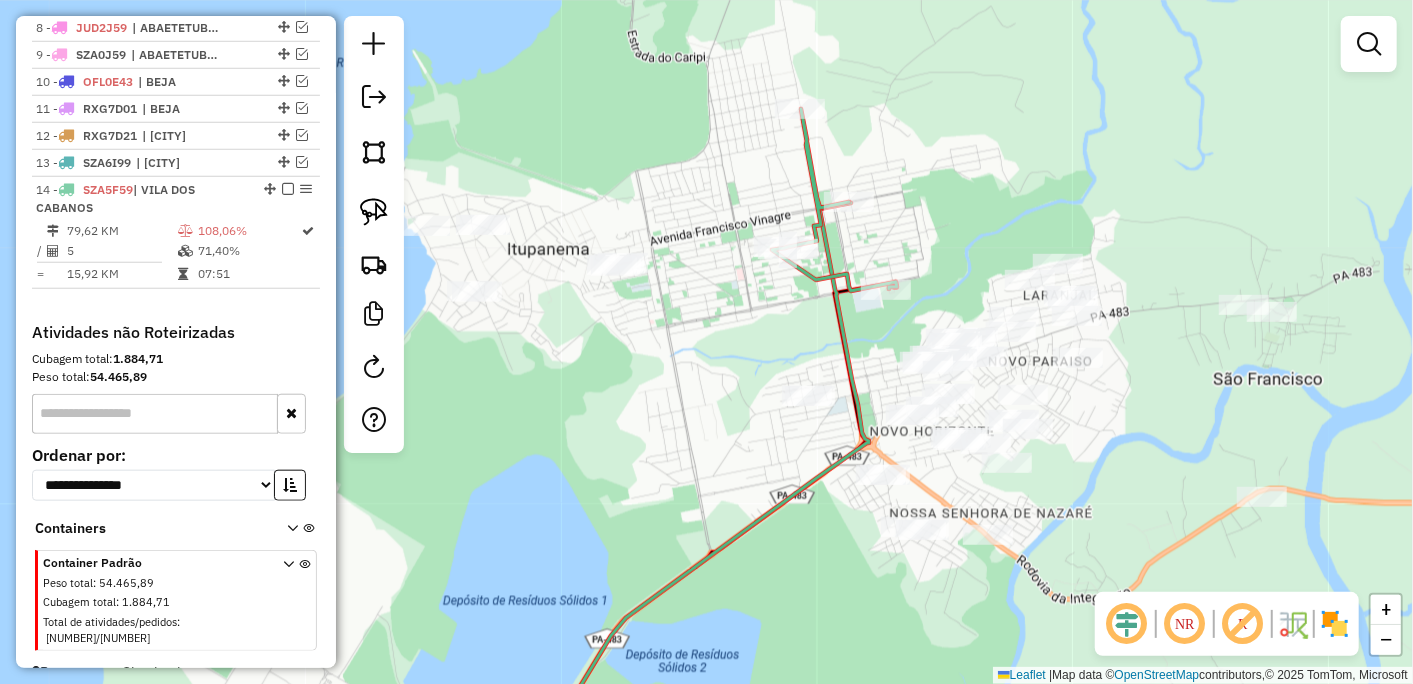 scroll, scrollTop: 868, scrollLeft: 0, axis: vertical 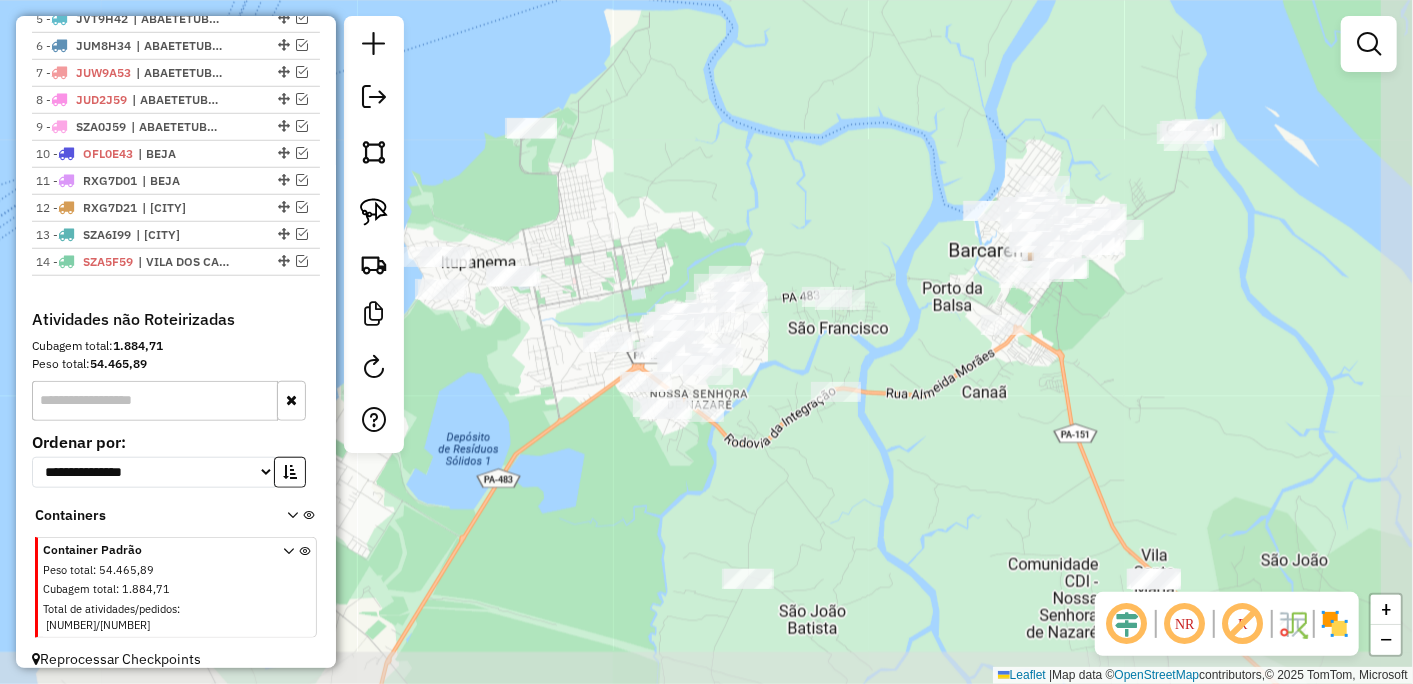 drag, startPoint x: 582, startPoint y: 446, endPoint x: 485, endPoint y: 384, distance: 115.12167 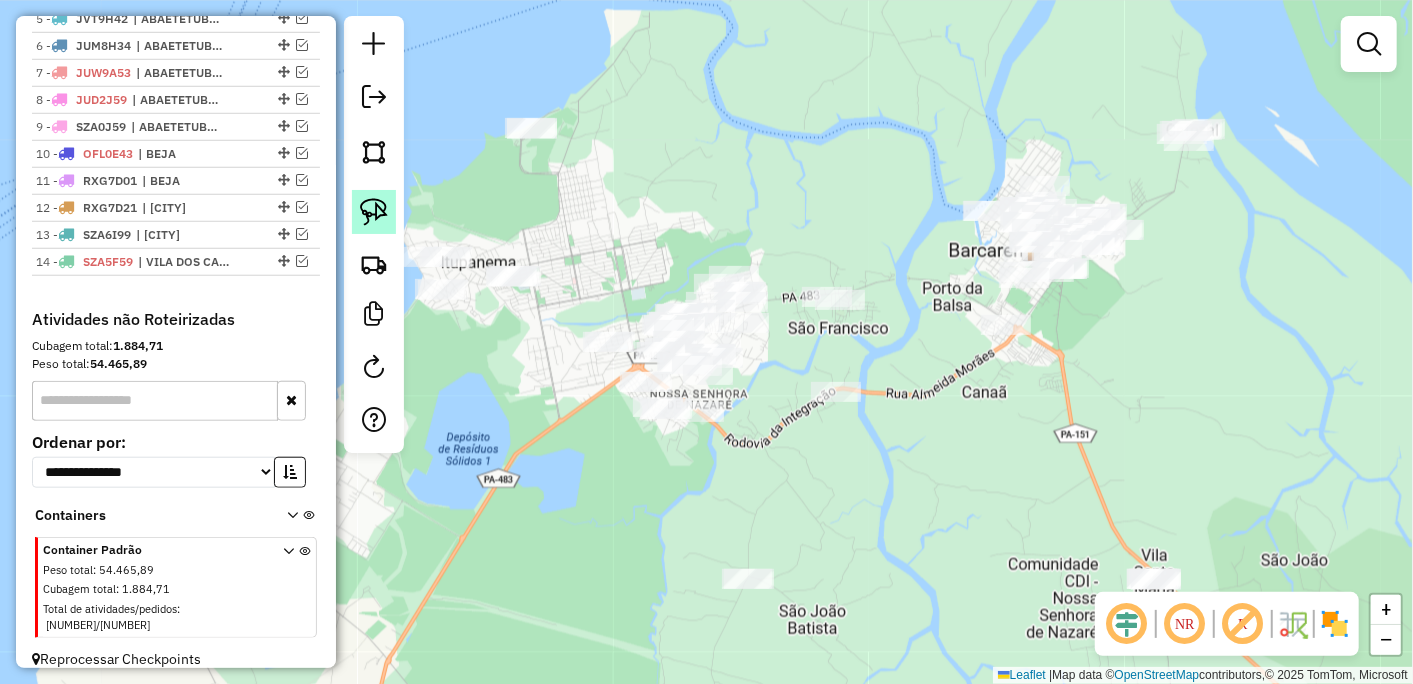 click 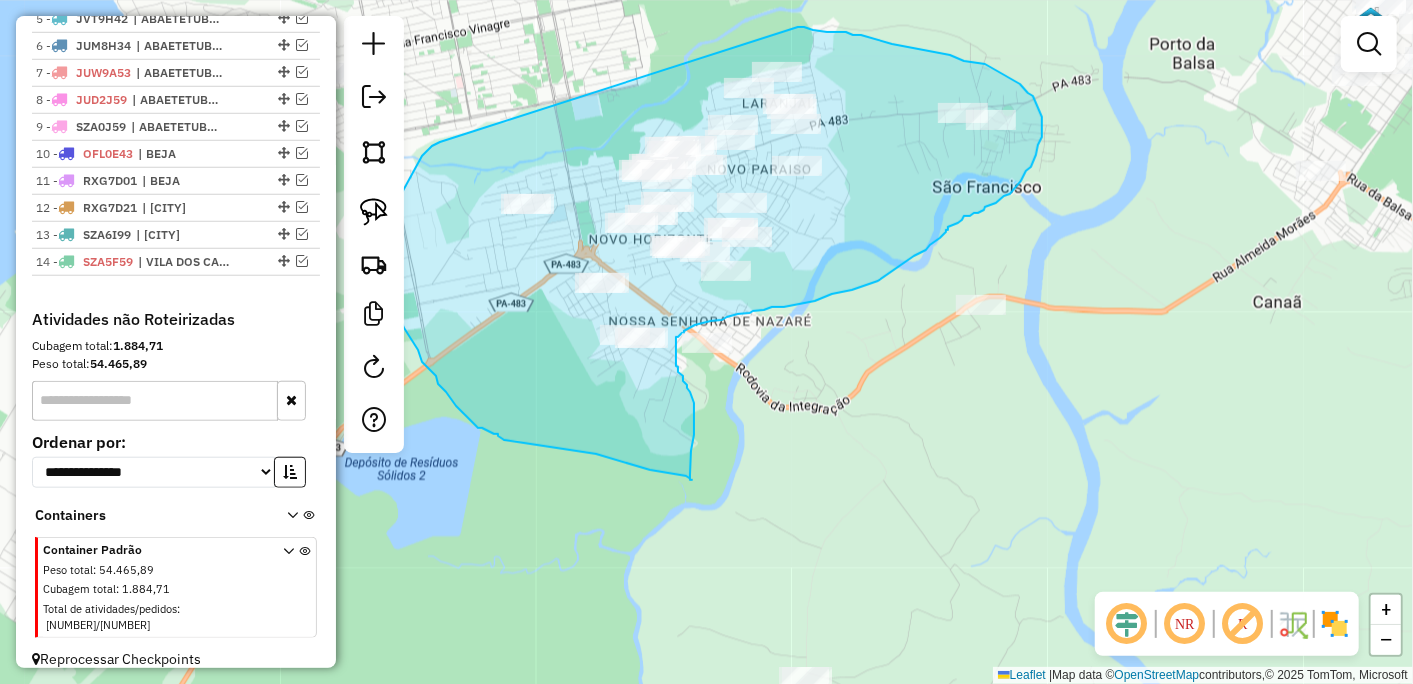 drag, startPoint x: 565, startPoint y: 311, endPoint x: 797, endPoint y: 27, distance: 366.71515 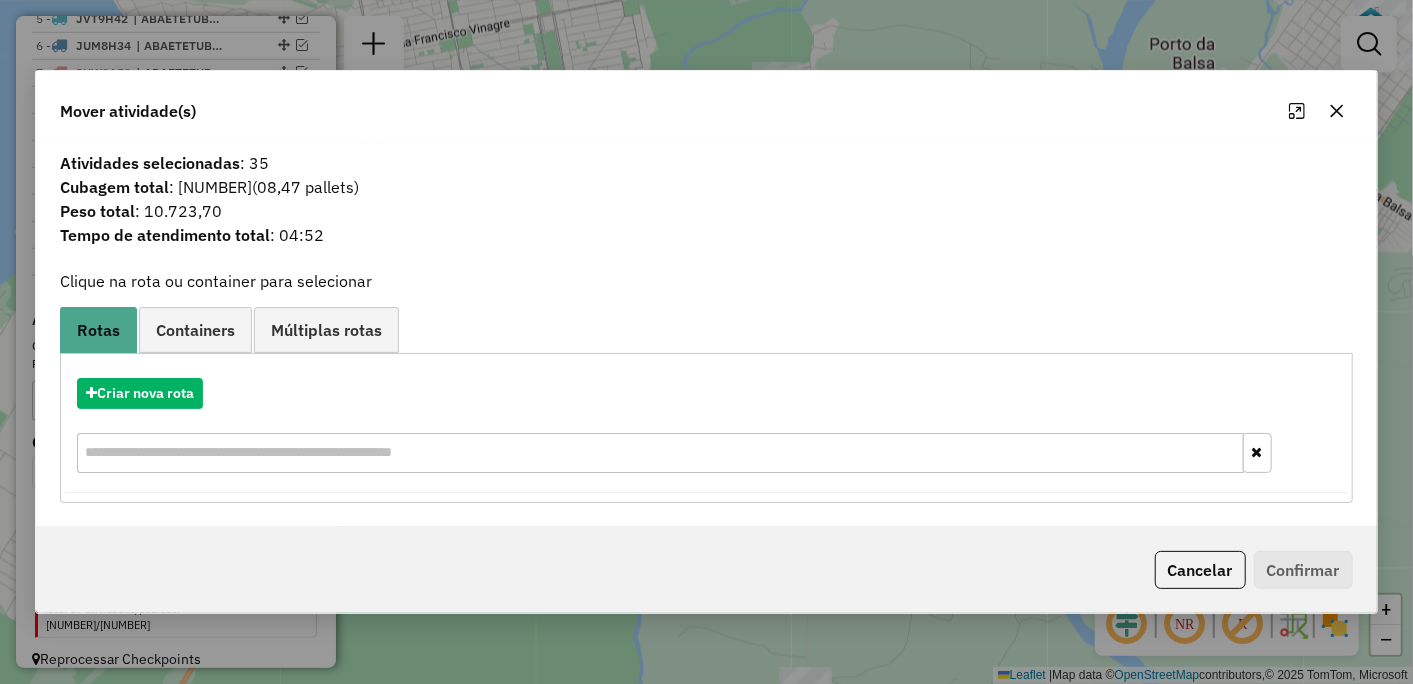 click 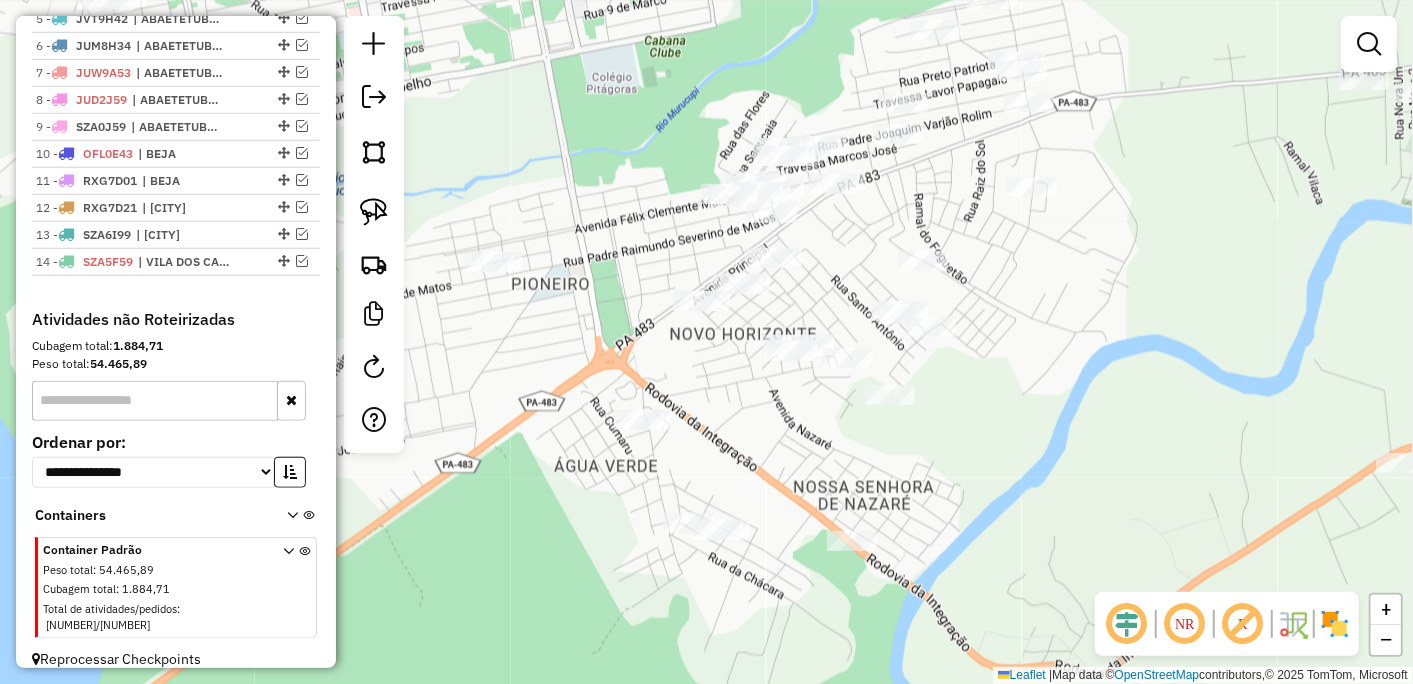drag, startPoint x: 743, startPoint y: 222, endPoint x: 870, endPoint y: 233, distance: 127.47549 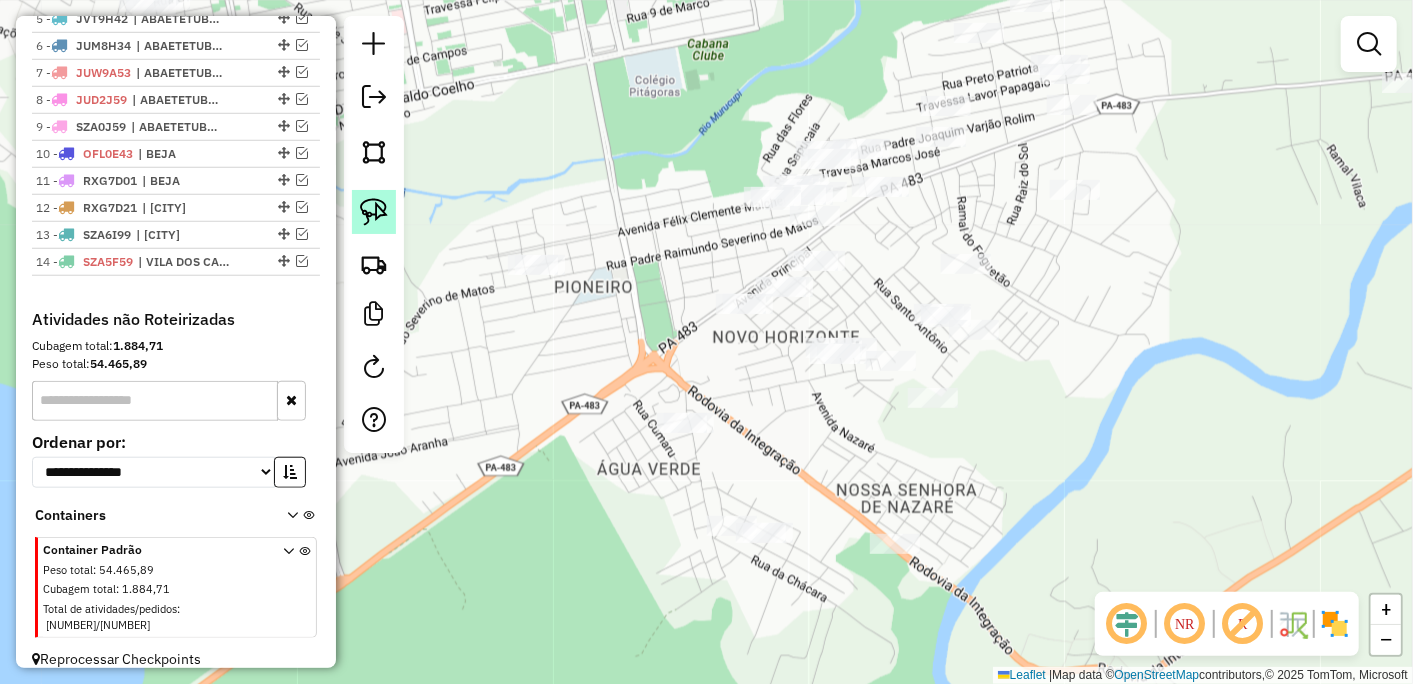 click 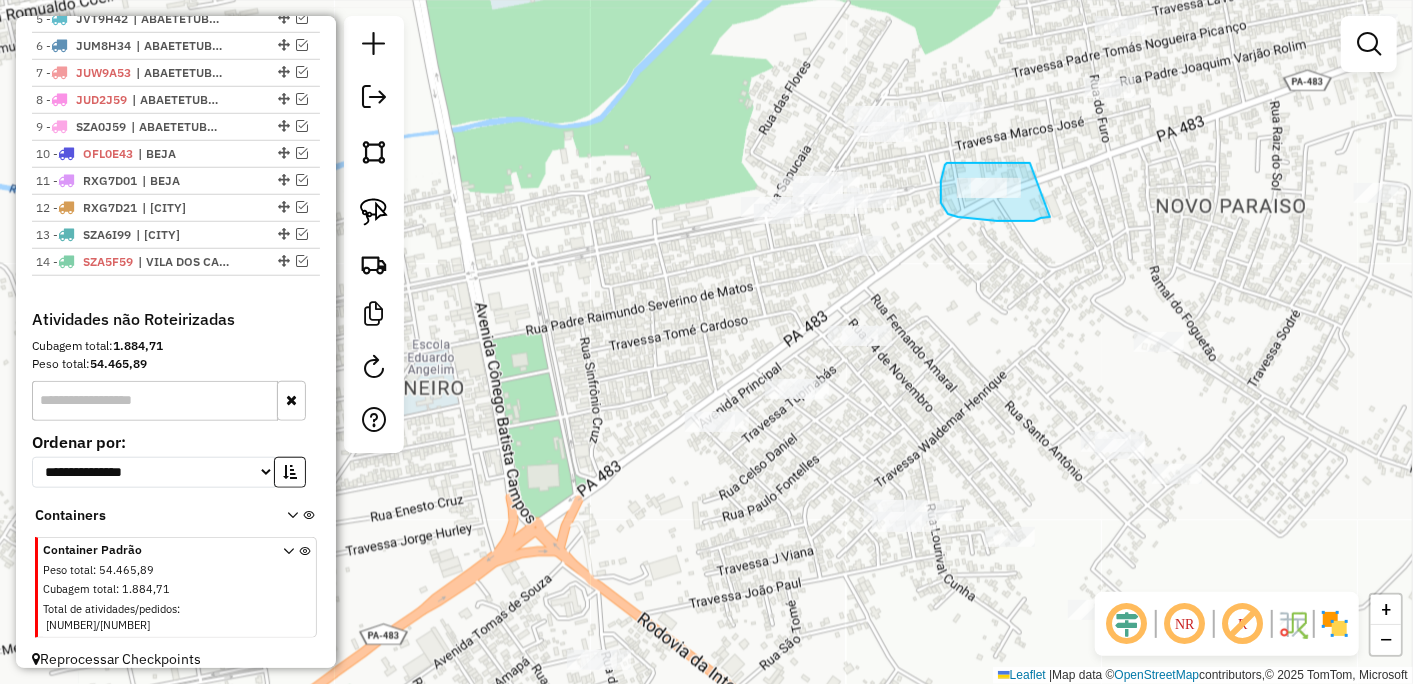 drag, startPoint x: 1021, startPoint y: 163, endPoint x: 1052, endPoint y: 216, distance: 61.400326 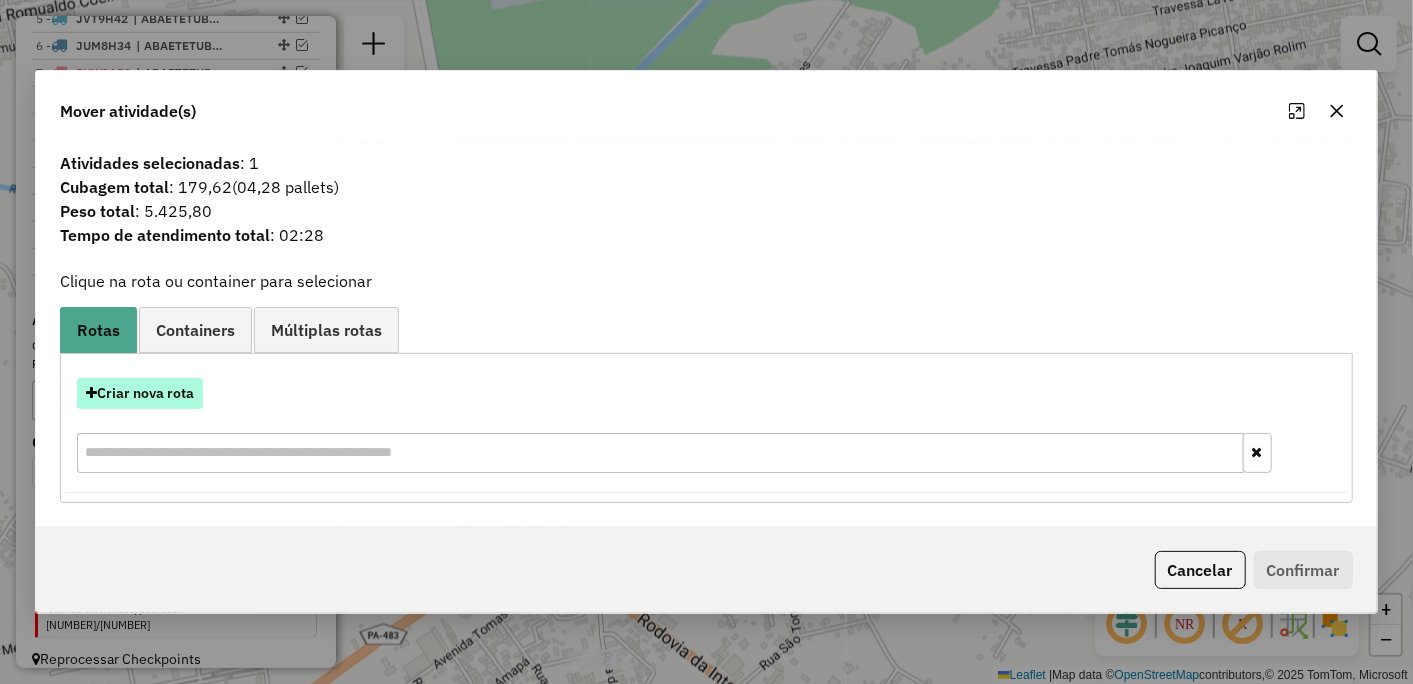 click on "Criar nova rota" at bounding box center [140, 393] 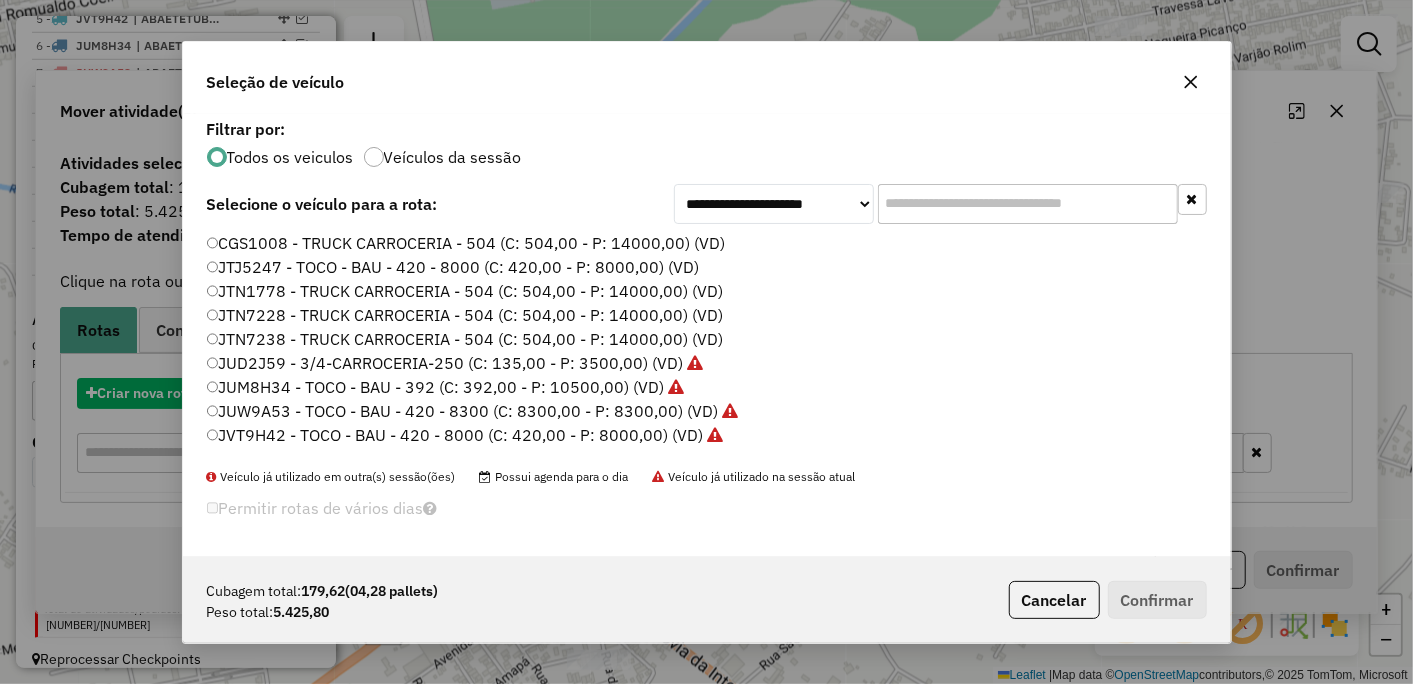 scroll, scrollTop: 11, scrollLeft: 5, axis: both 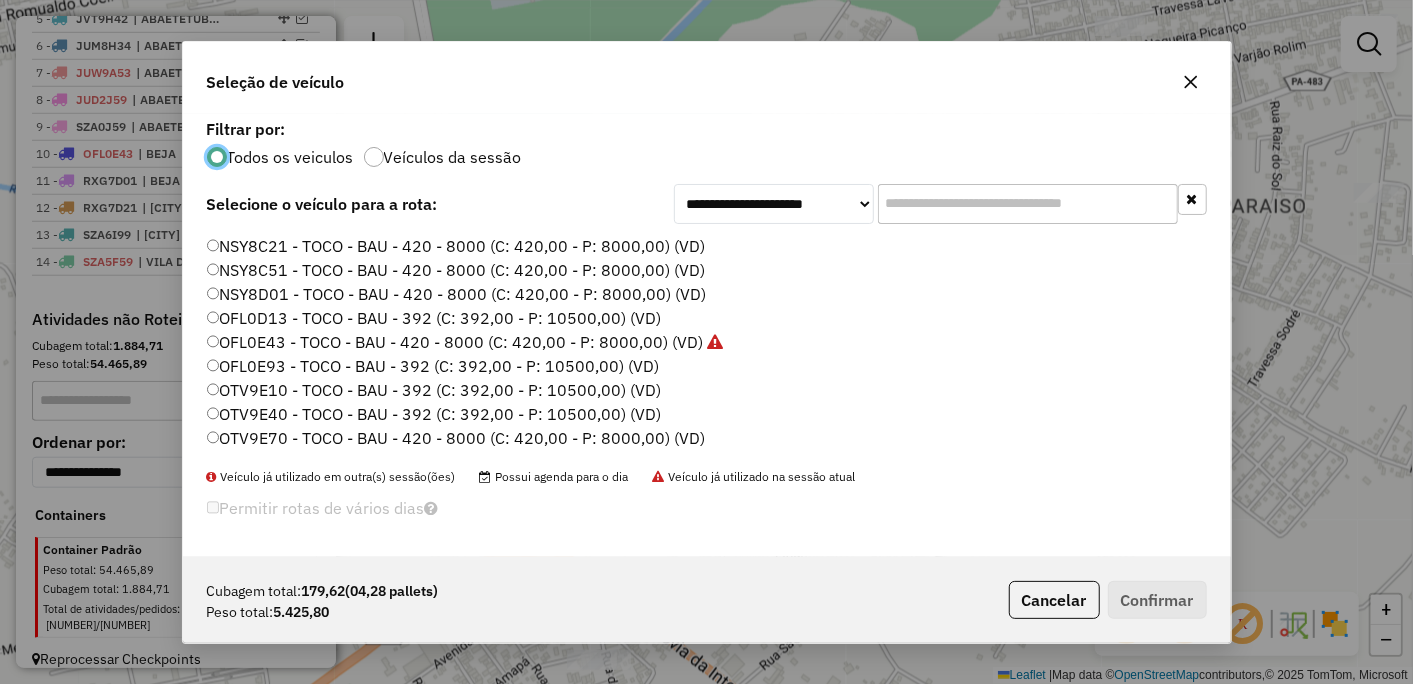 click on "OTV9E40 - TOCO - BAU - 392 (C: 392,00 - P: 10500,00) (VD)" 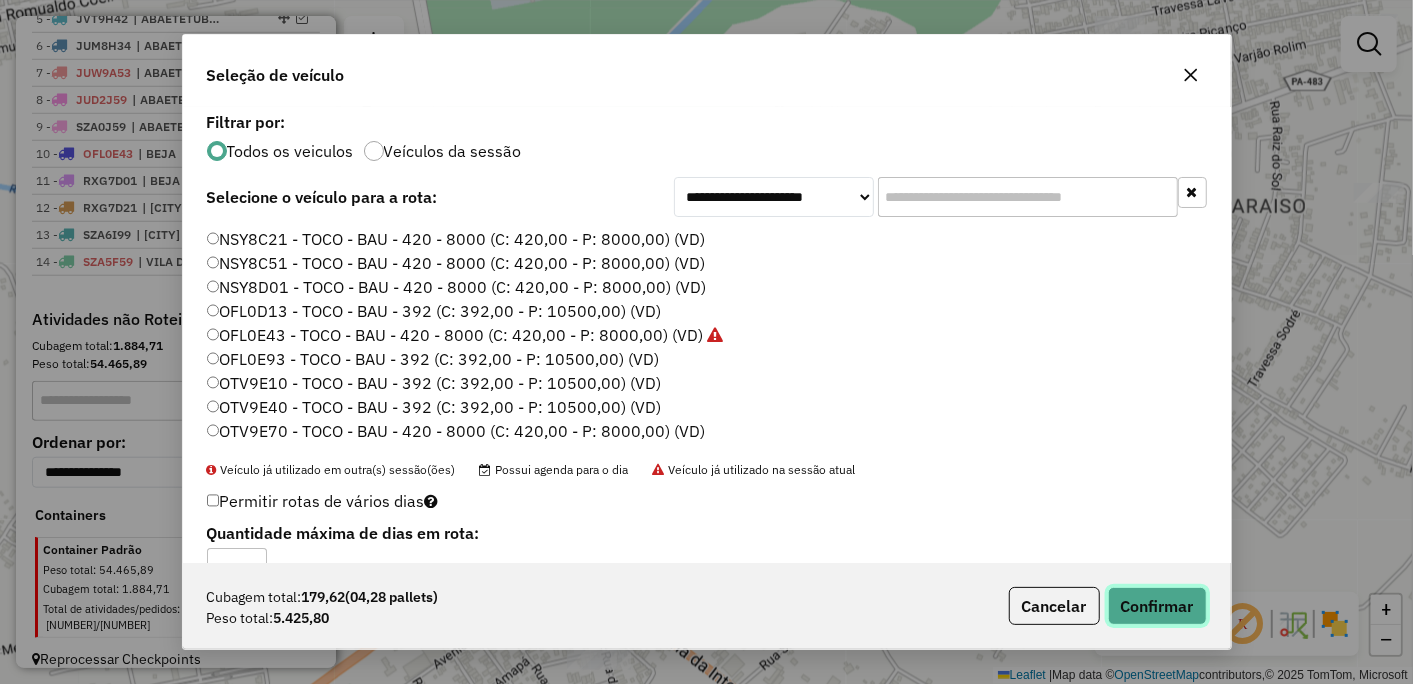 click on "Confirmar" 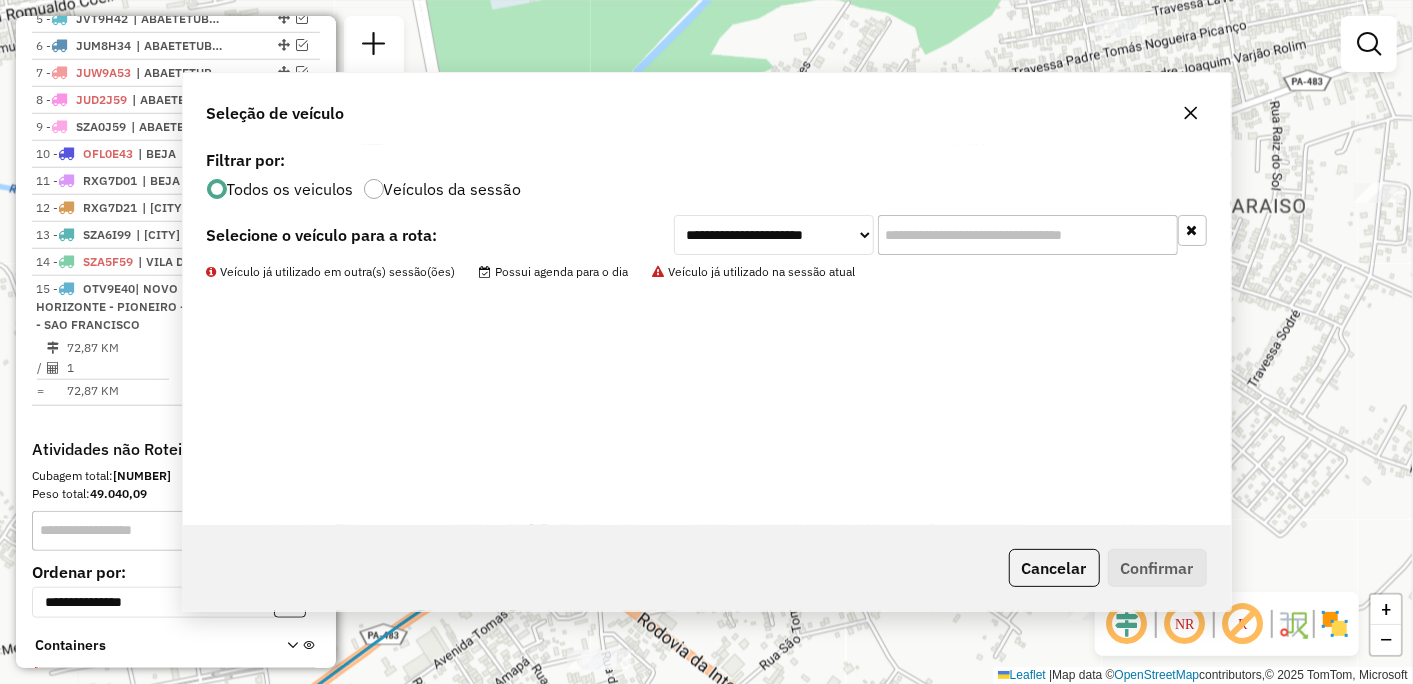 scroll, scrollTop: 940, scrollLeft: 0, axis: vertical 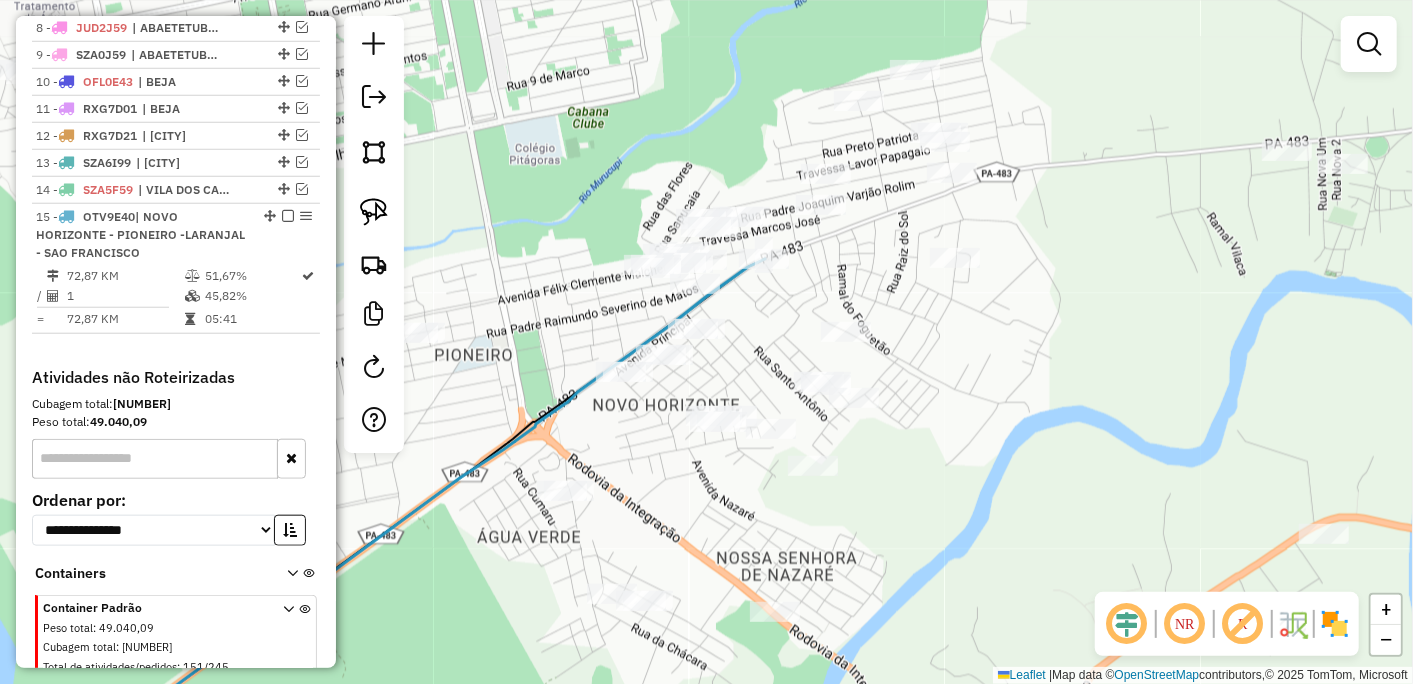 drag, startPoint x: 855, startPoint y: 327, endPoint x: 763, endPoint y: 327, distance: 92 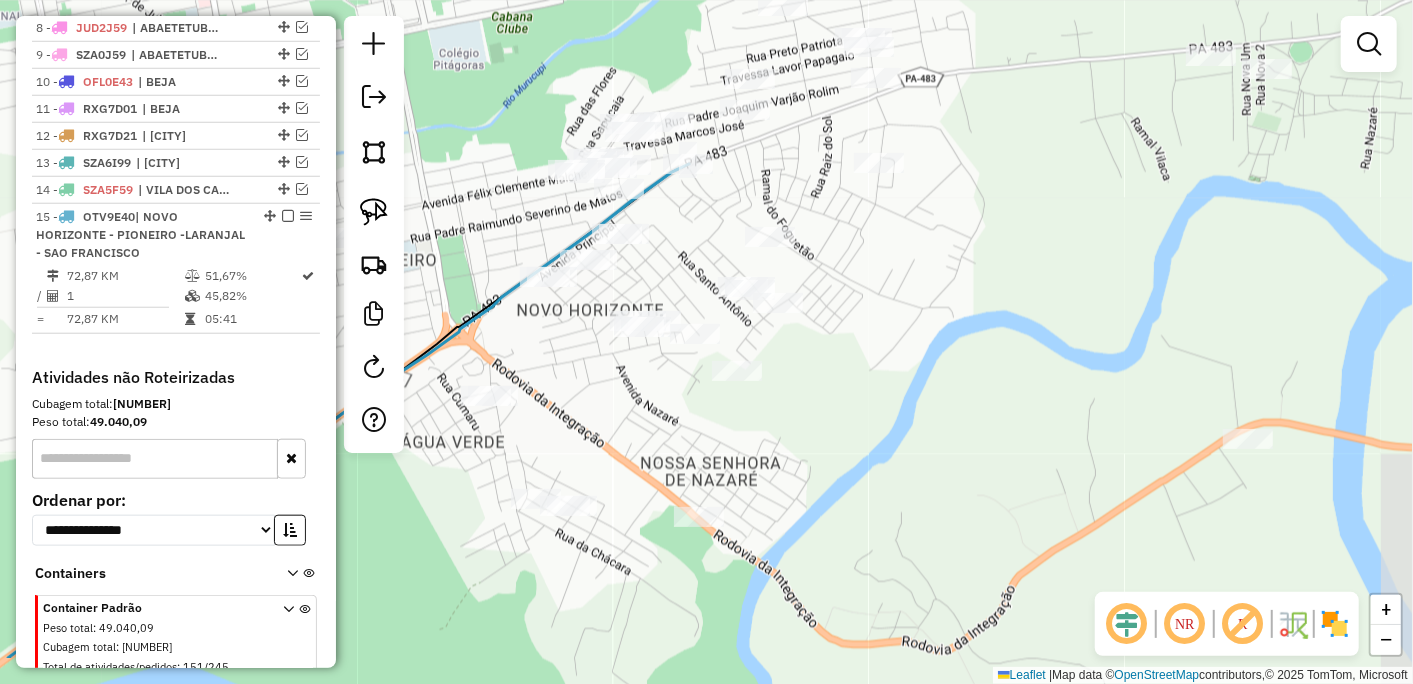 drag, startPoint x: 1016, startPoint y: 396, endPoint x: 941, endPoint y: 301, distance: 121.037186 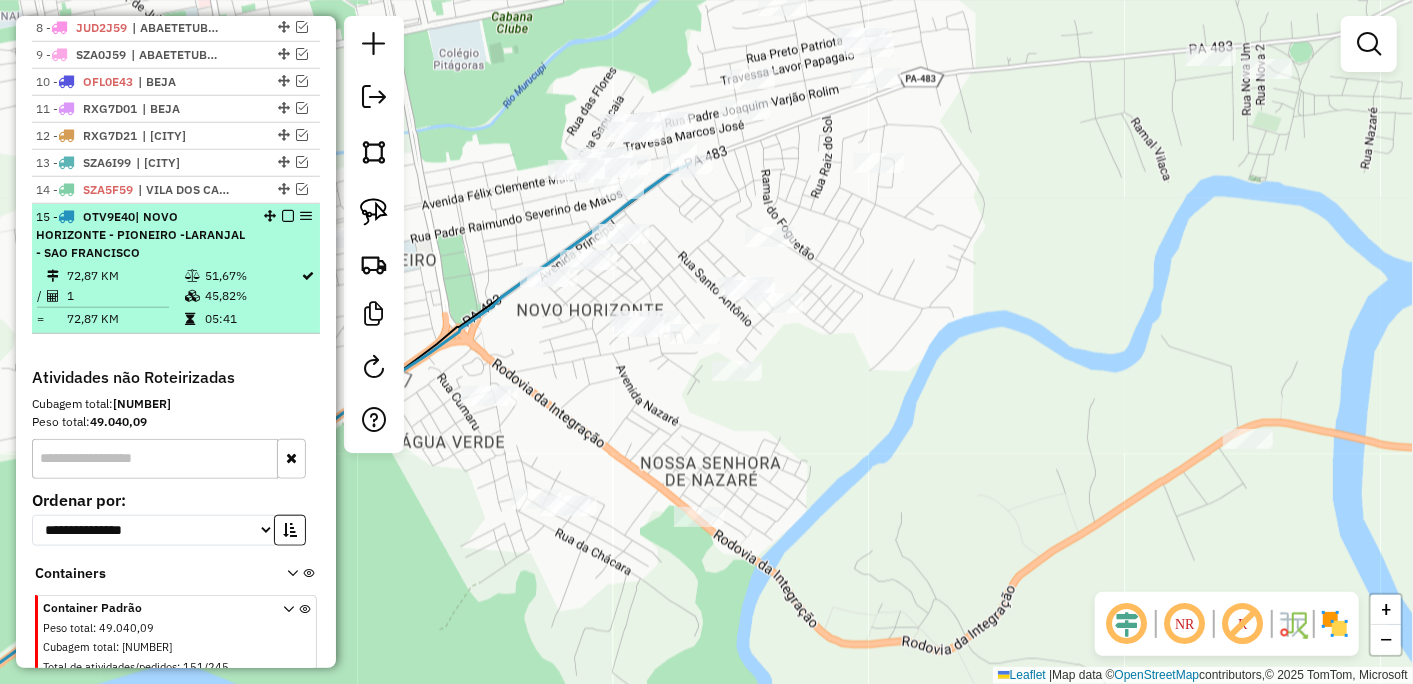 click at bounding box center [288, 216] 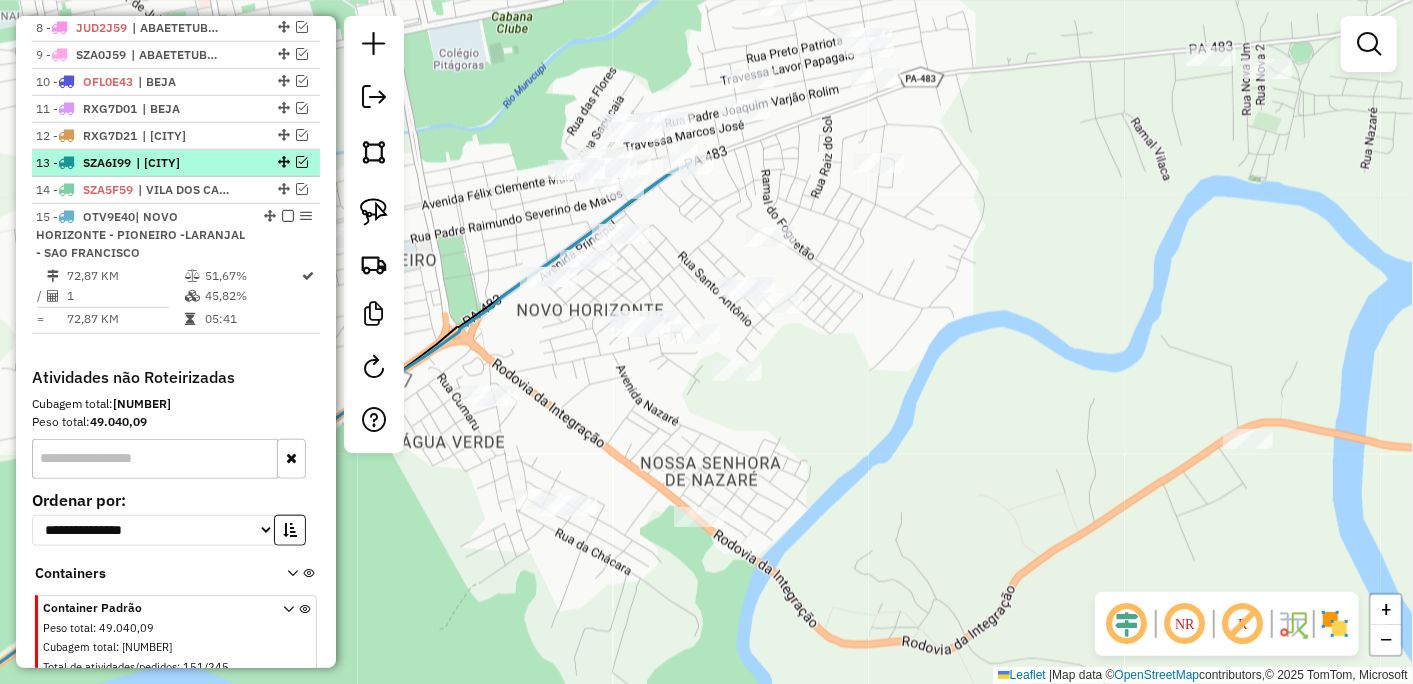 scroll, scrollTop: 896, scrollLeft: 0, axis: vertical 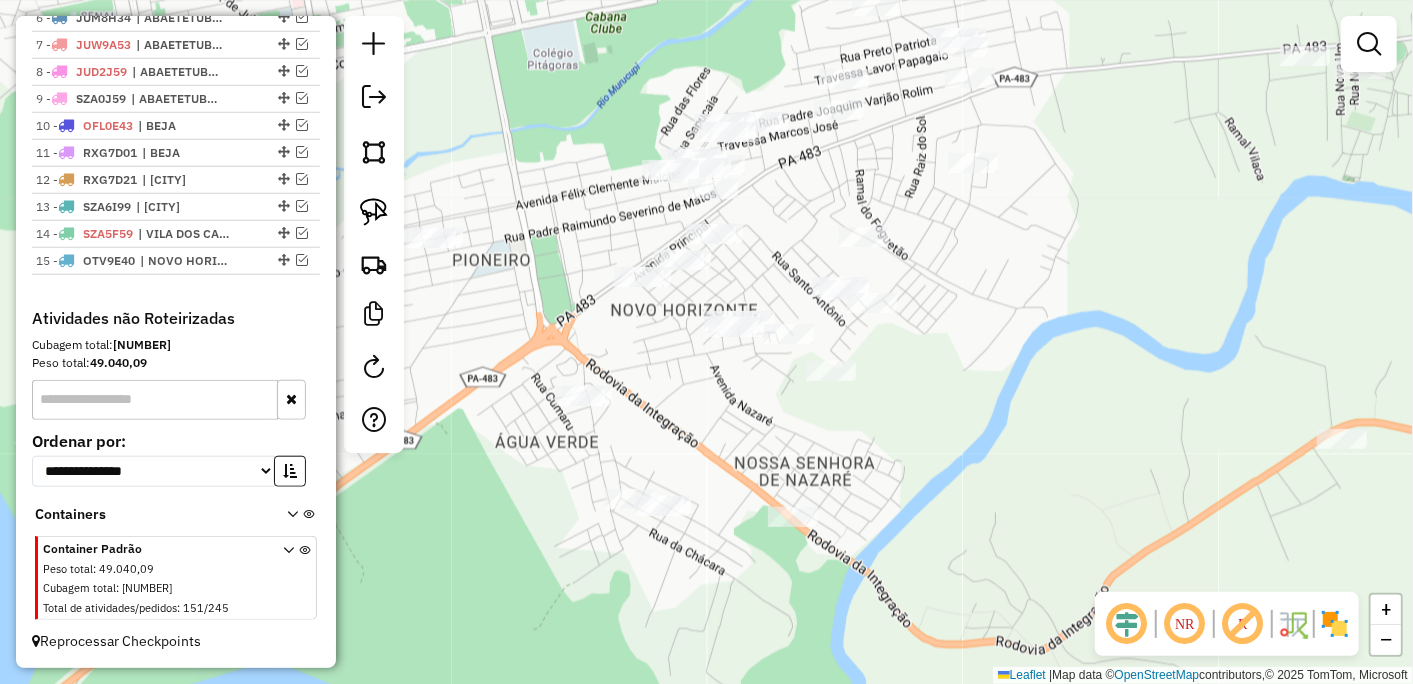 drag, startPoint x: 518, startPoint y: 241, endPoint x: 655, endPoint y: 235, distance: 137.13132 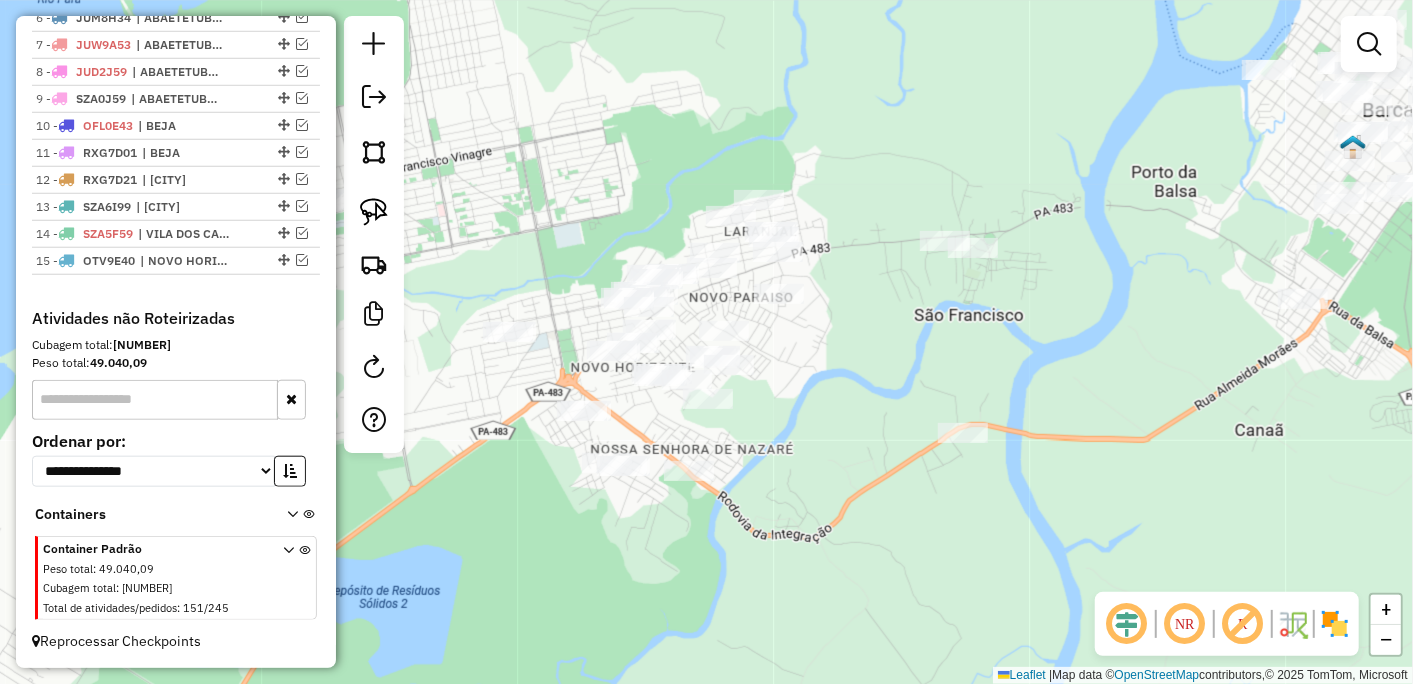 drag, startPoint x: 617, startPoint y: 405, endPoint x: 491, endPoint y: 440, distance: 130.7708 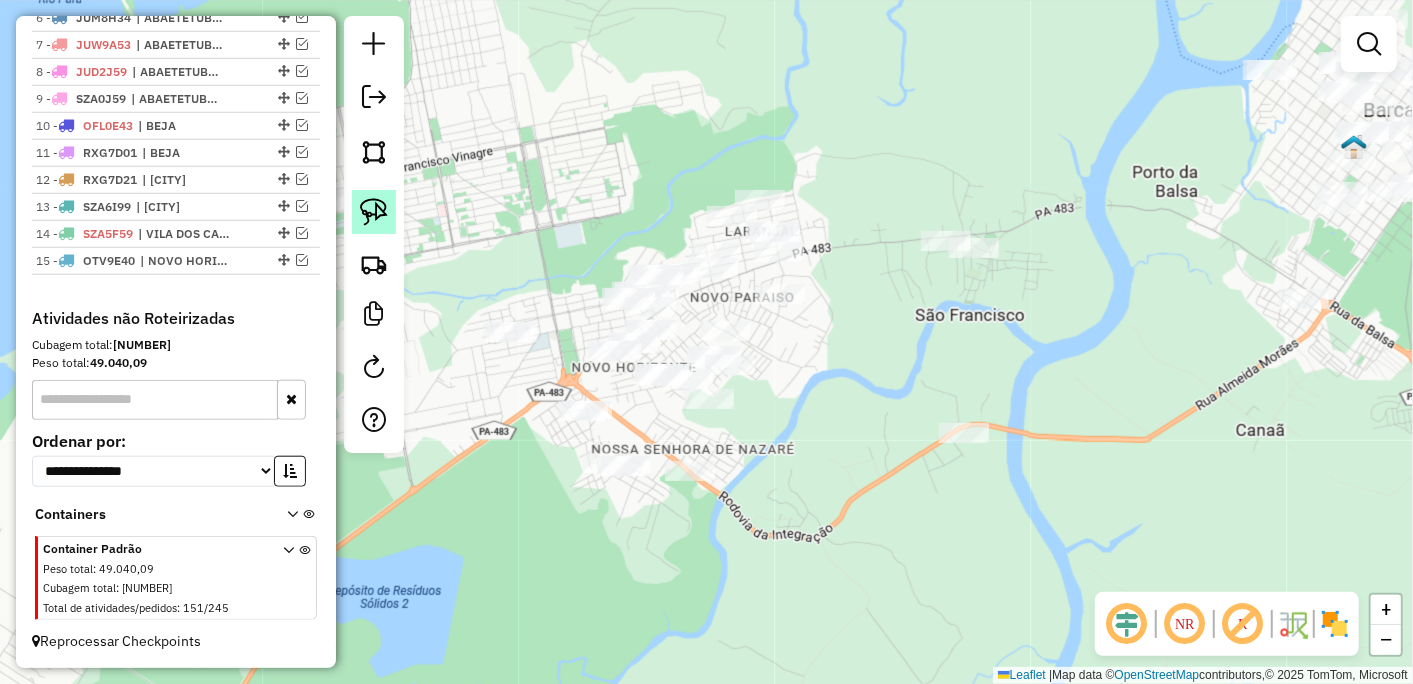 click 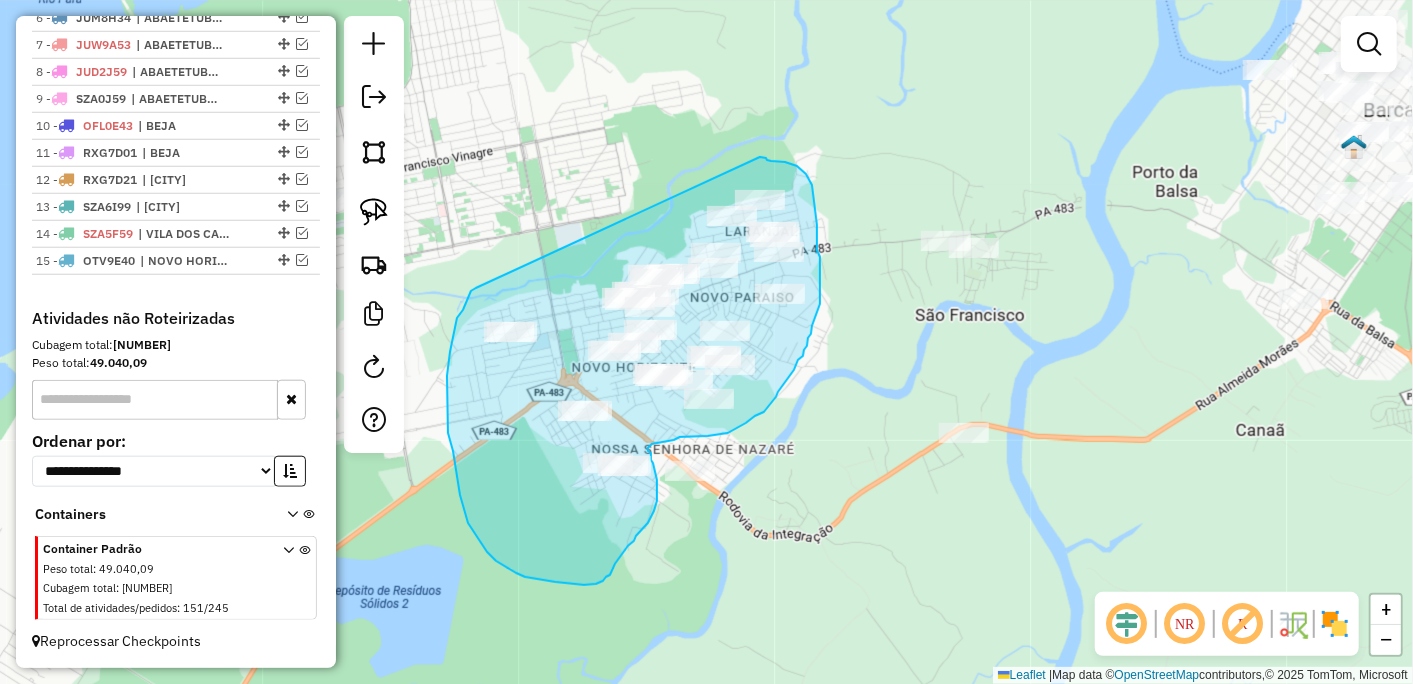 drag, startPoint x: 473, startPoint y: 290, endPoint x: 760, endPoint y: 157, distance: 316.31946 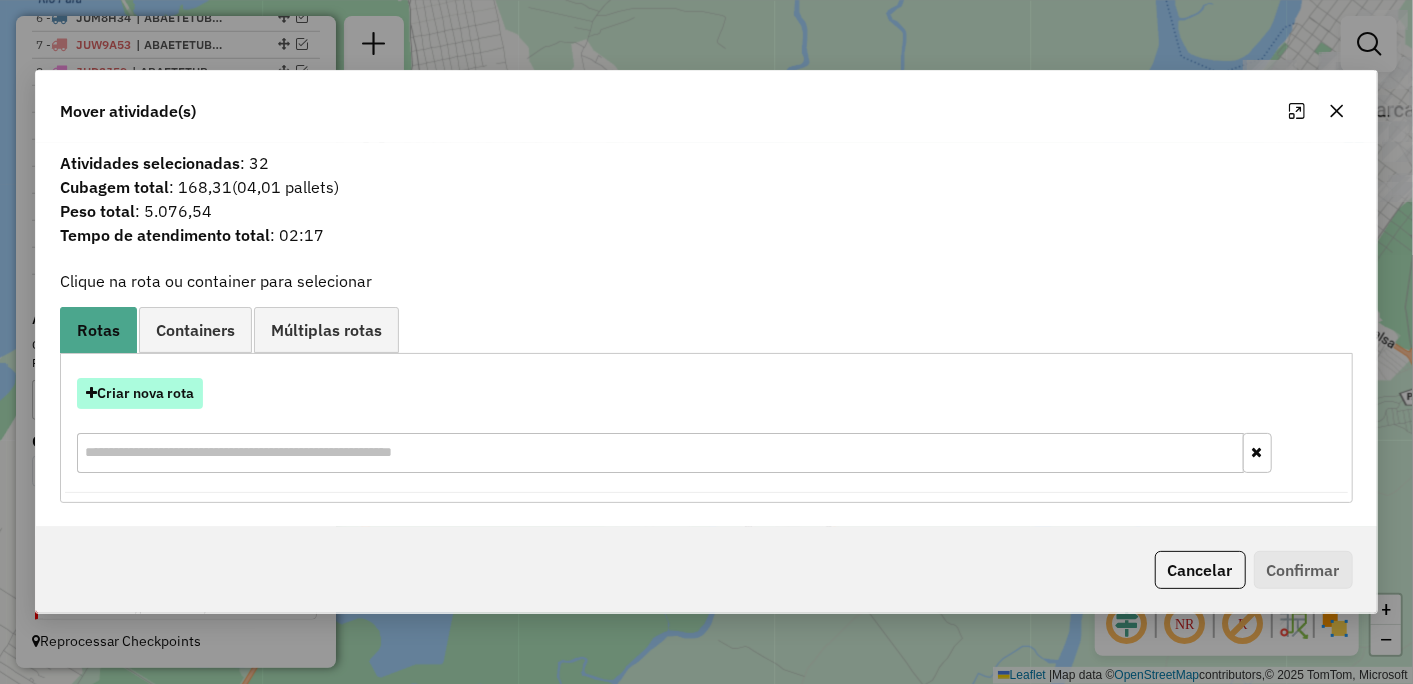 click on "Criar nova rota" at bounding box center [140, 393] 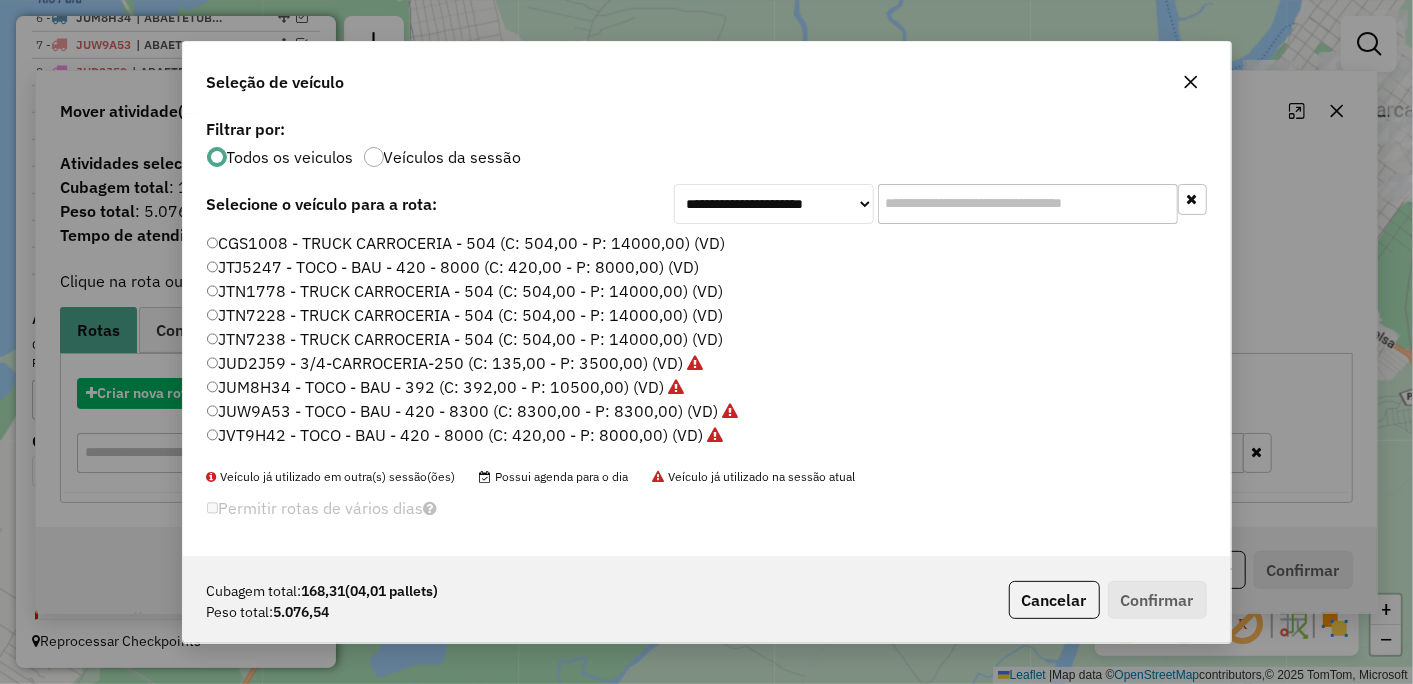 scroll, scrollTop: 11, scrollLeft: 5, axis: both 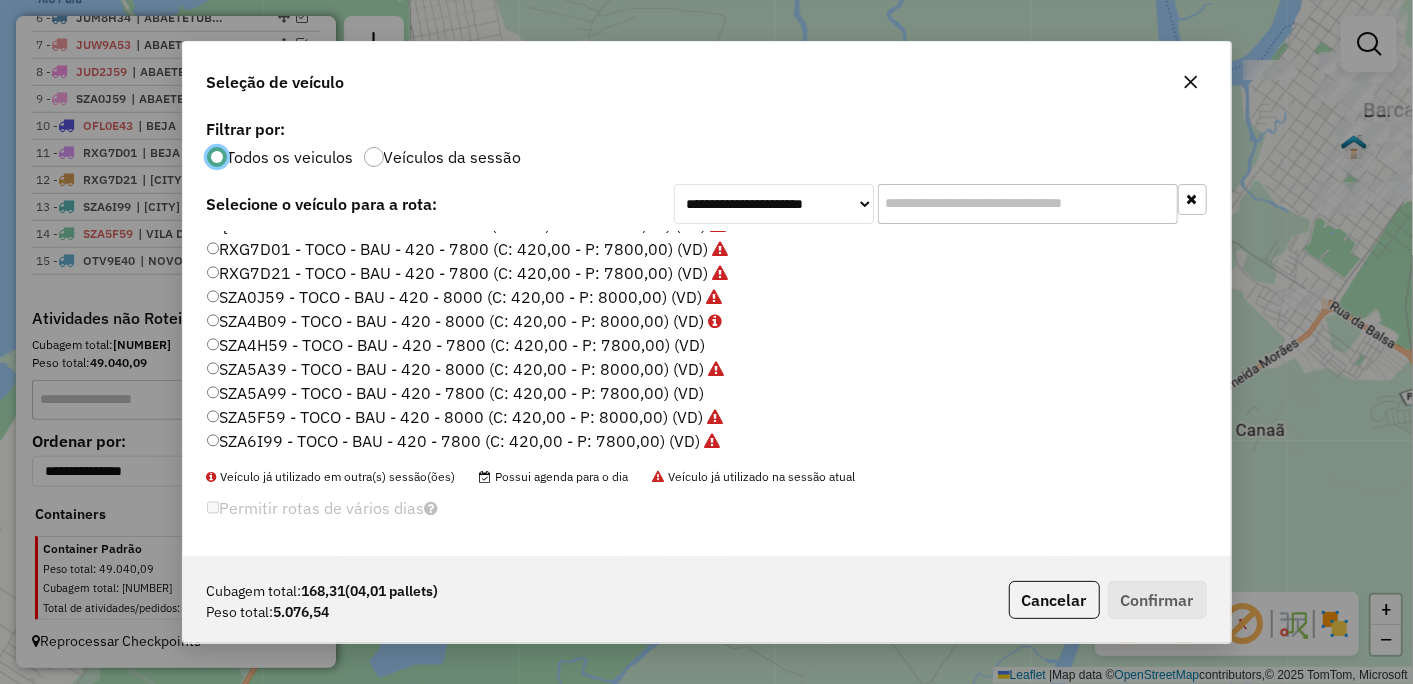 click on "SZA4H59 - TOCO - BAU - 420 - 7800 (C: 420,00 - P: 7800,00) (VD)" 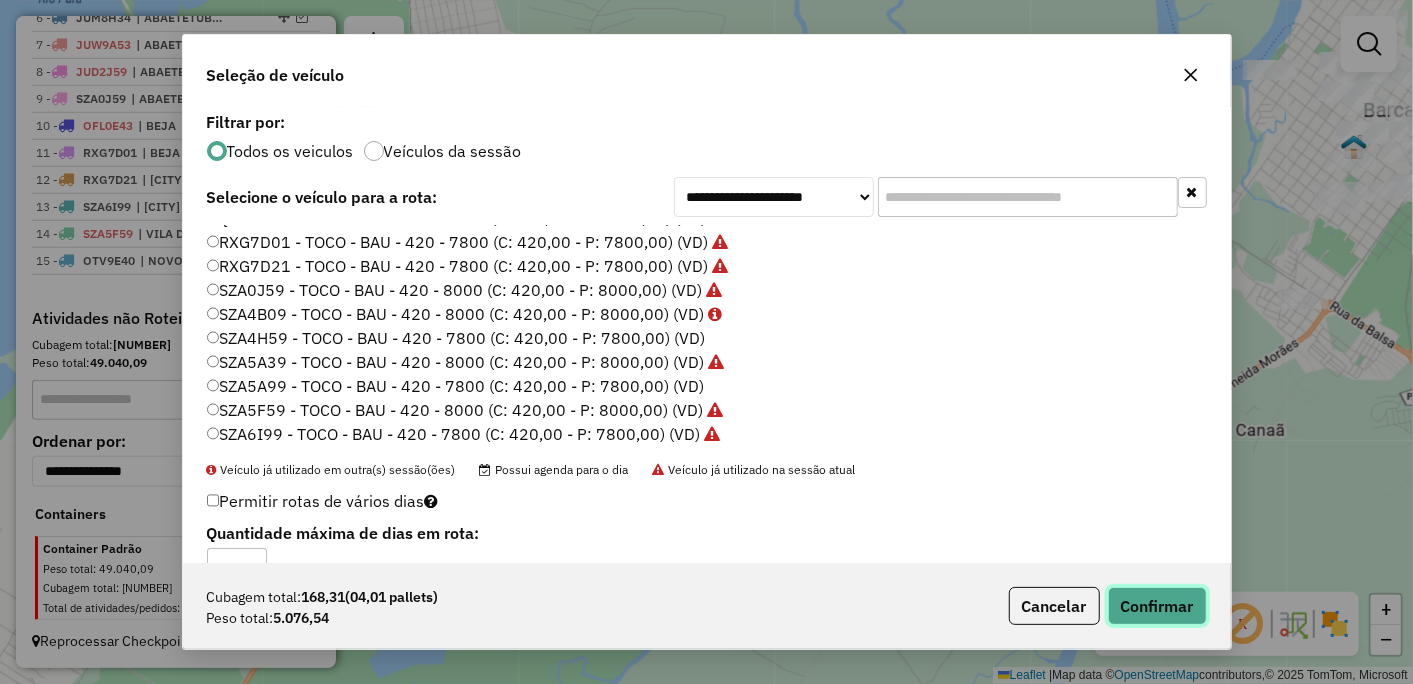 click on "Confirmar" 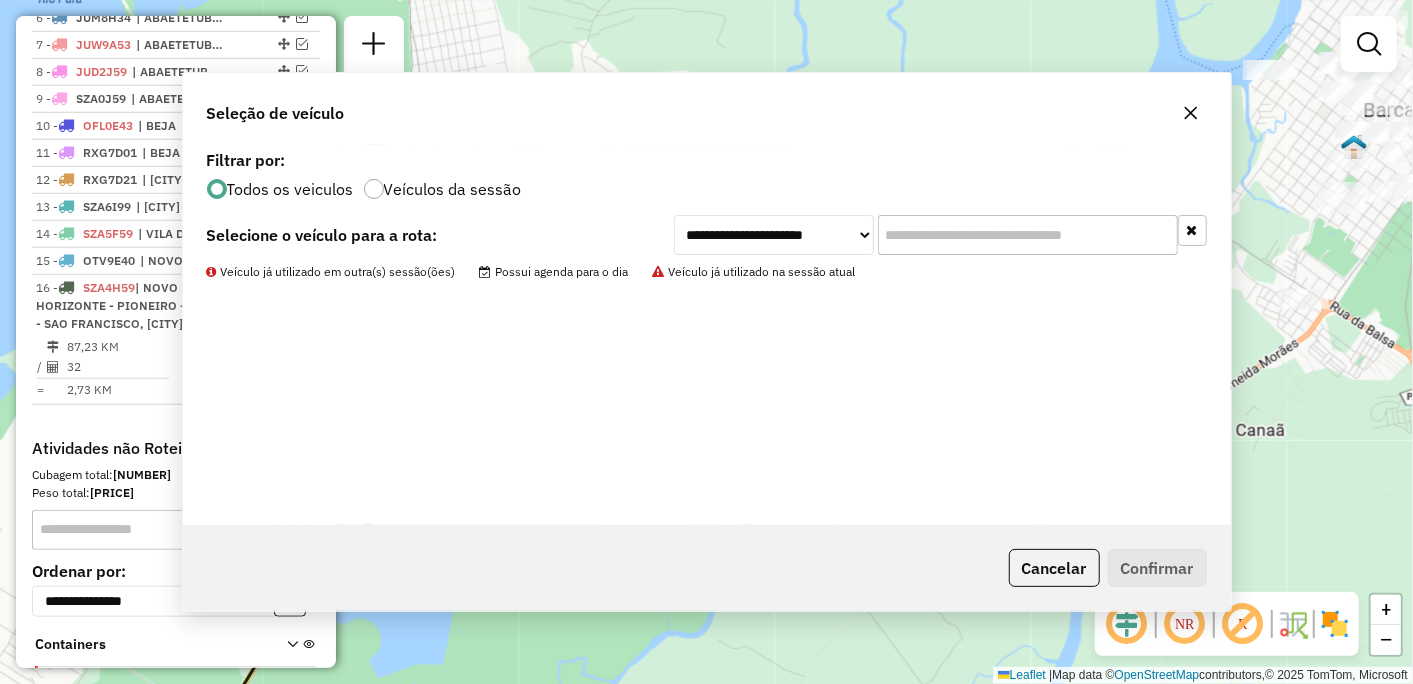 scroll, scrollTop: 940, scrollLeft: 0, axis: vertical 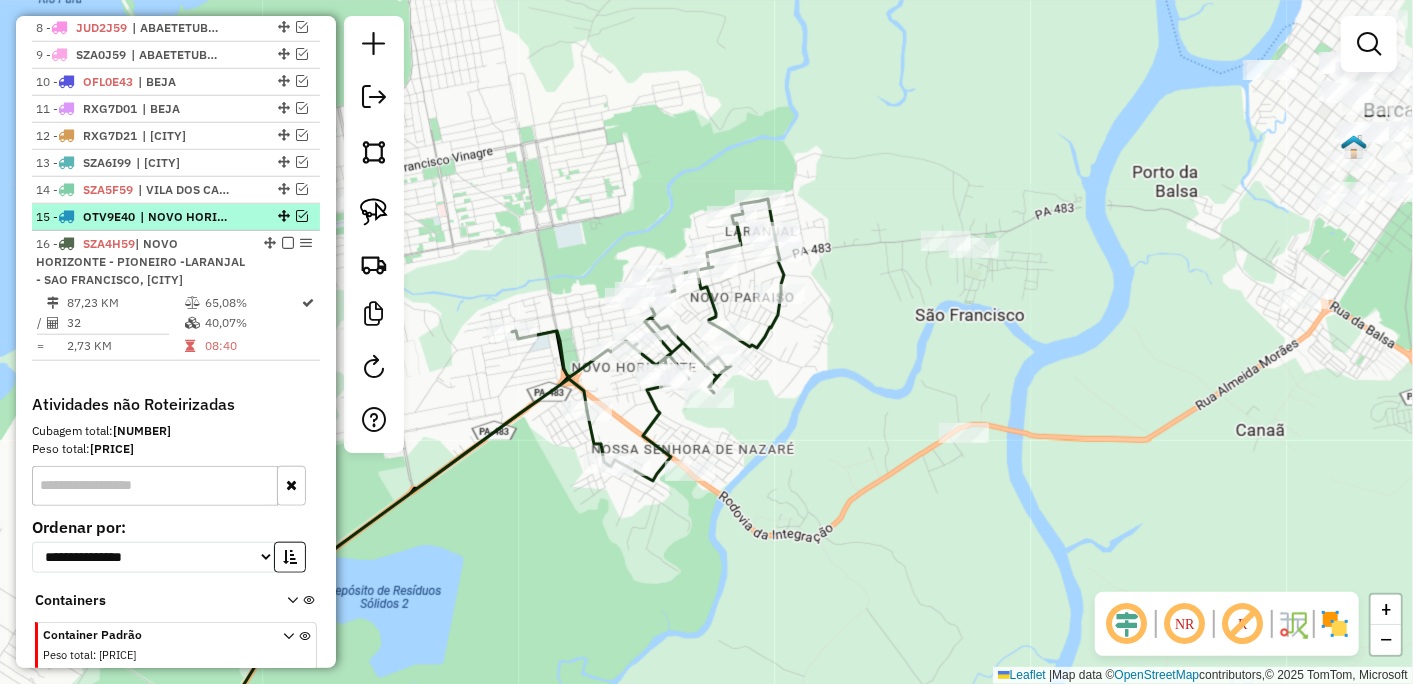 click at bounding box center (302, 216) 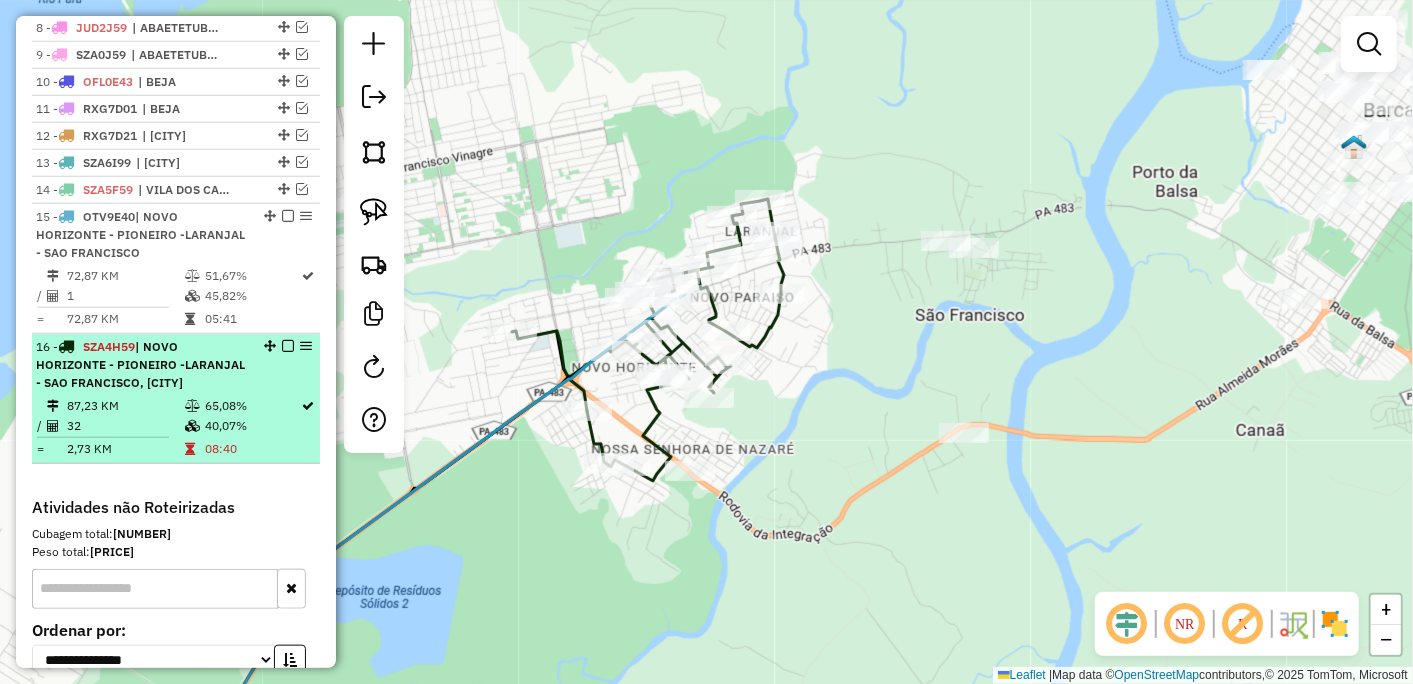 click at bounding box center (288, 346) 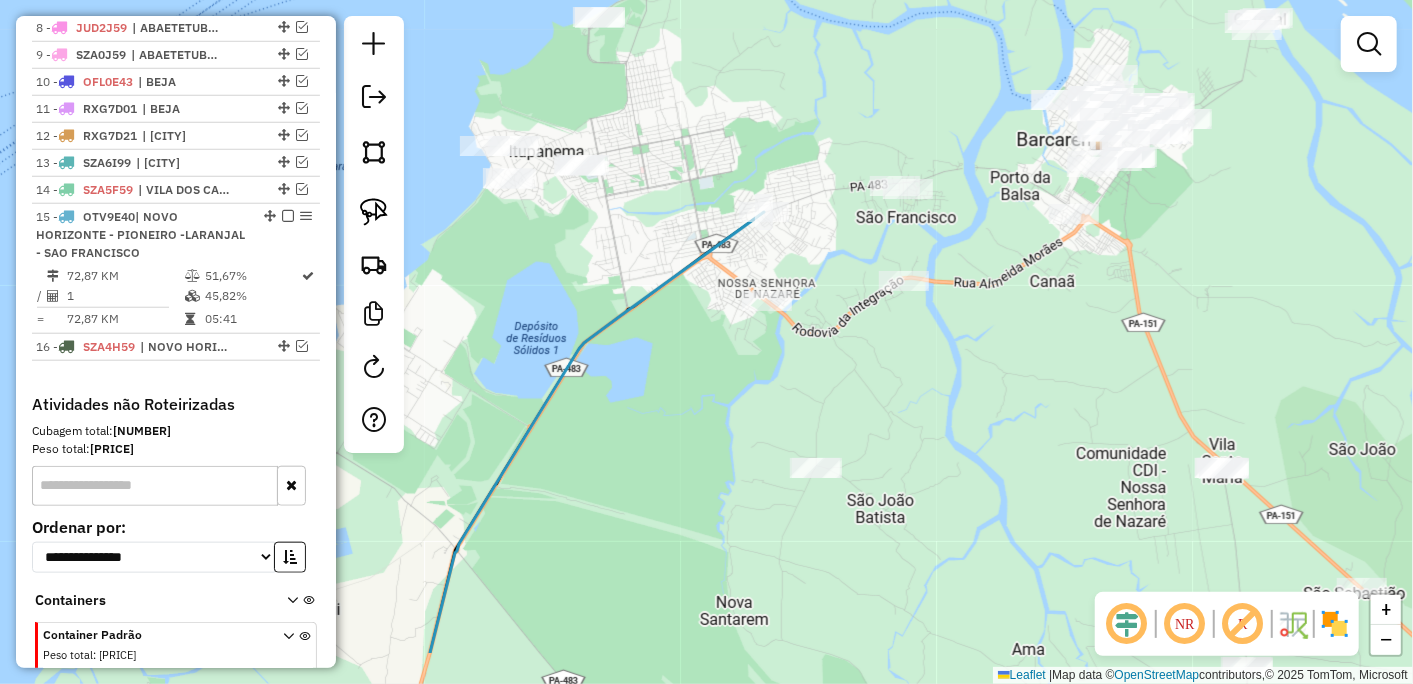 drag, startPoint x: 643, startPoint y: 451, endPoint x: 897, endPoint y: 46, distance: 478.05963 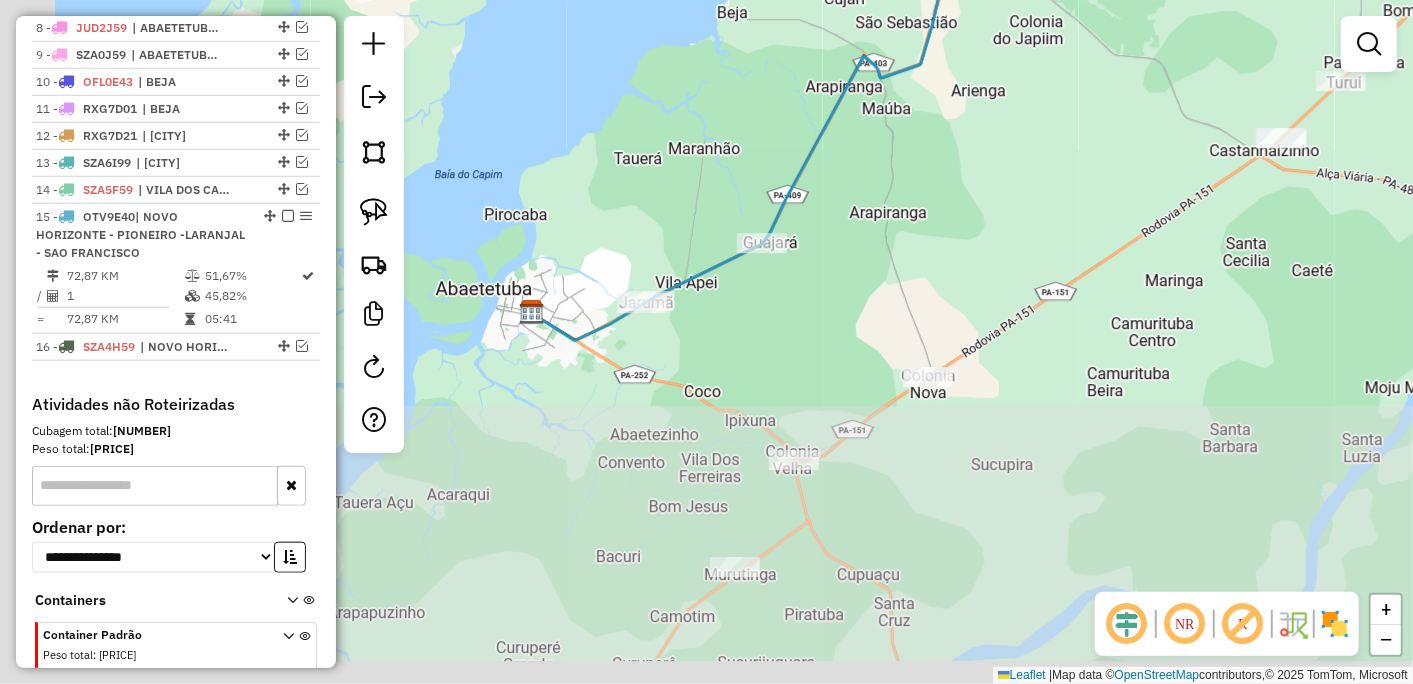 drag, startPoint x: 670, startPoint y: 441, endPoint x: 872, endPoint y: 136, distance: 365.82645 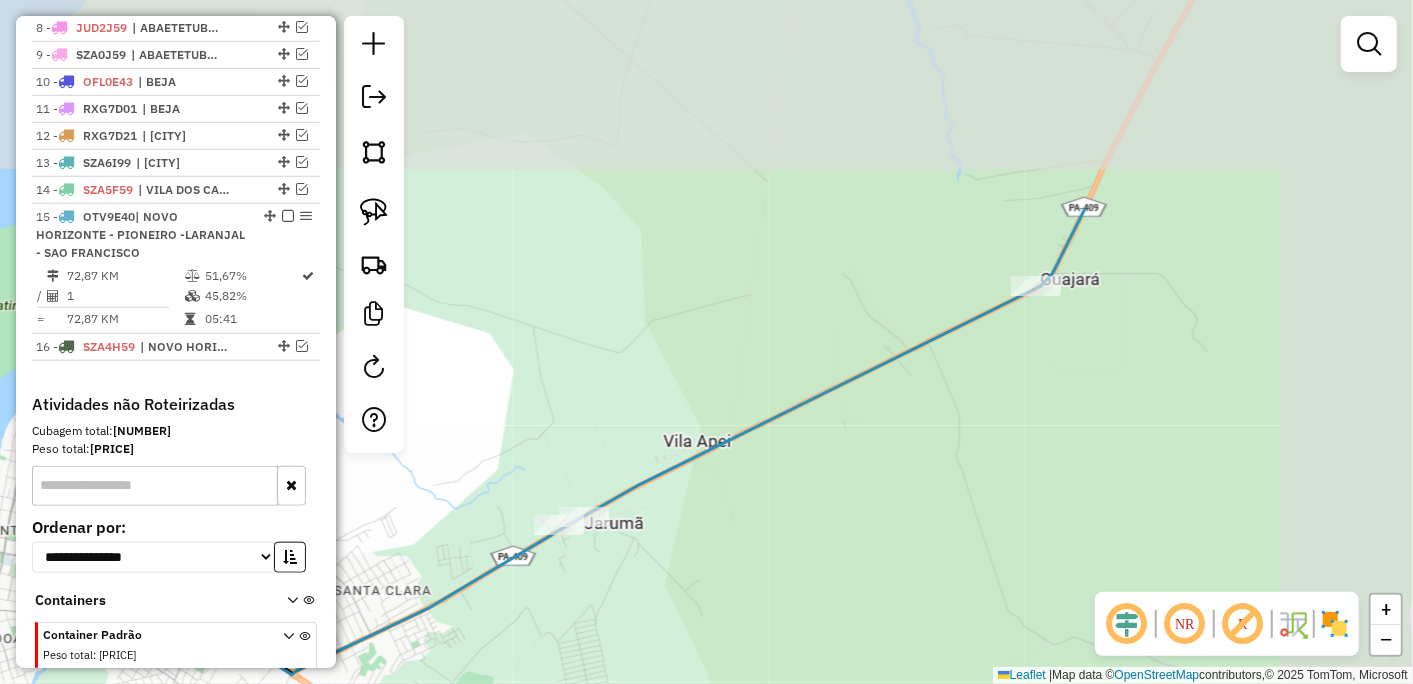 drag, startPoint x: 877, startPoint y: 342, endPoint x: 716, endPoint y: 536, distance: 252.10513 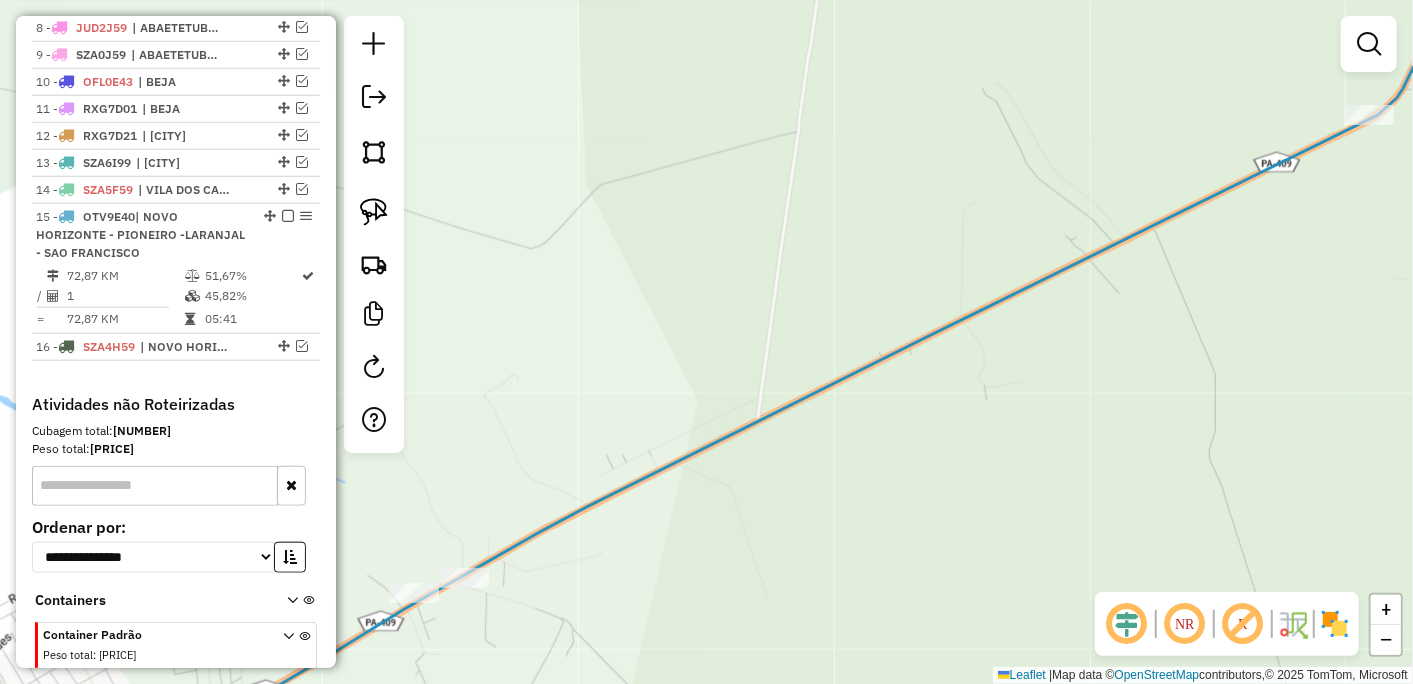 drag, startPoint x: 745, startPoint y: 480, endPoint x: 686, endPoint y: 586, distance: 121.313644 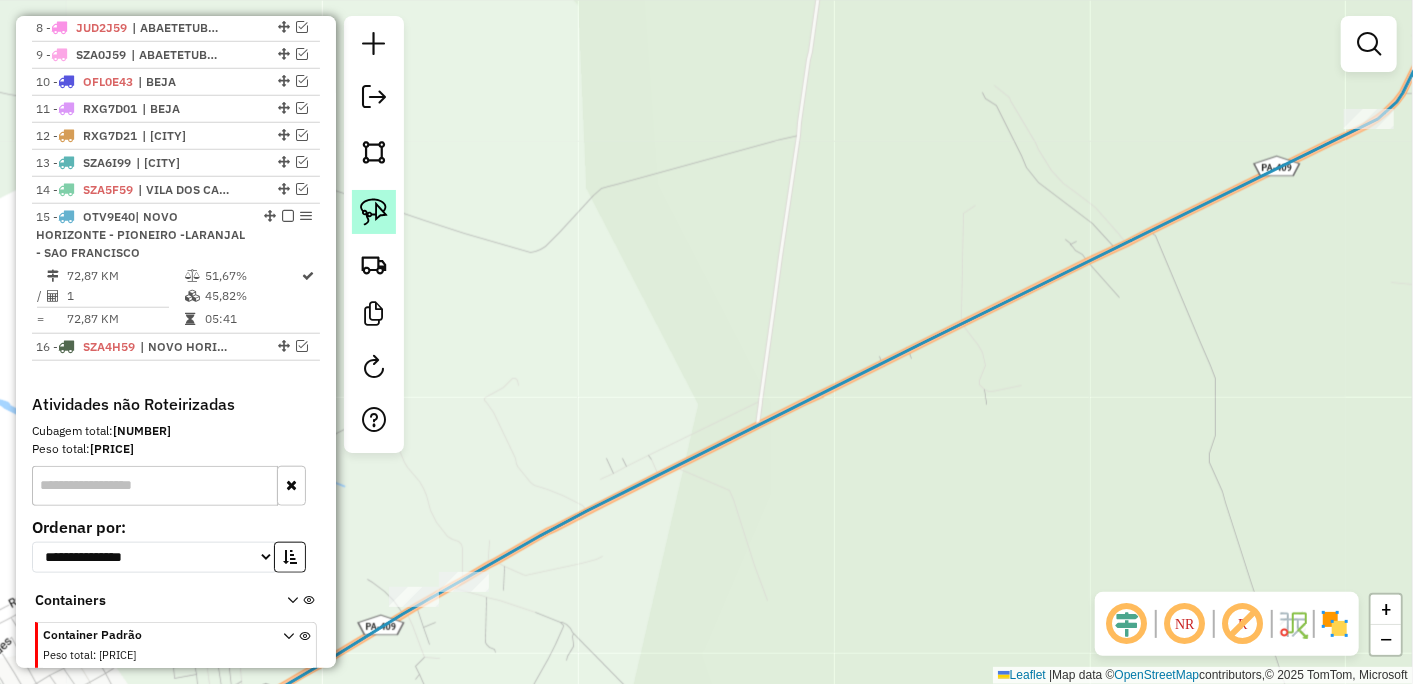 click 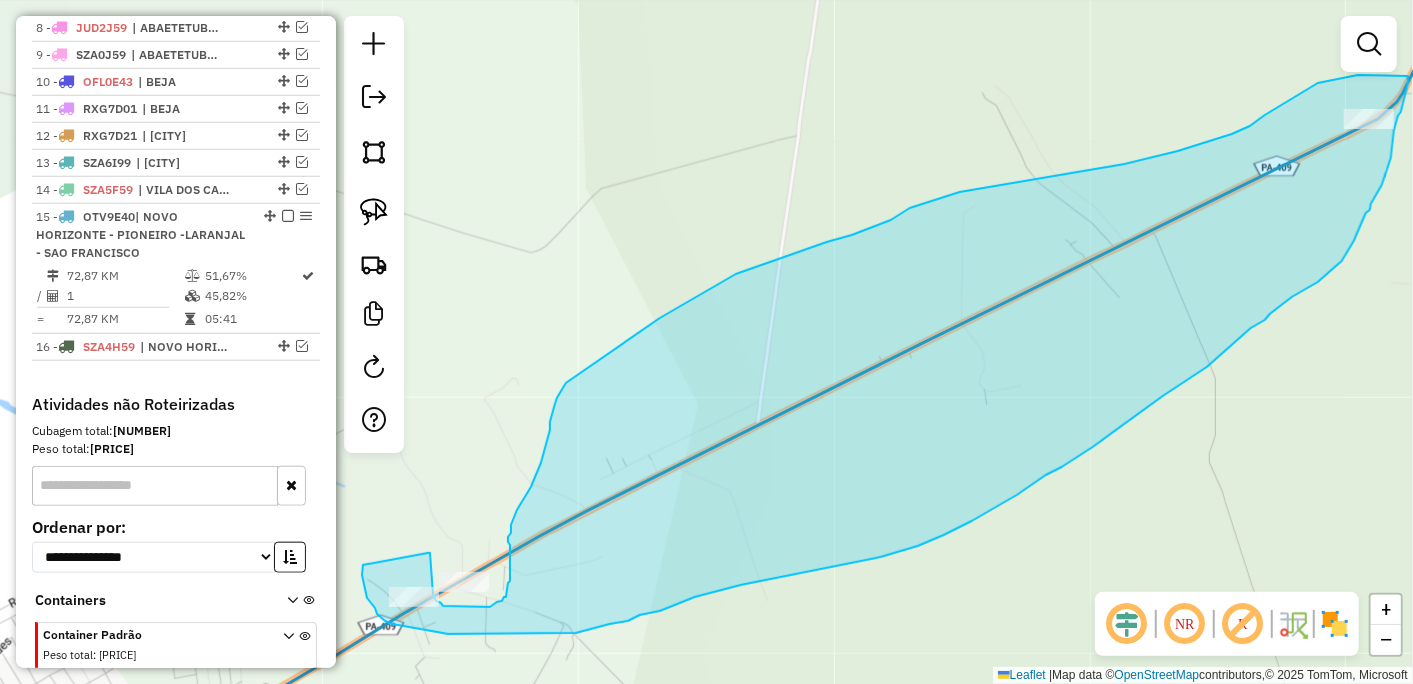 drag, startPoint x: 363, startPoint y: 565, endPoint x: 428, endPoint y: 553, distance: 66.09841 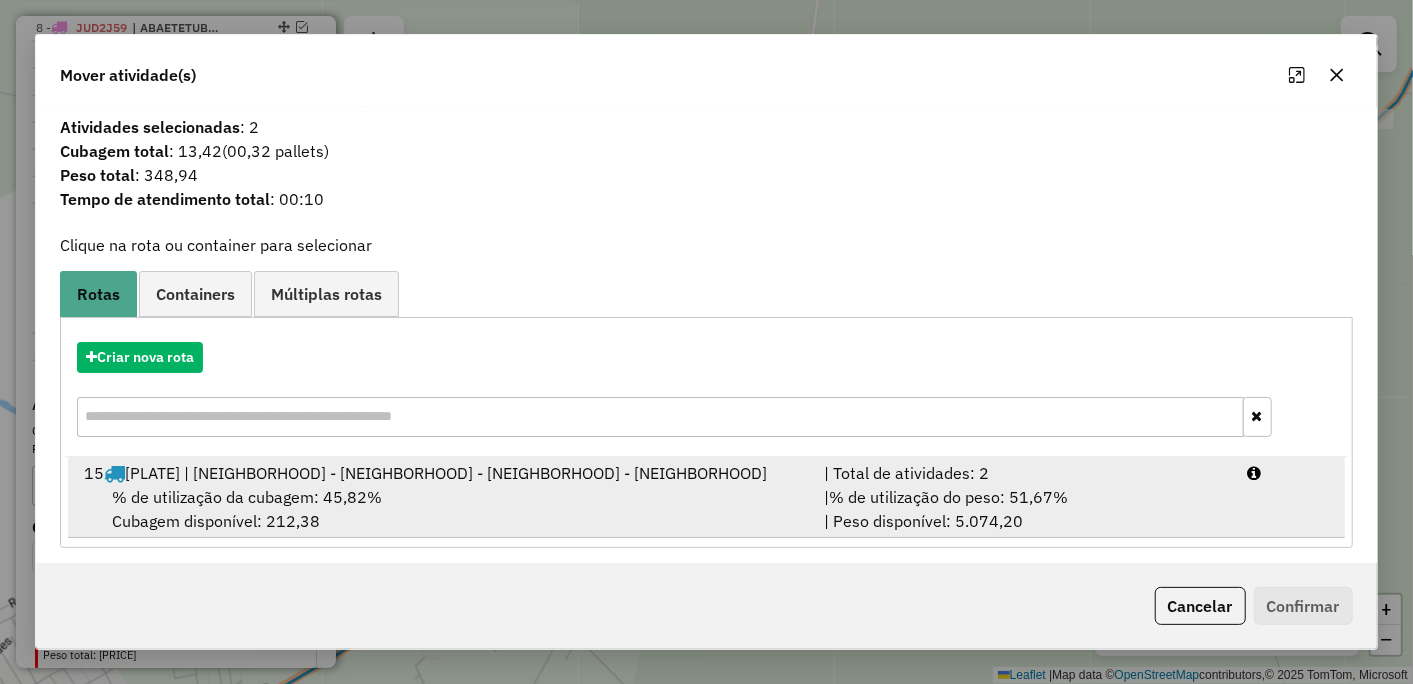 click on "15  OTV9E40 | NOVO HORIZONTE - PIONEIRO -LARANJAL - SAO FRANCISCO" at bounding box center (442, 473) 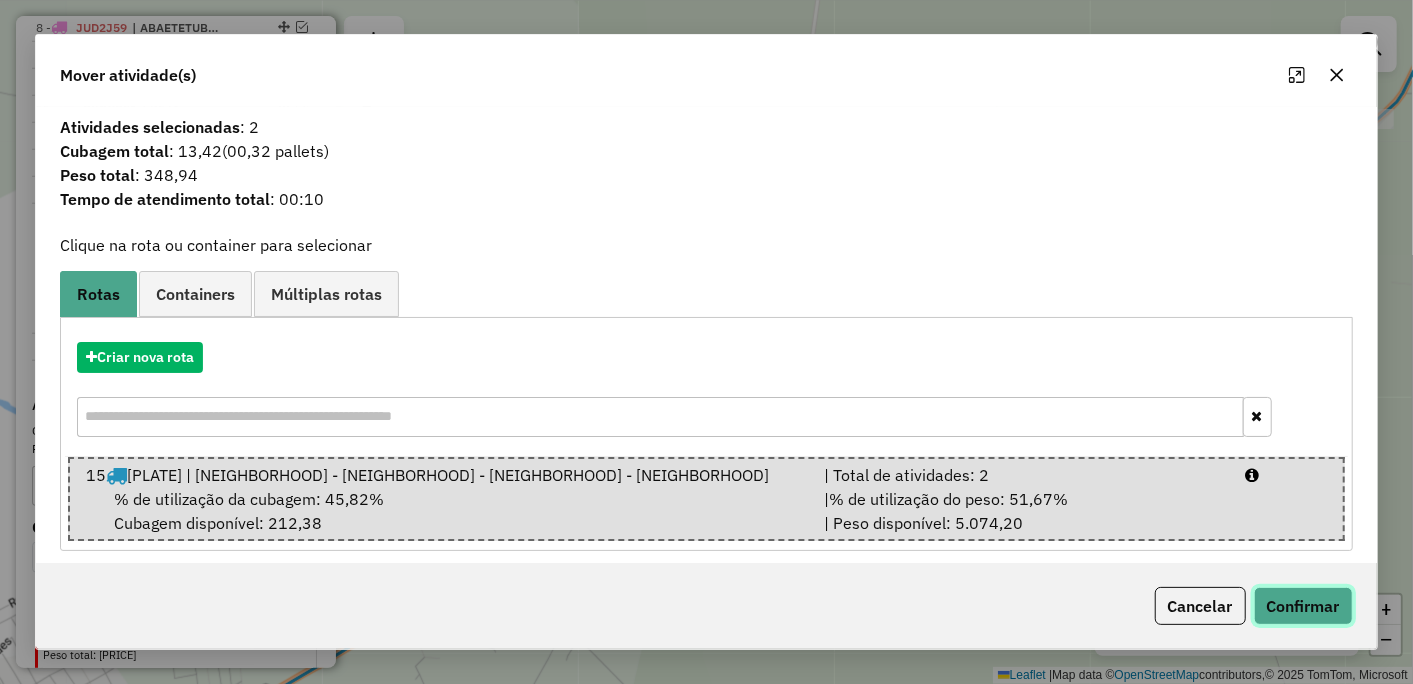 click on "Confirmar" 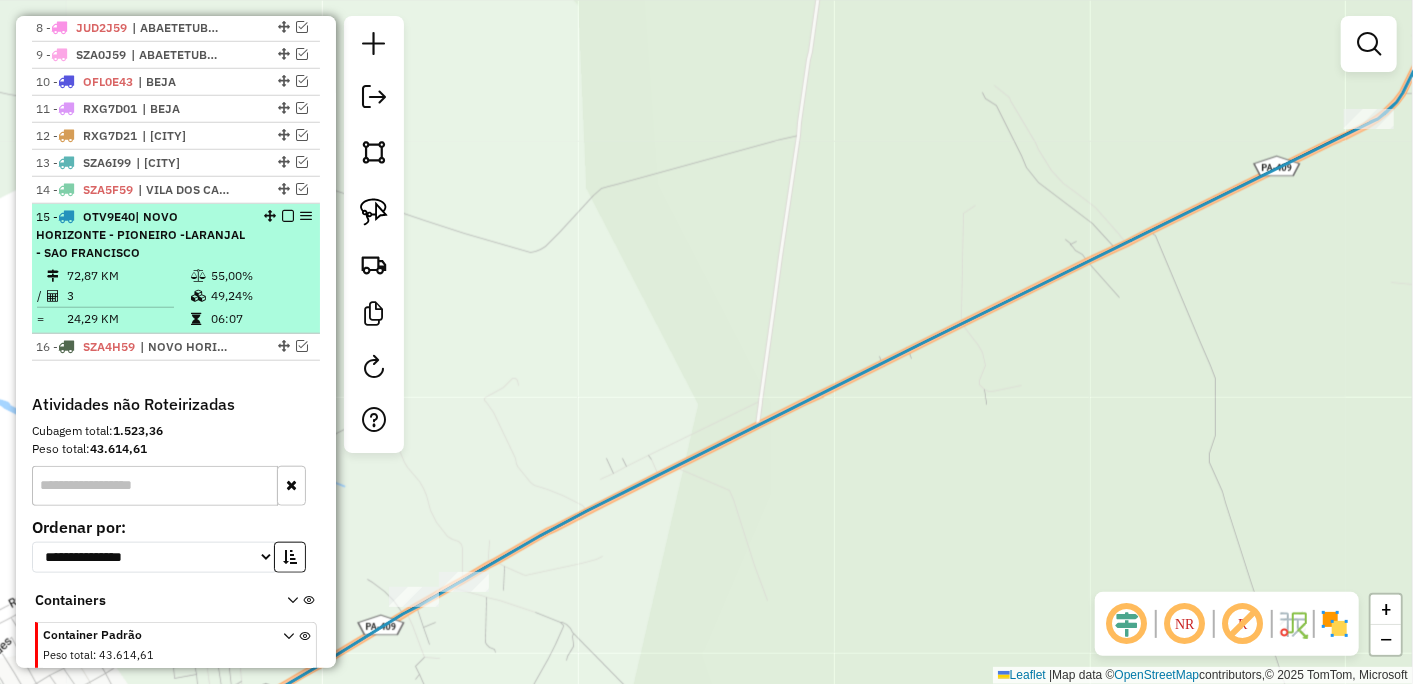 click at bounding box center (288, 216) 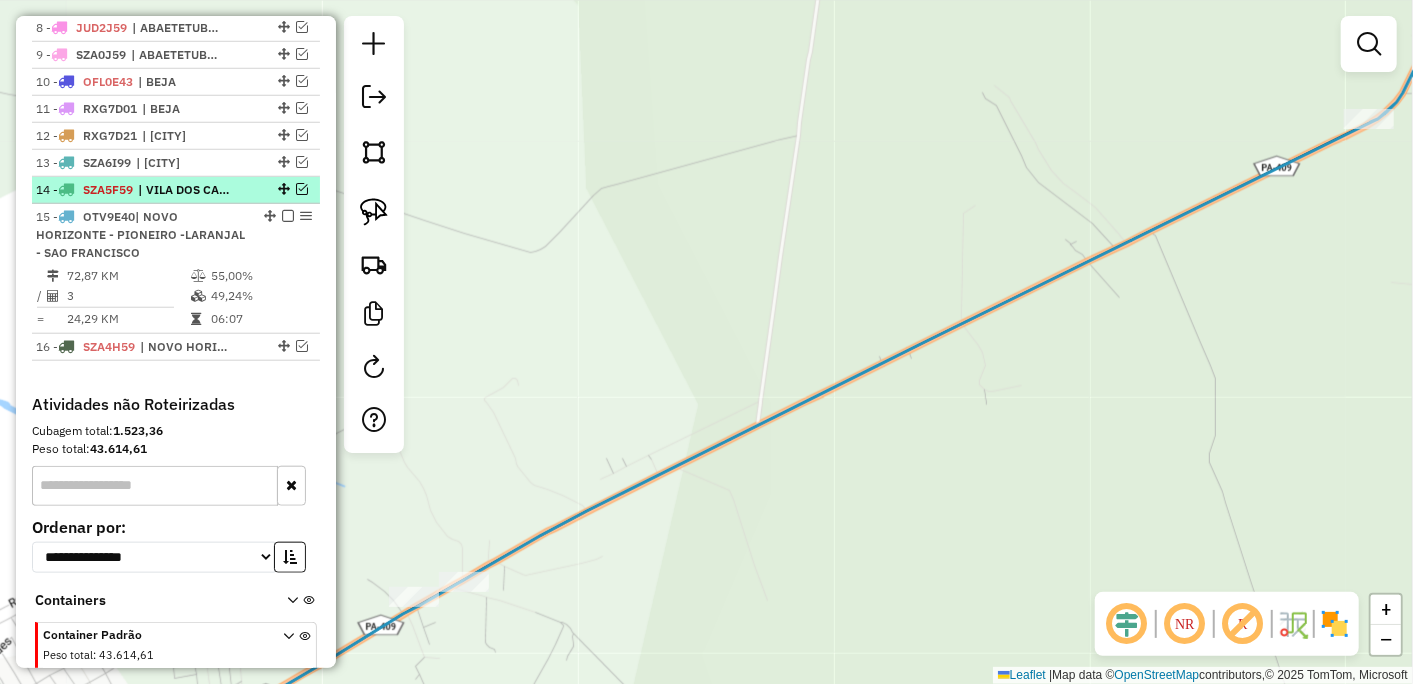 scroll, scrollTop: 923, scrollLeft: 0, axis: vertical 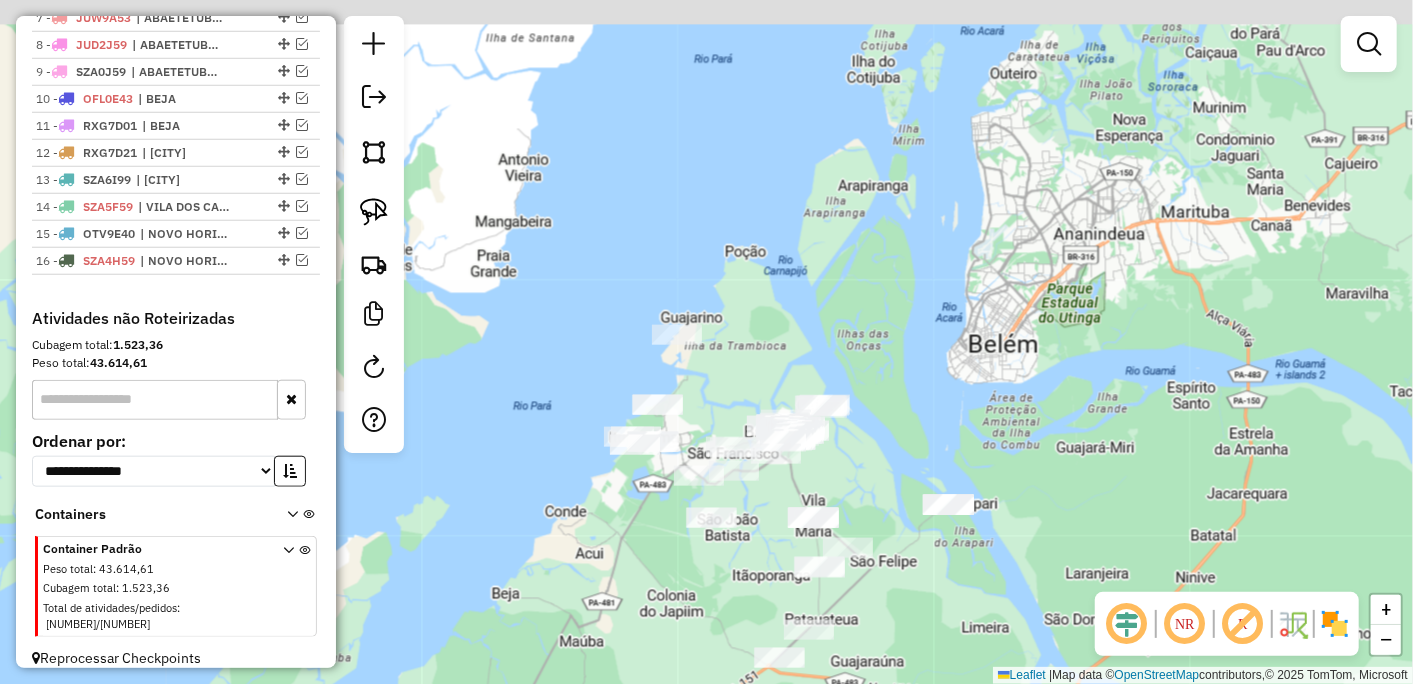 drag, startPoint x: 847, startPoint y: 214, endPoint x: 672, endPoint y: 633, distance: 454.0771 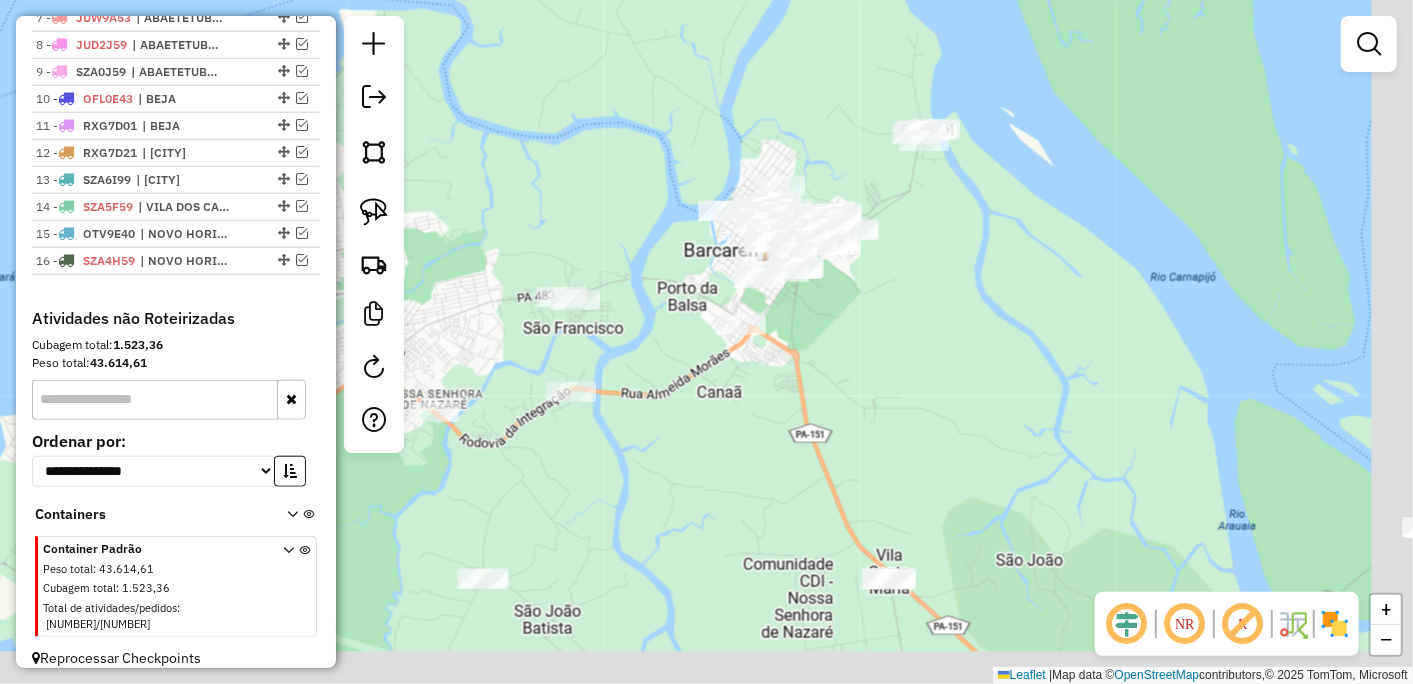 drag, startPoint x: 903, startPoint y: 466, endPoint x: 648, endPoint y: 278, distance: 316.81067 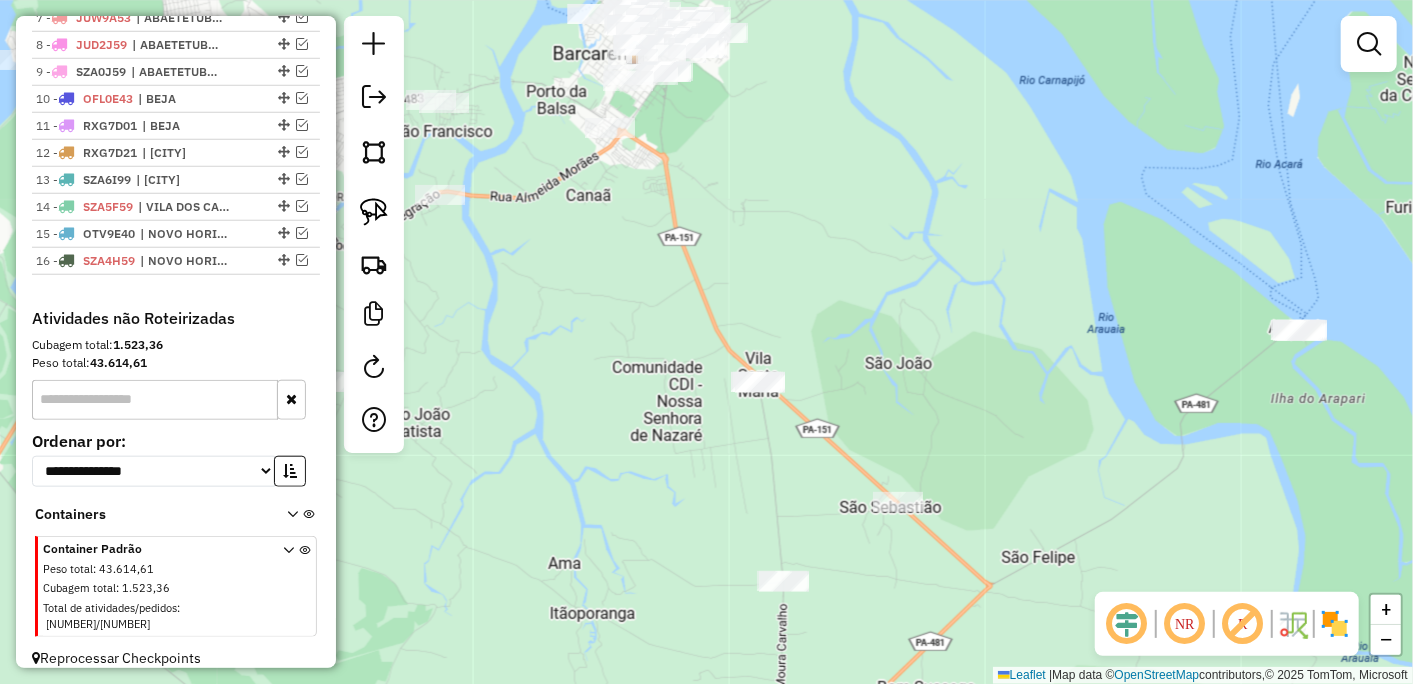 drag, startPoint x: 848, startPoint y: 500, endPoint x: 717, endPoint y: 305, distance: 234.917 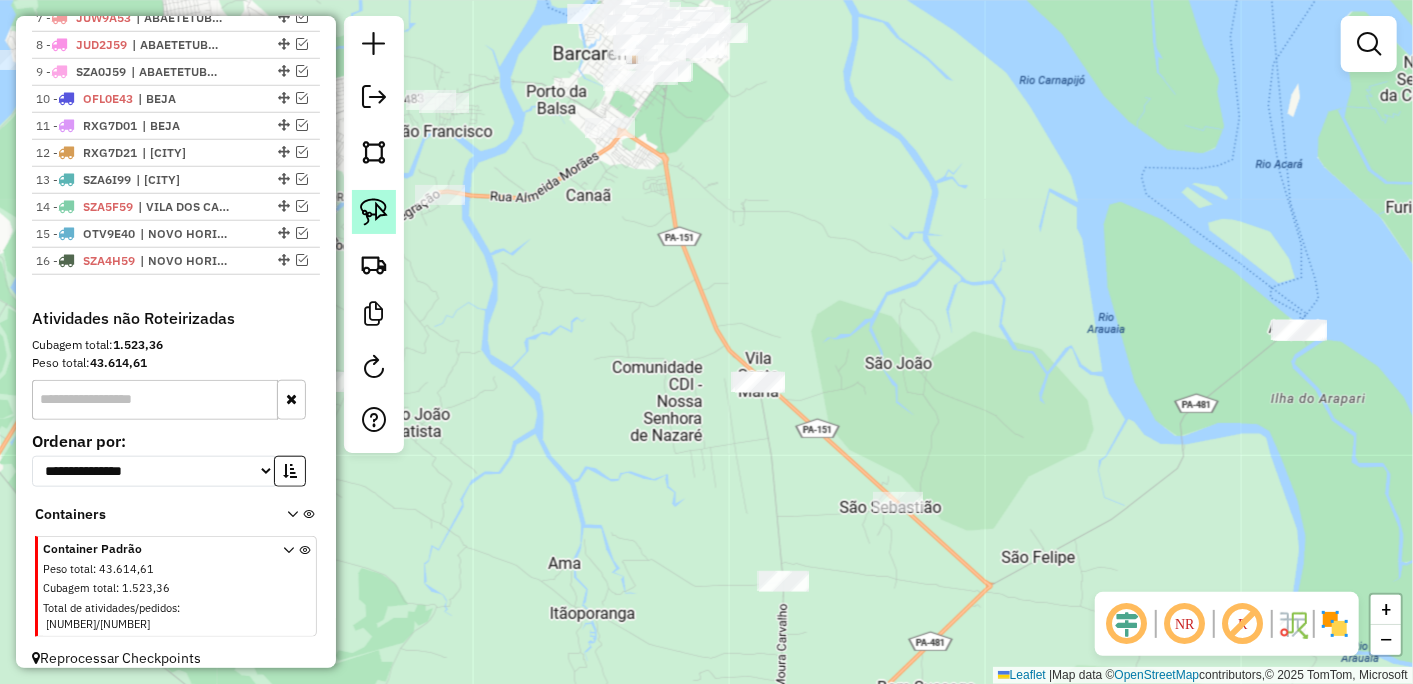 click 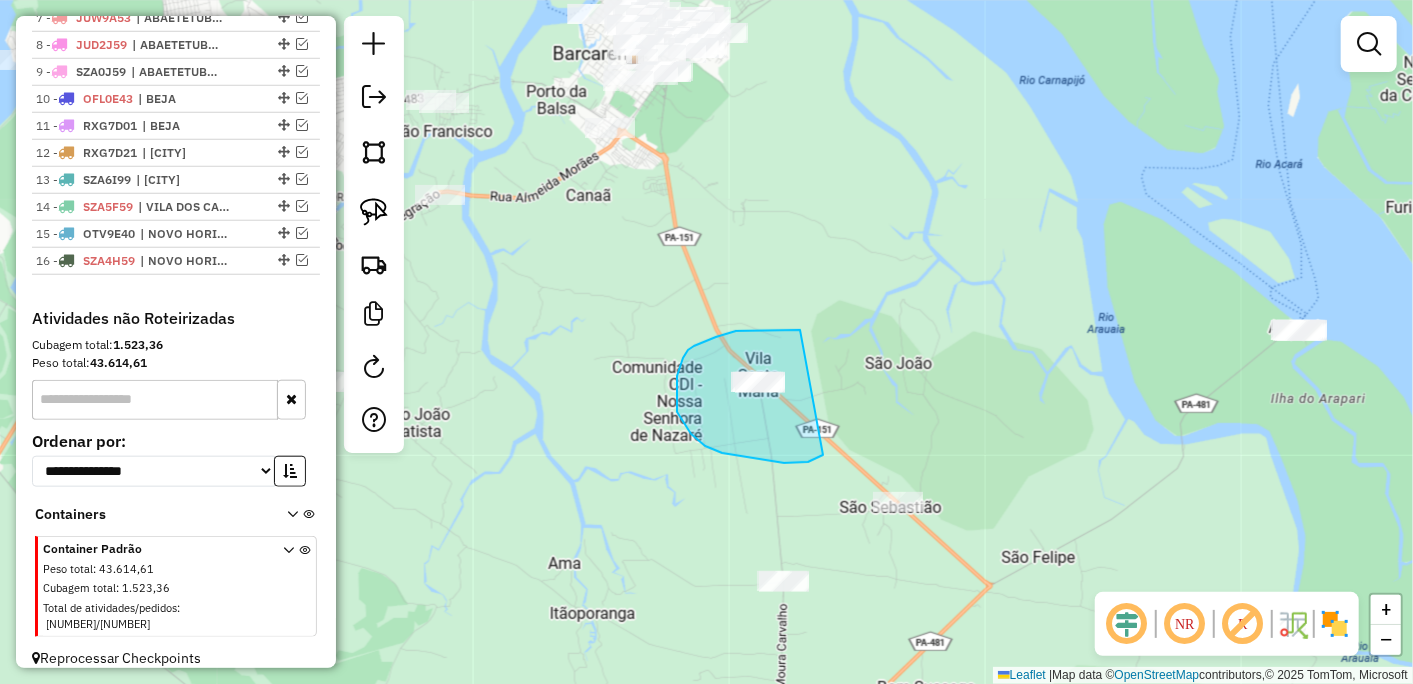 drag, startPoint x: 797, startPoint y: 330, endPoint x: 860, endPoint y: 433, distance: 120.73939 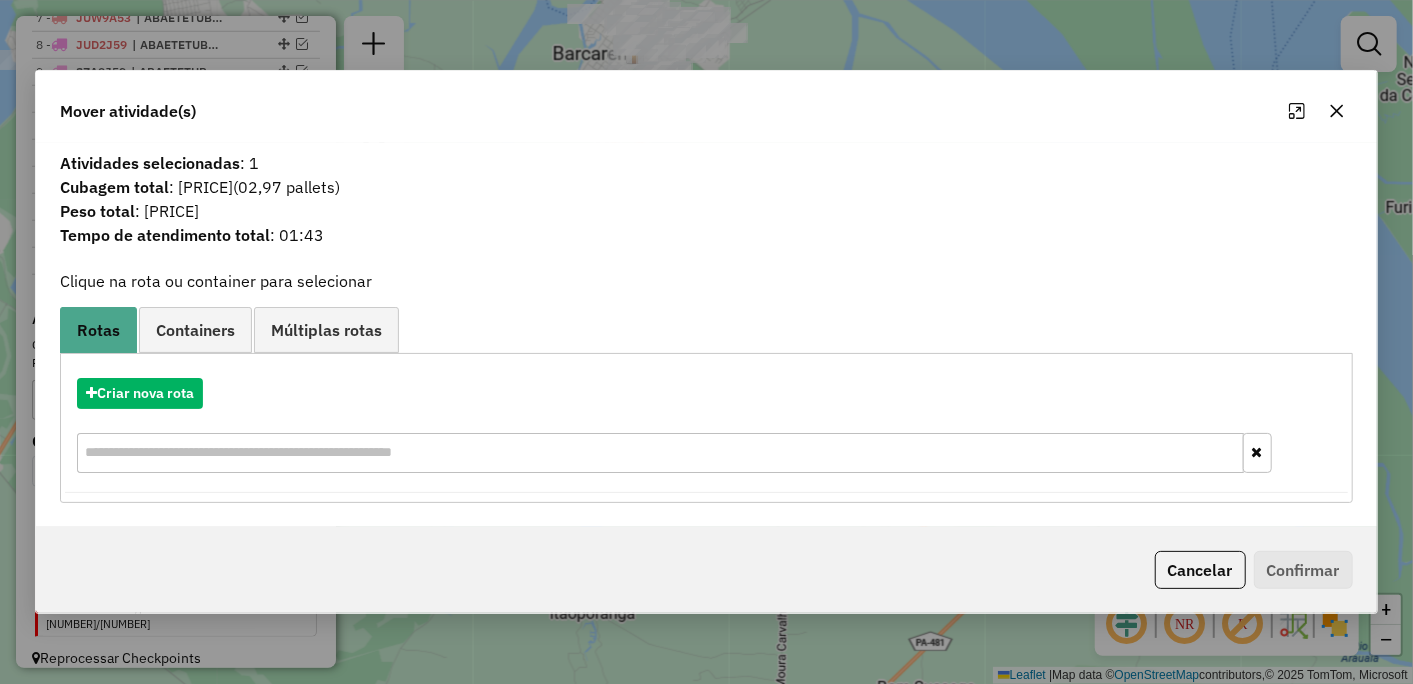click 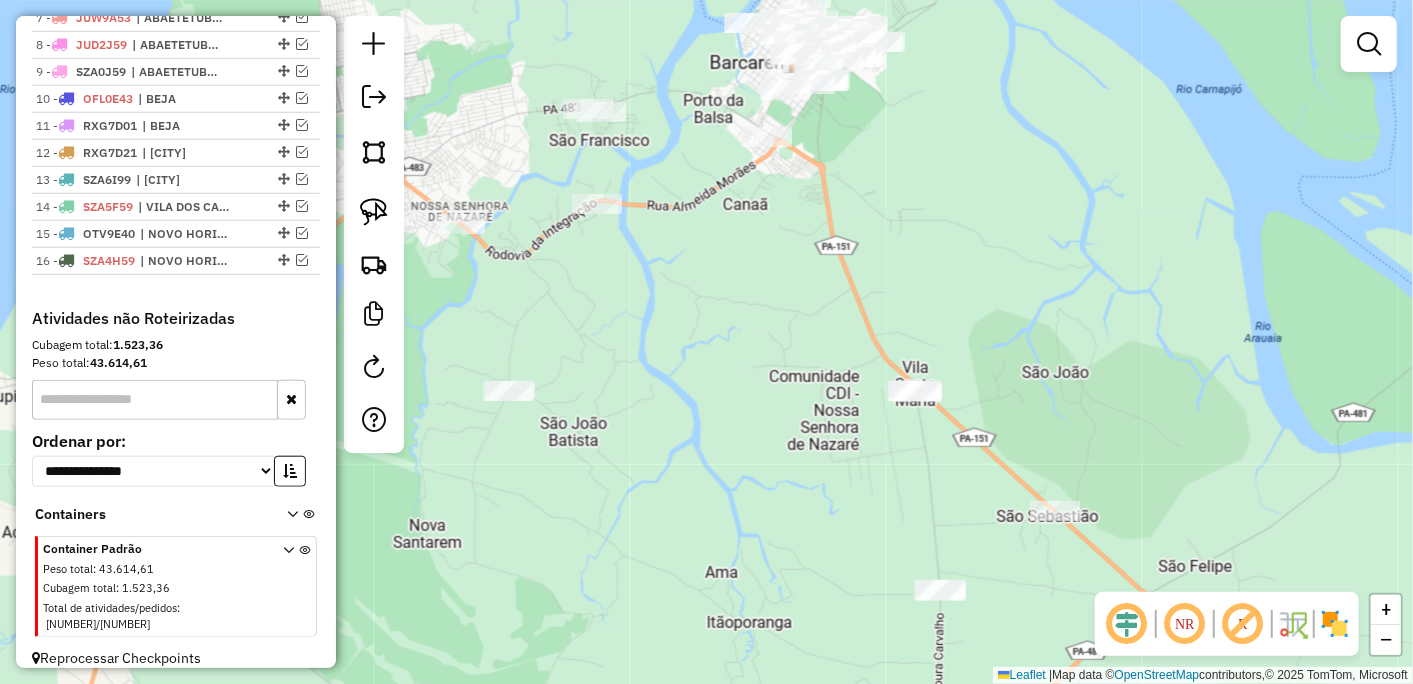 drag, startPoint x: 726, startPoint y: 263, endPoint x: 885, endPoint y: 271, distance: 159.20113 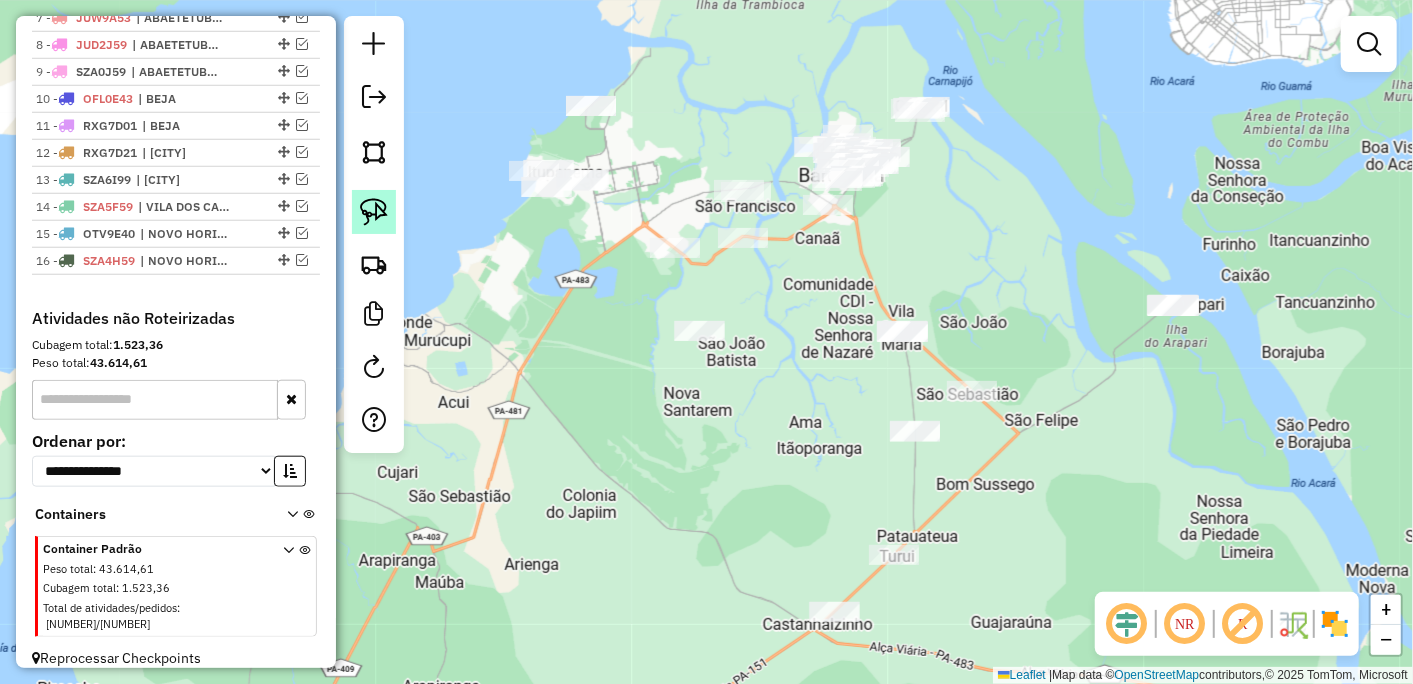 click 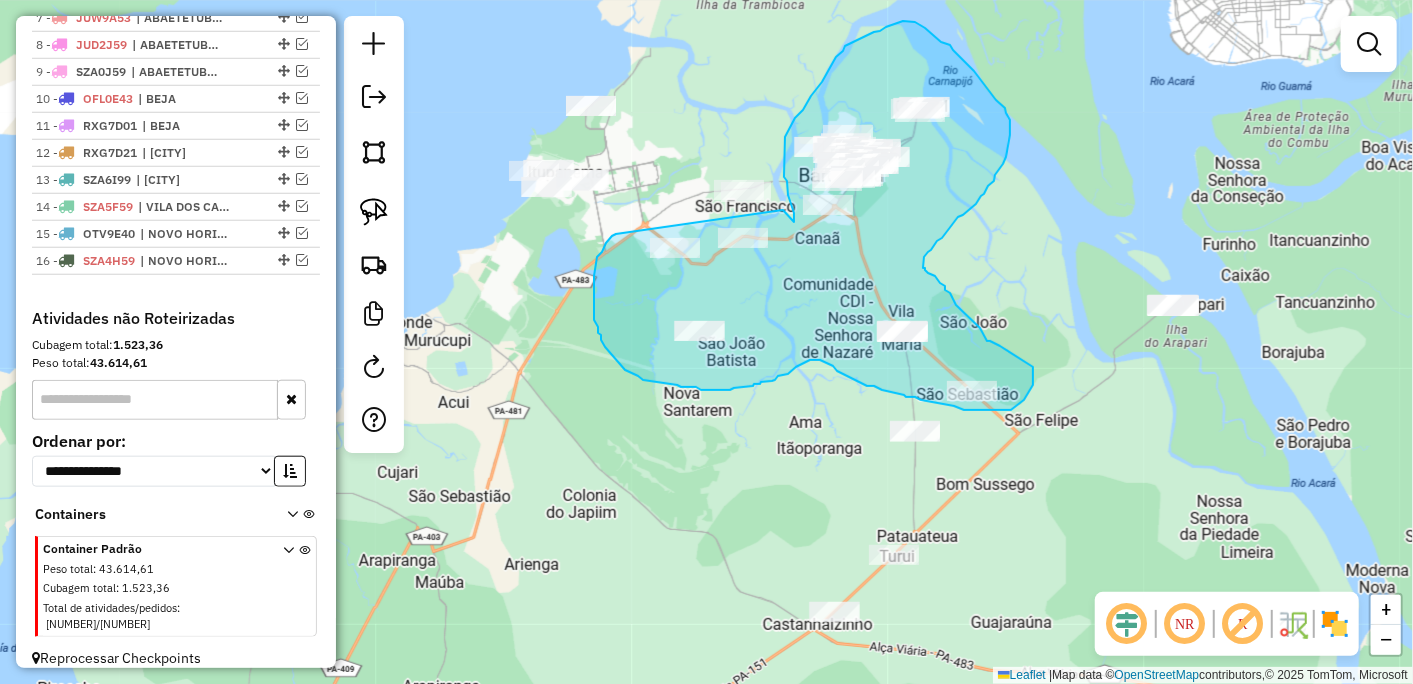 drag, startPoint x: 630, startPoint y: 232, endPoint x: 782, endPoint y: 210, distance: 153.58385 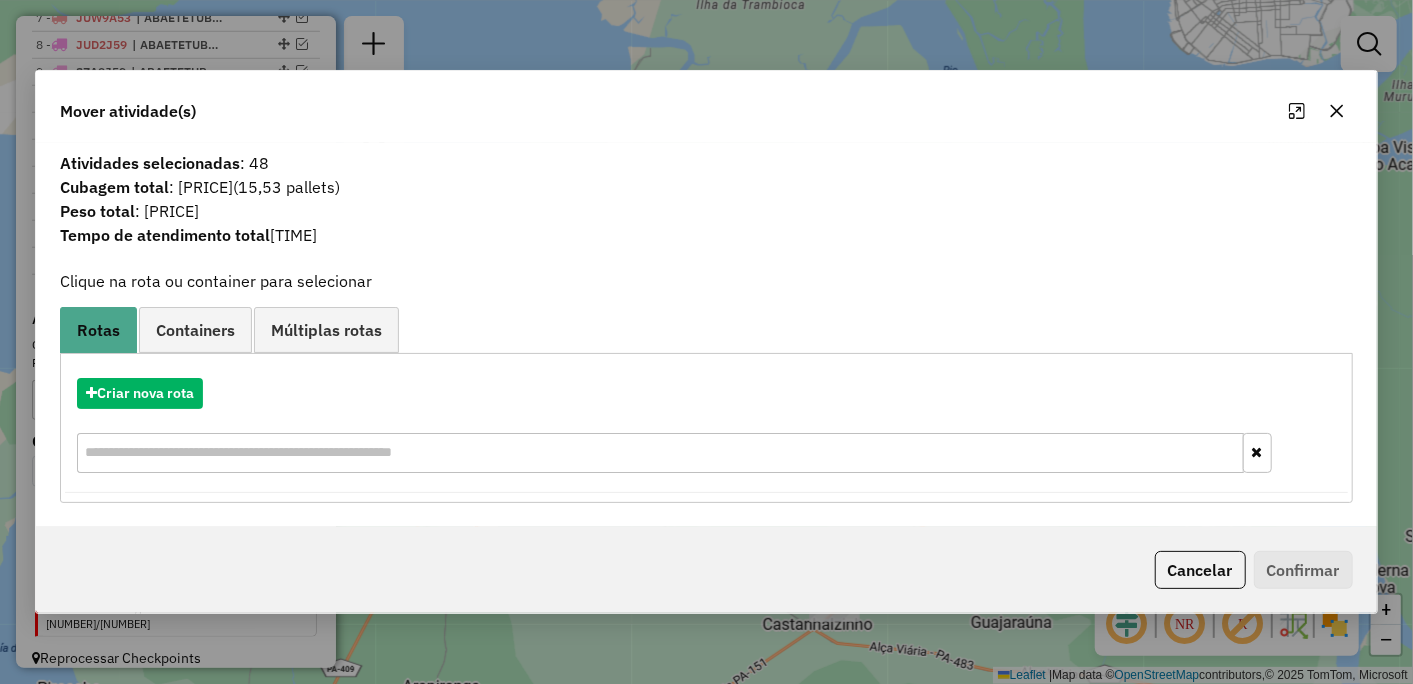 click 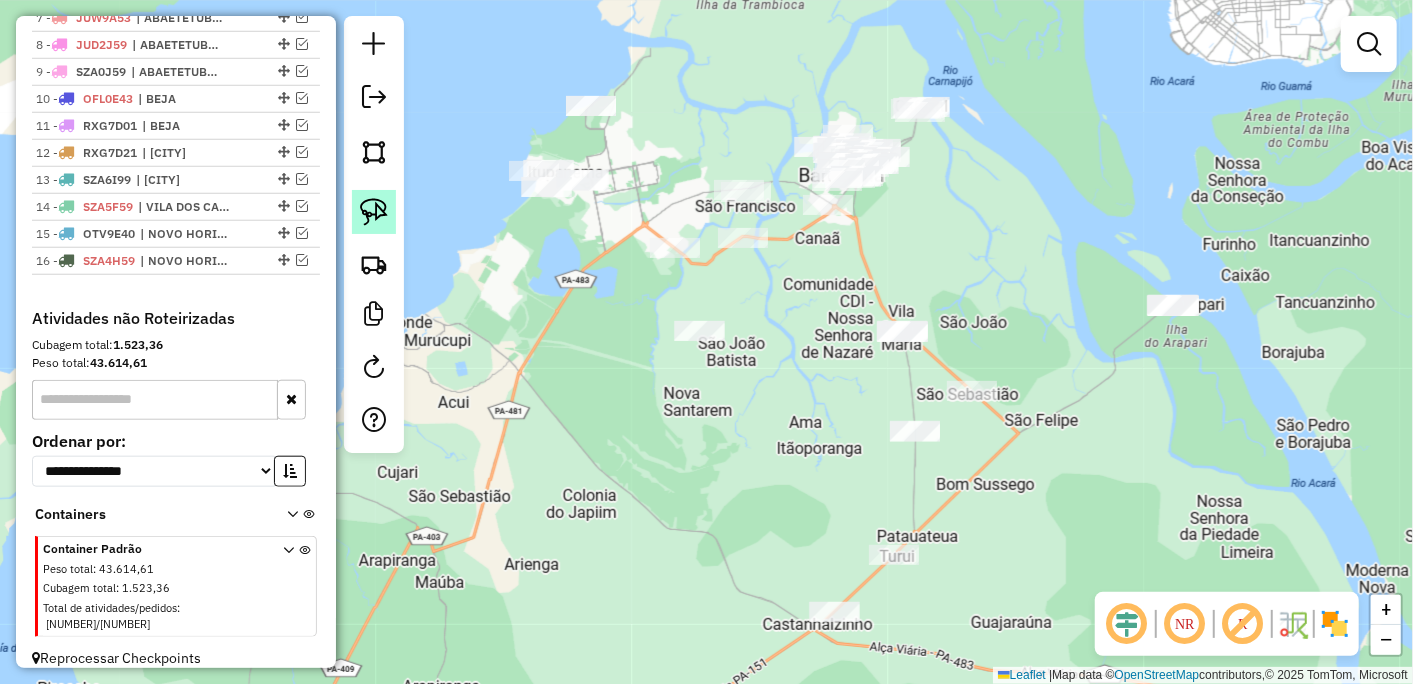click 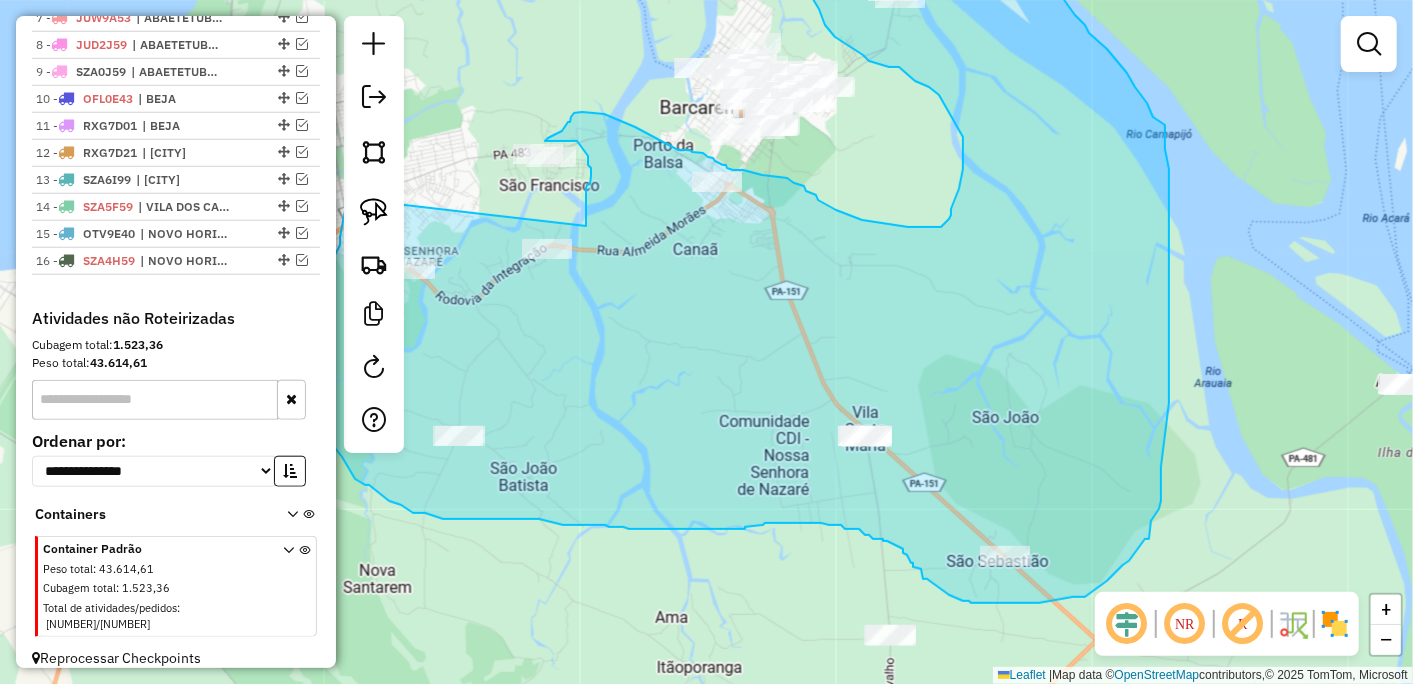 drag, startPoint x: 647, startPoint y: 213, endPoint x: 586, endPoint y: 226, distance: 62.369865 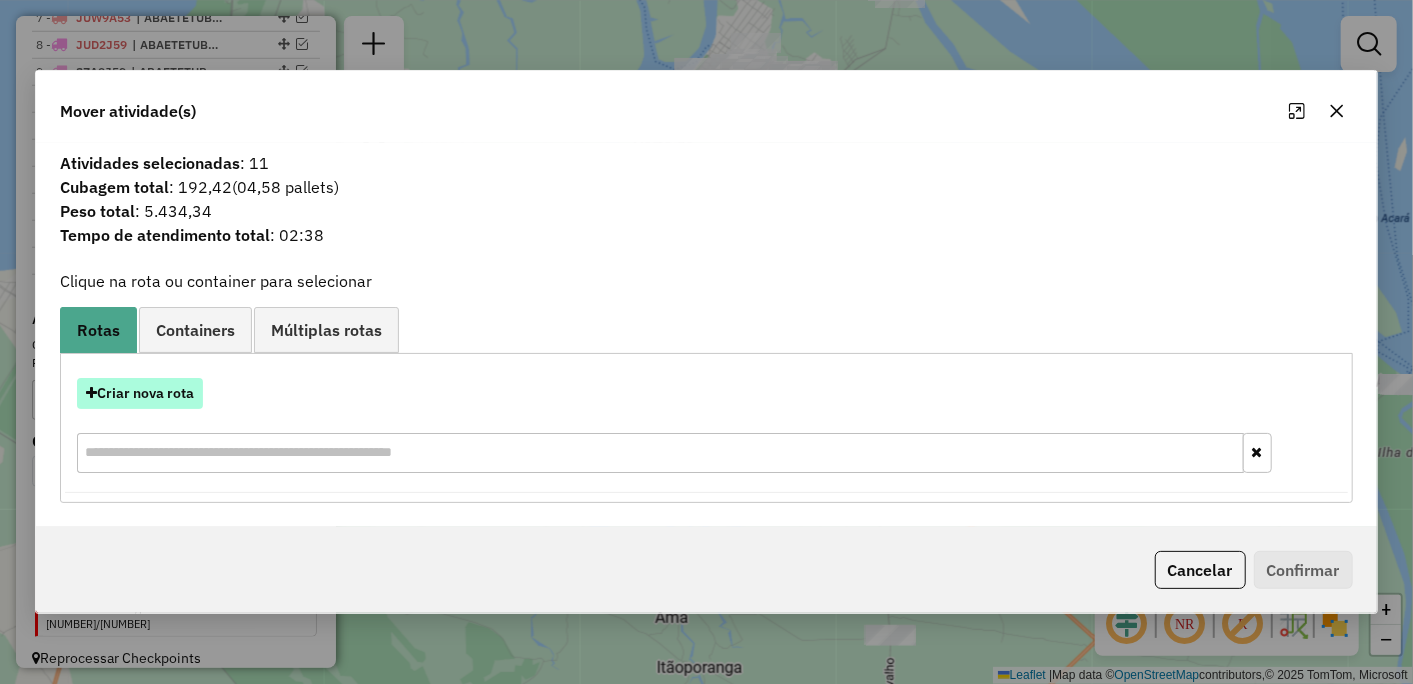 click on "Criar nova rota" at bounding box center [140, 393] 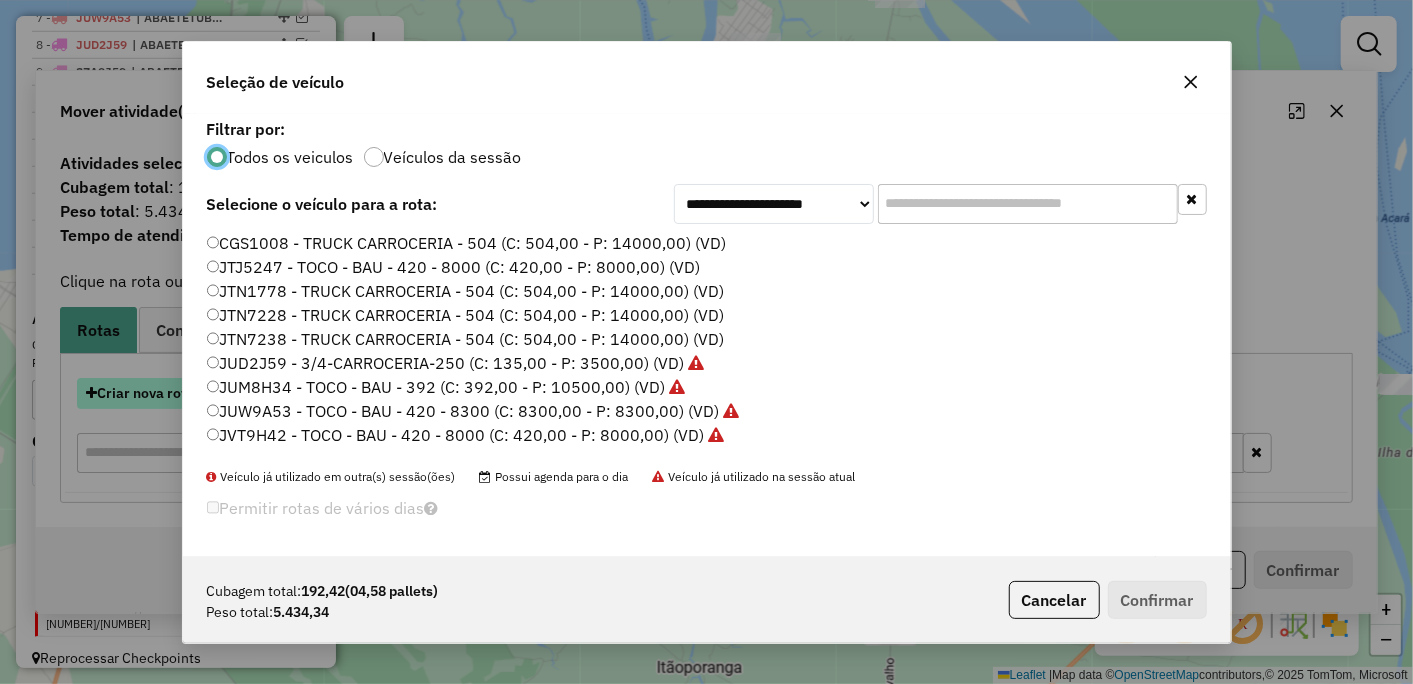 scroll, scrollTop: 11, scrollLeft: 5, axis: both 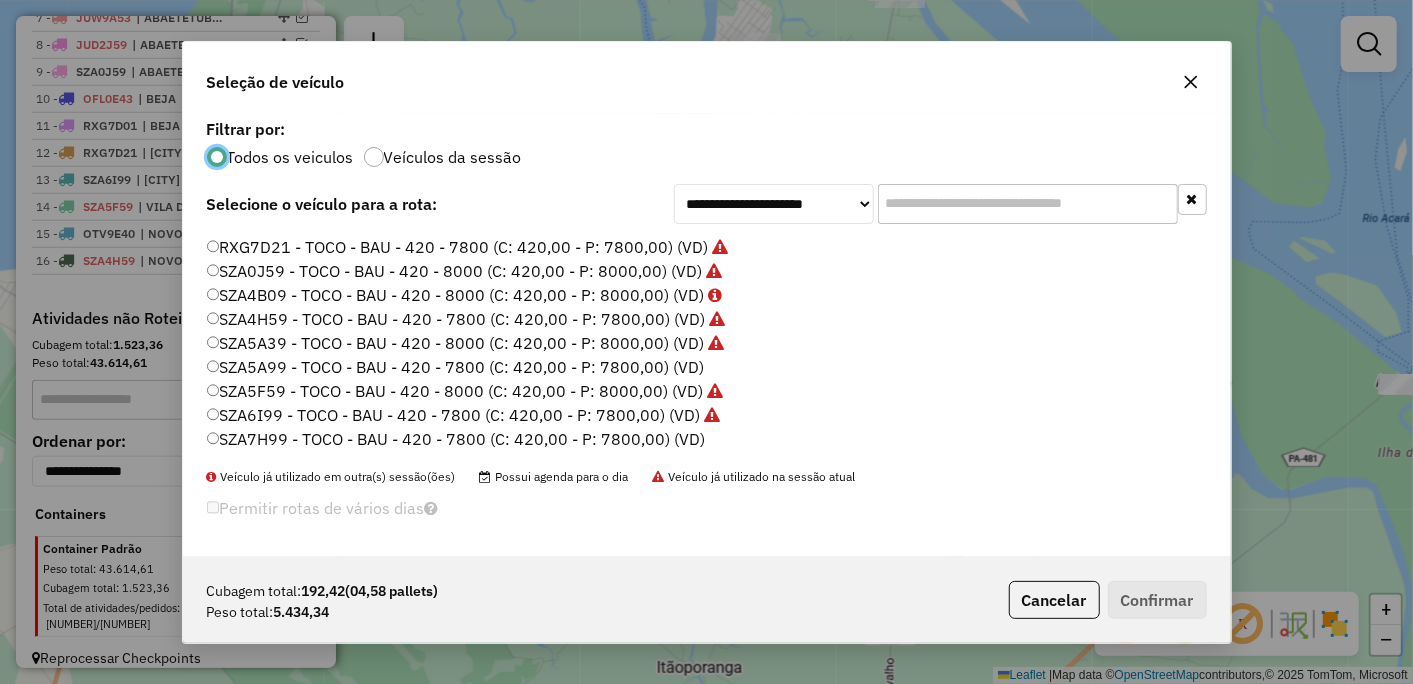 click on "SZA7H99 - TOCO - BAU - 420 - 7800 (C: 420,00 - P: 7800,00) (VD)" 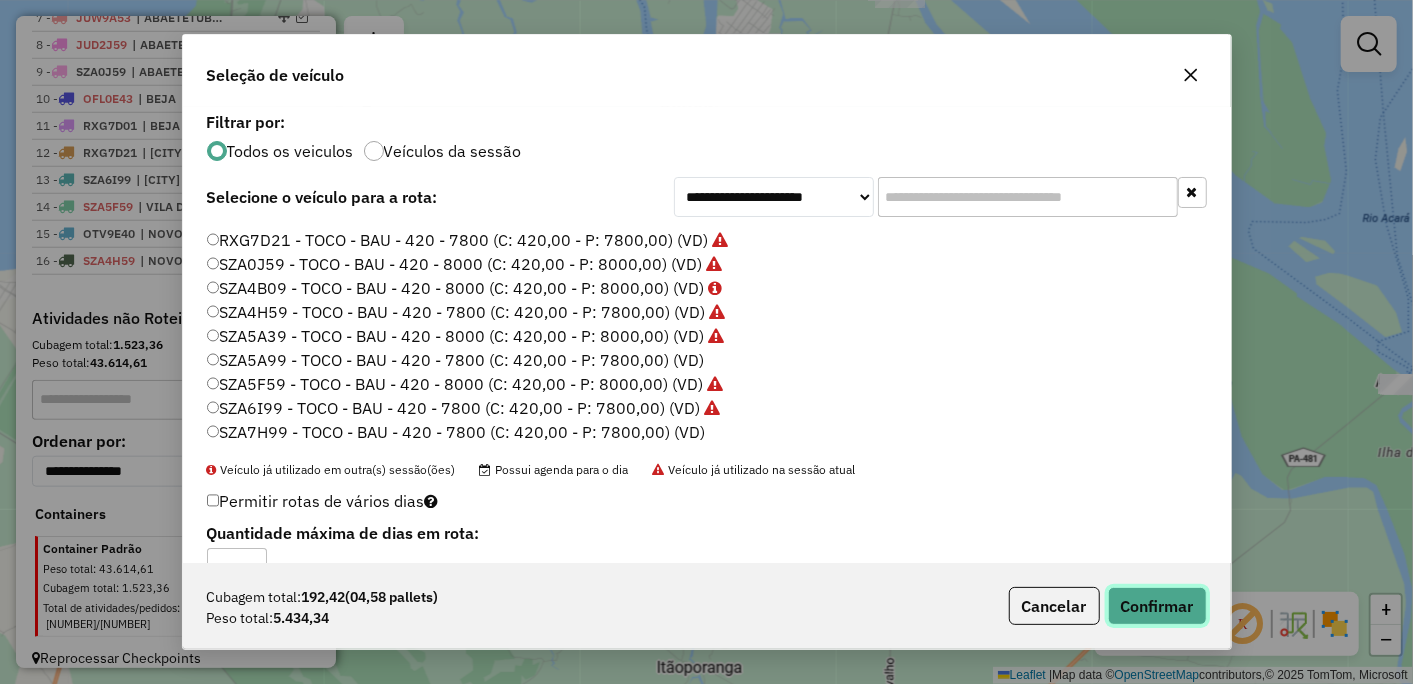 click on "Confirmar" 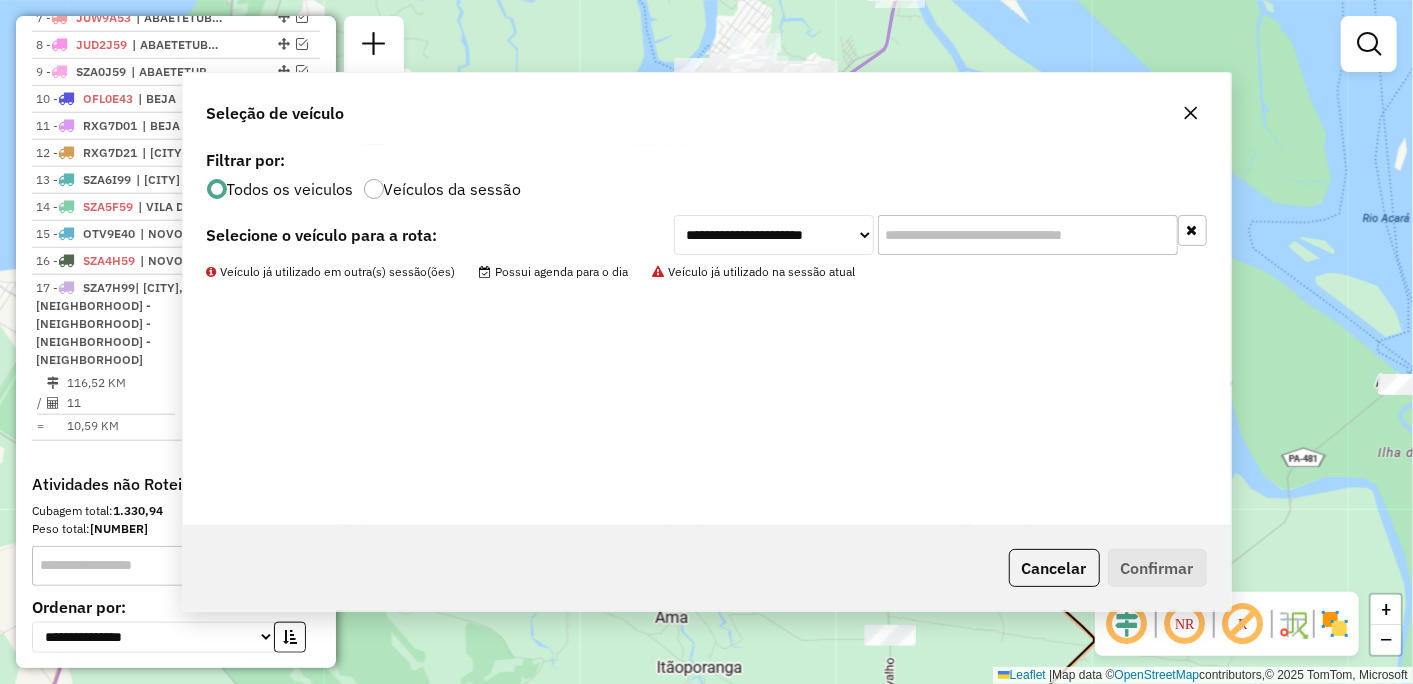 scroll, scrollTop: 940, scrollLeft: 0, axis: vertical 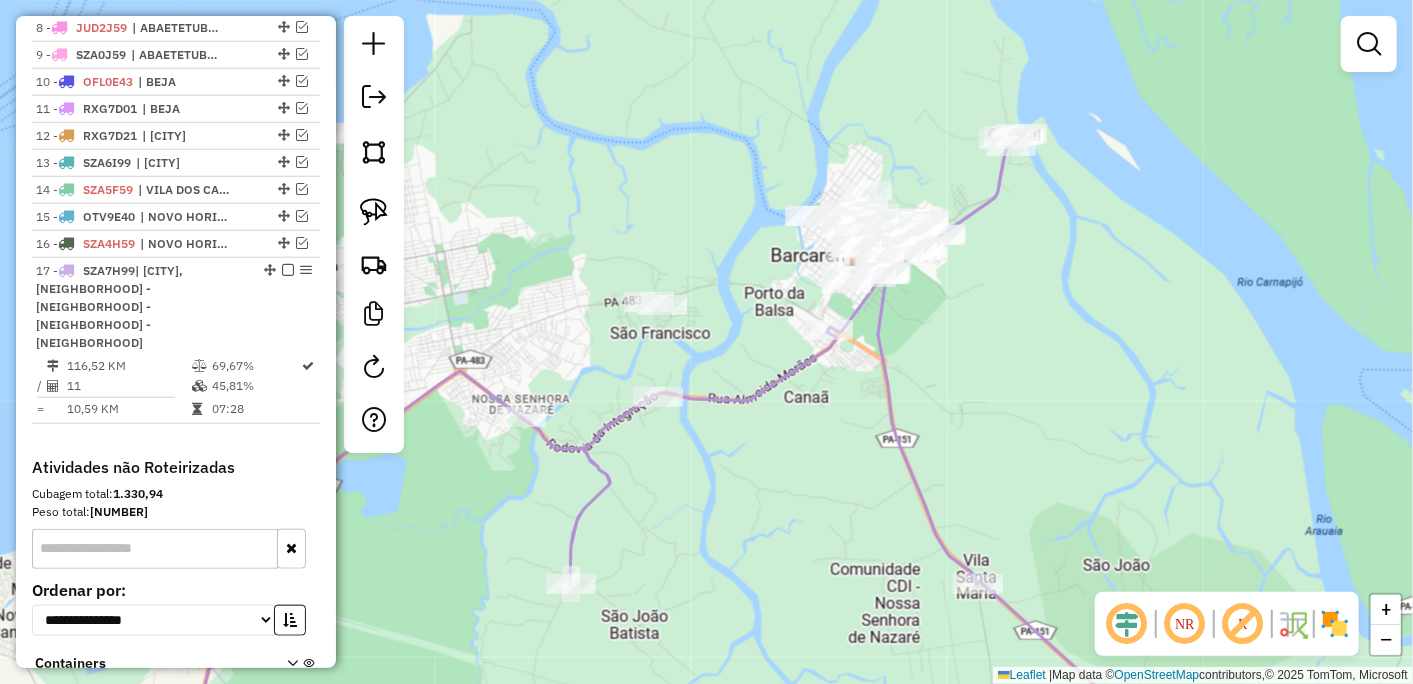 drag, startPoint x: 667, startPoint y: 338, endPoint x: 778, endPoint y: 486, distance: 185 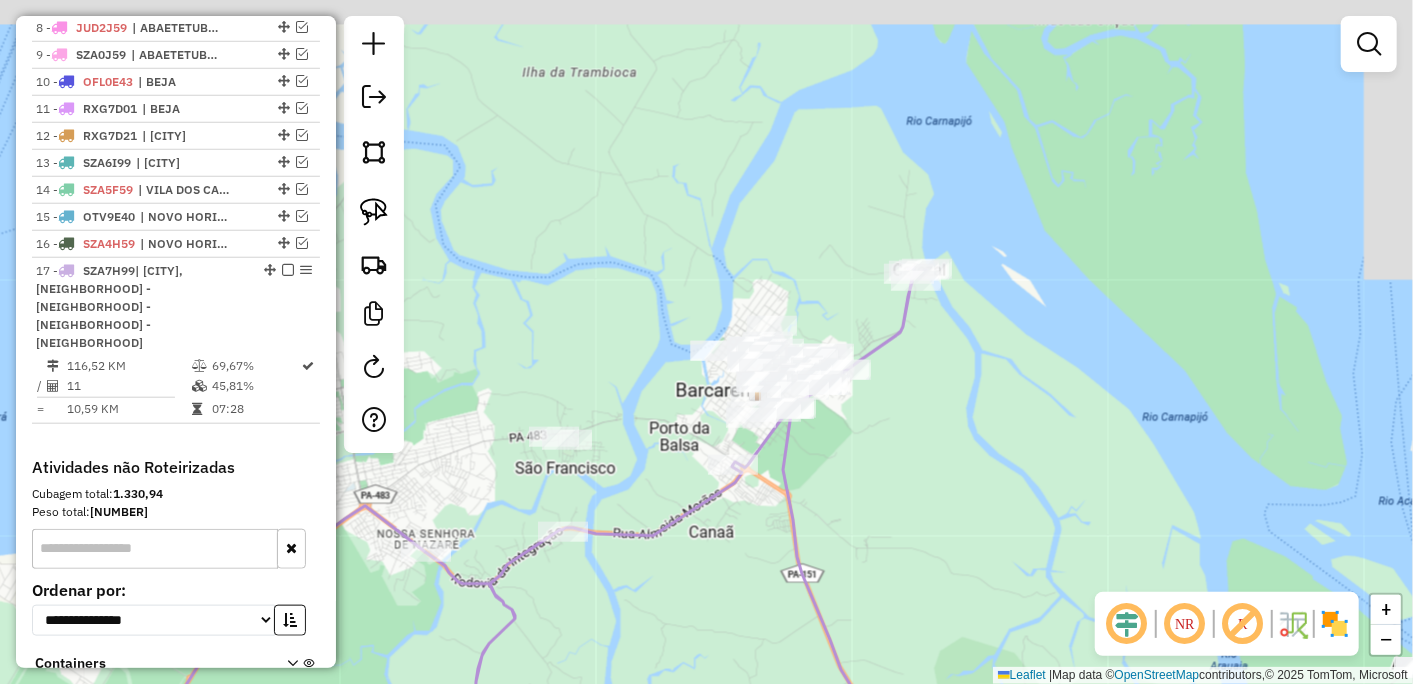 drag, startPoint x: 820, startPoint y: 466, endPoint x: 737, endPoint y: 567, distance: 130.72873 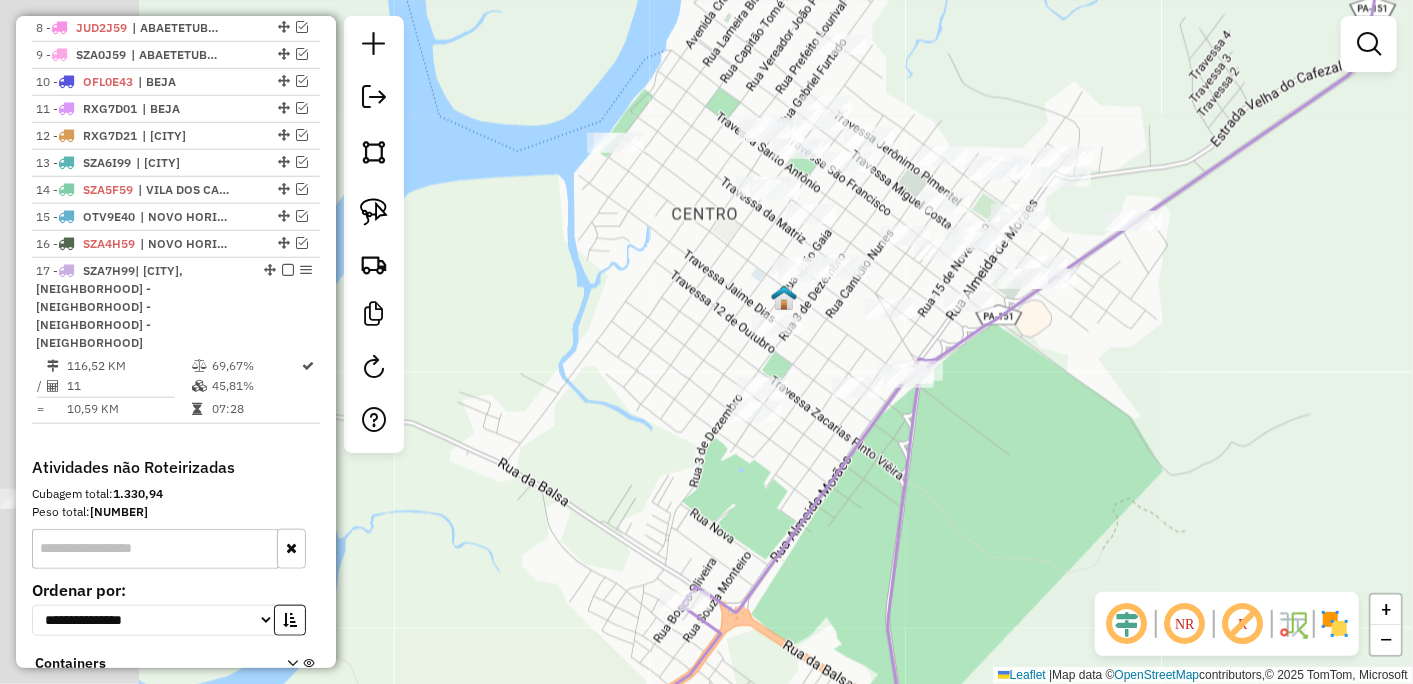 drag, startPoint x: 963, startPoint y: 447, endPoint x: 985, endPoint y: 442, distance: 22.561028 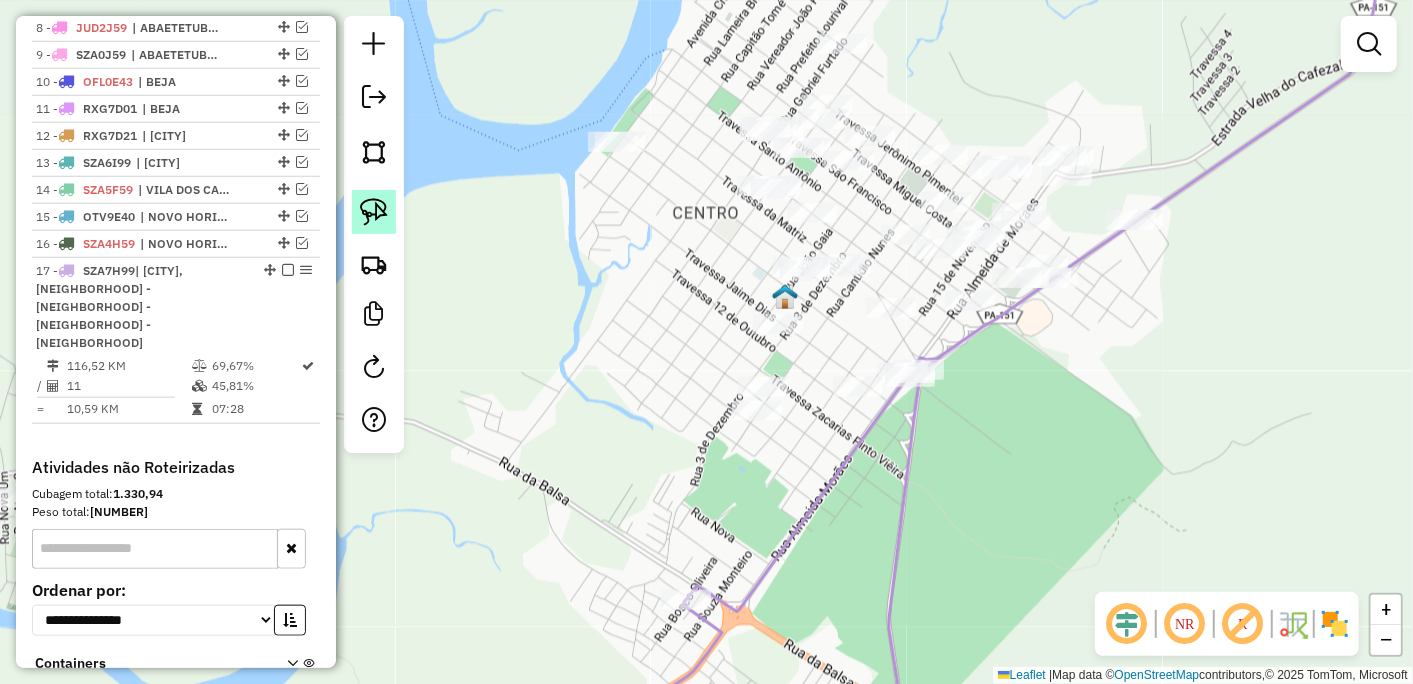 click 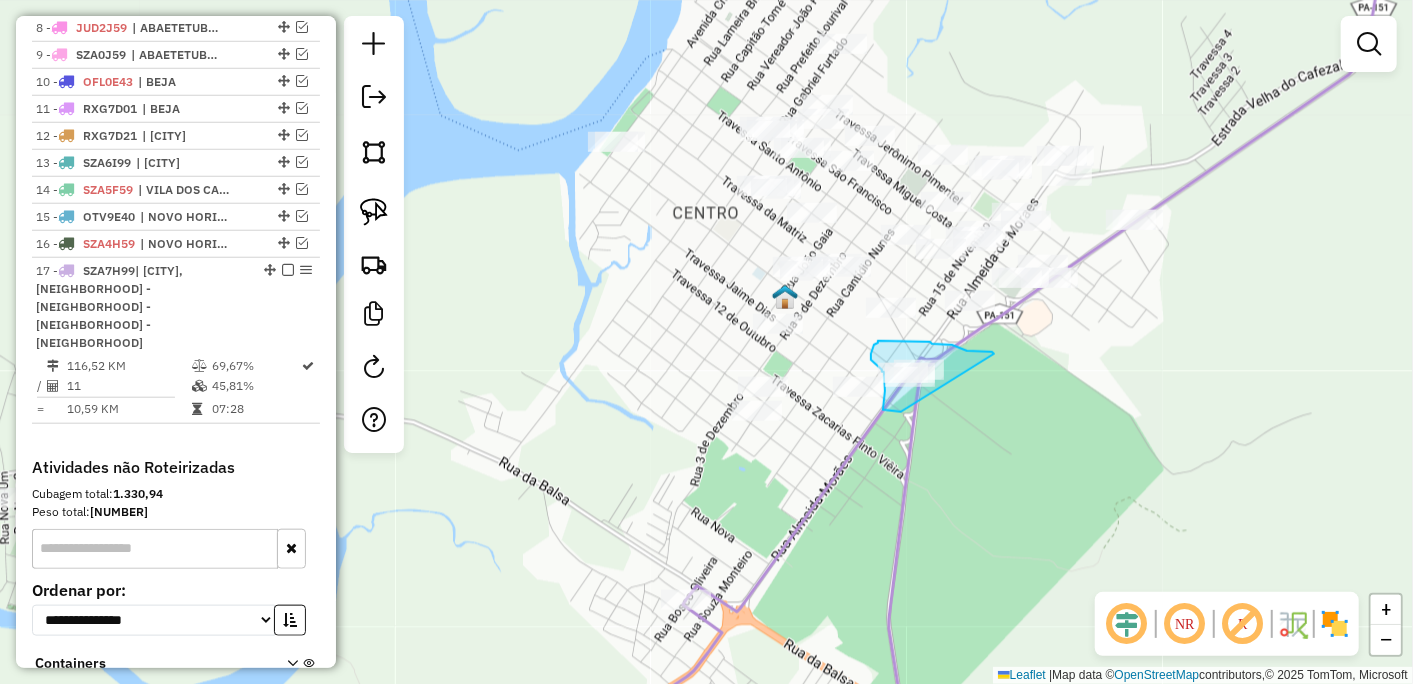 drag, startPoint x: 994, startPoint y: 354, endPoint x: 901, endPoint y: 414, distance: 110.6752 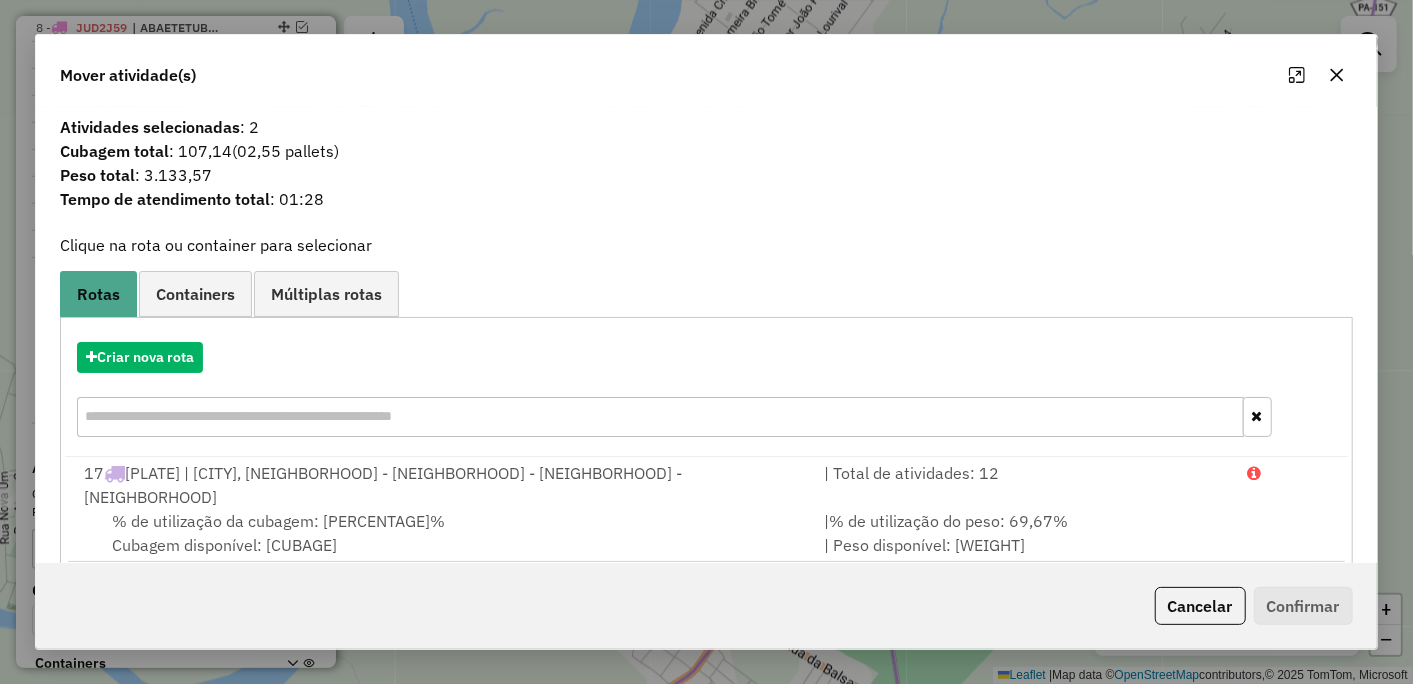 click 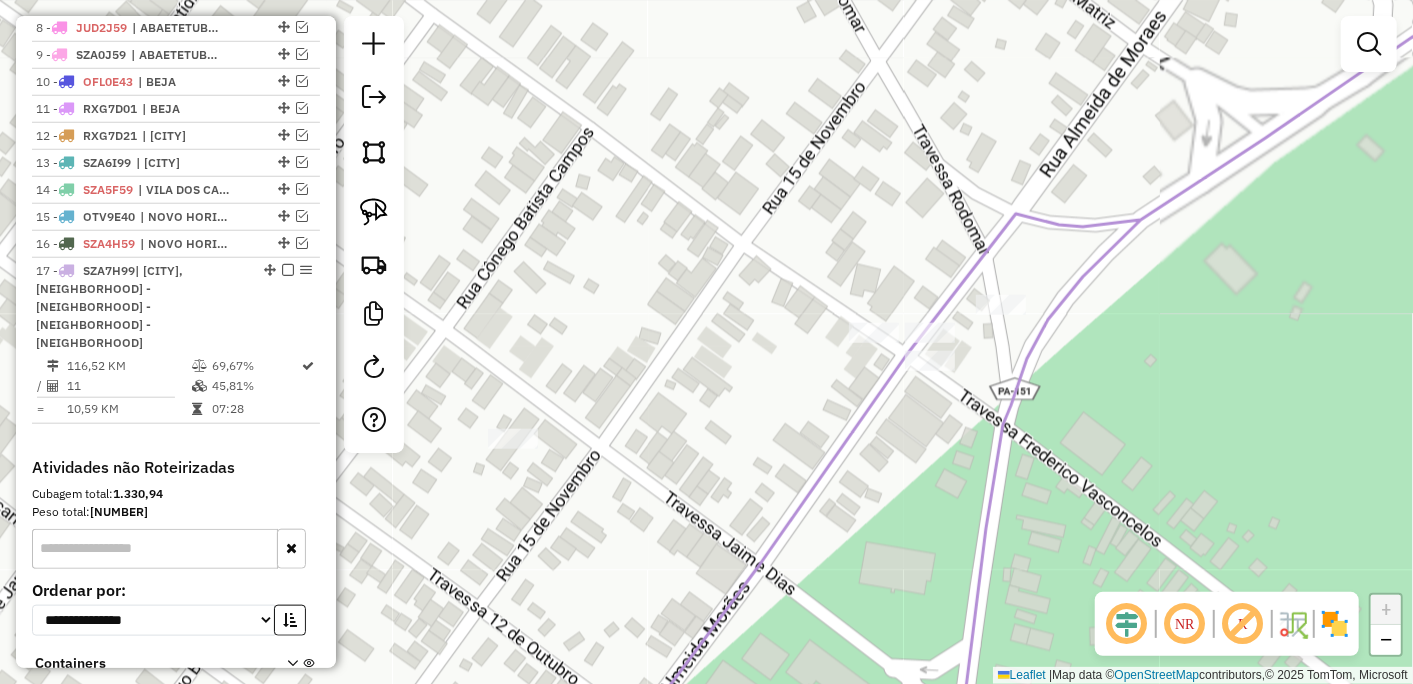 drag, startPoint x: 616, startPoint y: 416, endPoint x: 777, endPoint y: 382, distance: 164.5509 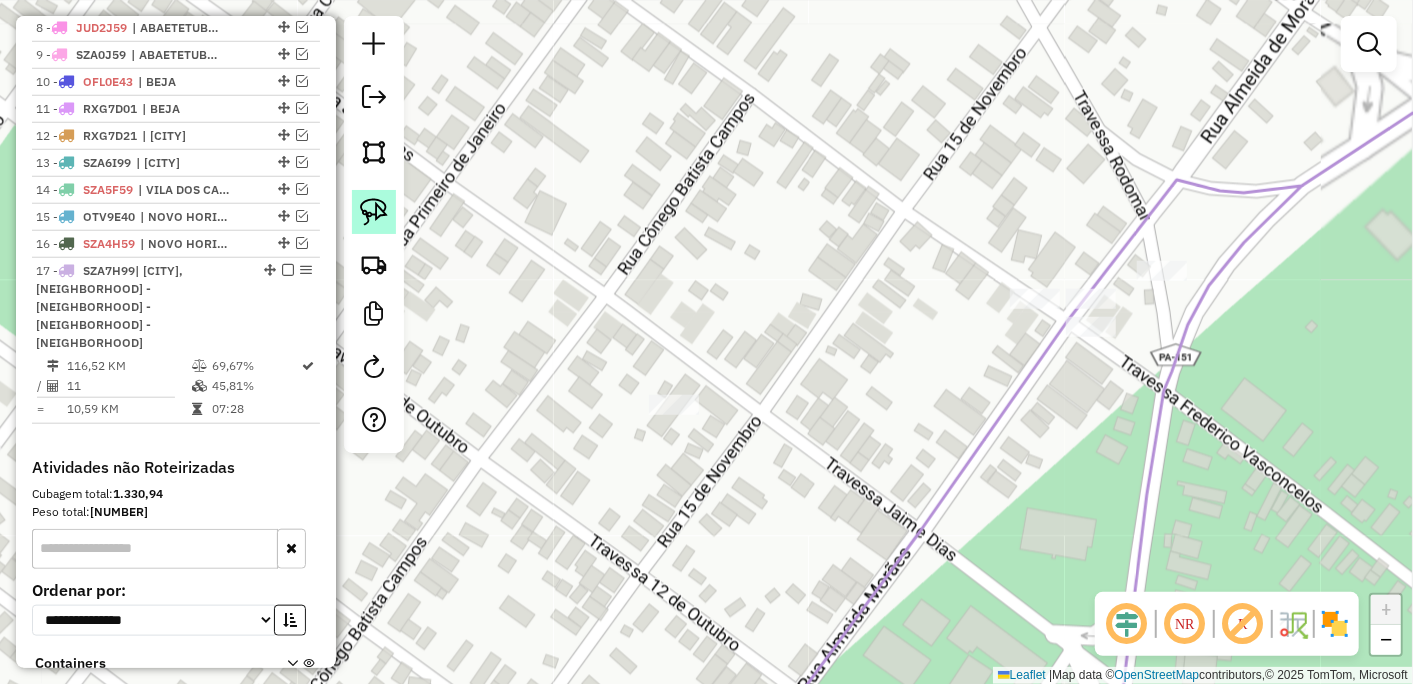 click 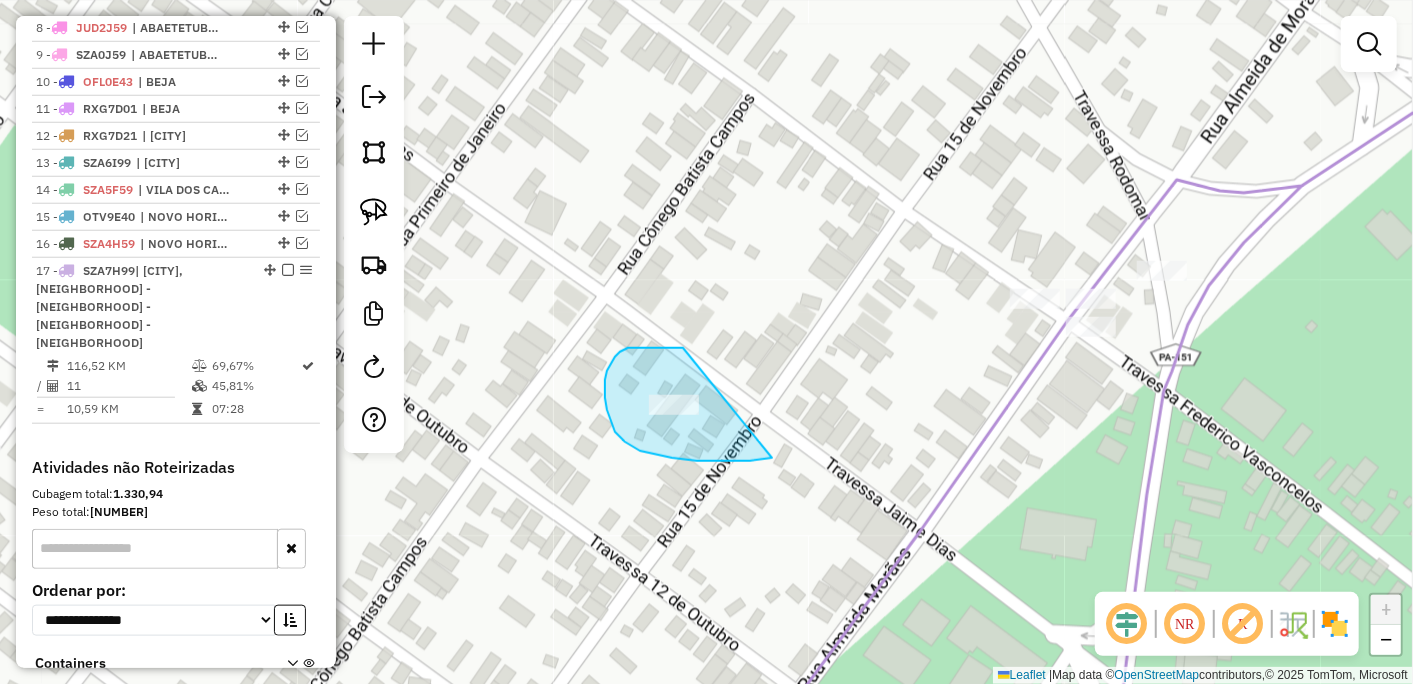 drag, startPoint x: 641, startPoint y: 348, endPoint x: 806, endPoint y: 450, distance: 193.98196 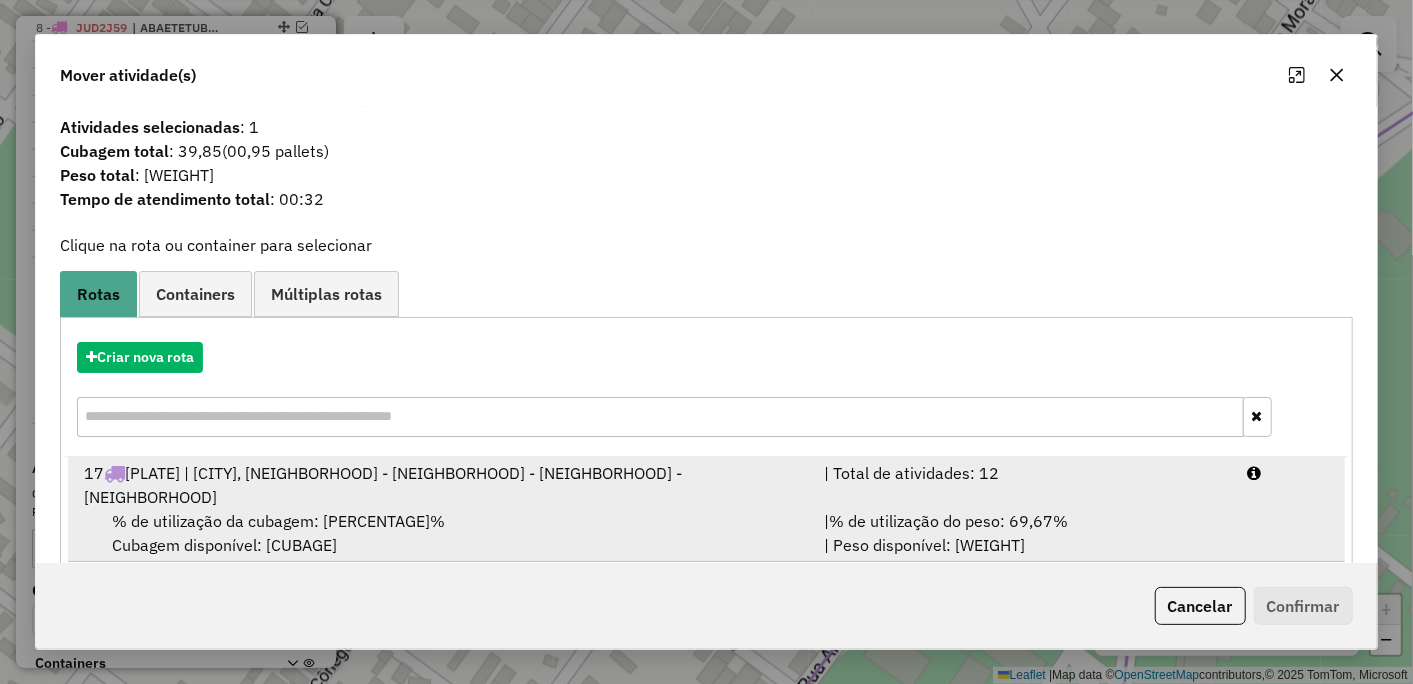 click on "% de utilização da cubagem: 45,81%" at bounding box center [278, 521] 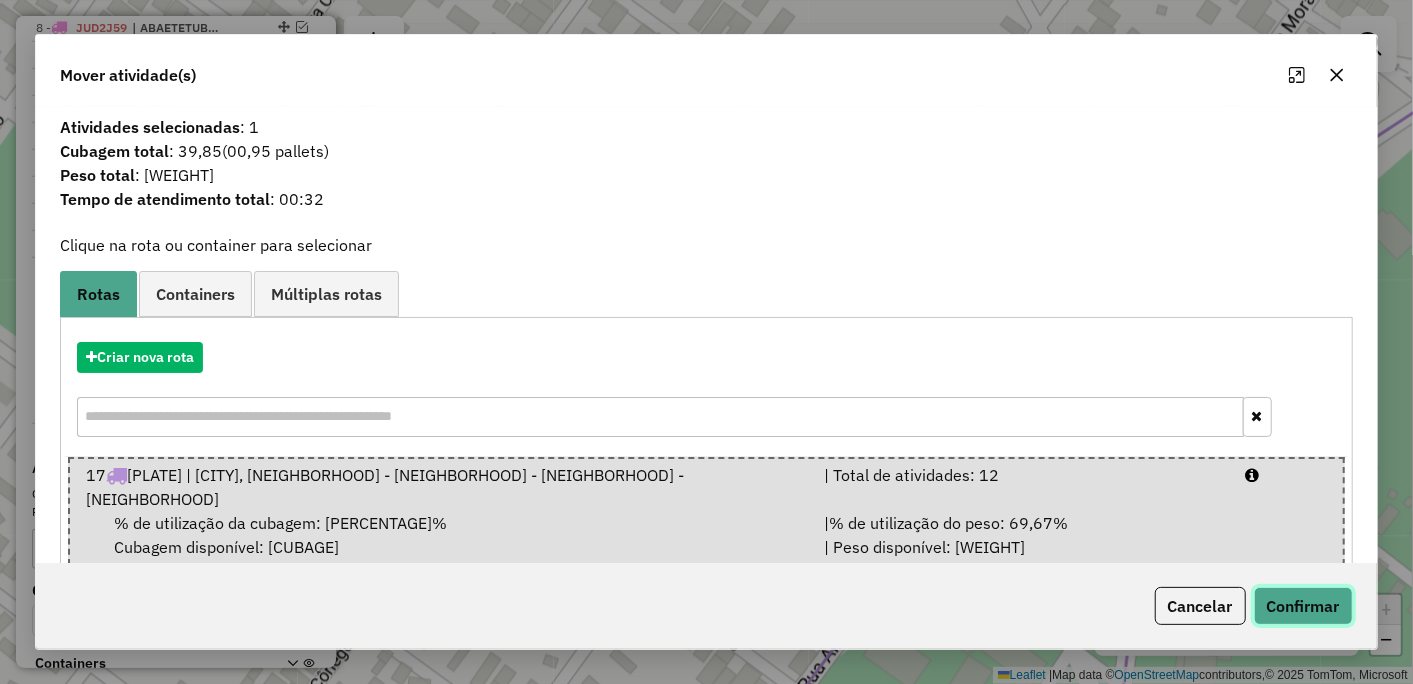 click on "Confirmar" 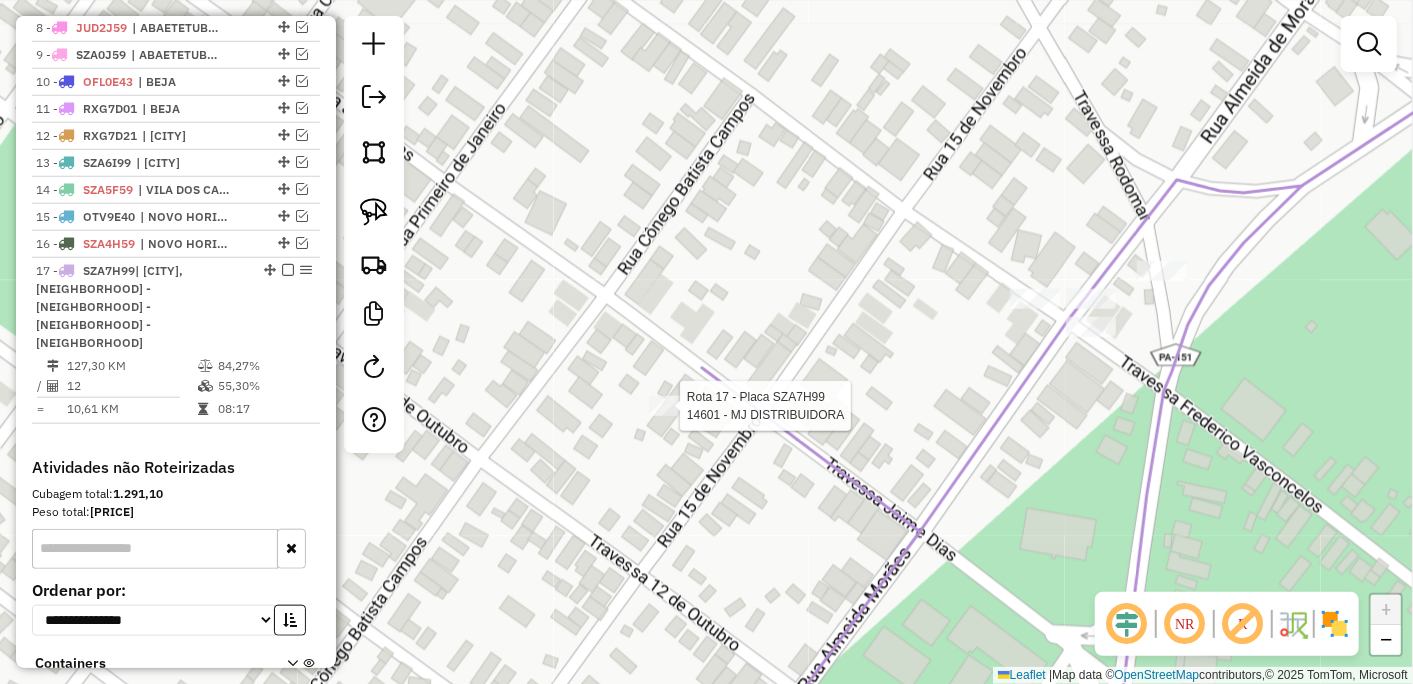 select on "*********" 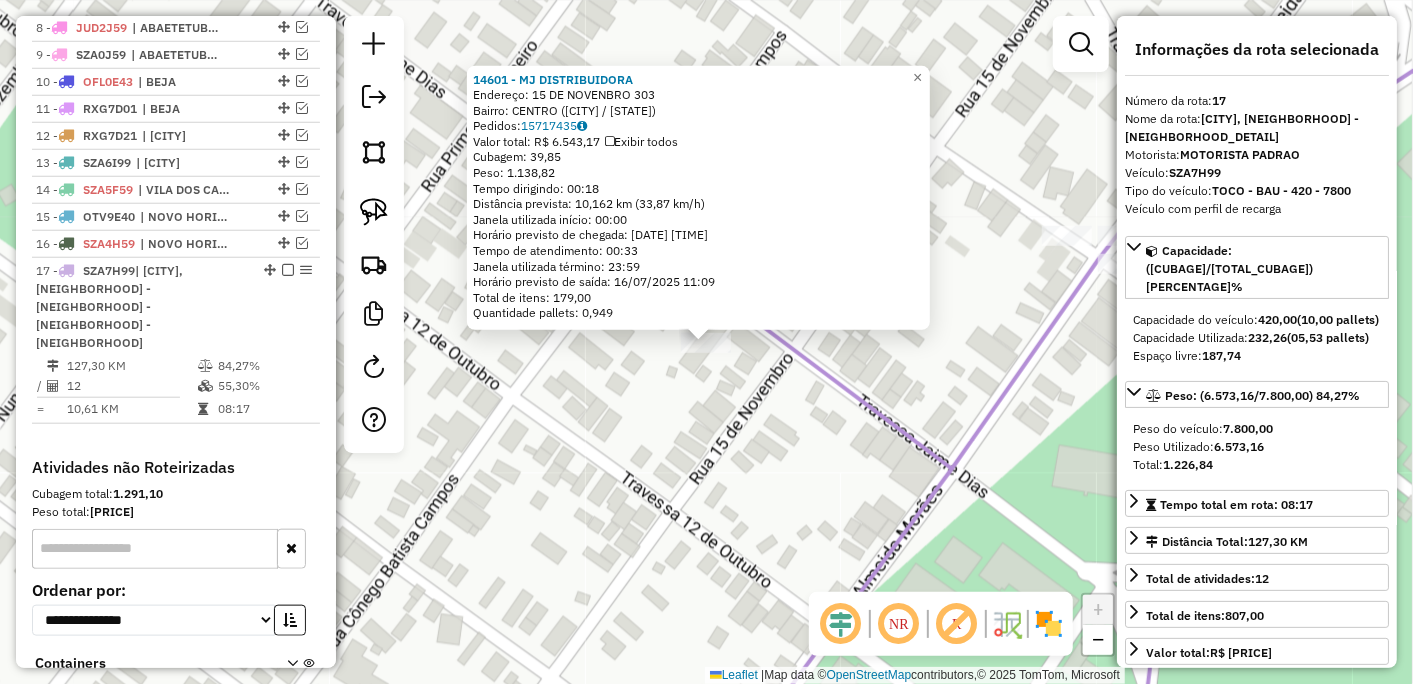 scroll, scrollTop: 1053, scrollLeft: 0, axis: vertical 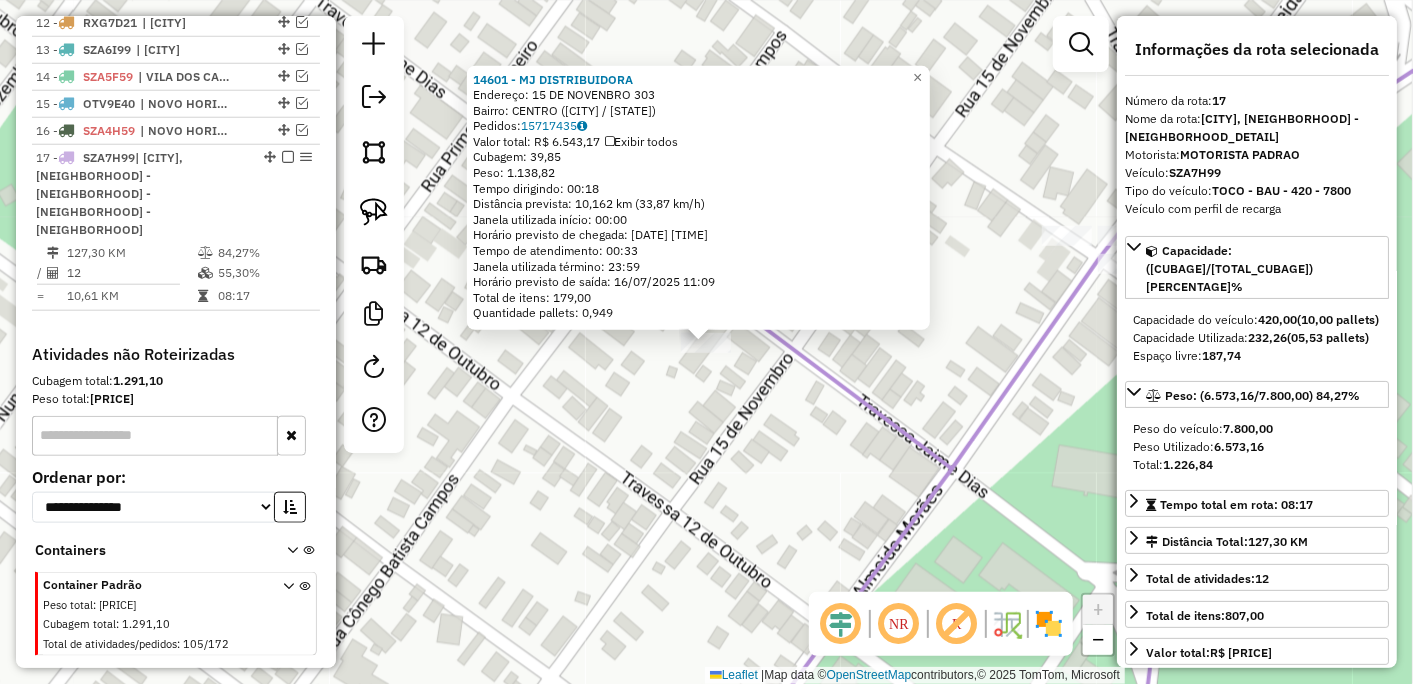 click on "14601 - MJ DISTRIBUIDORA  Endereço:  15 DE NOVENBRO 303   Bairro: CENTRO (BARCARENA / PA)   Pedidos:  15717435   Valor total: R$ 6.543,17   Exibir todos   Cubagem: 39,85  Peso: 1.138,82  Tempo dirigindo: 00:18   Distância prevista: 10,162 km (33,87 km/h)   Janela utilizada início: 00:00   Horário previsto de chegada: 16/07/2025 10:36   Tempo de atendimento: 00:33   Janela utilizada término: 23:59   Horário previsto de saída: 16/07/2025 11:09   Total de itens: 179,00   Quantidade pallets: 0,949  × Janela de atendimento Grade de atendimento Capacidade Transportadoras Veículos Cliente Pedidos  Rotas Selecione os dias de semana para filtrar as janelas de atendimento  Seg   Ter   Qua   Qui   Sex   Sáb   Dom  Informe o período da janela de atendimento: De: Até:  Filtrar exatamente a janela do cliente  Considerar janela de atendimento padrão  Selecione os dias de semana para filtrar as grades de atendimento  Seg   Ter   Qua   Qui   Sex   Sáb   Dom   Considerar clientes sem dia de atendimento cadastrado" 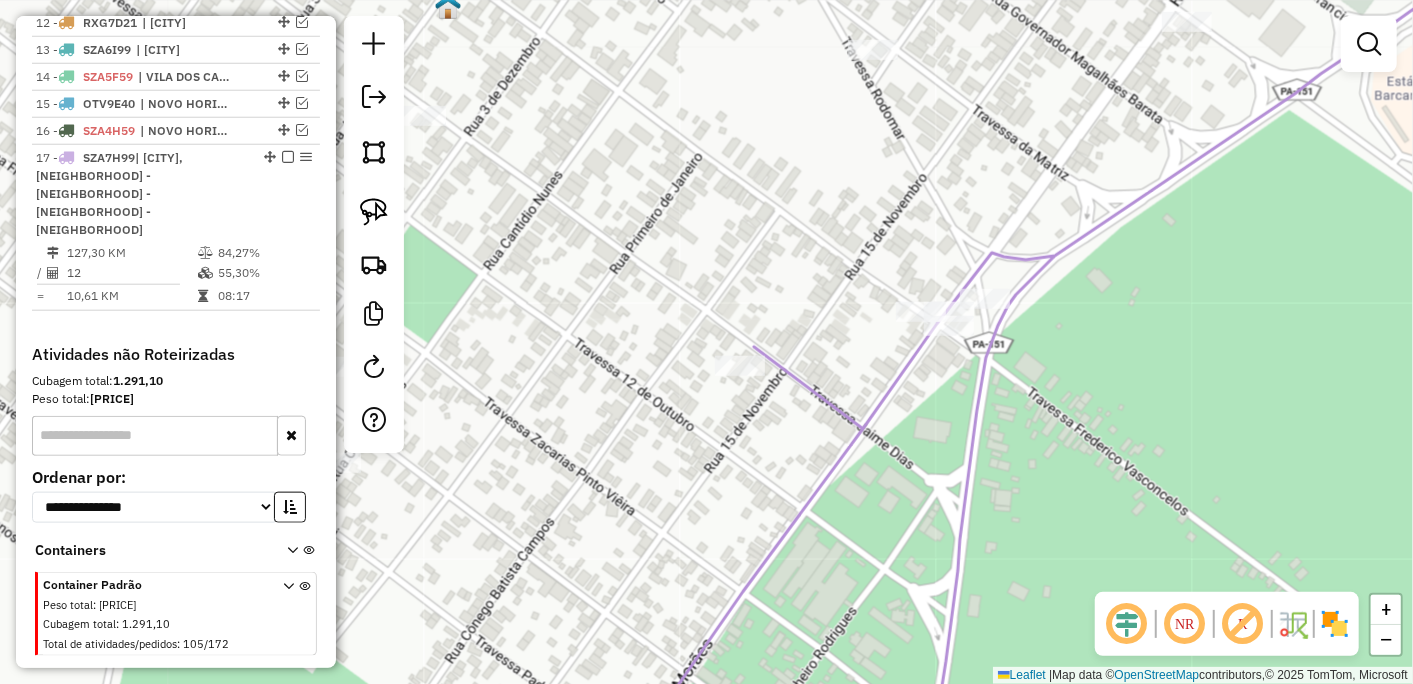 drag, startPoint x: 964, startPoint y: 378, endPoint x: 834, endPoint y: 393, distance: 130.86252 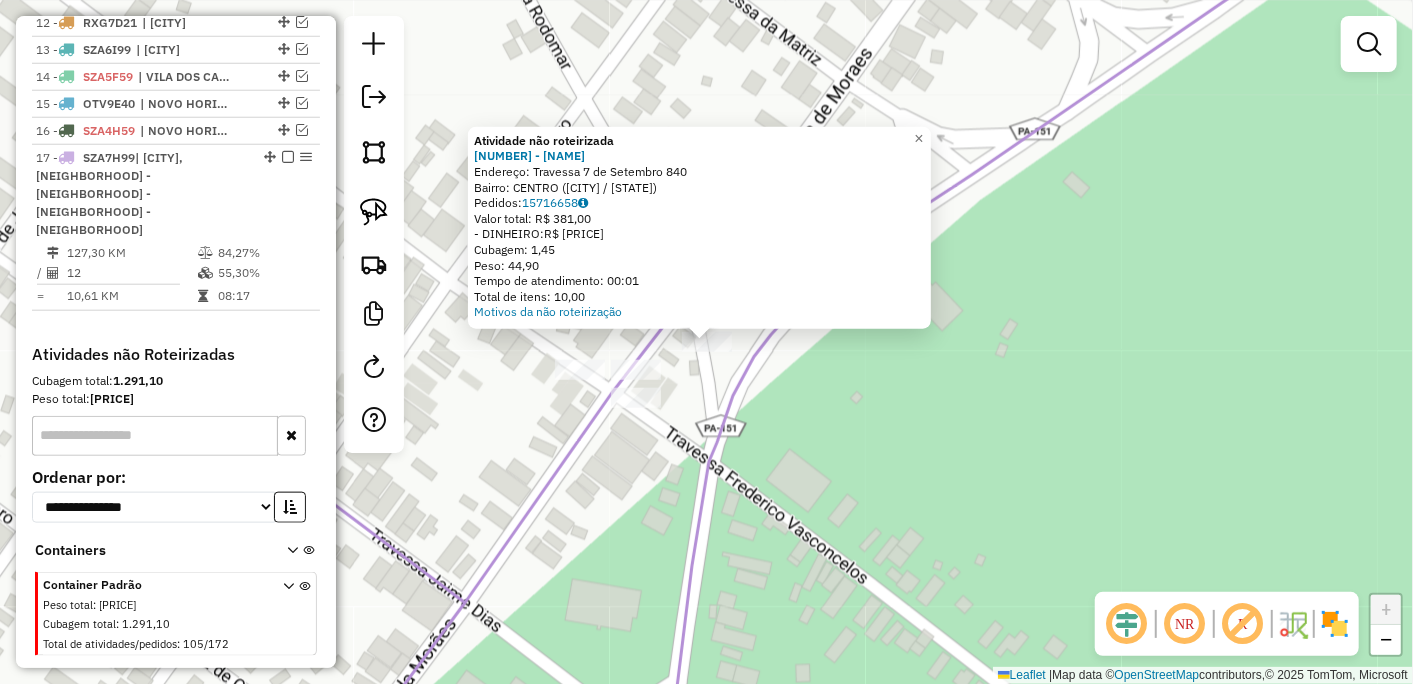 click on "Atividade não roteirizada 17526 - SANDRA 07  Endereço:  Travessa 7 de Setembro 840   Bairro: CENTRO (BARCARENA / PA)   Pedidos:  15716658   Valor total: R$ 381,00   - DINHEIRO:  R$ 381,00   Cubagem: 1,45   Peso: 44,90   Tempo de atendimento: 00:01   Total de itens: 10,00  Motivos da não roteirização × Janela de atendimento Grade de atendimento Capacidade Transportadoras Veículos Cliente Pedidos  Rotas Selecione os dias de semana para filtrar as janelas de atendimento  Seg   Ter   Qua   Qui   Sex   Sáb   Dom  Informe o período da janela de atendimento: De: Até:  Filtrar exatamente a janela do cliente  Considerar janela de atendimento padrão  Selecione os dias de semana para filtrar as grades de atendimento  Seg   Ter   Qua   Qui   Sex   Sáb   Dom   Considerar clientes sem dia de atendimento cadastrado  Clientes fora do dia de atendimento selecionado Filtrar as atividades entre os valores definidos abaixo:  Peso mínimo:   Peso máximo:   Cubagem mínima:   Cubagem máxima:   De:   Até:   De:  De:" 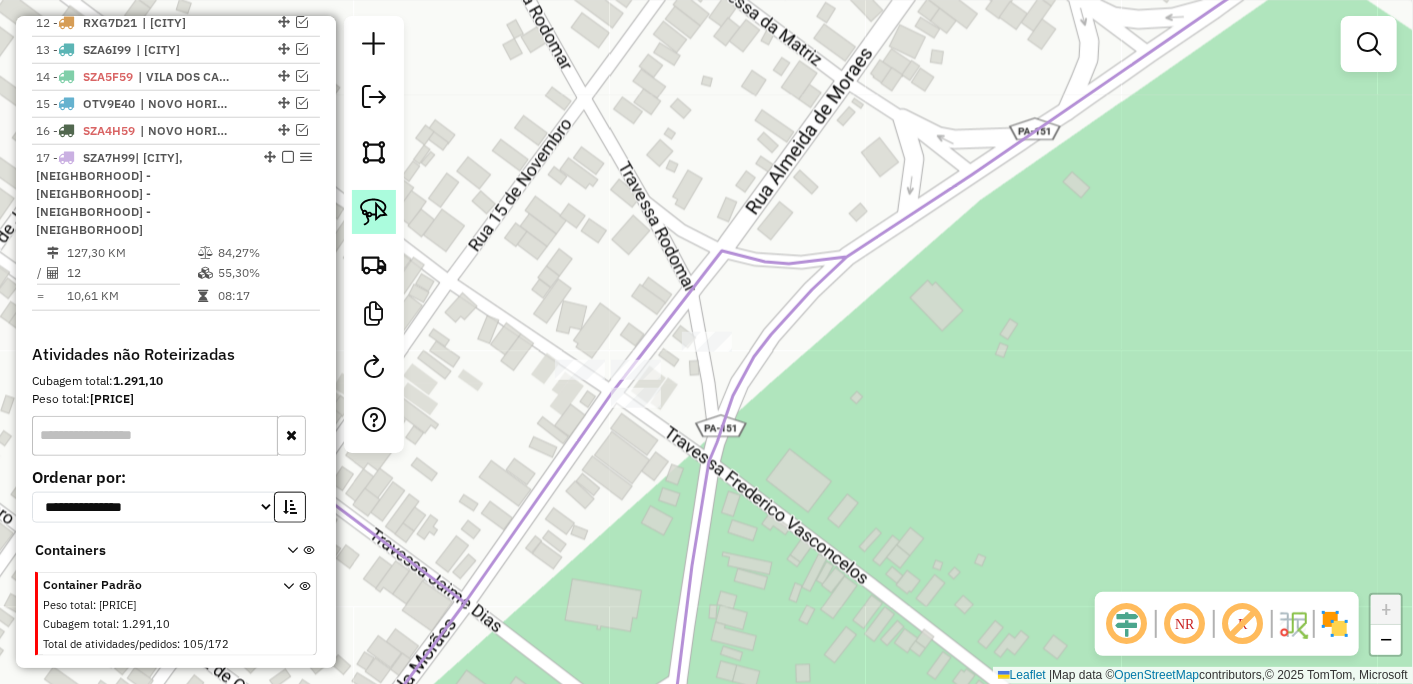 click 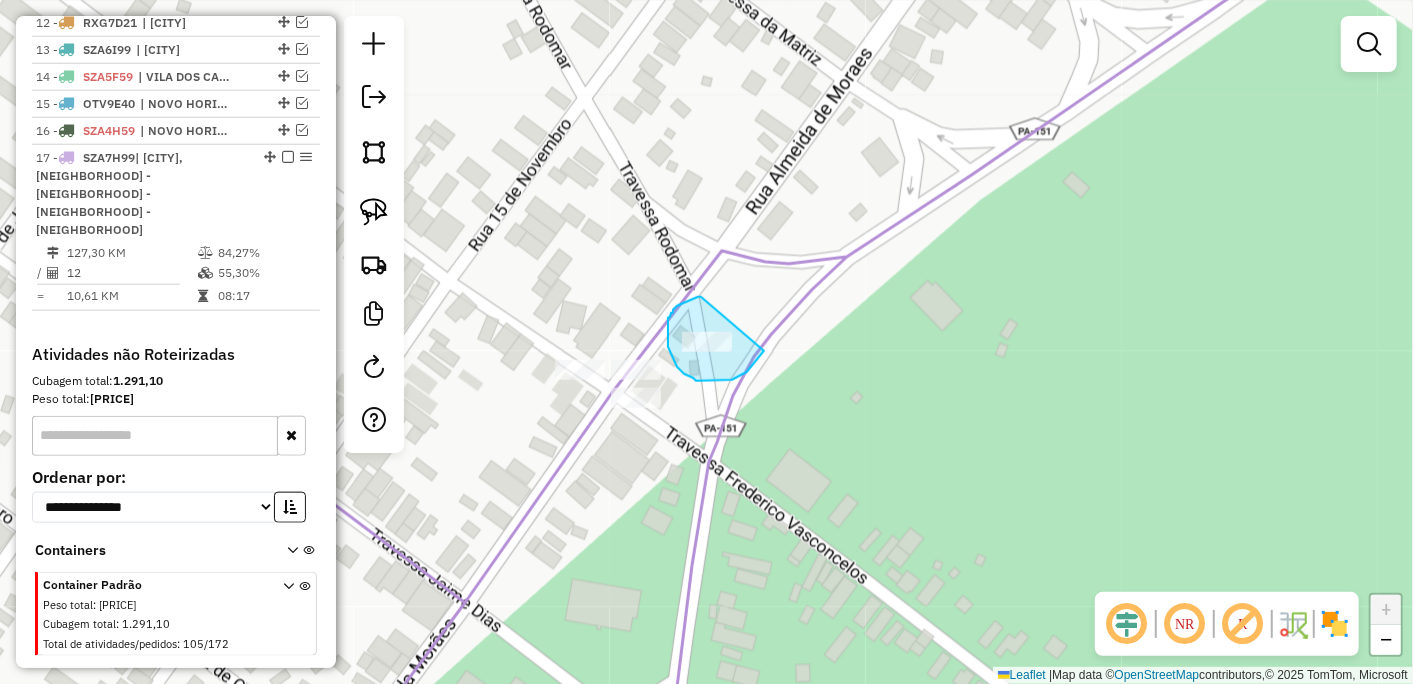 drag, startPoint x: 693, startPoint y: 300, endPoint x: 763, endPoint y: 351, distance: 86.608315 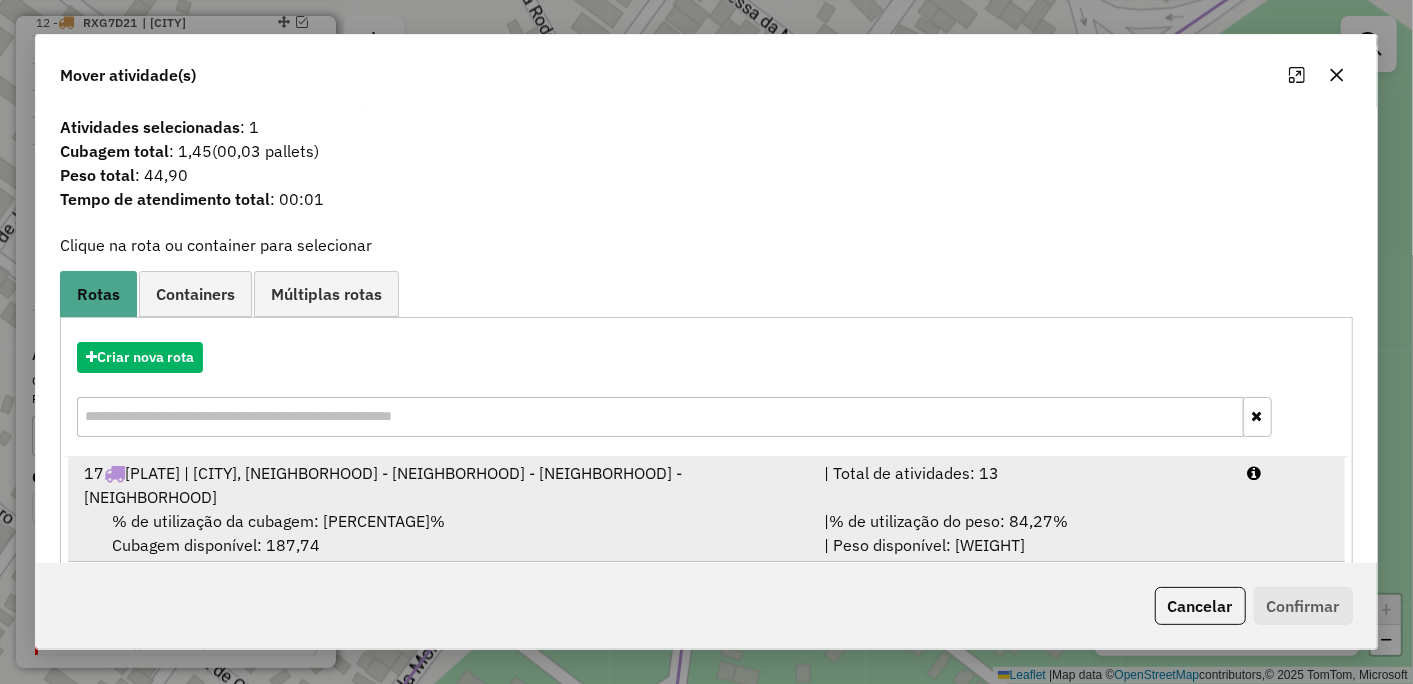 click on "% de utilização da cubagem: 55,30%" at bounding box center [278, 521] 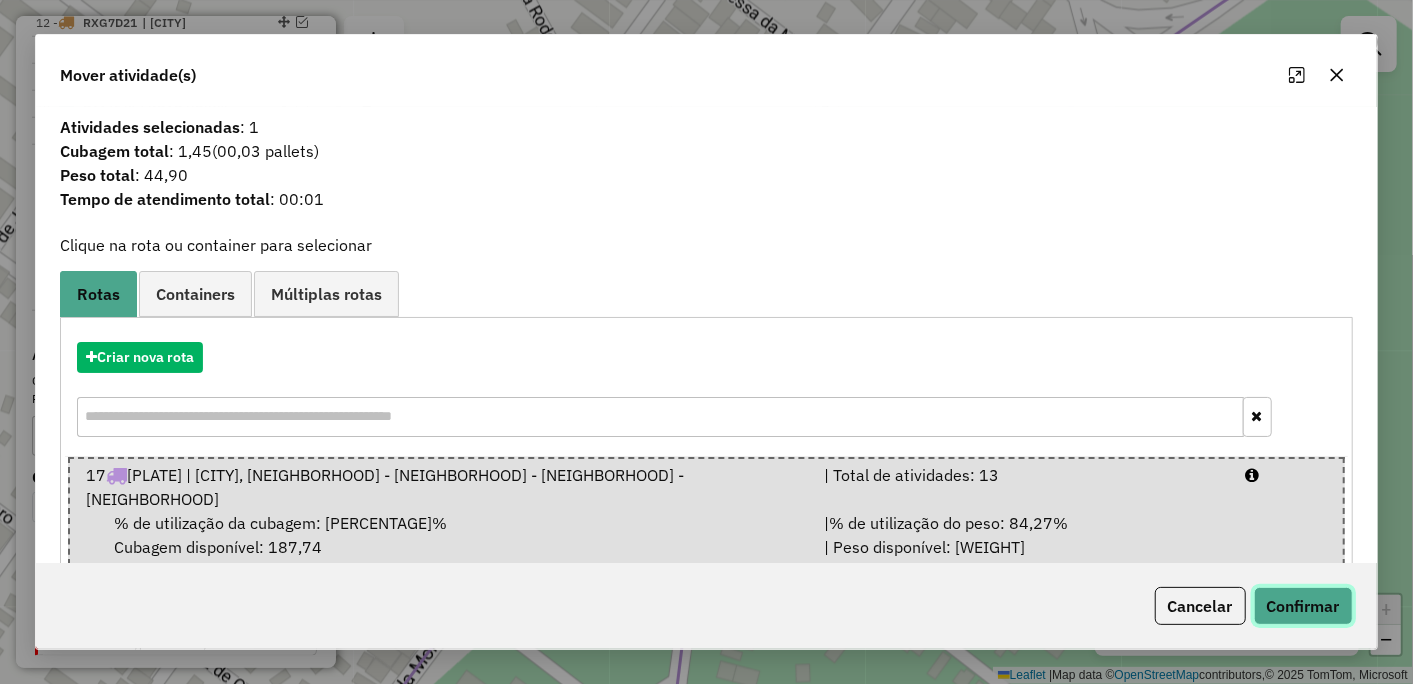 click on "Confirmar" 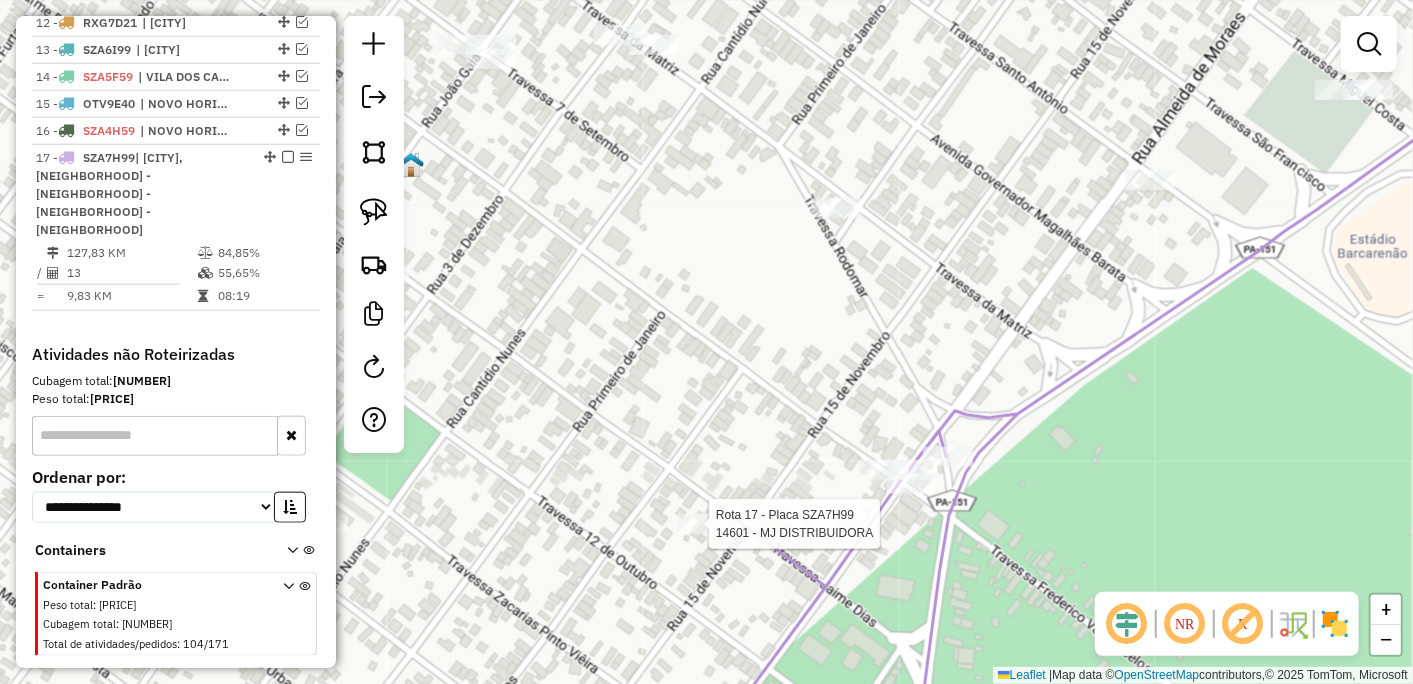 select on "*********" 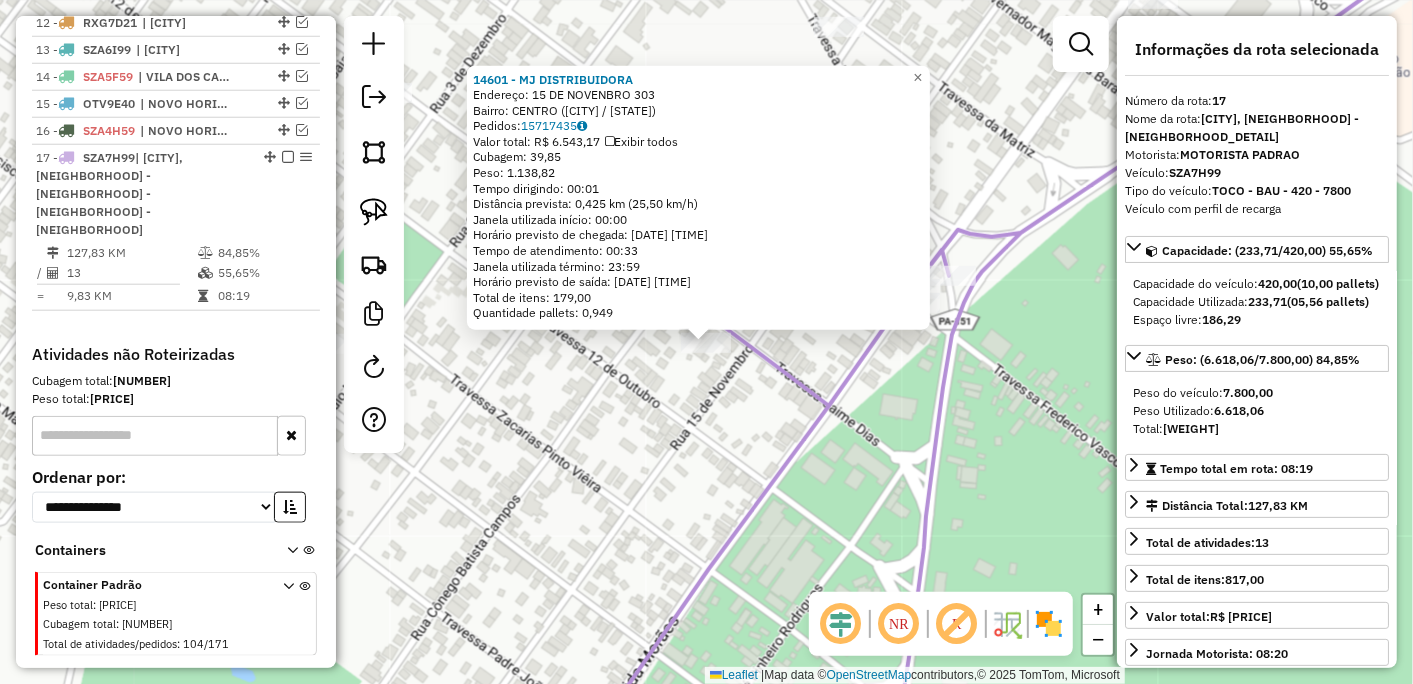 click on "14601 - MJ DISTRIBUIDORA  Endereço:  15 DE NOVENBRO 303   Bairro: CENTRO (BARCARENA / PA)   Pedidos:  15717435   Valor total: R$ 6.543,17   Exibir todos   Cubagem: 39,85  Peso: 1.138,82  Tempo dirigindo: 00:01   Distância prevista: 0,425 km (25,50 km/h)   Janela utilizada início: 00:00   Horário previsto de chegada: 16/07/2025 10:38   Tempo de atendimento: 00:33   Janela utilizada término: 23:59   Horário previsto de saída: 16/07/2025 11:11   Total de itens: 179,00   Quantidade pallets: 0,949  × Janela de atendimento Grade de atendimento Capacidade Transportadoras Veículos Cliente Pedidos  Rotas Selecione os dias de semana para filtrar as janelas de atendimento  Seg   Ter   Qua   Qui   Sex   Sáb   Dom  Informe o período da janela de atendimento: De: Até:  Filtrar exatamente a janela do cliente  Considerar janela de atendimento padrão  Selecione os dias de semana para filtrar as grades de atendimento  Seg   Ter   Qua   Qui   Sex   Sáb   Dom   Considerar clientes sem dia de atendimento cadastrado" 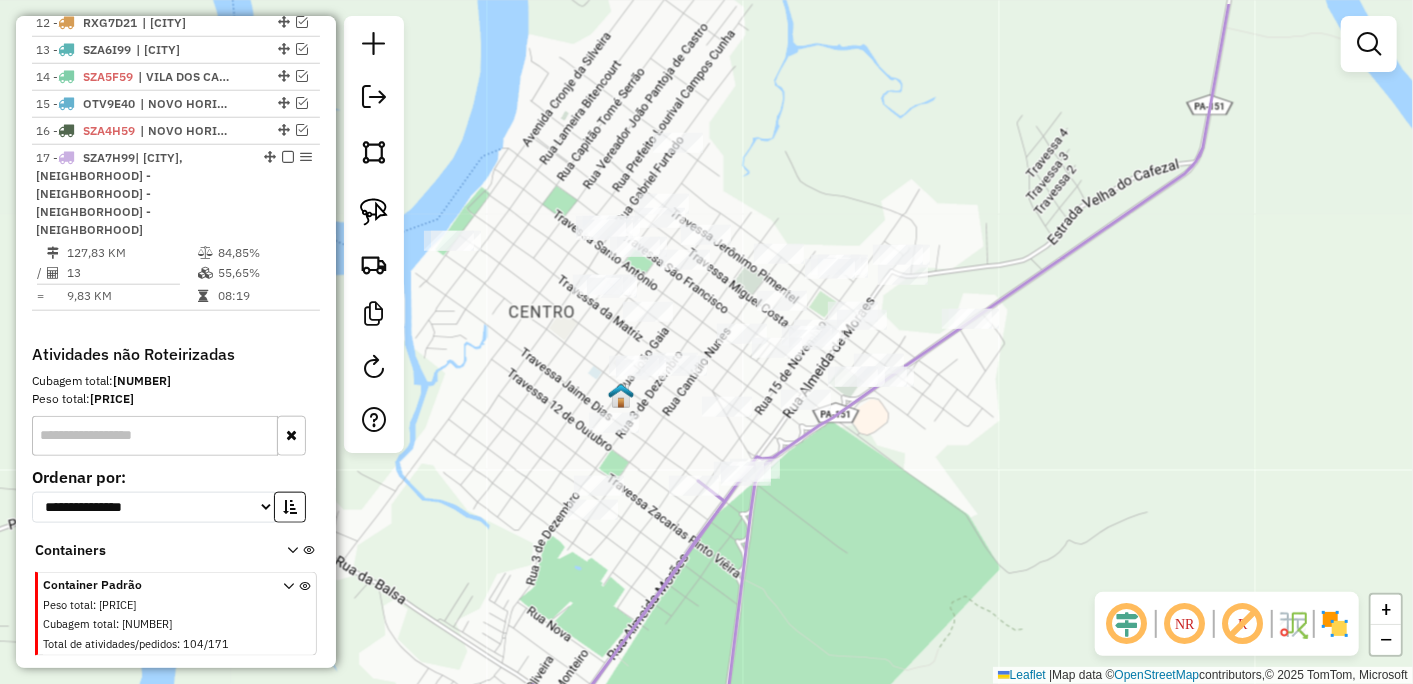 drag, startPoint x: 550, startPoint y: 492, endPoint x: 653, endPoint y: 564, distance: 125.670204 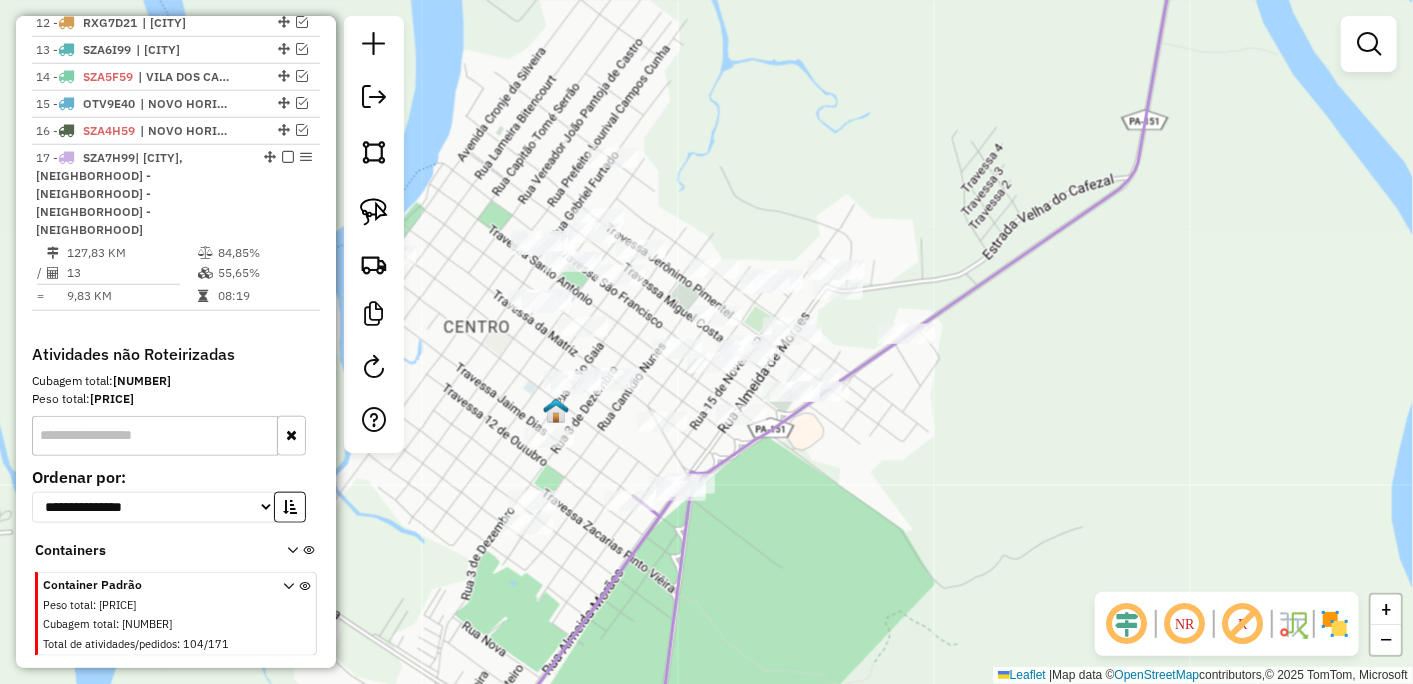 drag, startPoint x: 1035, startPoint y: 338, endPoint x: 937, endPoint y: 373, distance: 104.062485 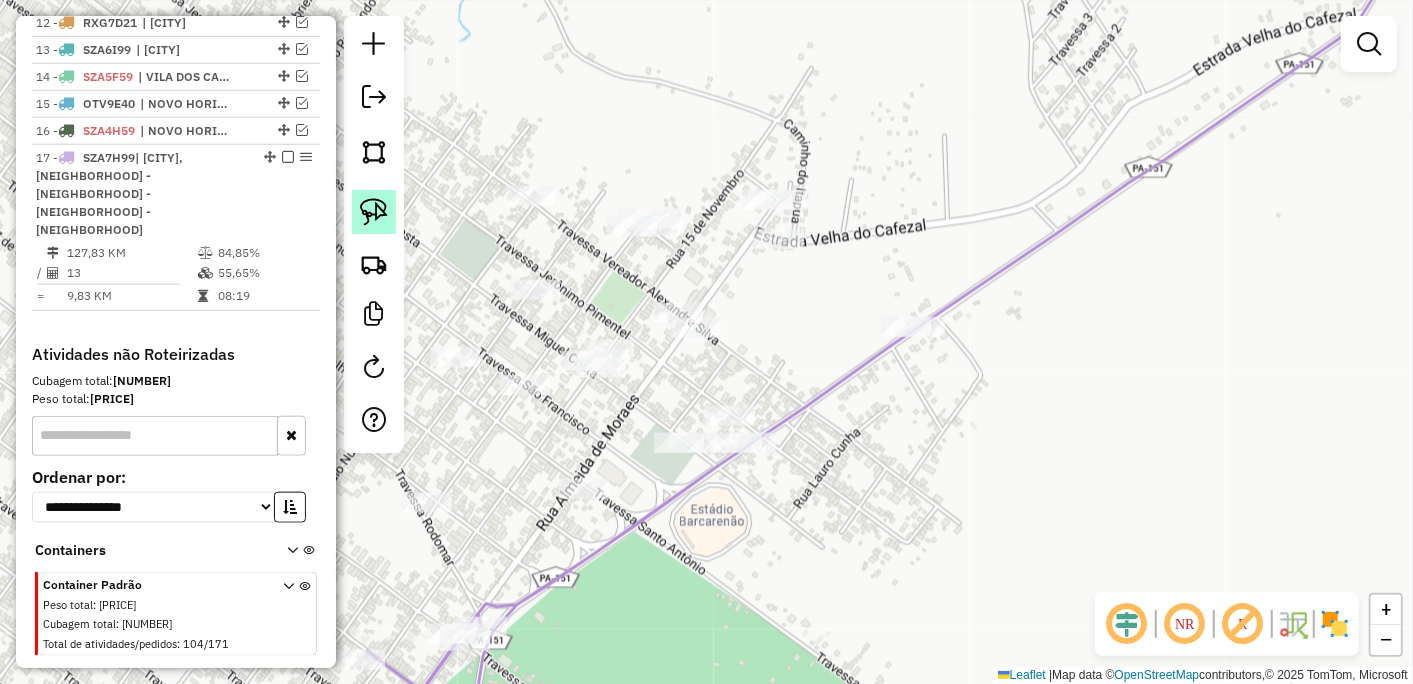 click 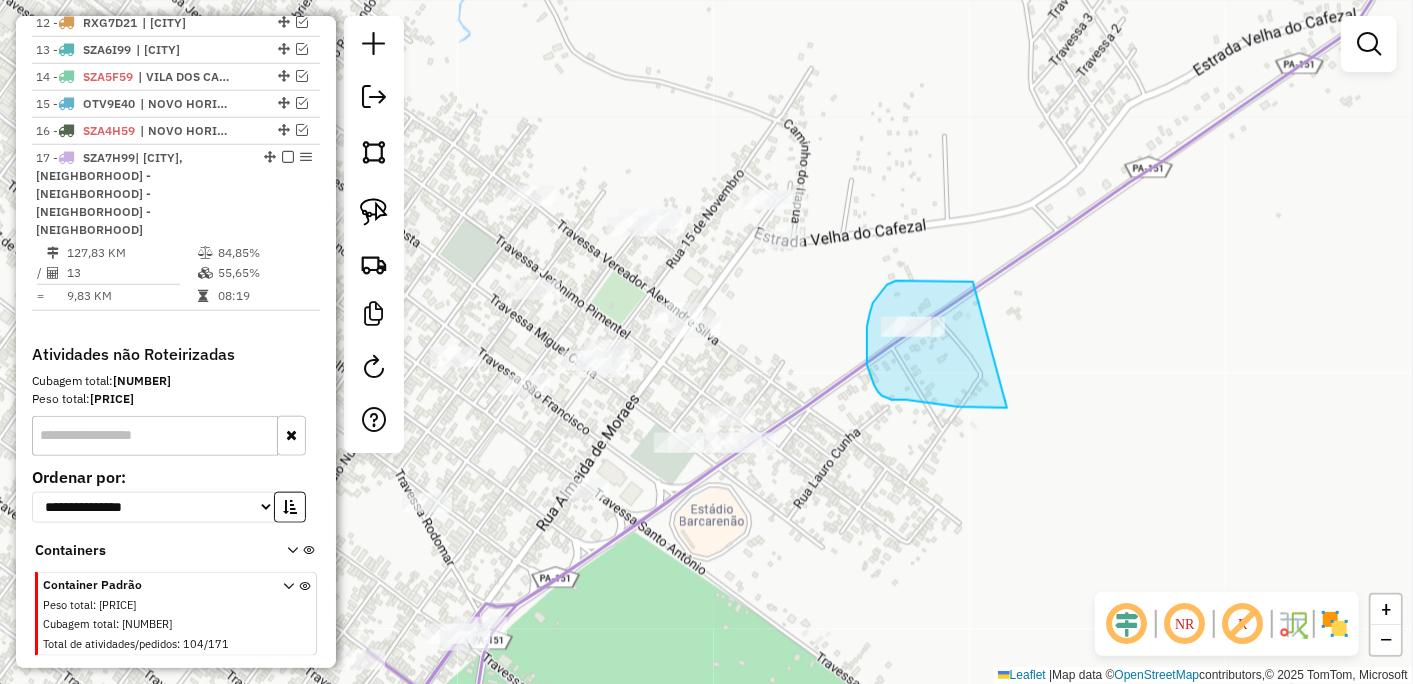 drag, startPoint x: 973, startPoint y: 282, endPoint x: 1007, endPoint y: 408, distance: 130.5067 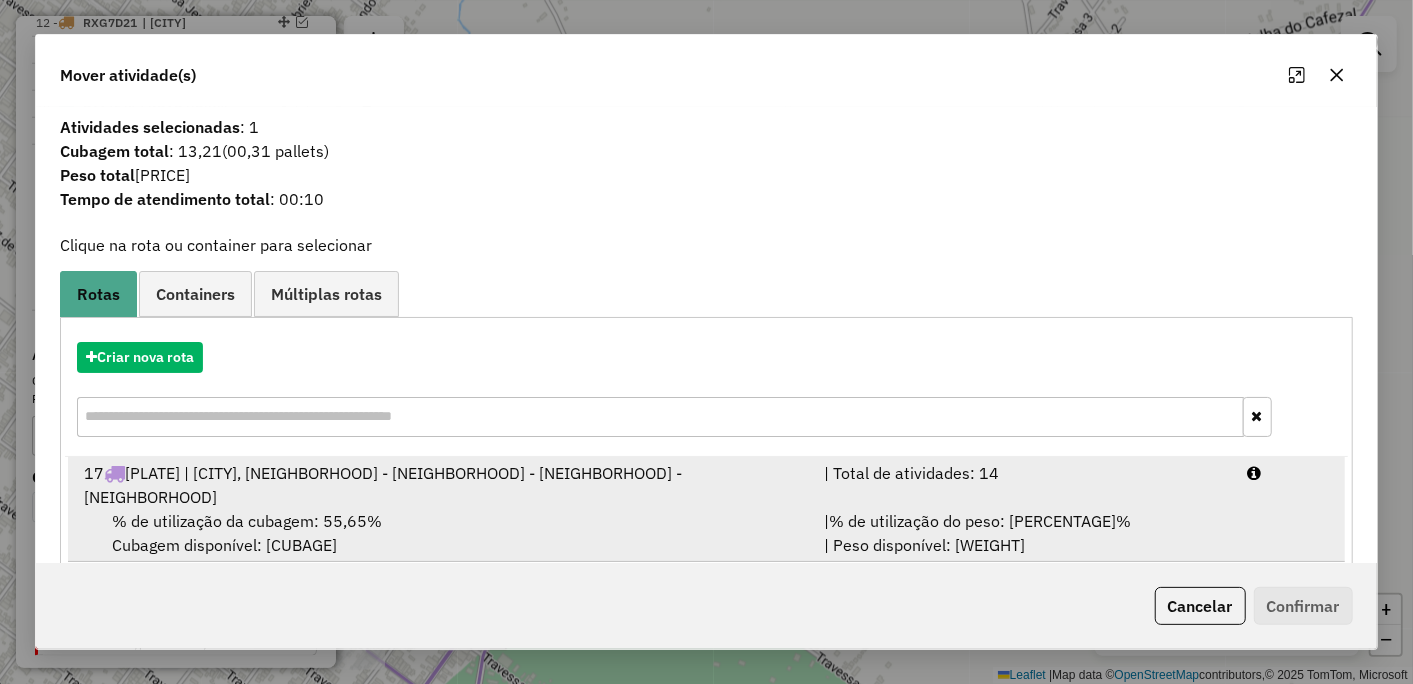 click on "% de utilização da cubagem: 55,65%" at bounding box center (247, 521) 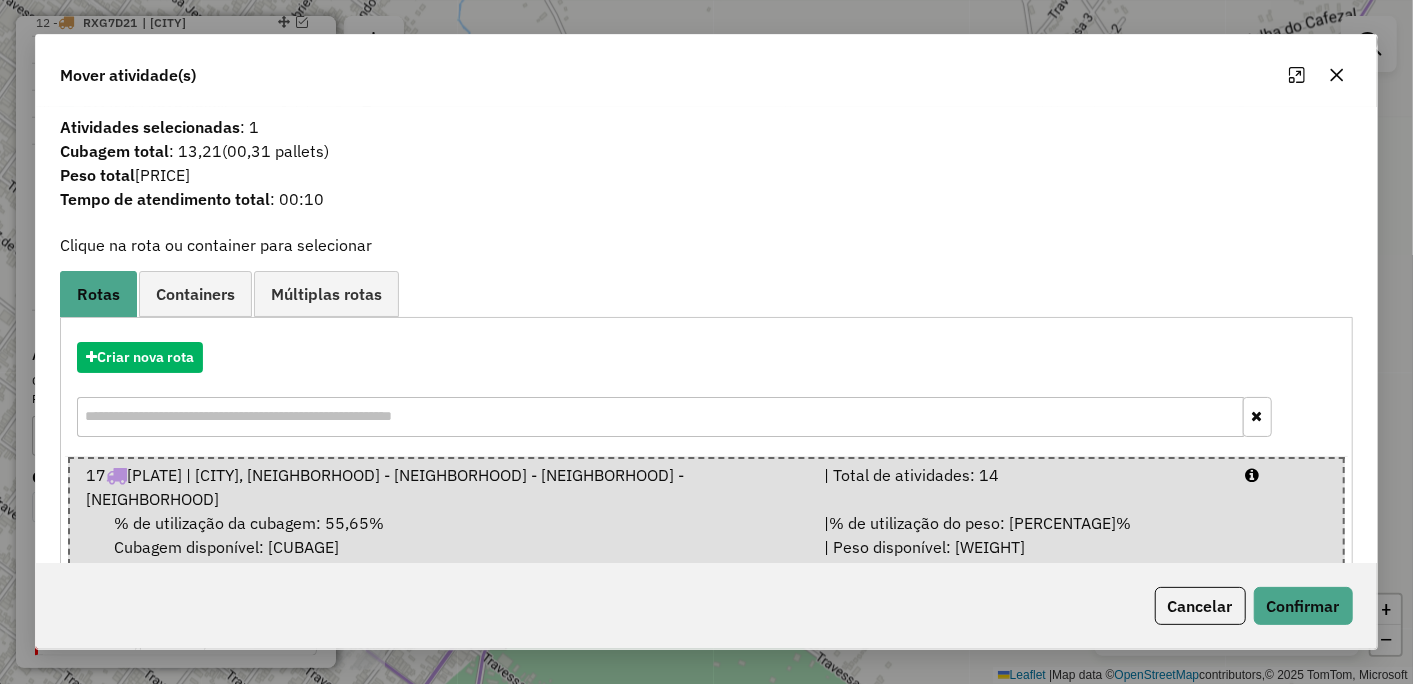 click 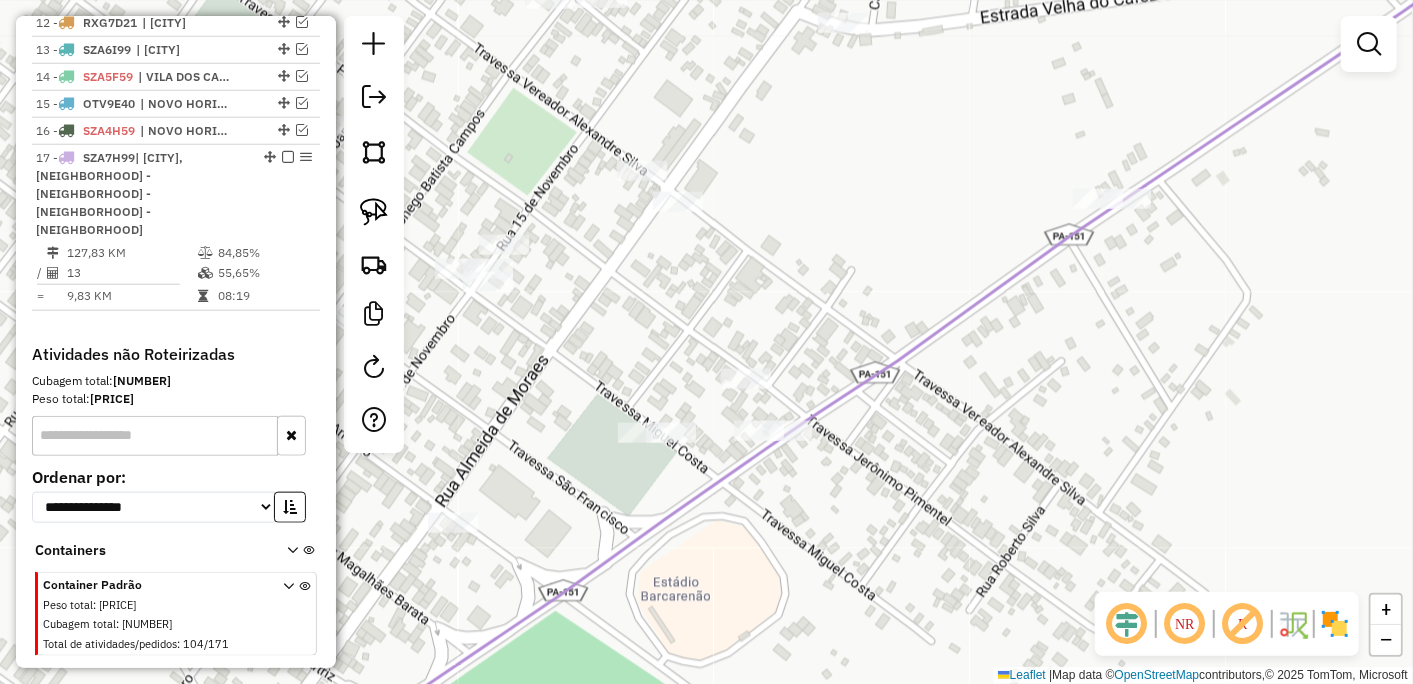 click on "Janela de atendimento Grade de atendimento Capacidade Transportadoras Veículos Cliente Pedidos  Rotas Selecione os dias de semana para filtrar as janelas de atendimento  Seg   Ter   Qua   Qui   Sex   Sáb   Dom  Informe o período da janela de atendimento: De: Até:  Filtrar exatamente a janela do cliente  Considerar janela de atendimento padrão  Selecione os dias de semana para filtrar as grades de atendimento  Seg   Ter   Qua   Qui   Sex   Sáb   Dom   Considerar clientes sem dia de atendimento cadastrado  Clientes fora do dia de atendimento selecionado Filtrar as atividades entre os valores definidos abaixo:  Peso mínimo:   Peso máximo:   Cubagem mínima:   Cubagem máxima:   De:   Até:  Filtrar as atividades entre o tempo de atendimento definido abaixo:  De:   Até:   Considerar capacidade total dos clientes não roteirizados Transportadora: Selecione um ou mais itens Tipo de veículo: Selecione um ou mais itens Veículo: Selecione um ou mais itens Motorista: Selecione um ou mais itens Nome: Rótulo:" 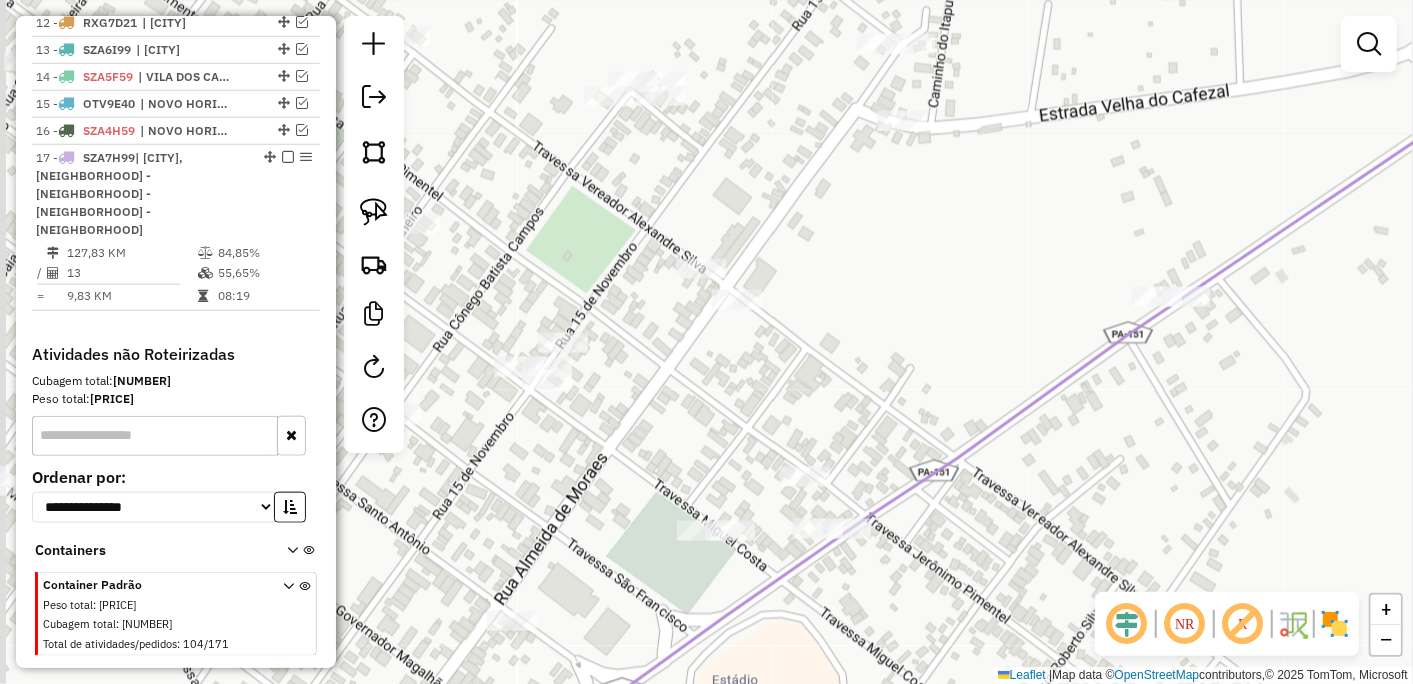 drag, startPoint x: 502, startPoint y: 144, endPoint x: 776, endPoint y: 370, distance: 355.17883 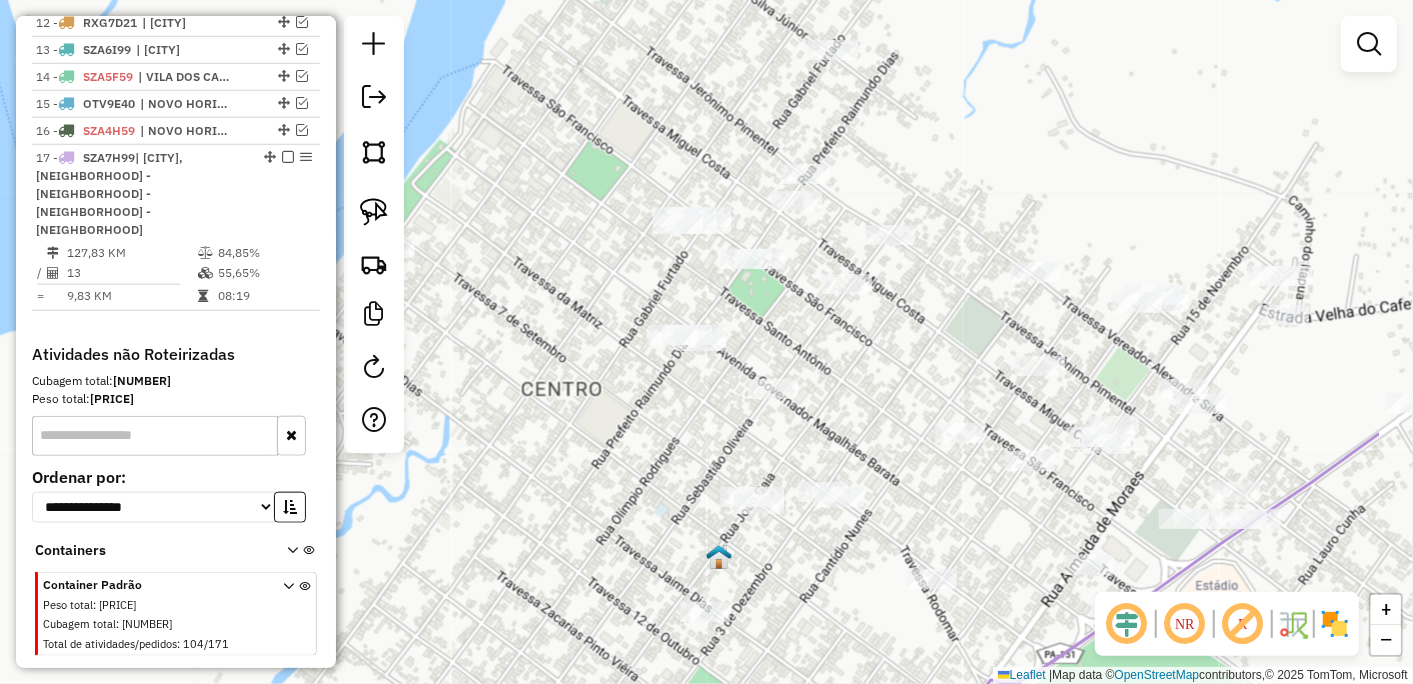 drag, startPoint x: 758, startPoint y: 304, endPoint x: 582, endPoint y: 296, distance: 176.18172 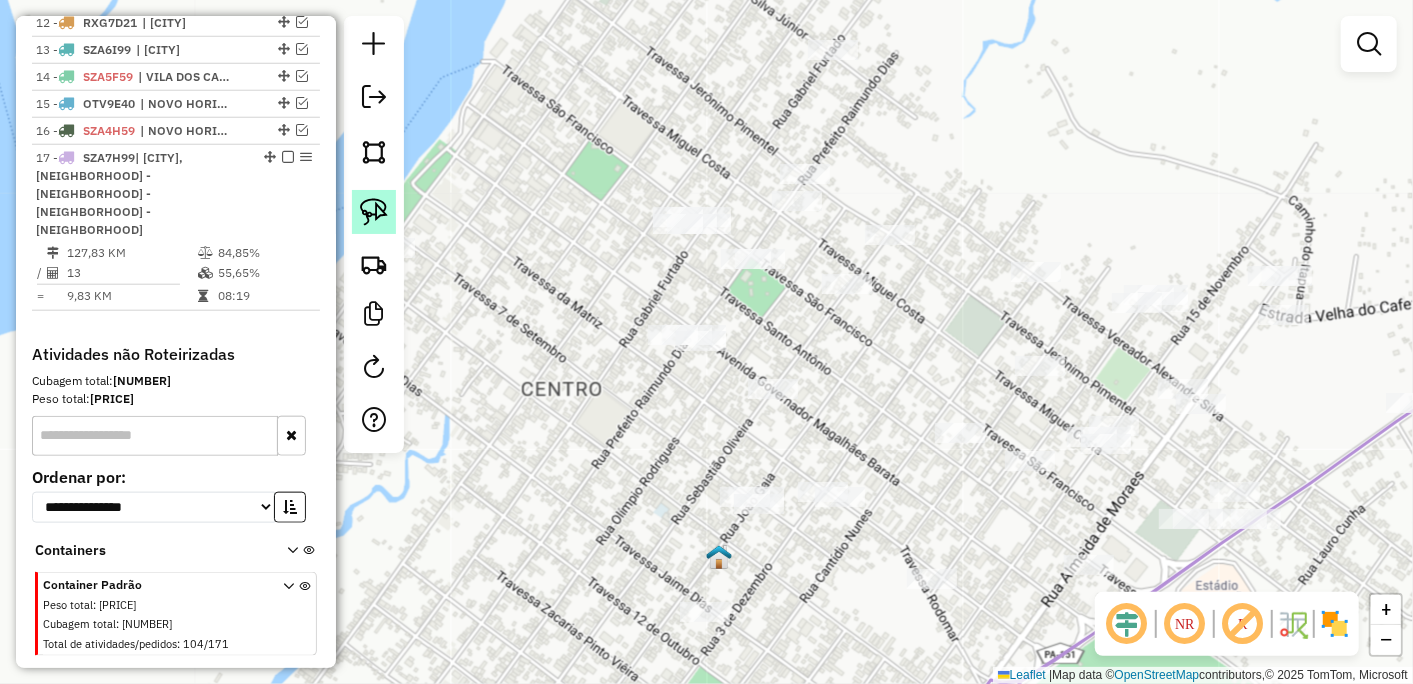 click 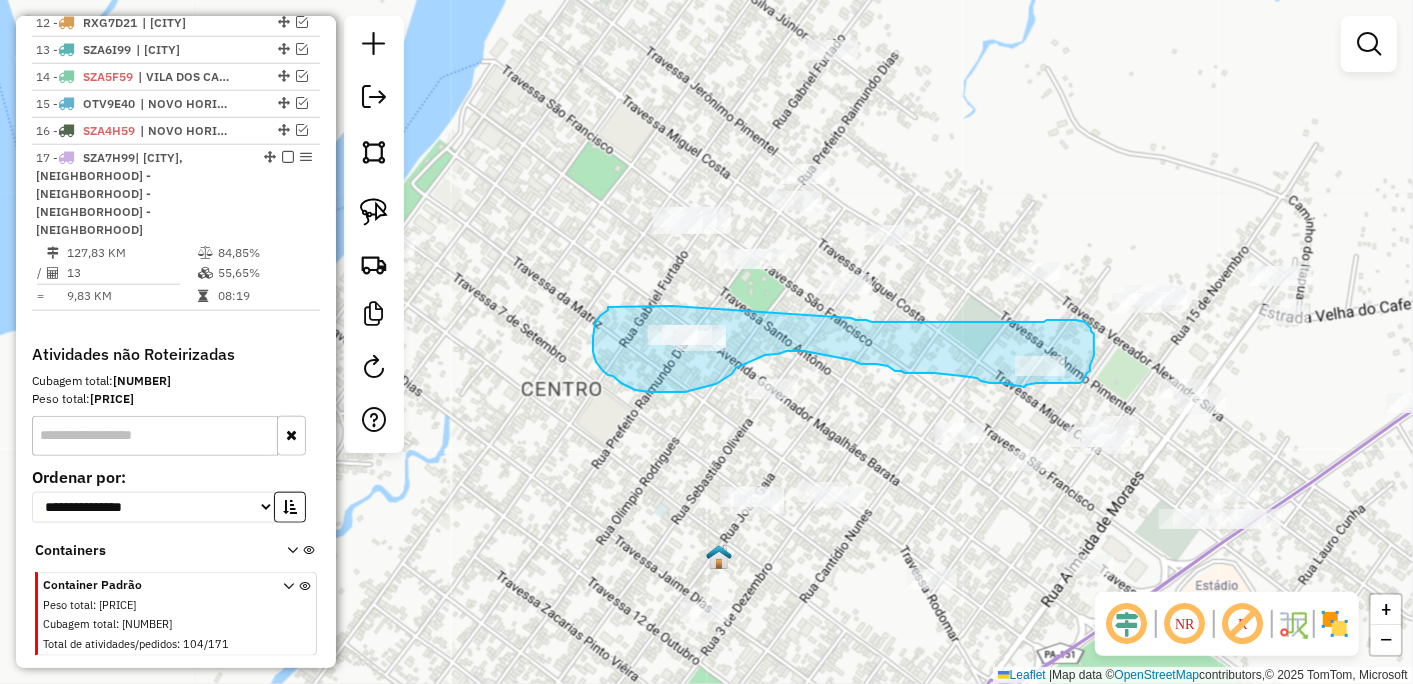 drag, startPoint x: 615, startPoint y: 306, endPoint x: 814, endPoint y: 314, distance: 199.16074 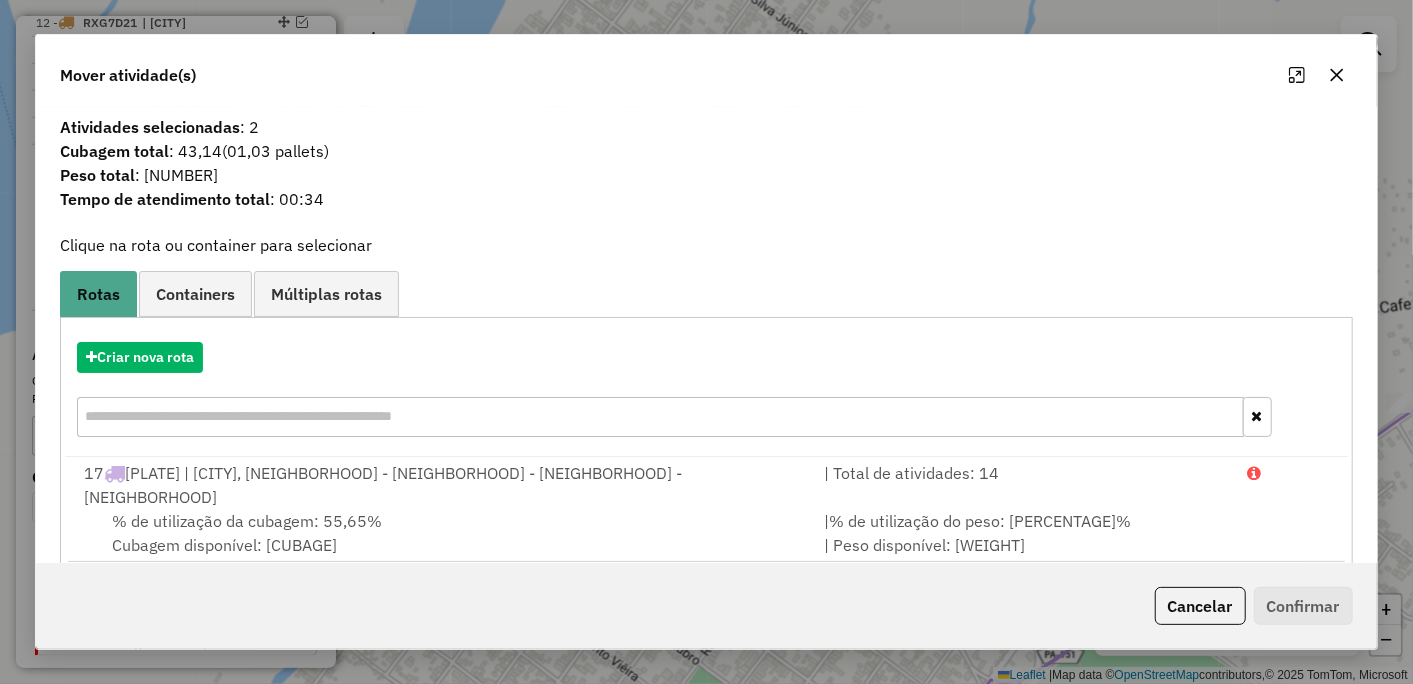 click 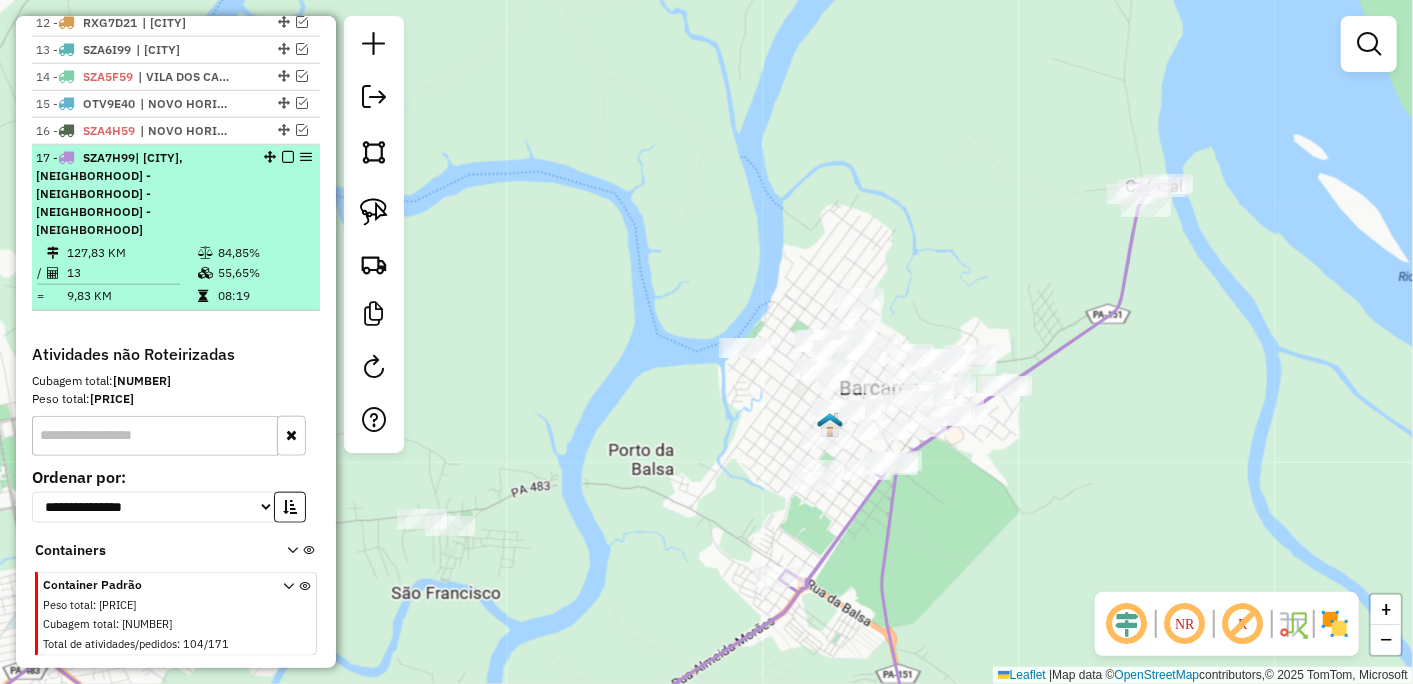click at bounding box center (288, 157) 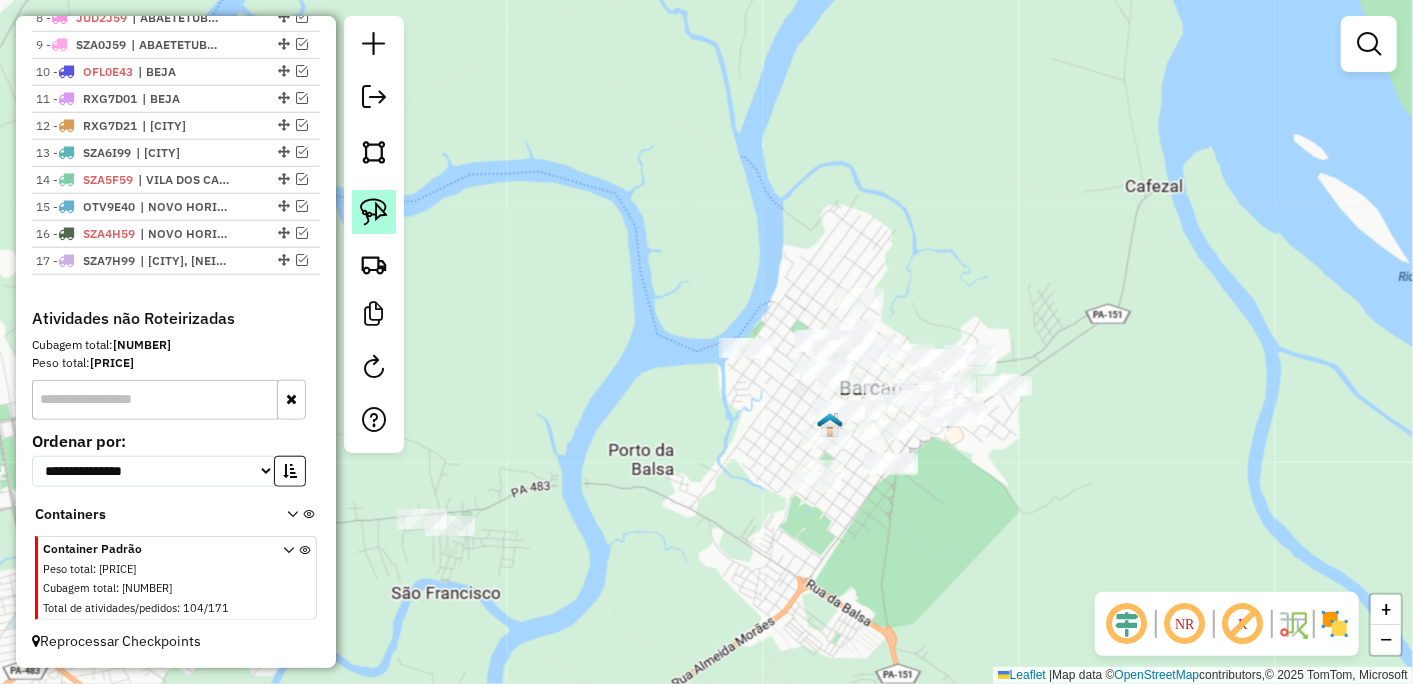 click 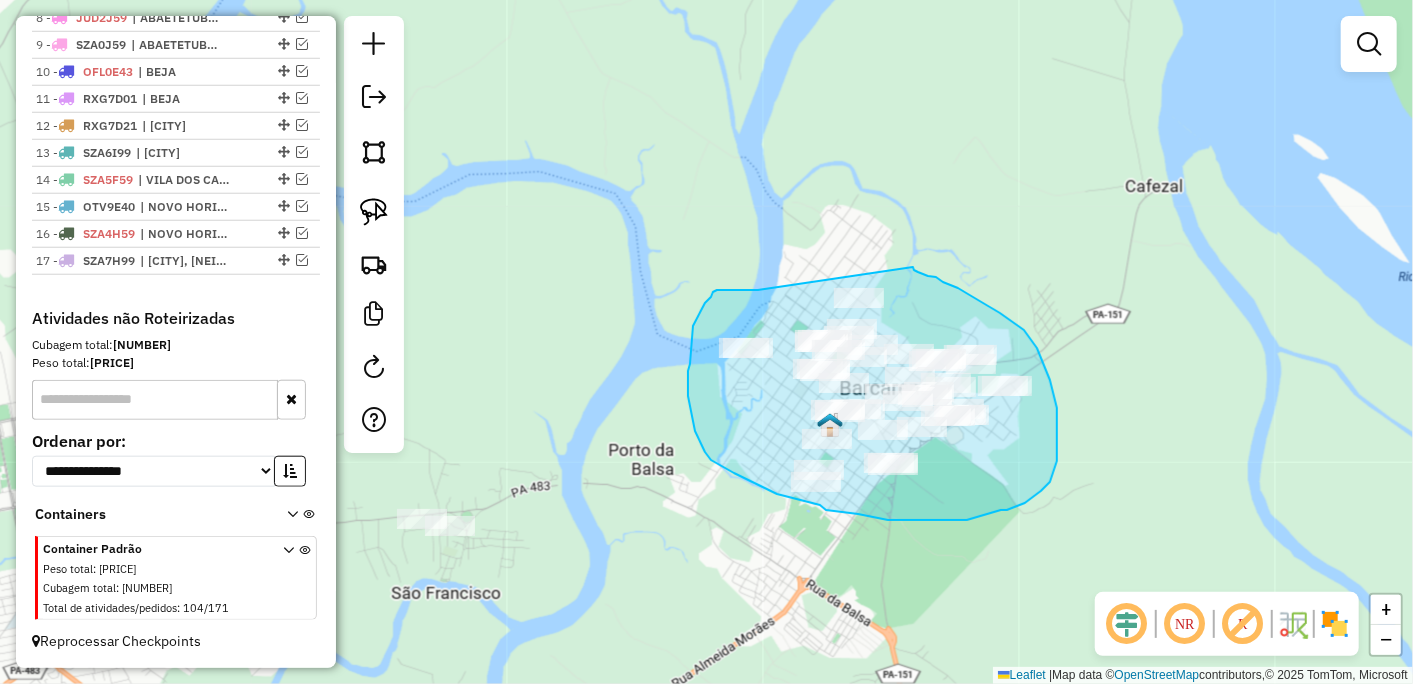 drag, startPoint x: 754, startPoint y: 290, endPoint x: 913, endPoint y: 267, distance: 160.6549 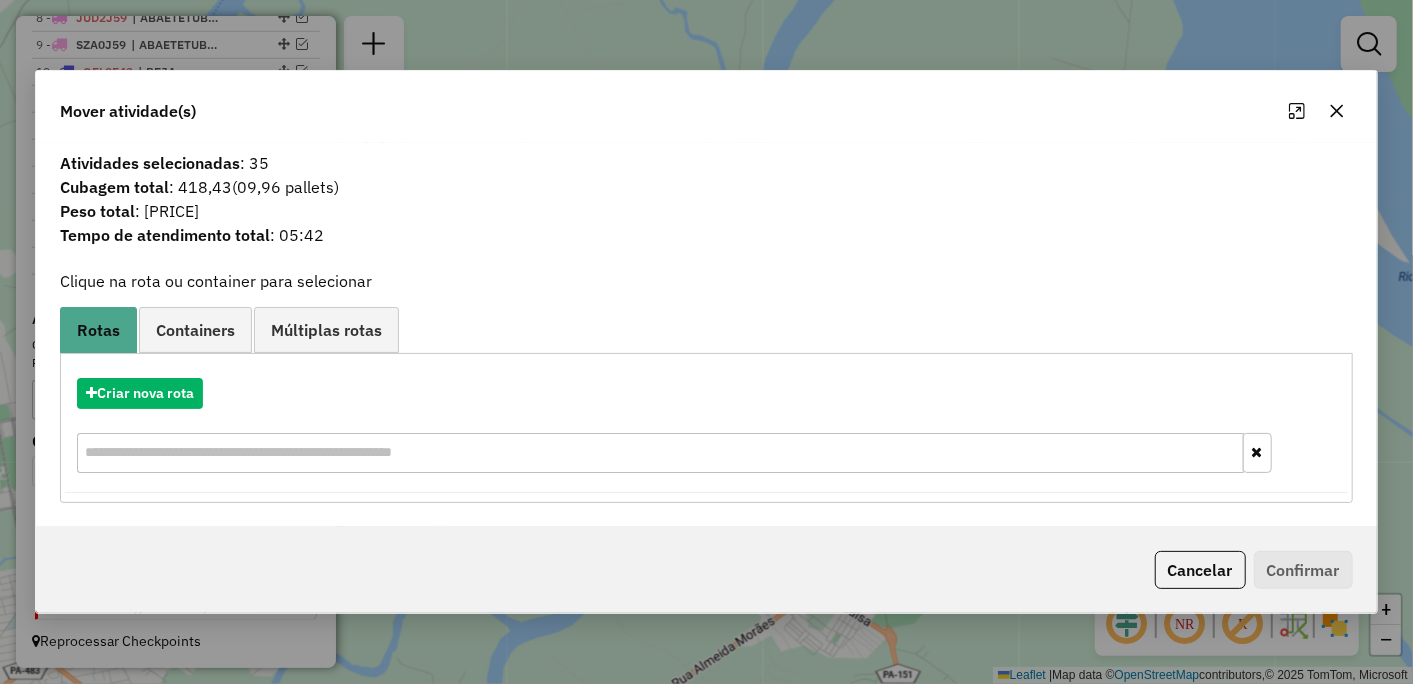 click 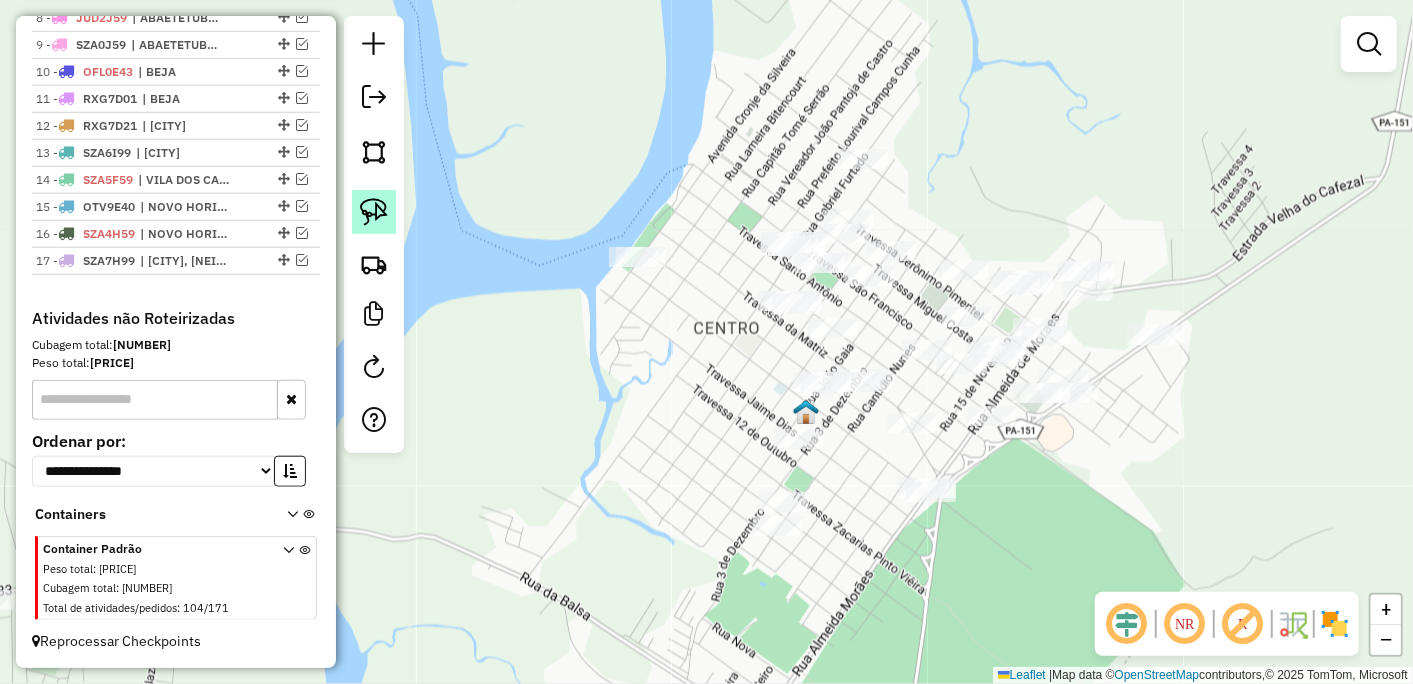 click 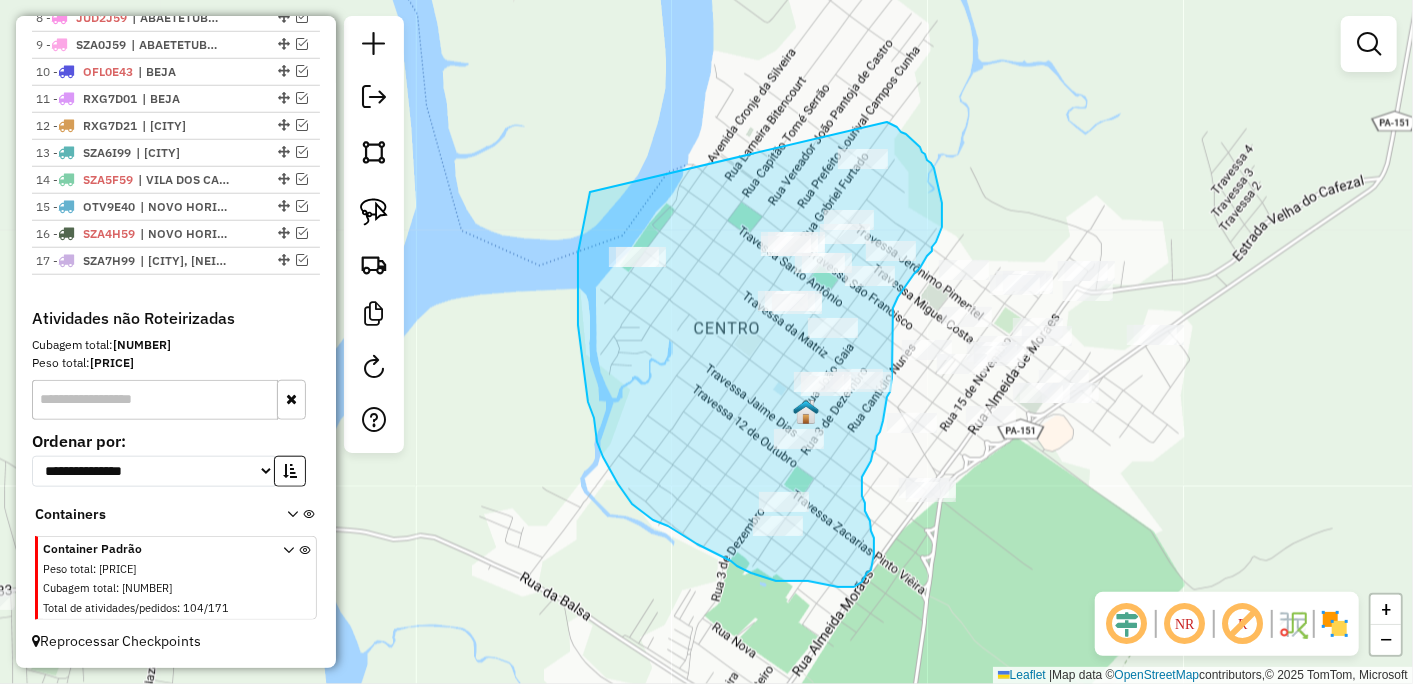 drag, startPoint x: 578, startPoint y: 253, endPoint x: 887, endPoint y: 122, distance: 335.62183 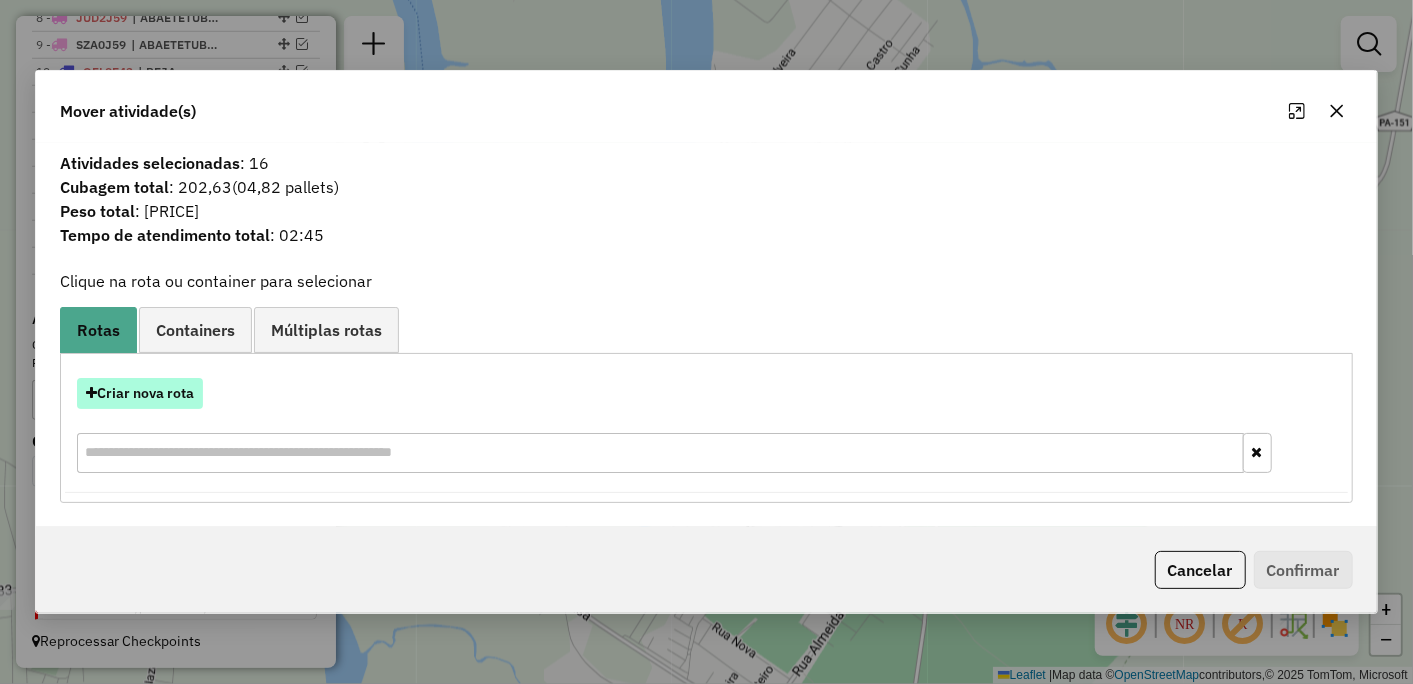 click on "Criar nova rota" at bounding box center [140, 393] 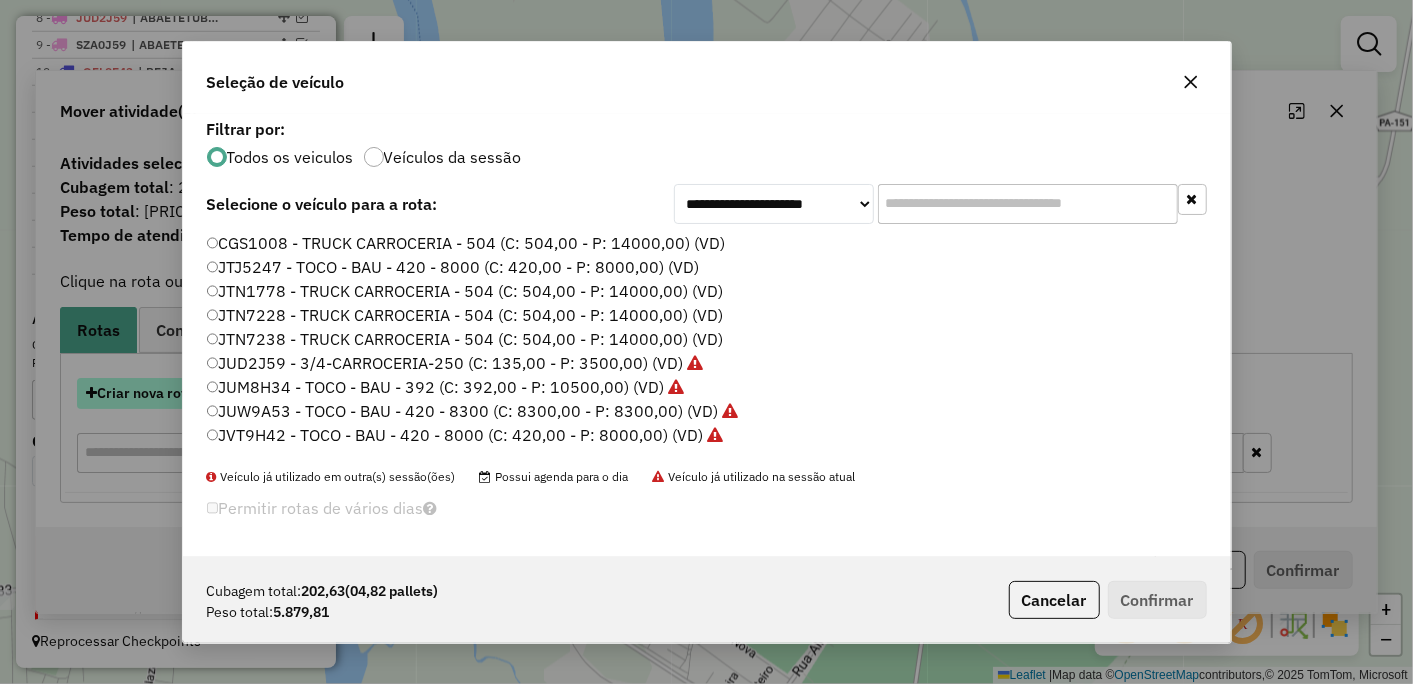 scroll, scrollTop: 11, scrollLeft: 5, axis: both 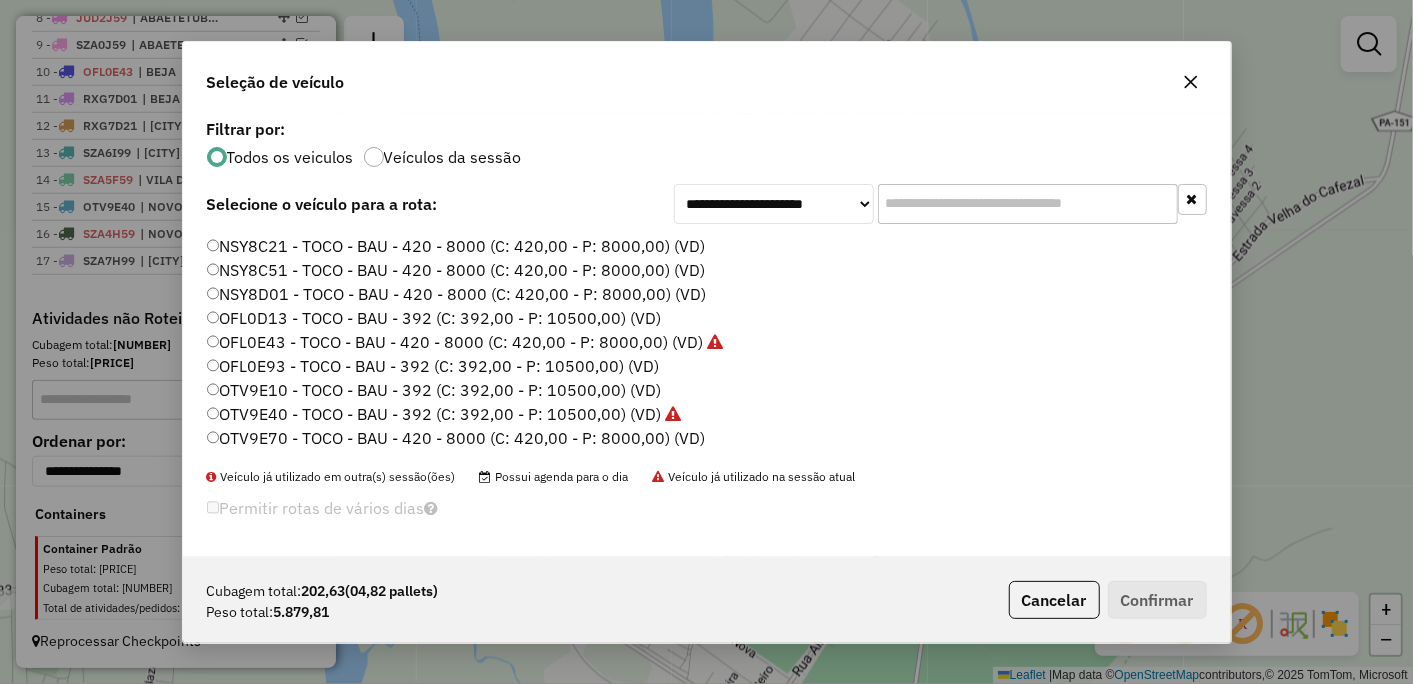 click 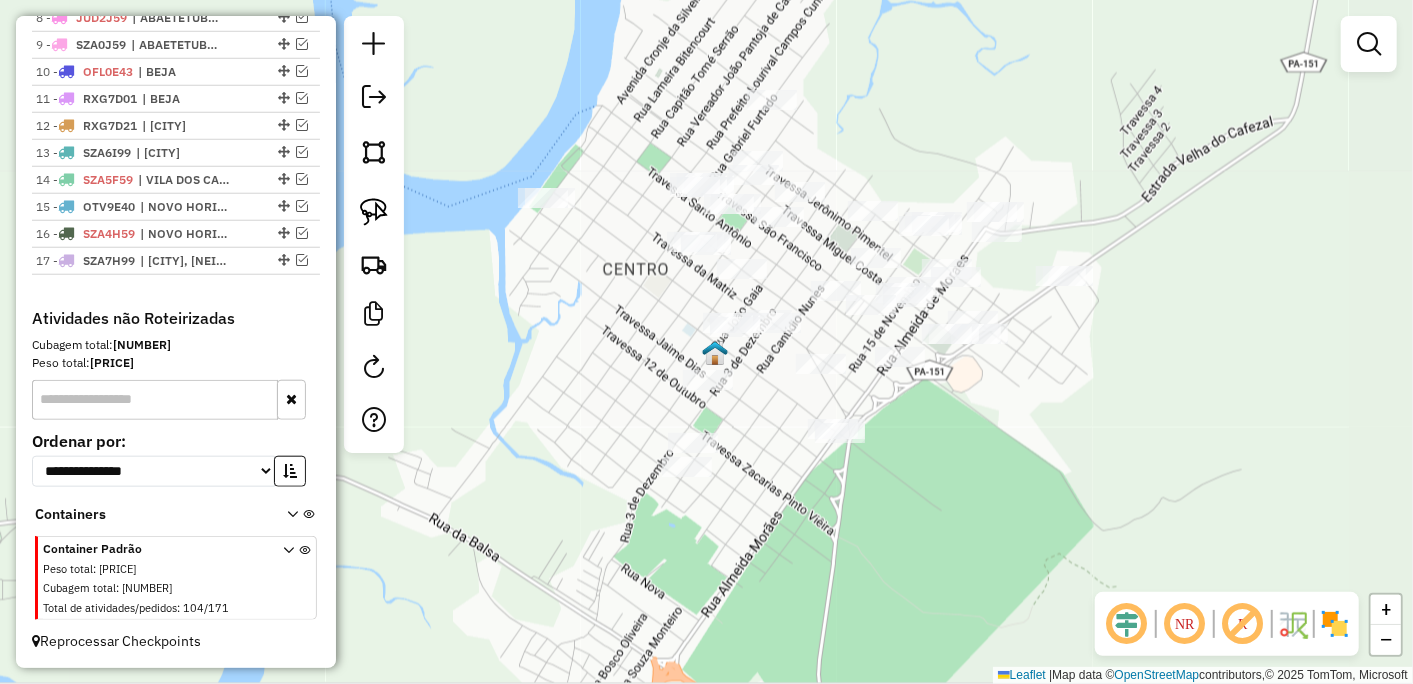 drag, startPoint x: 637, startPoint y: 386, endPoint x: 597, endPoint y: 371, distance: 42.72002 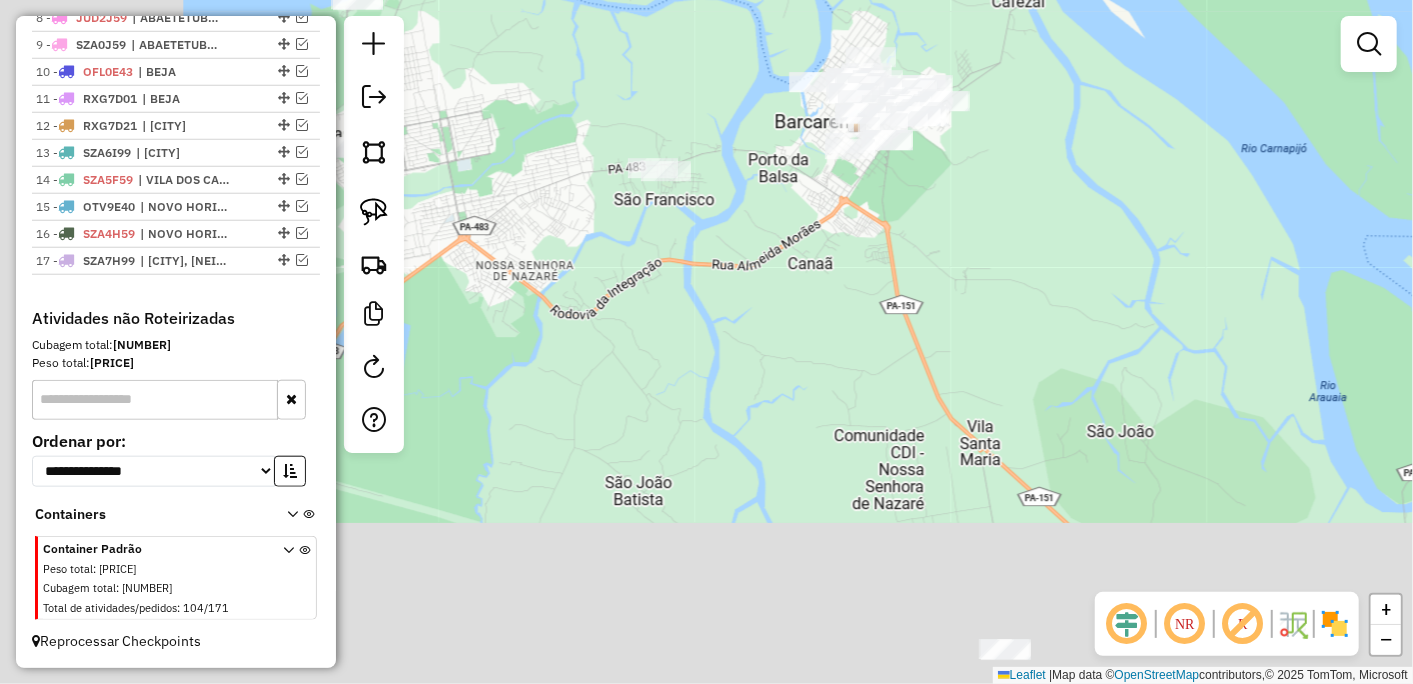drag, startPoint x: 740, startPoint y: 506, endPoint x: 982, endPoint y: 247, distance: 354.4644 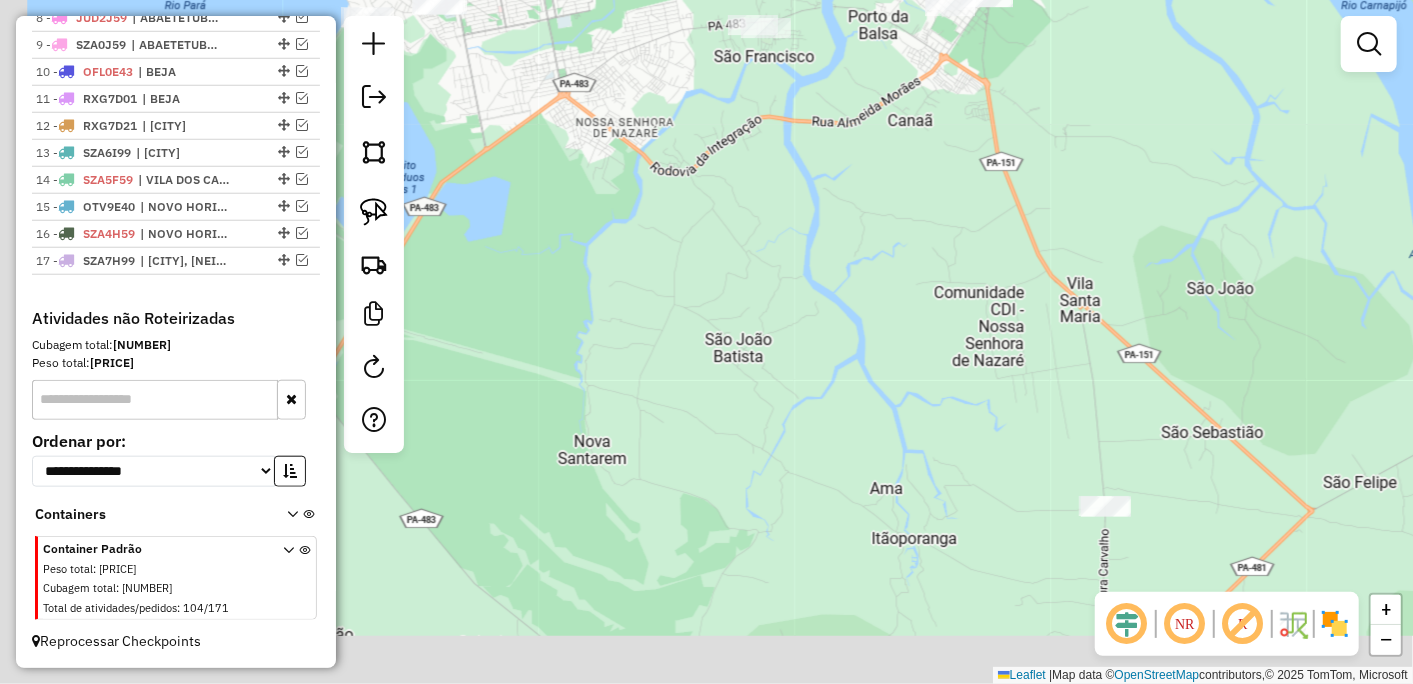 drag, startPoint x: 710, startPoint y: 447, endPoint x: 822, endPoint y: 275, distance: 205.25107 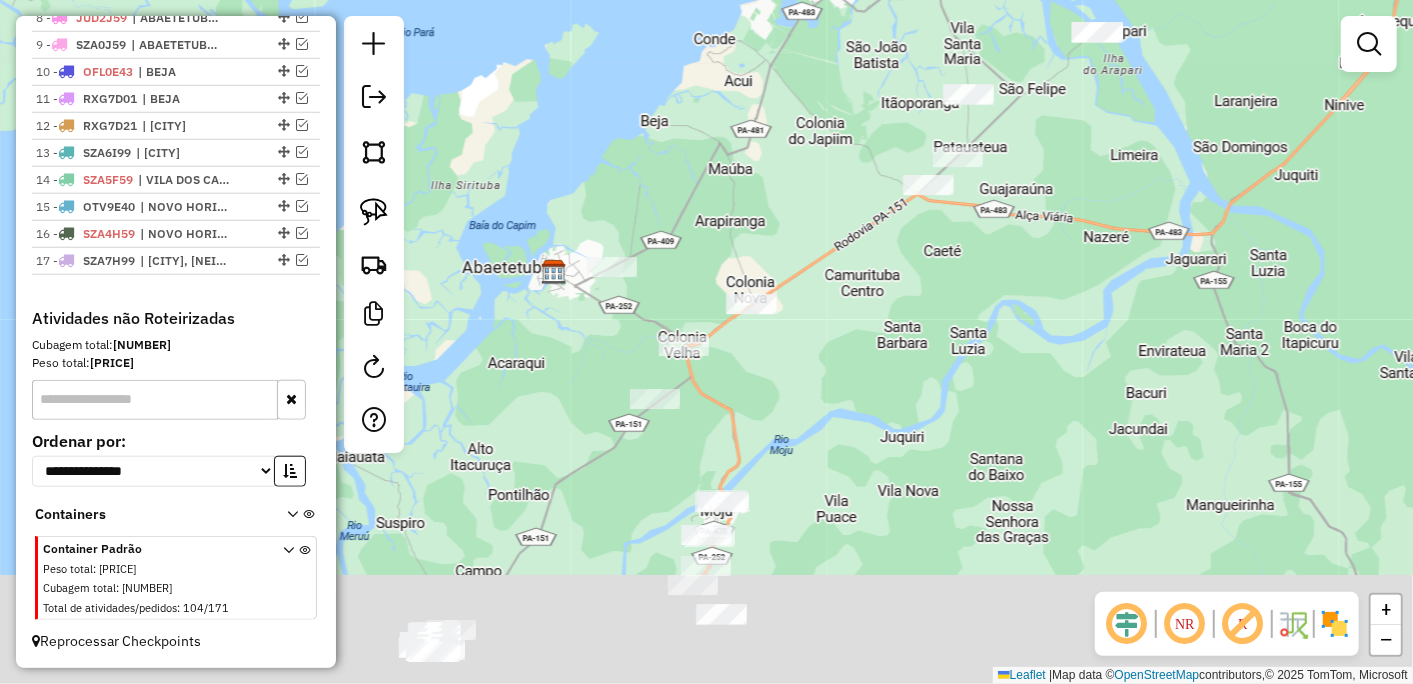 drag, startPoint x: 758, startPoint y: 440, endPoint x: 815, endPoint y: 216, distance: 231.13849 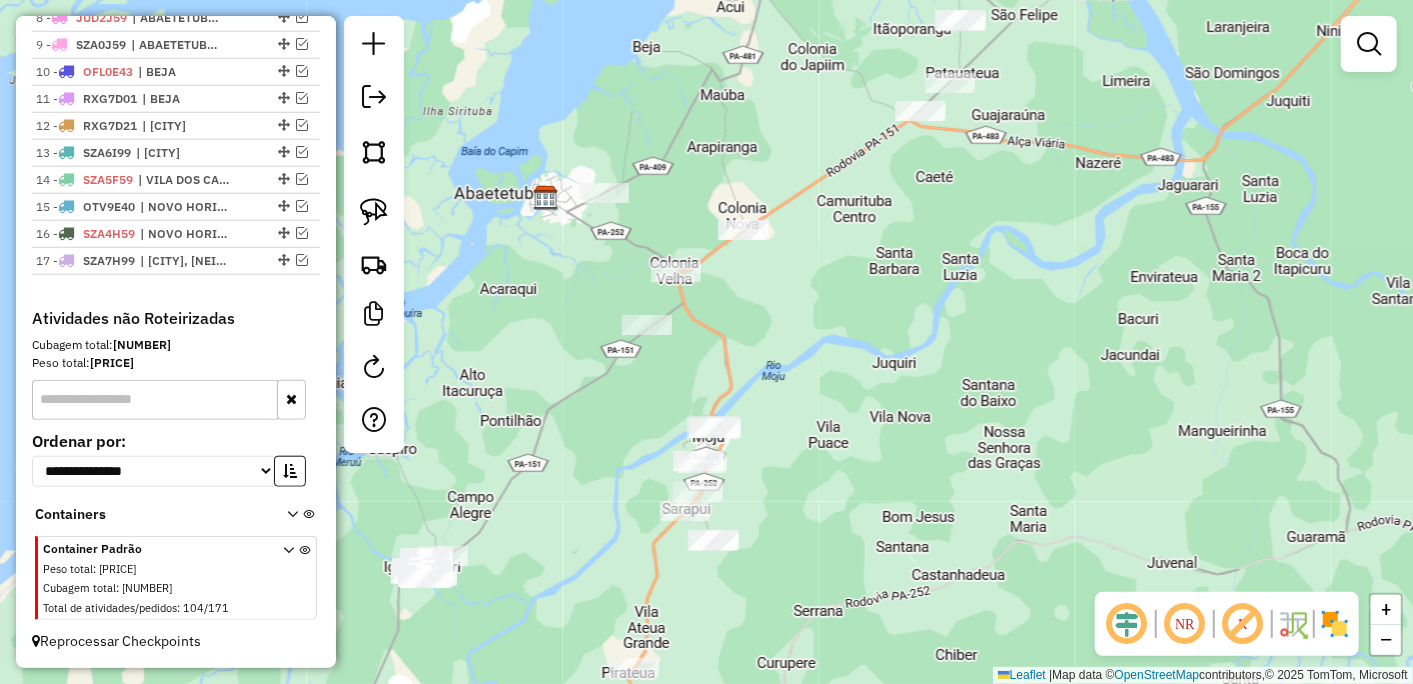 drag, startPoint x: 833, startPoint y: 464, endPoint x: 805, endPoint y: 353, distance: 114.47707 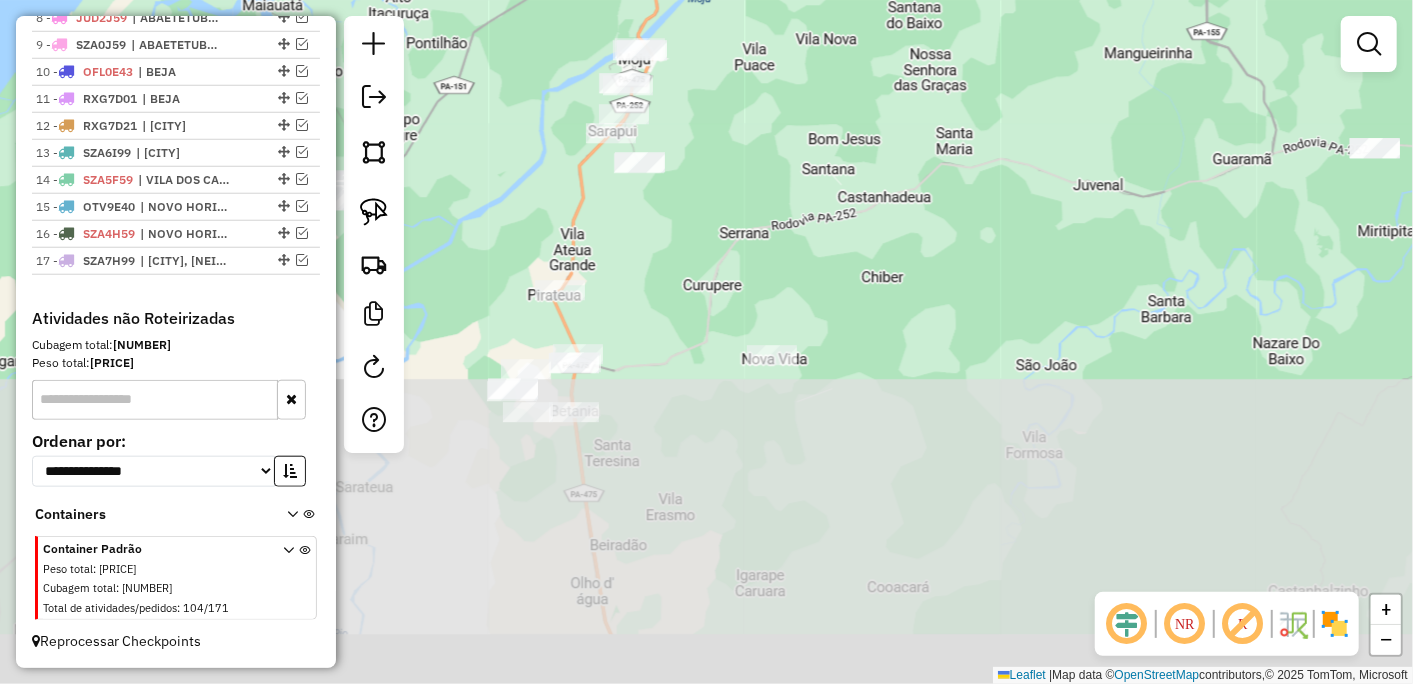 drag, startPoint x: 811, startPoint y: 527, endPoint x: 758, endPoint y: 207, distance: 324.35938 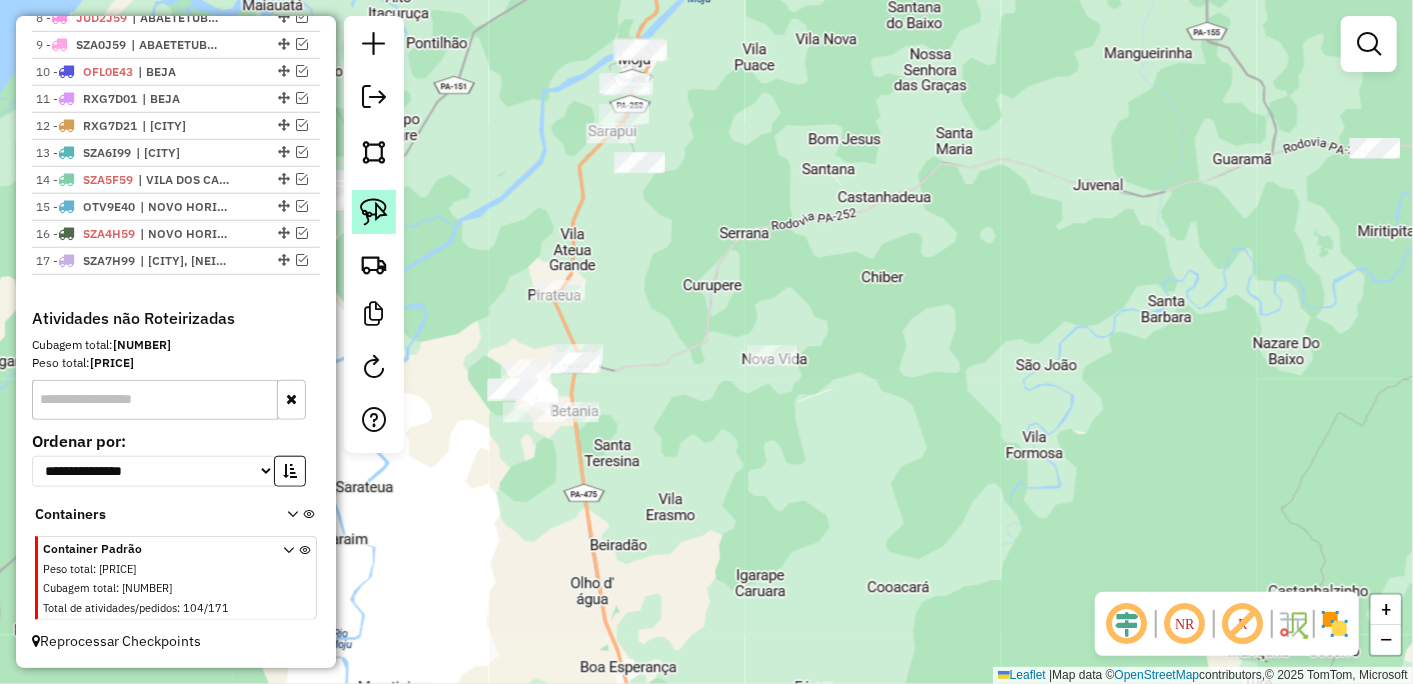 click 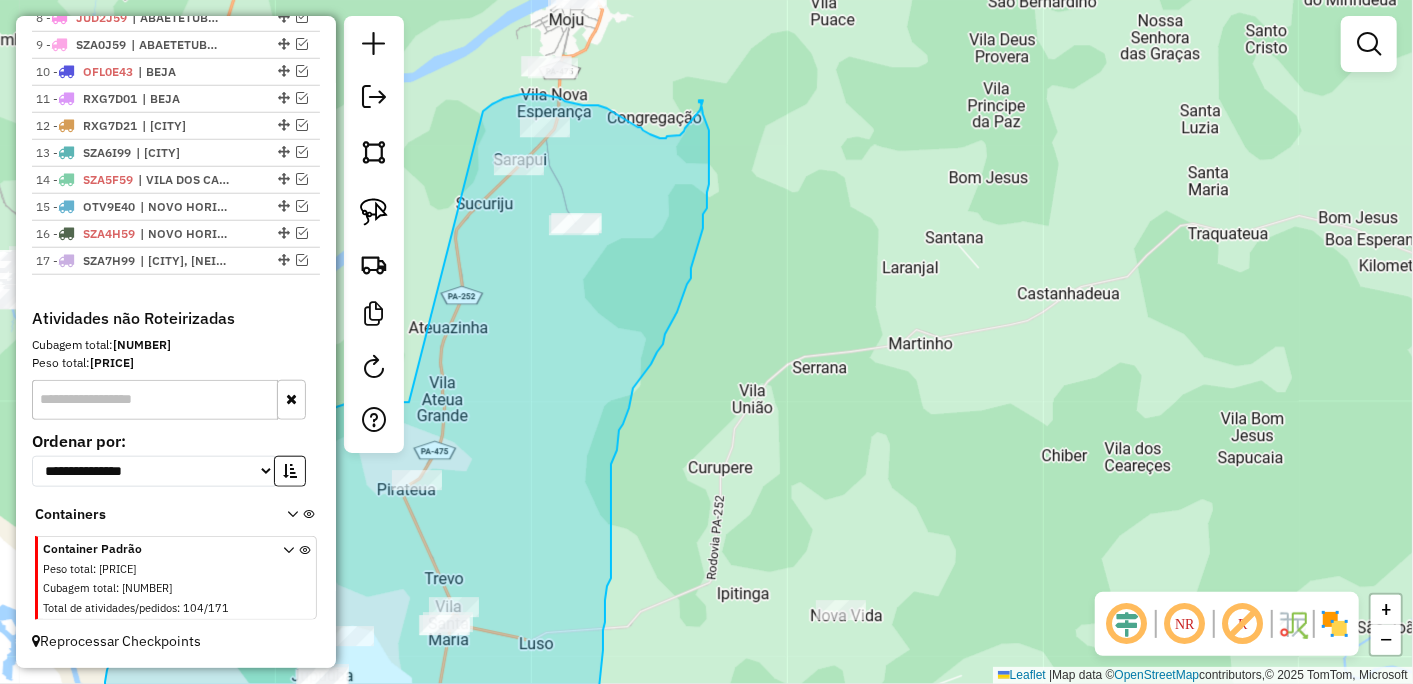 drag, startPoint x: 556, startPoint y: 252, endPoint x: 483, endPoint y: 111, distance: 158.77657 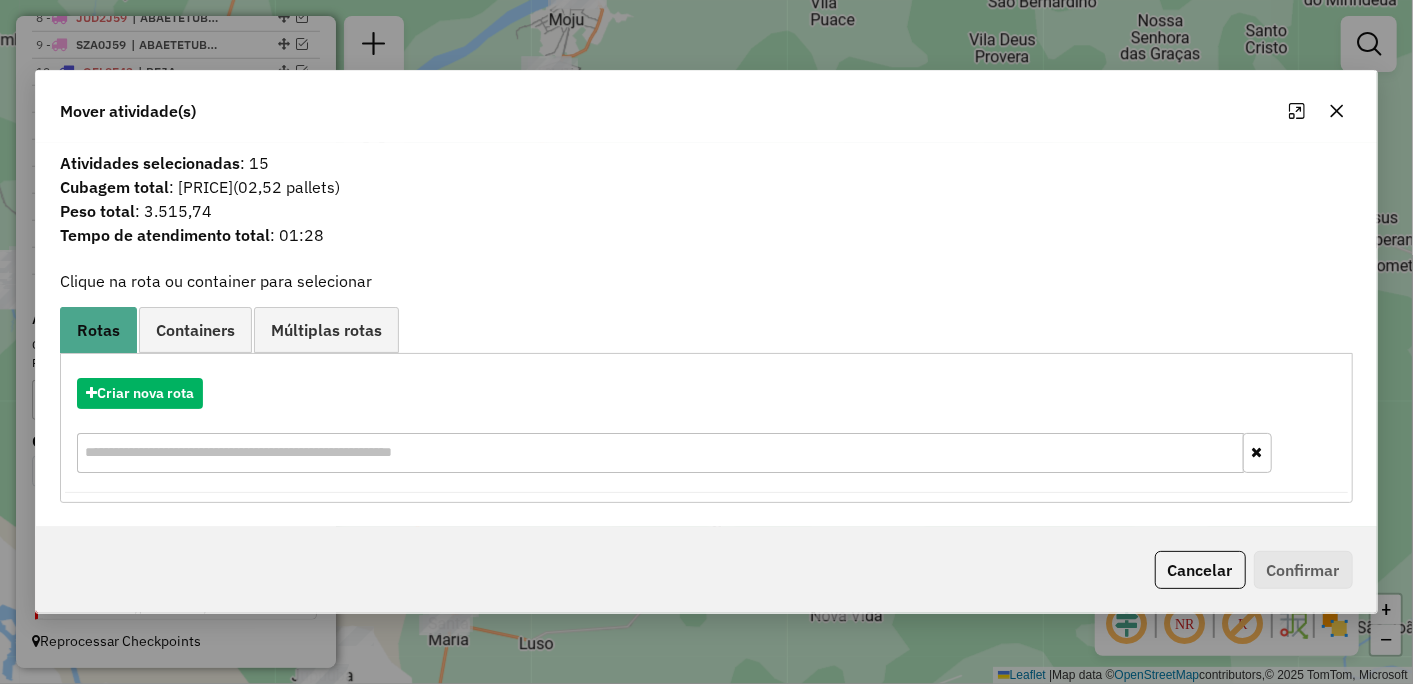 click 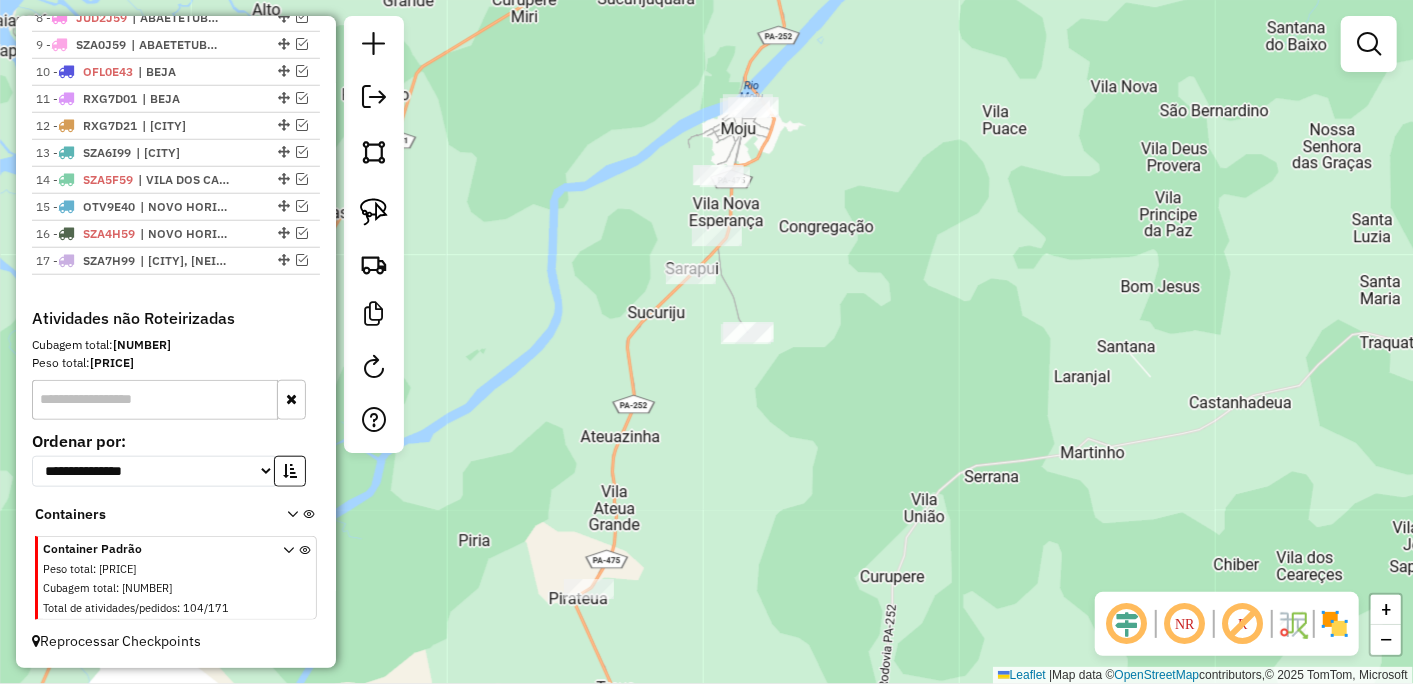 drag, startPoint x: 744, startPoint y: 380, endPoint x: 994, endPoint y: 518, distance: 285.5591 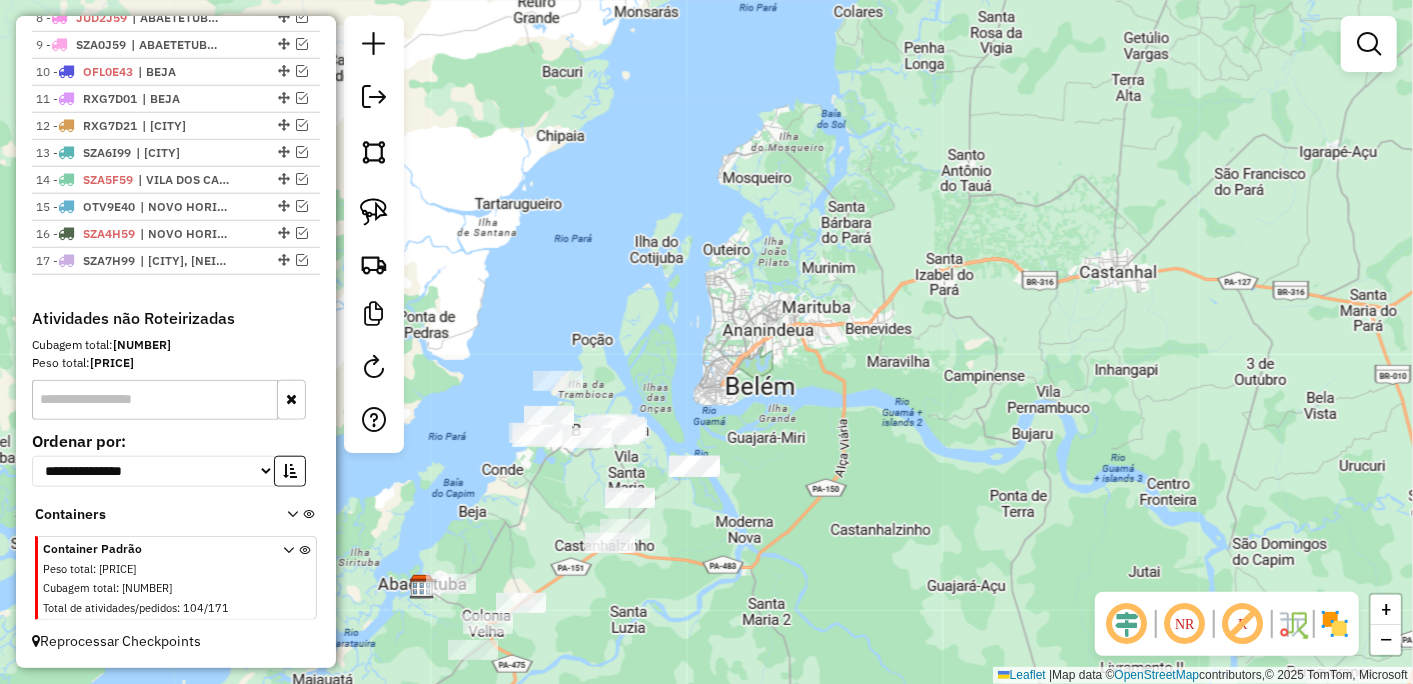 drag, startPoint x: 1018, startPoint y: 437, endPoint x: 695, endPoint y: 683, distance: 406.01108 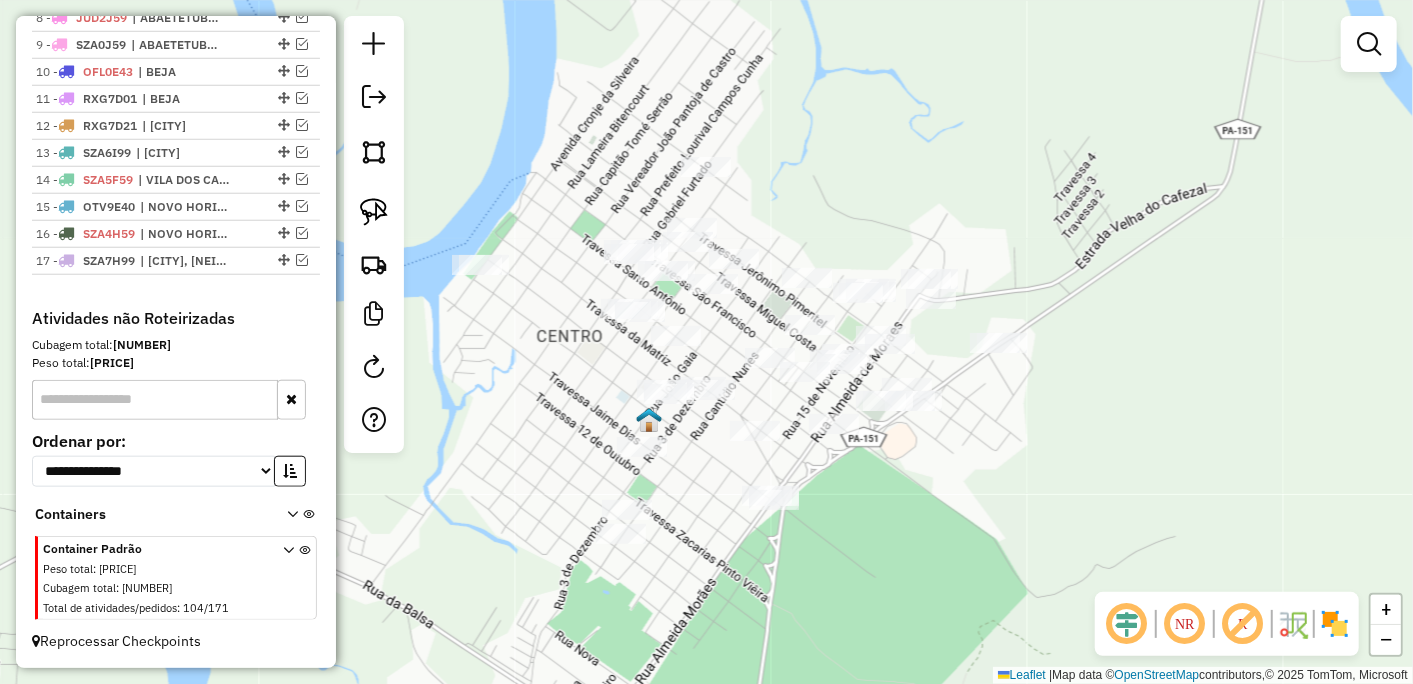 drag, startPoint x: 737, startPoint y: 376, endPoint x: 716, endPoint y: 318, distance: 61.68468 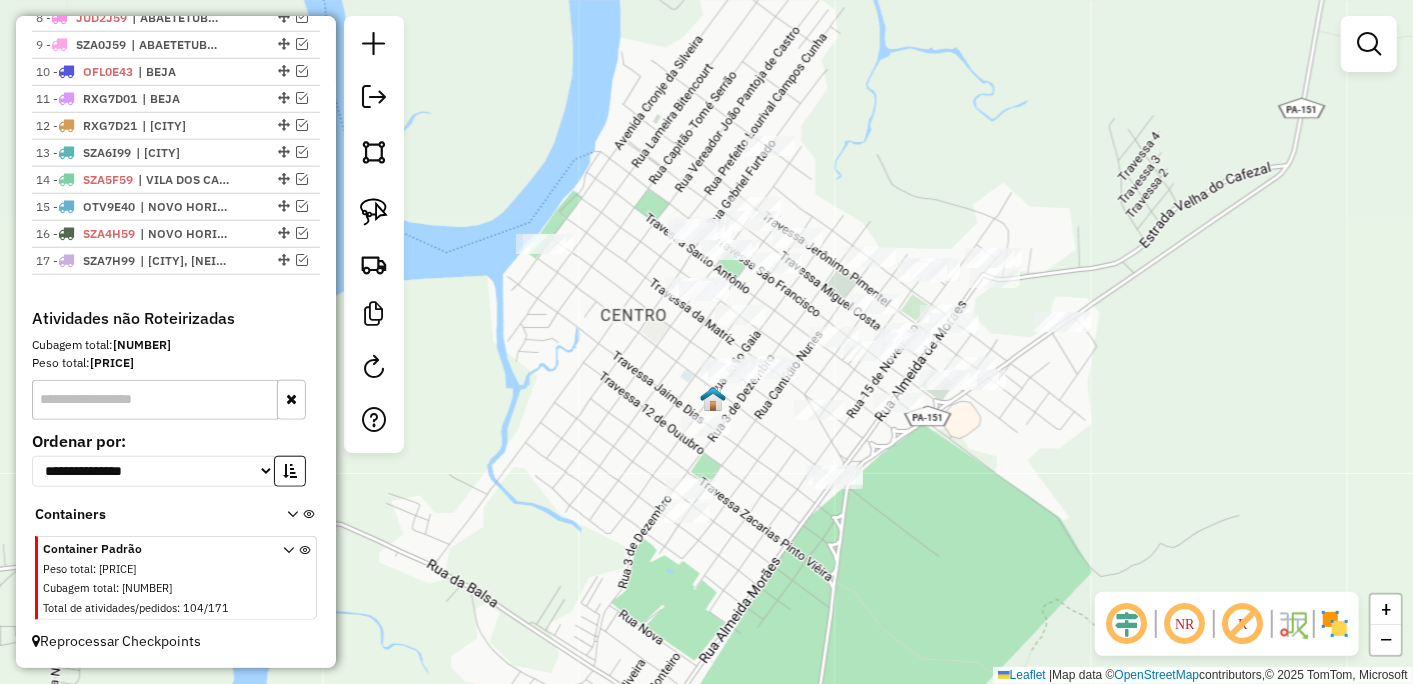 drag, startPoint x: 1154, startPoint y: 190, endPoint x: 1223, endPoint y: 162, distance: 74.46476 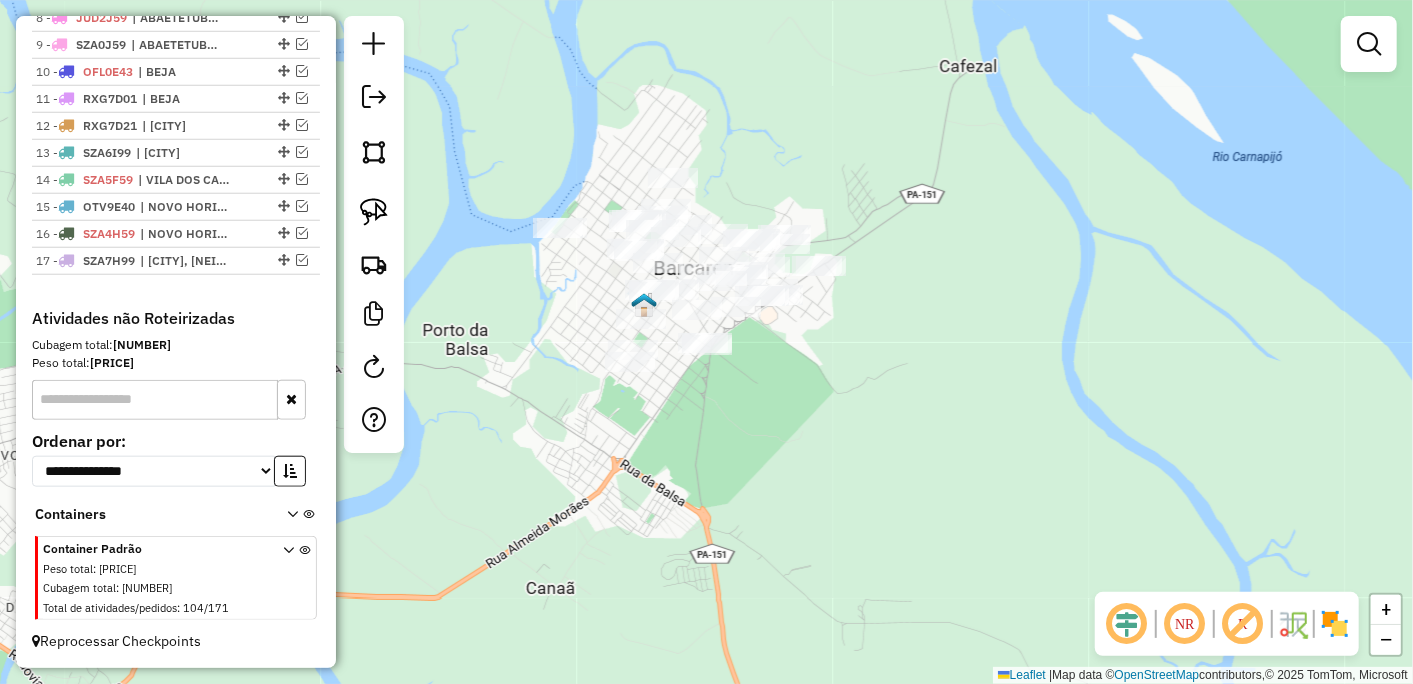 drag, startPoint x: 1110, startPoint y: 497, endPoint x: 914, endPoint y: 491, distance: 196.09181 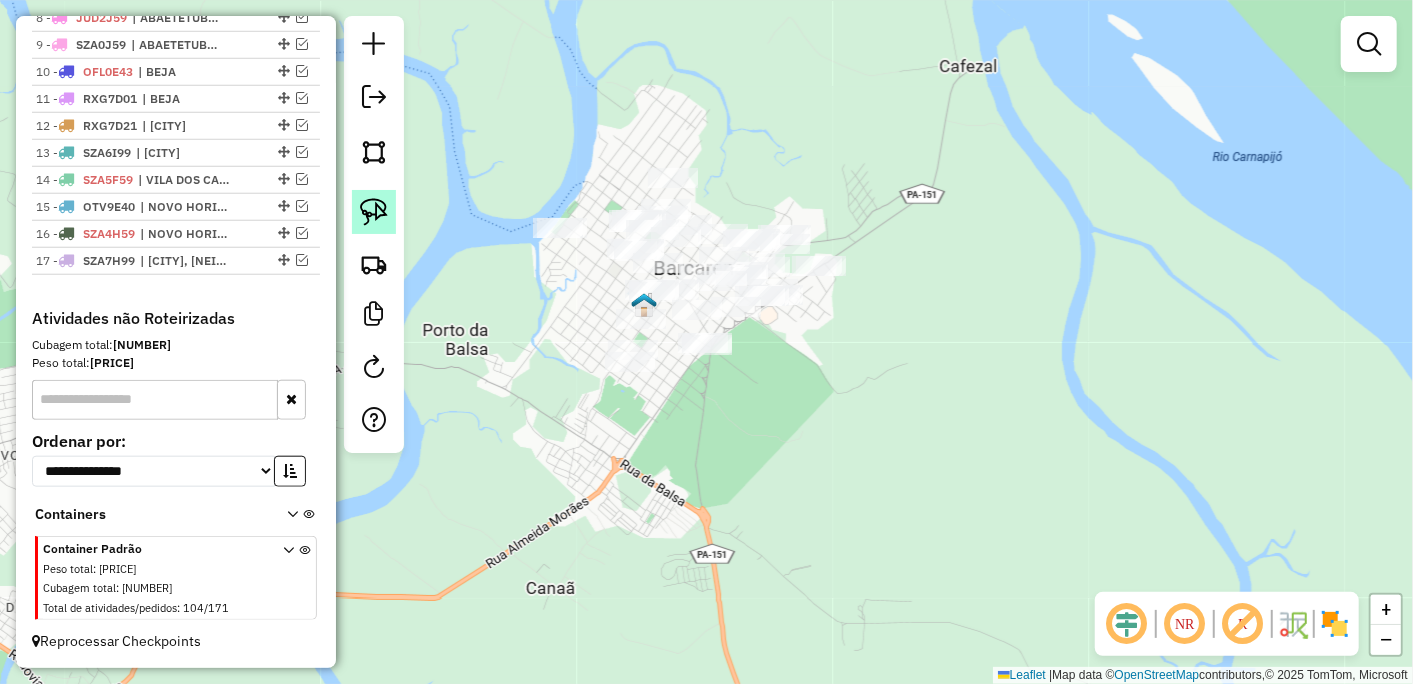 click 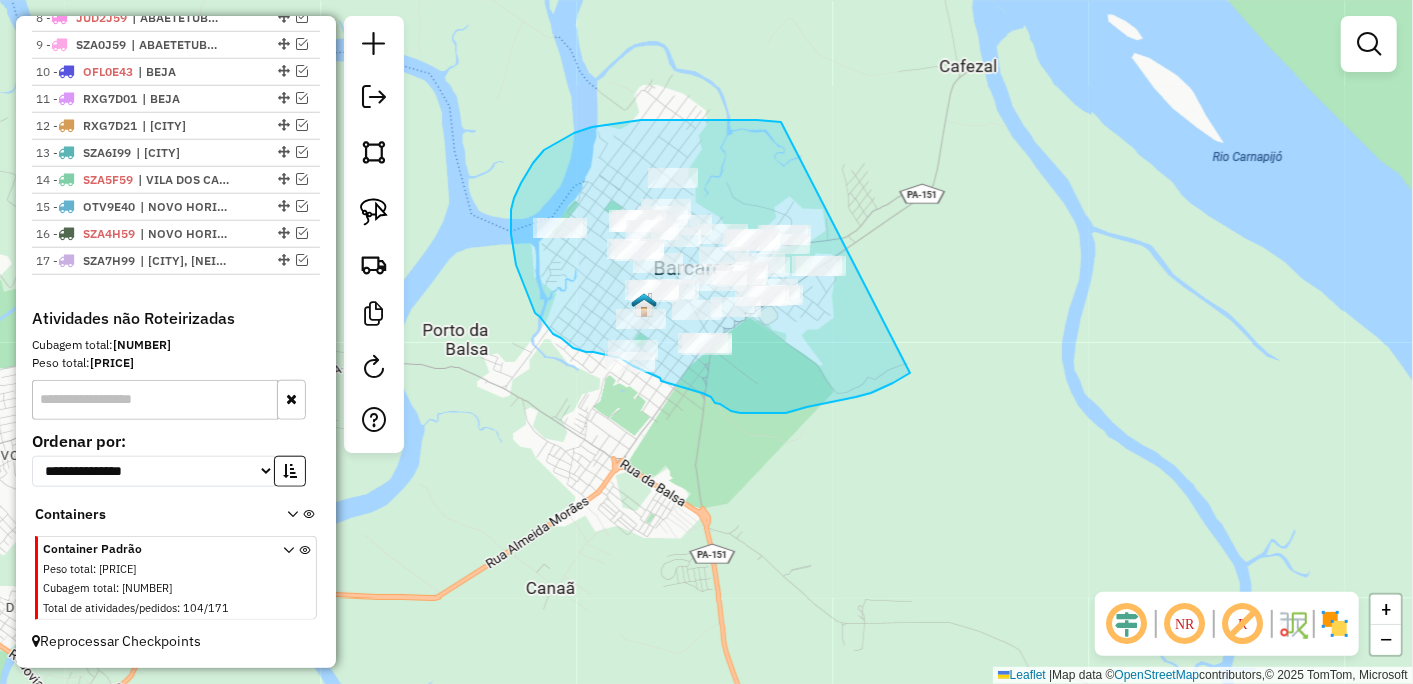 drag, startPoint x: 757, startPoint y: 120, endPoint x: 952, endPoint y: 341, distance: 294.73038 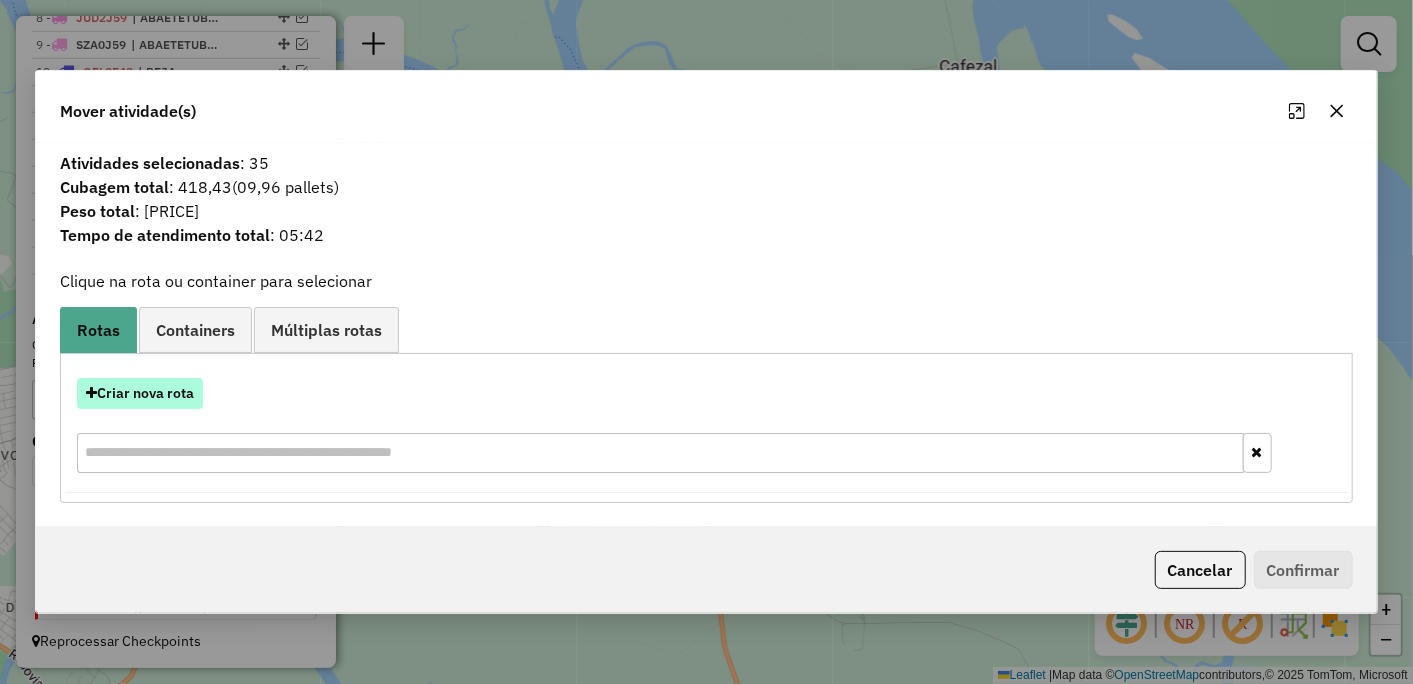 click on "Criar nova rota" at bounding box center [140, 393] 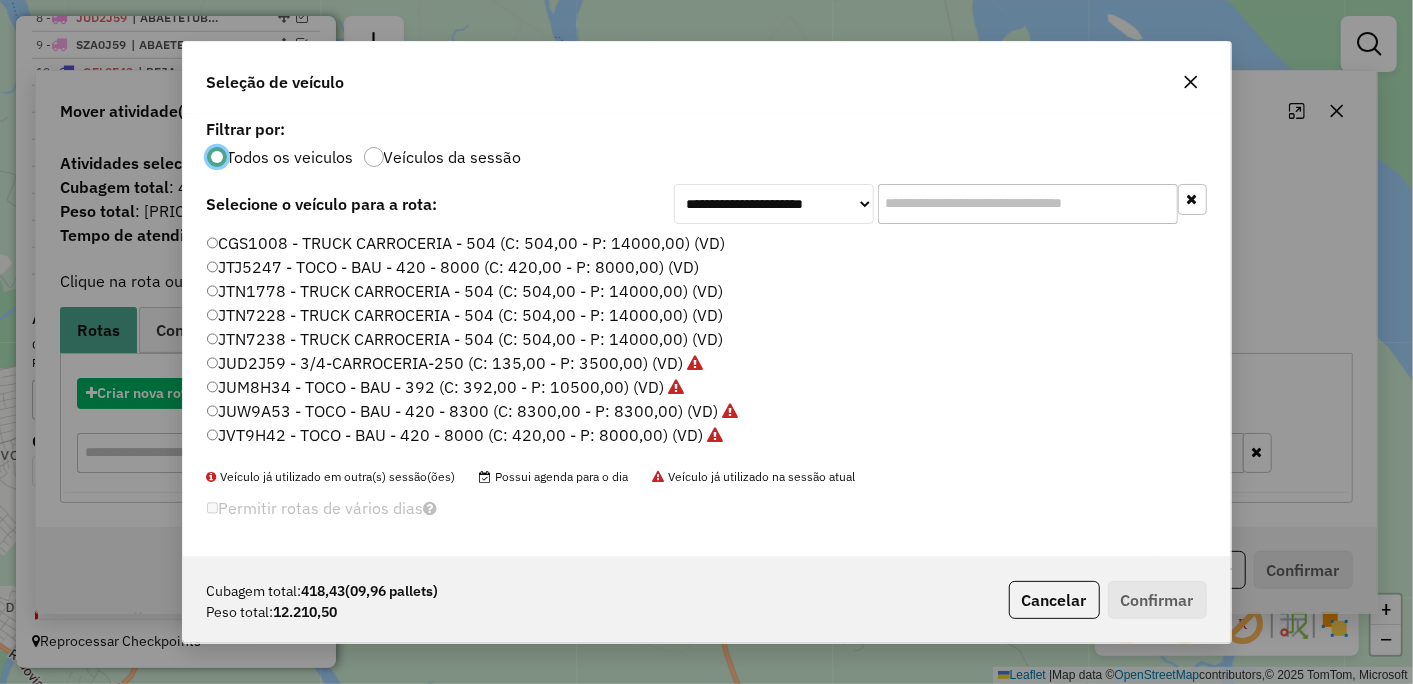 scroll, scrollTop: 11, scrollLeft: 5, axis: both 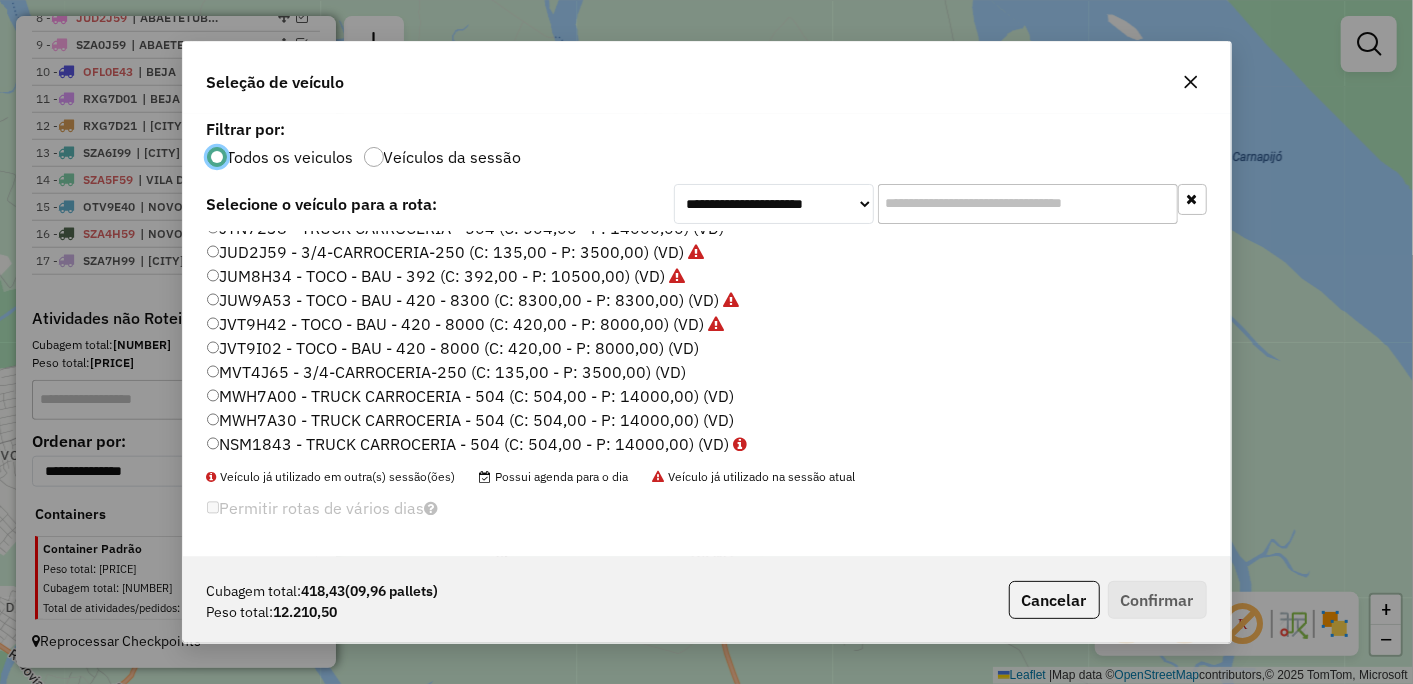 click 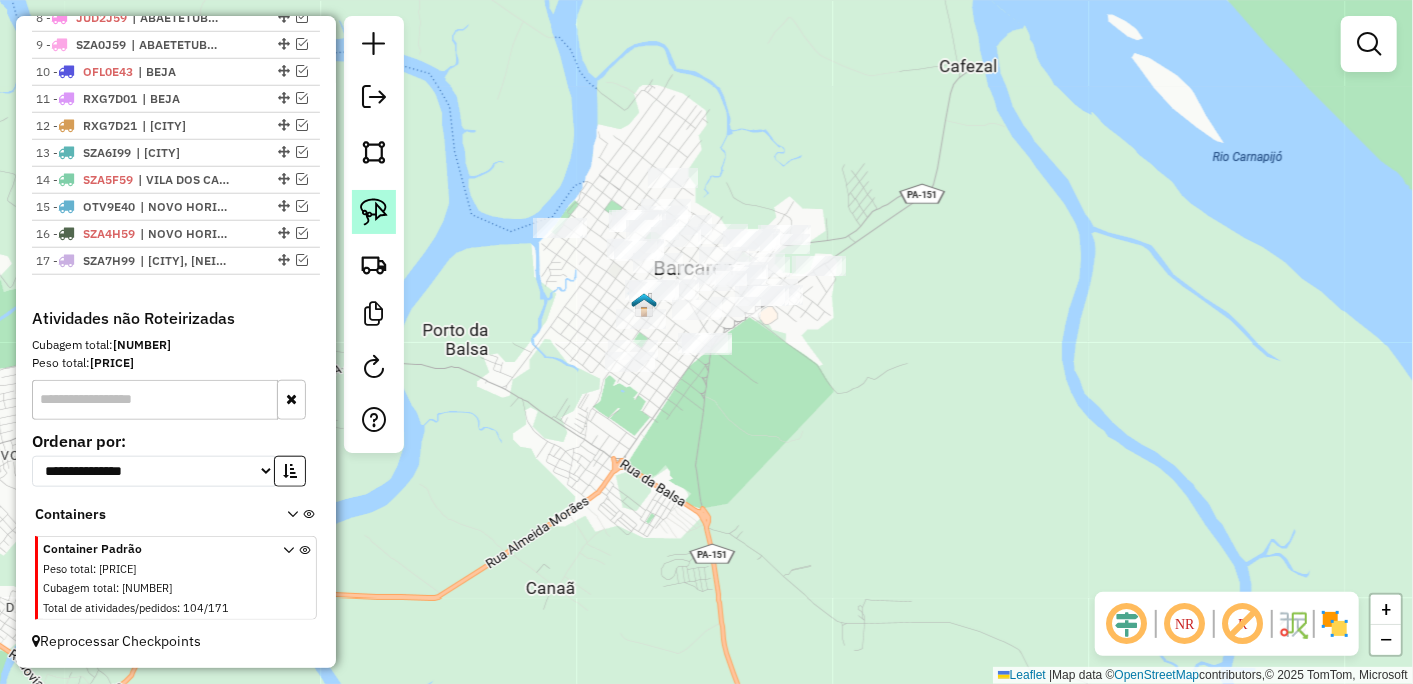 click 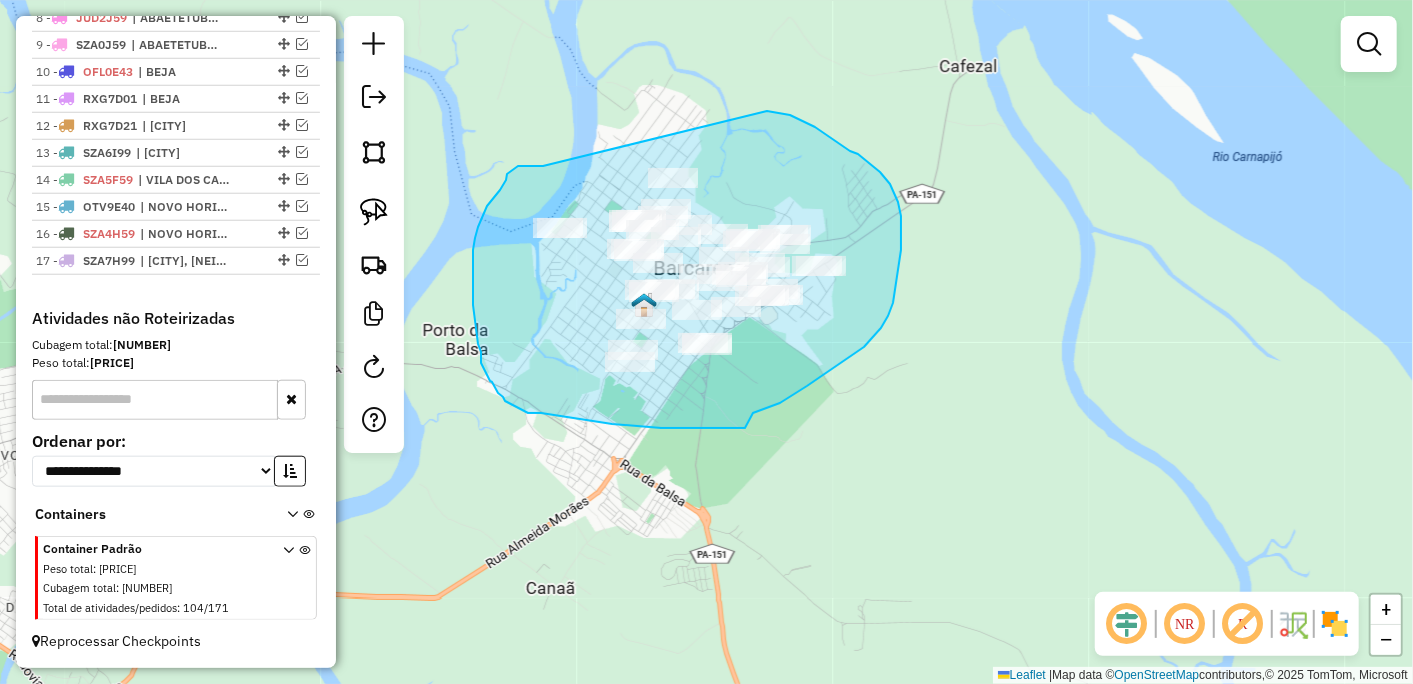 drag, startPoint x: 506, startPoint y: 180, endPoint x: 767, endPoint y: 111, distance: 269.96667 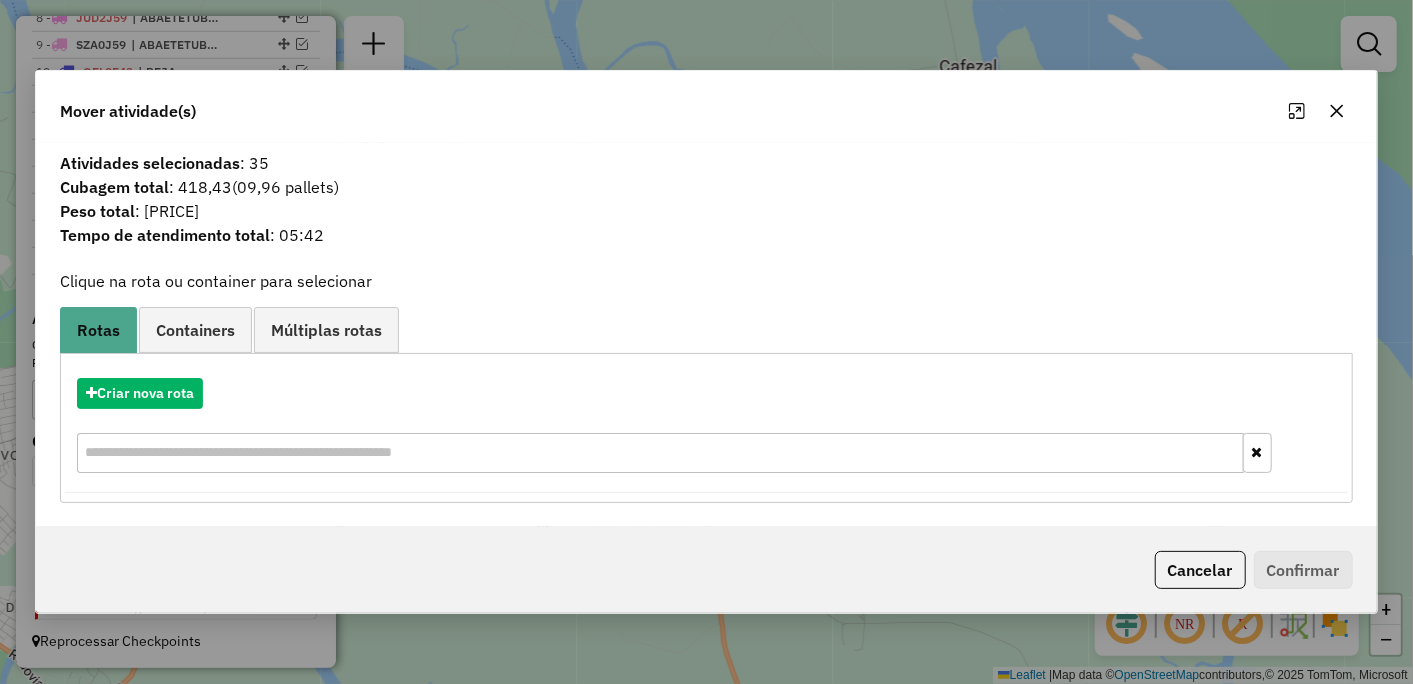 click 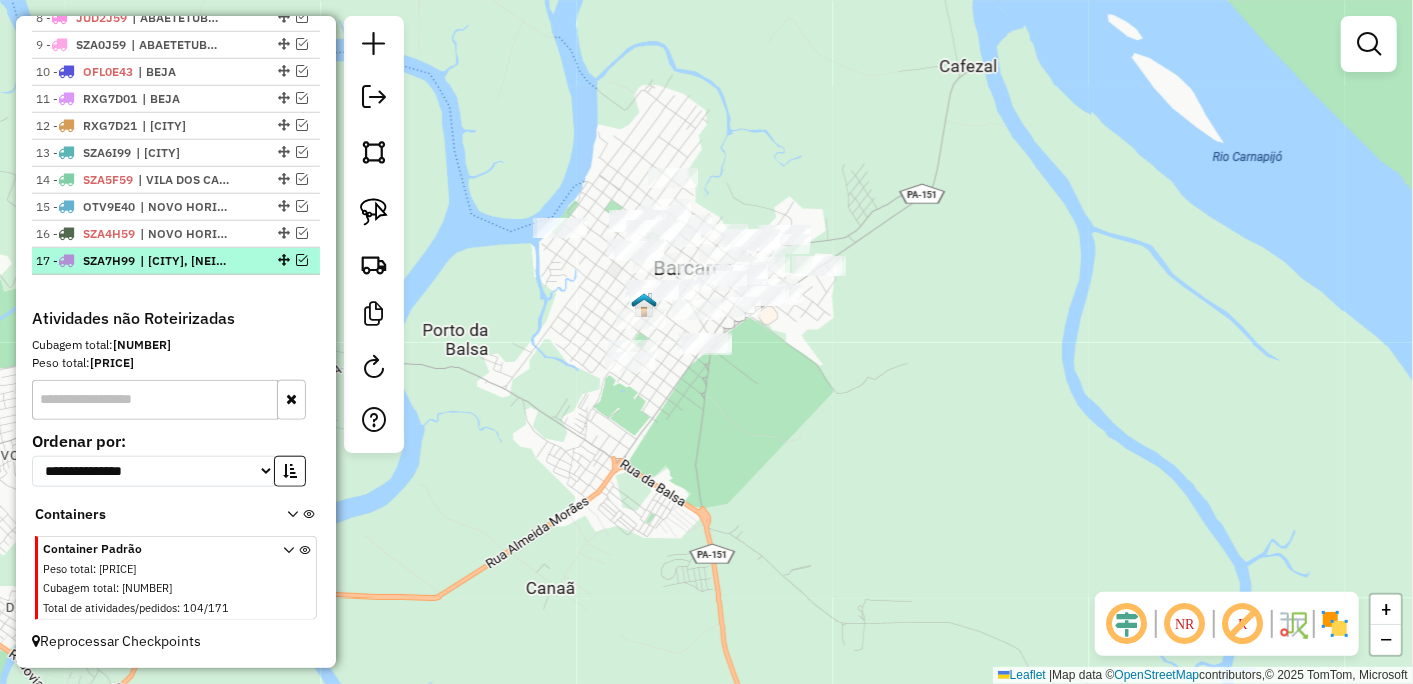 click on "[CITY], [NEIGHBORHOOD] - [NEIGHBORHOOD] - [NEIGHBORHOOD] - [NEIGHBORHOOD]" at bounding box center (186, 261) 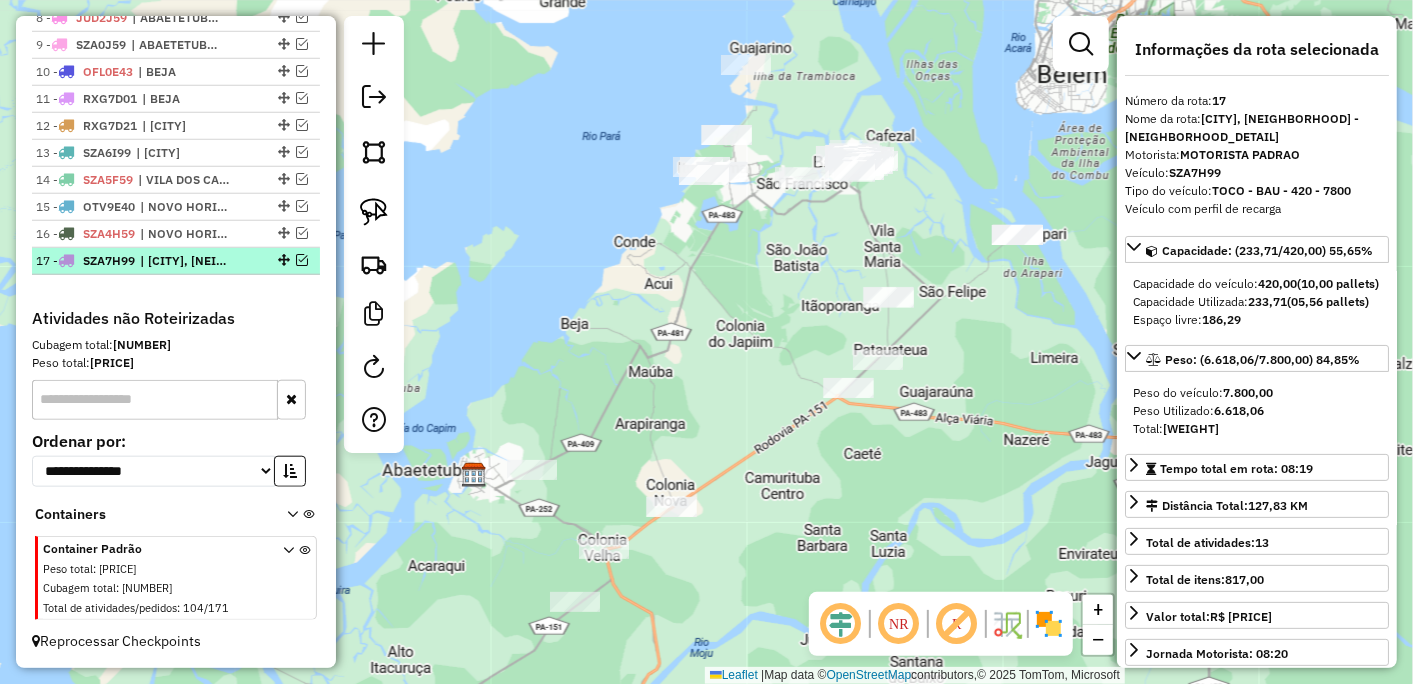 click at bounding box center [302, 260] 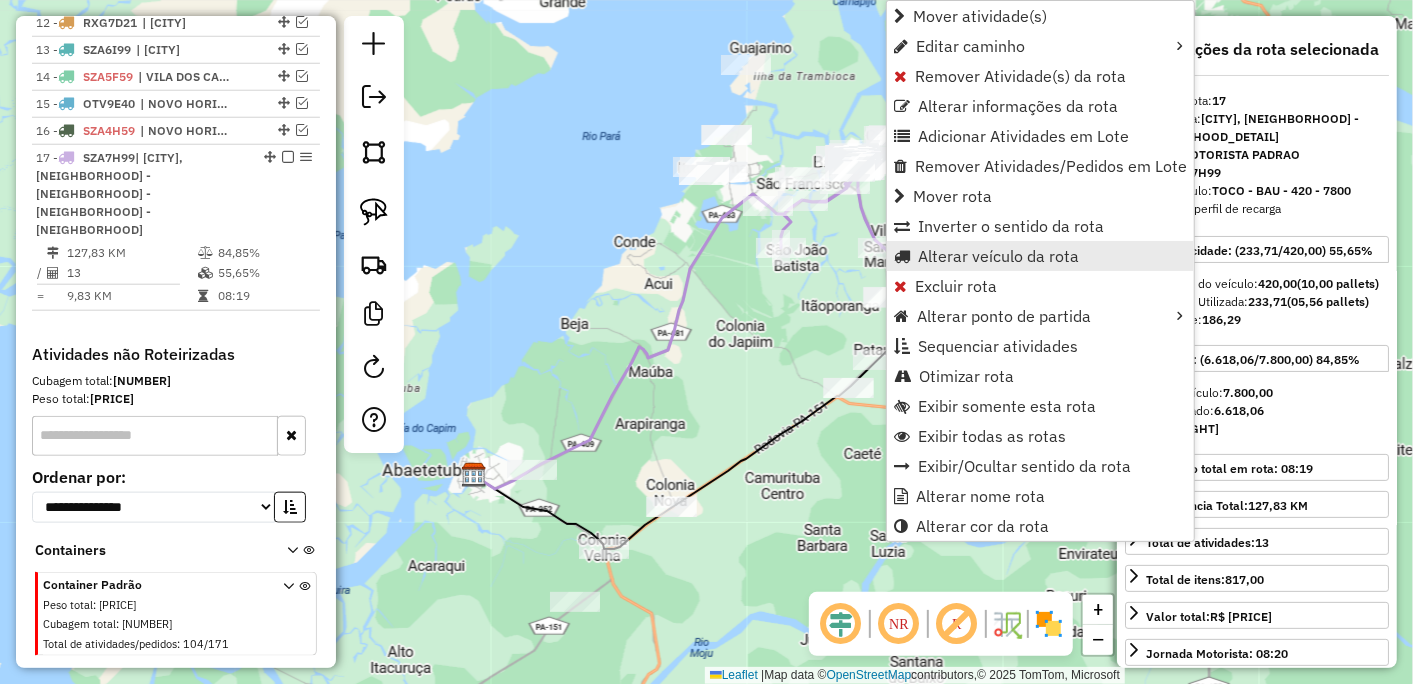 click on "Alterar veículo da rota" at bounding box center [998, 256] 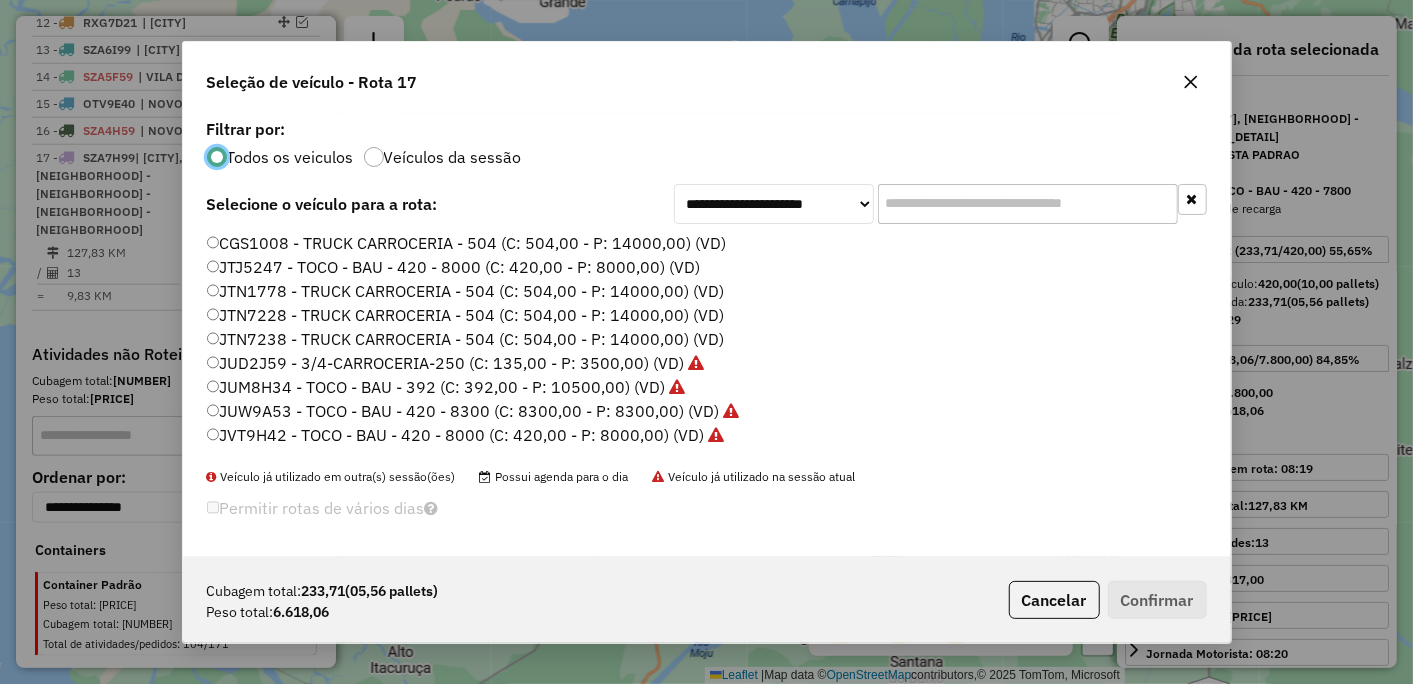 scroll, scrollTop: 11, scrollLeft: 5, axis: both 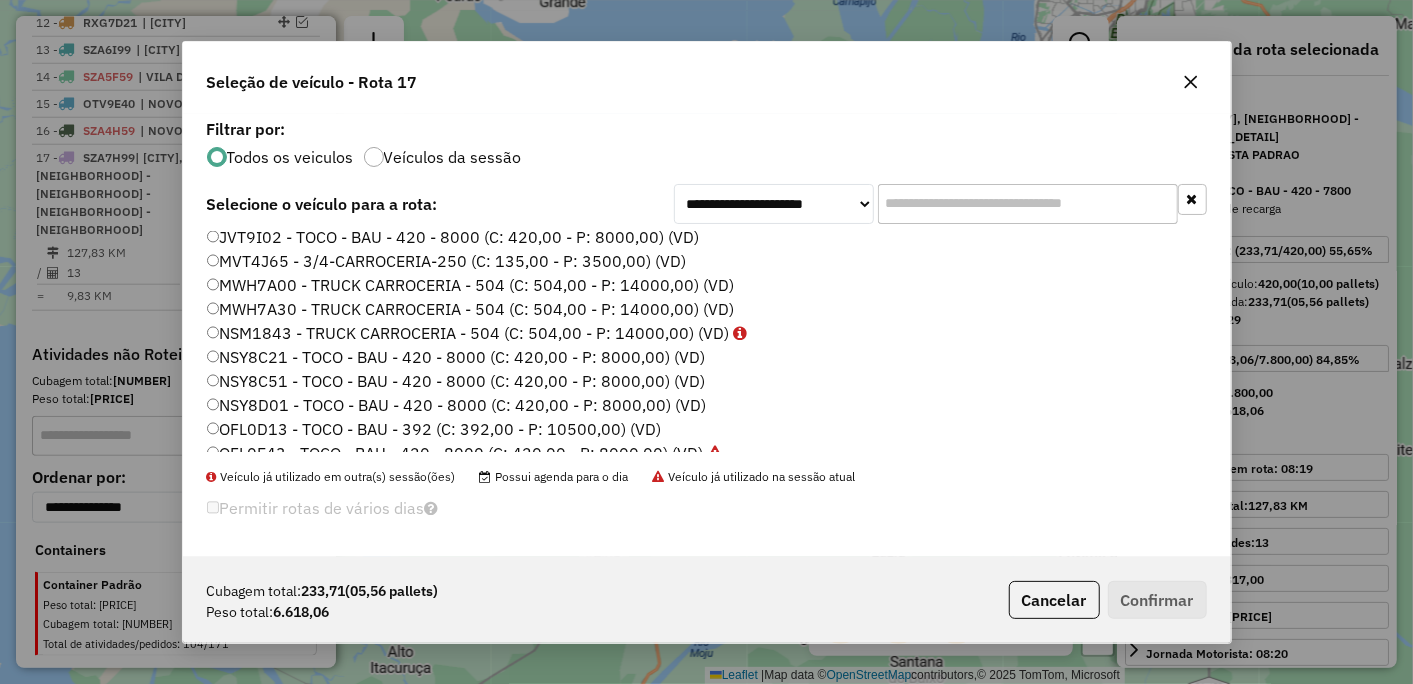 click on "MWH7A00 - TRUCK CARROCERIA - 504 (C: 504,00 - P: 14000,00) (VD)" 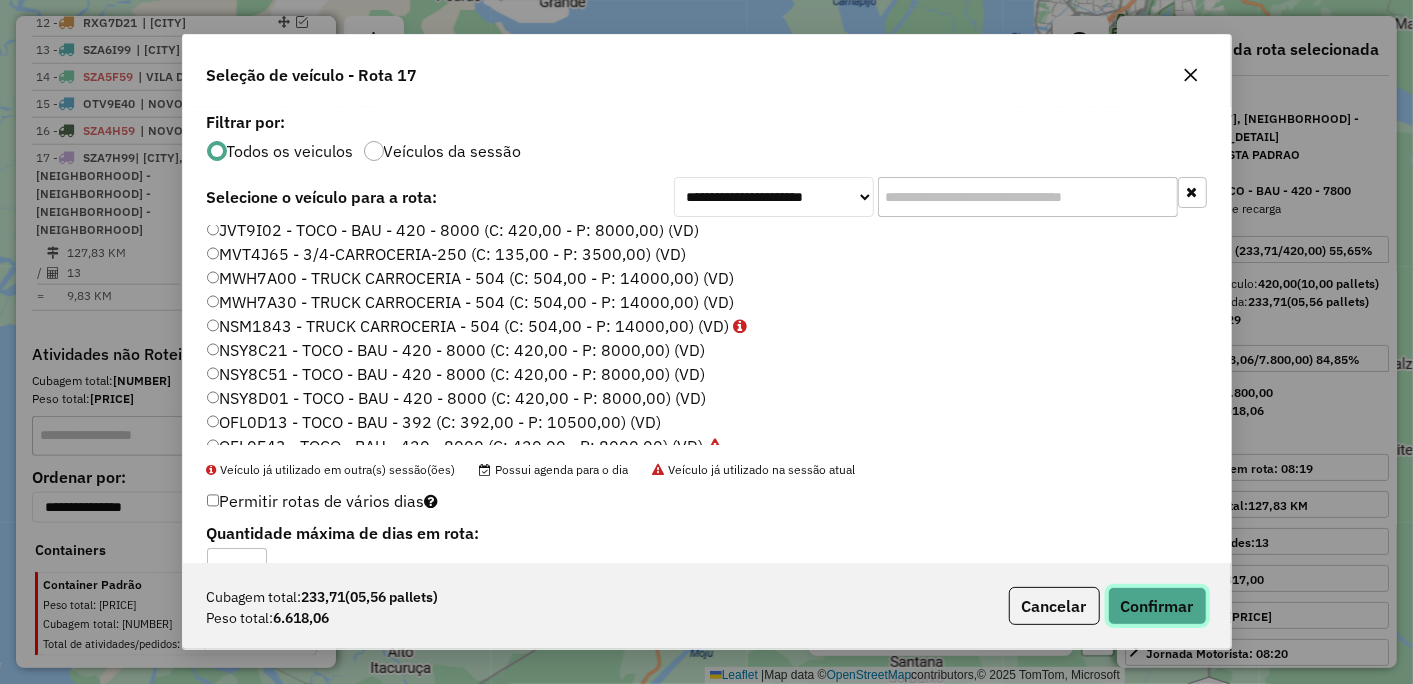 click on "Confirmar" 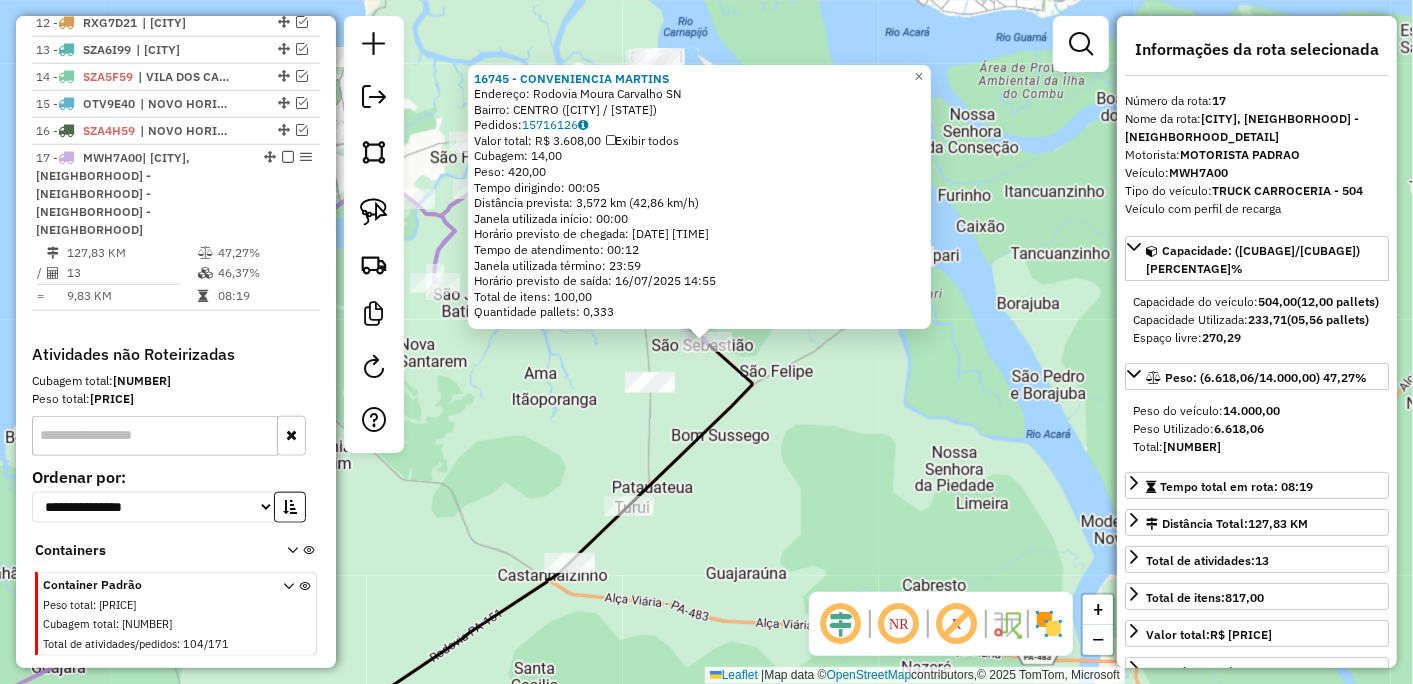 click on "16745 - CONVENIENCIA MARTINS  Endereço:  Rodovia Moura Carvalho SN   Bairro: CENTRO (BARCARENA / PA)   Pedidos:  15716126   Valor total: R$ 3.608,00   Exibir todos   Cubagem: 14,00  Peso: 420,00  Tempo dirigindo: 00:05   Distância prevista: 3,572 km (42,86 km/h)   Janela utilizada início: 00:00   Horário previsto de chegada: 16/07/2025 14:43   Tempo de atendimento: 00:12   Janela utilizada término: 23:59   Horário previsto de saída: 16/07/2025 14:55   Total de itens: 100,00   Quantidade pallets: 0,333  × Janela de atendimento Grade de atendimento Capacidade Transportadoras Veículos Cliente Pedidos  Rotas Selecione os dias de semana para filtrar as janelas de atendimento  Seg   Ter   Qua   Qui   Sex   Sáb   Dom  Informe o período da janela de atendimento: De: Até:  Filtrar exatamente a janela do cliente  Considerar janela de atendimento padrão  Selecione os dias de semana para filtrar as grades de atendimento  Seg   Ter   Qua   Qui   Sex   Sáb   Dom   Peso mínimo:   Peso máximo:   De:   Até:" 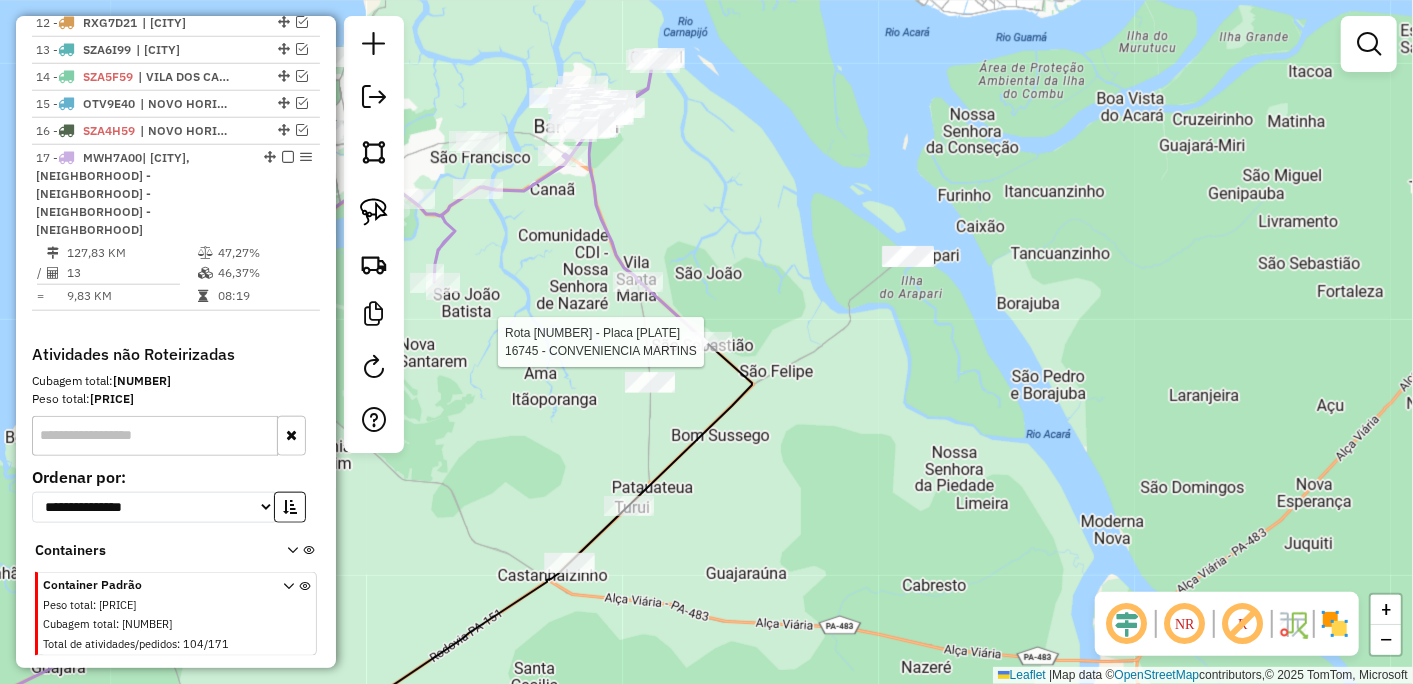 select on "*********" 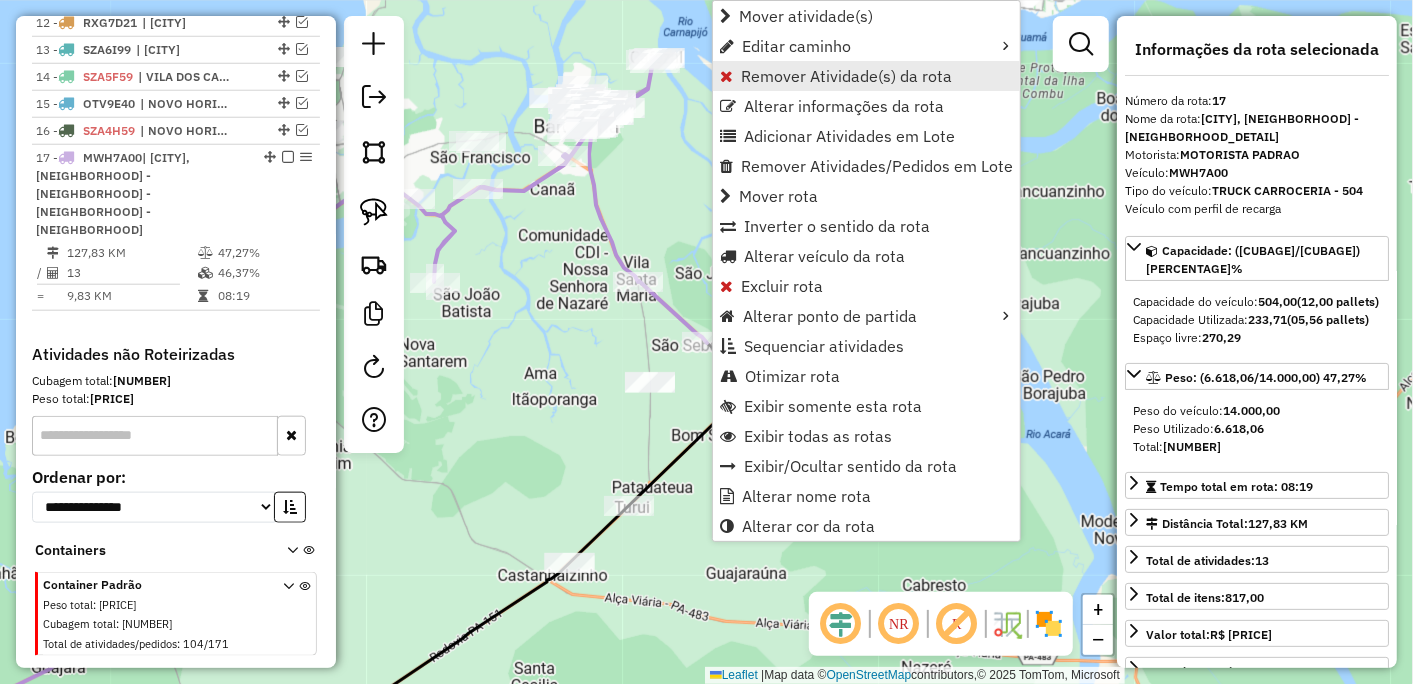 click on "Remover Atividade(s) da rota" at bounding box center [866, 76] 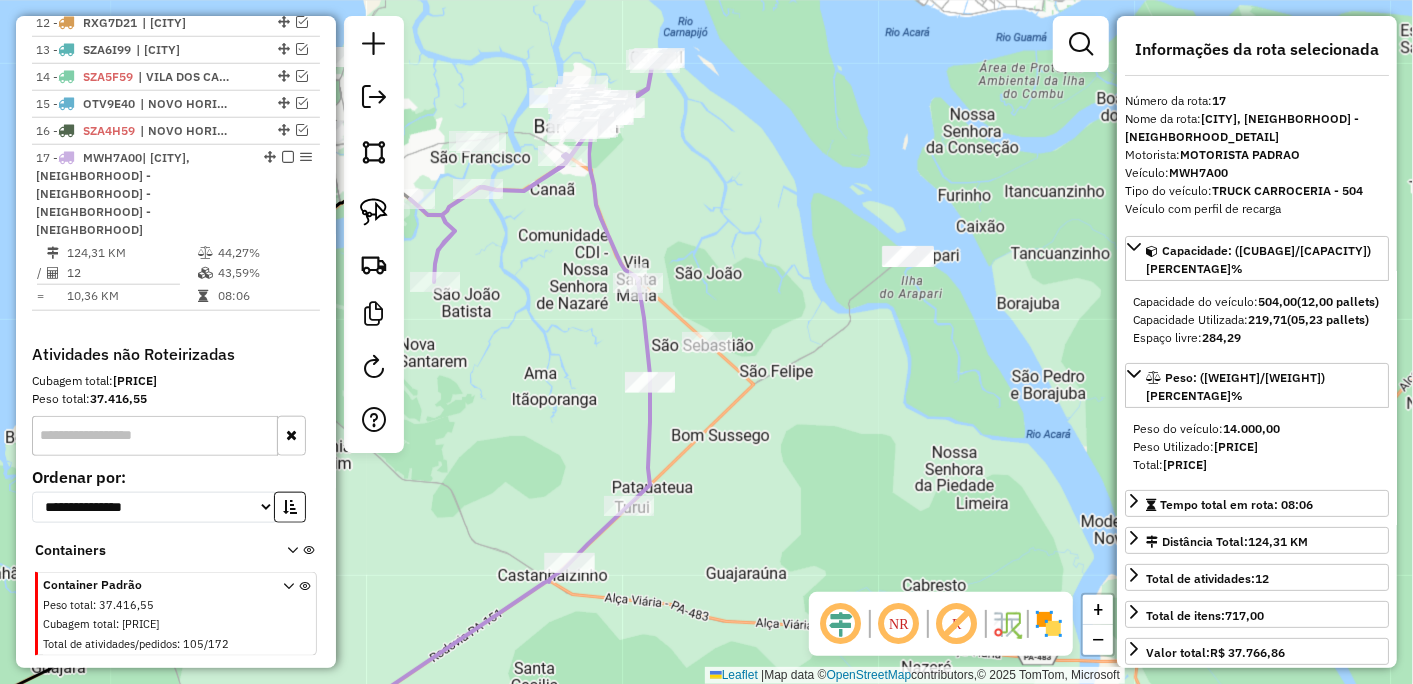 drag, startPoint x: 603, startPoint y: 191, endPoint x: 721, endPoint y: 223, distance: 122.26202 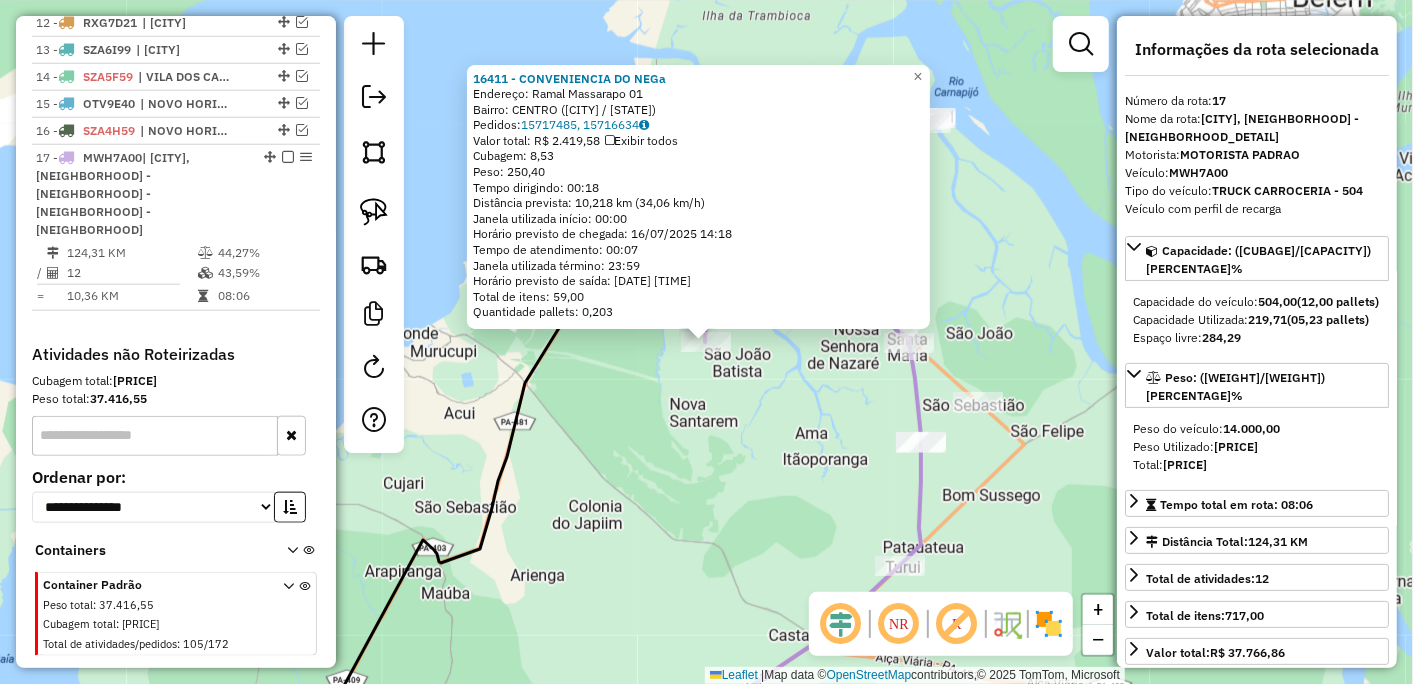 click on "16411 - CONVENIENCIA DO NEGa  Endereço:  Ramal Massarapo 01   Bairro: CENTRO (BARCARENA / PA)   Pedidos:  15717485, 15716634   Valor total: R$ 2.419,58   Exibir todos   Cubagem: 8,53  Peso: 250,40  Tempo dirigindo: 00:18   Distância prevista: 10,218 km (34,06 km/h)   Janela utilizada início: 00:00   Horário previsto de chegada: 16/07/2025 14:18   Tempo de atendimento: 00:07   Janela utilizada término: 23:59   Horário previsto de saída: 16/07/2025 14:25   Total de itens: 59,00   Quantidade pallets: 0,203  × Janela de atendimento Grade de atendimento Capacidade Transportadoras Veículos Cliente Pedidos  Rotas Selecione os dias de semana para filtrar as janelas de atendimento  Seg   Ter   Qua   Qui   Sex   Sáb   Dom  Informe o período da janela de atendimento: De: Até:  Filtrar exatamente a janela do cliente  Considerar janela de atendimento padrão  Selecione os dias de semana para filtrar as grades de atendimento  Seg   Ter   Qua   Qui   Sex   Sáb   Dom   Peso mínimo:   Peso máximo:   De:   De:" 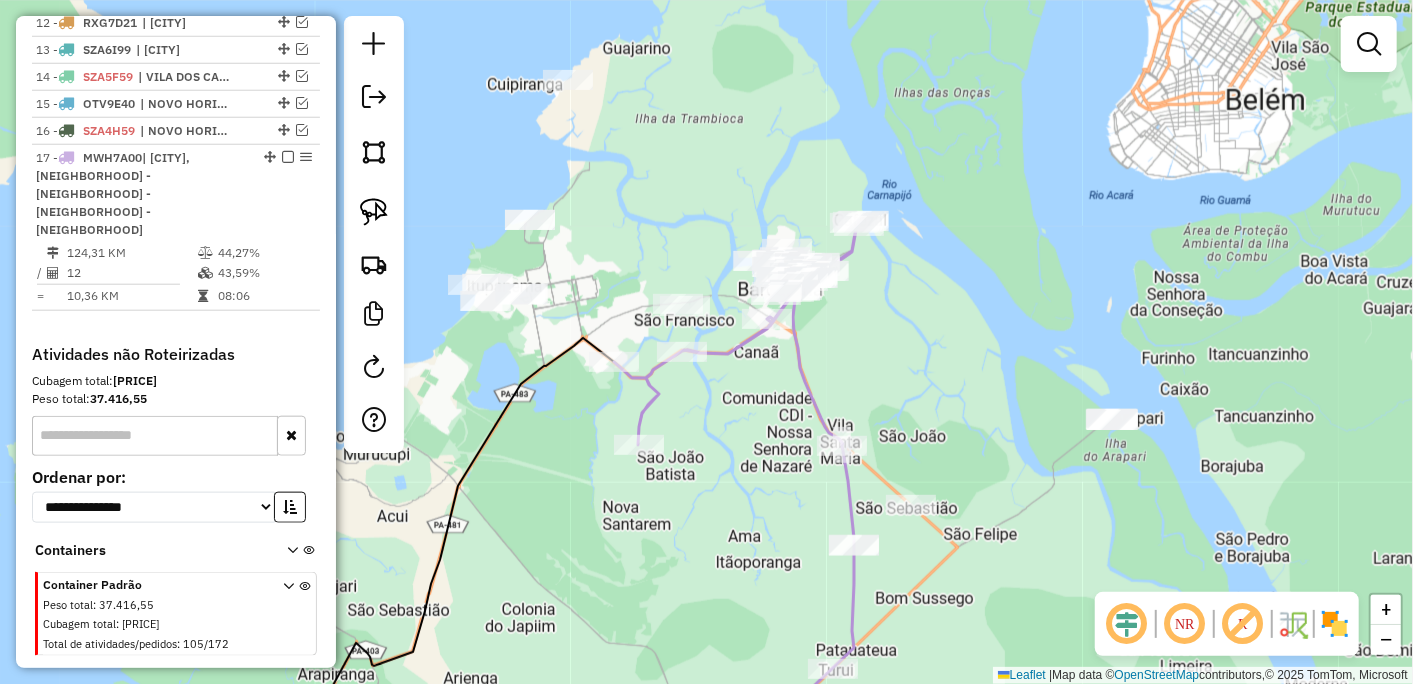drag, startPoint x: 747, startPoint y: 403, endPoint x: 641, endPoint y: 524, distance: 160.8633 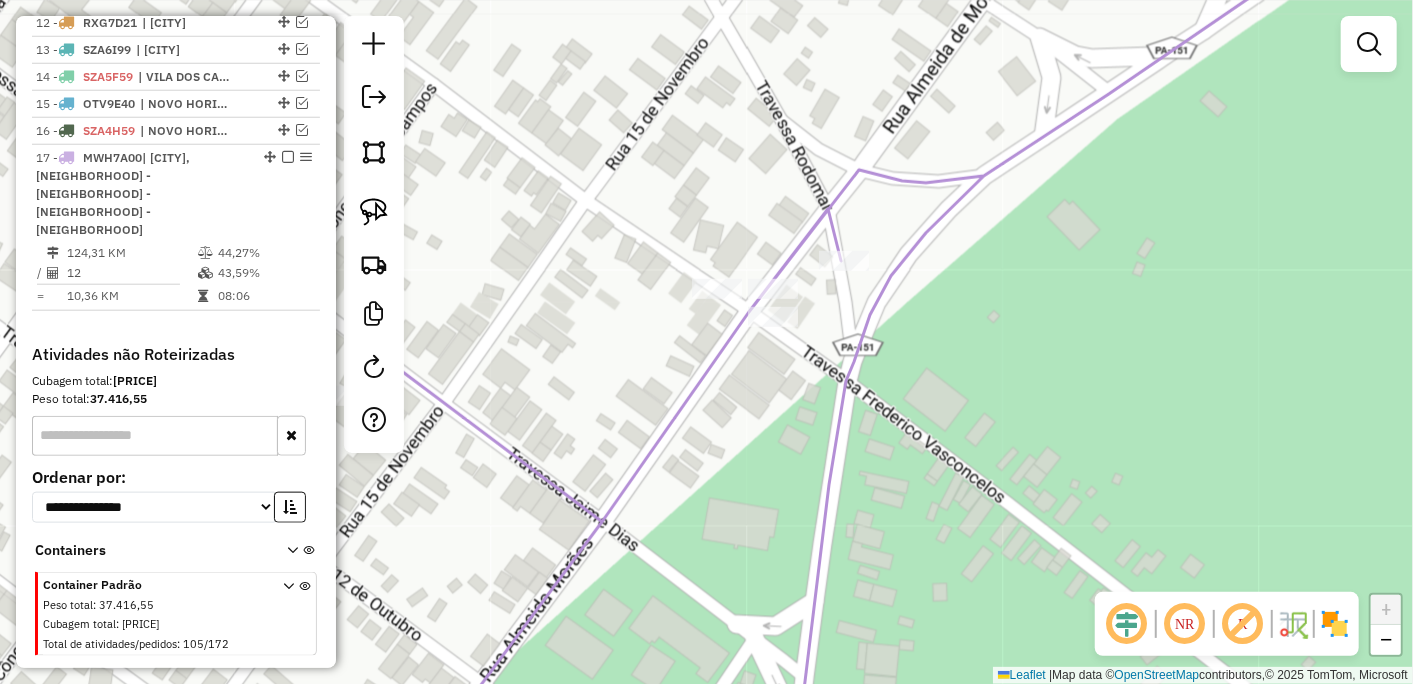drag, startPoint x: 810, startPoint y: 303, endPoint x: 655, endPoint y: 282, distance: 156.4161 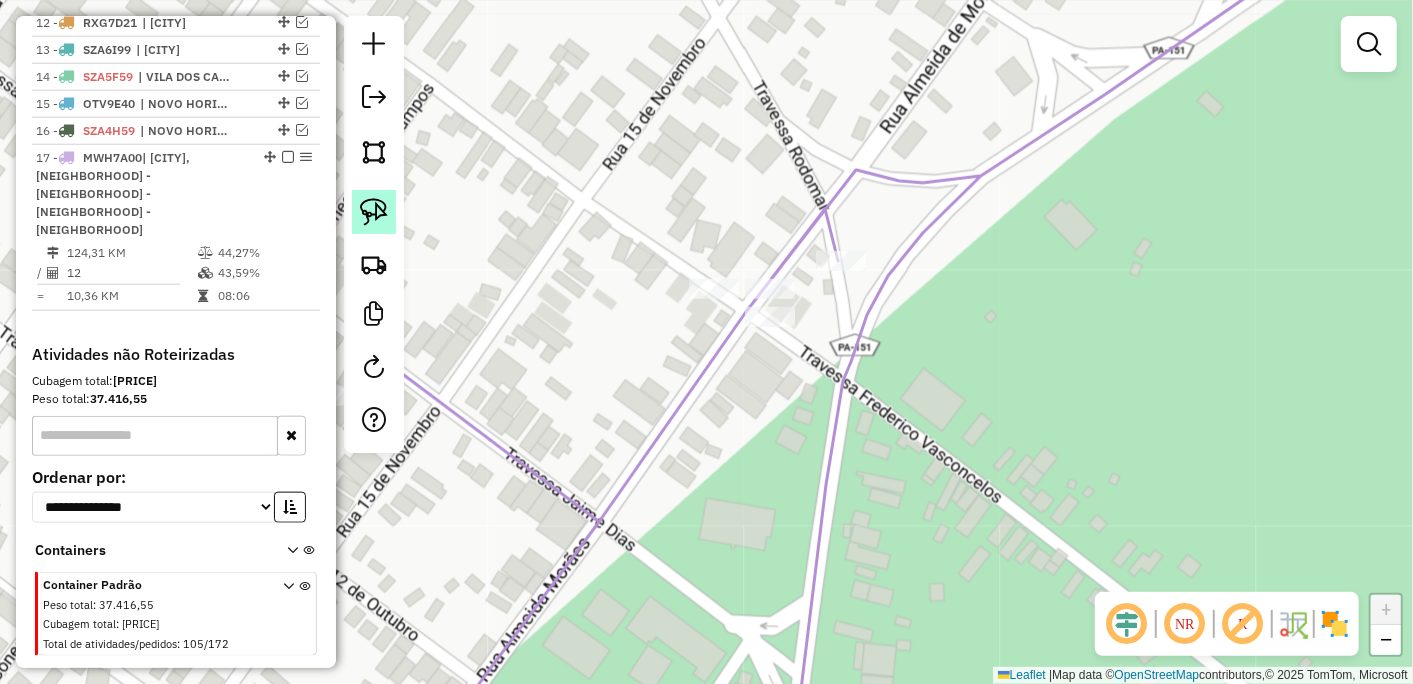 click 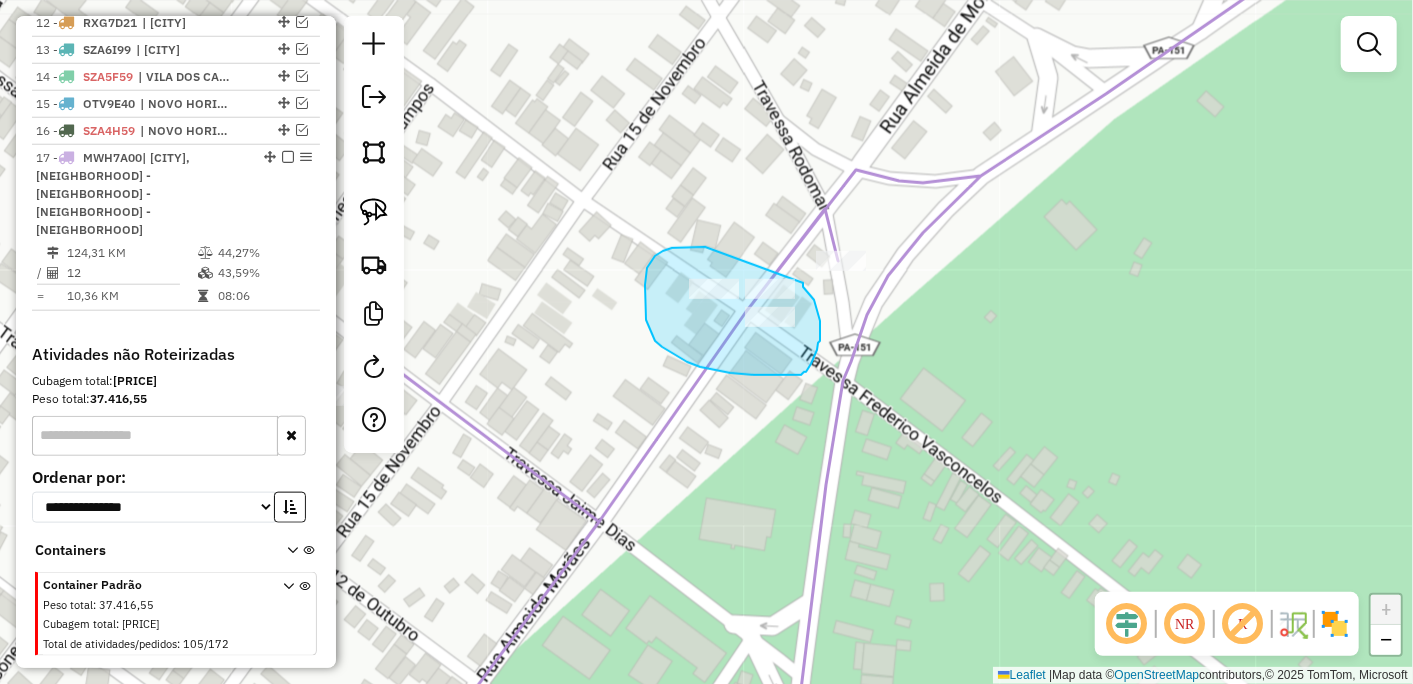 drag, startPoint x: 647, startPoint y: 268, endPoint x: 782, endPoint y: 254, distance: 135.72398 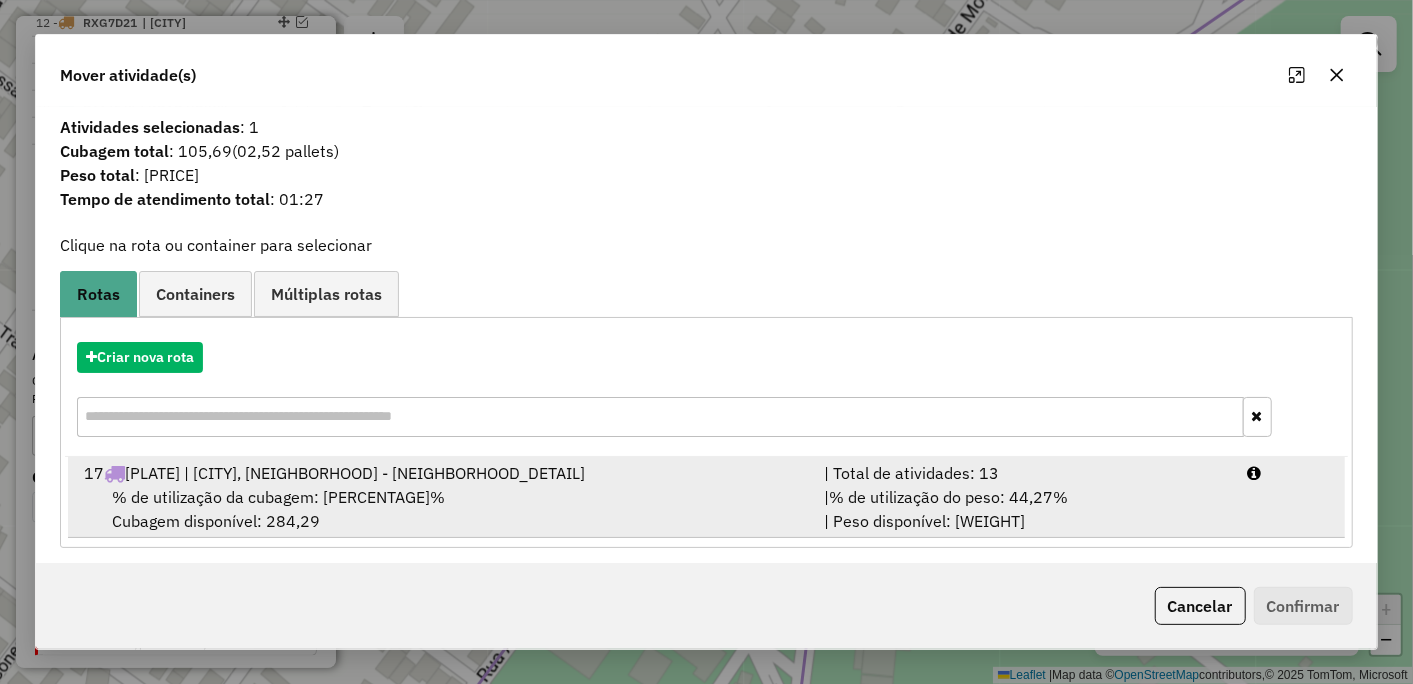 click on "% de utilização da cubagem: 43,59%" at bounding box center [278, 497] 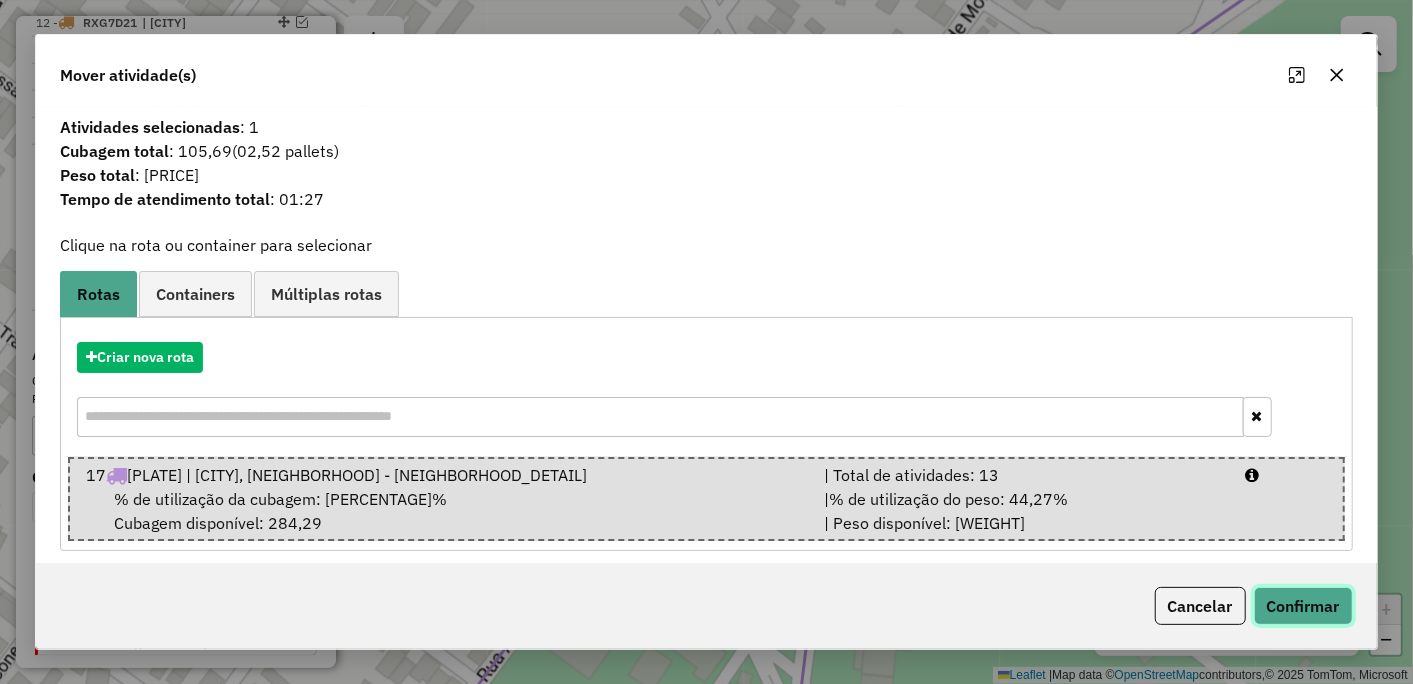 click on "Confirmar" 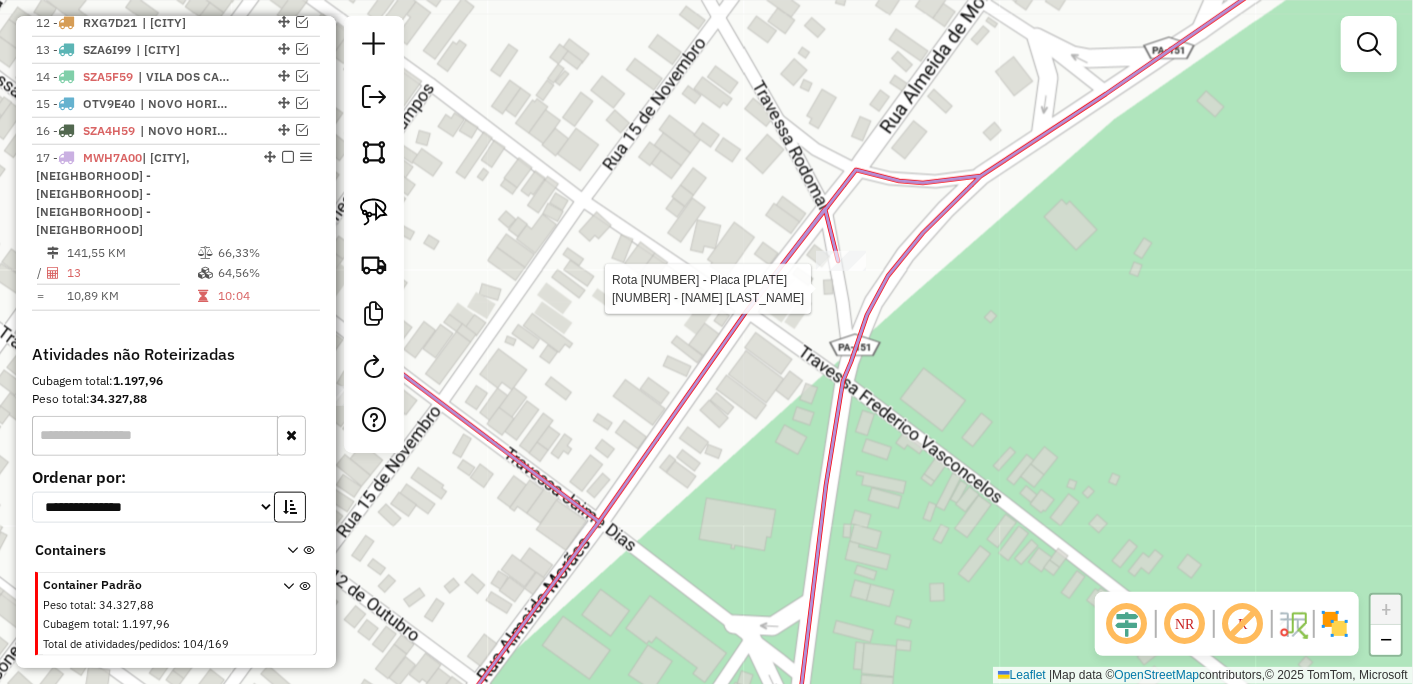 select on "*********" 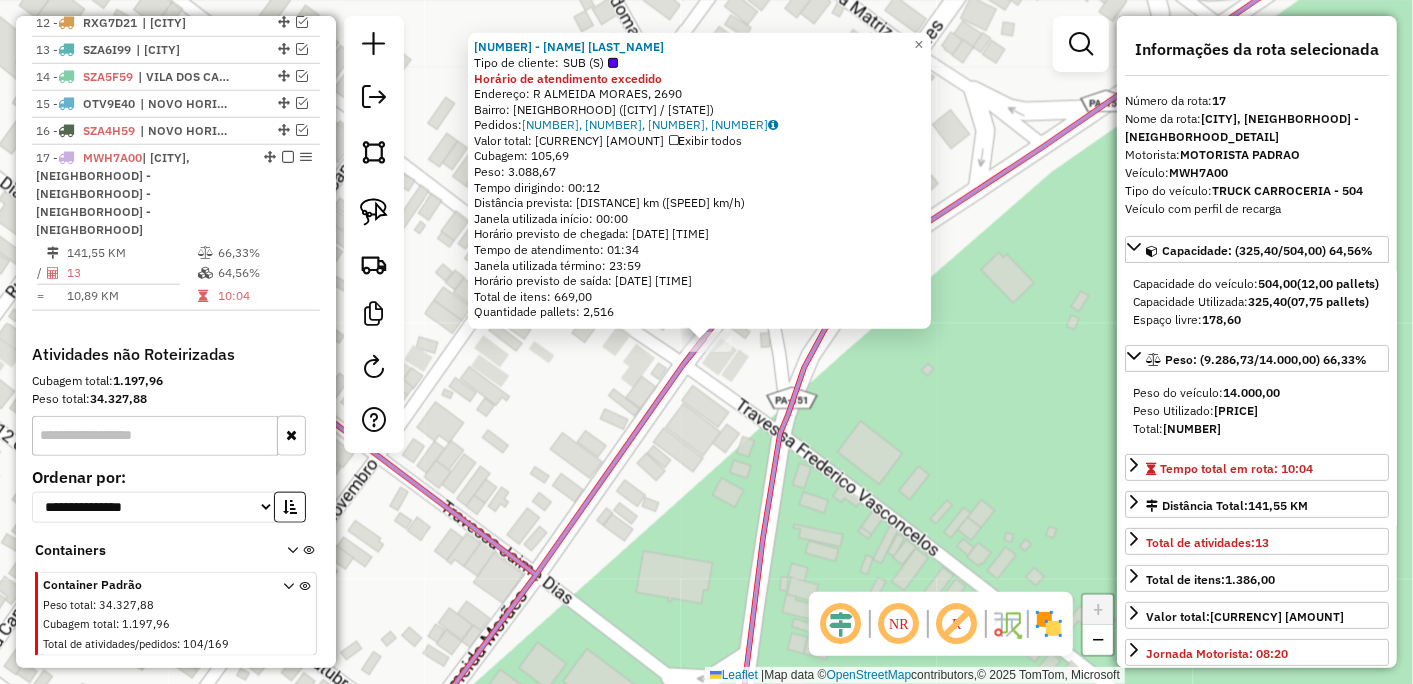 click on "9759 - ISAAC OLIVEIRA  Tipo de cliente:   SUB (S)  Horário de atendimento excedido  Endereço: R   ALMEIDA MORAES, 2690   Bairro: NOVO NOVO (BARCARENA / PA)   Pedidos:  15716686, 15716997, 15717415   Valor total: R$ 28.727,50   Exibir todos   Cubagem: 105,69  Peso: 3.088,67  Tempo dirigindo: 00:12   Distância prevista: 8,639 km (43,20 km/h)   Janela utilizada início: 00:00   Horário previsto de chegada: 16/07/2025 15:01   Tempo de atendimento: 01:34   Janela utilizada término: 23:59   Horário previsto de saída: 16/07/2025 16:35   Total de itens: 669,00   Quantidade pallets: 2,516  × Janela de atendimento Grade de atendimento Capacidade Transportadoras Veículos Cliente Pedidos  Rotas Selecione os dias de semana para filtrar as janelas de atendimento  Seg   Ter   Qua   Qui   Sex   Sáb   Dom  Informe o período da janela de atendimento: De: Até:  Filtrar exatamente a janela do cliente  Considerar janela de atendimento padrão  Selecione os dias de semana para filtrar as grades de atendimento  Seg  De:" 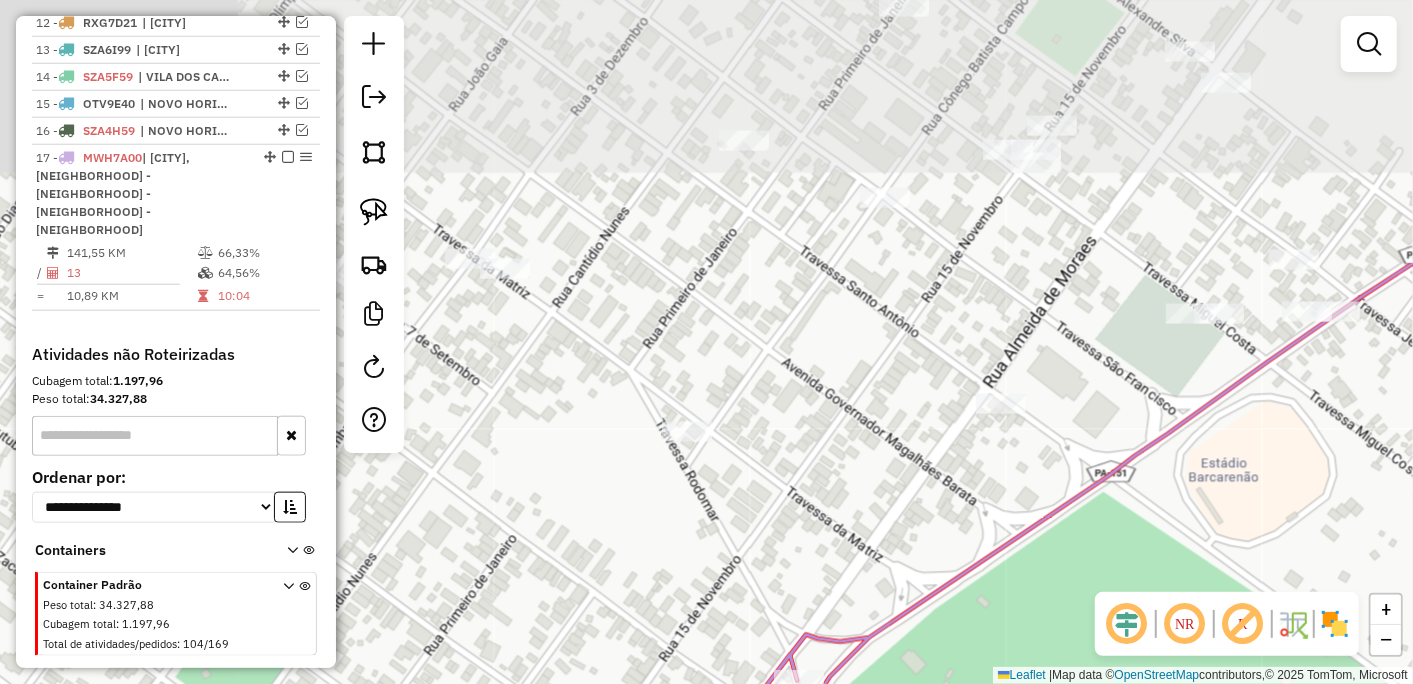 drag, startPoint x: 563, startPoint y: 335, endPoint x: 725, endPoint y: 528, distance: 251.97818 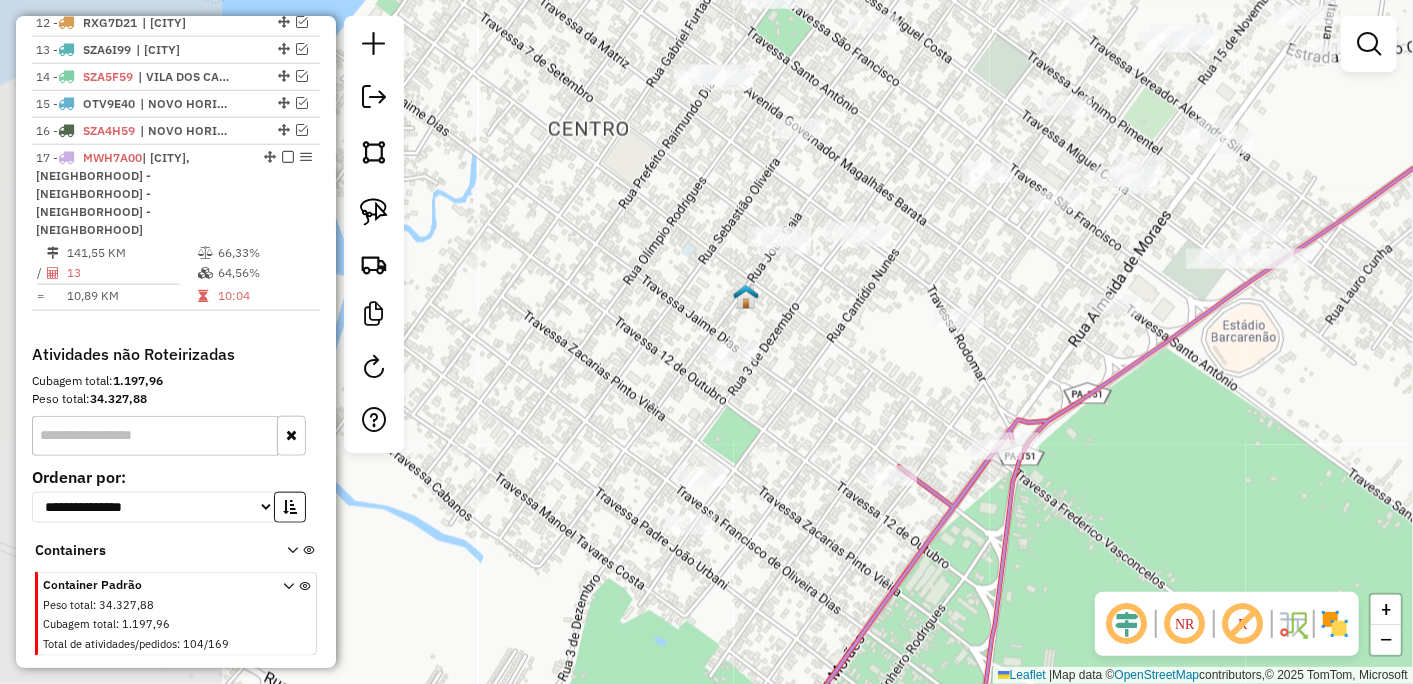 drag, startPoint x: 558, startPoint y: 324, endPoint x: 822, endPoint y: 330, distance: 264.06818 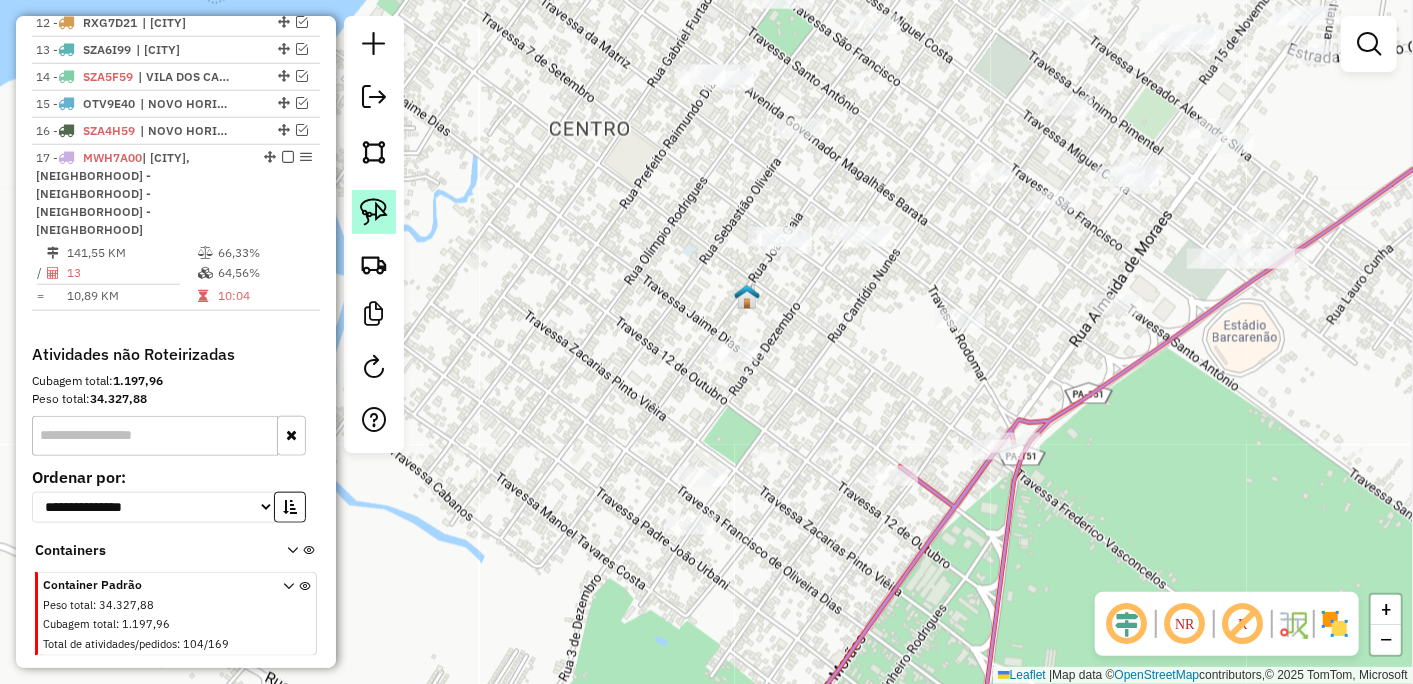 click 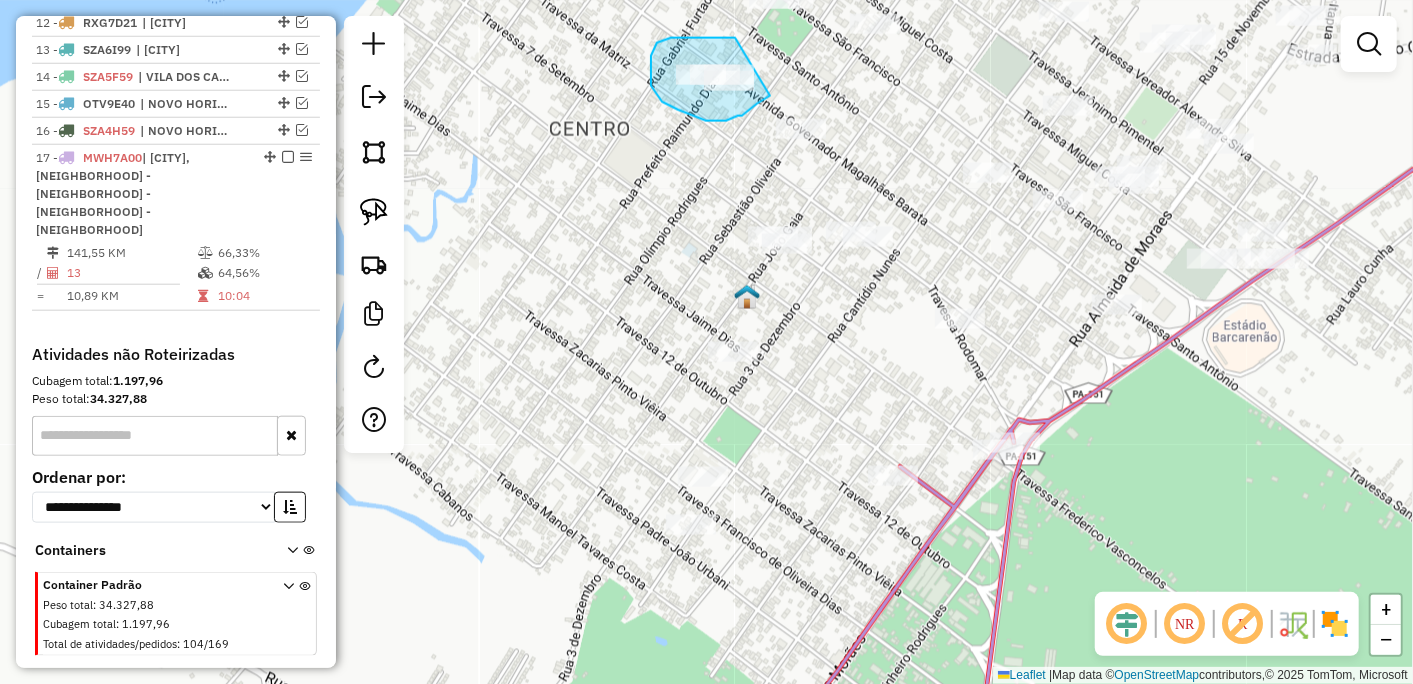 drag, startPoint x: 701, startPoint y: 38, endPoint x: 781, endPoint y: 78, distance: 89.44272 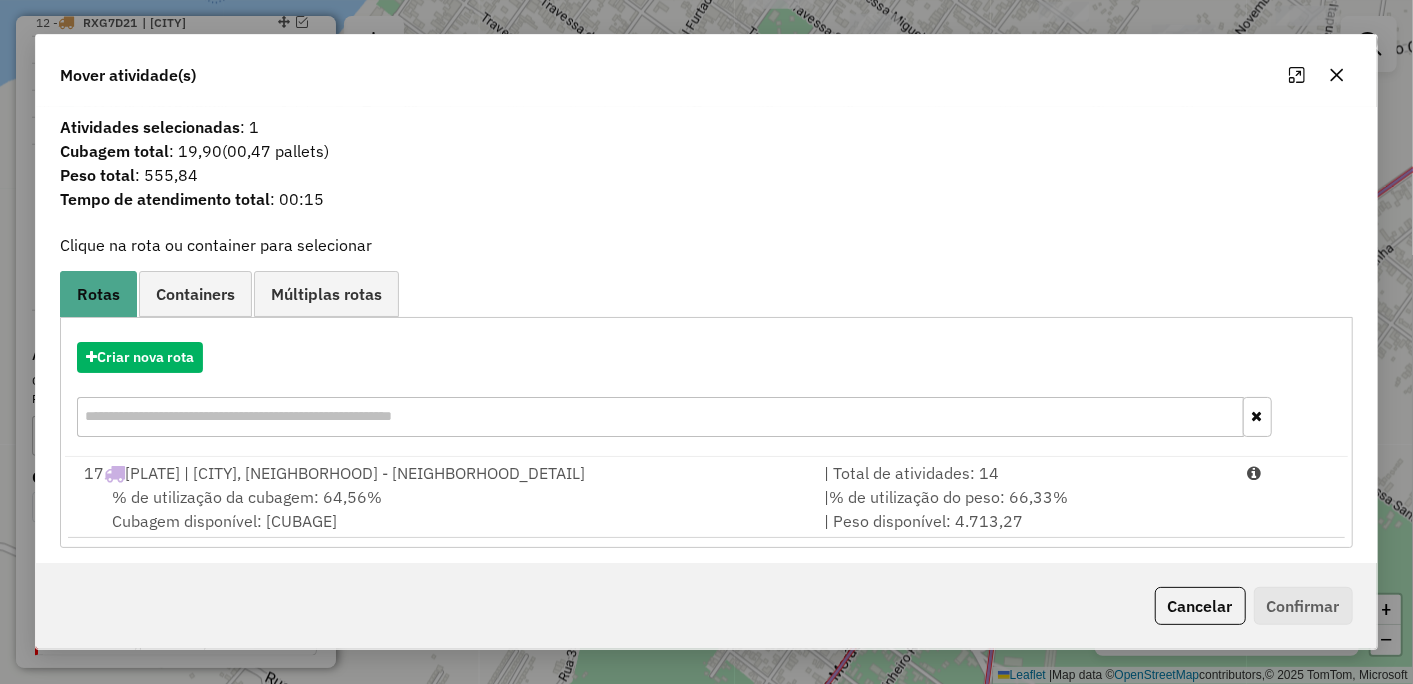 click 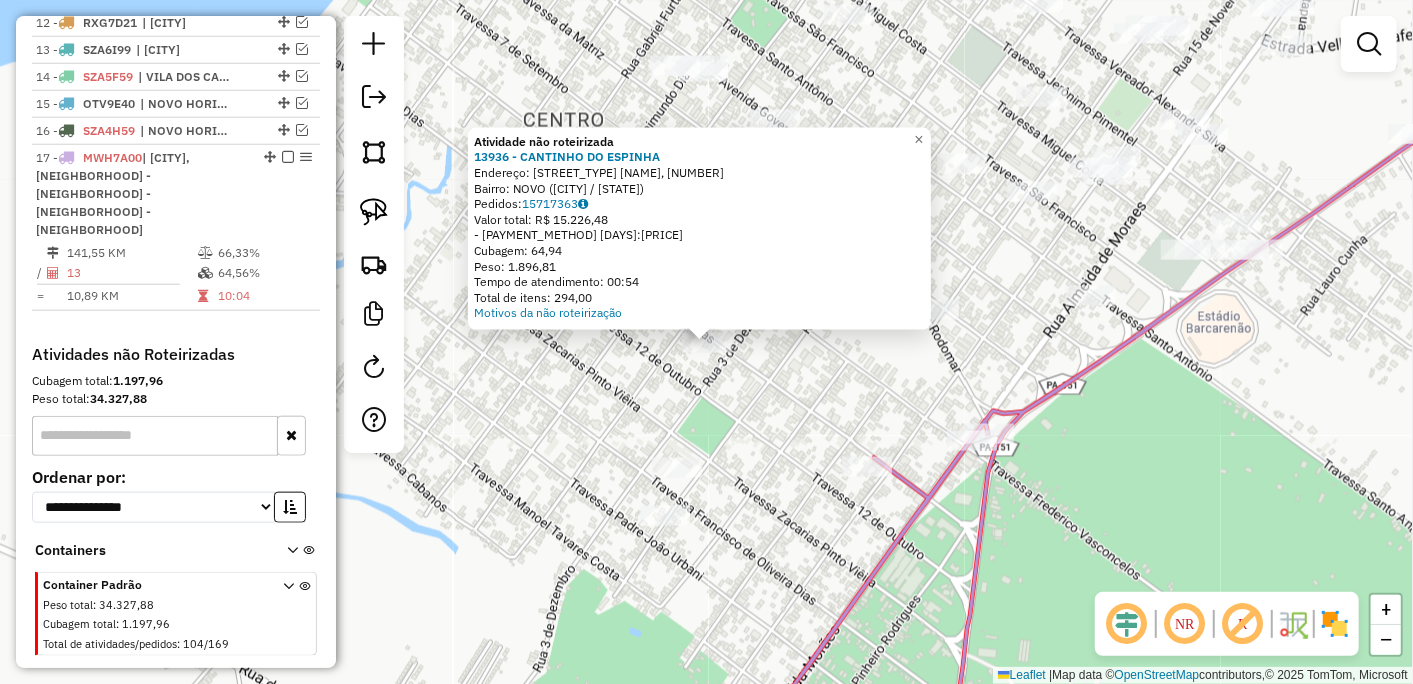 click on "Atividade não roteirizada 13936 - CANTINHO DO ESPINHA  Endereço:  TRAVESSA JAIME DIAS, 218   Bairro: NOVO (BARCARENA / PA)   Pedidos:  15717363   Valor total: R$ 15.226,48   - BOLETO BB 7 DIAS:  R$ 15.226,48   Cubagem: 64,94   Peso: 1.896,81   Tempo de atendimento: 00:54   Total de itens: 294,00  Motivos da não roteirização × Janela de atendimento Grade de atendimento Capacidade Transportadoras Veículos Cliente Pedidos  Rotas Selecione os dias de semana para filtrar as janelas de atendimento  Seg   Ter   Qua   Qui   Sex   Sáb   Dom  Informe o período da janela de atendimento: De: Até:  Filtrar exatamente a janela do cliente  Considerar janela de atendimento padrão  Selecione os dias de semana para filtrar as grades de atendimento  Seg   Ter   Qua   Qui   Sex   Sáb   Dom   Considerar clientes sem dia de atendimento cadastrado  Clientes fora do dia de atendimento selecionado Filtrar as atividades entre os valores definidos abaixo:  Peso mínimo:   Peso máximo:   Cubagem mínima:   Cubagem máxima:" 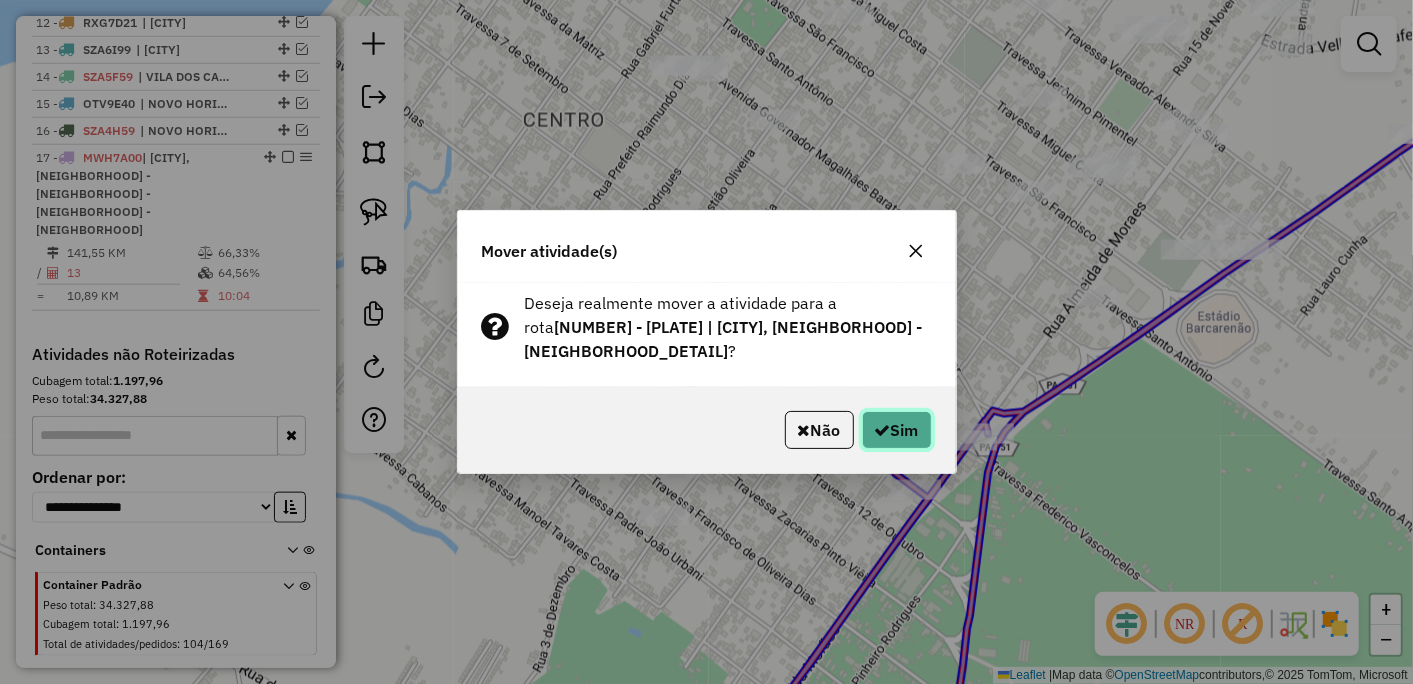 click 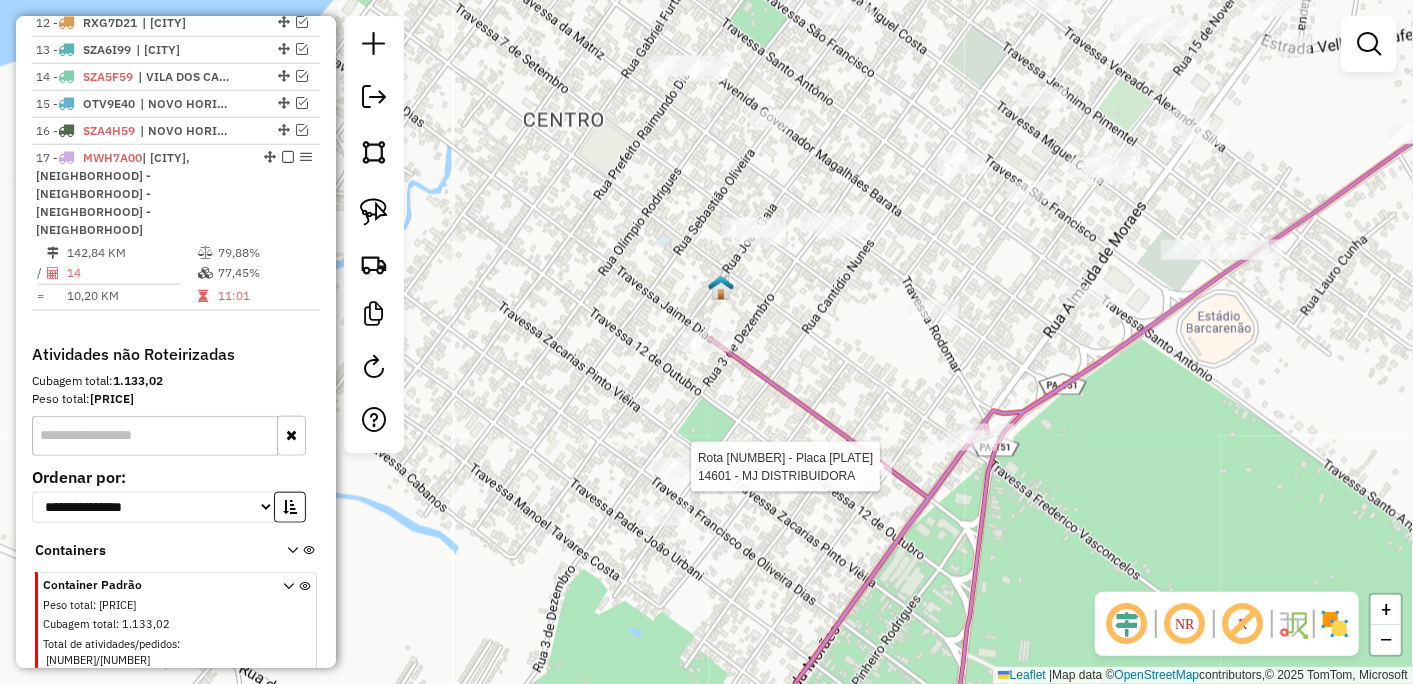 select on "*********" 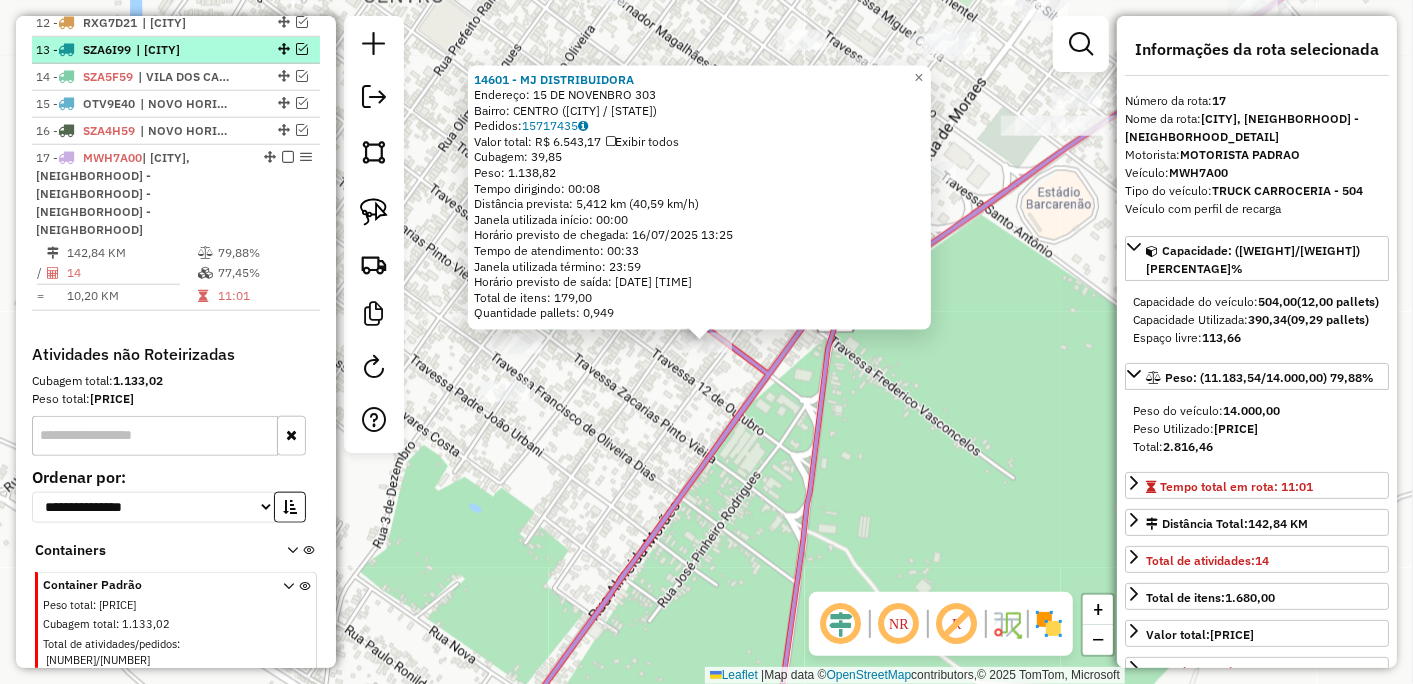 click at bounding box center [288, 157] 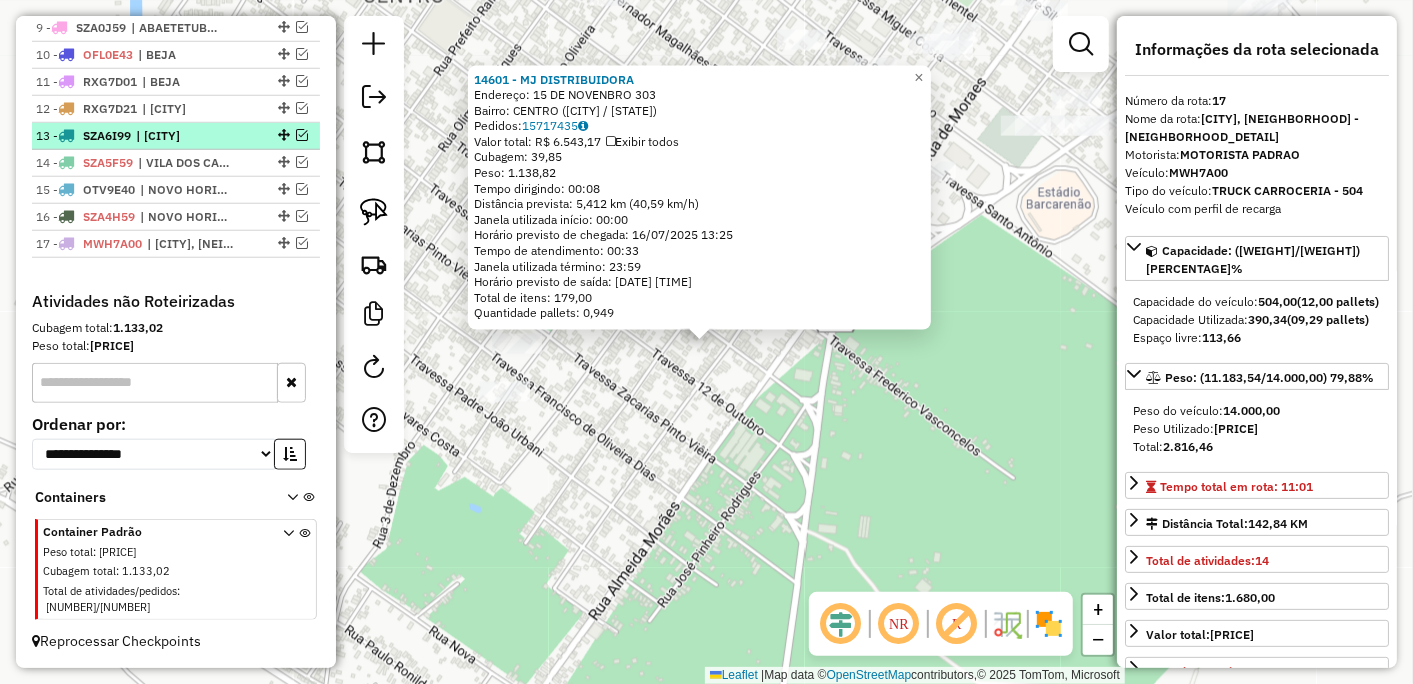 scroll, scrollTop: 951, scrollLeft: 0, axis: vertical 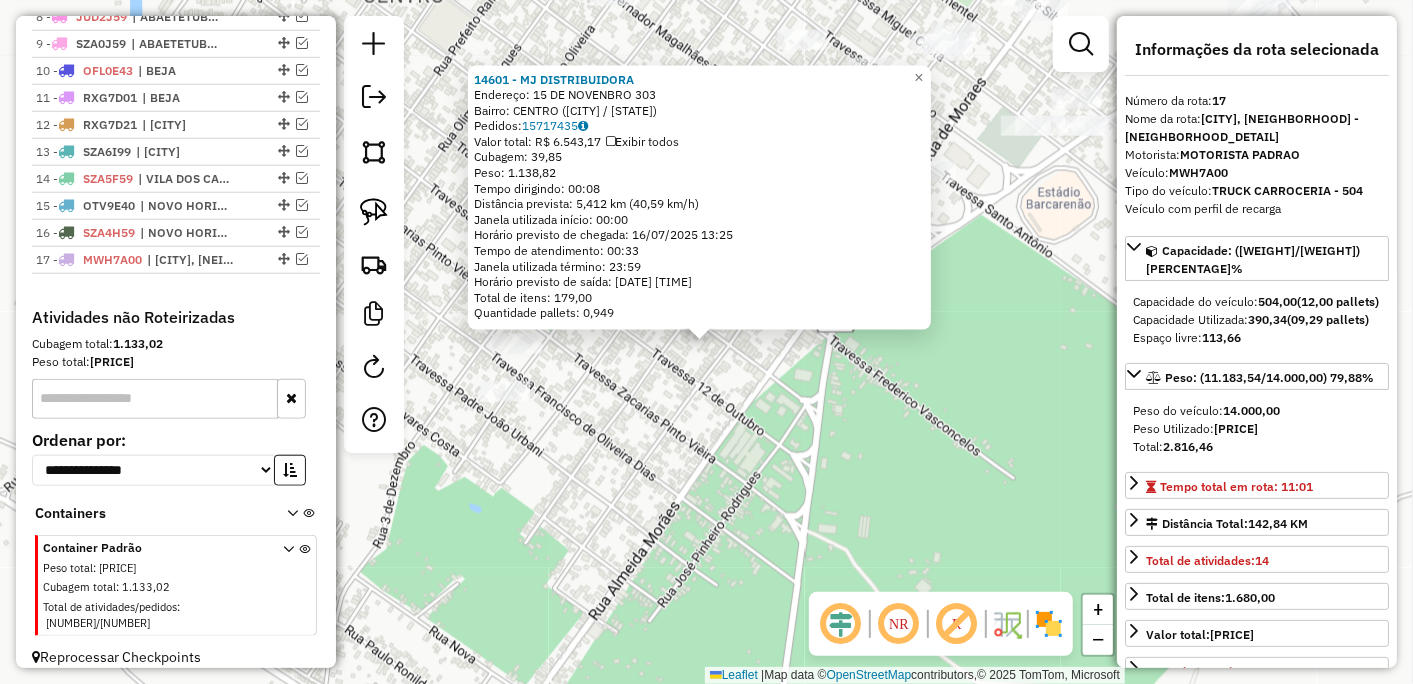 click on "14601 - MJ DISTRIBUIDORA  Endereço:  15 DE NOVENBRO 303   Bairro: CENTRO (BARCARENA / PA)   Pedidos:  15717435   Valor total: R$ 6.543,17   Exibir todos   Cubagem: 39,85  Peso: 1.138,82  Tempo dirigindo: 00:08   Distância prevista: 5,412 km (40,59 km/h)   Janela utilizada início: 00:00   Horário previsto de chegada: 16/07/2025 13:25   Tempo de atendimento: 00:33   Janela utilizada término: 23:59   Horário previsto de saída: 16/07/2025 13:58   Total de itens: 179,00   Quantidade pallets: 0,949  × Janela de atendimento Grade de atendimento Capacidade Transportadoras Veículos Cliente Pedidos  Rotas Selecione os dias de semana para filtrar as janelas de atendimento  Seg   Ter   Qua   Qui   Sex   Sáb   Dom  Informe o período da janela de atendimento: De: Até:  Filtrar exatamente a janela do cliente  Considerar janela de atendimento padrão  Selecione os dias de semana para filtrar as grades de atendimento  Seg   Ter   Qua   Qui   Sex   Sáb   Dom   Considerar clientes sem dia de atendimento cadastrado" 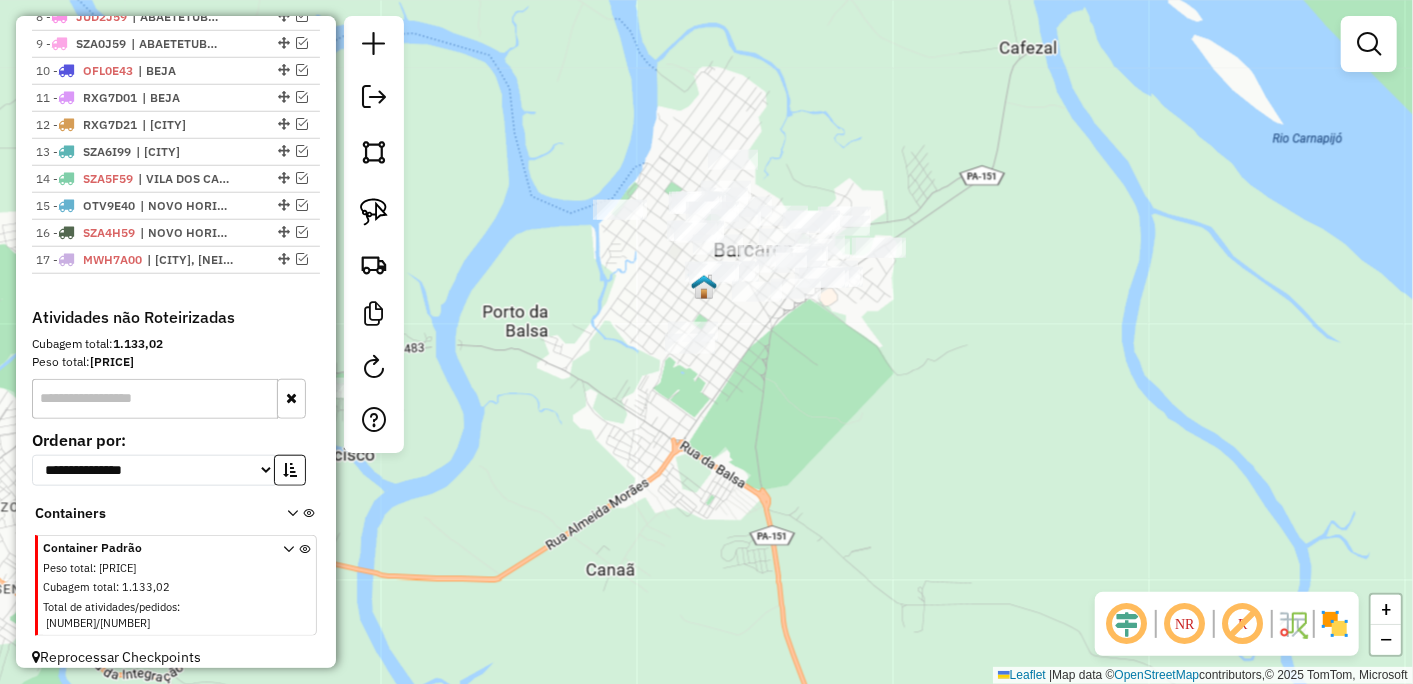 drag, startPoint x: 858, startPoint y: 503, endPoint x: 882, endPoint y: 361, distance: 144.01389 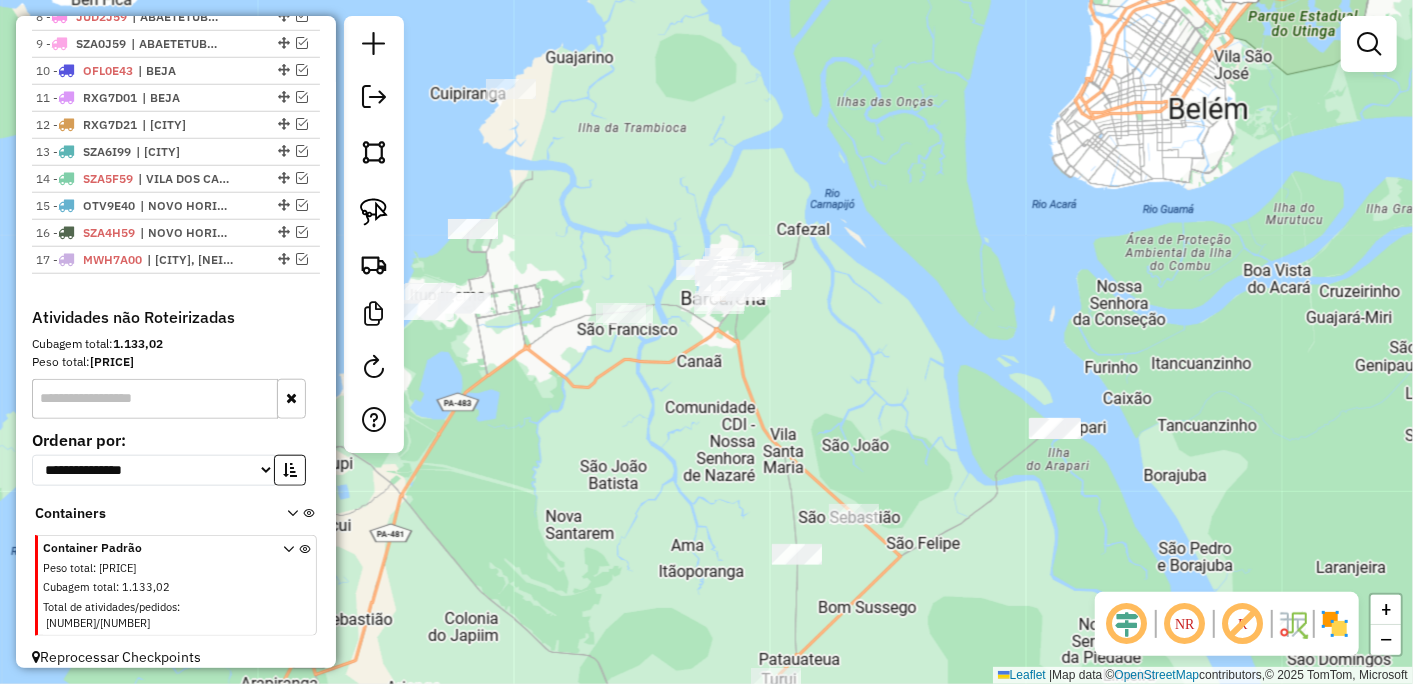 drag, startPoint x: 891, startPoint y: 475, endPoint x: 777, endPoint y: 465, distance: 114.43776 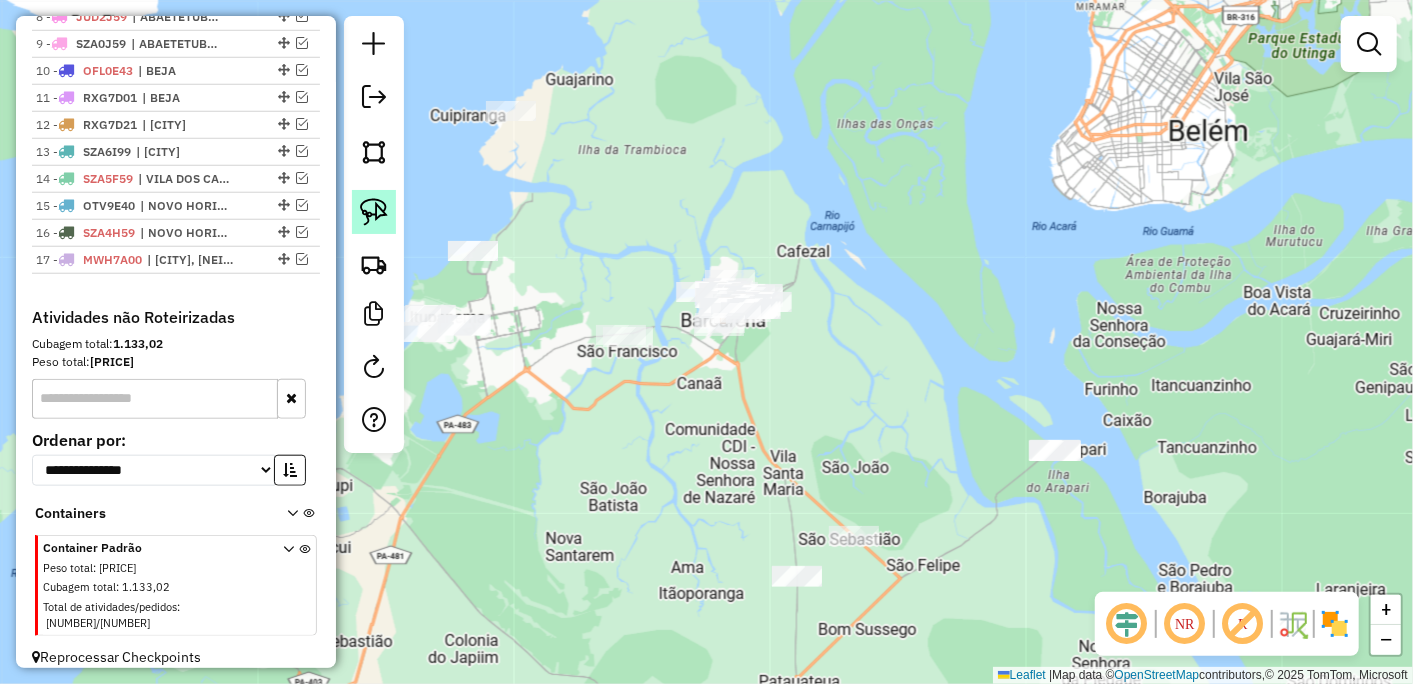 click 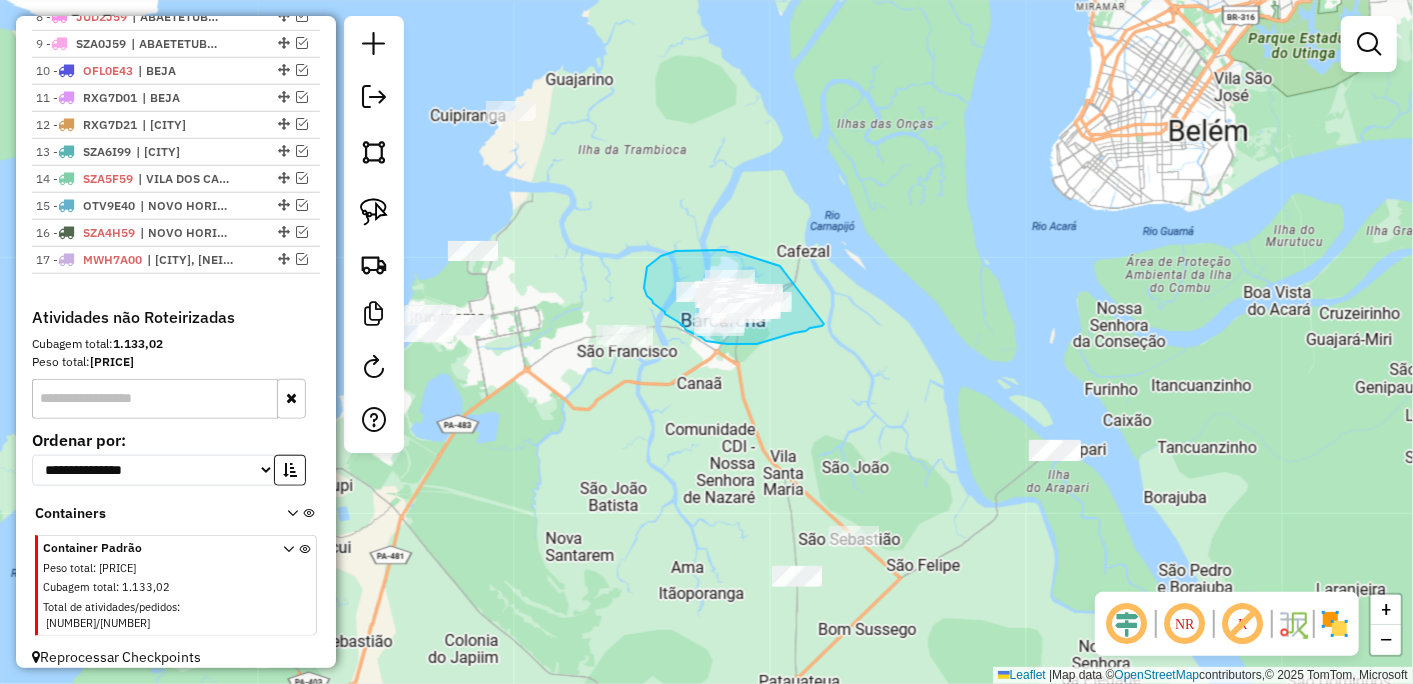 drag, startPoint x: 780, startPoint y: 266, endPoint x: 822, endPoint y: 324, distance: 71.610054 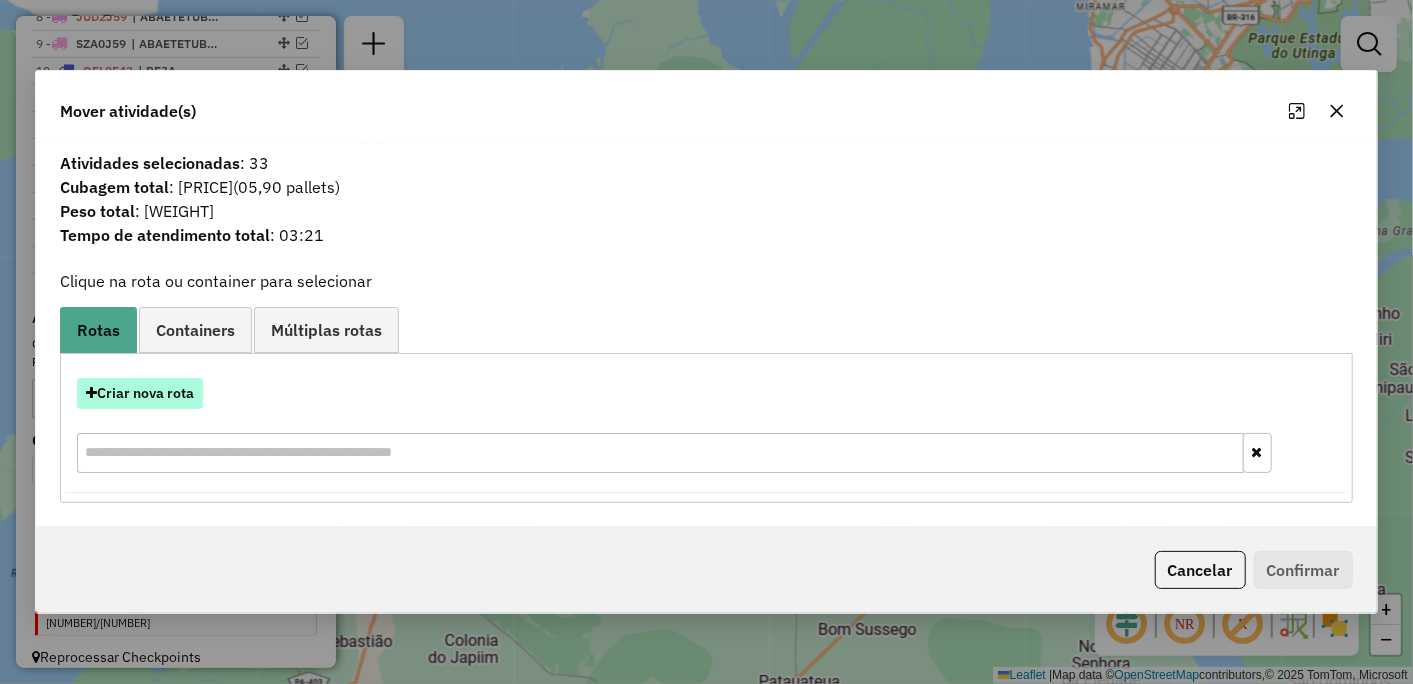 click on "Criar nova rota" at bounding box center [140, 393] 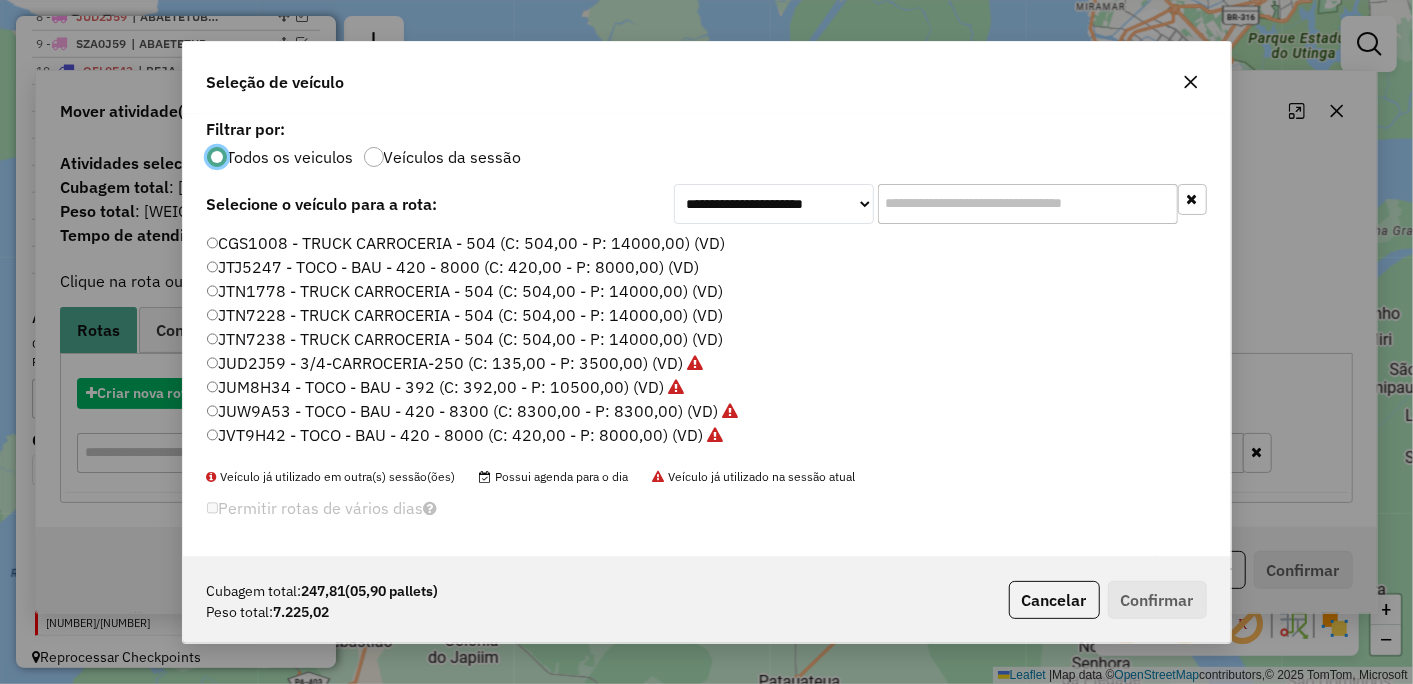 scroll, scrollTop: 11, scrollLeft: 5, axis: both 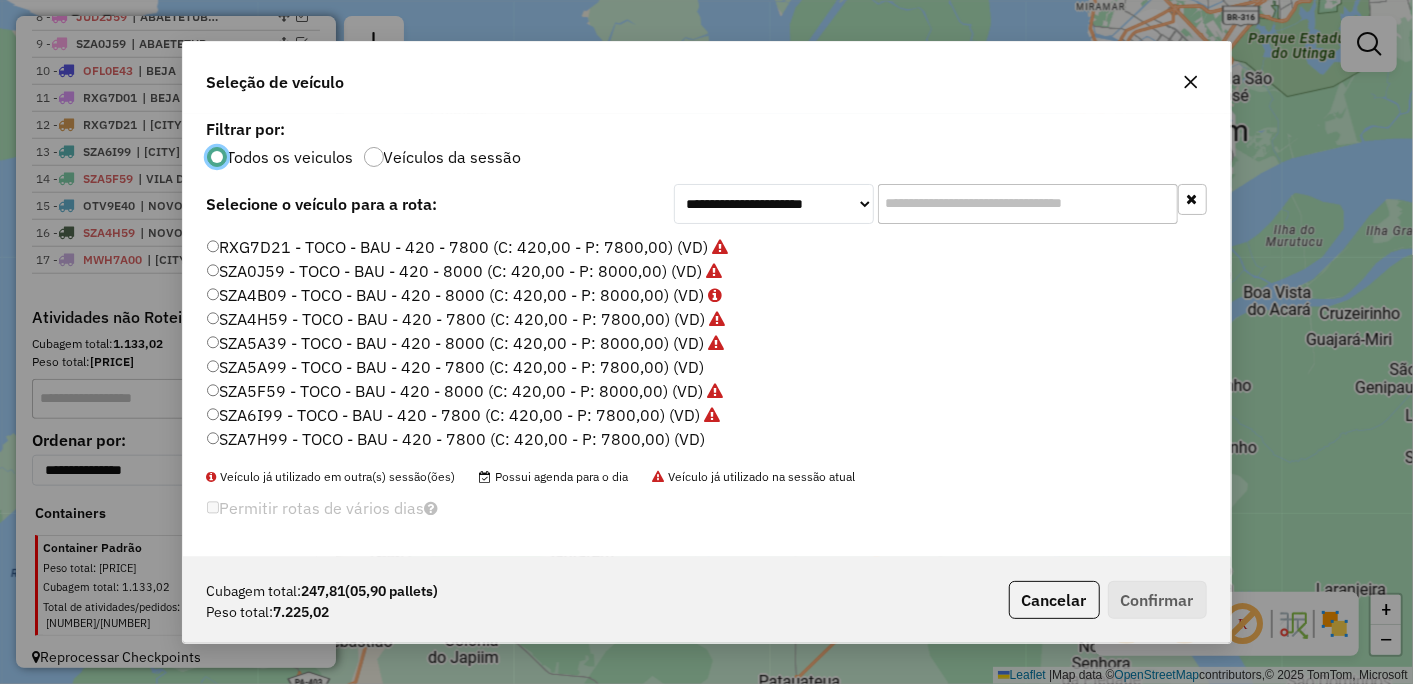 click on "SZA7H99 - TOCO - BAU - 420 - 7800 (C: 420,00 - P: 7800,00) (VD)" 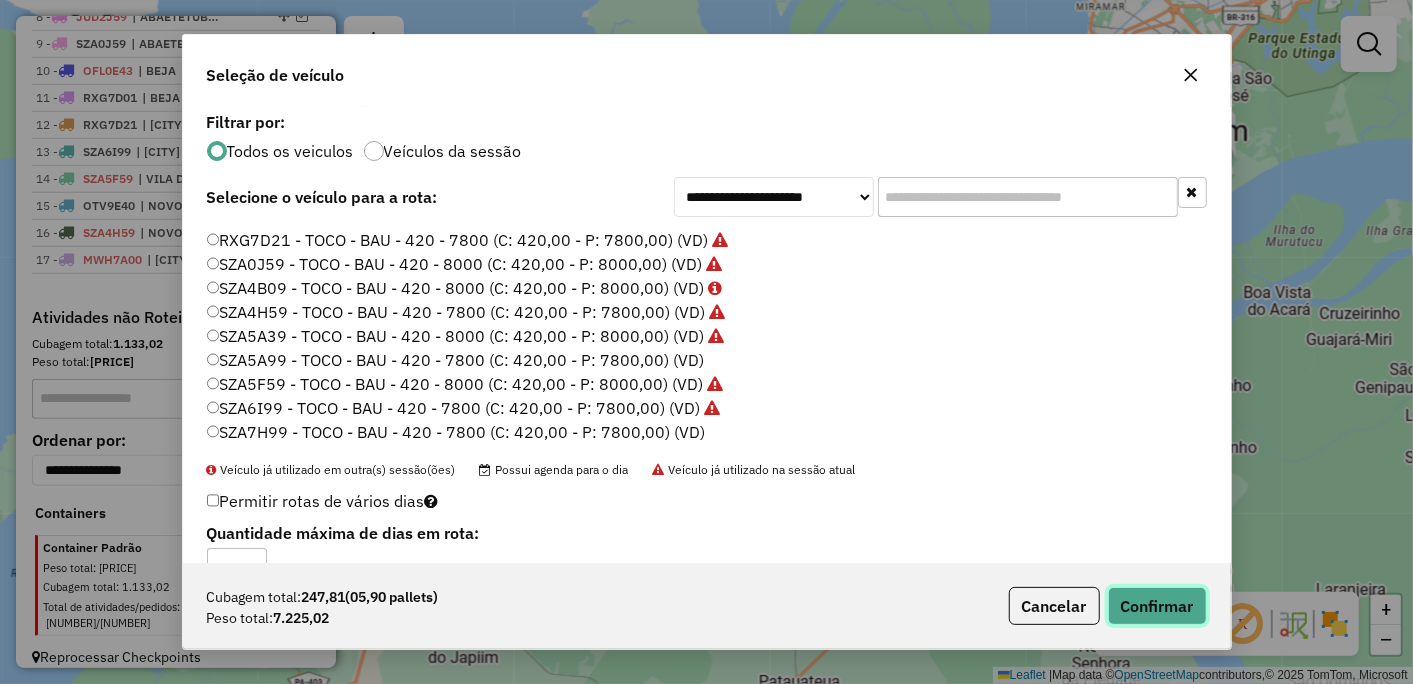 click on "Confirmar" 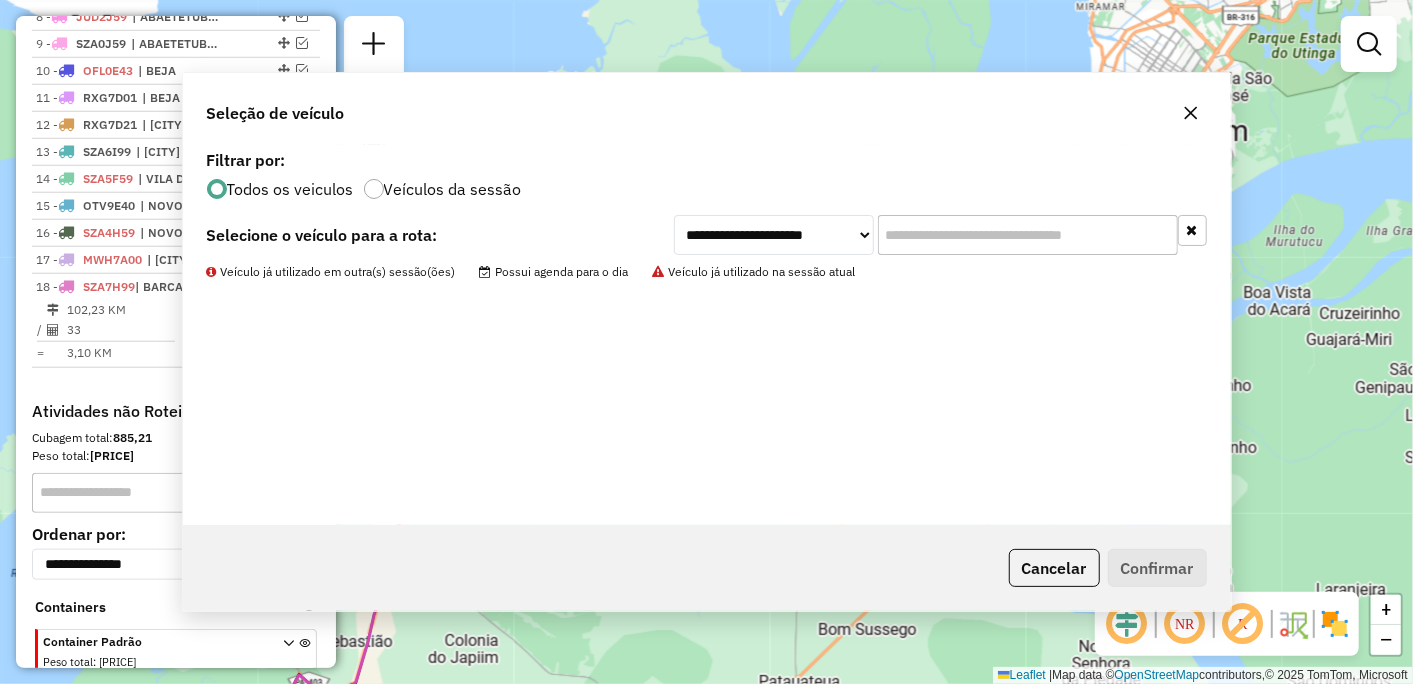 scroll, scrollTop: 1044, scrollLeft: 0, axis: vertical 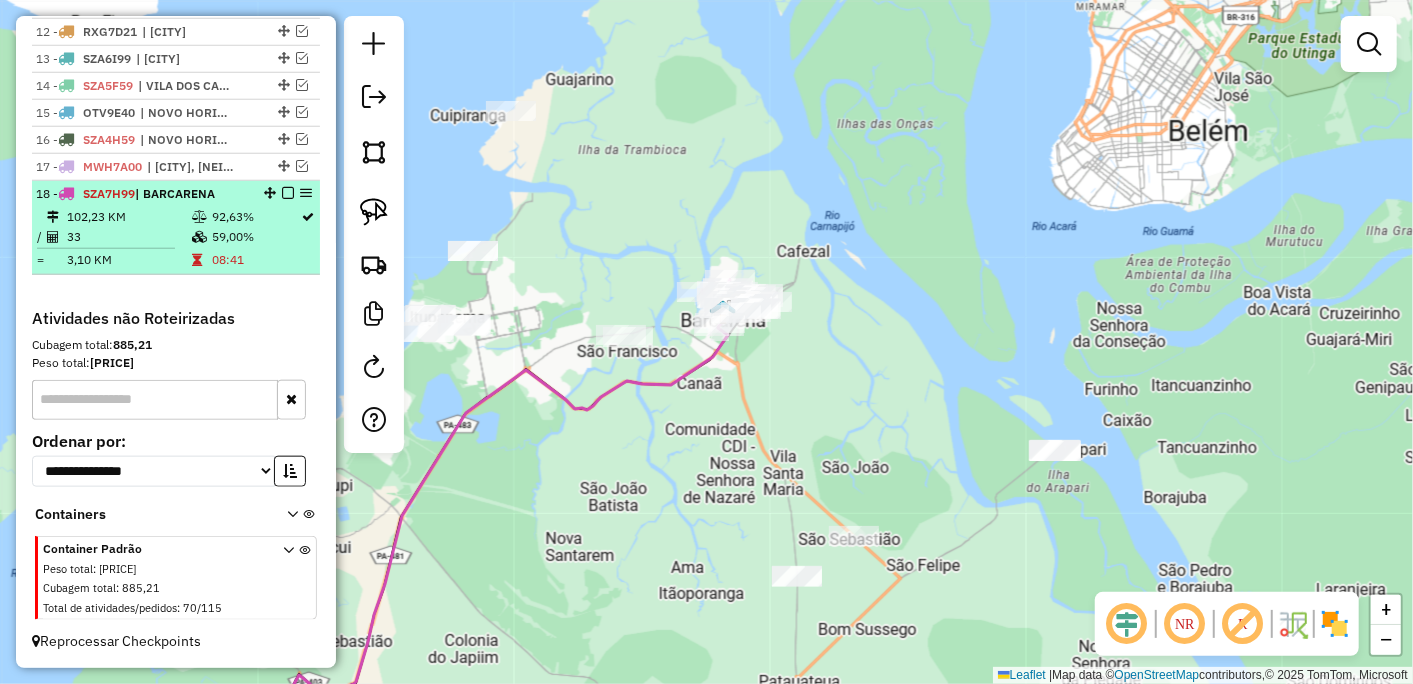 click at bounding box center [288, 193] 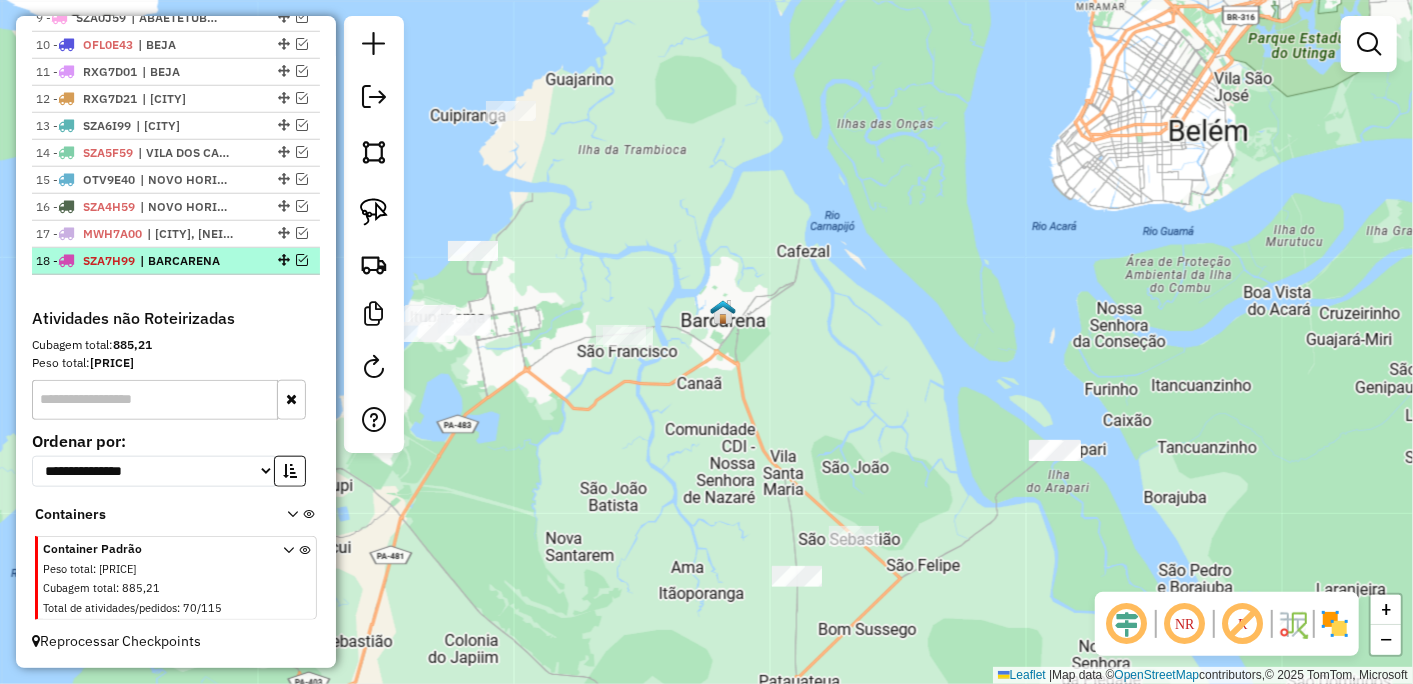 scroll, scrollTop: 977, scrollLeft: 0, axis: vertical 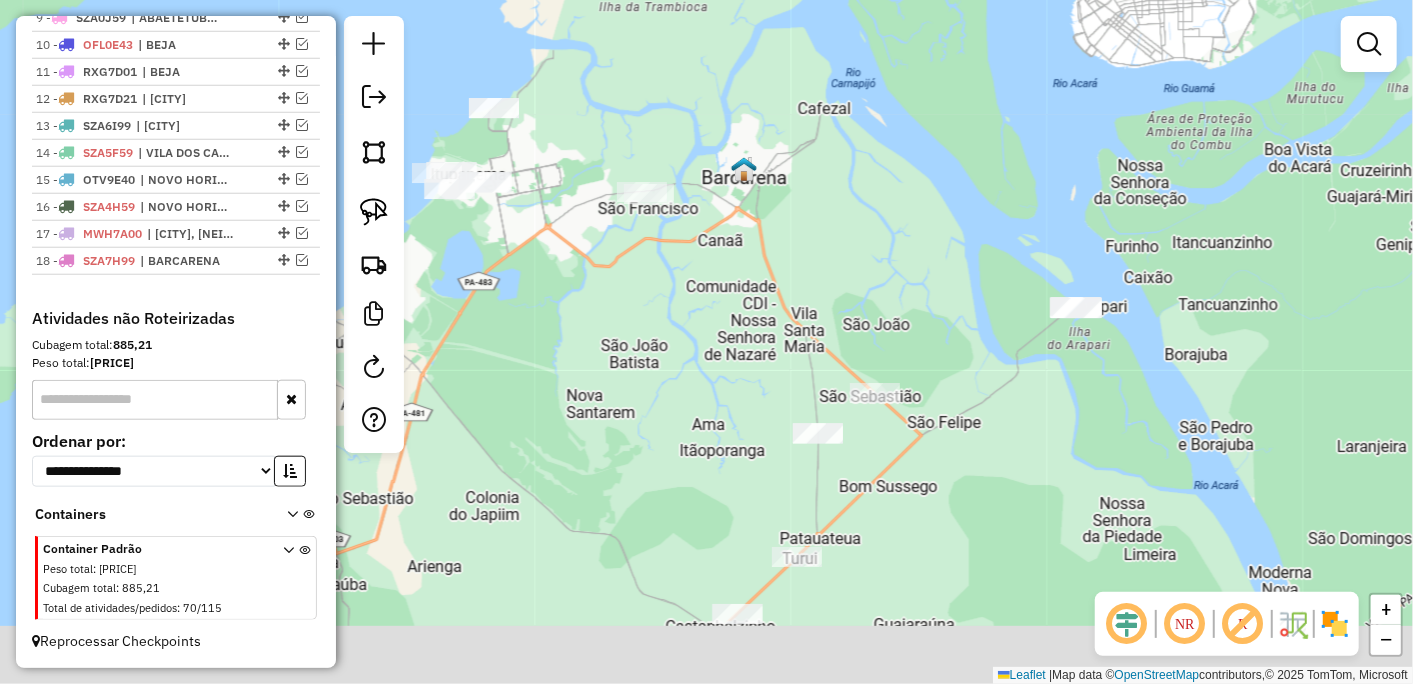 drag, startPoint x: 688, startPoint y: 503, endPoint x: 752, endPoint y: 118, distance: 390.28323 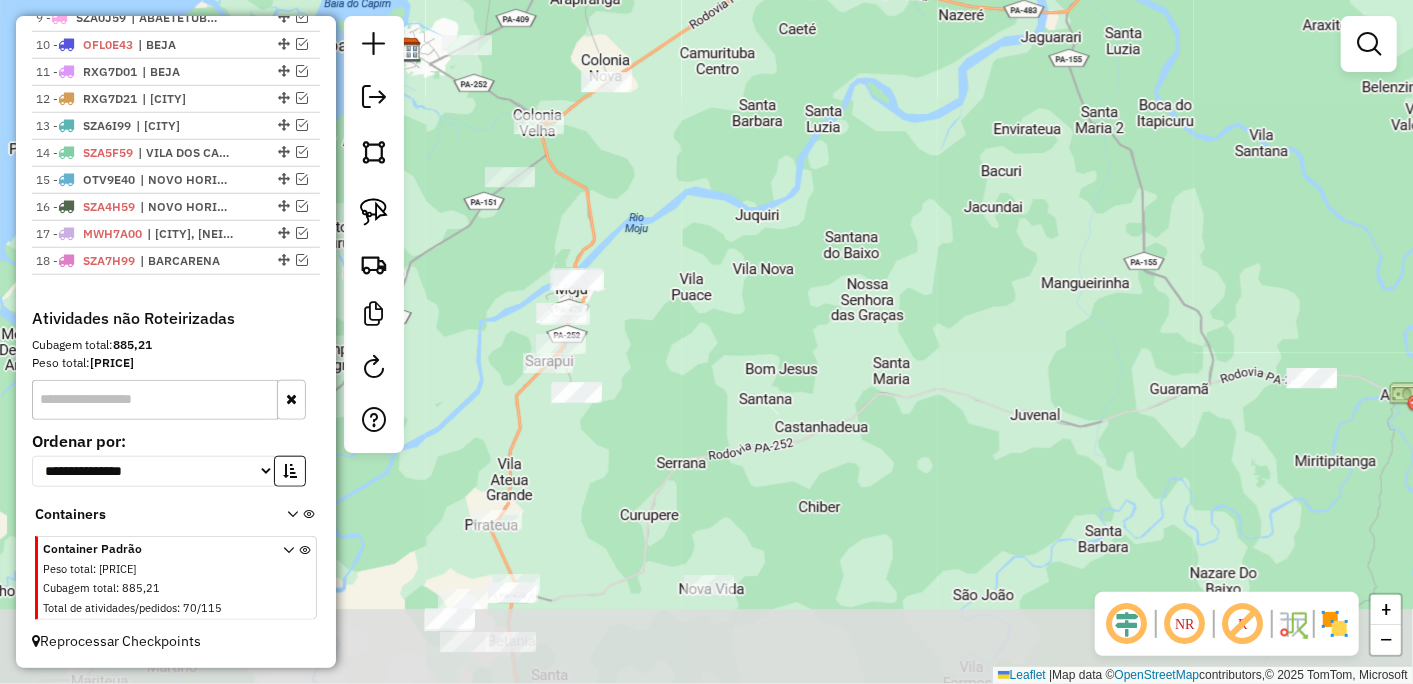 drag, startPoint x: 812, startPoint y: 493, endPoint x: 823, endPoint y: 312, distance: 181.33394 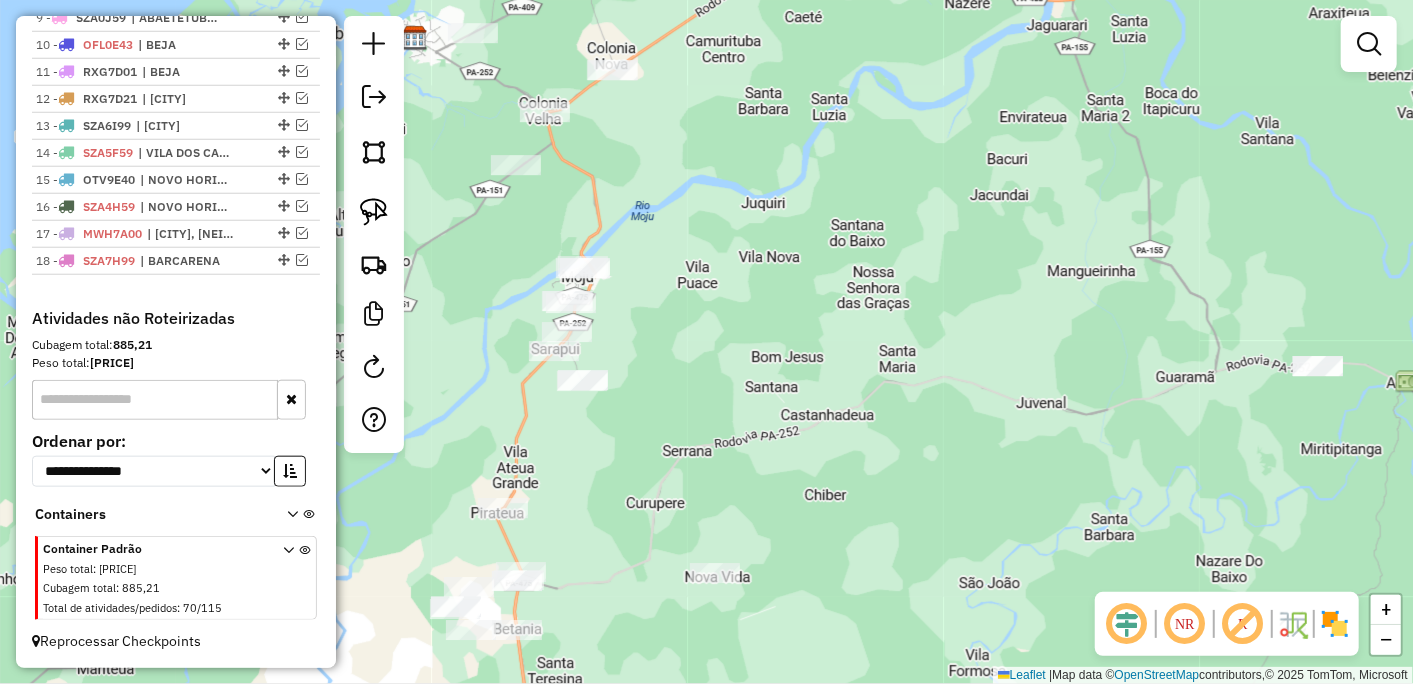 drag, startPoint x: 774, startPoint y: 486, endPoint x: 780, endPoint y: 474, distance: 13.416408 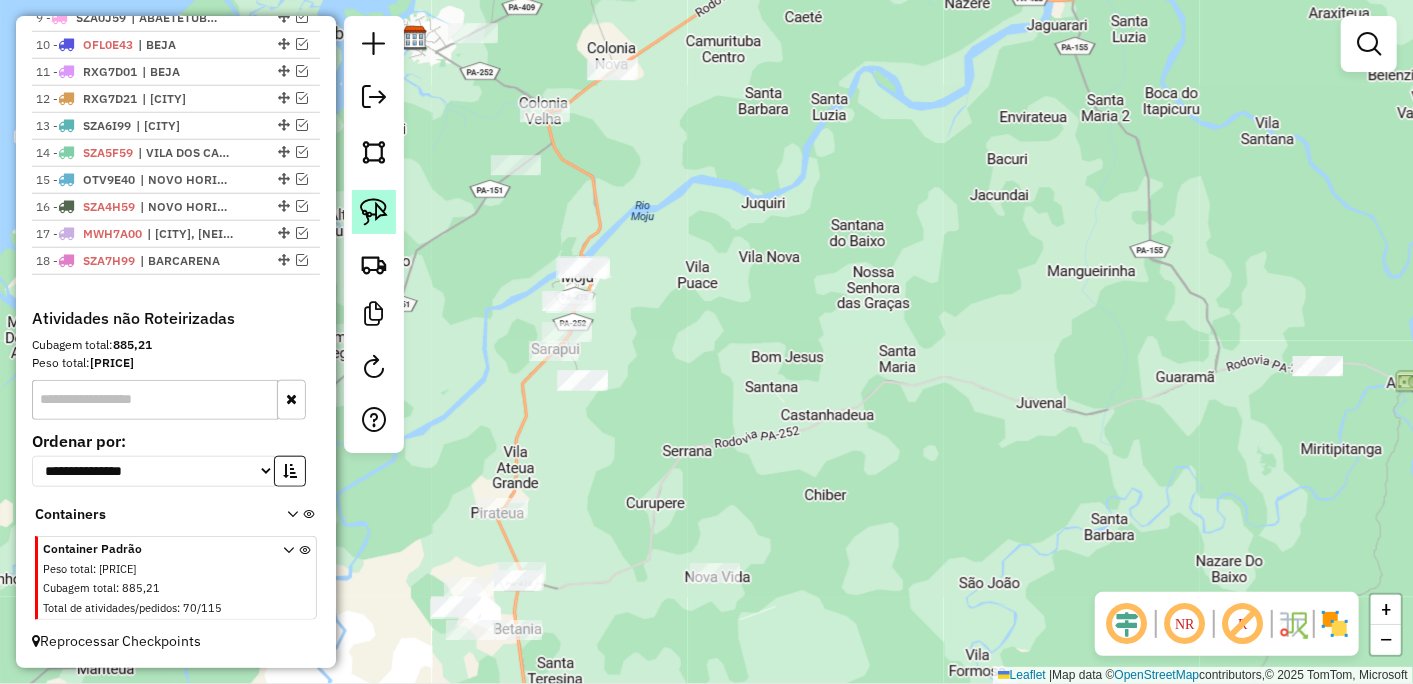 click 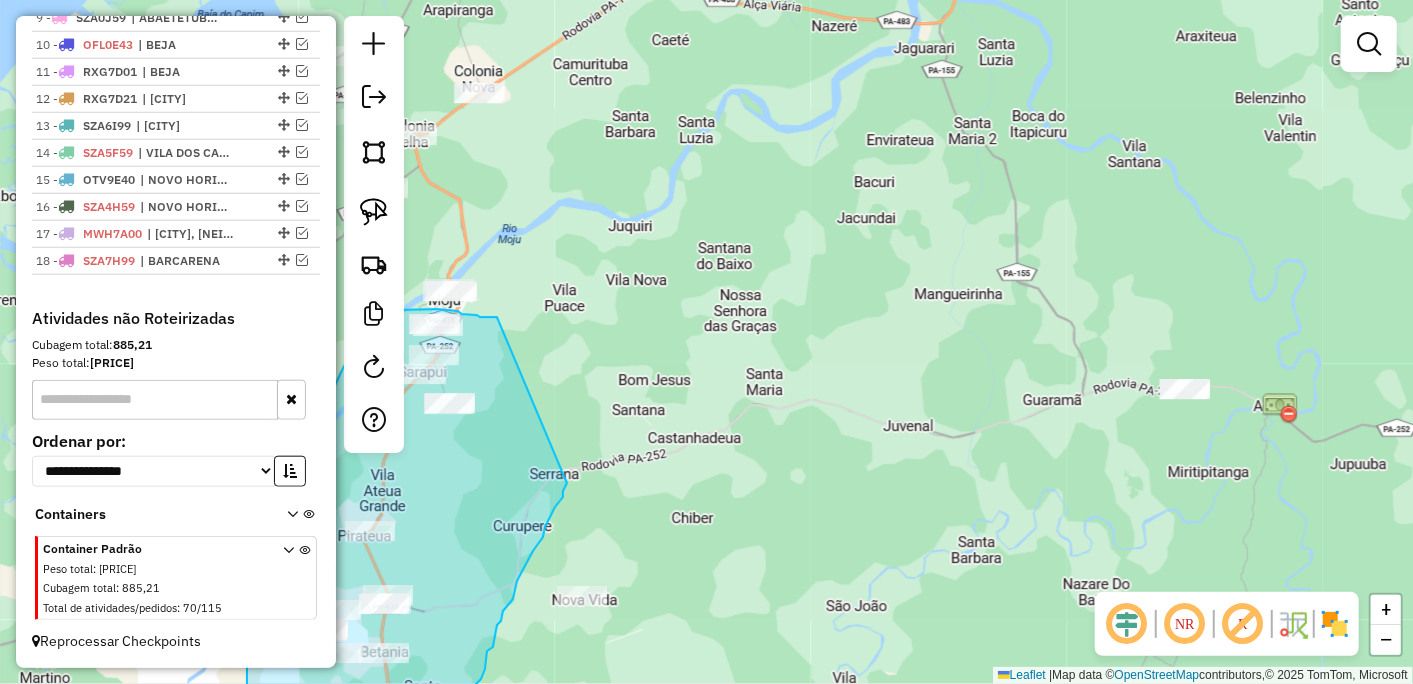 drag, startPoint x: 630, startPoint y: 294, endPoint x: 567, endPoint y: 483, distance: 199.2235 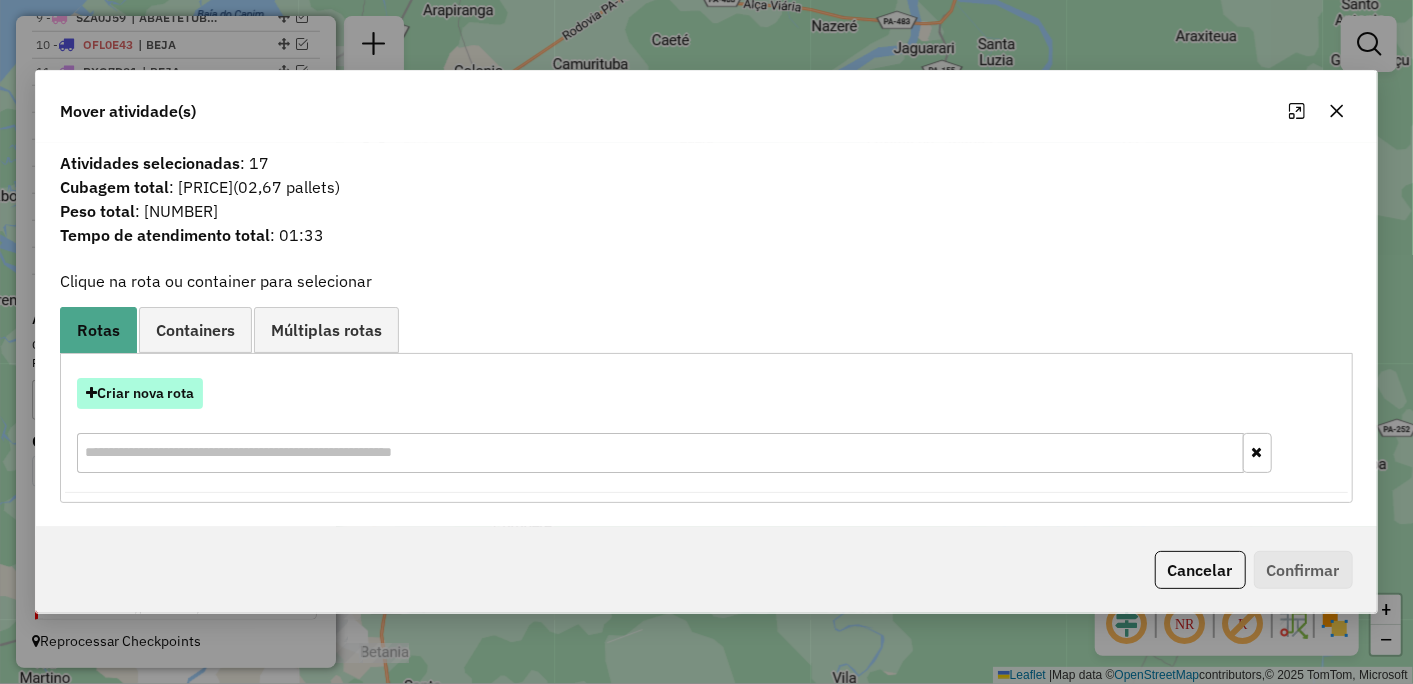 click on "Criar nova rota" at bounding box center (140, 393) 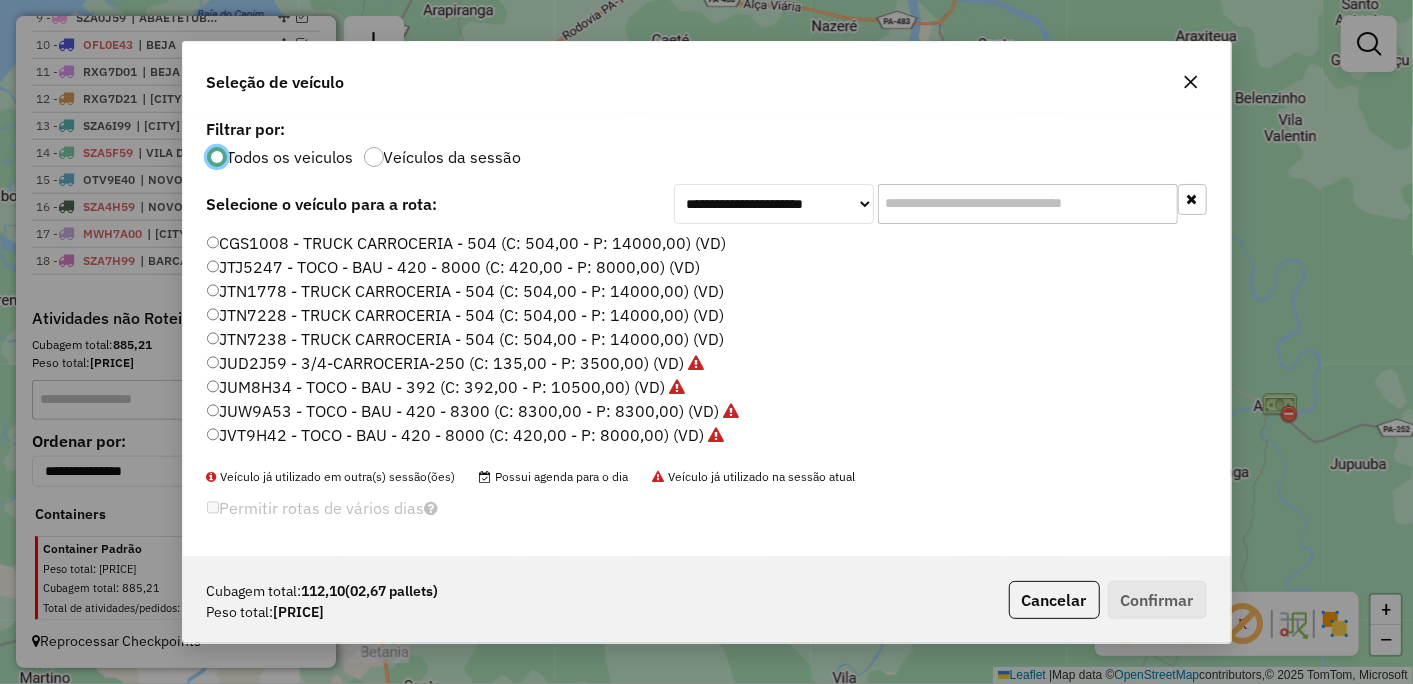 scroll, scrollTop: 11, scrollLeft: 5, axis: both 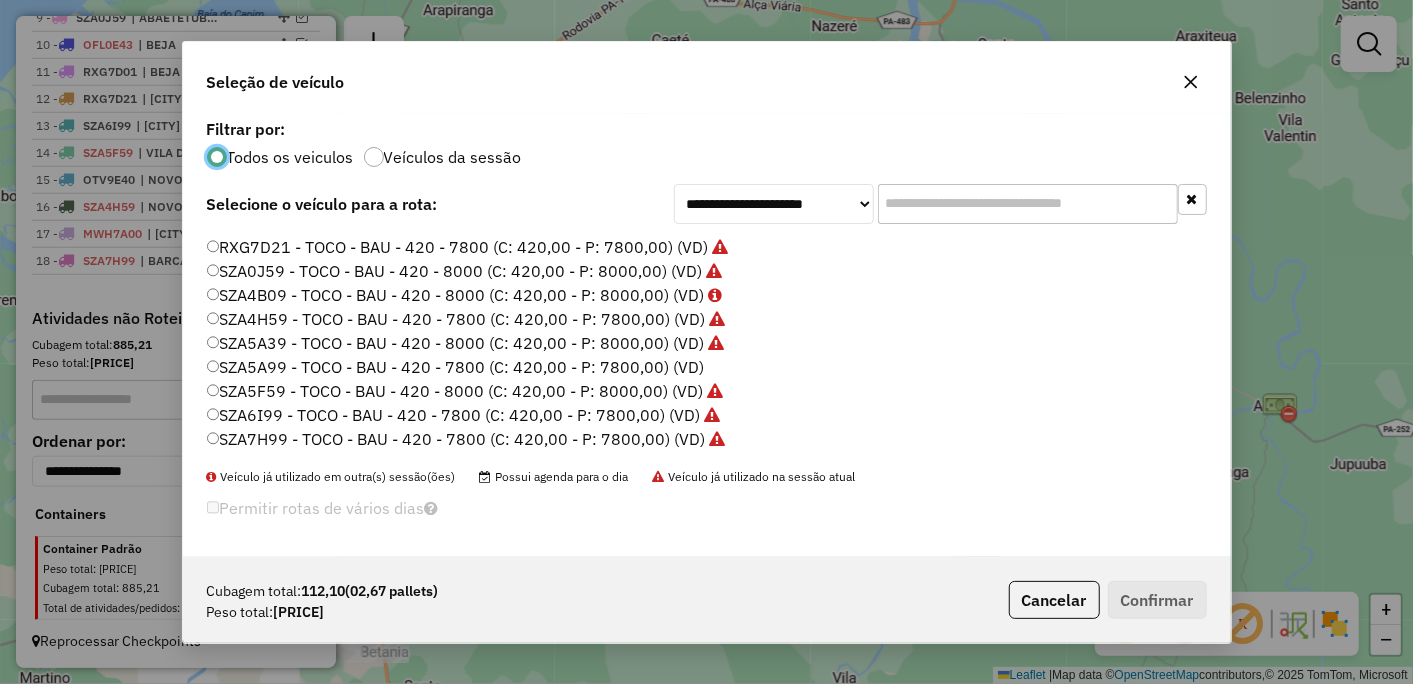 click on "SZA5A99 - TOCO - BAU - 420 - 7800 (C: 420,00 - P: 7800,00) (VD)" 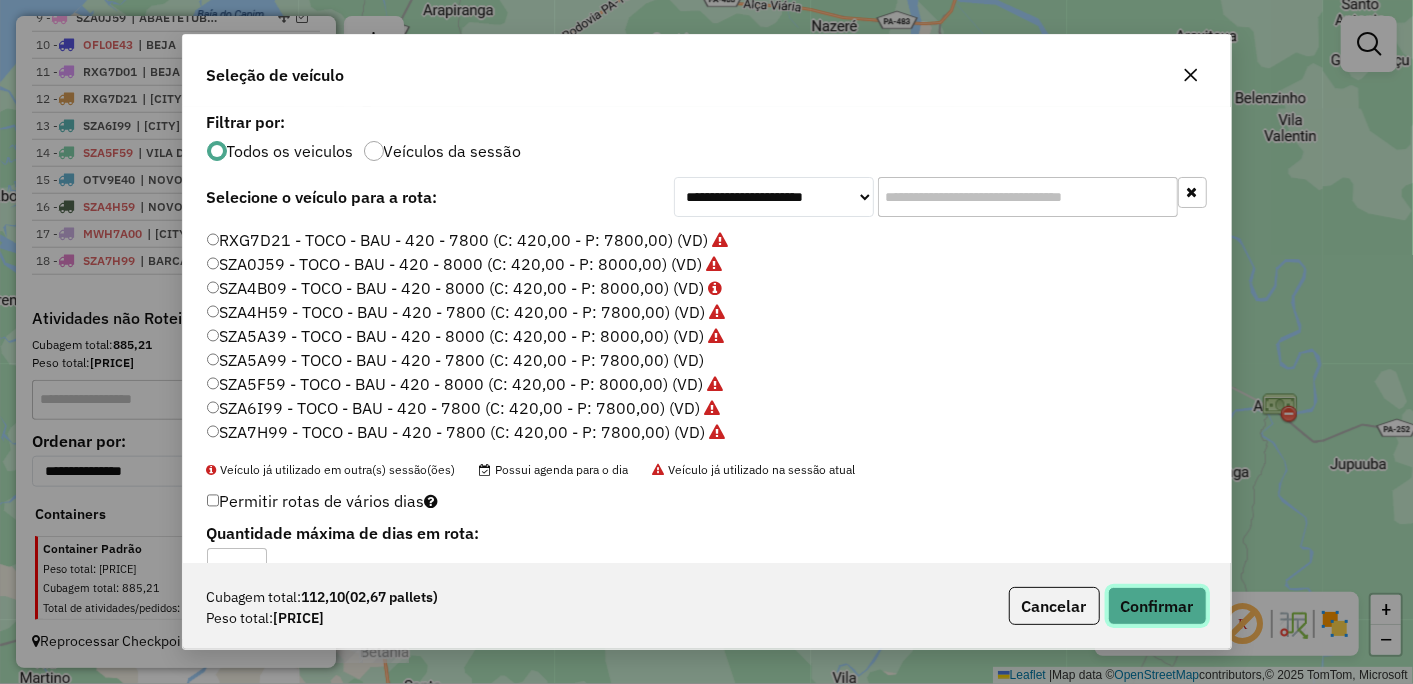 click on "Confirmar" 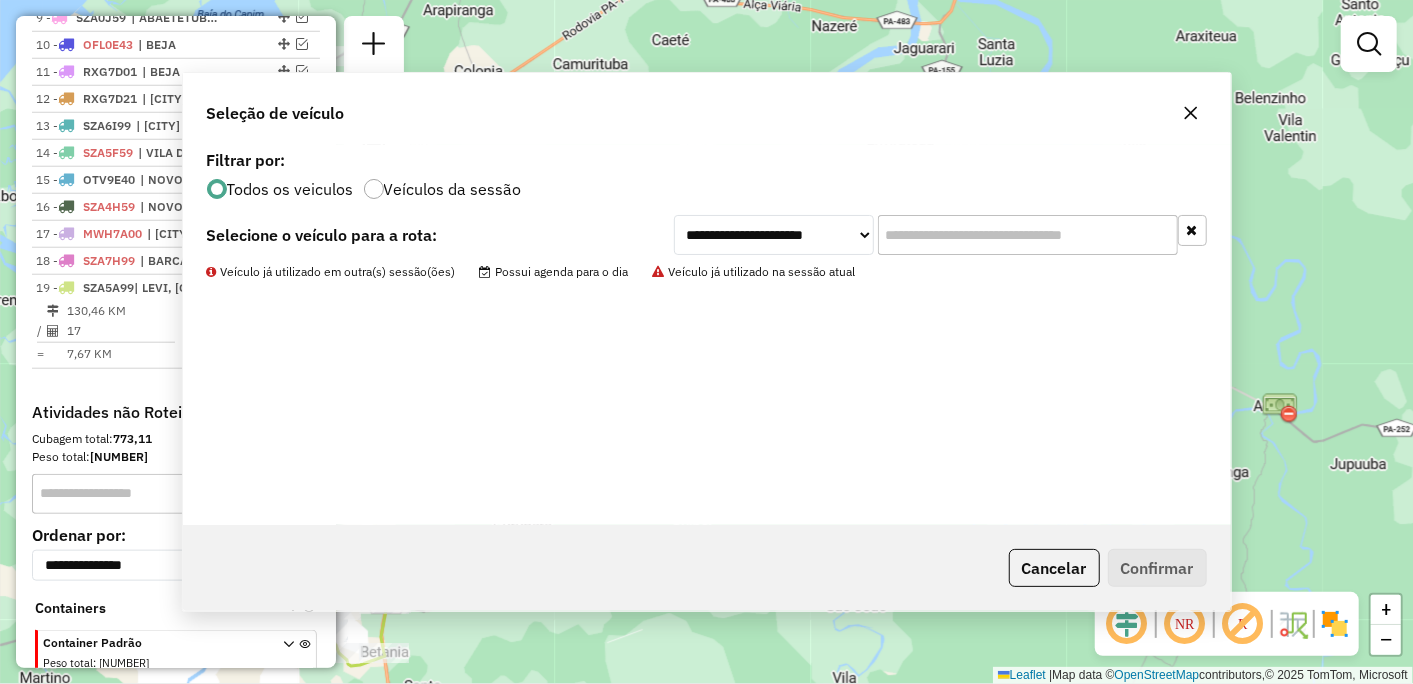 scroll, scrollTop: 1053, scrollLeft: 0, axis: vertical 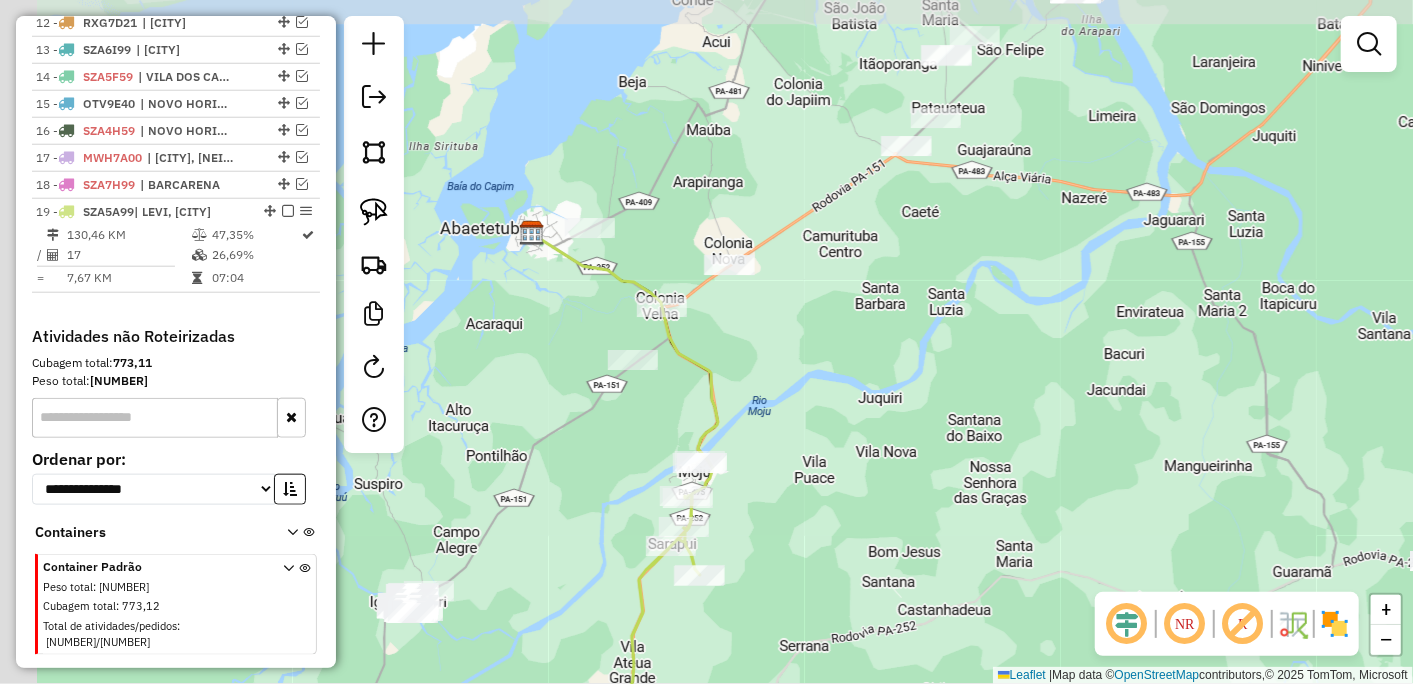 drag, startPoint x: 675, startPoint y: 233, endPoint x: 937, endPoint y: 367, distance: 294.27878 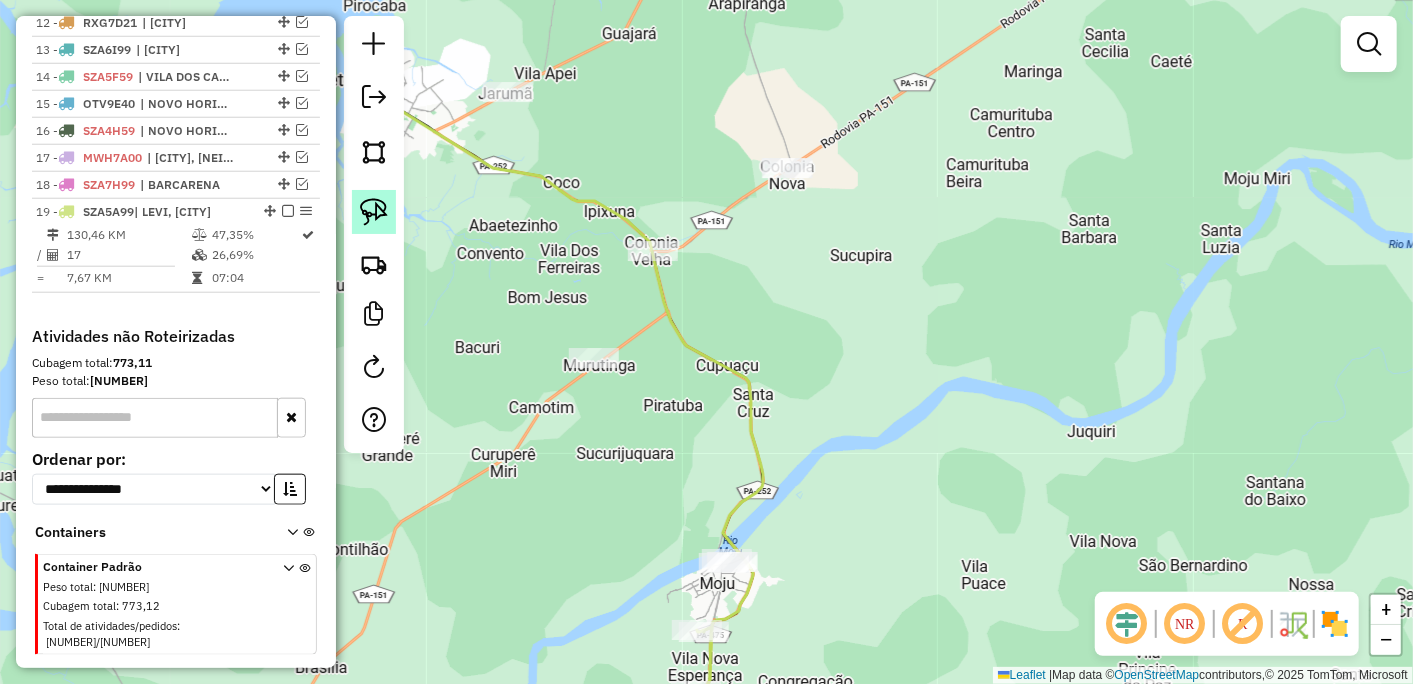 click 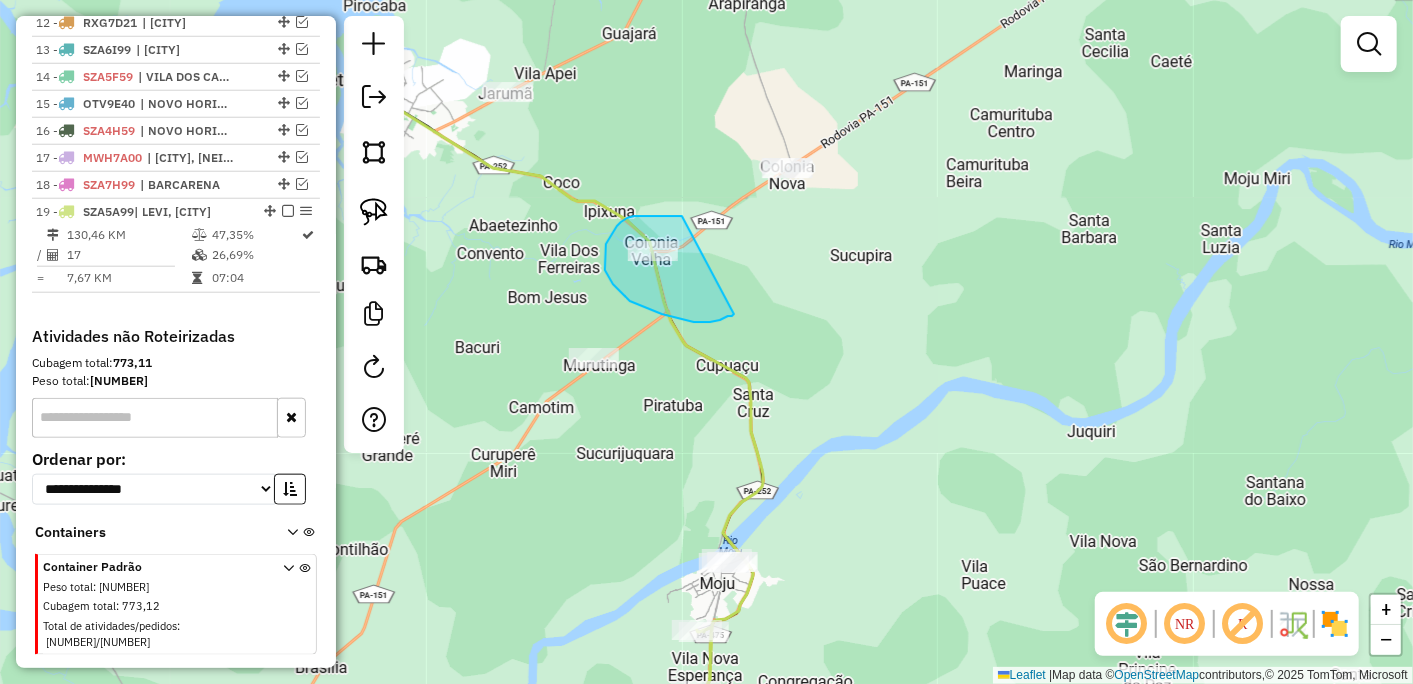 drag, startPoint x: 645, startPoint y: 216, endPoint x: 734, endPoint y: 314, distance: 132.38202 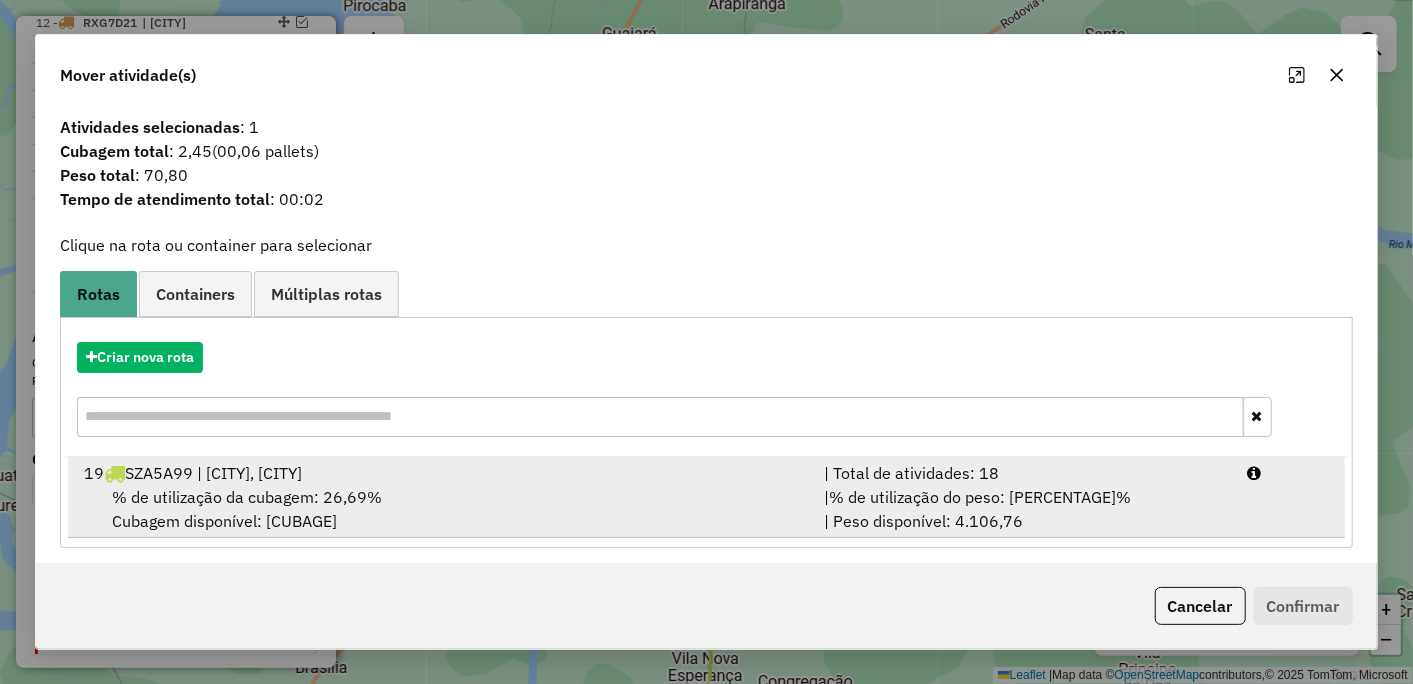 click on "% de utilização da cubagem: 26,69%" at bounding box center [247, 497] 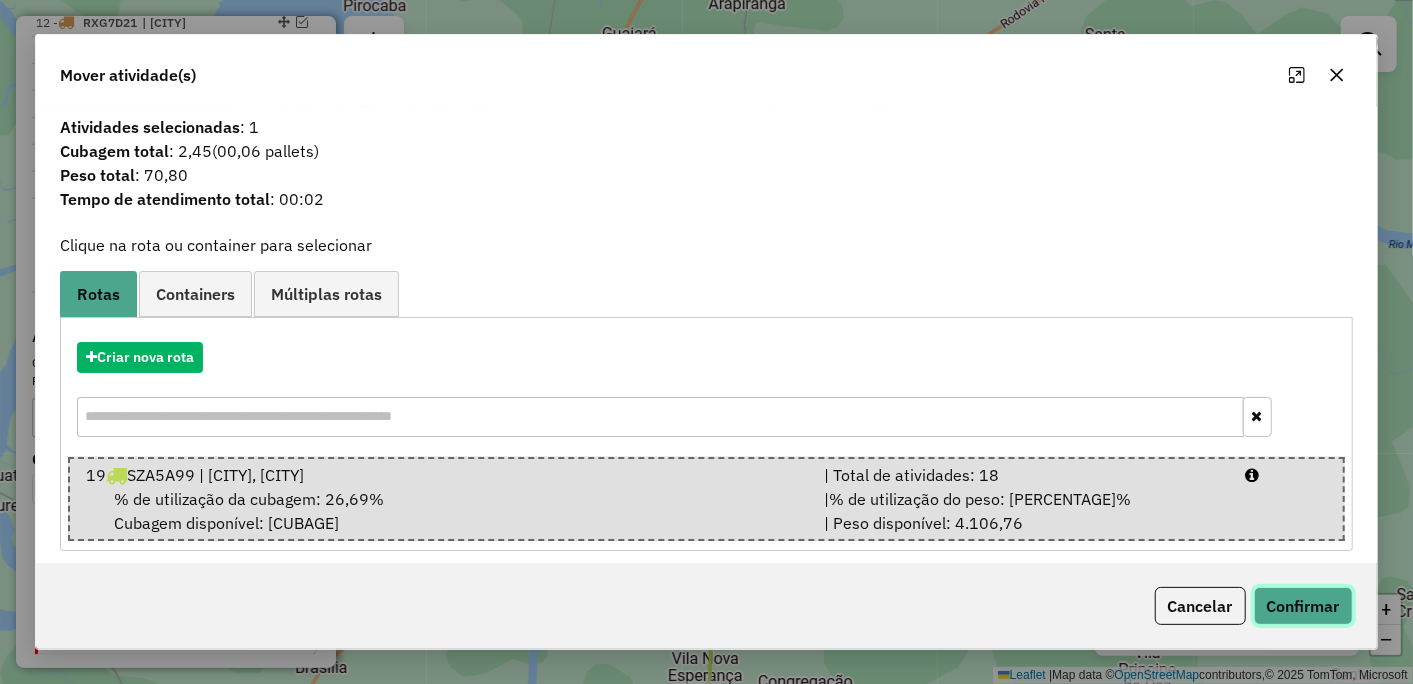 click on "Confirmar" 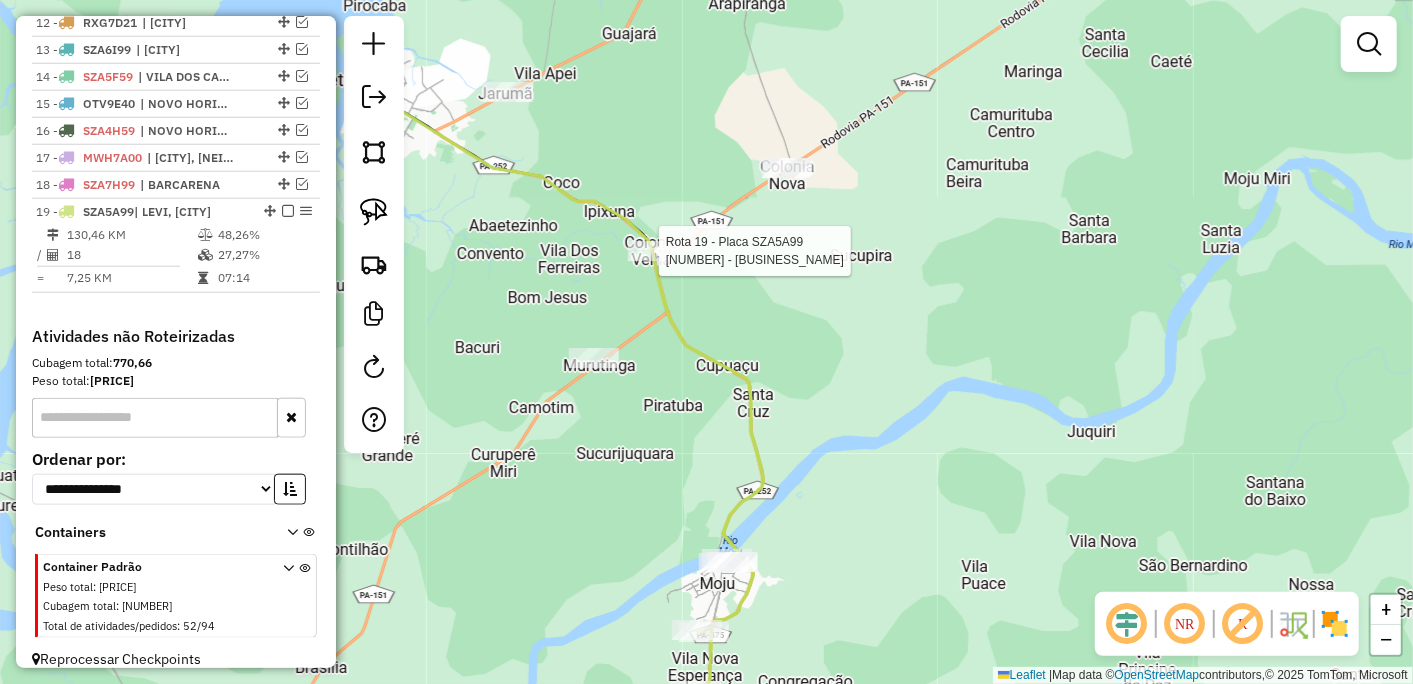 select on "*********" 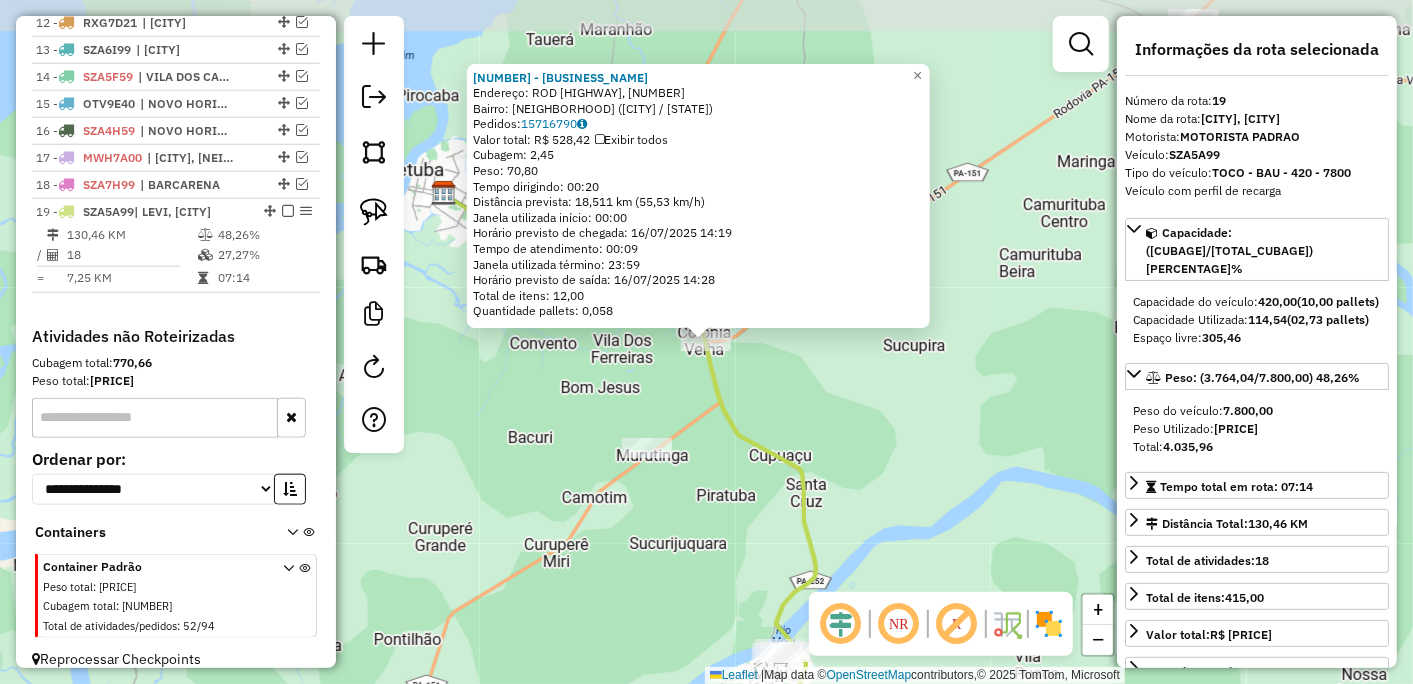 scroll, scrollTop: 1071, scrollLeft: 0, axis: vertical 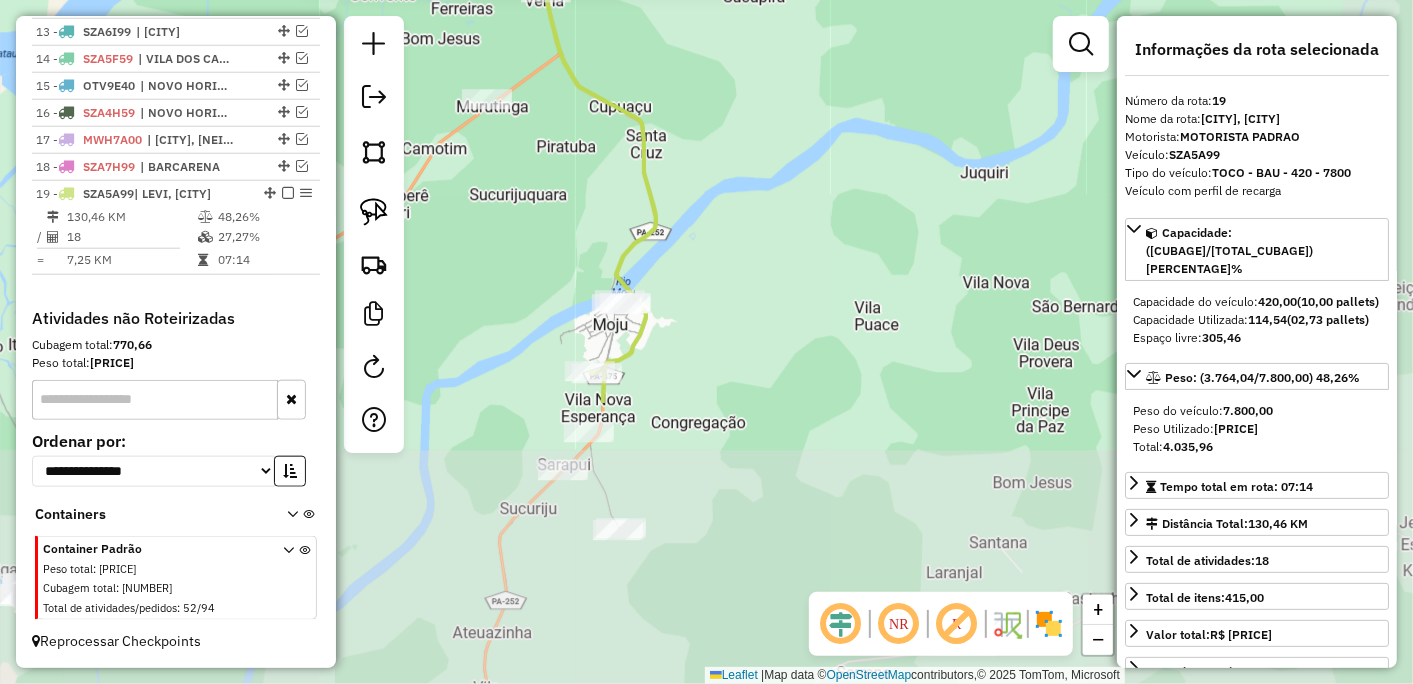 drag, startPoint x: 762, startPoint y: 600, endPoint x: 601, endPoint y: 247, distance: 387.98196 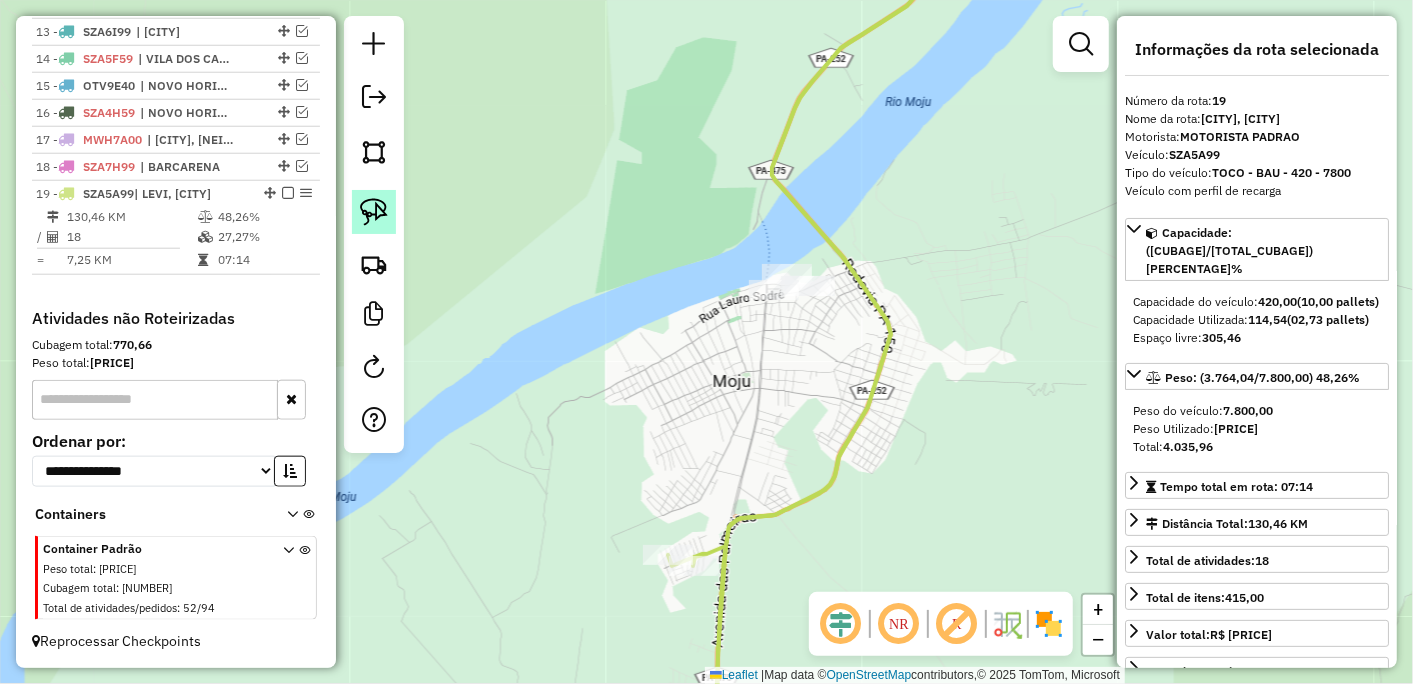 click 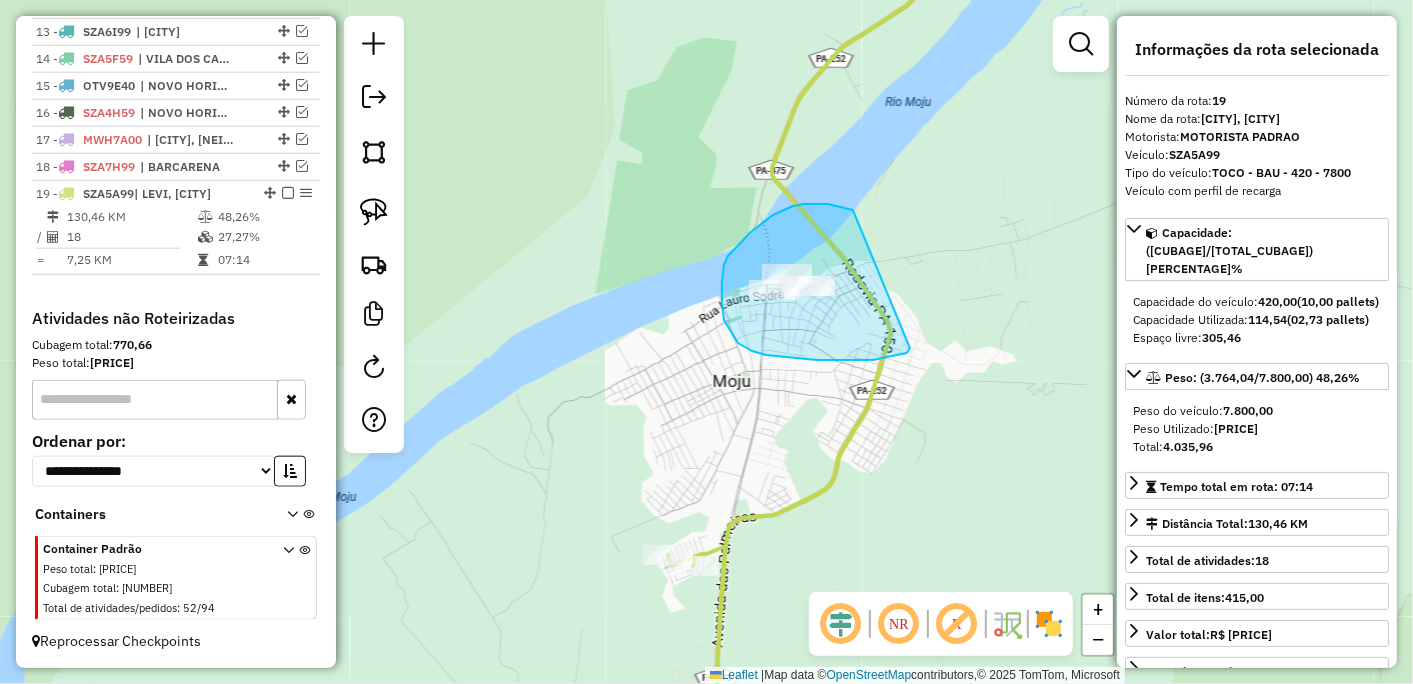 drag, startPoint x: 844, startPoint y: 207, endPoint x: 912, endPoint y: 348, distance: 156.54073 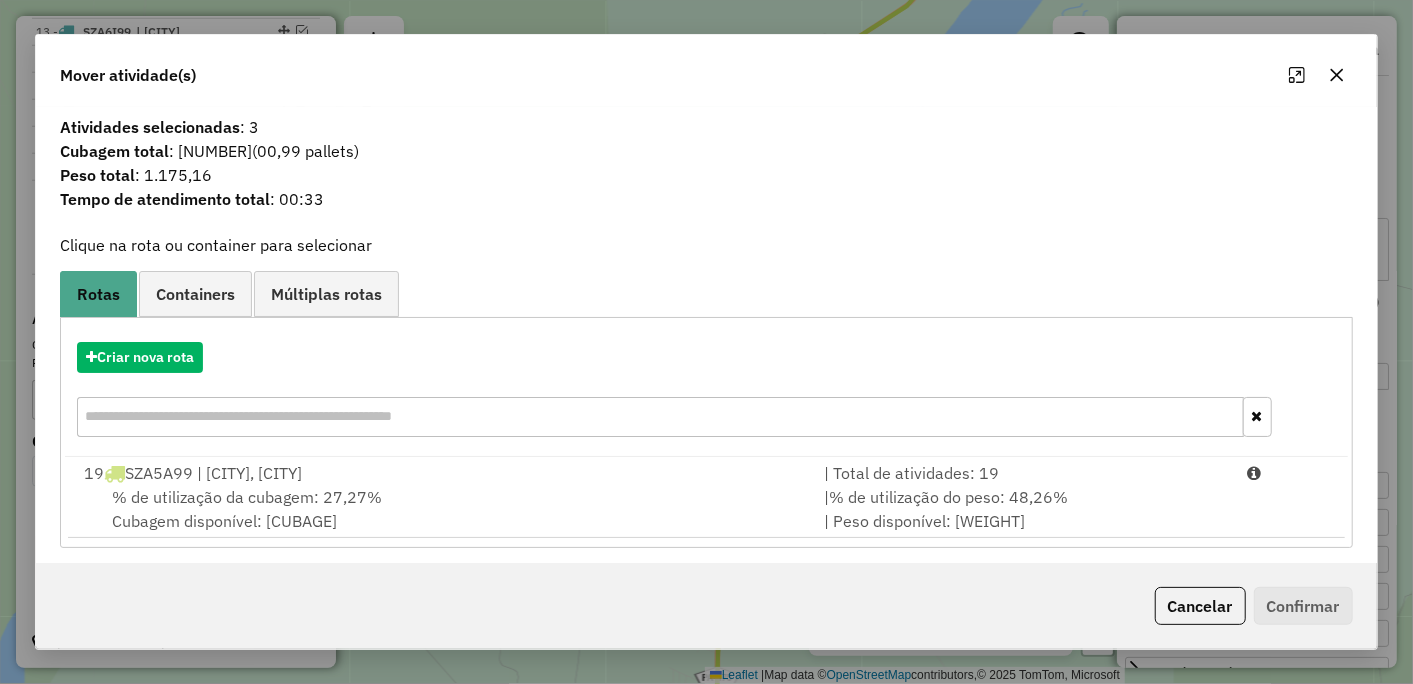 click 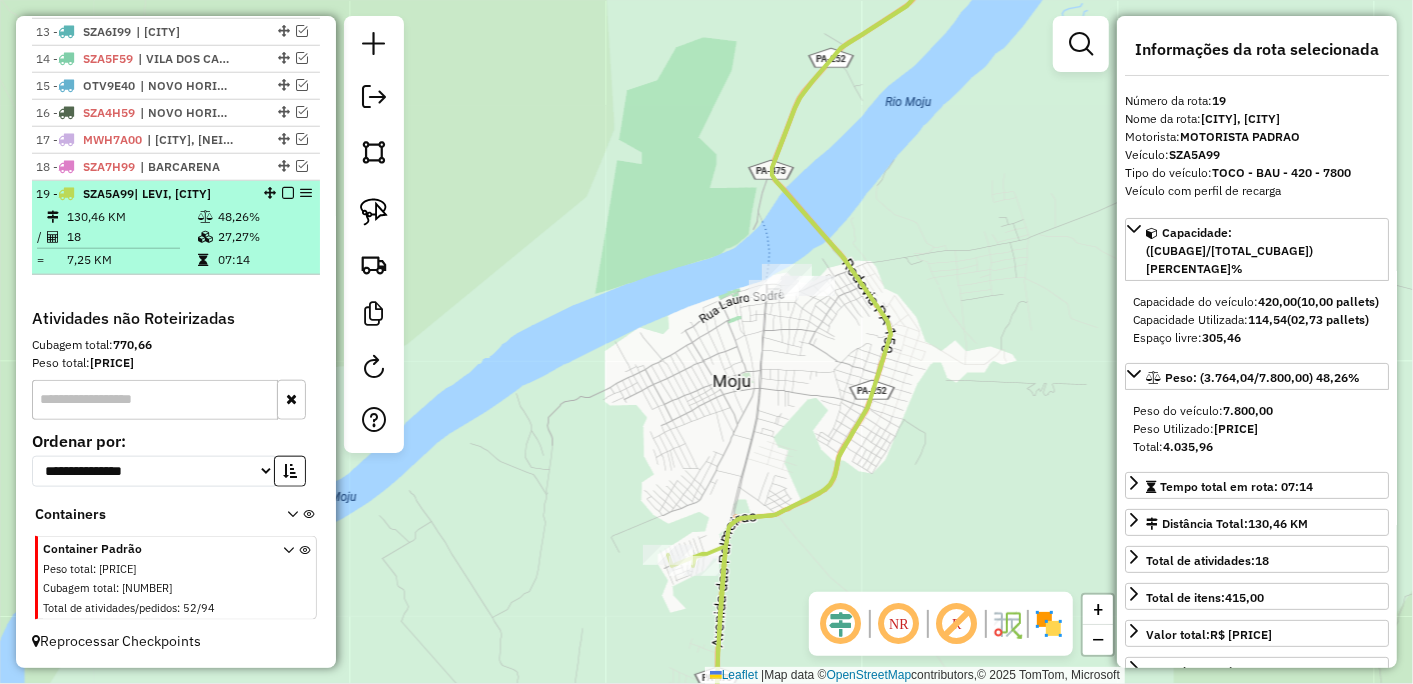 click at bounding box center (288, 193) 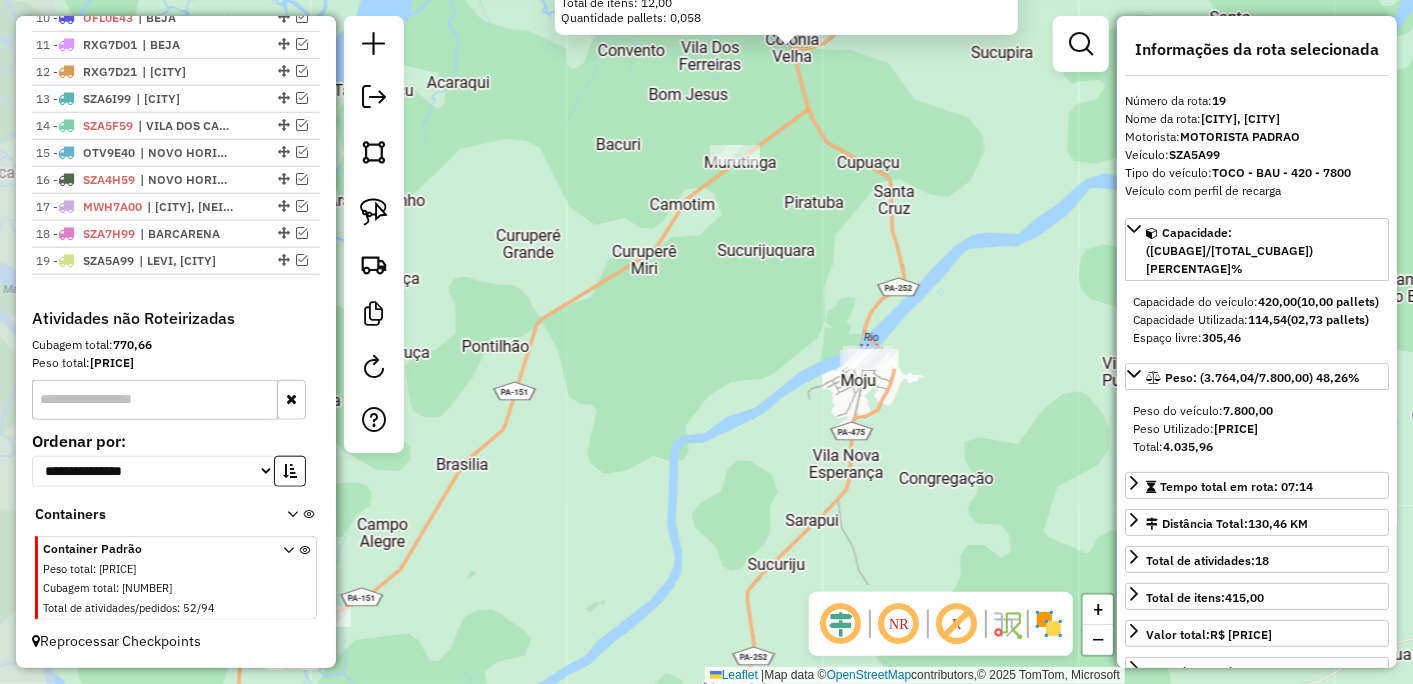 drag, startPoint x: 613, startPoint y: 358, endPoint x: 763, endPoint y: 485, distance: 196.54262 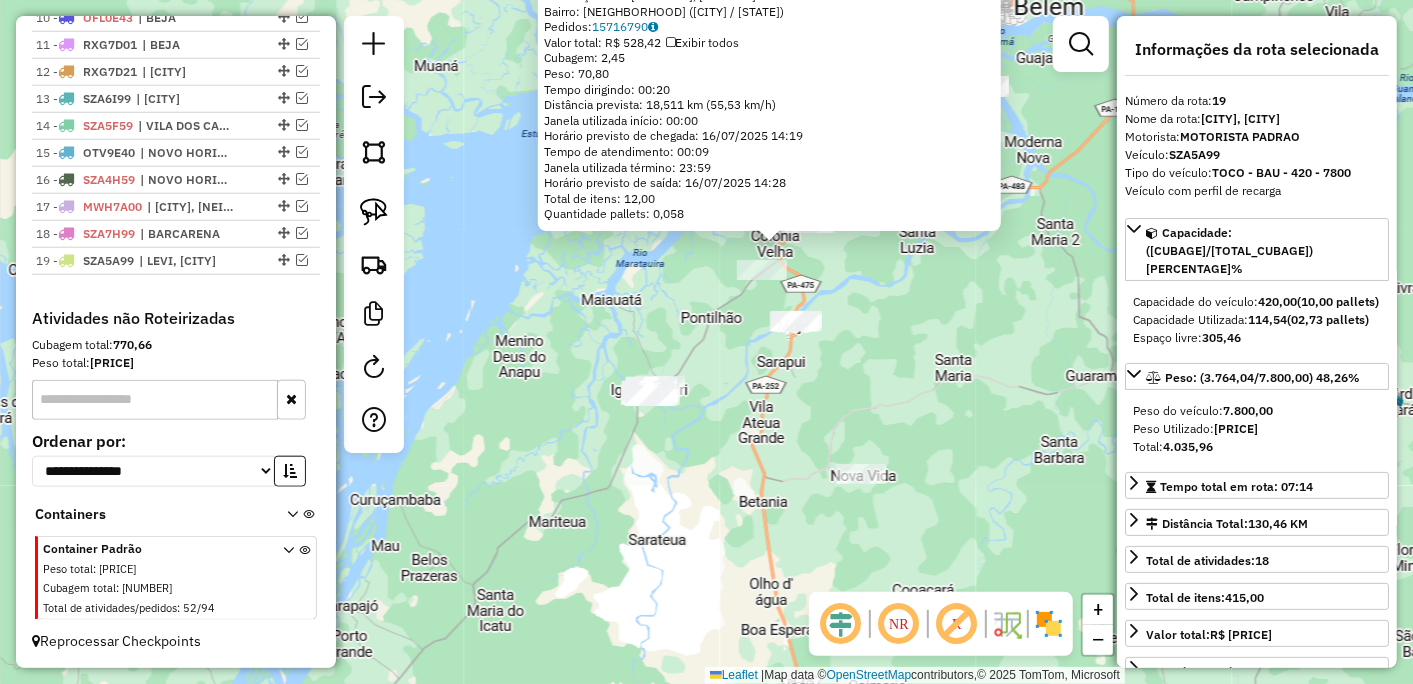 drag, startPoint x: 697, startPoint y: 454, endPoint x: 696, endPoint y: 365, distance: 89.005615 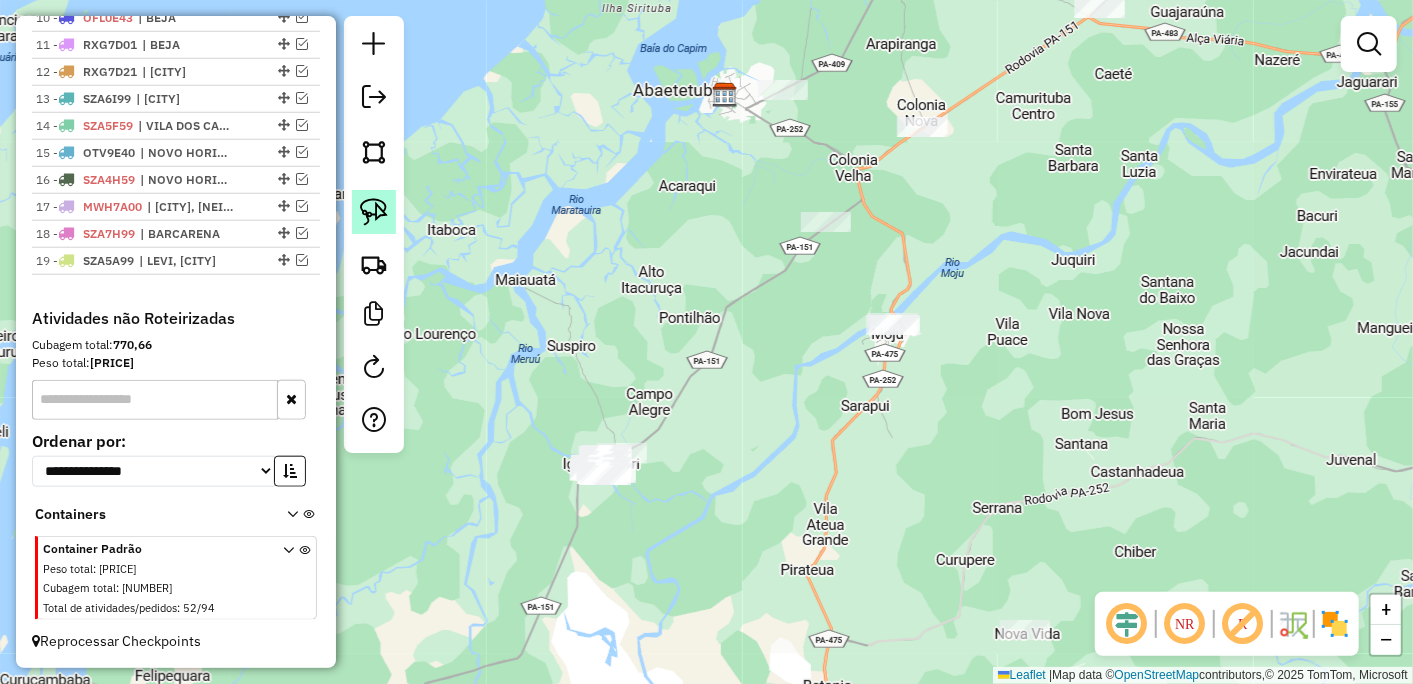 click 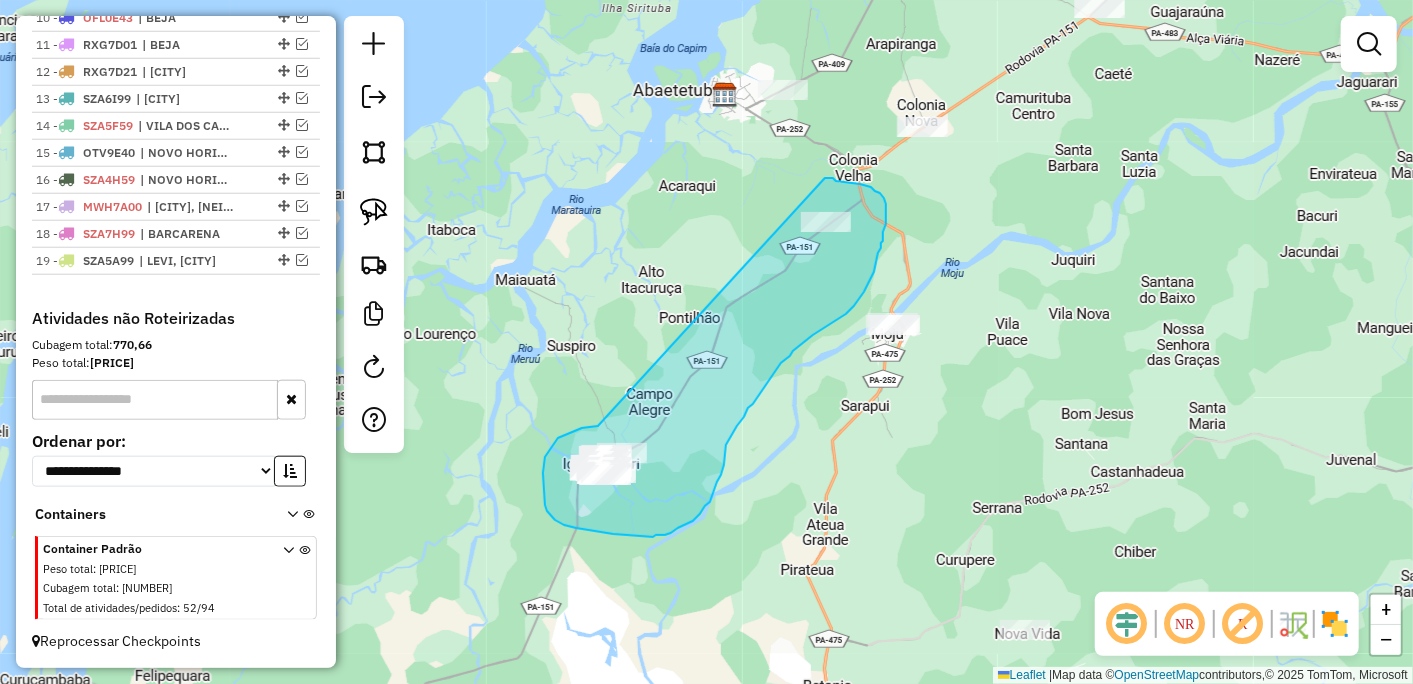 drag, startPoint x: 568, startPoint y: 433, endPoint x: 772, endPoint y: 175, distance: 328.9073 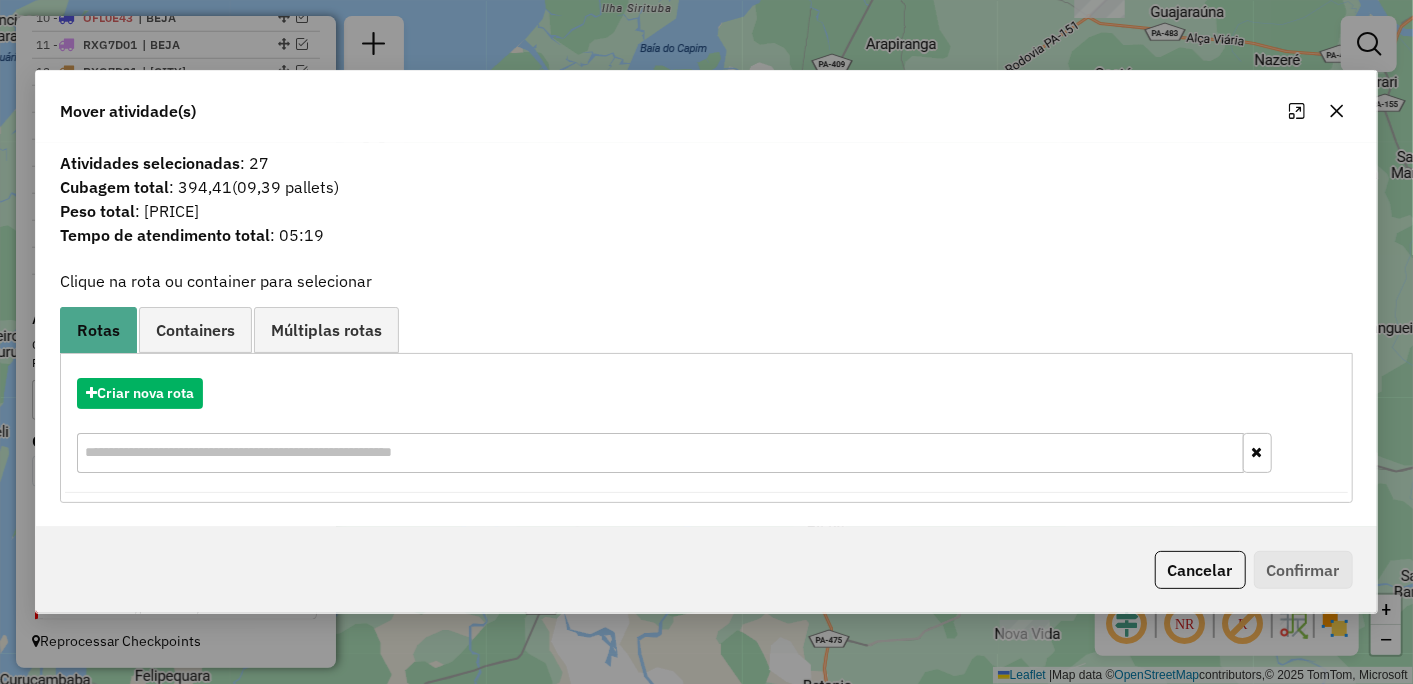 click 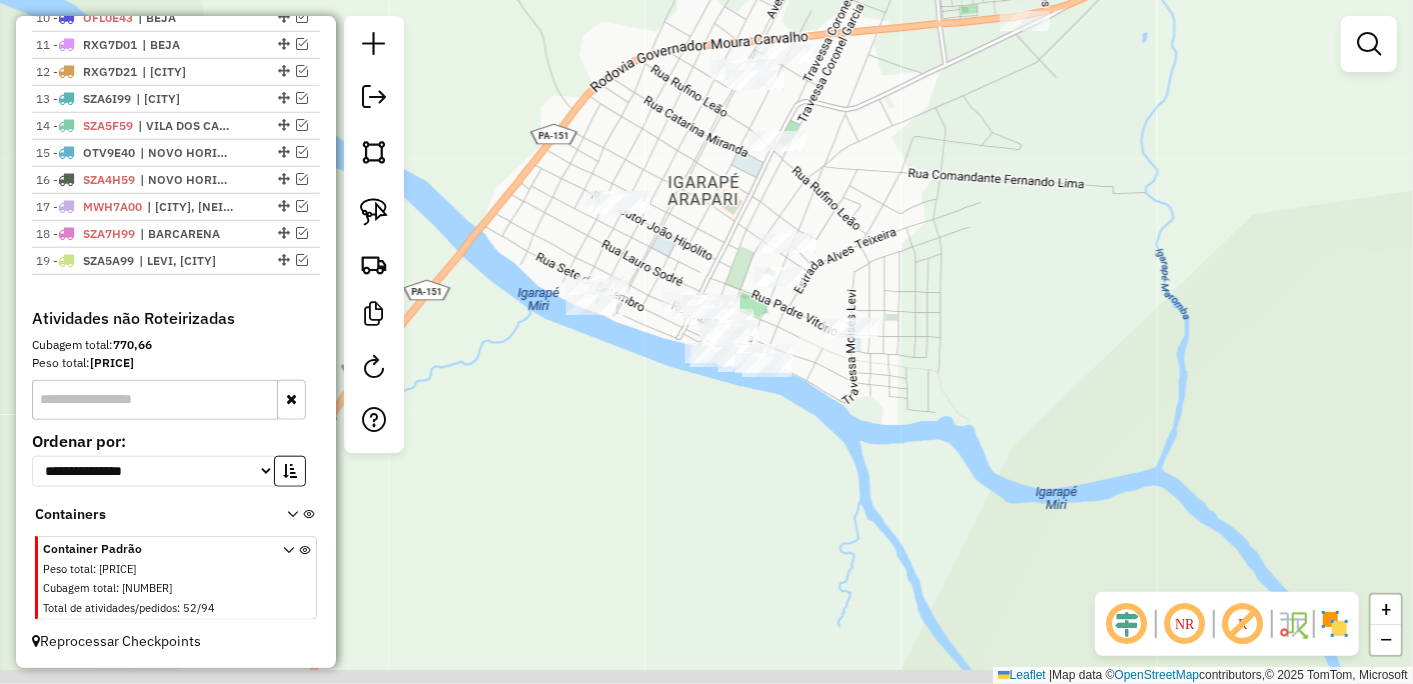 drag, startPoint x: 688, startPoint y: 571, endPoint x: 641, endPoint y: 475, distance: 106.887794 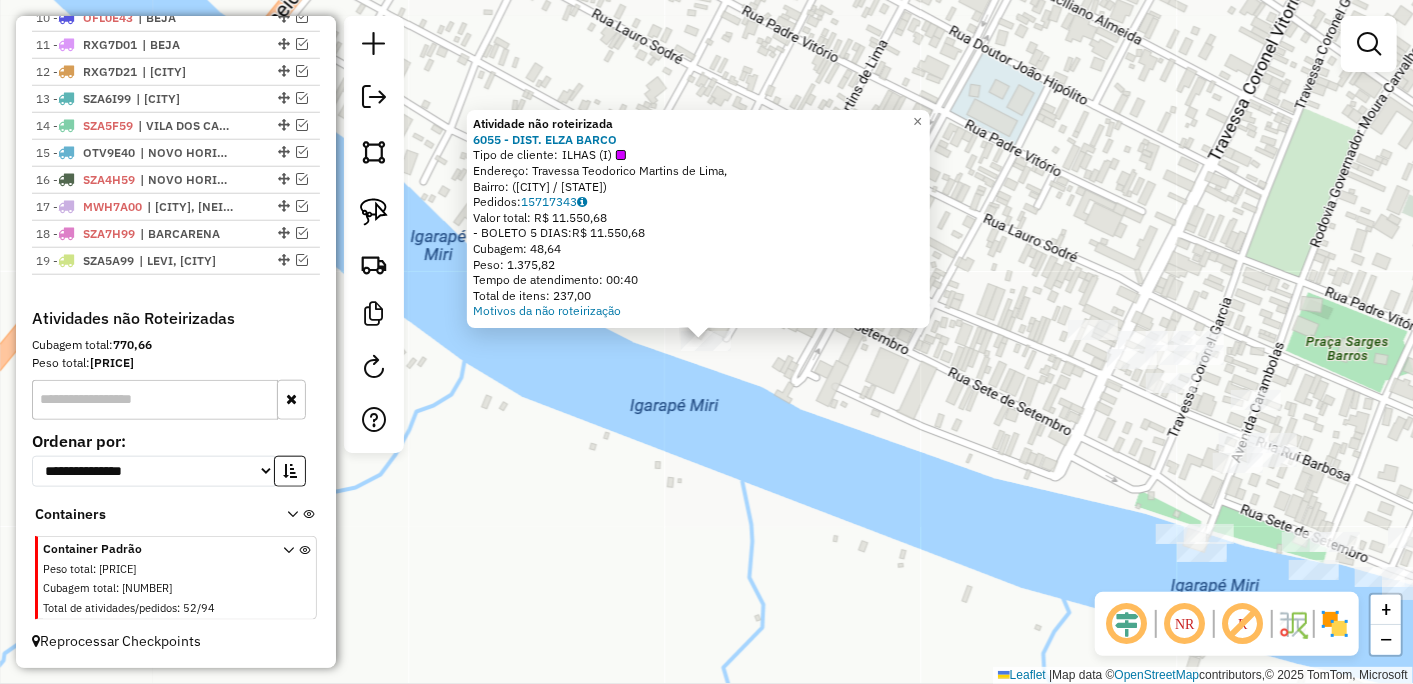 click on "Atividade não roteirizada 6055 - DIST. ELZA BARCO  Tipo de cliente:   ILHAS (I)   Endereço: Travessa Teodorico Martins de Lima,    Bairro:  (Igarapé-Miri / PA)   Pedidos:  15717343   Valor total: R$ 11.550,68   - BOLETO 5 DIAS:  R$ 11.550,68   Cubagem: 48,64   Peso: 1.375,82   Tempo de atendimento: 00:40   Total de itens: 237,00  Motivos da não roteirização × Janela de atendimento Grade de atendimento Capacidade Transportadoras Veículos Cliente Pedidos  Rotas Selecione os dias de semana para filtrar as janelas de atendimento  Seg   Ter   Qua   Qui   Sex   Sáb   Dom  Informe o período da janela de atendimento: De: Até:  Filtrar exatamente a janela do cliente  Considerar janela de atendimento padrão  Selecione os dias de semana para filtrar as grades de atendimento  Seg   Ter   Qua   Qui   Sex   Sáb   Dom   Considerar clientes sem dia de atendimento cadastrado  Clientes fora do dia de atendimento selecionado Filtrar as atividades entre os valores definidos abaixo:  Peso mínimo:   Peso máximo:  +" 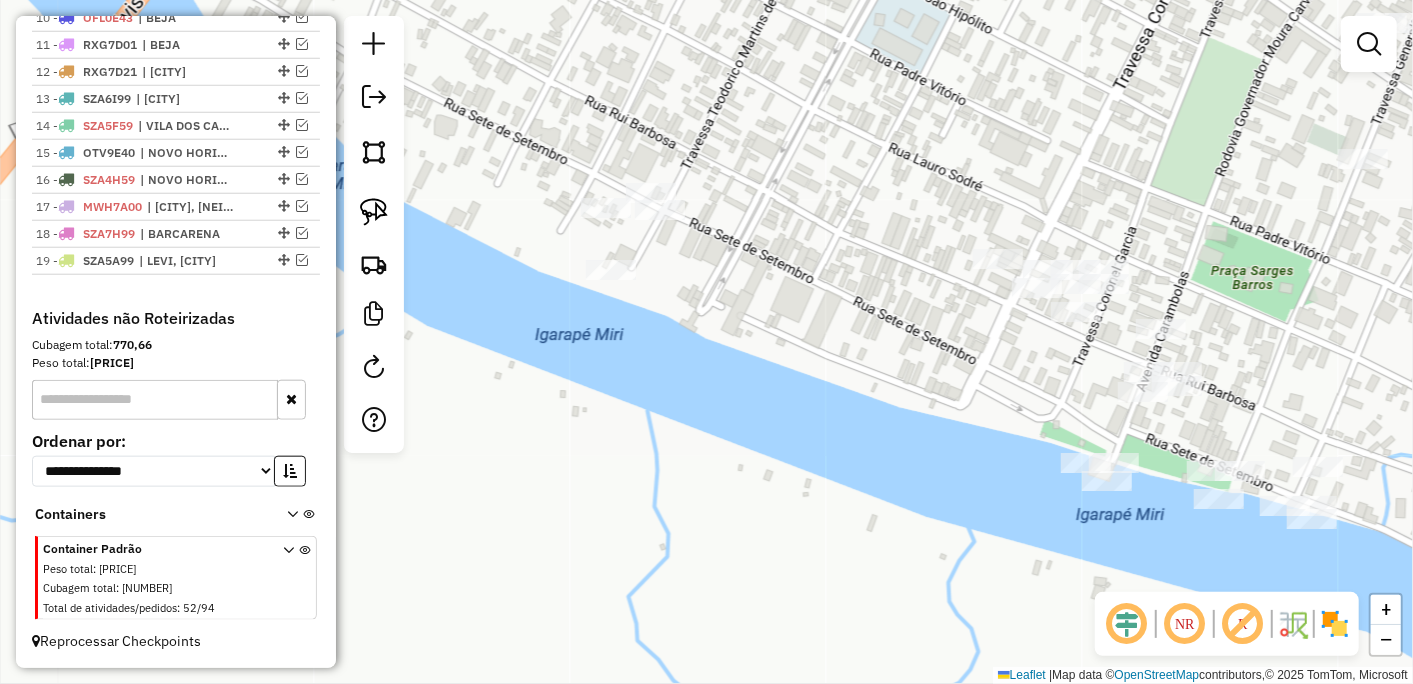 drag, startPoint x: 904, startPoint y: 394, endPoint x: 660, endPoint y: 146, distance: 347.90802 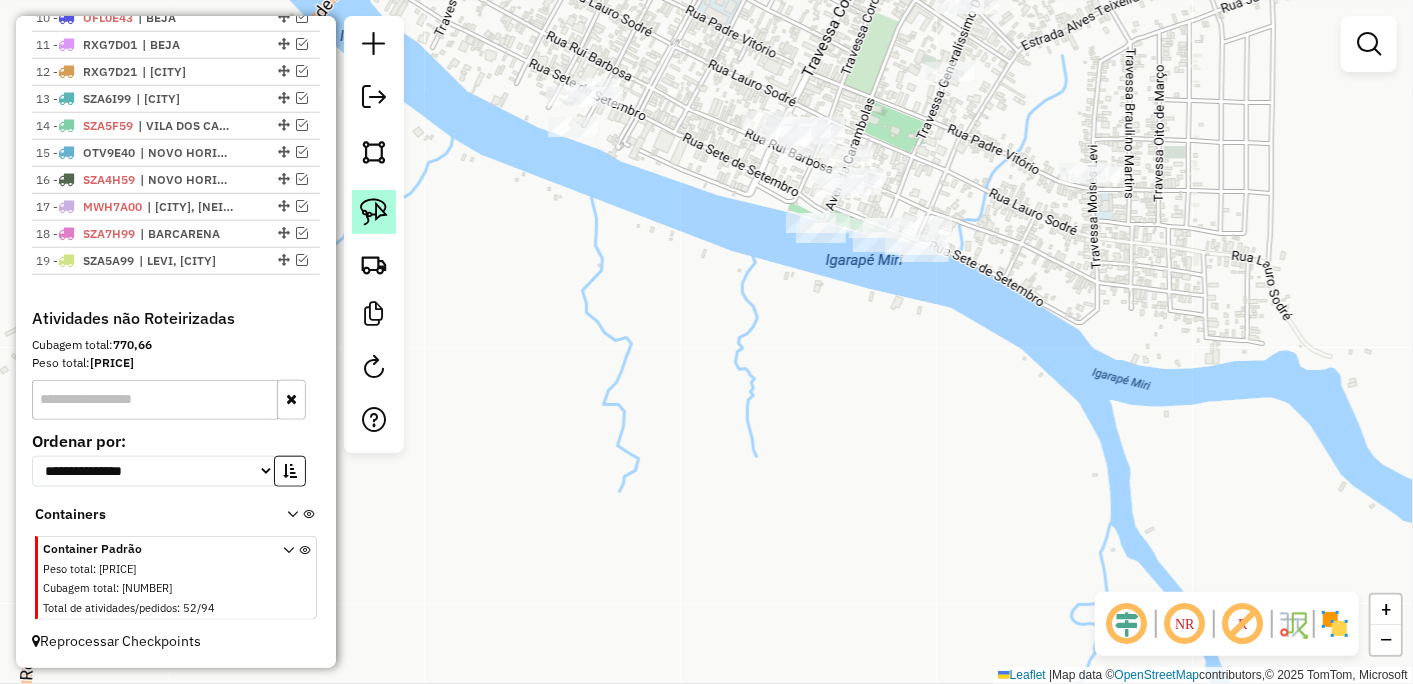click 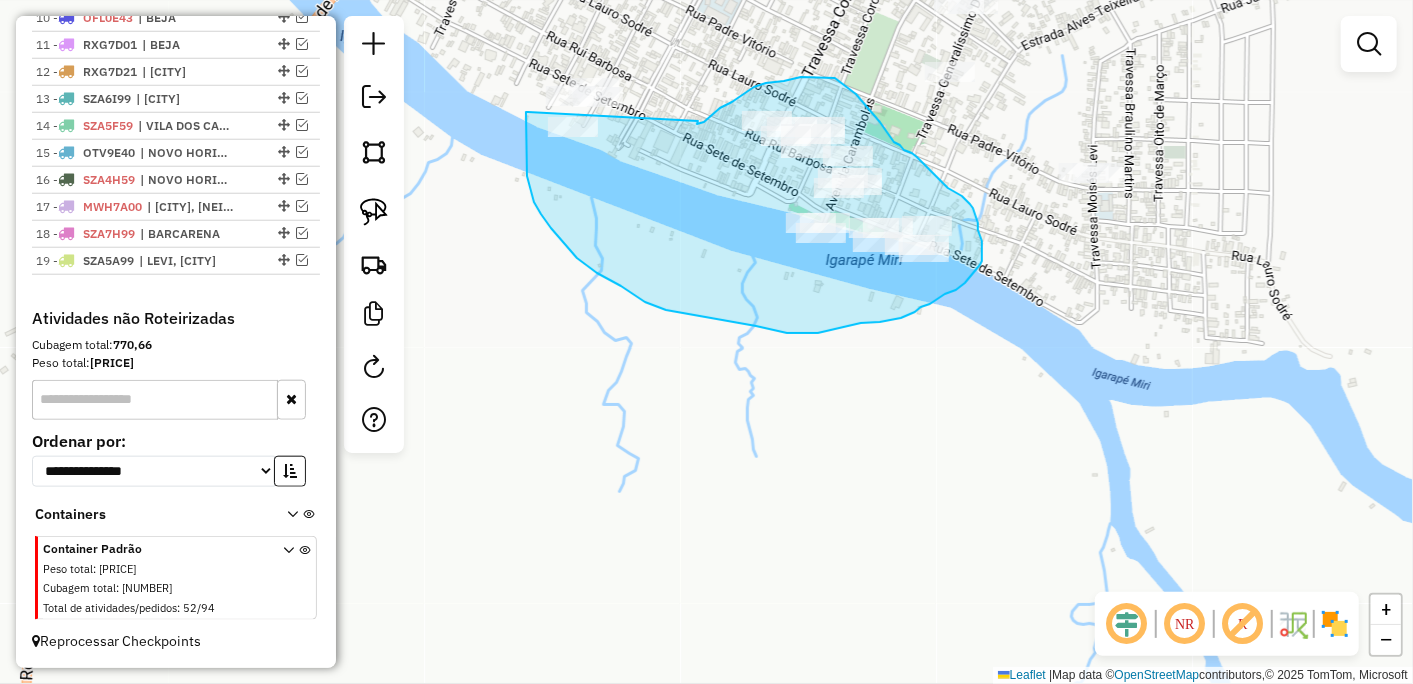 drag, startPoint x: 528, startPoint y: 112, endPoint x: 698, endPoint y: 121, distance: 170.23807 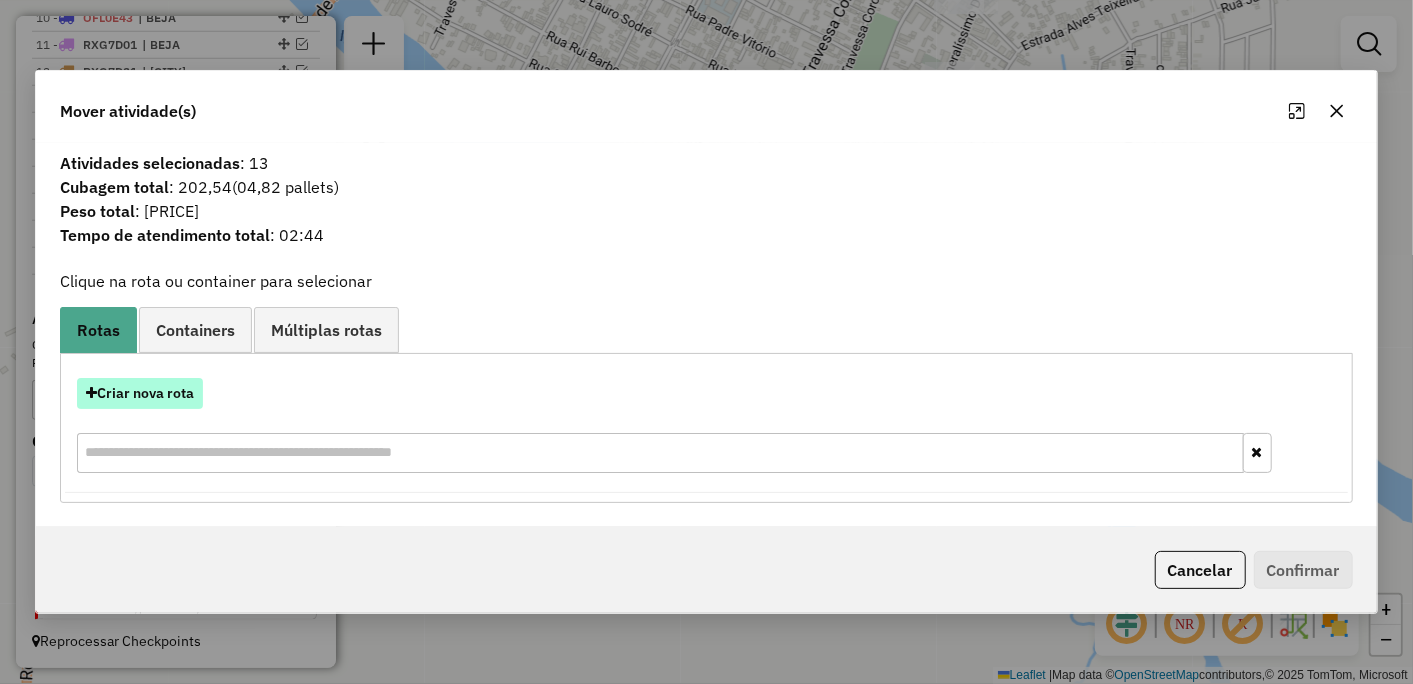 click on "Criar nova rota" at bounding box center [140, 393] 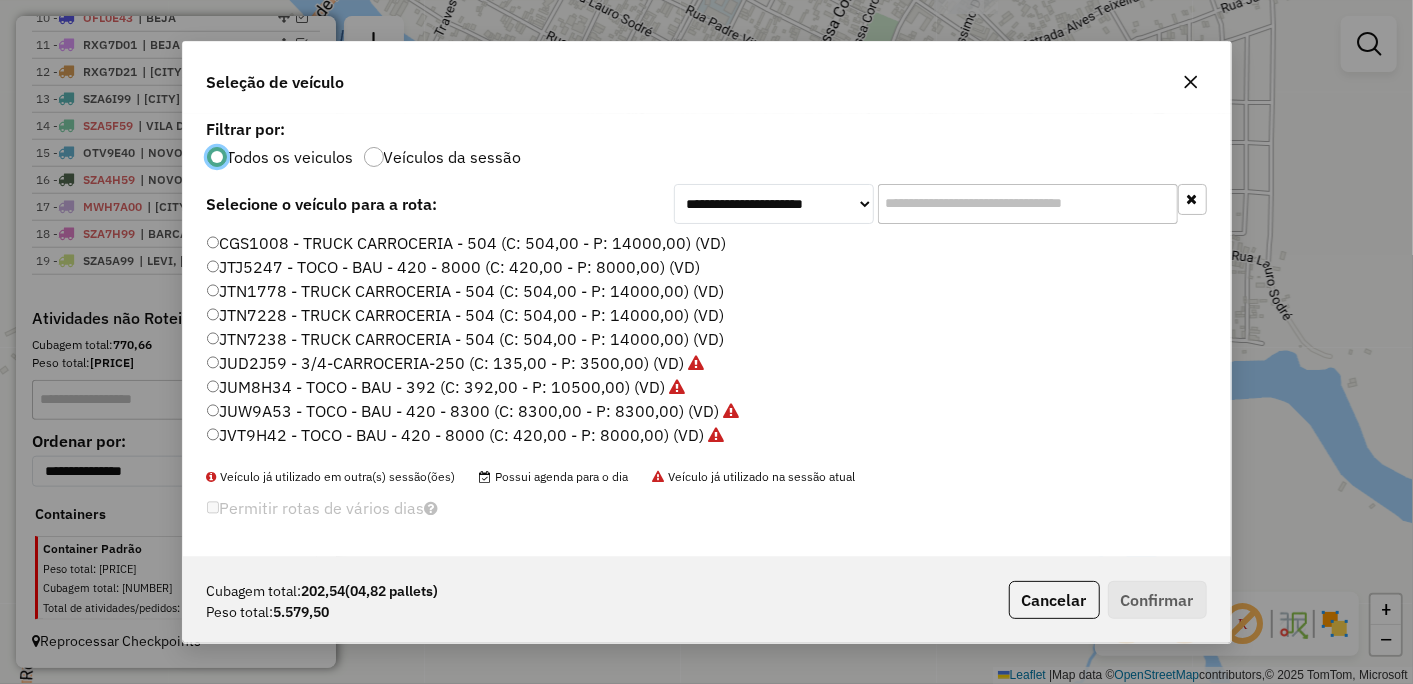 scroll, scrollTop: 11, scrollLeft: 5, axis: both 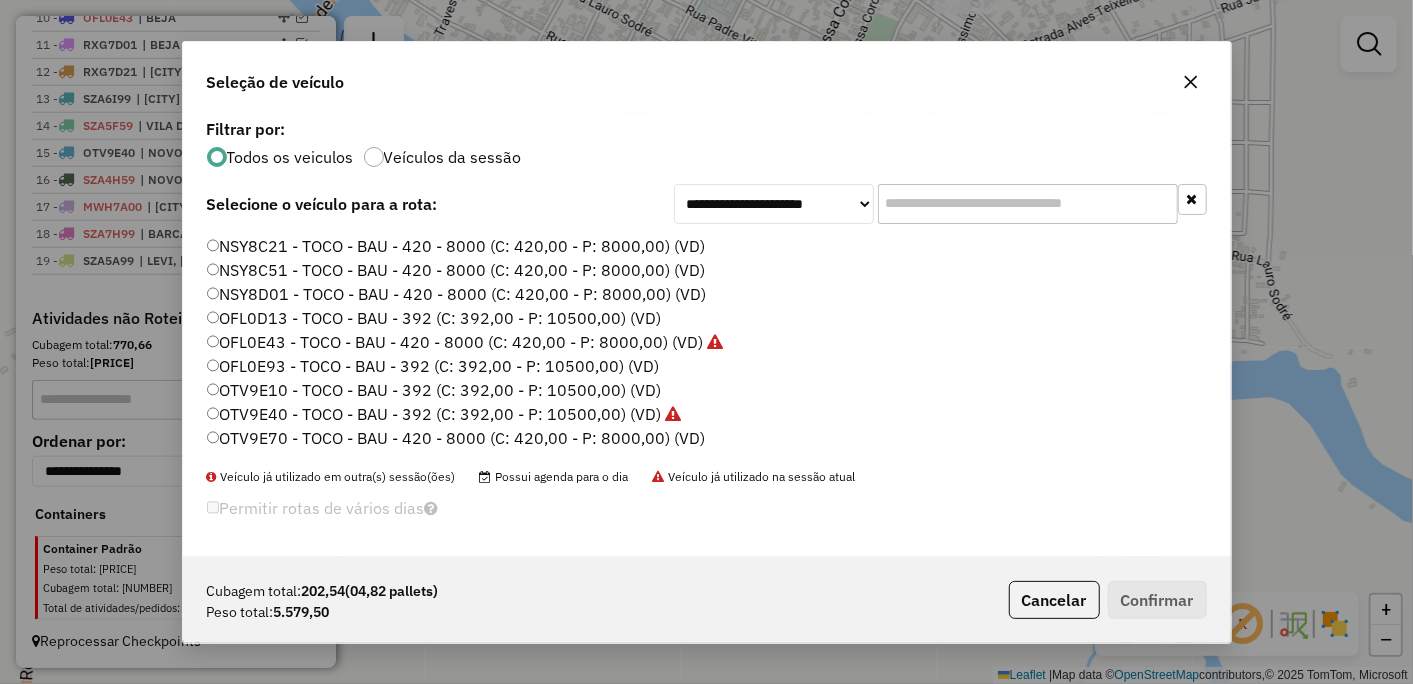 click on "NSY8D01 - TOCO - BAU - 420 - 8000 (C: 420,00 - P: 8000,00) (VD)" 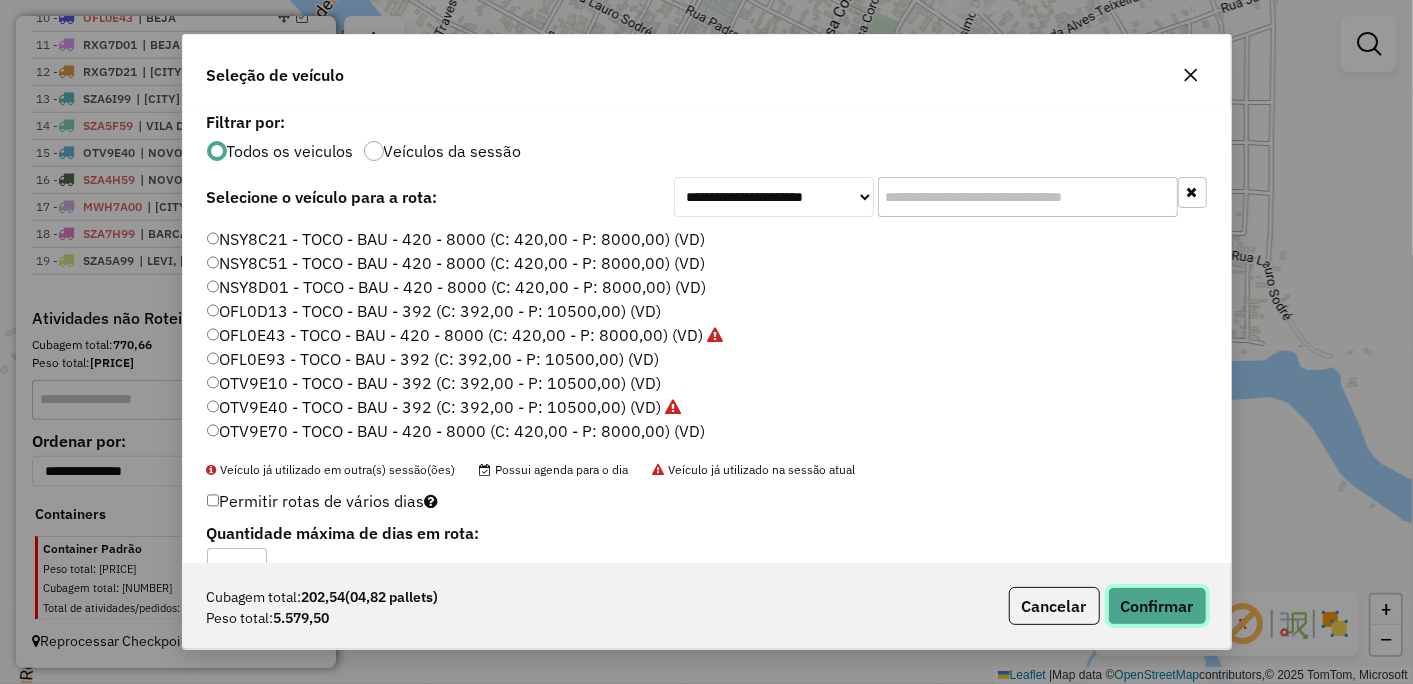 click on "Confirmar" 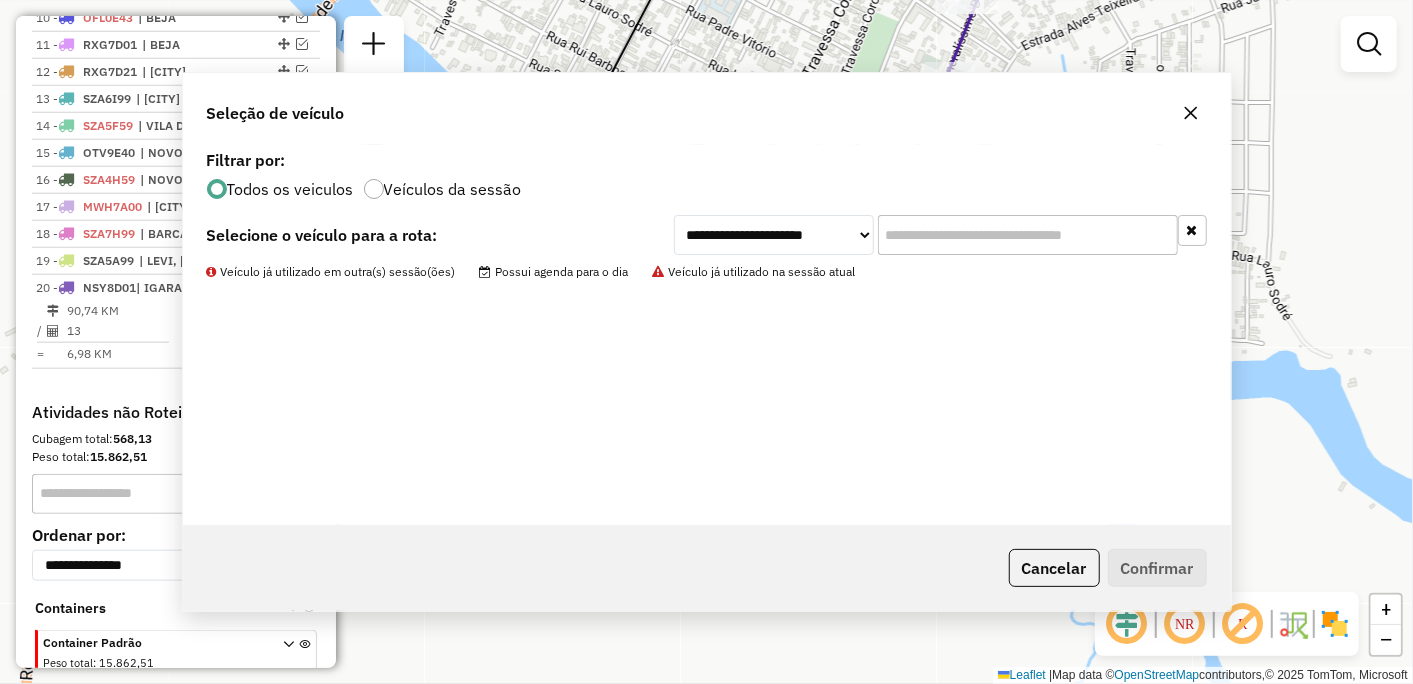 scroll, scrollTop: 1071, scrollLeft: 0, axis: vertical 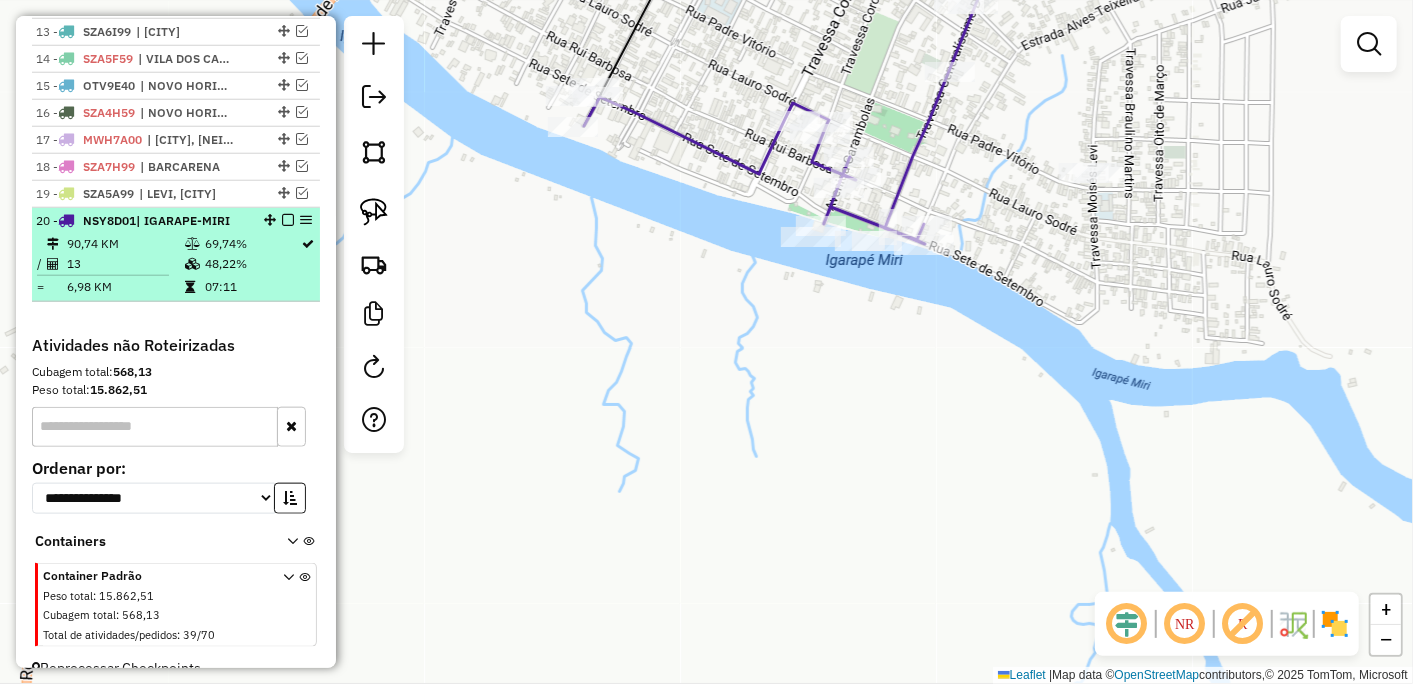 click at bounding box center [288, 220] 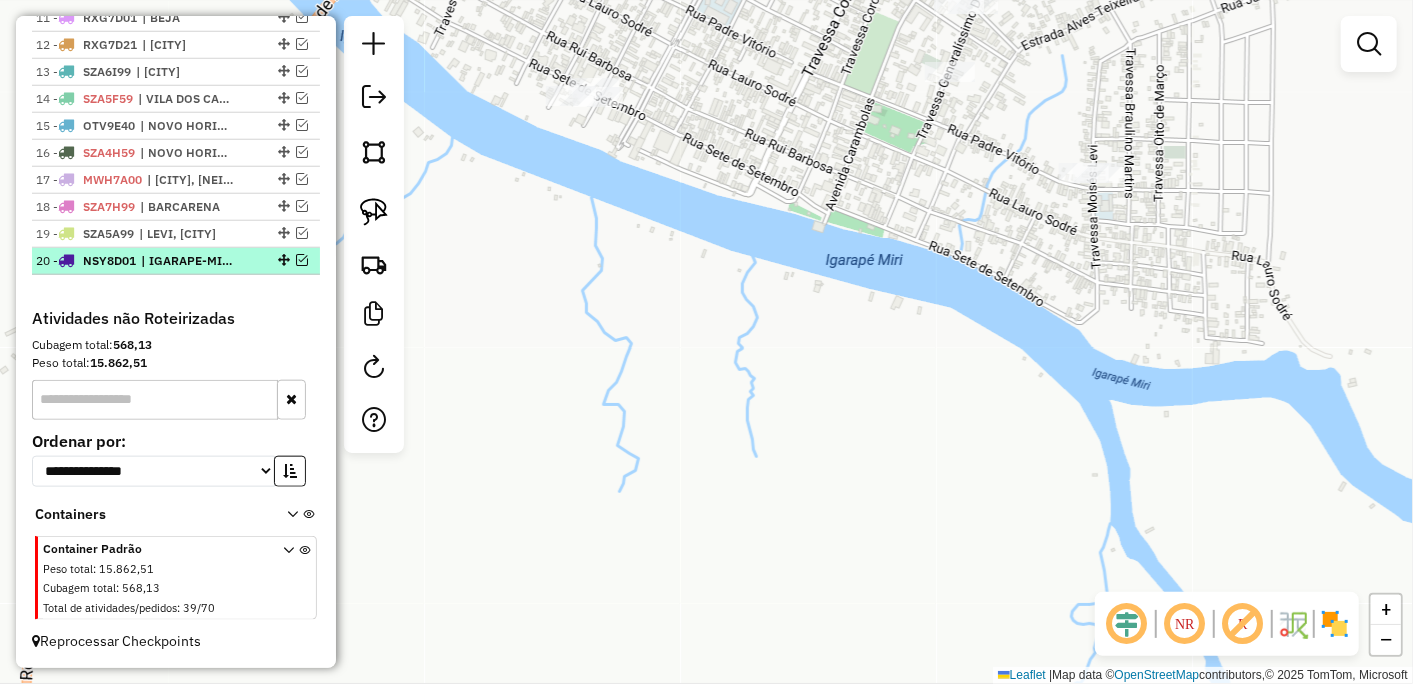 scroll, scrollTop: 1032, scrollLeft: 0, axis: vertical 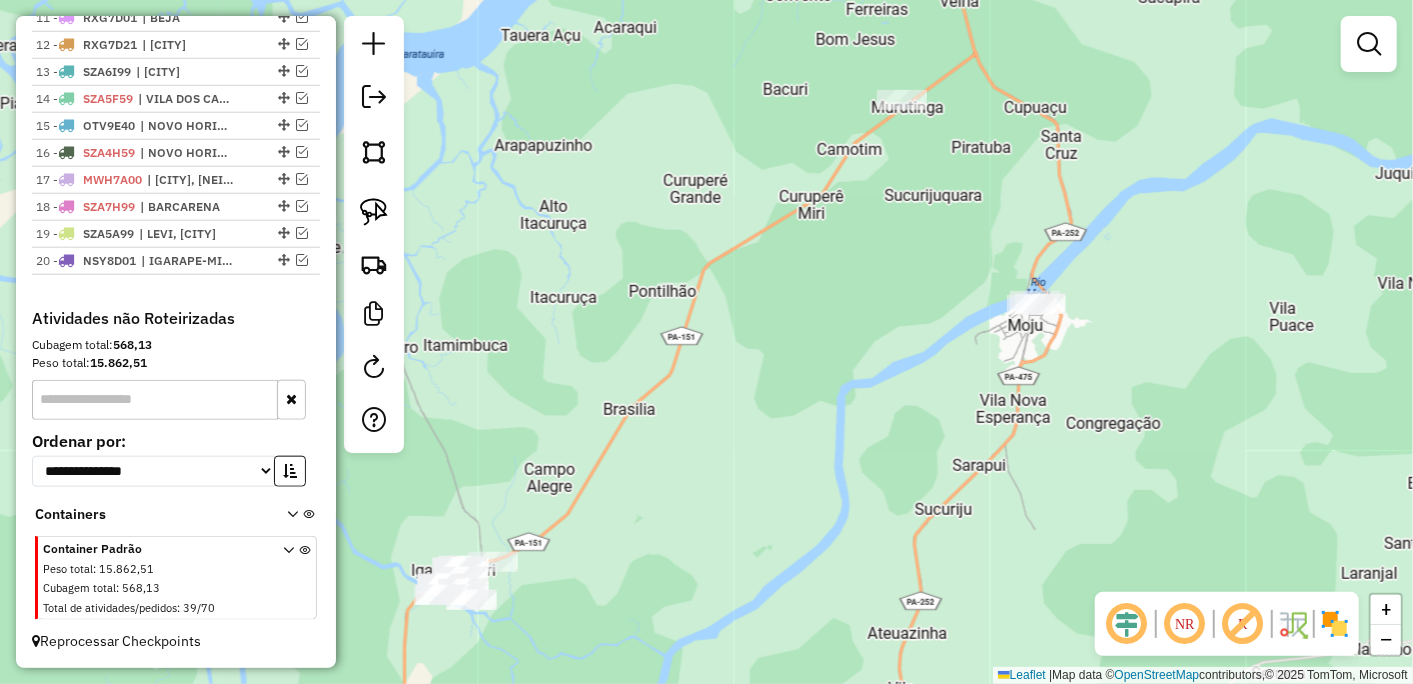 drag, startPoint x: 827, startPoint y: 391, endPoint x: 656, endPoint y: 648, distance: 308.6908 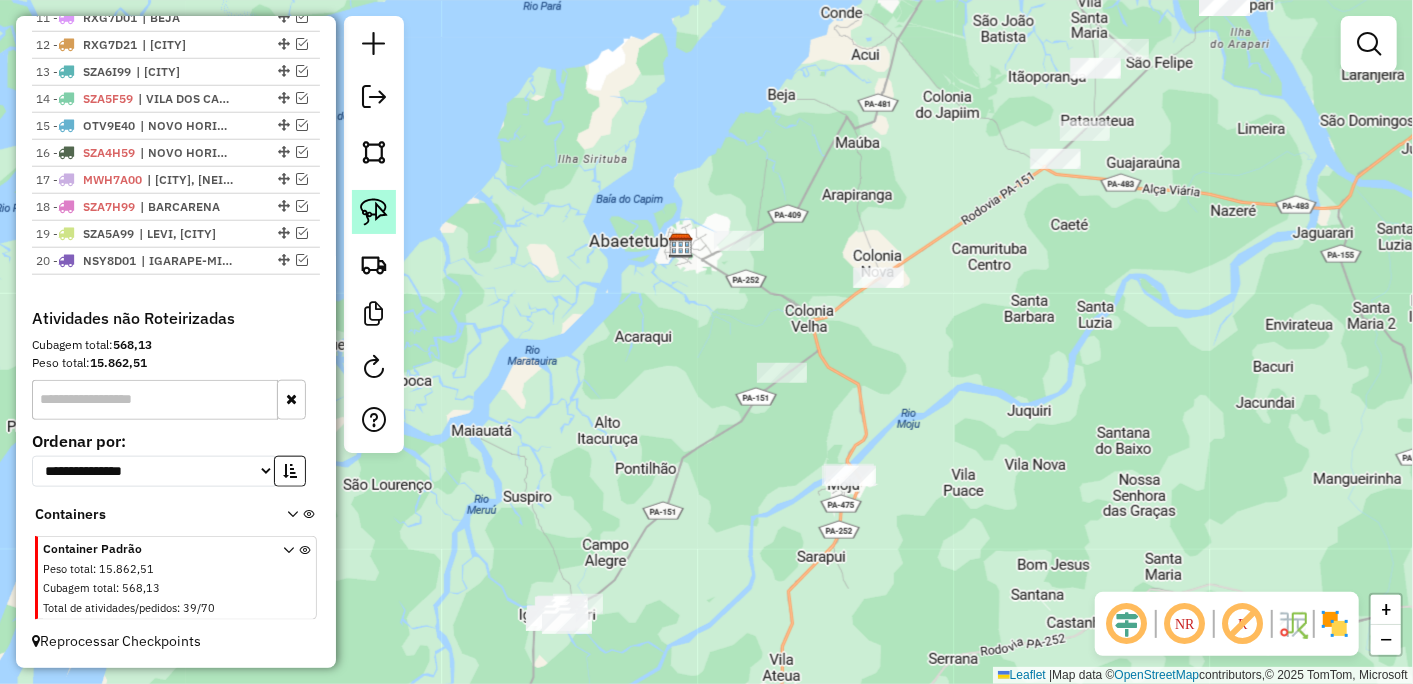 click 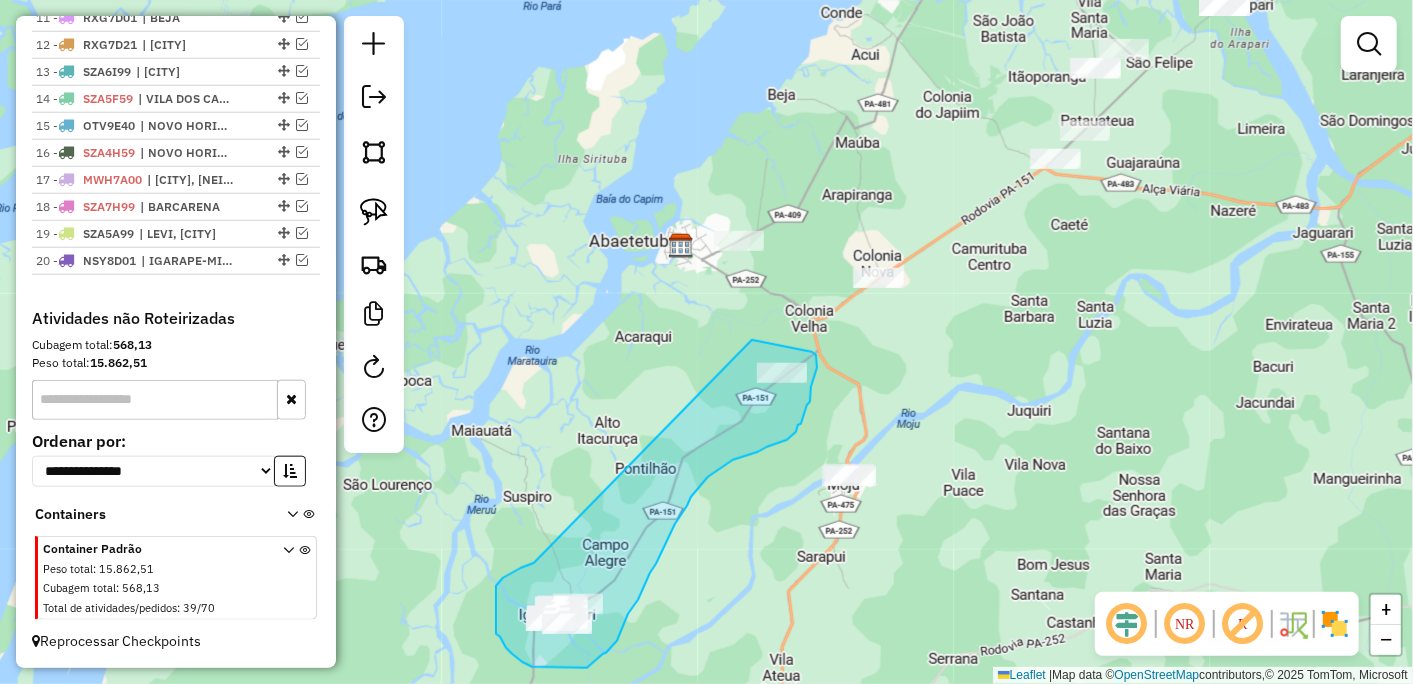 drag, startPoint x: 534, startPoint y: 563, endPoint x: 720, endPoint y: 336, distance: 293.4706 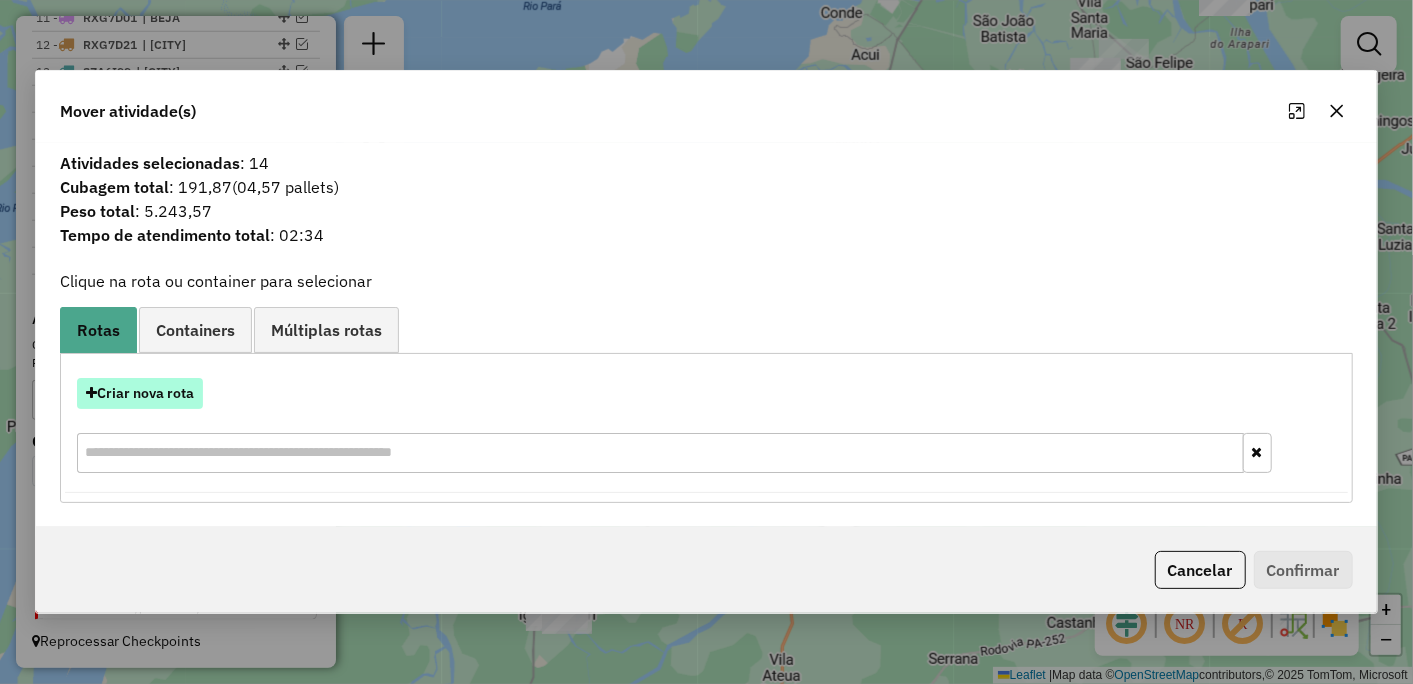 click on "Criar nova rota" at bounding box center (140, 393) 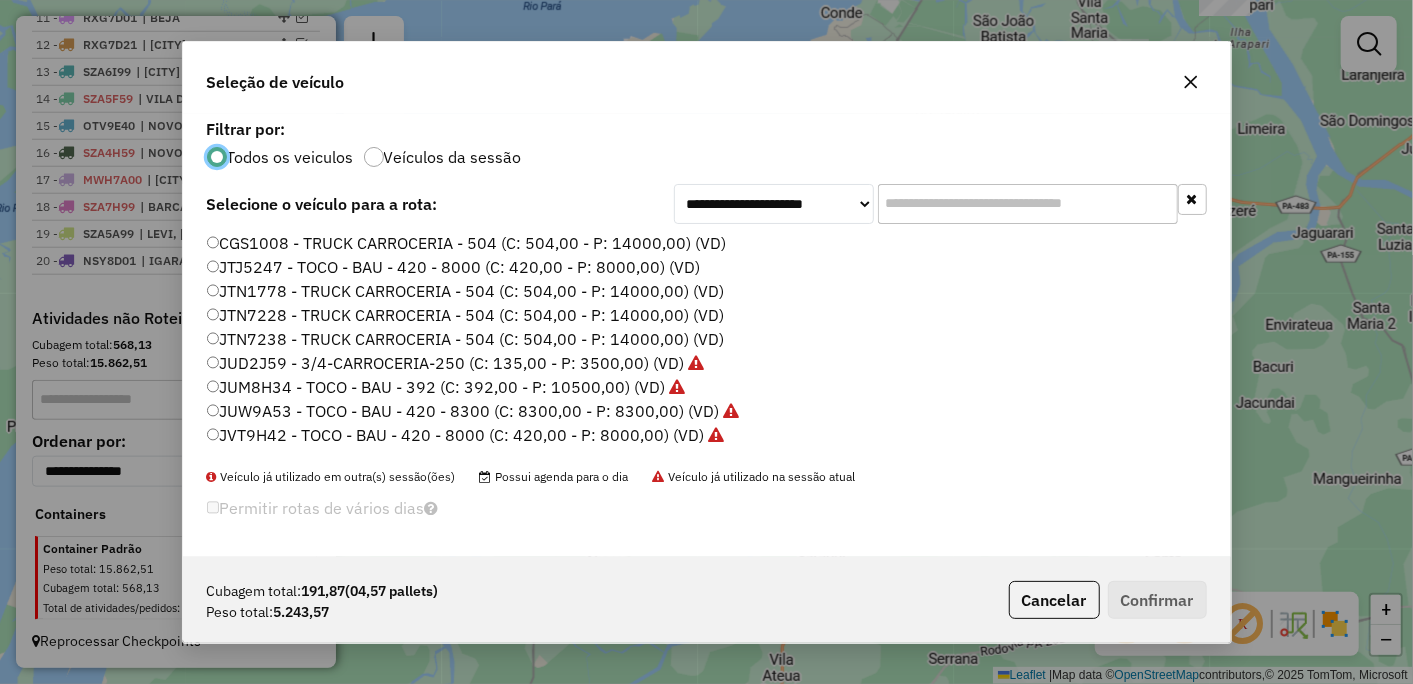 scroll, scrollTop: 11, scrollLeft: 5, axis: both 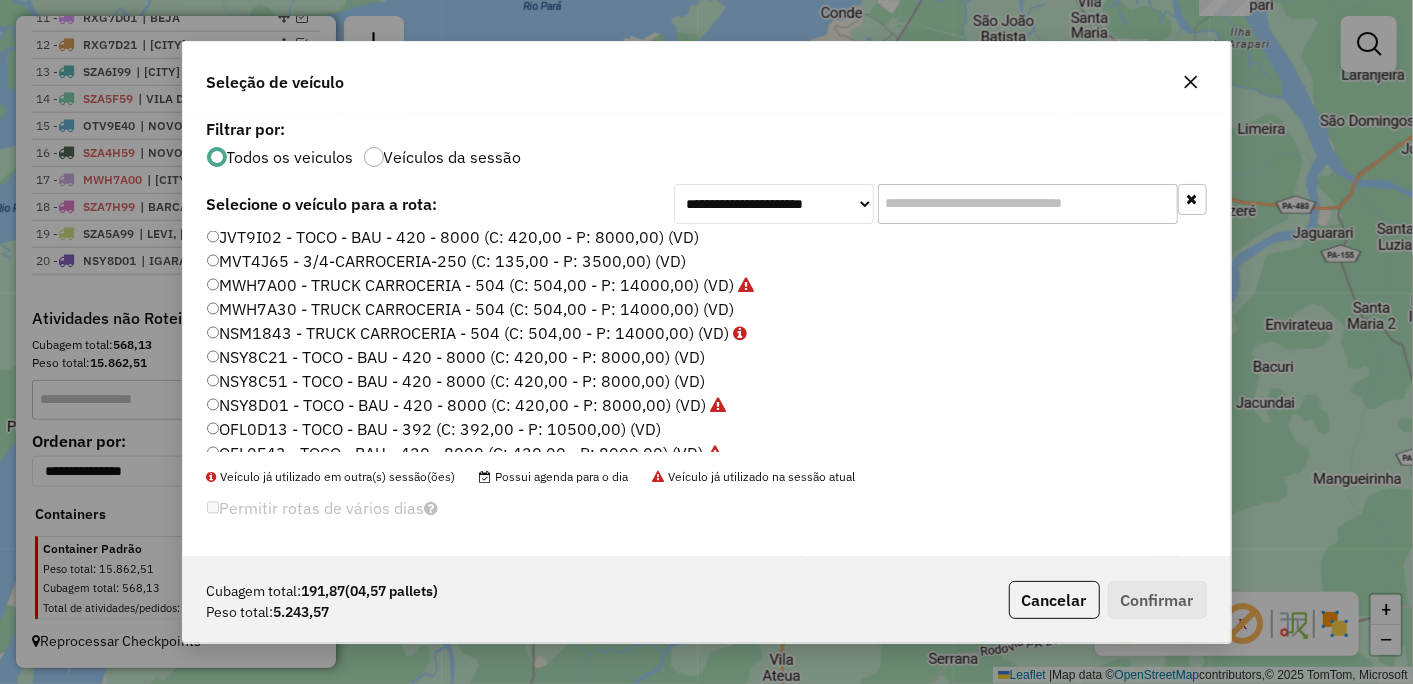 click on "NSY8C21 - TOCO - BAU - 420 - 8000 (C: 420,00 - P: 8000,00) (VD)" 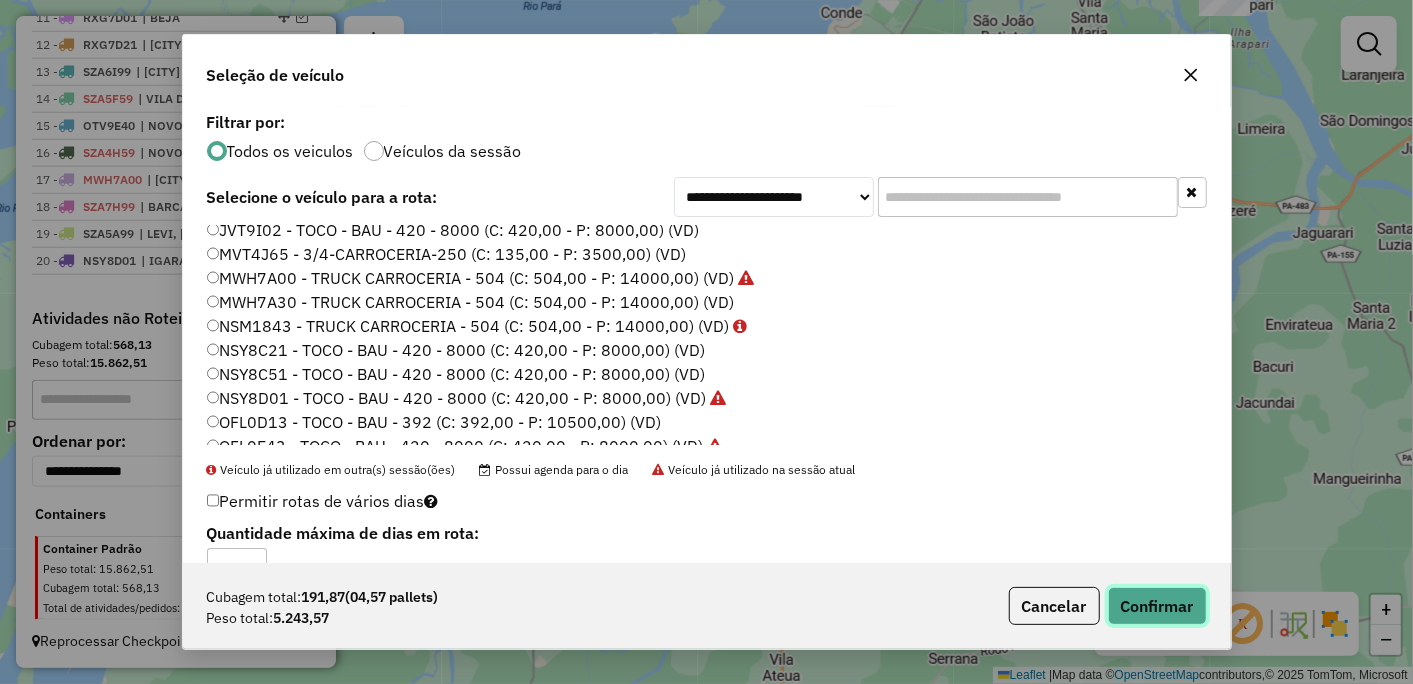 click on "Confirmar" 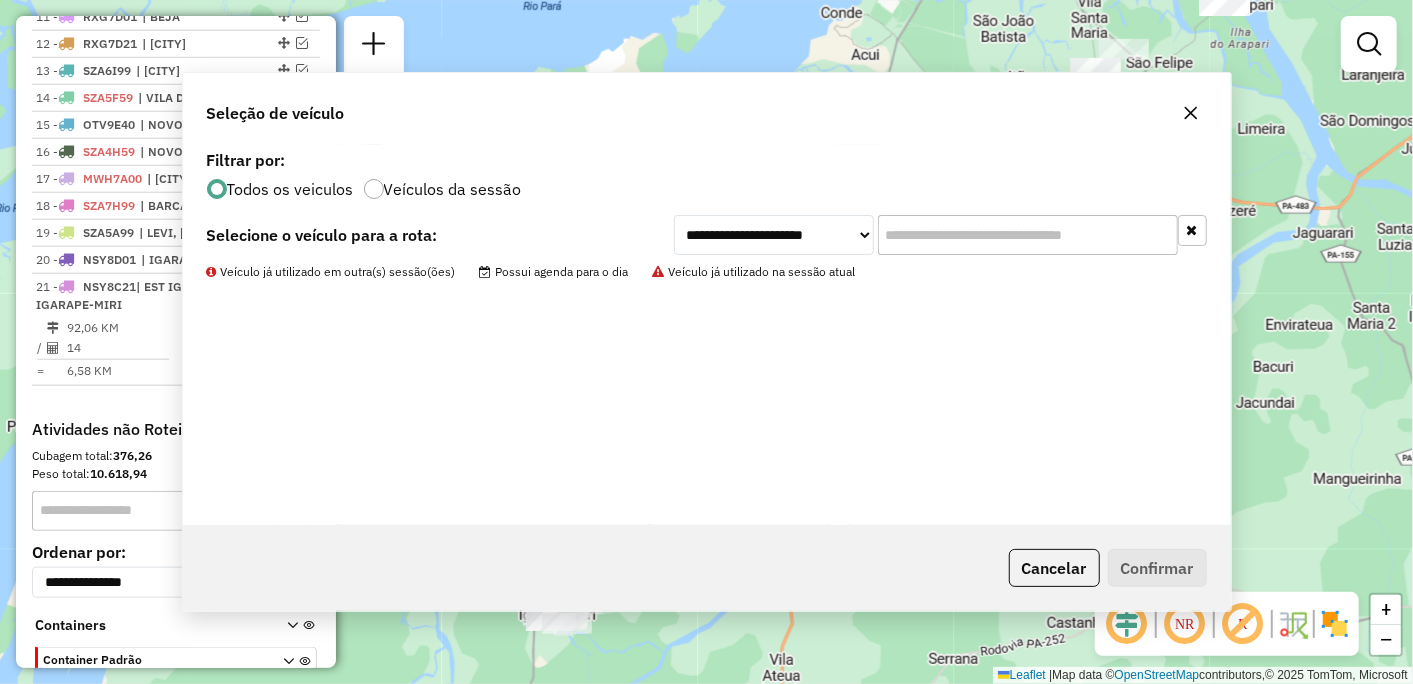 scroll, scrollTop: 1071, scrollLeft: 0, axis: vertical 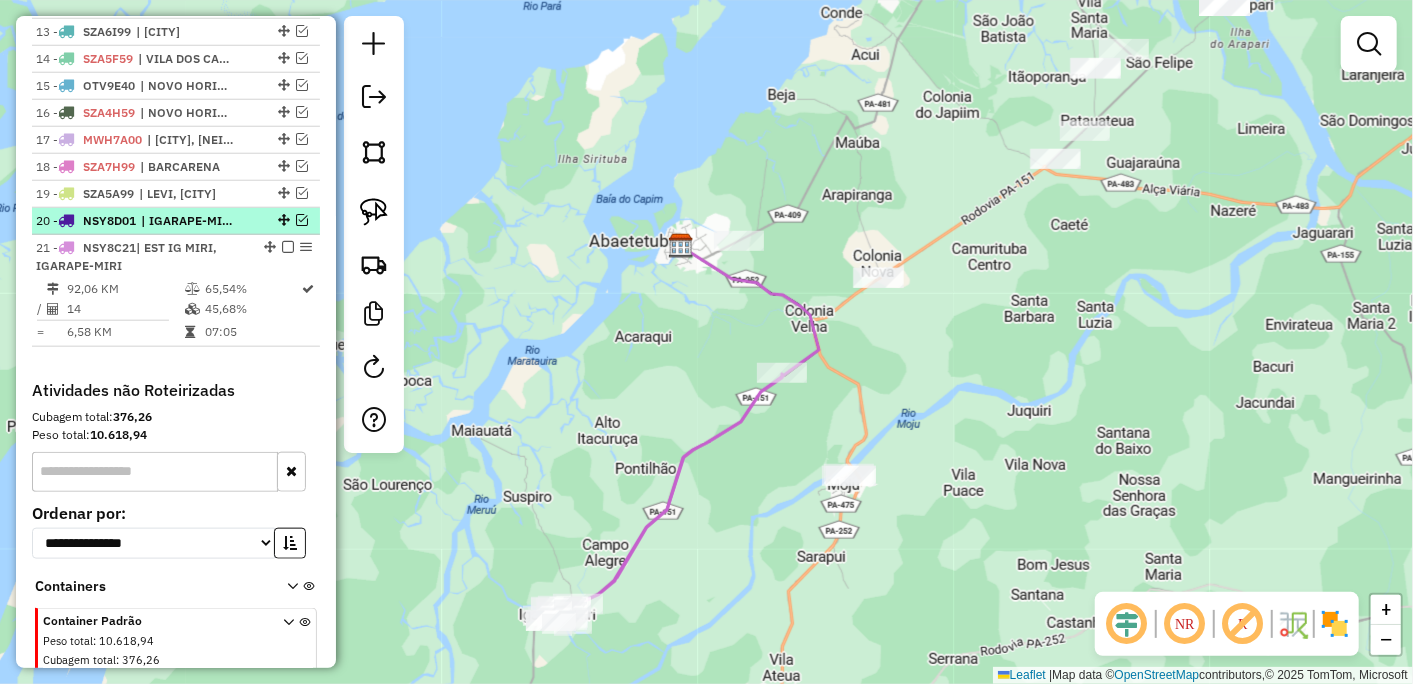 click on "| IGARAPE-MIRI" at bounding box center [187, 221] 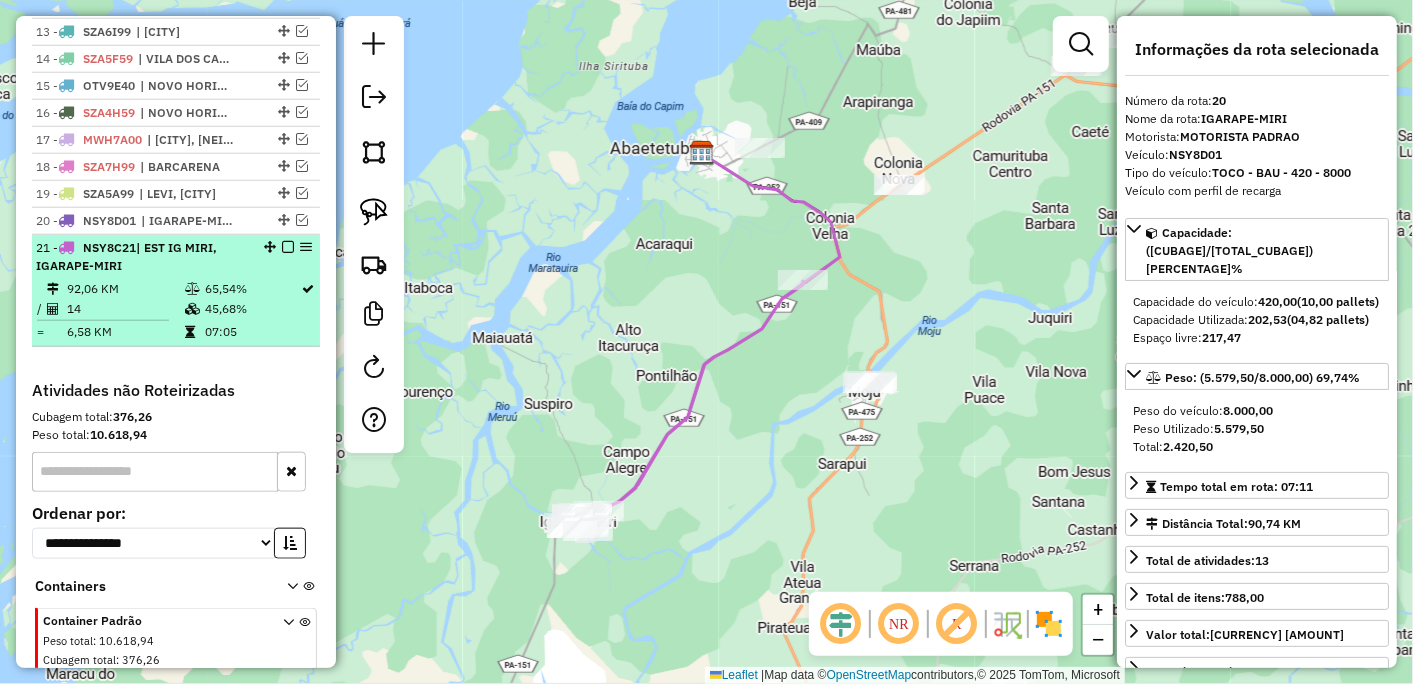 click at bounding box center (288, 247) 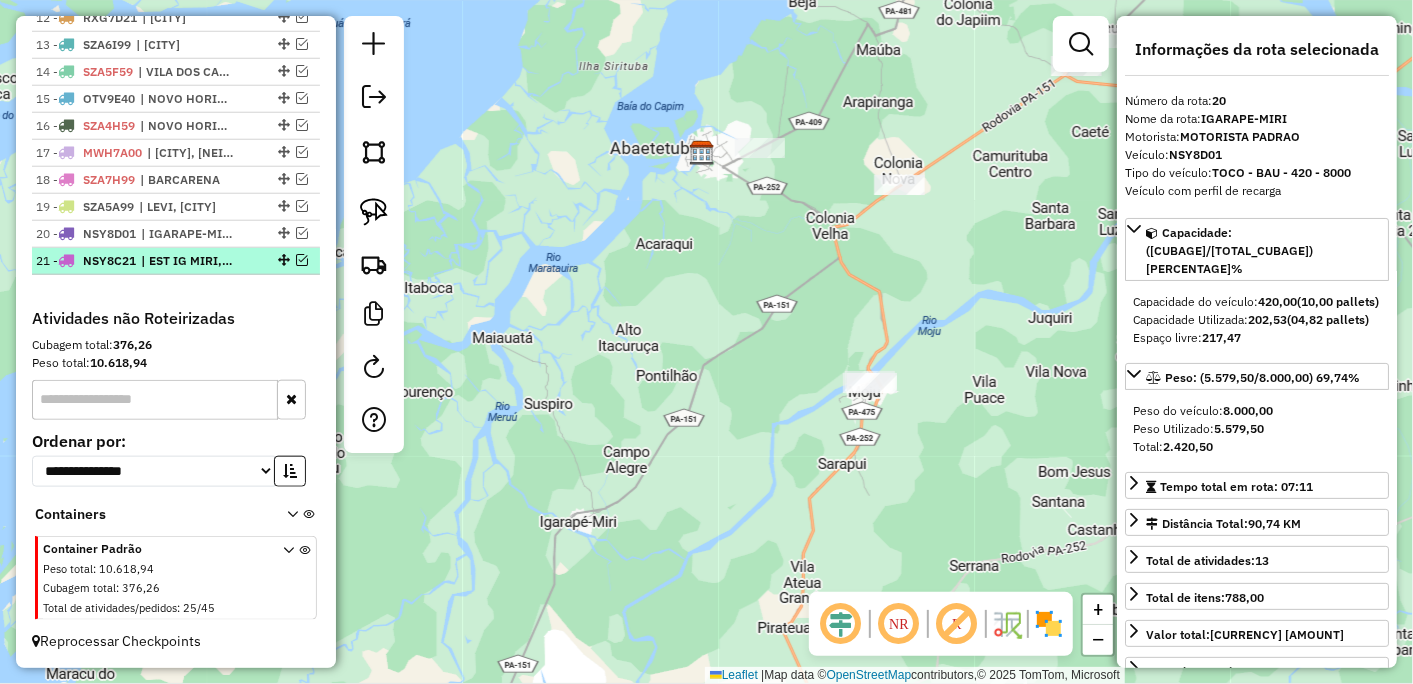scroll, scrollTop: 1058, scrollLeft: 0, axis: vertical 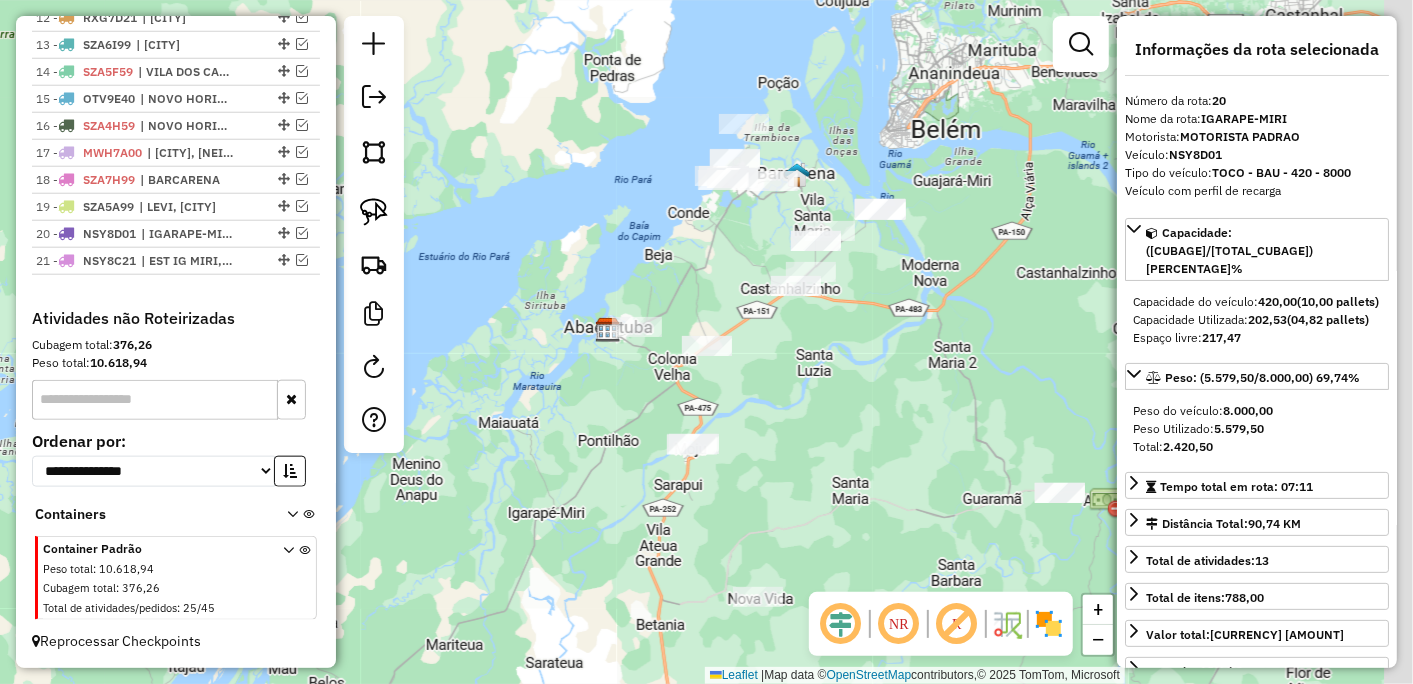 drag, startPoint x: 938, startPoint y: 405, endPoint x: 835, endPoint y: 512, distance: 148.51936 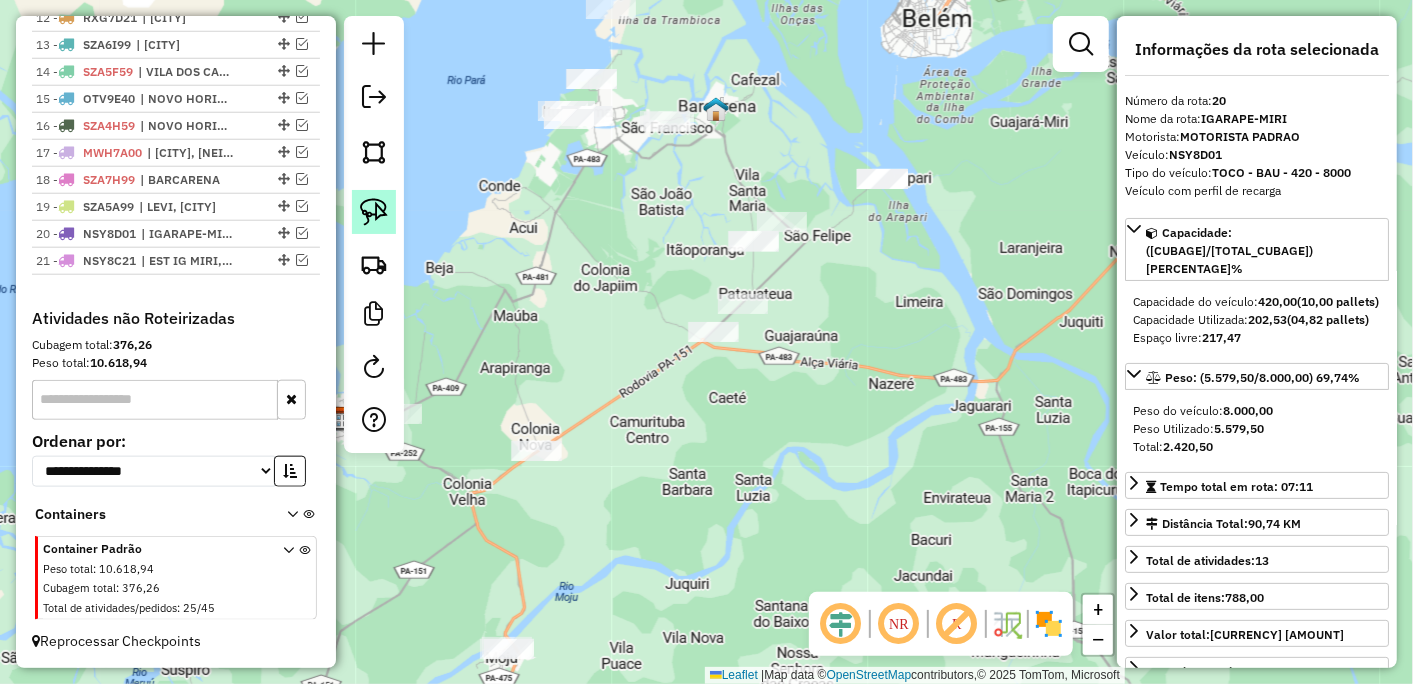 click 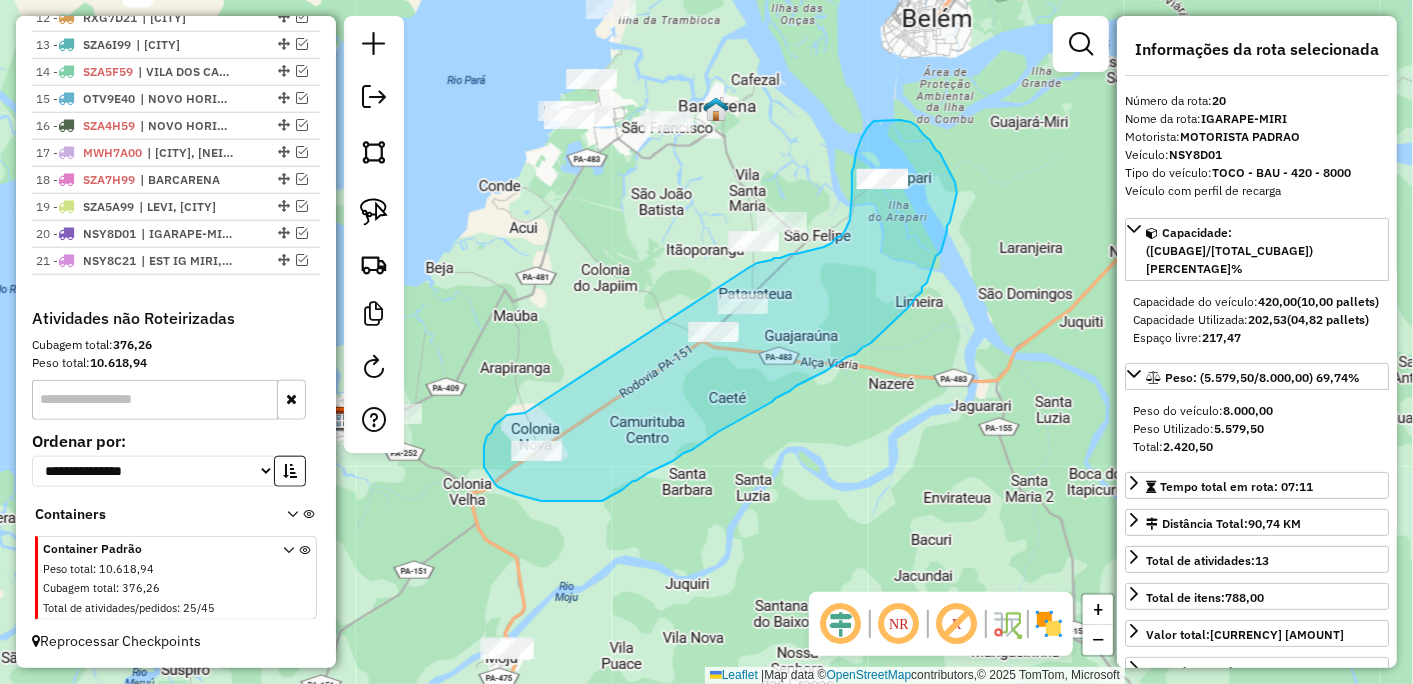 drag, startPoint x: 525, startPoint y: 413, endPoint x: 750, endPoint y: 267, distance: 268.2182 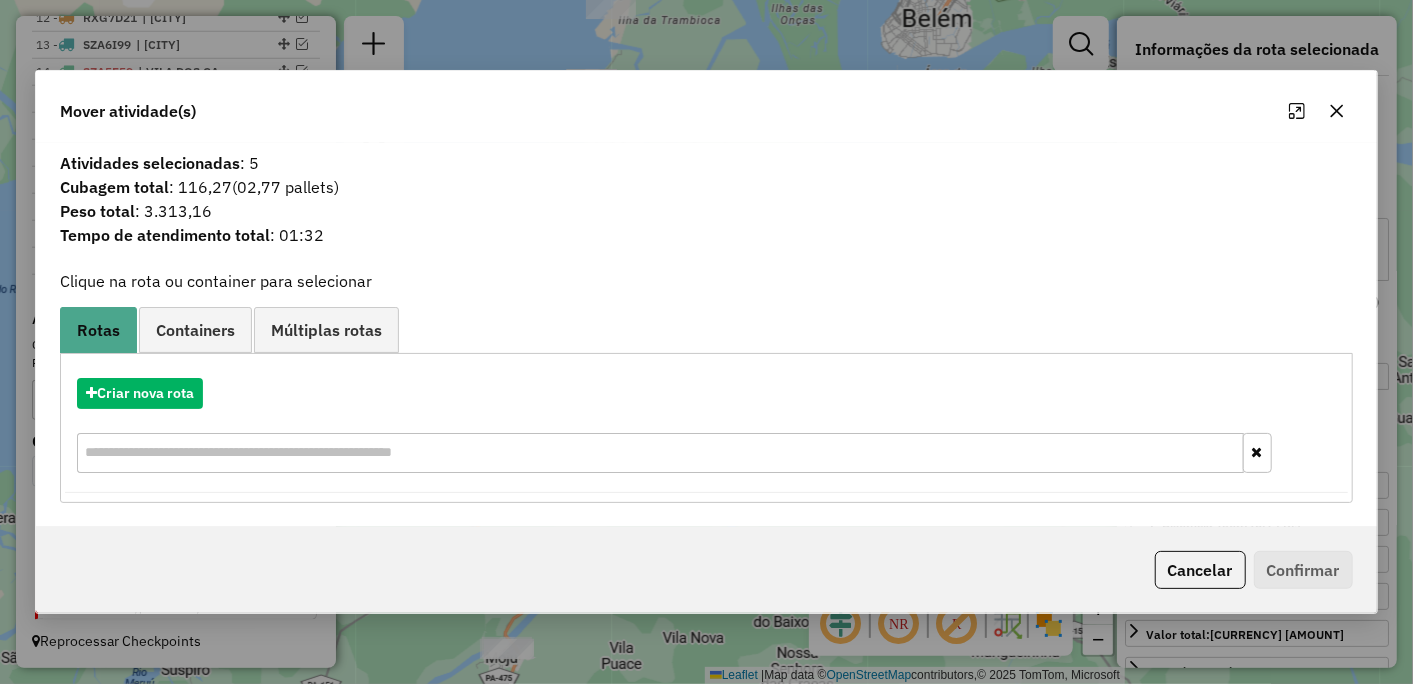 click 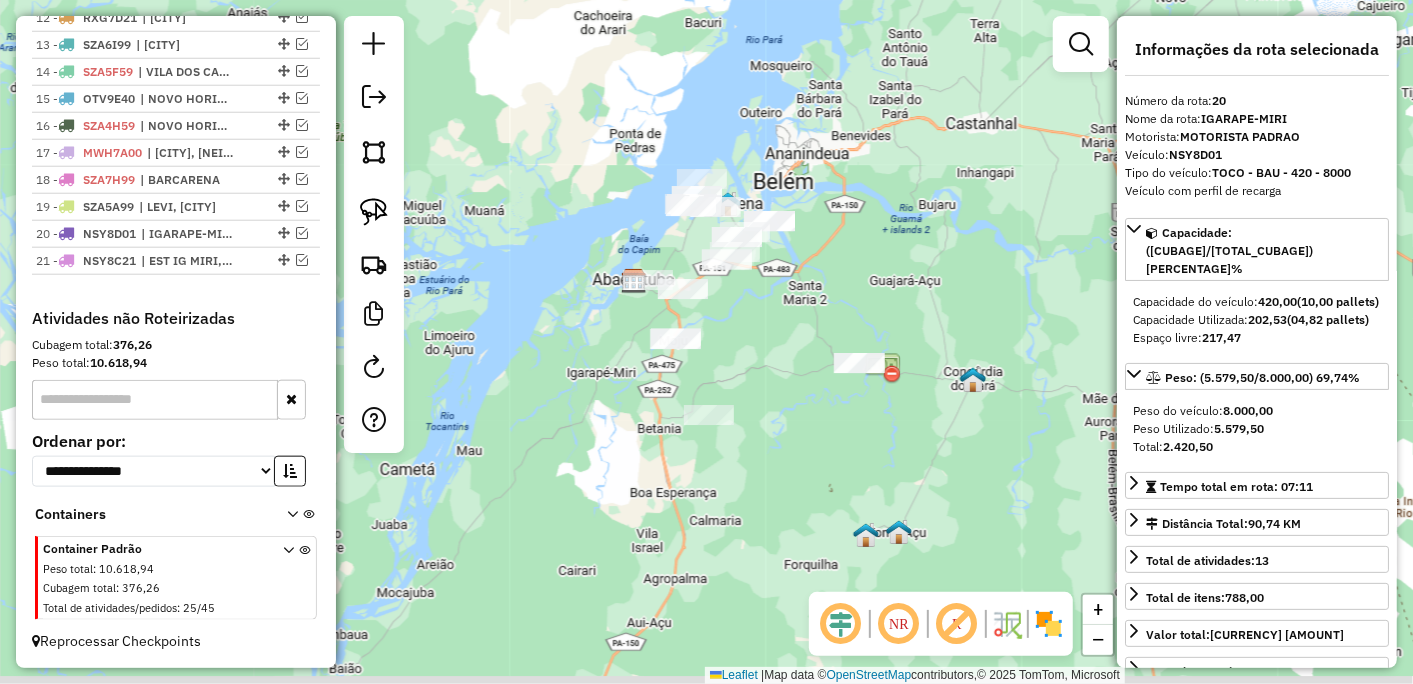 drag, startPoint x: 710, startPoint y: 496, endPoint x: 731, endPoint y: 373, distance: 124.77981 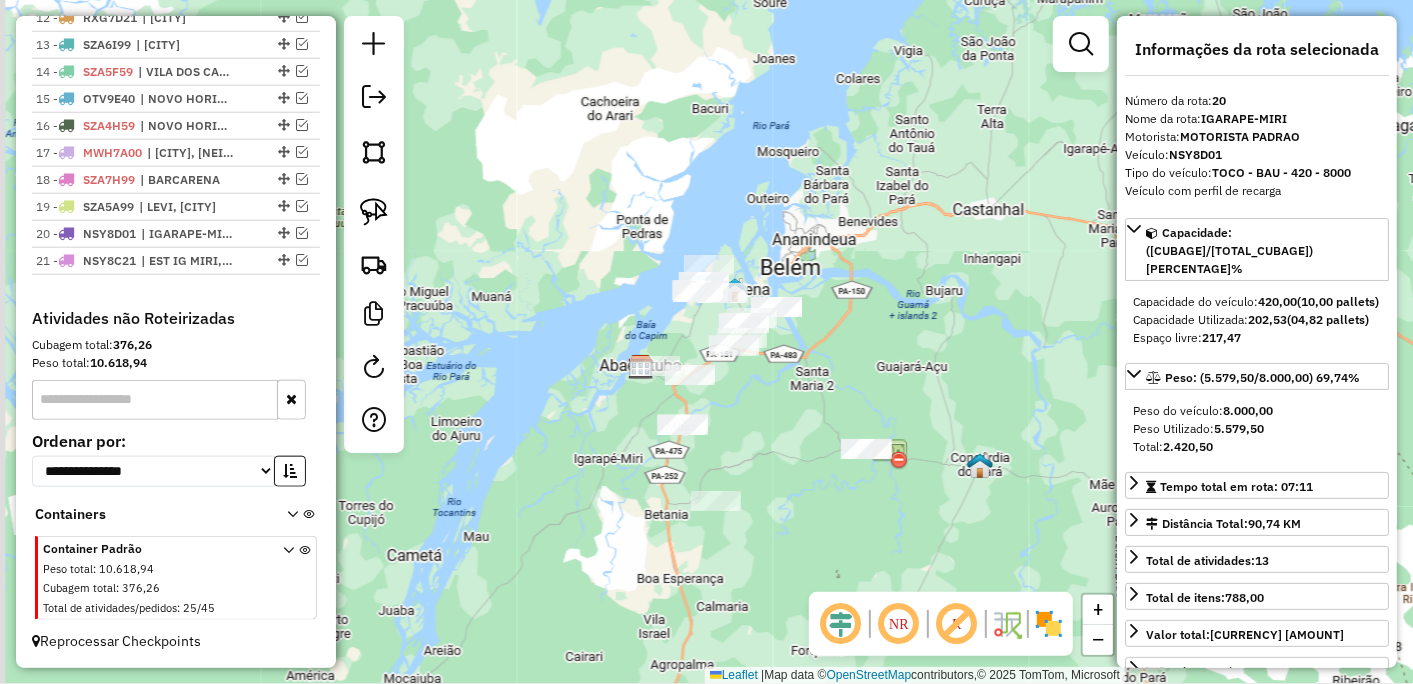 drag, startPoint x: 767, startPoint y: 362, endPoint x: 784, endPoint y: 496, distance: 135.07405 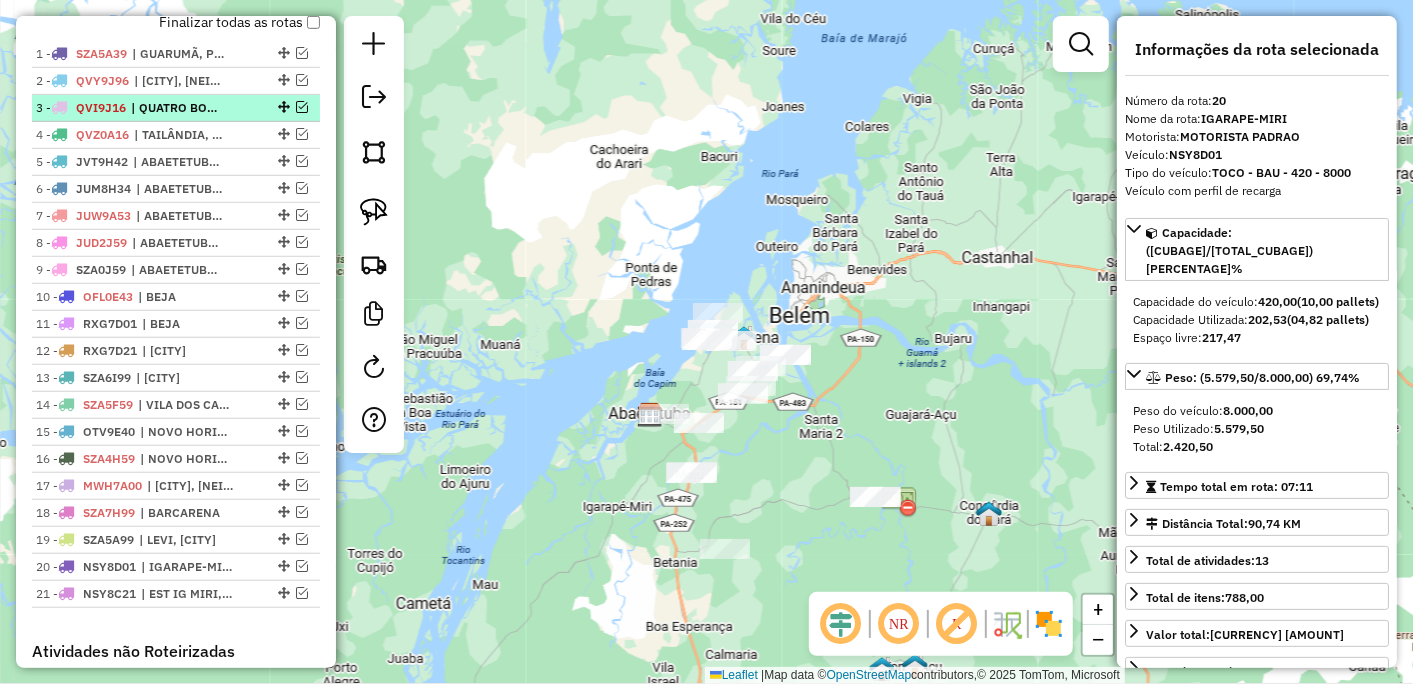 scroll, scrollTop: 614, scrollLeft: 0, axis: vertical 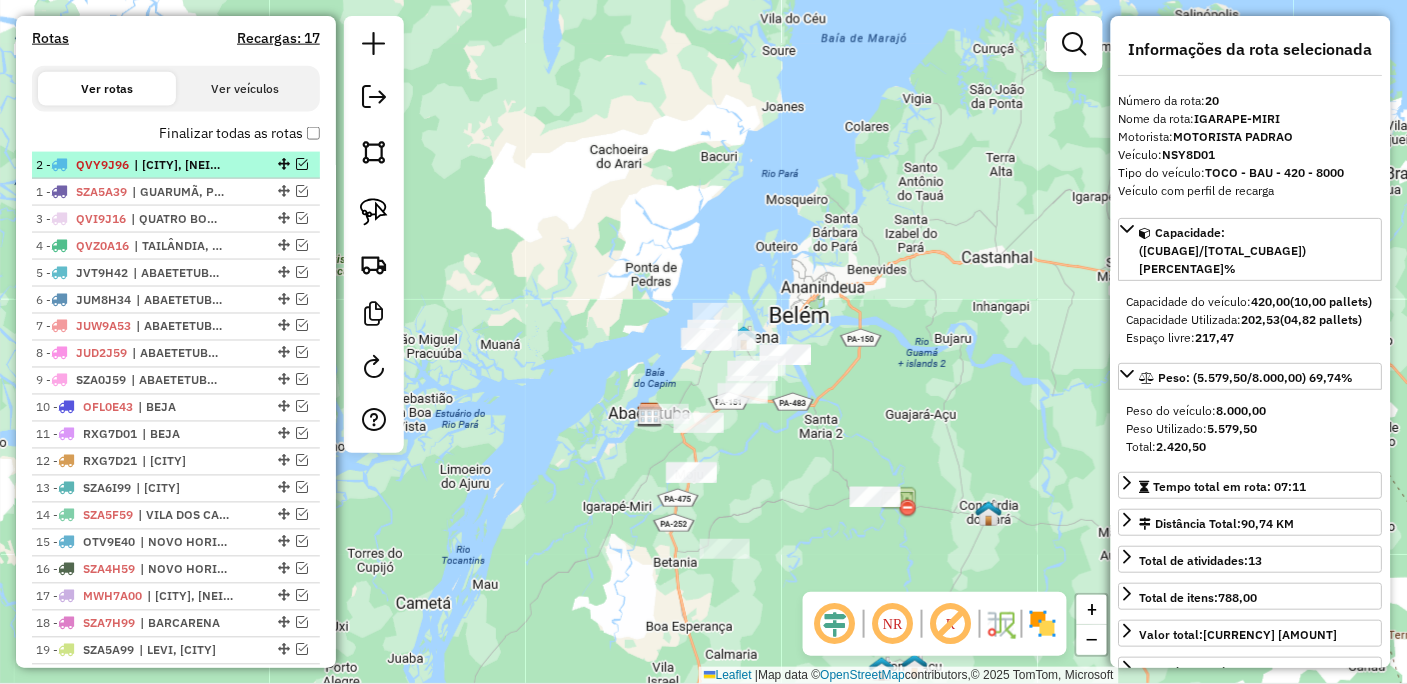 drag, startPoint x: 280, startPoint y: 188, endPoint x: 278, endPoint y: 154, distance: 34.058773 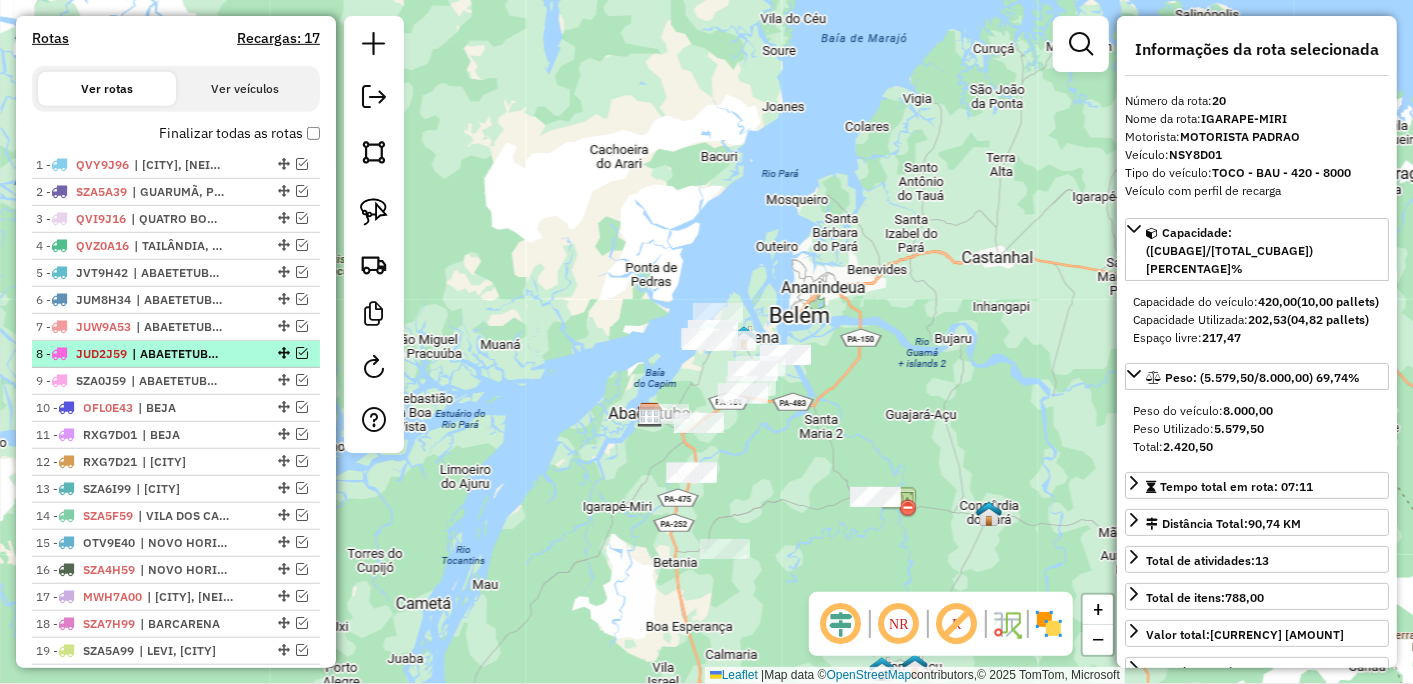 click on "| ABAETETUBA LADO ESQUERDO" at bounding box center [182, 327] 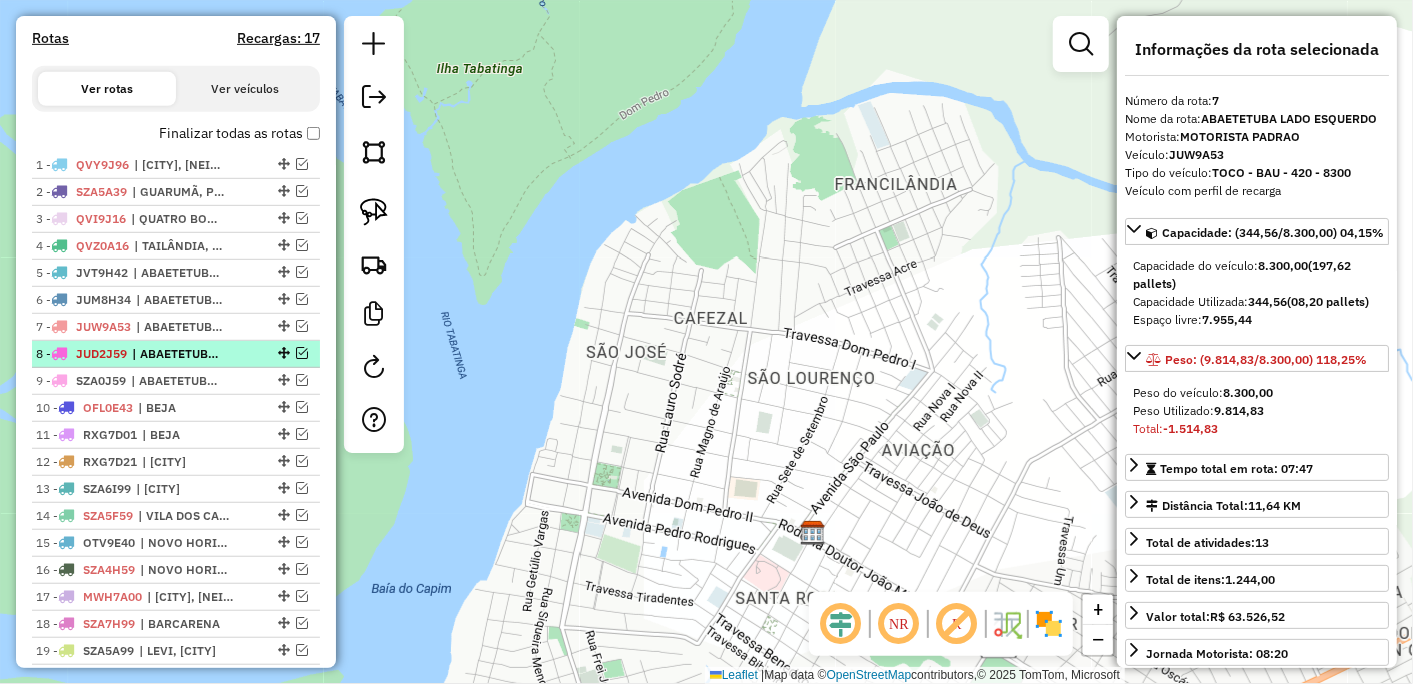 click on "| ABAETETUBA LADO ESQUERDO" at bounding box center (178, 354) 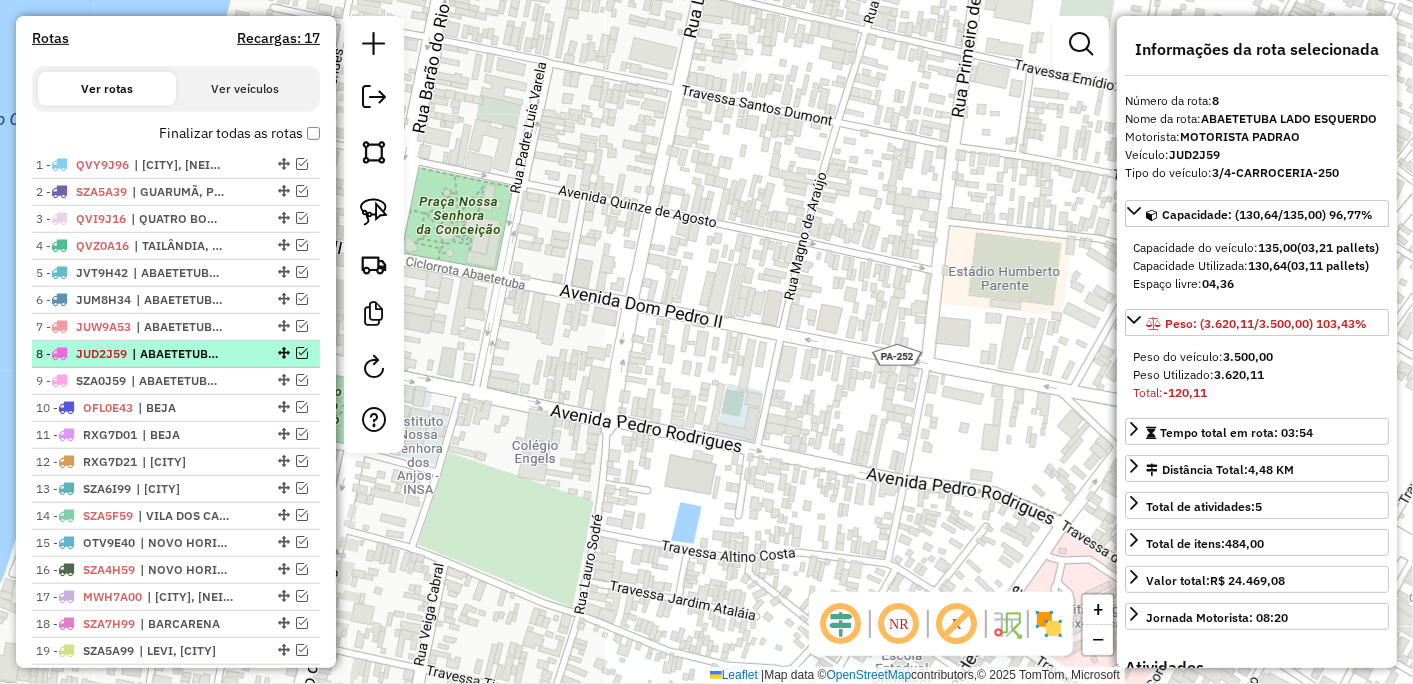 click at bounding box center [302, 353] 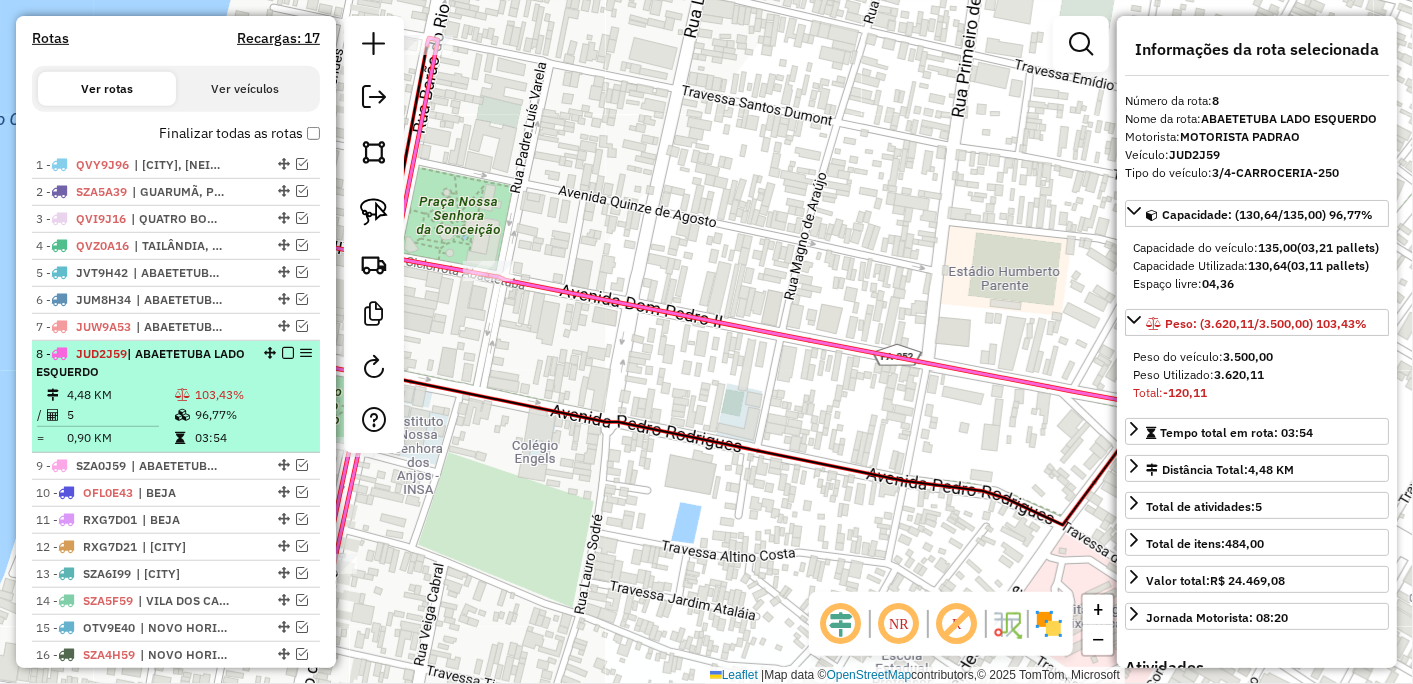 click at bounding box center [288, 353] 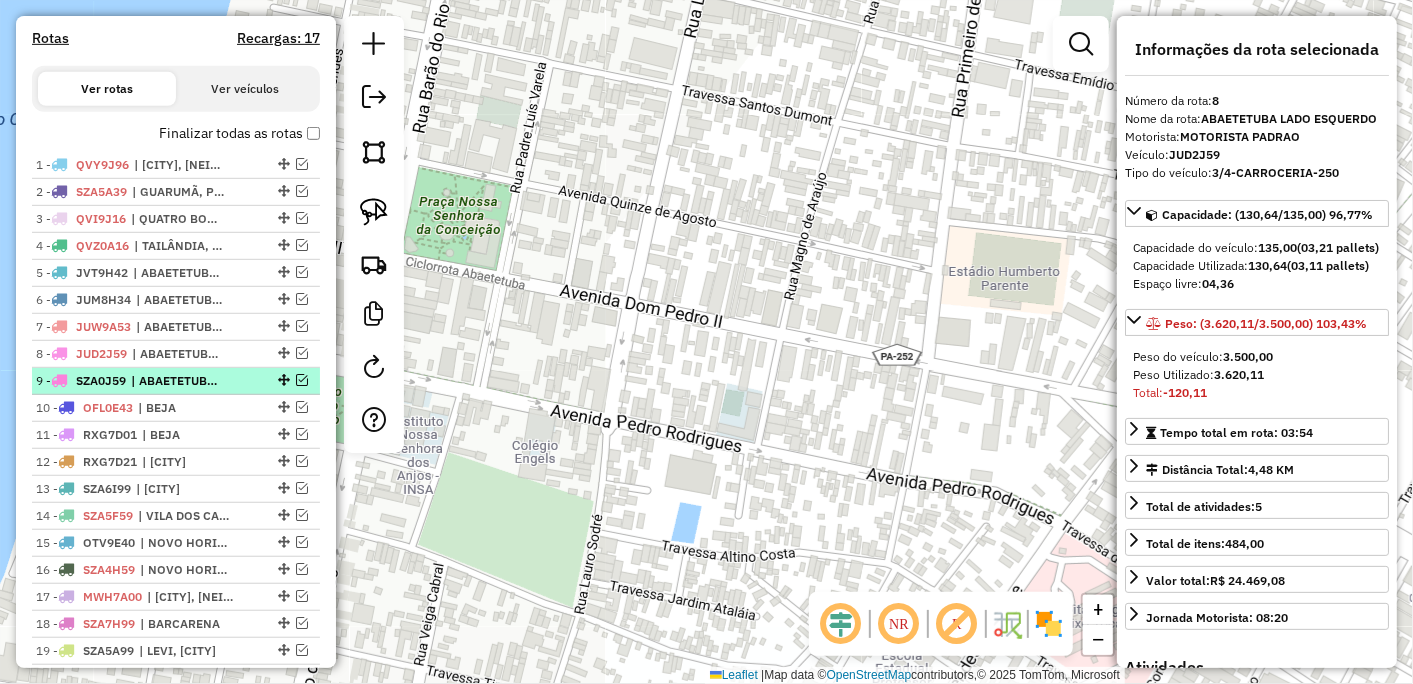 click on "| ABAETETUBA LADO ESQUERDO" at bounding box center (177, 381) 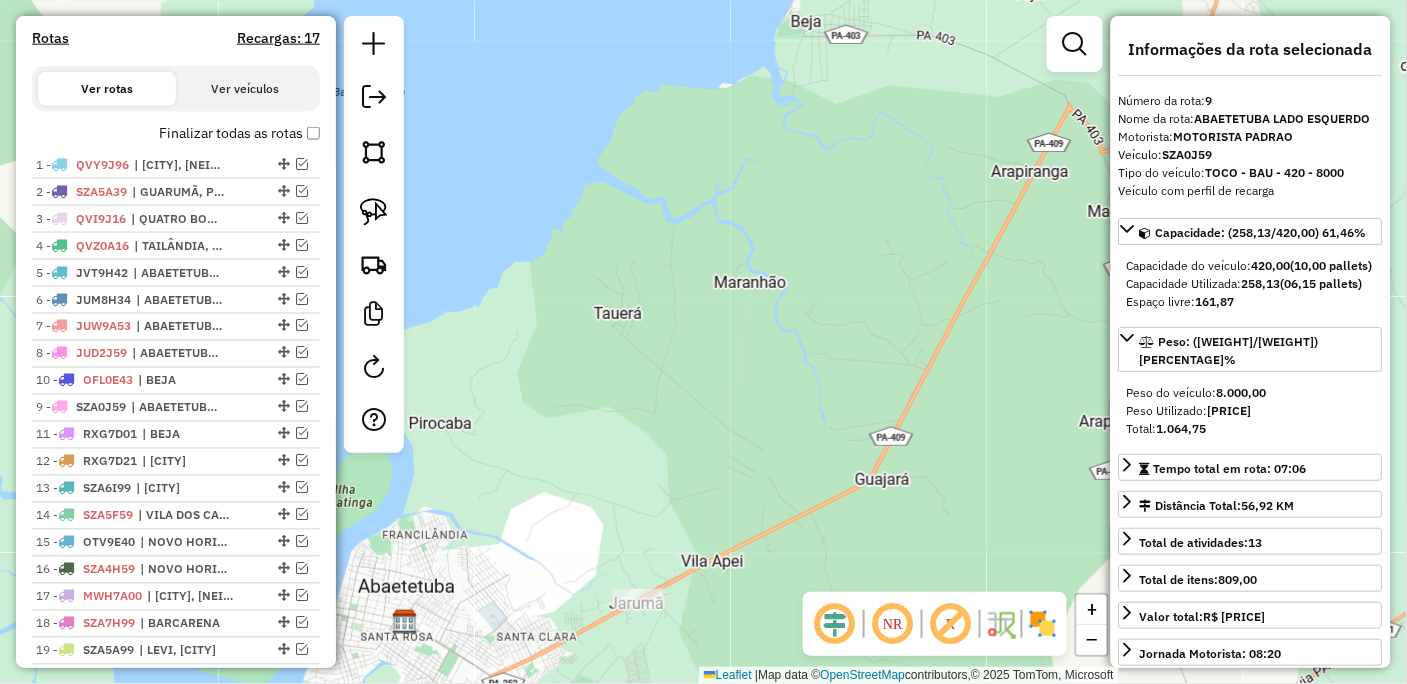 drag, startPoint x: 276, startPoint y: 402, endPoint x: 280, endPoint y: 375, distance: 27.294687 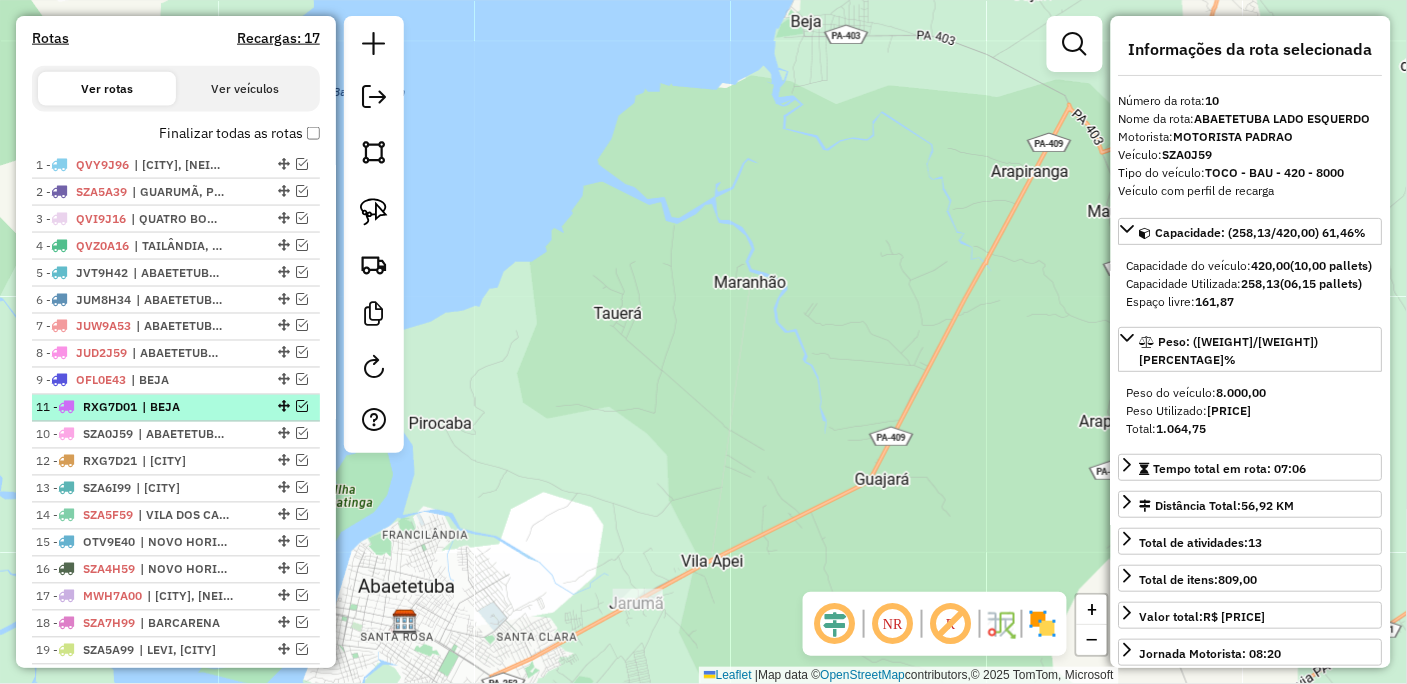 drag, startPoint x: 276, startPoint y: 432, endPoint x: 276, endPoint y: 404, distance: 28 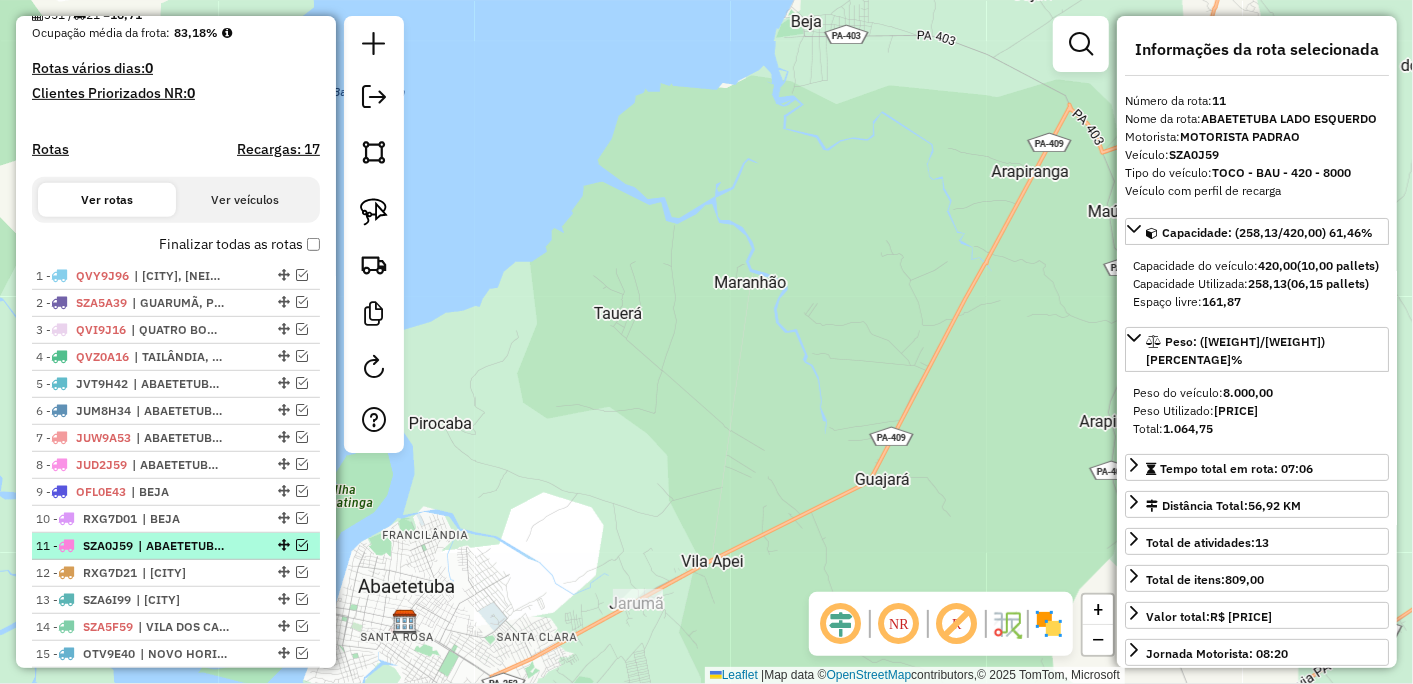 scroll, scrollTop: 725, scrollLeft: 0, axis: vertical 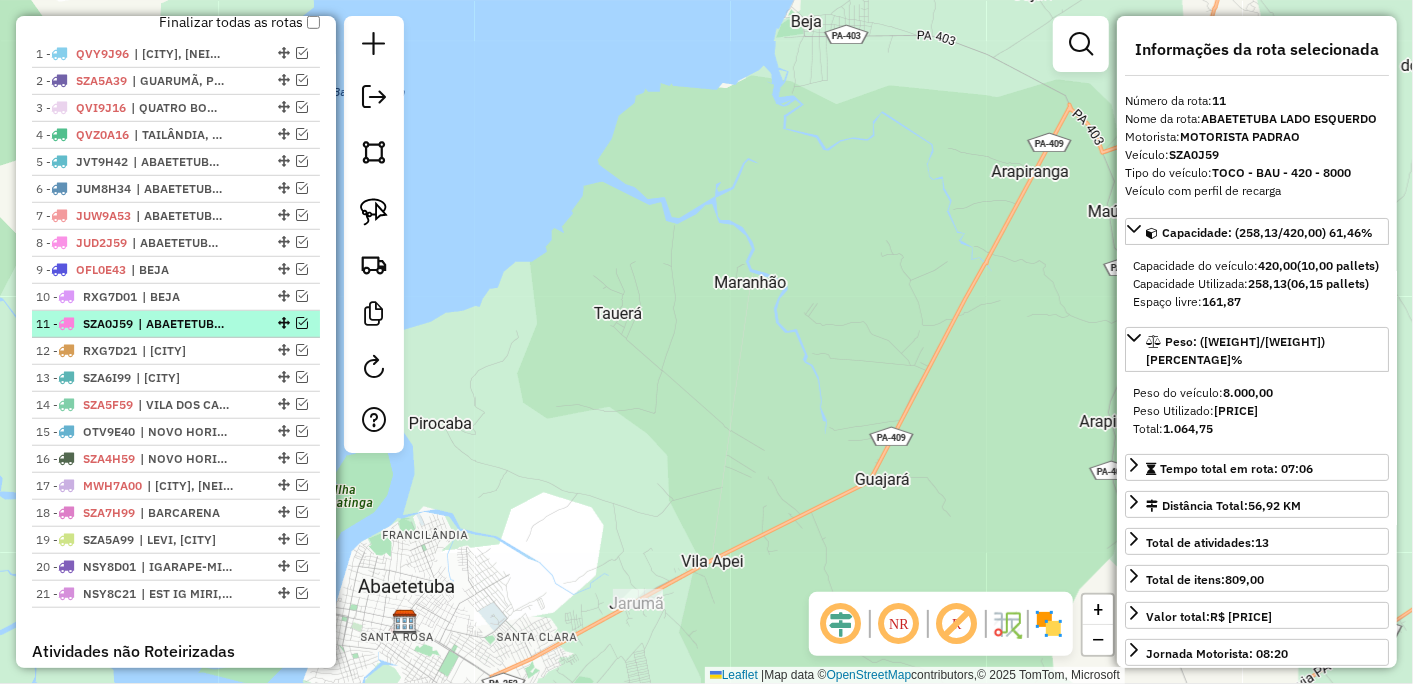 click at bounding box center (302, 323) 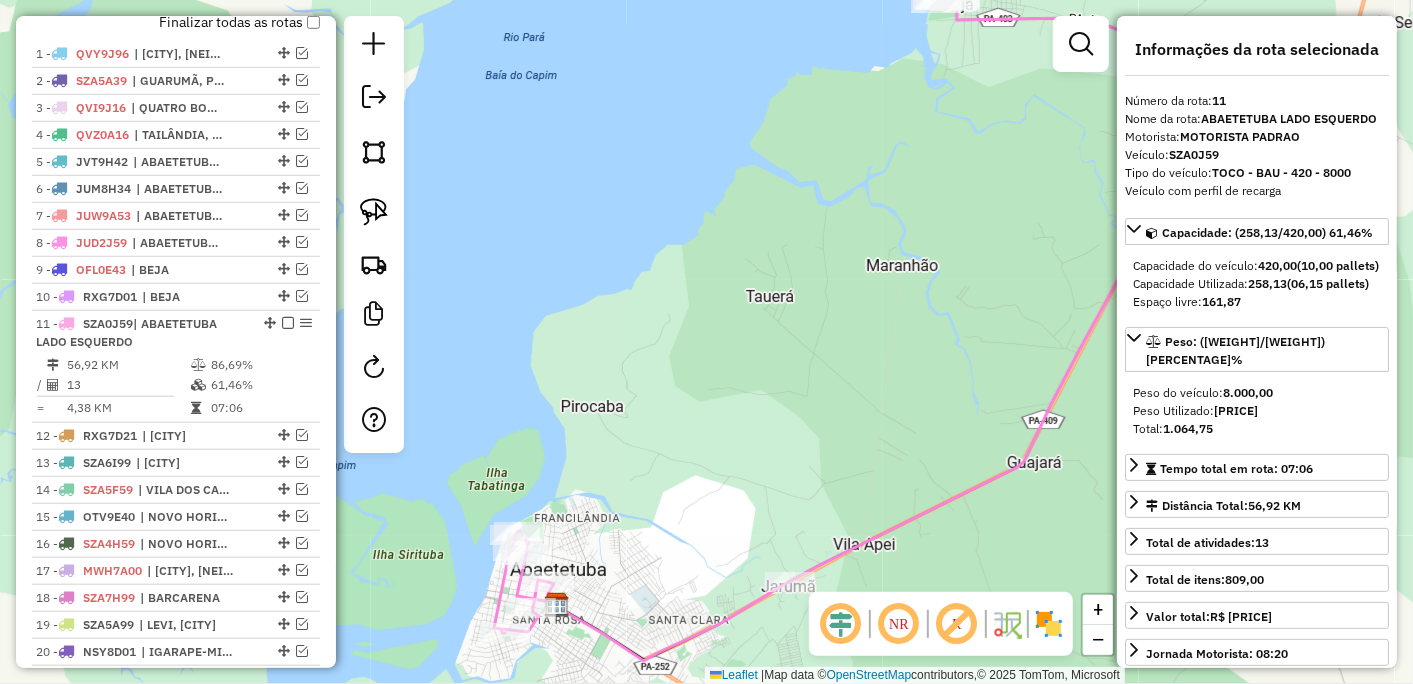 drag, startPoint x: 720, startPoint y: 354, endPoint x: 844, endPoint y: 345, distance: 124.32619 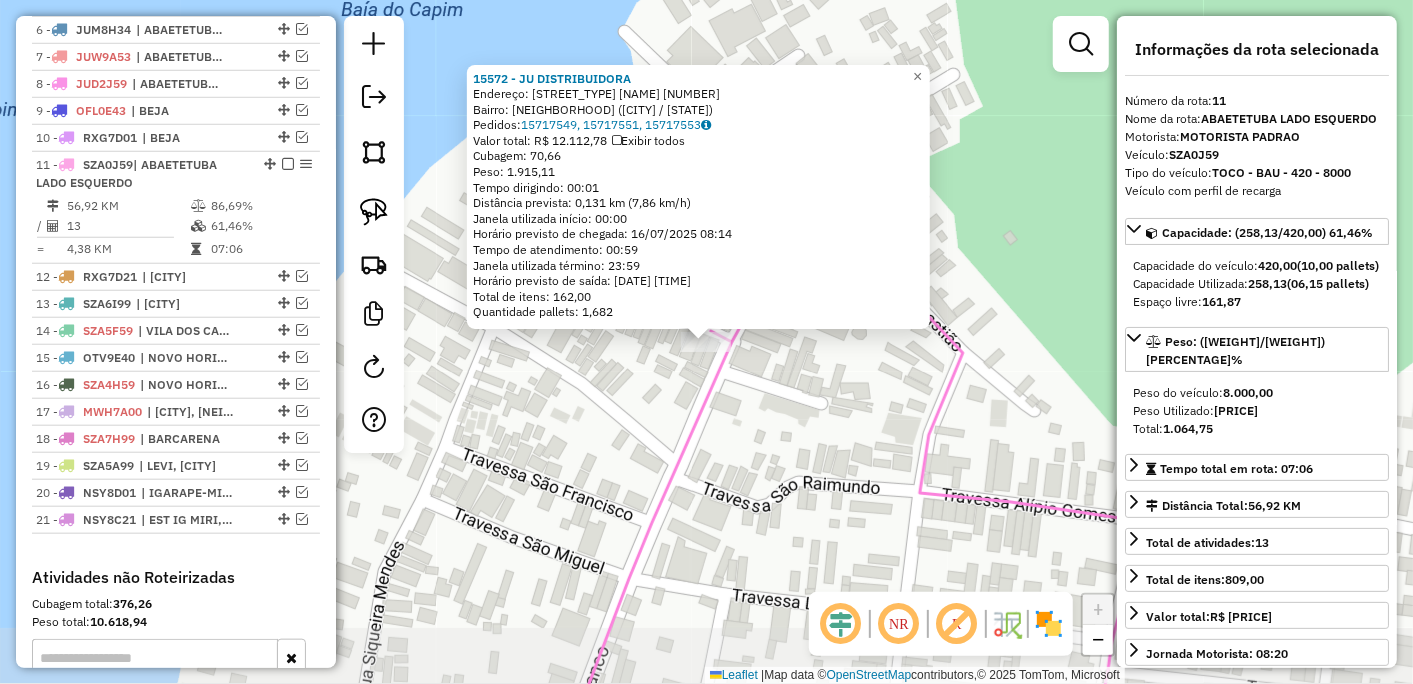 scroll, scrollTop: 1018, scrollLeft: 0, axis: vertical 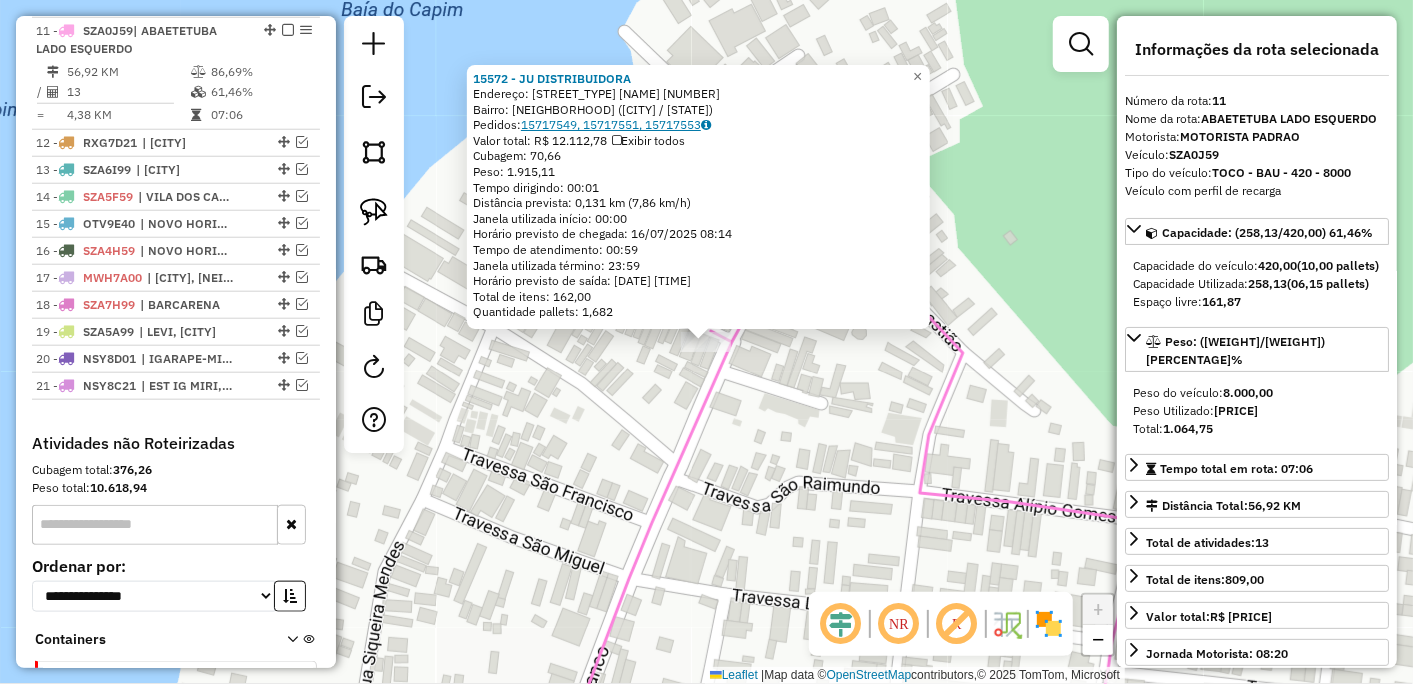click on "15717549, 15717551, 15717553" 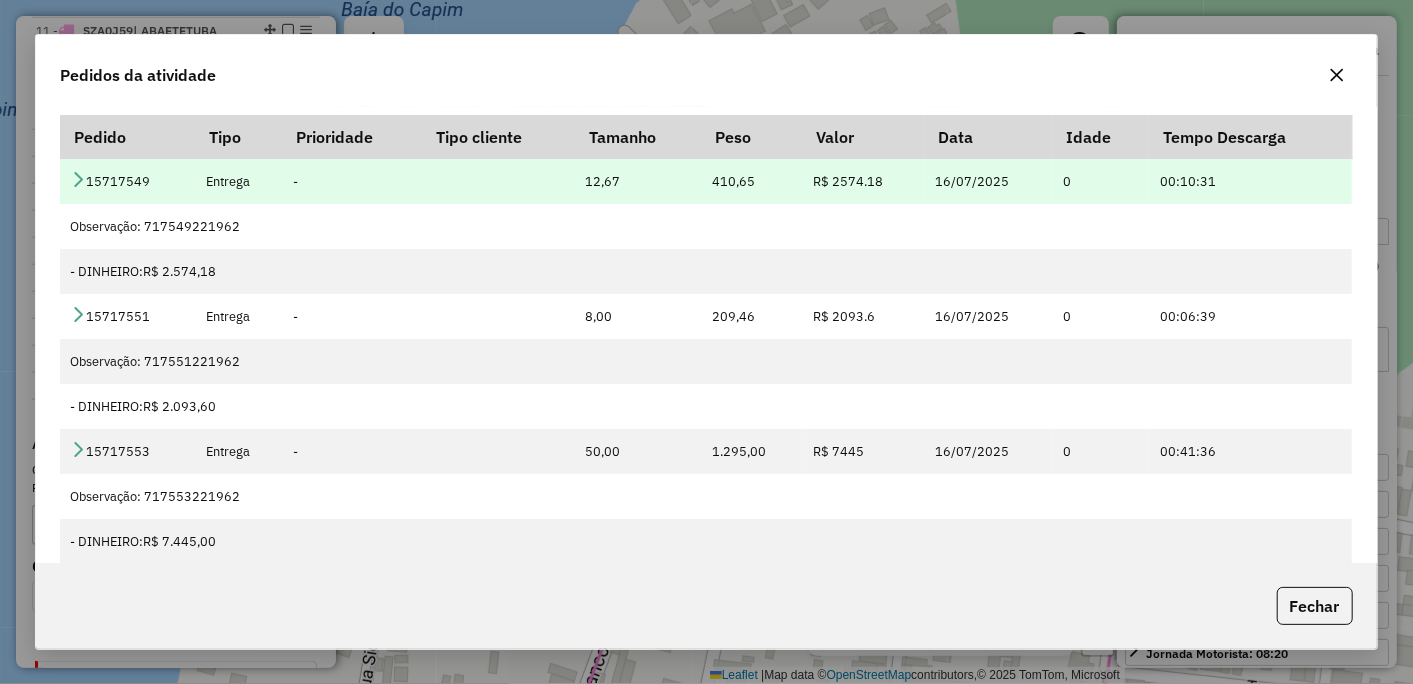 click at bounding box center [78, 179] 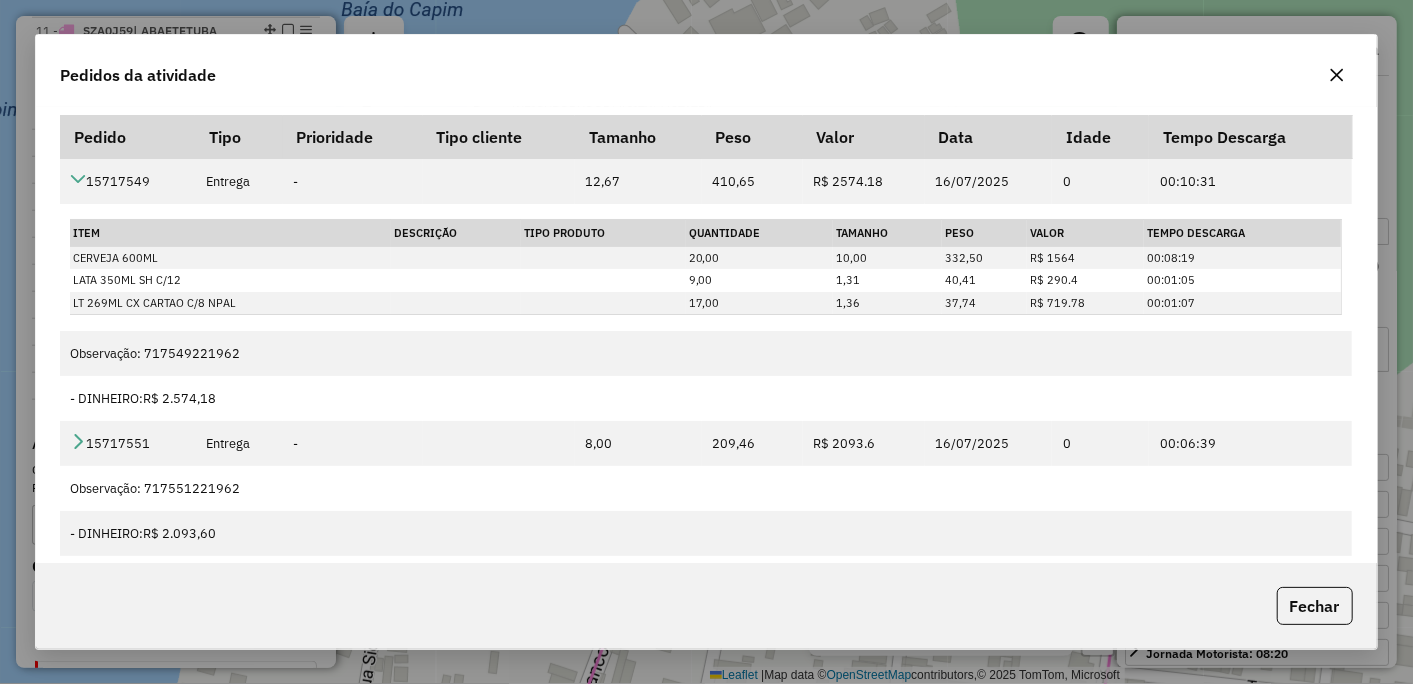 click 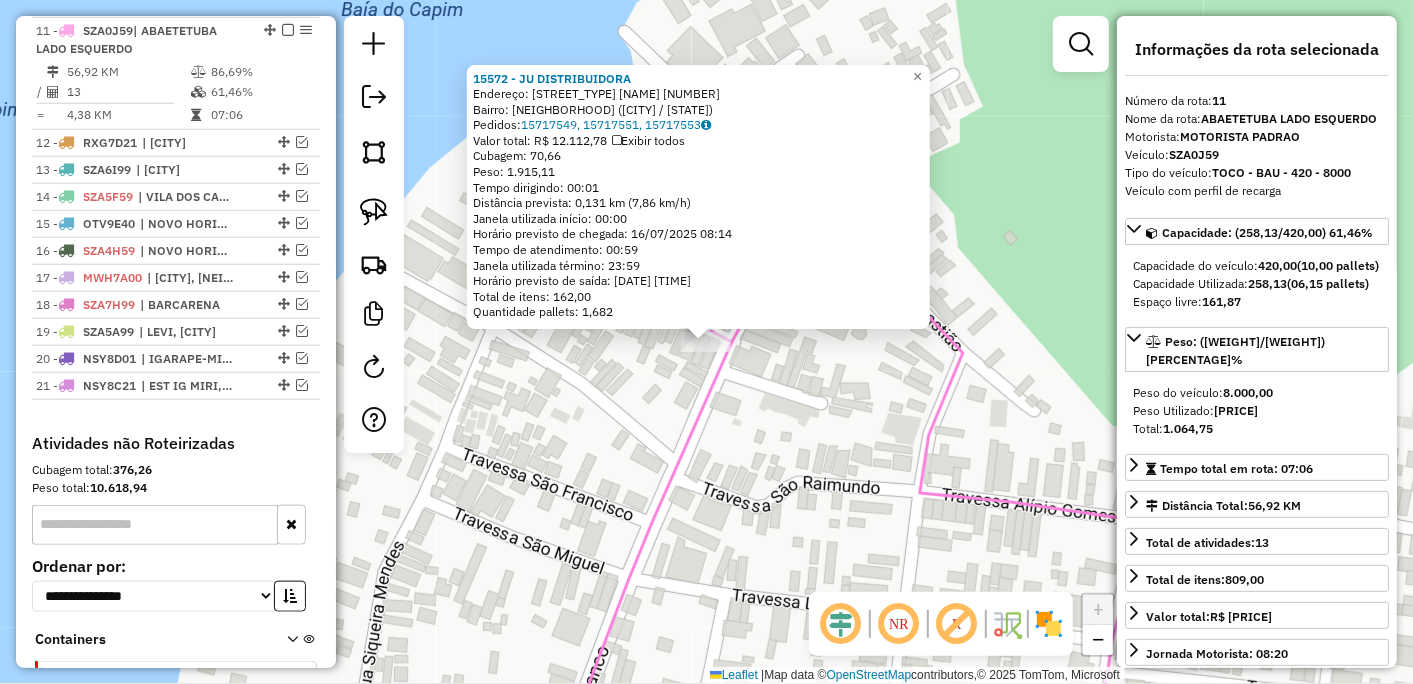 click on "15572 - JU DISTRIBUIDORA  Endereço:  TRAVESSA SaO JOAQUIM 508   Bairro: CENTRO (ABAETETUBA / PA)   Pedidos:  15717549, 15717551, 15717553   Valor total: R$ 12.112,78   Exibir todos   Cubagem: 70,66  Peso: 1.915,11  Tempo dirigindo: 00:01   Distância prevista: 0,131 km (7,86 km/h)   Janela utilizada início: 00:00   Horário previsto de chegada: 16/07/2025 08:14   Tempo de atendimento: 00:59   Janela utilizada término: 23:59   Horário previsto de saída: 16/07/2025 09:13   Total de itens: 162,00   Quantidade pallets: 1,682  × Janela de atendimento Grade de atendimento Capacidade Transportadoras Veículos Cliente Pedidos  Rotas Selecione os dias de semana para filtrar as janelas de atendimento  Seg   Ter   Qua   Qui   Sex   Sáb   Dom  Informe o período da janela de atendimento: De: Até:  Filtrar exatamente a janela do cliente  Considerar janela de atendimento padrão  Selecione os dias de semana para filtrar as grades de atendimento  Seg   Ter   Qua   Qui   Sex   Sáb   Dom   Peso mínimo:   De:   De:" 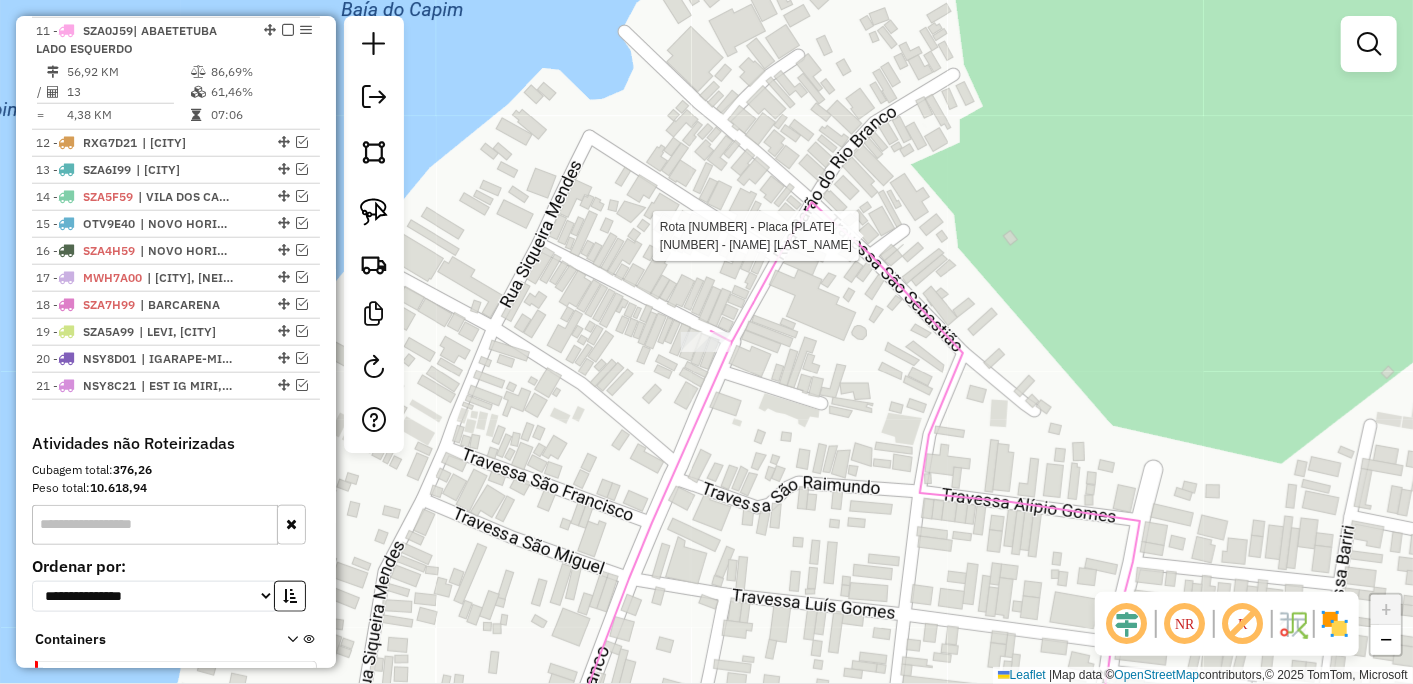 select on "*********" 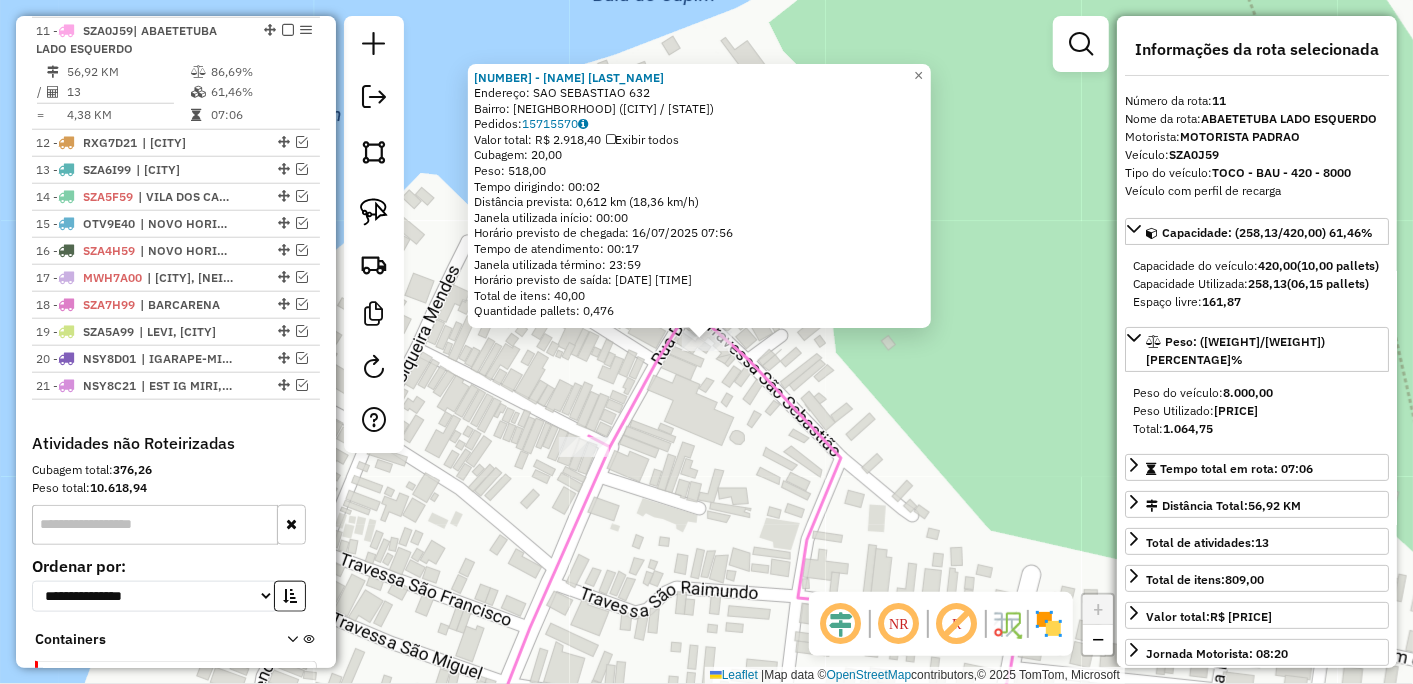 click on "13481 - SHEYLA  CARNAVAL  Endereço:  SAO SEBASTIAO 632   Bairro: SAO JOAO (ABAETETUBA / PA)   Pedidos:  15715570   Valor total: R$ 2.918,40   Exibir todos   Cubagem: 20,00  Peso: 518,00  Tempo dirigindo: 00:02   Distância prevista: 0,612 km (18,36 km/h)   Janela utilizada início: 00:00   Horário previsto de chegada: 16/07/2025 07:56   Tempo de atendimento: 00:17   Janela utilizada término: 23:59   Horário previsto de saída: 16/07/2025 08:13   Total de itens: 40,00   Quantidade pallets: 0,476  × Janela de atendimento Grade de atendimento Capacidade Transportadoras Veículos Cliente Pedidos  Rotas Selecione os dias de semana para filtrar as janelas de atendimento  Seg   Ter   Qua   Qui   Sex   Sáb   Dom  Informe o período da janela de atendimento: De: Até:  Filtrar exatamente a janela do cliente  Considerar janela de atendimento padrão  Selecione os dias de semana para filtrar as grades de atendimento  Seg   Ter   Qua   Qui   Sex   Sáb   Dom   Considerar clientes sem dia de atendimento cadastrado +" 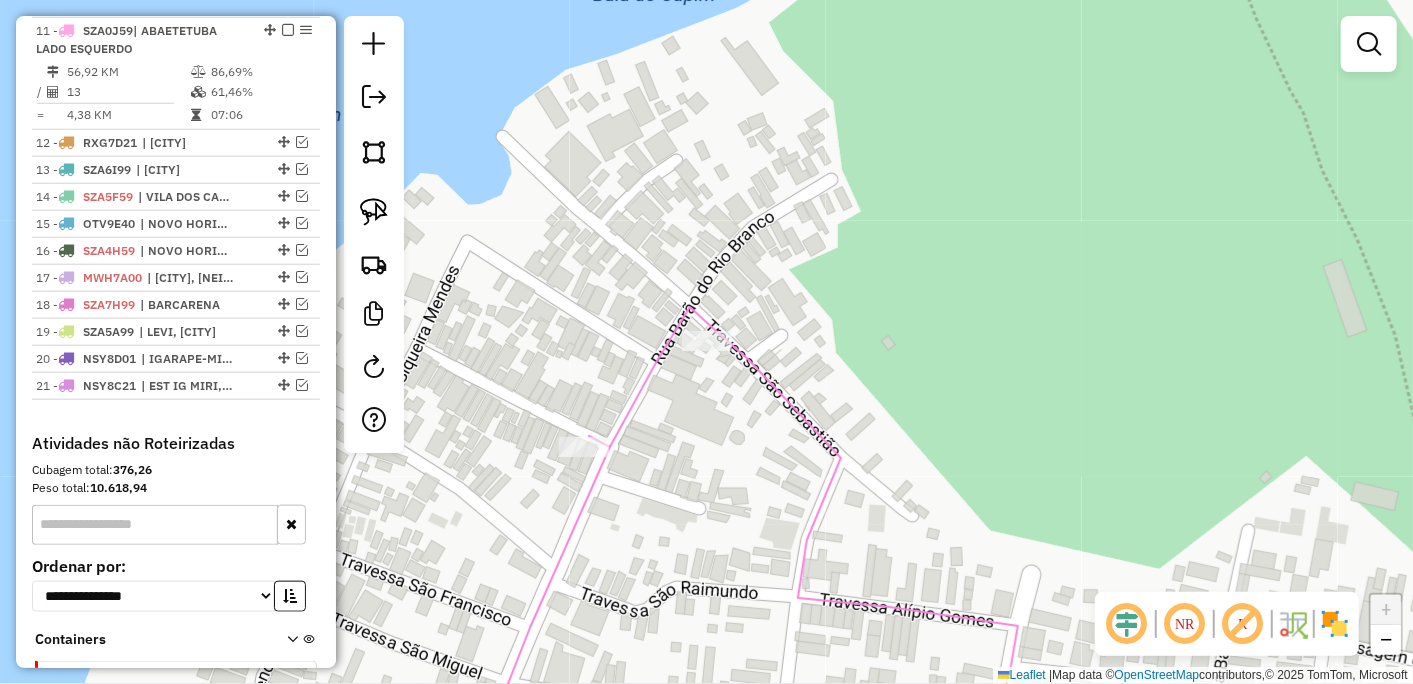 scroll, scrollTop: 685, scrollLeft: 0, axis: vertical 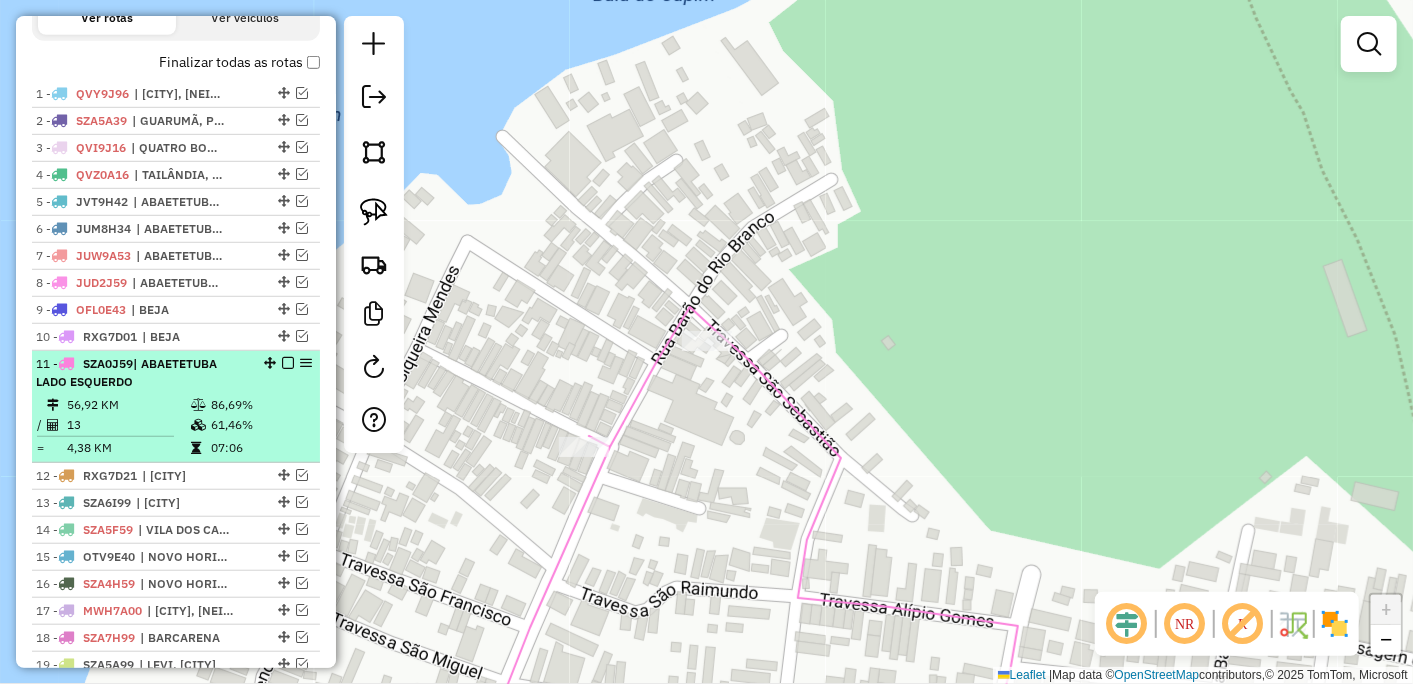 click at bounding box center (288, 363) 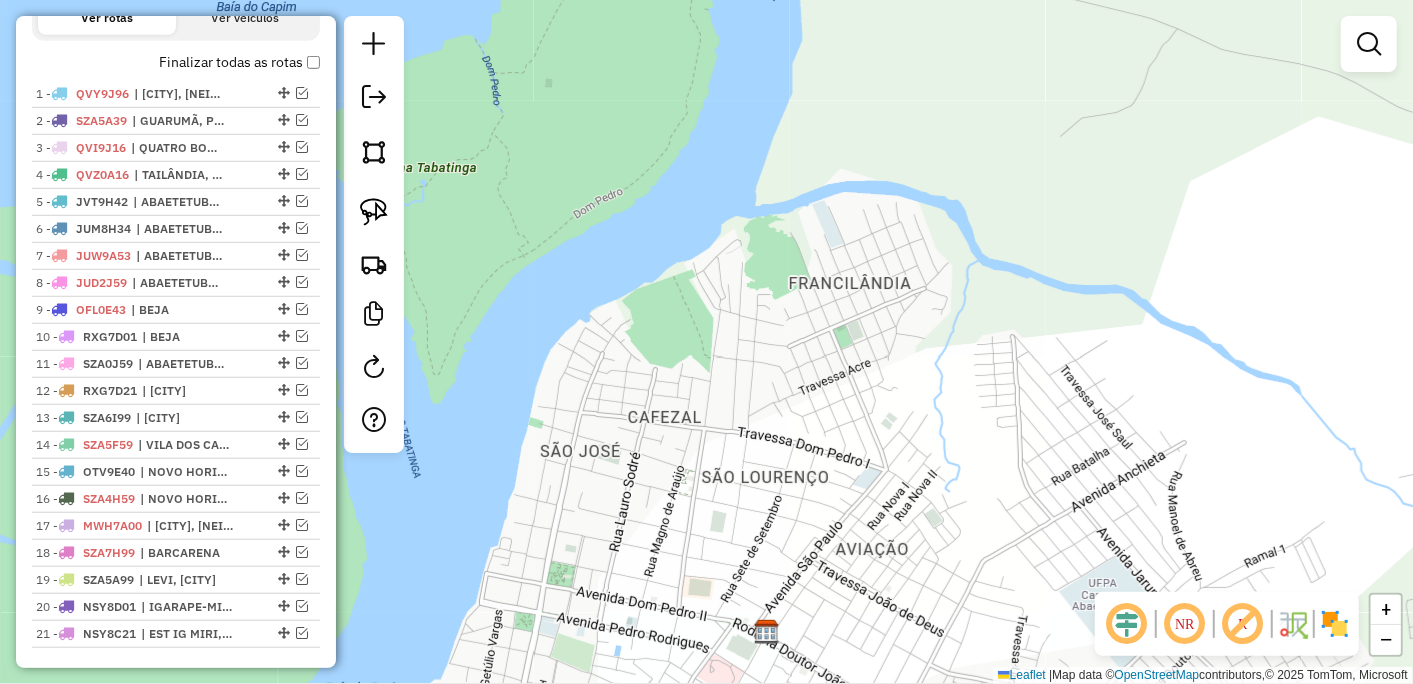 drag, startPoint x: 724, startPoint y: 491, endPoint x: 698, endPoint y: 245, distance: 247.37016 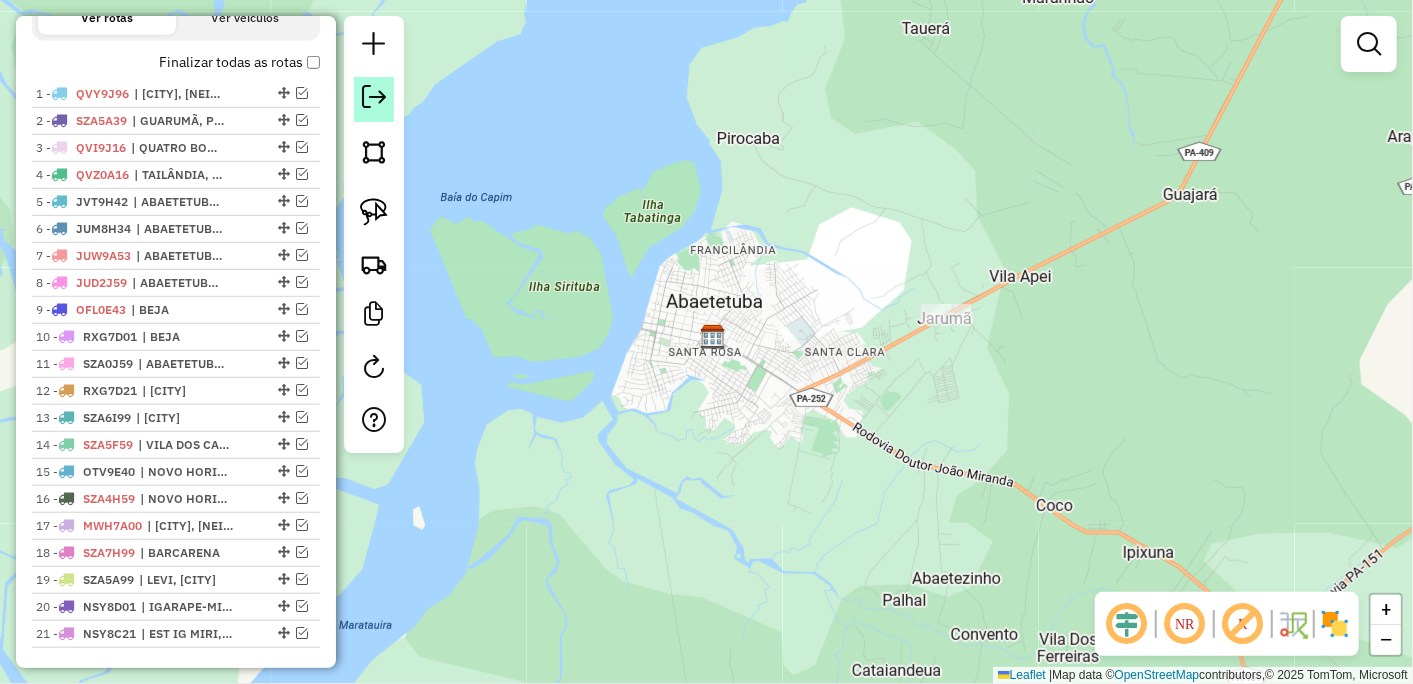 click 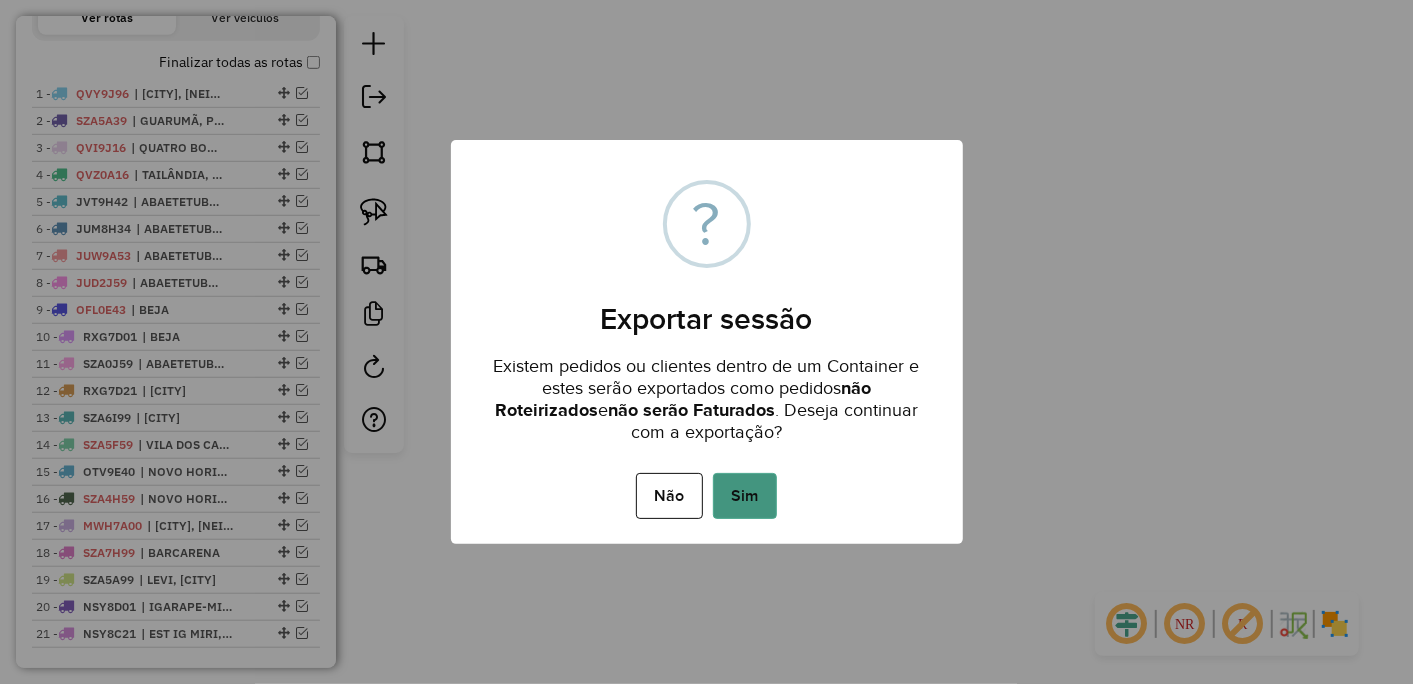 click on "Sim" at bounding box center [745, 496] 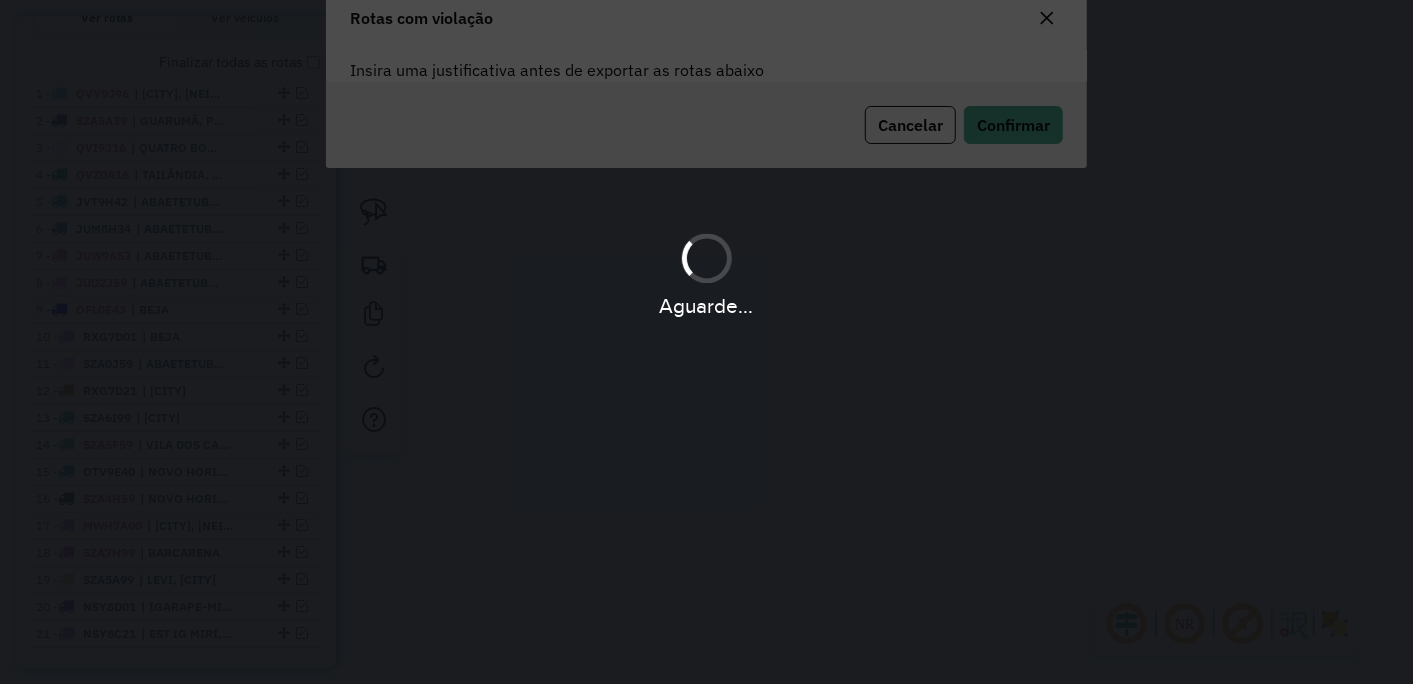 scroll, scrollTop: 108, scrollLeft: 0, axis: vertical 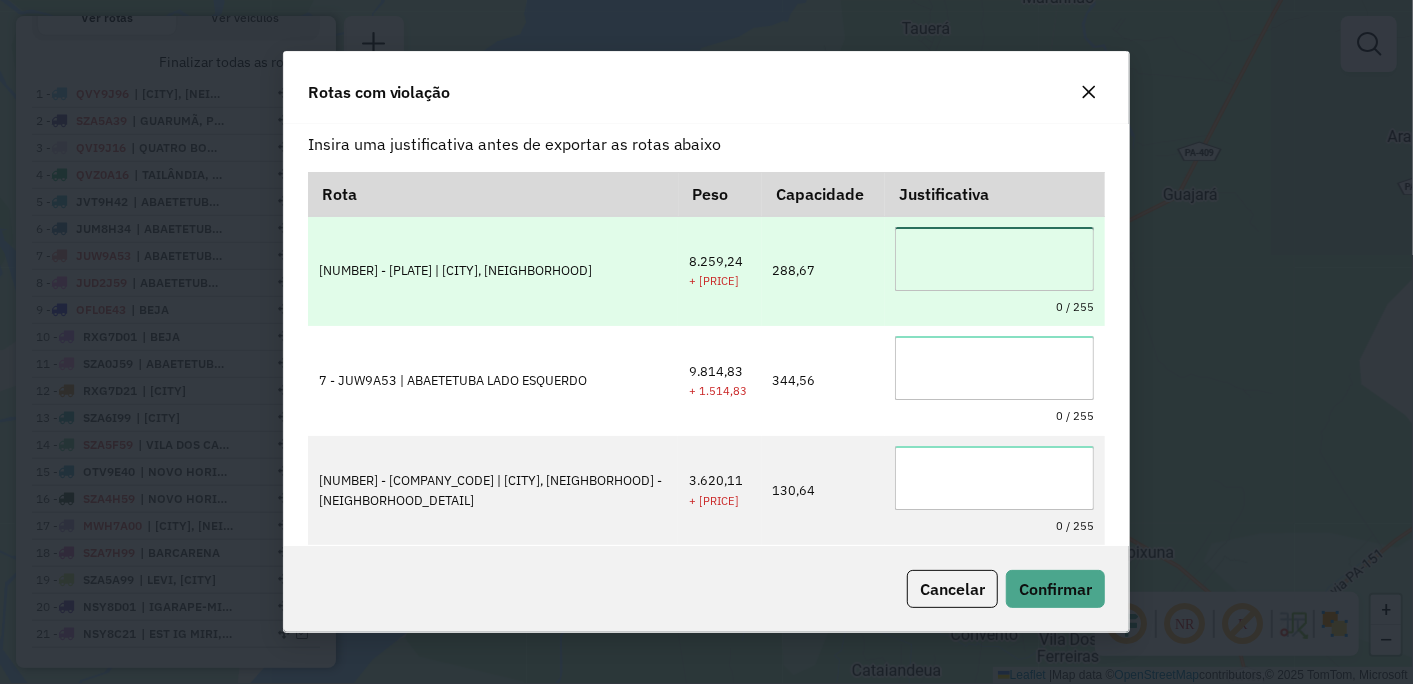 click at bounding box center [994, 259] 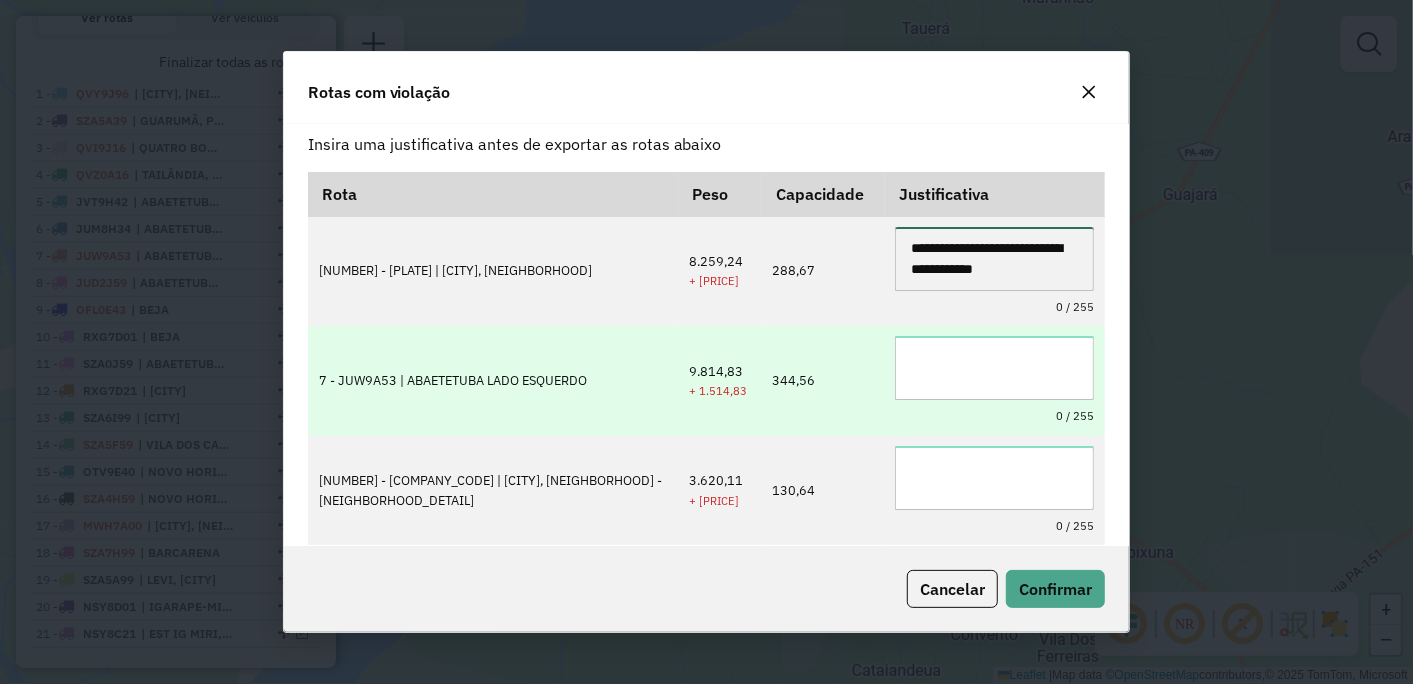 type on "**********" 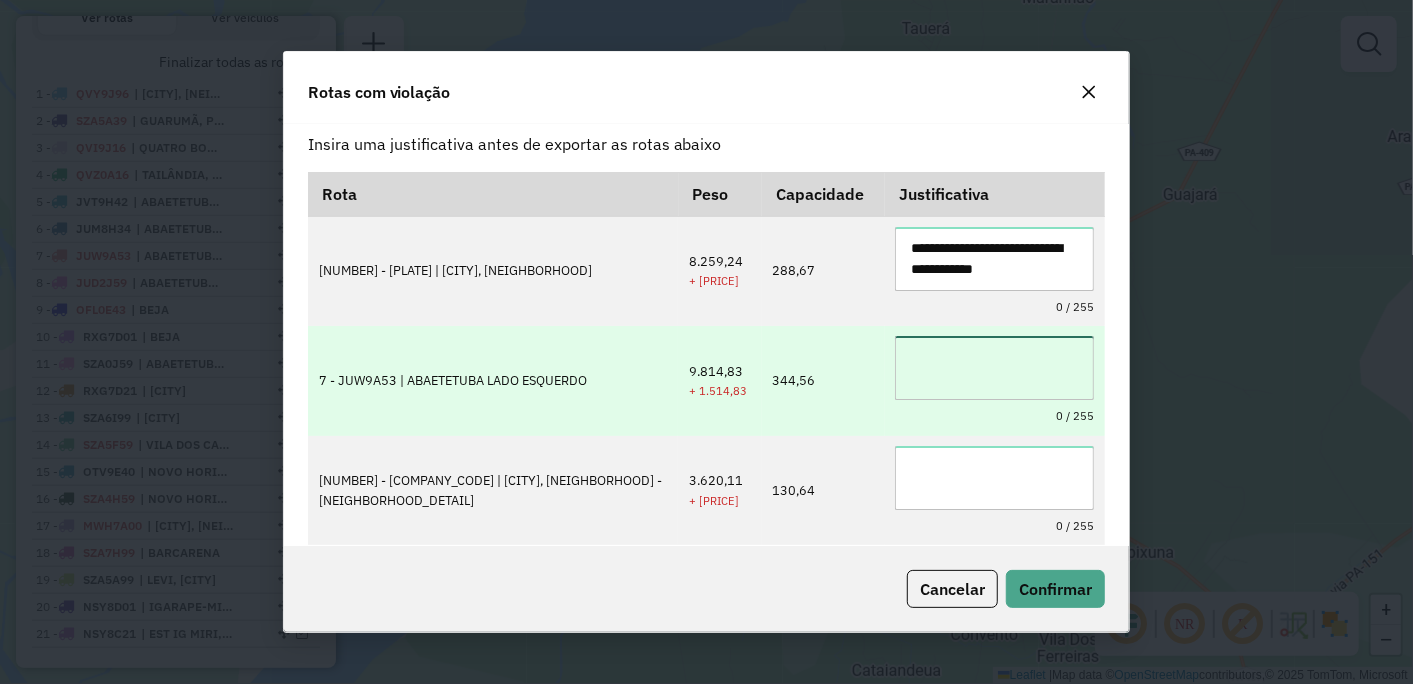 click at bounding box center (994, 368) 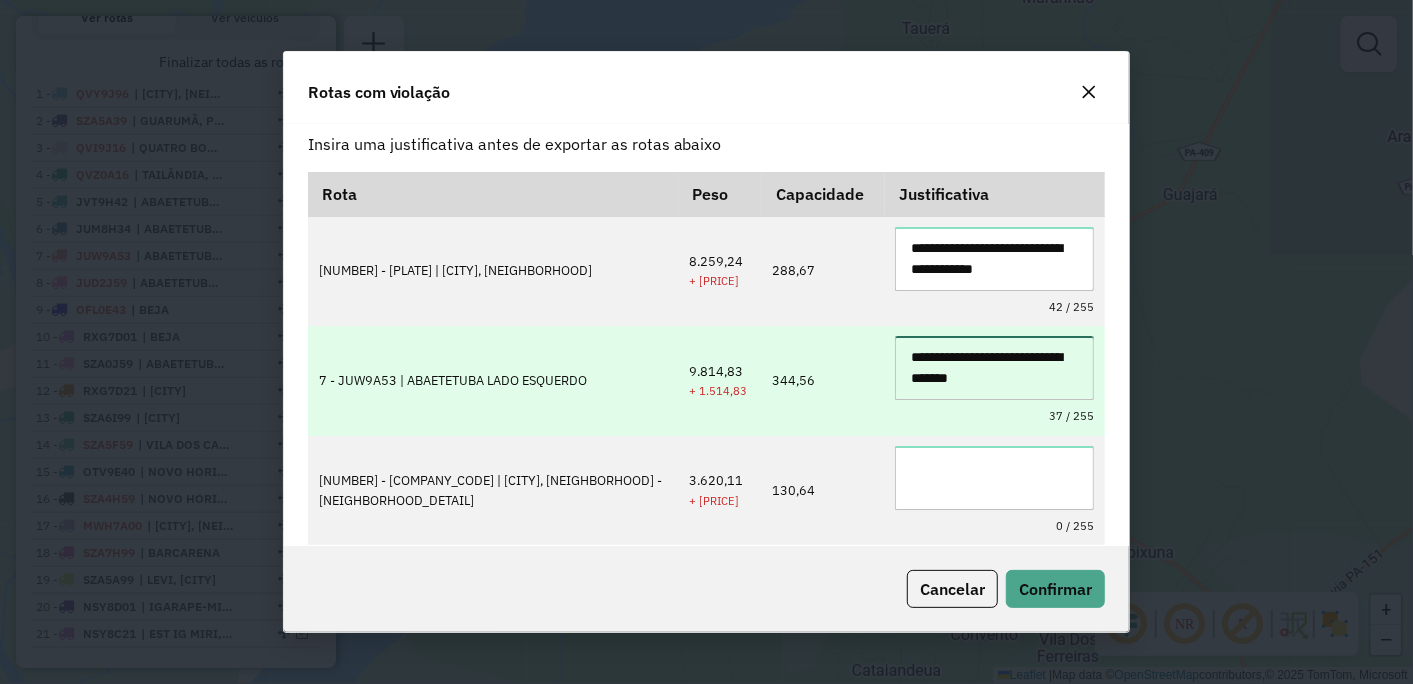 scroll, scrollTop: 221, scrollLeft: 0, axis: vertical 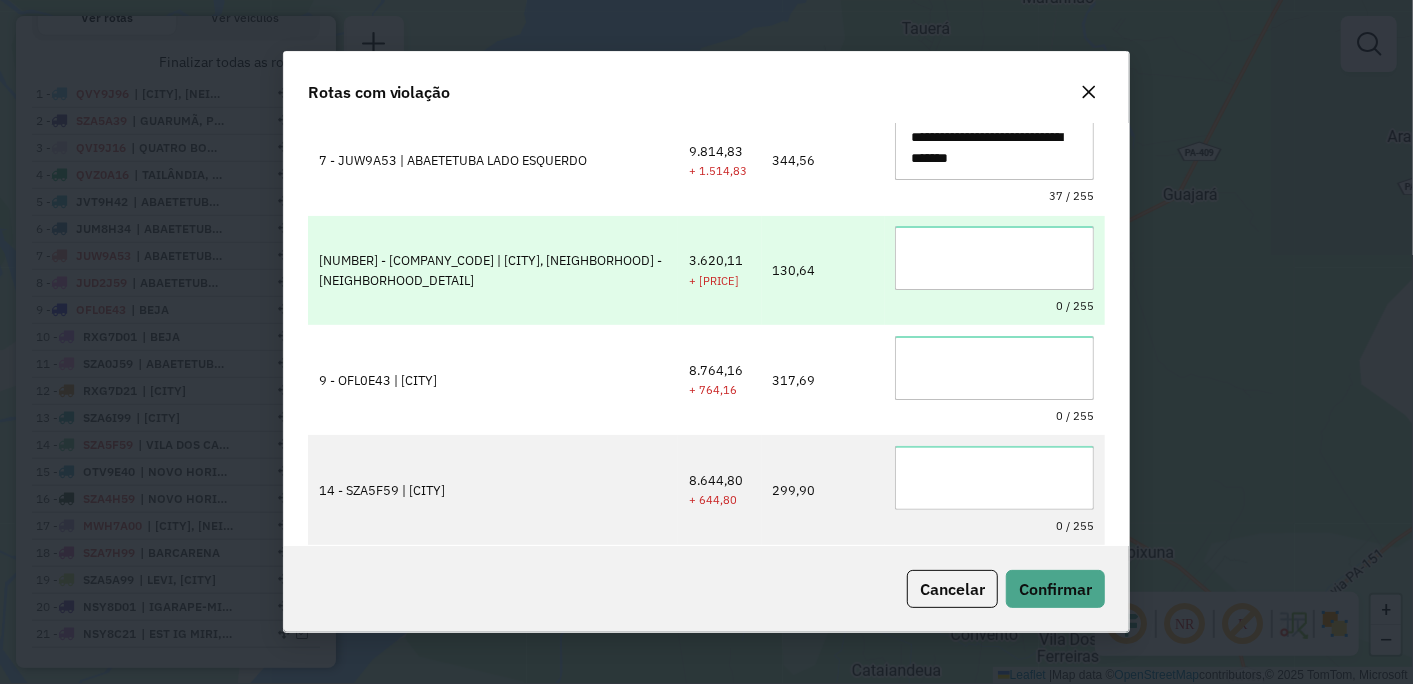 type on "**********" 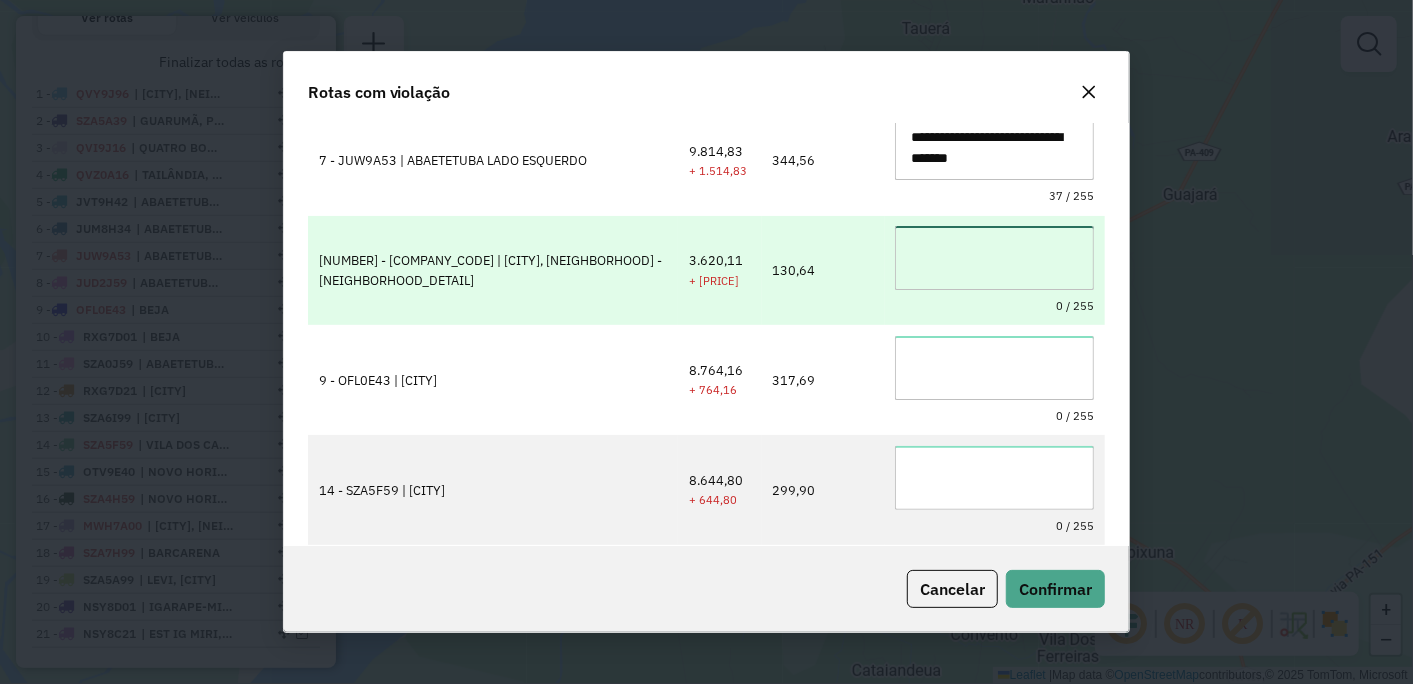 click at bounding box center [994, 258] 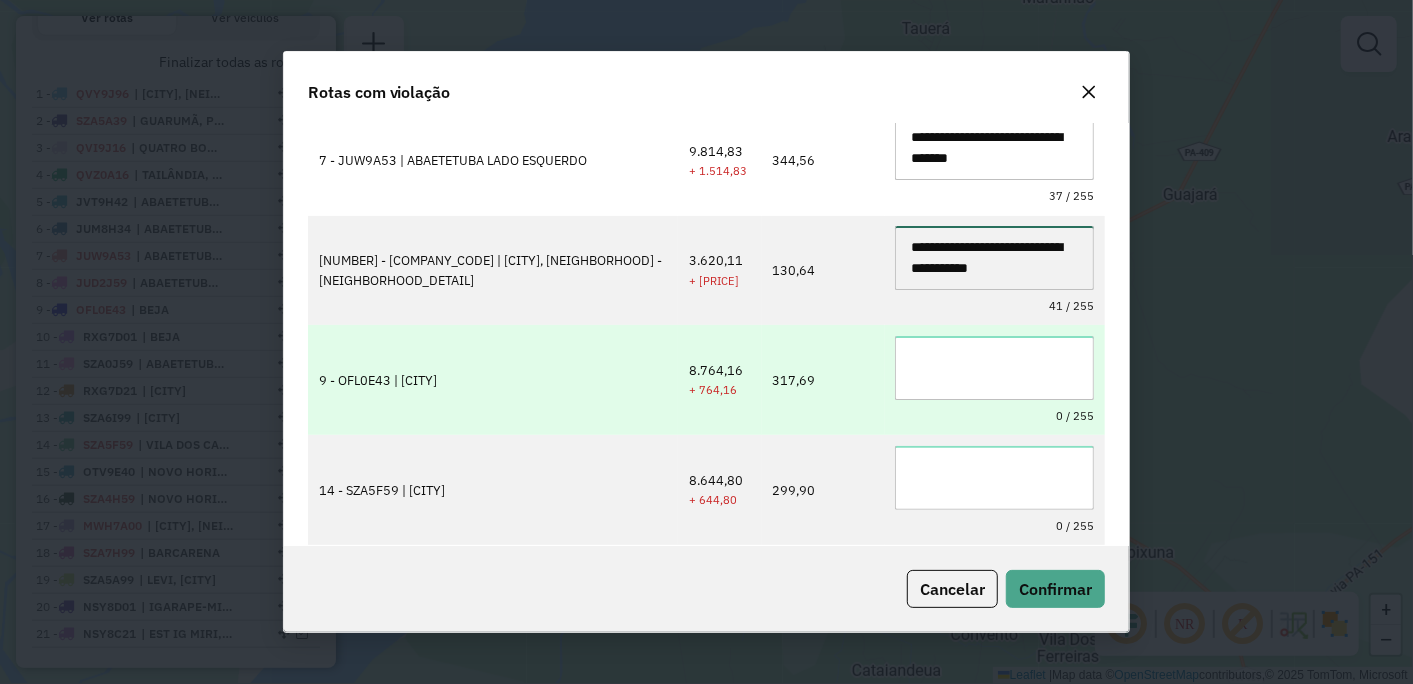 type on "**********" 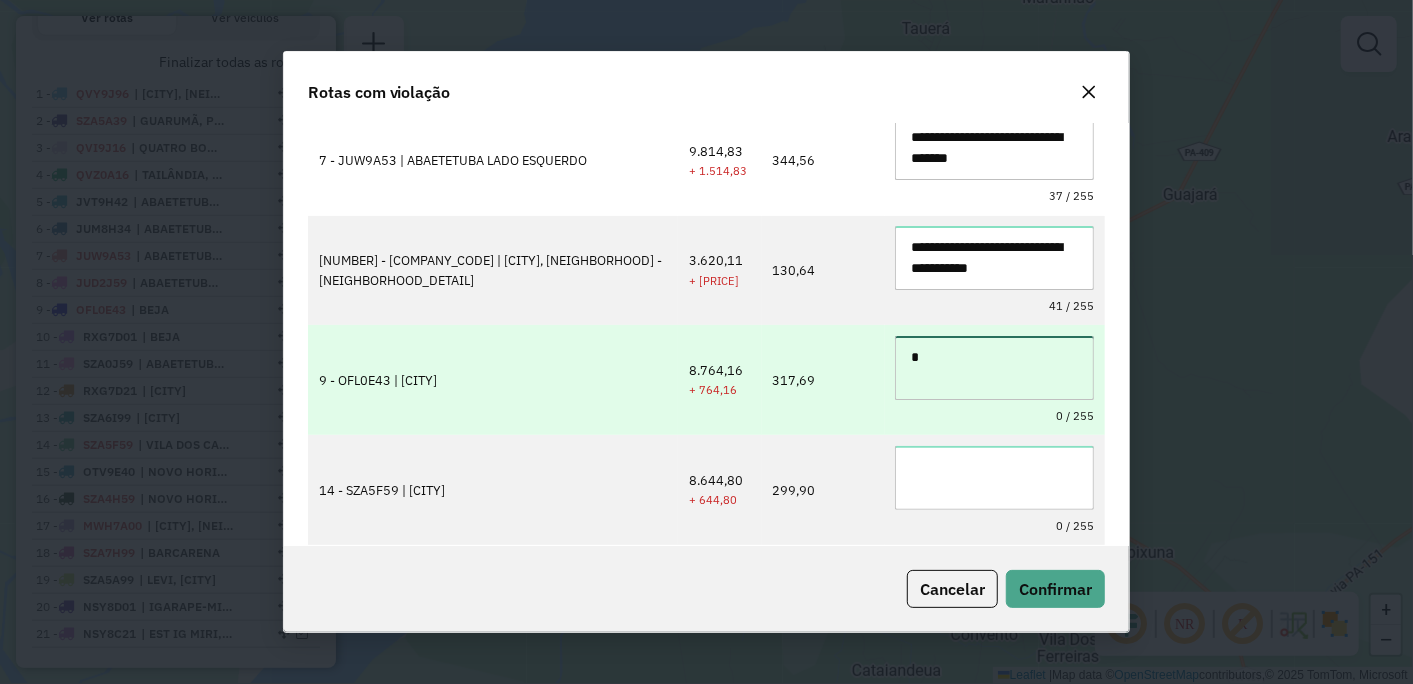 click on "*" at bounding box center [994, 368] 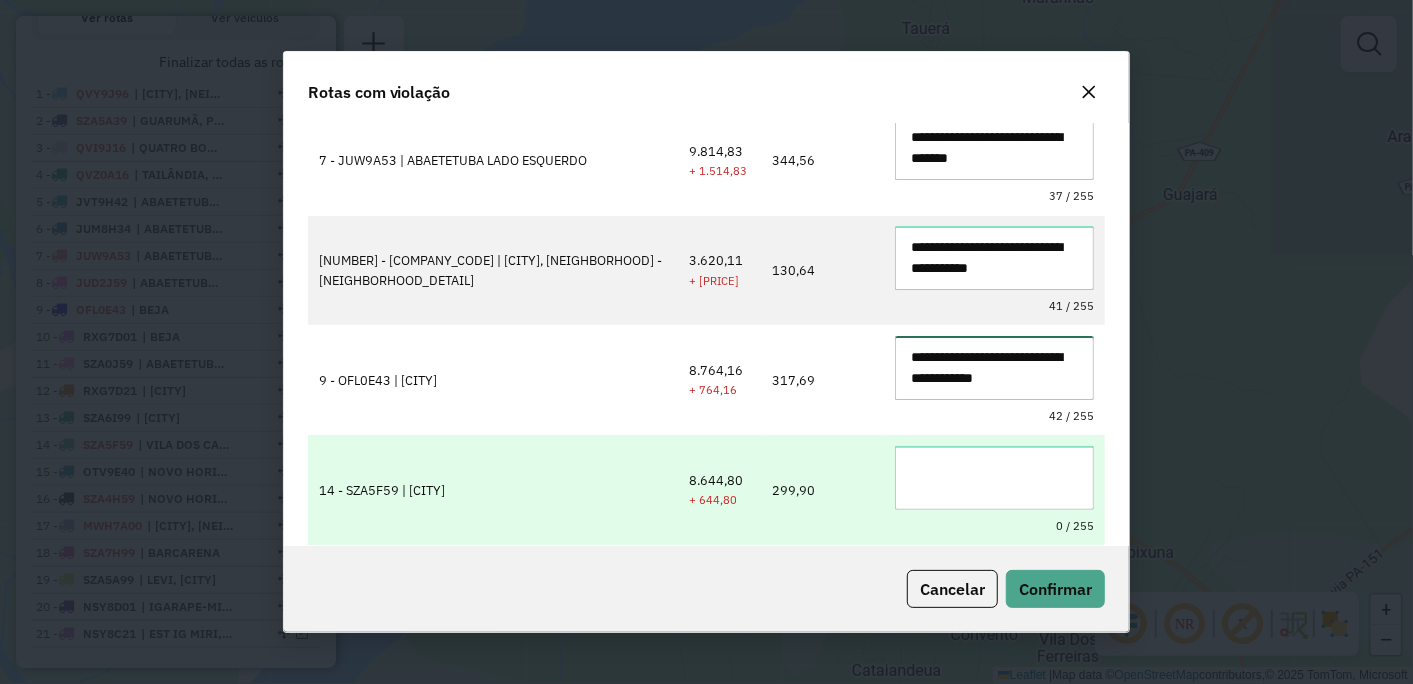 type on "**********" 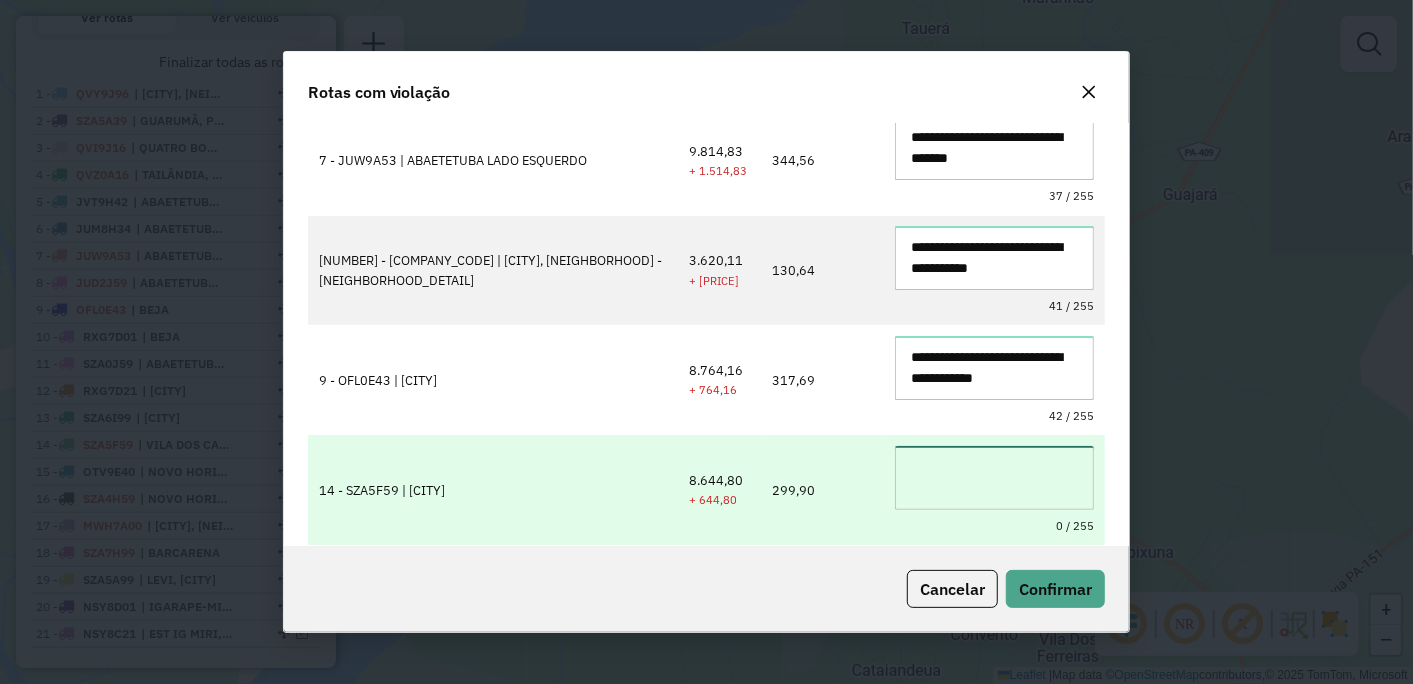 click at bounding box center [994, 478] 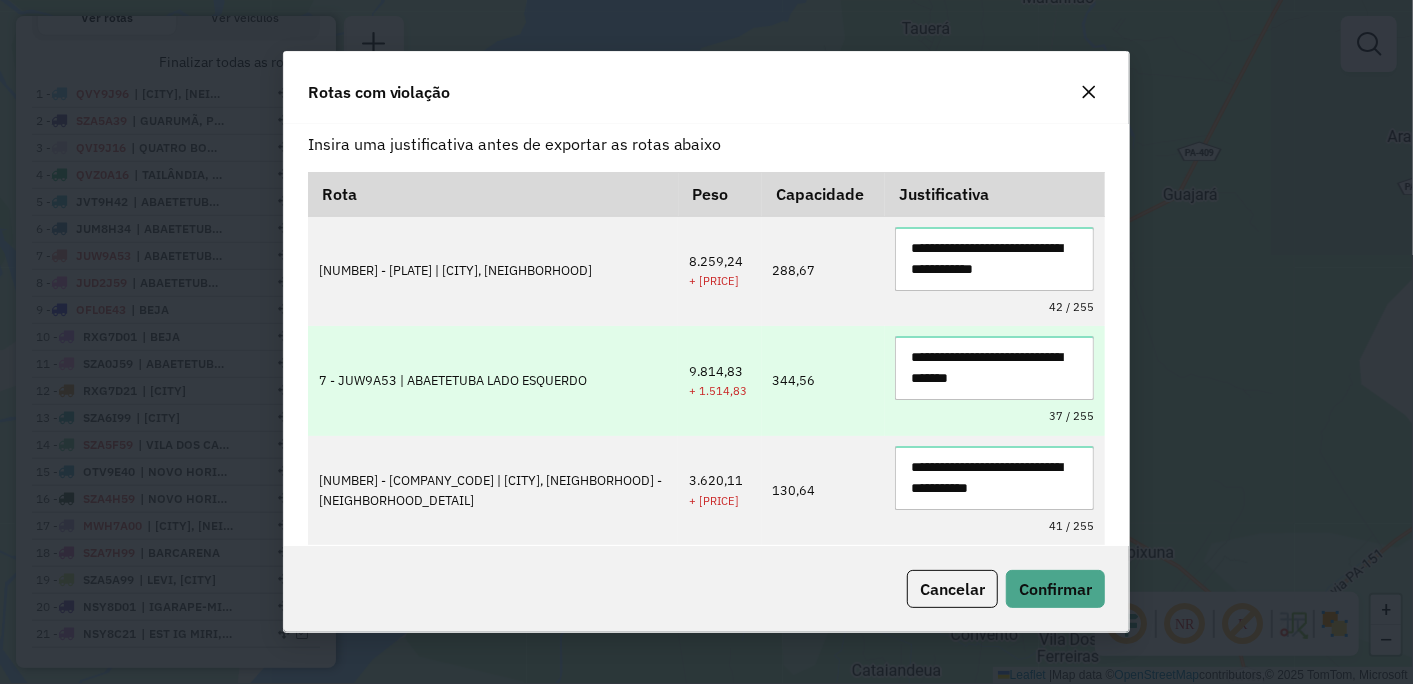 scroll, scrollTop: 221, scrollLeft: 0, axis: vertical 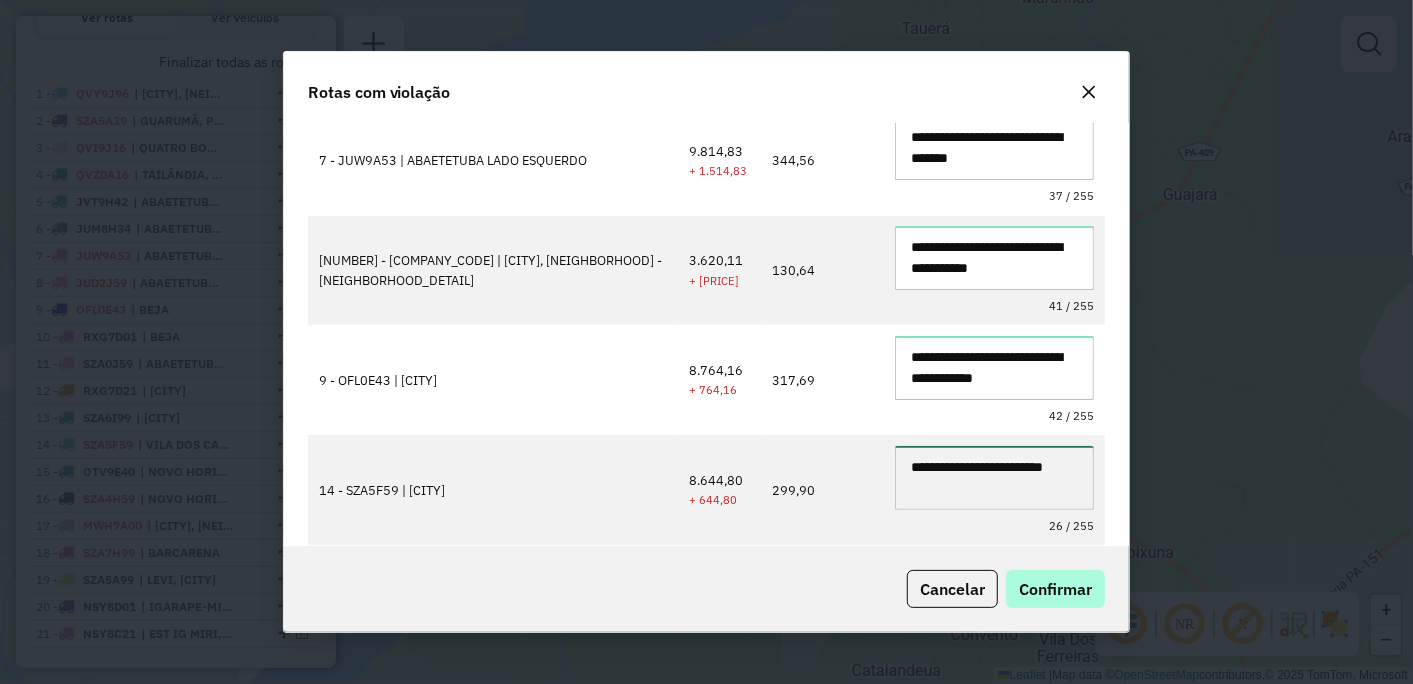 type on "**********" 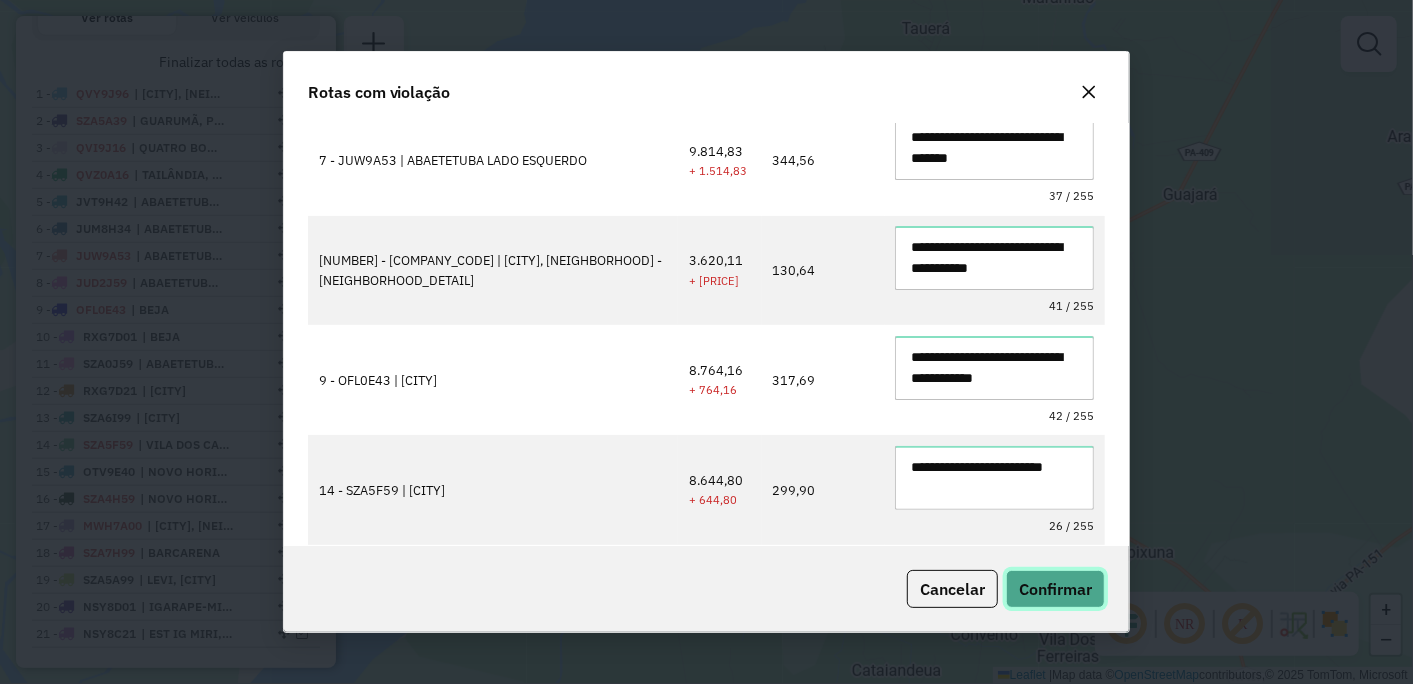 click on "Confirmar" 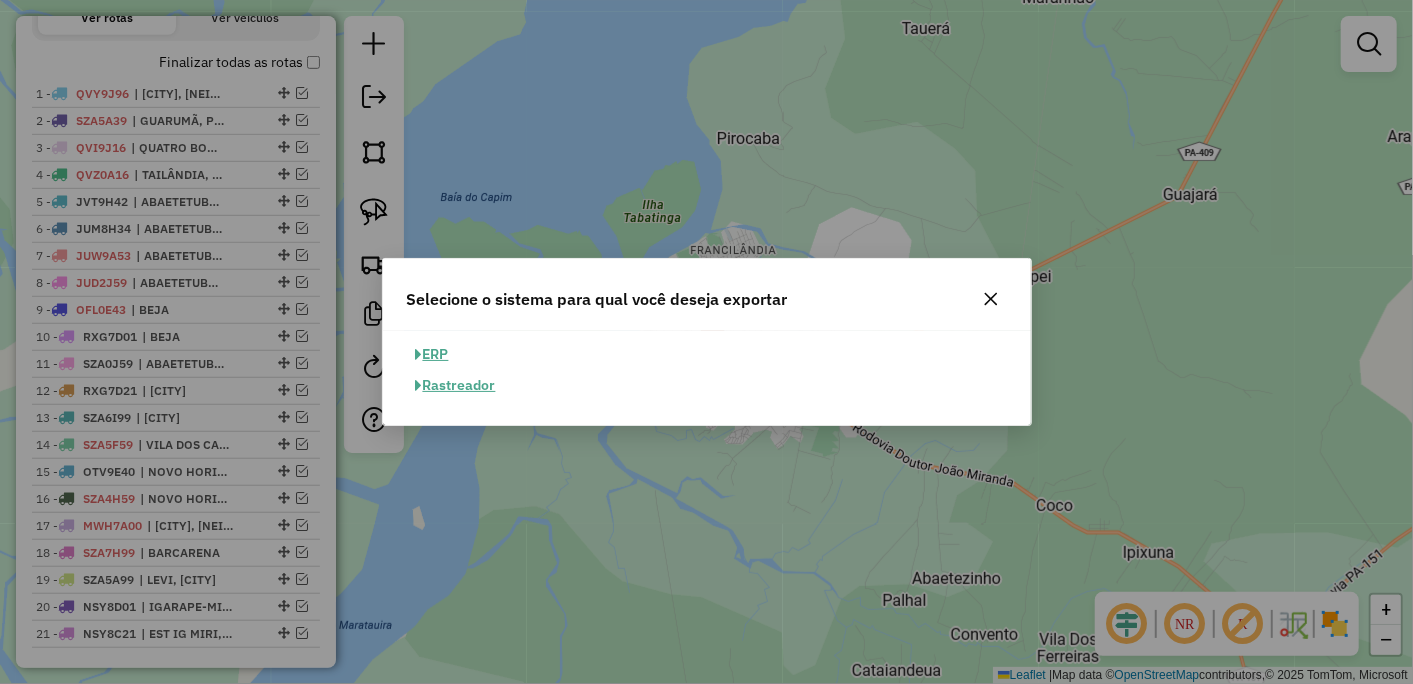 click on "ERP" 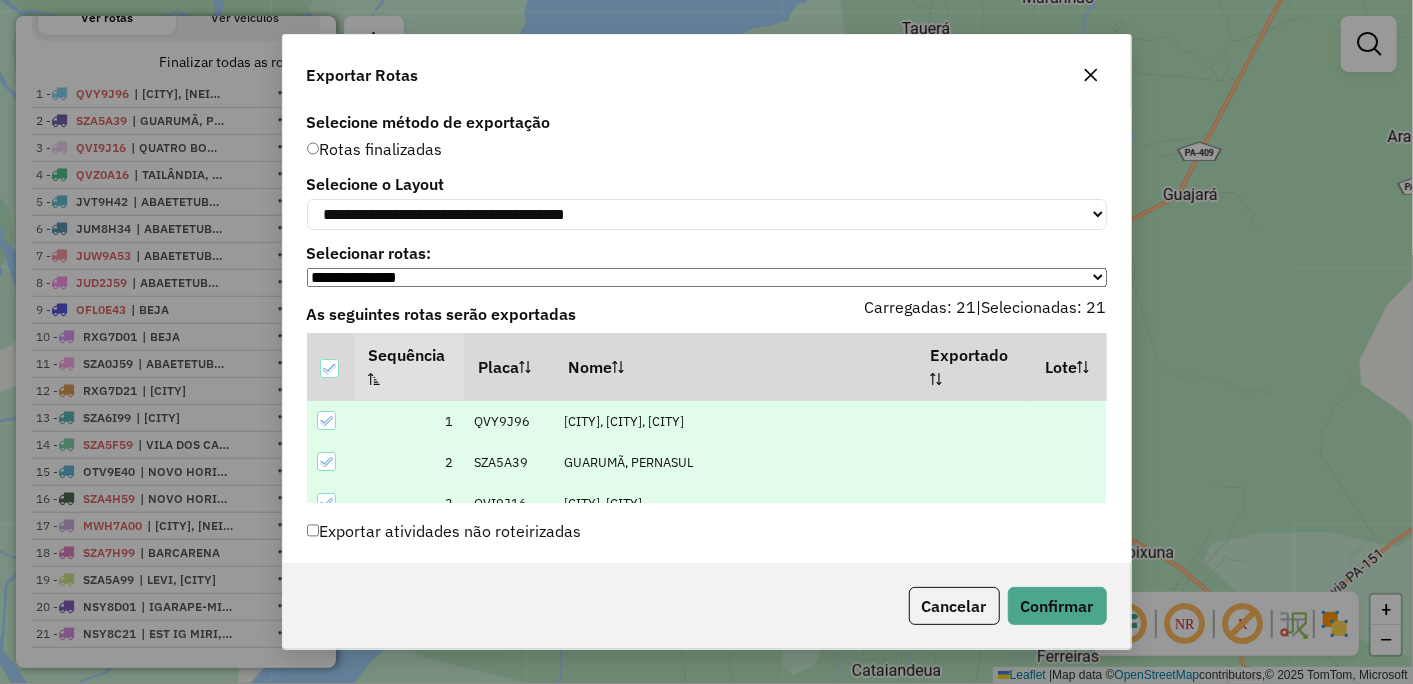scroll, scrollTop: 25, scrollLeft: 0, axis: vertical 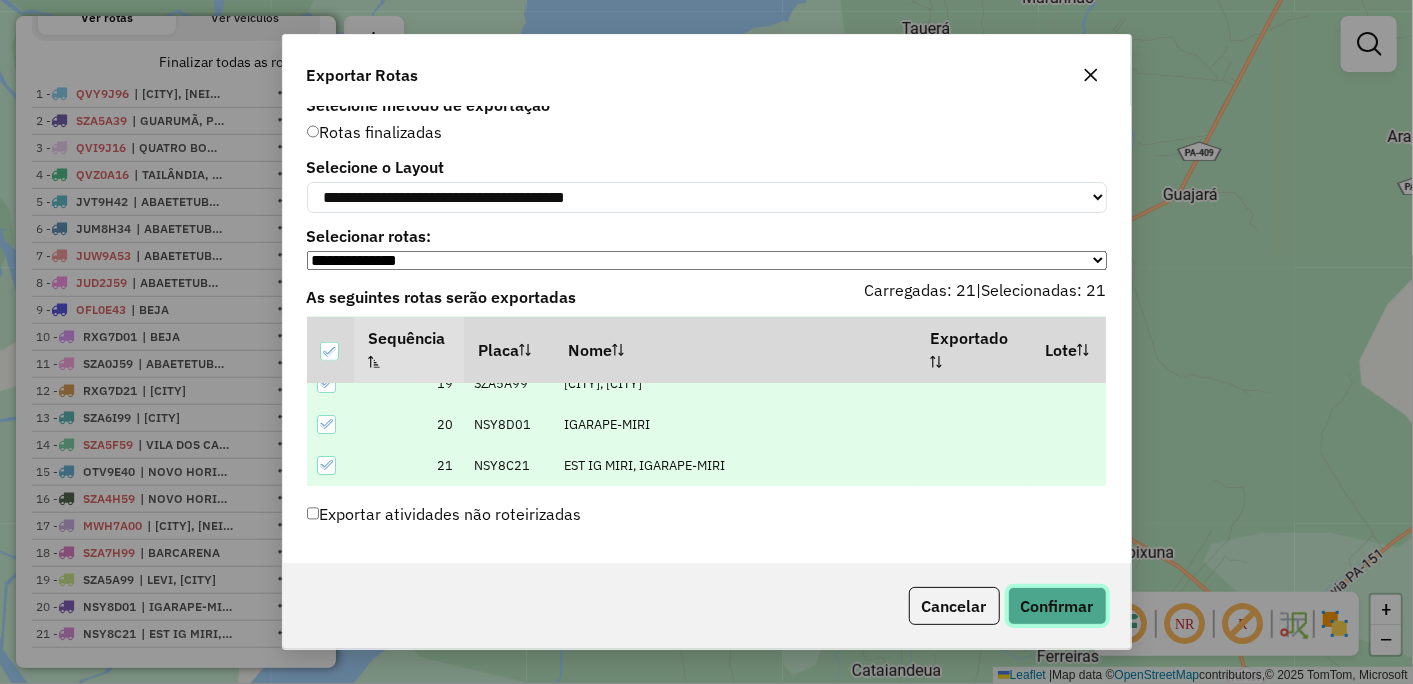 click on "Confirmar" 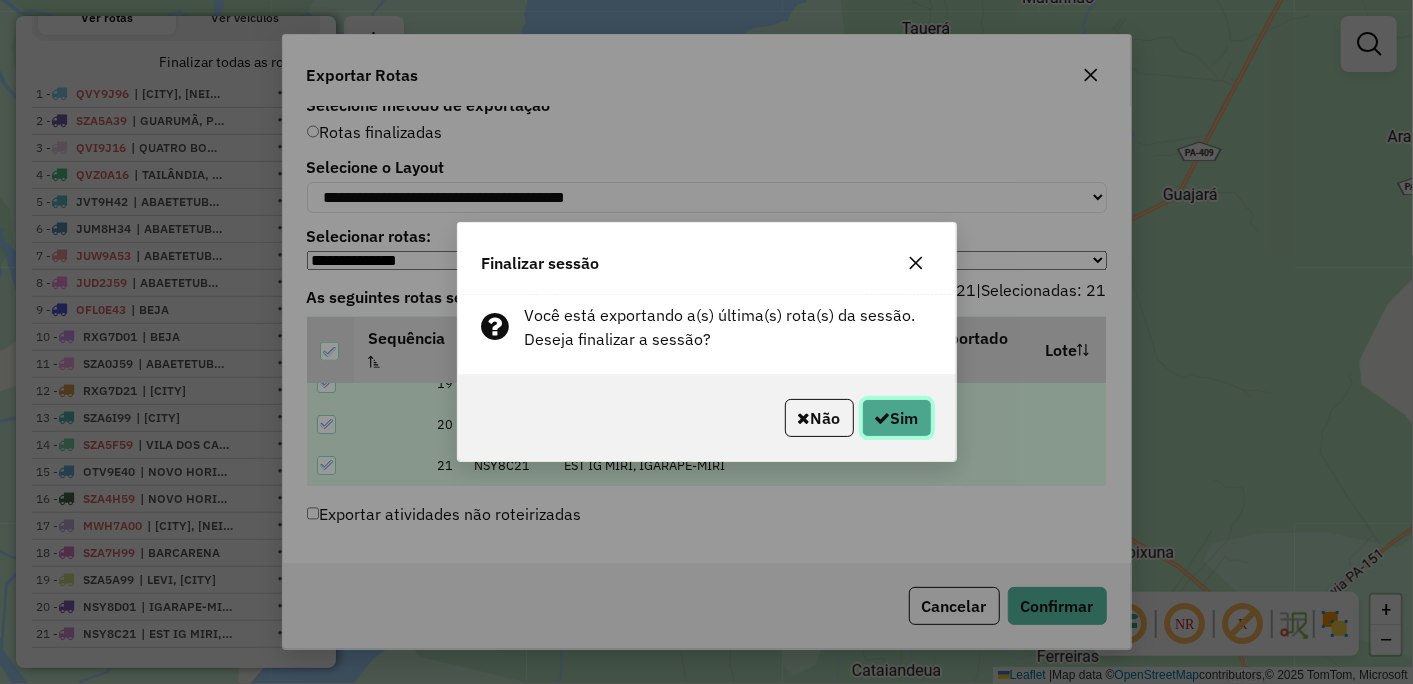 click 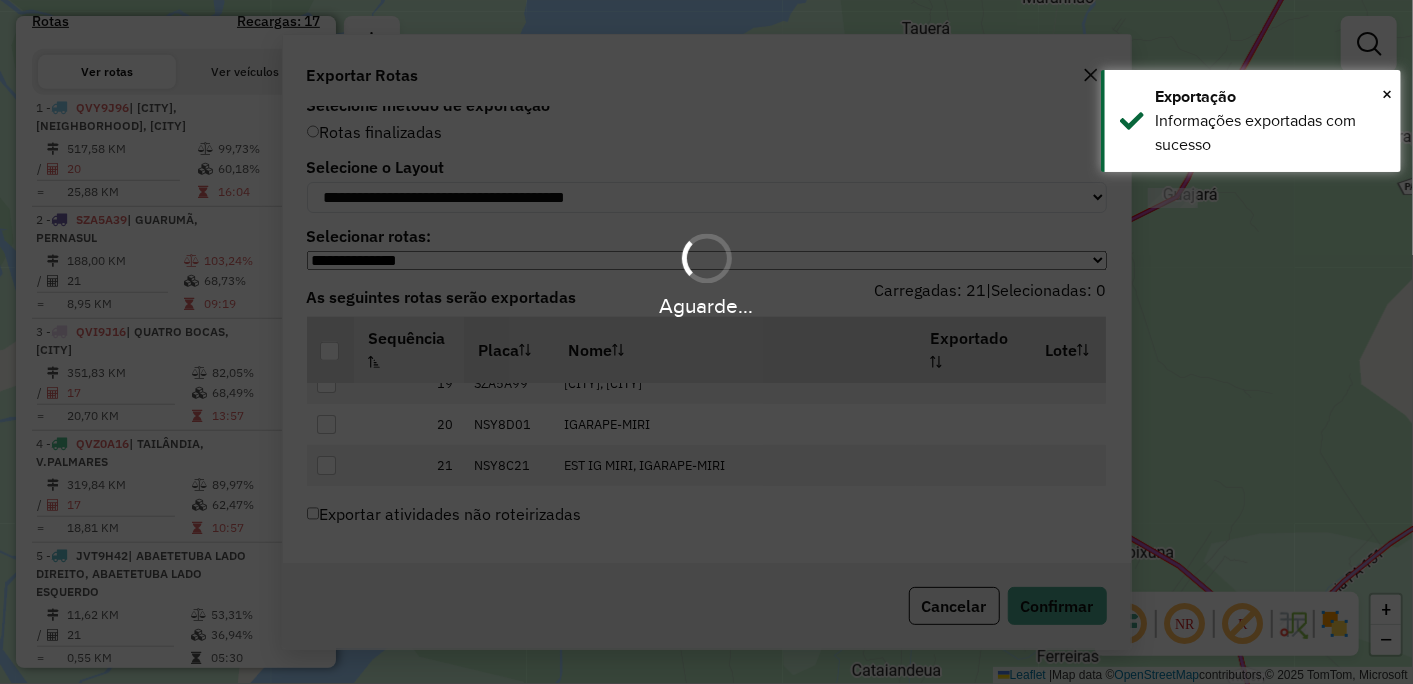 scroll, scrollTop: 740, scrollLeft: 0, axis: vertical 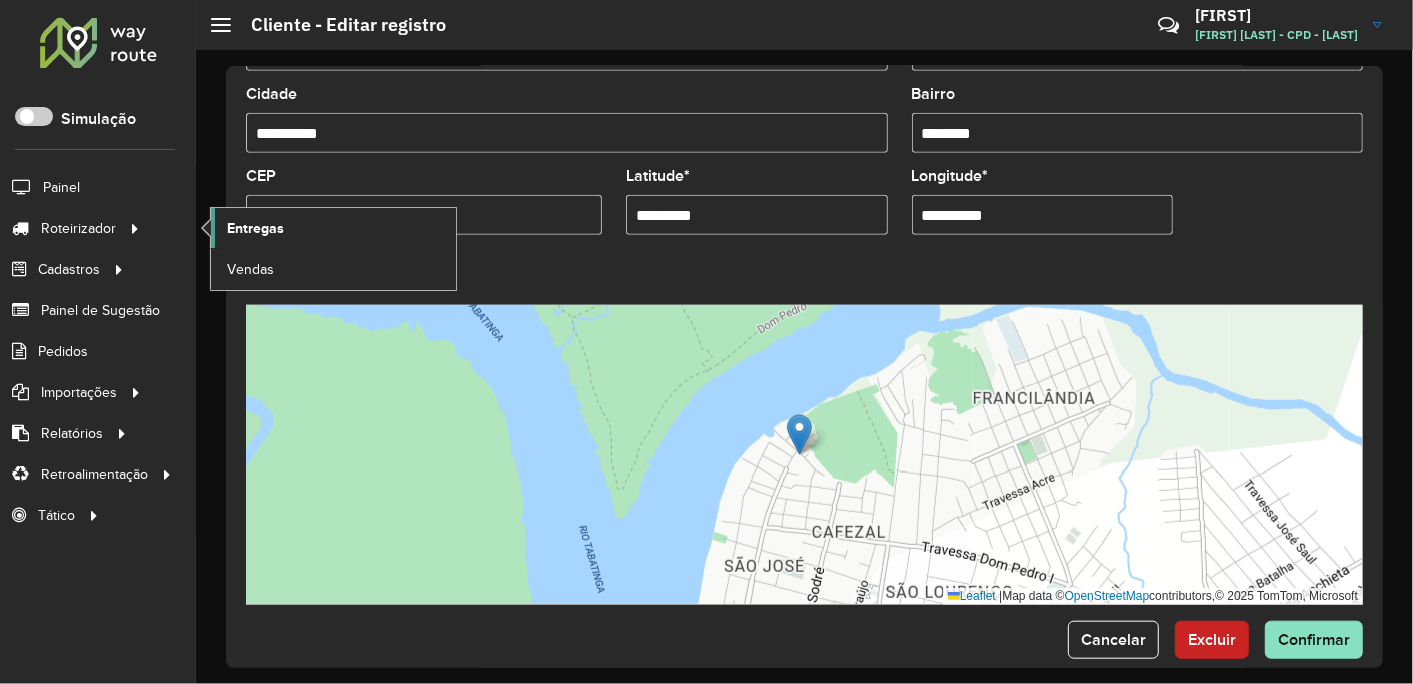 click on "Entregas" 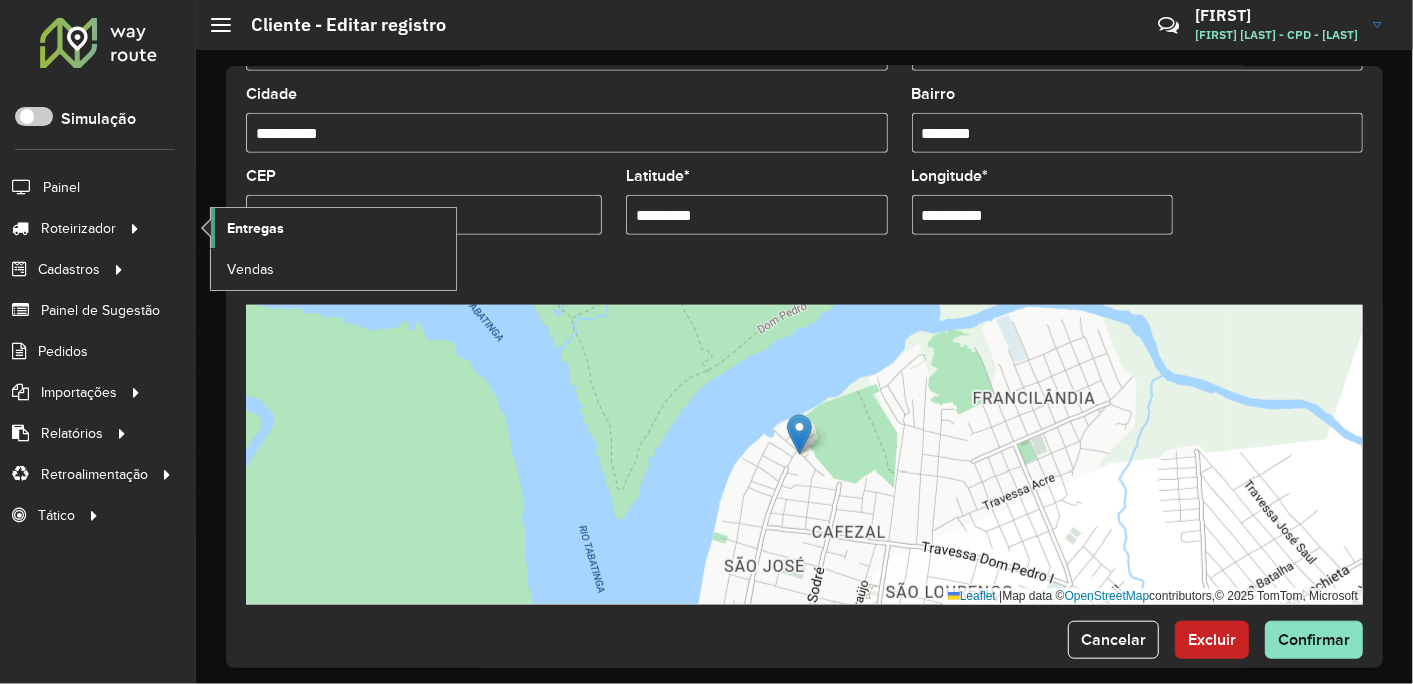 click on "Entregas" 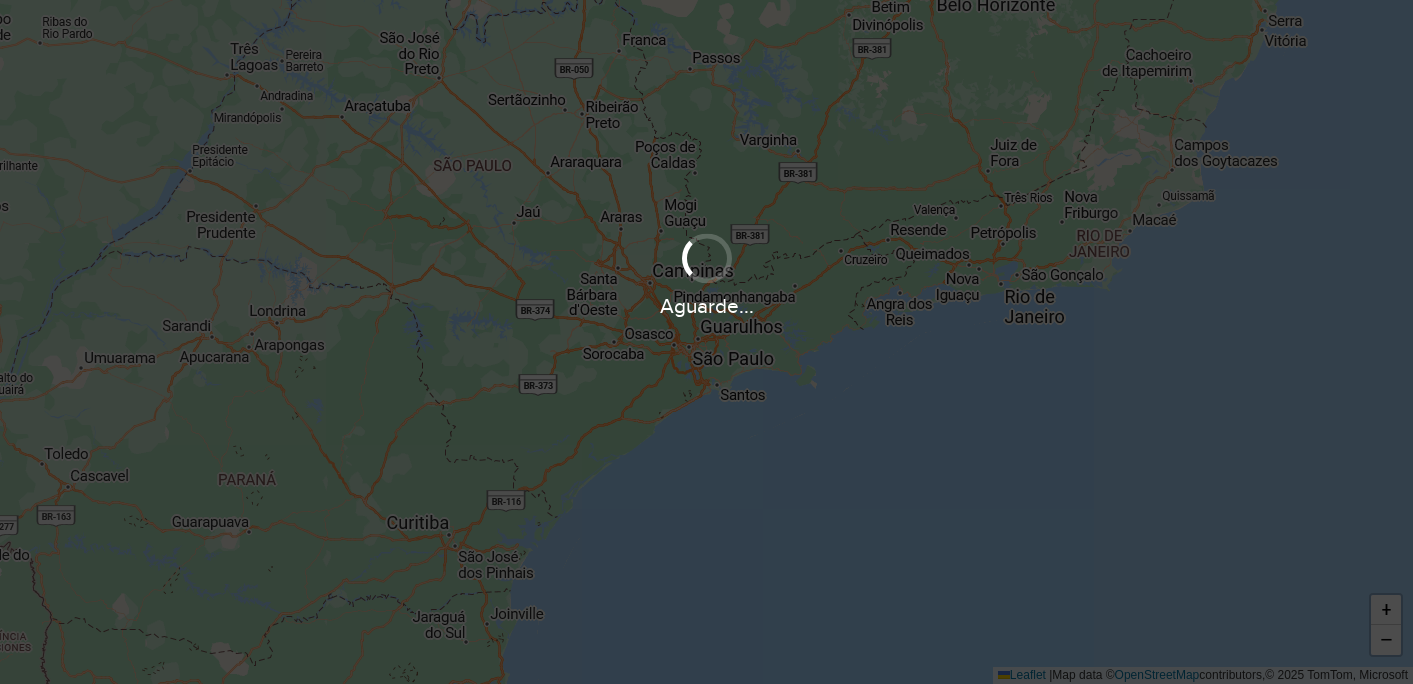 scroll, scrollTop: 0, scrollLeft: 0, axis: both 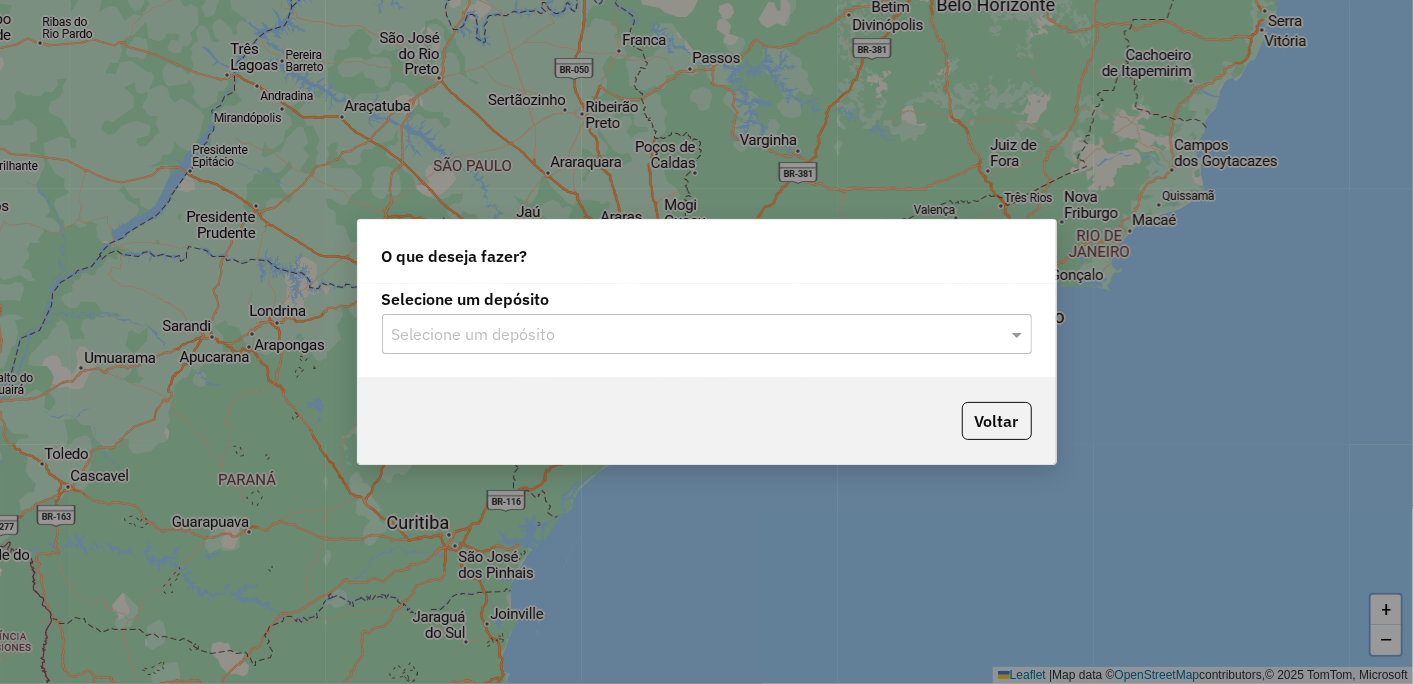 click 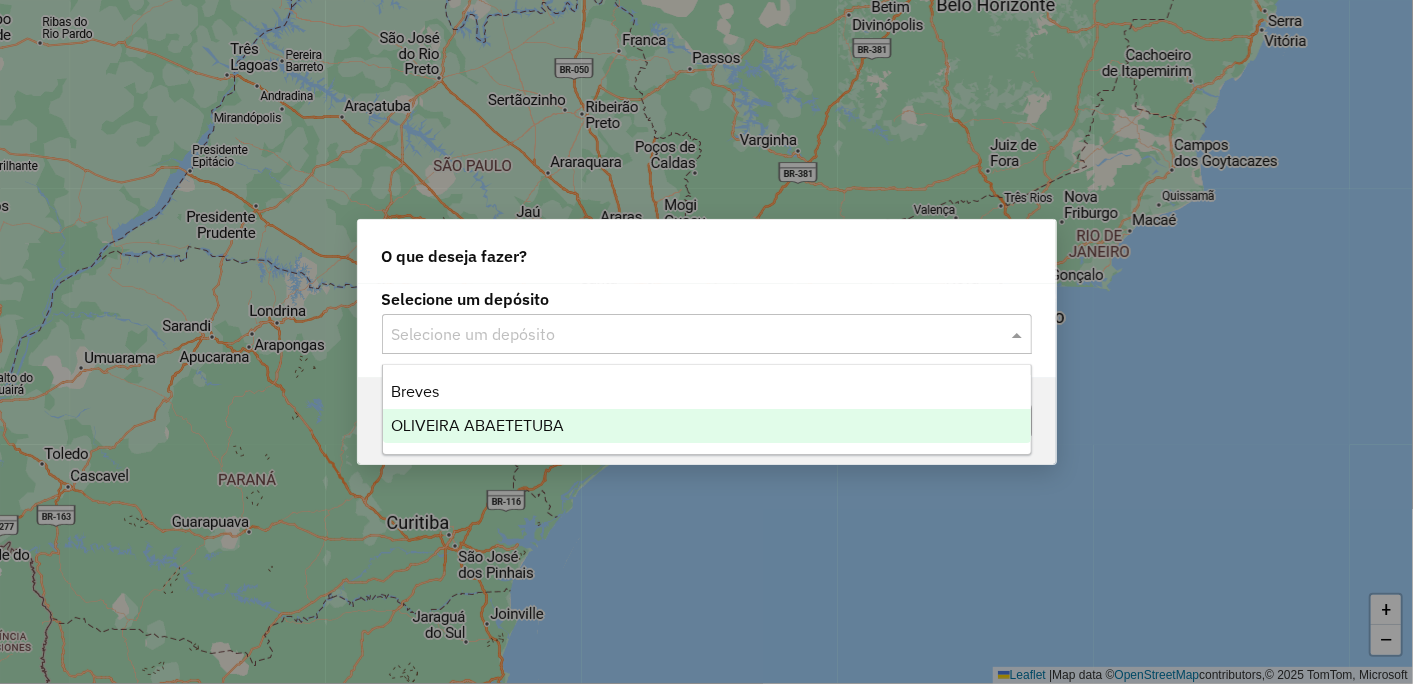 click on "OLIVEIRA ABAETETUBA" at bounding box center [477, 425] 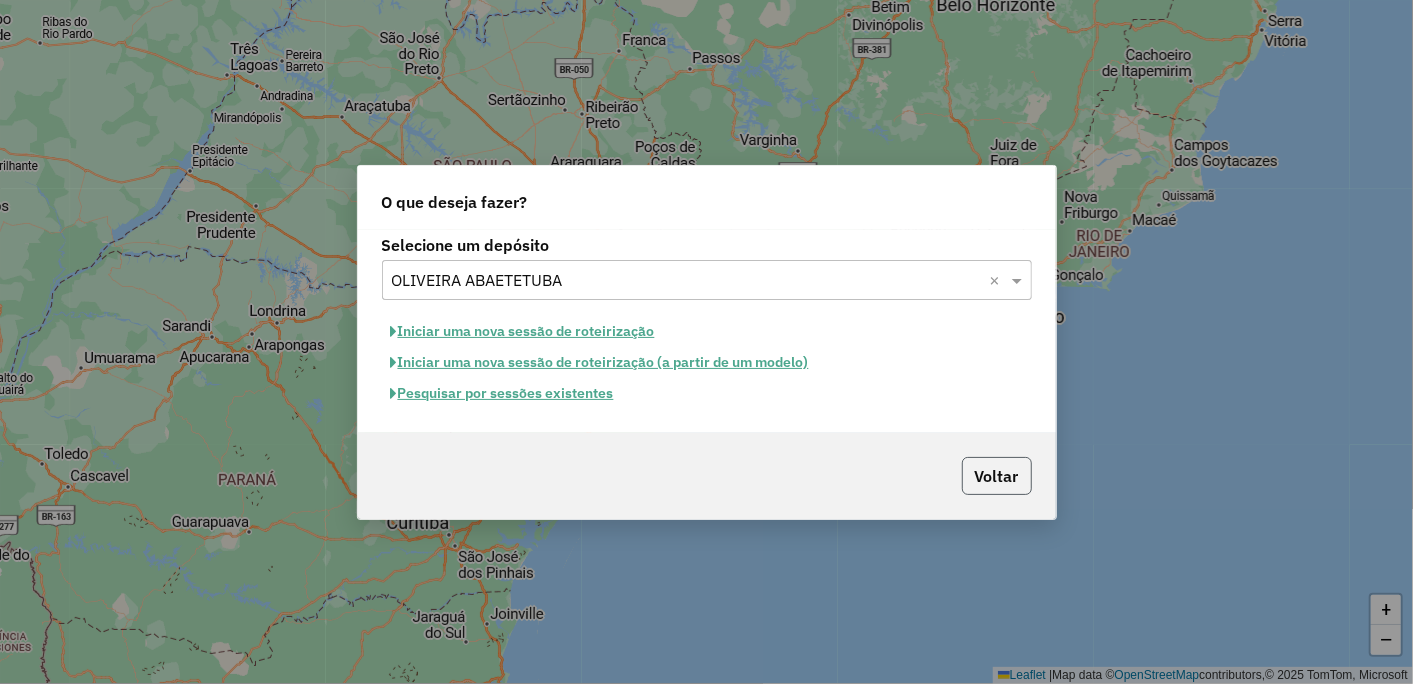 click on "Voltar" 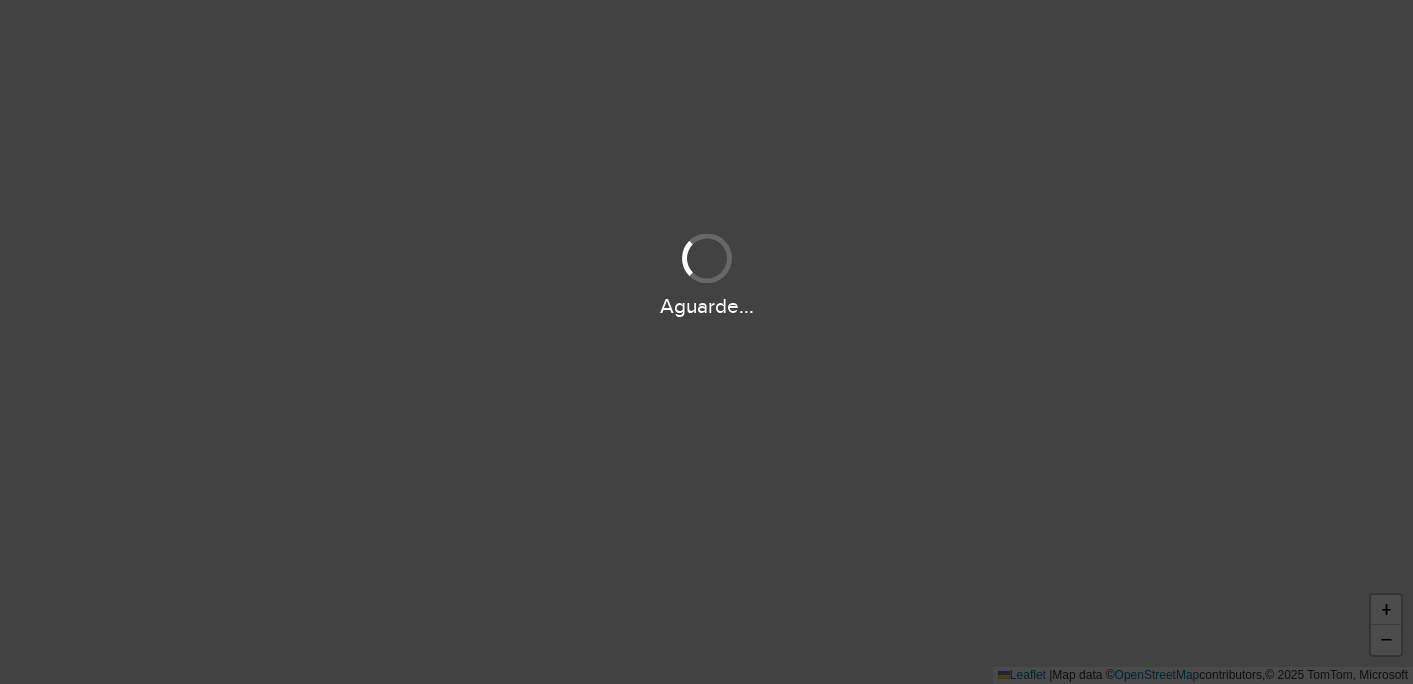 scroll, scrollTop: 0, scrollLeft: 0, axis: both 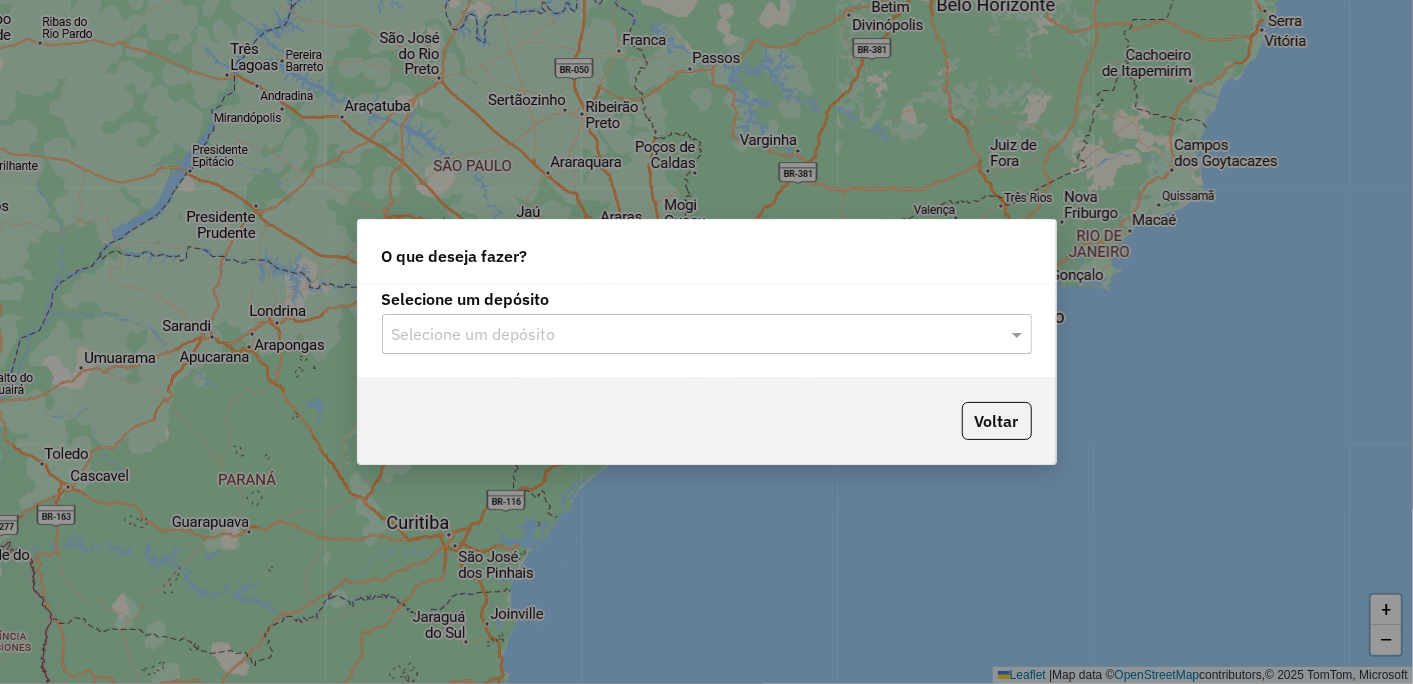 click 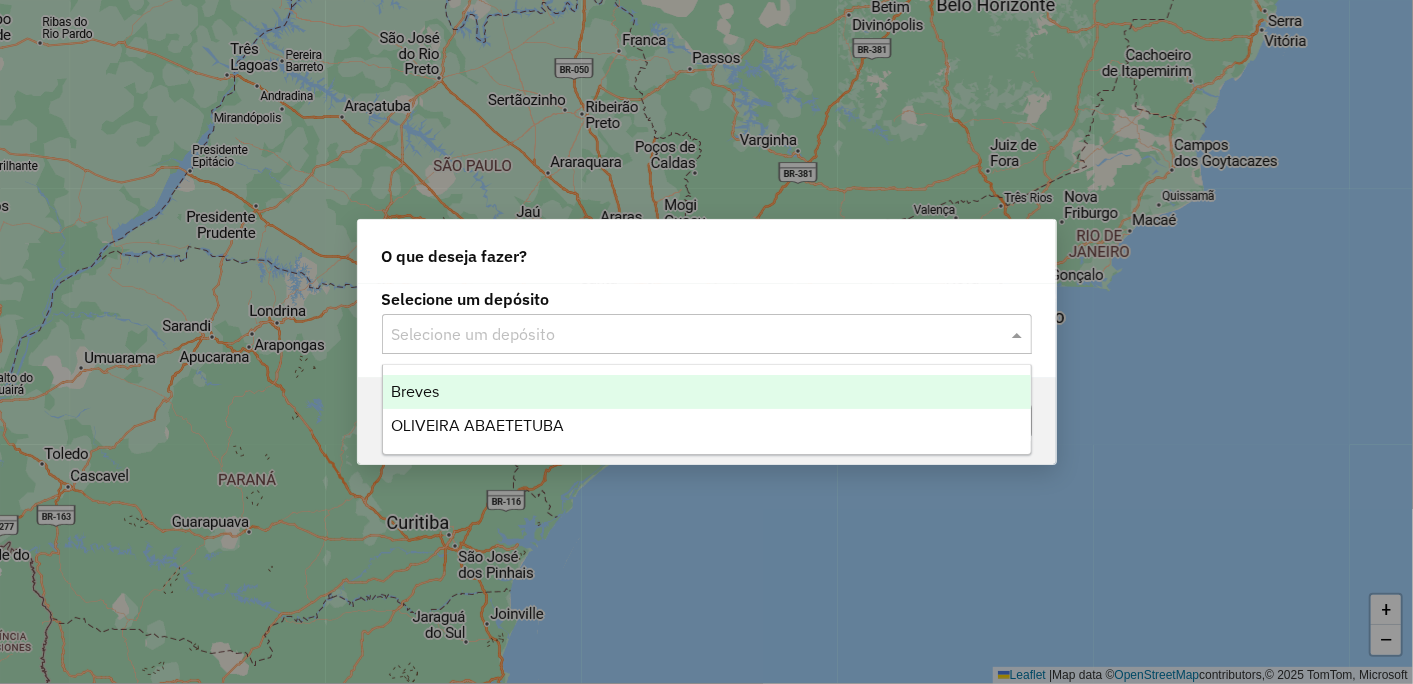 click on "Breves" at bounding box center (415, 391) 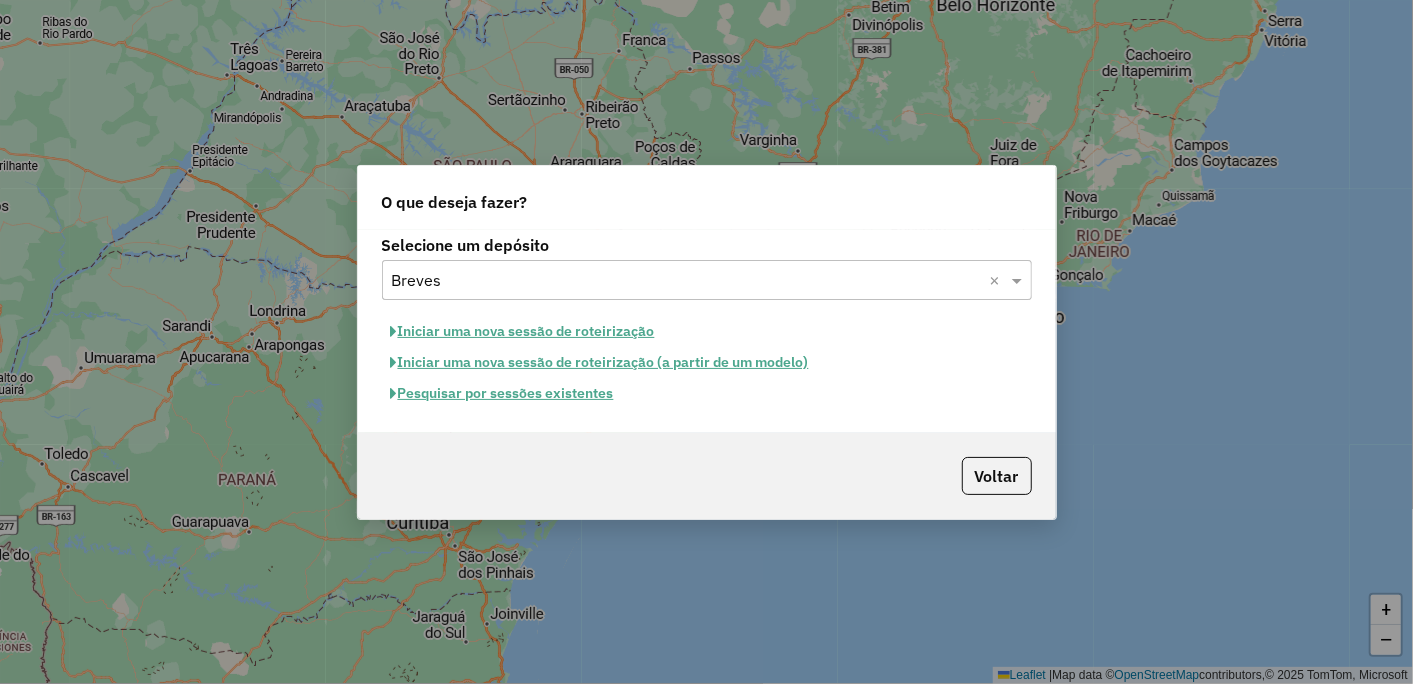 click on "Iniciar uma nova sessão de roteirização" 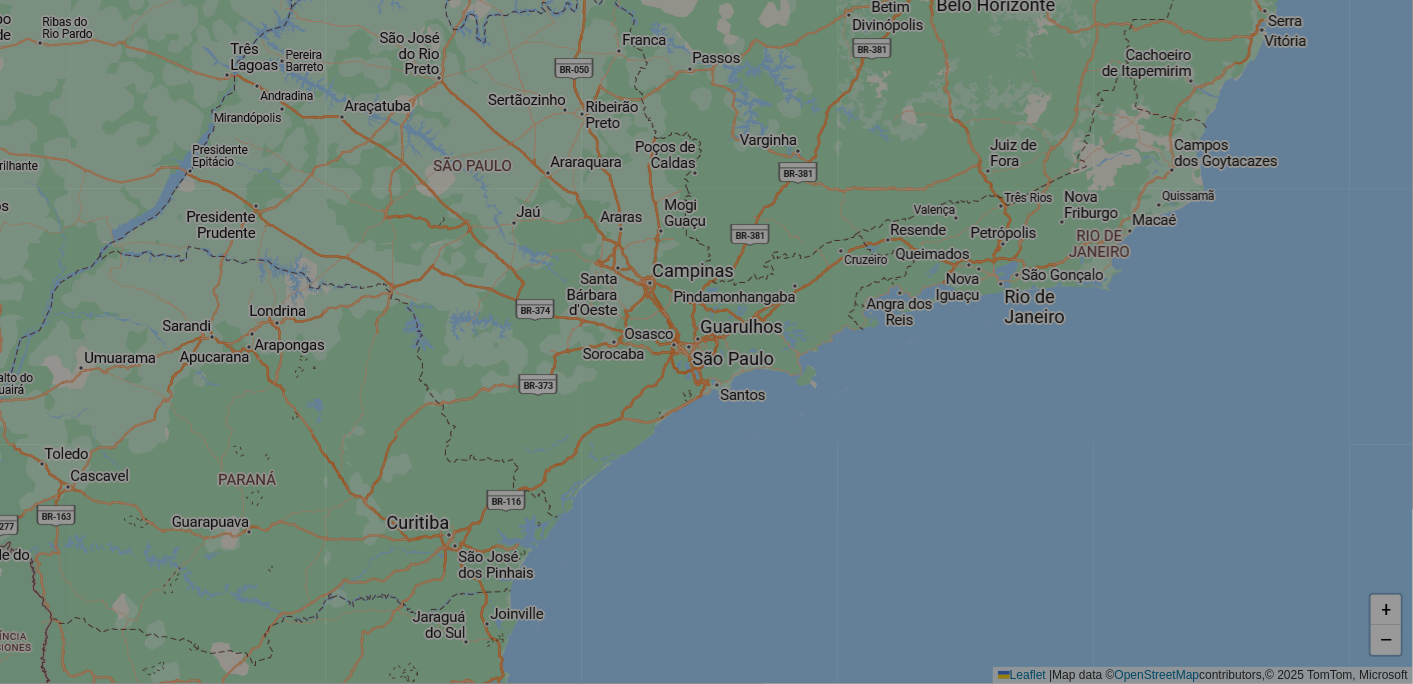 select on "*" 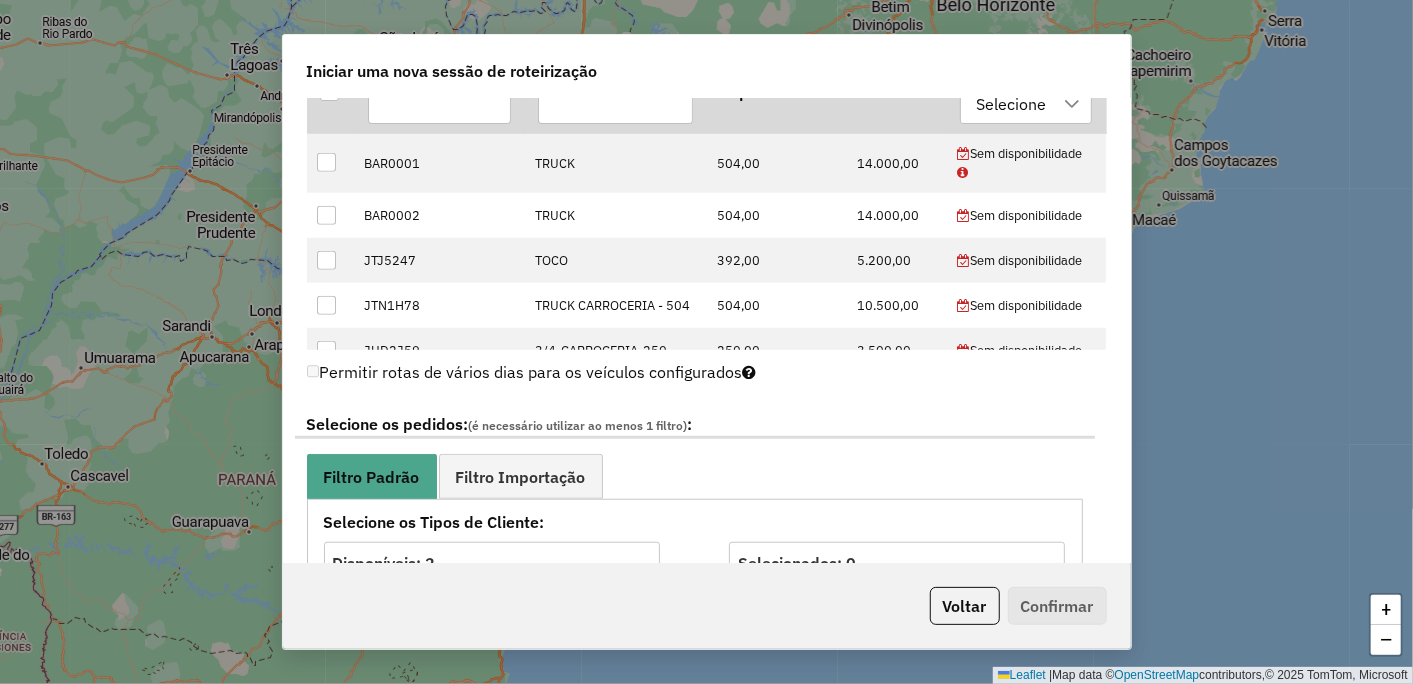 scroll, scrollTop: 1000, scrollLeft: 0, axis: vertical 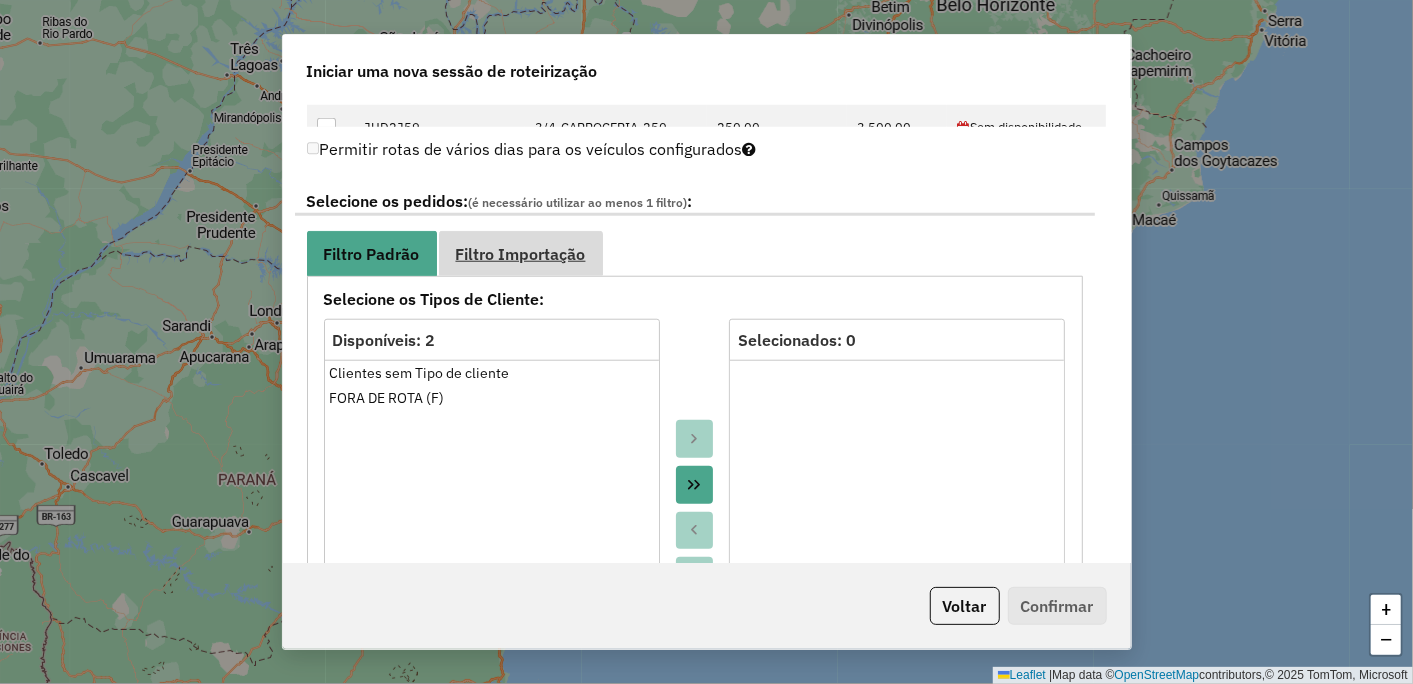 click on "Filtro Importação" at bounding box center [521, 254] 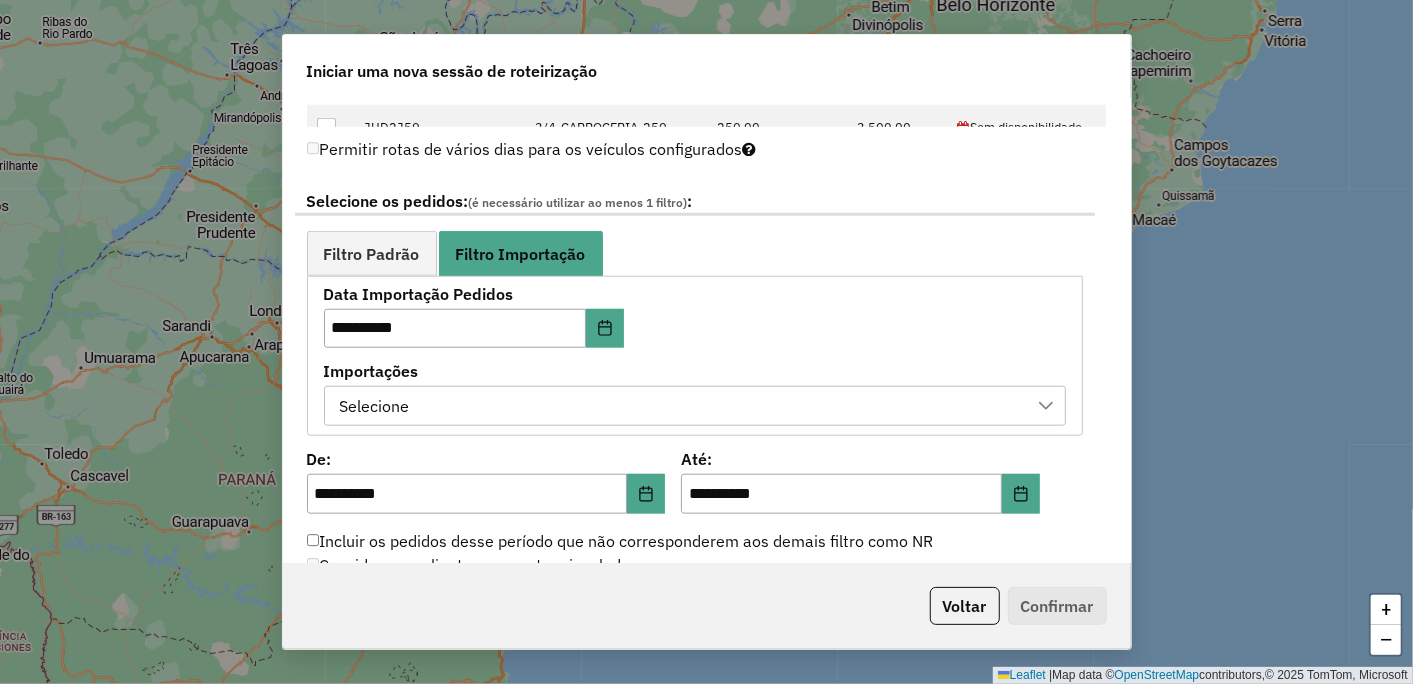 click on "Selecione" at bounding box center [680, 406] 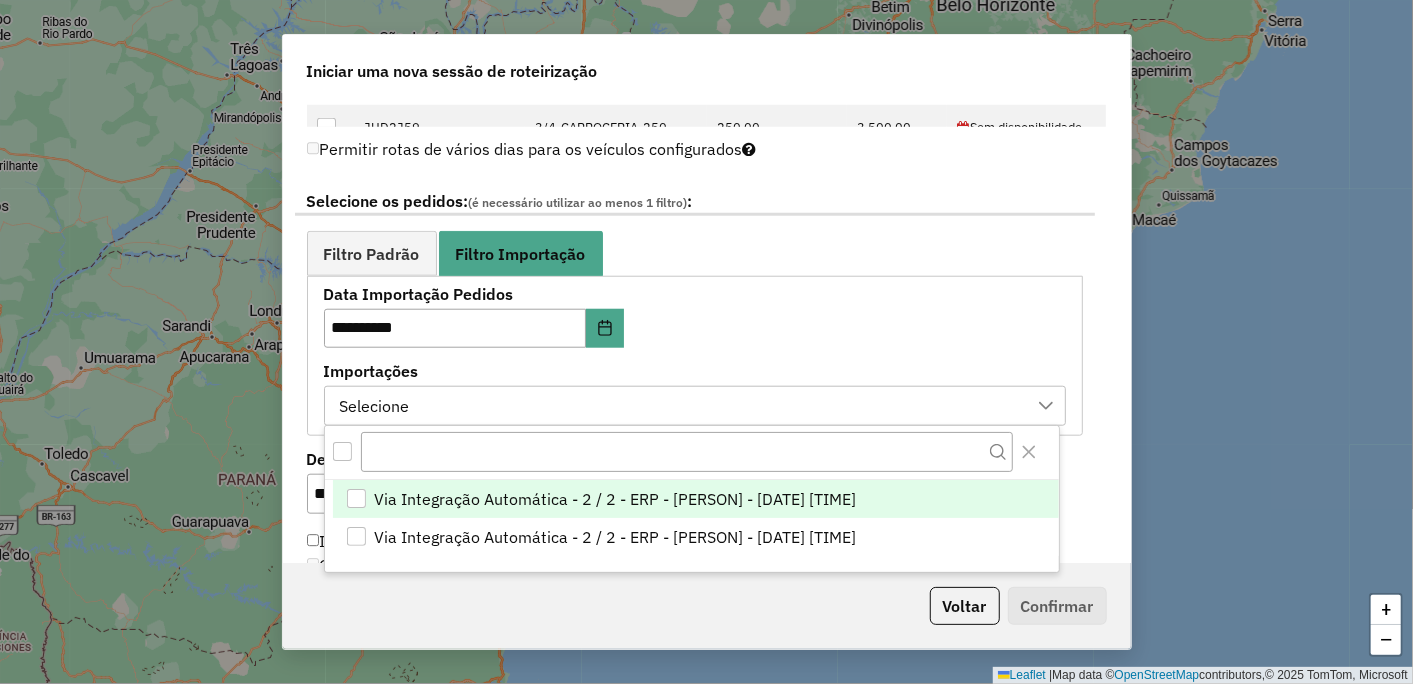 click at bounding box center (356, 498) 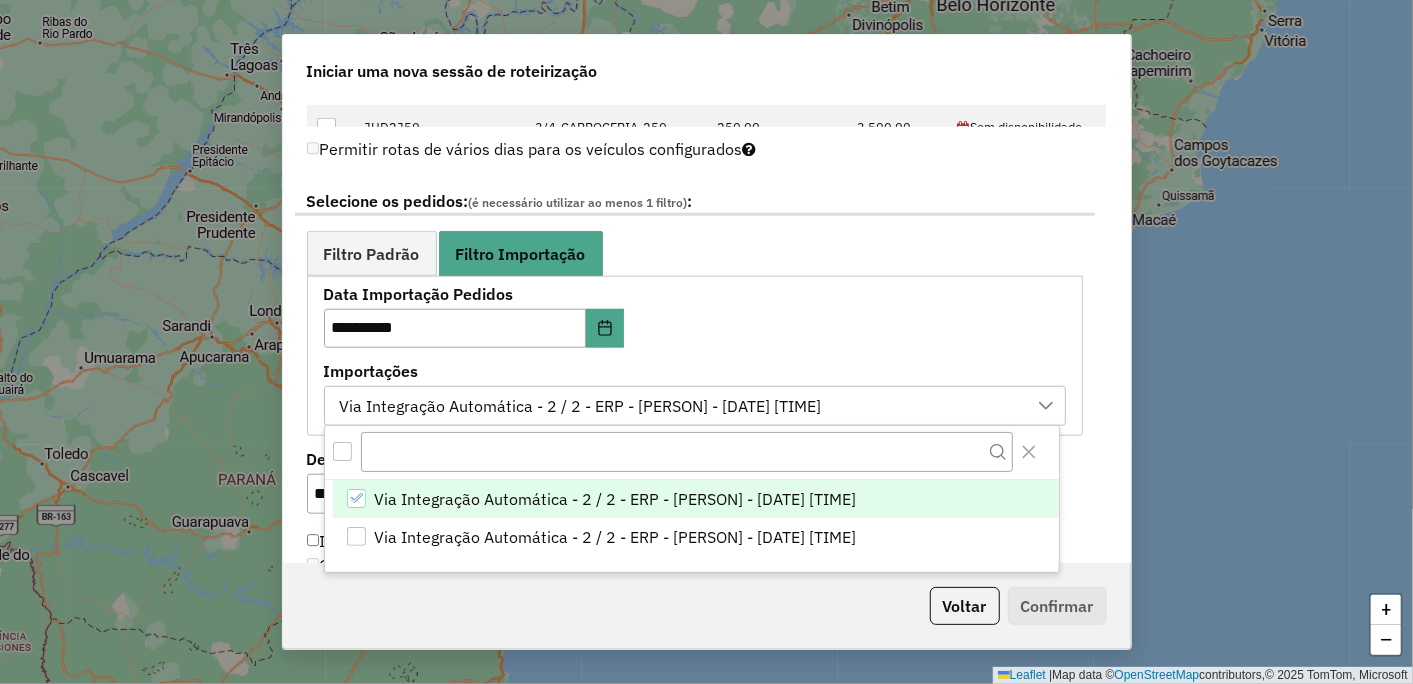 click 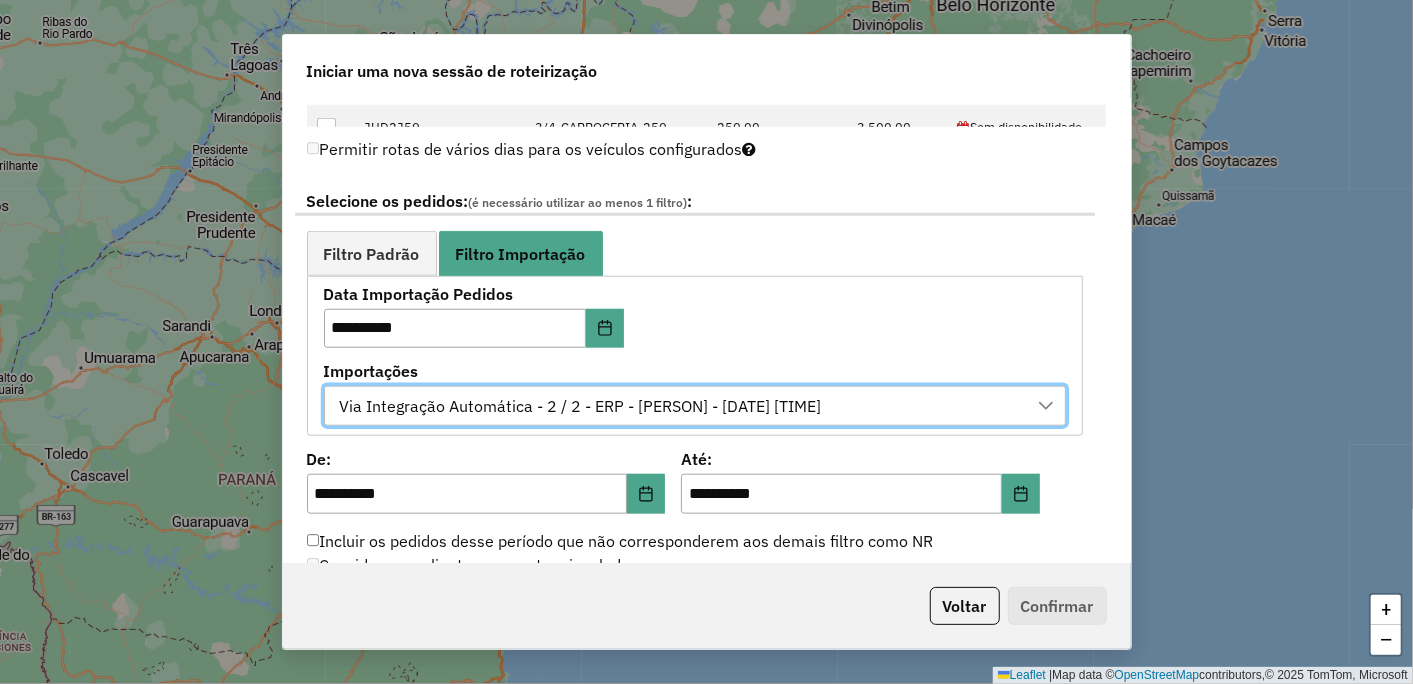 scroll, scrollTop: 1333, scrollLeft: 0, axis: vertical 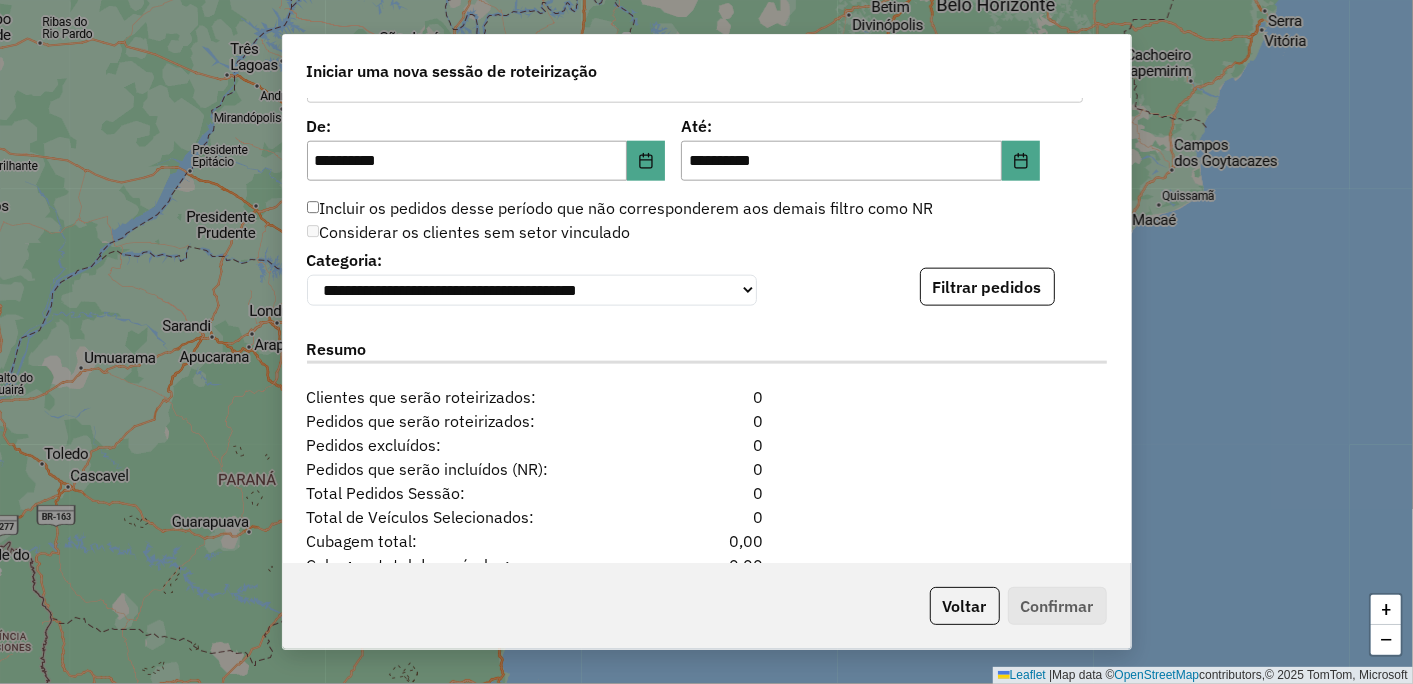 click on "Filtrar pedidos" 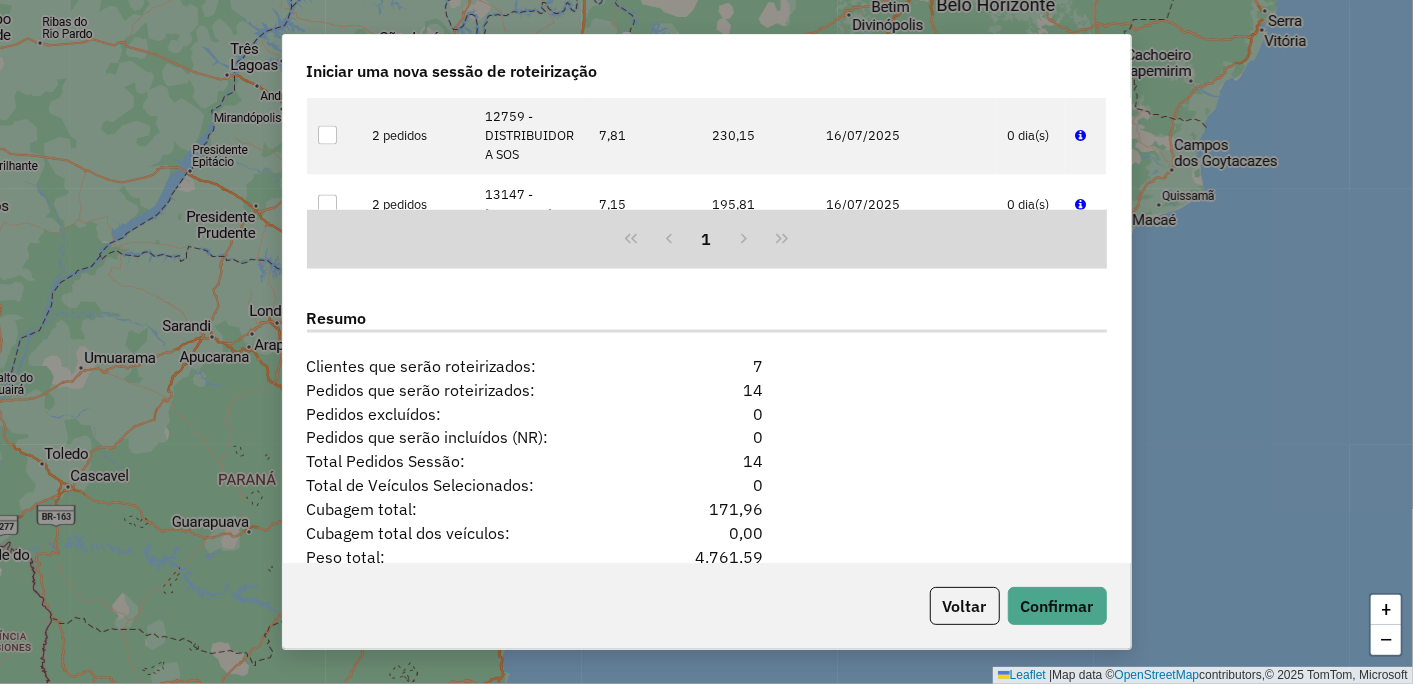 scroll, scrollTop: 1898, scrollLeft: 0, axis: vertical 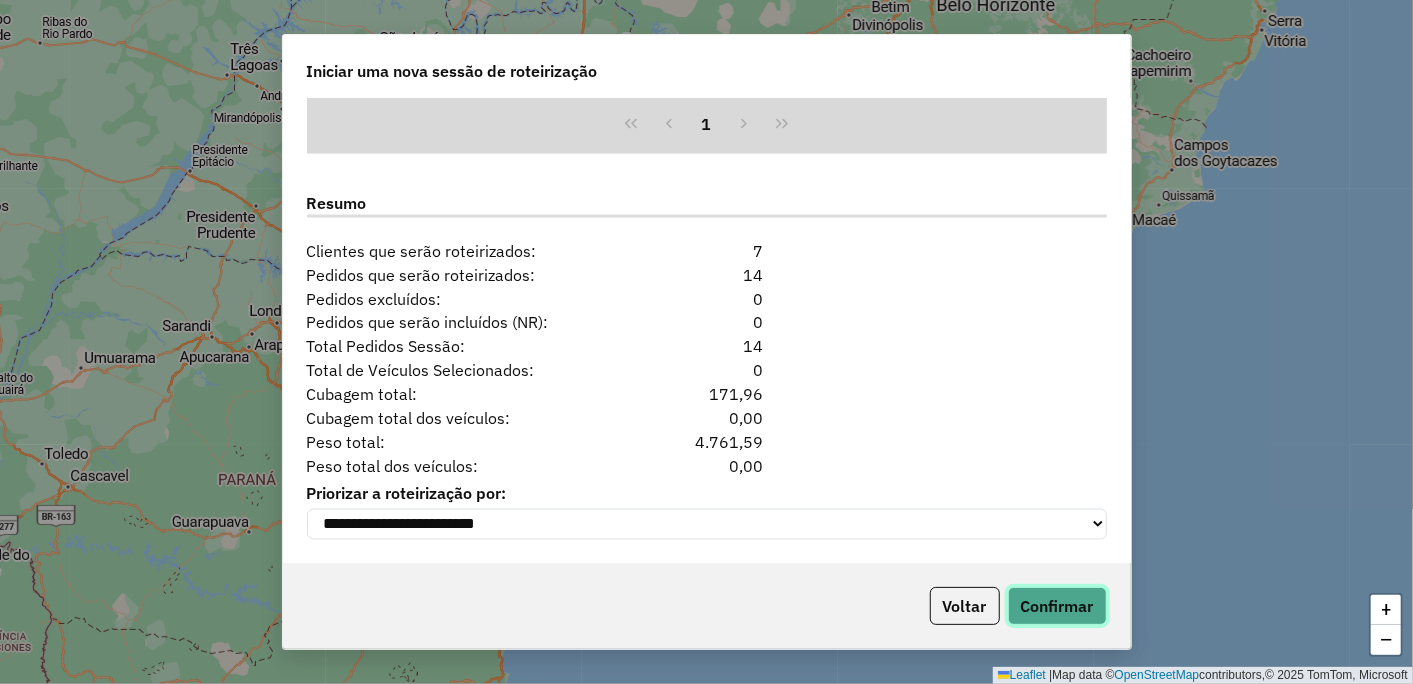 click on "Confirmar" 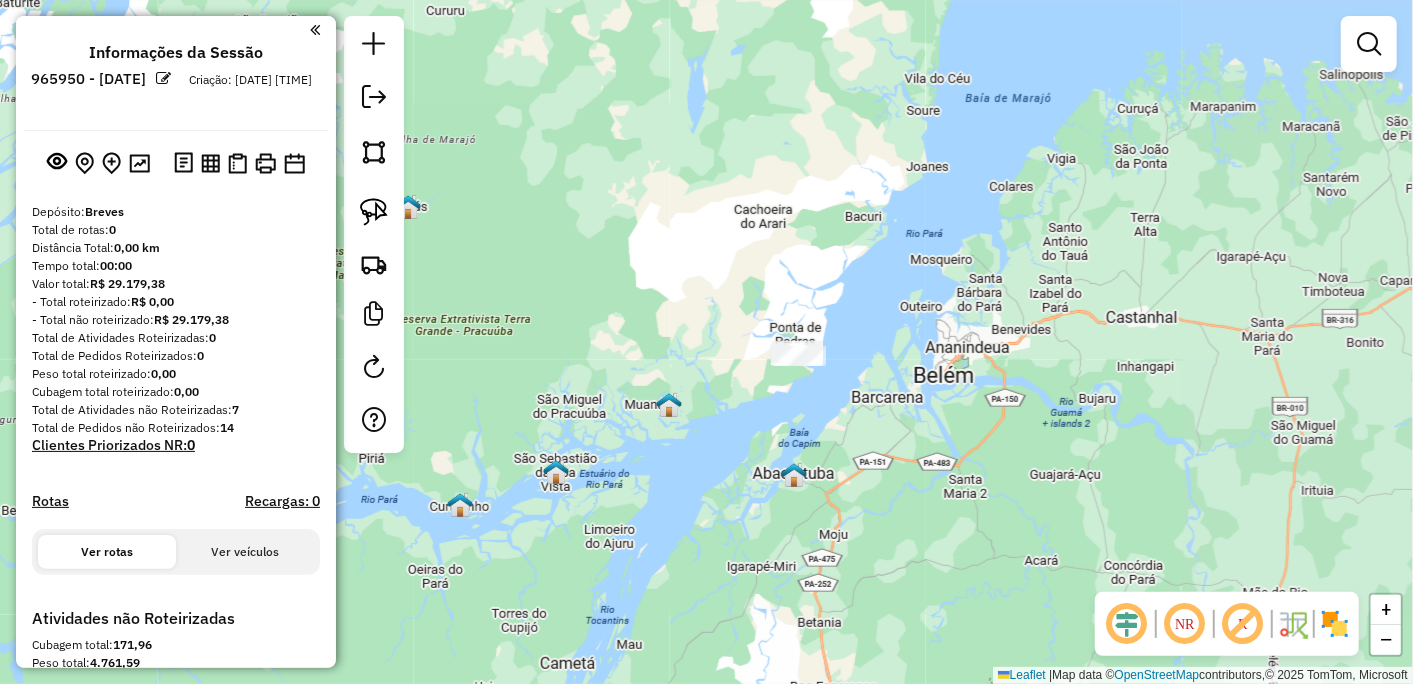 drag, startPoint x: 767, startPoint y: 408, endPoint x: 412, endPoint y: 502, distance: 367.23425 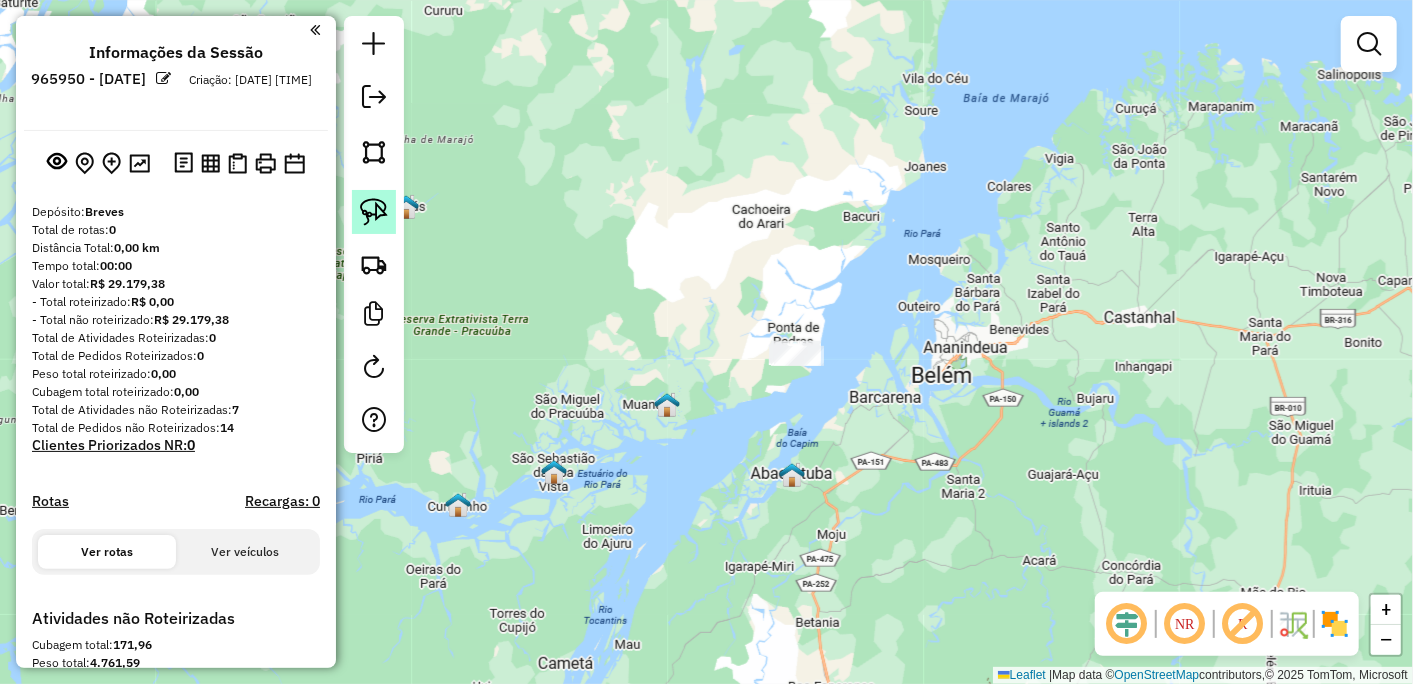 click 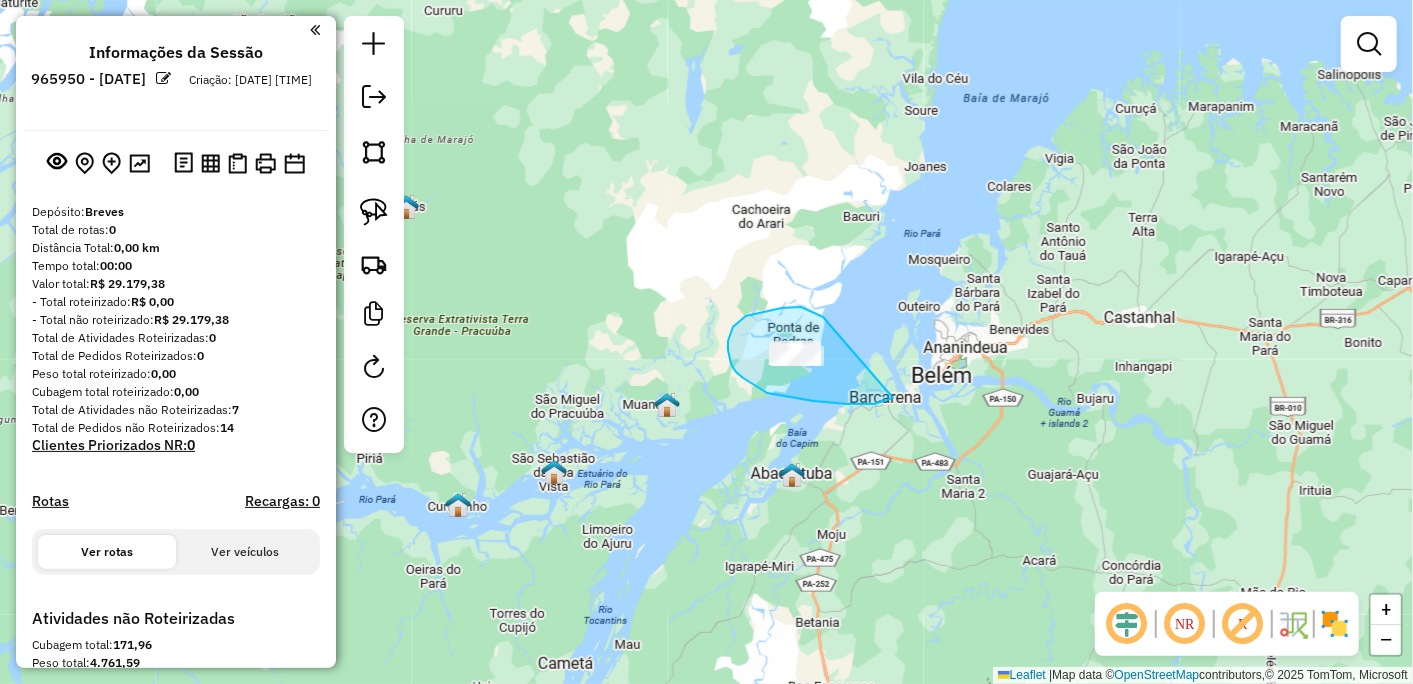 drag, startPoint x: 791, startPoint y: 307, endPoint x: 895, endPoint y: 398, distance: 138.1919 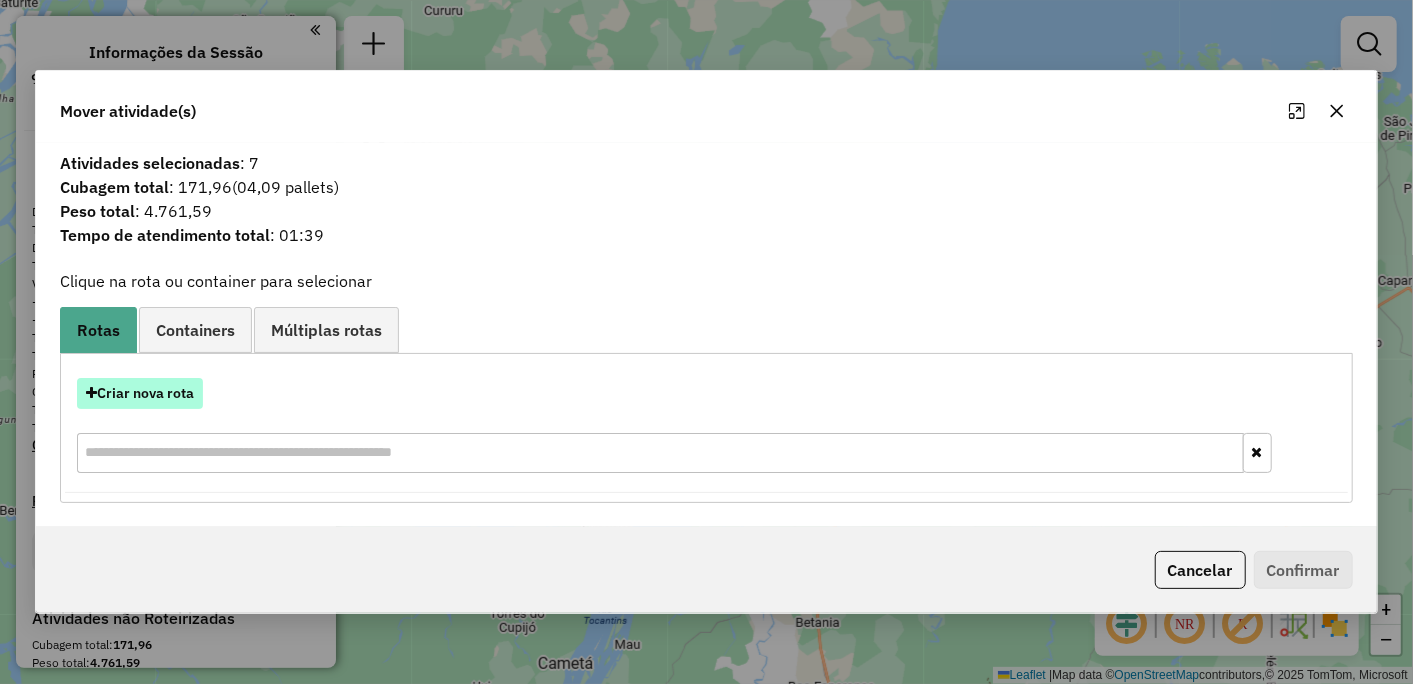click on "Criar nova rota" at bounding box center (140, 393) 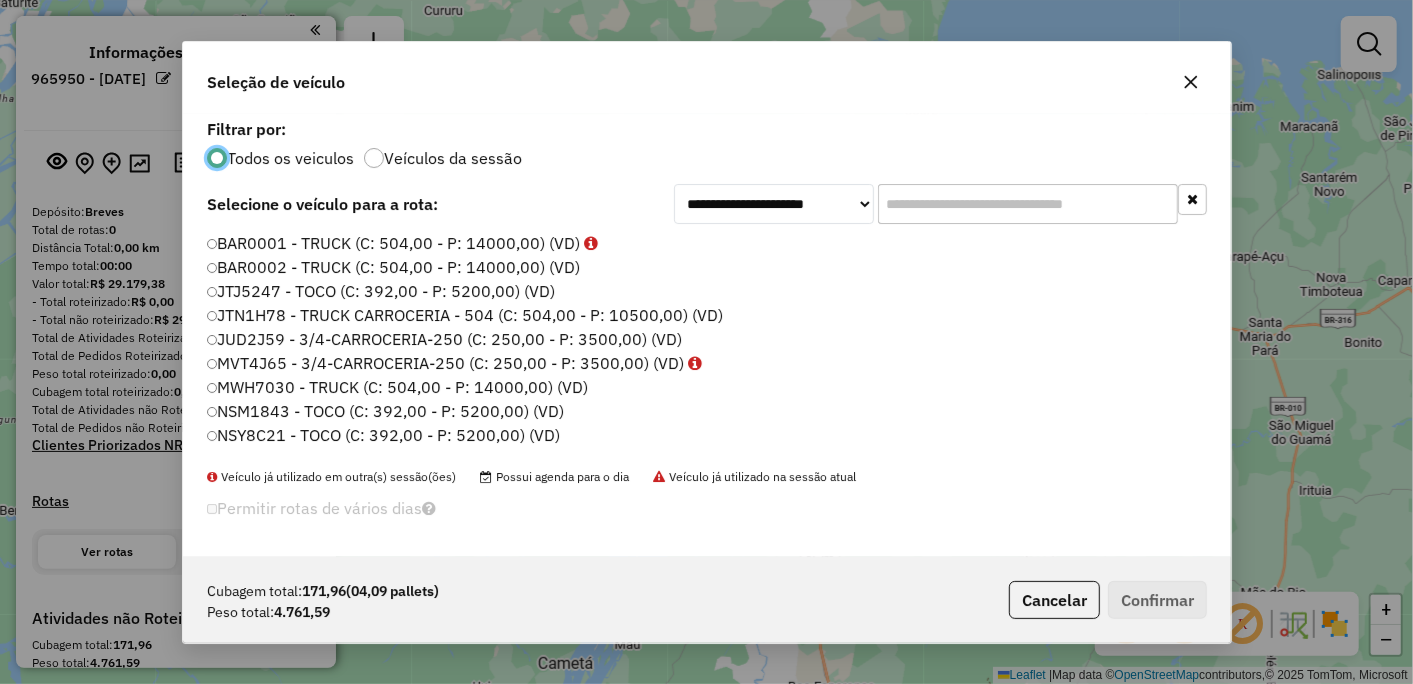 scroll, scrollTop: 11, scrollLeft: 5, axis: both 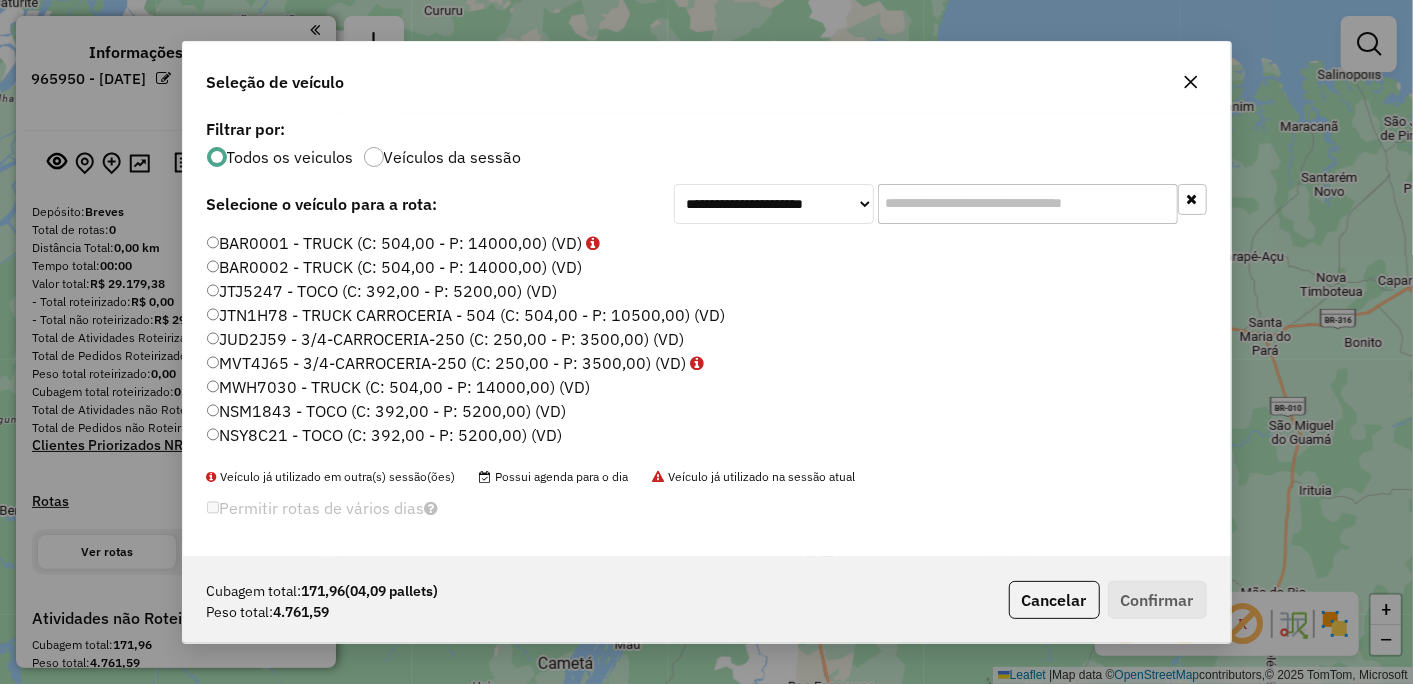 click on "BAR0001 - TRUCK (C: 504,00 - P: 14000,00) (VD)" 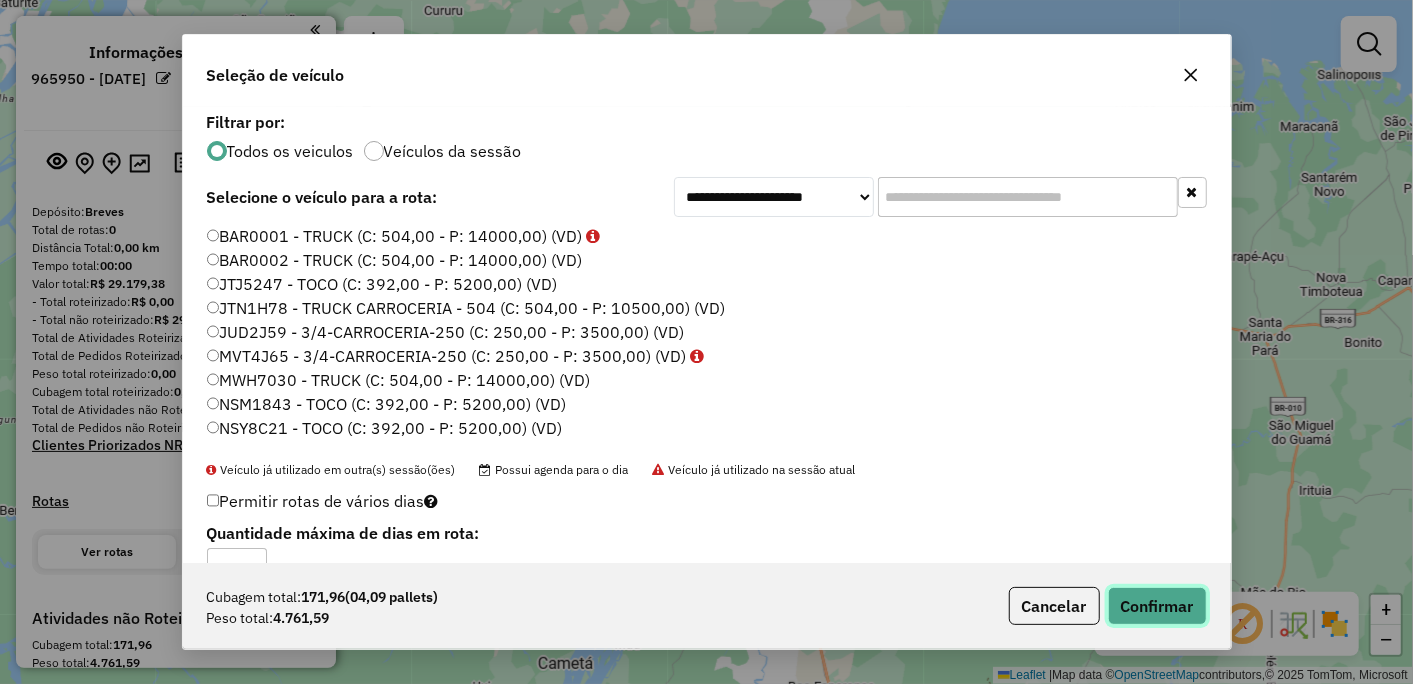 click on "Confirmar" 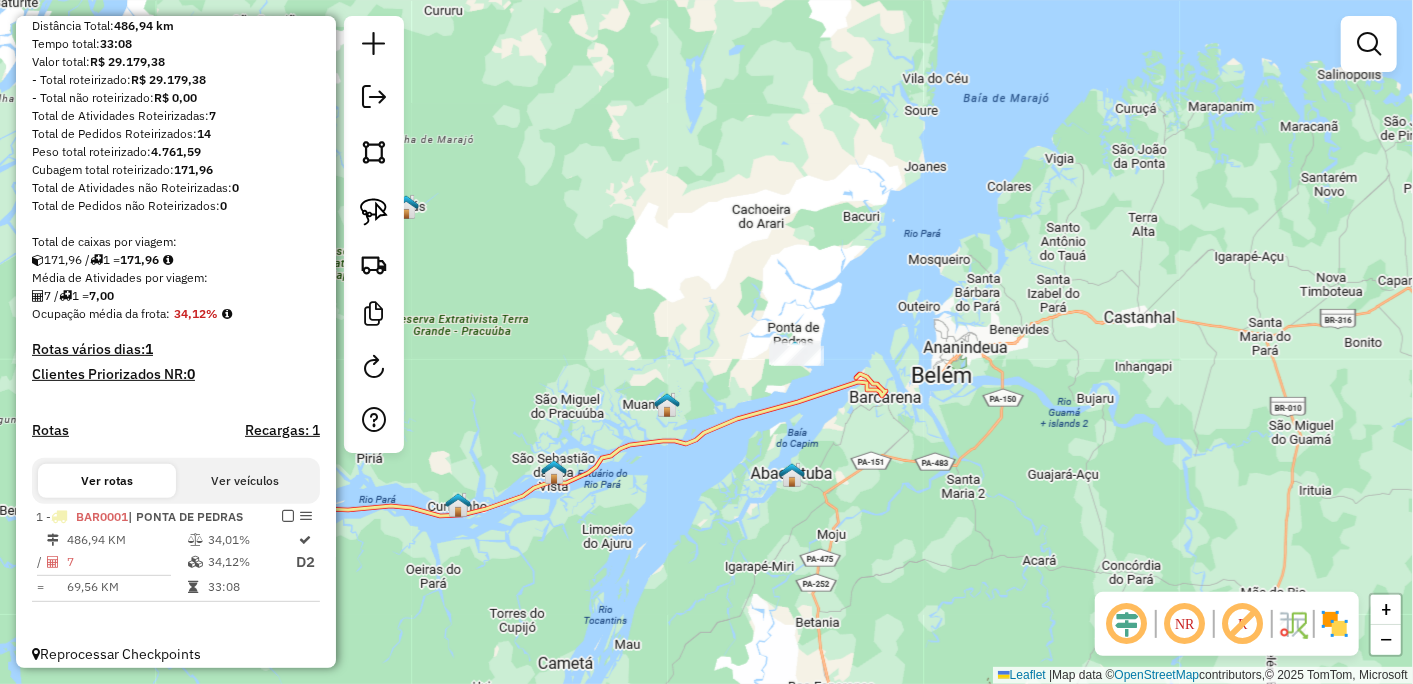 click at bounding box center (288, 516) 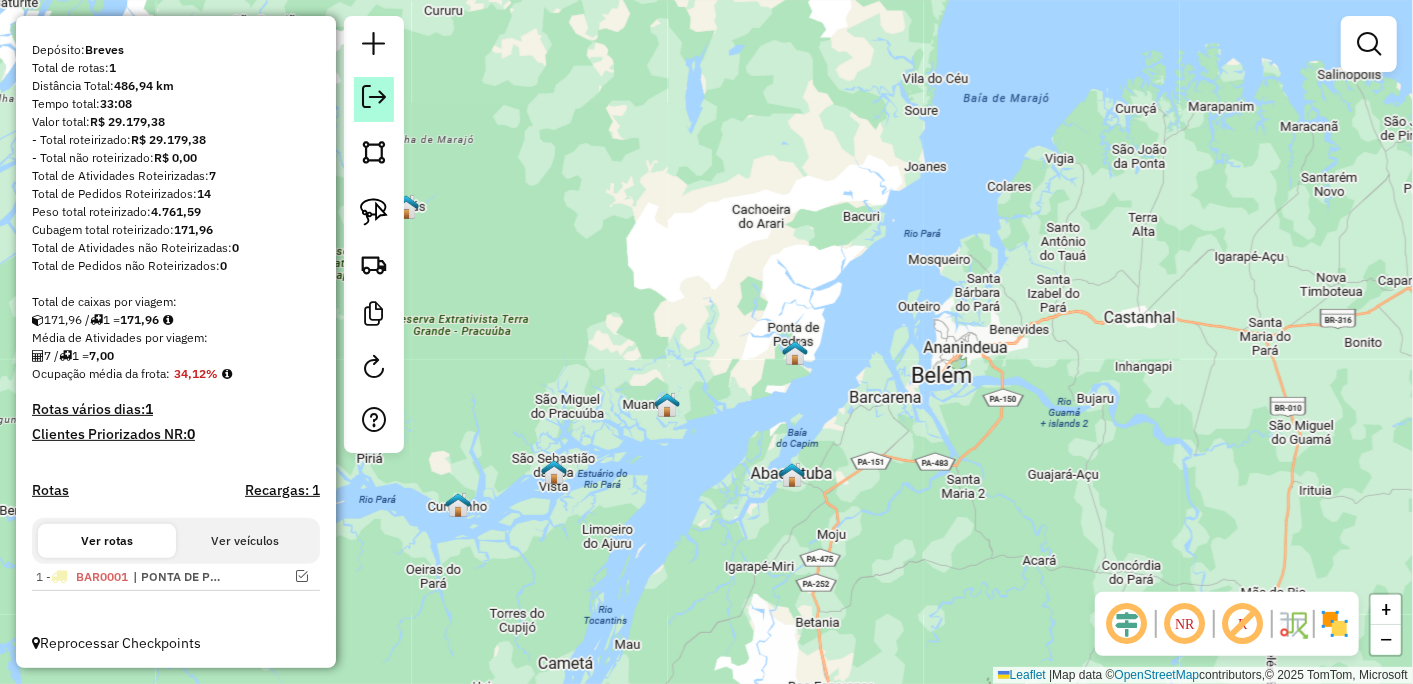 click 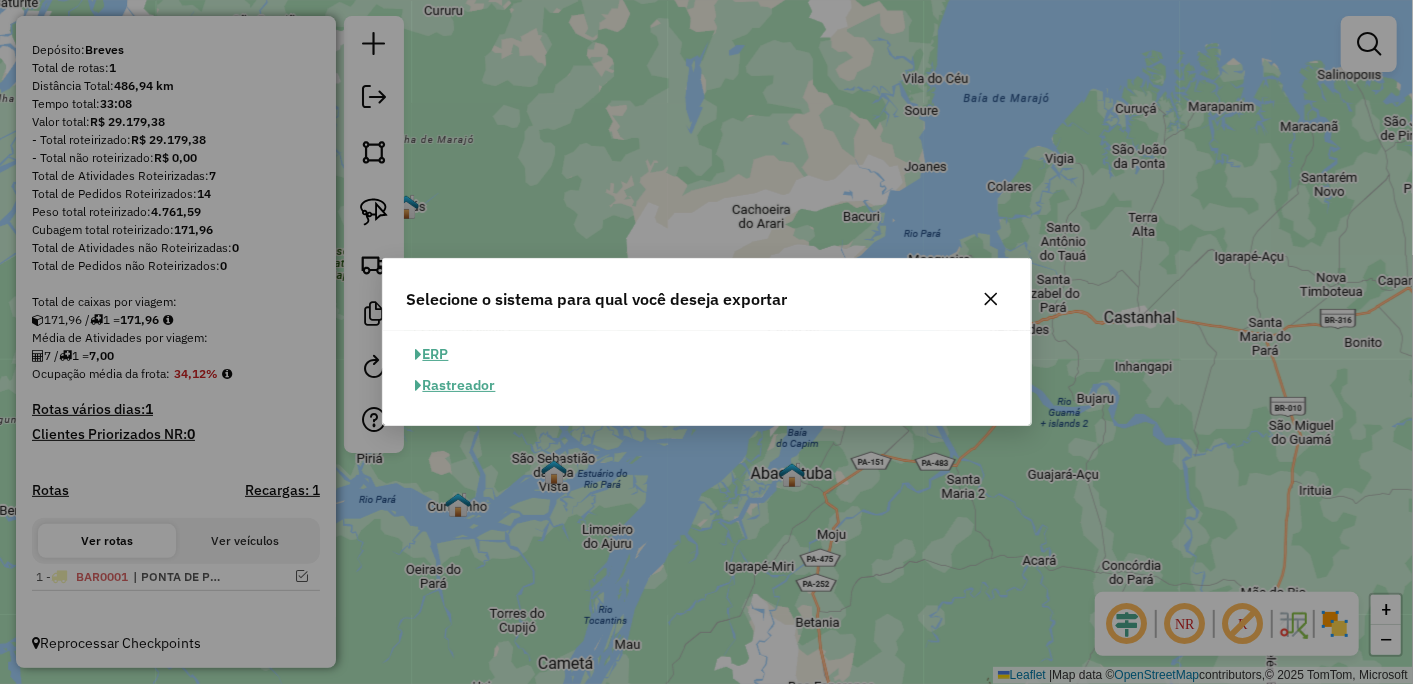 click on "ERP" 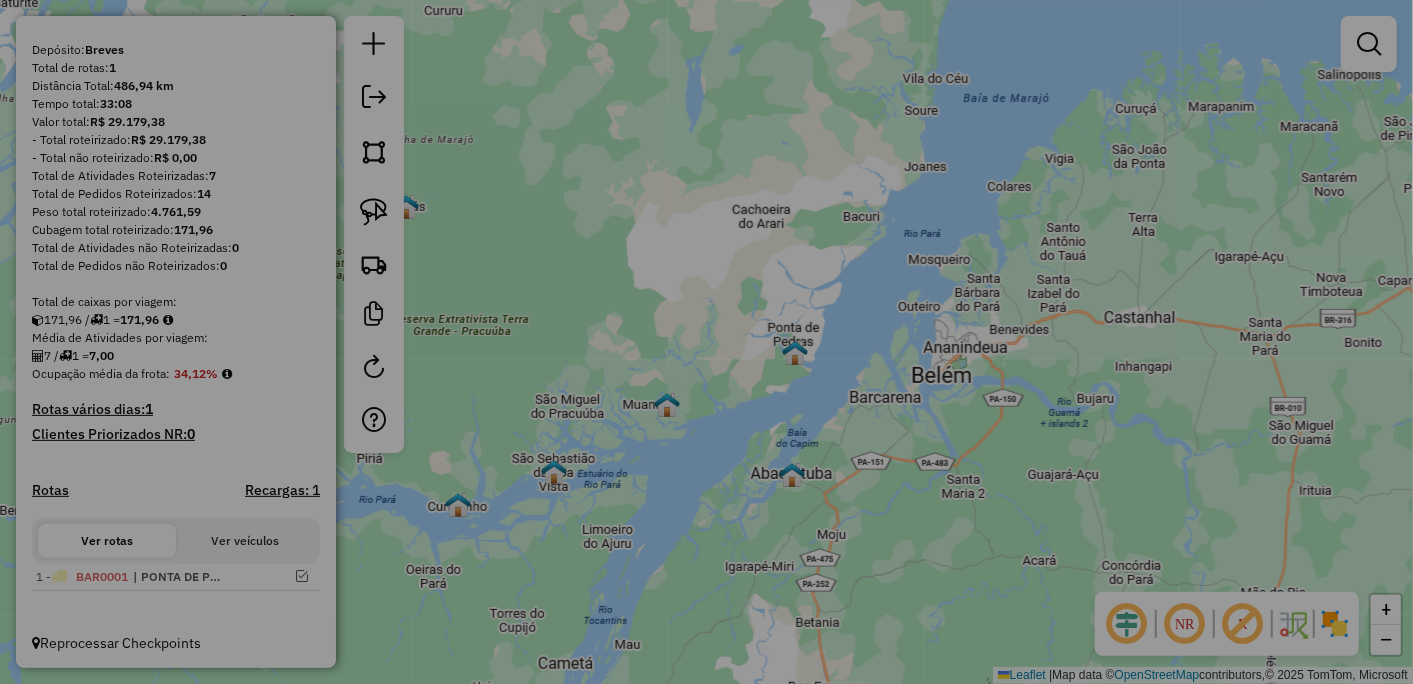 select on "**" 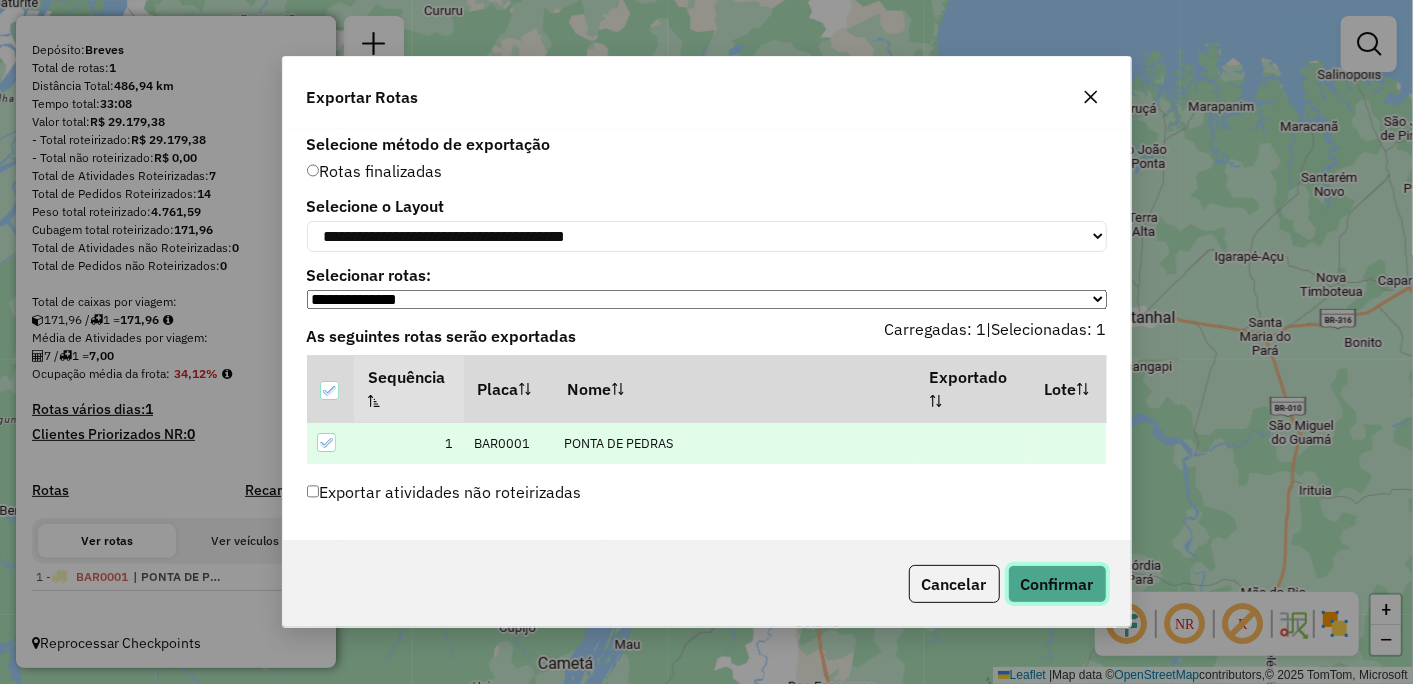 click on "Confirmar" 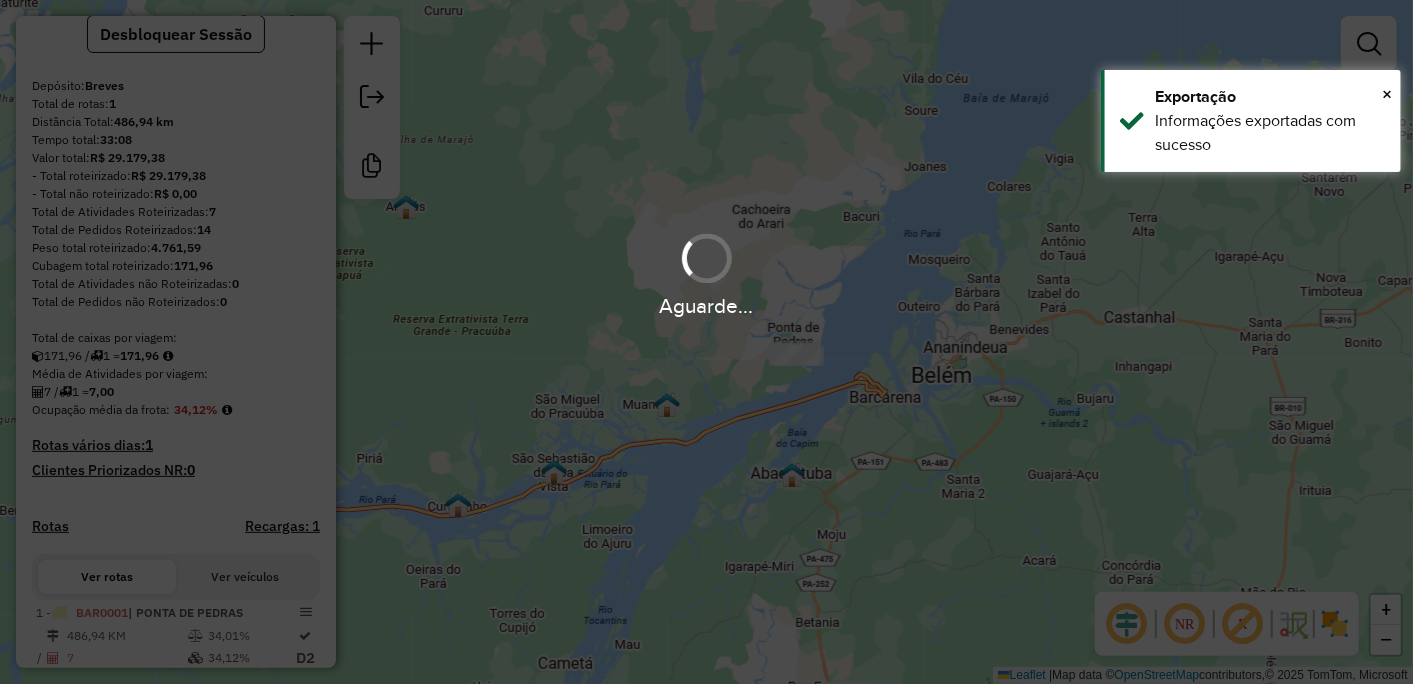 scroll, scrollTop: 261, scrollLeft: 0, axis: vertical 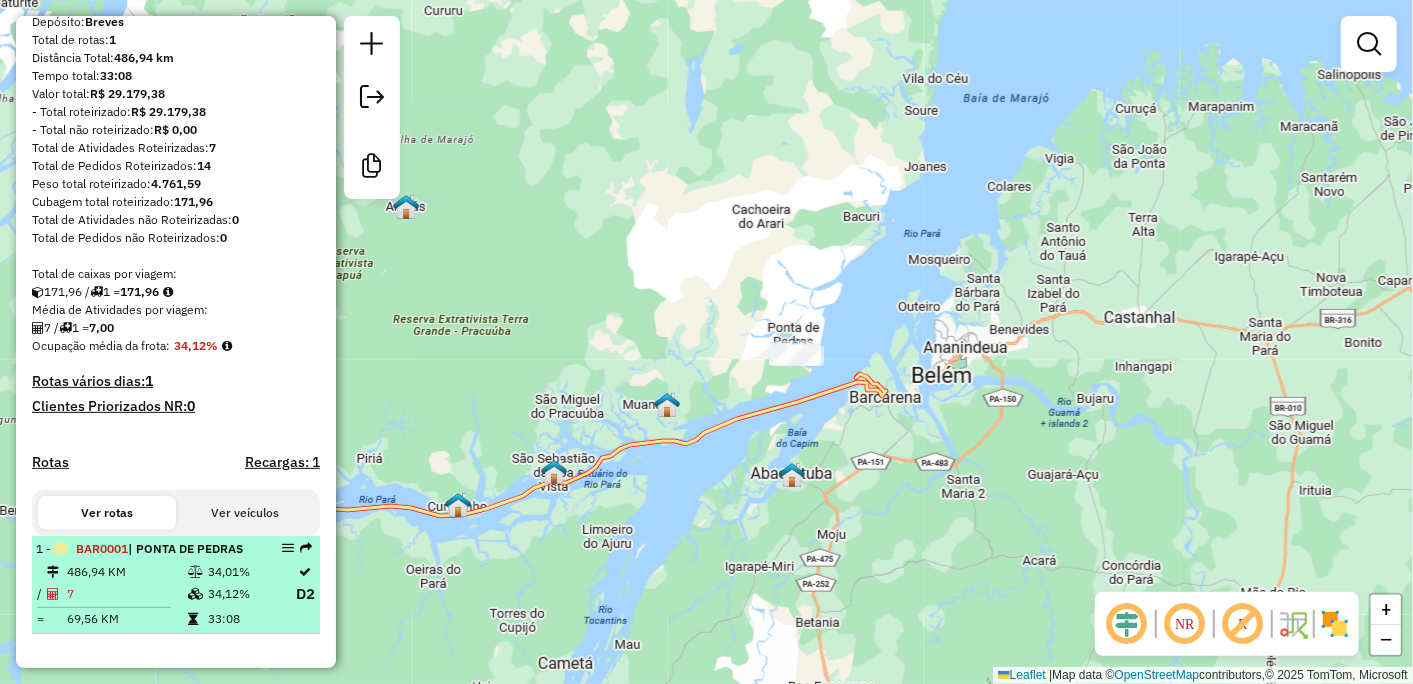 click on "1 -       BAR0001   | [CITY]" at bounding box center (142, 549) 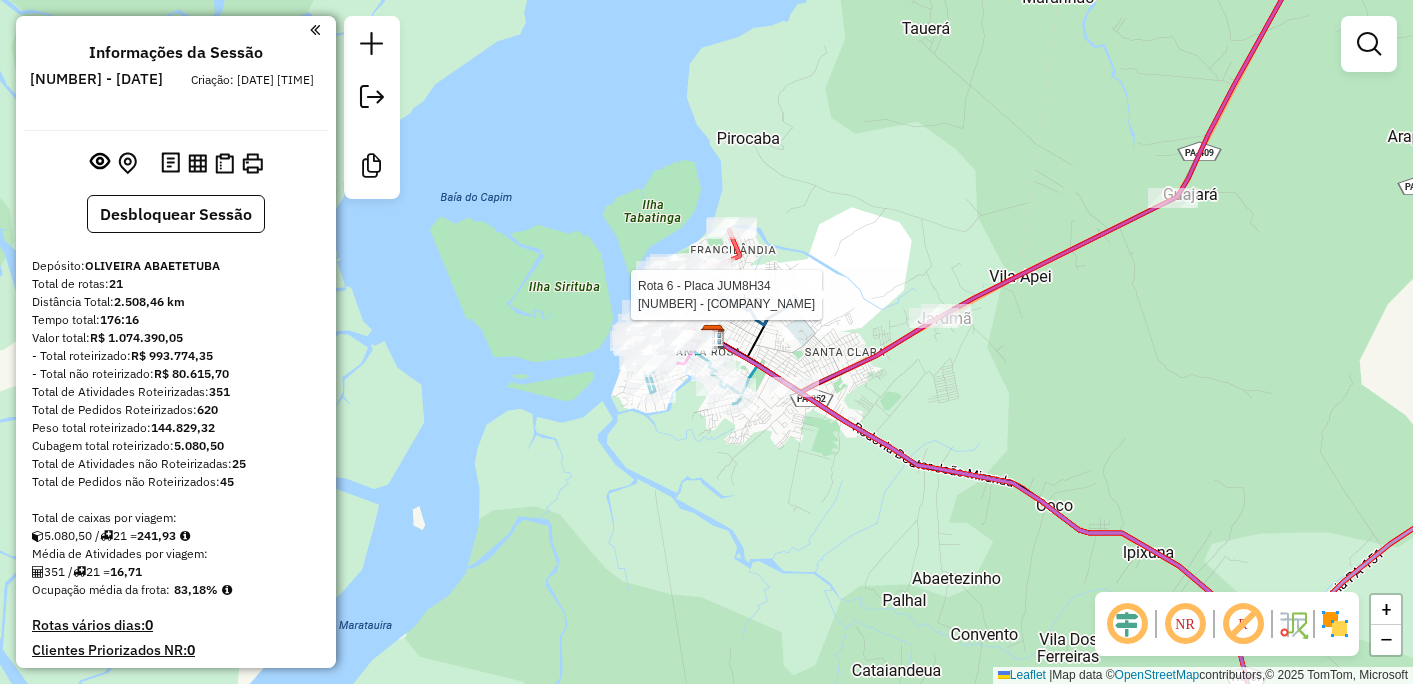 scroll, scrollTop: 0, scrollLeft: 0, axis: both 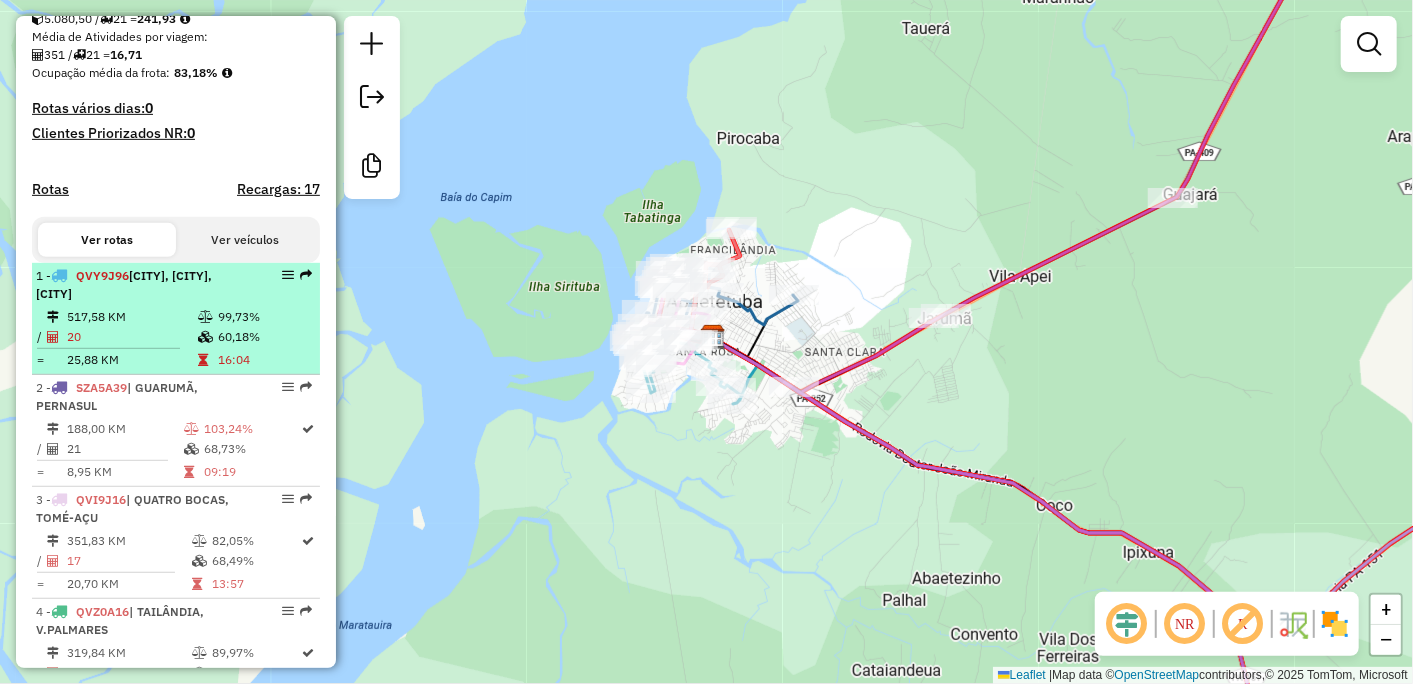 click on "[CITY], [CITY], [CITY]" at bounding box center [124, 284] 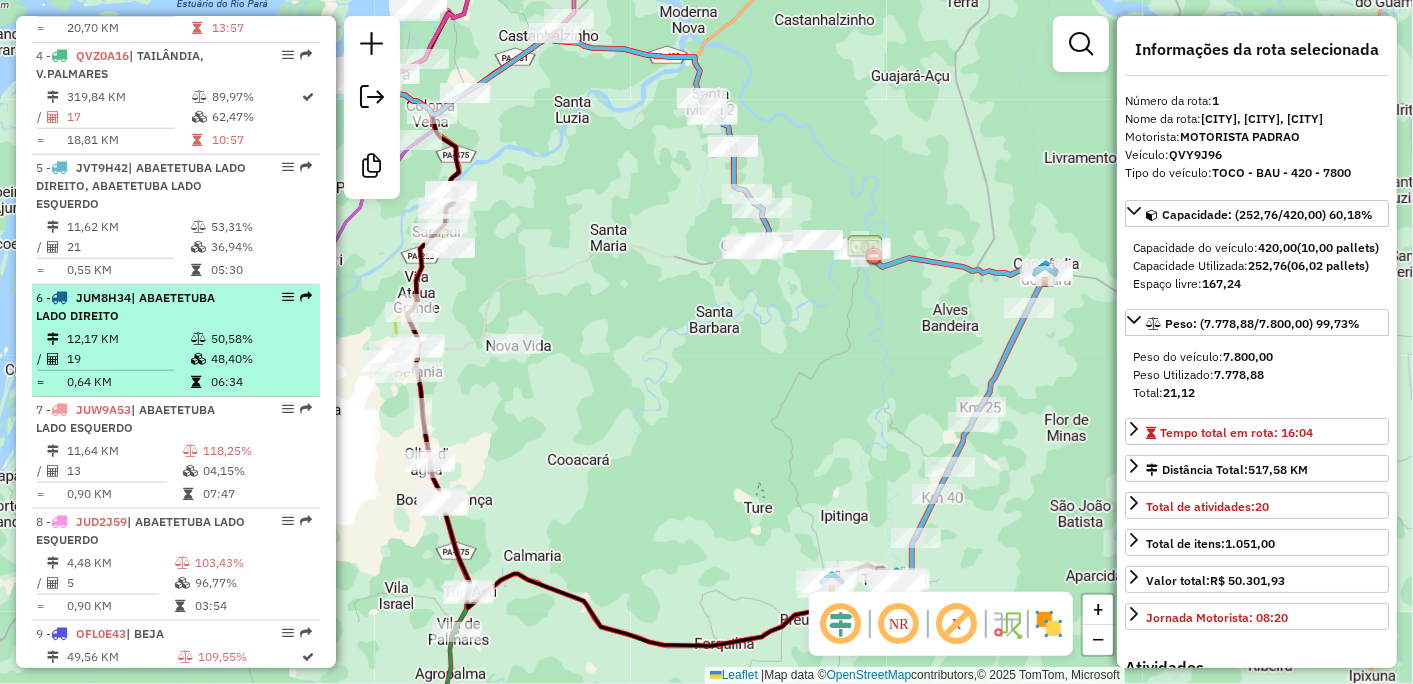 scroll, scrollTop: 1184, scrollLeft: 0, axis: vertical 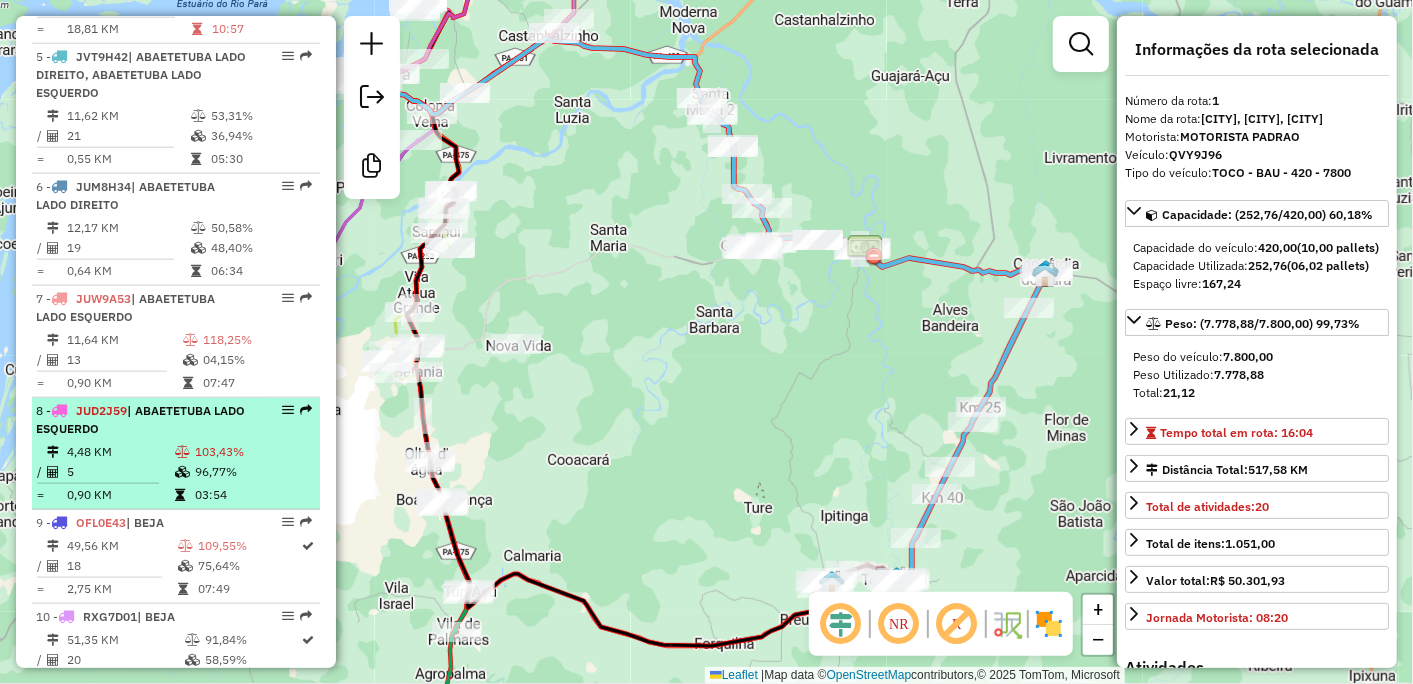 click on "8 -       JUD2J59   | ABAETETUBA LADO ESQUERDO" at bounding box center [142, 420] 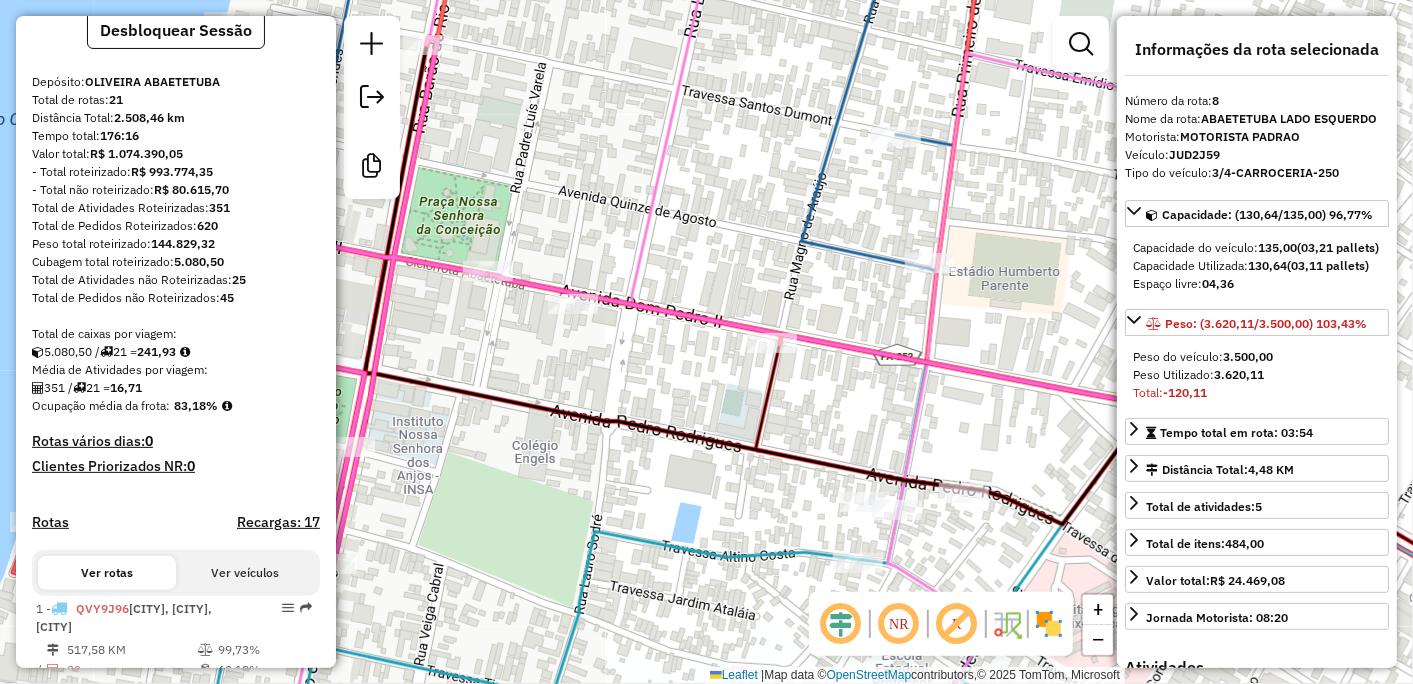 scroll, scrollTop: 517, scrollLeft: 0, axis: vertical 